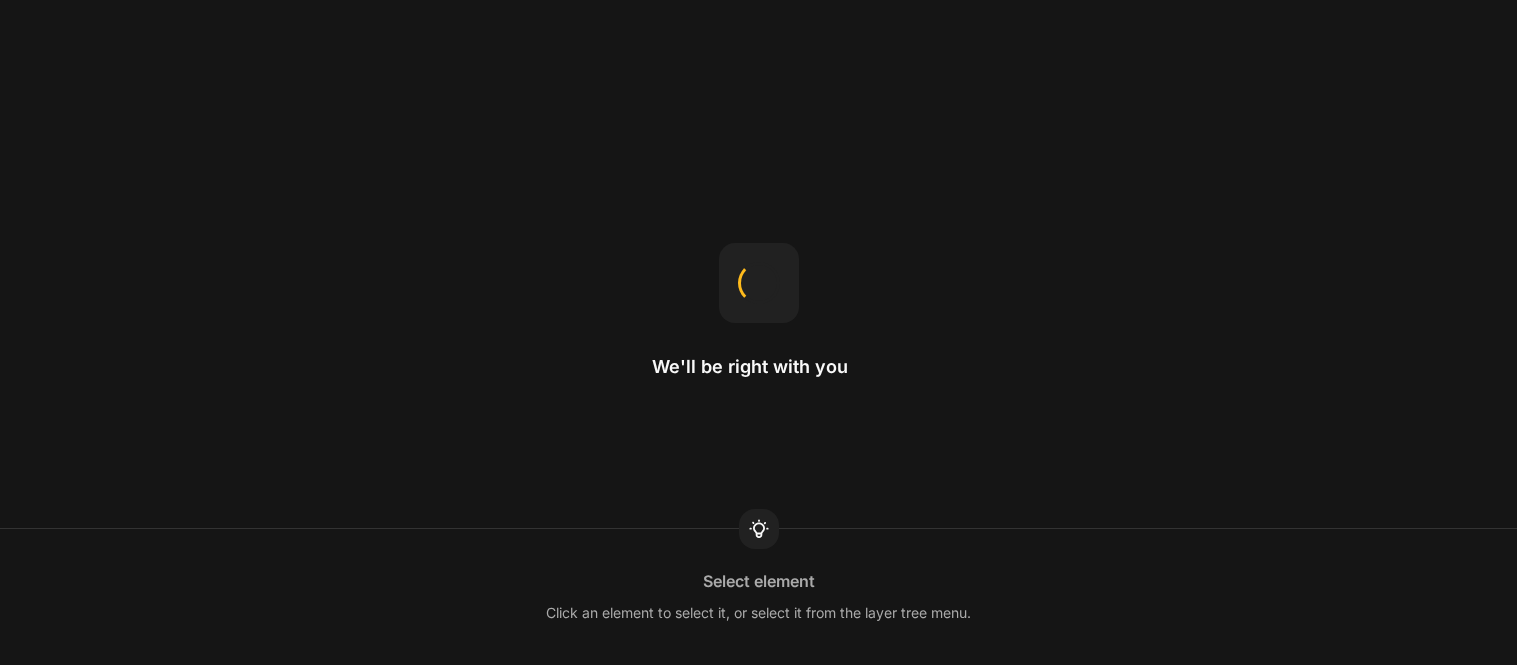 scroll, scrollTop: 0, scrollLeft: 0, axis: both 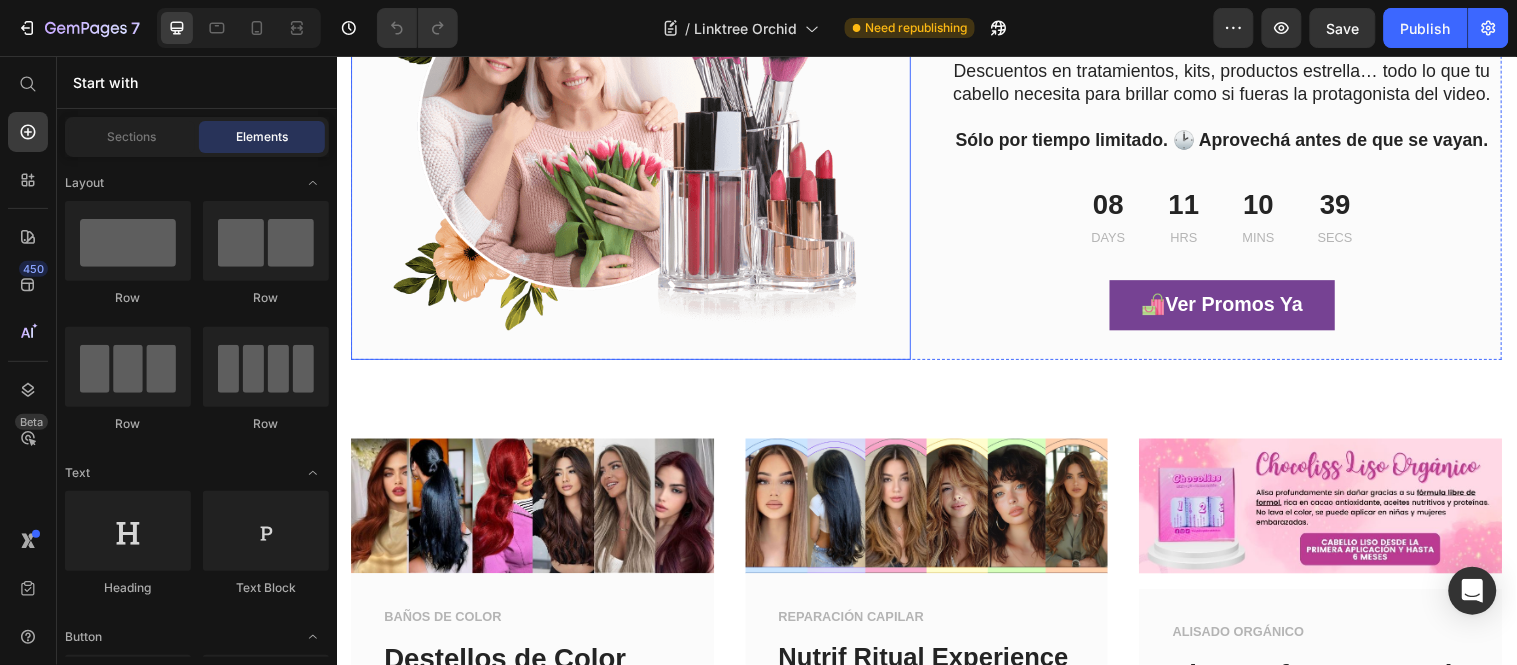 click at bounding box center (635, 114) 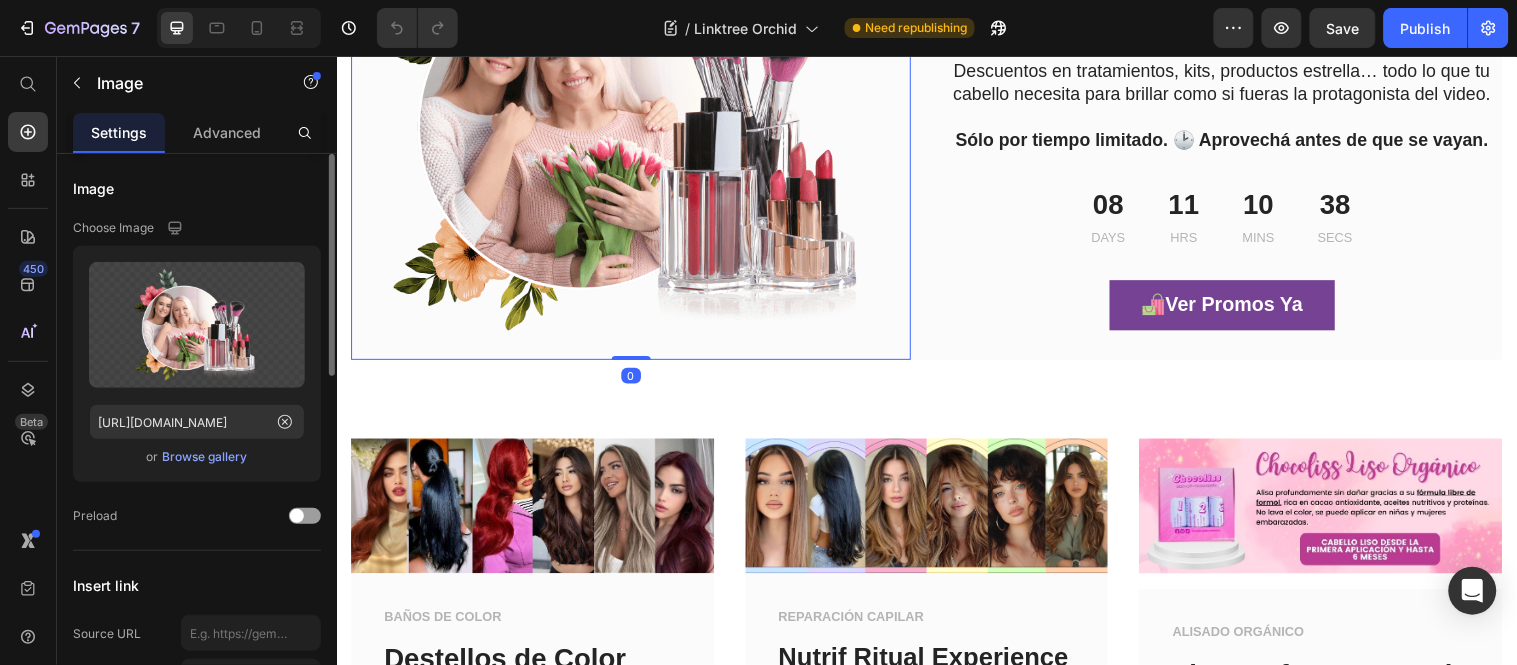 click on "Browse gallery" at bounding box center [205, 457] 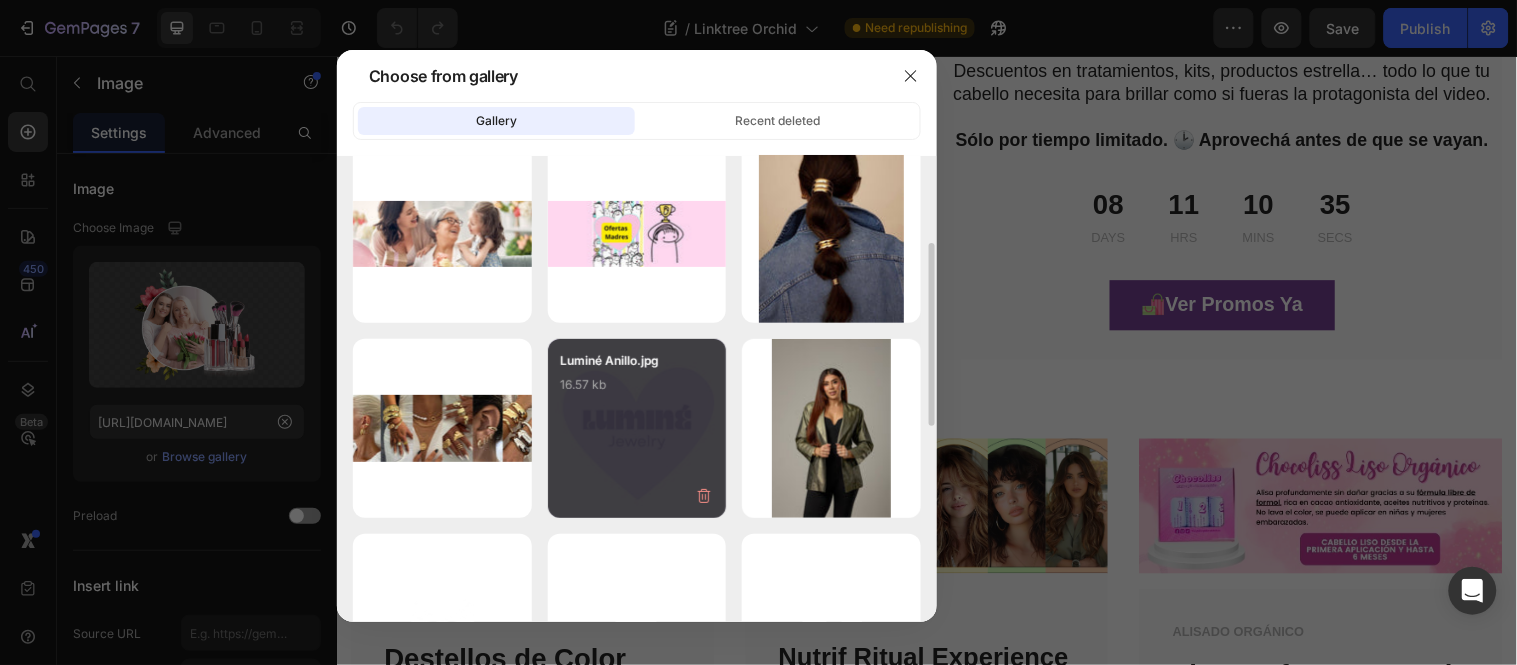 scroll, scrollTop: 0, scrollLeft: 0, axis: both 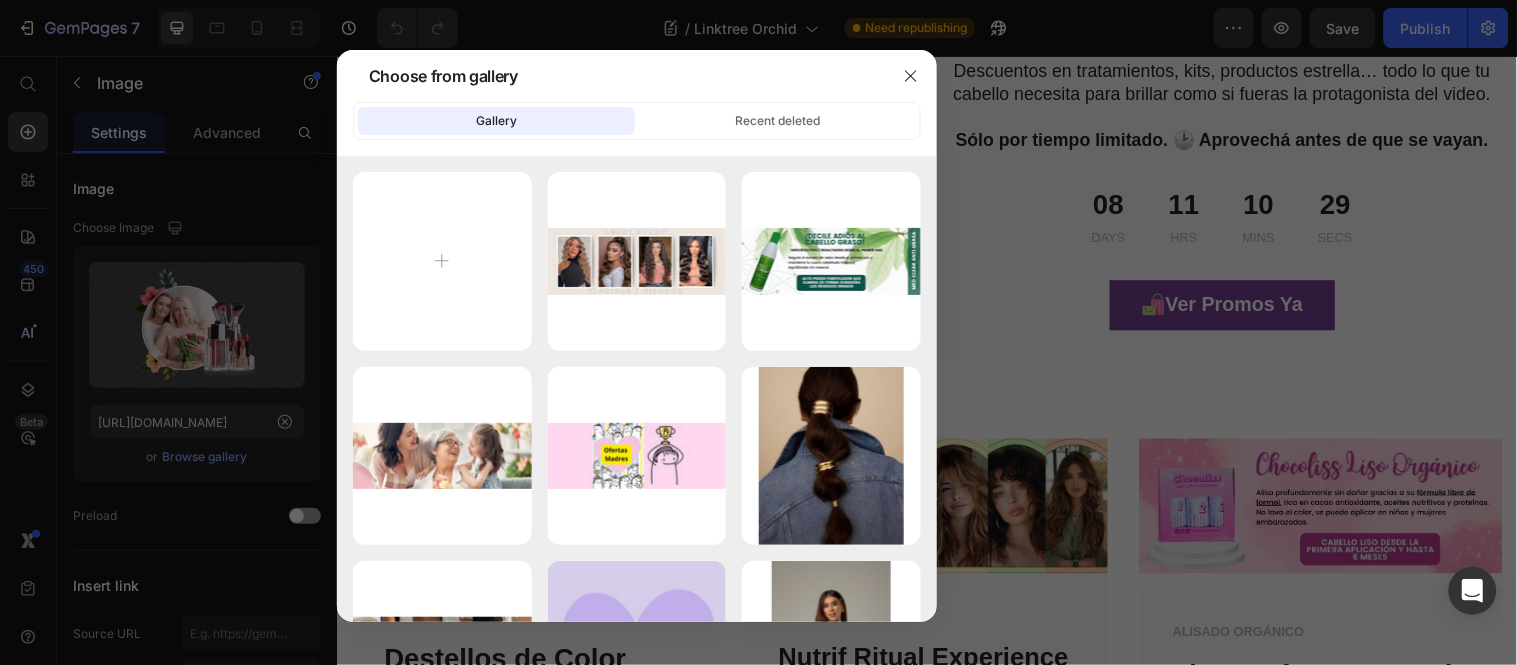 click at bounding box center (758, 332) 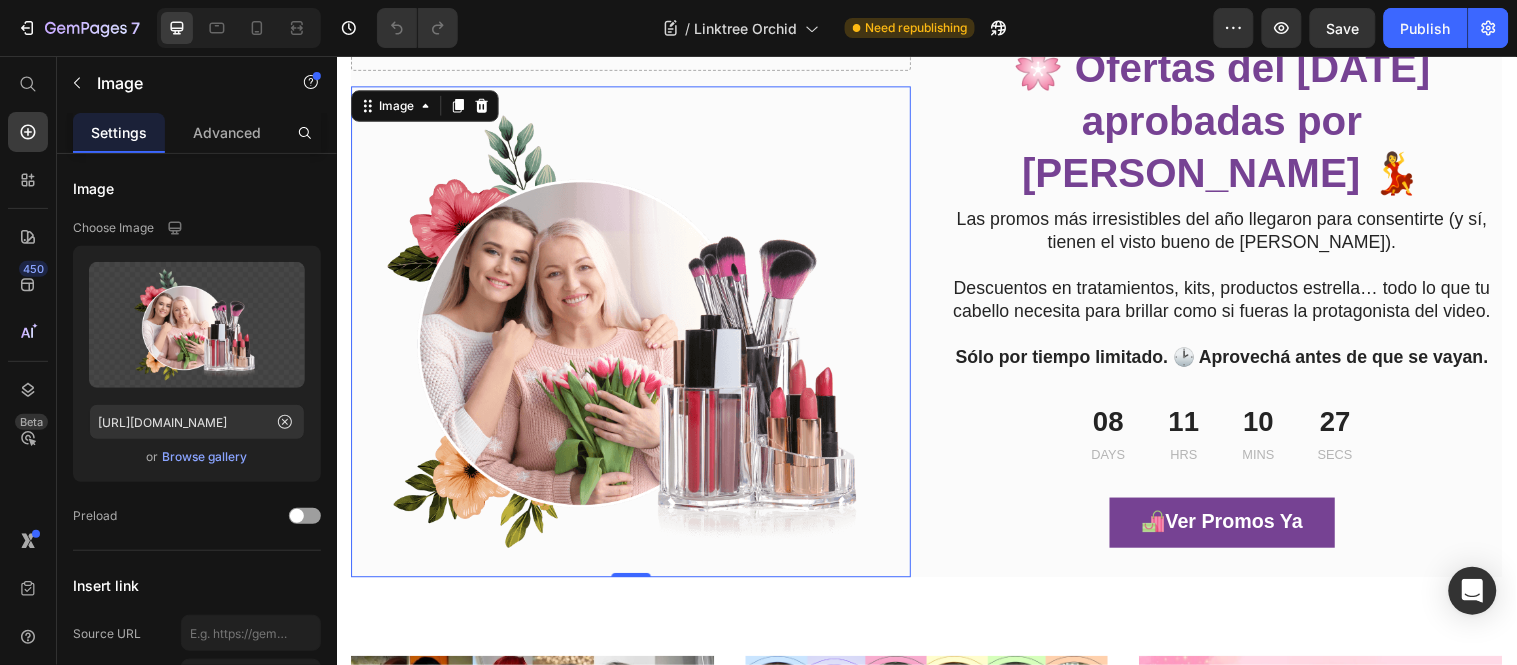 scroll, scrollTop: 333, scrollLeft: 0, axis: vertical 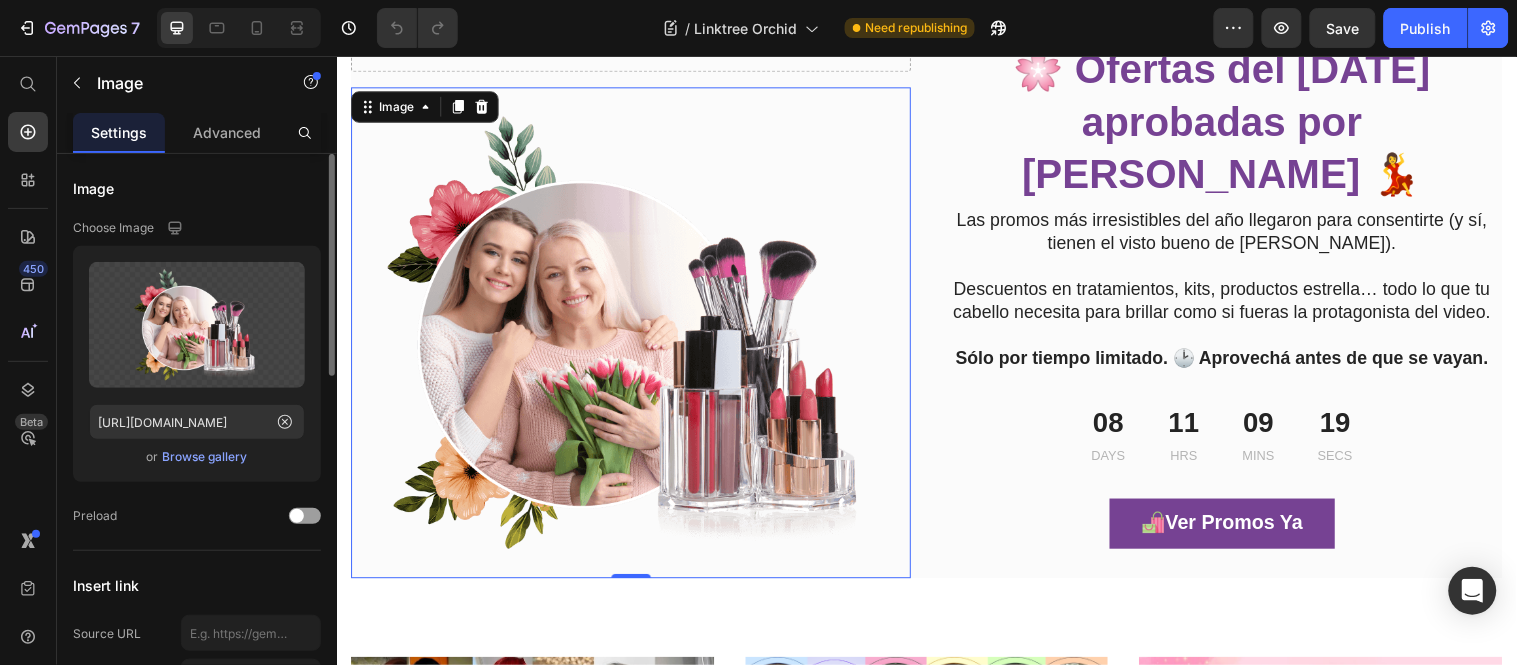 click on "Browse gallery" at bounding box center [205, 457] 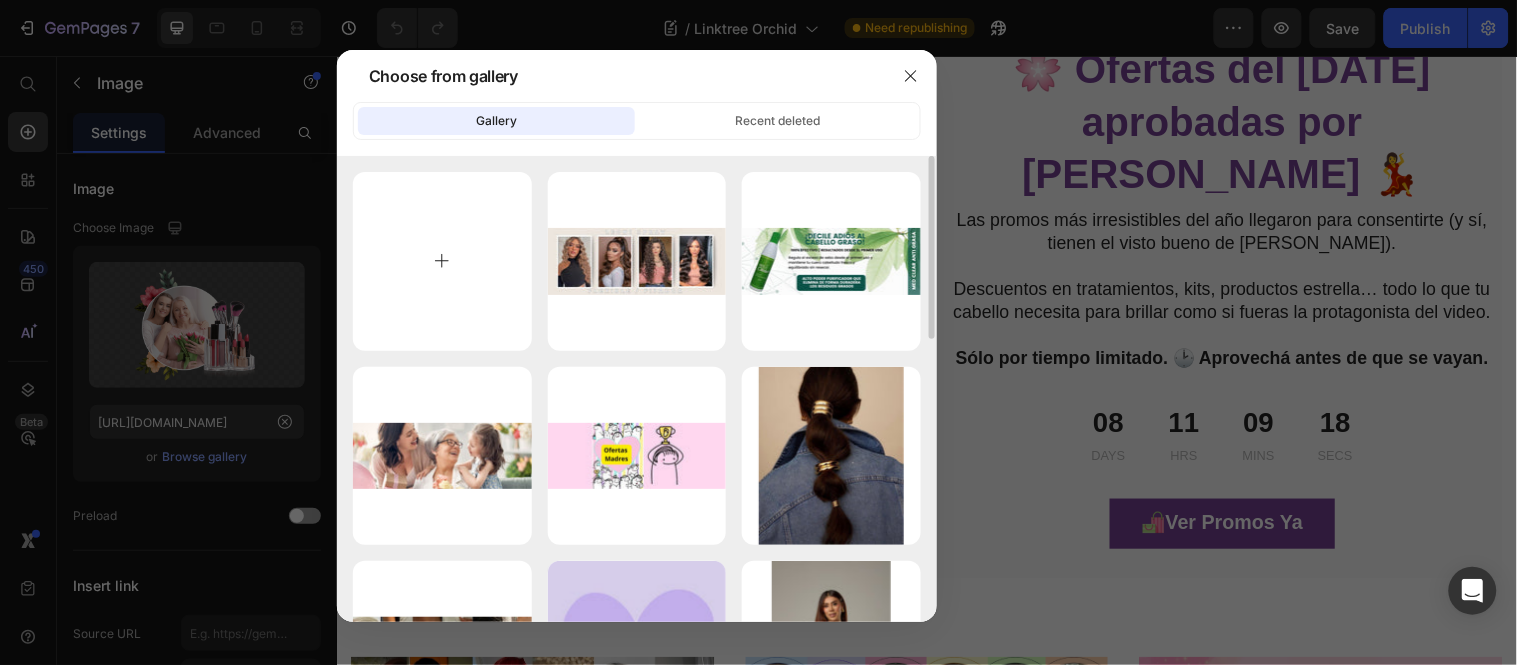 click at bounding box center (442, 261) 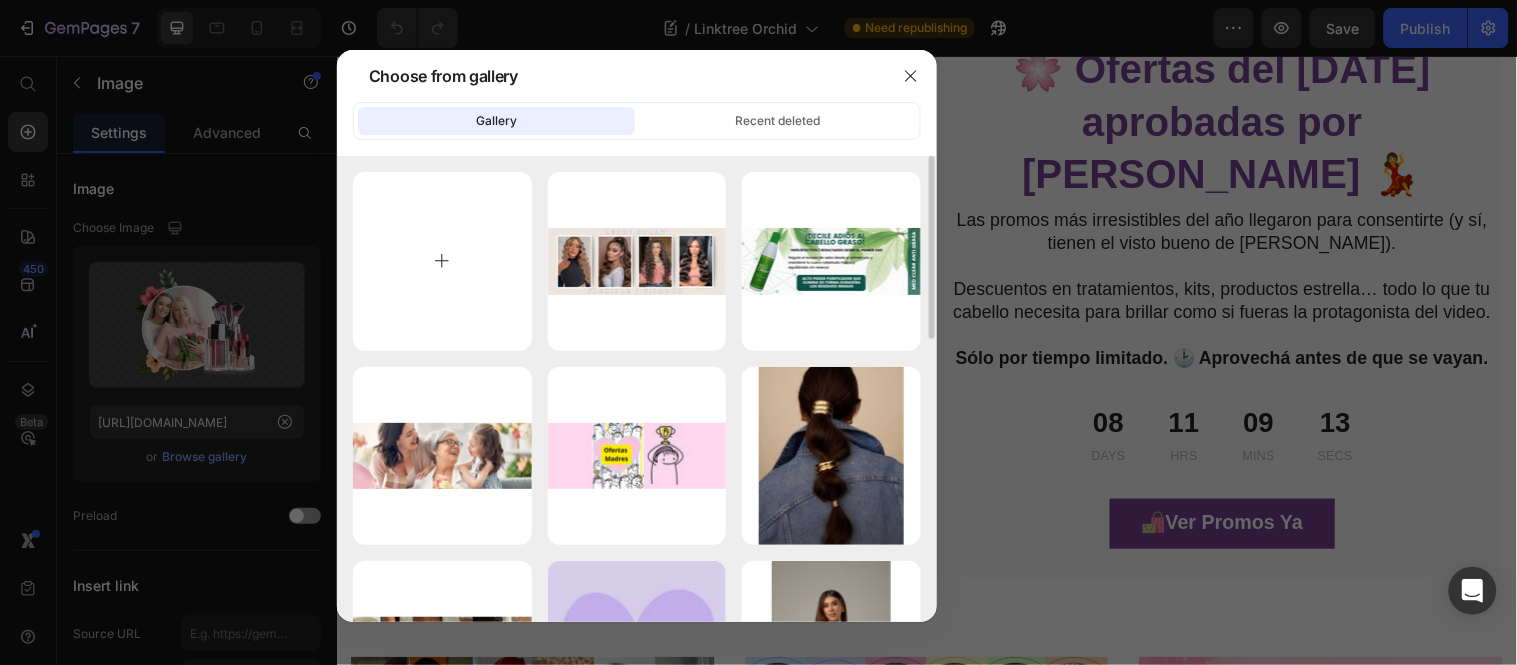 type on "C:\fakepath\Luminé Anillo (1).png" 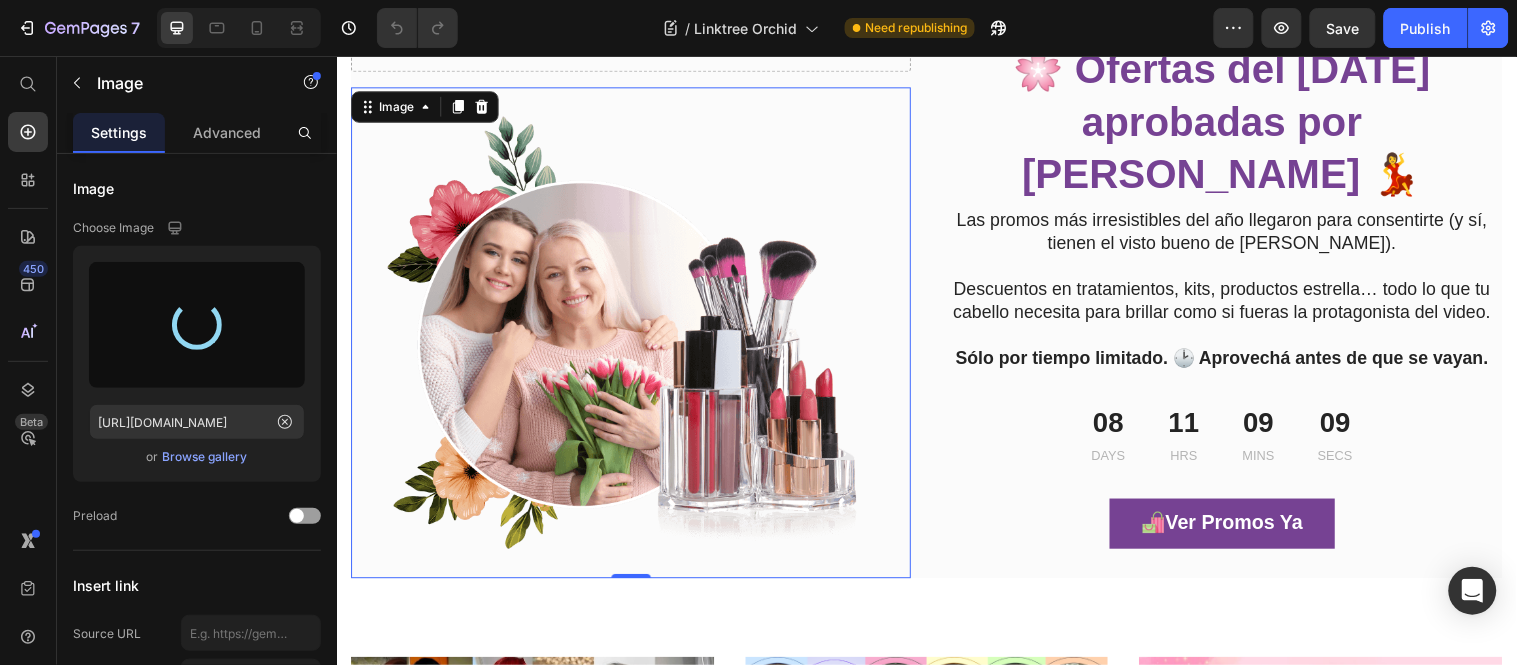 type on "[URL][DOMAIN_NAME]" 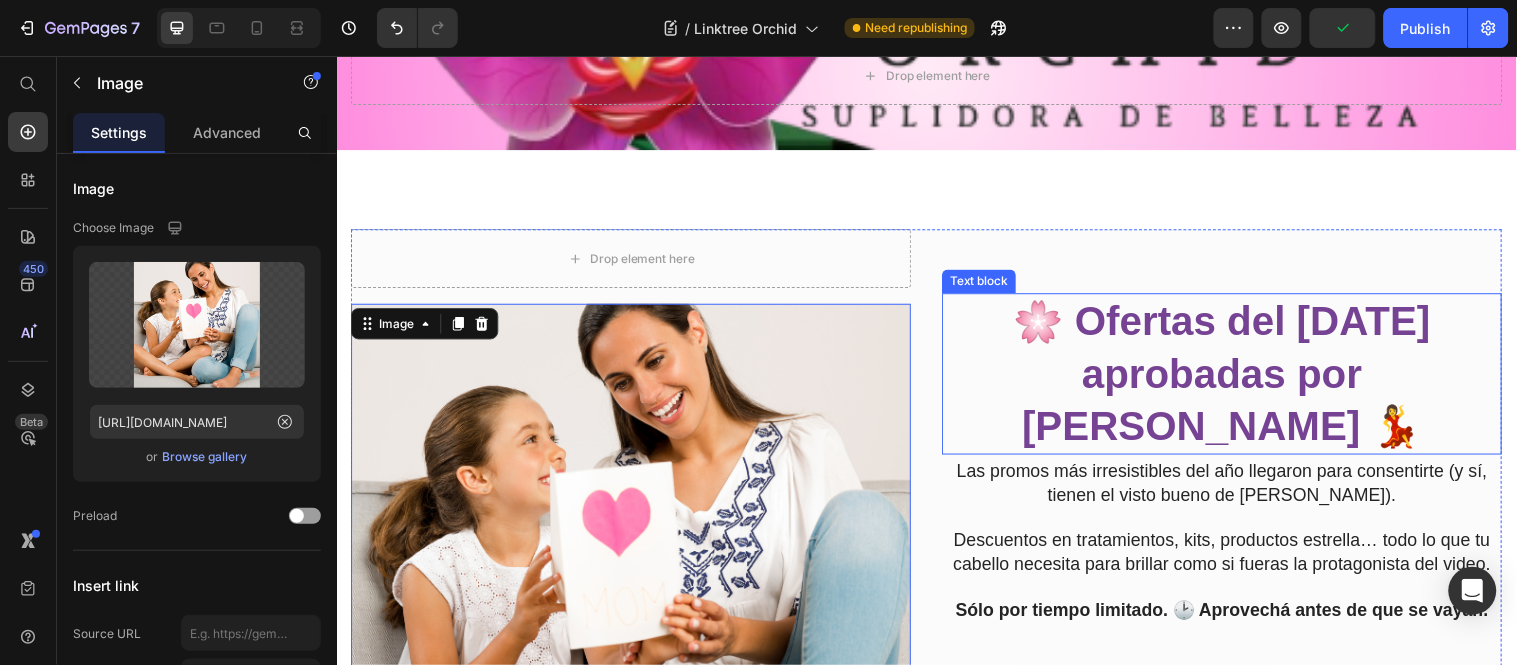 scroll, scrollTop: 111, scrollLeft: 0, axis: vertical 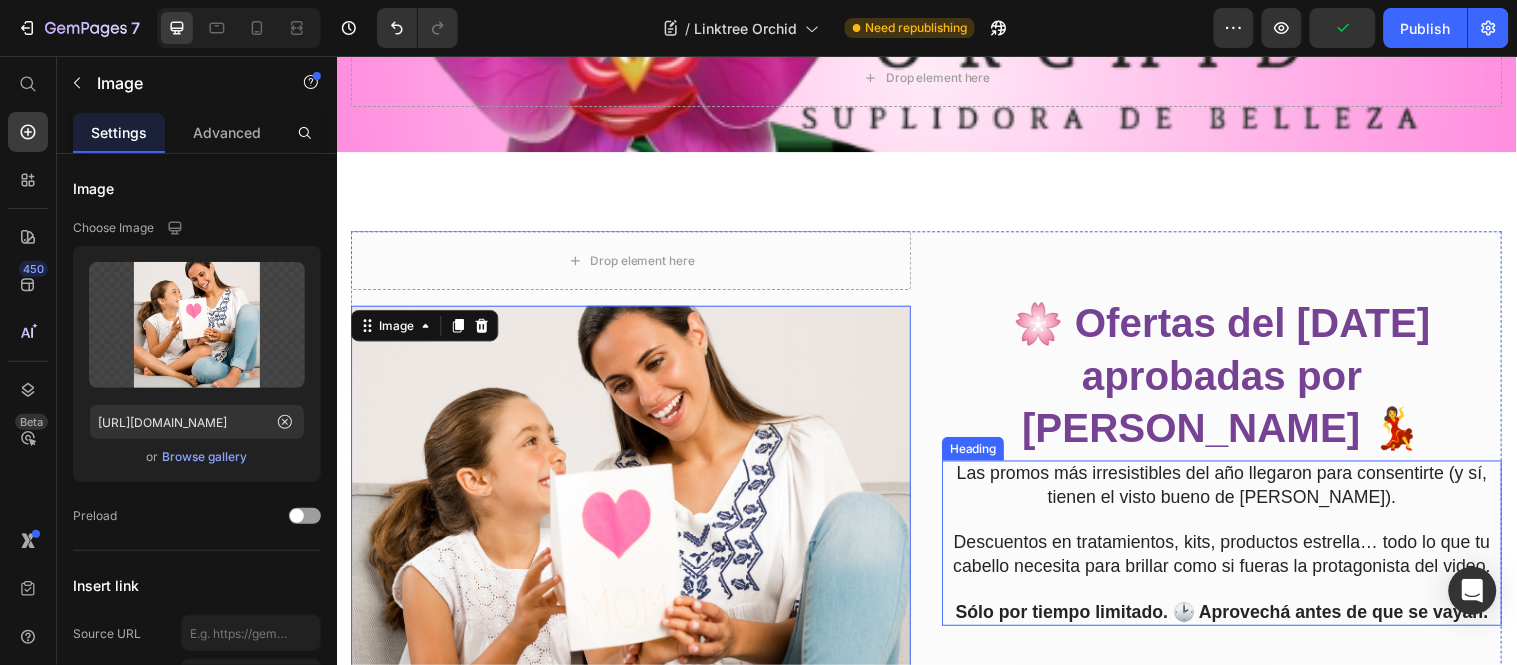 click on "Las promos más irresistibles del año llegaron para consentirte (y sí, tienen el visto bueno de Chayanne). Descuentos en tratamientos, kits, productos estrella… todo lo que tu cabello necesita para brillar como si fueras la protagonista del video. Sólo por tiempo limitado. 🕑 Aprovechá antes de que se vayan." at bounding box center [1236, 550] 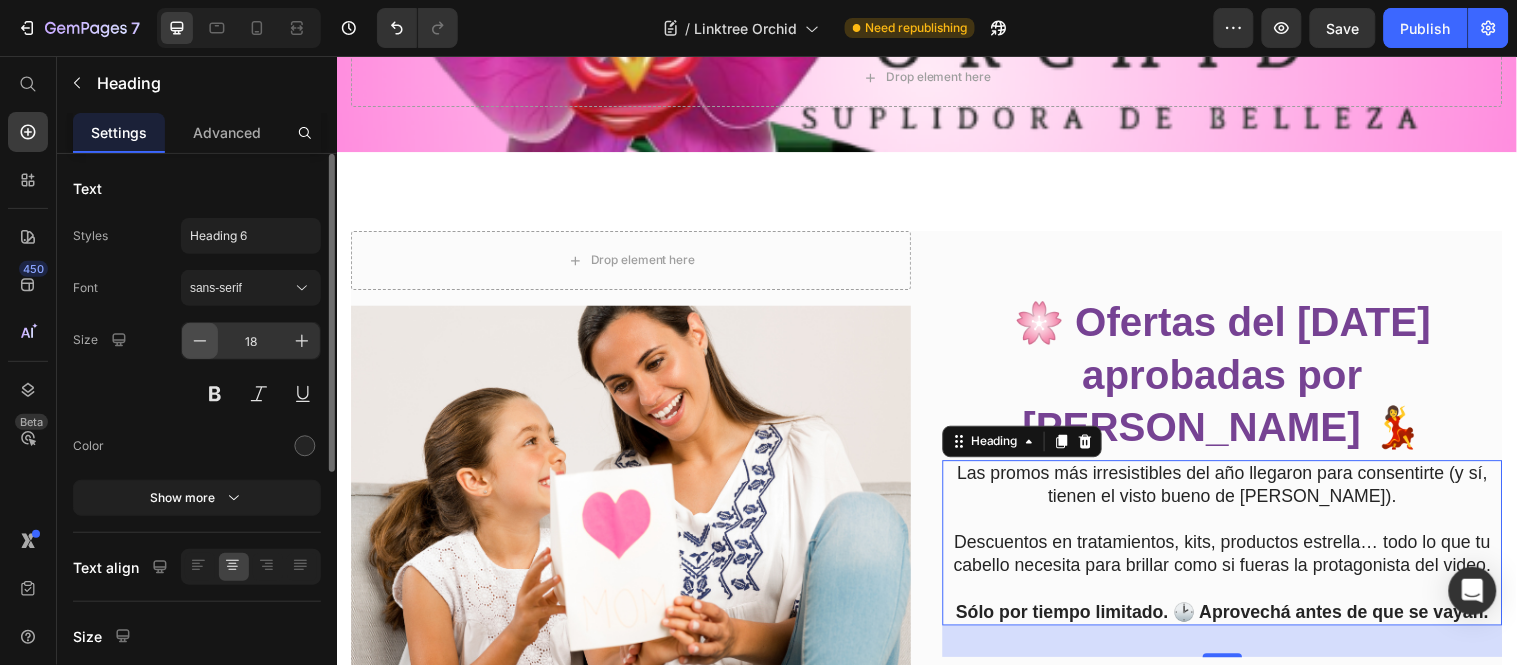 click 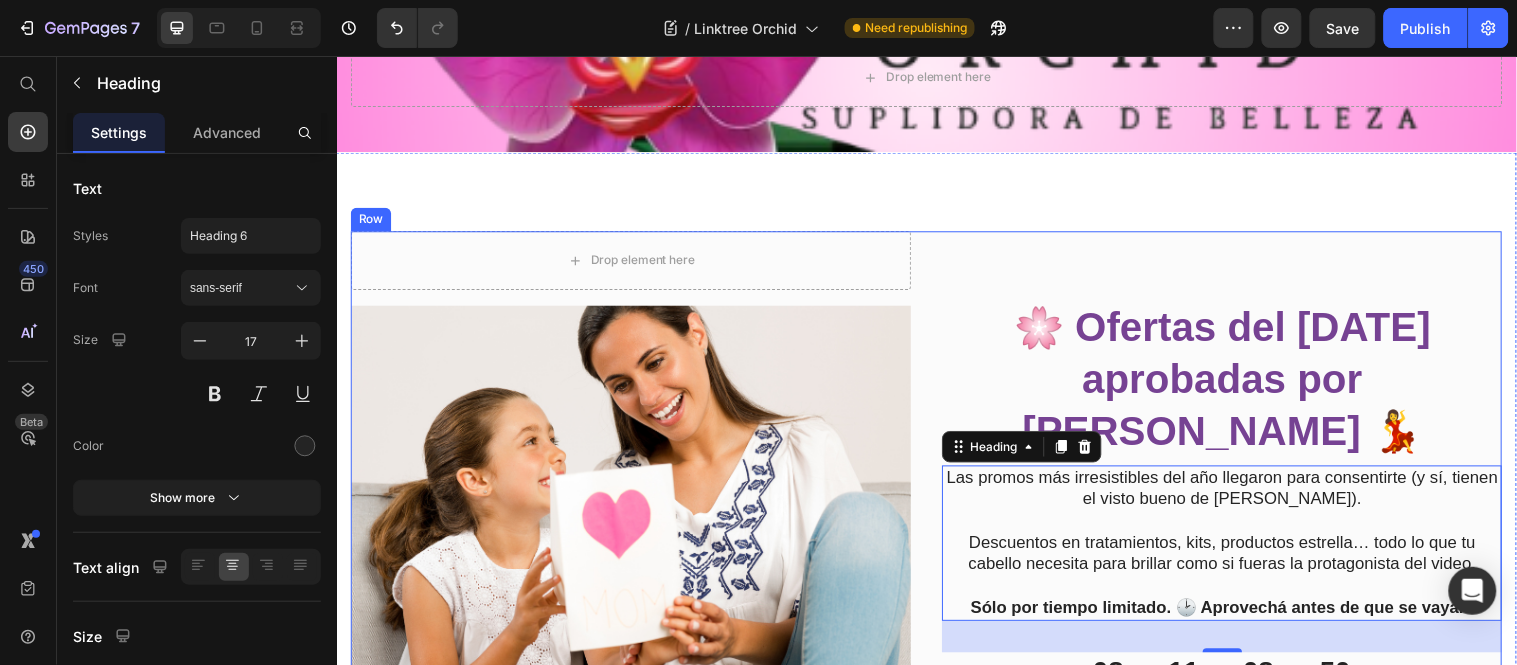 click on "🌸 Ofertas del [DATE] aprobadas por [PERSON_NAME] 💃" at bounding box center [1237, 384] 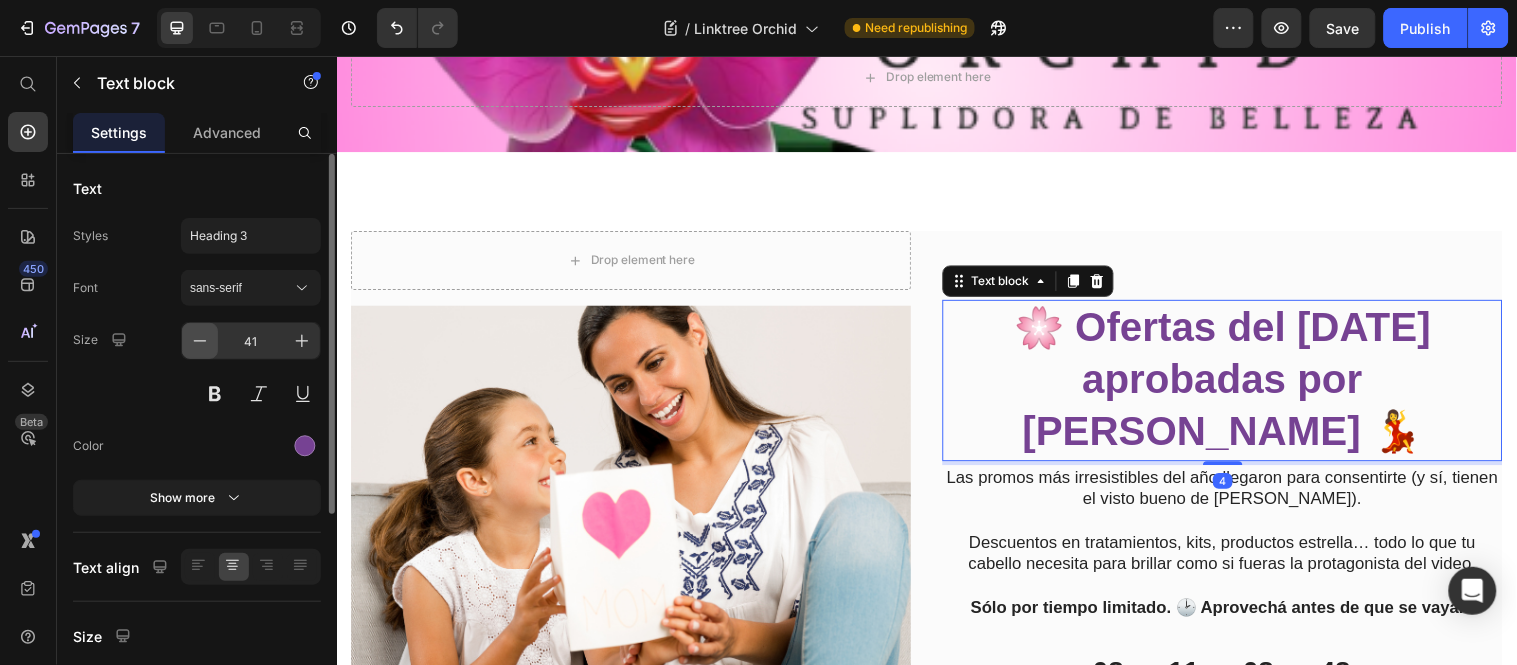 click at bounding box center [200, 341] 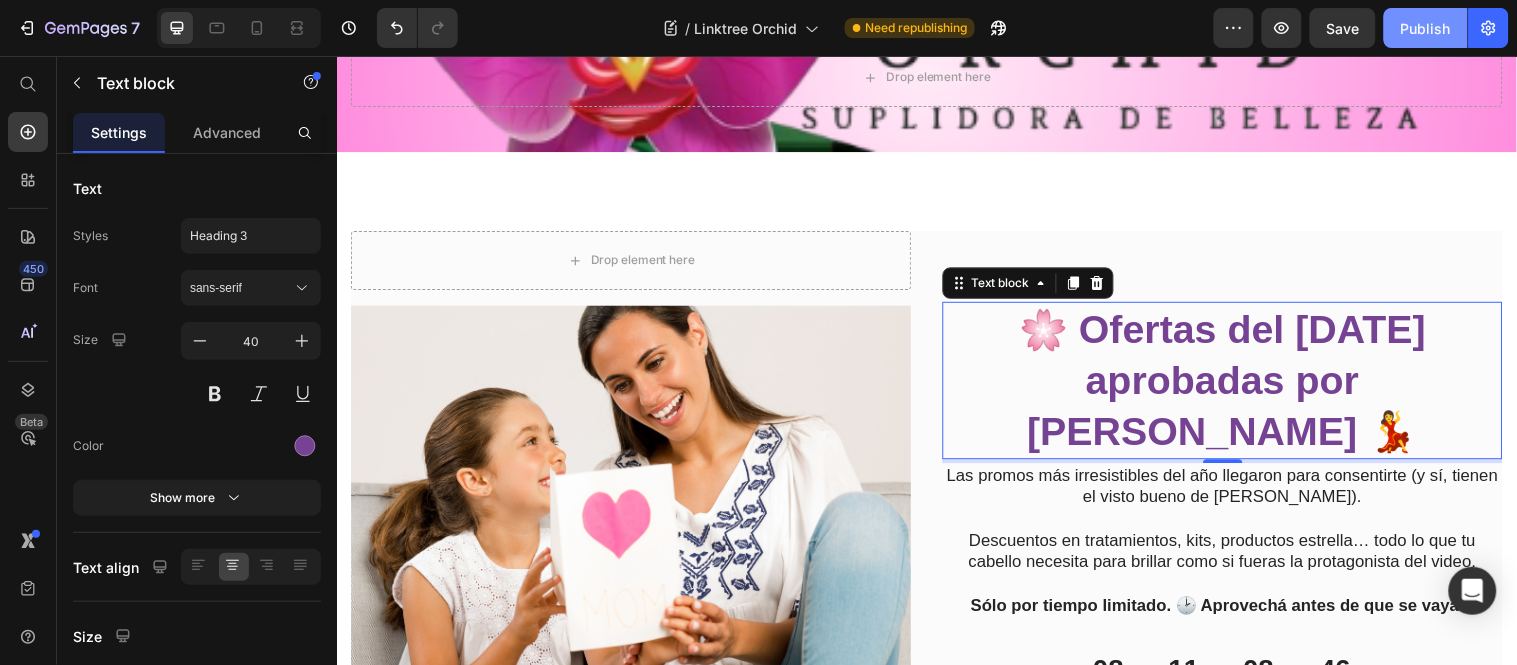 click on "Publish" at bounding box center (1426, 28) 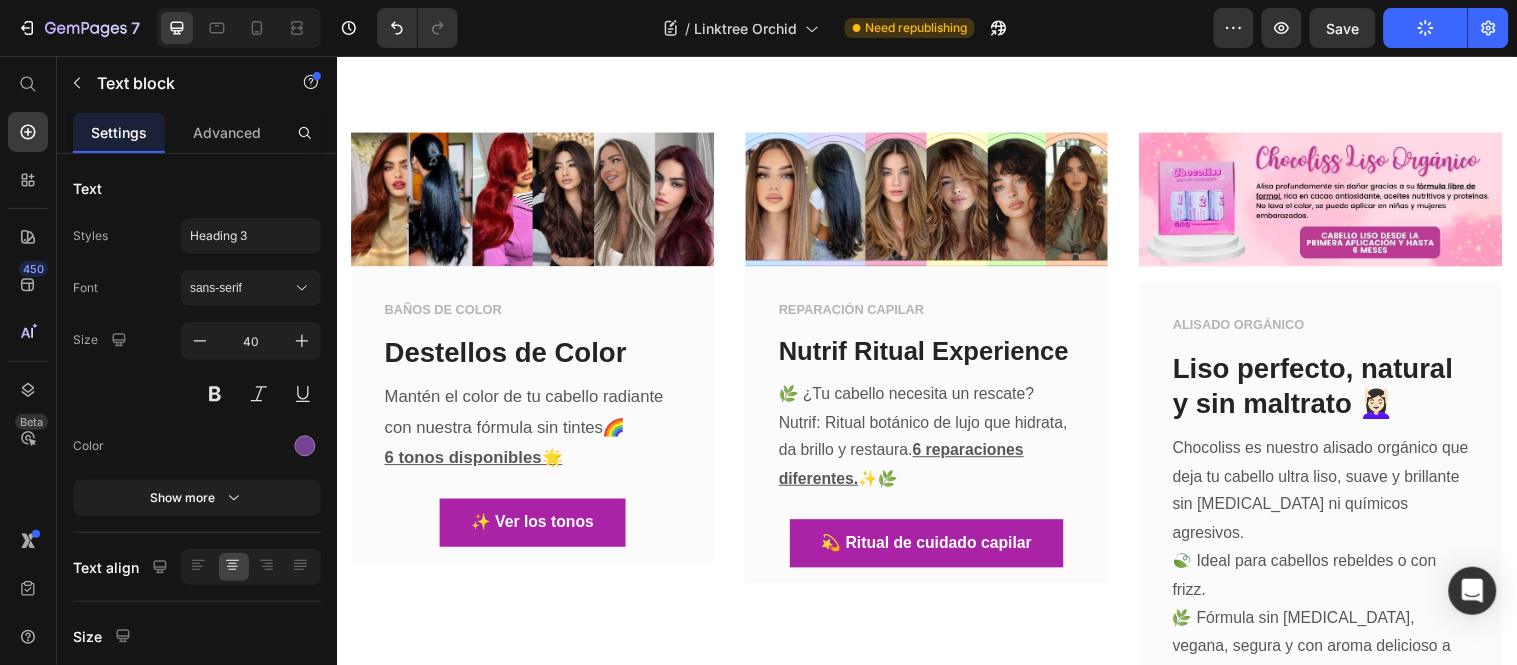 scroll, scrollTop: 1000, scrollLeft: 0, axis: vertical 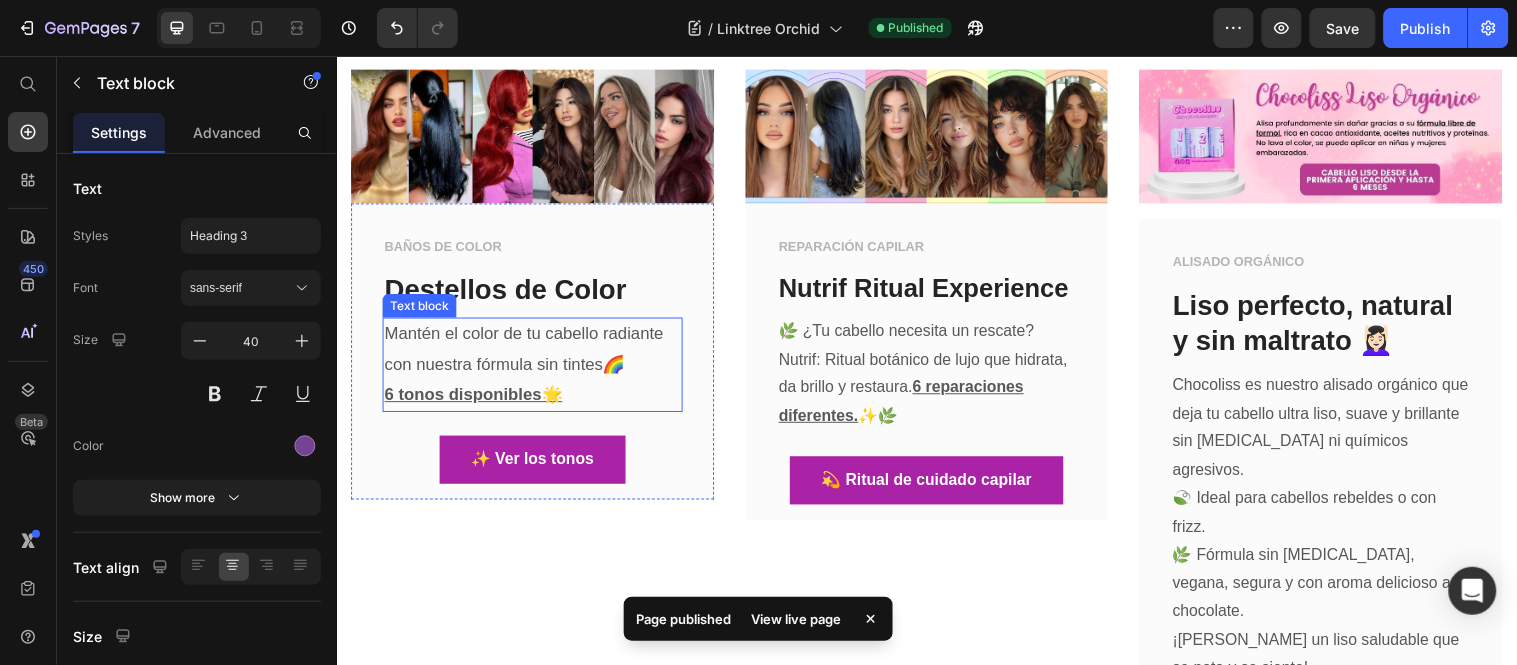 click on "Mantén el color de tu cabello radiante con nuestra fórmula sin tintes🌈" at bounding box center (535, 353) 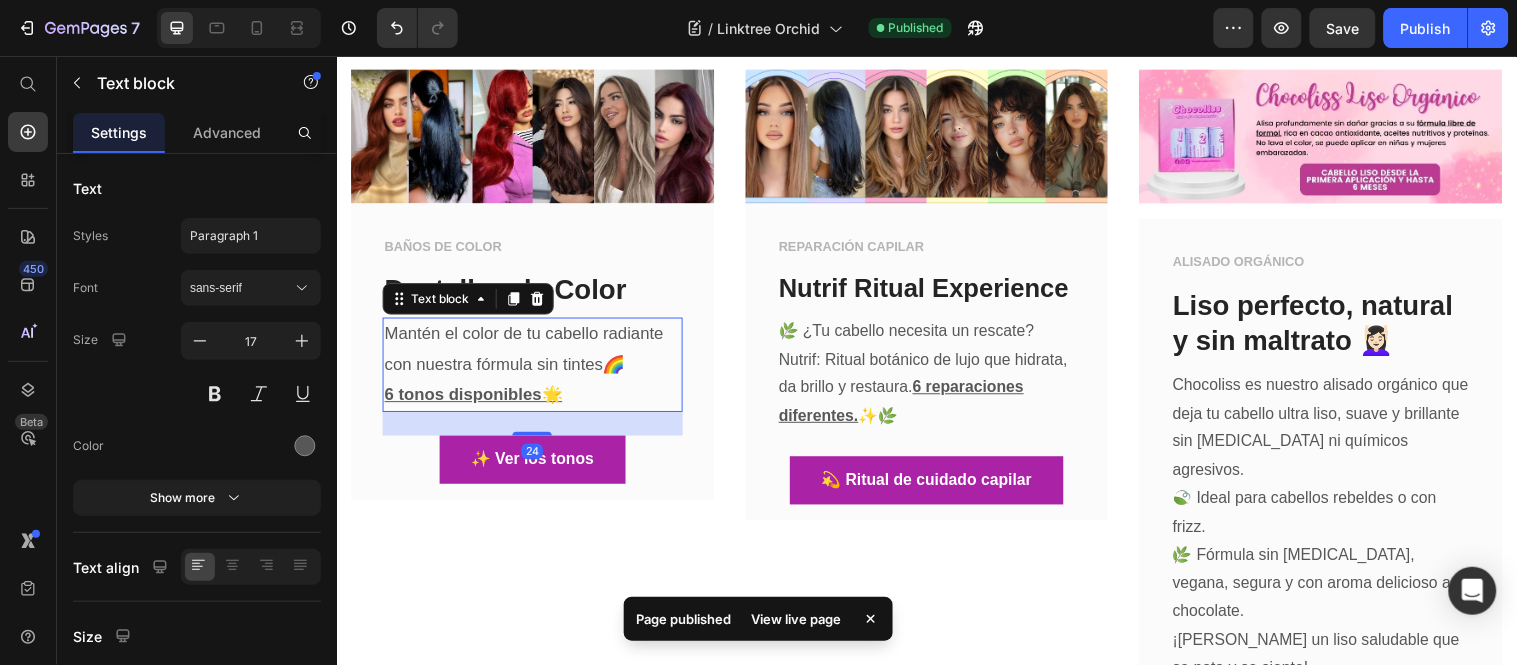click on "Mantén el color de tu cabello radiante con nuestra fórmula sin tintes🌈" at bounding box center (535, 353) 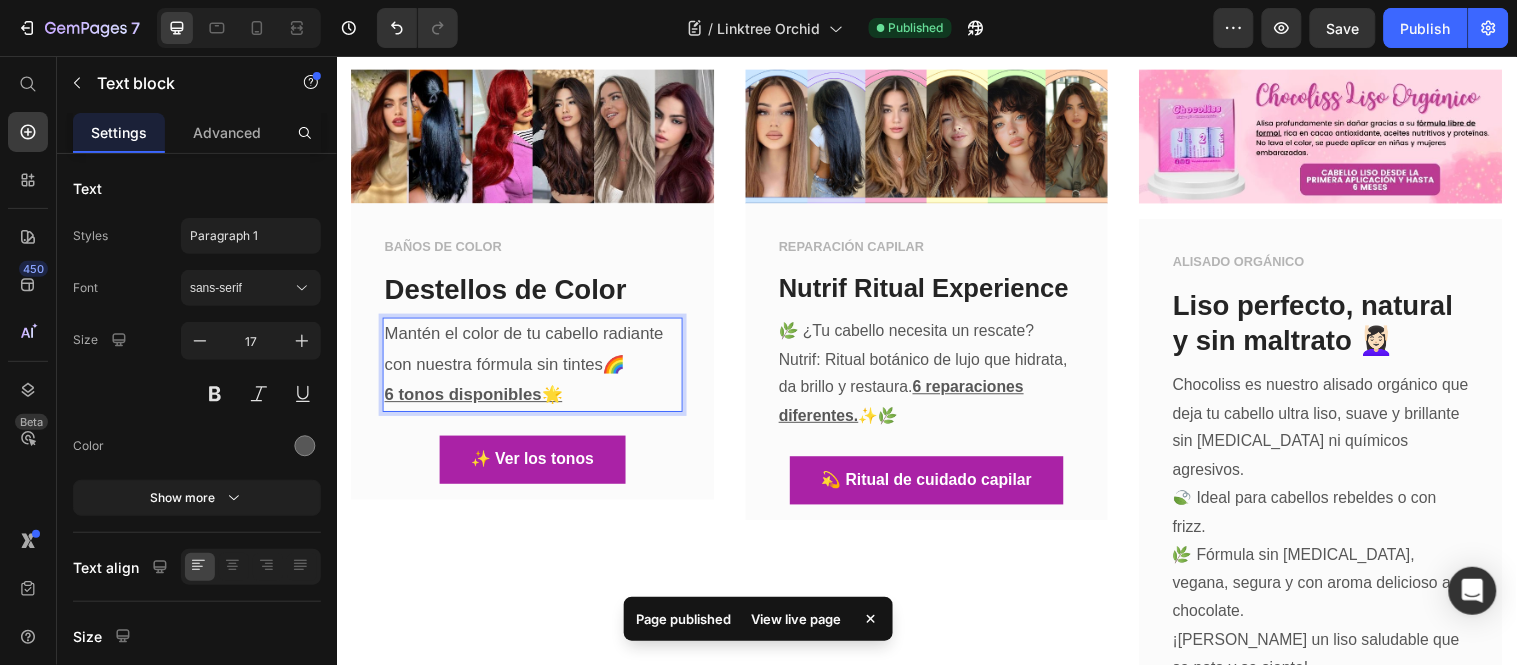 click on "Mantén el color de tu cabello radiante con nuestra fórmula sin tintes🌈" at bounding box center [535, 353] 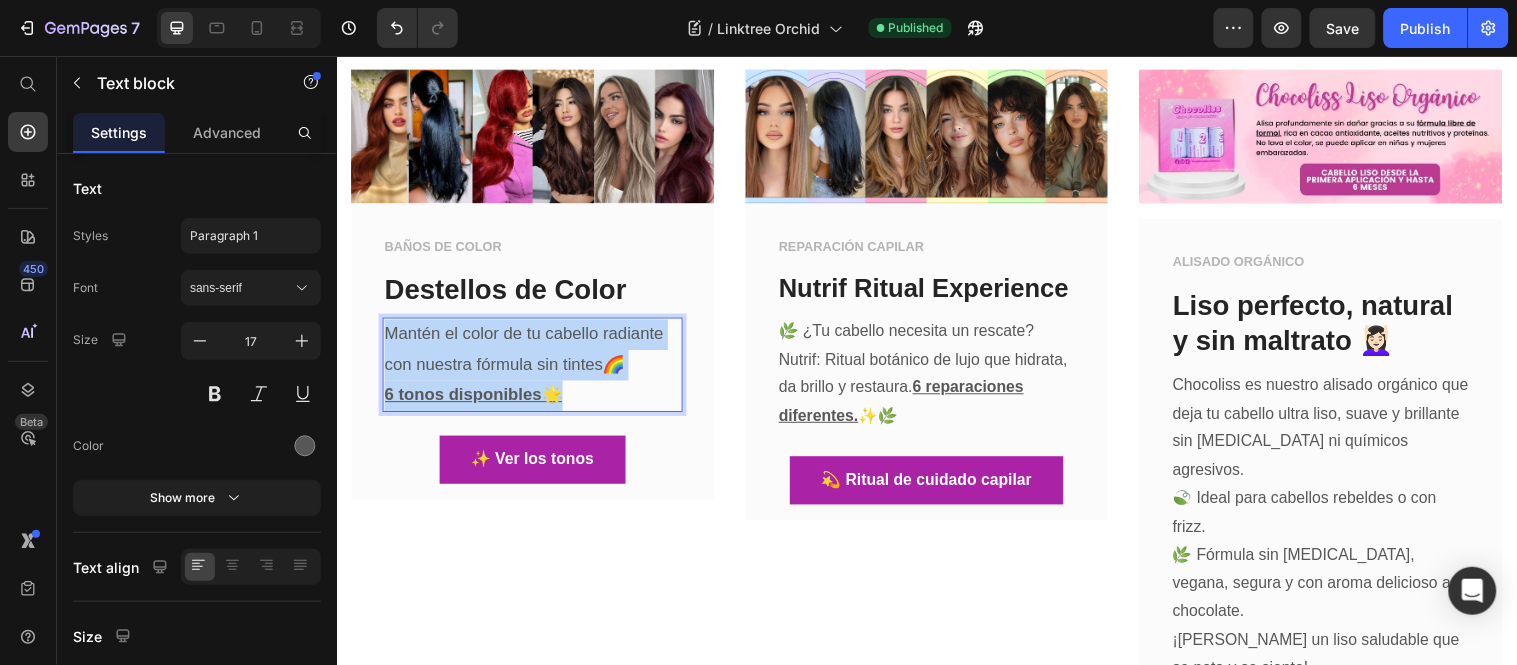 drag, startPoint x: 599, startPoint y: 389, endPoint x: 382, endPoint y: 325, distance: 226.24103 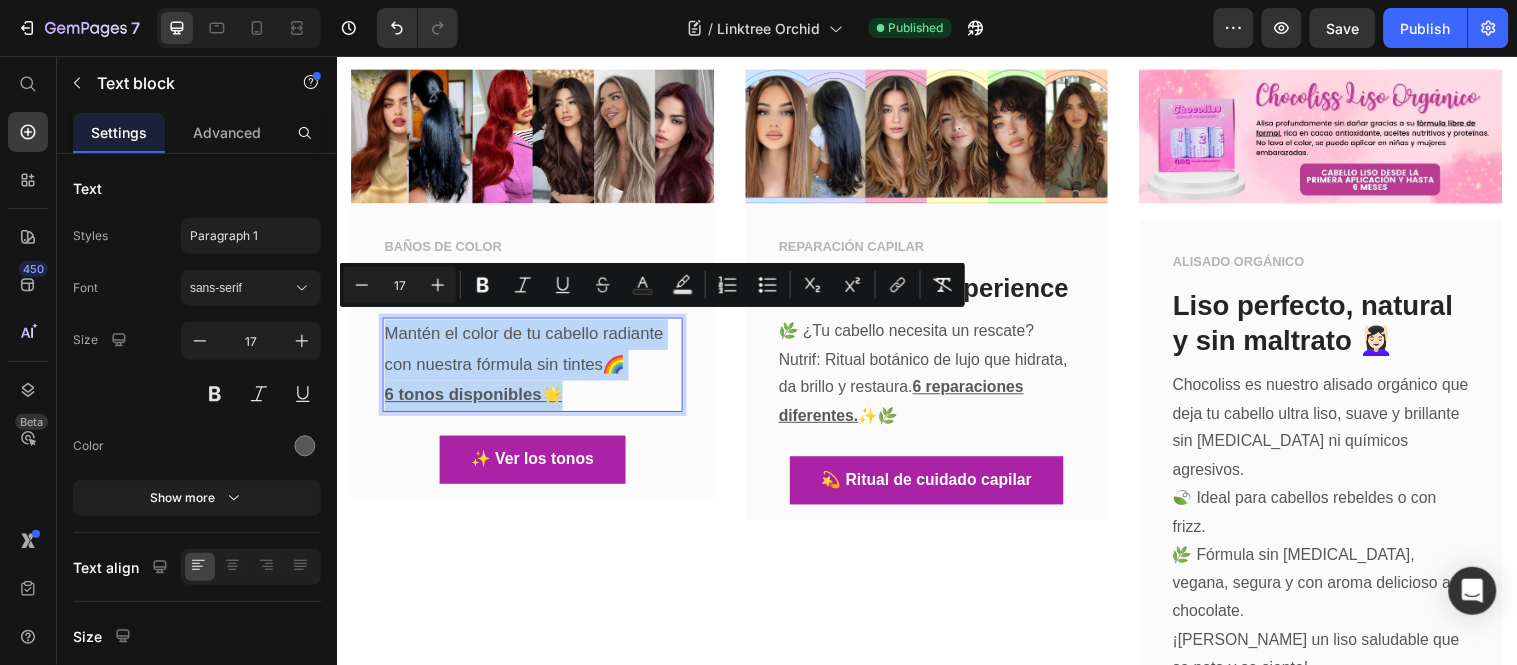 click on "Mantén el color de tu cabello radiante con nuestra fórmula sin tintes🌈   6 tonos disponibles🌟" at bounding box center [535, 369] 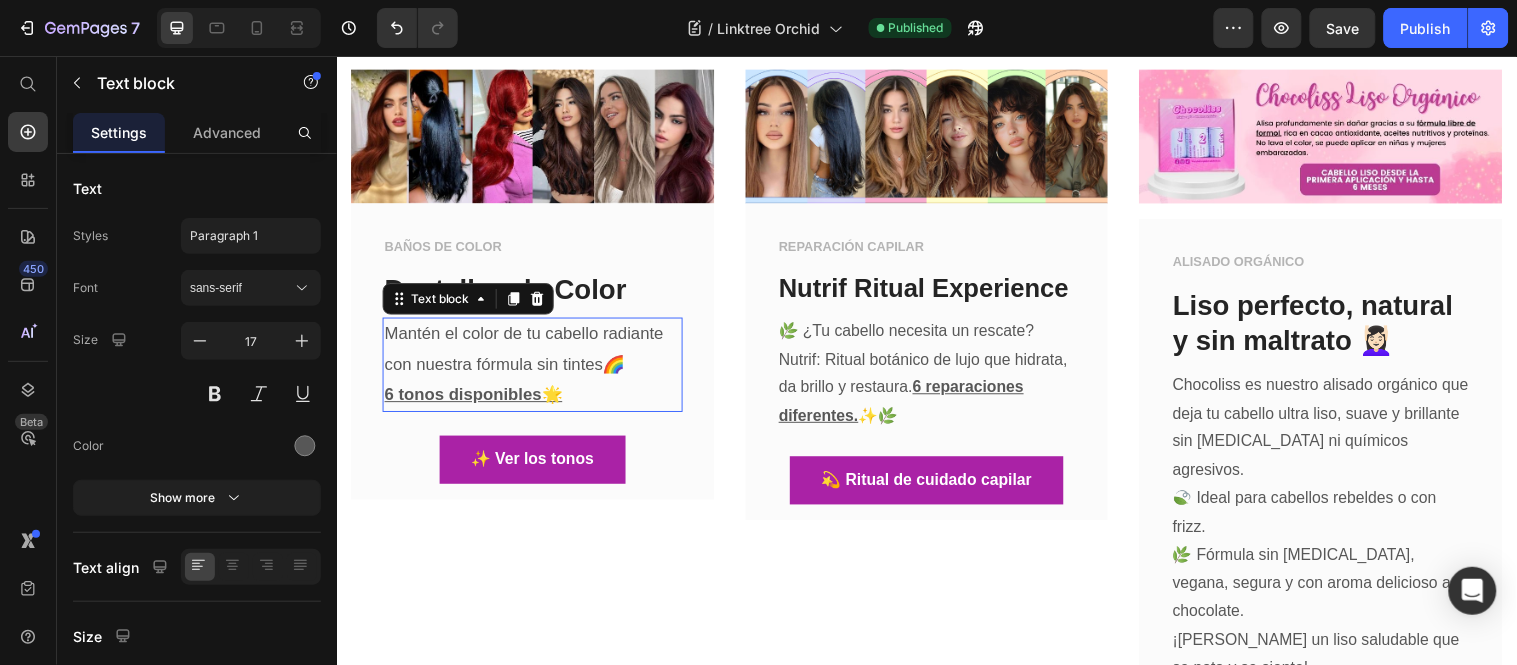 click on "6 tonos disponibles🌟" at bounding box center [535, 400] 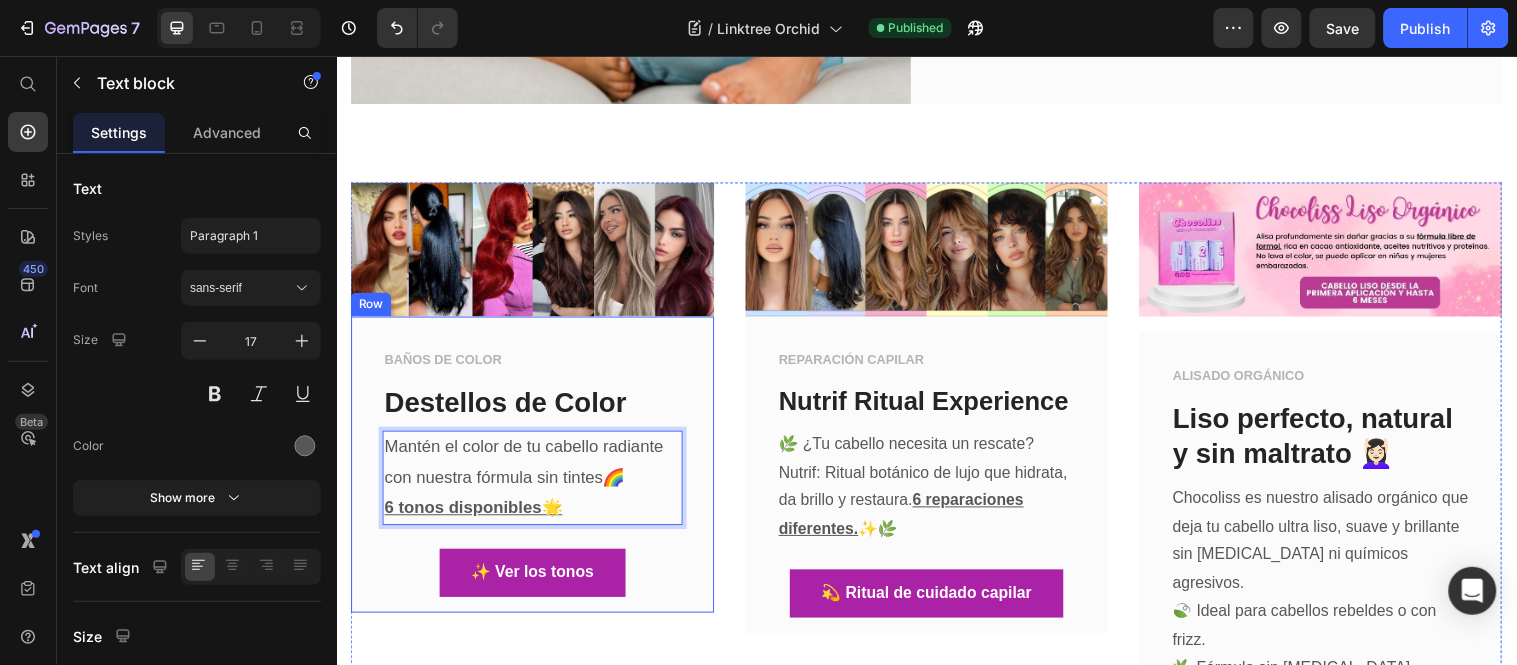 scroll, scrollTop: 888, scrollLeft: 0, axis: vertical 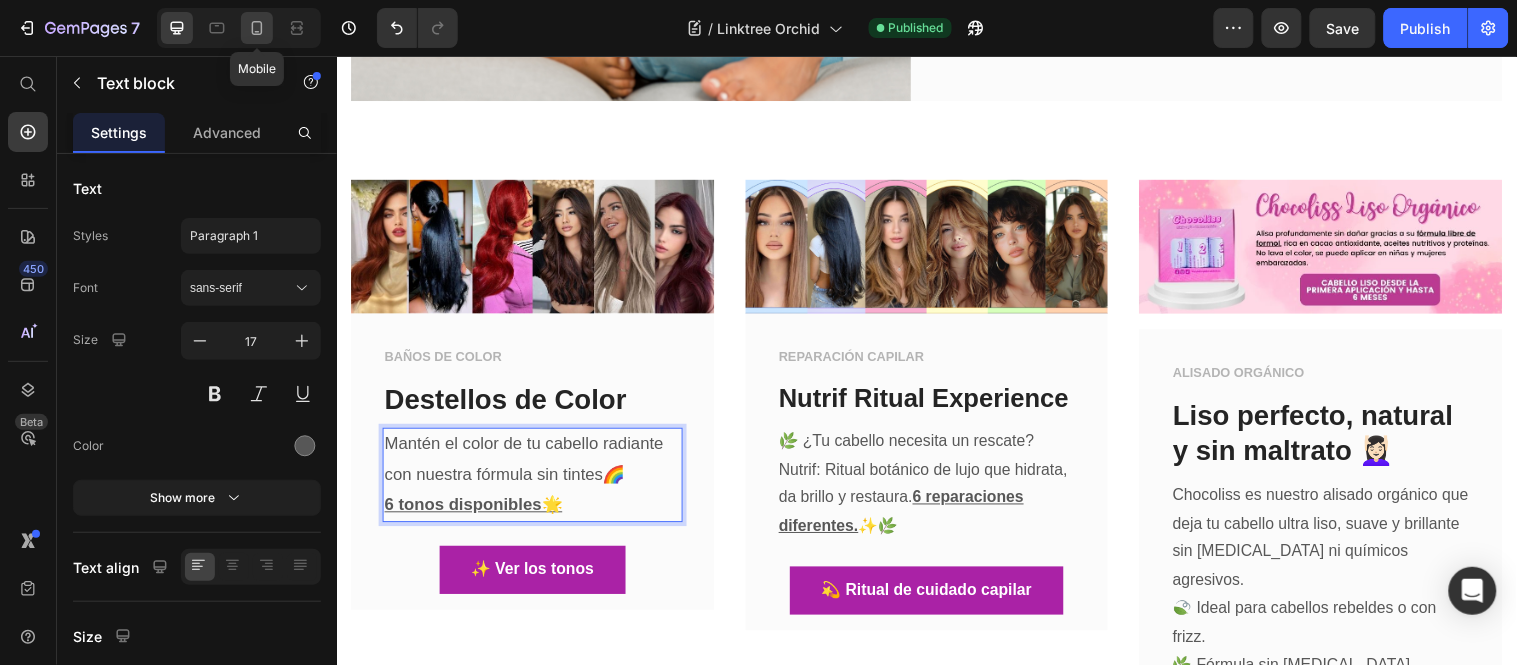 click 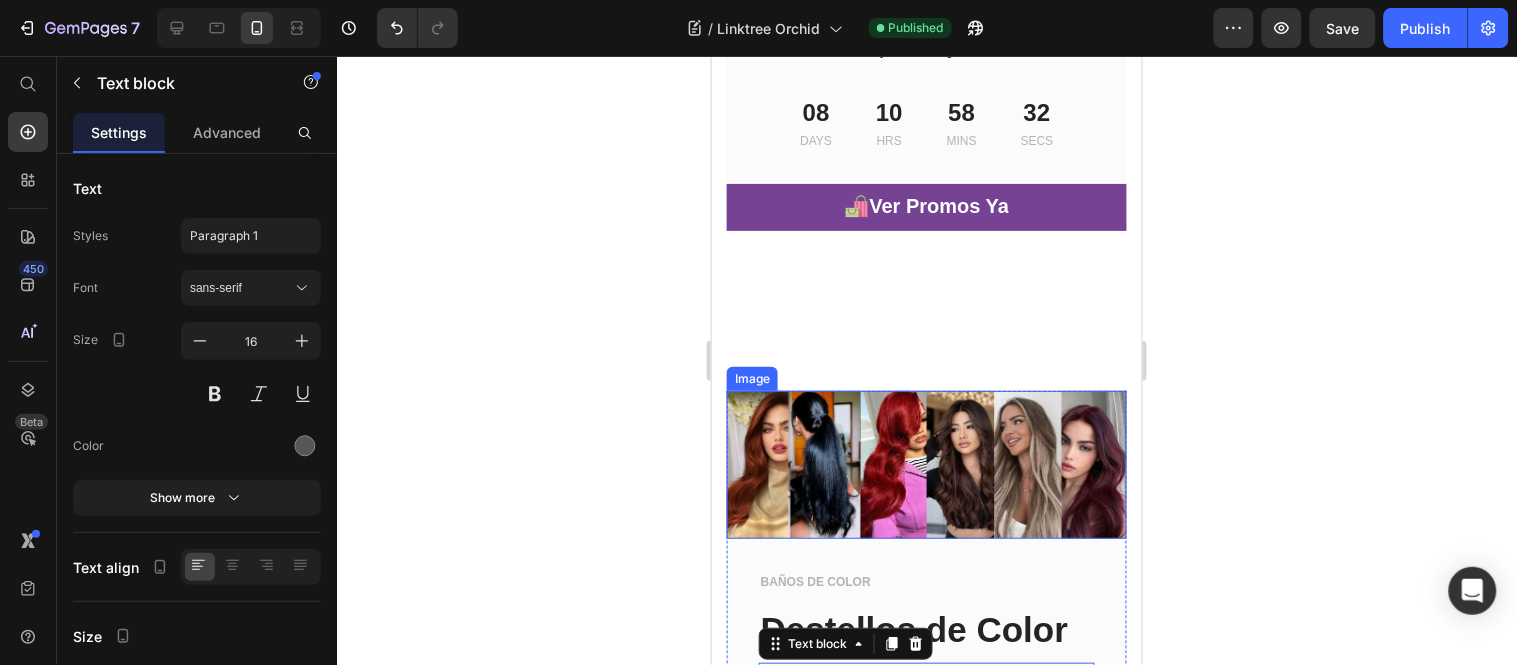 scroll, scrollTop: 1056, scrollLeft: 0, axis: vertical 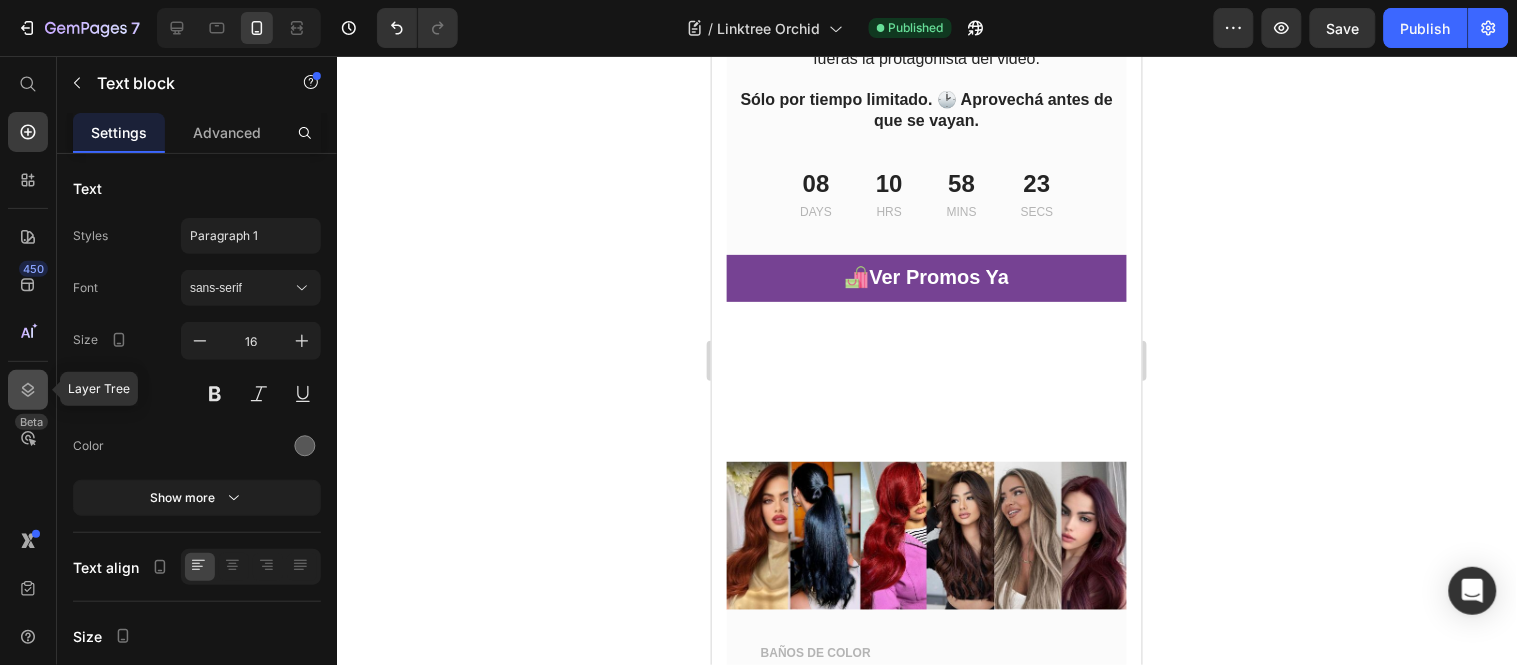 click 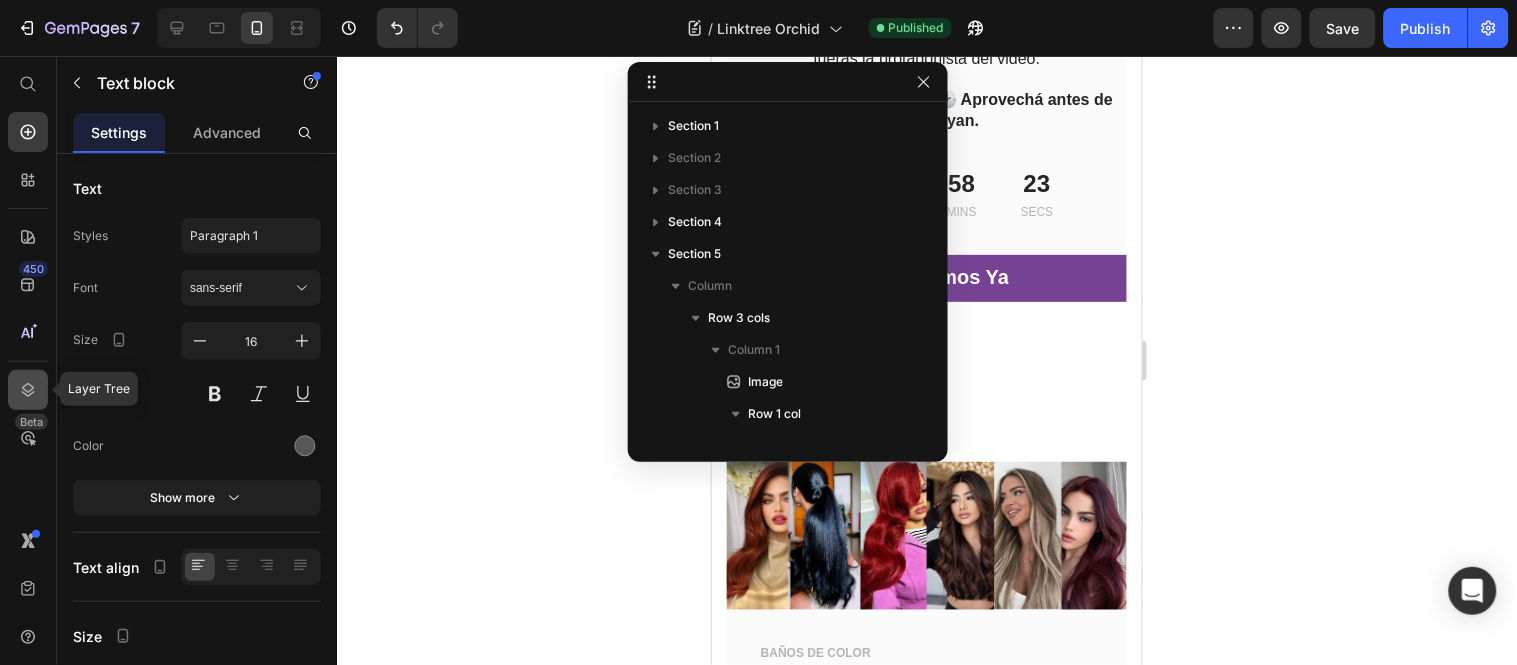 scroll, scrollTop: 282, scrollLeft: 0, axis: vertical 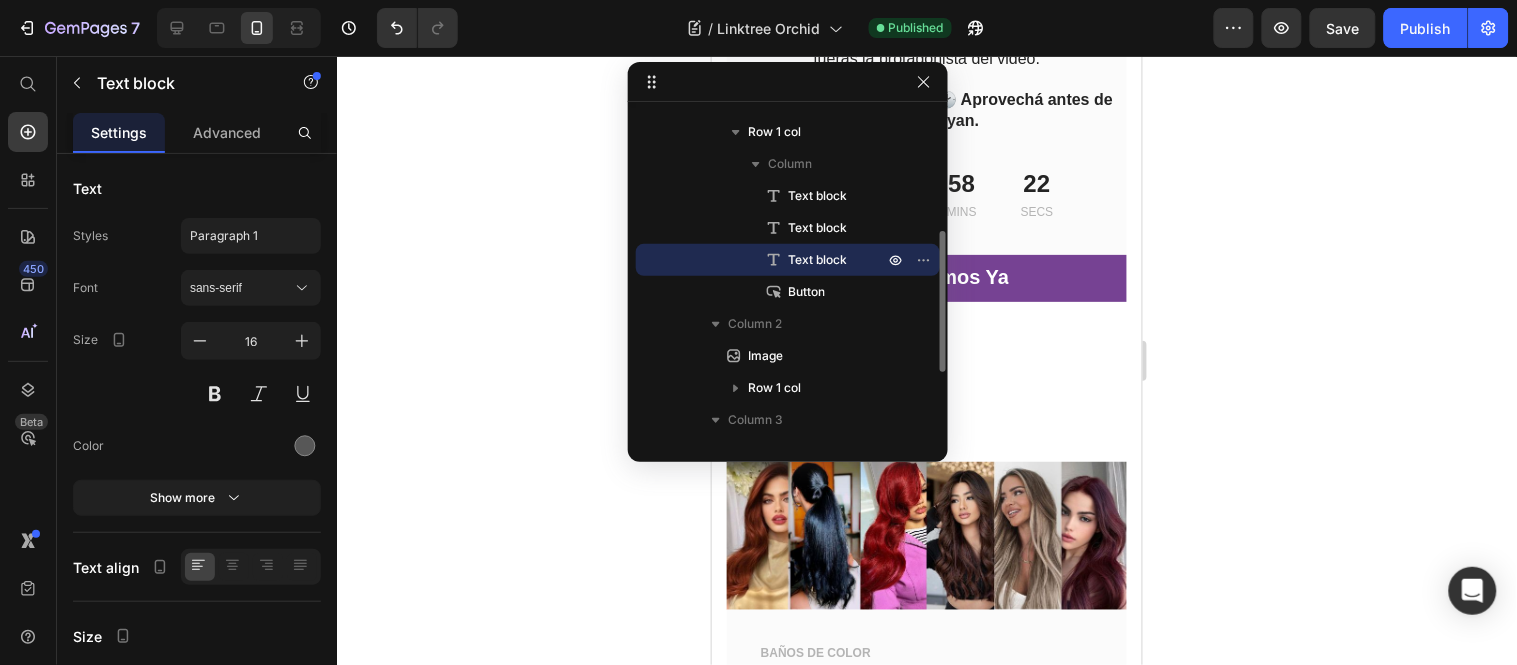 click 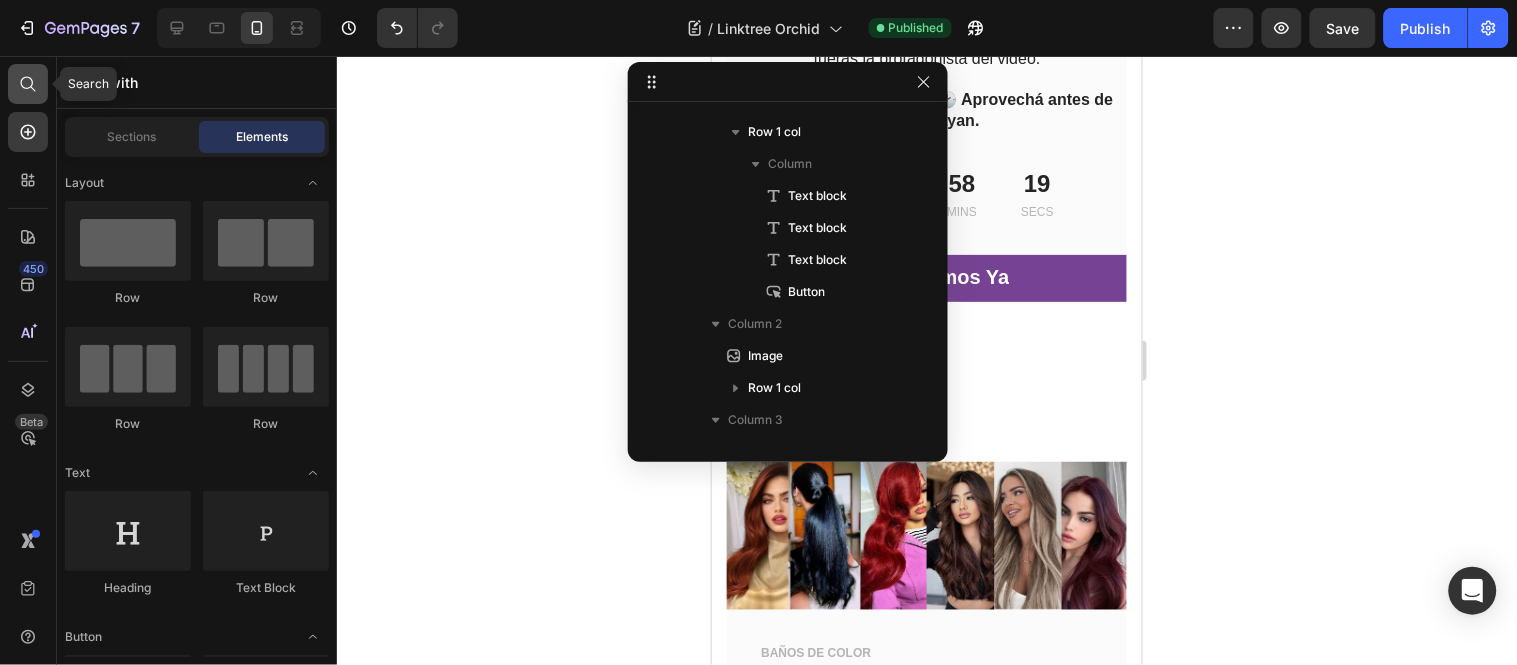 click 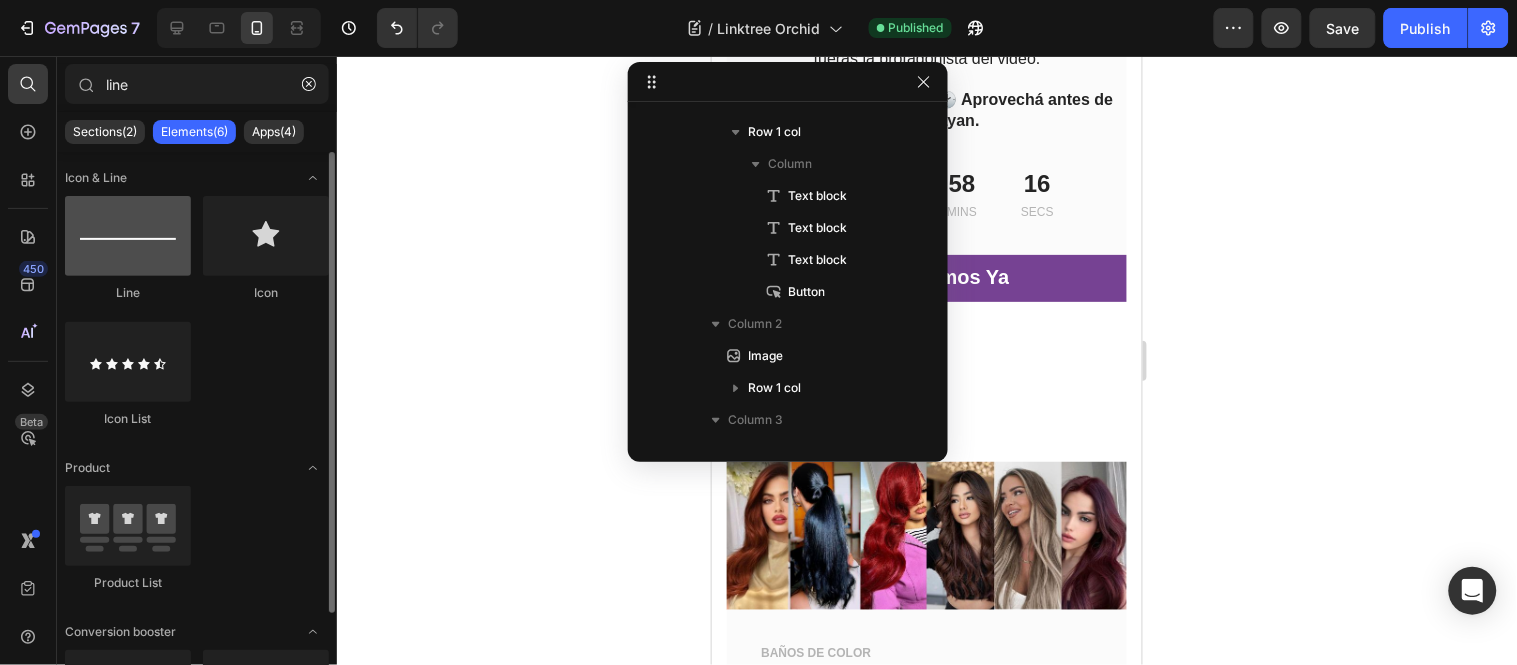 type on "line" 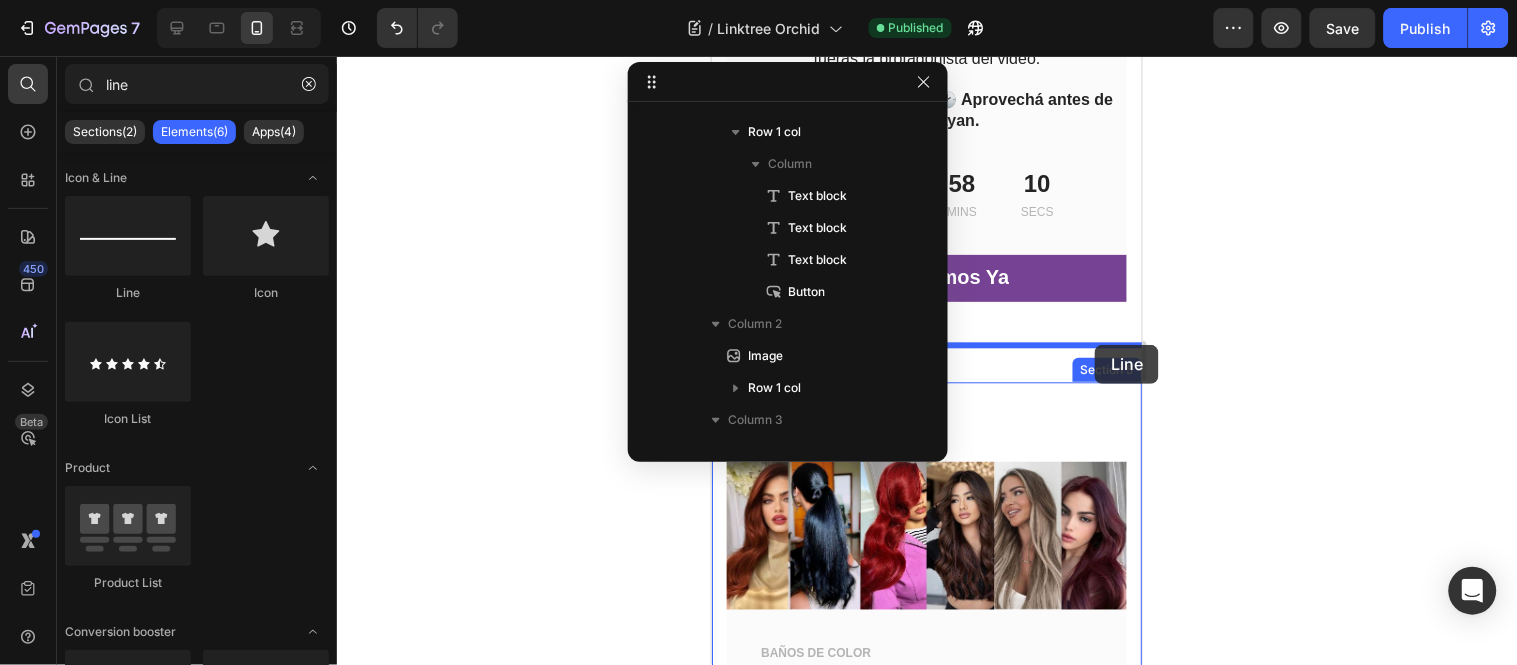drag, startPoint x: 835, startPoint y: 307, endPoint x: 1094, endPoint y: 344, distance: 261.62952 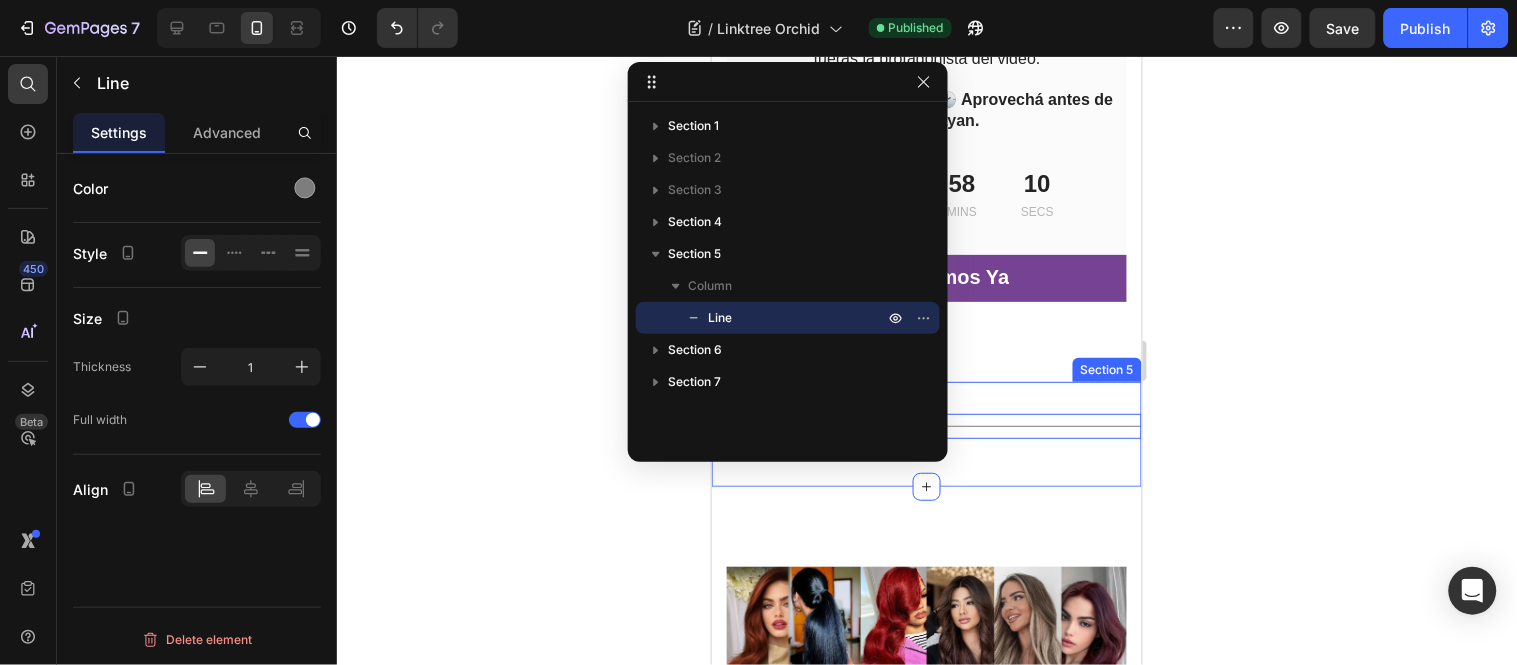 scroll, scrollTop: 0, scrollLeft: 0, axis: both 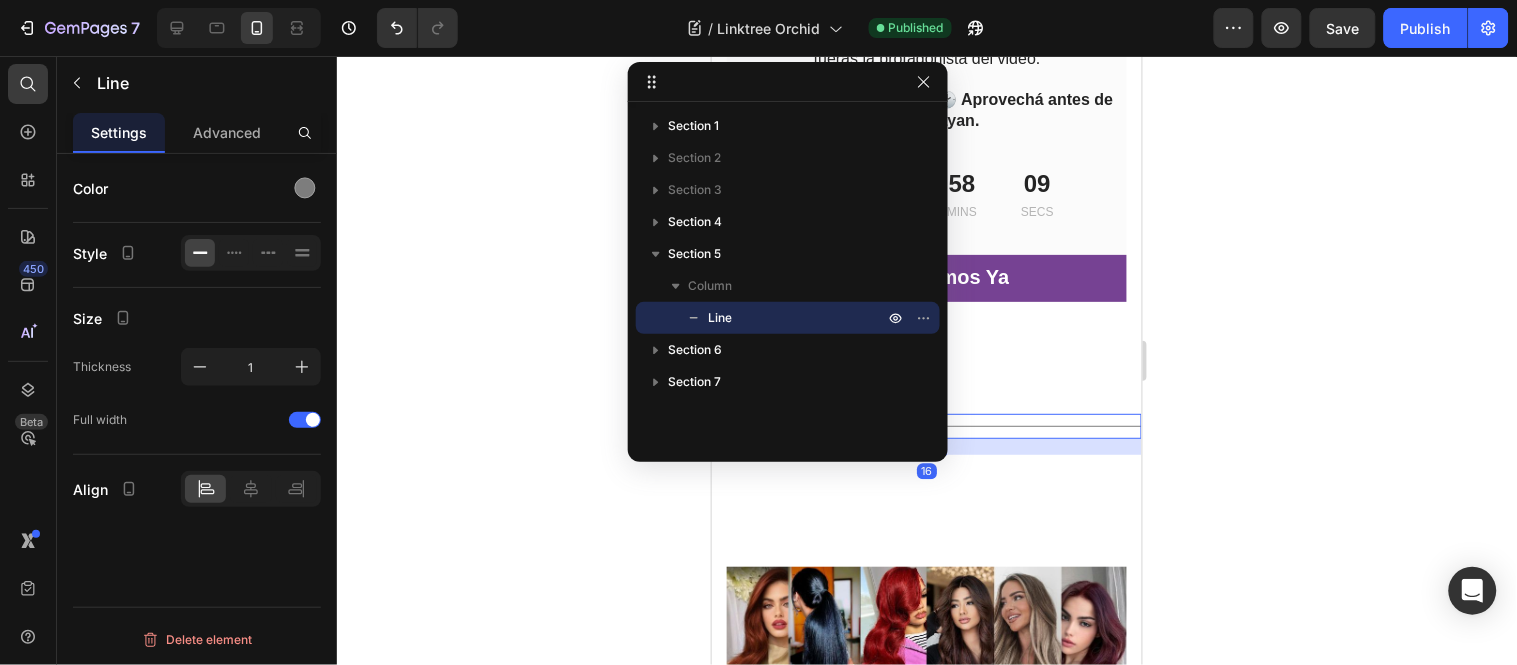click 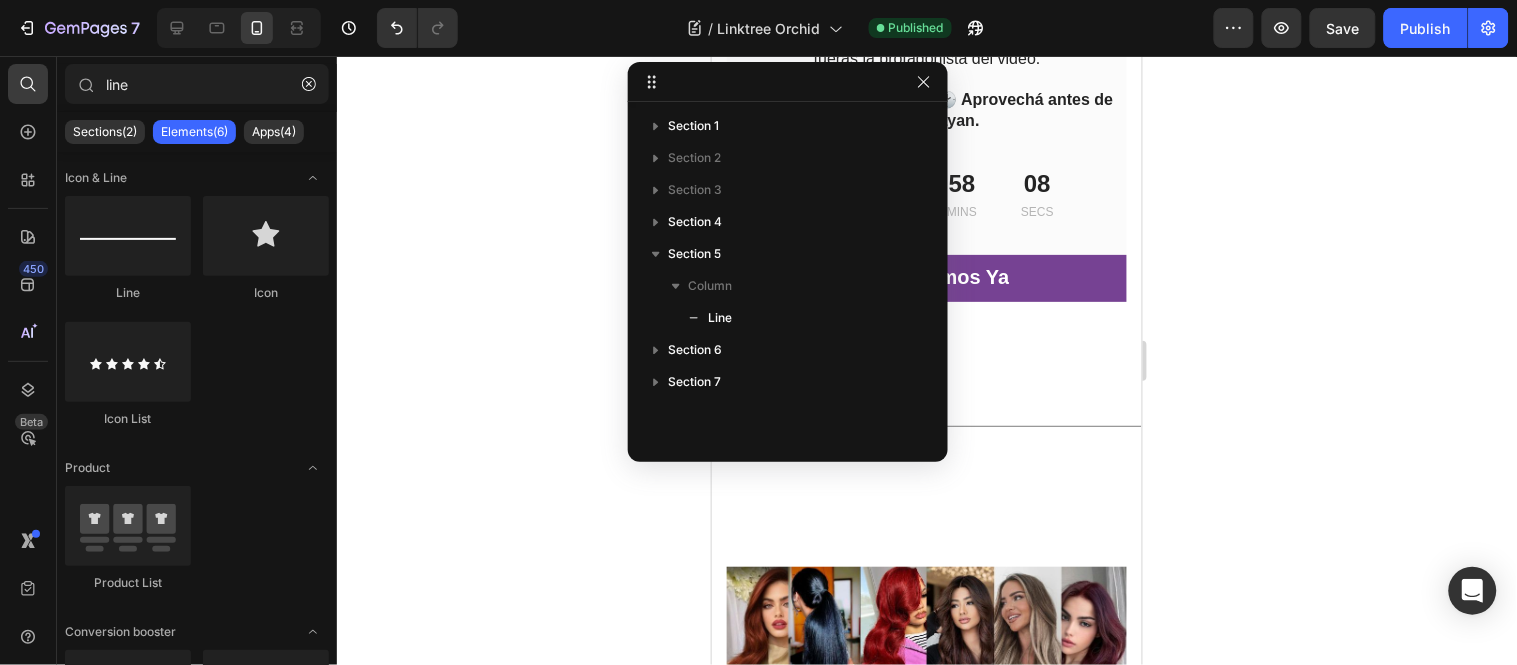 click 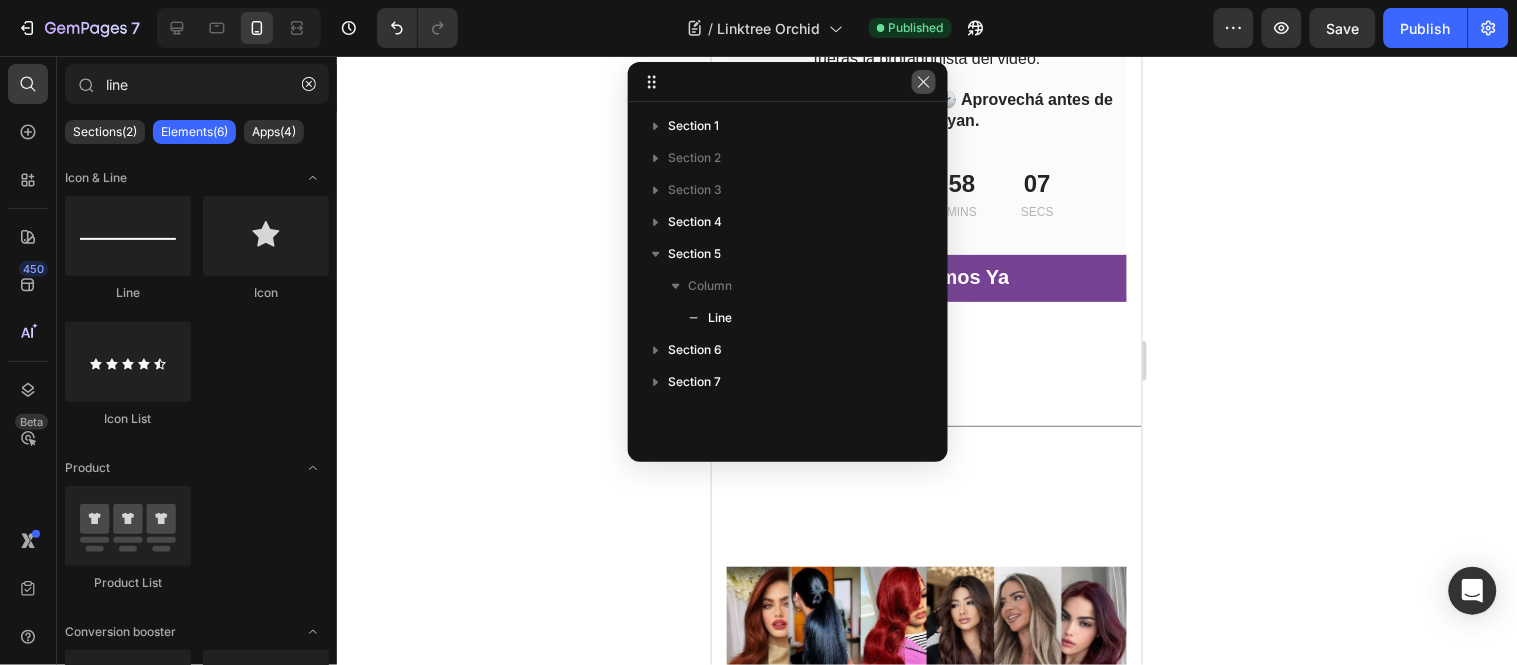 click 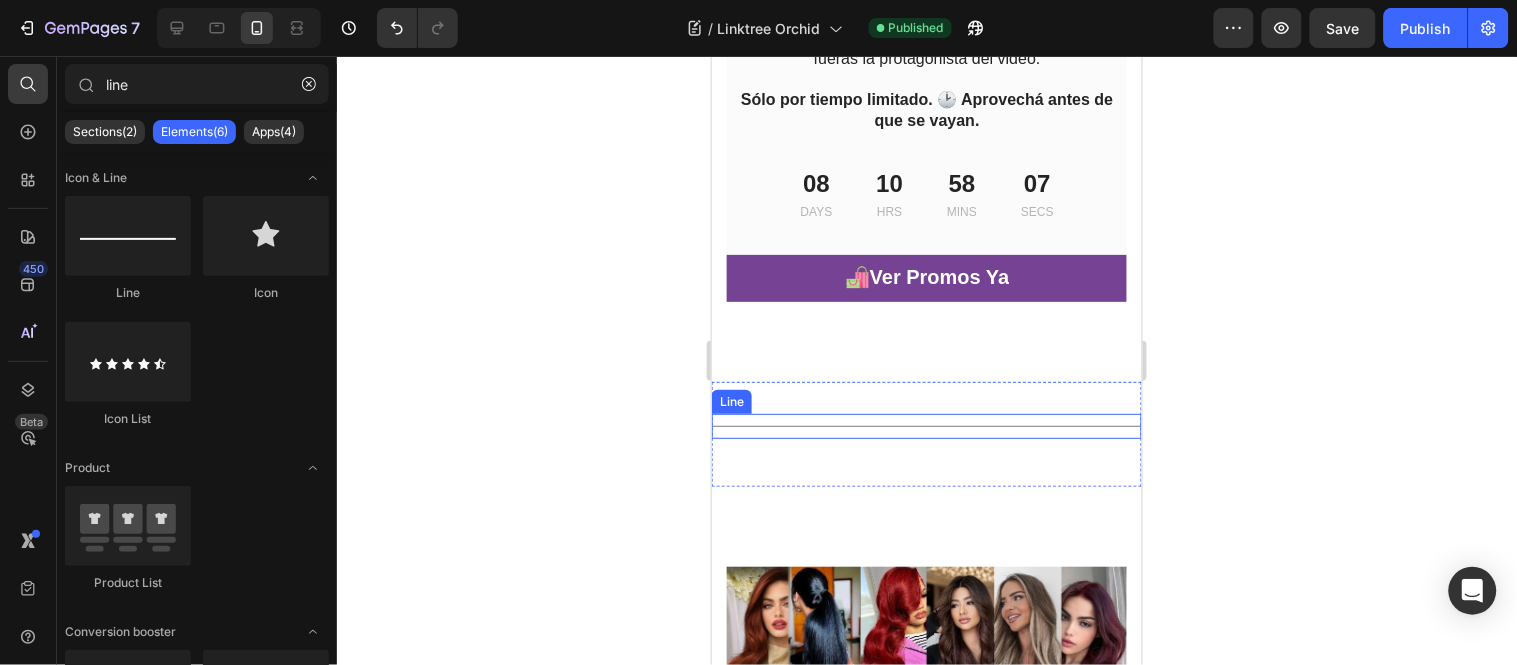click on "Title Line" at bounding box center [926, 425] 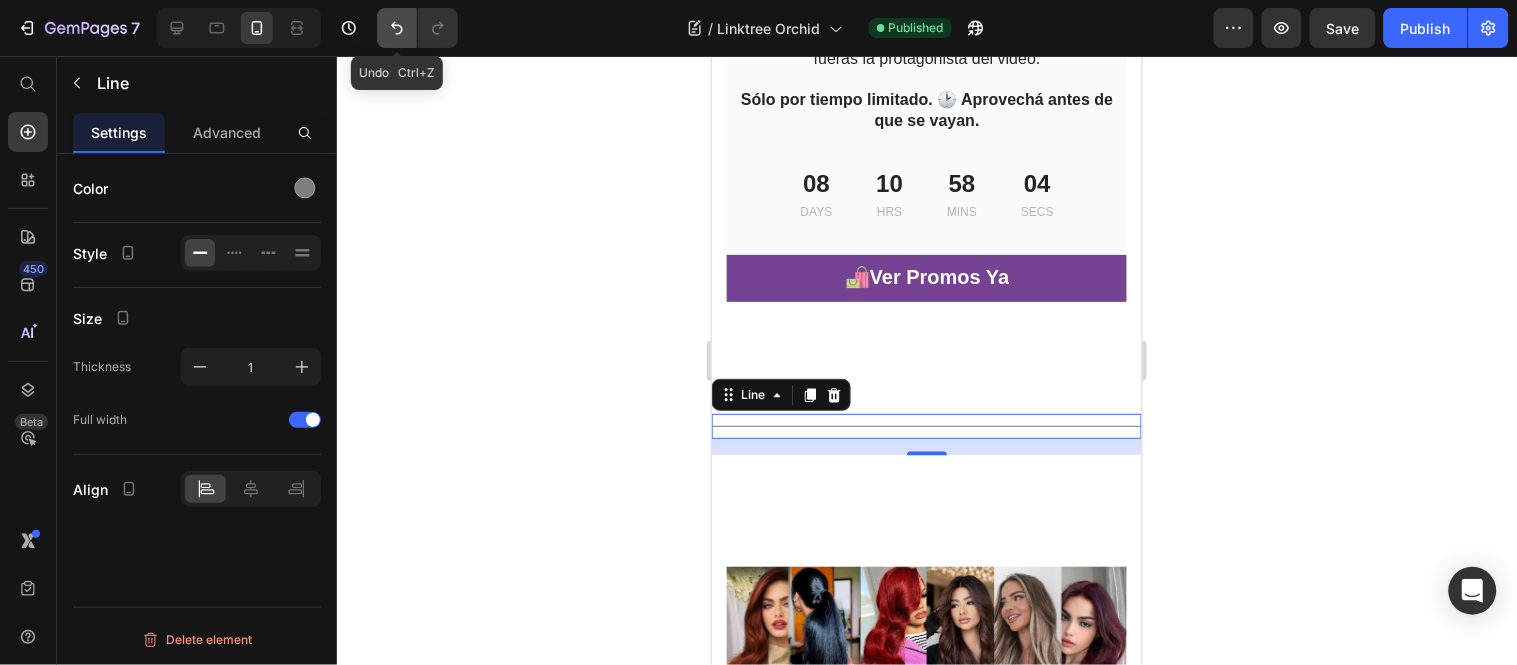 click 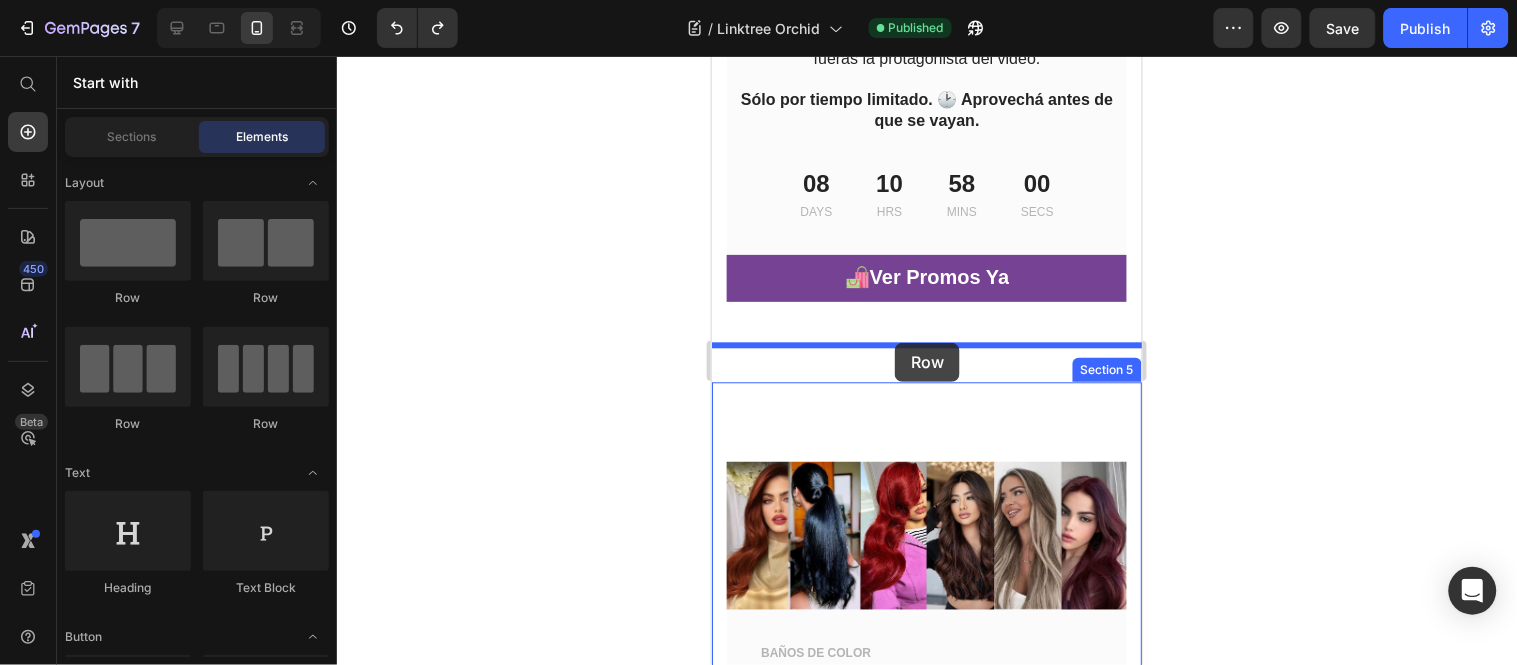 drag, startPoint x: 805, startPoint y: 306, endPoint x: 894, endPoint y: 342, distance: 96.00521 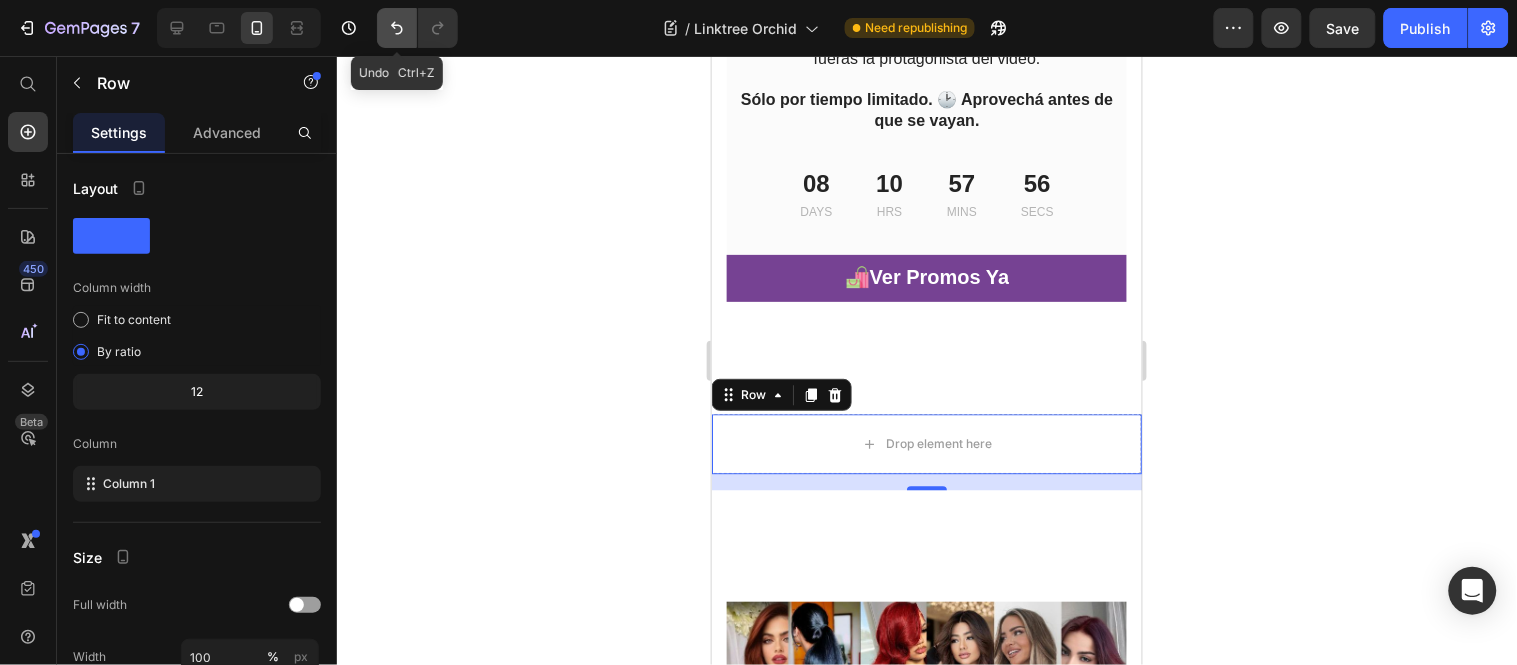 click 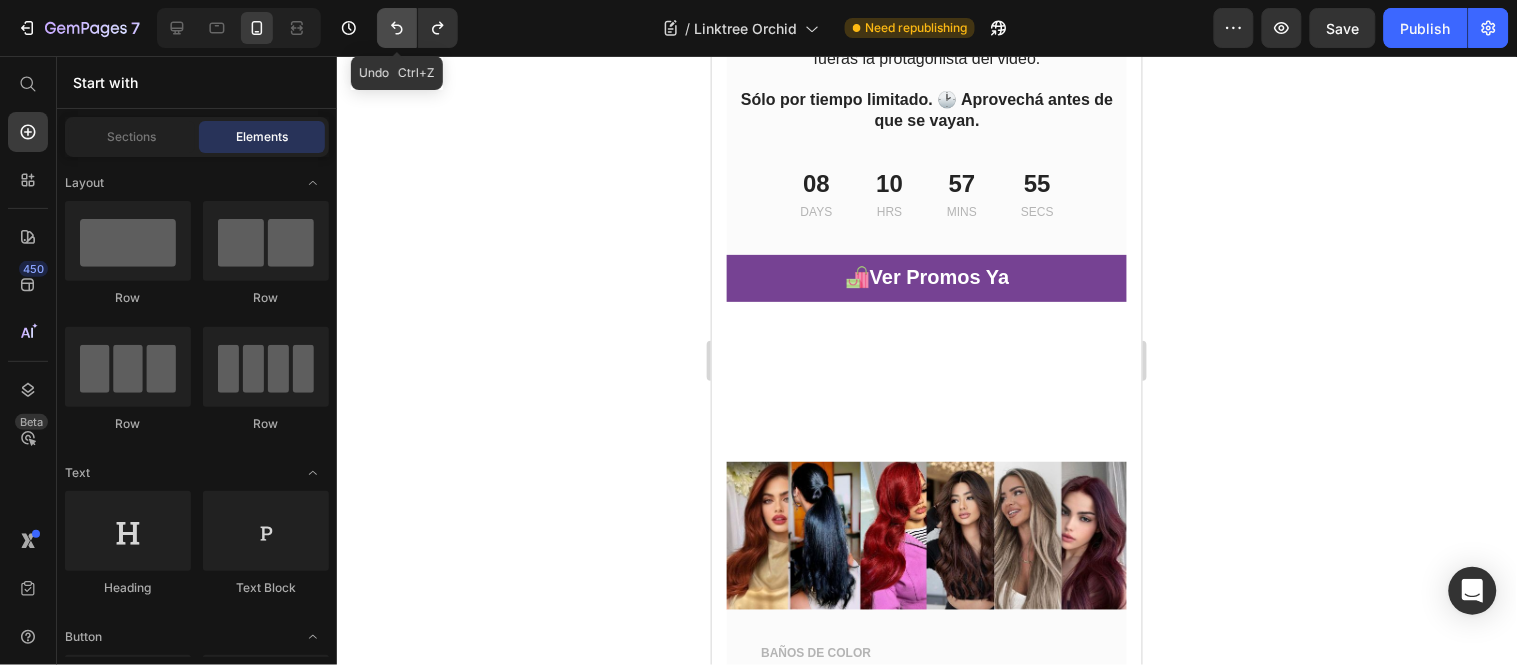 click 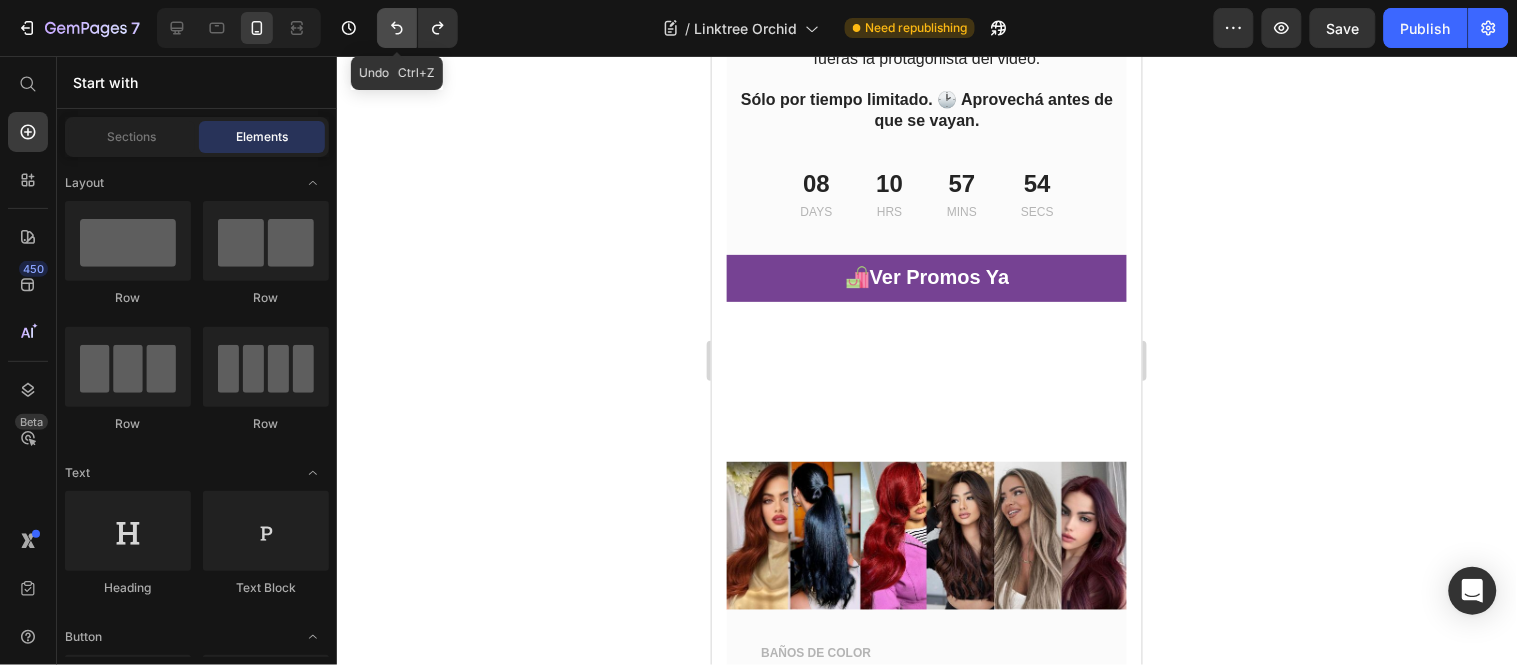 click 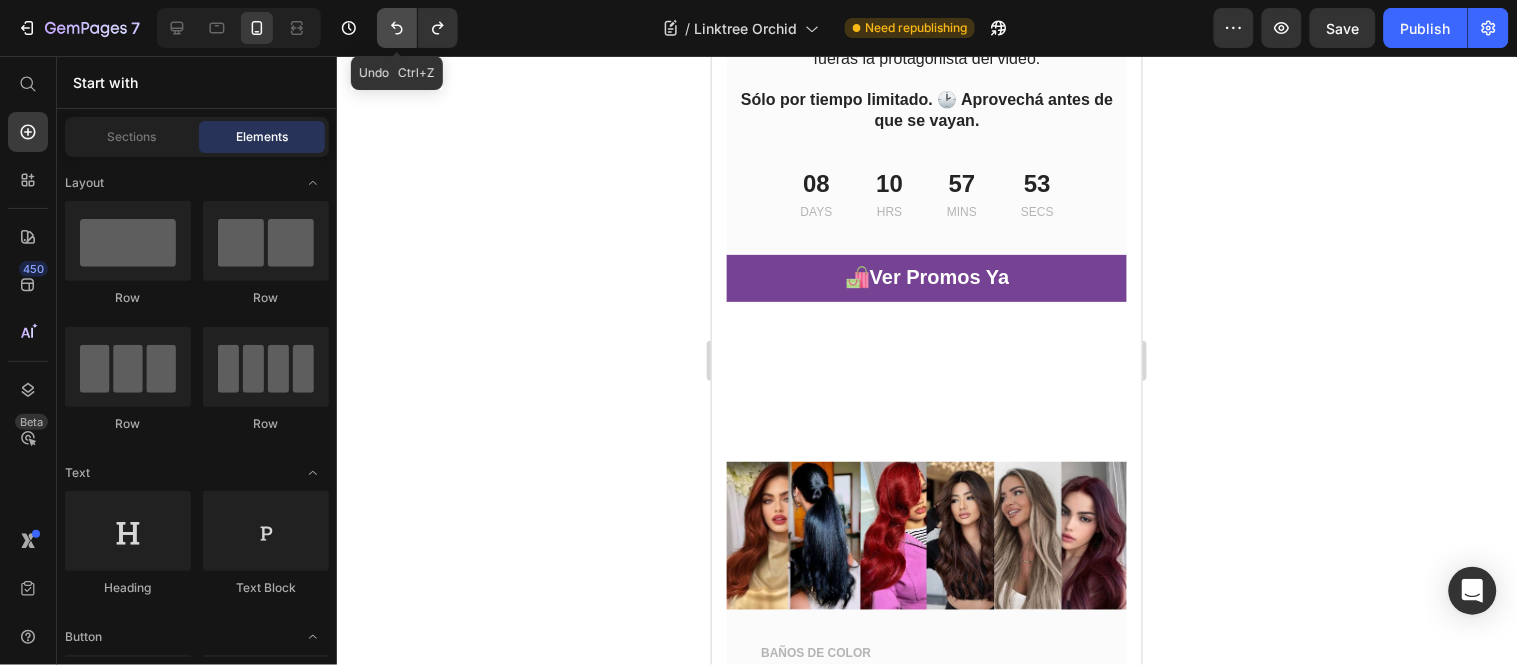 click 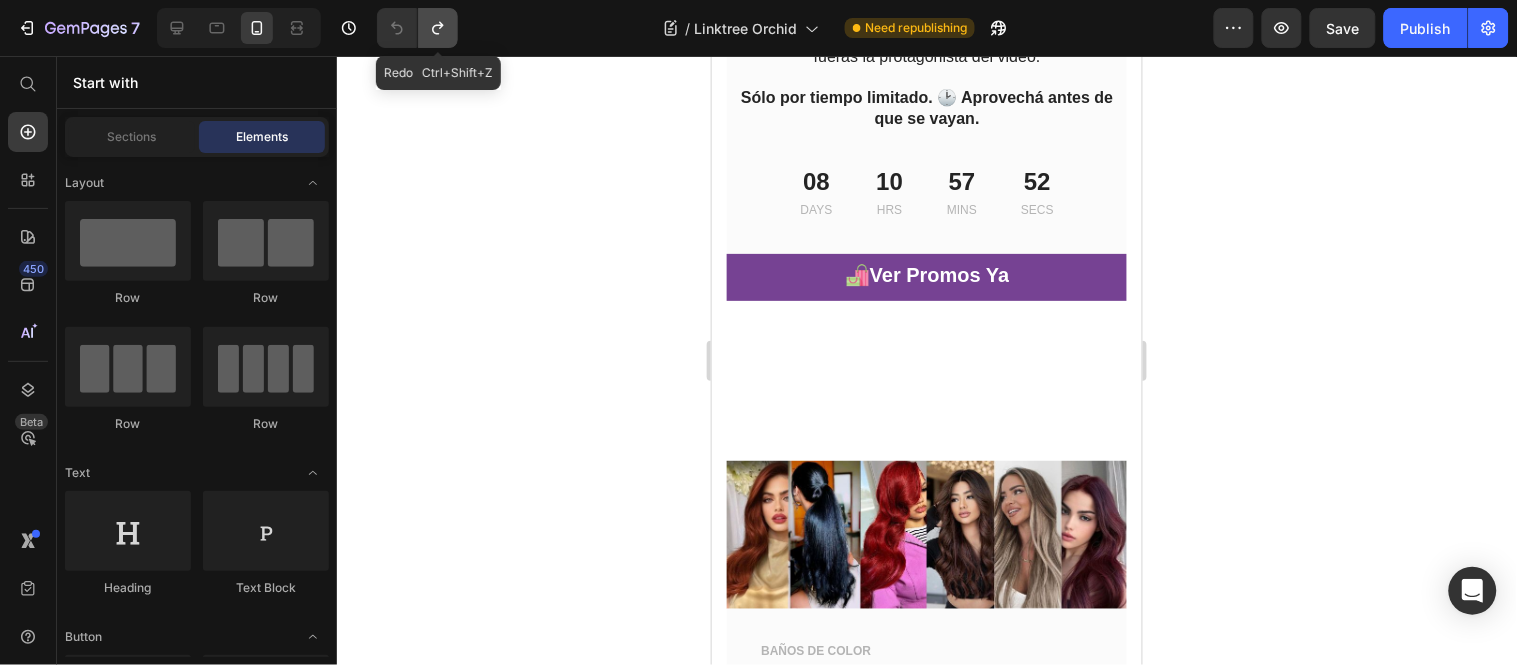 click 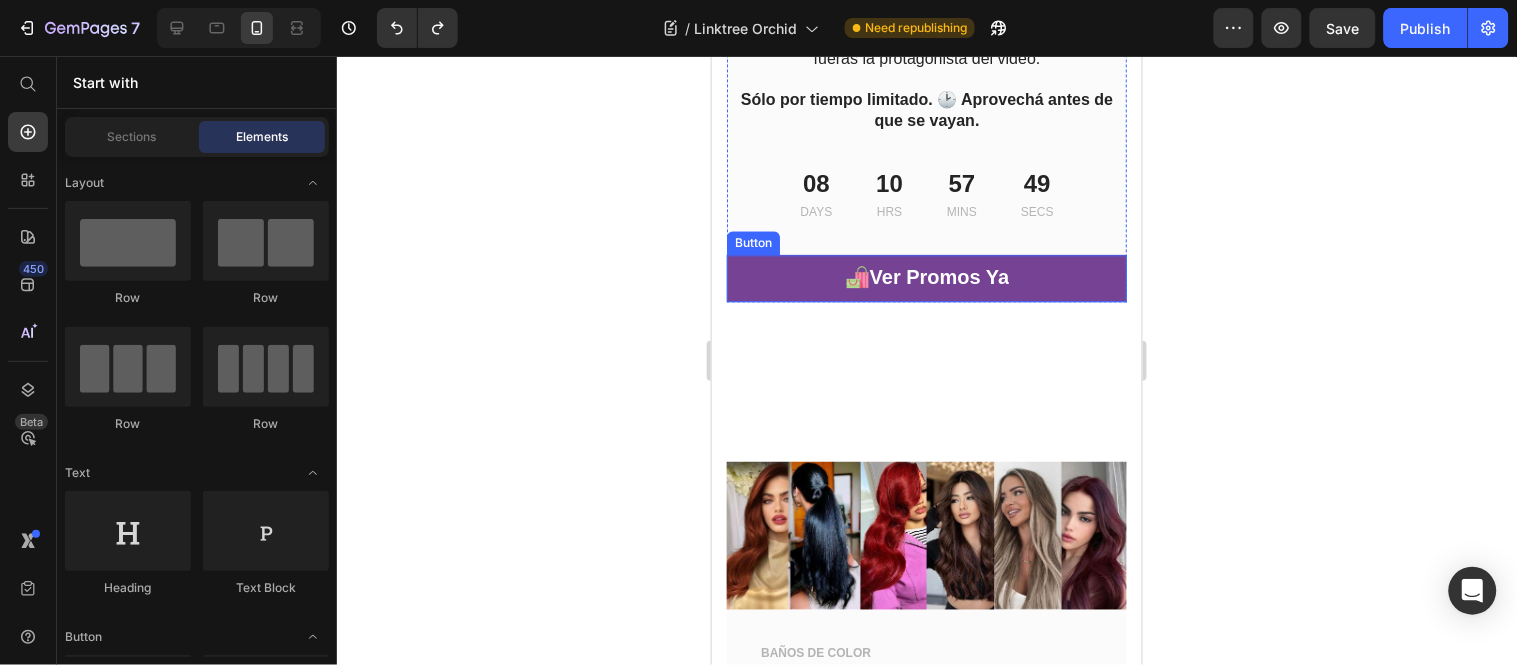 click 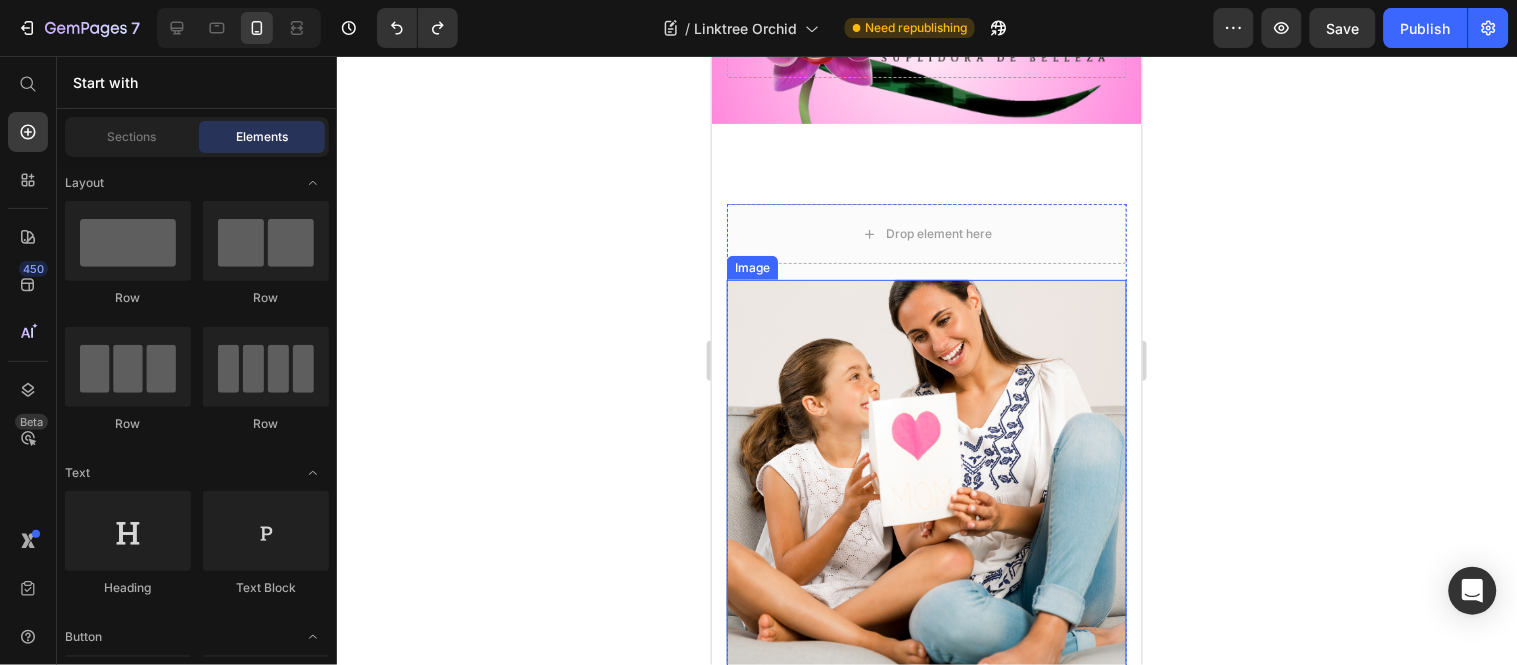 scroll, scrollTop: 0, scrollLeft: 0, axis: both 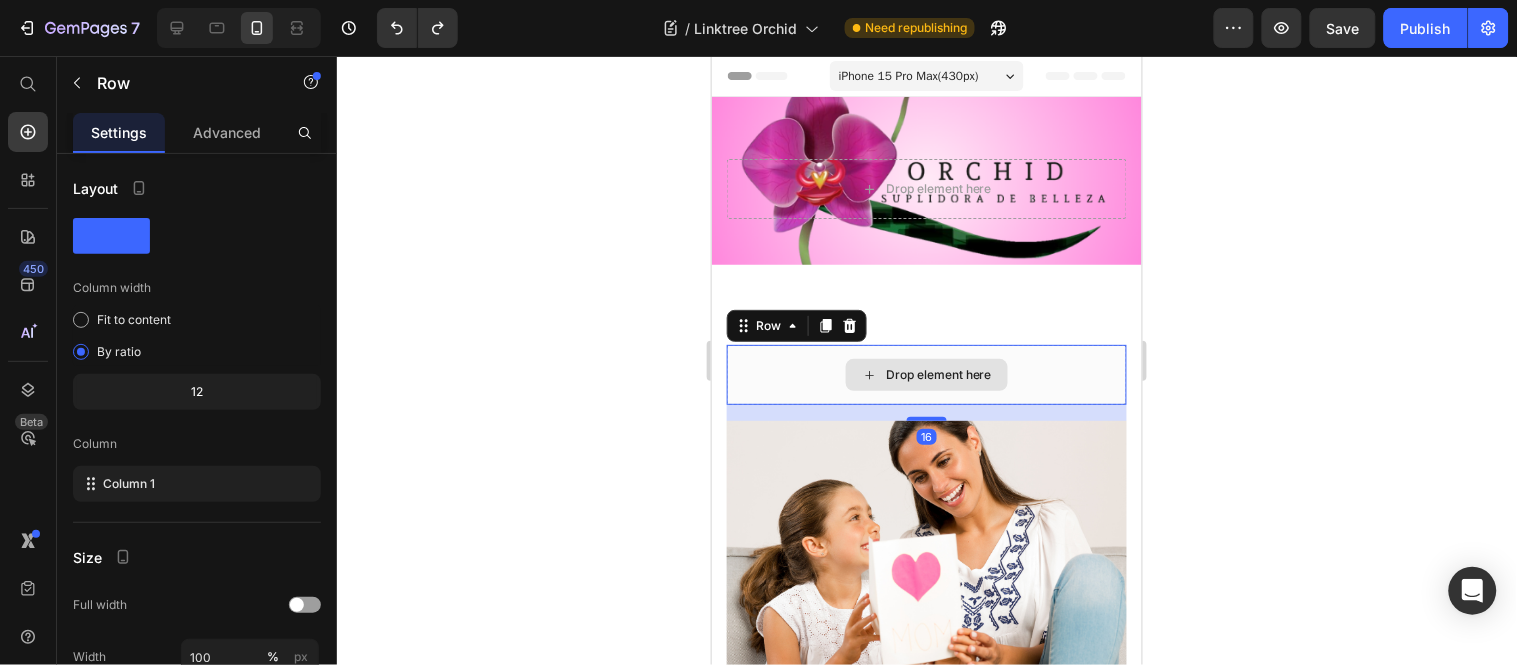 click on "Drop element here" at bounding box center [926, 374] 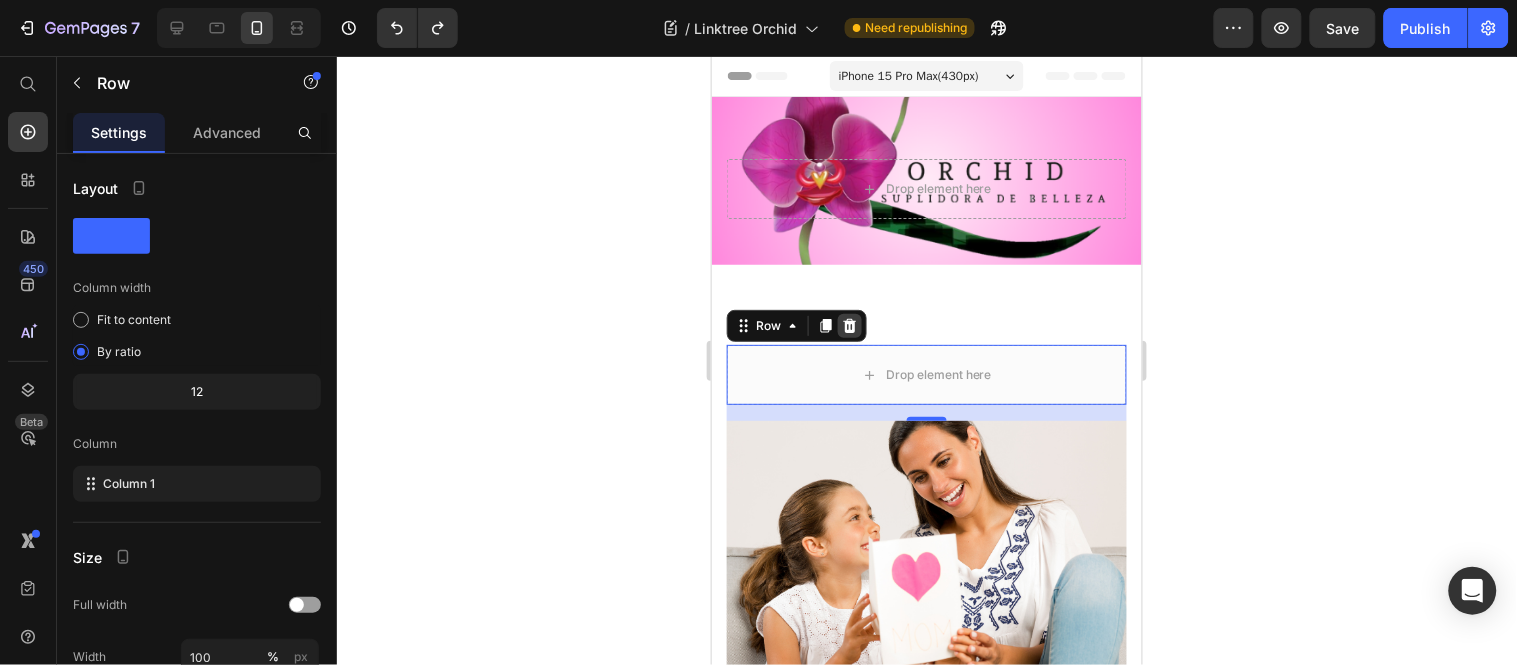 click 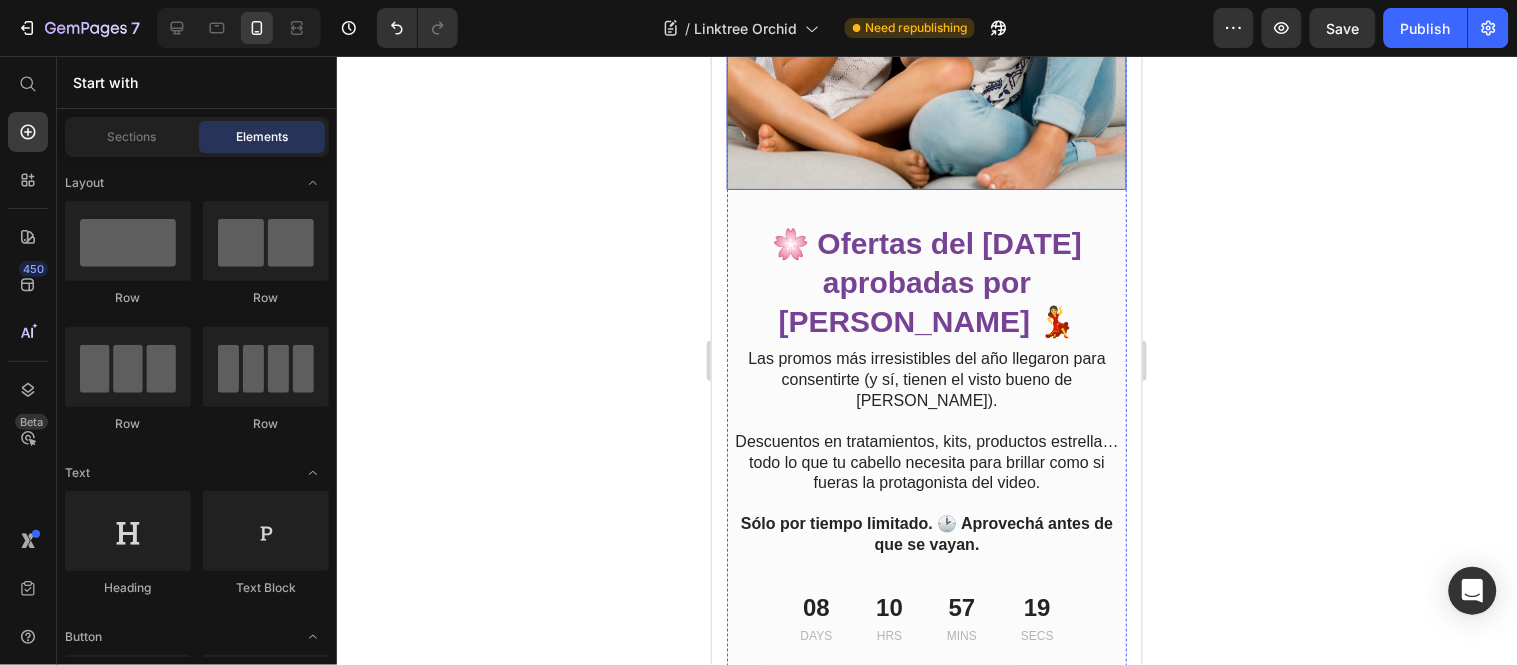 scroll, scrollTop: 777, scrollLeft: 0, axis: vertical 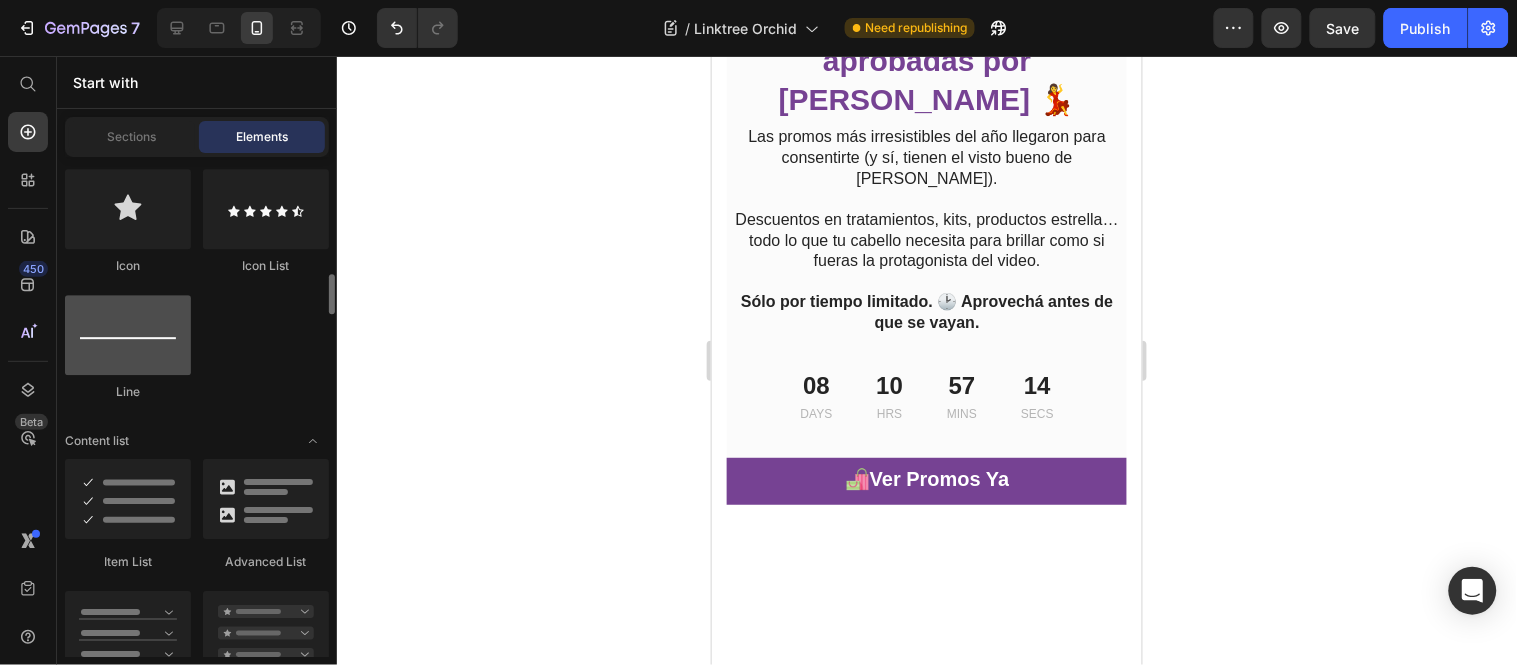 click at bounding box center (128, 335) 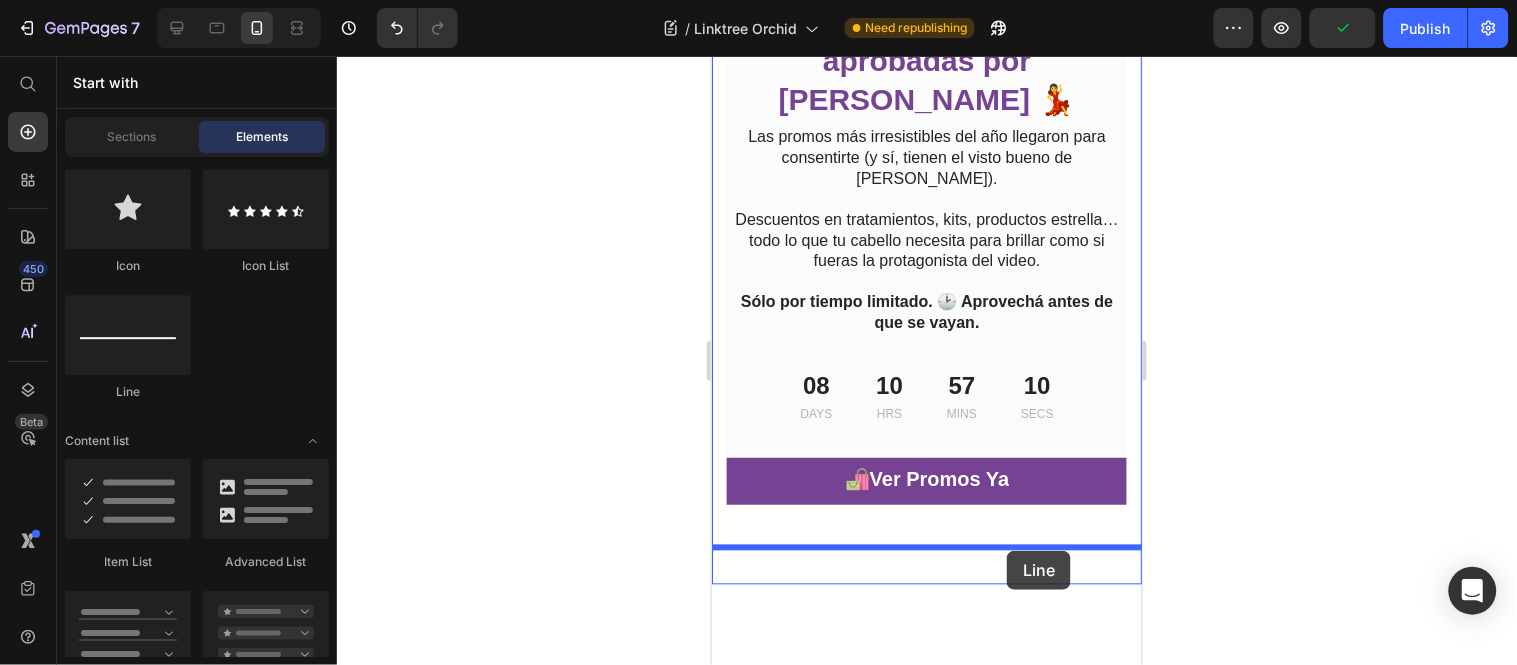 drag, startPoint x: 879, startPoint y: 407, endPoint x: 1006, endPoint y: 550, distance: 191.25375 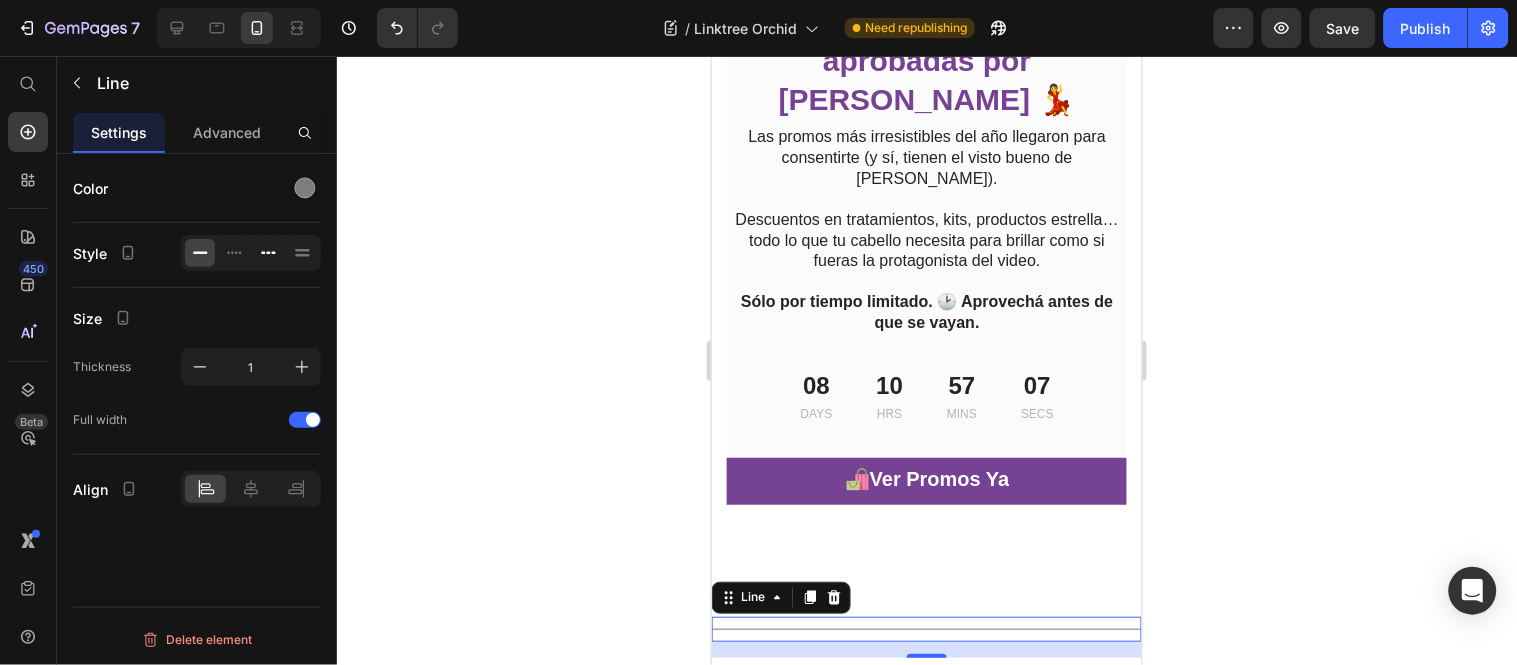click 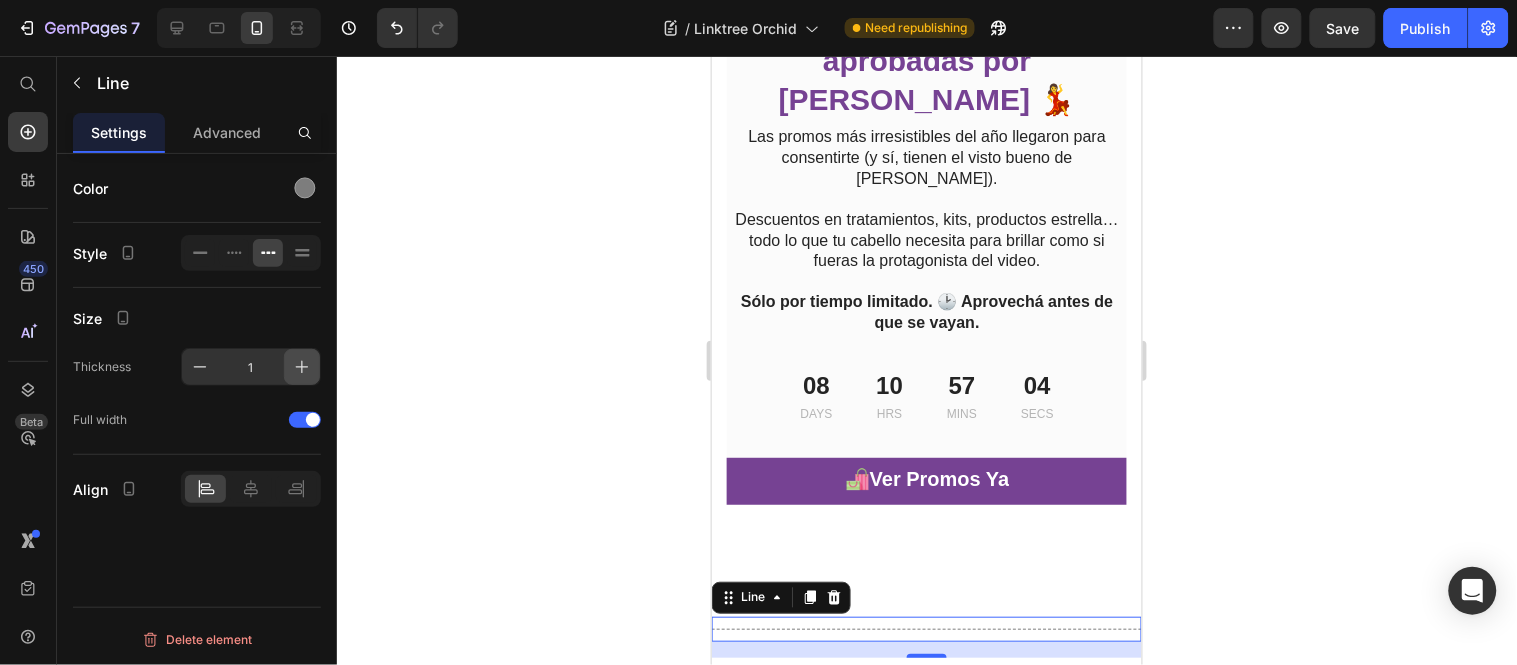 click 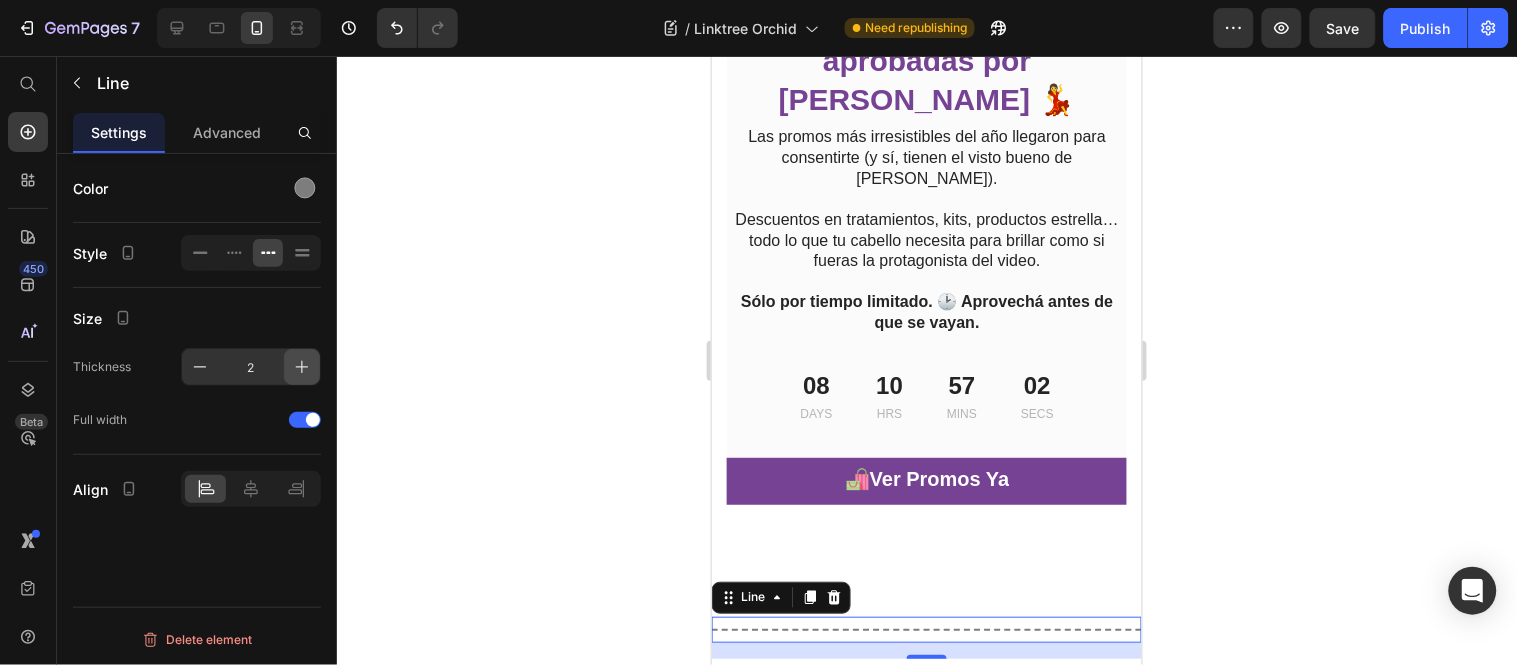 click 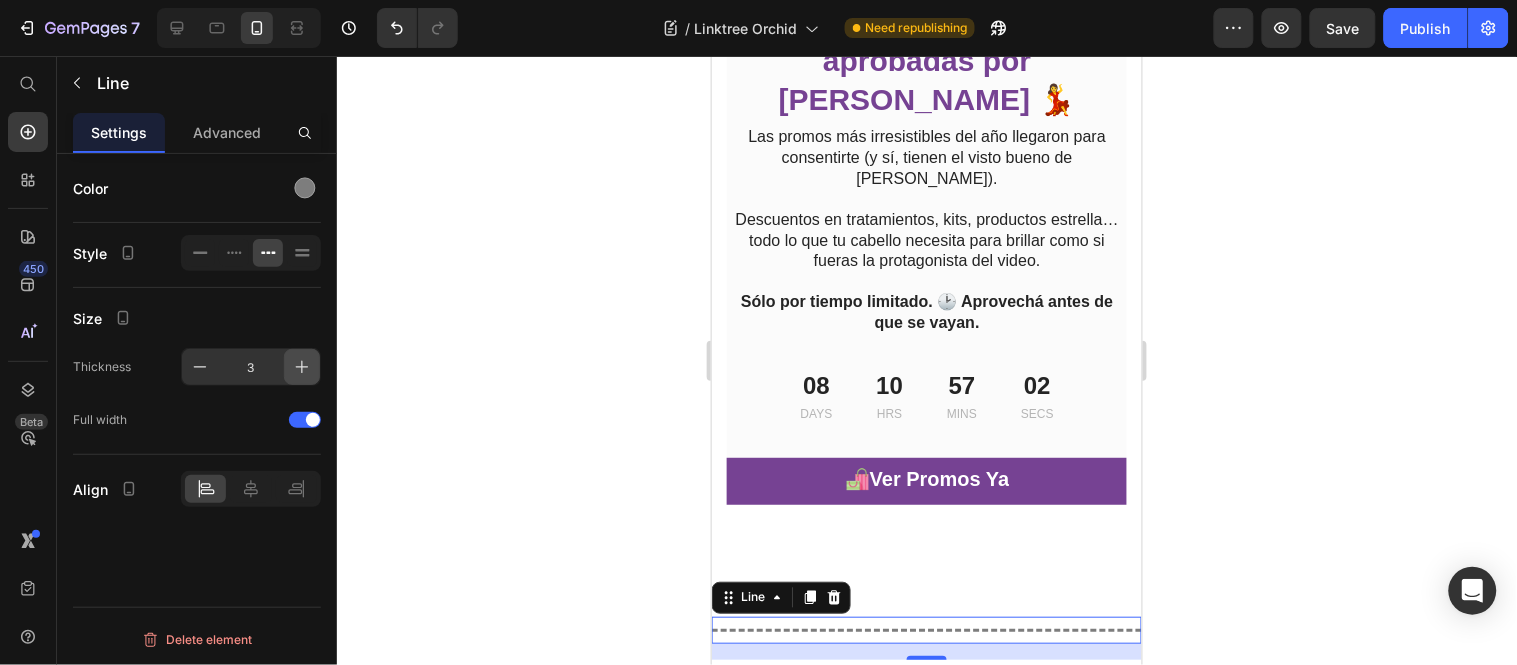 click 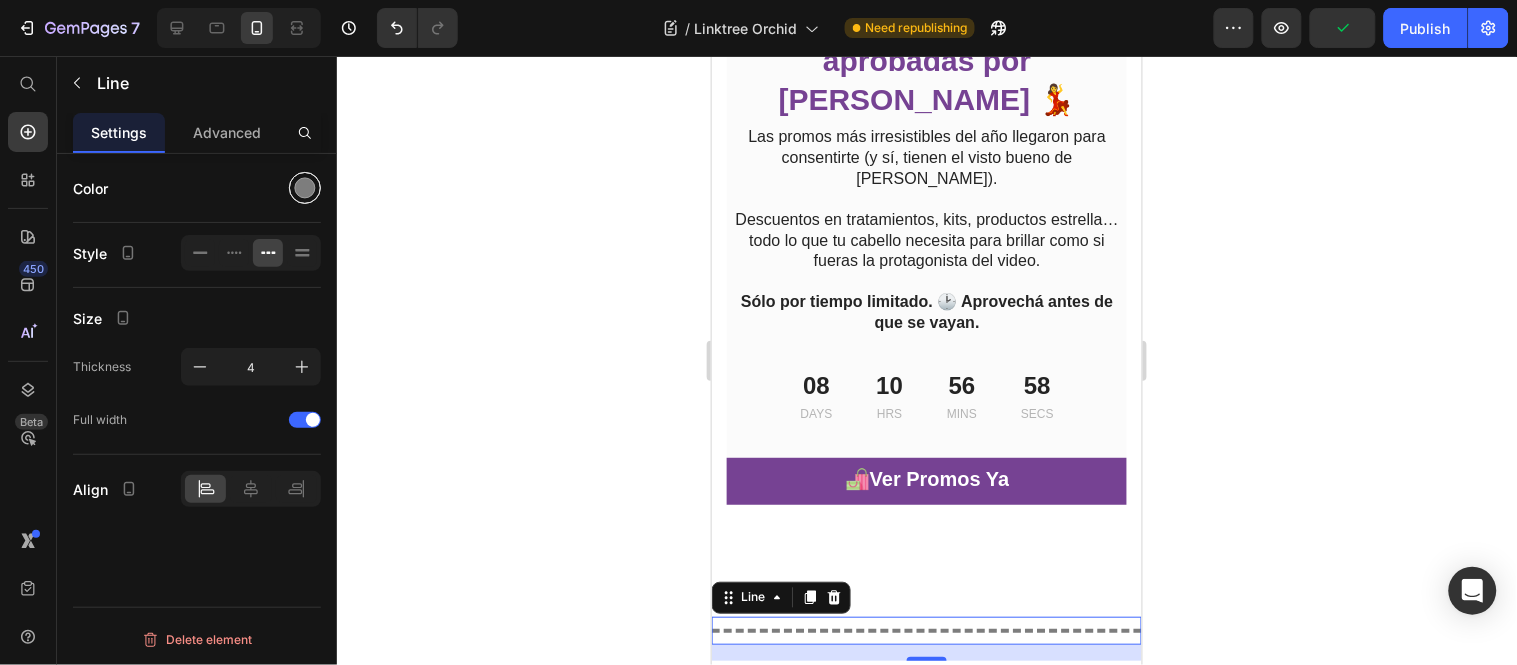 click at bounding box center [305, 188] 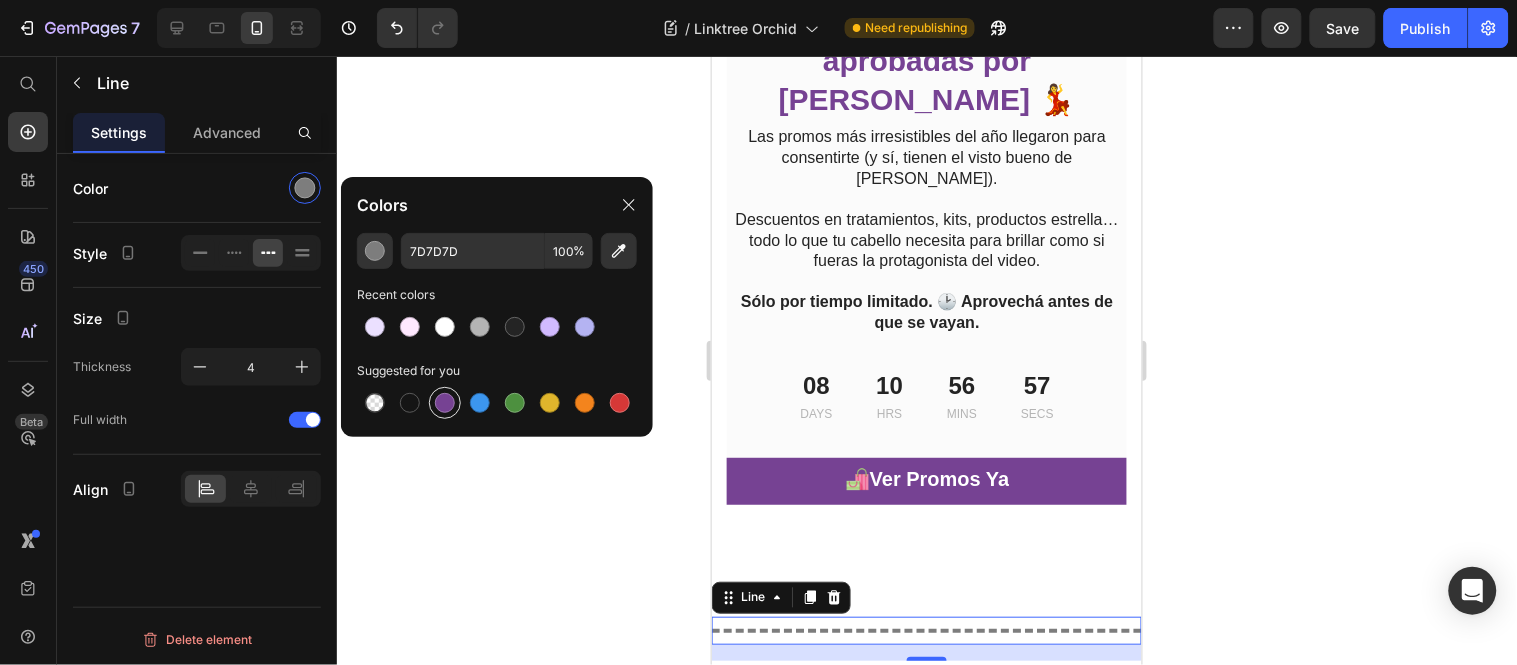 click at bounding box center [445, 403] 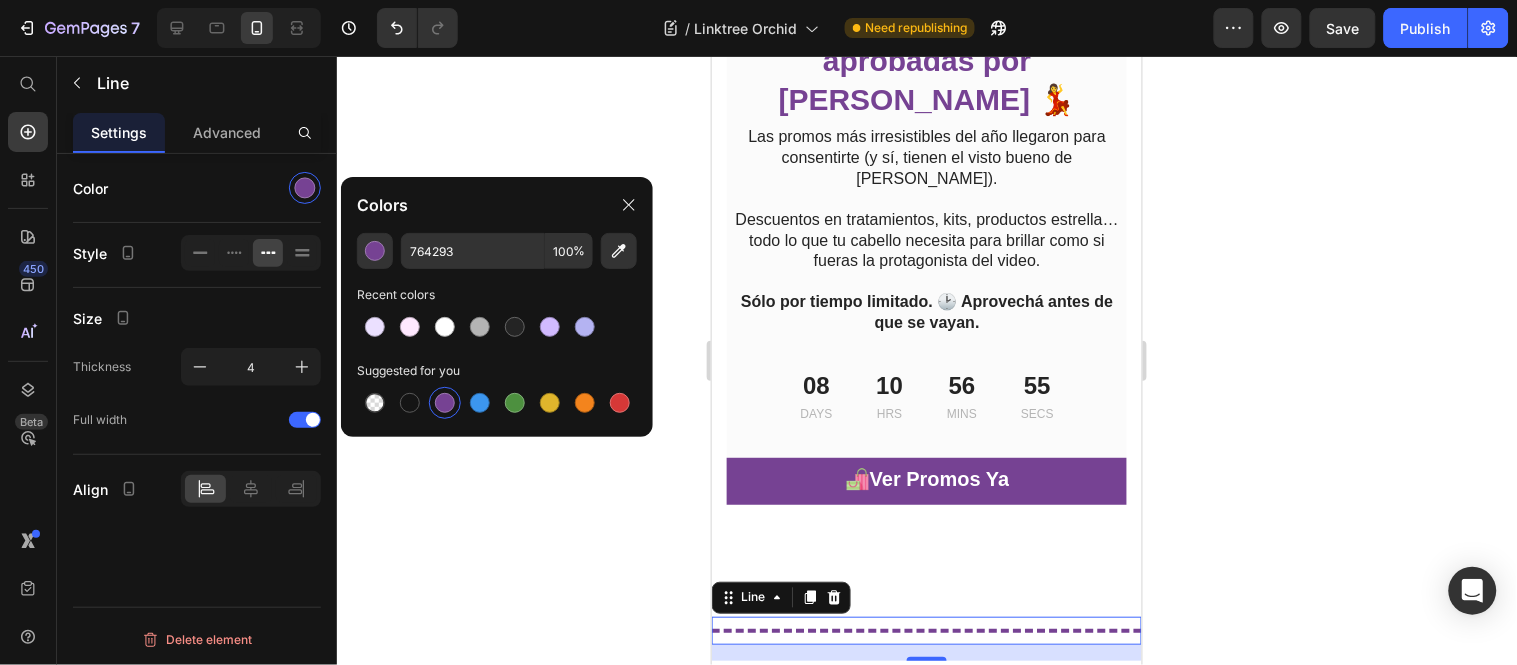 click 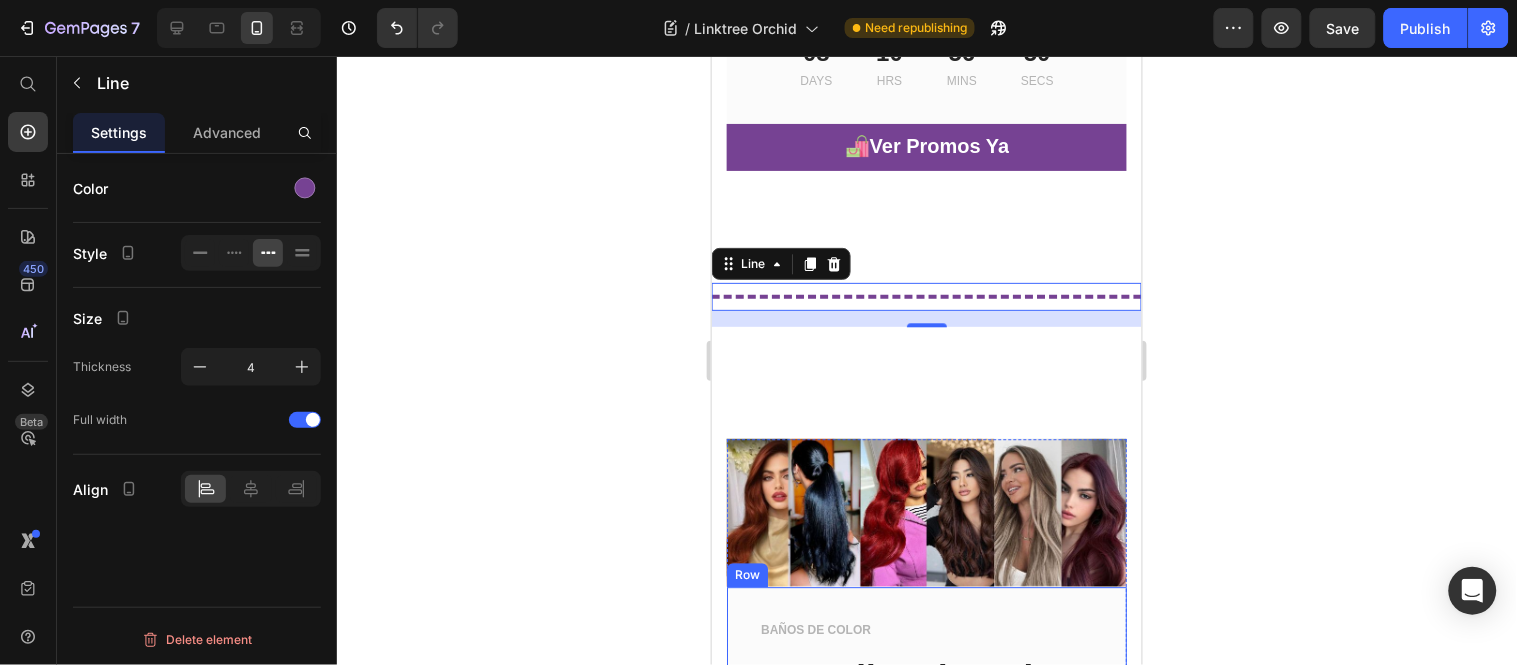 scroll, scrollTop: 1222, scrollLeft: 0, axis: vertical 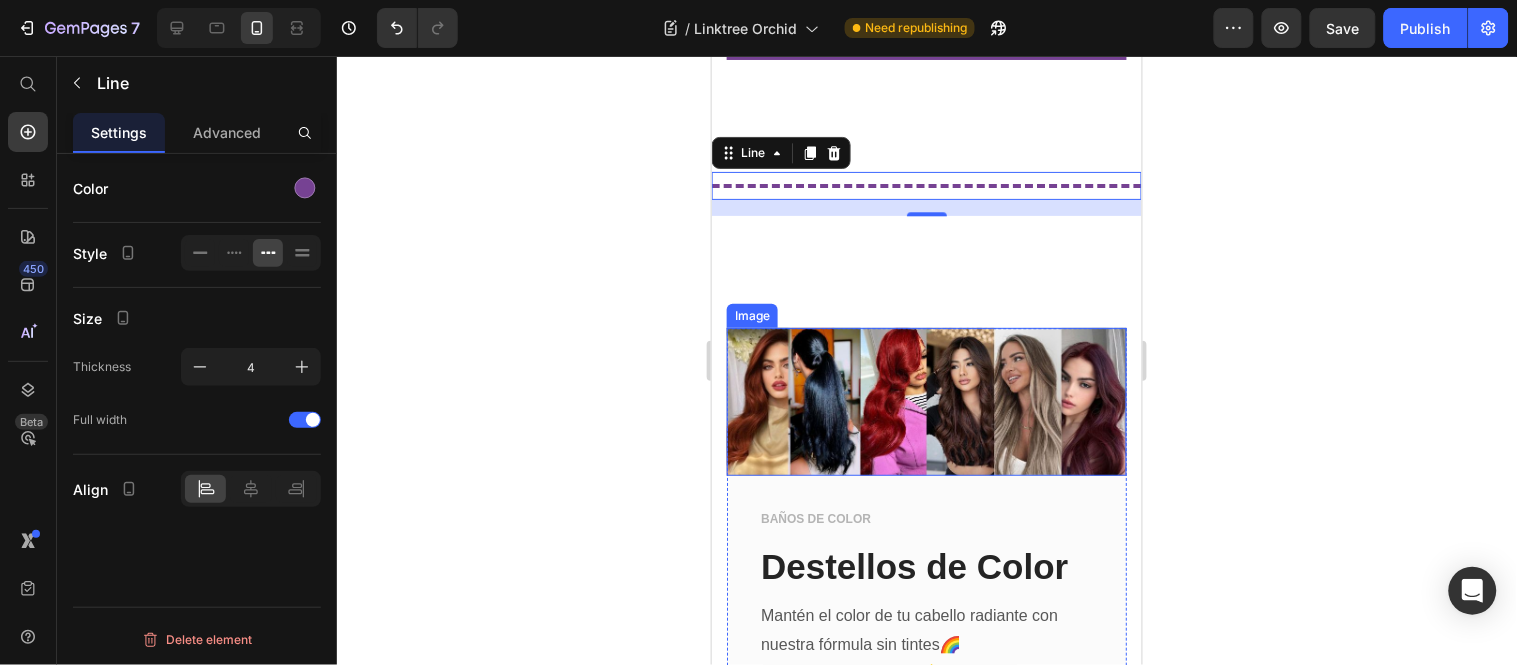 click at bounding box center [926, 401] 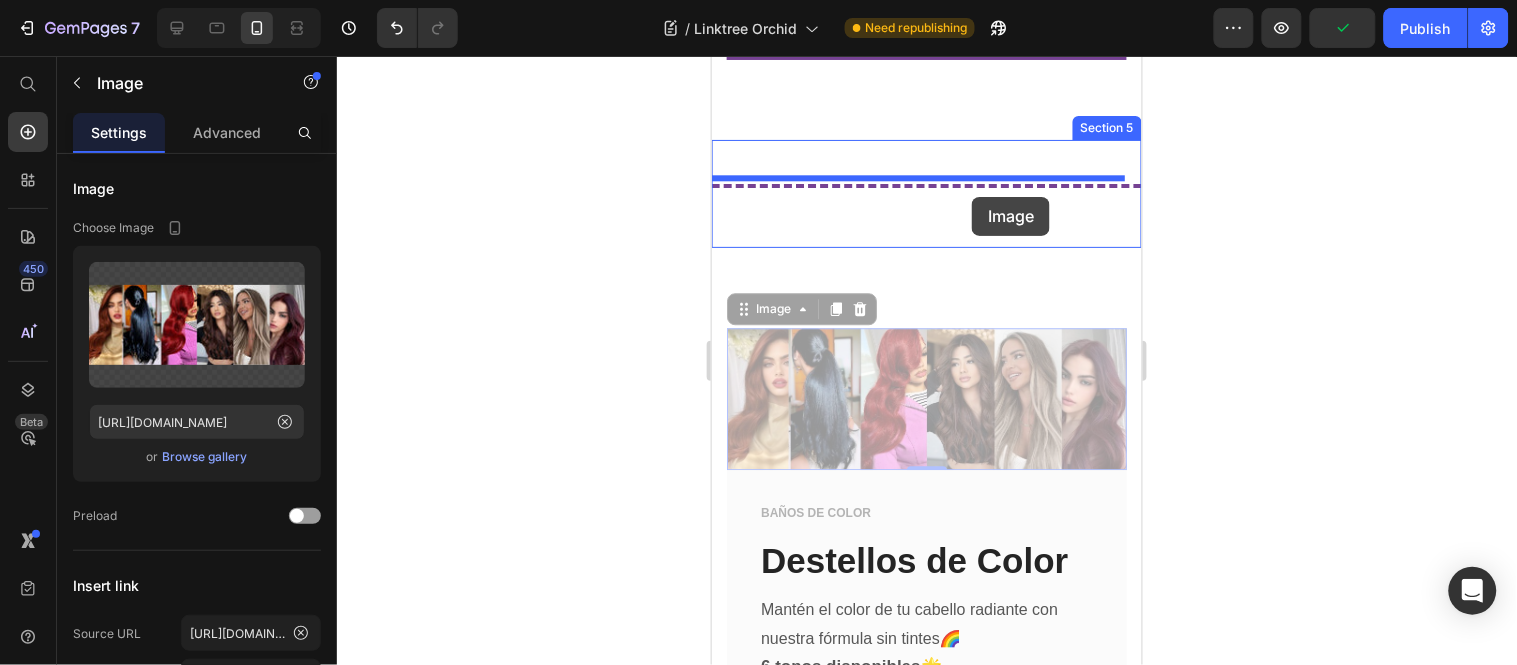 drag, startPoint x: 980, startPoint y: 335, endPoint x: 971, endPoint y: 196, distance: 139.29106 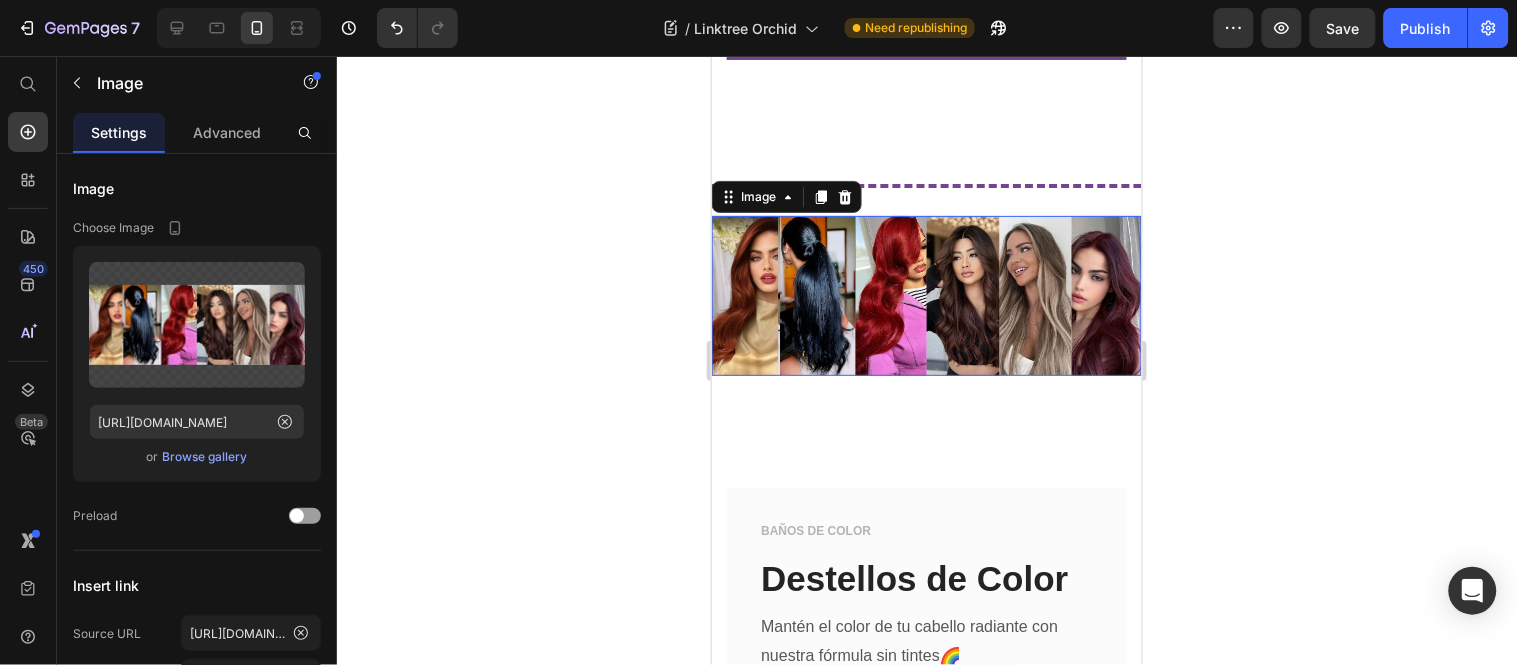 click at bounding box center (926, 294) 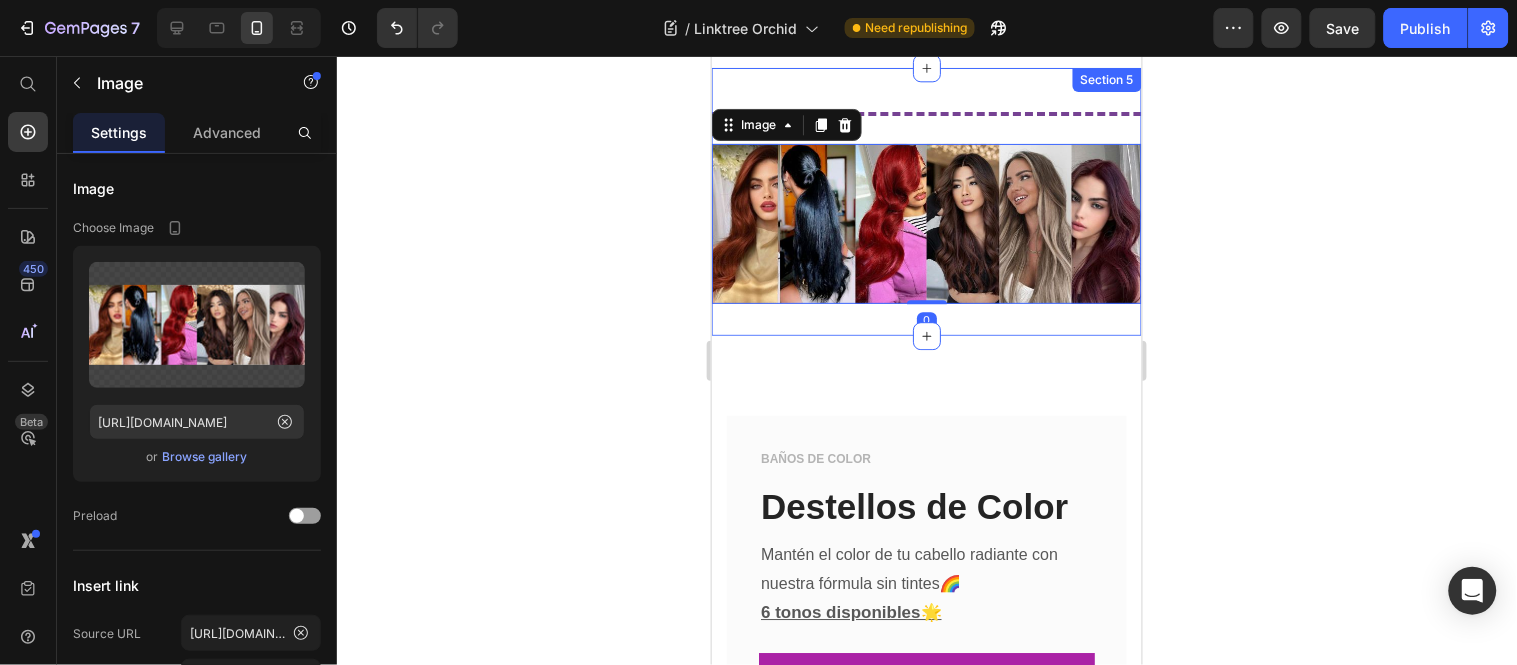 scroll, scrollTop: 1333, scrollLeft: 0, axis: vertical 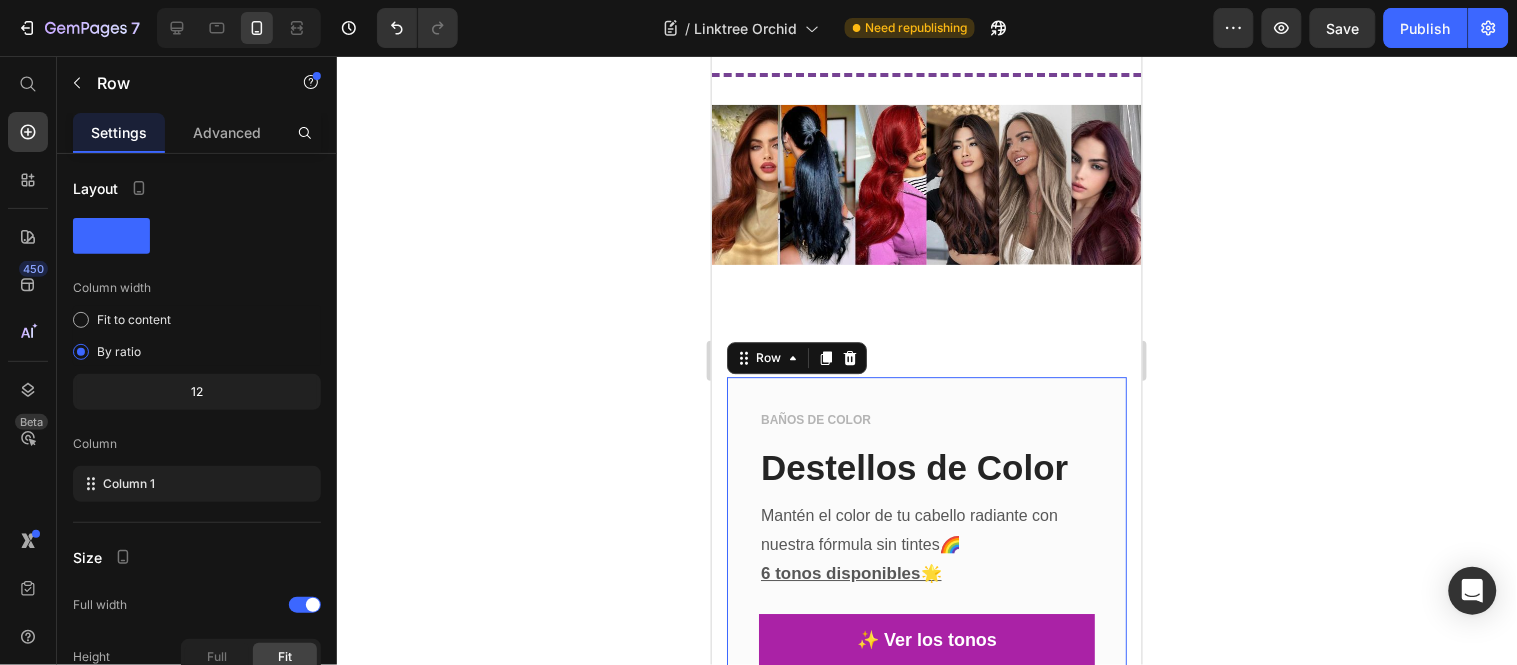 click on "BAÑOS DE COLOR Text block Destellos de Color Text block Mantén el color de tu cabello radiante con nuestra fórmula sin tintes🌈   6 tonos disponibles🌟 Text block ✨ Ver los tonos Button Row   30" at bounding box center (926, 529) 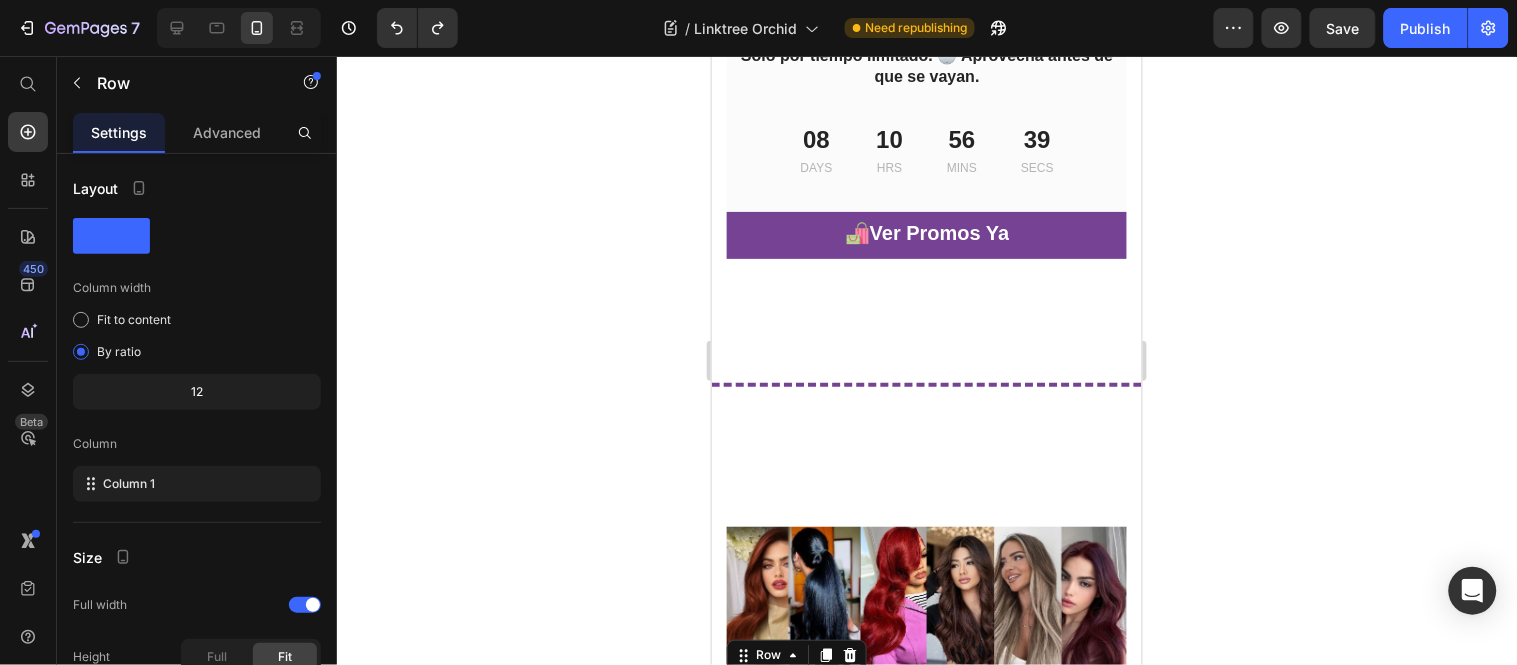 scroll, scrollTop: 1000, scrollLeft: 0, axis: vertical 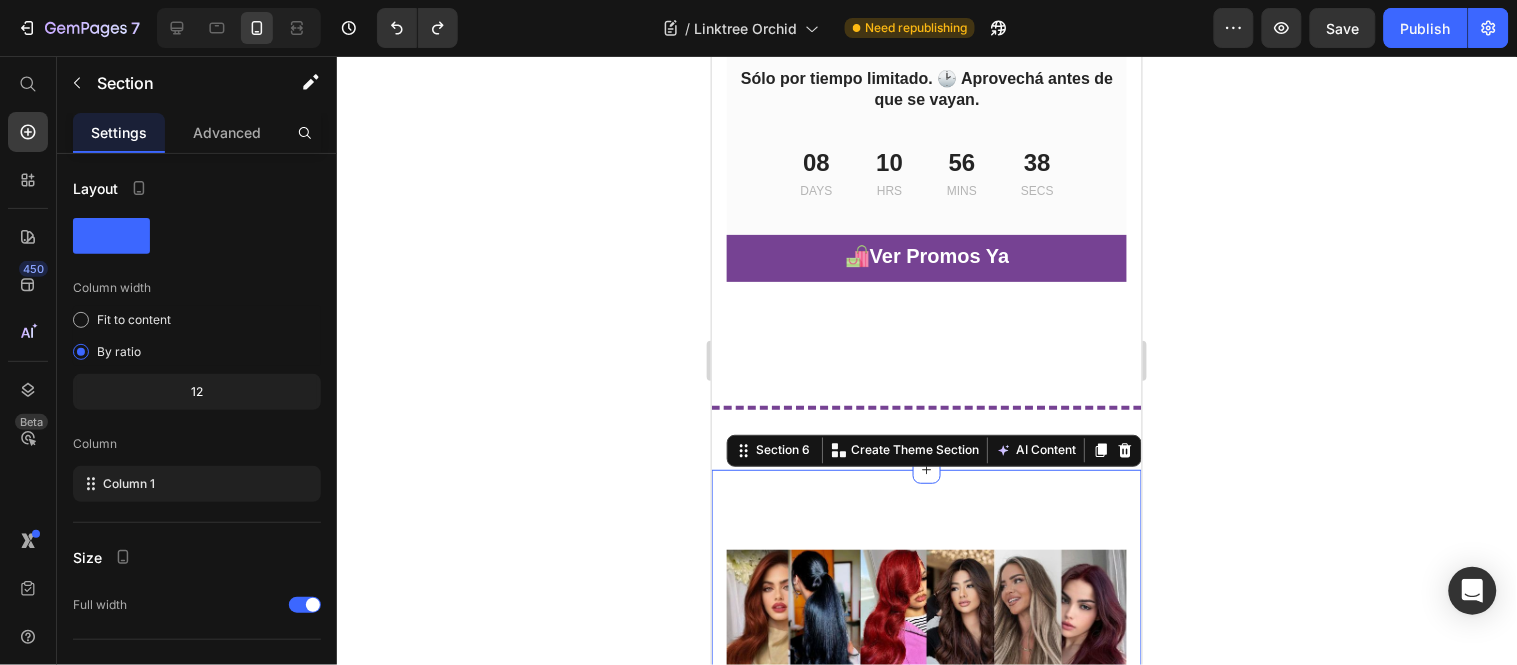 click on "Image BAÑOS DE COLOR Text block Destellos de Color Text block Mantén el color de tu cabello radiante con nuestra fórmula sin tintes🌈   6 tonos disponibles🌟 Text block ✨ Ver los tonos Button Row Image REPARACIÓN CAPILAR Text block Nutrif Ritual Exp erience Text block 🌿 ¿Tu cabello necesita un rescate? Nutrif: Ritual botánico de lujo que hidrata, da brillo y restaura.  6 reparaciones diferentes.  ✨🌿 Text block 💫 Ritual de cuidado capilar Button Row Image ALISADO ORGÁNICO Text block Liso perfecto, natural y sin maltrato 💆🏻‍♀️ Text block Chocoliss es nuestro alisado orgánico que deja tu cabello ultra liso, suave y brillante sin formol ni químicos agresivos. 🍃 Ideal para cabellos rebeldes o con frizz. 🌿 Fórmula sin Formol, vegana, segura y con aroma delicioso a chocolate. ¡Lucí un liso saludable que se nota y se siente! Text block 🍫 Ver Chocoliss Button Row Row Image MEDICADO Text block Adiós a la caspa🌿 Text block Text block 💧 Solución anticaspa ya Row" at bounding box center [926, 2567] 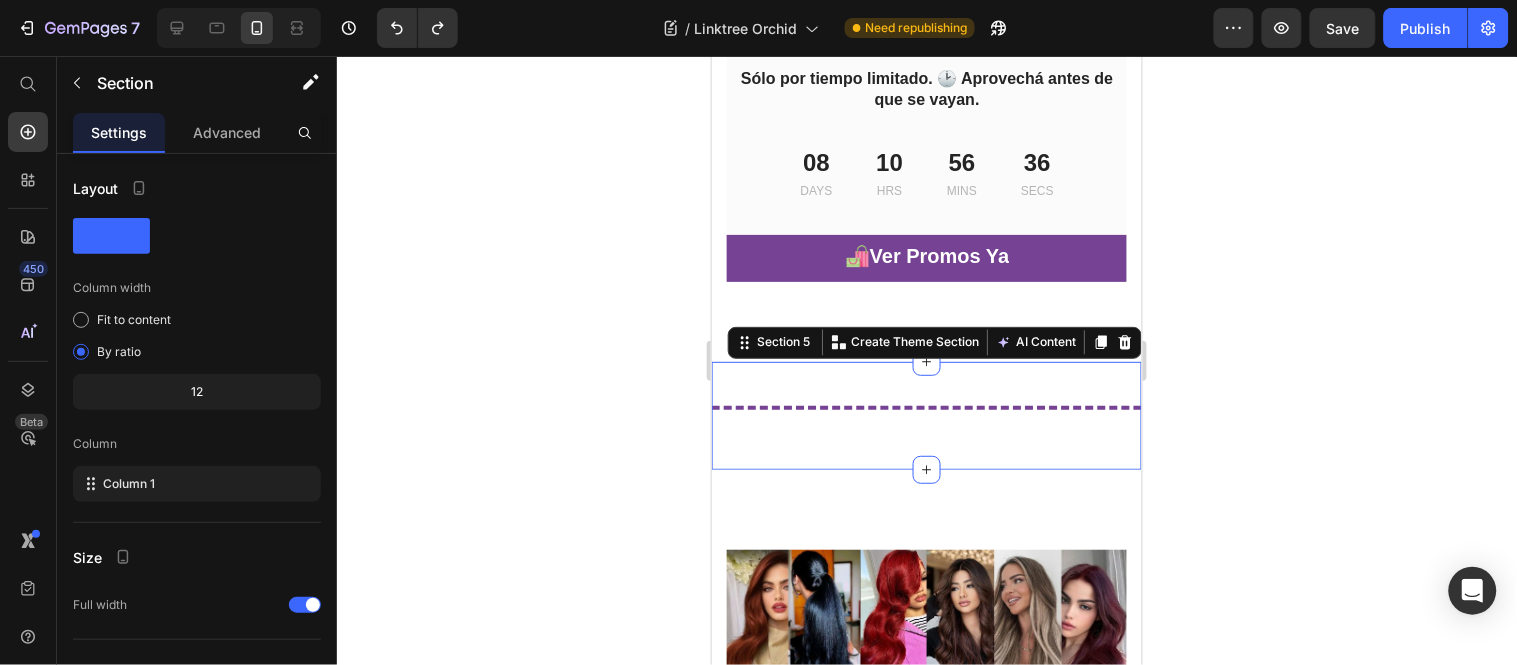 click on "Title Line" at bounding box center (926, 415) 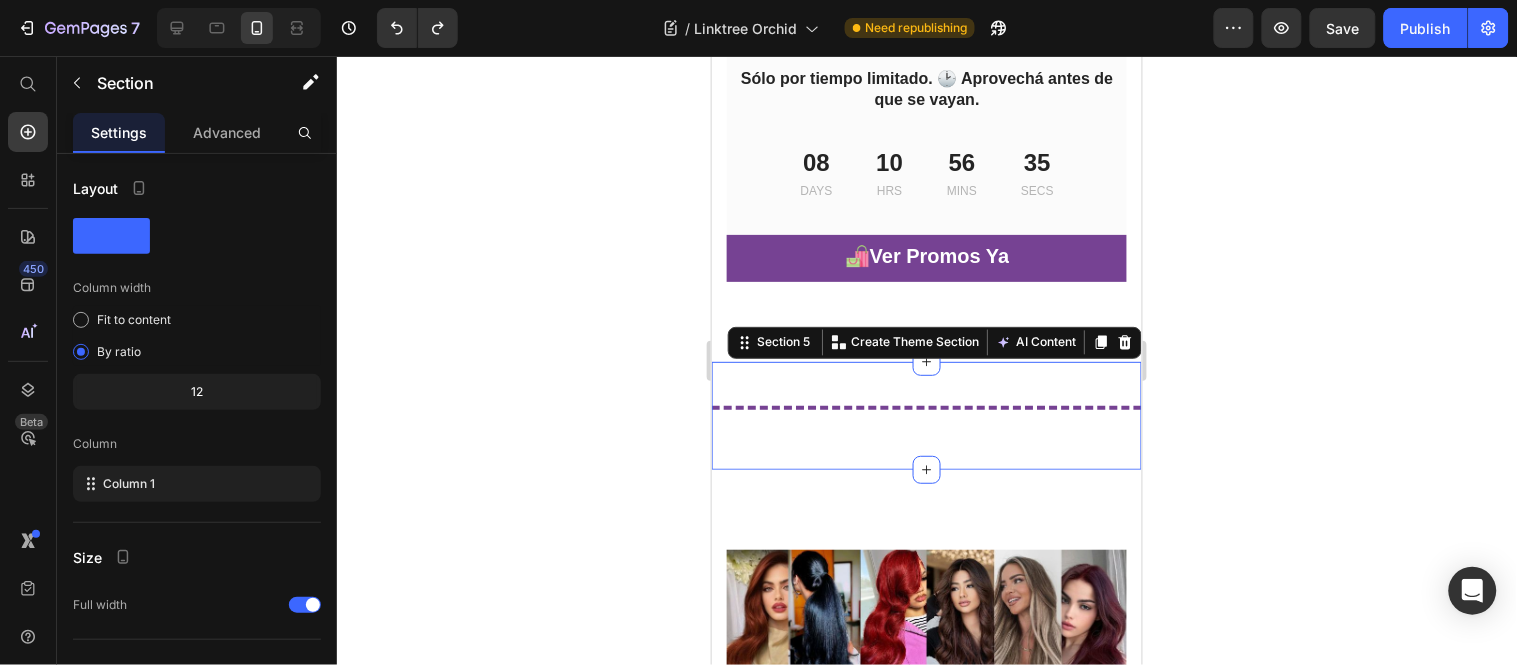 click 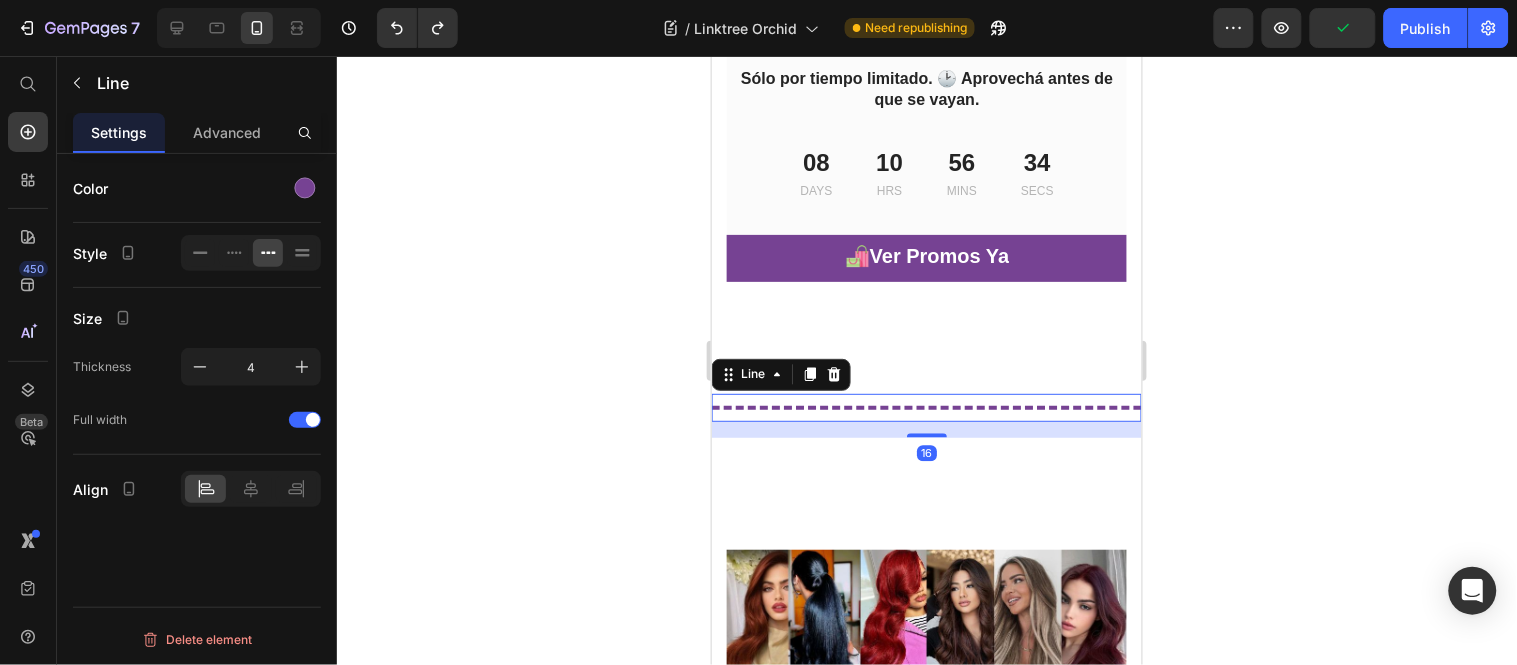 click on "Title Line   16" at bounding box center (926, 407) 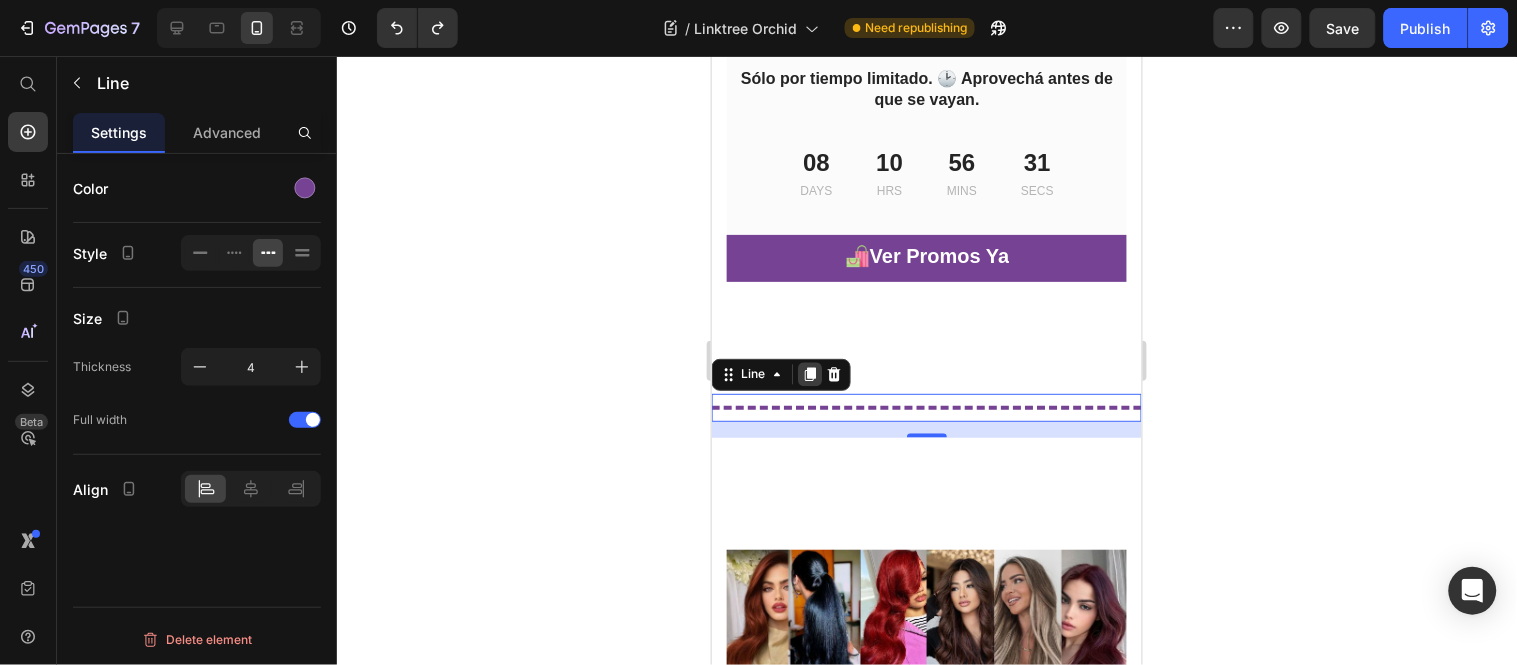 click 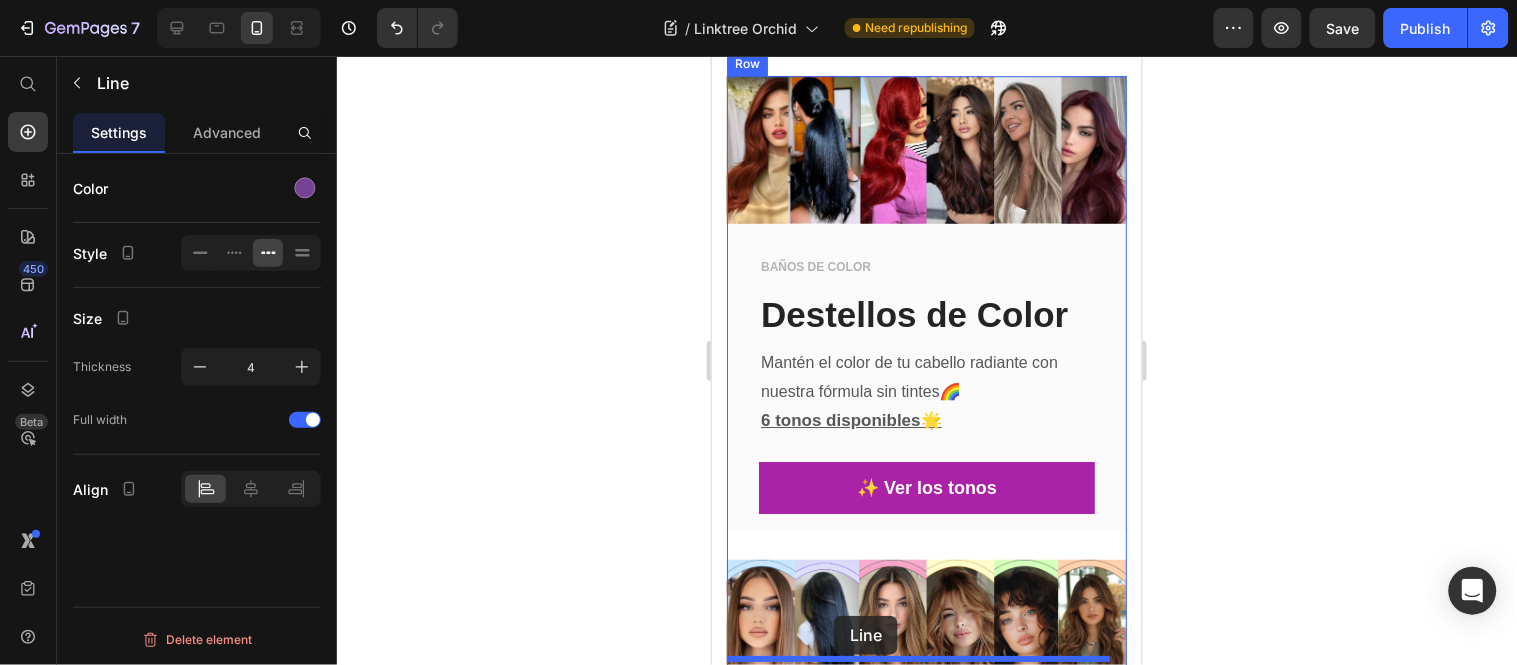 scroll, scrollTop: 1546, scrollLeft: 0, axis: vertical 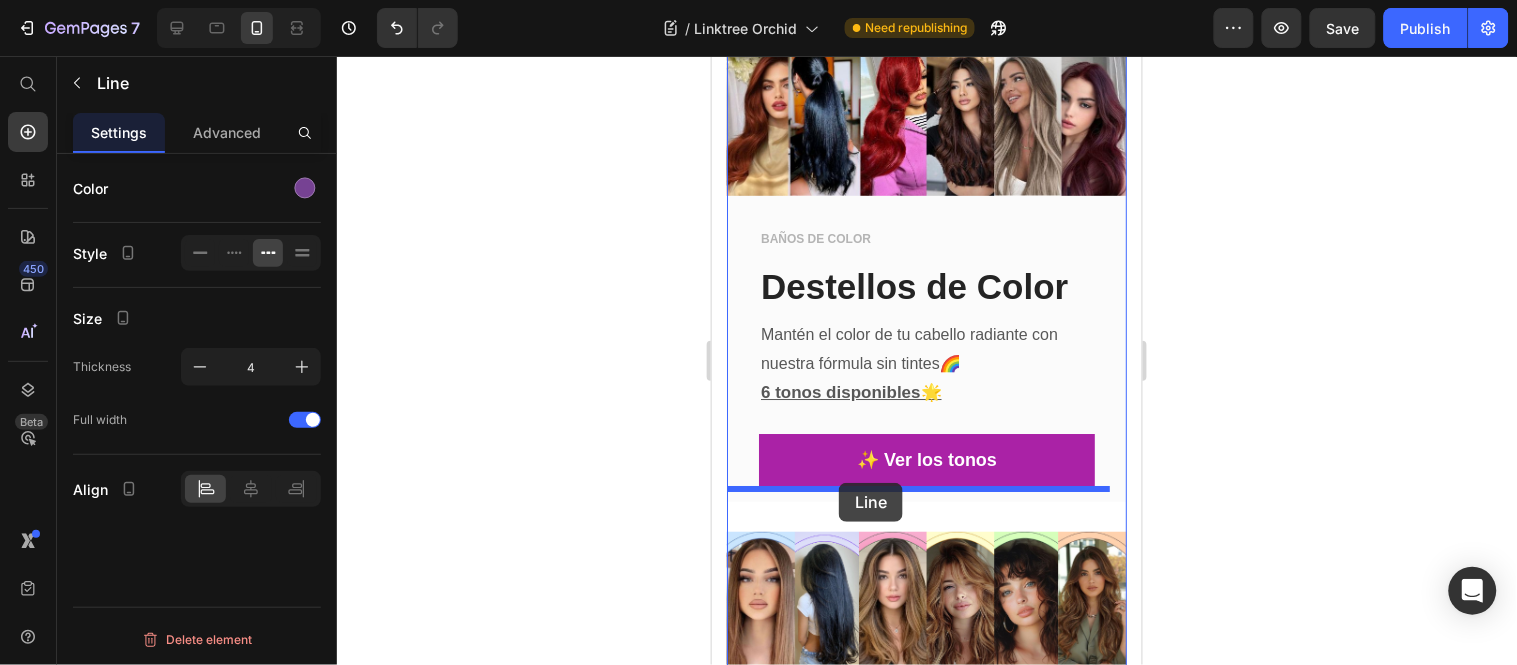 drag, startPoint x: 764, startPoint y: 377, endPoint x: 838, endPoint y: 482, distance: 128.45622 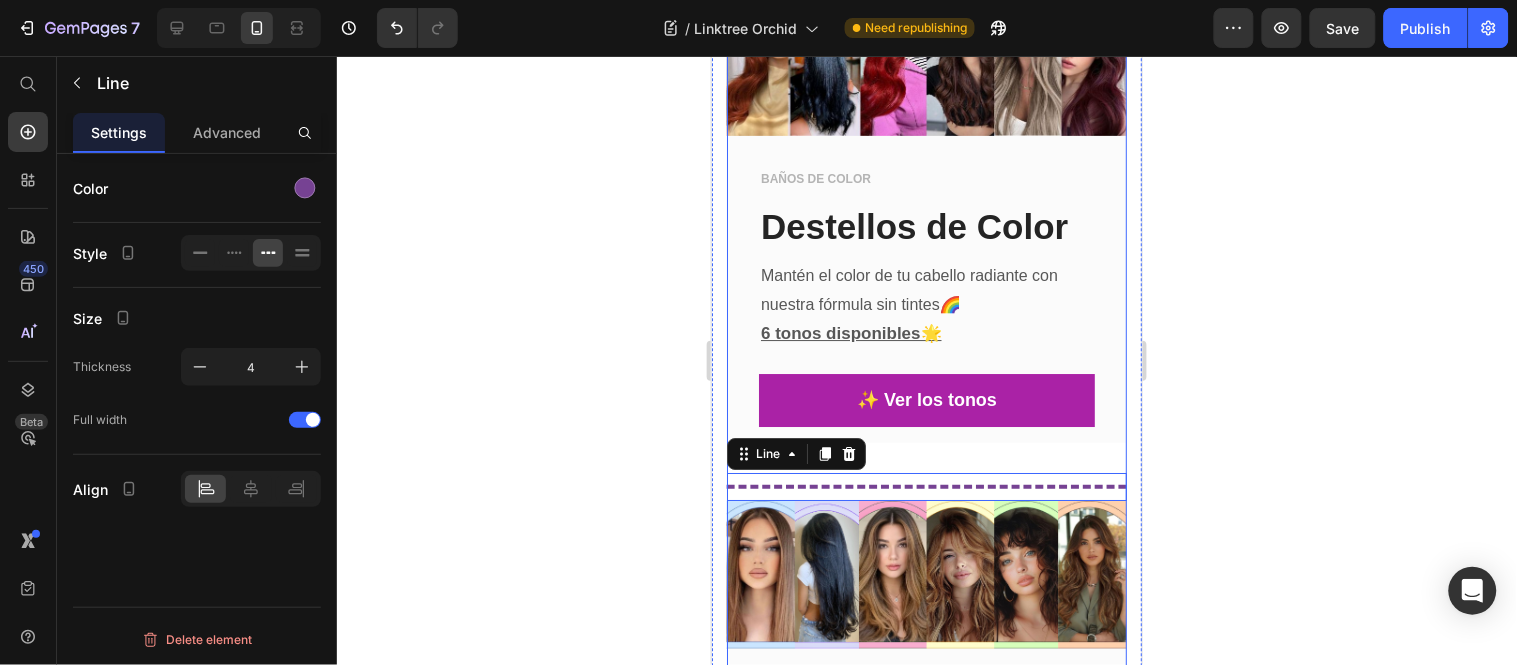 scroll, scrollTop: 1486, scrollLeft: 0, axis: vertical 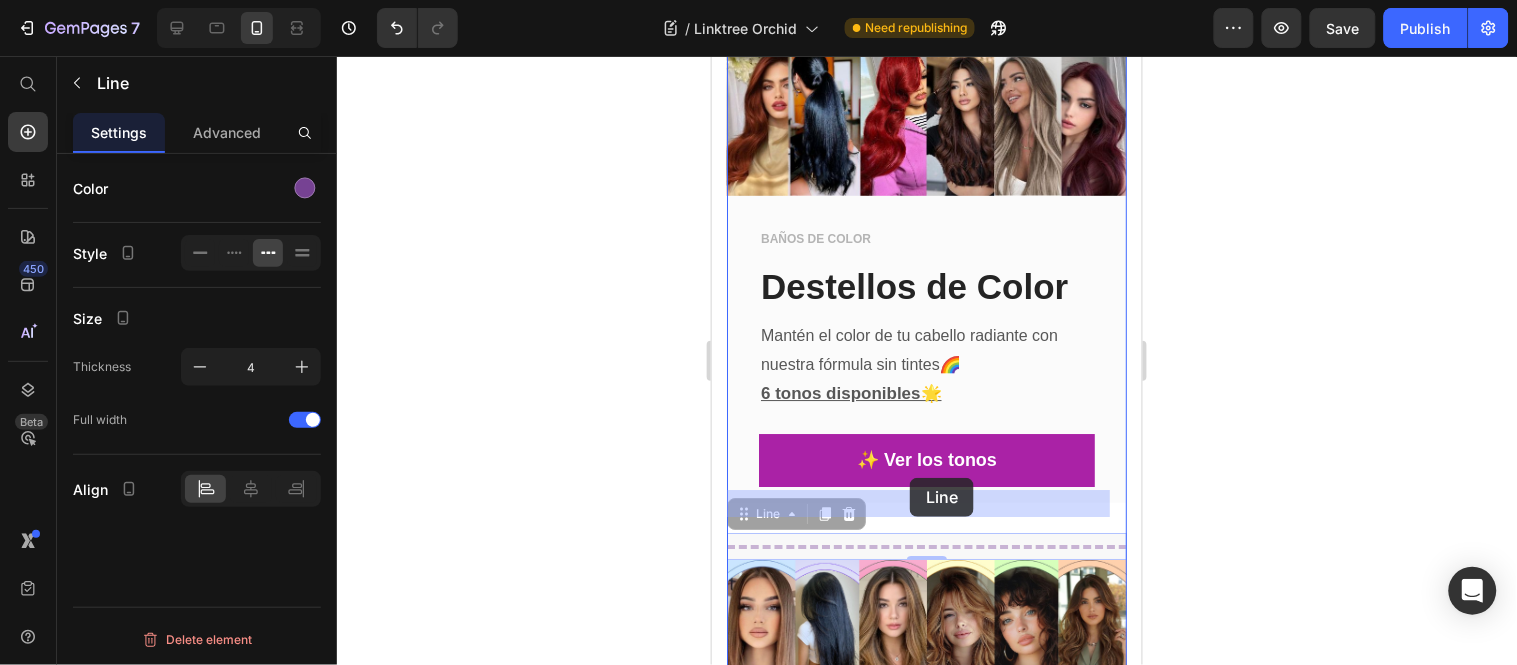 drag, startPoint x: 757, startPoint y: 470, endPoint x: 834, endPoint y: 479, distance: 77.52419 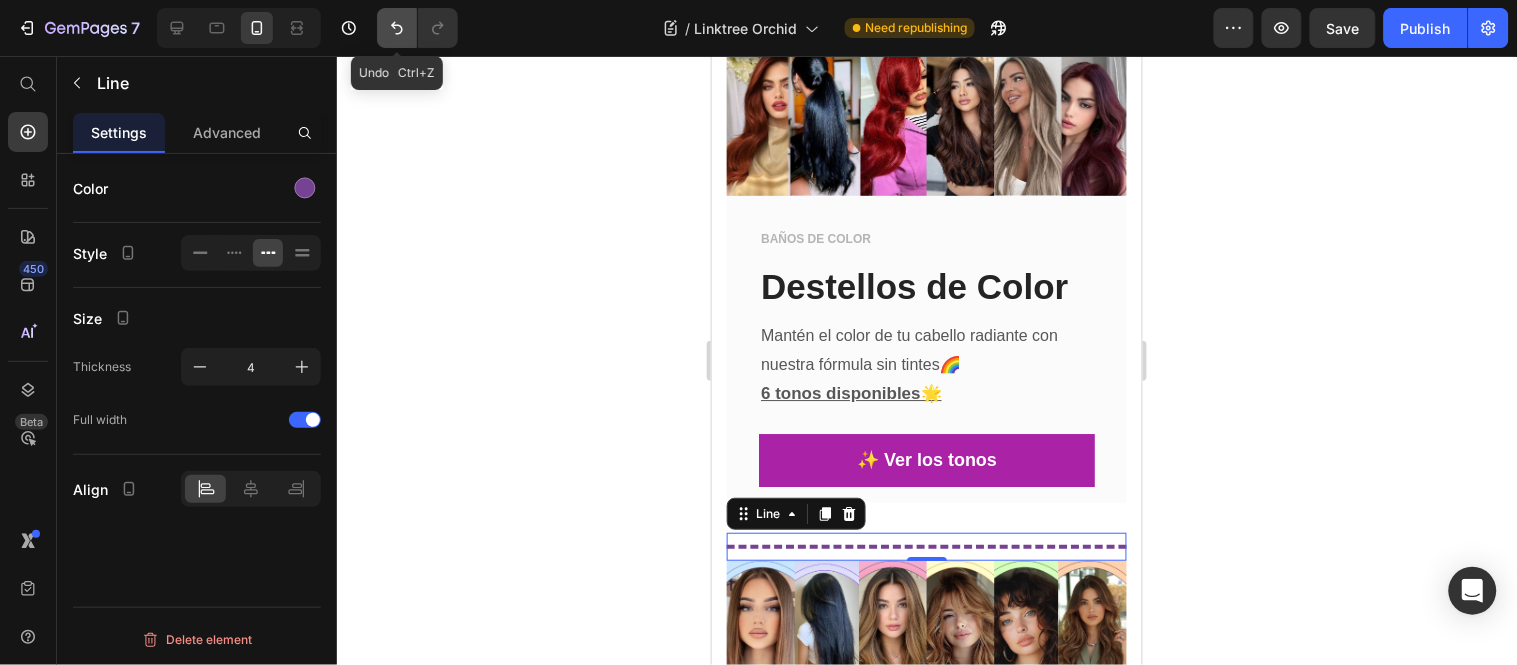 click 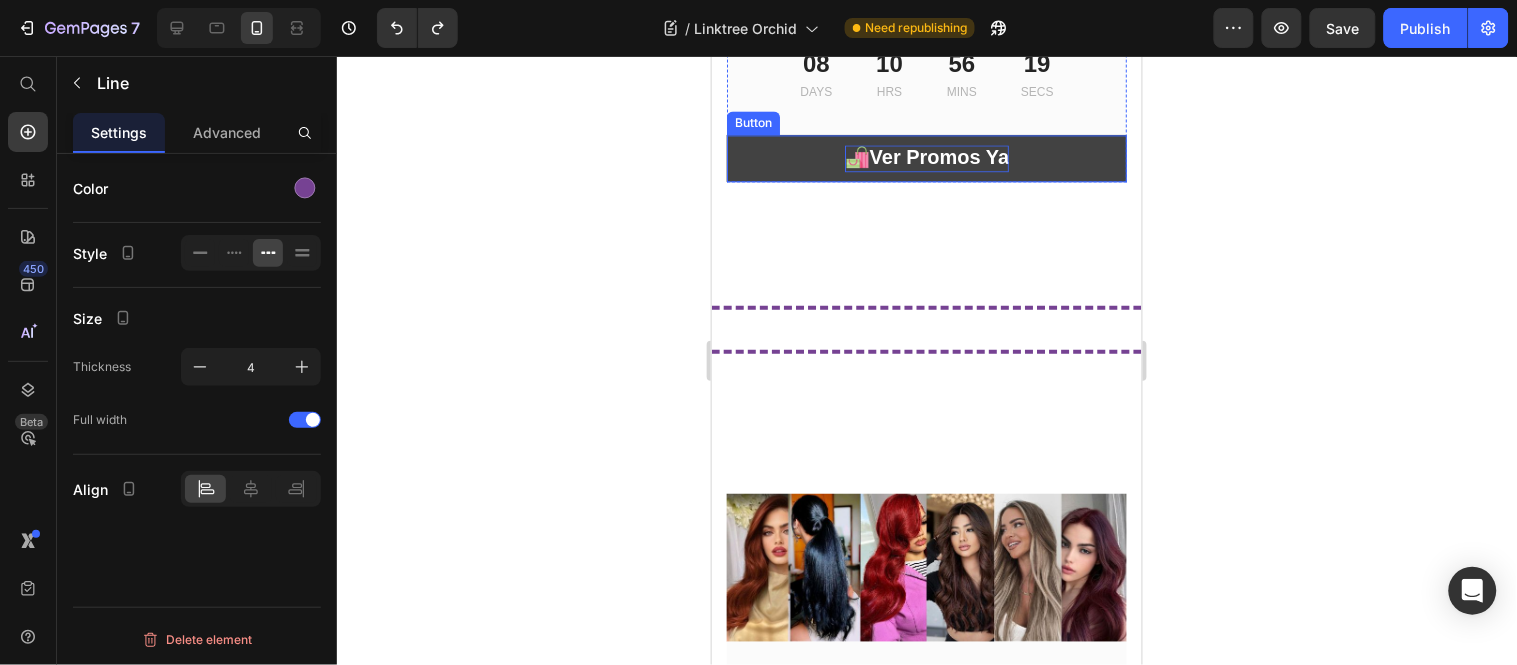 scroll, scrollTop: 1102, scrollLeft: 0, axis: vertical 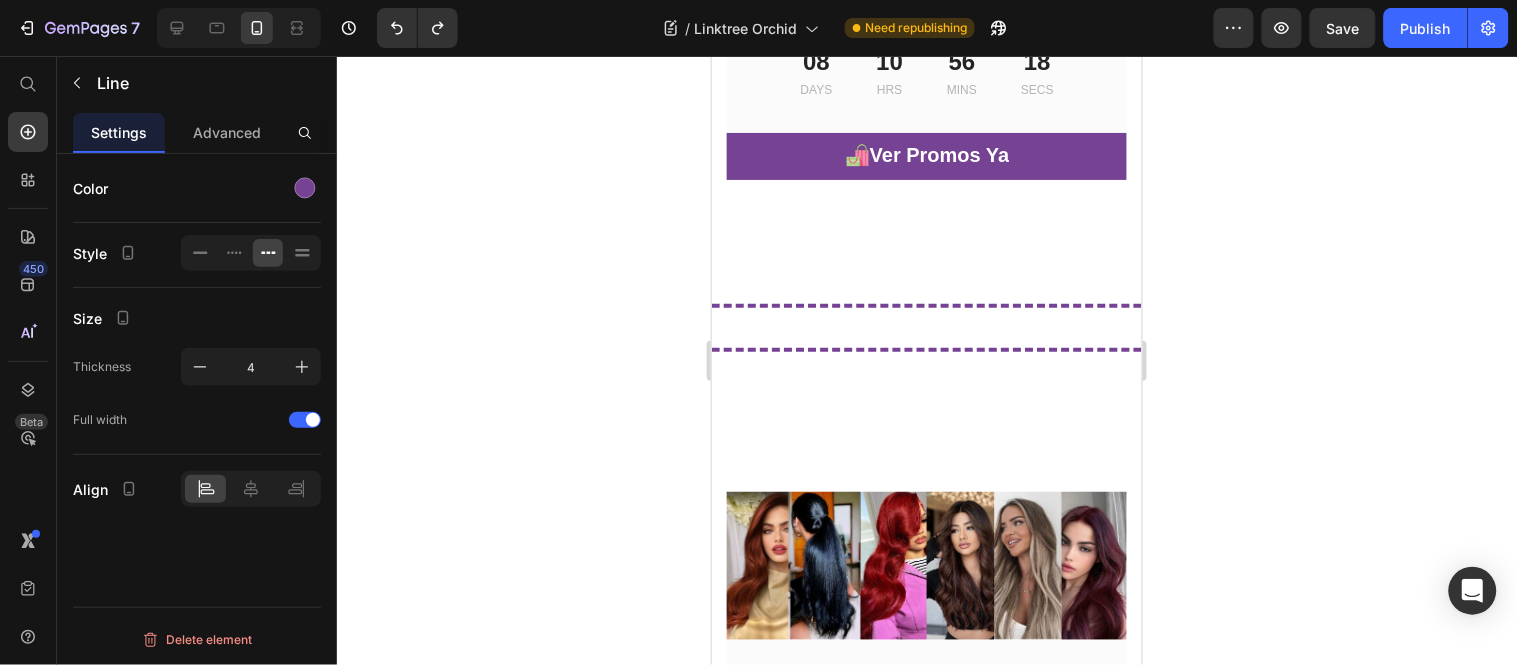 click on "Title Line" at bounding box center [926, 349] 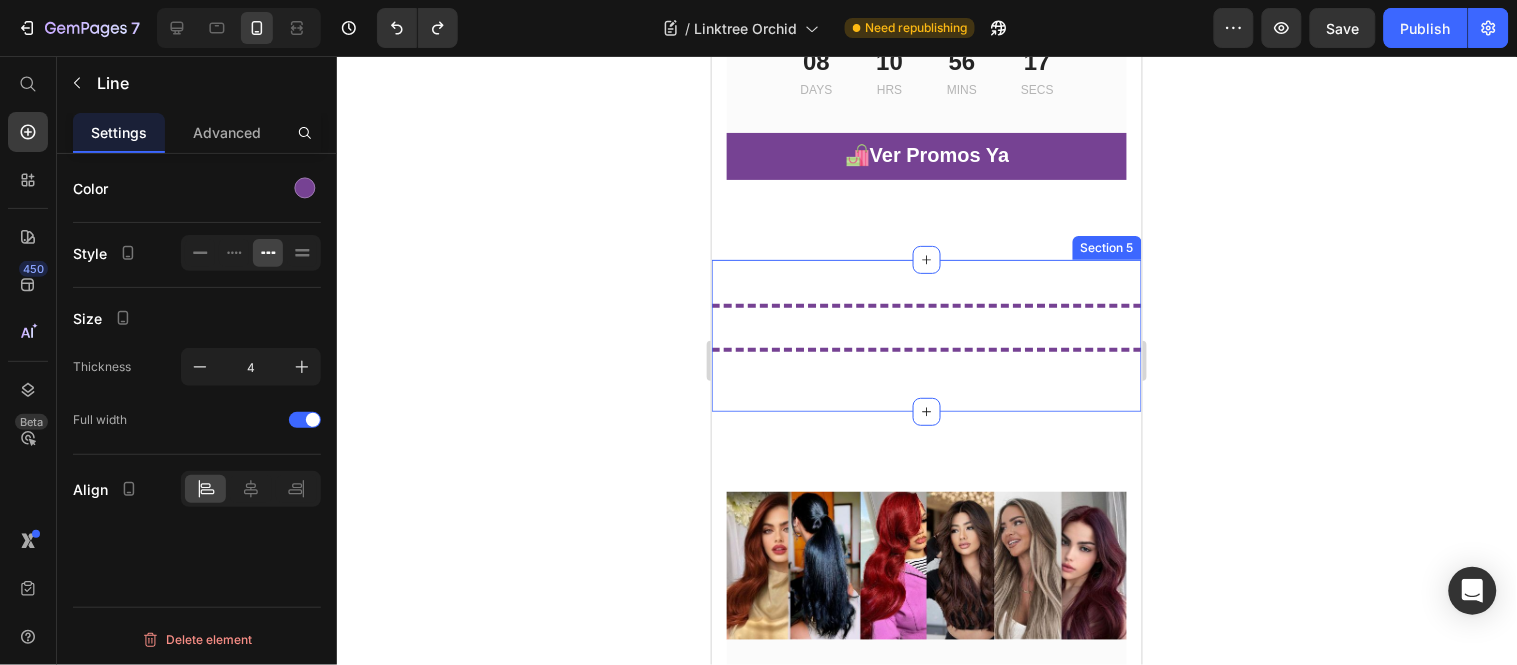 click on "Title Line                Title Line" at bounding box center [926, 335] 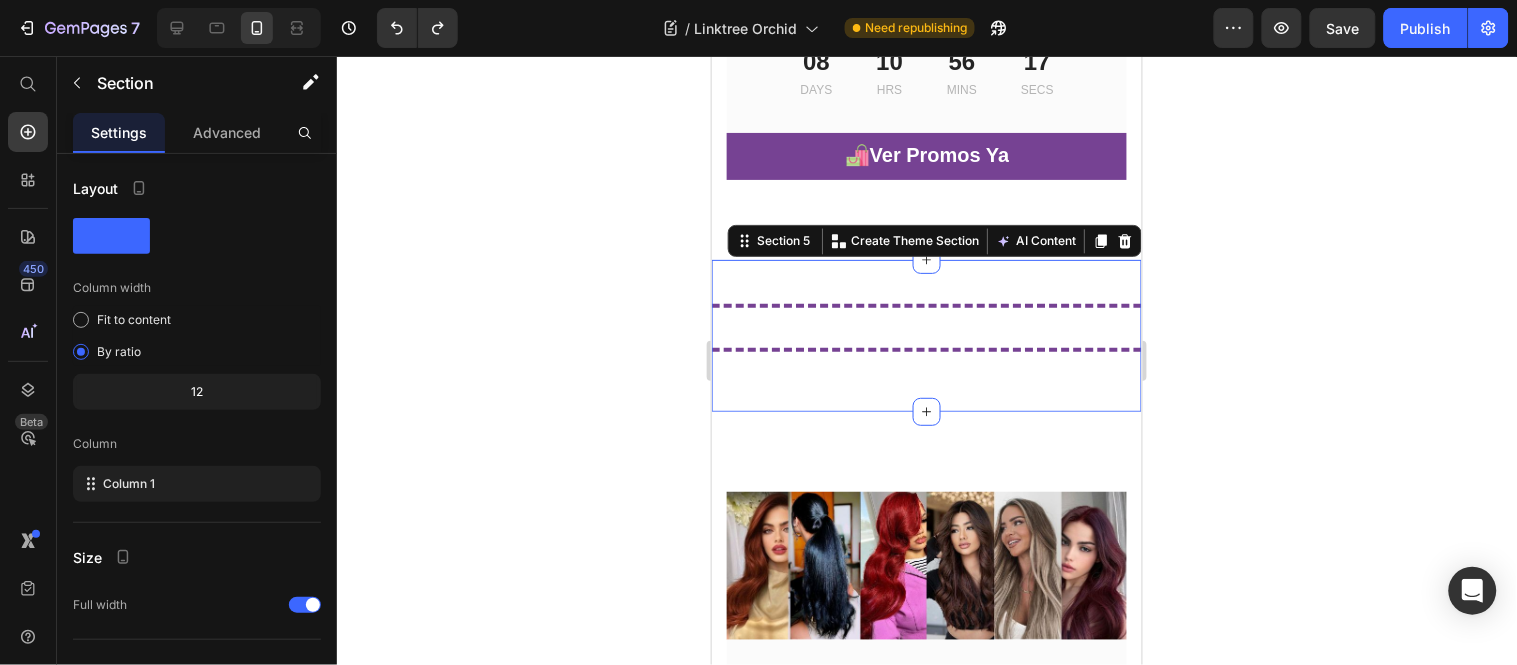 click on "Title Line                Title Line" at bounding box center [926, 335] 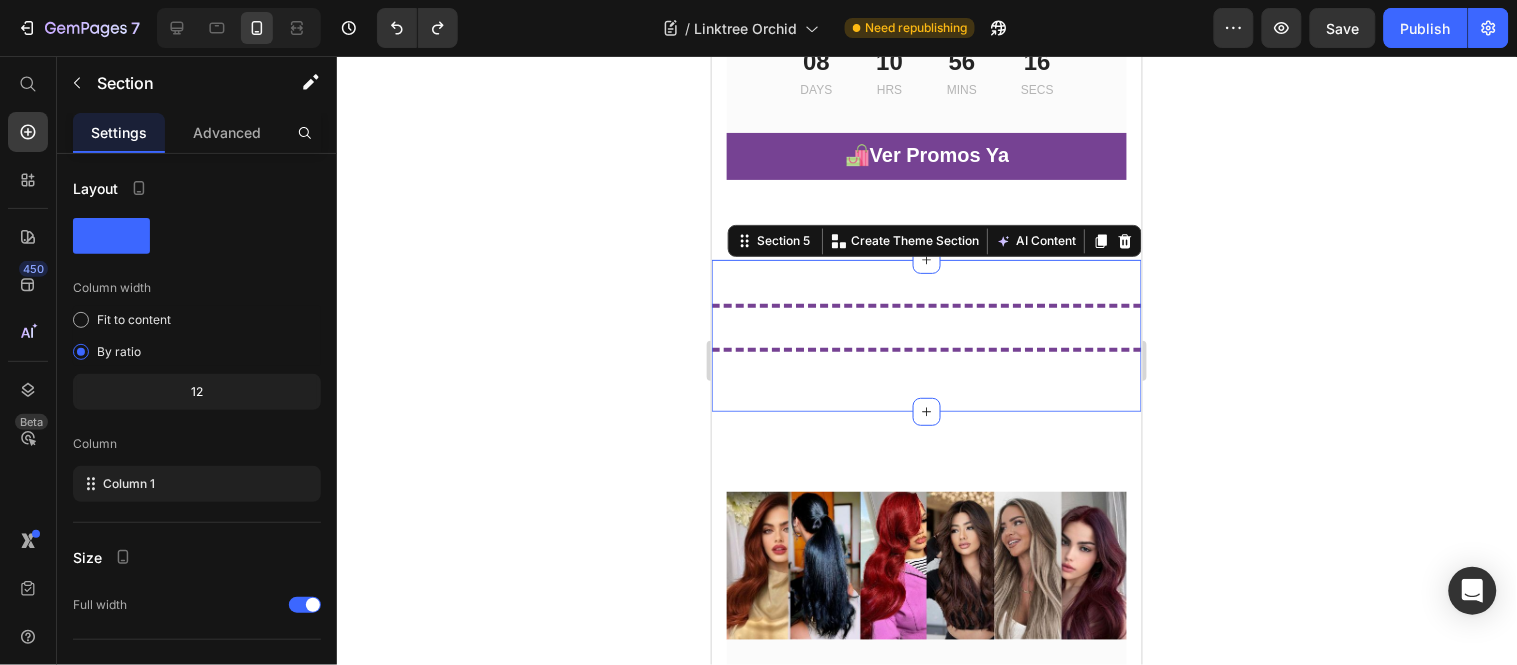 click on "Title Line                Title Line" at bounding box center [926, 335] 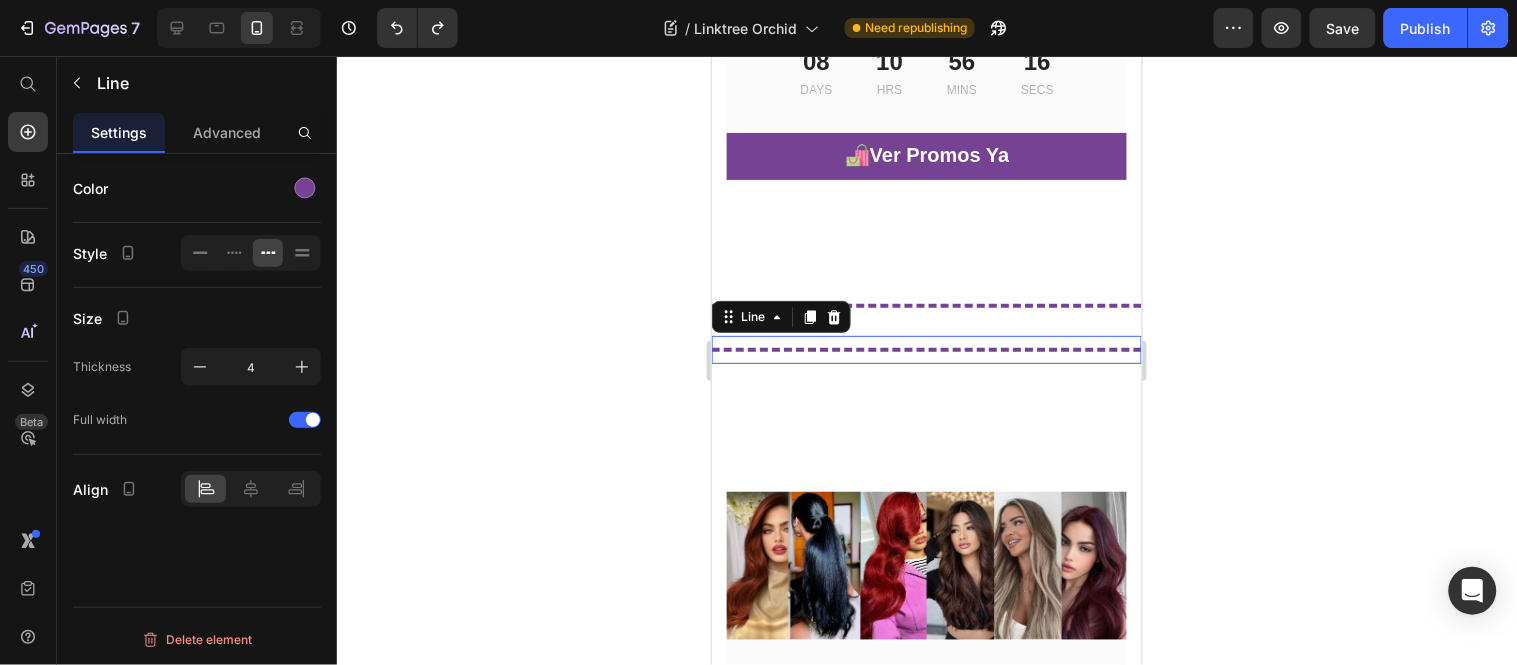 click on "Title Line   0" at bounding box center [926, 349] 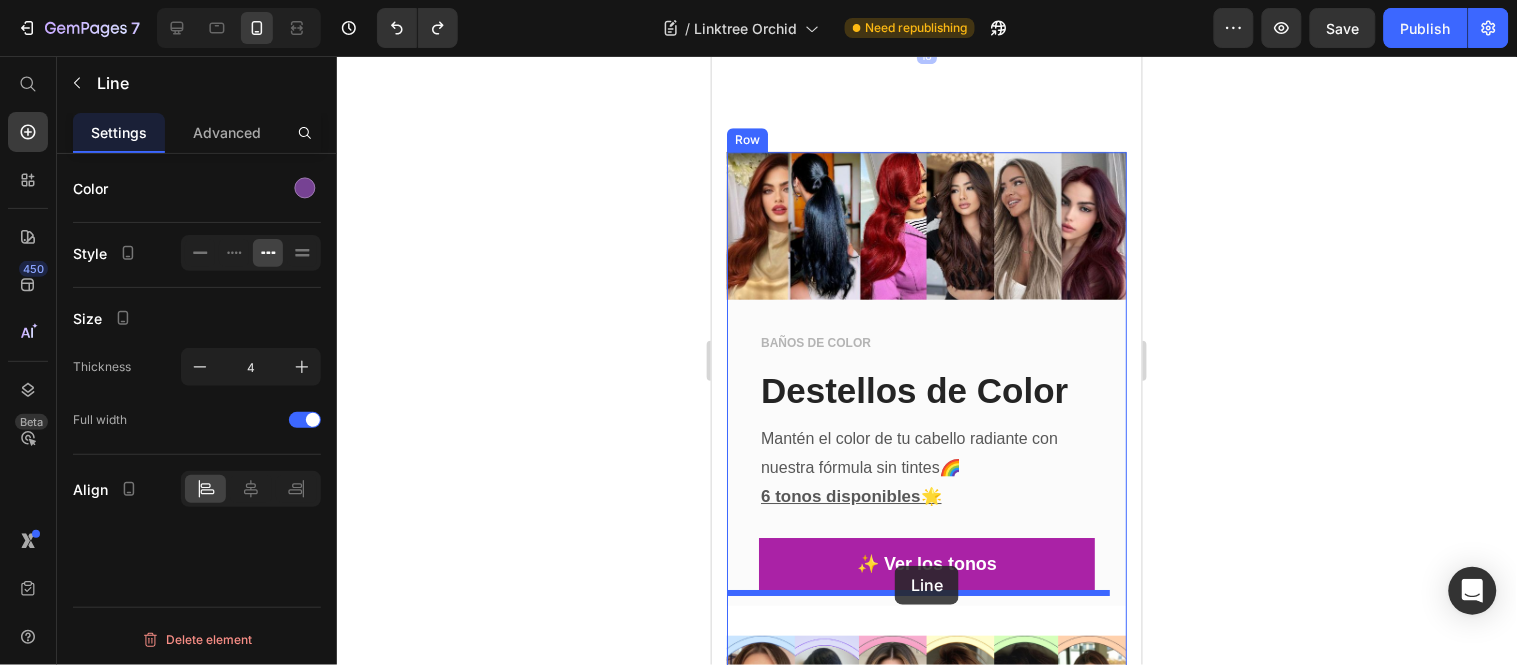 scroll, scrollTop: 1480, scrollLeft: 0, axis: vertical 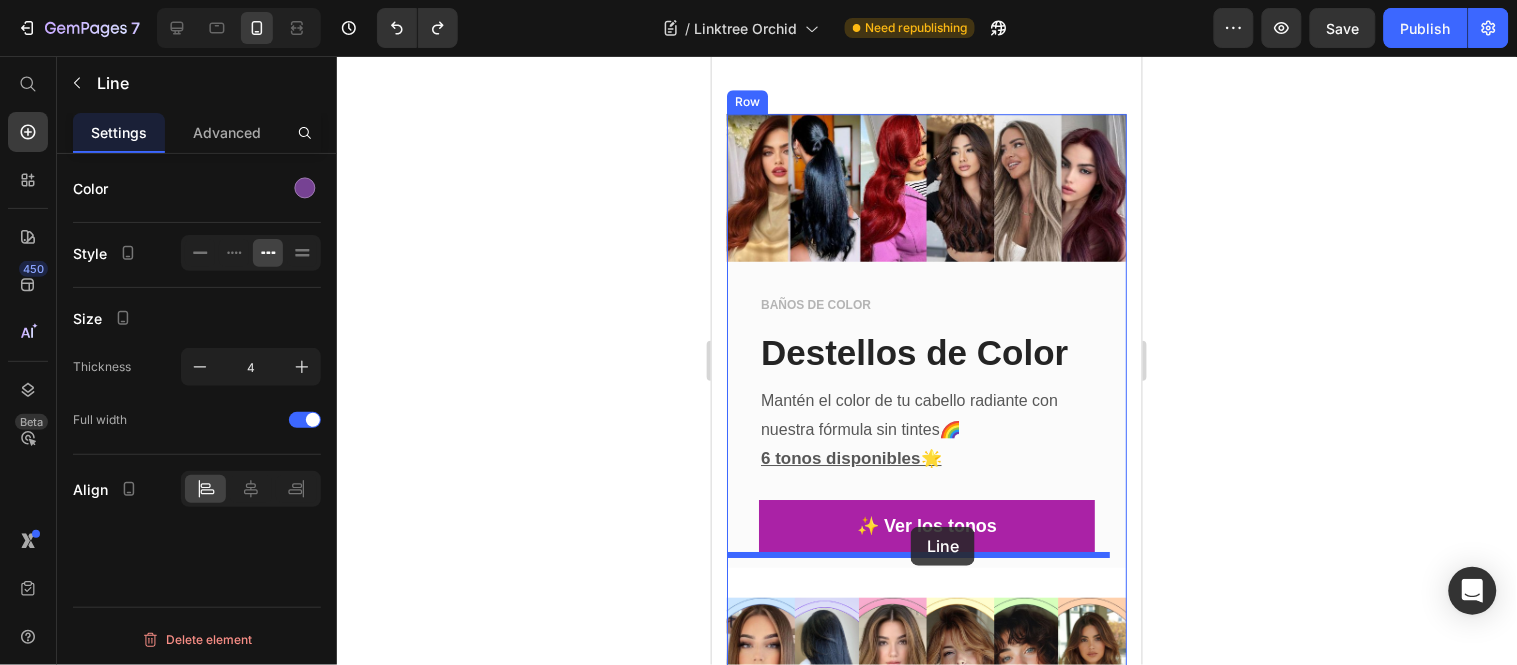 drag, startPoint x: 755, startPoint y: 277, endPoint x: 910, endPoint y: 526, distance: 293.30188 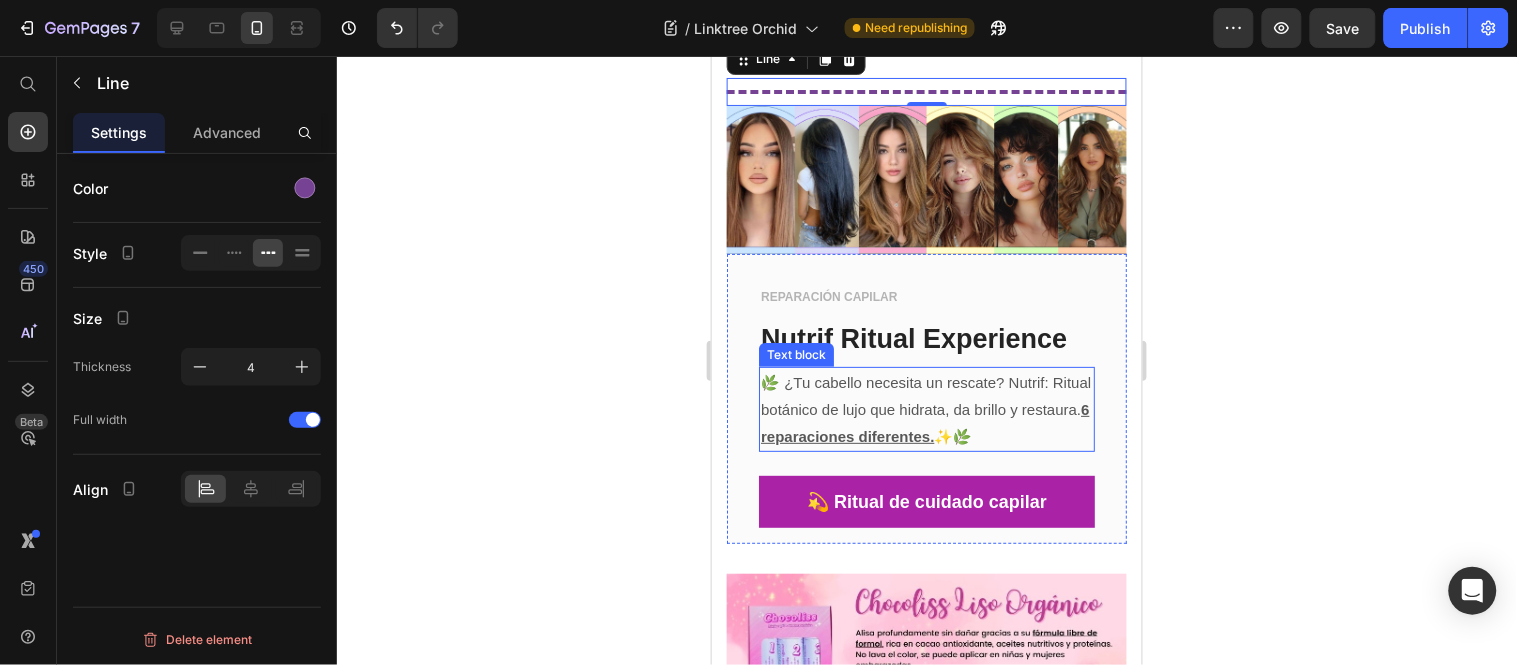 scroll, scrollTop: 1864, scrollLeft: 0, axis: vertical 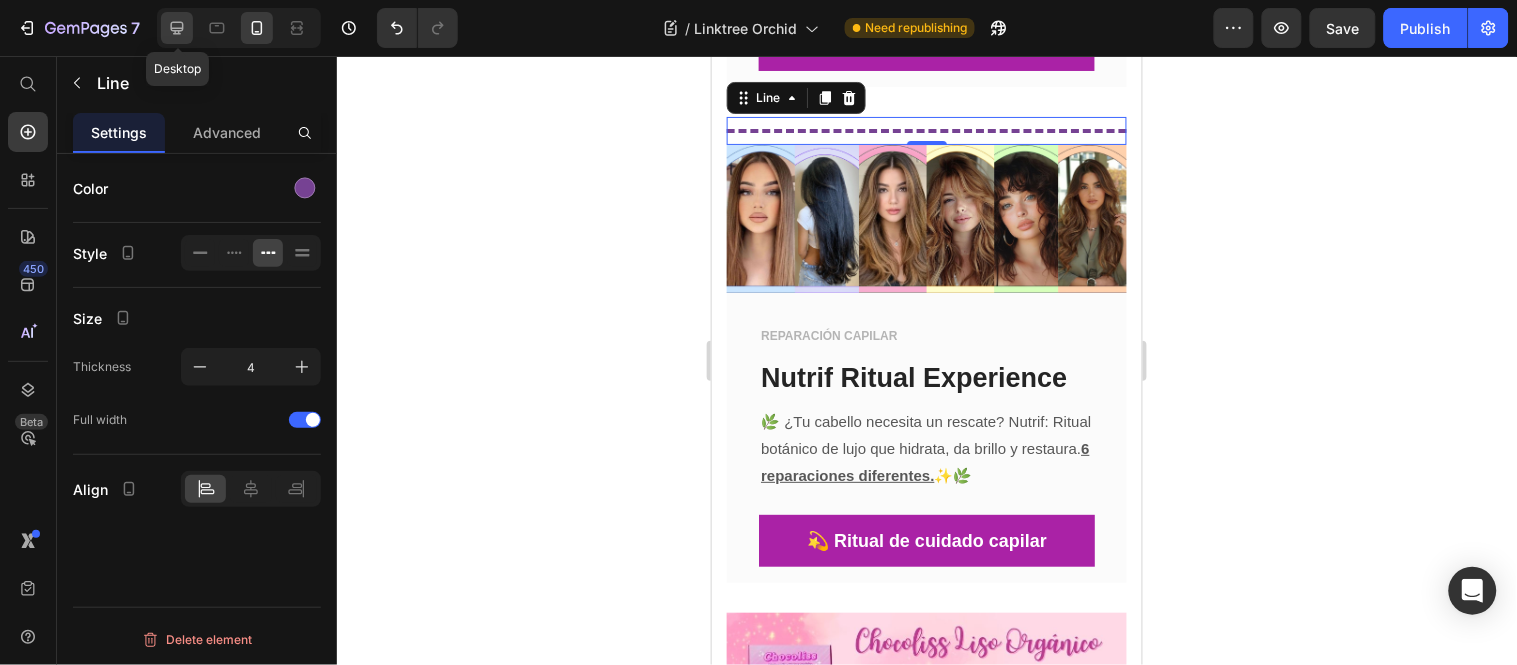 click 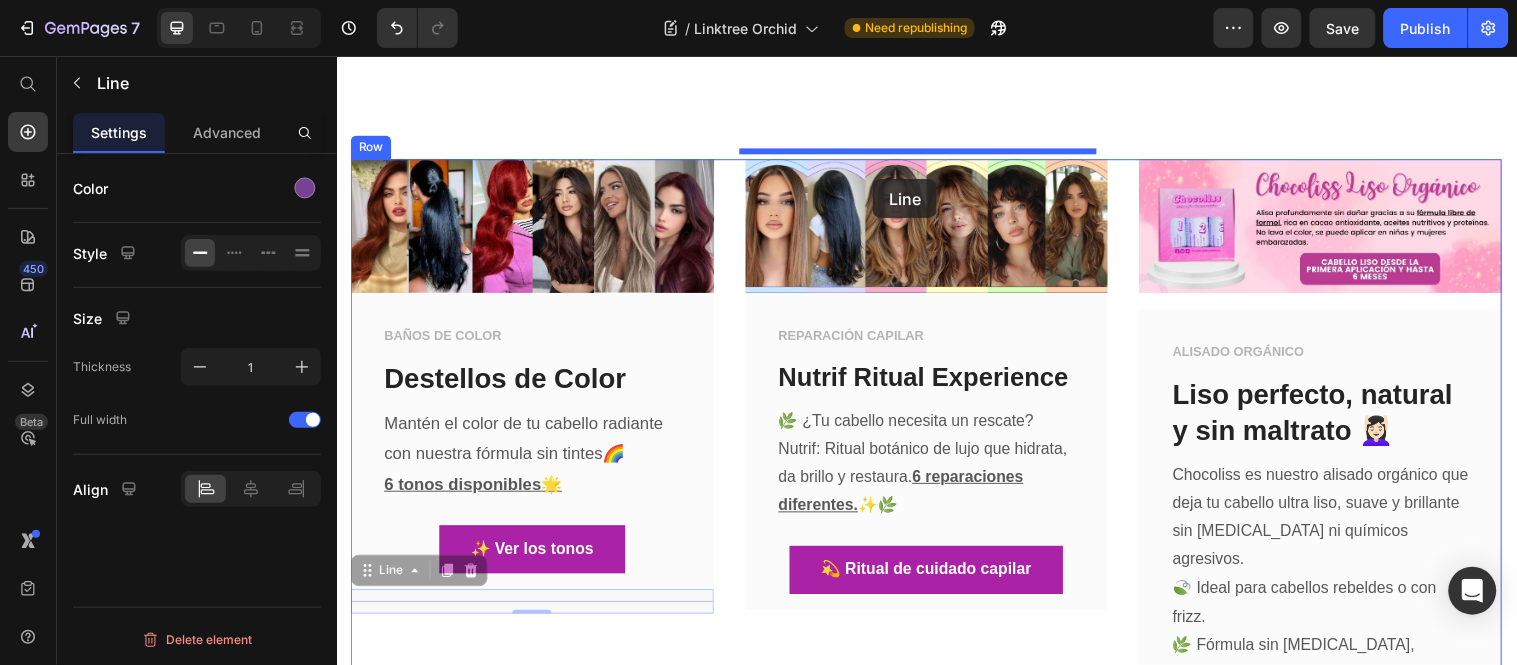 scroll, scrollTop: 917, scrollLeft: 0, axis: vertical 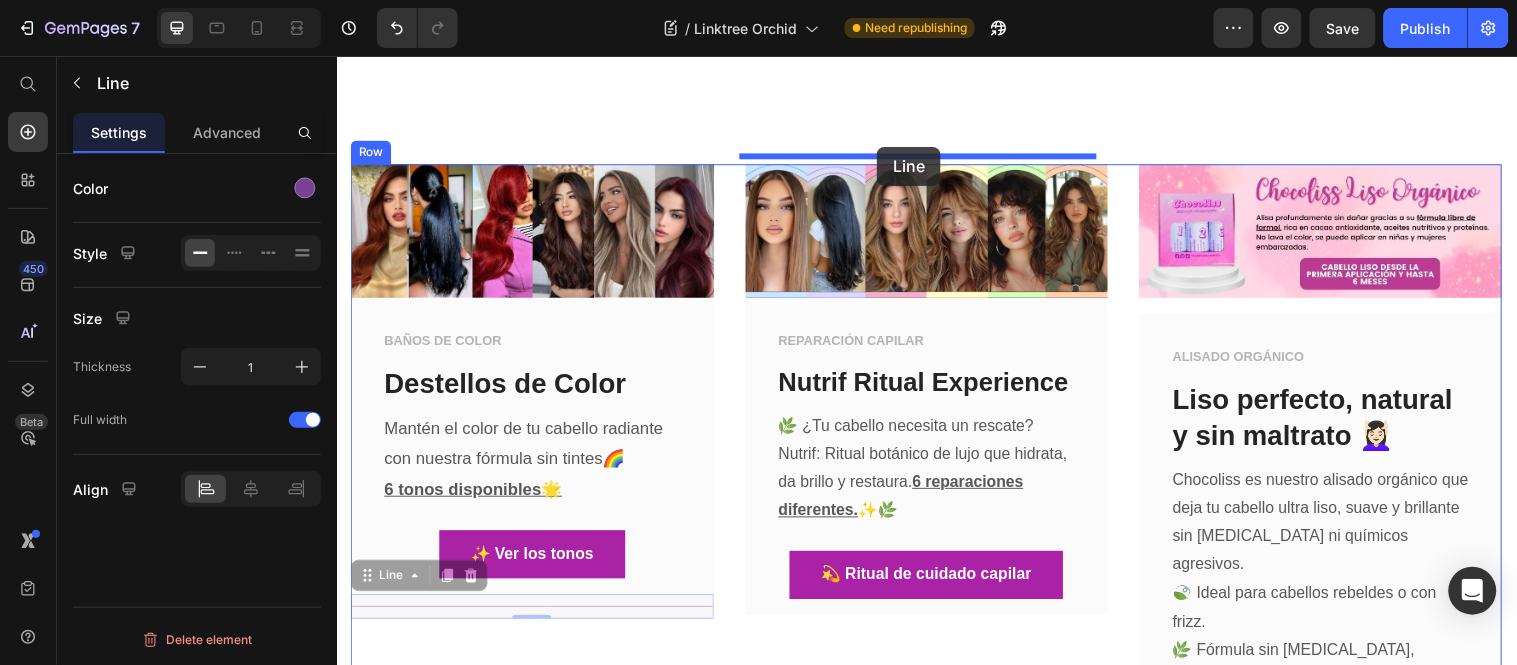 drag, startPoint x: 377, startPoint y: 220, endPoint x: 885, endPoint y: 147, distance: 513.21826 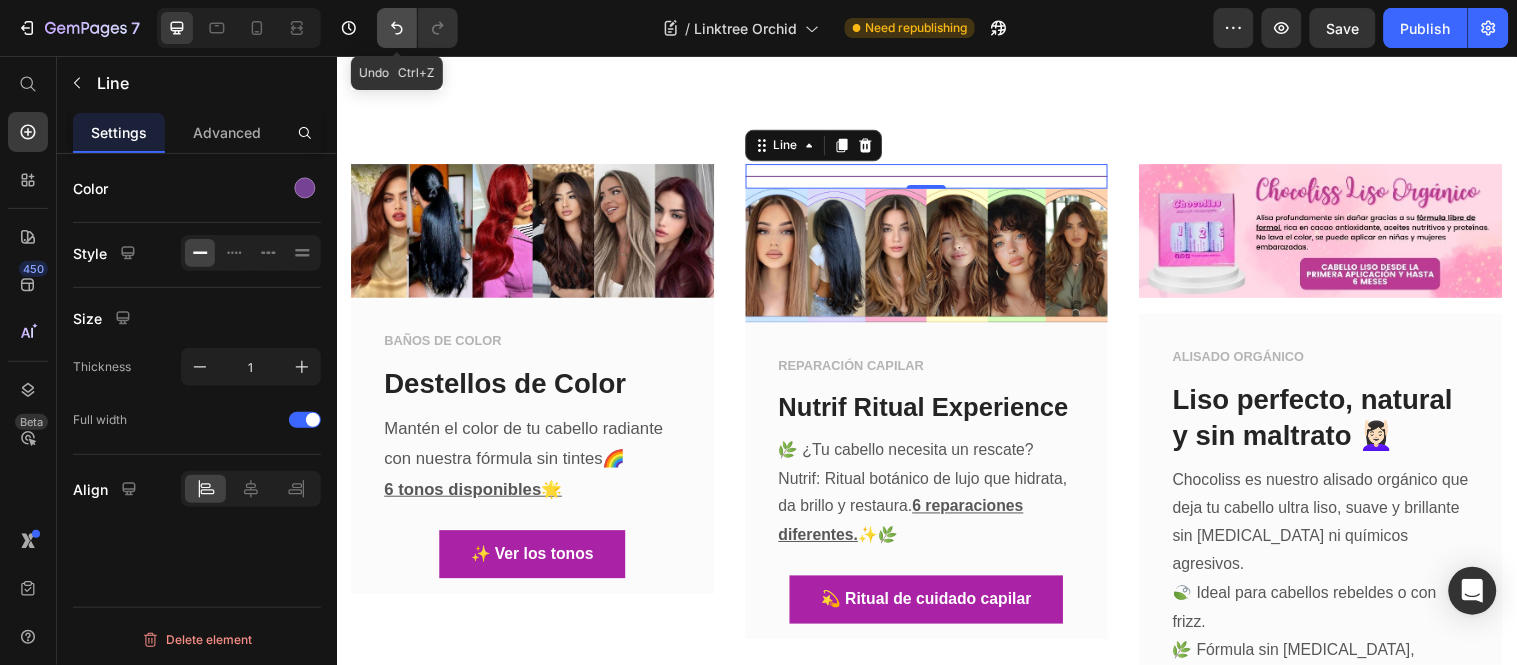 click 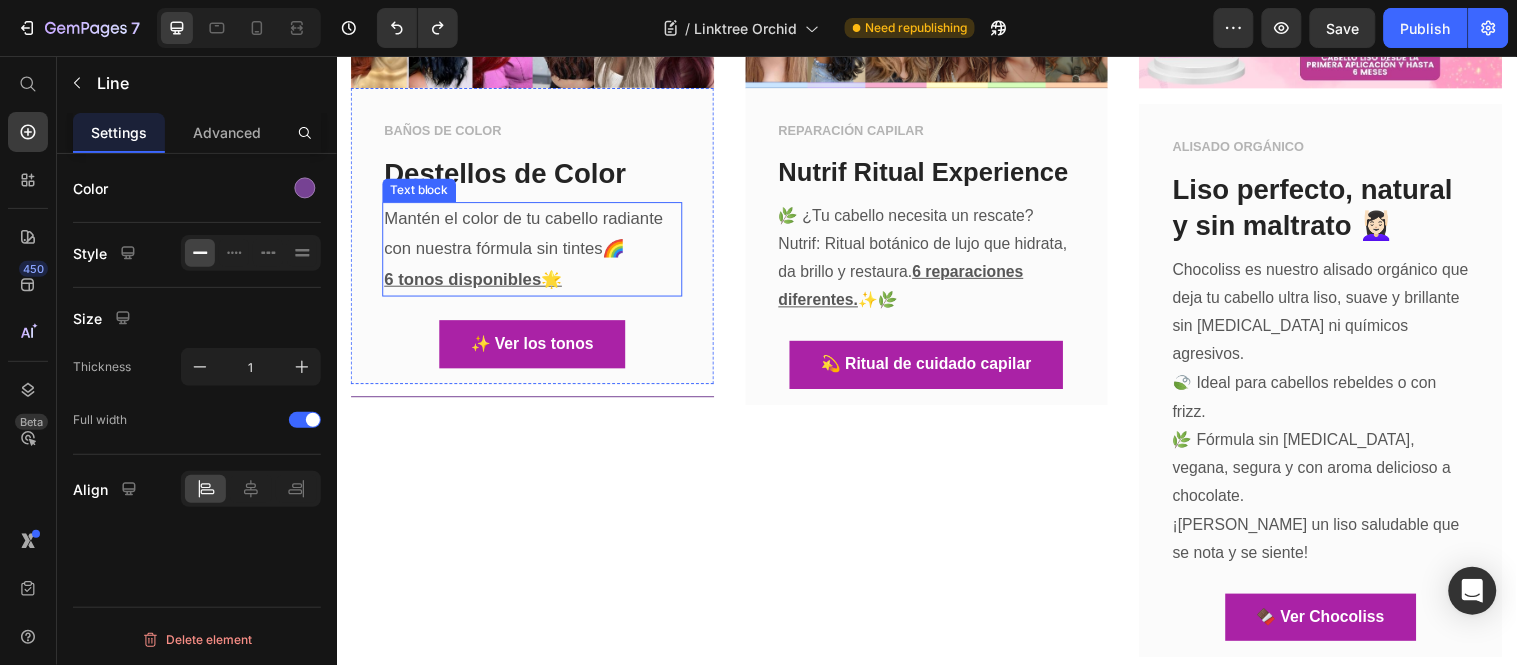 scroll, scrollTop: 1140, scrollLeft: 0, axis: vertical 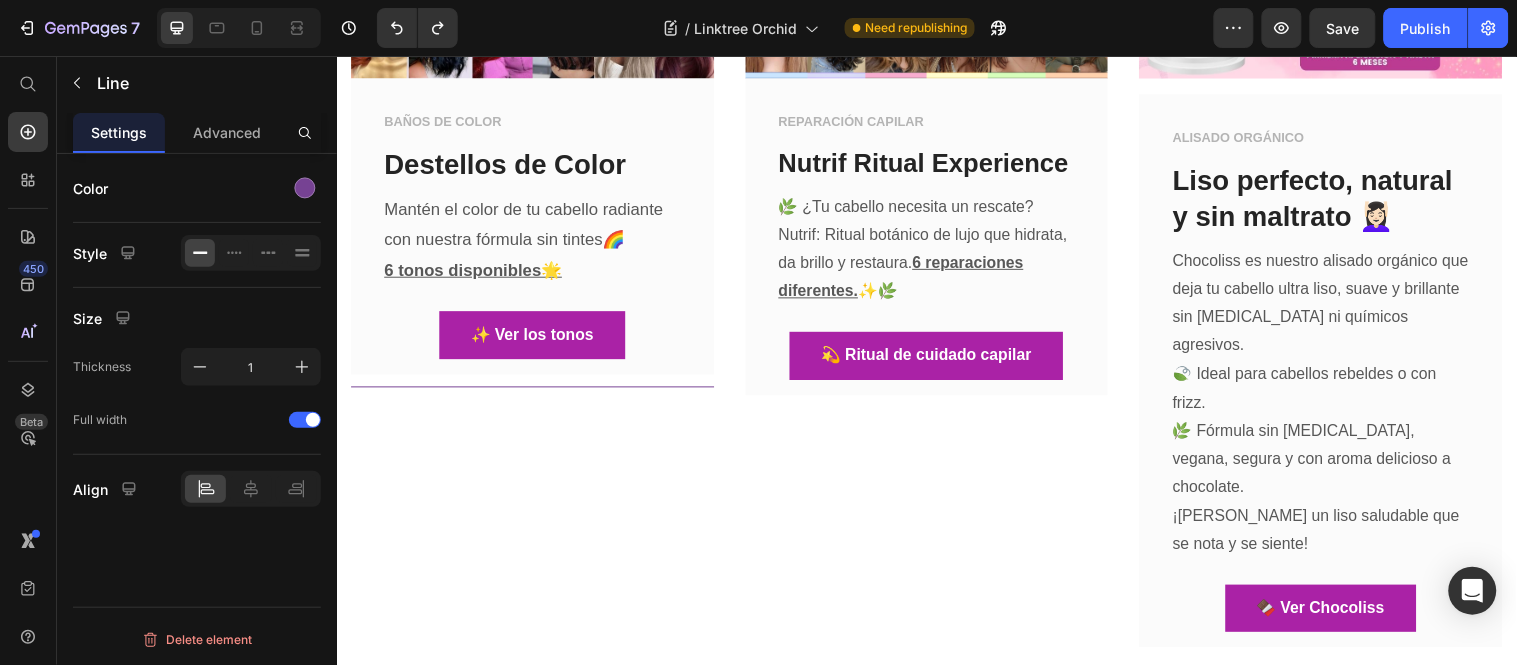 click on "Title Line" at bounding box center [535, 391] 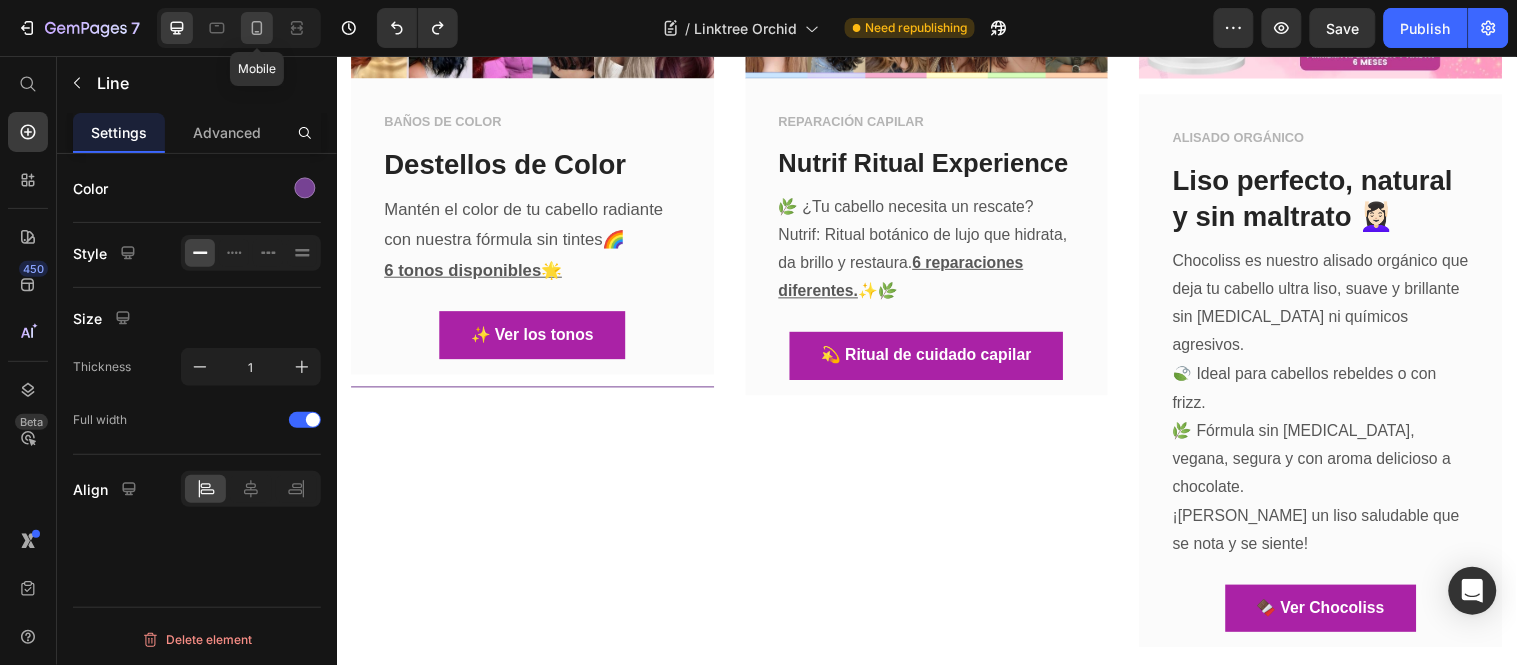 click 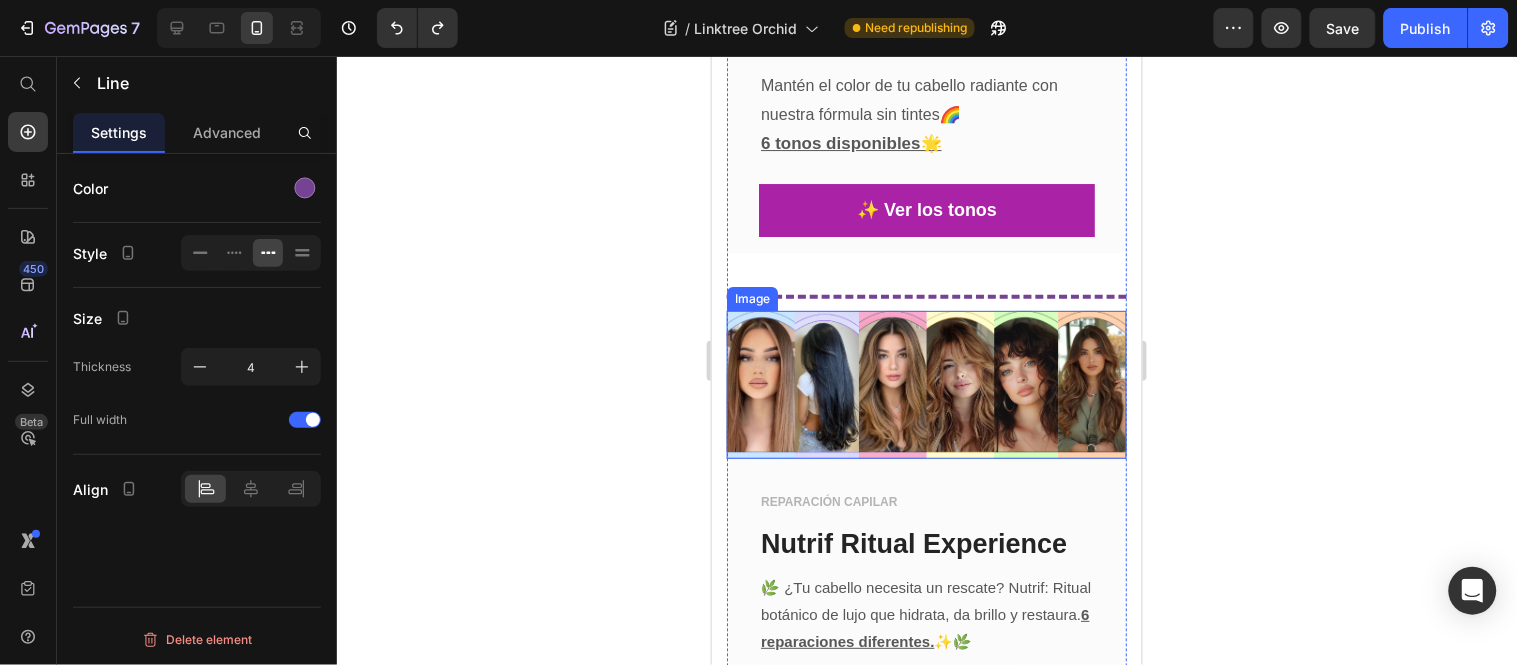 scroll, scrollTop: 1738, scrollLeft: 0, axis: vertical 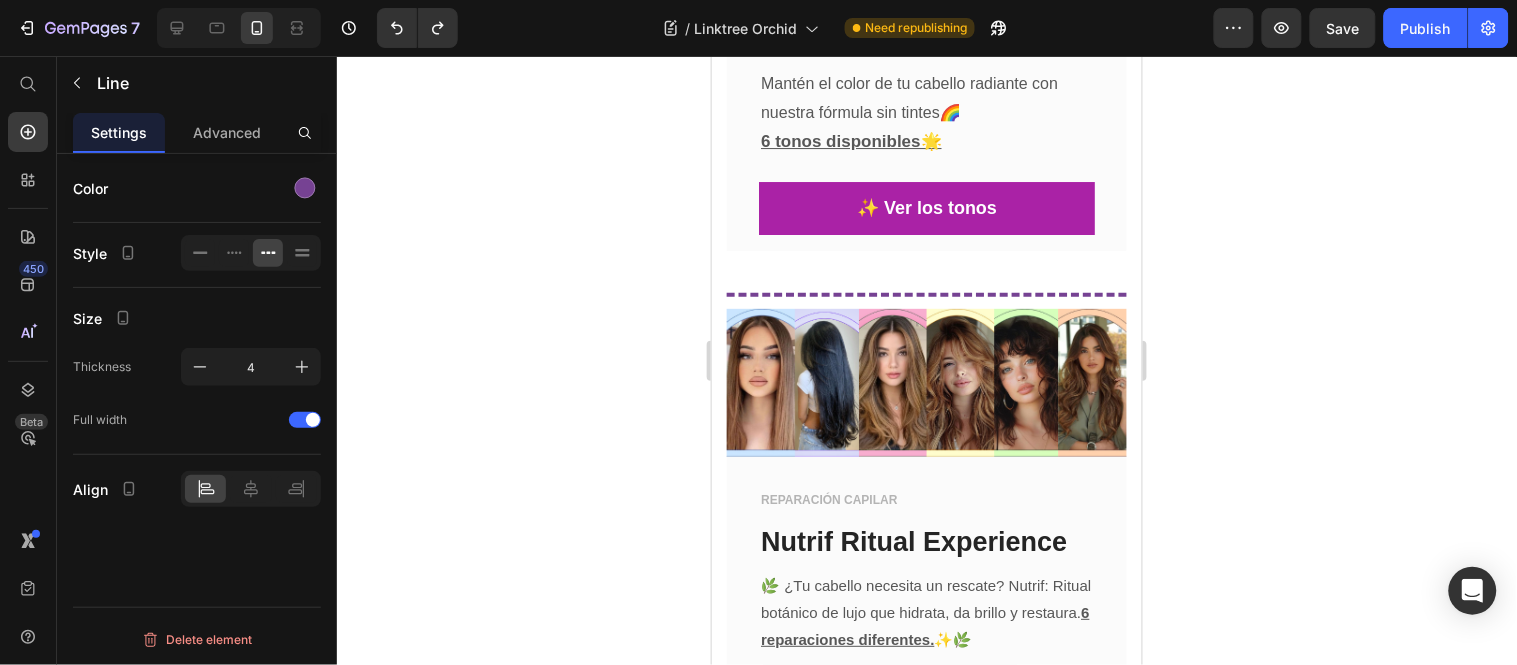 click on "Title Line" at bounding box center [926, 294] 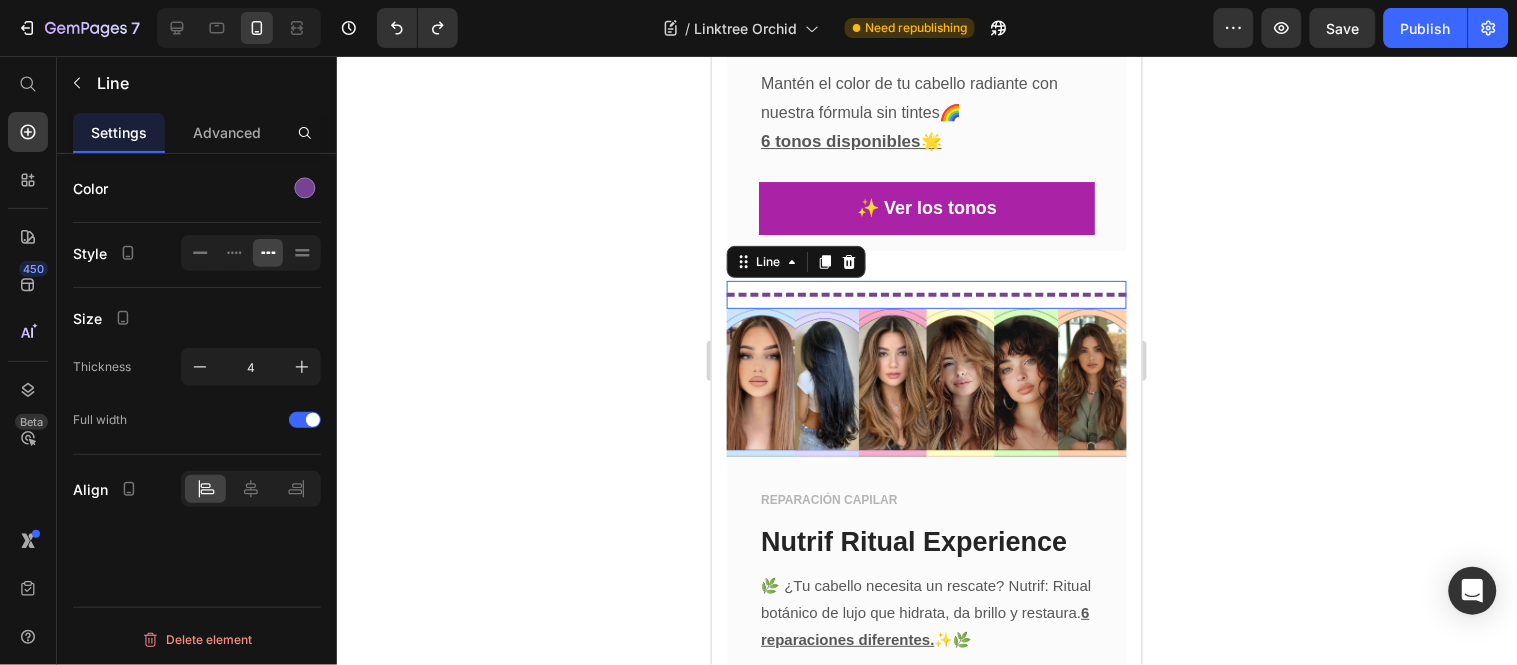 click on "Title Line   0" at bounding box center (926, 294) 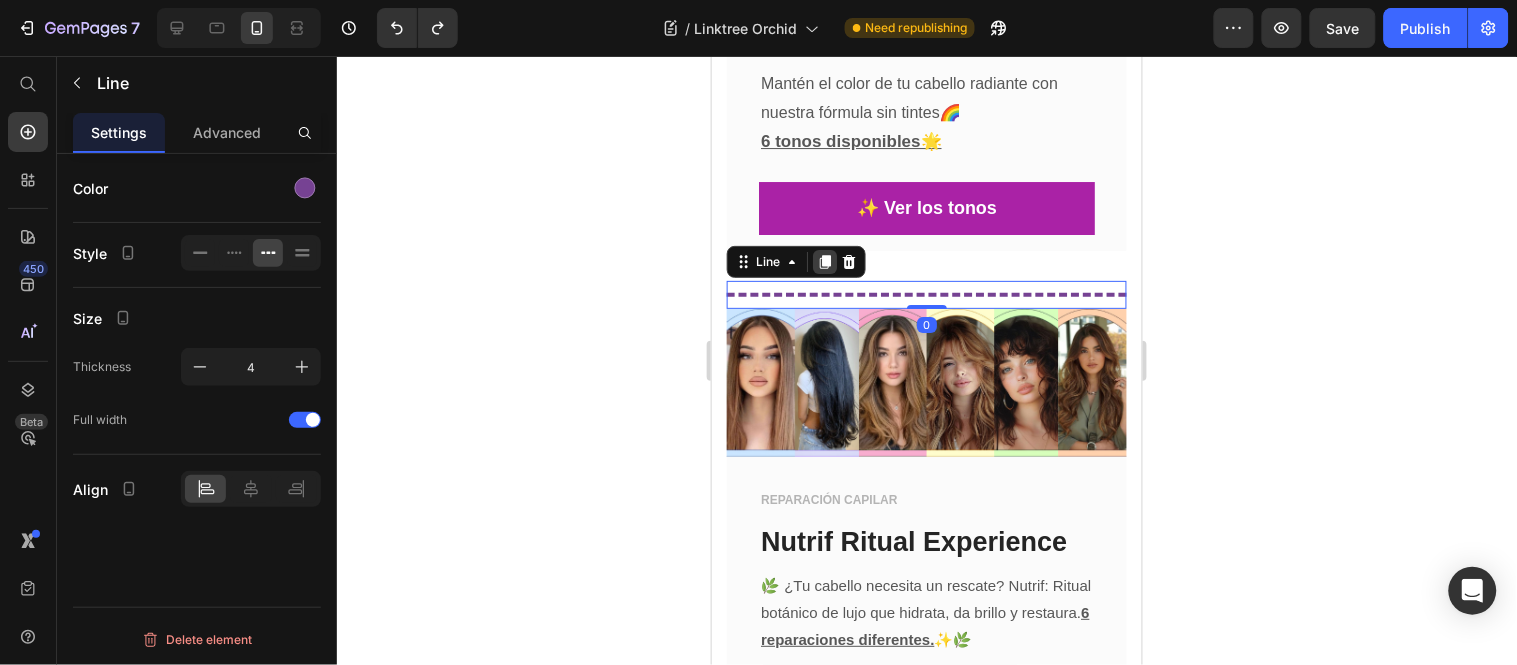 click 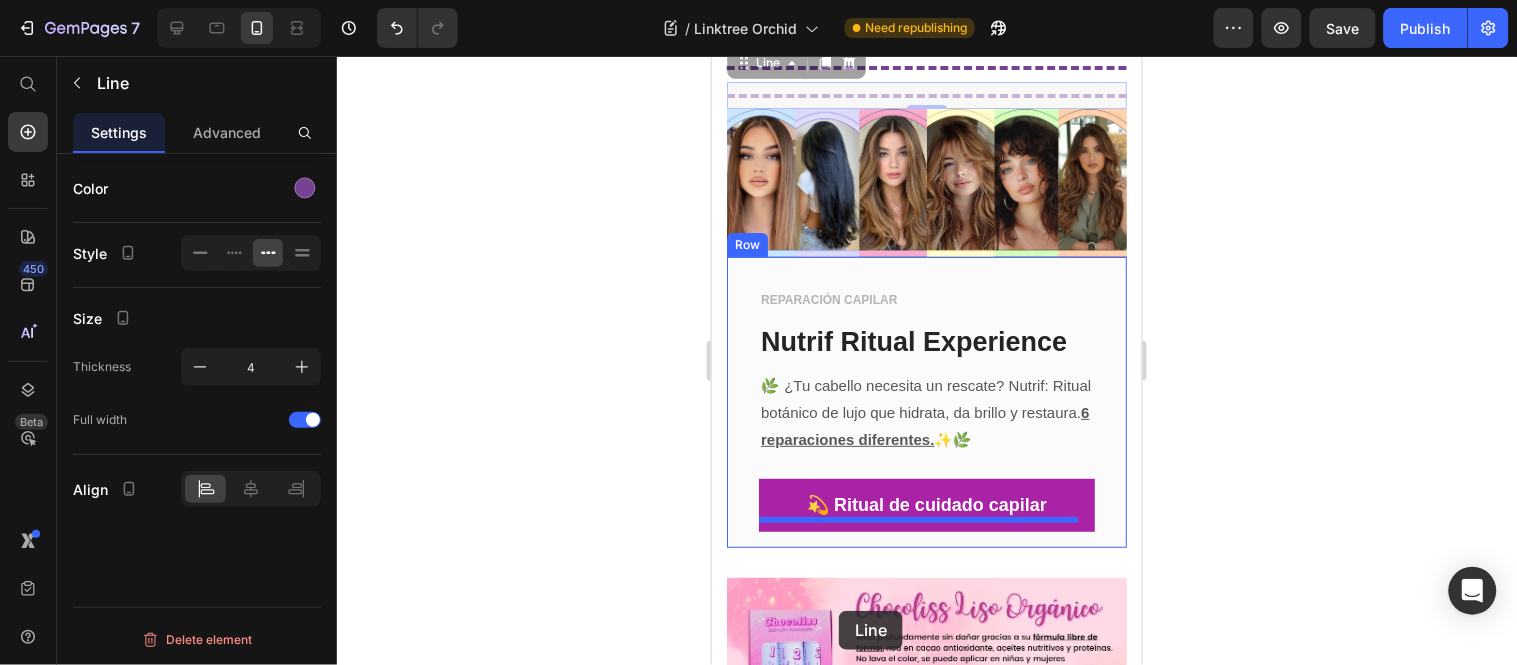 scroll, scrollTop: 2013, scrollLeft: 0, axis: vertical 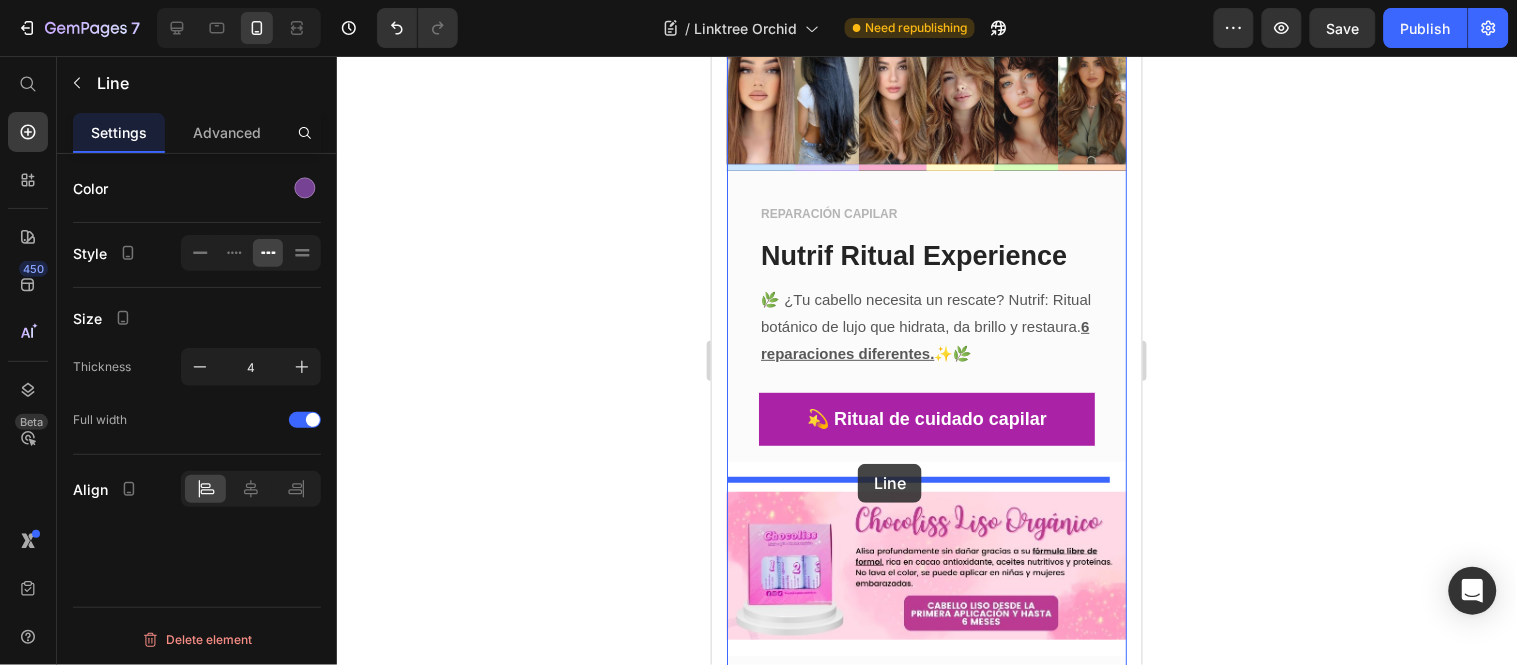 drag, startPoint x: 774, startPoint y: 242, endPoint x: 857, endPoint y: 463, distance: 236.07202 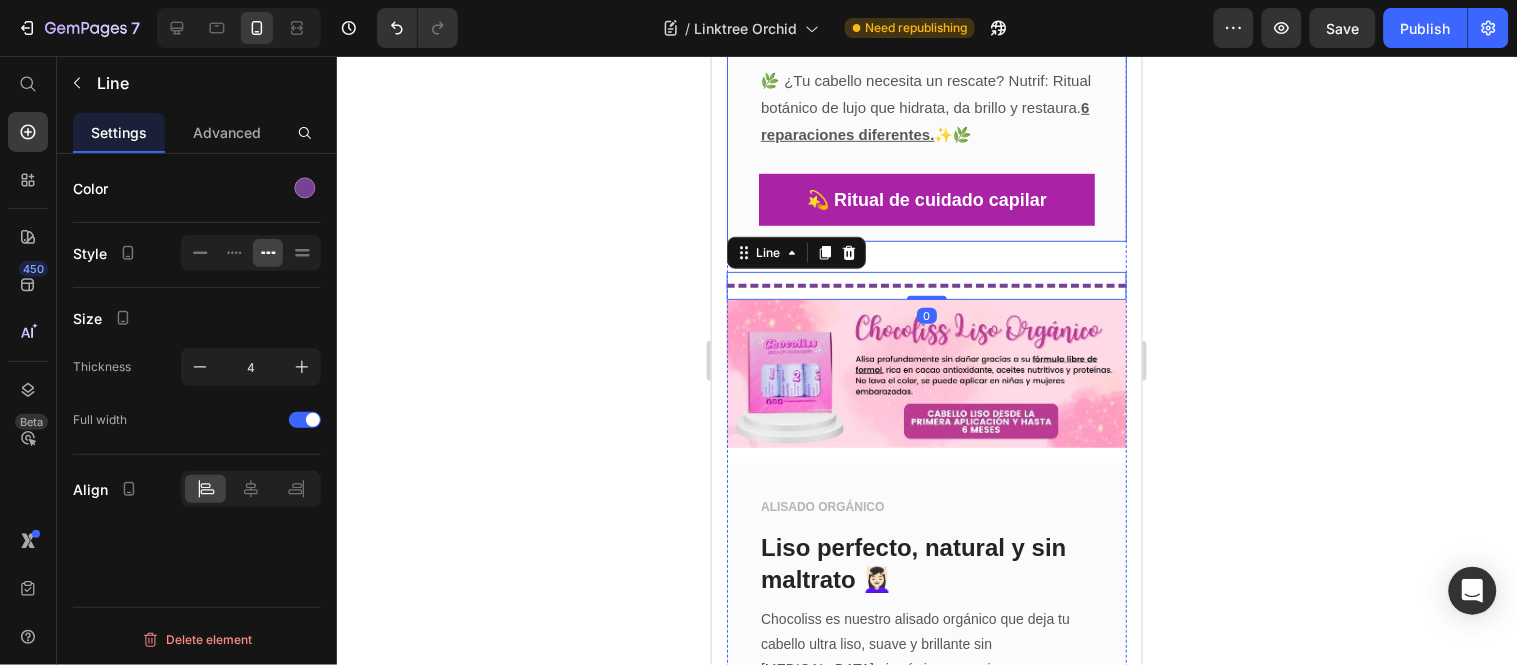 scroll, scrollTop: 2207, scrollLeft: 0, axis: vertical 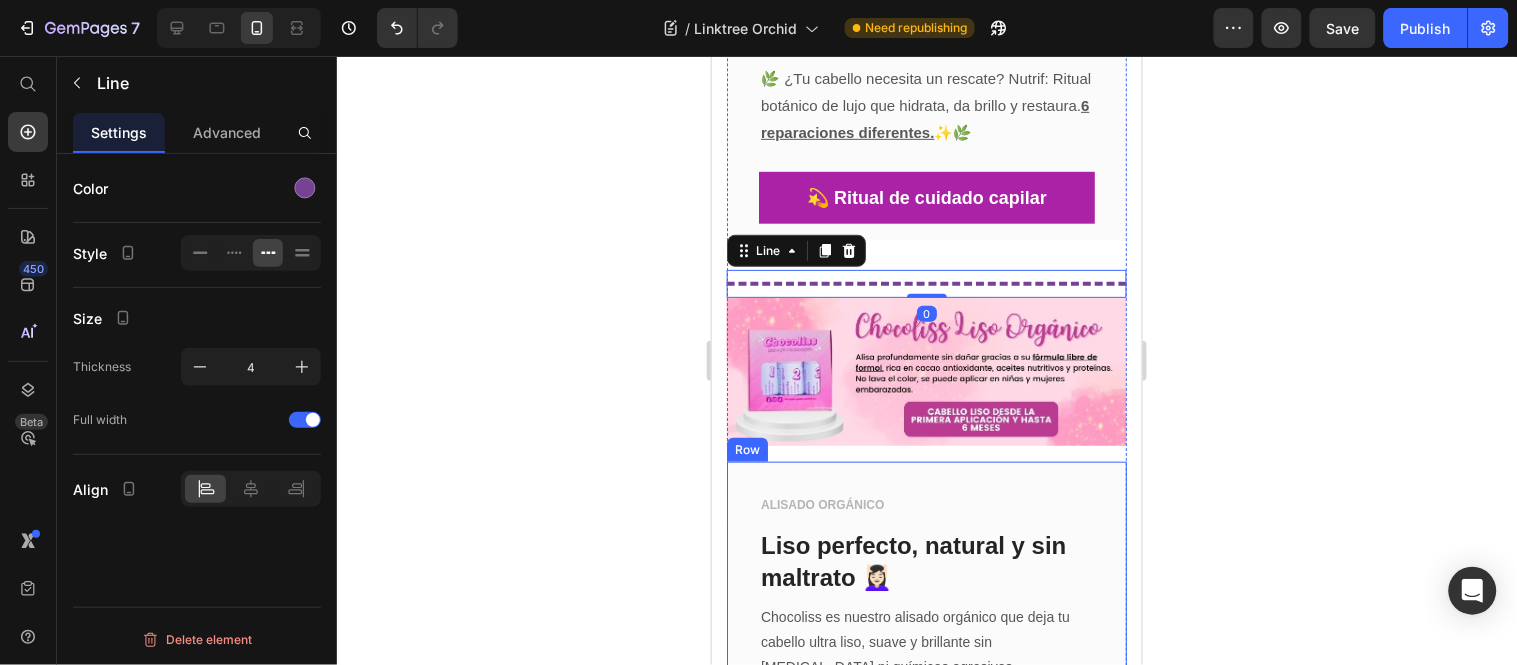 click on "ALISADO ORGÁNICO Text block Liso perfecto, natural y sin maltrato 💆🏻‍♀️ Text block Chocoliss es nuestro alisado orgánico que deja tu cabello ultra liso, suave y brillante sin formol ni químicos agresivos. 🍃 Ideal para cabellos rebeldes o con frizz. 🌿 Fórmula sin Formol, vegana, segura y con aroma delicioso a chocolate. ¡Lucí un liso saludable que se nota y se siente! Text block 🍫 Ver Chocoliss Button Row" at bounding box center (926, 680) 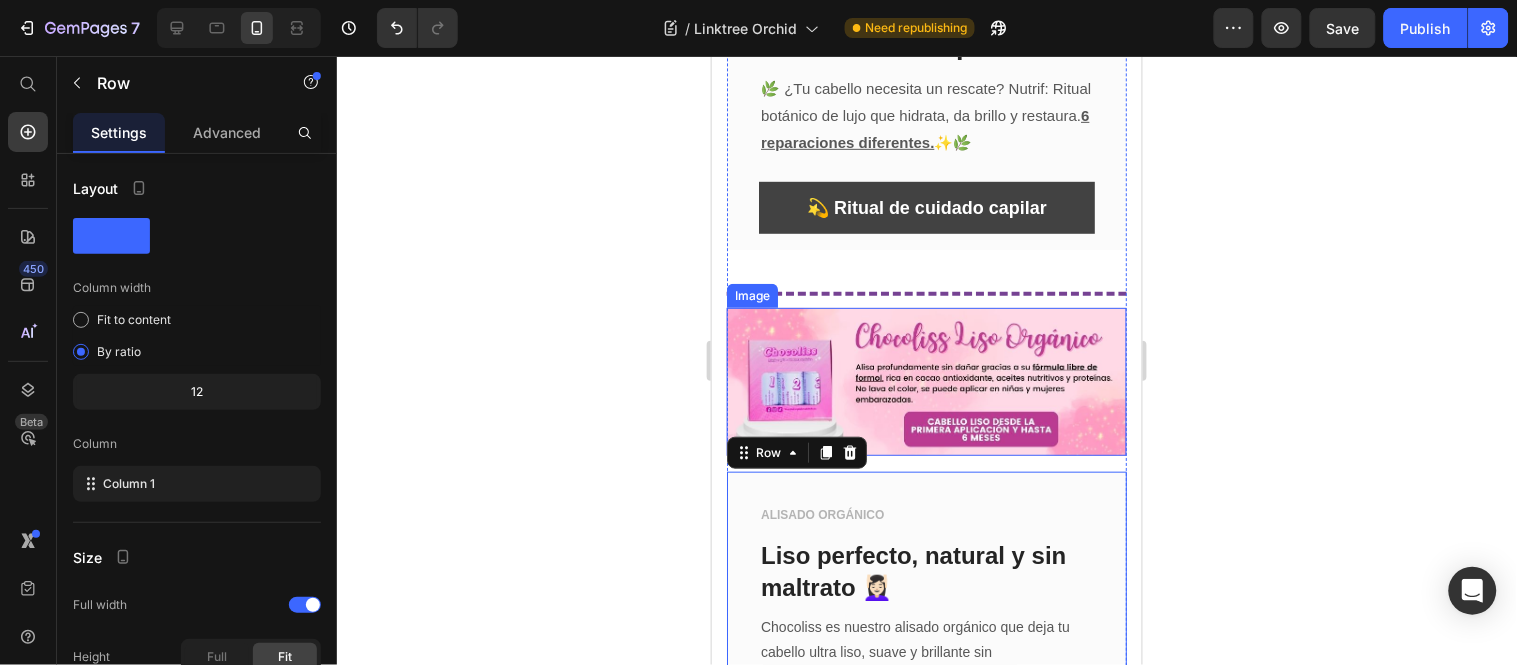 scroll, scrollTop: 2096, scrollLeft: 0, axis: vertical 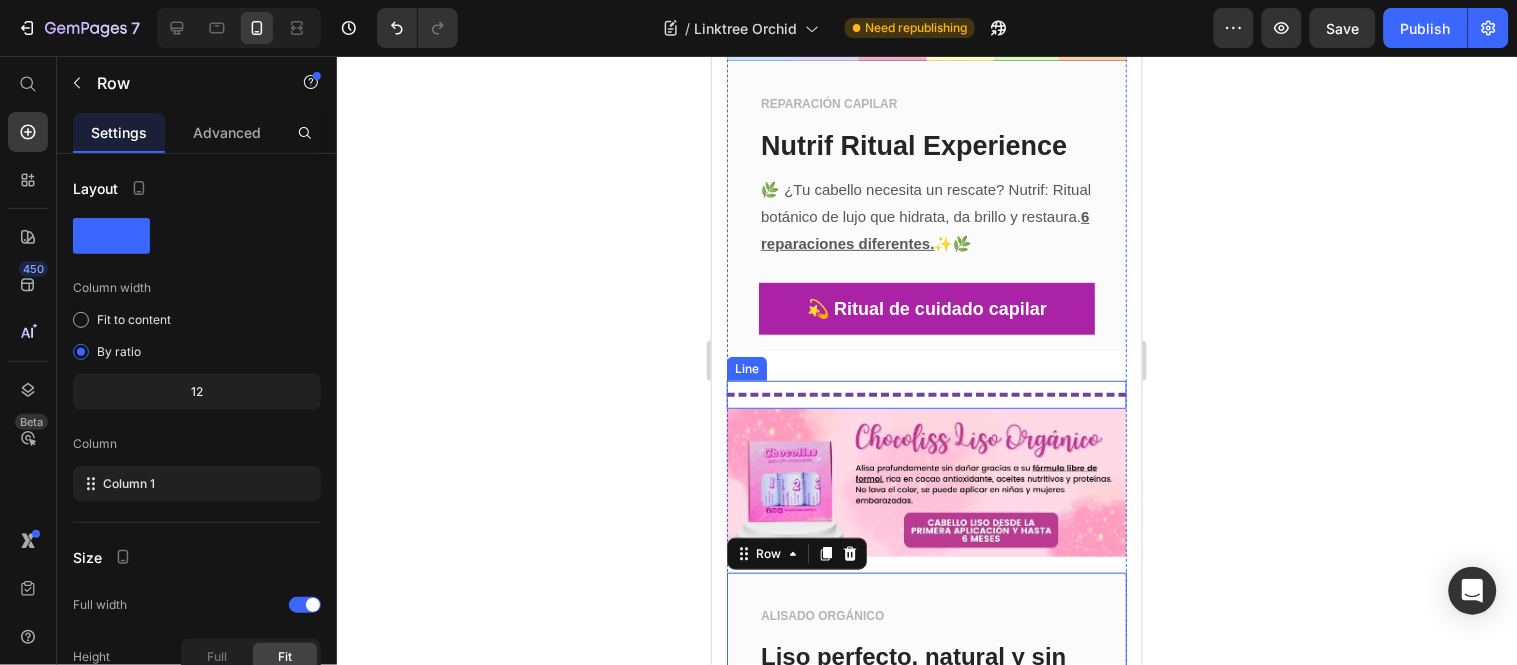 click on "Title Line" at bounding box center [926, 394] 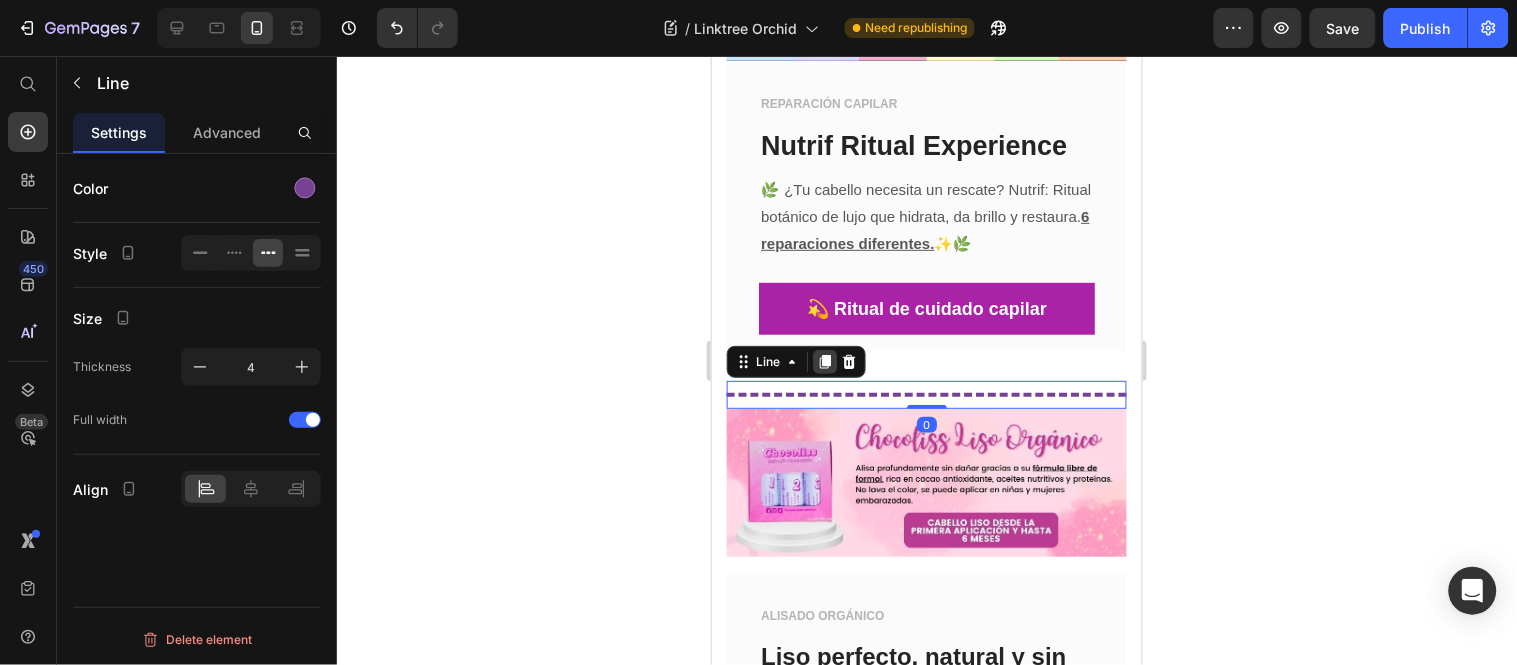 click at bounding box center [824, 361] 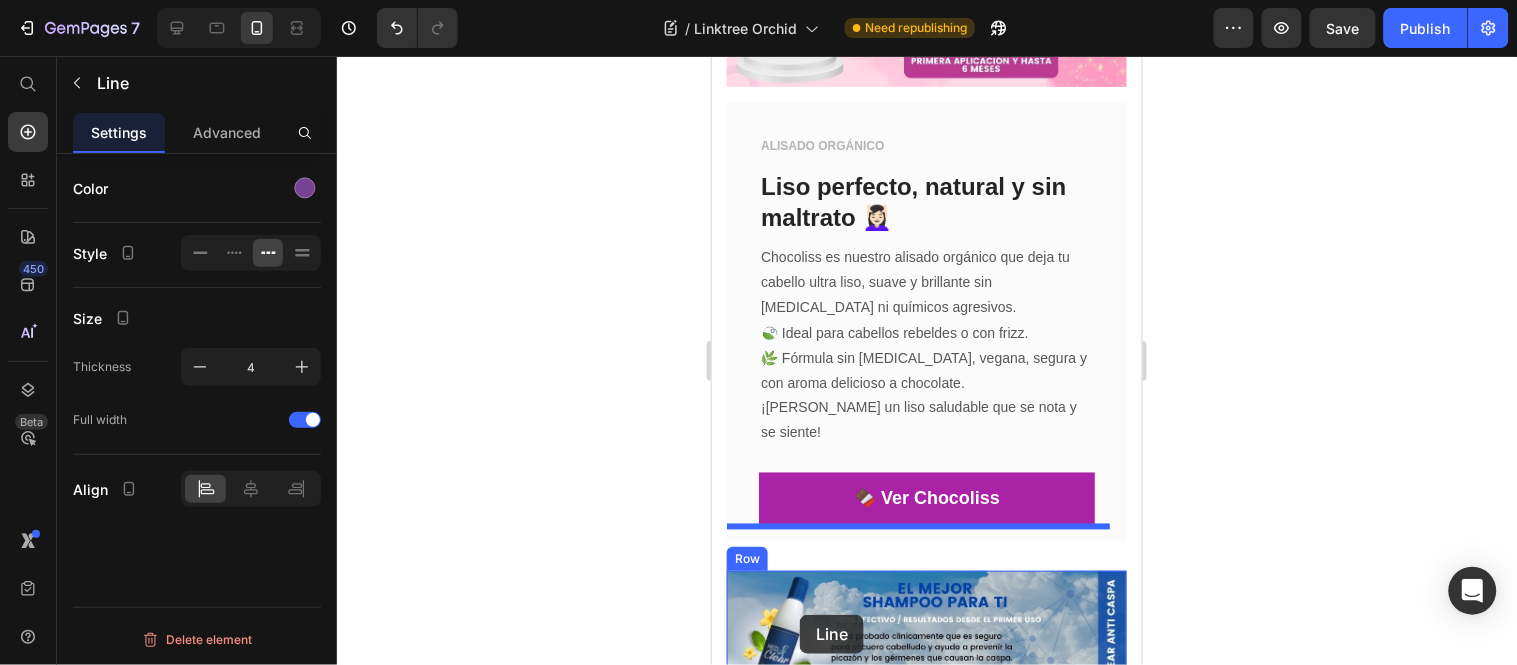 scroll, scrollTop: 2652, scrollLeft: 0, axis: vertical 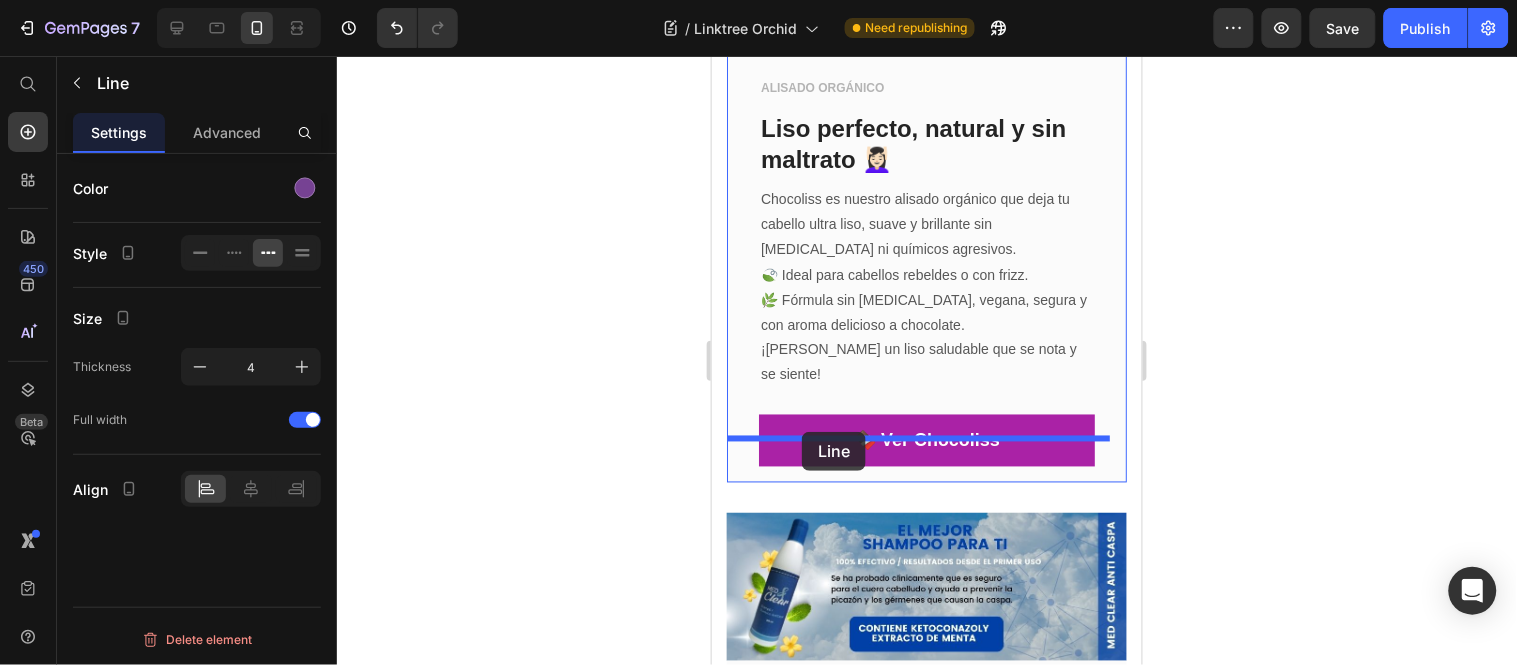 drag, startPoint x: 770, startPoint y: 380, endPoint x: 801, endPoint y: 431, distance: 59.682495 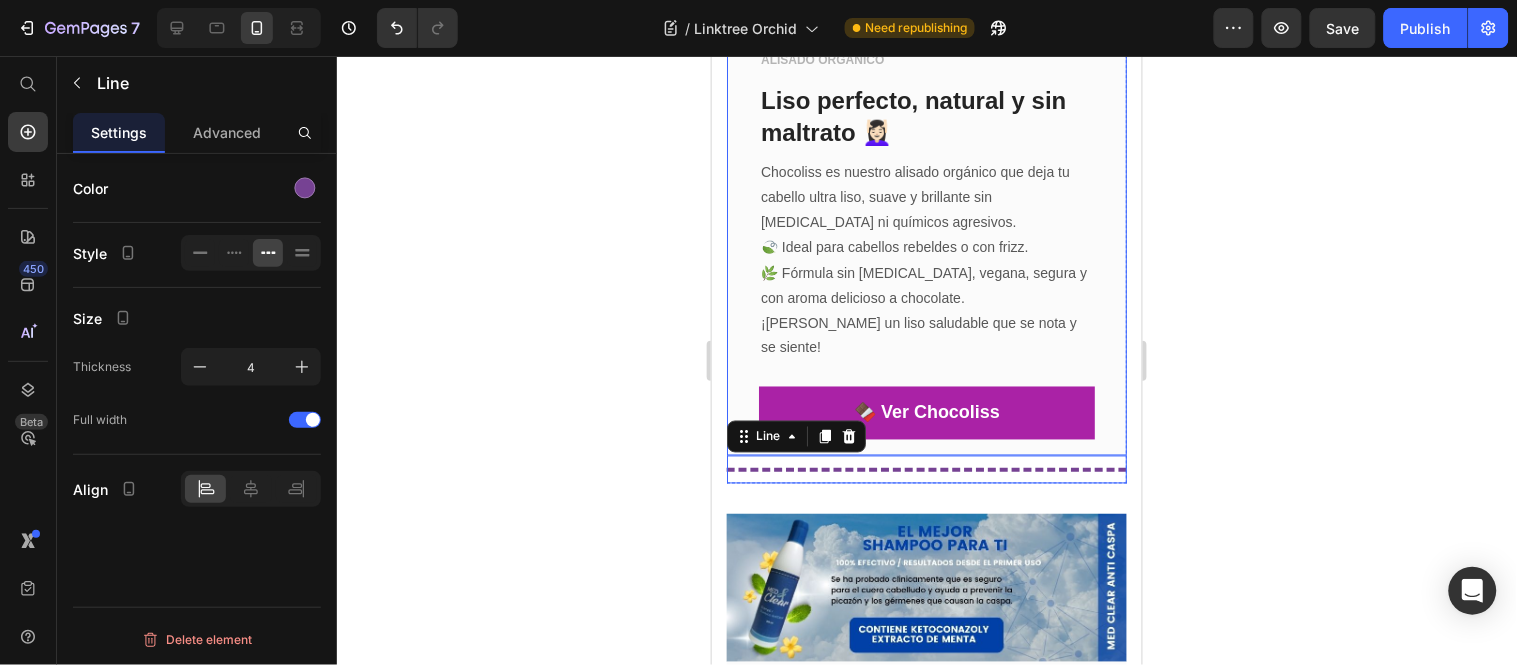 scroll, scrollTop: 2625, scrollLeft: 0, axis: vertical 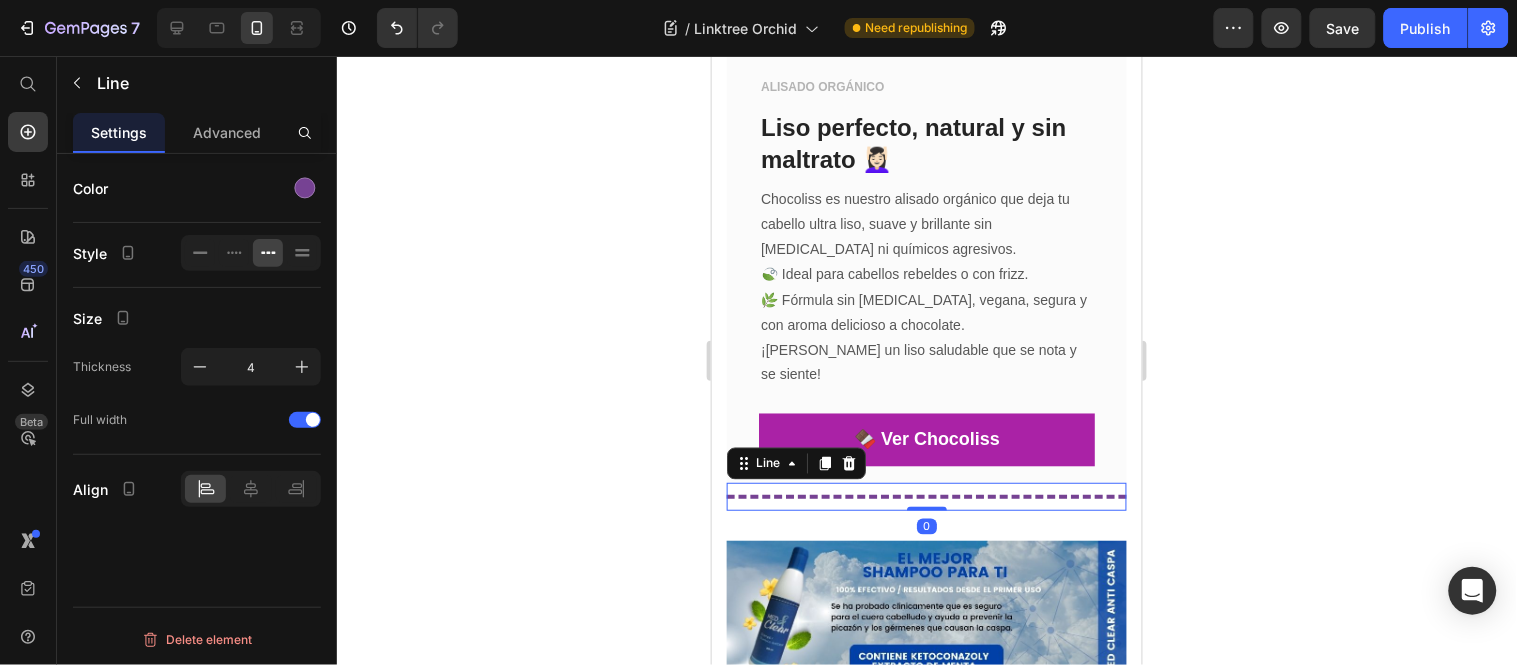 click 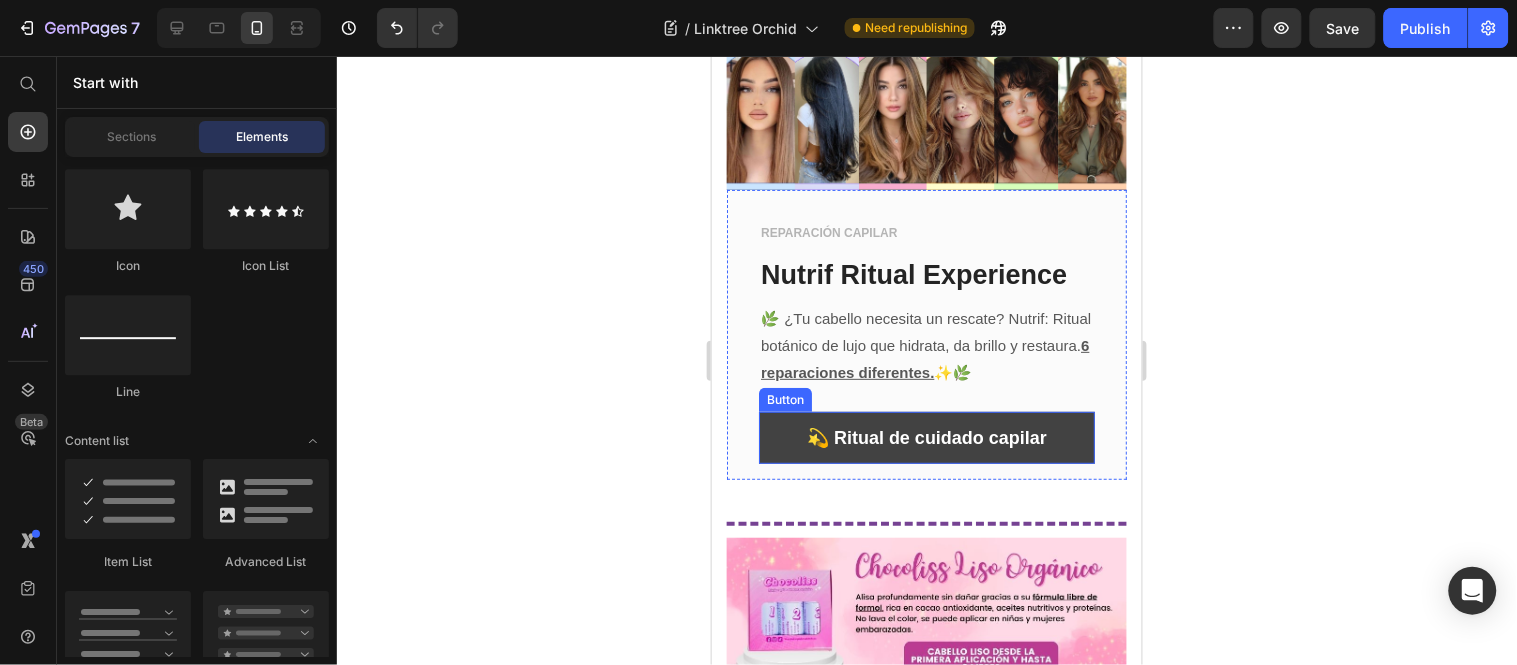scroll, scrollTop: 1958, scrollLeft: 0, axis: vertical 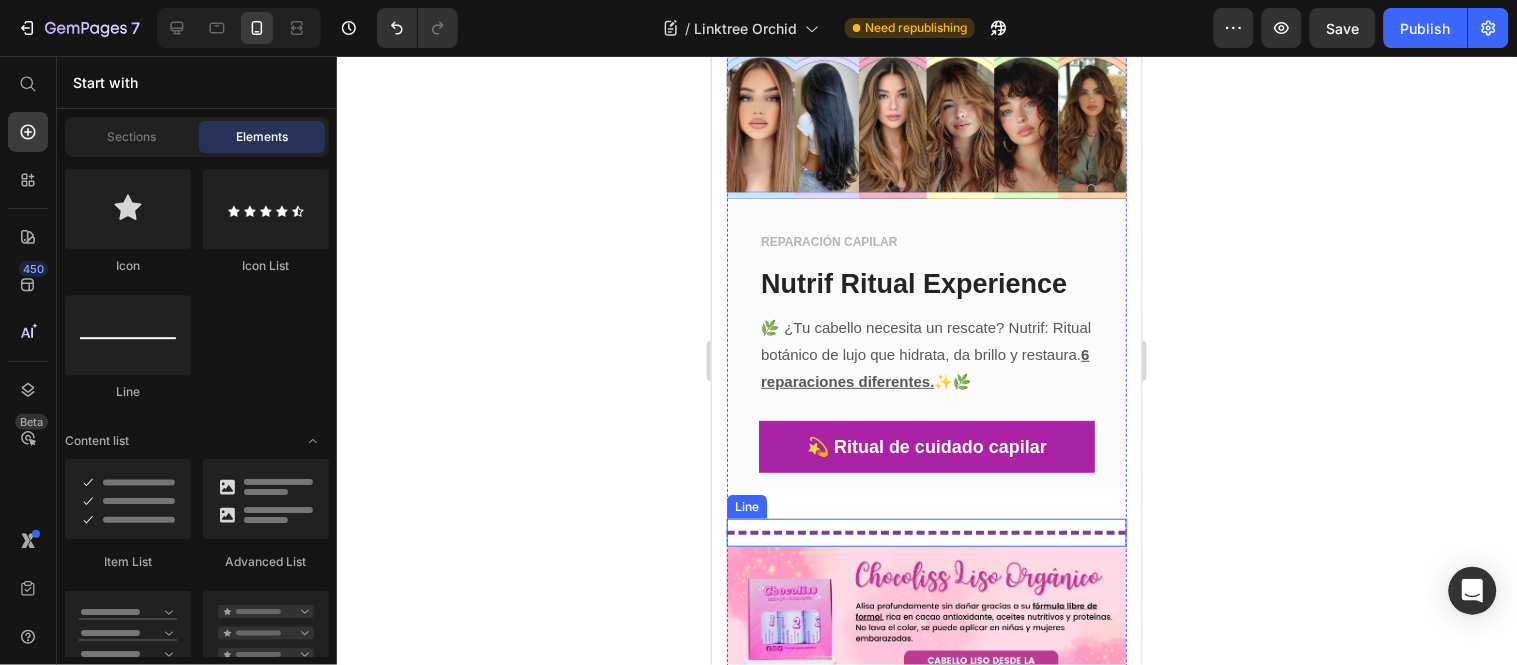 click at bounding box center (926, 532) 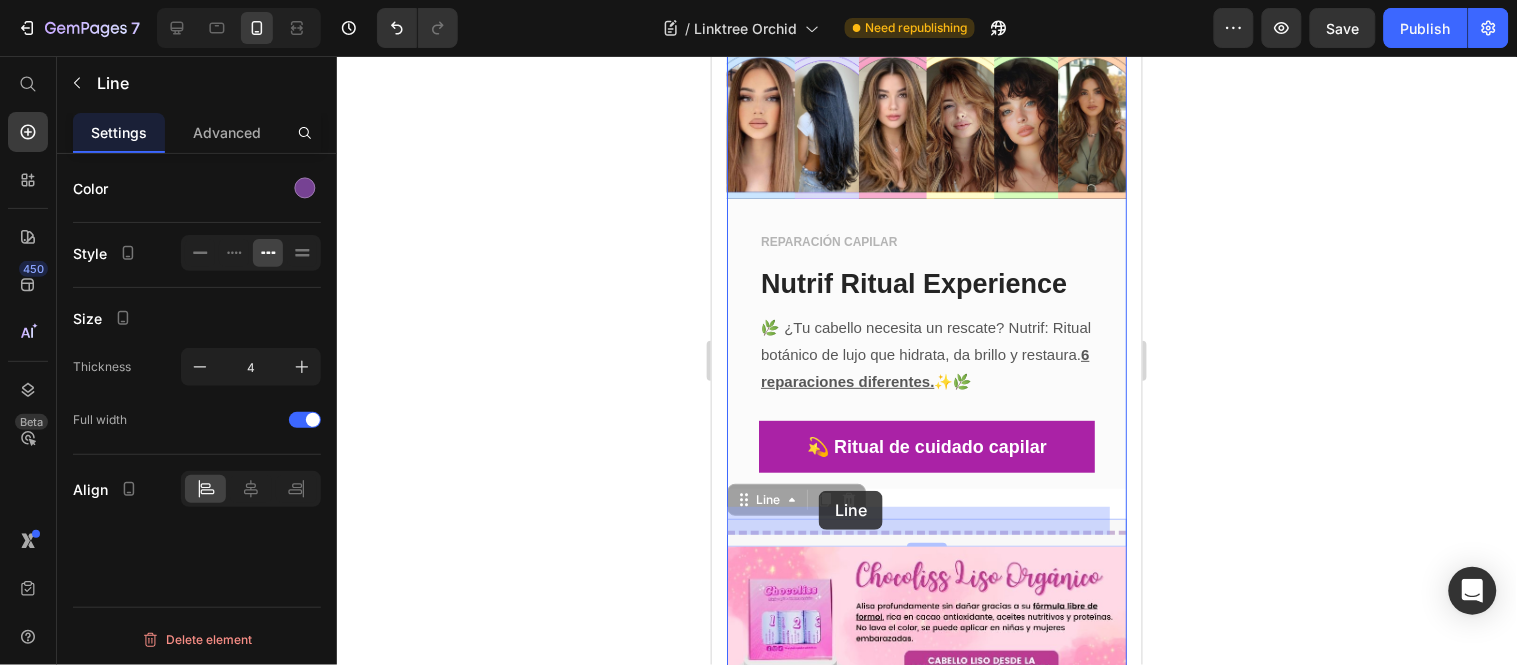 drag, startPoint x: 764, startPoint y: 487, endPoint x: 815, endPoint y: 490, distance: 51.088158 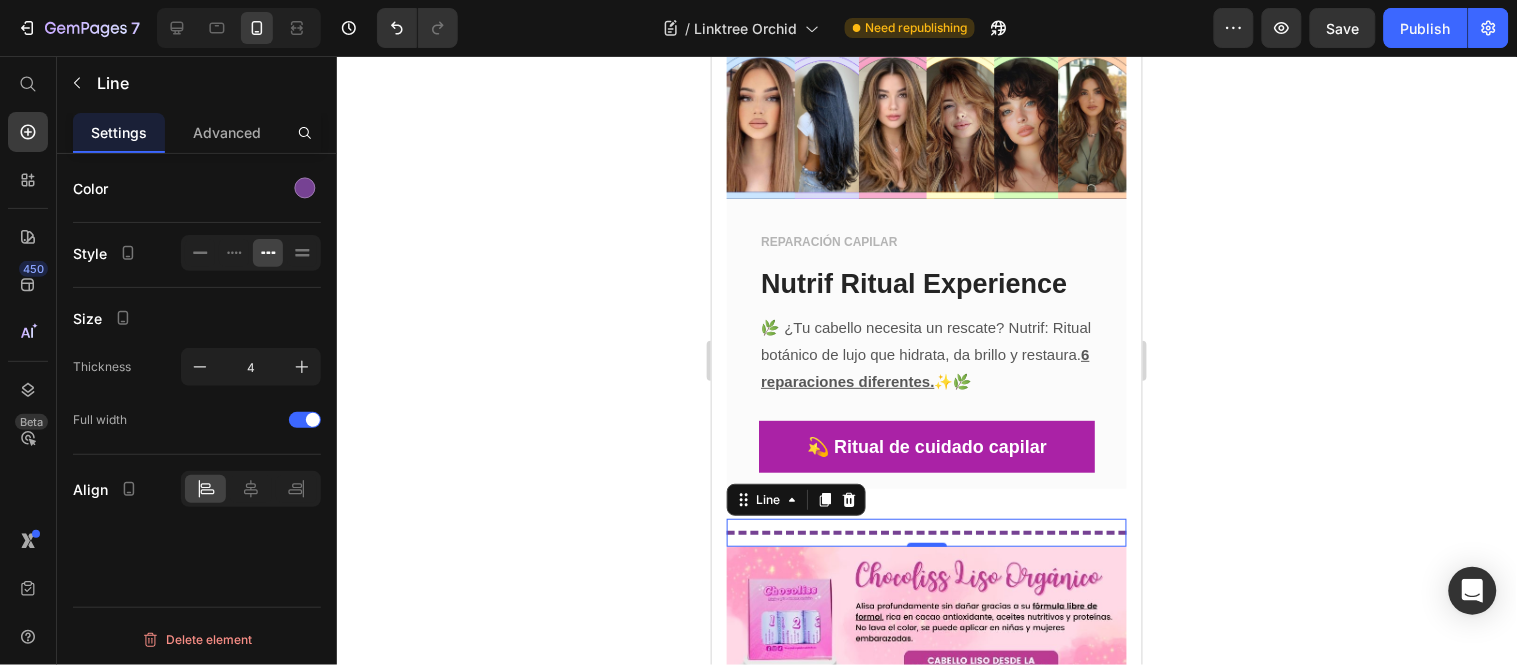 click at bounding box center [926, 532] 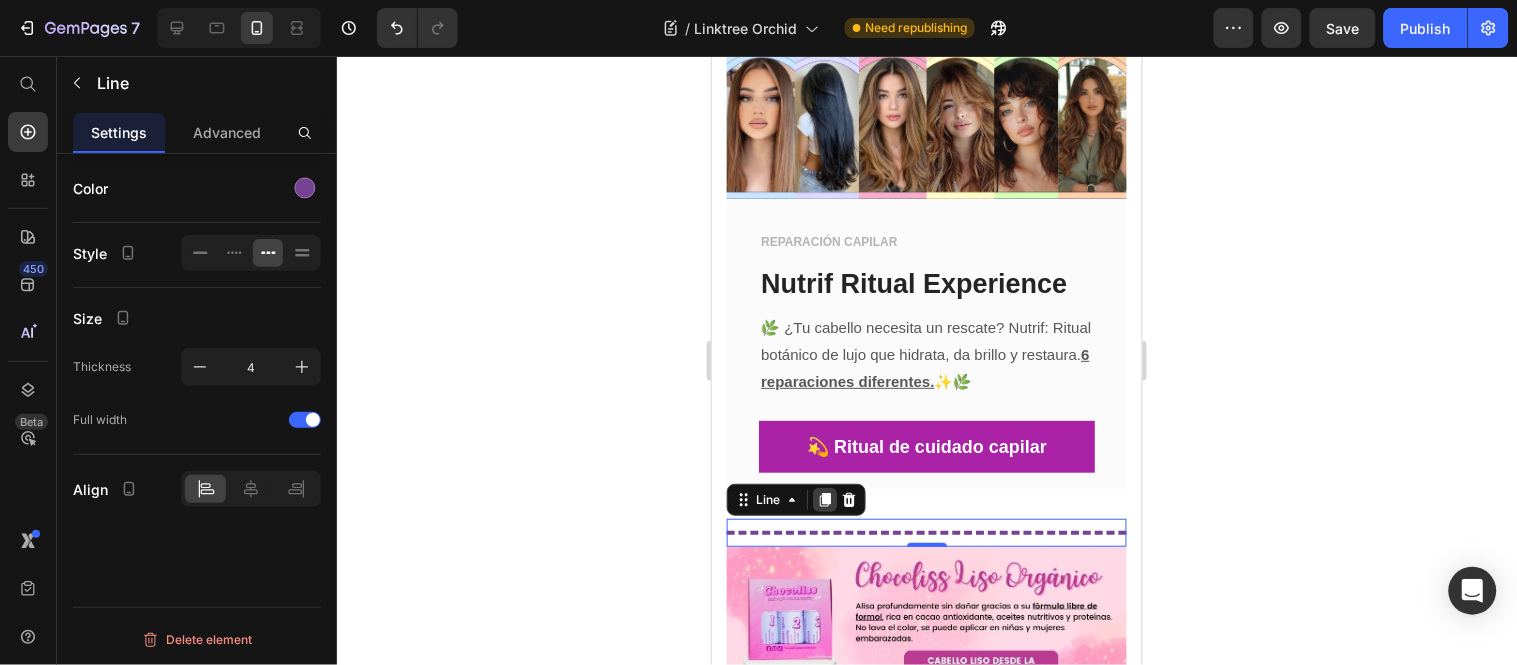 click 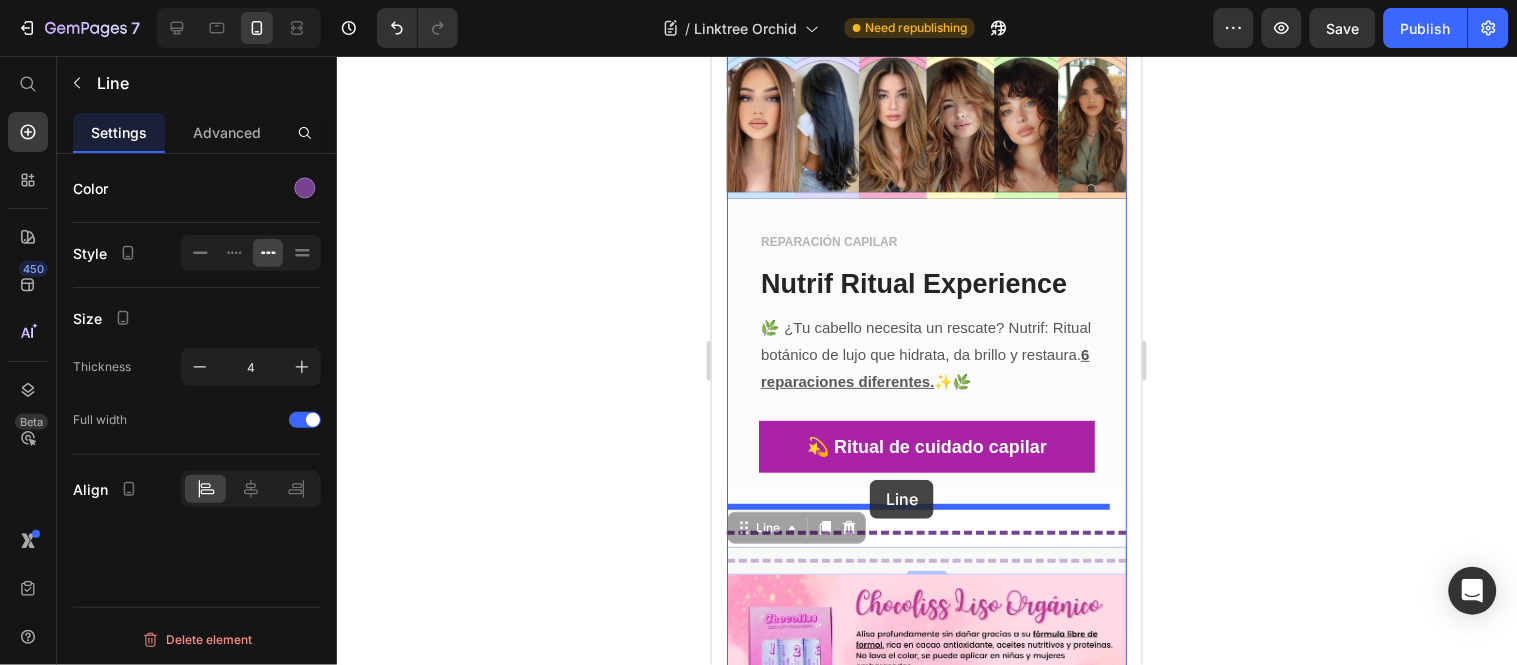 drag, startPoint x: 779, startPoint y: 521, endPoint x: 869, endPoint y: 479, distance: 99.31767 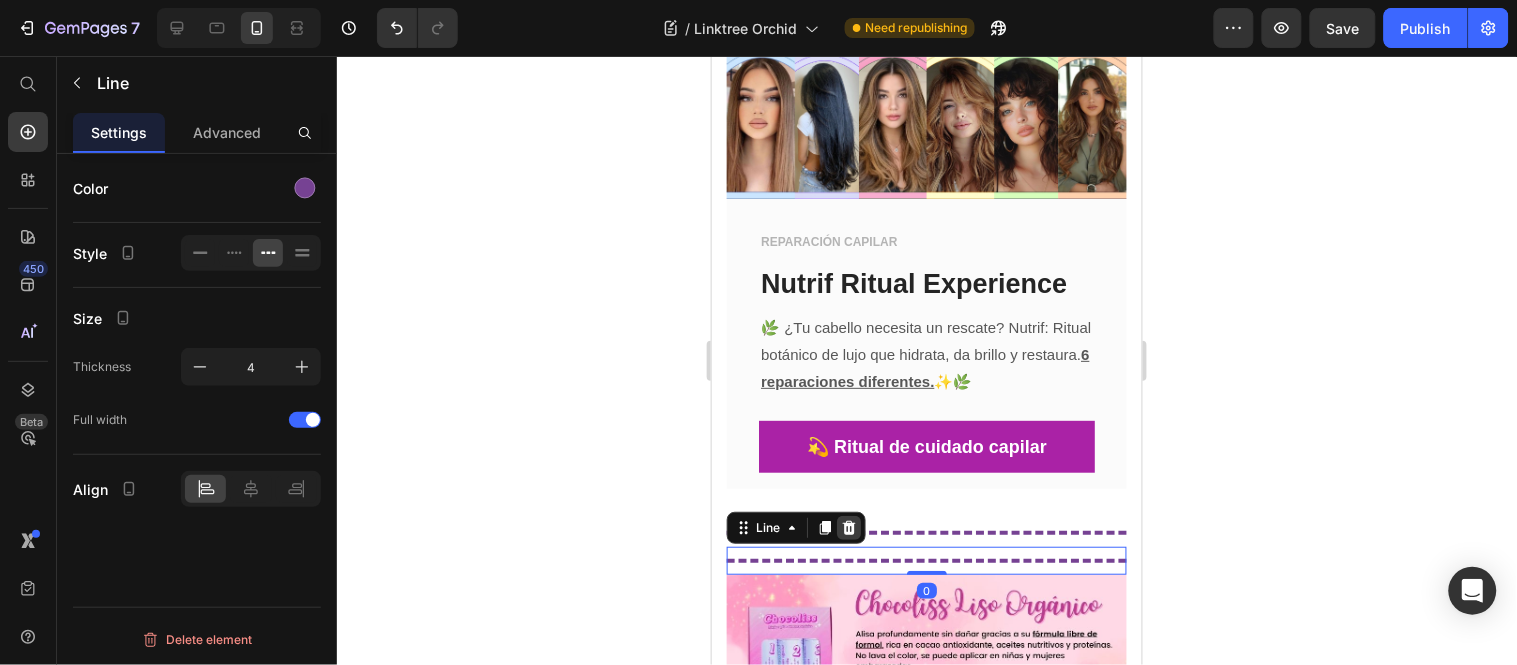 click 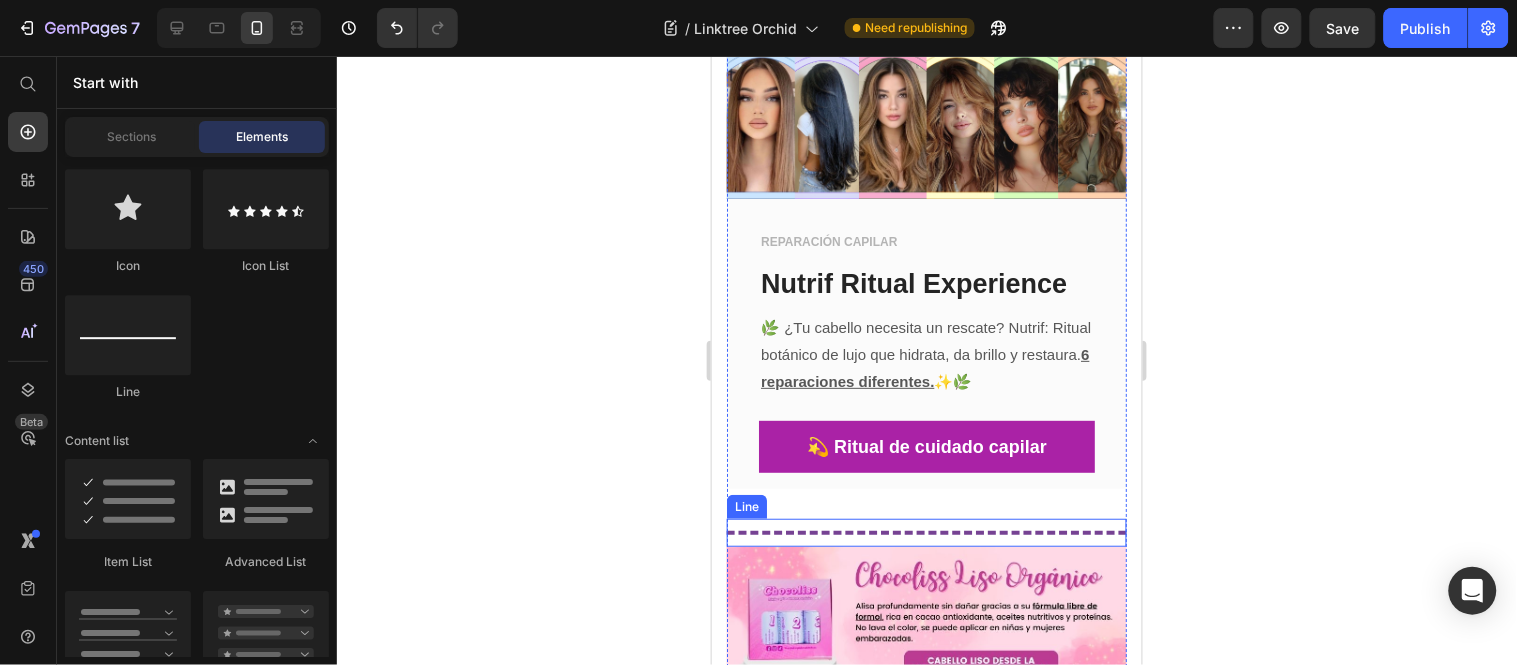 click on "Title Line" at bounding box center (926, 532) 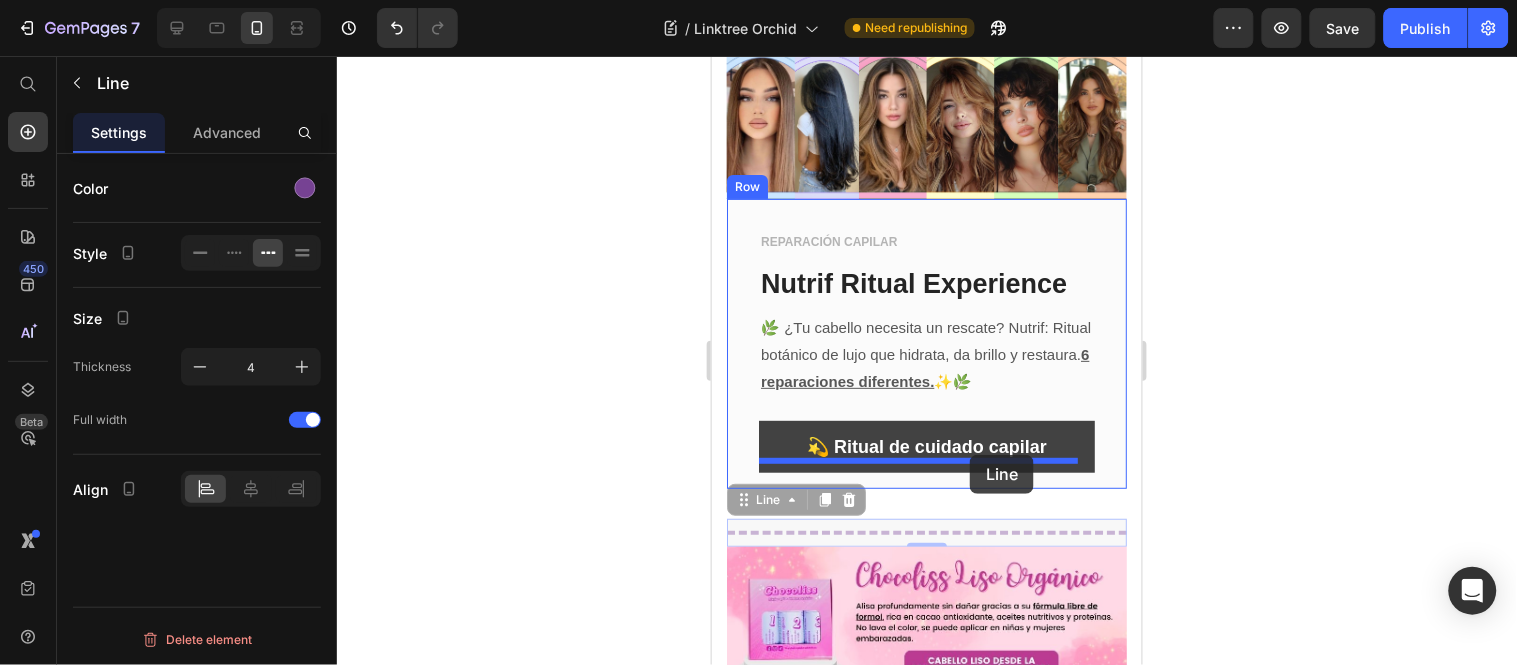 drag, startPoint x: 775, startPoint y: 483, endPoint x: 969, endPoint y: 456, distance: 195.86986 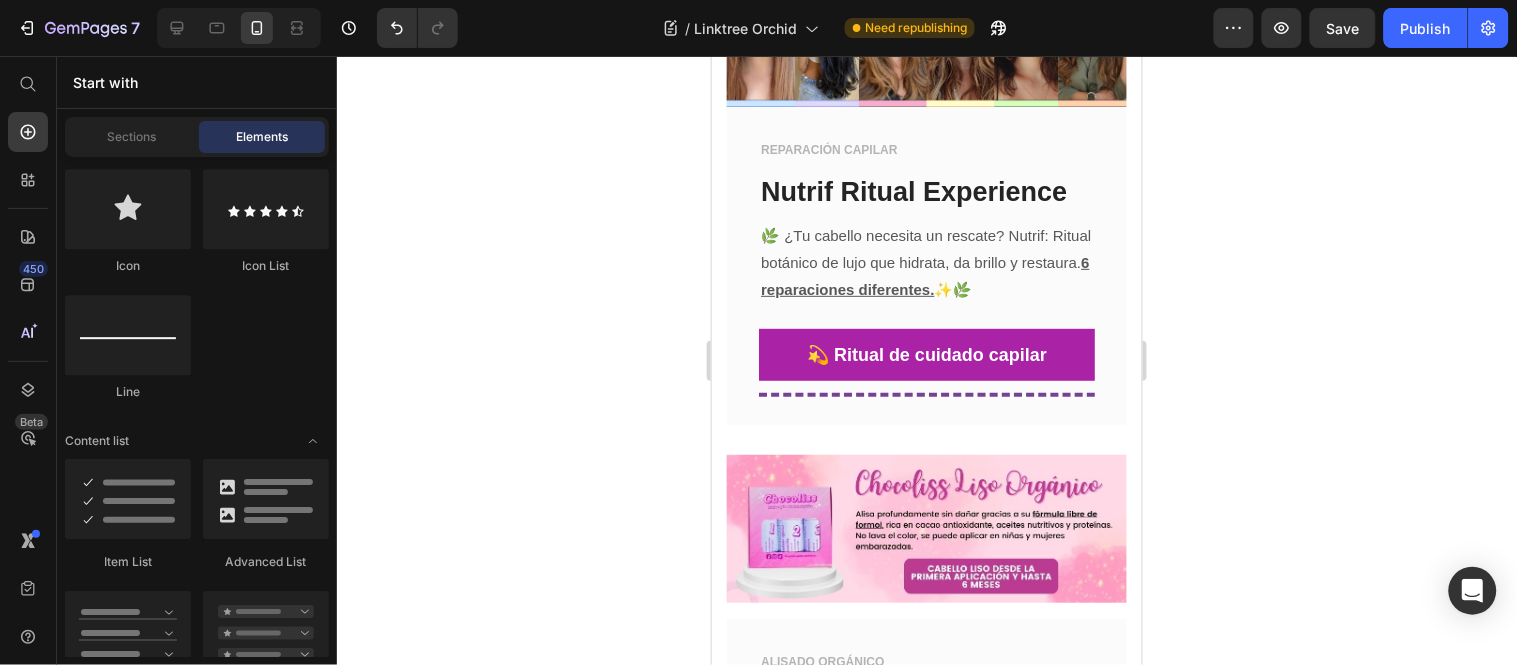 scroll, scrollTop: 2047, scrollLeft: 0, axis: vertical 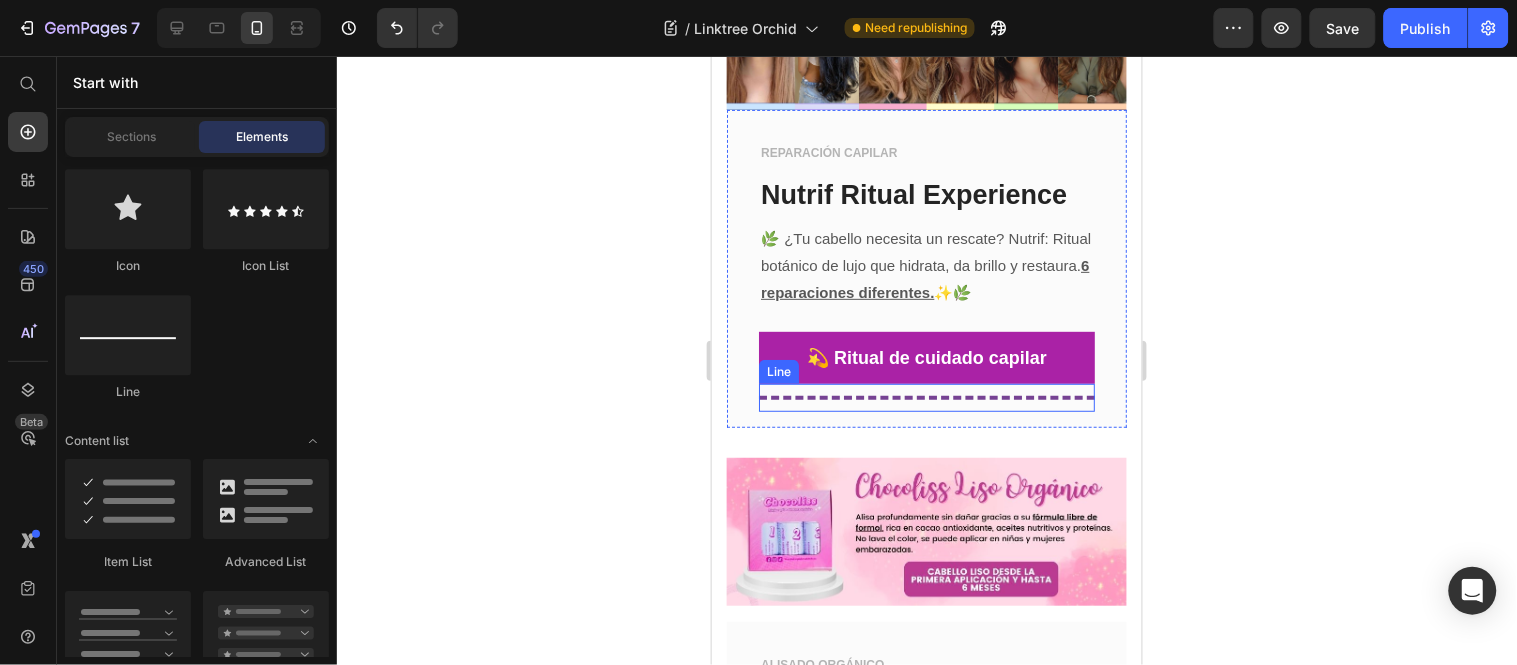 click at bounding box center [926, 397] 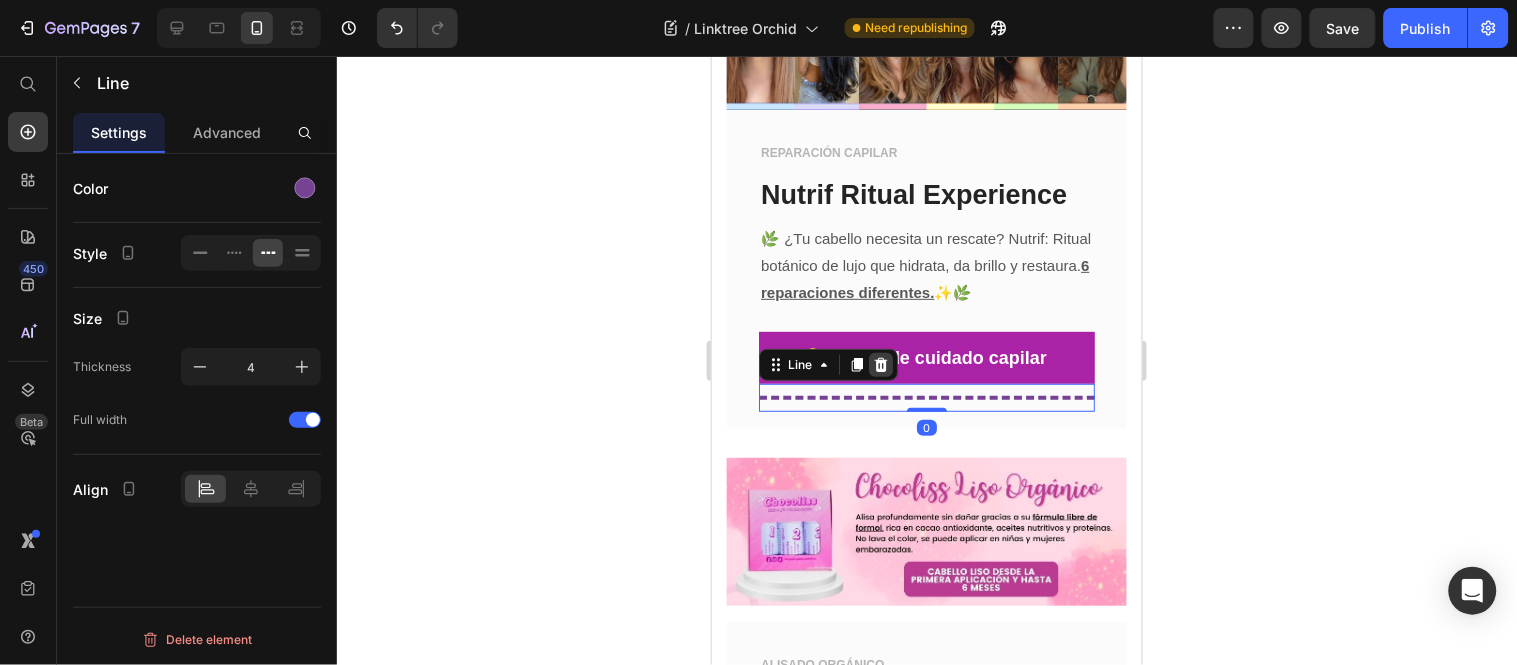 click at bounding box center [880, 364] 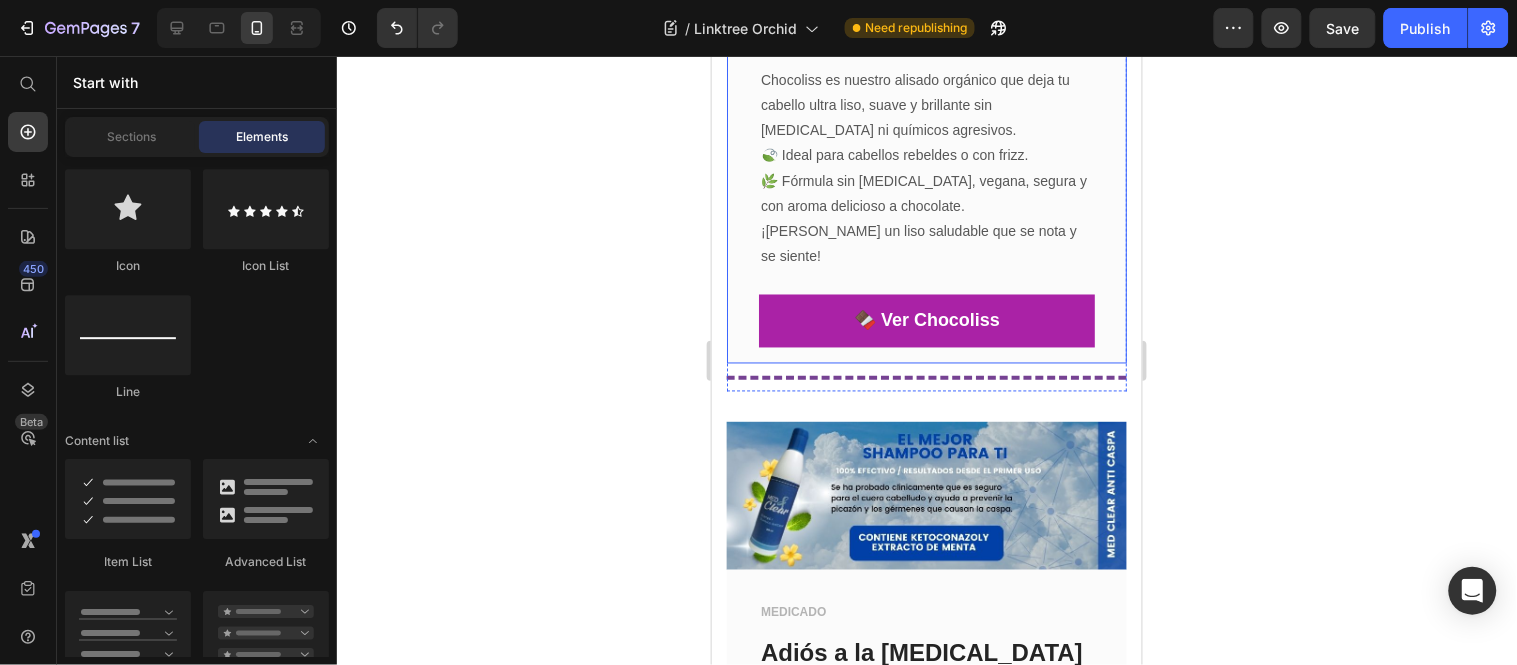 scroll, scrollTop: 2714, scrollLeft: 0, axis: vertical 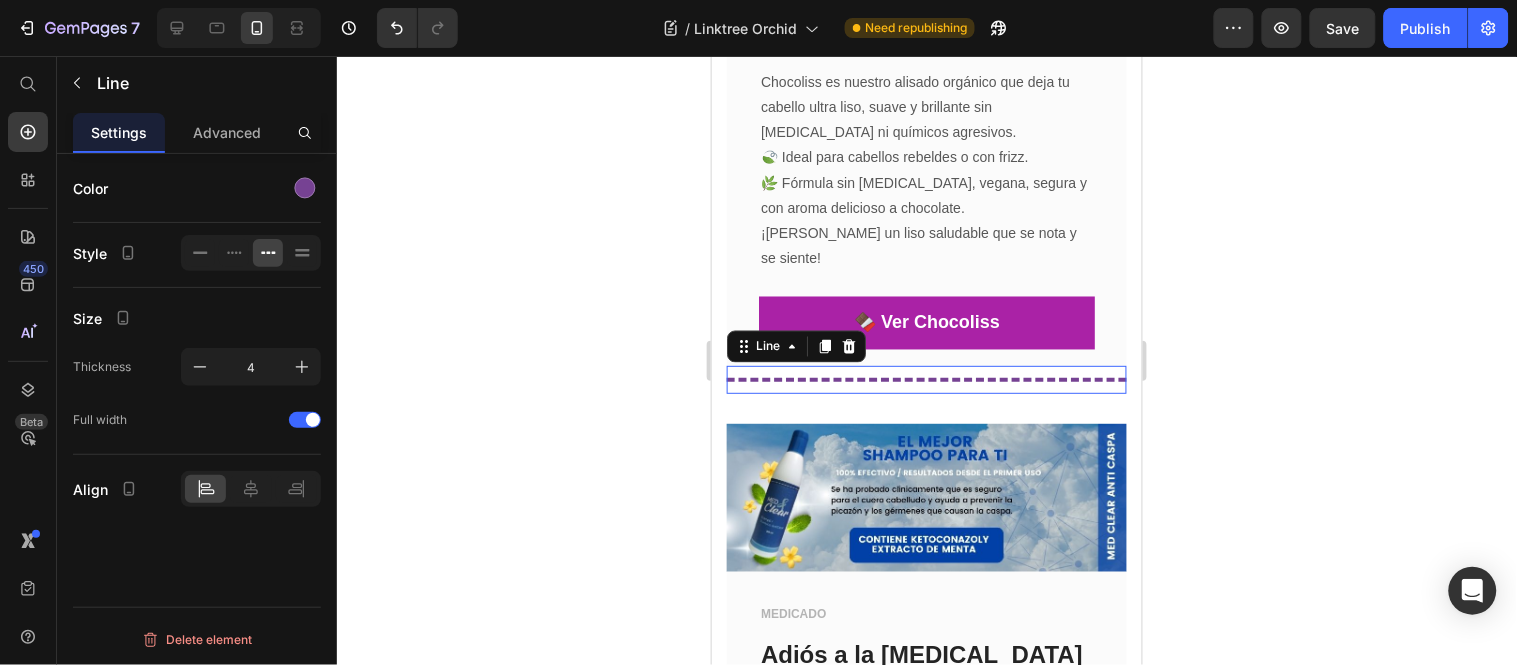 click at bounding box center [926, 379] 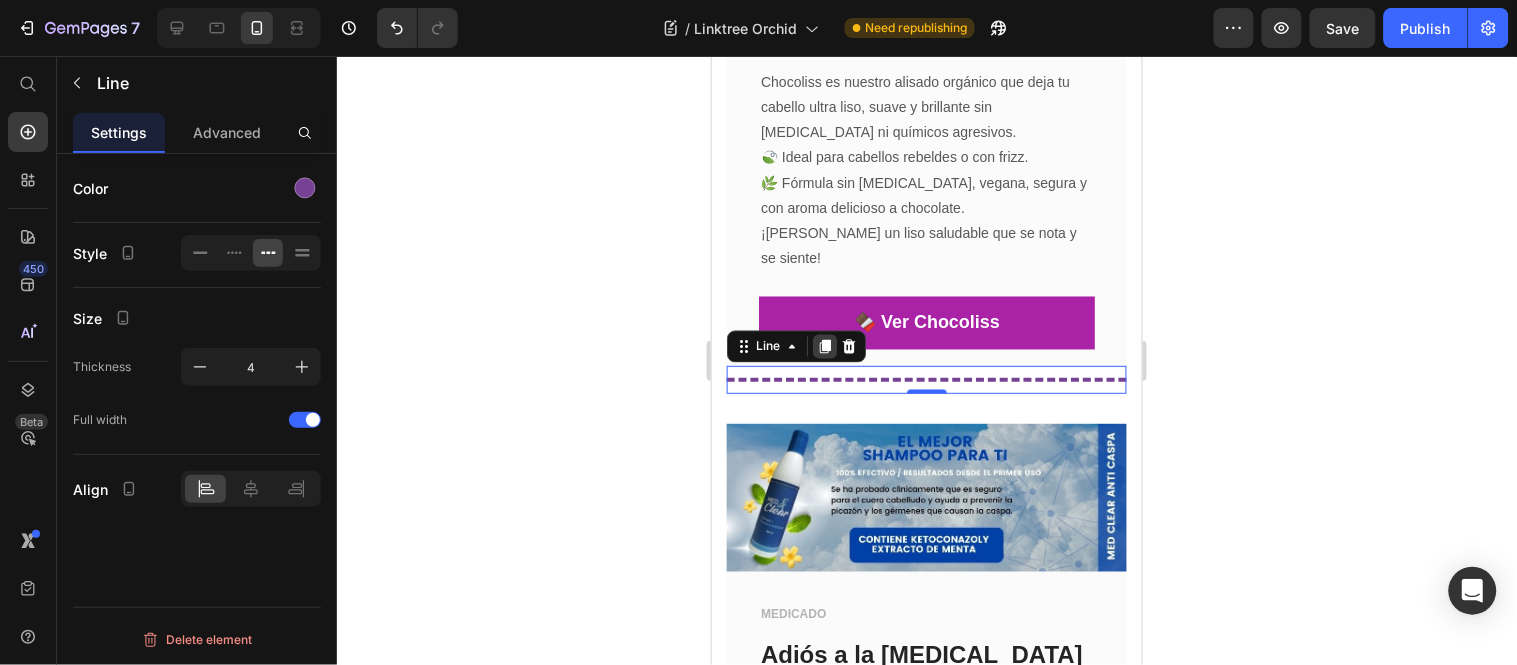 click 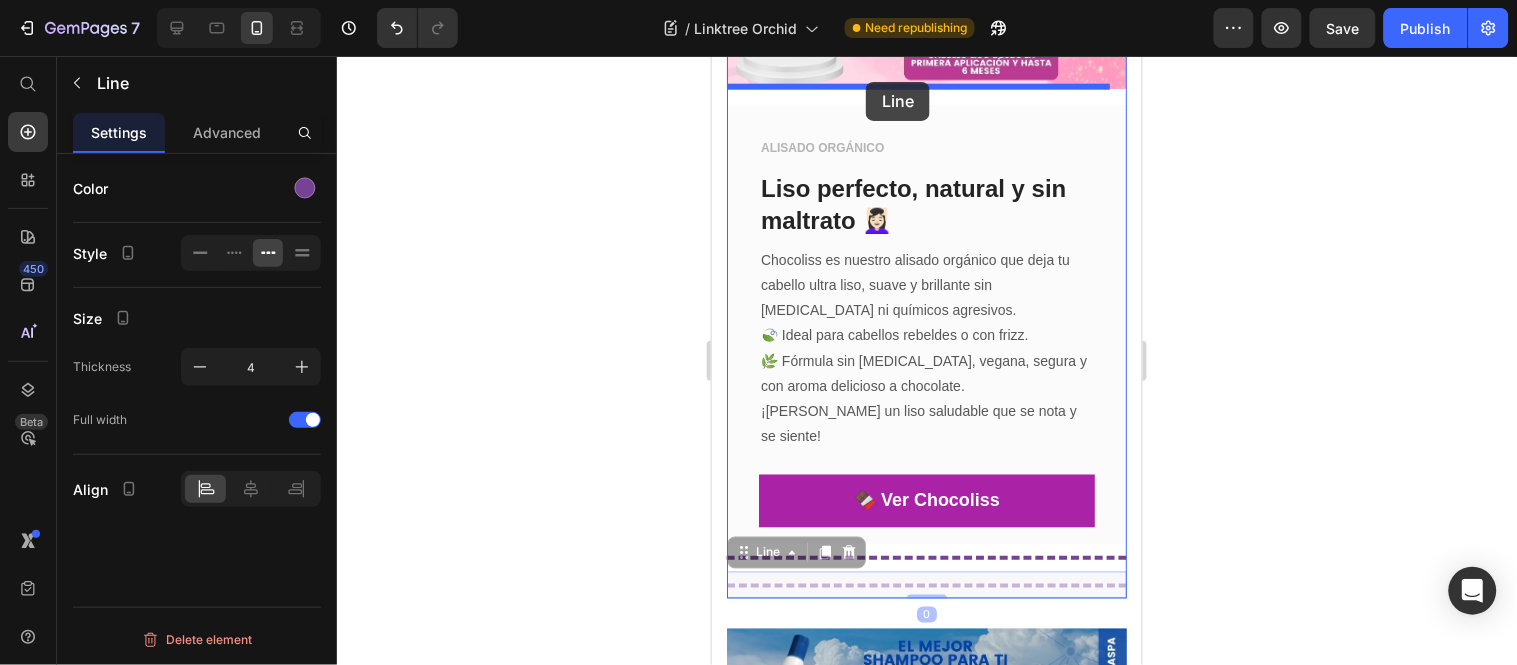 scroll, scrollTop: 2408, scrollLeft: 0, axis: vertical 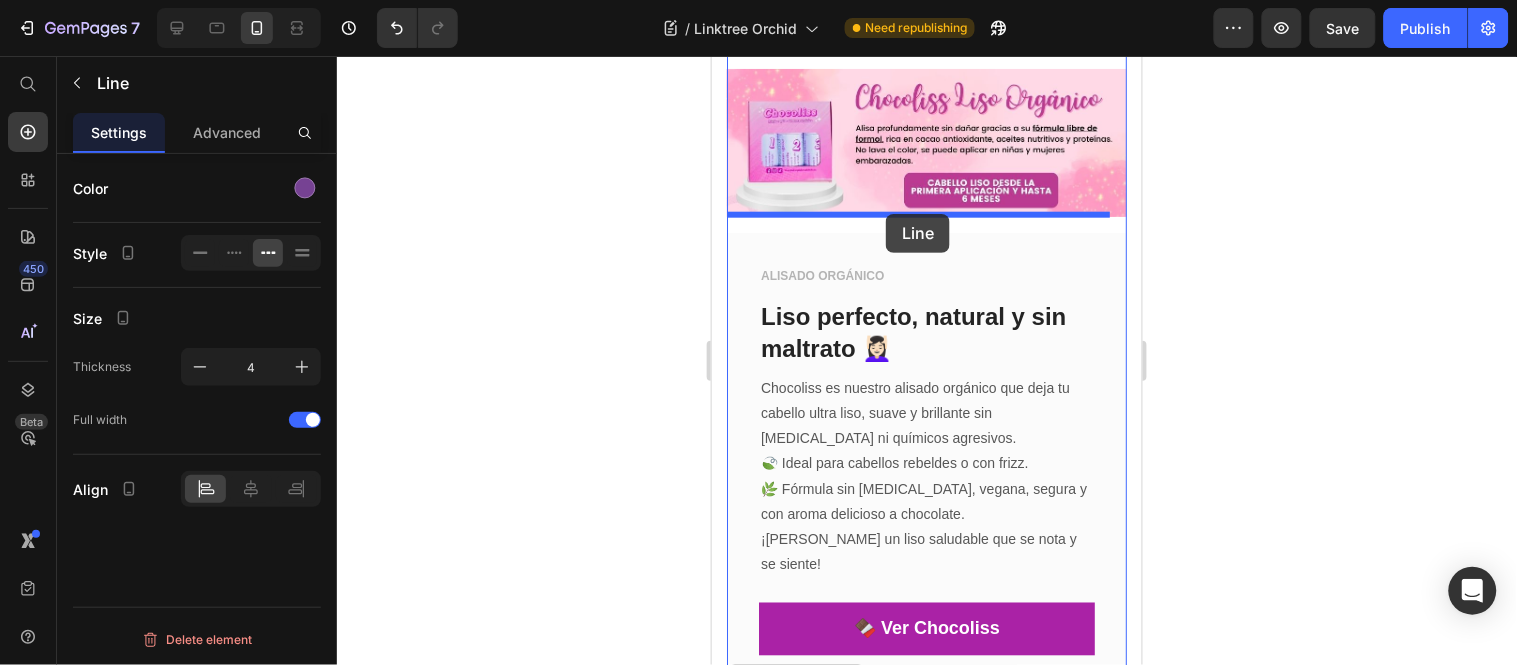 drag, startPoint x: 771, startPoint y: 331, endPoint x: 885, endPoint y: 213, distance: 164.07315 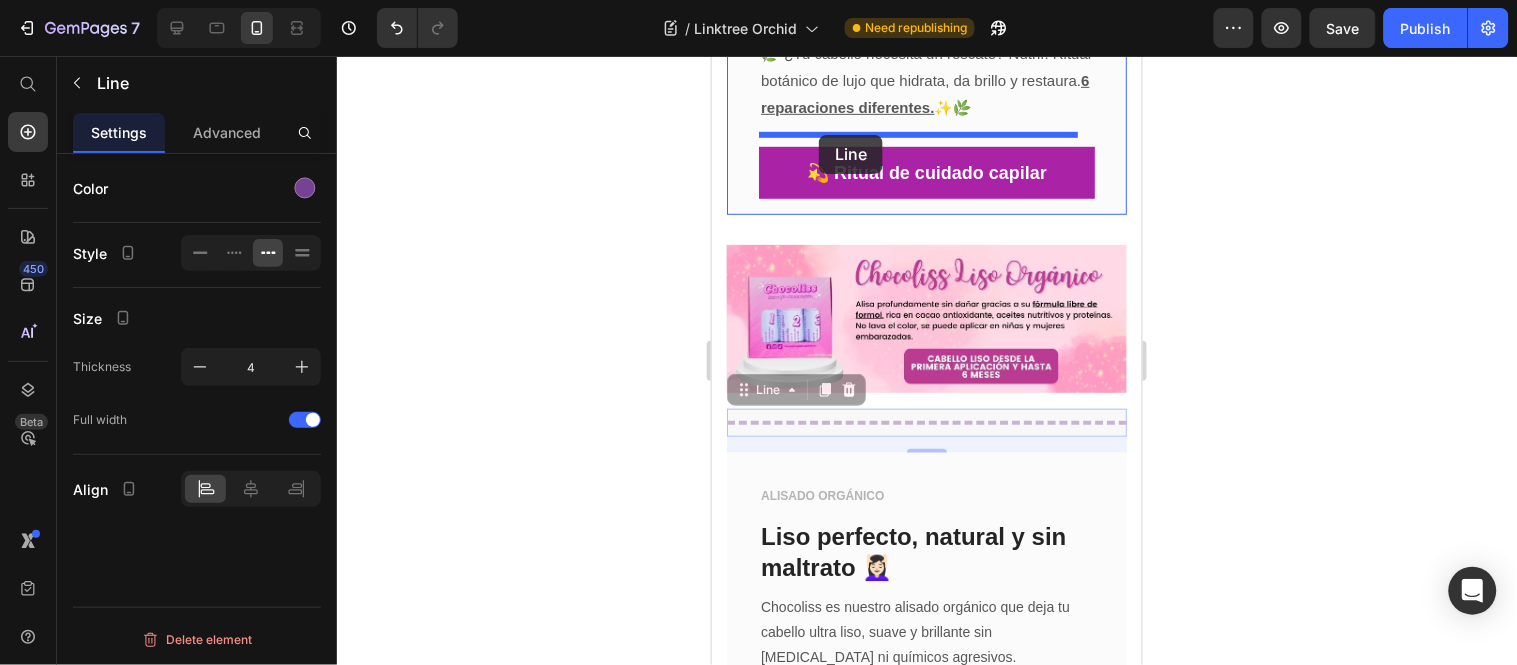 scroll, scrollTop: 2211, scrollLeft: 0, axis: vertical 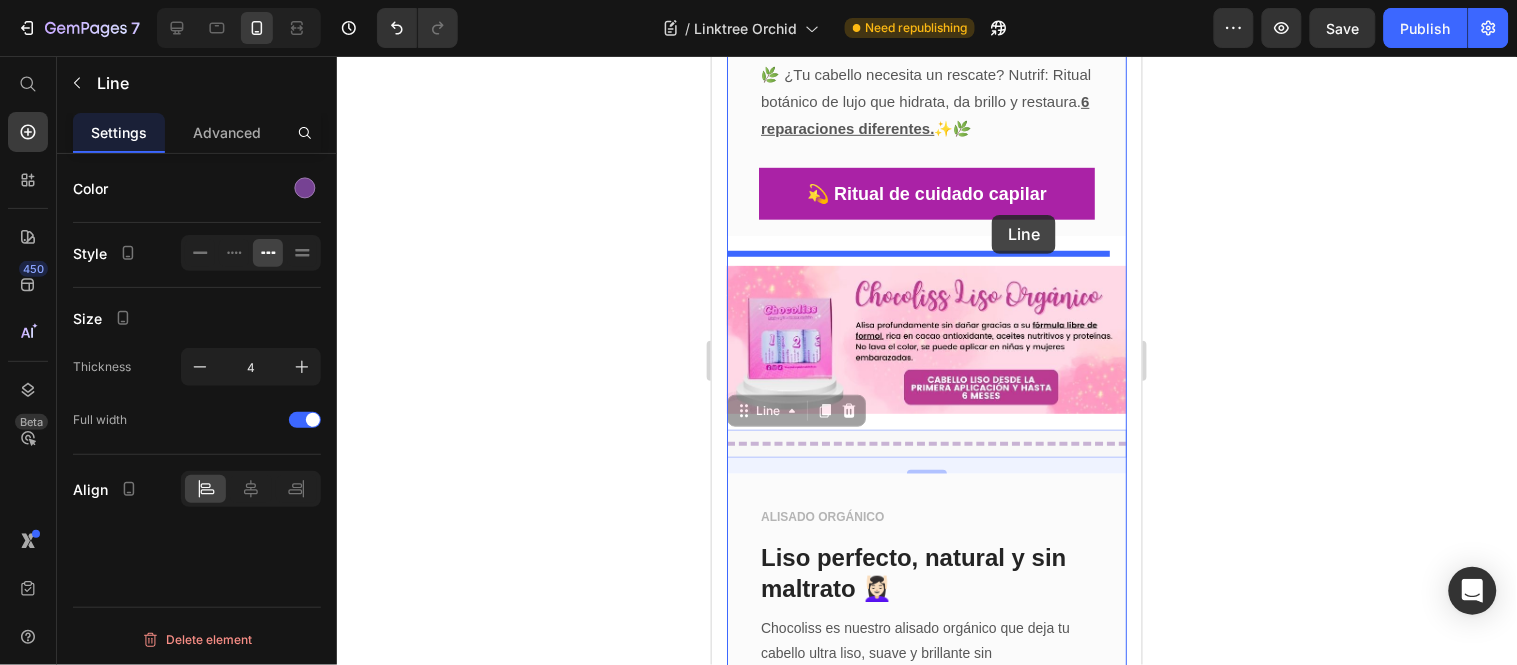 drag, startPoint x: 763, startPoint y: 311, endPoint x: 991, endPoint y: 214, distance: 247.77611 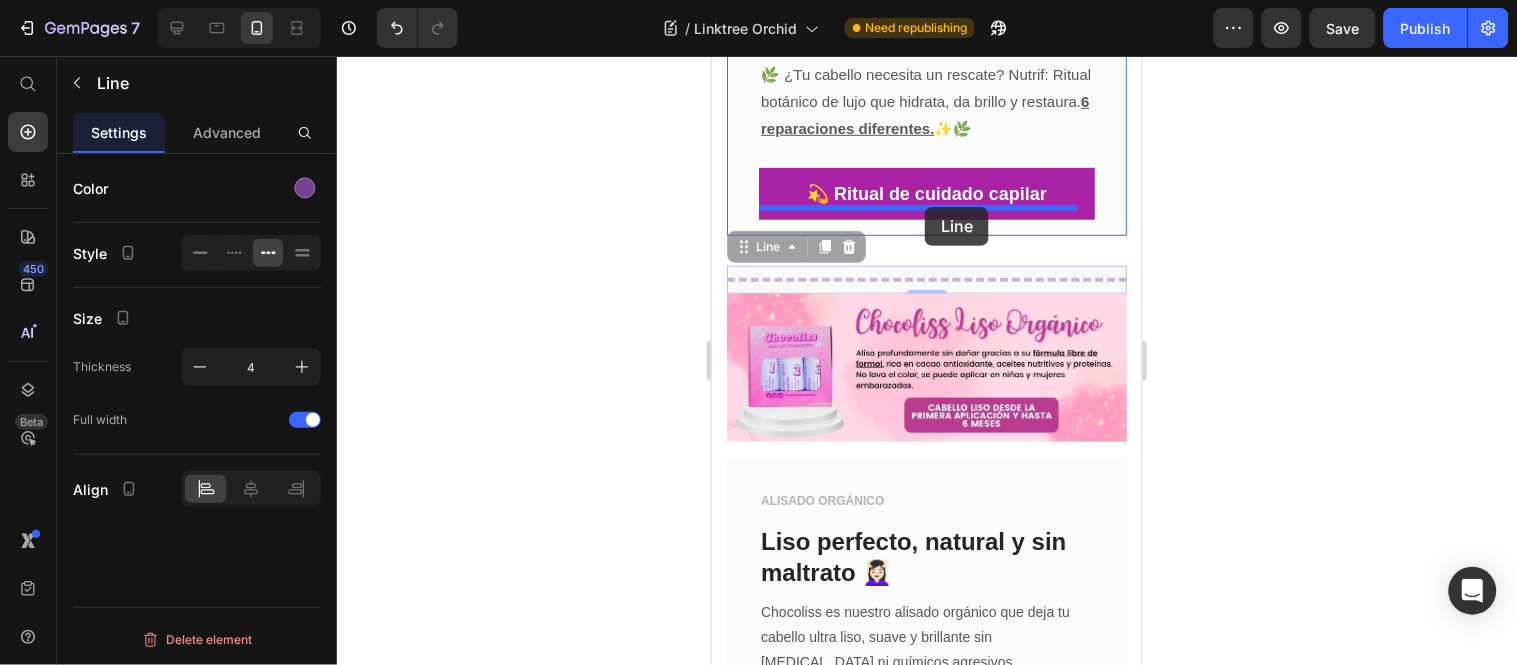 drag, startPoint x: 776, startPoint y: 235, endPoint x: 924, endPoint y: 206, distance: 150.81445 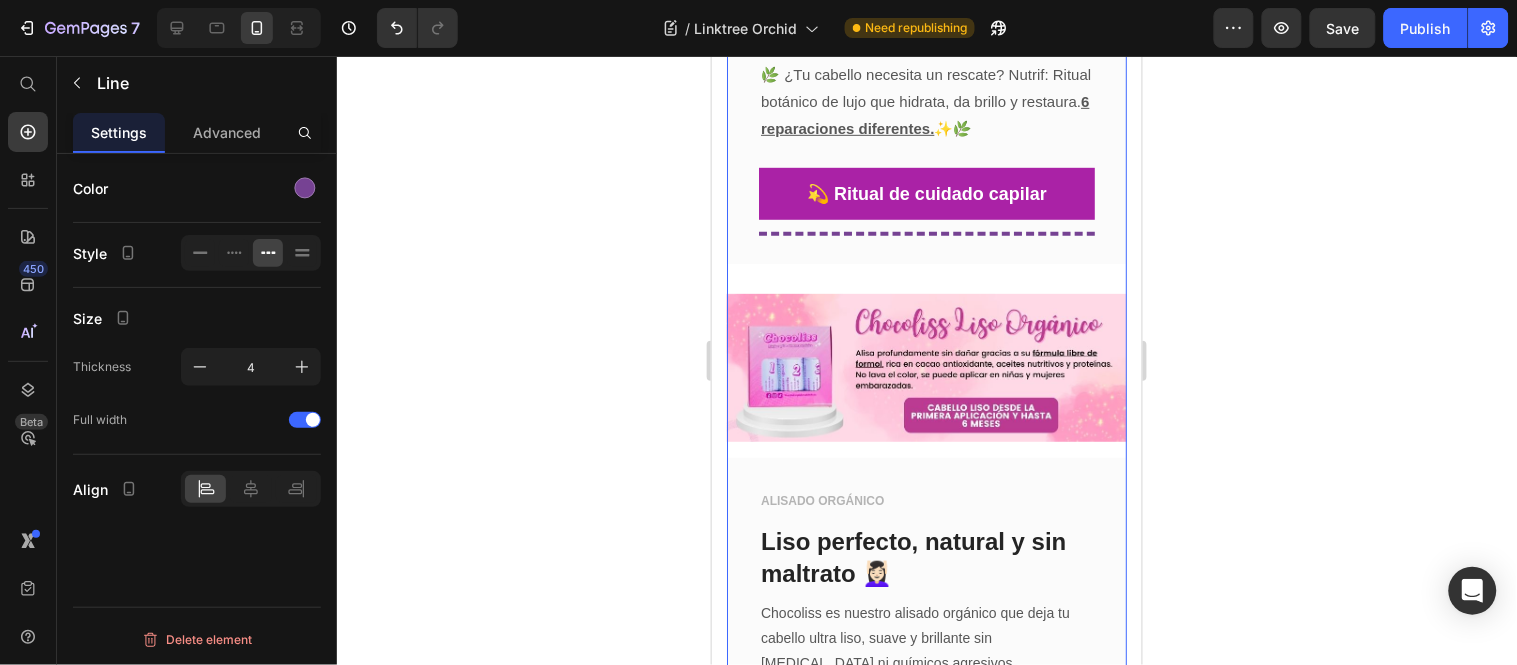 click on "Image REPARACIÓN CAPILAR Text block Nutrif Ritual Exp erience Text block 🌿 ¿Tu cabello necesita un rescate? Nutrif: Ritual botánico de lujo que hidrata, da brillo y restaura.  6 reparaciones diferentes.  ✨🌿 Text block 💫 Ritual de cuidado capilar Button                Title Line Row" at bounding box center (926, 45) 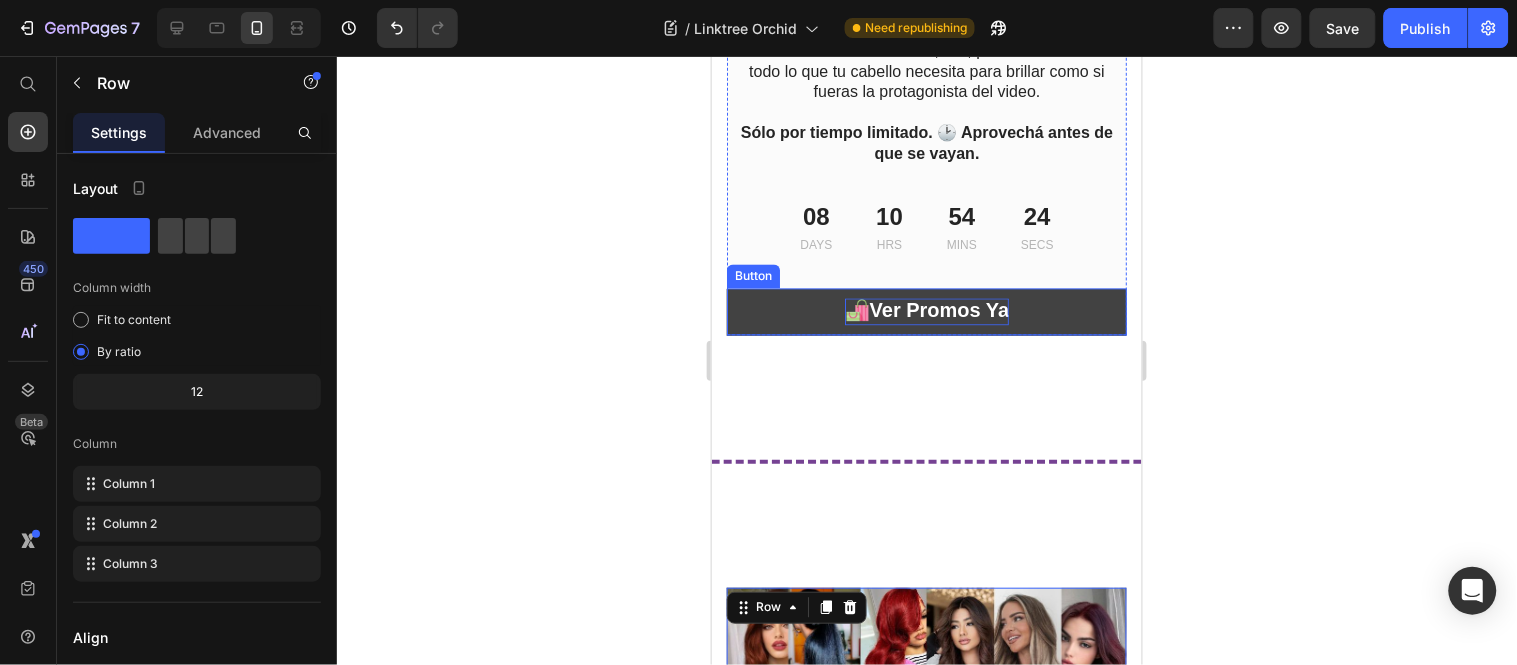 scroll, scrollTop: 1100, scrollLeft: 0, axis: vertical 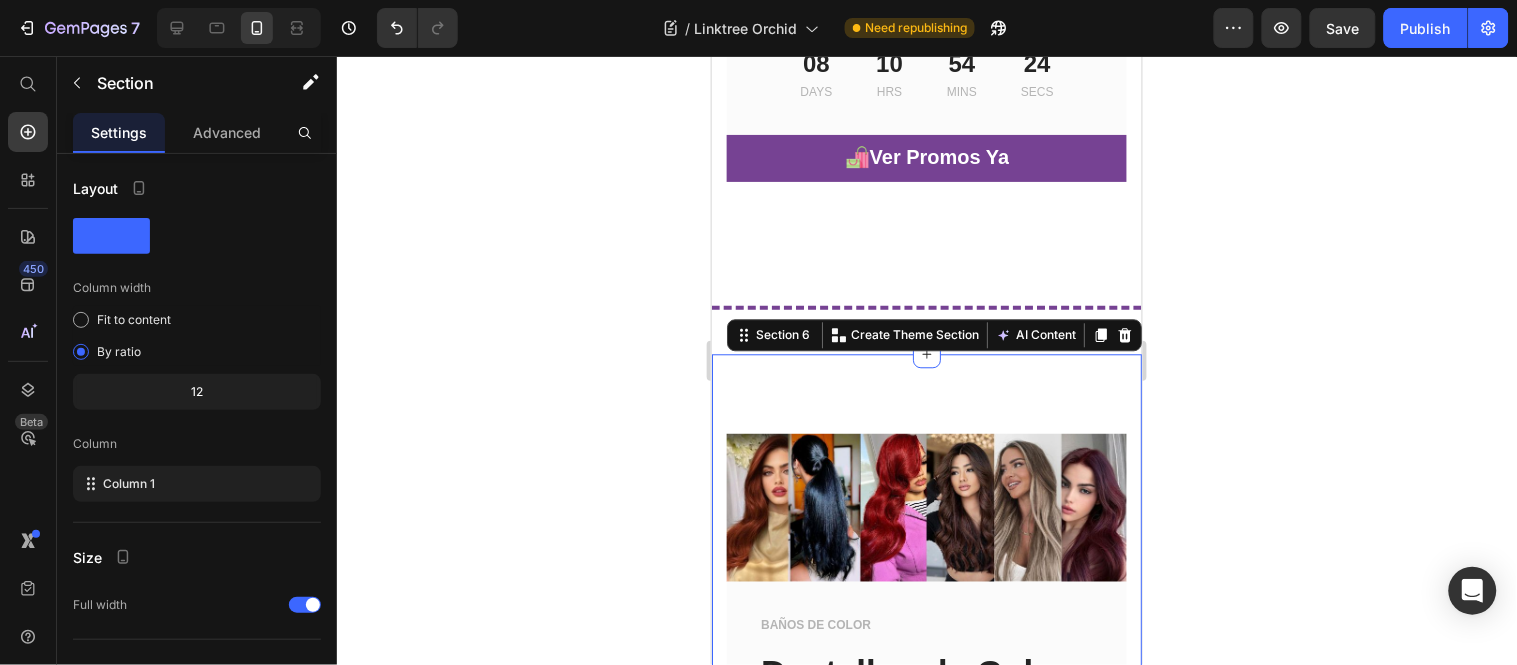 click on "Image BAÑOS DE COLOR Text block Destellos de Color Text block Mantén el color de tu cabello radiante con nuestra fórmula sin tintes🌈   6 tonos disponibles🌟 Text block ✨ Ver los tonos Button Row                Title Line Image REPARACIÓN CAPILAR Text block Nutrif Ritual Exp erience Text block 🌿 ¿Tu cabello necesita un rescate? Nutrif: Ritual botánico de lujo que hidrata, da brillo y restaura.  6 reparaciones diferentes.  ✨🌿 Text block 💫 Ritual de cuidado capilar Button                Title Line Row Image ALISADO ORGÁNICO Text block Liso perfecto, natural y sin maltrato 💆🏻‍♀️ Text block Chocoliss es nuestro alisado orgánico que deja tu cabello ultra liso, suave y brillante sin formol ni químicos agresivos. 🍃 Ideal para cabellos rebeldes o con frizz. 🌿 Fórmula sin Formol, vegana, segura y con aroma delicioso a chocolate. ¡Lucí un liso saludable que se nota y se siente! Text block 🍫 Ver Chocoliss Button Row                Title Line Row Image MEDICADO Button" at bounding box center [926, 2493] 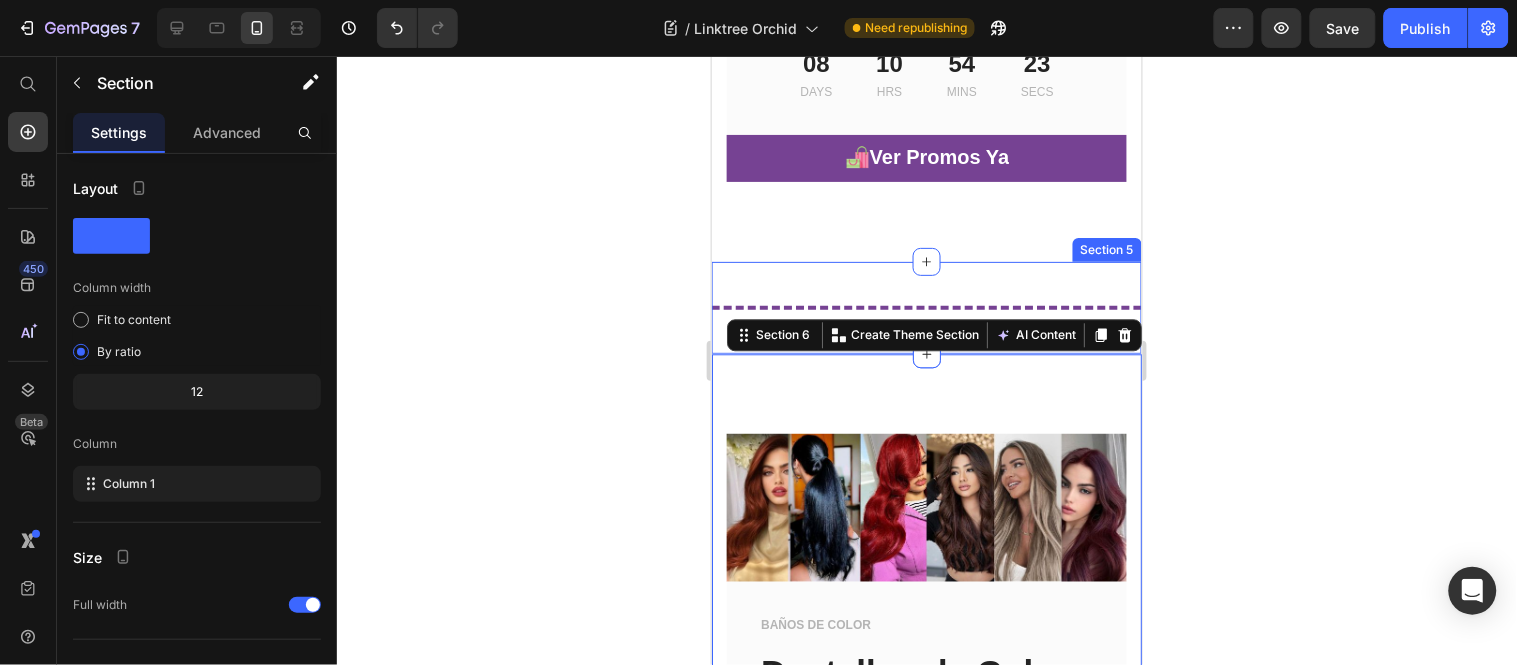 click on "Title Line Section 5" at bounding box center [926, 307] 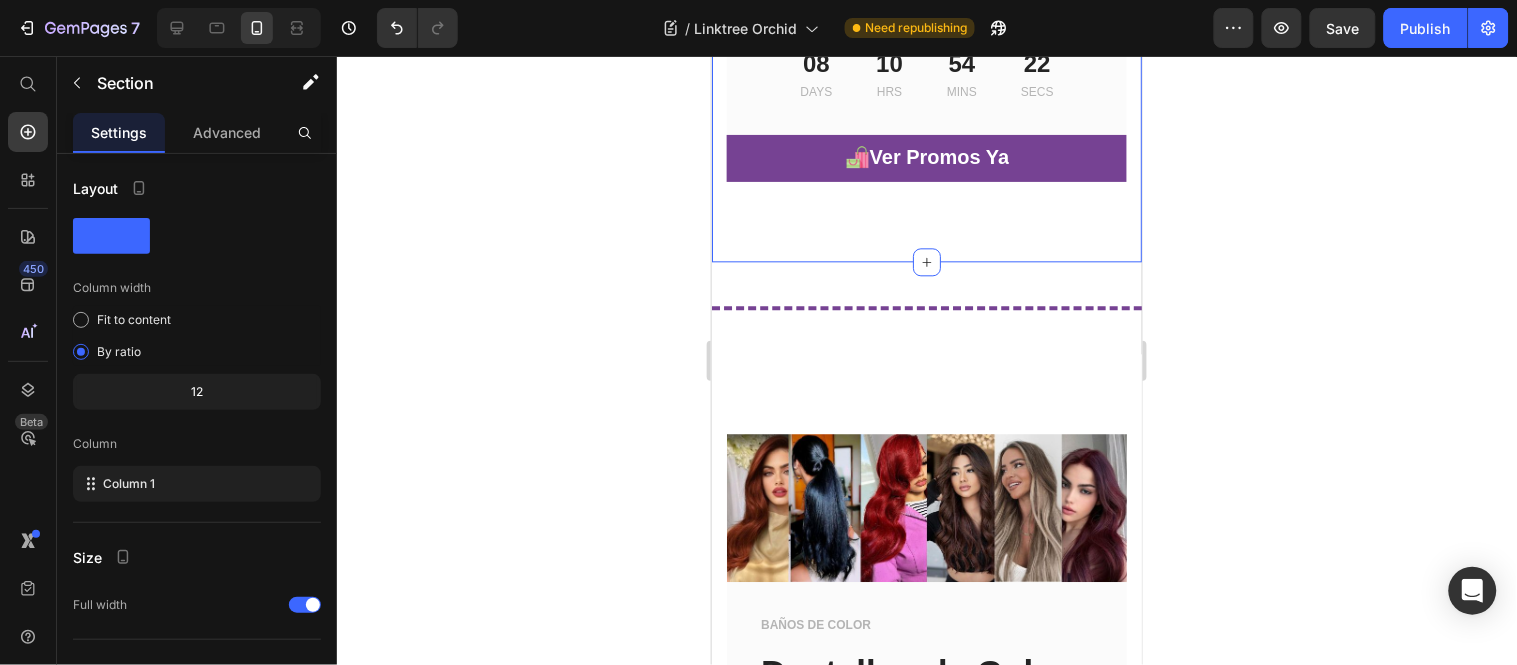 click on "Image 🌸 Ofertas del Día de la Madre aprobadas por Chayanne 💃 Text block Las promos más irresistibles del año llegaron para consentirte (y sí, tienen el visto bueno de Chayanne). Descuentos en tratamientos, kits, productos estrella… todo lo que tu cabello necesita para brillar como si fueras la protagonista del video. Sólo por tiempo limitado. 🕑 Aprovechá antes de que se vayan. Heading 08 Days 10 Hrs 54 Mins 22 Secs Countdown Timer 🛍️  Ver Promos Ya Button Row Section 4   You can create reusable sections Create Theme Section AI Content Write with GemAI What would you like to describe here? Tone and Voice Persuasive Product Show more Generate" at bounding box center [926, -288] 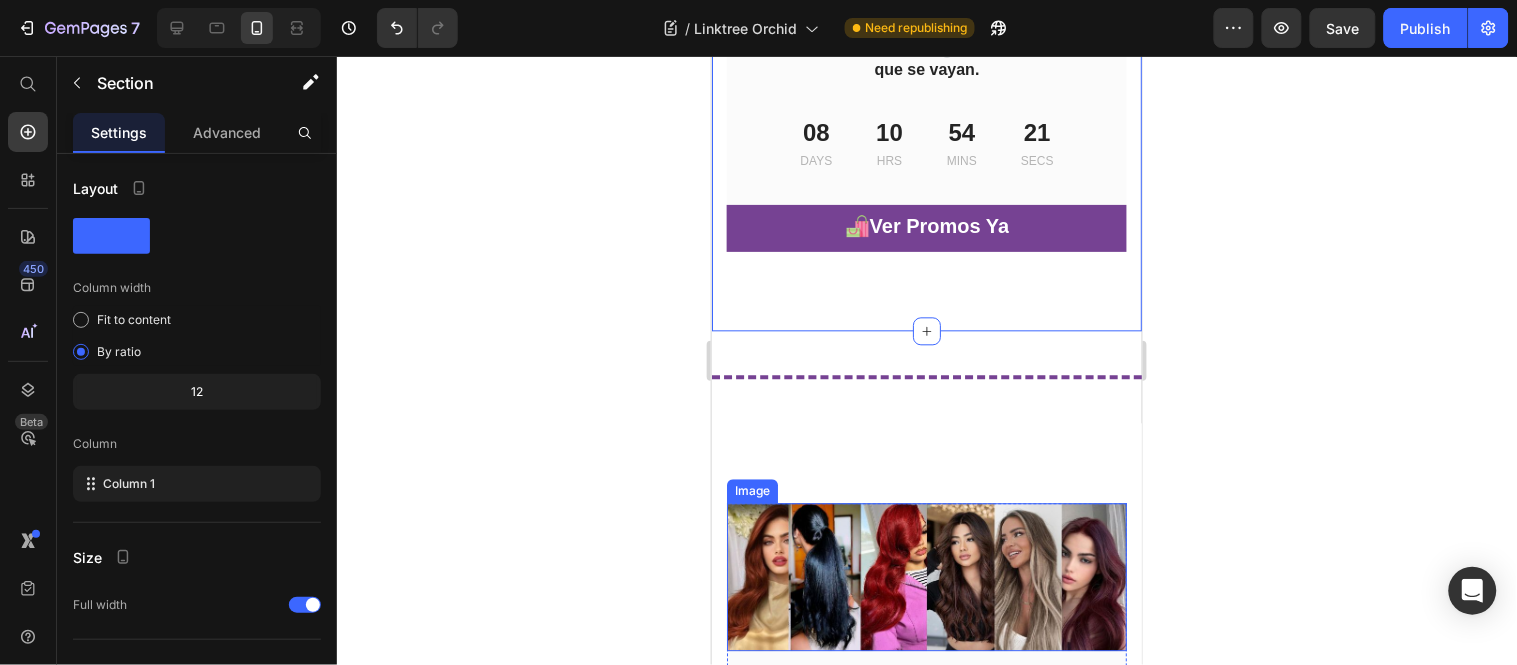 scroll, scrollTop: 988, scrollLeft: 0, axis: vertical 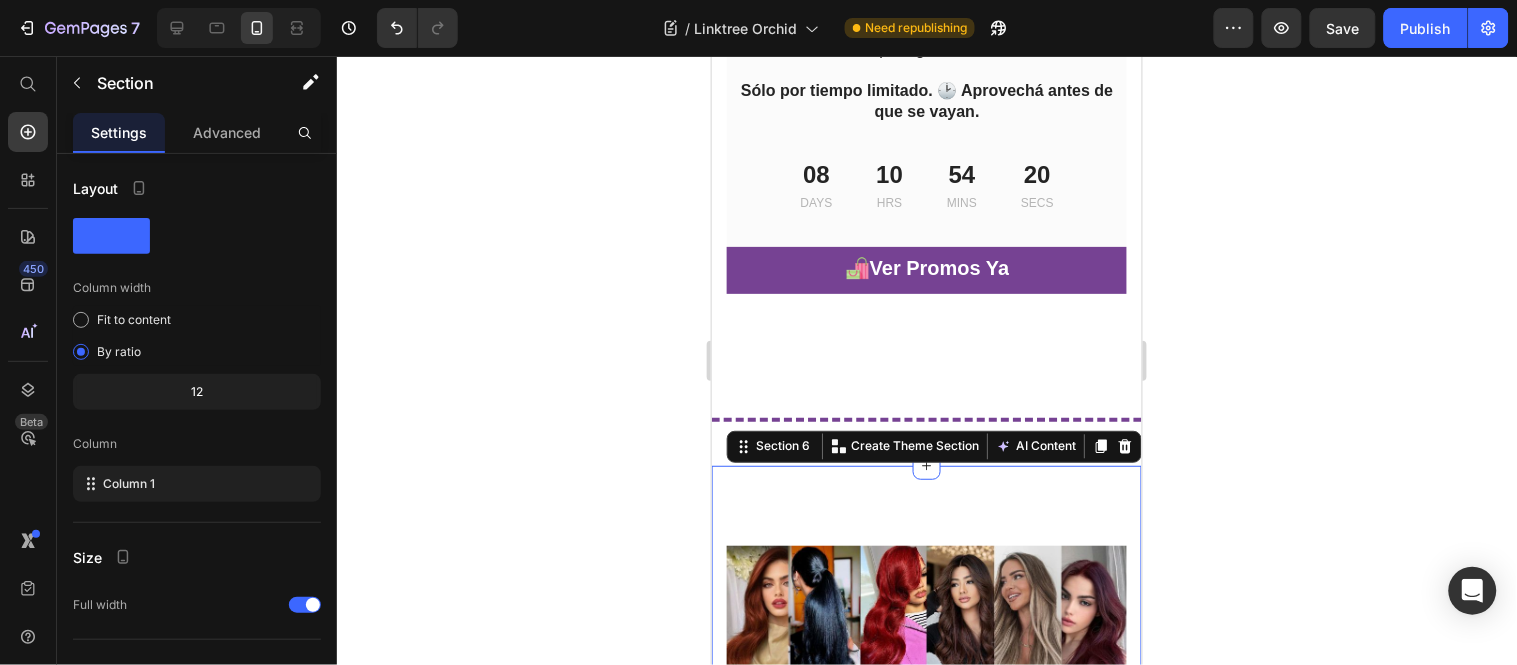 click on "Image BAÑOS DE COLOR Text block Destellos de Color Text block Mantén el color de tu cabello radiante con nuestra fórmula sin tintes🌈   6 tonos disponibles🌟 Text block ✨ Ver los tonos Button Row                Title Line Image REPARACIÓN CAPILAR Text block Nutrif Ritual Exp erience Text block 🌿 ¿Tu cabello necesita un rescate? Nutrif: Ritual botánico de lujo que hidrata, da brillo y restaura.  6 reparaciones diferentes.  ✨🌿 Text block 💫 Ritual de cuidado capilar Button                Title Line Row Image ALISADO ORGÁNICO Text block Liso perfecto, natural y sin maltrato 💆🏻‍♀️ Text block Chocoliss es nuestro alisado orgánico que deja tu cabello ultra liso, suave y brillante sin formol ni químicos agresivos. 🍃 Ideal para cabellos rebeldes o con frizz. 🌿 Fórmula sin Formol, vegana, segura y con aroma delicioso a chocolate. ¡Lucí un liso saludable que se nota y se siente! Text block 🍫 Ver Chocoliss Button Row                Title Line Row Image MEDICADO Button" at bounding box center (926, 2605) 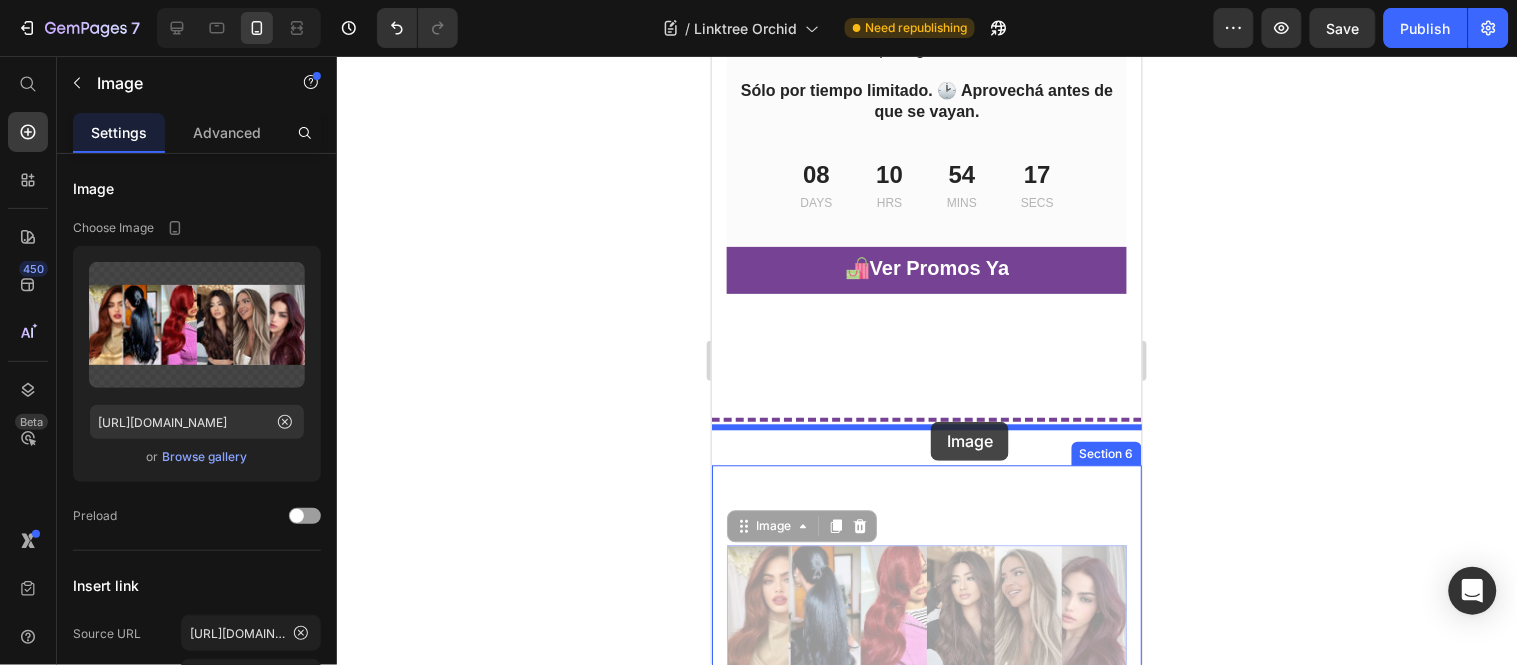 drag, startPoint x: 924, startPoint y: 529, endPoint x: 930, endPoint y: 421, distance: 108.16654 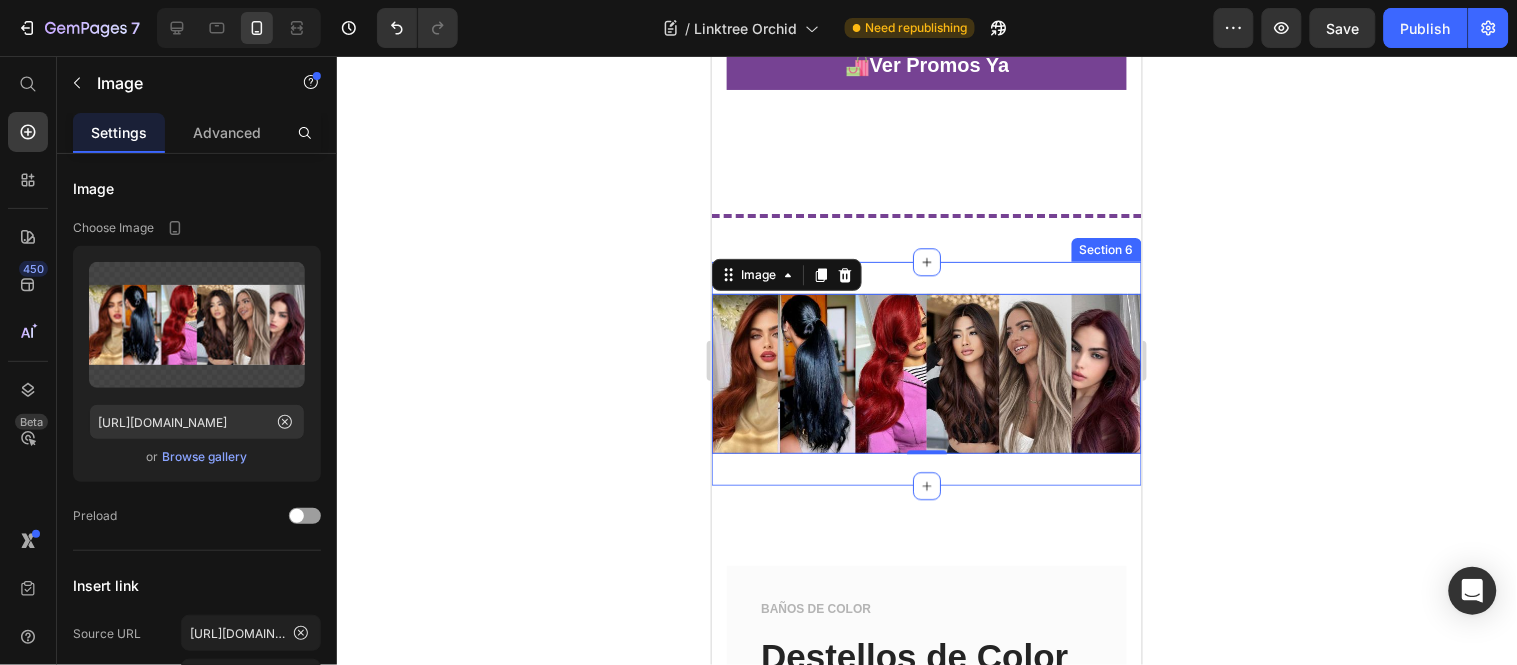 scroll, scrollTop: 1211, scrollLeft: 0, axis: vertical 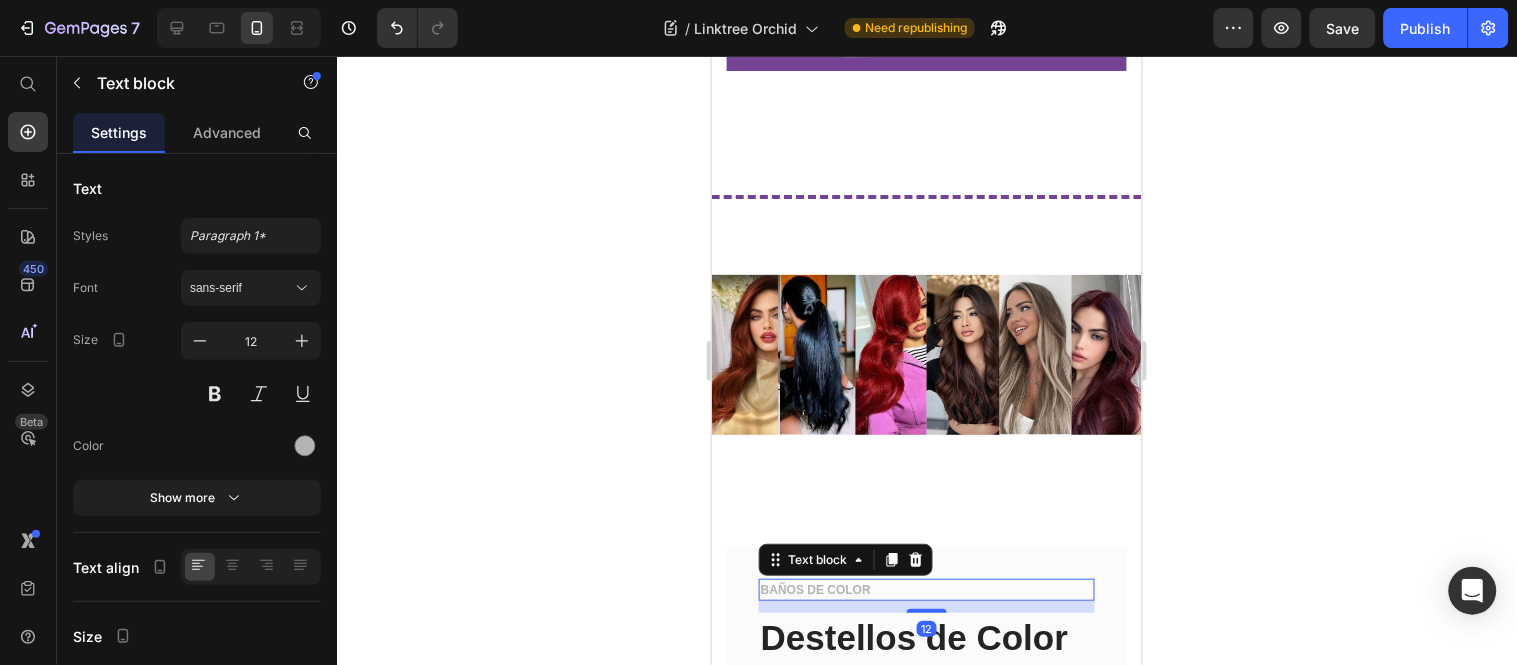 drag, startPoint x: 905, startPoint y: 550, endPoint x: 895, endPoint y: 551, distance: 10.049875 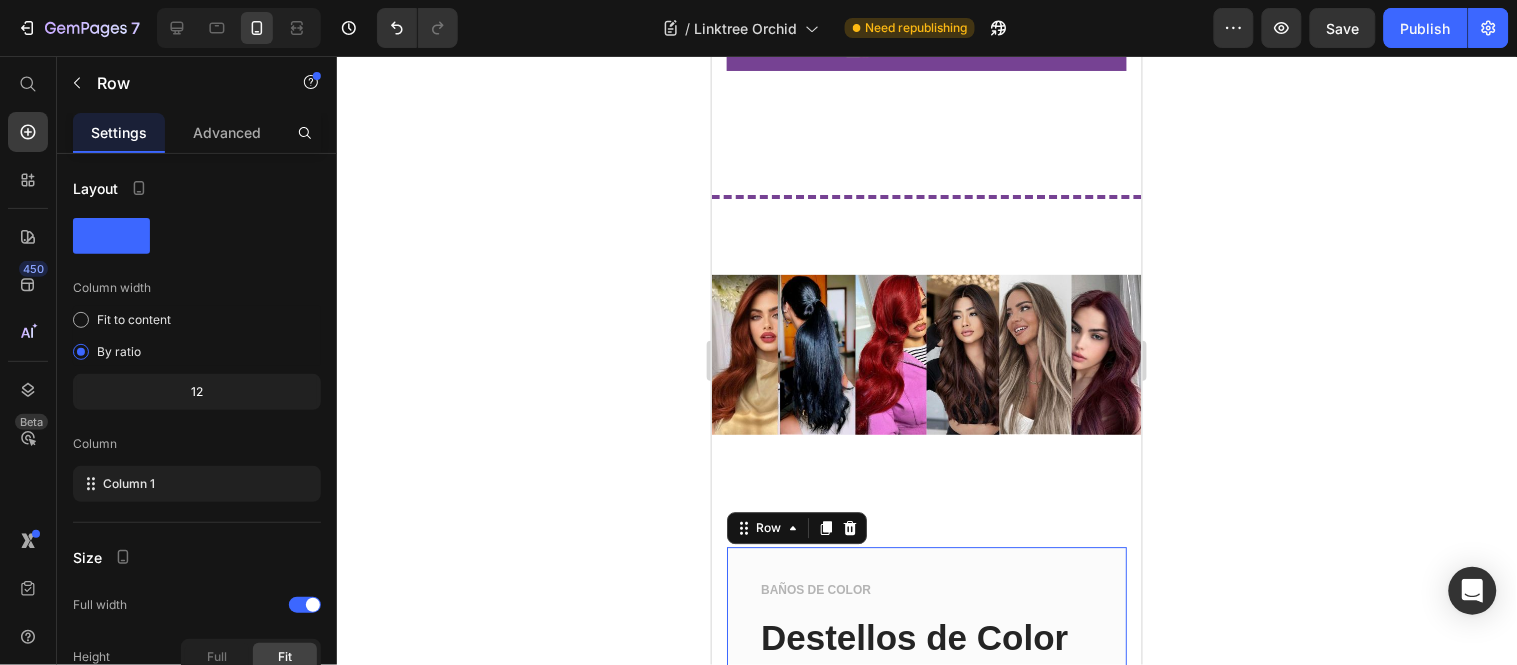 click on "BAÑOS DE COLOR Text block Destellos de Color Text block Mantén el color de tu cabello radiante con nuestra fórmula sin tintes🌈   6 tonos disponibles🌟 Text block ✨ Ver los tonos Button Row   0" at bounding box center (926, 699) 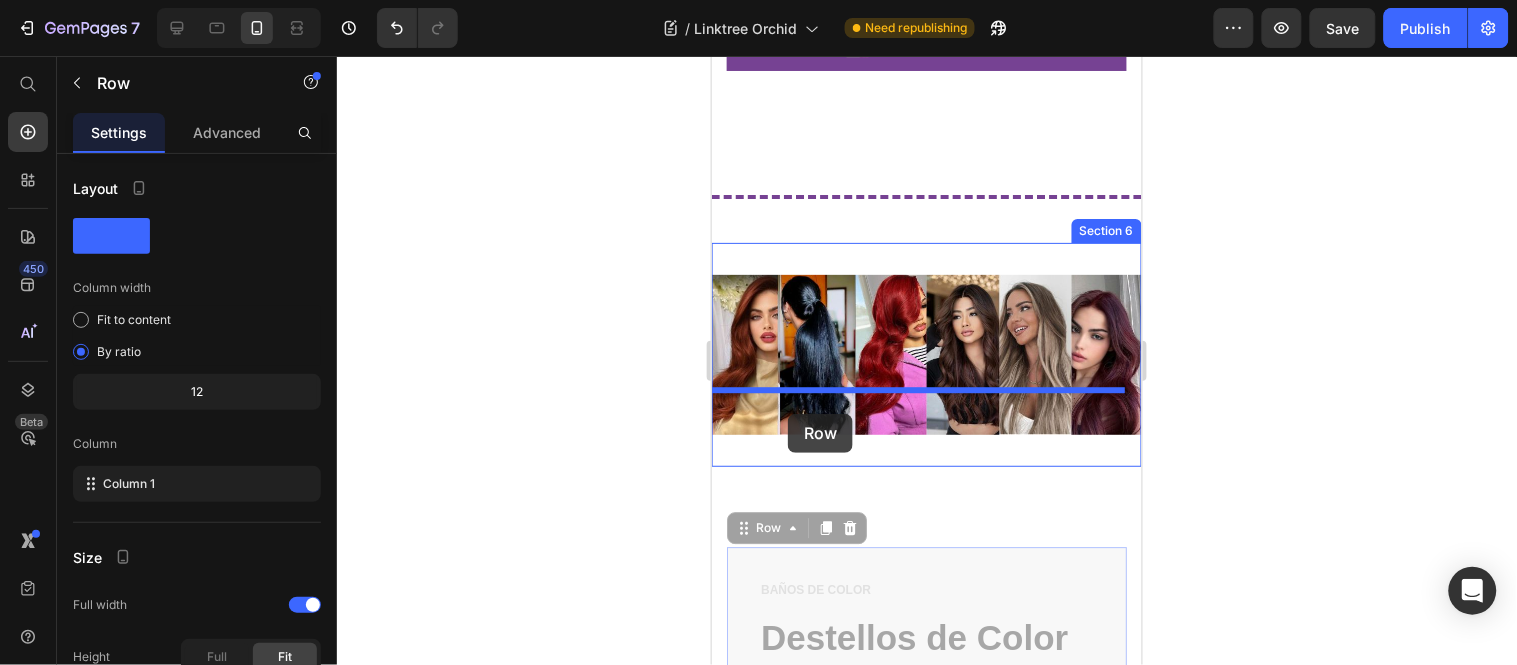 drag, startPoint x: 764, startPoint y: 489, endPoint x: 787, endPoint y: 413, distance: 79.40403 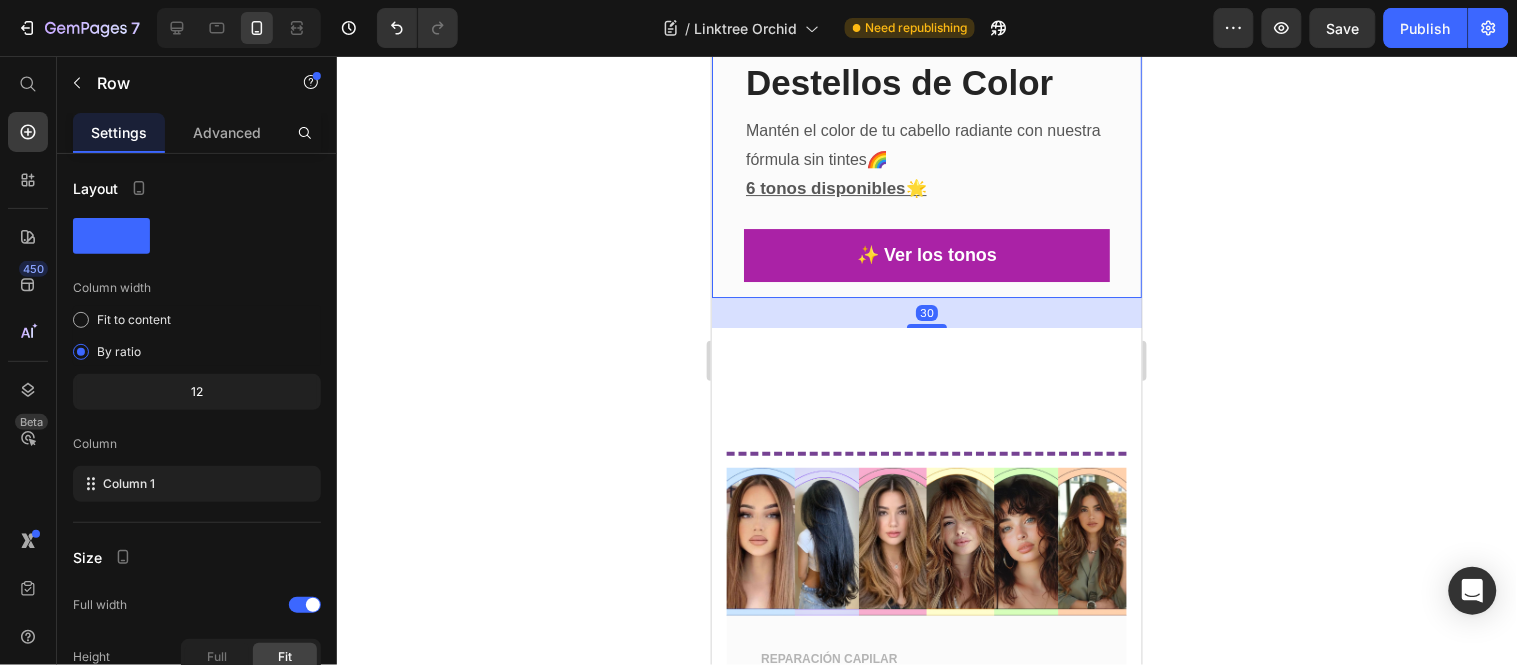 scroll, scrollTop: 1655, scrollLeft: 0, axis: vertical 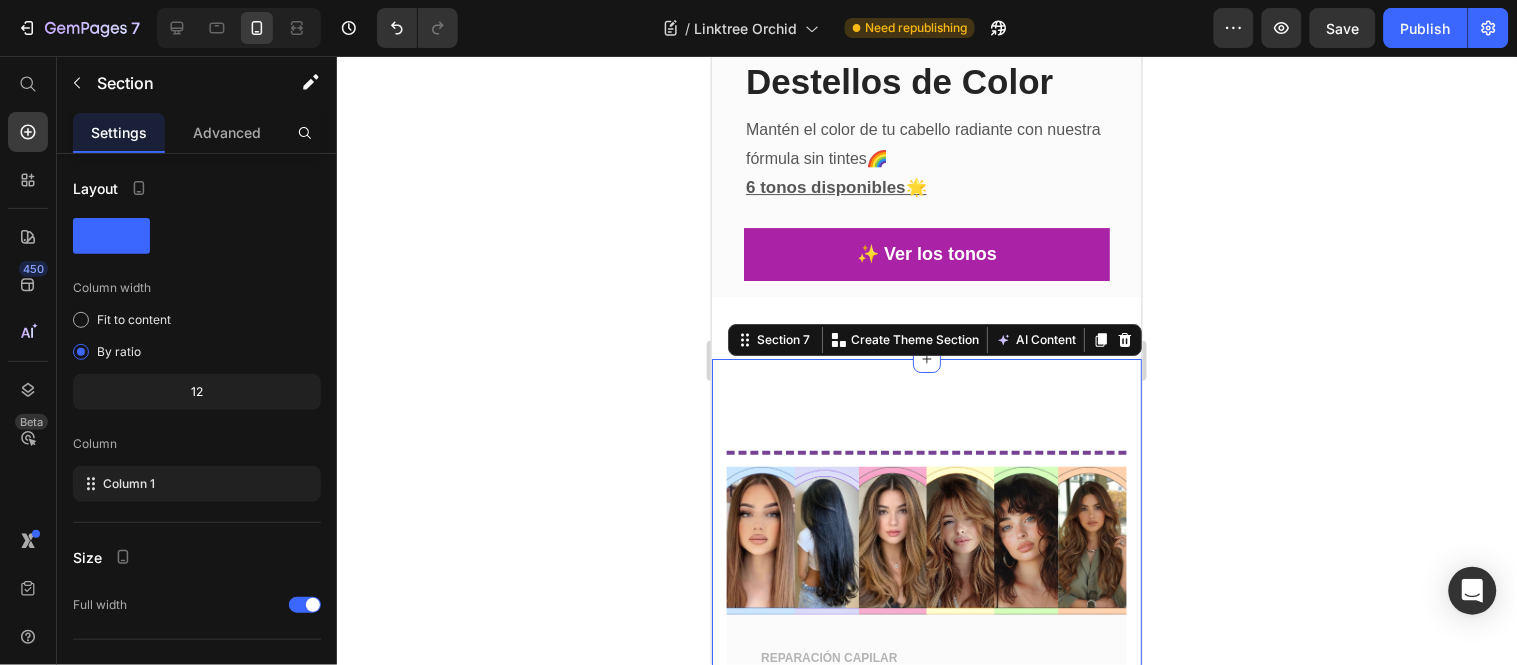 click on "Title Line Image REPARACIÓN CAPILAR Text block Nutrif Ritual Exp erience Text block 🌿 ¿Tu cabello necesita un rescate? Nutrif: Ritual botánico de lujo que hidrata, da brillo y restaura.  6 reparaciones diferentes.  ✨🌿 Text block 💫 Ritual de cuidado capilar Button                Title Line Row Image ALISADO ORGÁNICO Text block Liso perfecto, natural y sin maltrato 💆🏻‍♀️ Text block Chocoliss es nuestro alisado orgánico que deja tu cabello ultra liso, suave y brillante sin formol ni químicos agresivos. 🍃 Ideal para cabellos rebeldes o con frizz. 🌿 Fórmula sin Formol, vegana, segura y con aroma delicioso a chocolate. ¡Lucí un liso saludable que se nota y se siente! Text block 🍫 Ver Chocoliss Button Row                Title Line Row Image MEDICADO Text block Adiós a la caspa🌿 Text block Shampoo intensivo que combate la caspa, calma la picazón y purifica el cuero cabelludo sin resecar tu melena. ¡Resultados visibles desde las primeras aplicaciones! Row" at bounding box center (926, 2256) 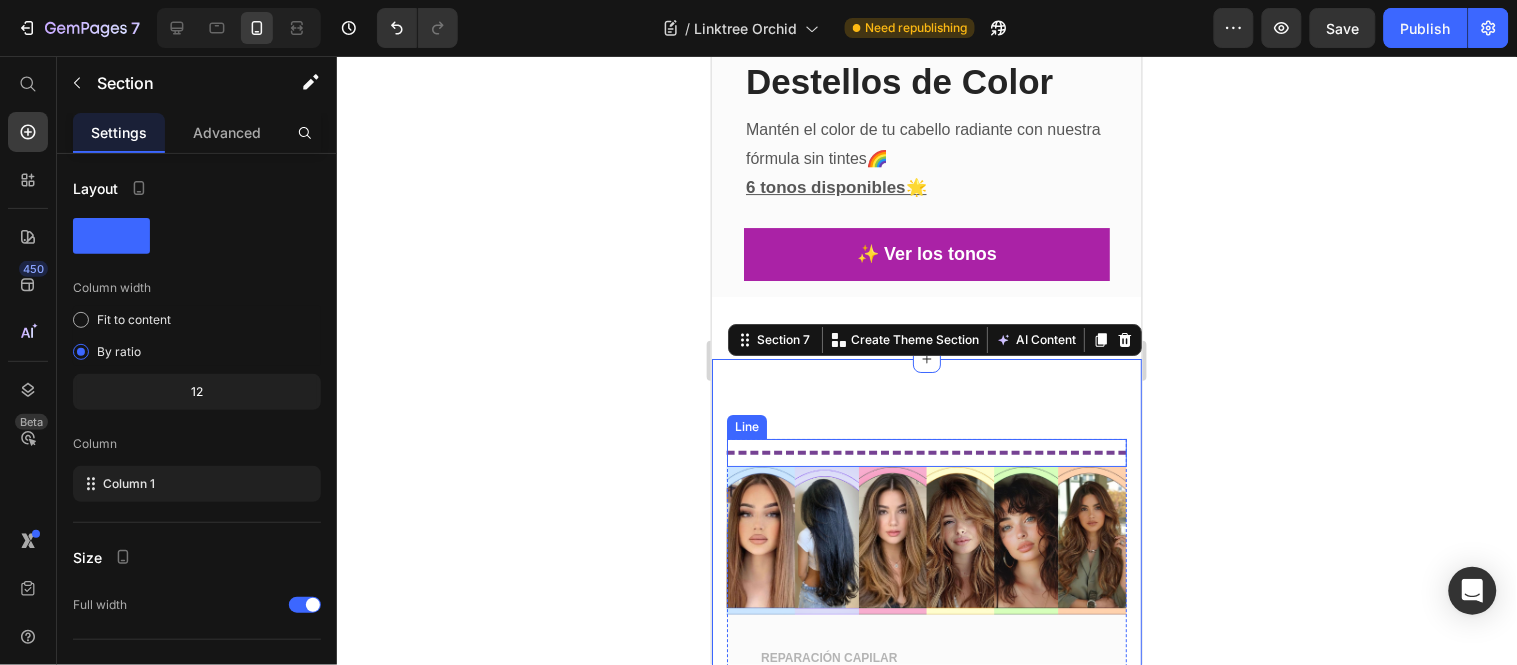click on "Title Line" at bounding box center (926, 452) 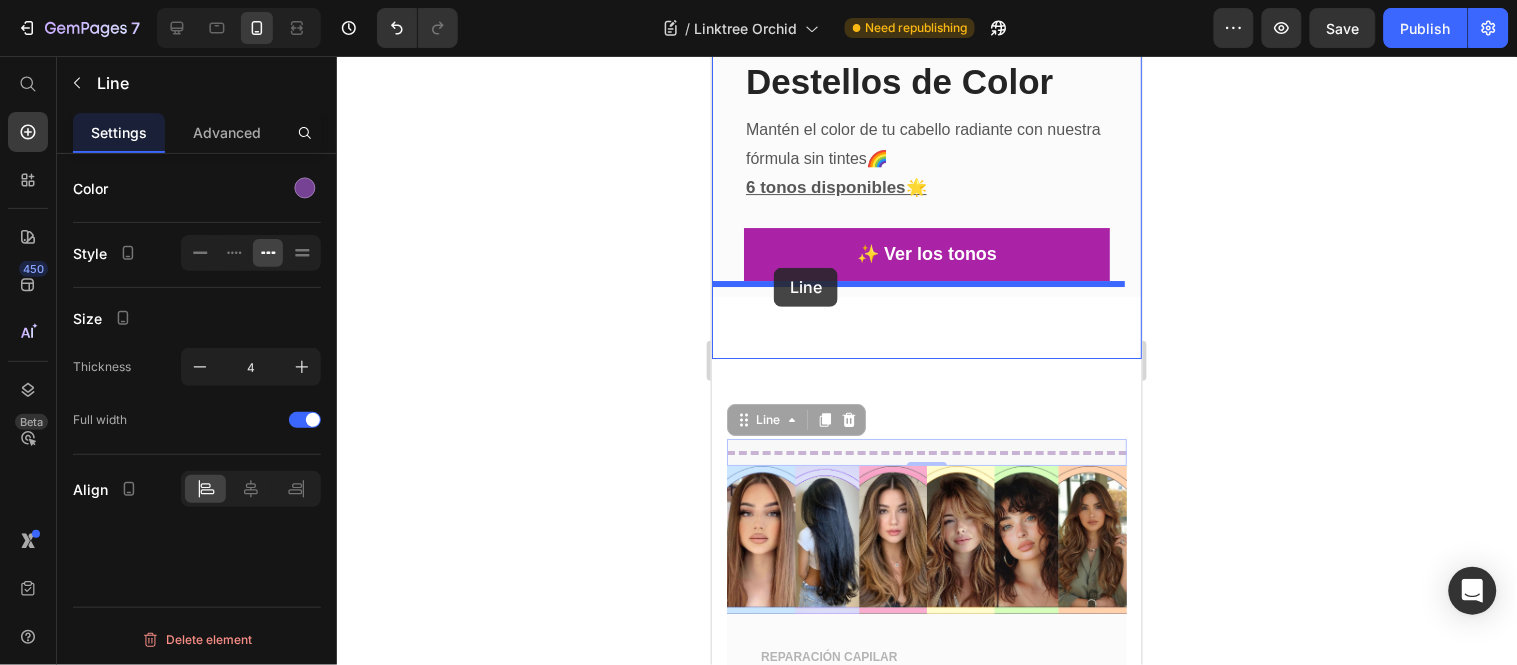 drag, startPoint x: 753, startPoint y: 375, endPoint x: 773, endPoint y: 267, distance: 109.83624 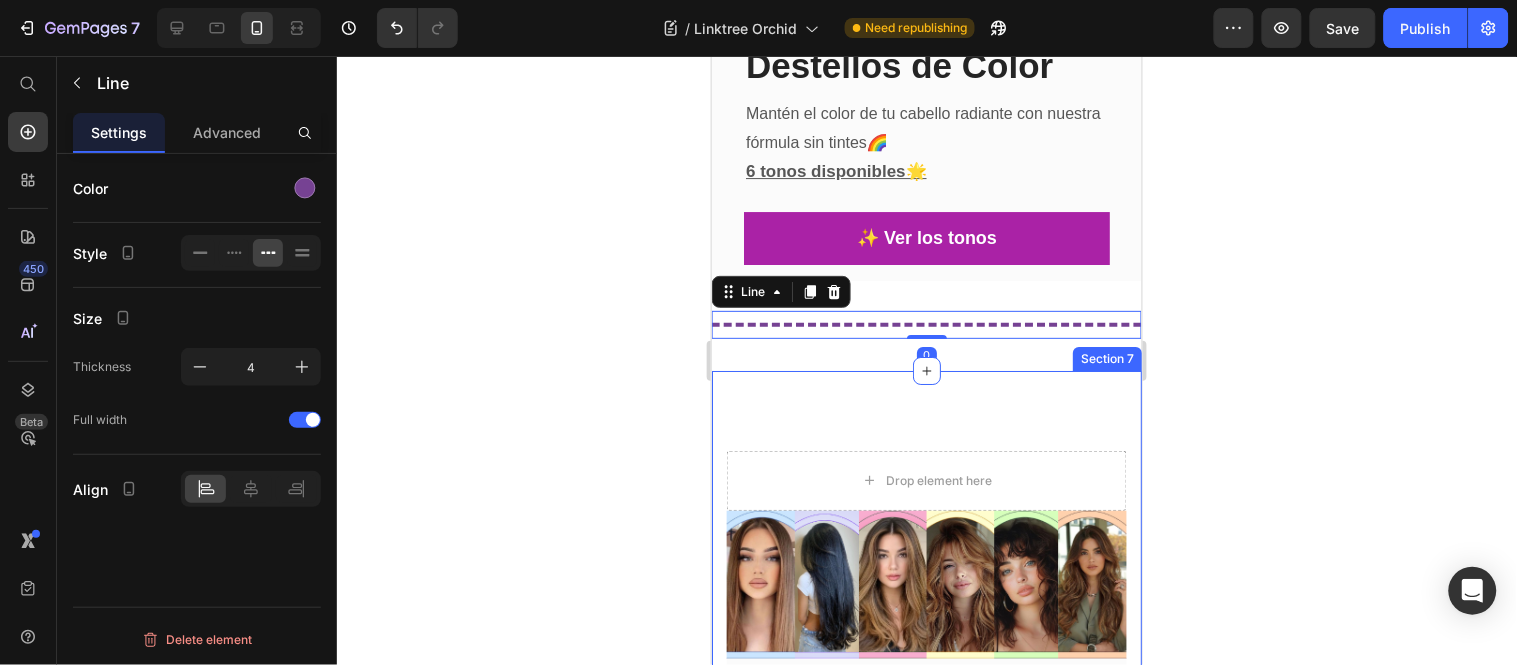 scroll, scrollTop: 1766, scrollLeft: 0, axis: vertical 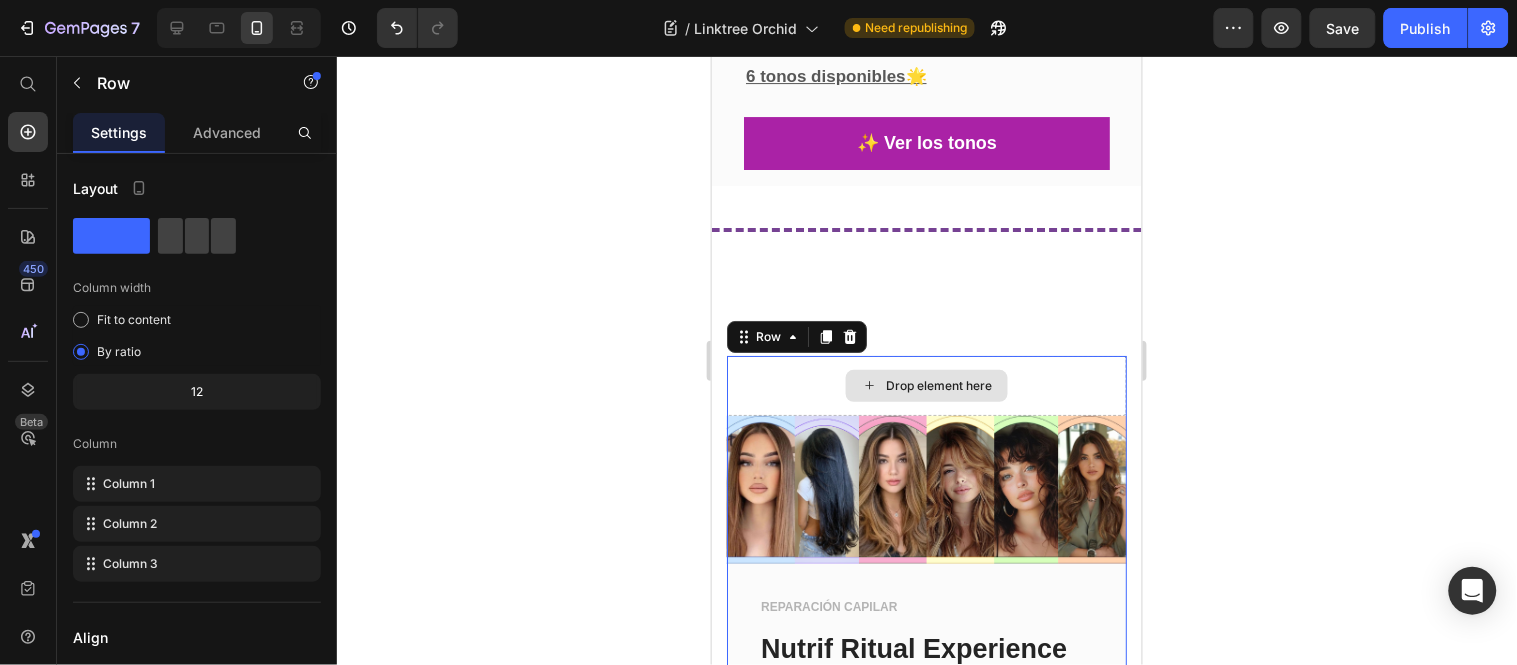 click on "Drop element here" at bounding box center (926, 385) 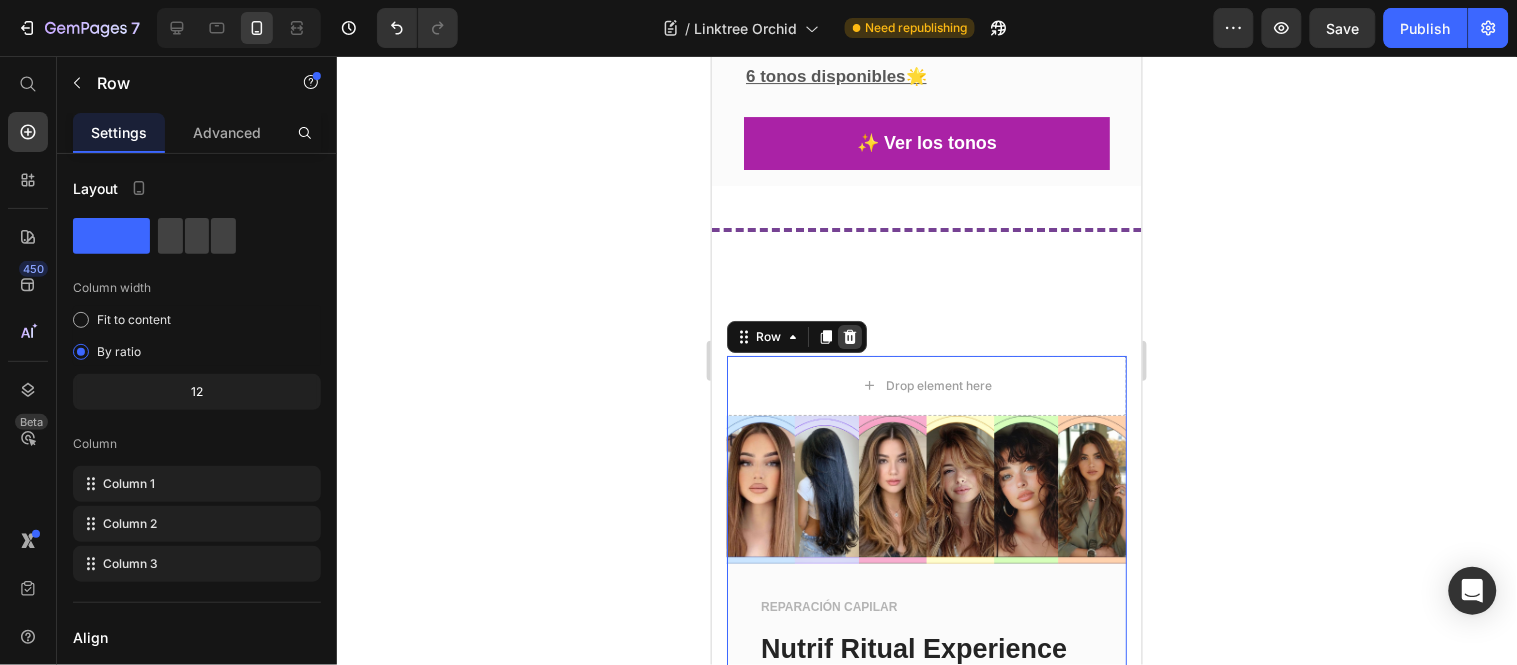 click at bounding box center [849, 336] 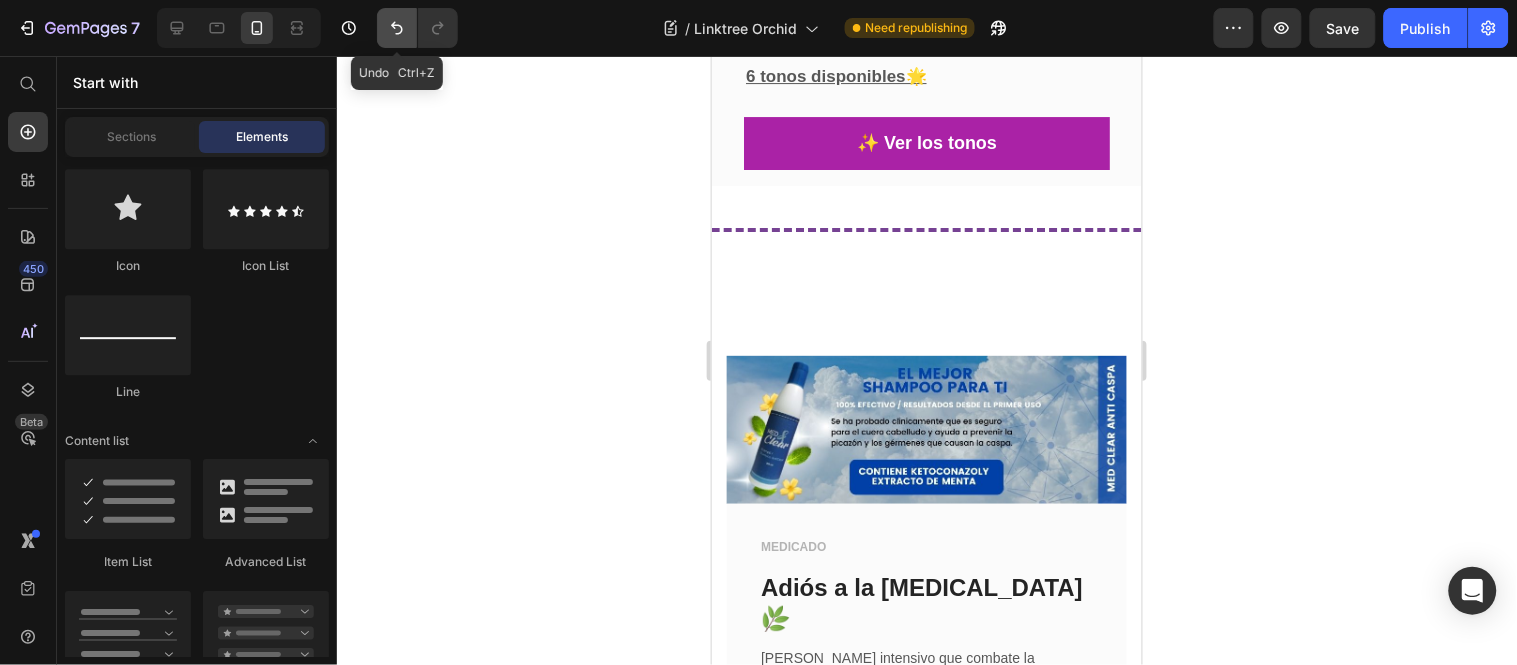 click 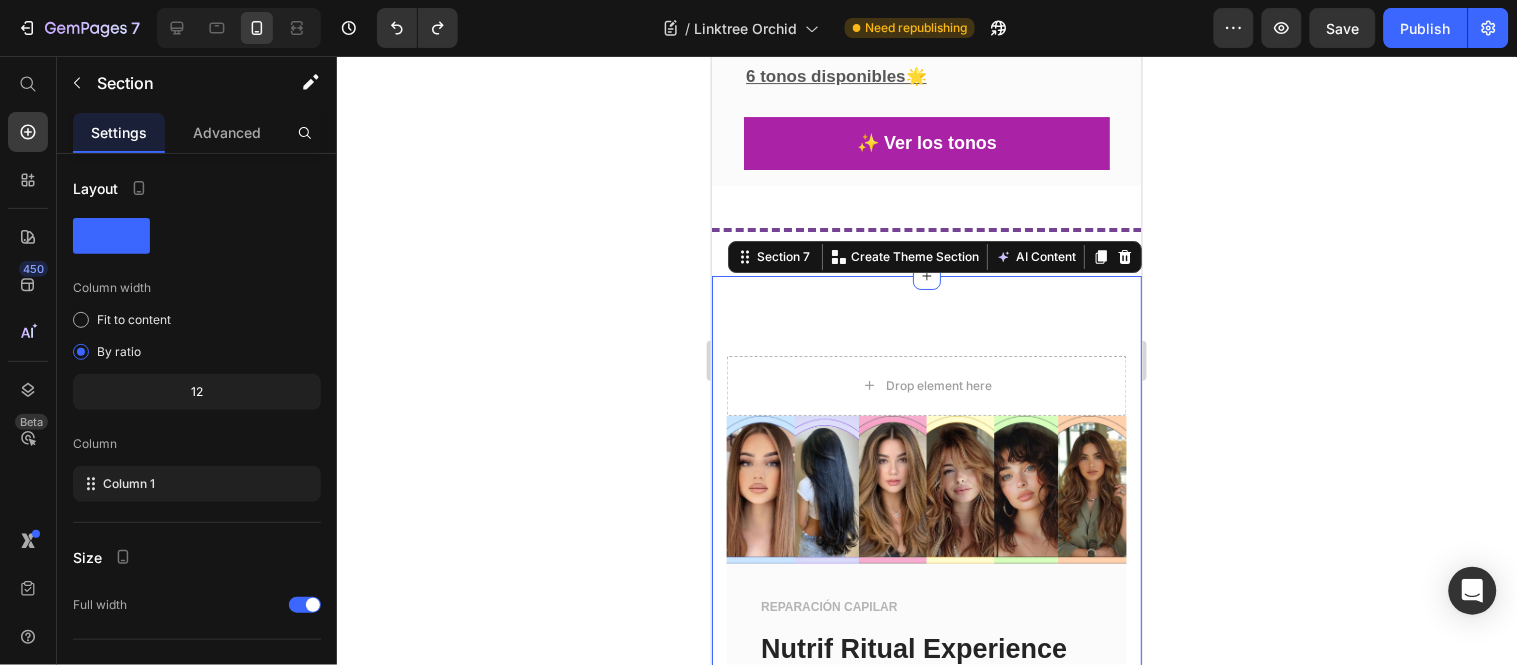click on "Drop element here Image REPARACIÓN CAPILAR Text block Nutrif Ritual Exp erience Text block 🌿 ¿Tu cabello necesita un rescate? Nutrif: Ritual botánico de lujo que hidrata, da brillo y restaura.  6 reparaciones diferentes.  ✨🌿 Text block 💫 Ritual de cuidado capilar Button                Title Line Row Image ALISADO ORGÁNICO Text block Liso perfecto, natural y sin maltrato 💆🏻‍♀️ Text block Chocoliss es nuestro alisado orgánico que deja tu cabello ultra liso, suave y brillante sin formol ni químicos agresivos. 🍃 Ideal para cabellos rebeldes o con frizz. 🌿 Fórmula sin Formol, vegana, segura y con aroma delicioso a chocolate. ¡Lucí un liso saludable que se nota y se siente! Text block 🍫 Ver Chocoliss Button Row                Title Line Row Image MEDICADO Text block Adiós a la caspa🌿 Text block Text block 💧 Solución anticaspa ya Button Row Image MEDICADO Text block Text block Text block 💧 Probar MedClear Grasa Button Row Image Text block Button" at bounding box center [926, 2189] 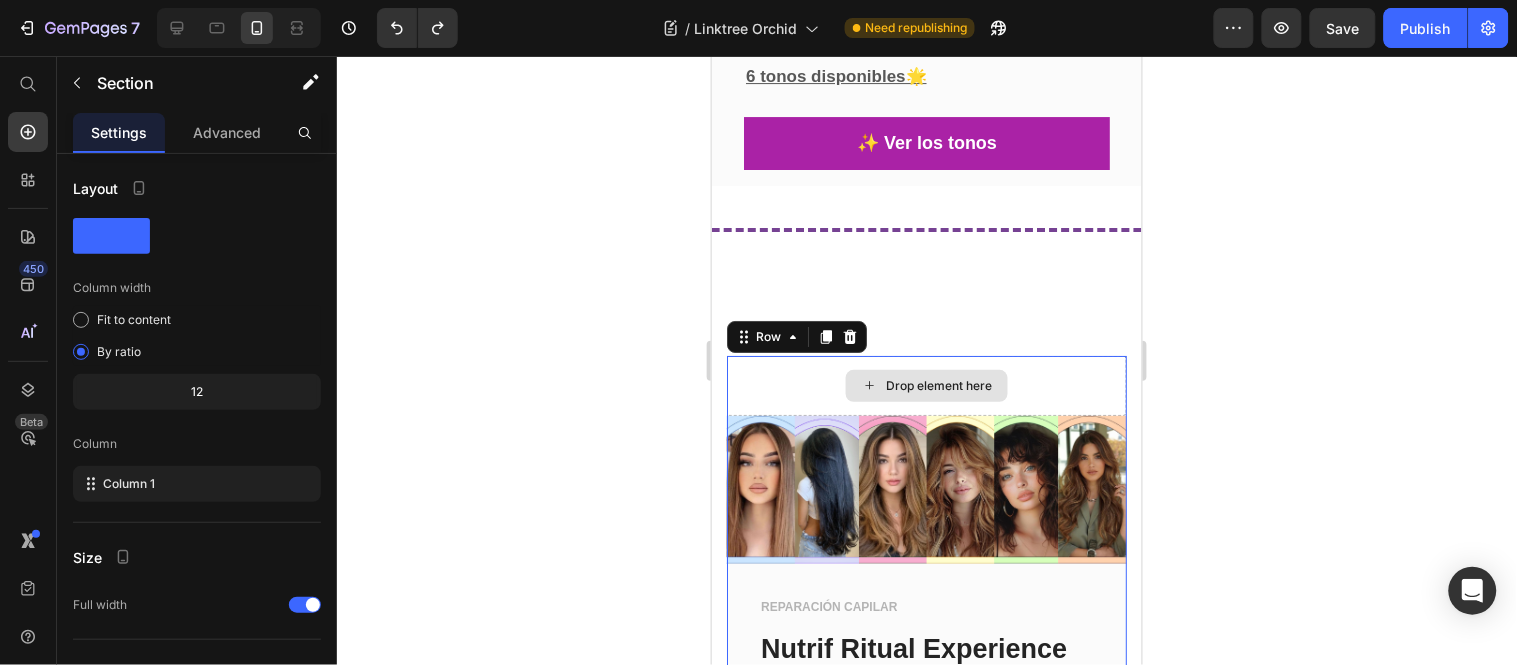 click on "Drop element here" at bounding box center [926, 385] 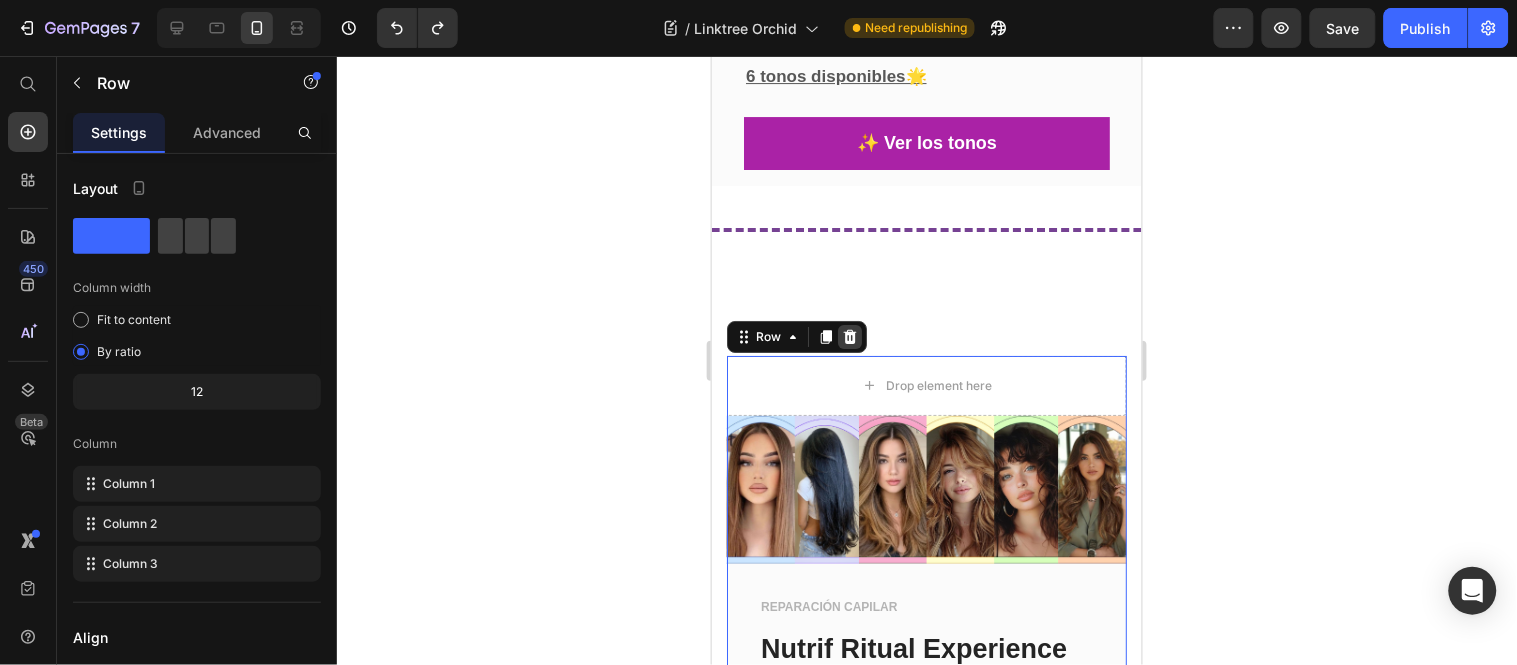 click 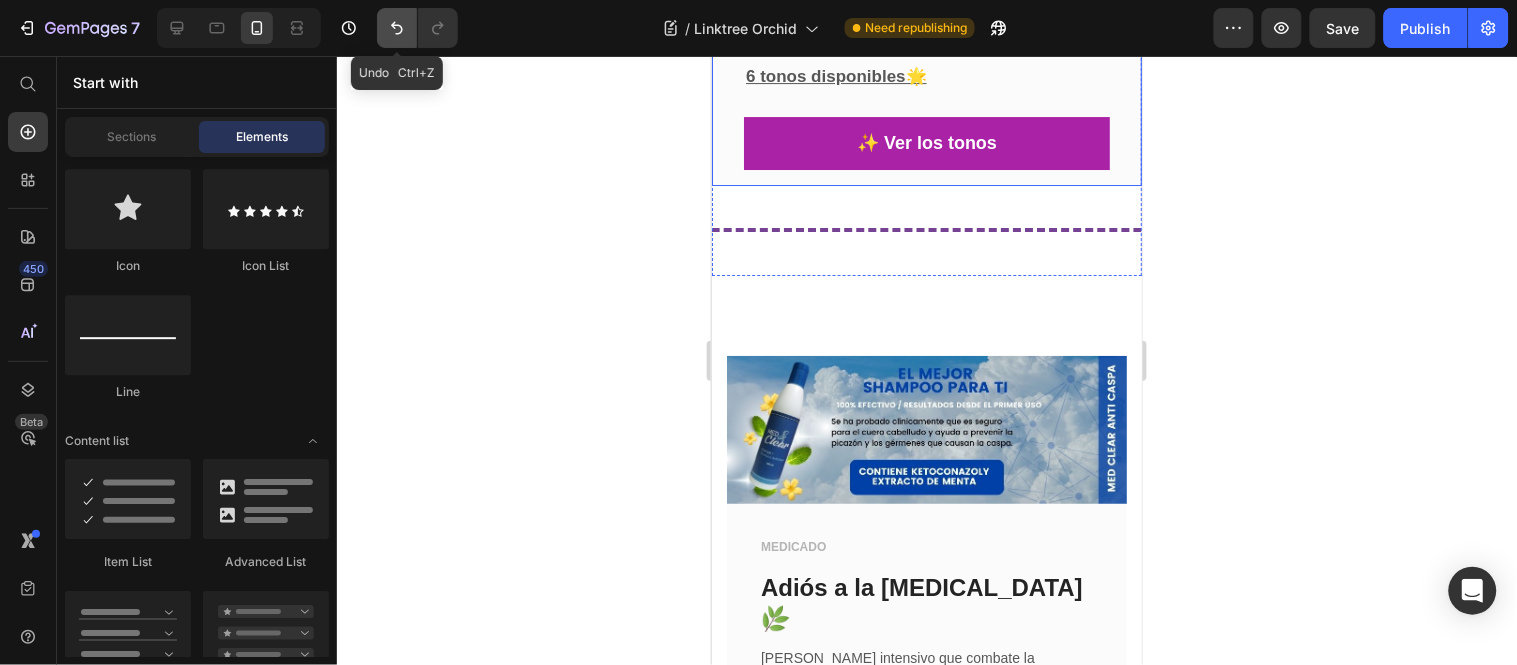 click 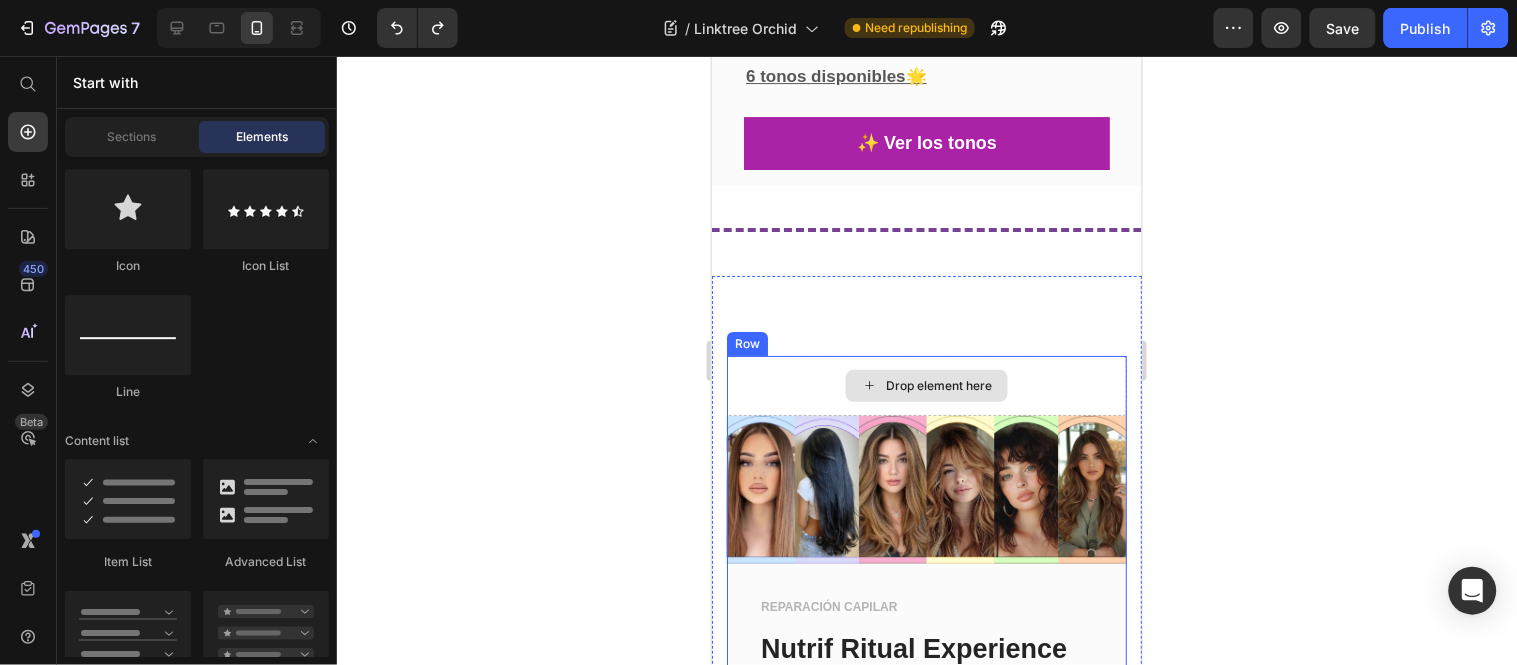 click on "Drop element here" at bounding box center (926, 385) 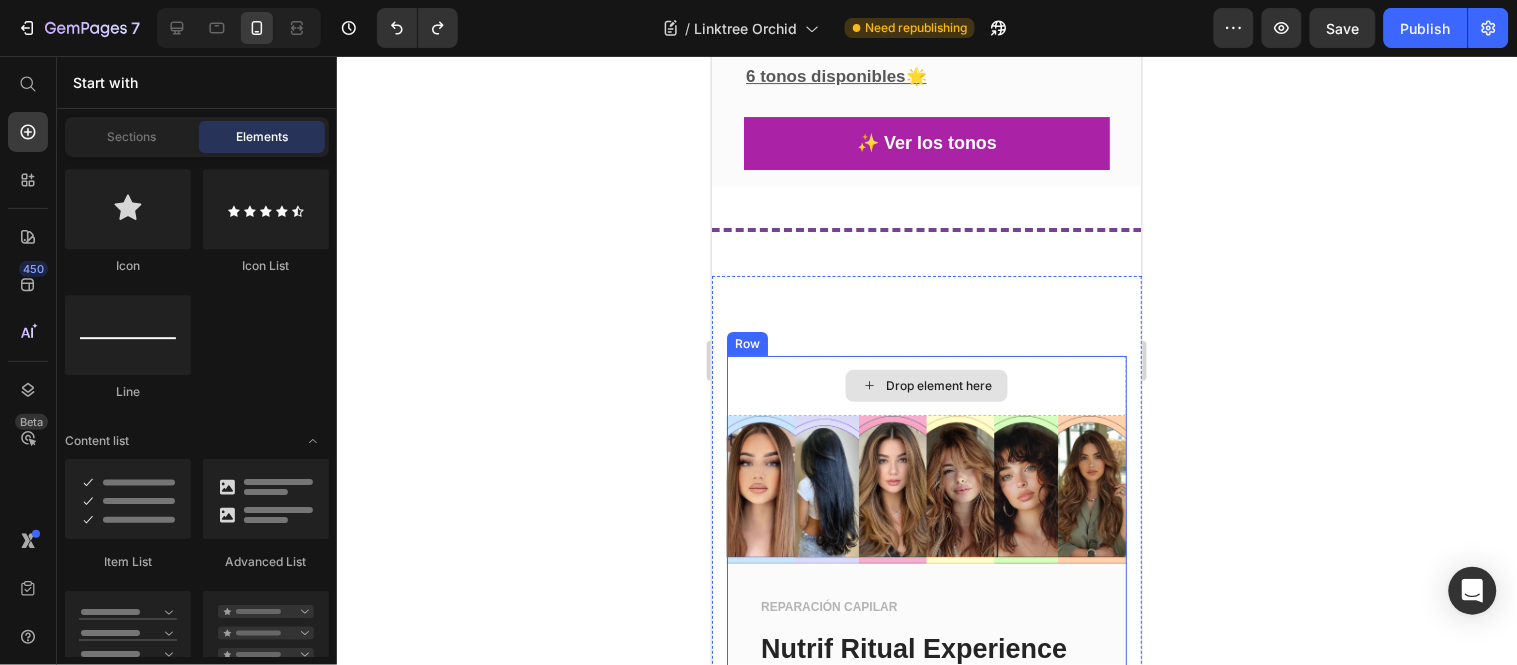 click on "Drop element here" at bounding box center [926, 385] 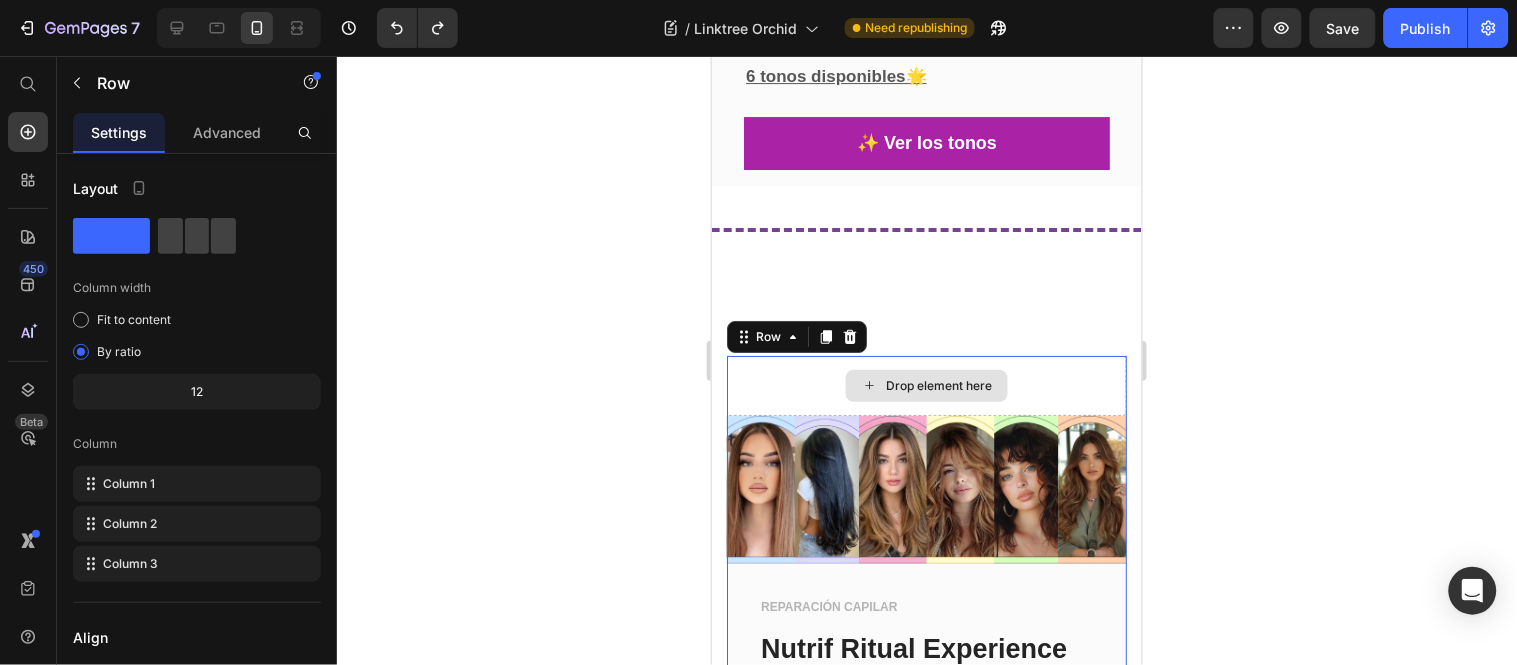 click on "Drop element here" at bounding box center (926, 385) 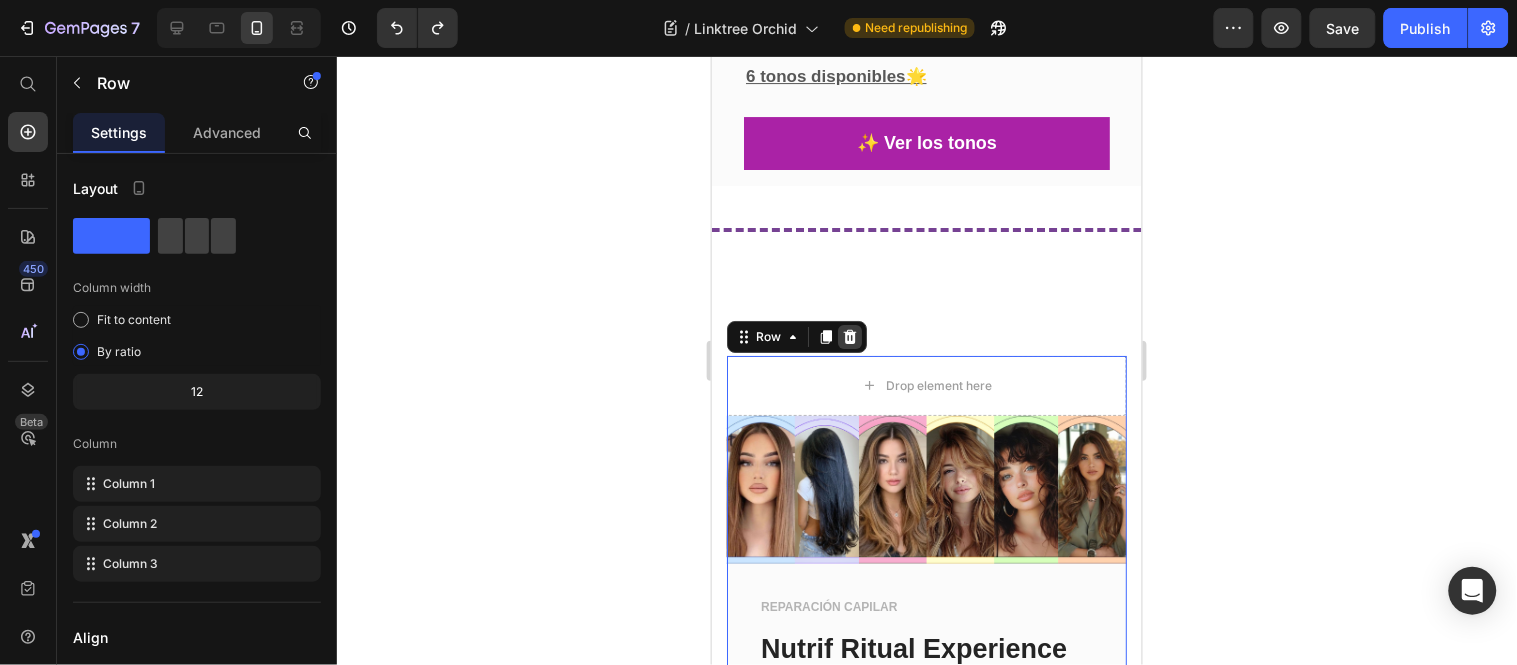 click 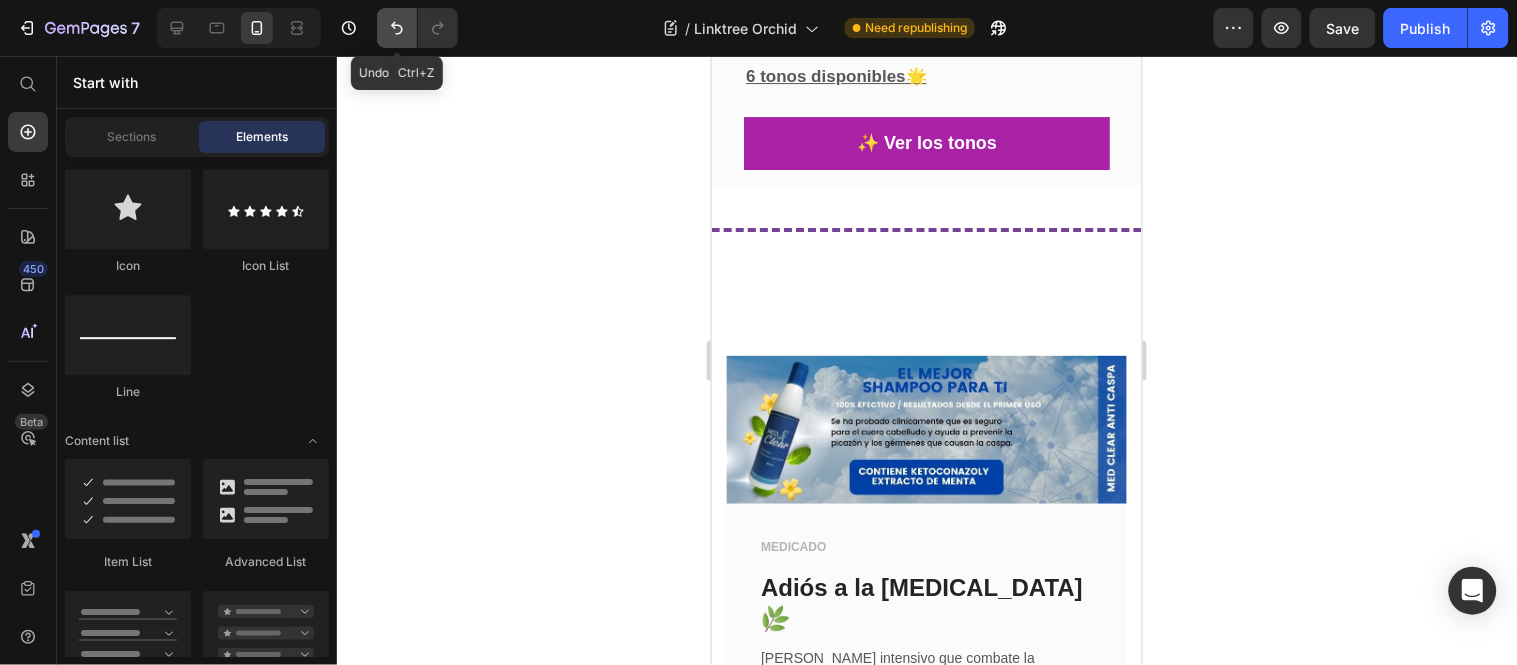 click 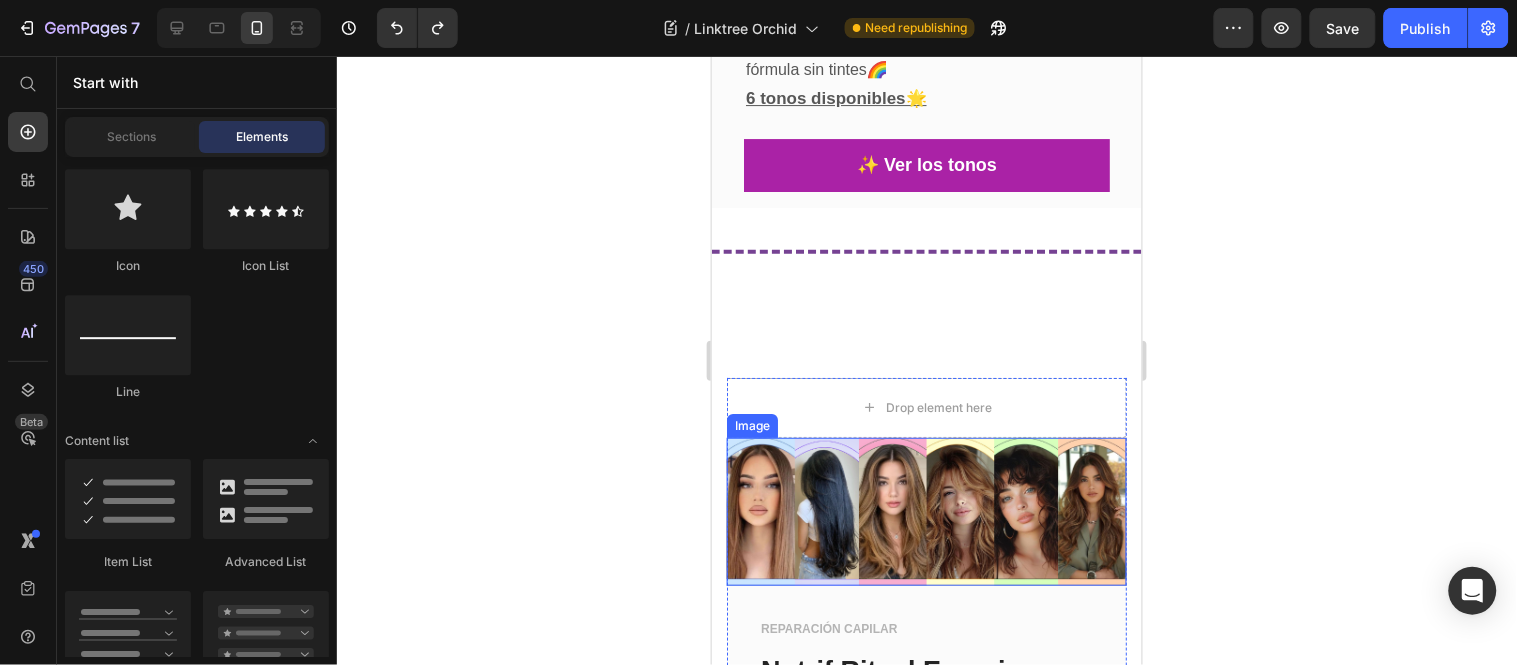 scroll, scrollTop: 1766, scrollLeft: 0, axis: vertical 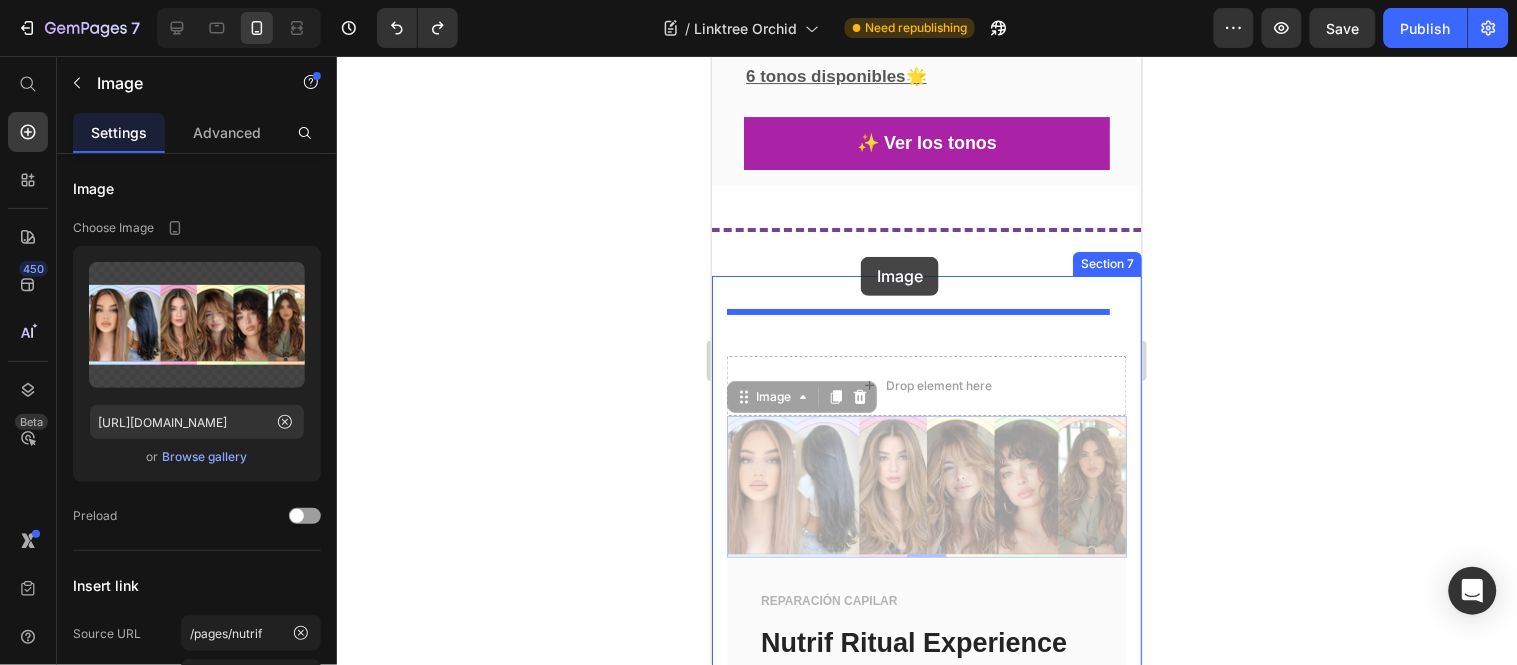 drag, startPoint x: 856, startPoint y: 379, endPoint x: 860, endPoint y: 256, distance: 123.065025 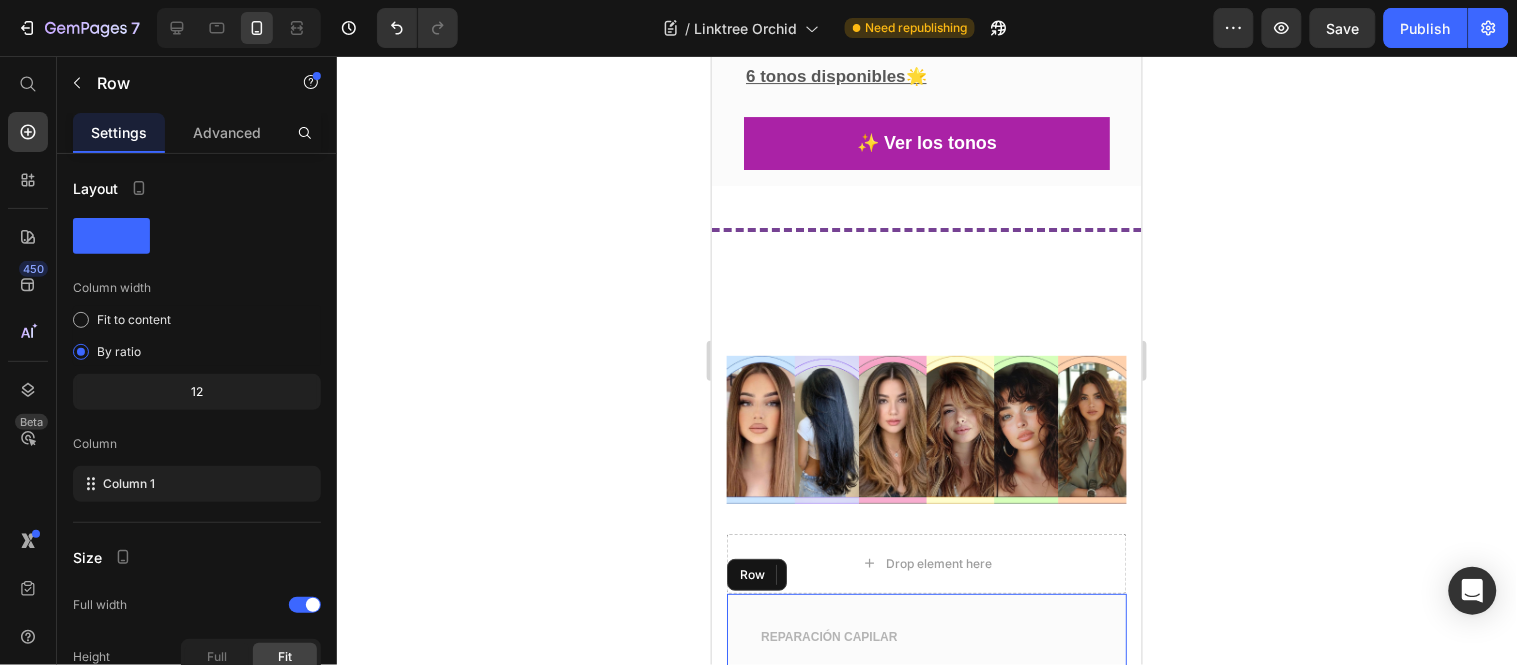 click on "REPARACIÓN CAPILAR Text block   12 Nutrif Ritual Exp erience Text block 🌿 ¿Tu cabello necesita un rescate? Nutrif: Ritual botánico de lujo que hidrata, da brillo y restaura.  6 reparaciones diferentes.  ✨🌿 Text block 💫 Ritual de cuidado capilar Button                Title Line Row" at bounding box center [926, 752] 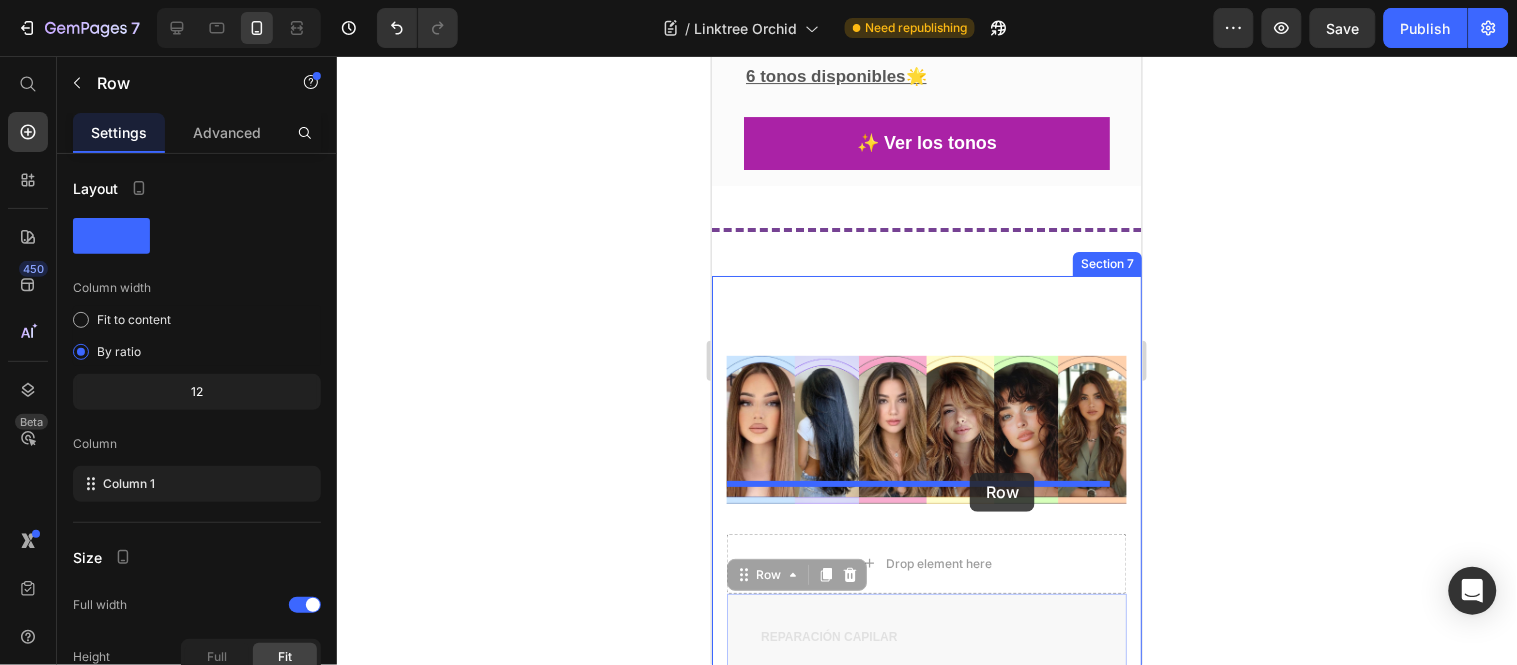 drag, startPoint x: 1036, startPoint y: 559, endPoint x: 969, endPoint y: 472, distance: 109.80892 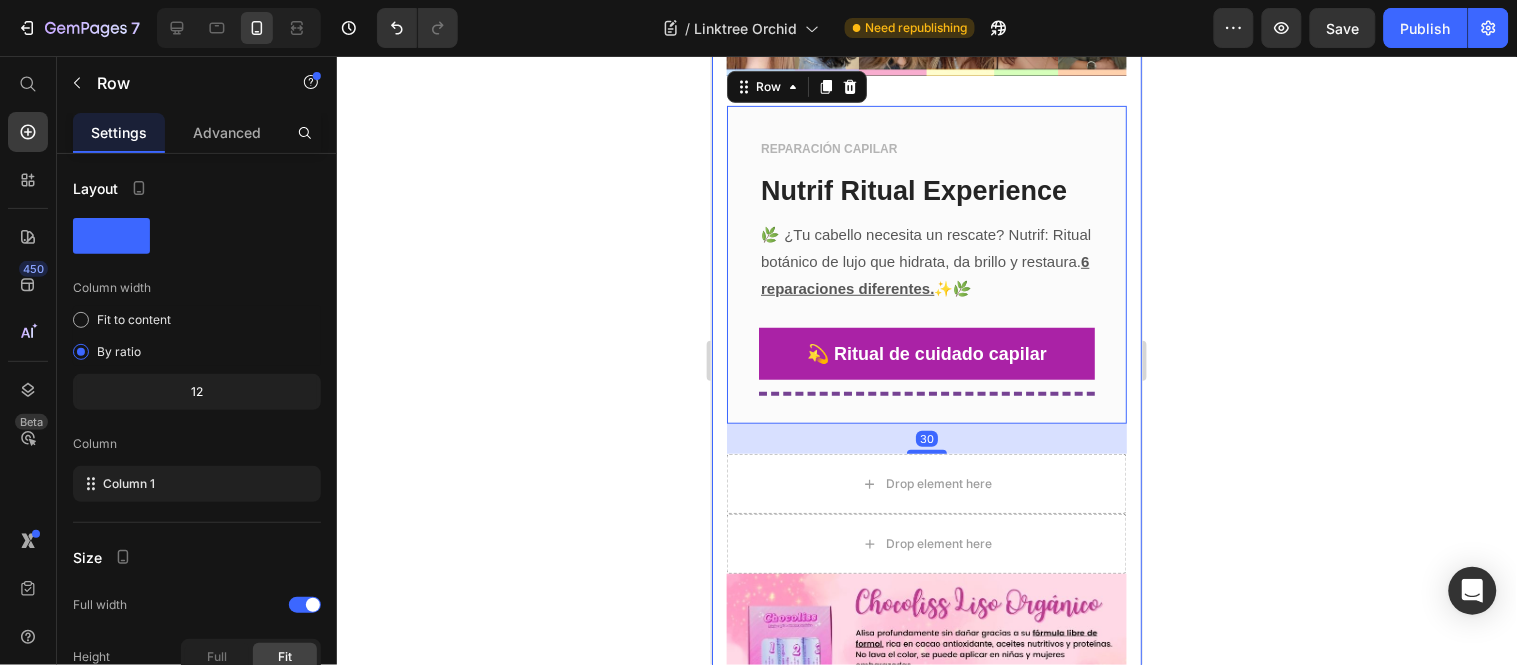 scroll, scrollTop: 2211, scrollLeft: 0, axis: vertical 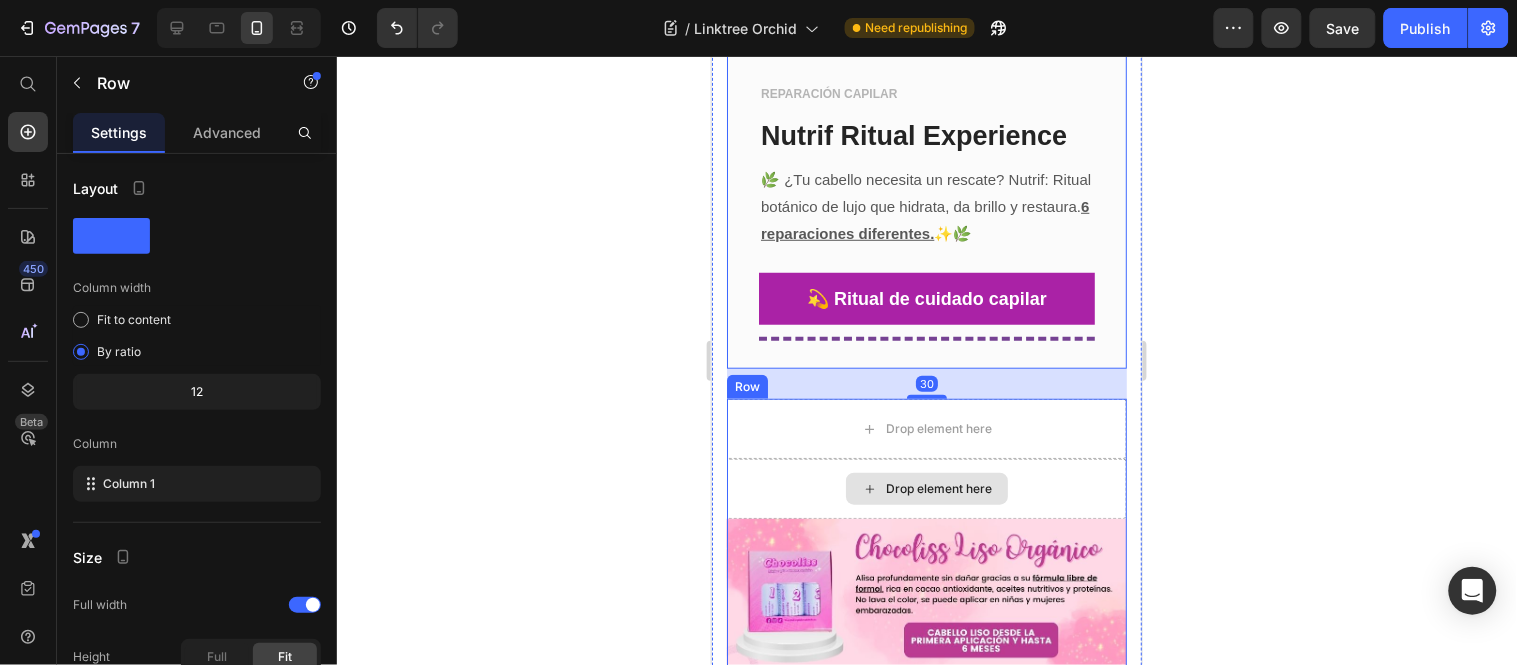 click on "Drop element here" at bounding box center (926, 488) 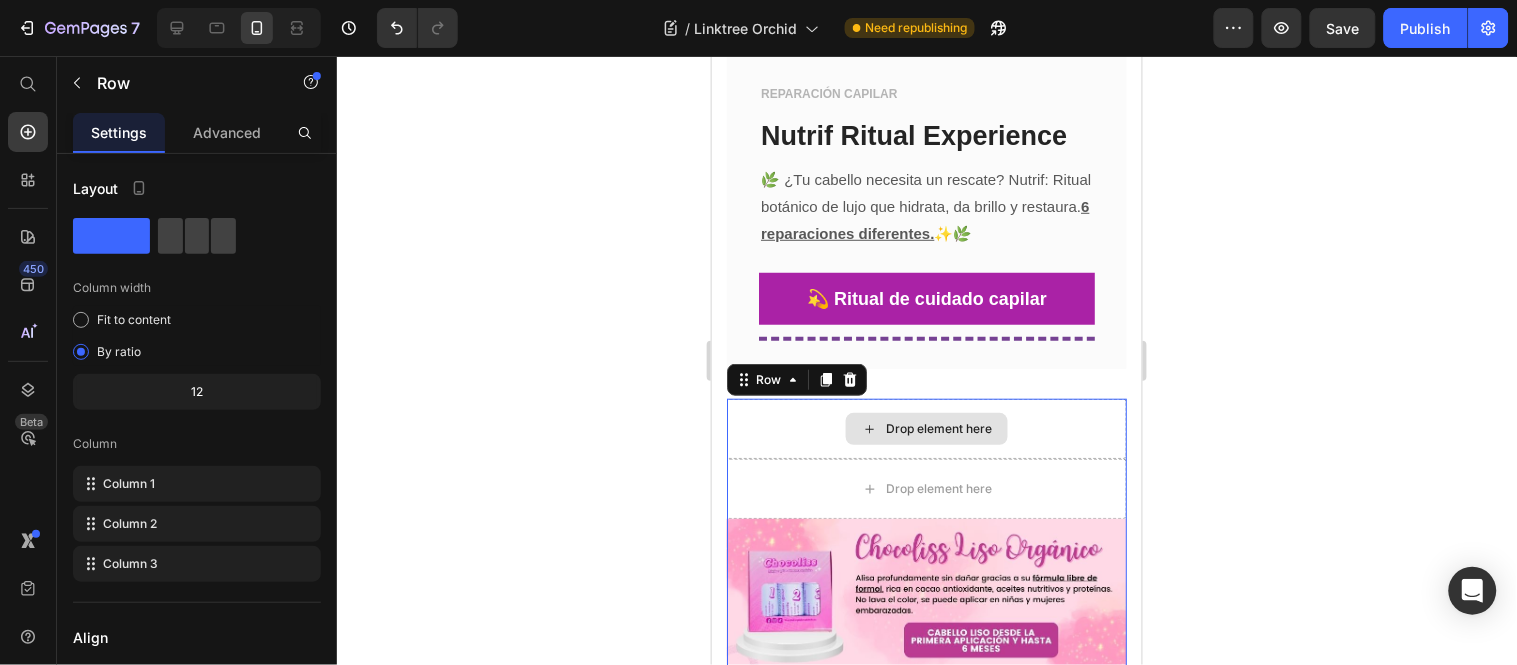 click on "Drop element here" at bounding box center (926, 428) 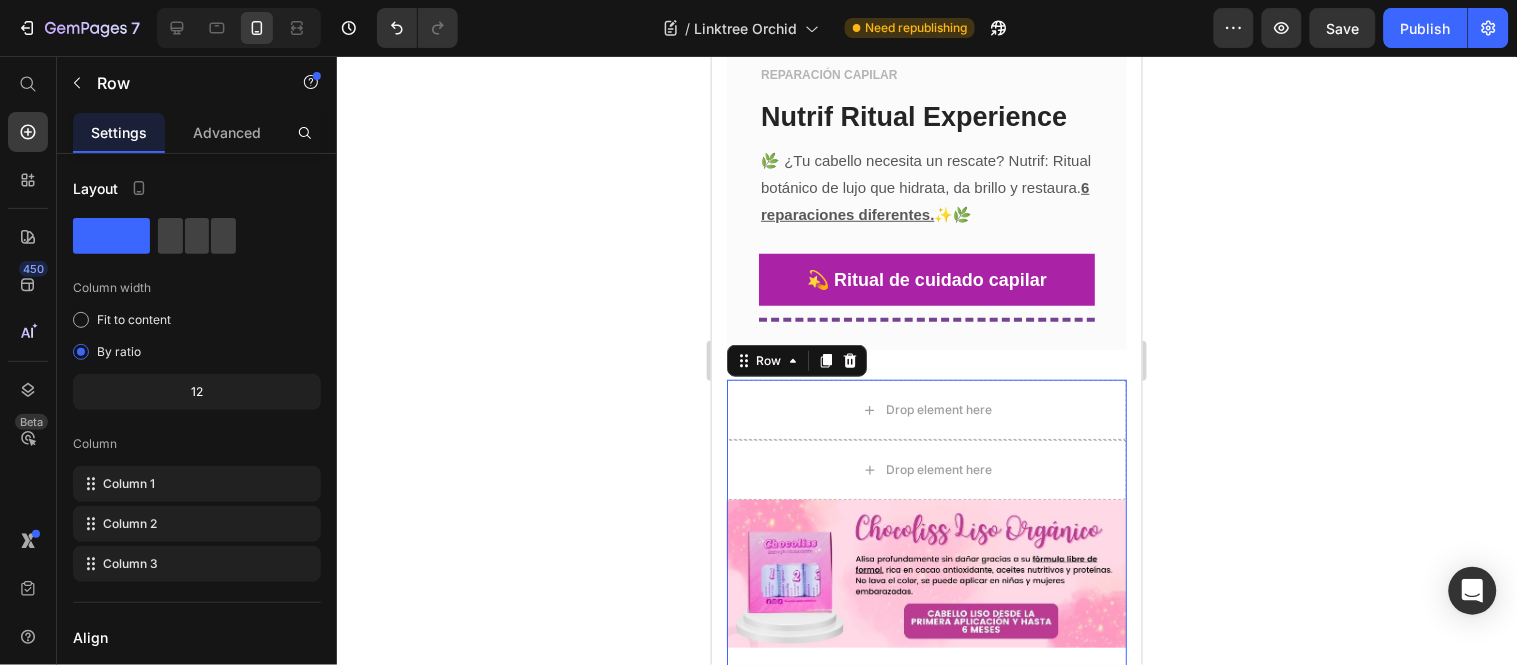 scroll, scrollTop: 2211, scrollLeft: 0, axis: vertical 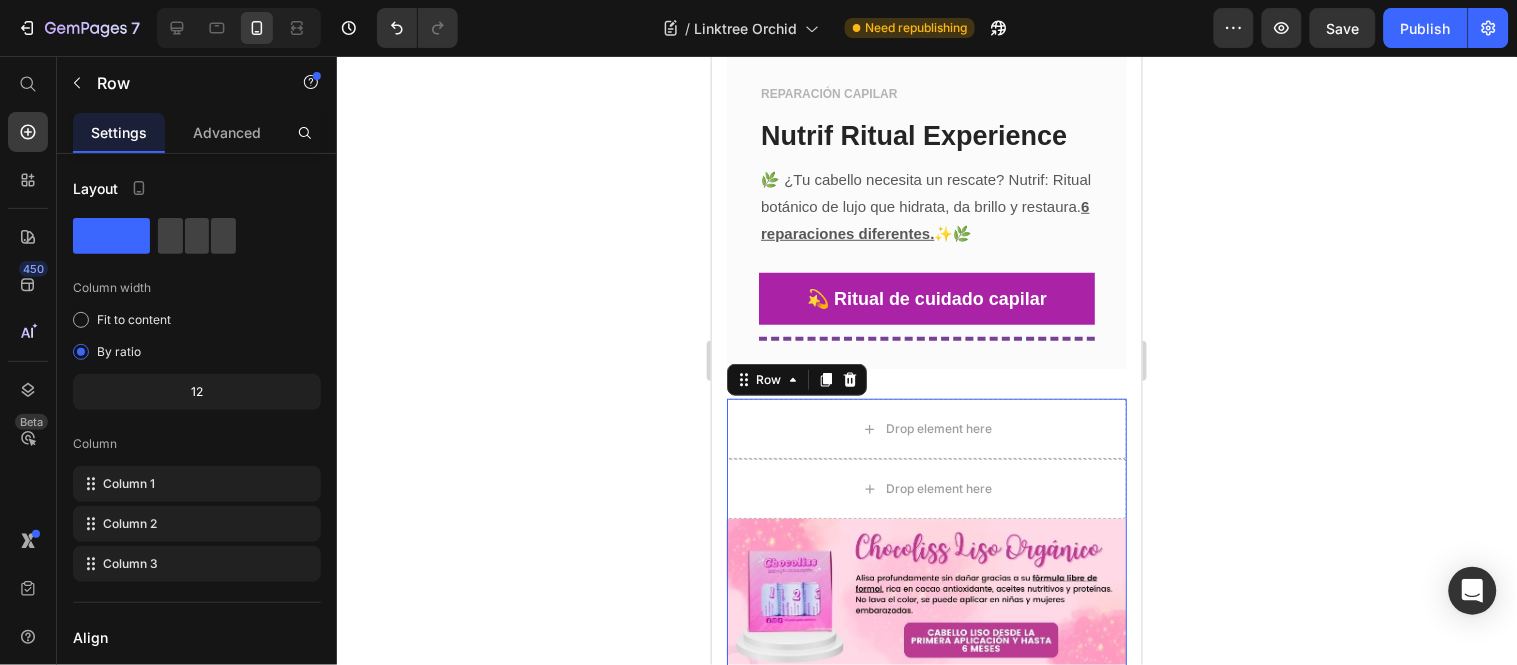click 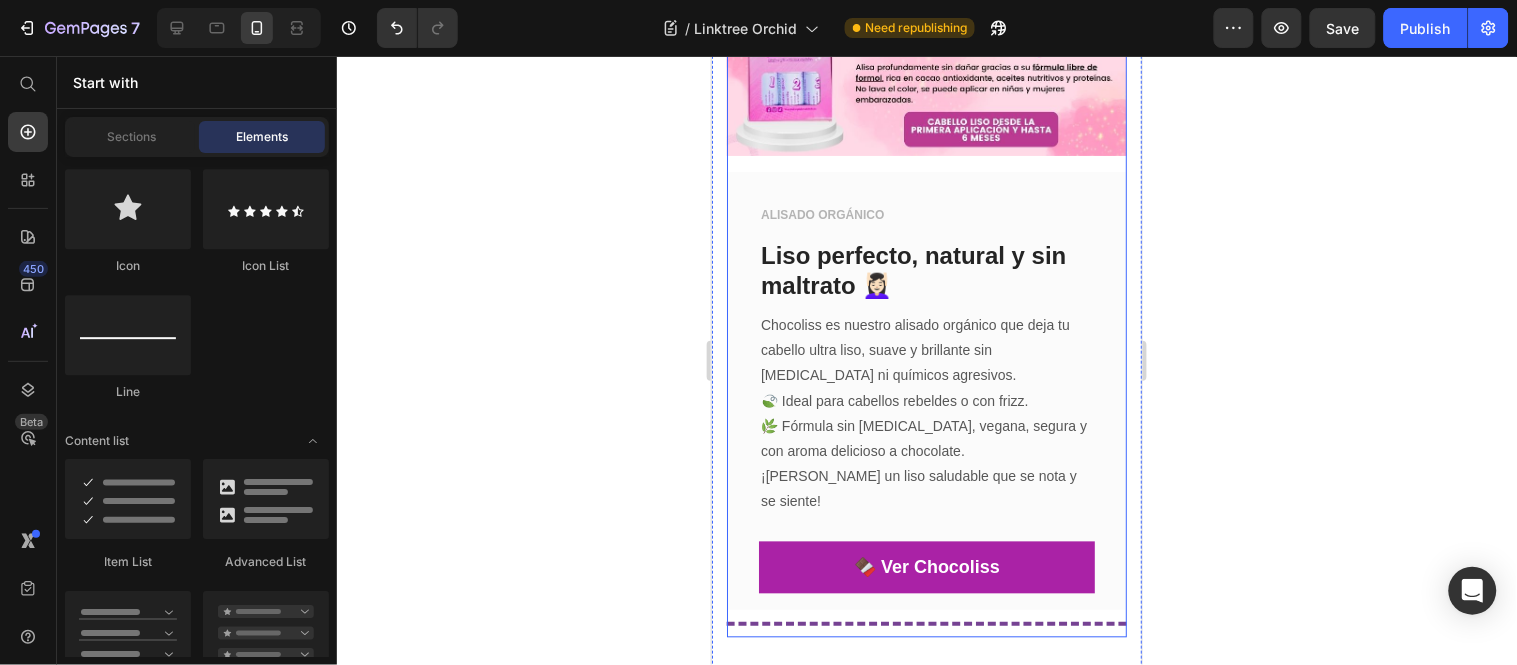 scroll, scrollTop: 2655, scrollLeft: 0, axis: vertical 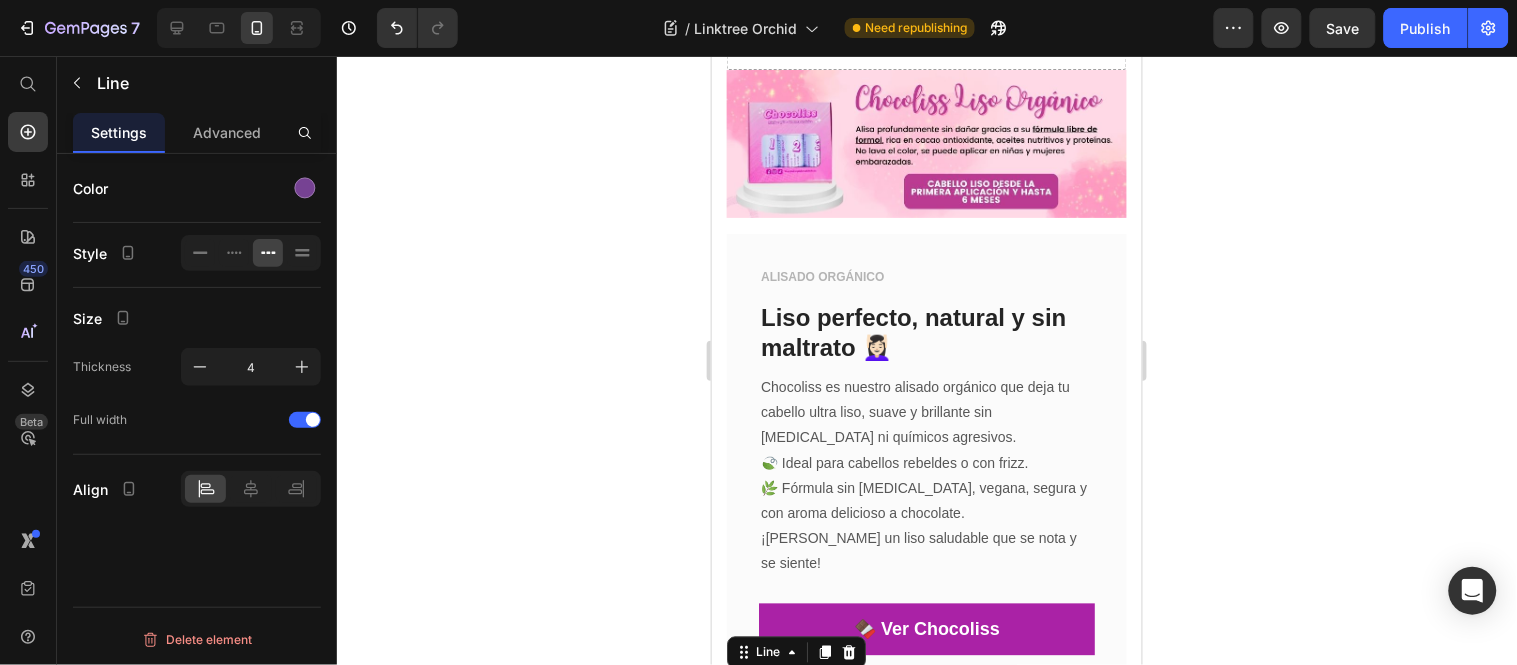 click at bounding box center (926, 685) 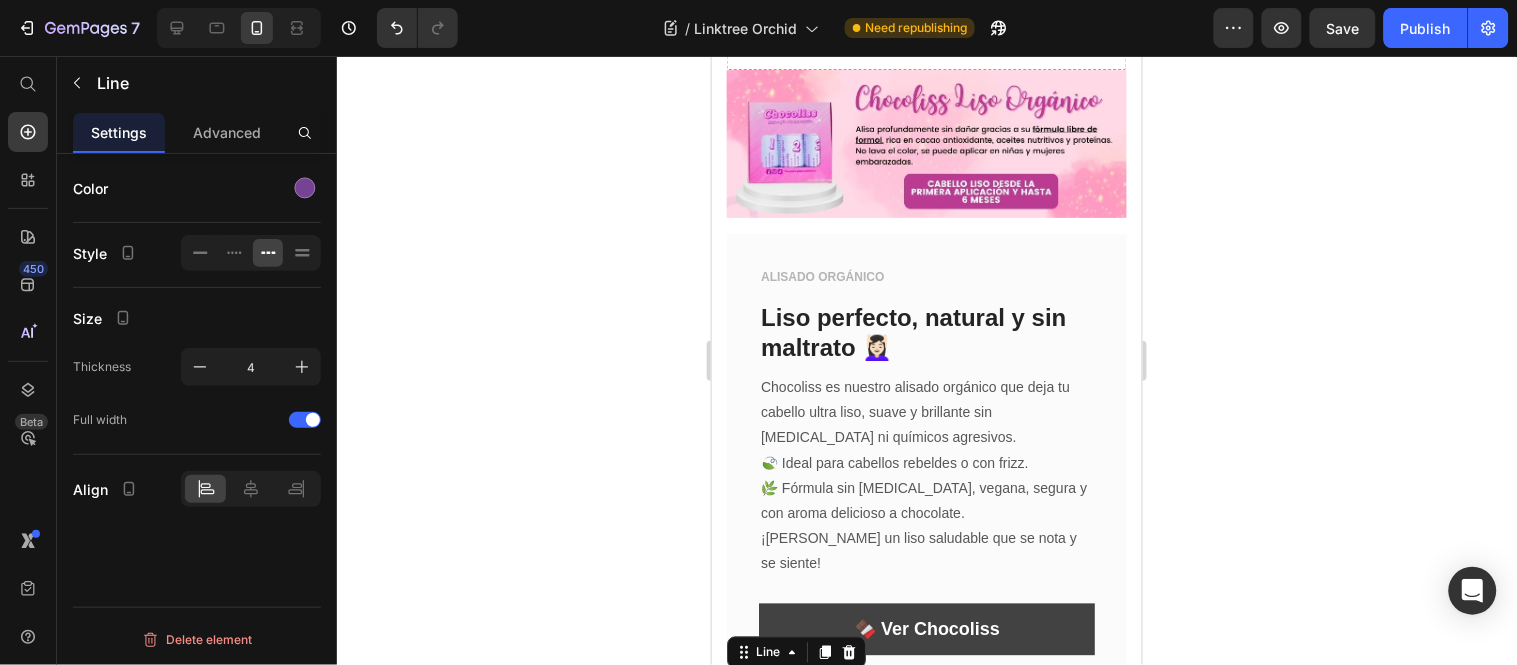 click 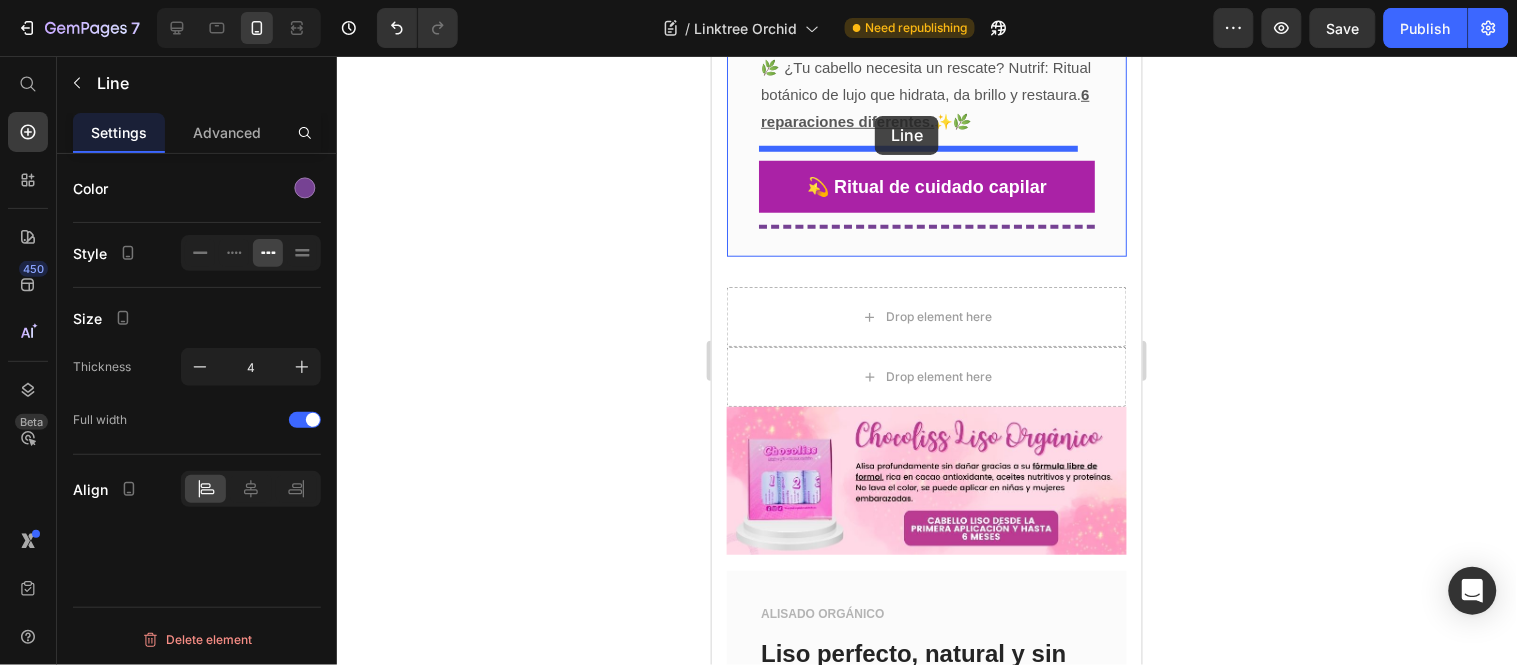 scroll, scrollTop: 2314, scrollLeft: 0, axis: vertical 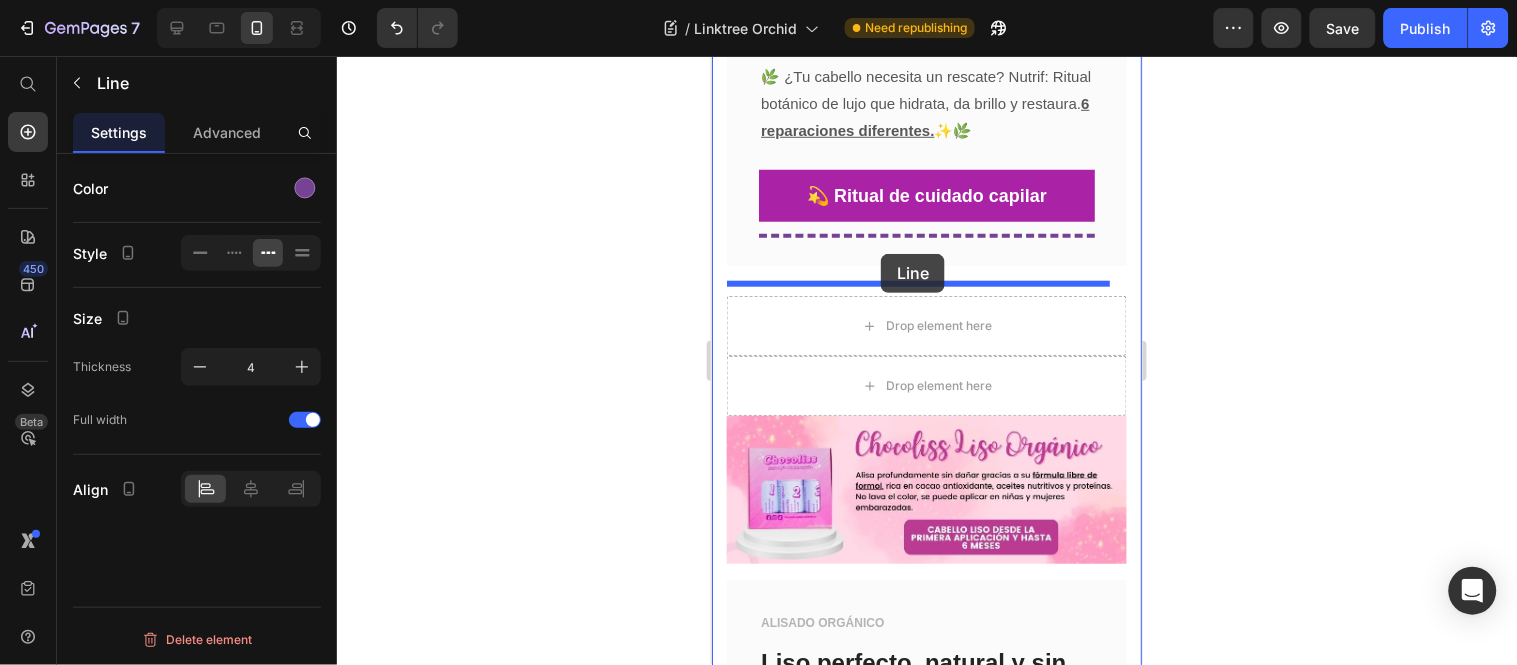 drag, startPoint x: 768, startPoint y: 331, endPoint x: 880, endPoint y: 253, distance: 136.48444 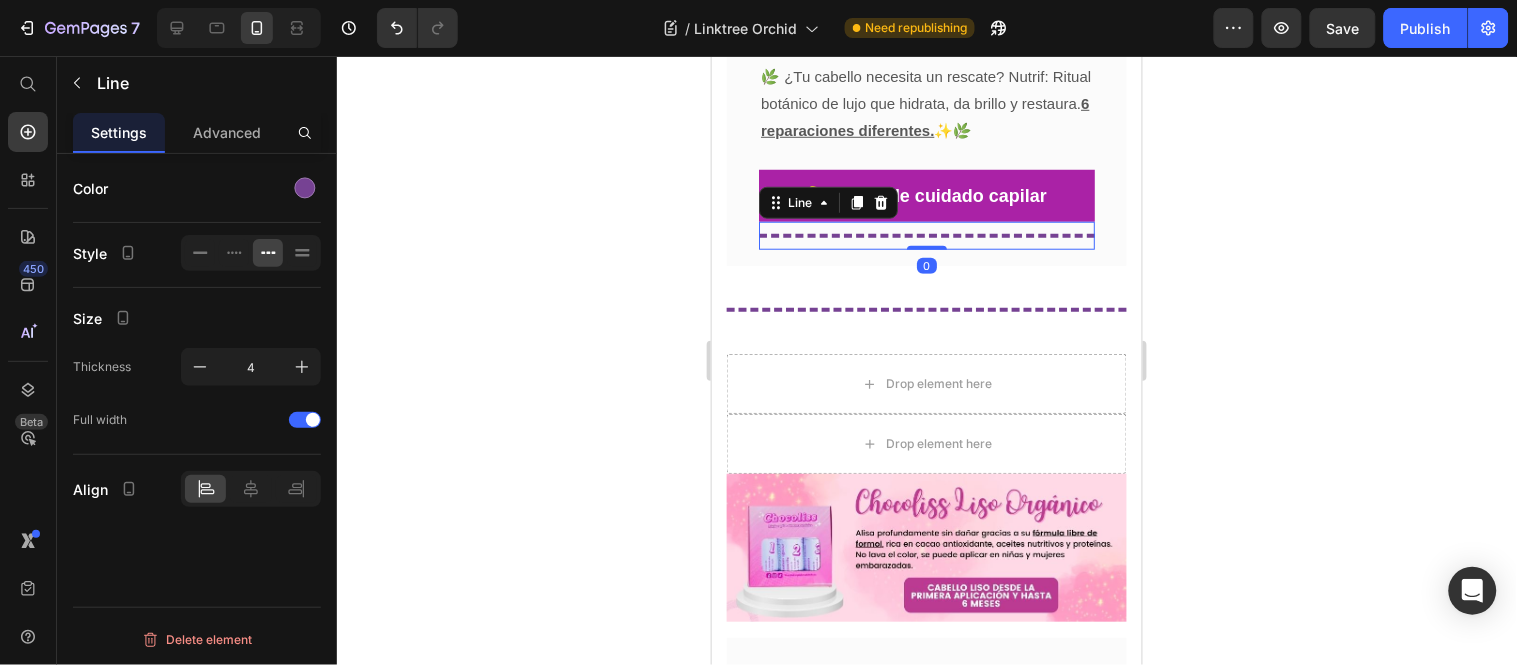 click on "Title Line   0" at bounding box center [926, 235] 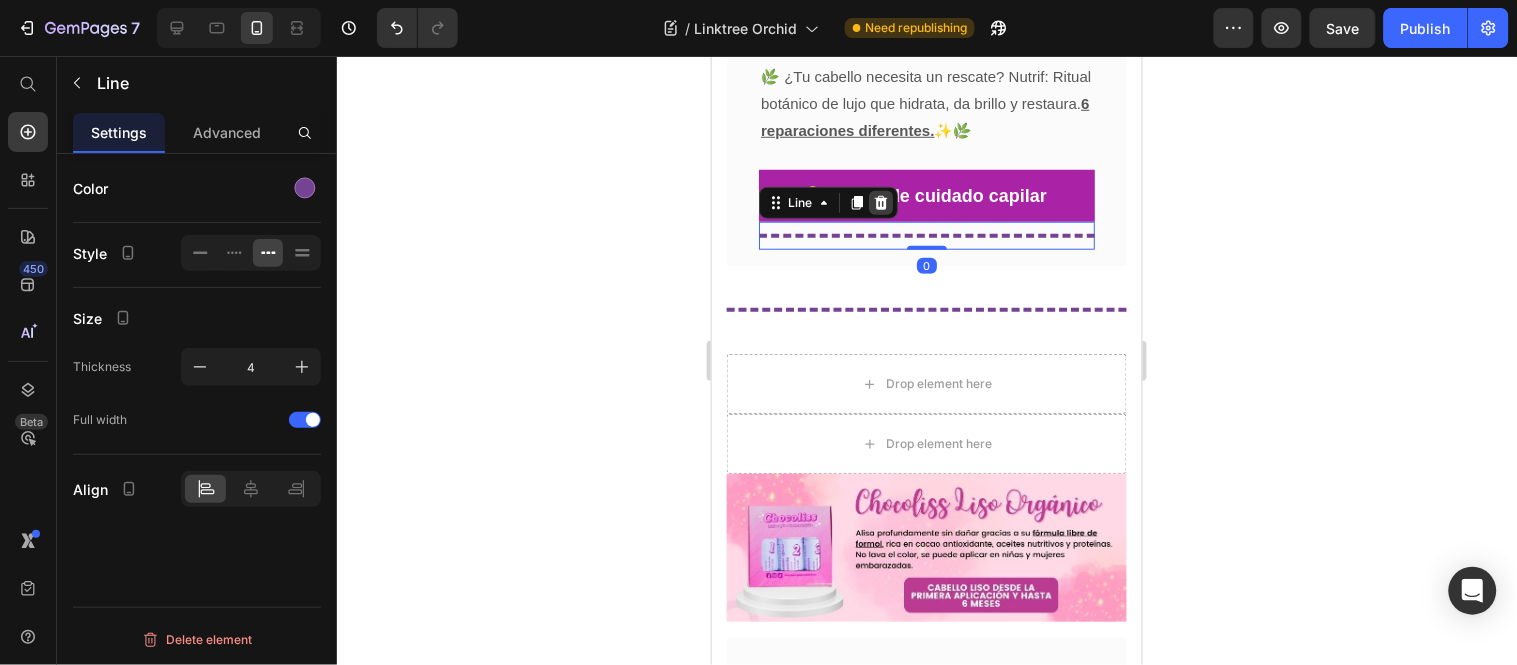 click 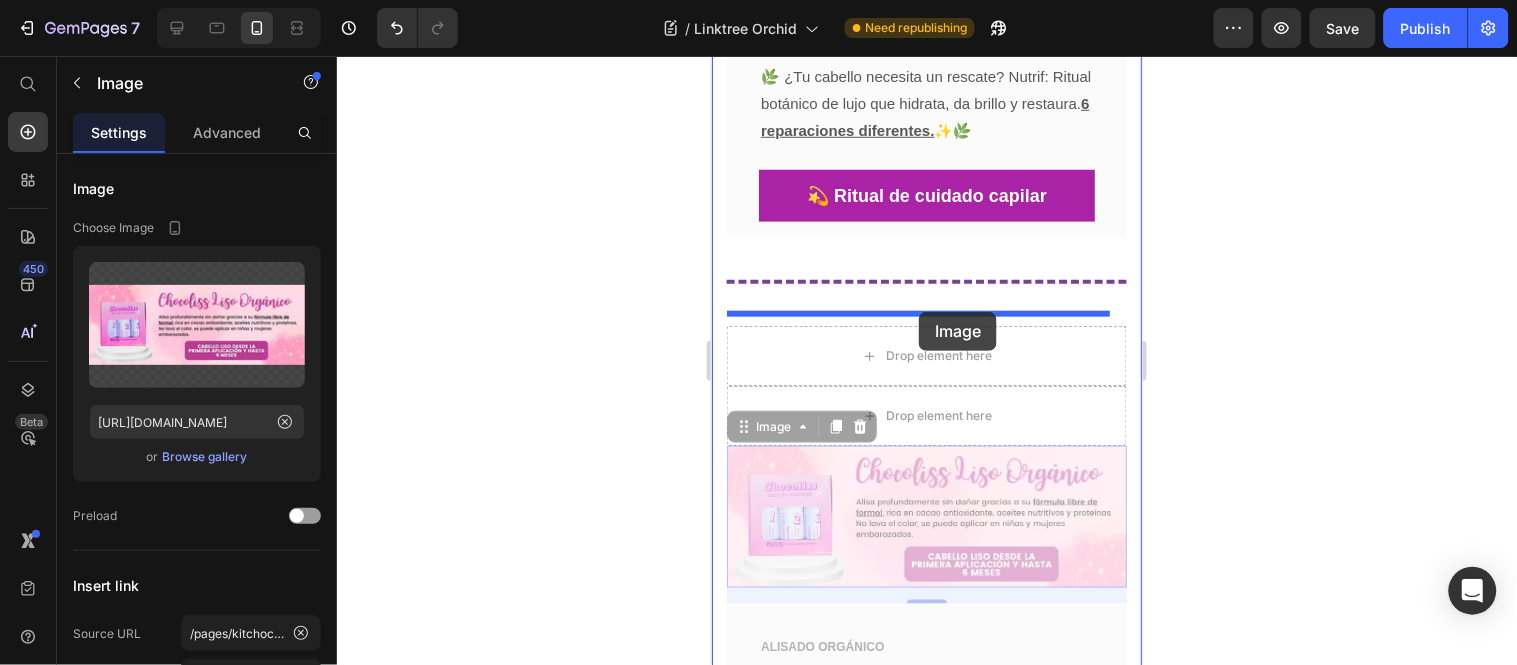 drag, startPoint x: 944, startPoint y: 504, endPoint x: 918, endPoint y: 311, distance: 194.74342 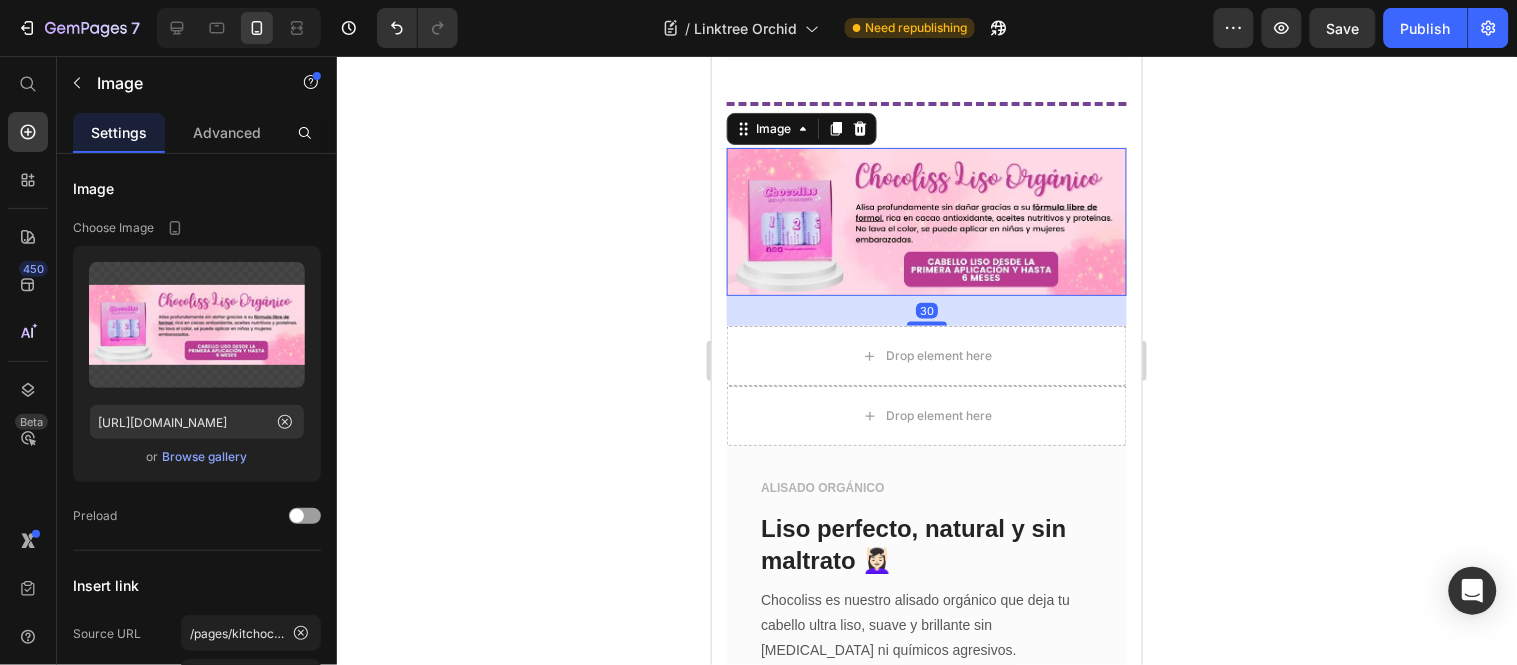 scroll, scrollTop: 2536, scrollLeft: 0, axis: vertical 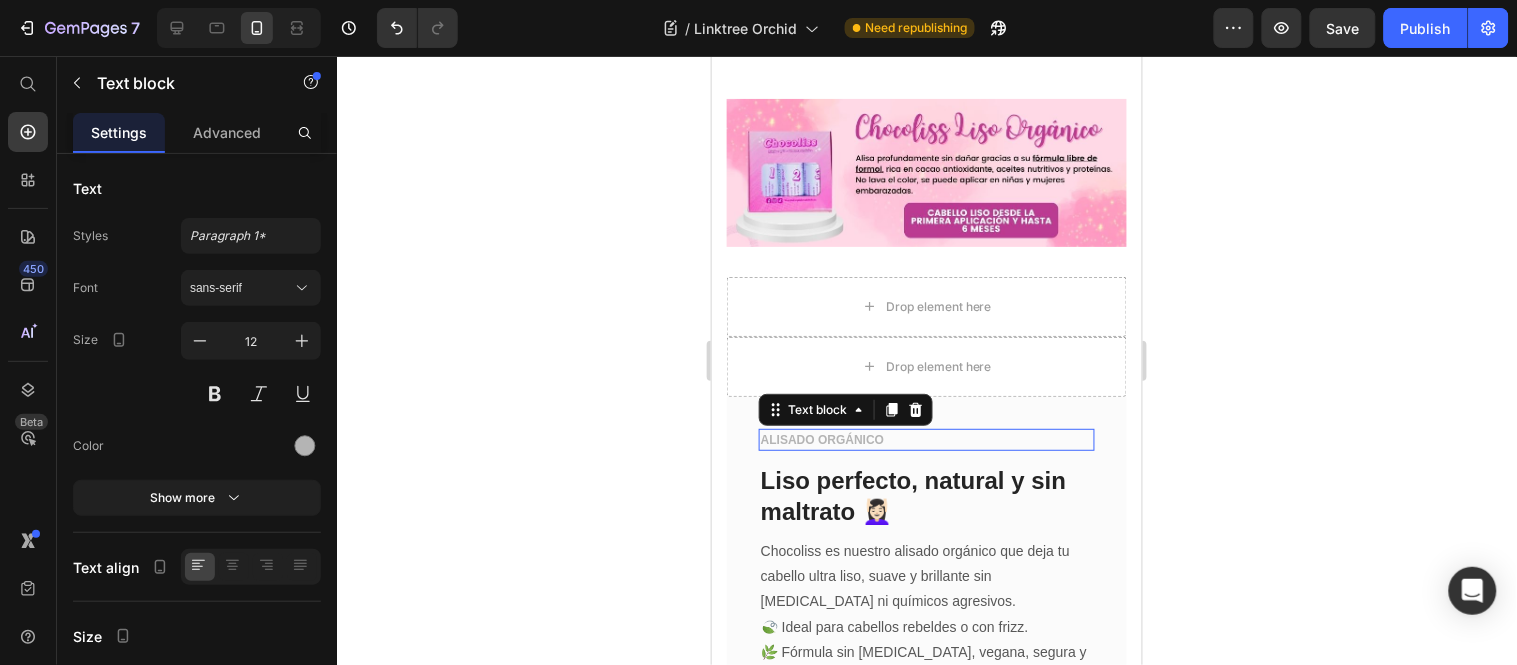 click on "ALISADO ORGÁNICO" at bounding box center [926, 439] 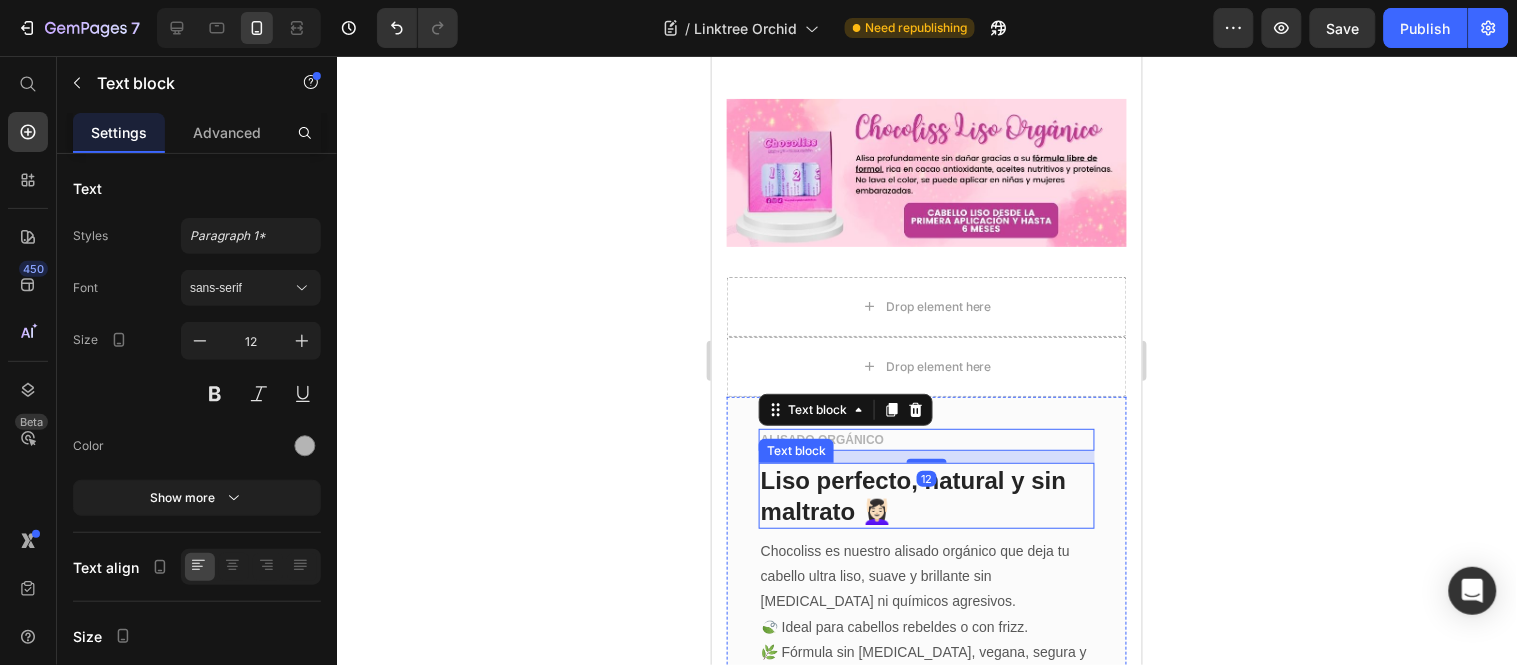 click on "Liso perfecto, natural y sin maltrato 💆🏻‍♀️" at bounding box center (926, 495) 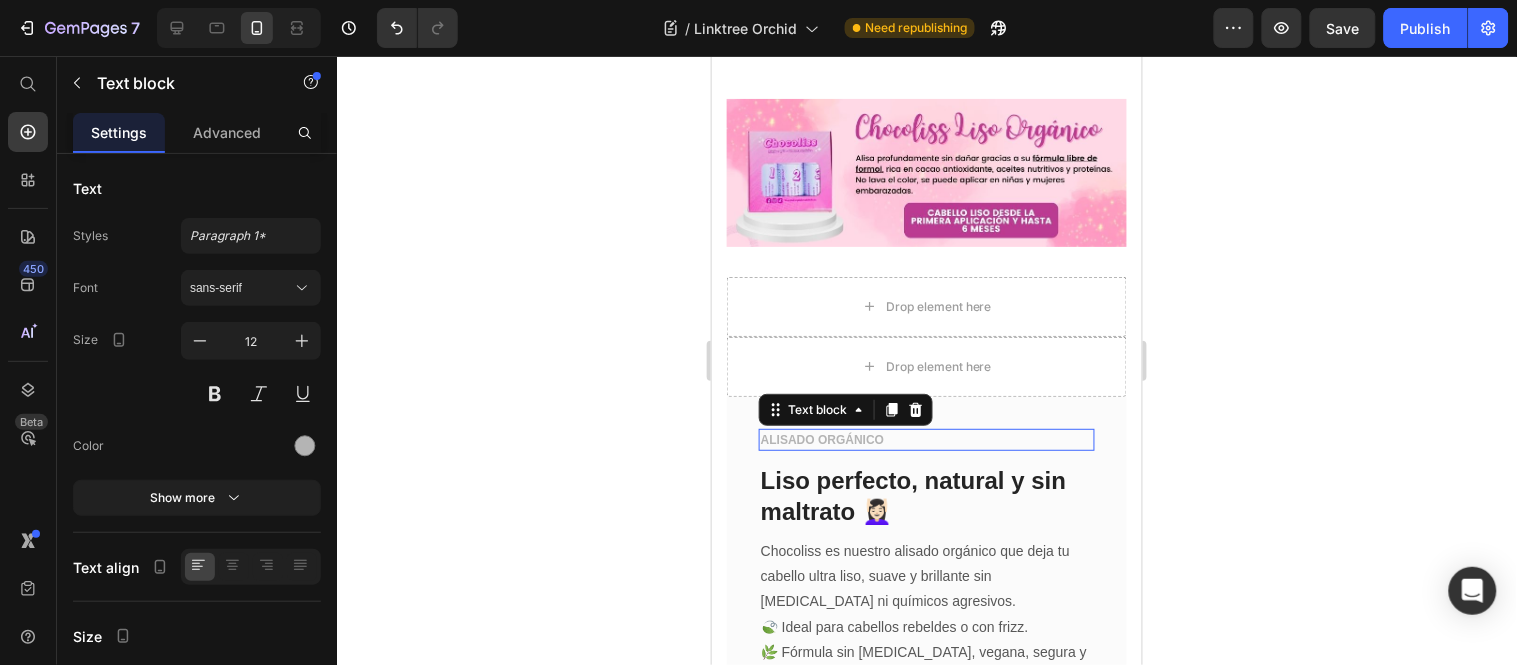 click on "ALISADO ORGÁNICO" at bounding box center [926, 439] 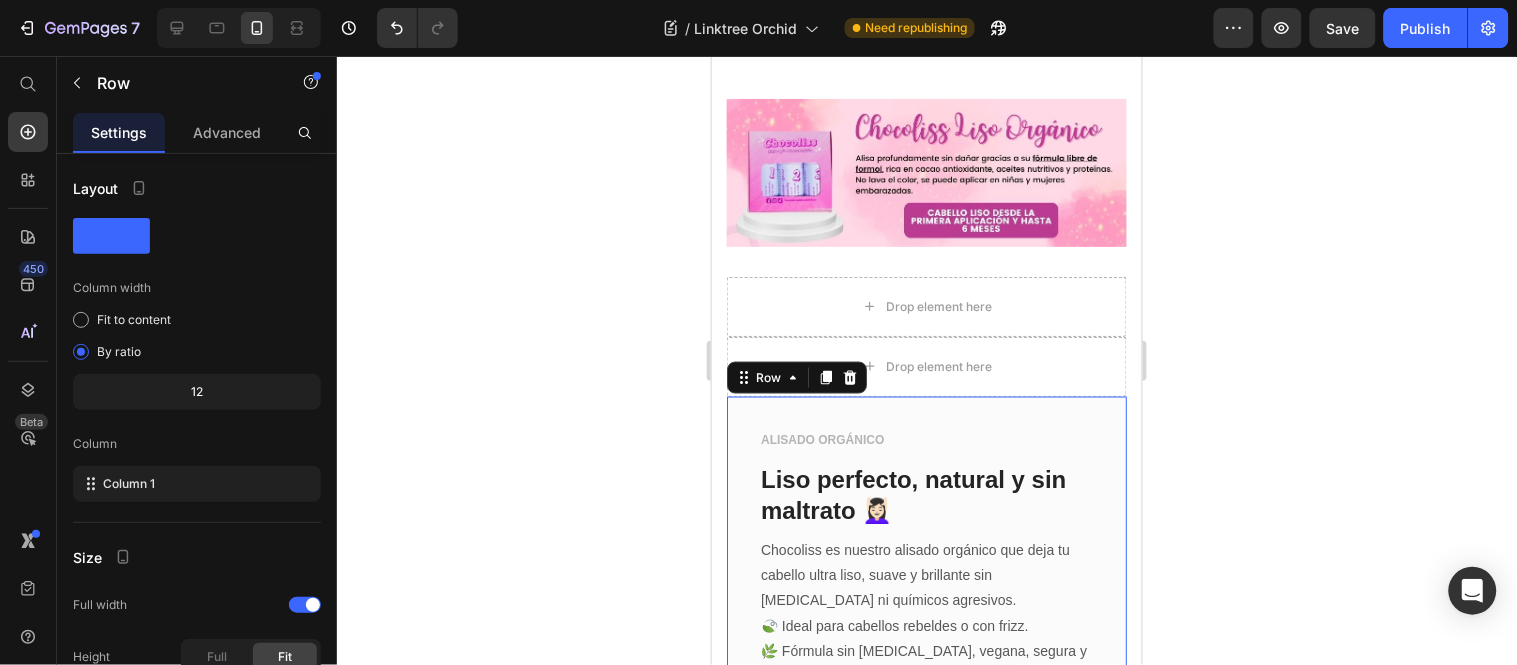 click on "ALISADO ORGÁNICO Text block Liso perfecto, natural y sin maltrato 💆🏻‍♀️ Text block Chocoliss es nuestro alisado orgánico que deja tu cabello ultra liso, suave y brillante sin formol ni químicos agresivos. 🍃 Ideal para cabellos rebeldes o con frizz. 🌿 Fórmula sin Formol, vegana, segura y con aroma delicioso a chocolate. ¡Lucí un liso saludable que se nota y se siente! Text block 🍫 Ver Chocoliss Button Row   0" at bounding box center (926, 615) 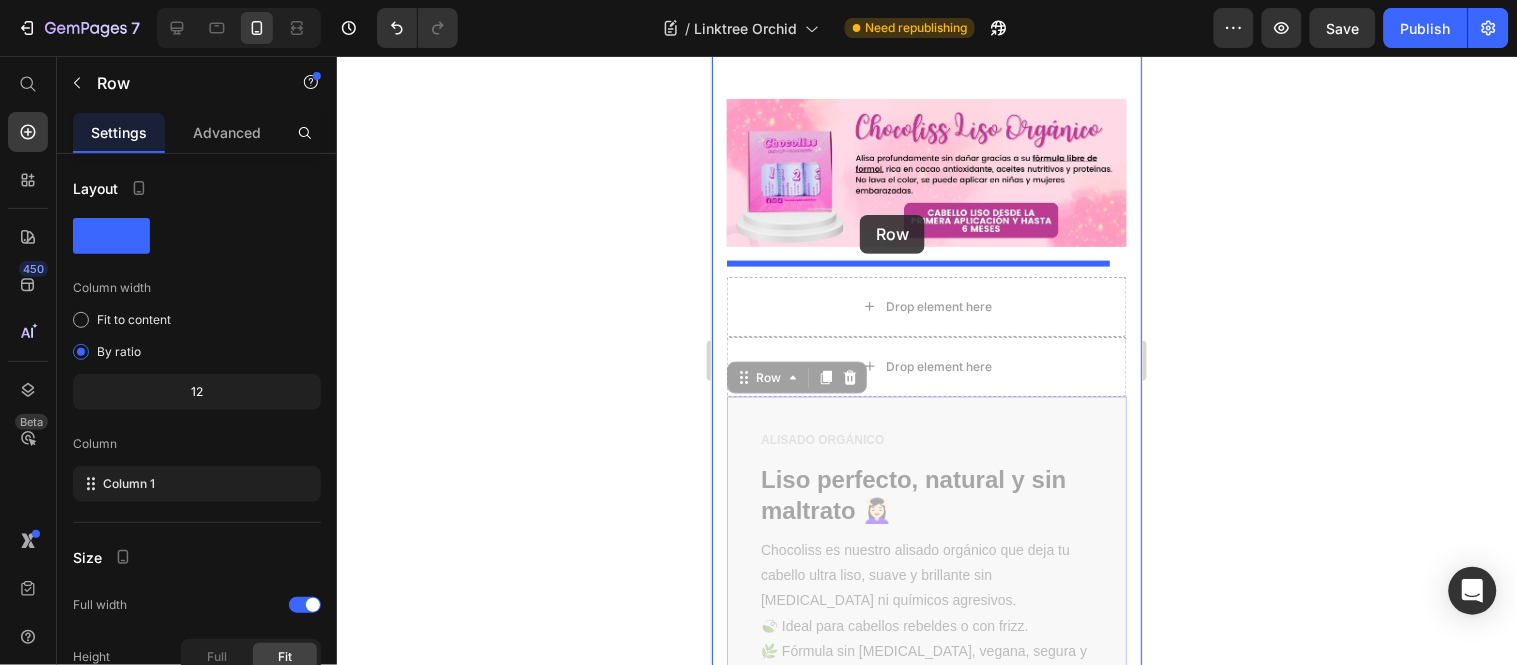 drag, startPoint x: 771, startPoint y: 370, endPoint x: 861, endPoint y: 215, distance: 179.23448 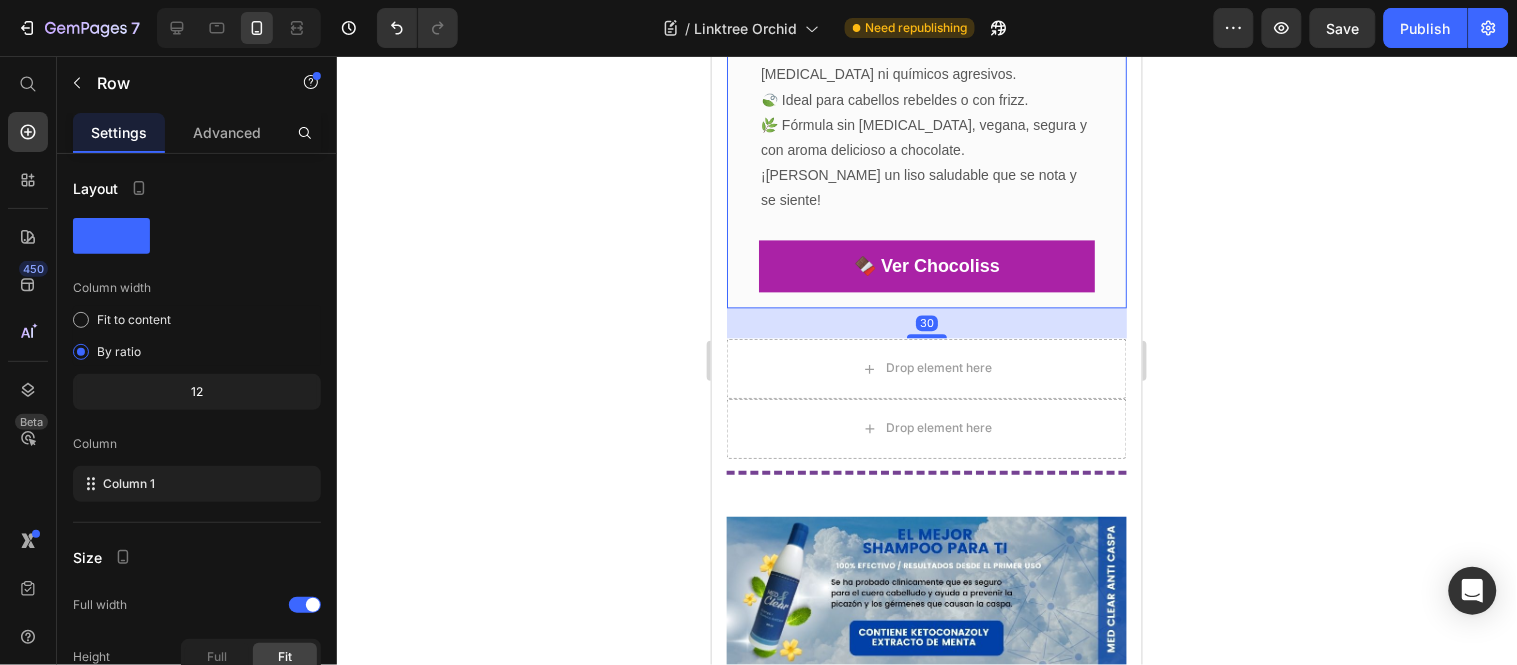 scroll, scrollTop: 2981, scrollLeft: 0, axis: vertical 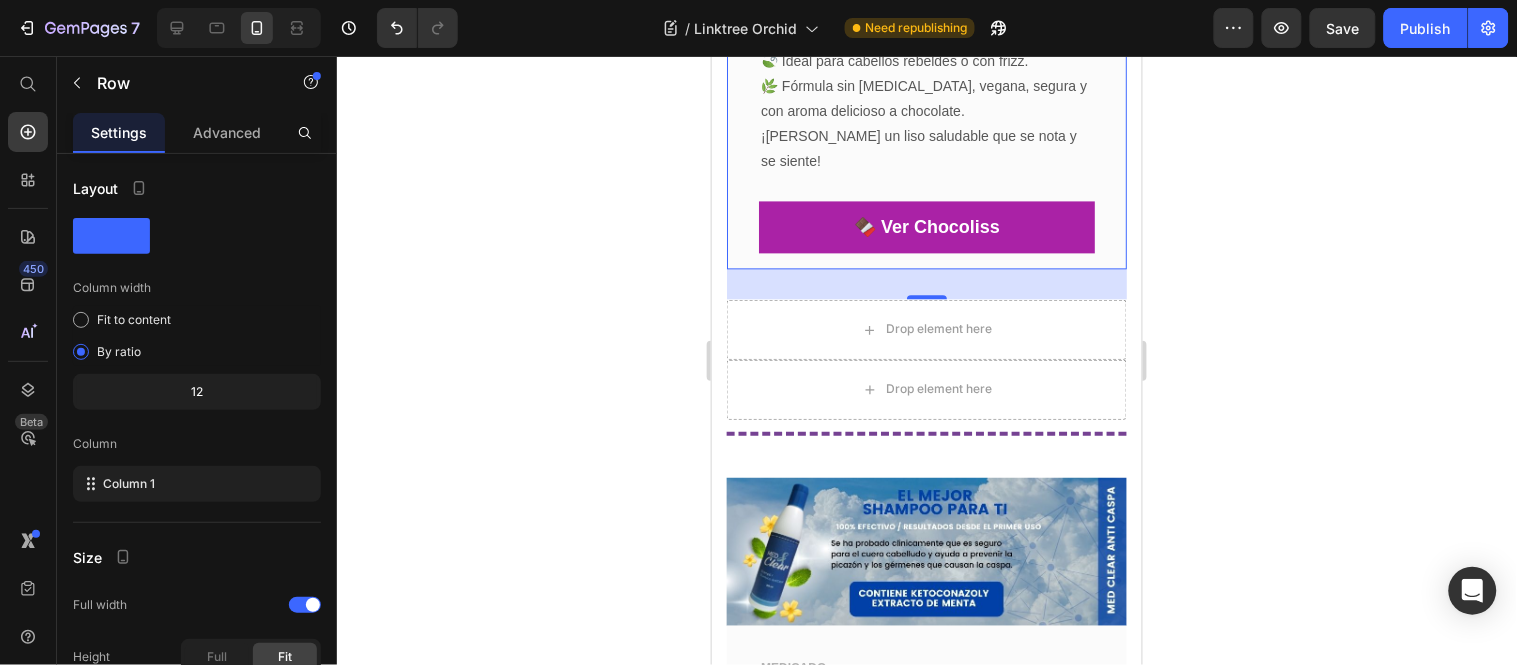 click 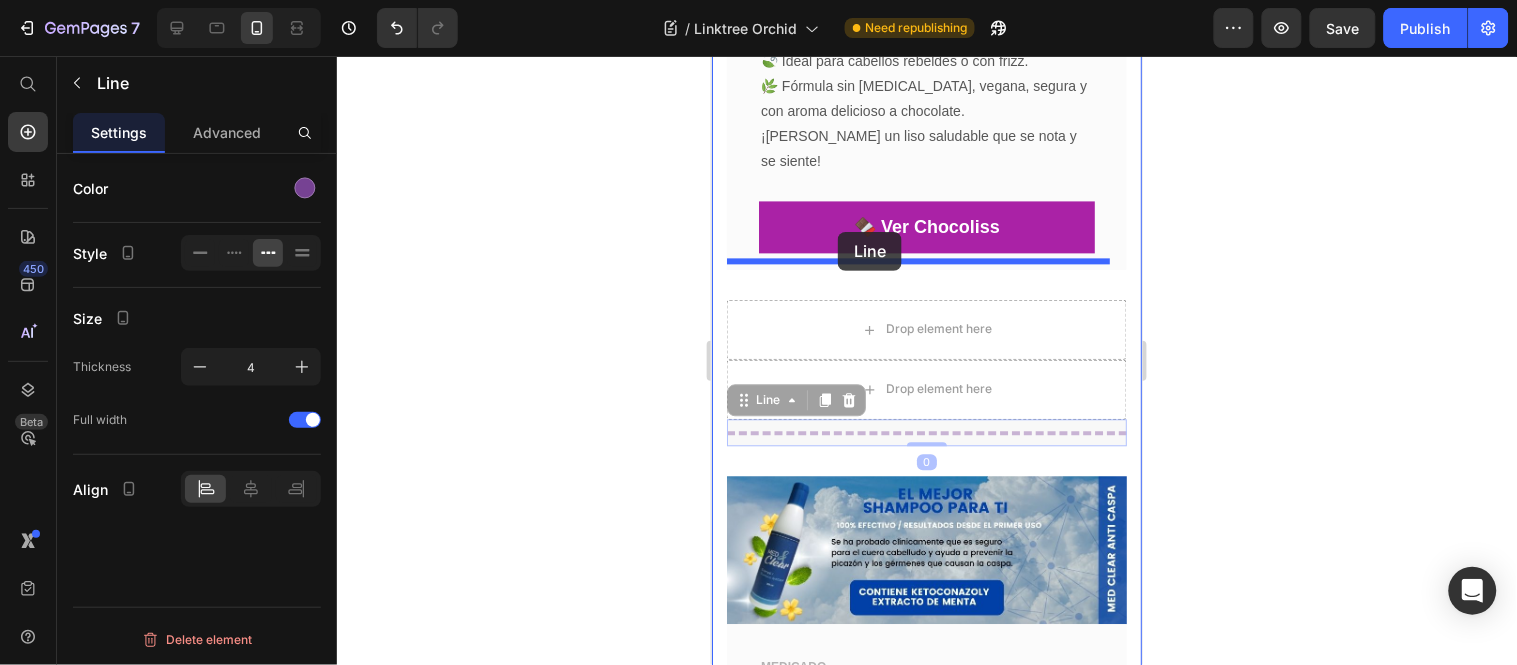 drag, startPoint x: 783, startPoint y: 365, endPoint x: 837, endPoint y: 231, distance: 144.47145 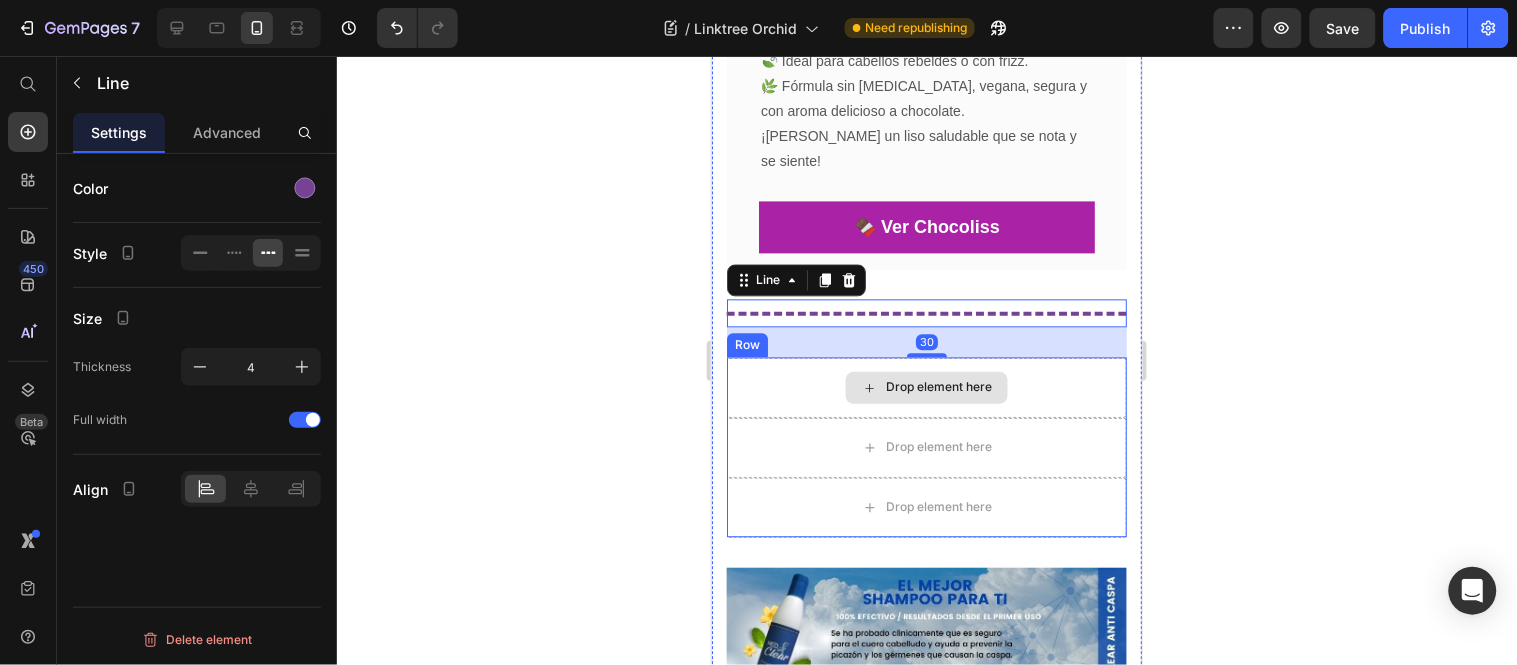 scroll, scrollTop: 3092, scrollLeft: 0, axis: vertical 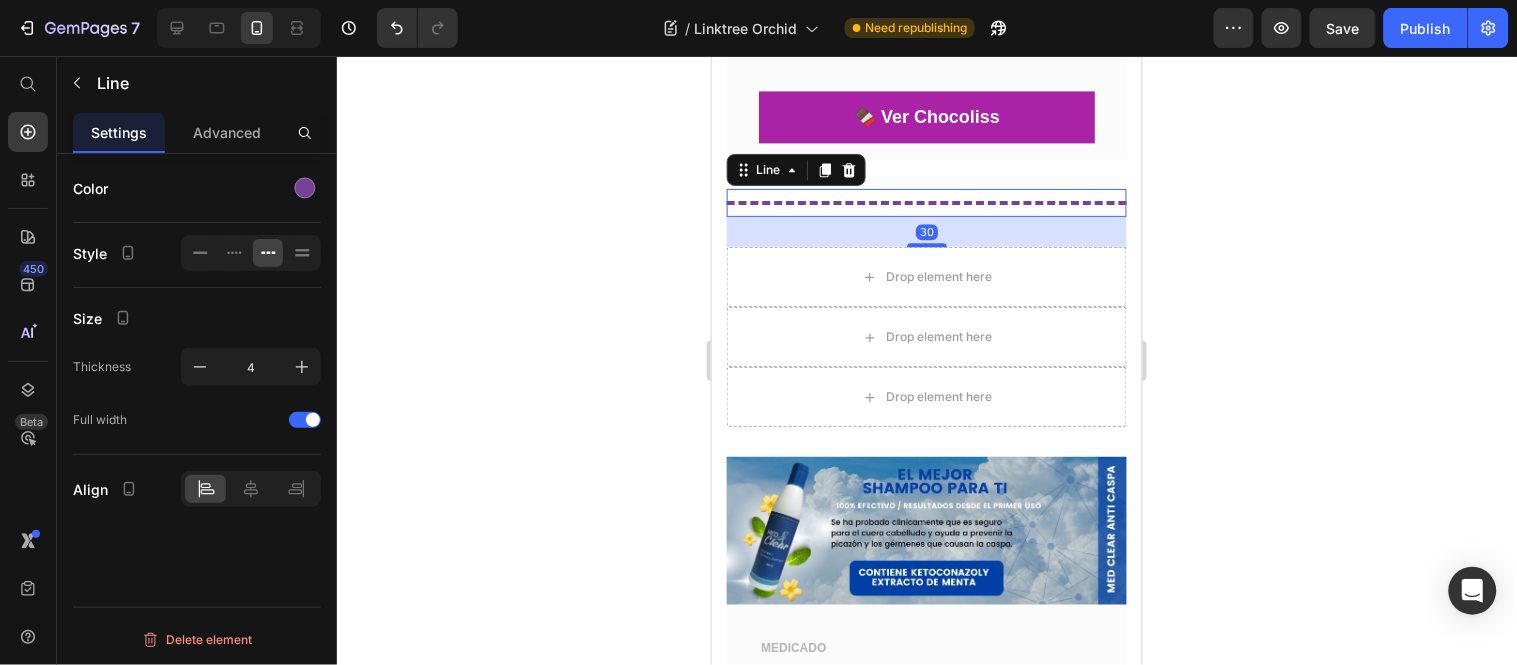 click 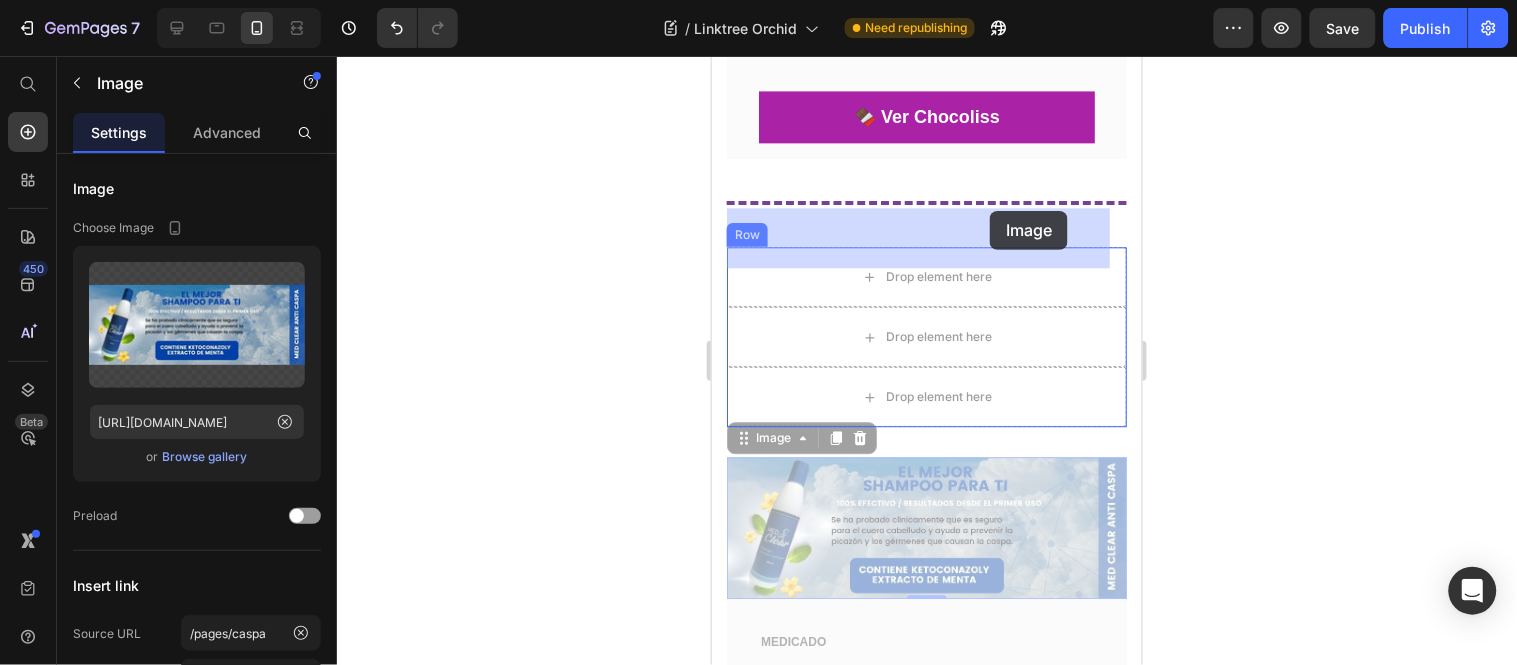 drag, startPoint x: 1041, startPoint y: 484, endPoint x: 989, endPoint y: 210, distance: 278.89066 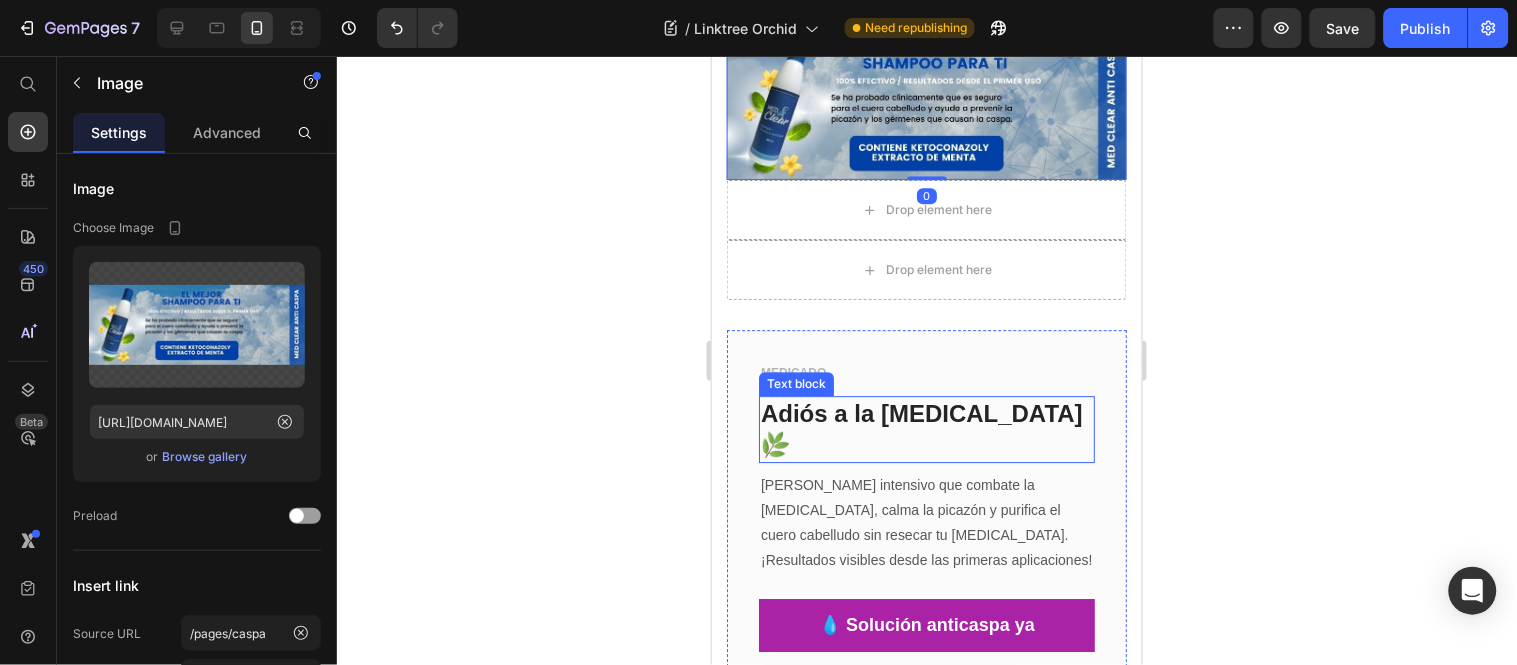 scroll, scrollTop: 3314, scrollLeft: 0, axis: vertical 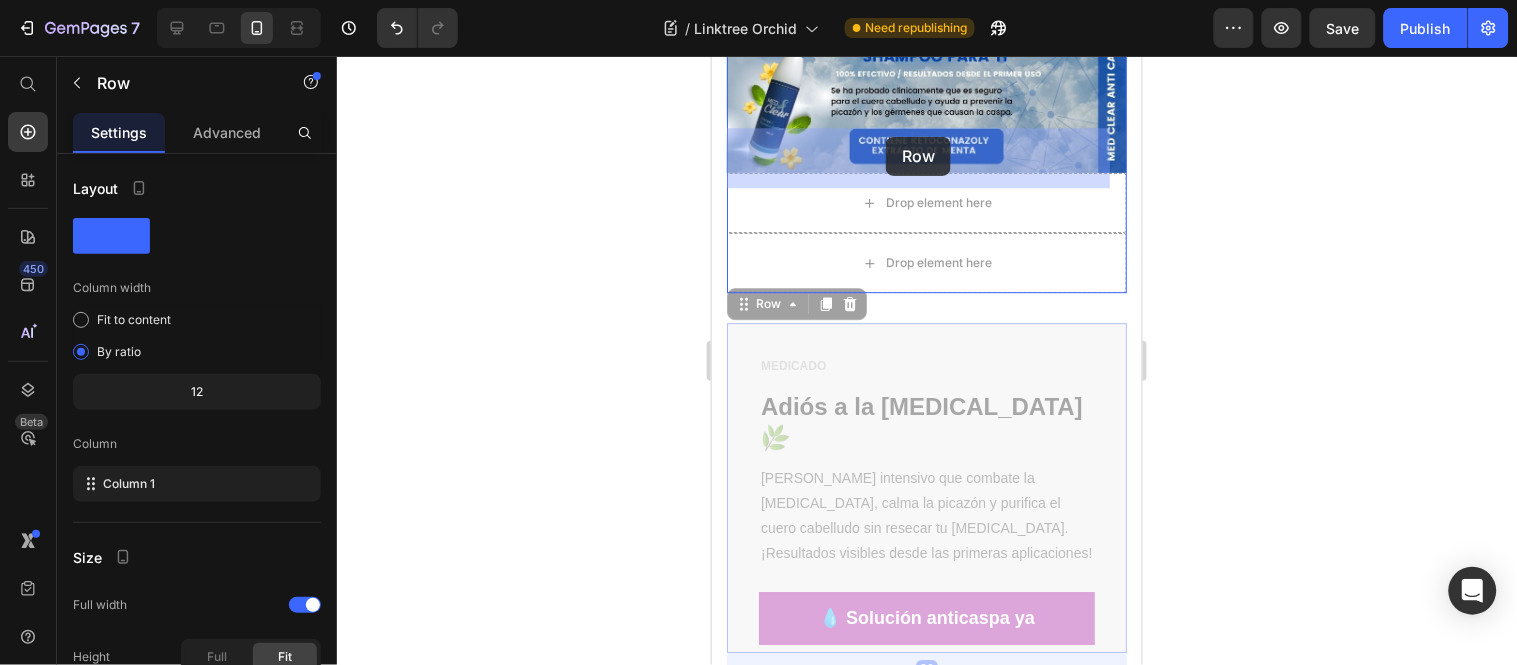 drag, startPoint x: 906, startPoint y: 291, endPoint x: 885, endPoint y: 136, distance: 156.4161 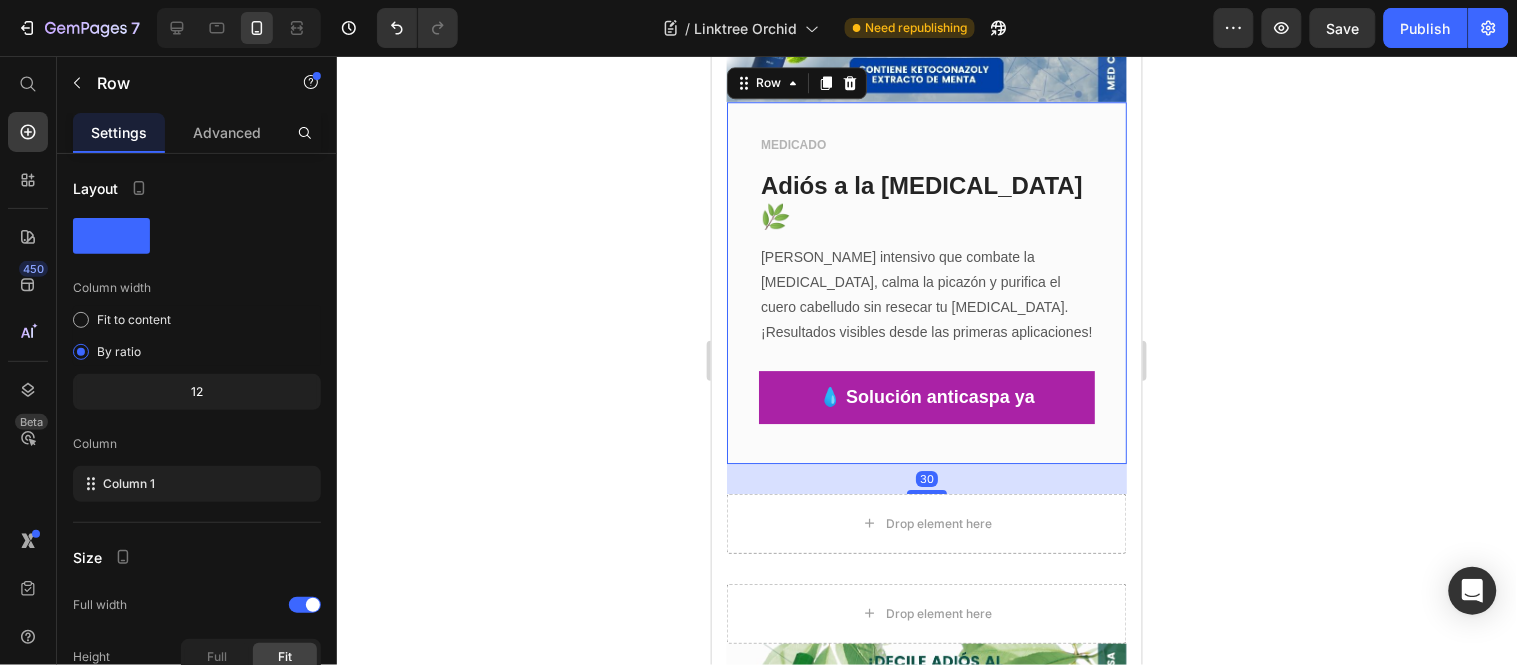 scroll, scrollTop: 3425, scrollLeft: 0, axis: vertical 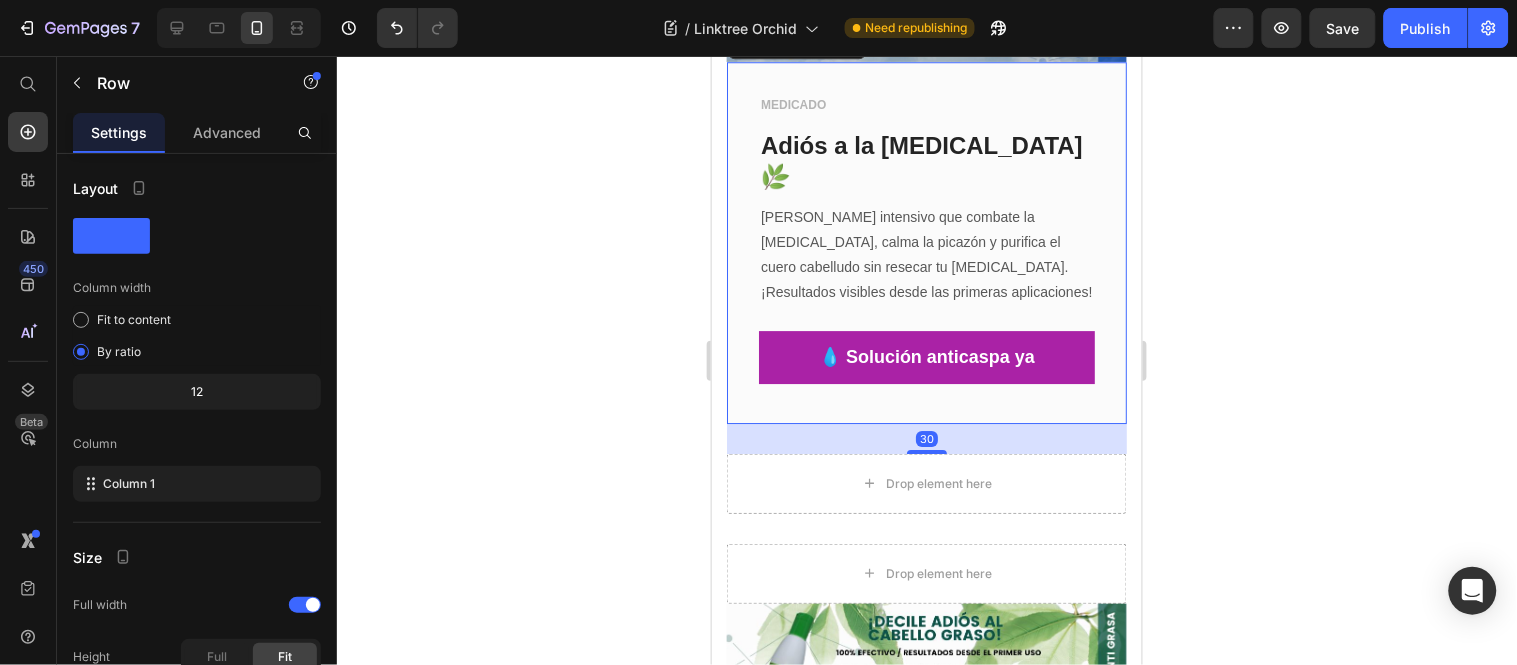 click 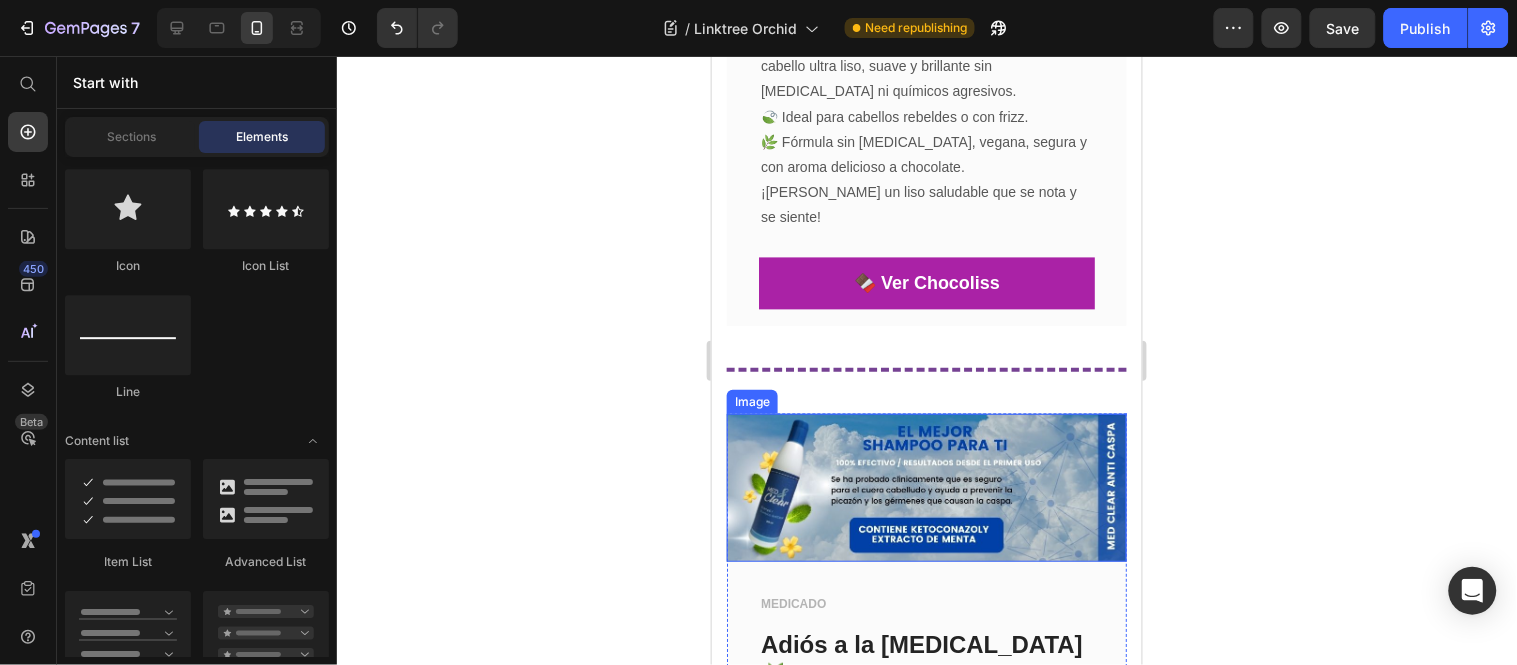 scroll, scrollTop: 2870, scrollLeft: 0, axis: vertical 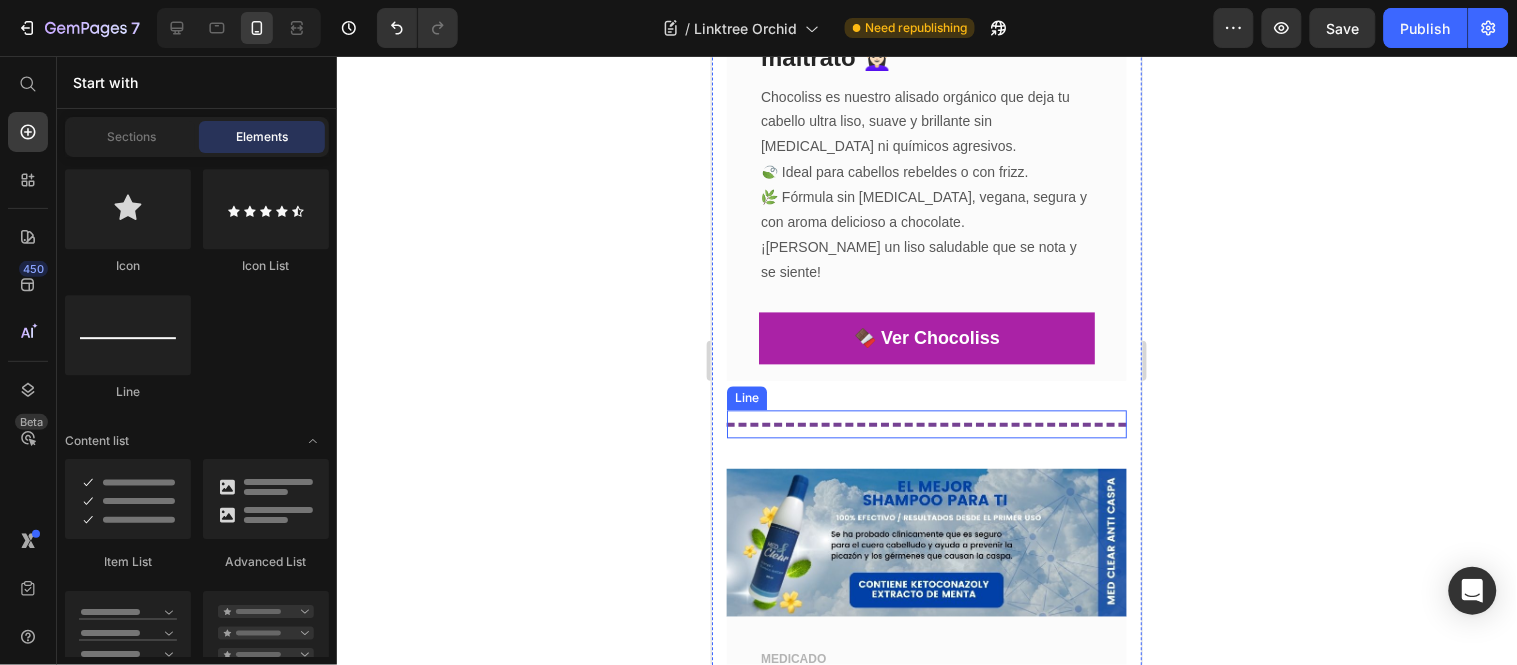 click on "Title Line" at bounding box center (926, 424) 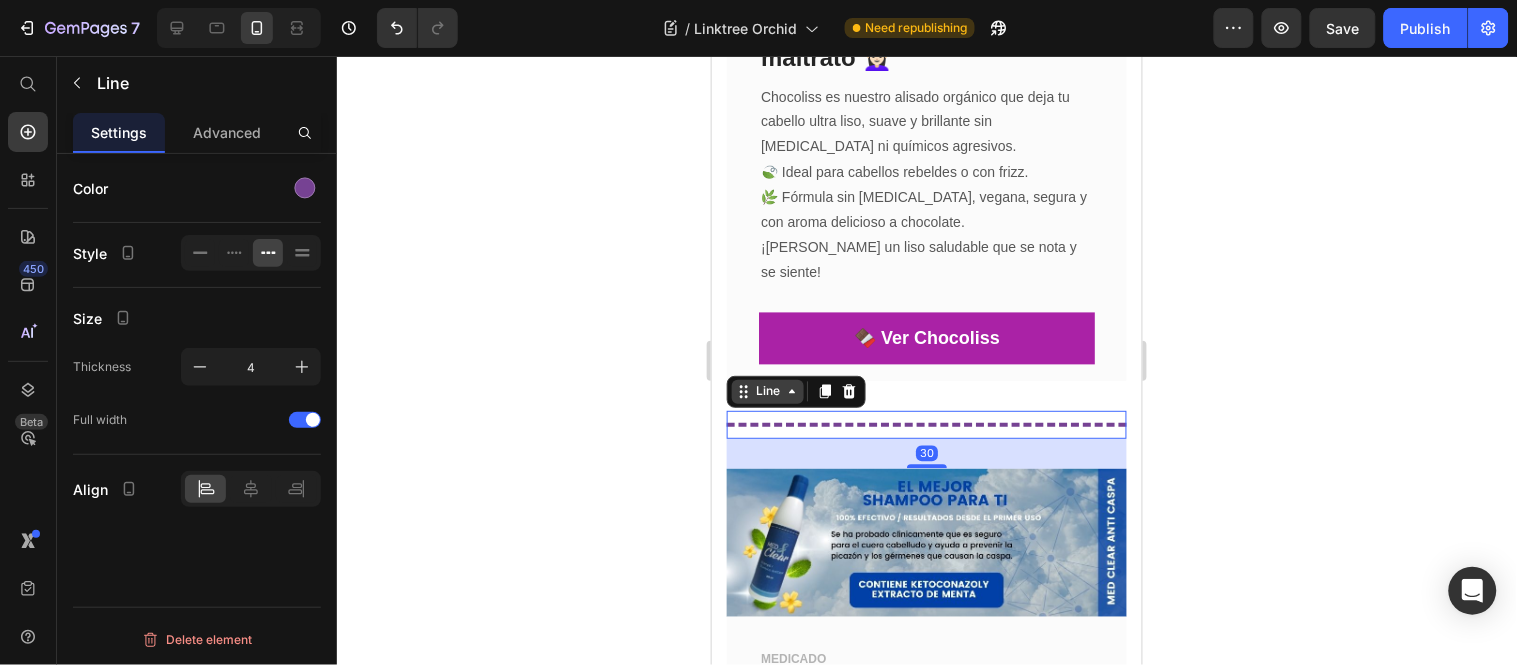 click on "Line" at bounding box center [767, 391] 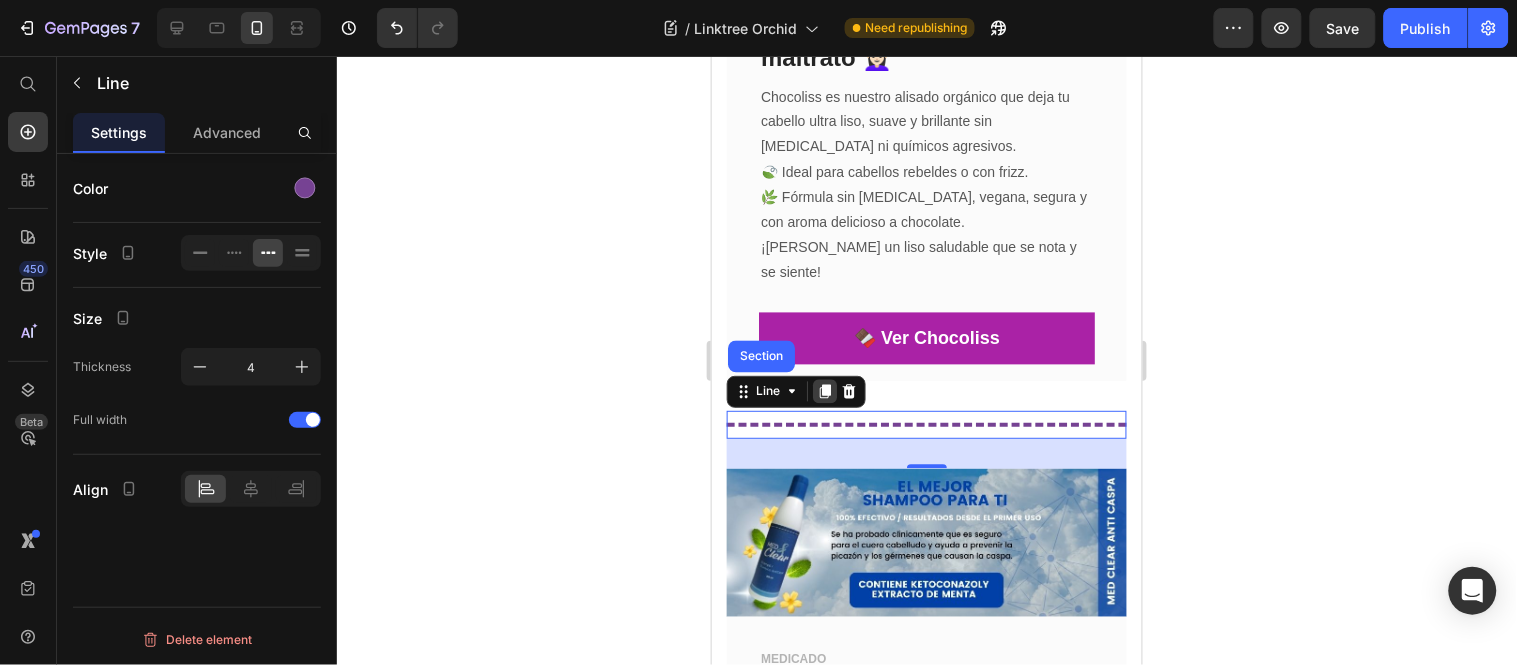 click 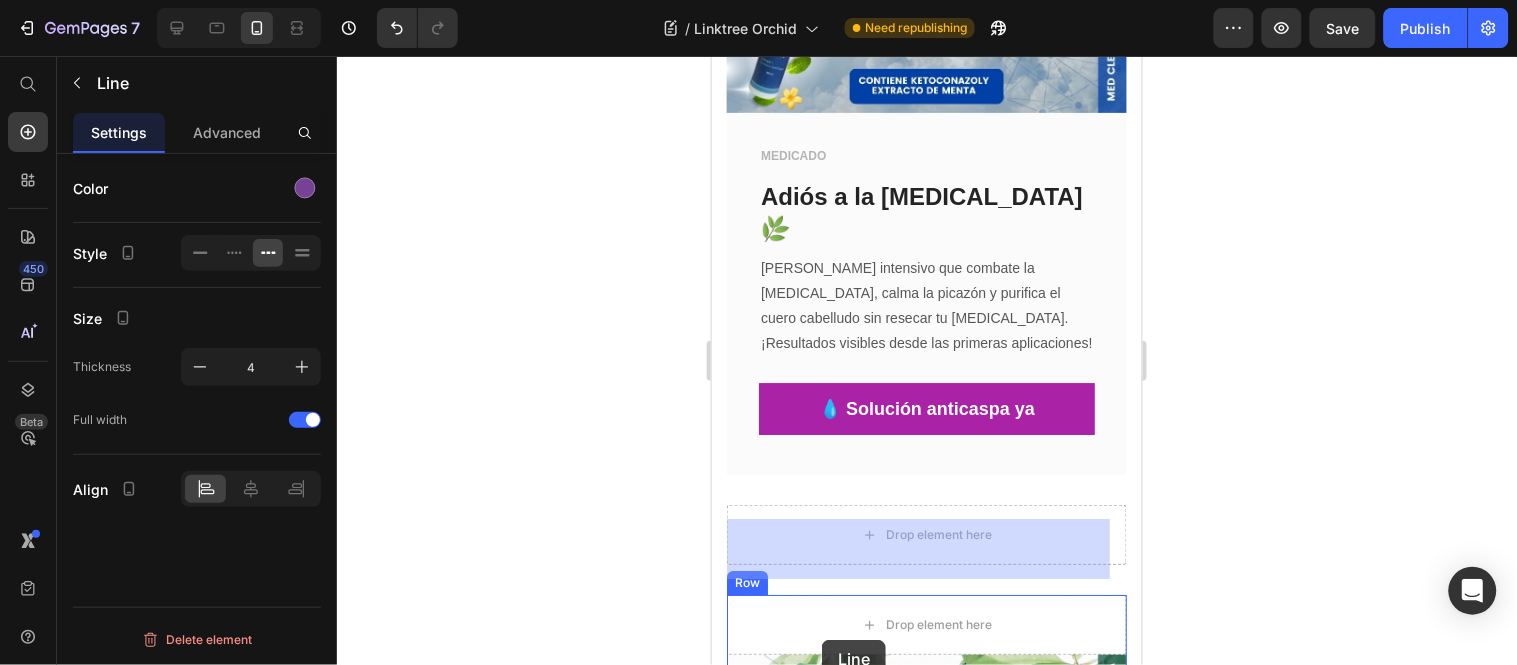 scroll, scrollTop: 3496, scrollLeft: 0, axis: vertical 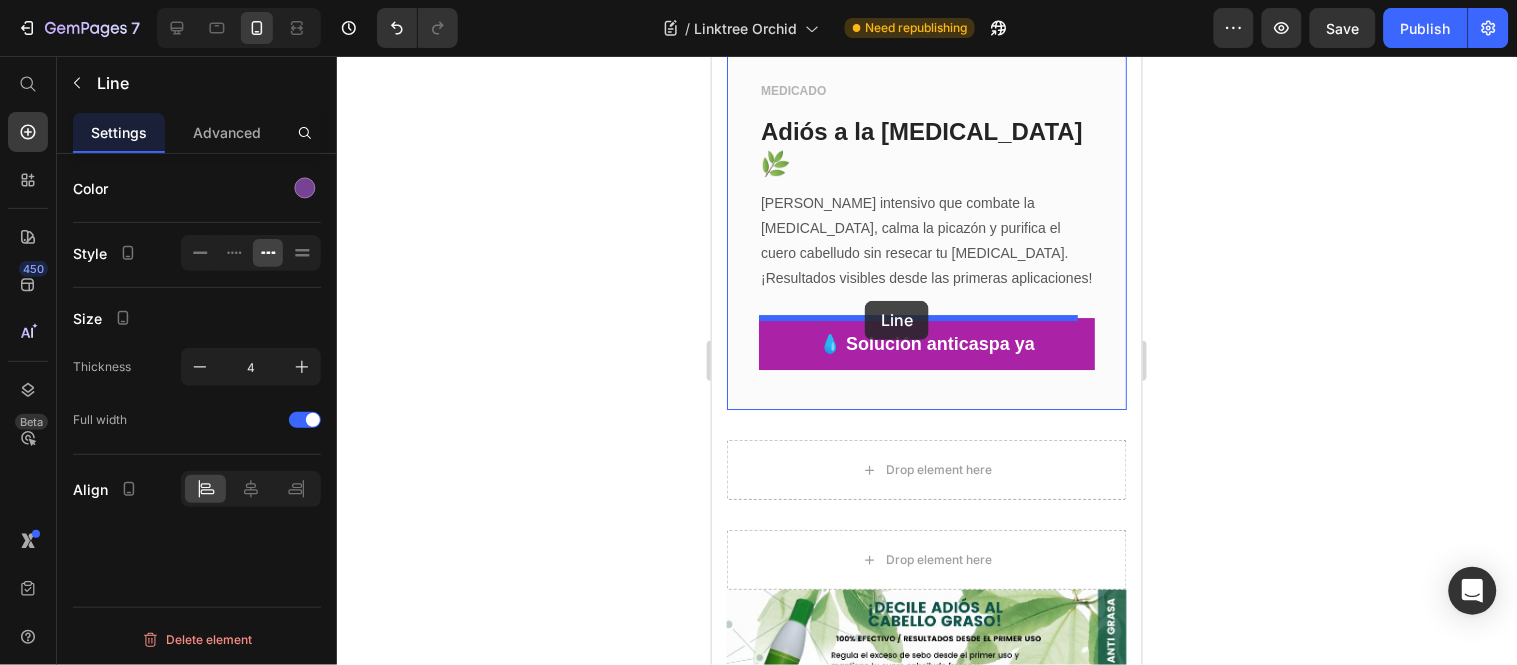 drag, startPoint x: 790, startPoint y: 417, endPoint x: 864, endPoint y: 300, distance: 138.43771 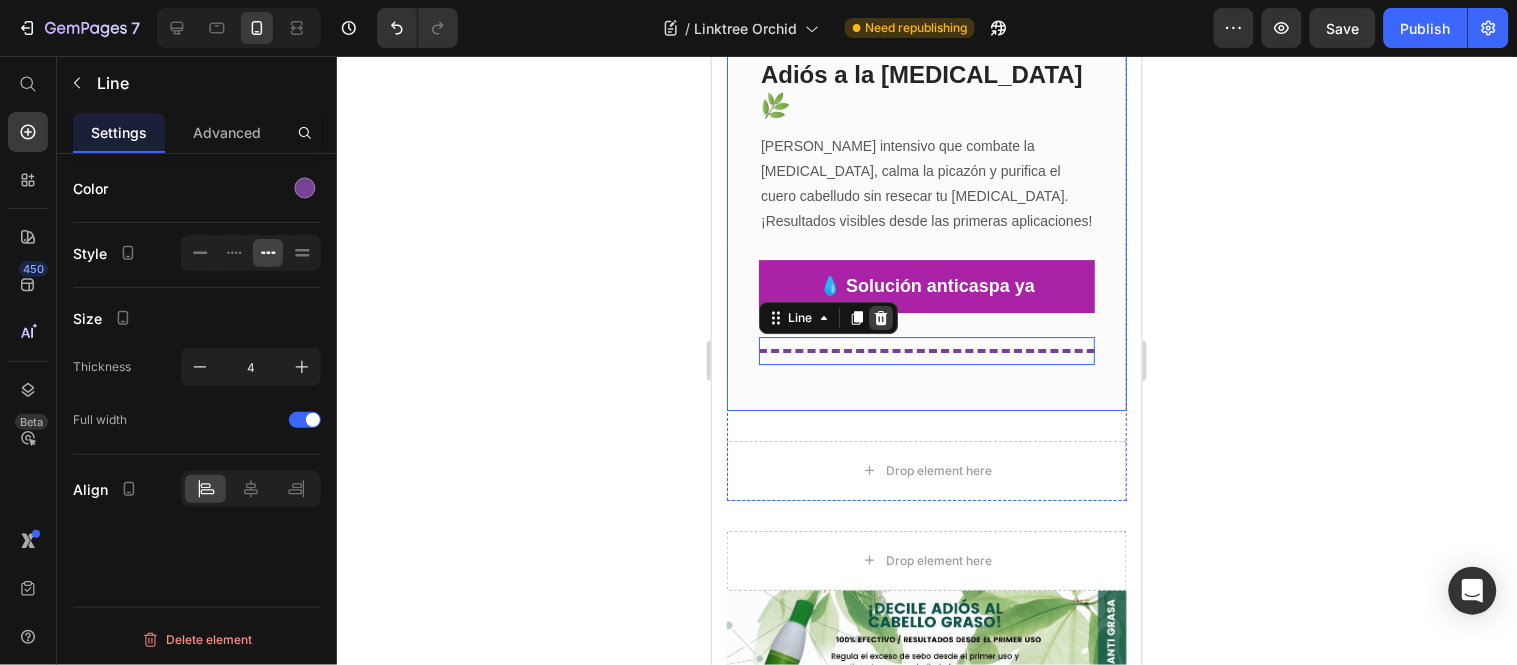 scroll, scrollTop: 3438, scrollLeft: 0, axis: vertical 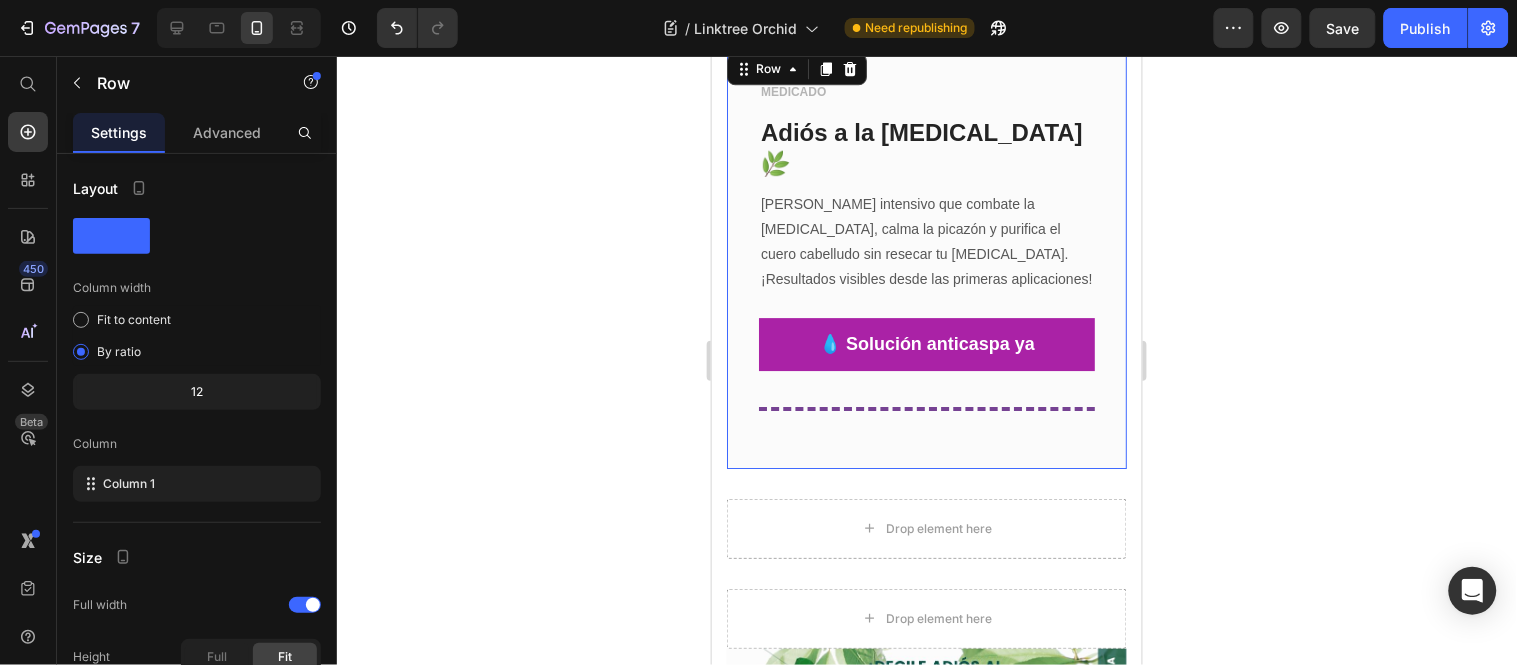 click on "MEDICADO Text block Adiós a la caspa🌿 Text block Shampoo intensivo que combate la caspa, calma la picazón y purifica el cuero cabelludo sin resecar tu melena. ¡Resultados visibles desde las primeras aplicaciones! Text block 💧 Solución anticaspa ya Button                Title Line Row   0" at bounding box center (926, 258) 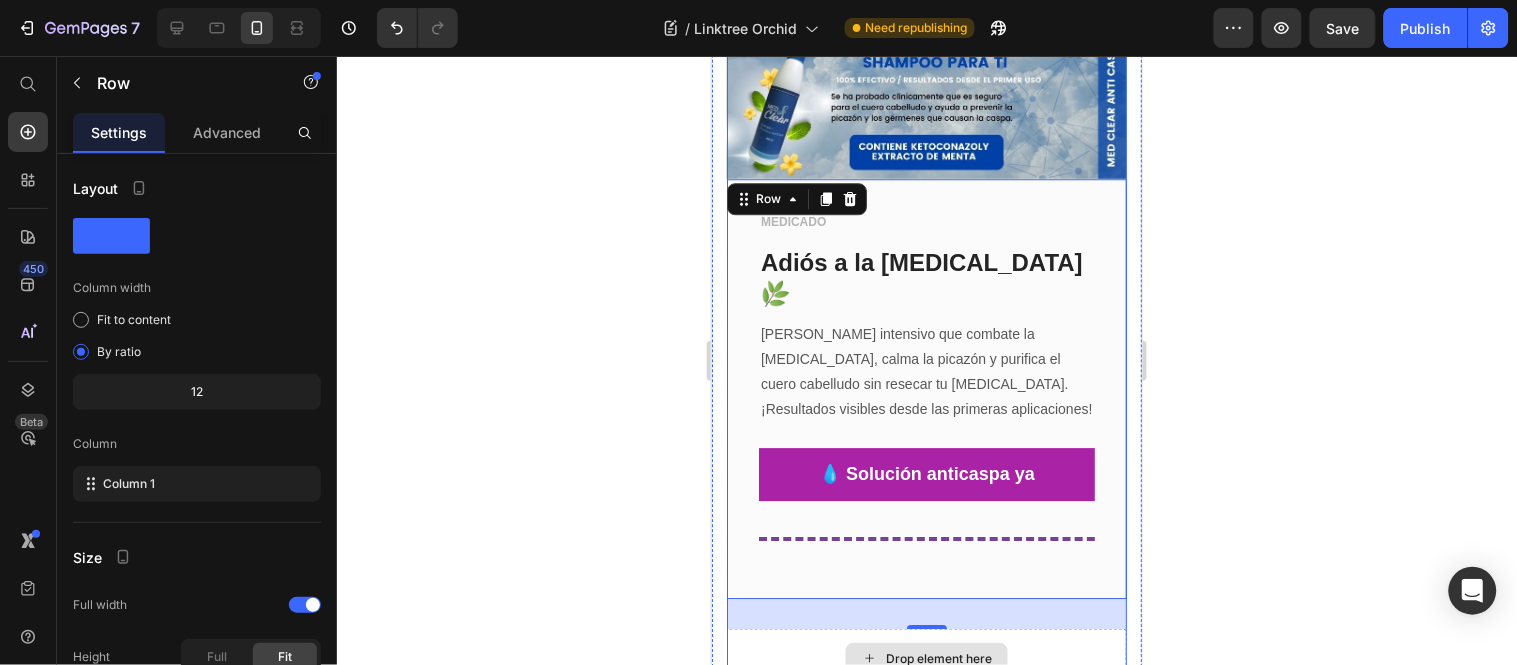 scroll, scrollTop: 3327, scrollLeft: 0, axis: vertical 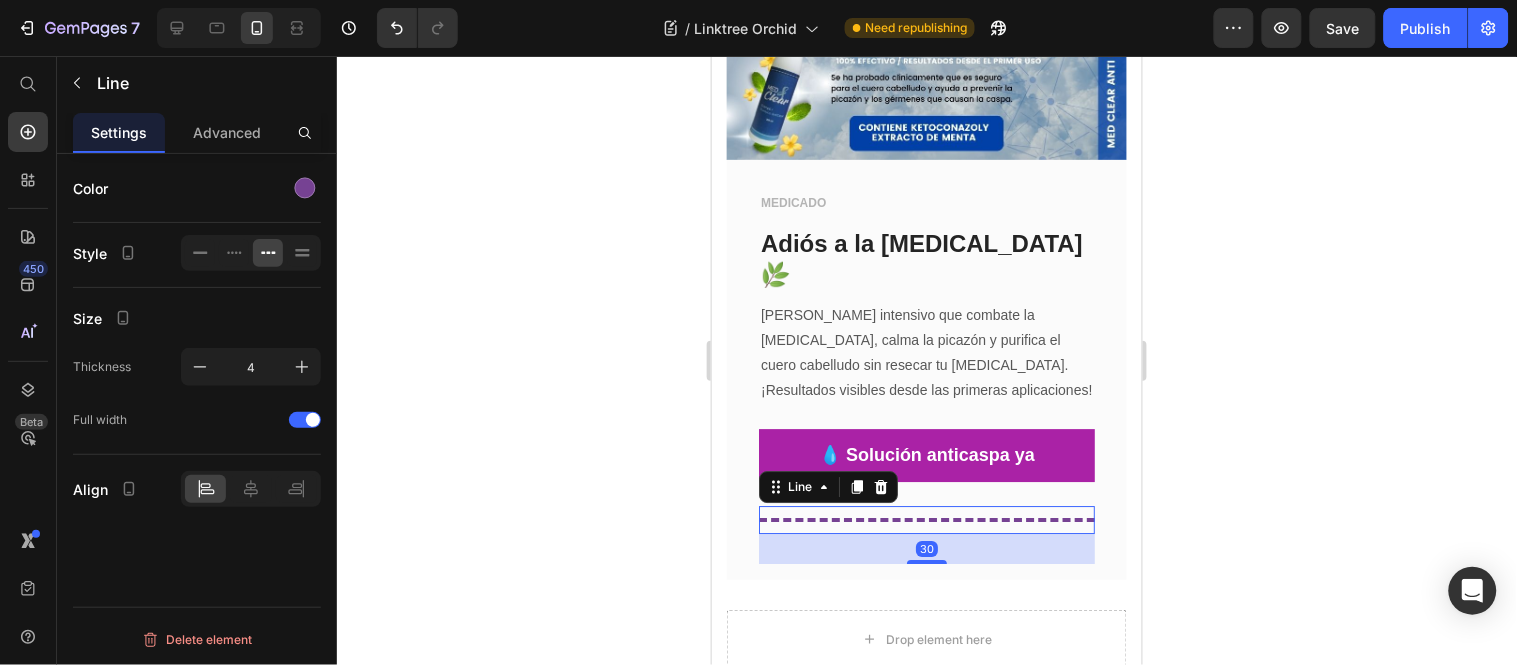 click at bounding box center (926, 519) 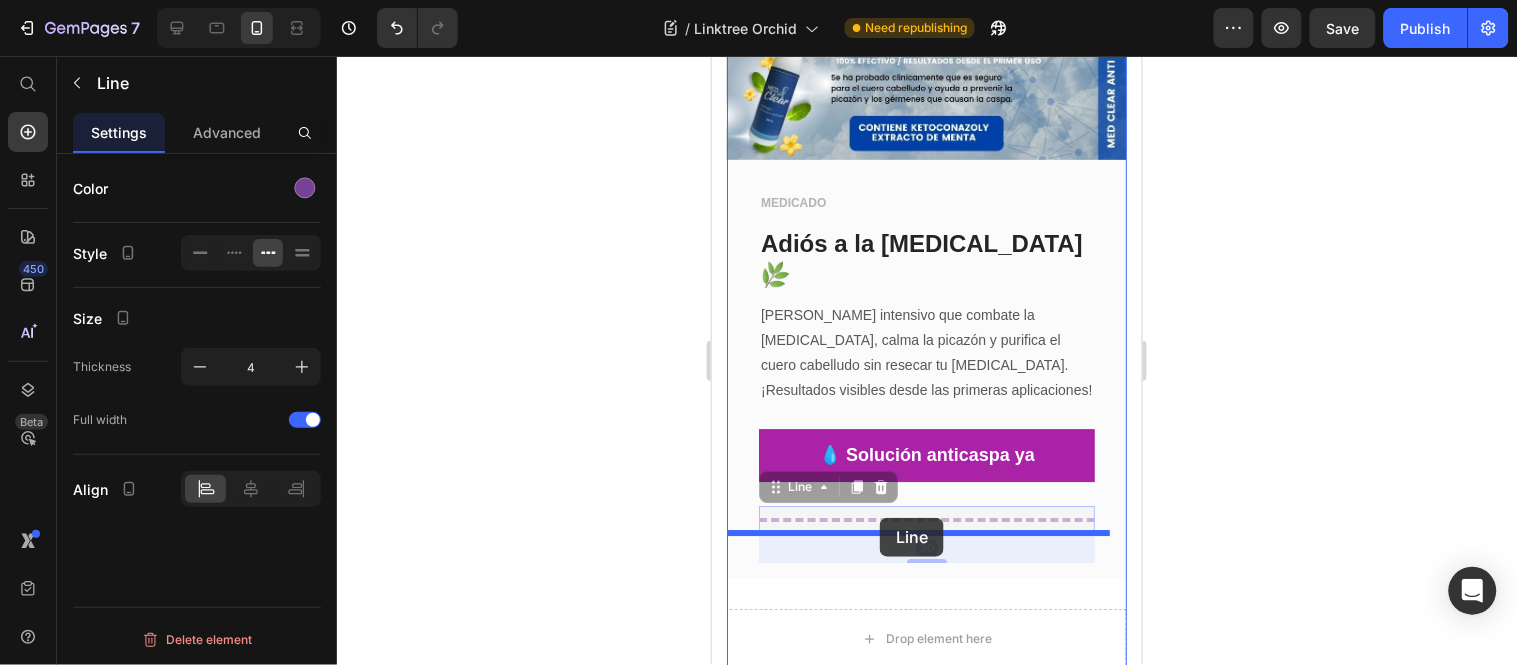drag, startPoint x: 787, startPoint y: 412, endPoint x: 879, endPoint y: 517, distance: 139.60301 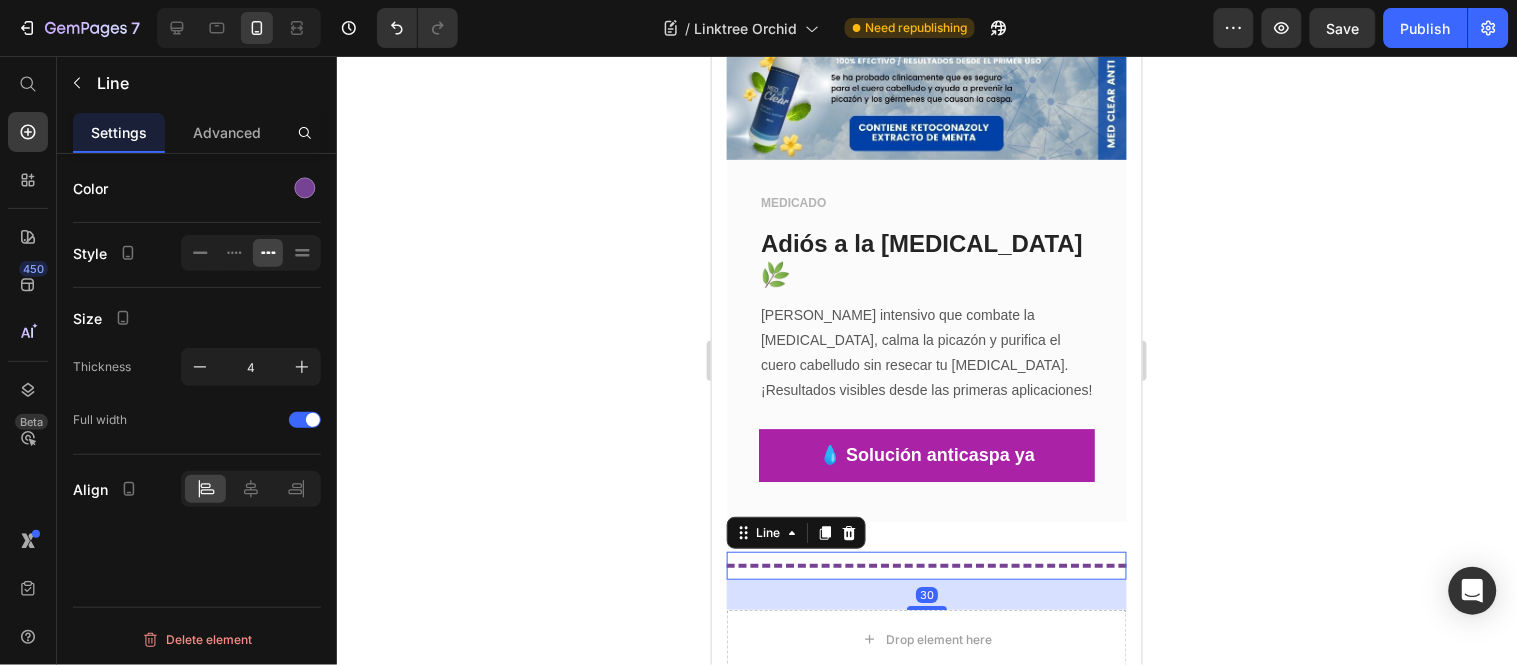 click 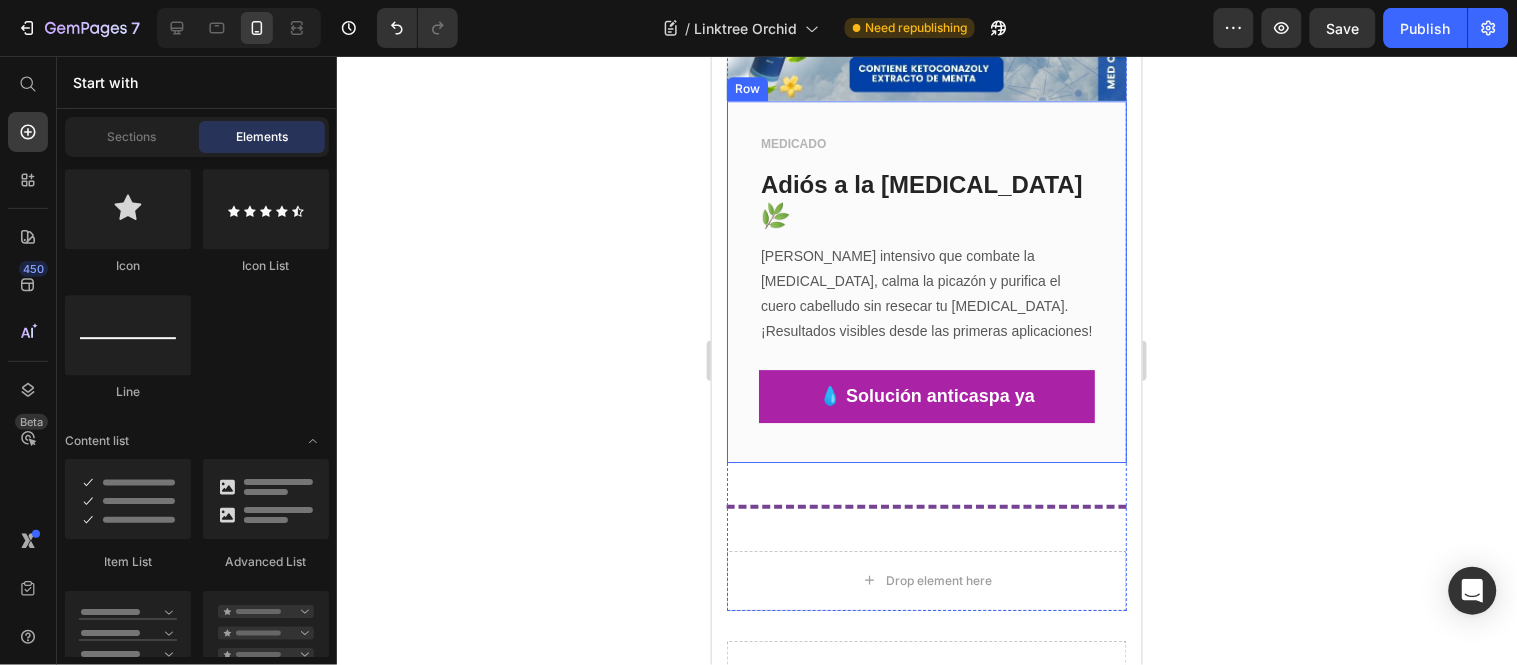 scroll, scrollTop: 3438, scrollLeft: 0, axis: vertical 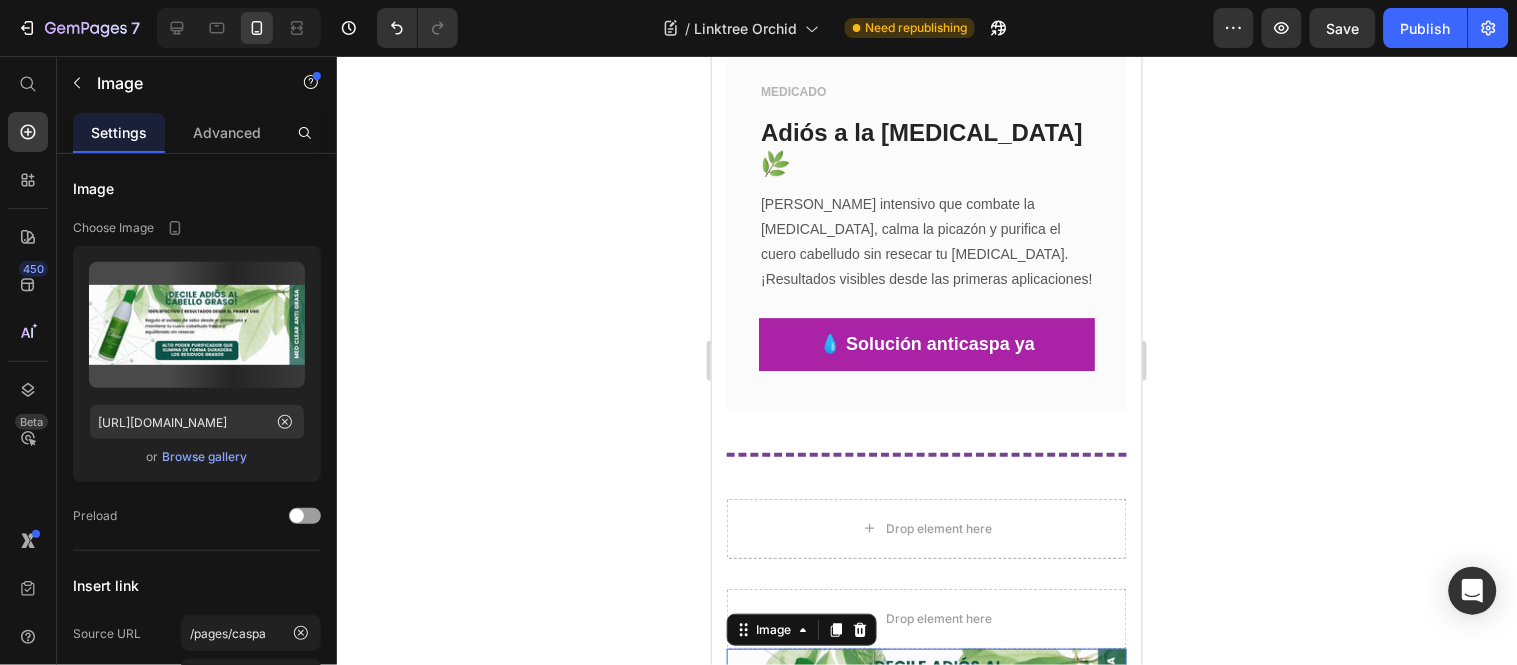 click at bounding box center [926, 722] 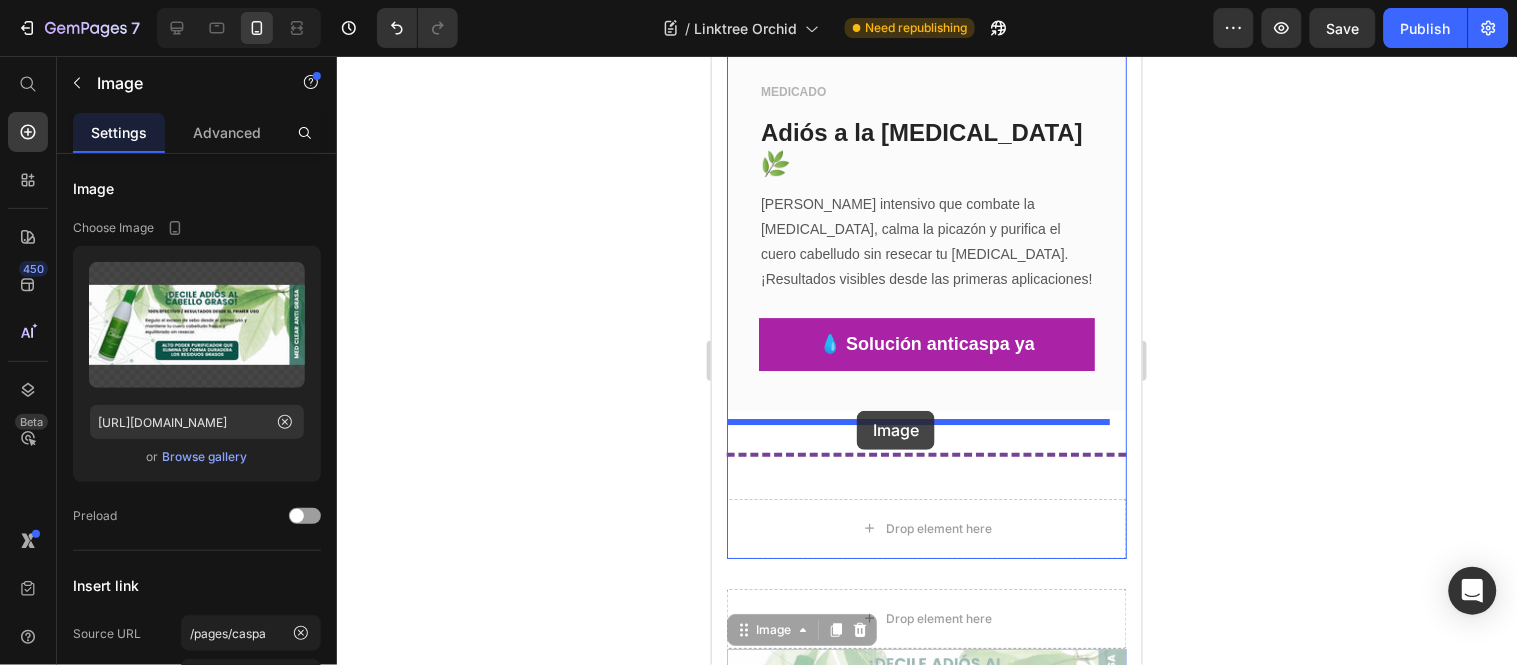 drag, startPoint x: 809, startPoint y: 603, endPoint x: 856, endPoint y: 410, distance: 198.64038 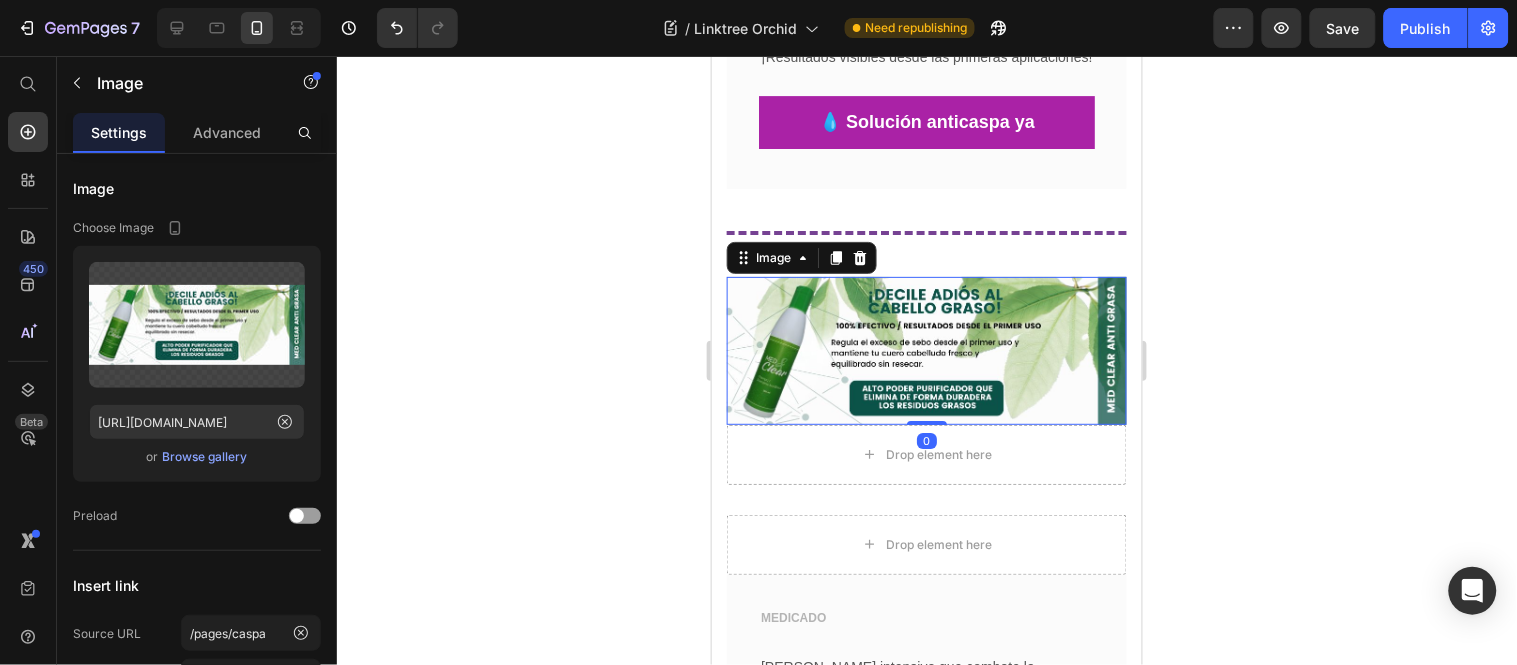 scroll, scrollTop: 3661, scrollLeft: 0, axis: vertical 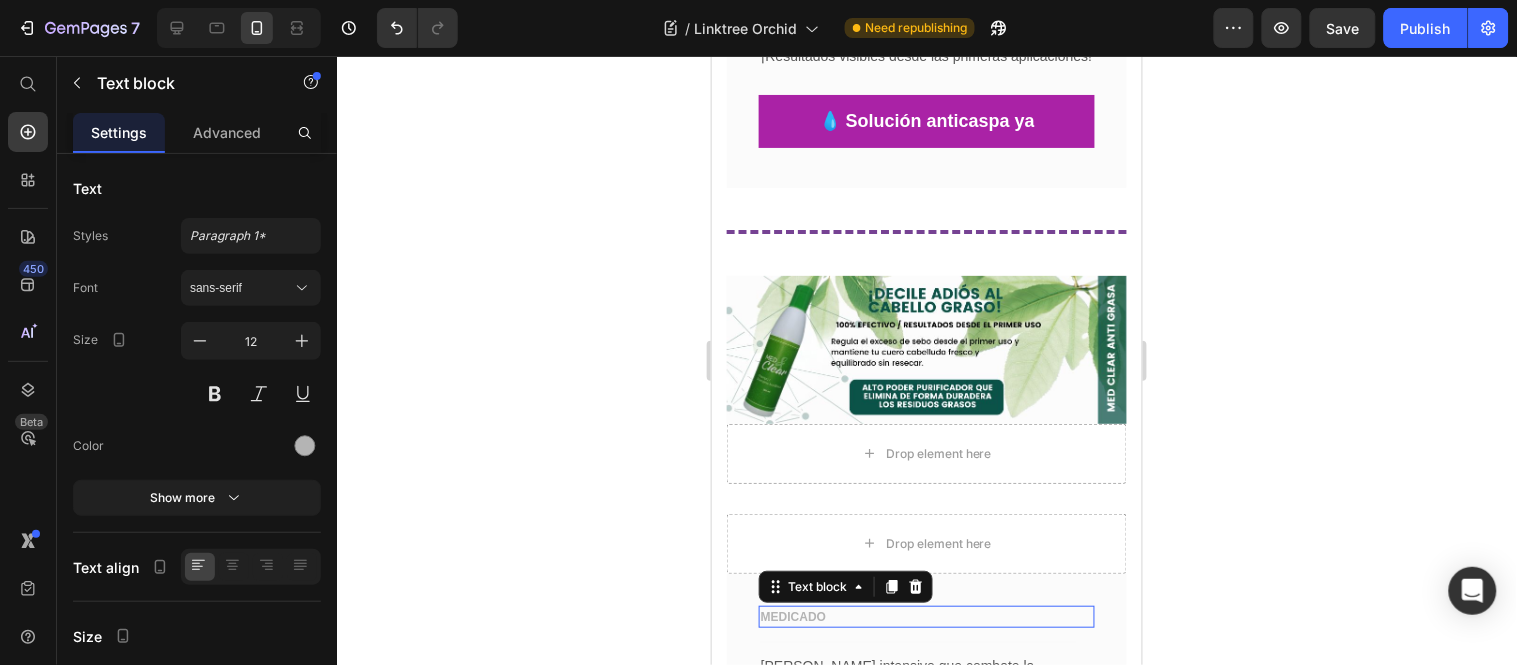 click on "MEDICADO" at bounding box center (926, 616) 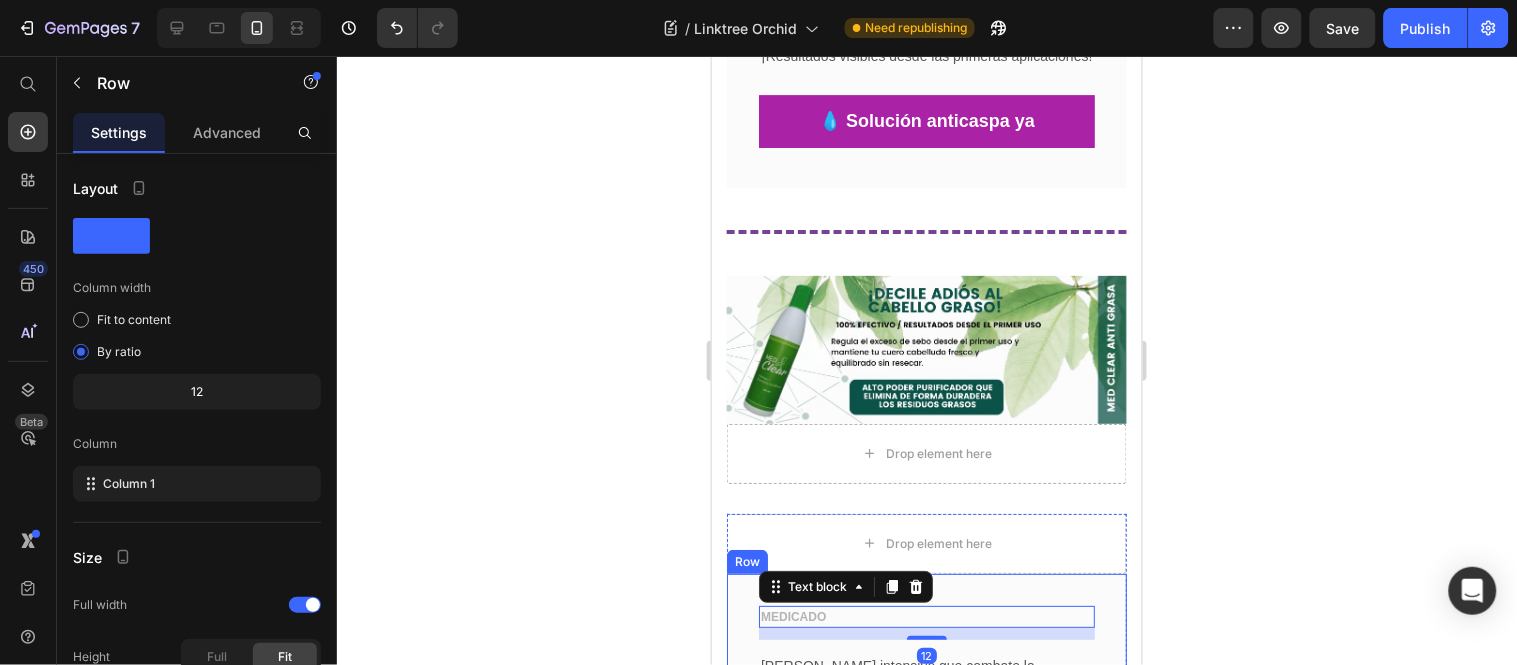 click on "MEDICADO Text block   12 Text block Shampoo intensivo que combate la caspa, calma la picazón y purifica el cuero cabelludo sin resecar tu melena. ¡Resultados visibles desde las primeras aplicaciones! Text block 💧 Probar MedClear Grasa Button Row" at bounding box center (926, 722) 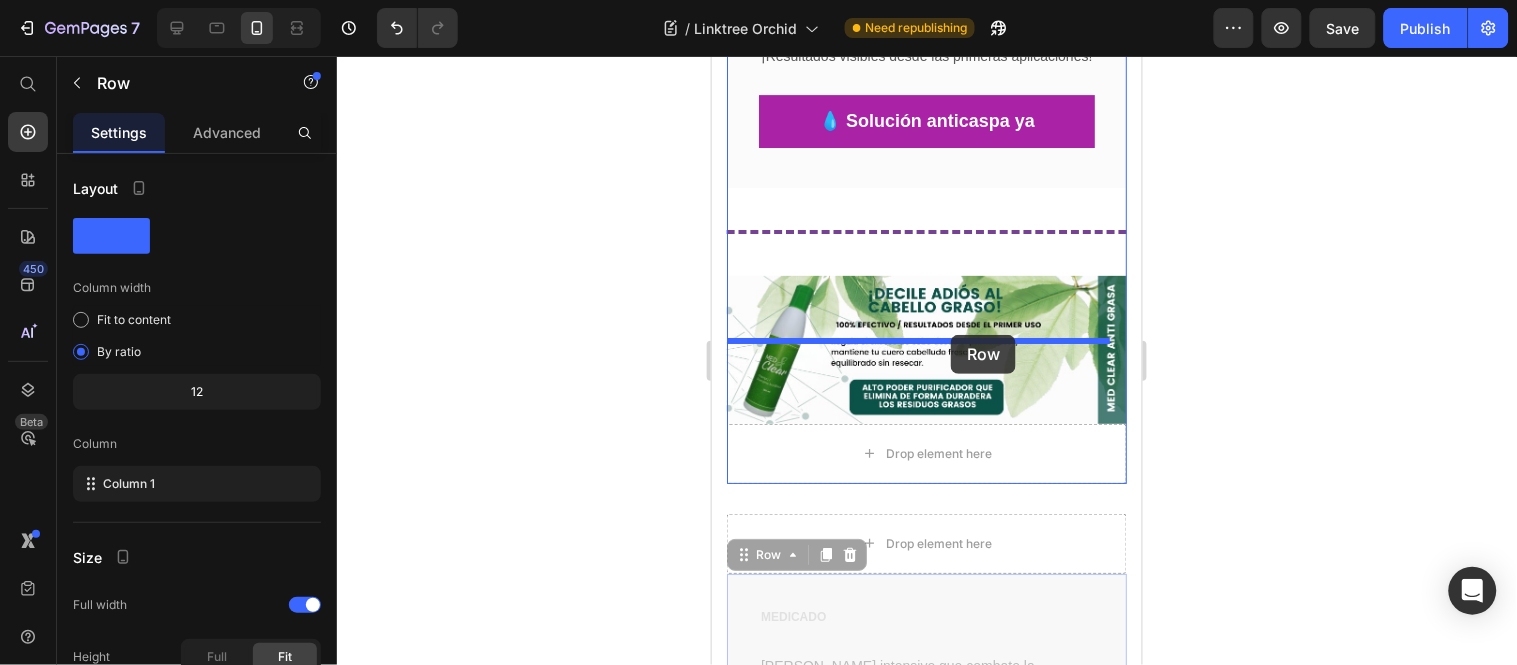 drag, startPoint x: 984, startPoint y: 502, endPoint x: 950, endPoint y: 334, distance: 171.40594 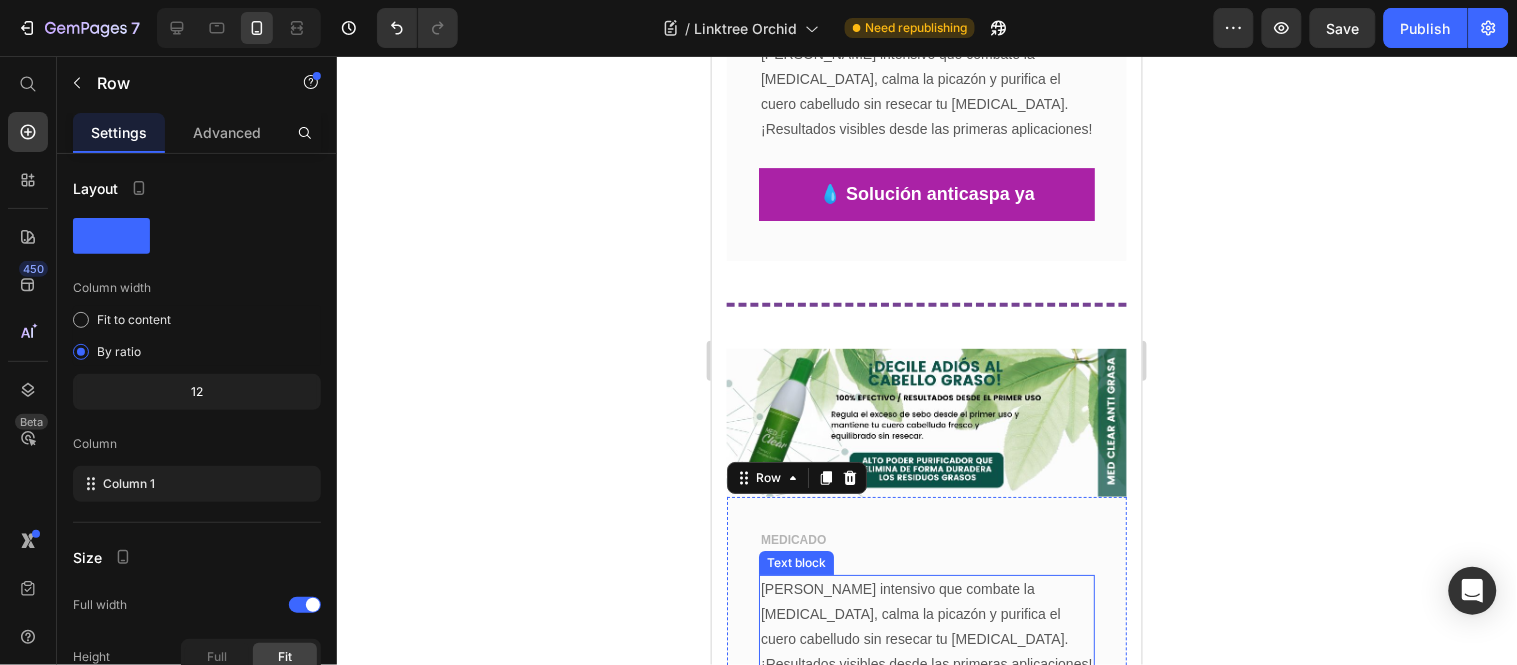 scroll, scrollTop: 3550, scrollLeft: 0, axis: vertical 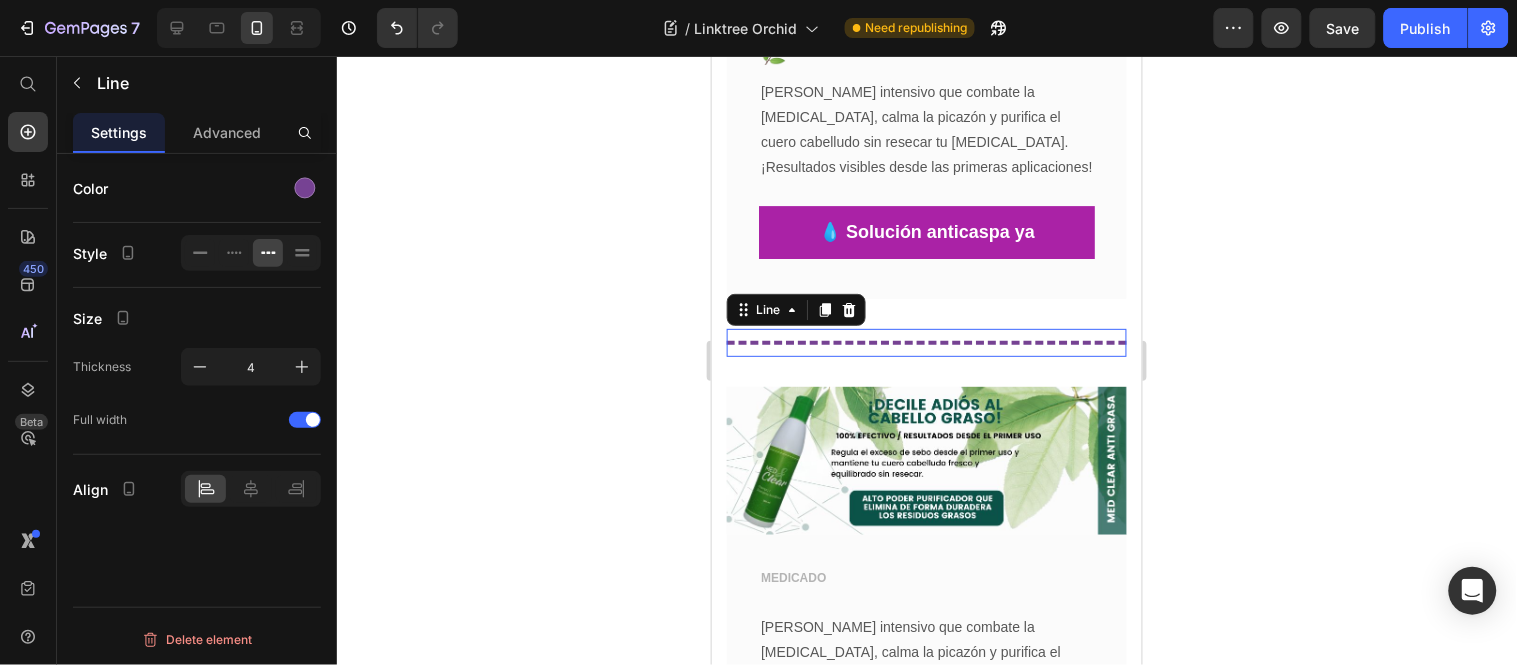 click at bounding box center (926, 342) 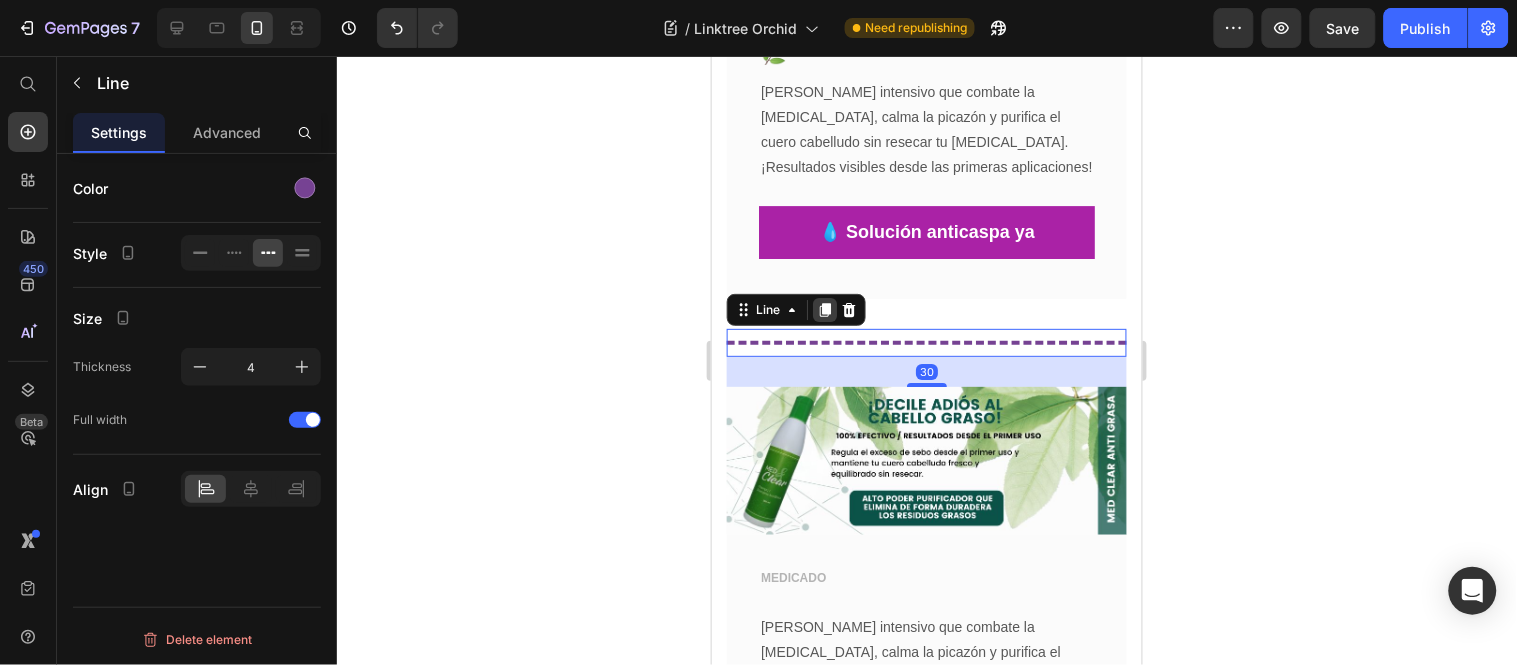 click 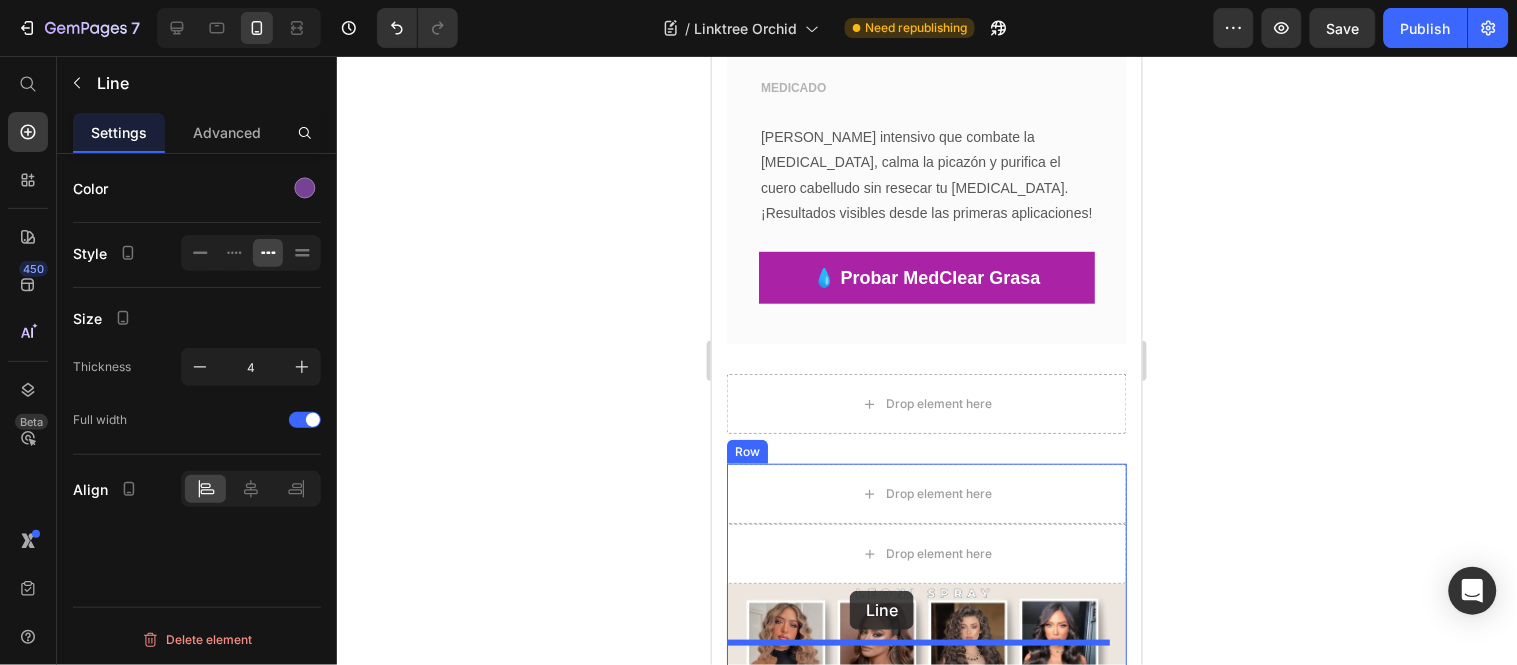 scroll, scrollTop: 4111, scrollLeft: 0, axis: vertical 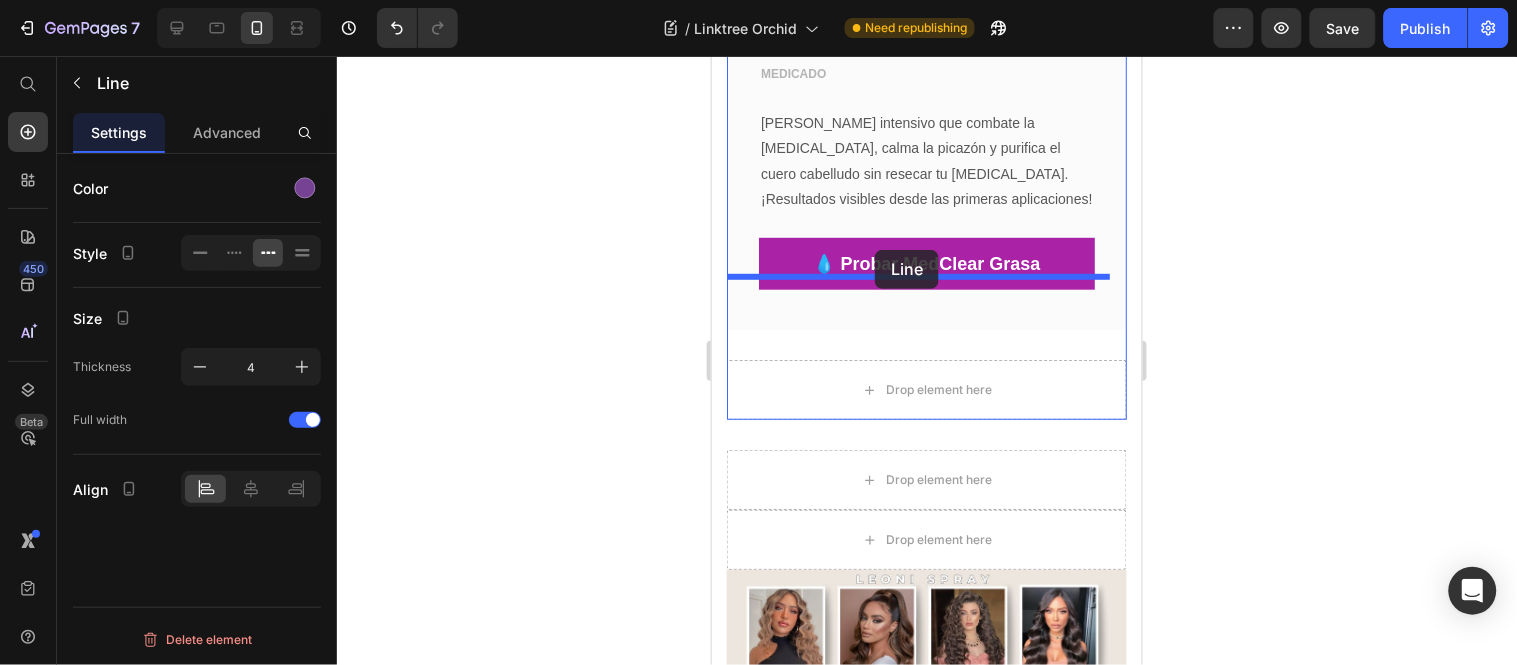 drag, startPoint x: 769, startPoint y: 295, endPoint x: 874, endPoint y: 249, distance: 114.6342 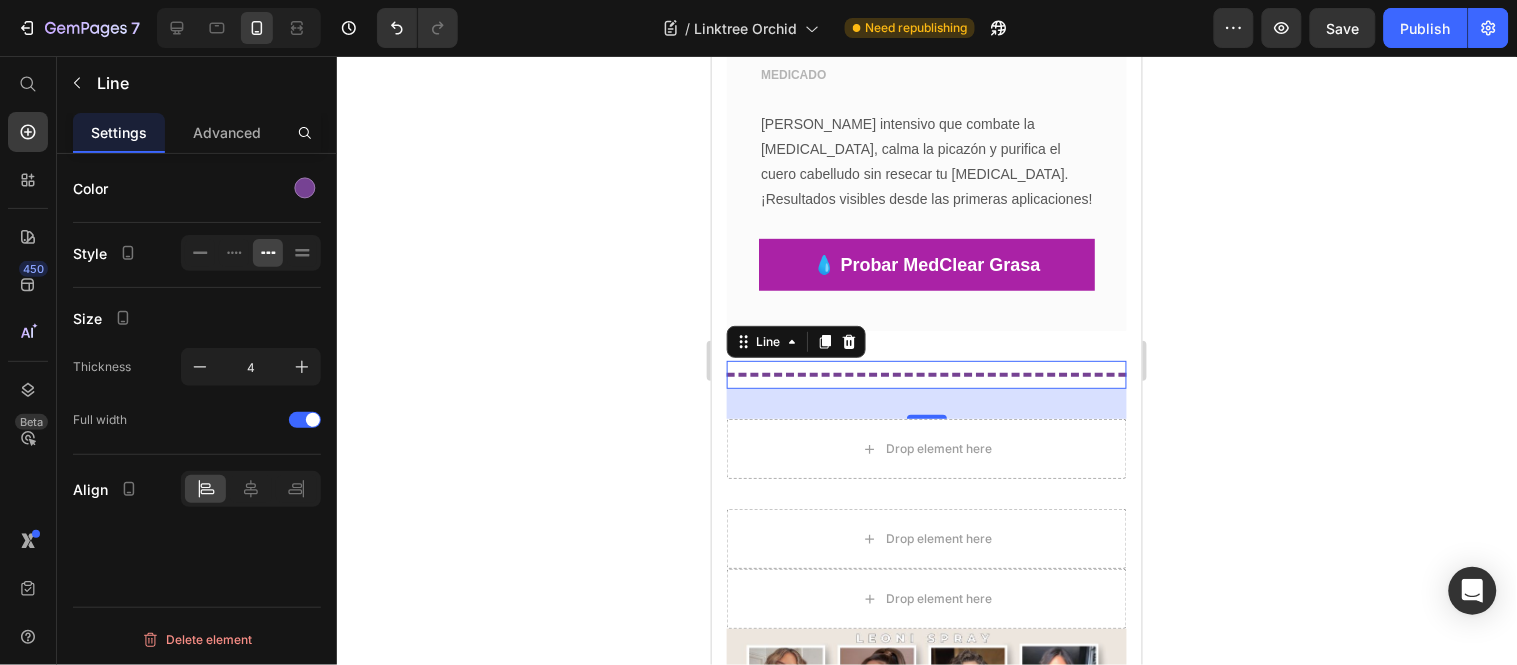 click on "30" at bounding box center (926, 403) 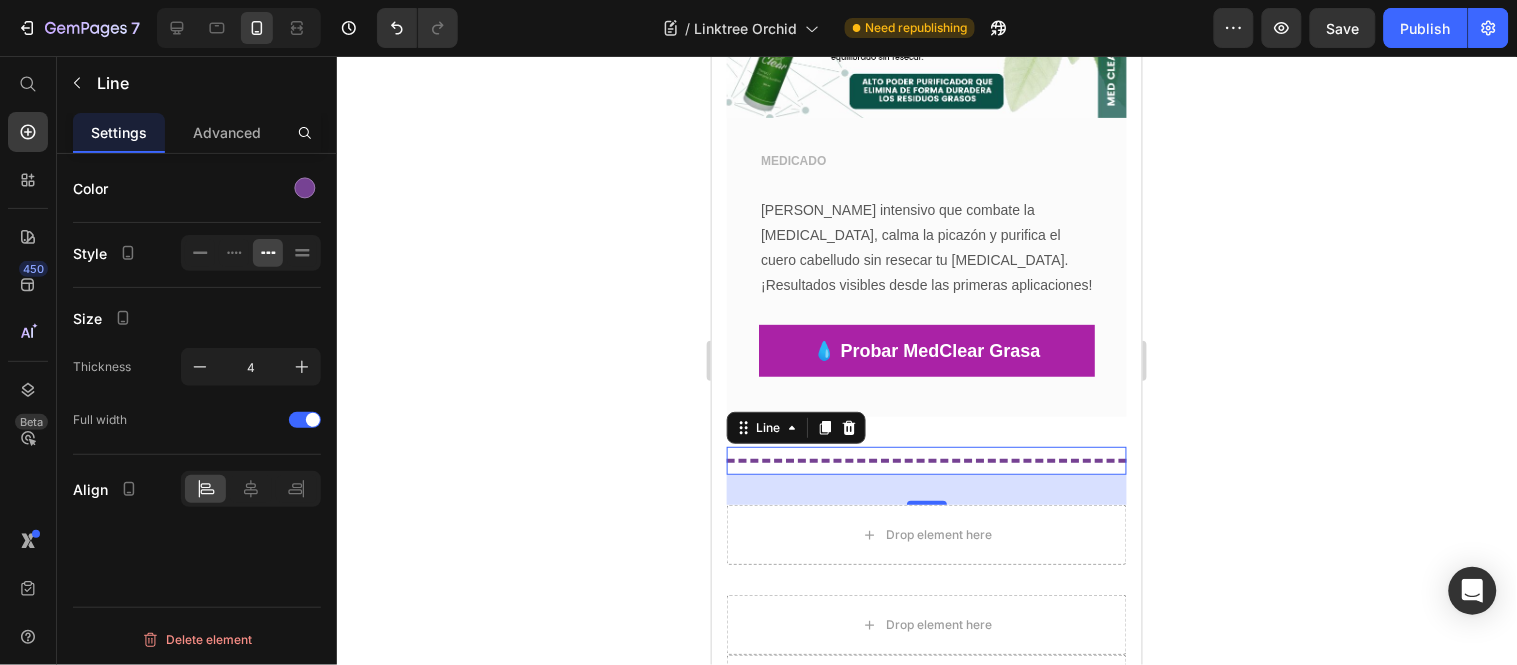 click 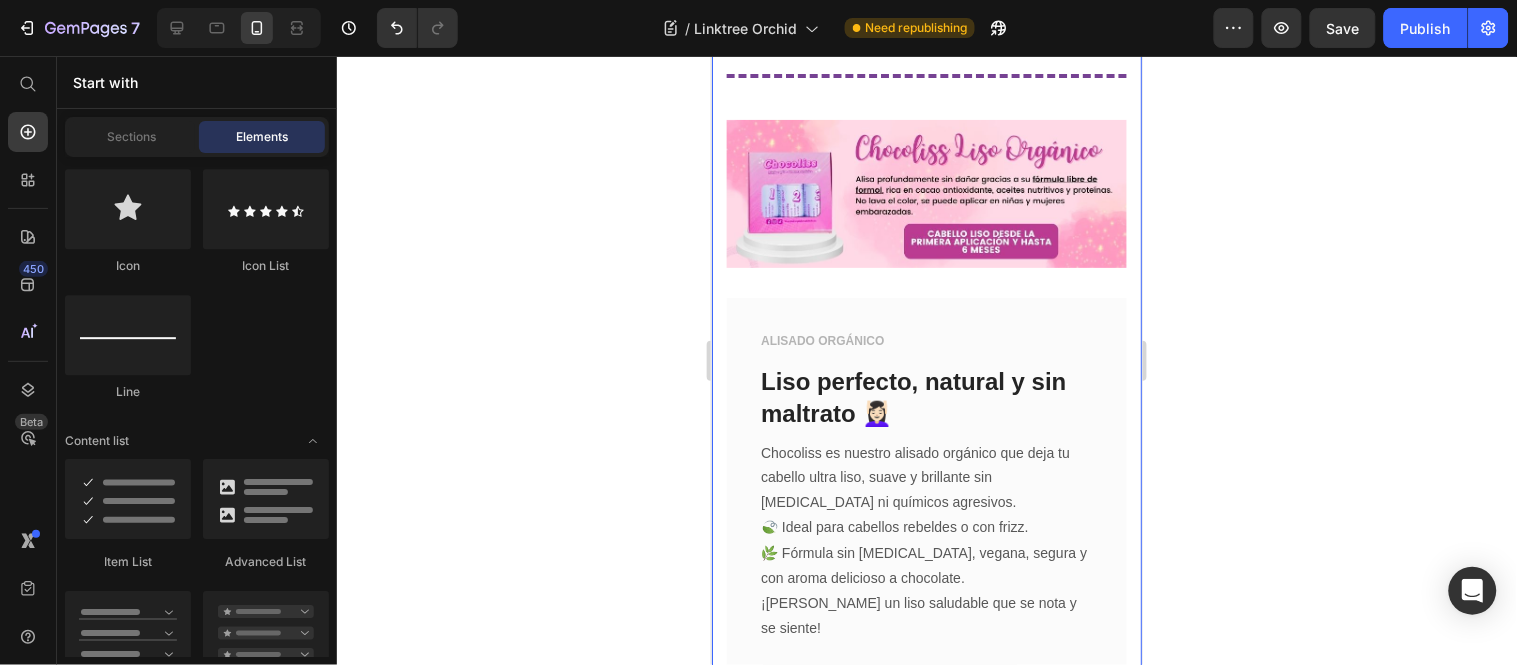 scroll, scrollTop: 2608, scrollLeft: 0, axis: vertical 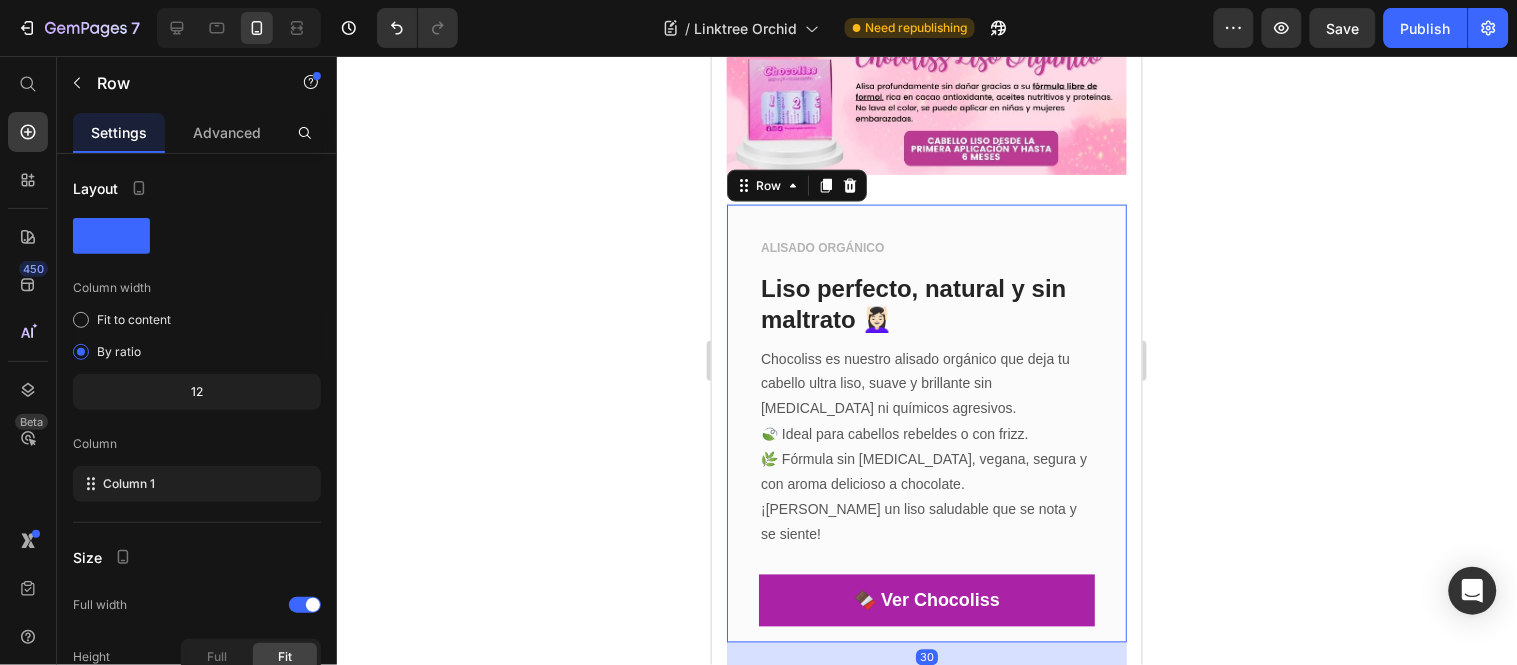 click on "ALISADO ORGÁNICO Text block Liso perfecto, natural y sin maltrato 💆🏻‍♀️ Text block Chocoliss es nuestro alisado orgánico que deja tu cabello ultra liso, suave y brillante sin formol ni químicos agresivos. 🍃 Ideal para cabellos rebeldes o con frizz. 🌿 Fórmula sin Formol, vegana, segura y con aroma delicioso a chocolate. ¡Lucí un liso saludable que se nota y se siente! Text block 🍫 Ver Chocoliss Button" at bounding box center (926, 431) 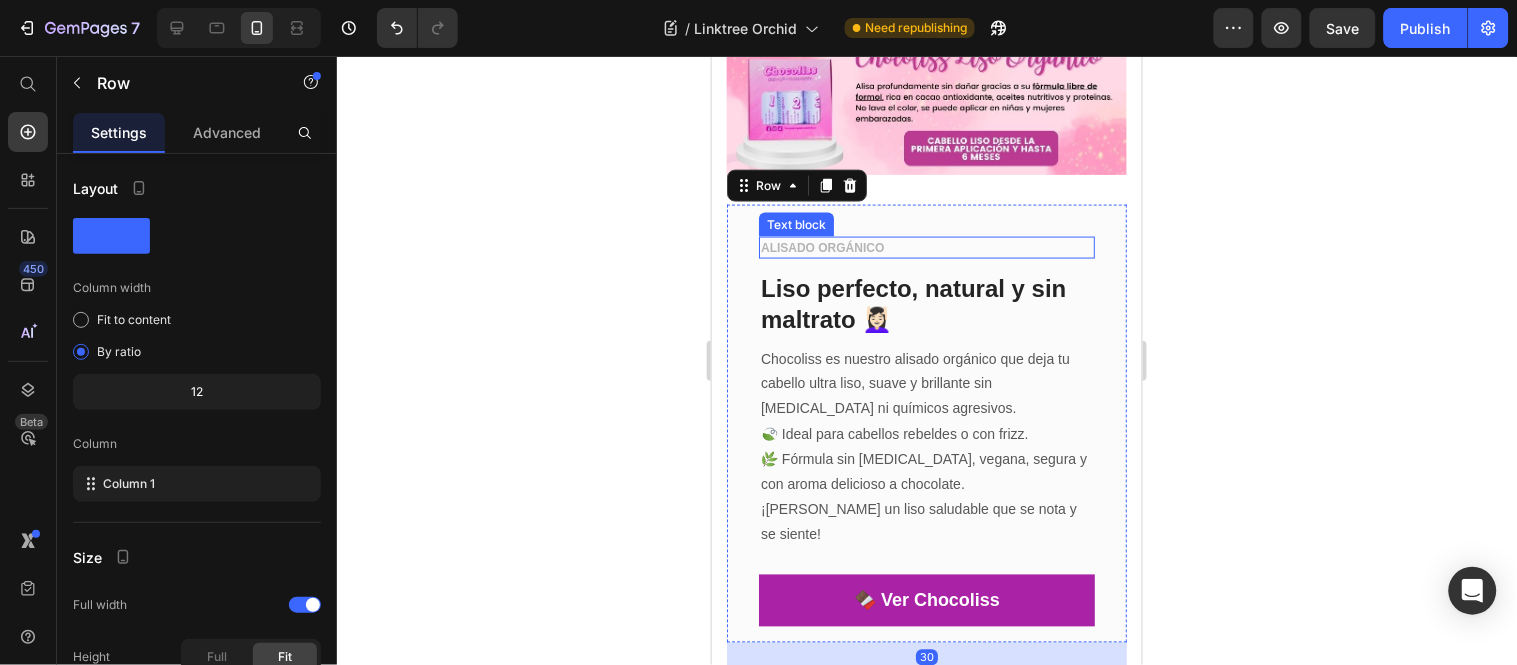 click on "ALISADO ORGÁNICO" at bounding box center [926, 247] 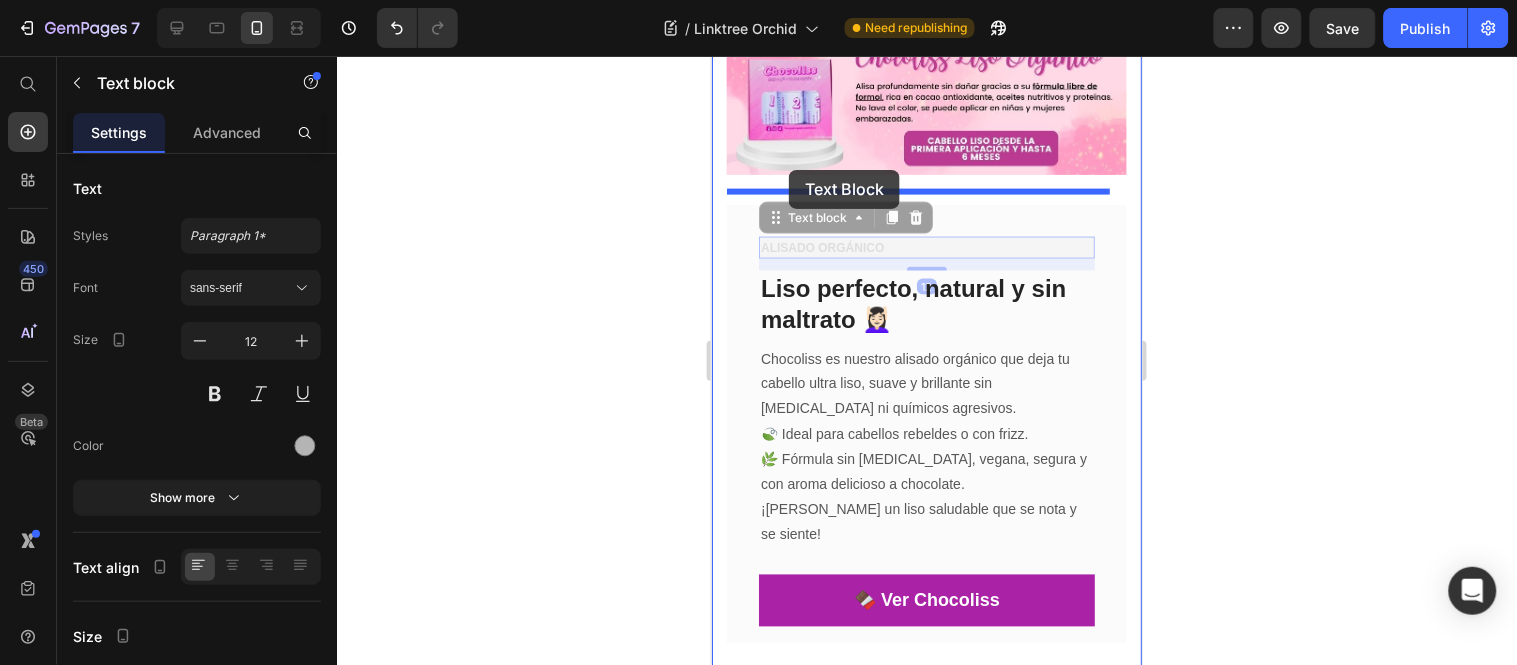 drag, startPoint x: 794, startPoint y: 201, endPoint x: 788, endPoint y: 169, distance: 32.55764 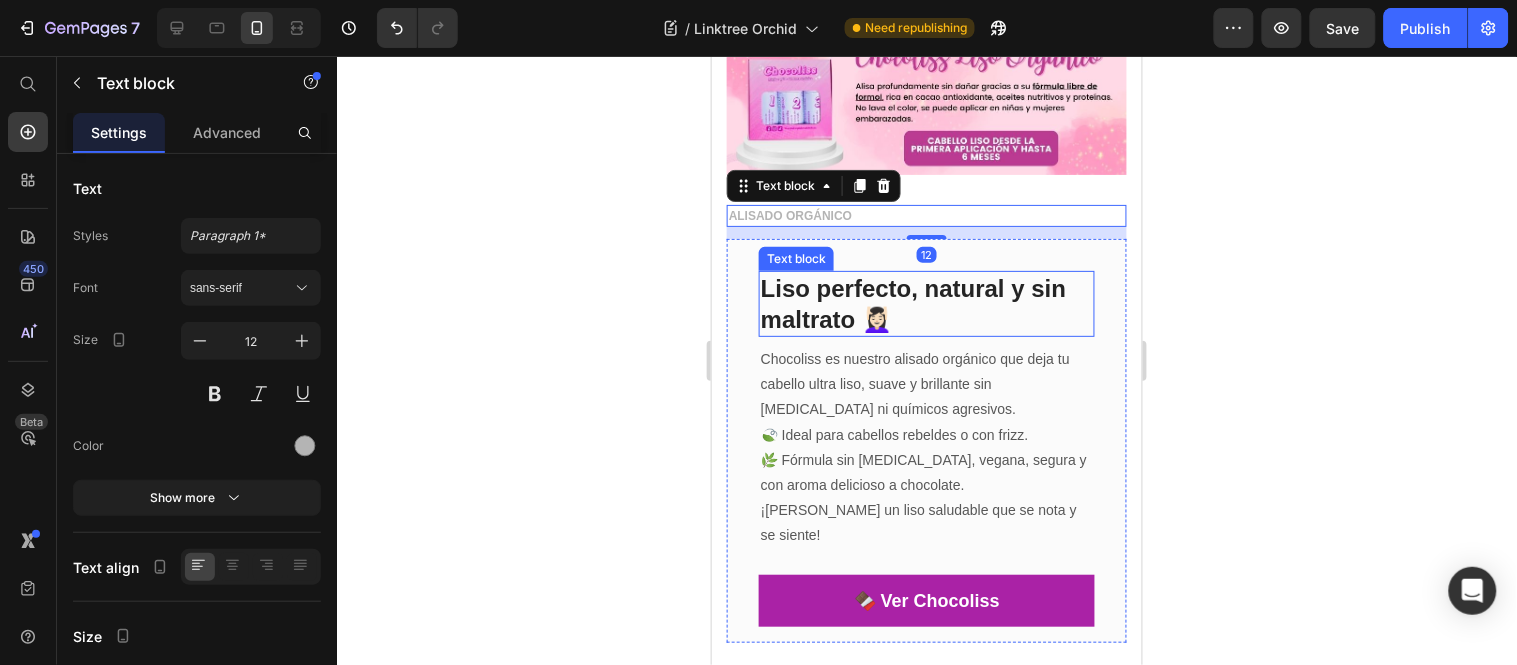 click on "Liso perfecto, natural y sin maltrato 💆🏻‍♀️" at bounding box center (926, 303) 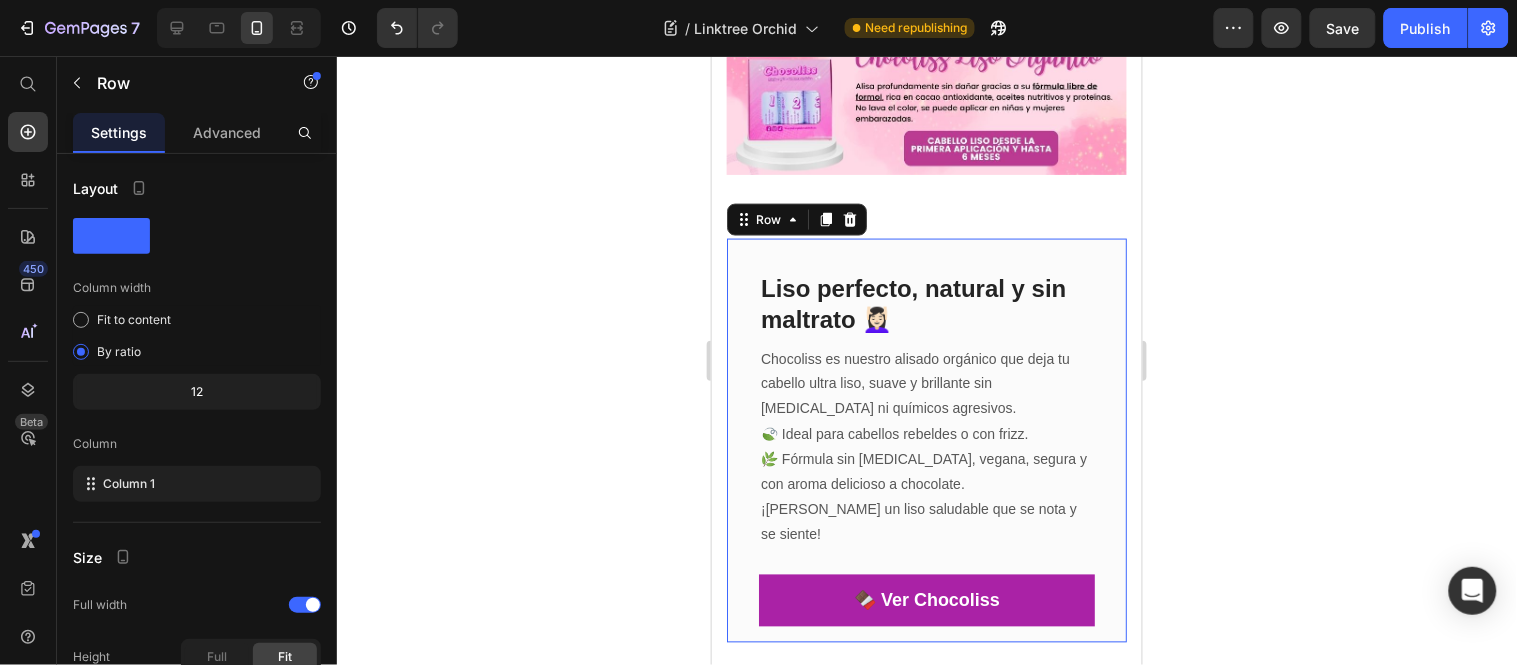 click on "Liso perfecto, natural y sin maltrato 💆🏻‍♀️ Text block Chocoliss es nuestro alisado orgánico que deja tu cabello ultra liso, suave y brillante sin formol ni químicos agresivos. 🍃 Ideal para cabellos rebeldes o con frizz. 🌿 Fórmula sin Formol, vegana, segura y con aroma delicioso a chocolate. ¡Lucí un liso saludable que se nota y se siente! Text block 🍫 Ver Chocoliss Button Row   0" at bounding box center (926, 440) 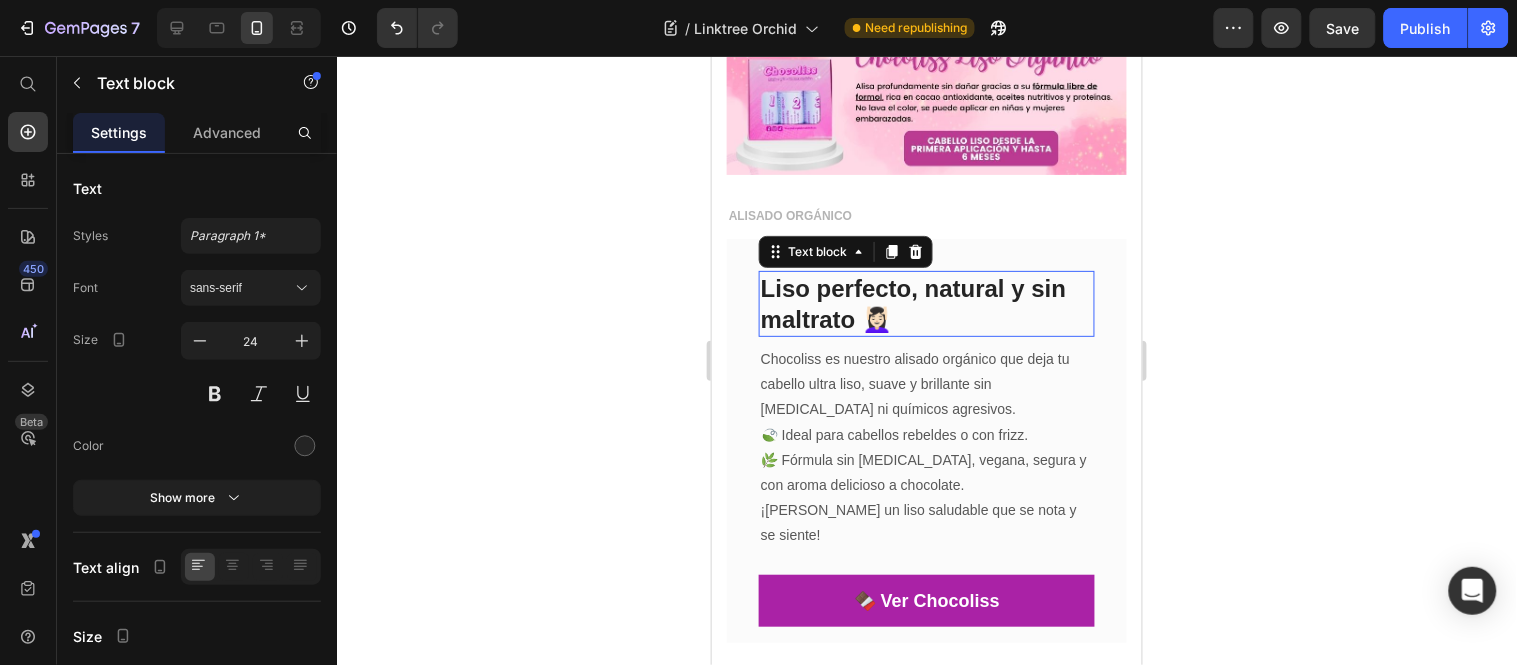 click on "Liso perfecto, natural y sin maltrato 💆🏻‍♀️" at bounding box center (926, 303) 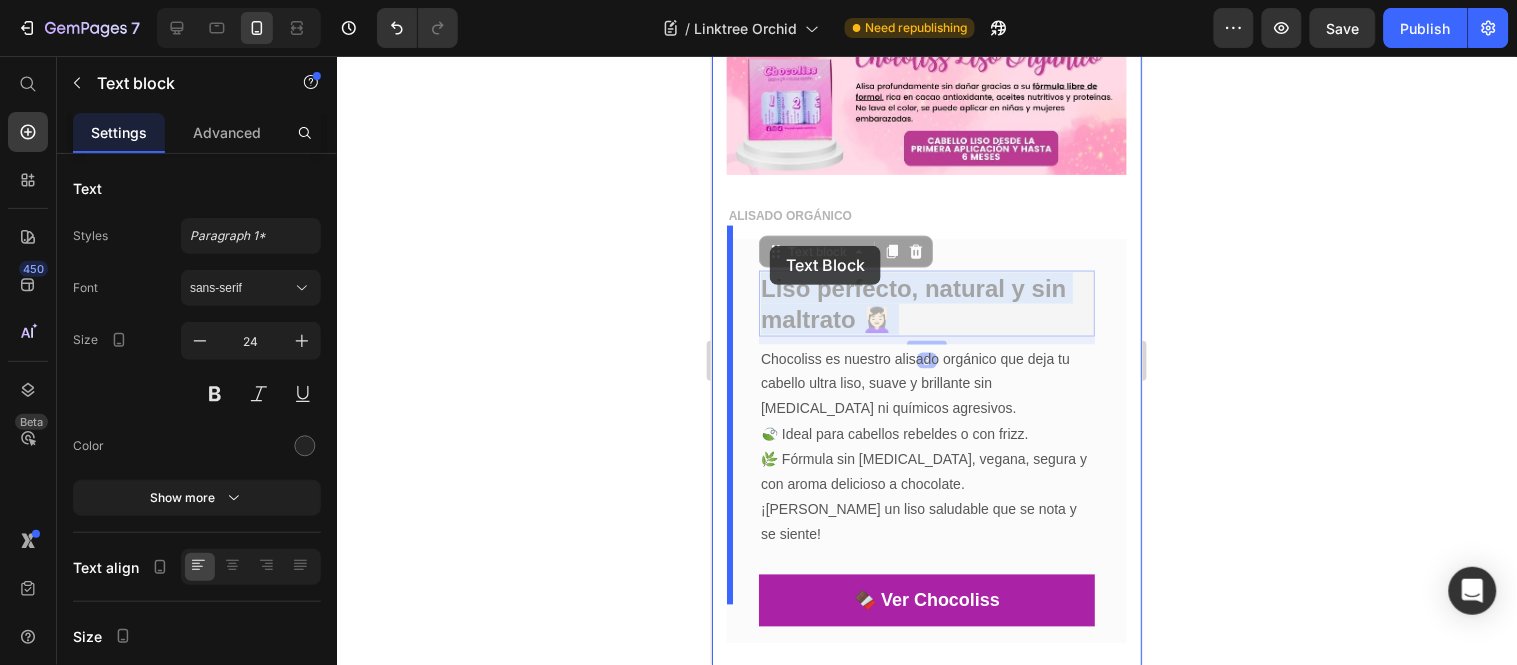 drag, startPoint x: 781, startPoint y: 274, endPoint x: 774, endPoint y: 264, distance: 12.206555 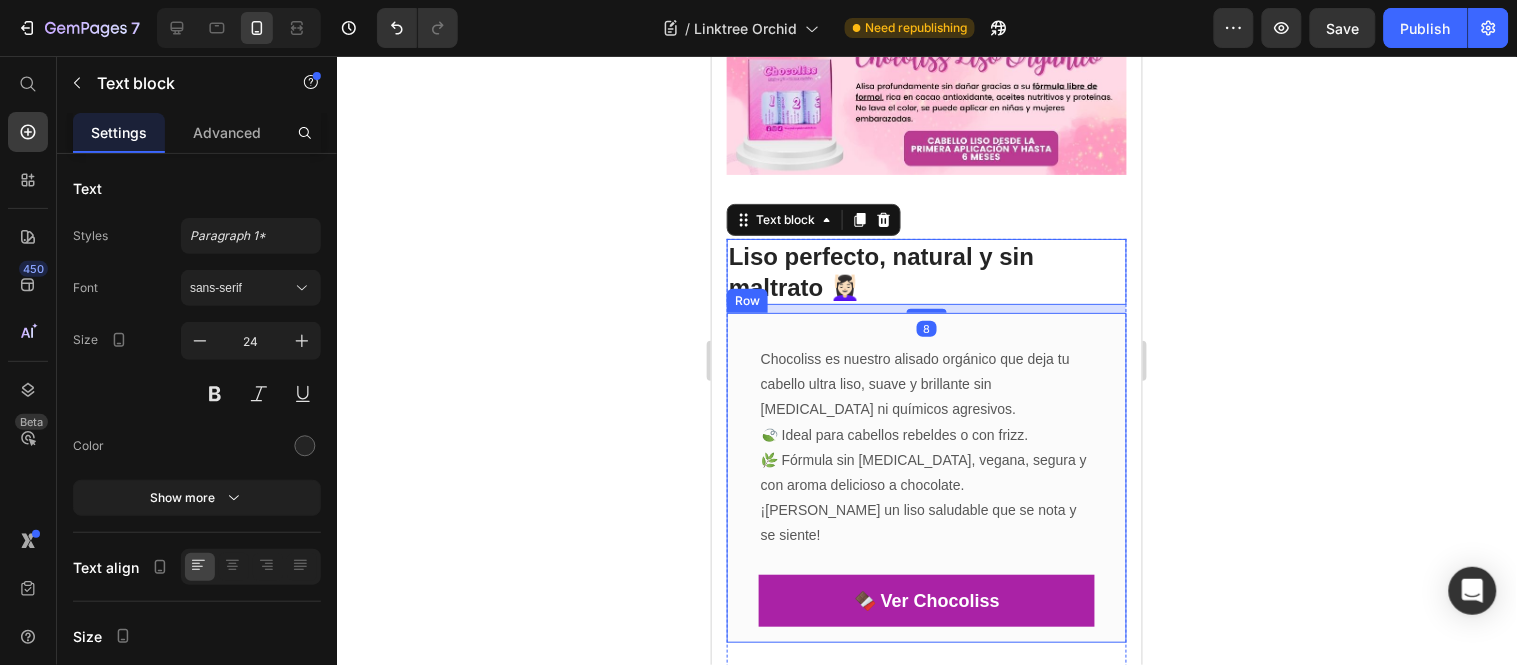 click on "Chocoliss es nuestro alisado orgánico que deja tu cabello ultra liso, suave y brillante sin formol ni químicos agresivos. 🍃 Ideal para cabellos rebeldes o con frizz. 🌿 Fórmula sin Formol, vegana, segura y con aroma delicioso a chocolate. ¡Lucí un liso saludable que se nota y se siente!" at bounding box center [926, 447] 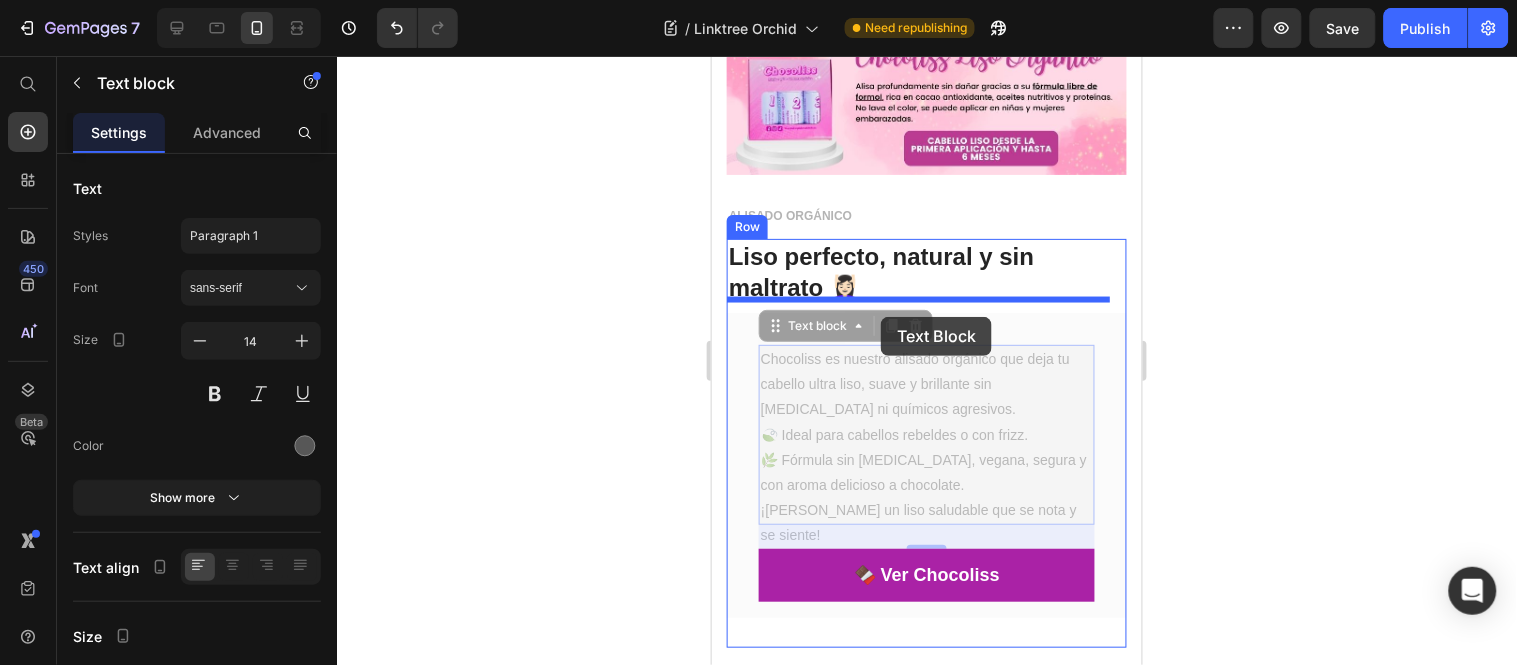 drag, startPoint x: 899, startPoint y: 361, endPoint x: 880, endPoint y: 316, distance: 48.8467 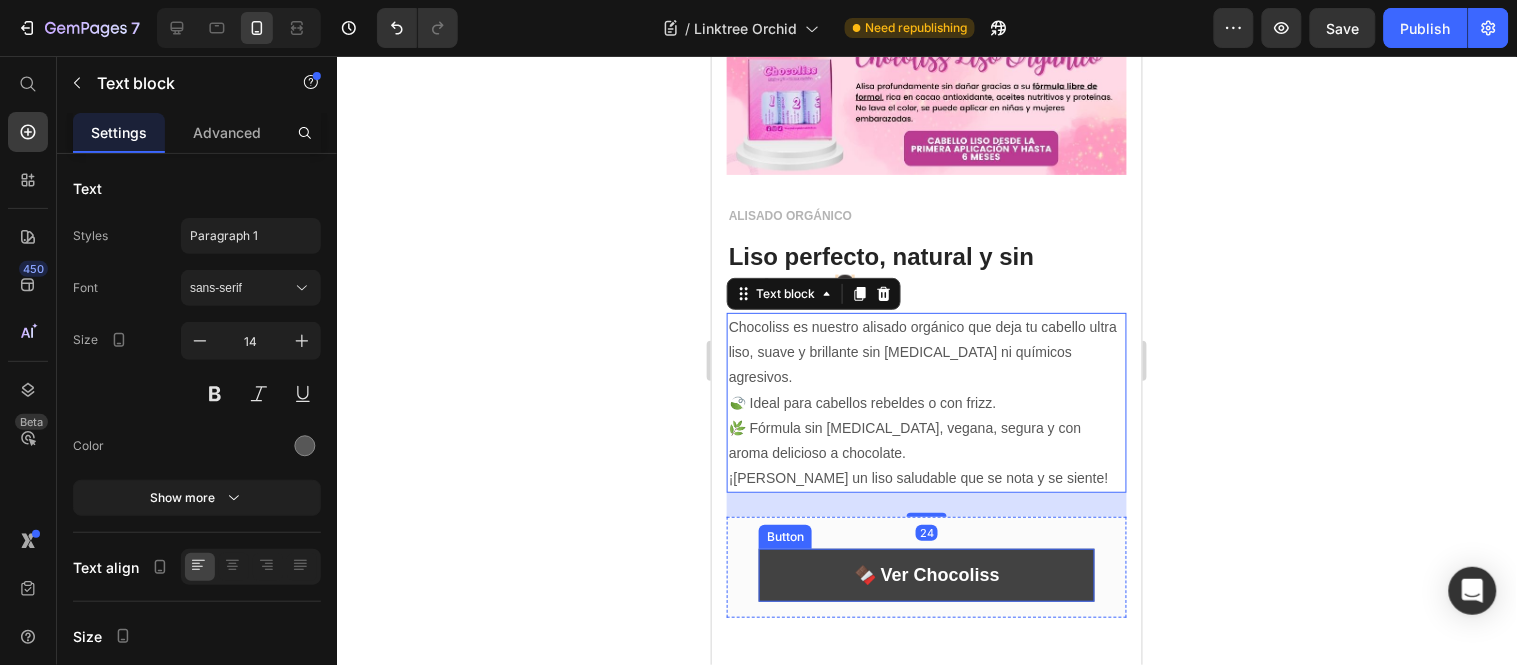 click on "🍫 Ver Chocoliss" at bounding box center (926, 574) 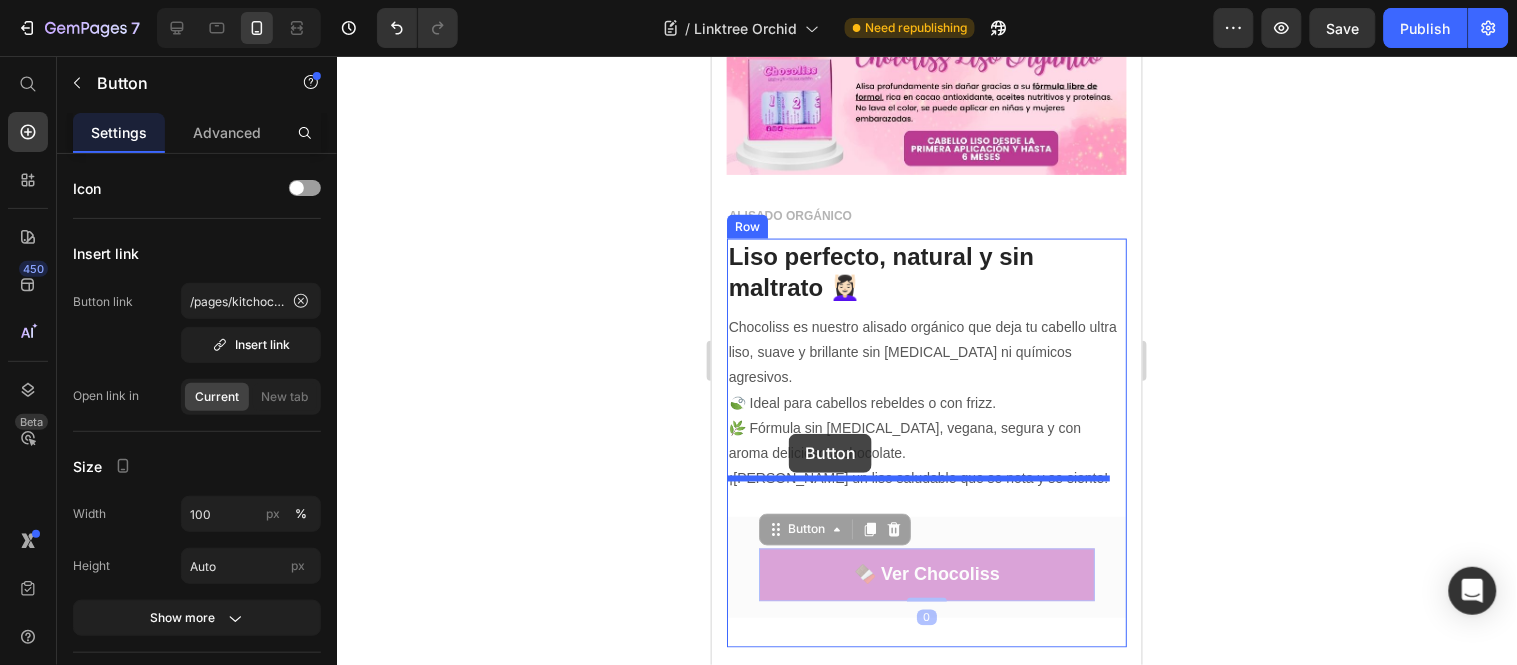 drag, startPoint x: 796, startPoint y: 490, endPoint x: 788, endPoint y: 433, distance: 57.558666 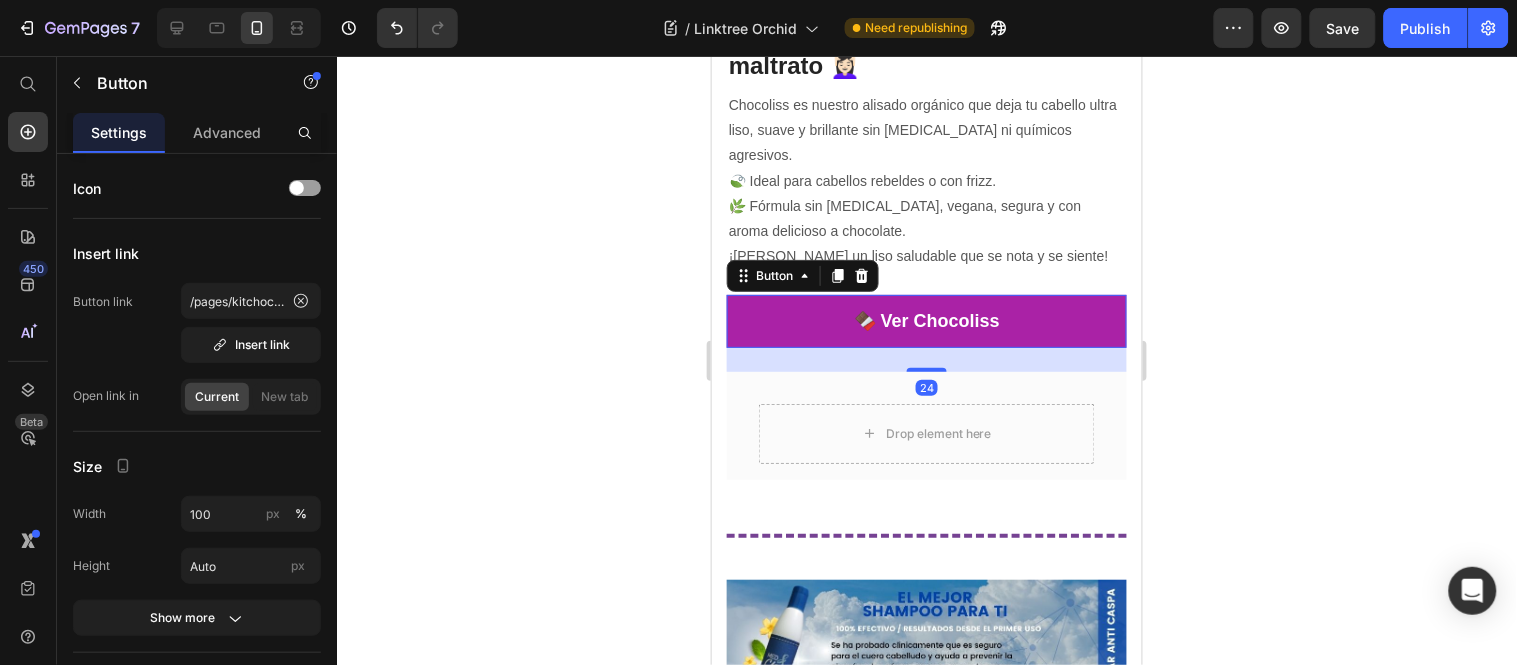 scroll, scrollTop: 2831, scrollLeft: 0, axis: vertical 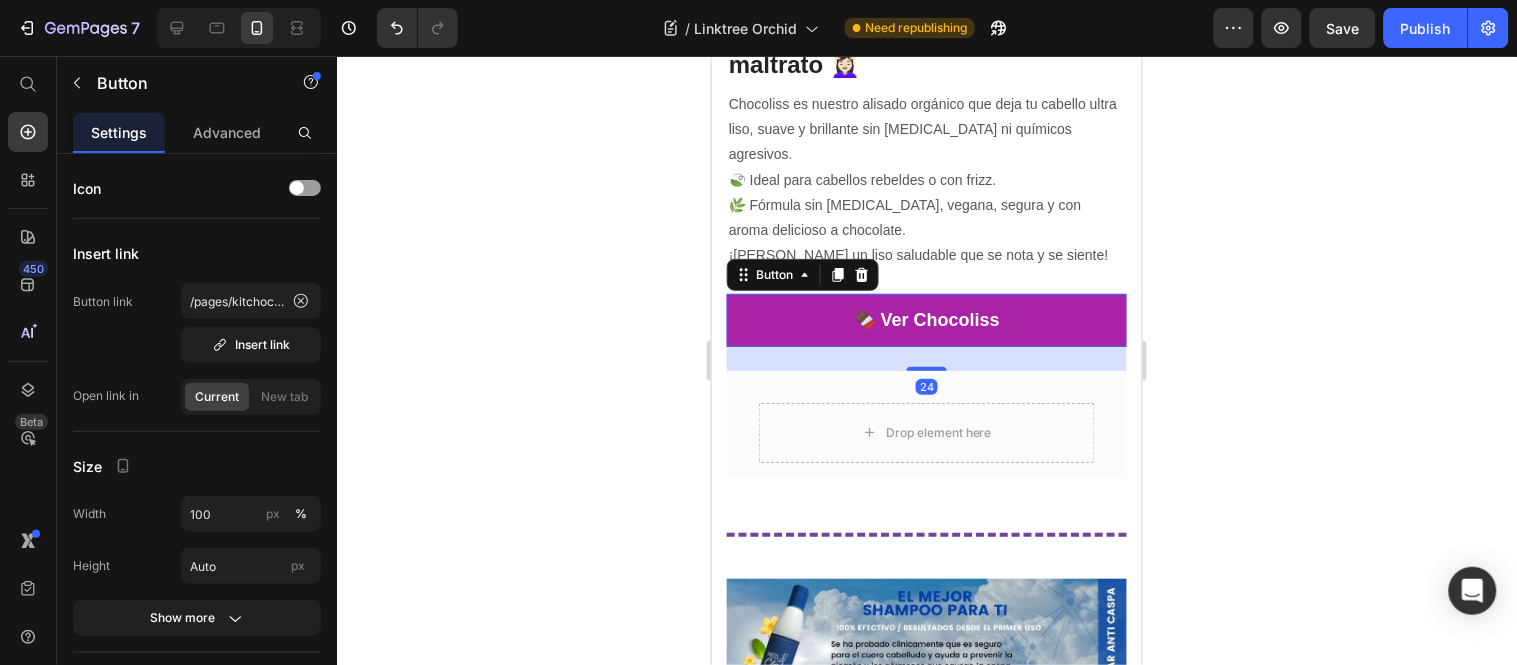 click 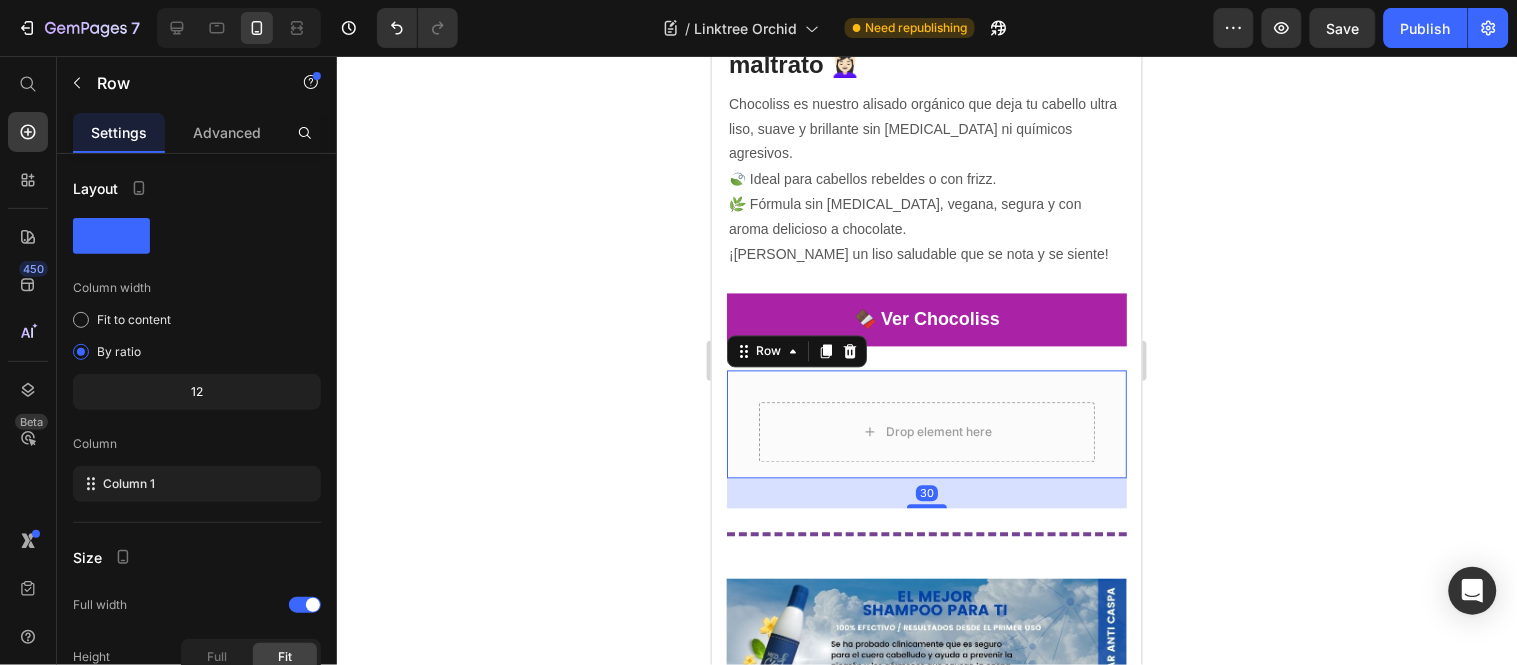 click on "Drop element here Row   30" at bounding box center (926, 424) 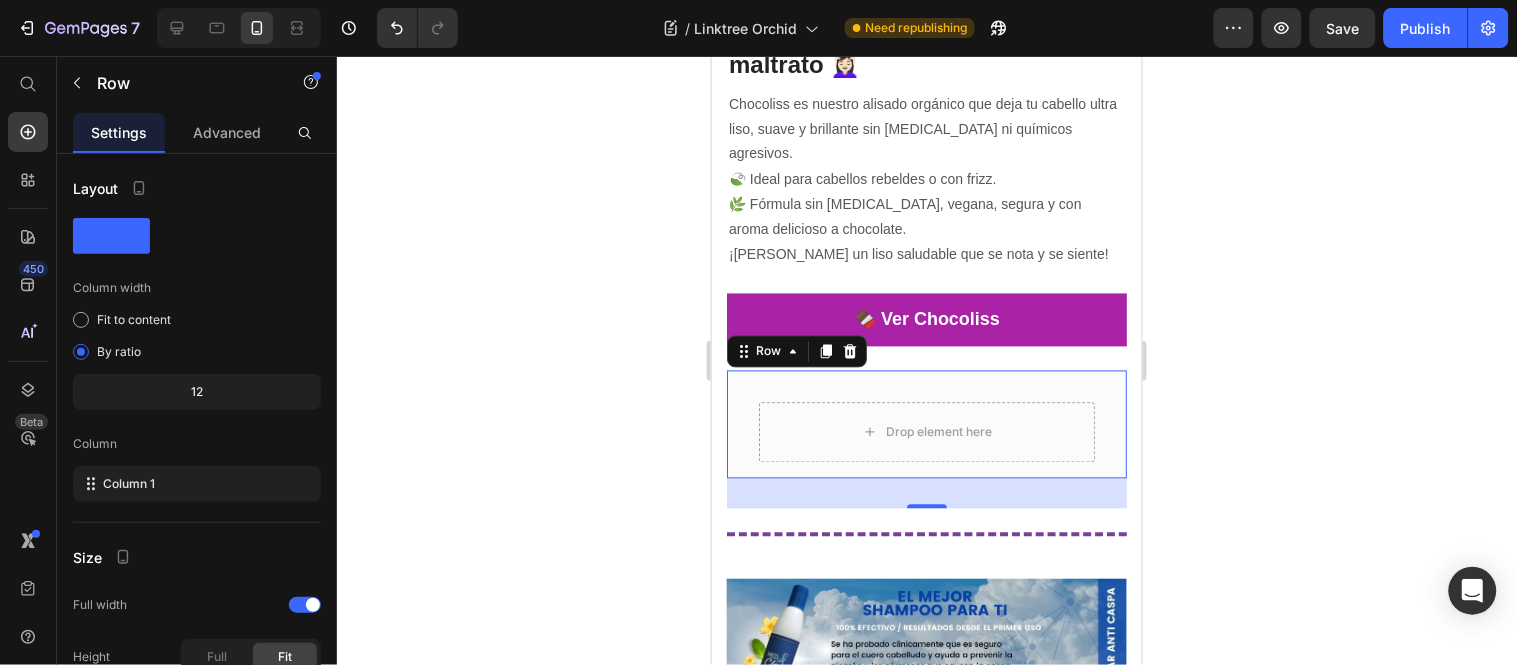 click on "Drop element here Row   30" at bounding box center (926, 424) 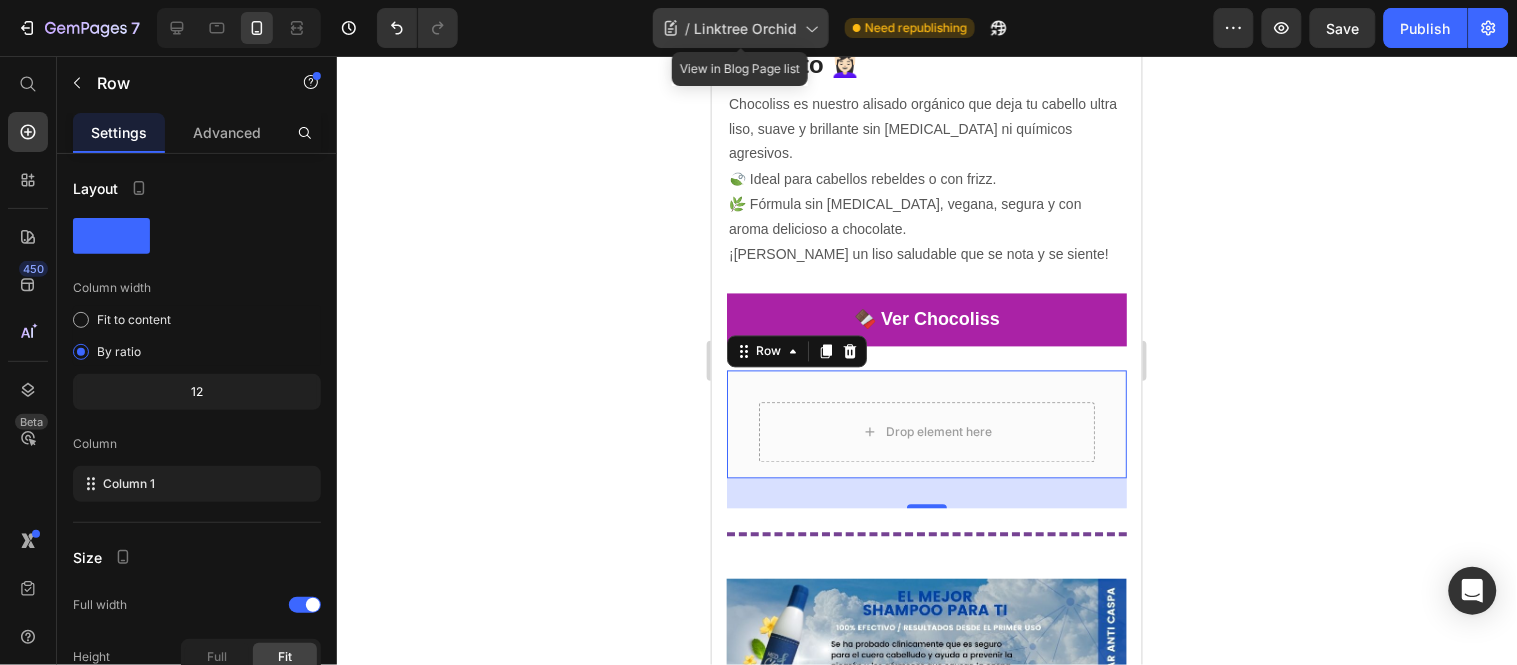 click on "/  Linktree Orchid" 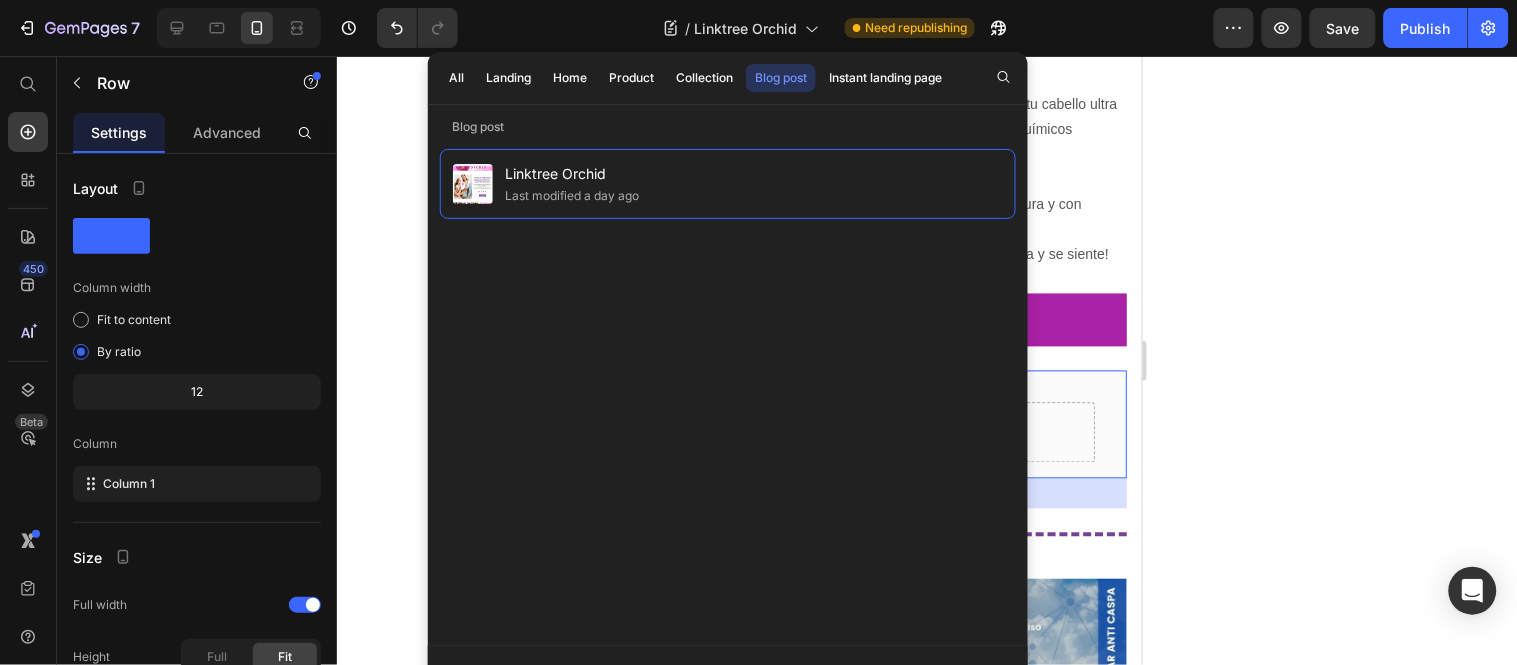 click 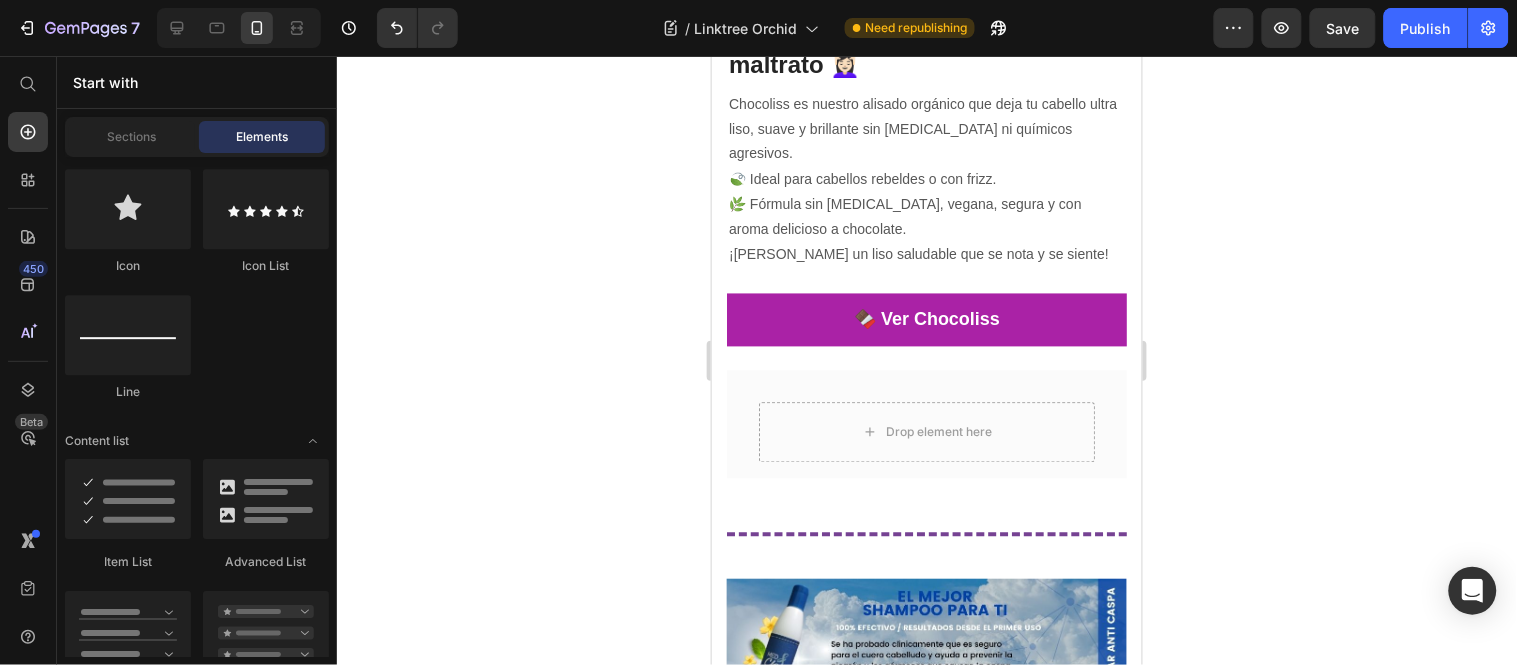 click 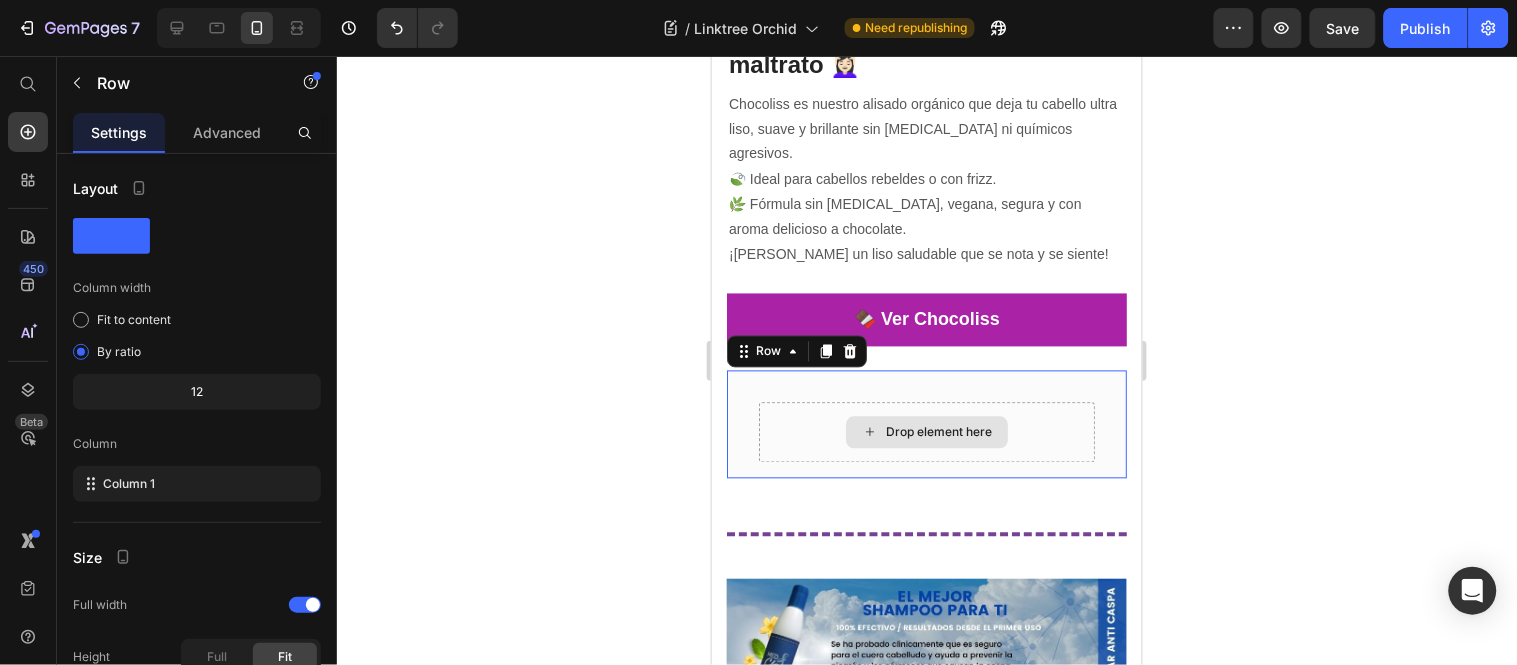 click on "Drop element here" at bounding box center [926, 432] 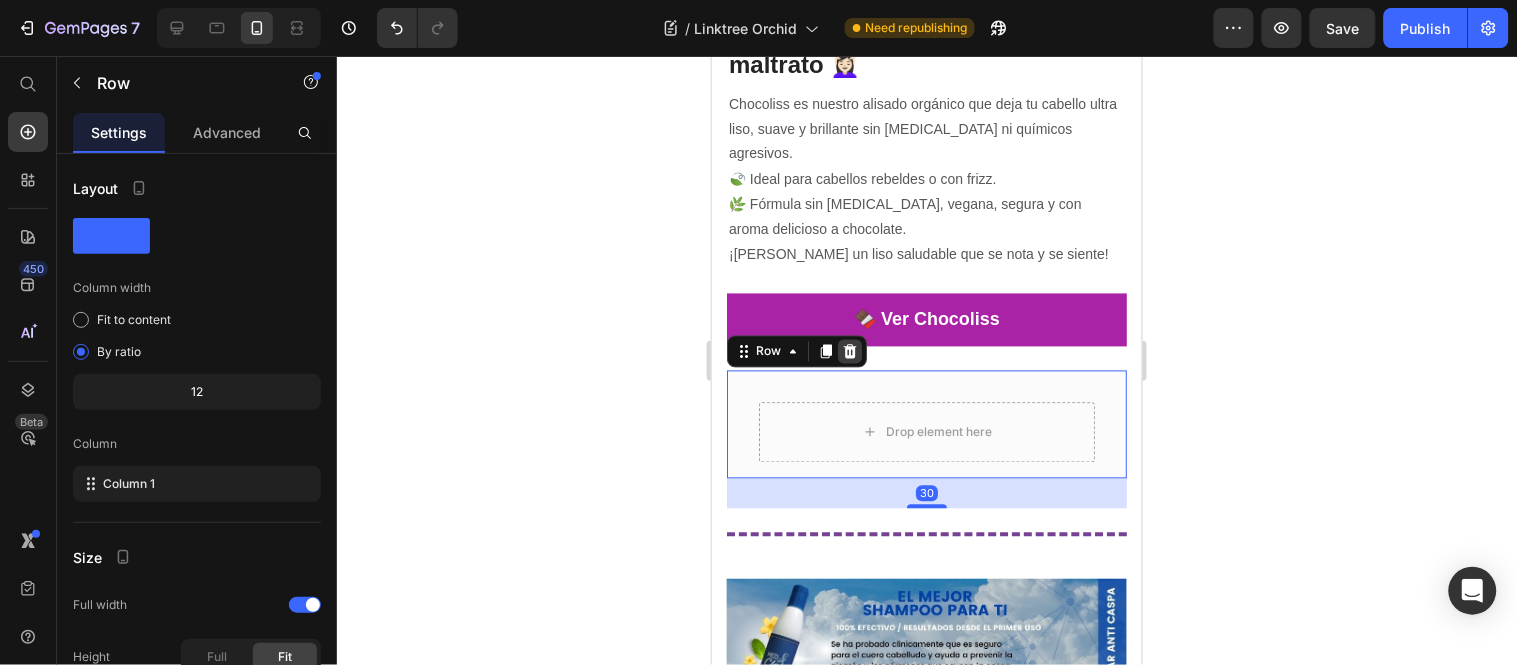 click 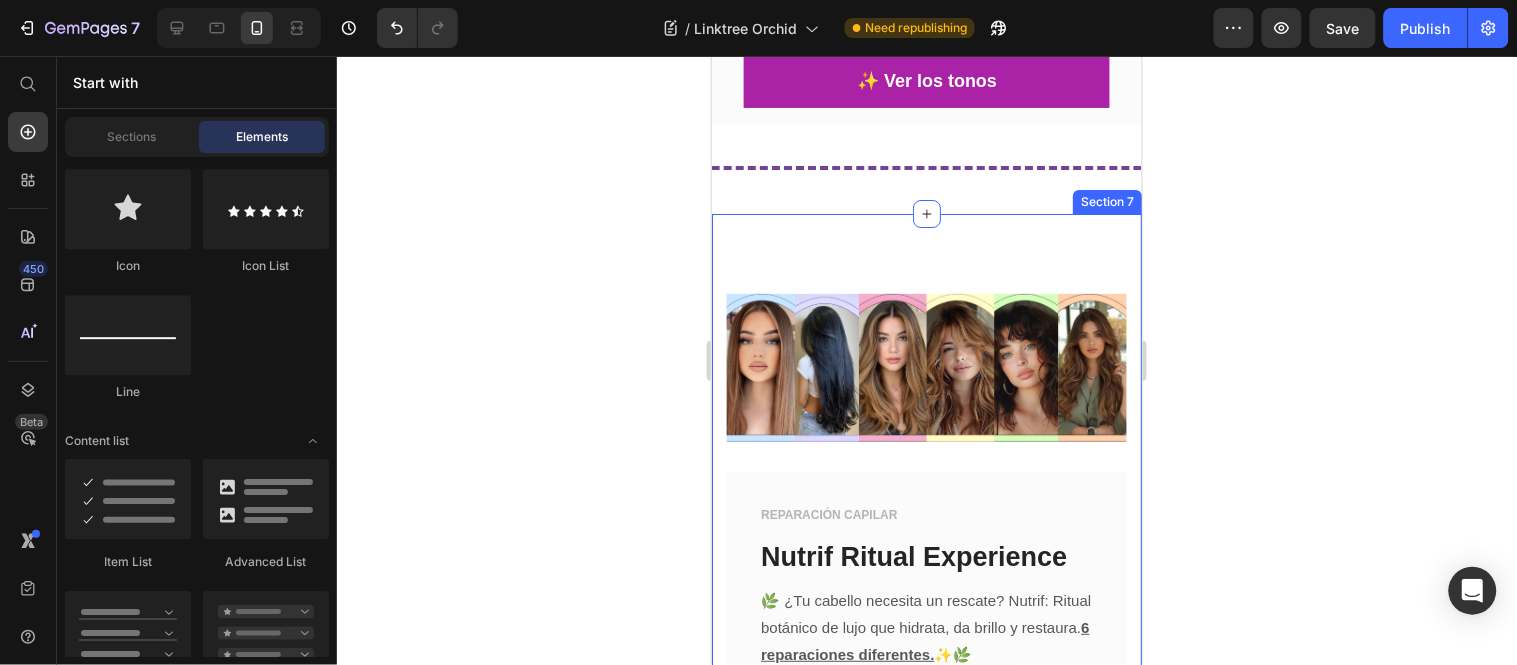 scroll, scrollTop: 1831, scrollLeft: 0, axis: vertical 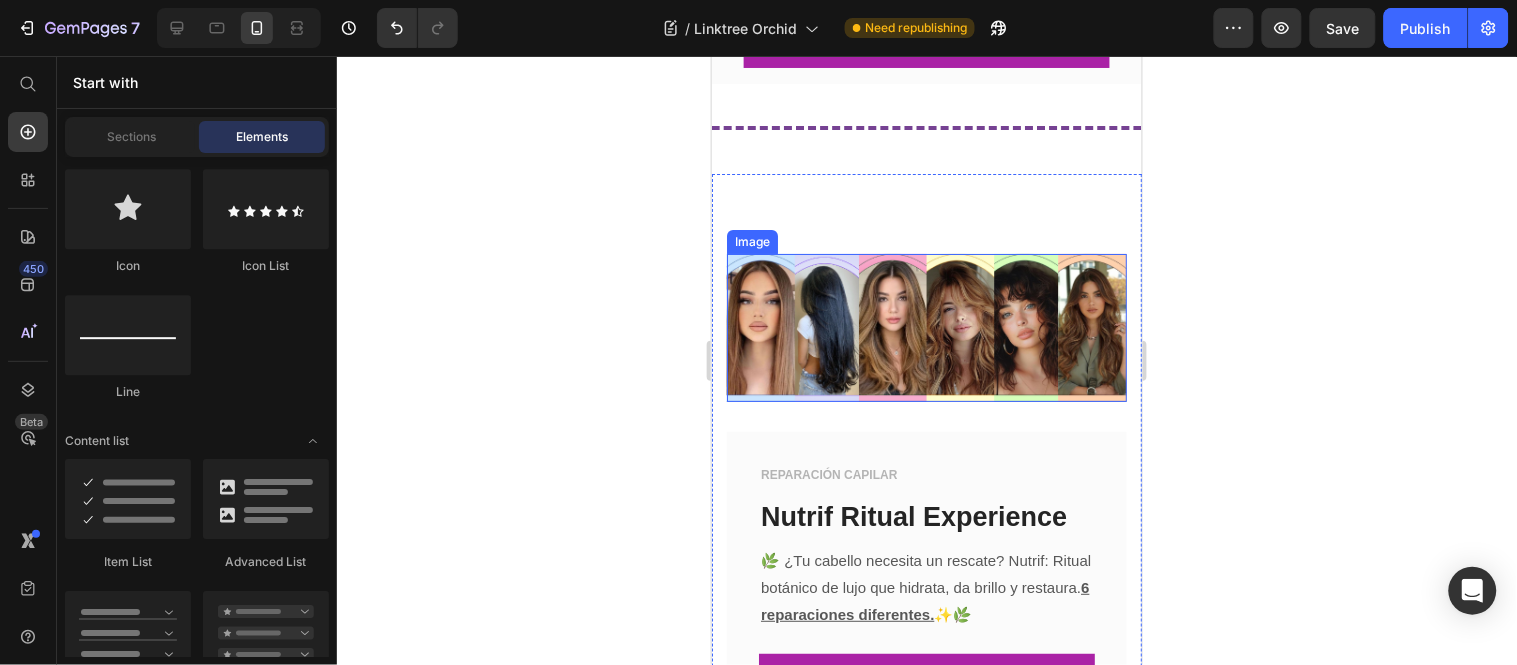click at bounding box center [926, 327] 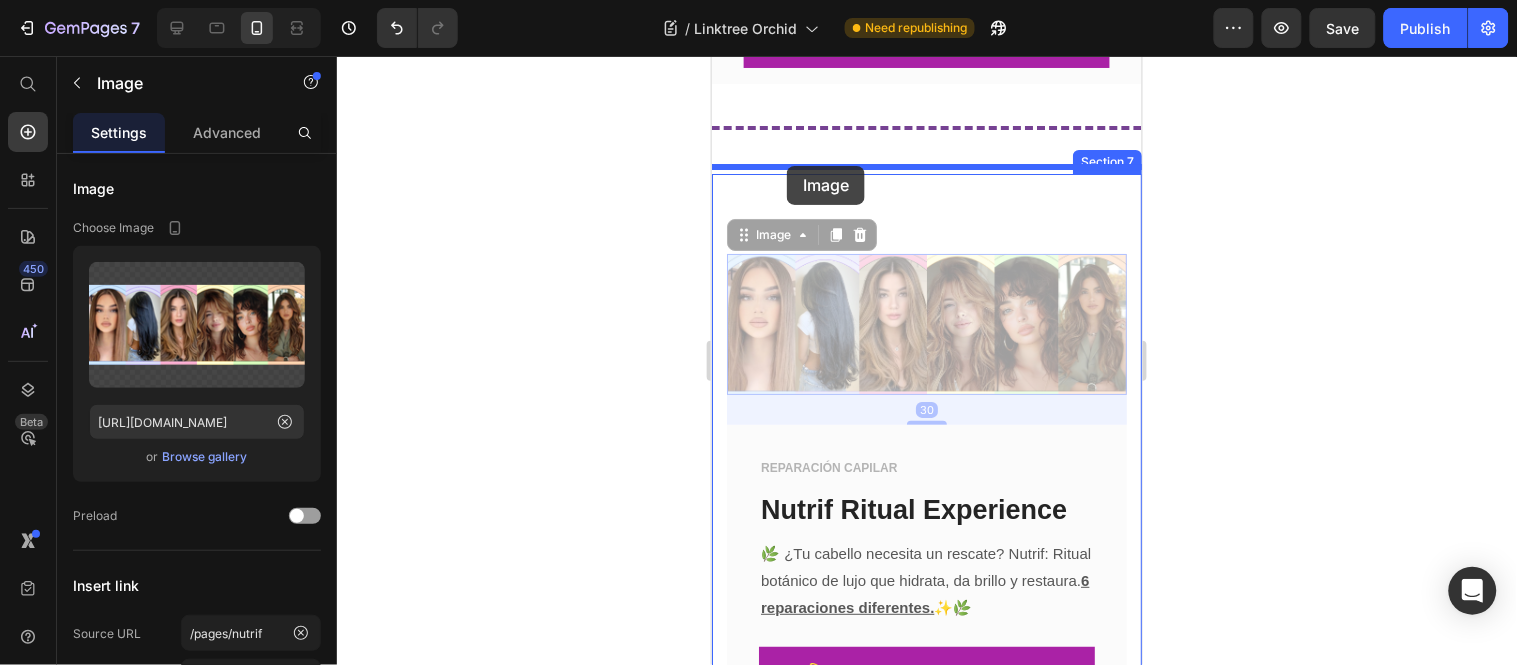 drag, startPoint x: 775, startPoint y: 236, endPoint x: 786, endPoint y: 165, distance: 71.84706 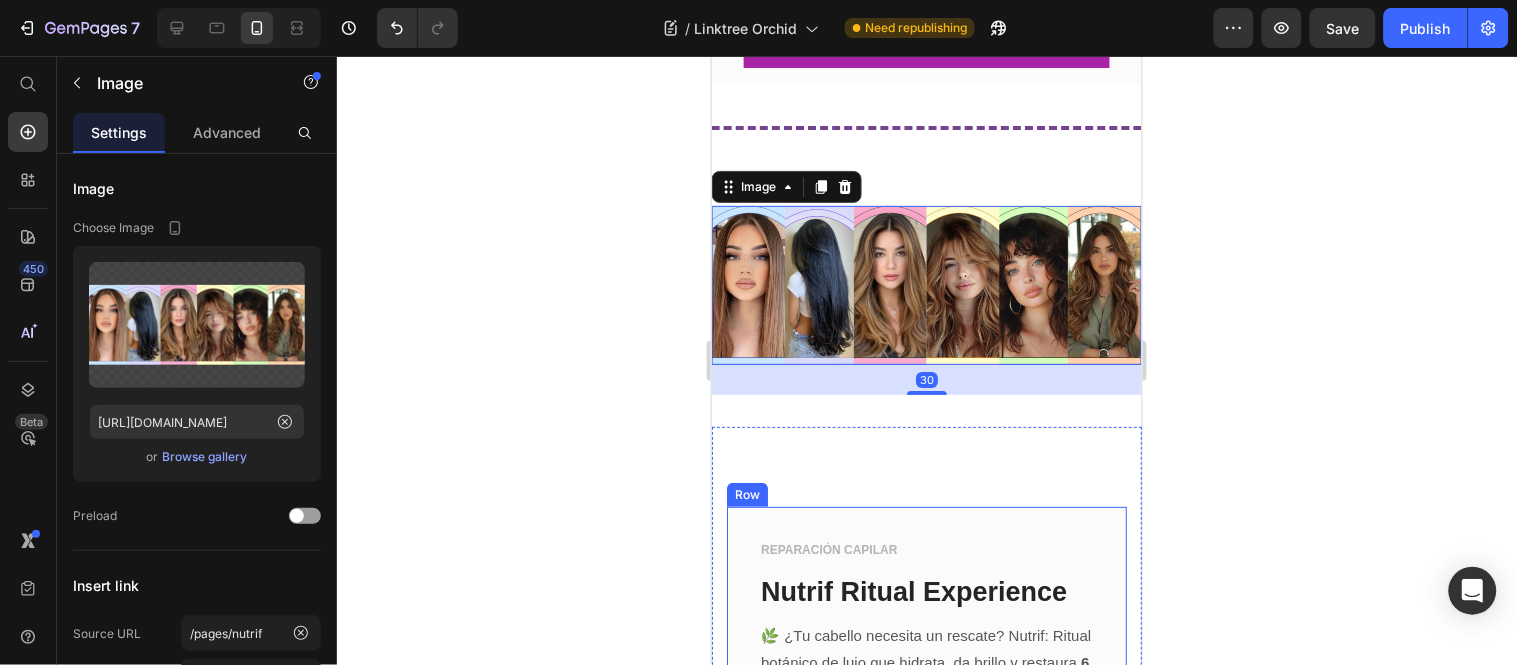 click on "REPARACIÓN CAPILAR Text block Nutrif Ritual Exp erience Text block 🌿 ¿Tu cabello necesita un rescate? Nutrif: Ritual botánico de lujo que hidrata, da brillo y restaura.  6 reparaciones diferentes.  ✨🌿 Text block 💫 Ritual de cuidado capilar Button Row" at bounding box center (926, 651) 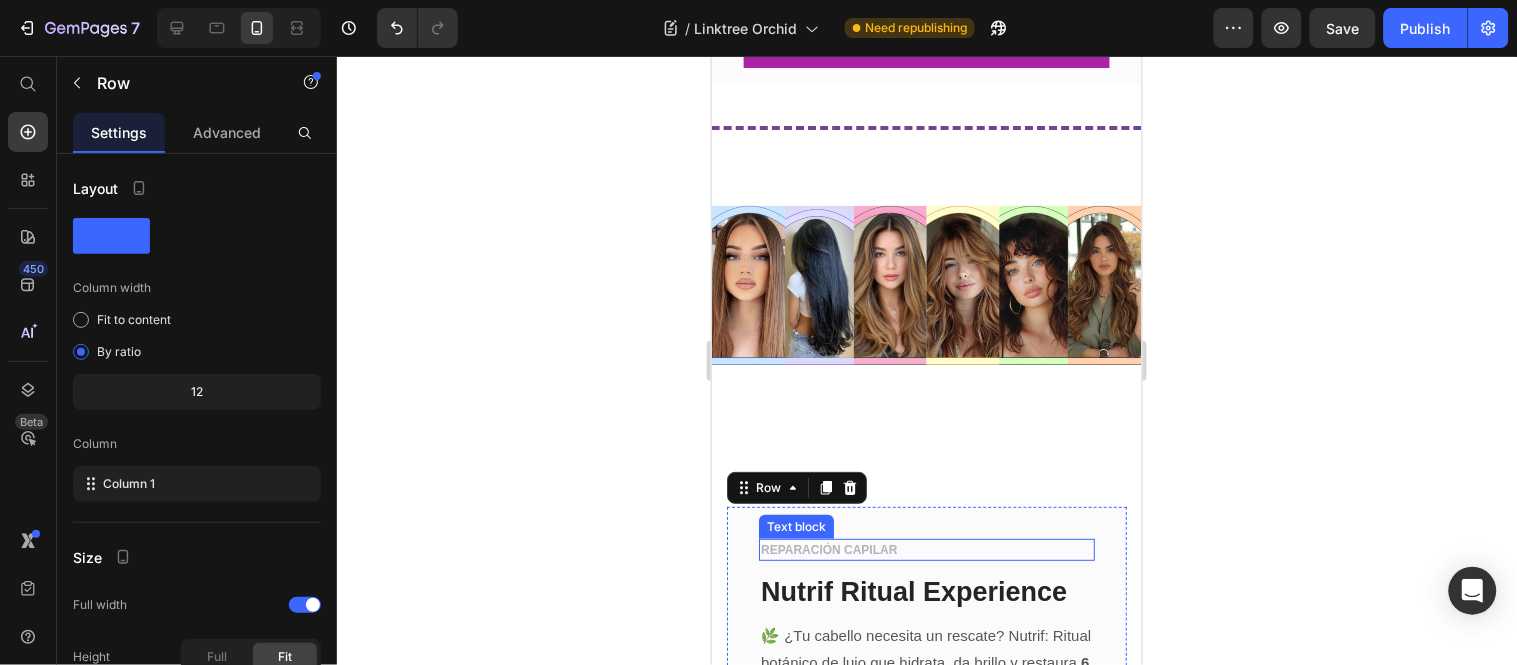 click on "REPARACIÓN CAPILAR" at bounding box center (926, 549) 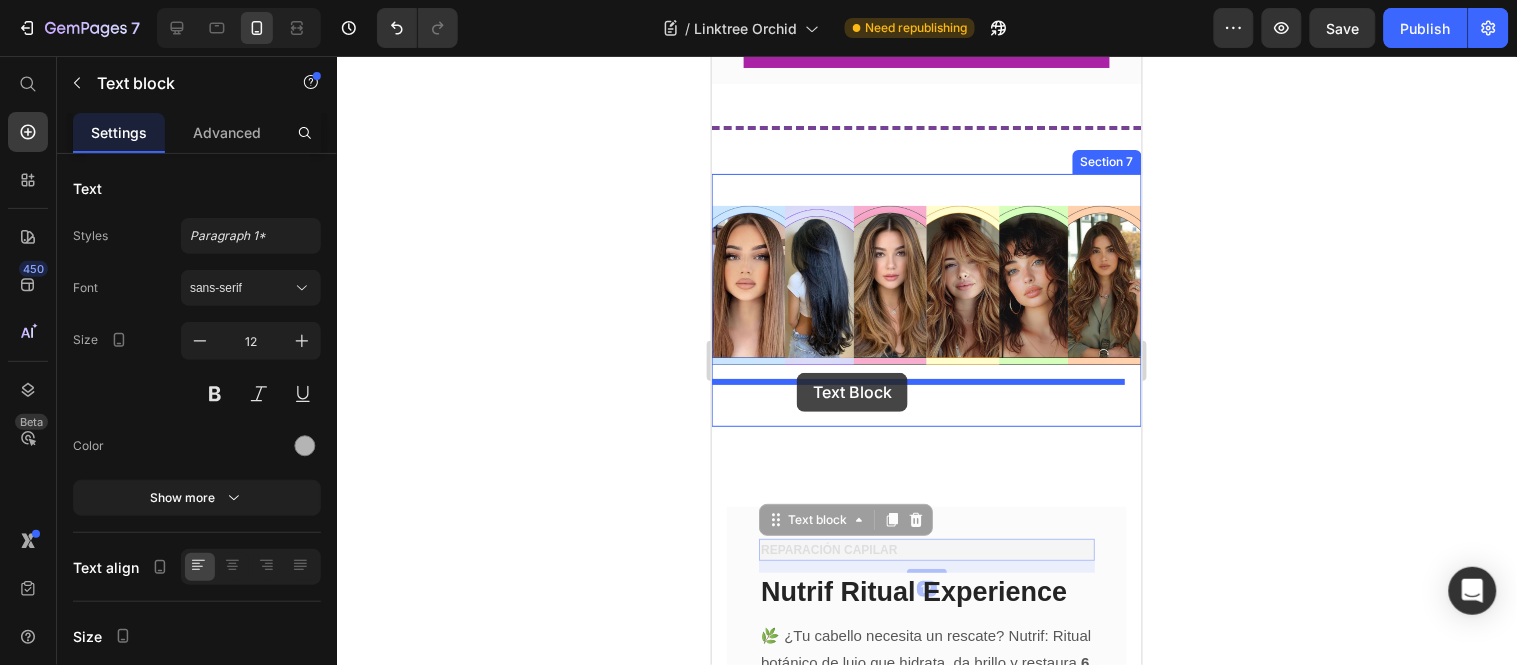 drag, startPoint x: 829, startPoint y: 514, endPoint x: 796, endPoint y: 372, distance: 145.78409 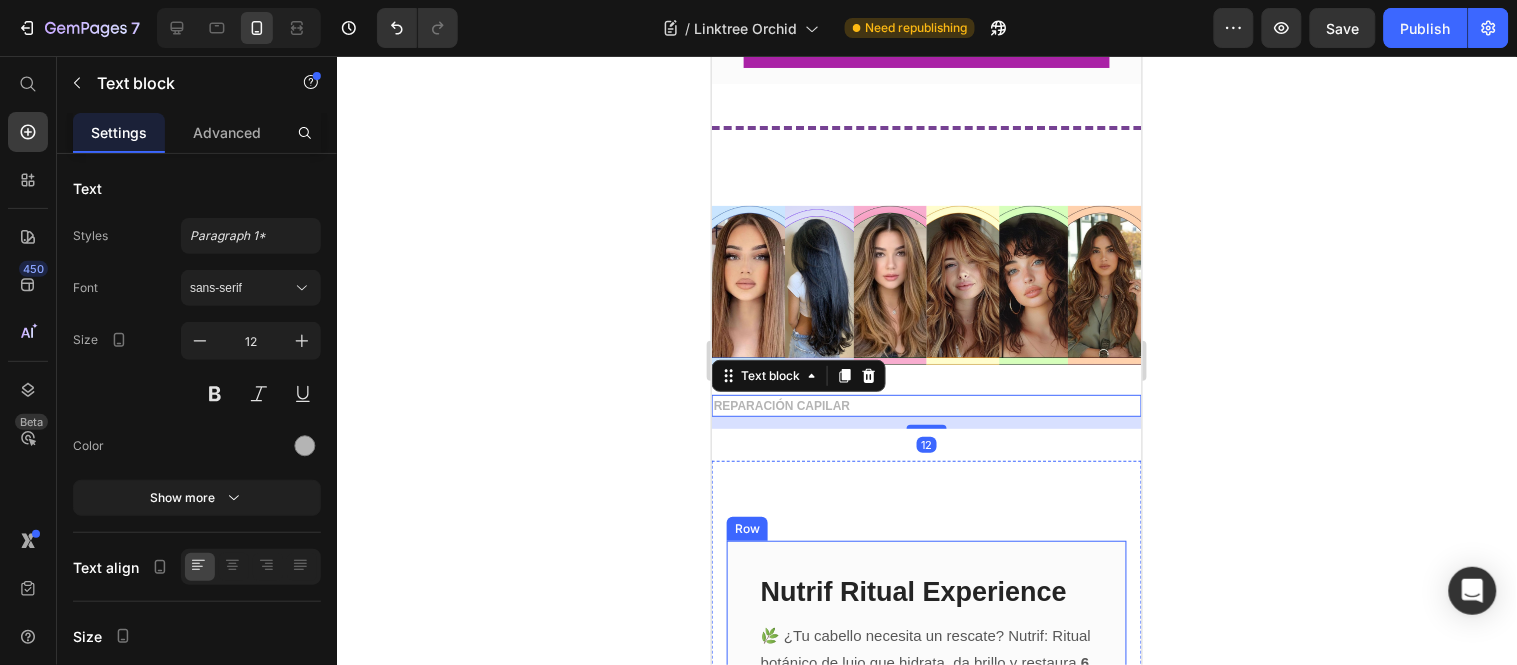 click on "Nutrif Ritual Exp erience Text block 🌿 ¿Tu cabello necesita un rescate? Nutrif: Ritual botánico de lujo que hidrata, da brillo y restaura.  6 reparaciones diferentes.  ✨🌿 Text block 💫 Ritual de cuidado capilar Button" at bounding box center (926, 676) 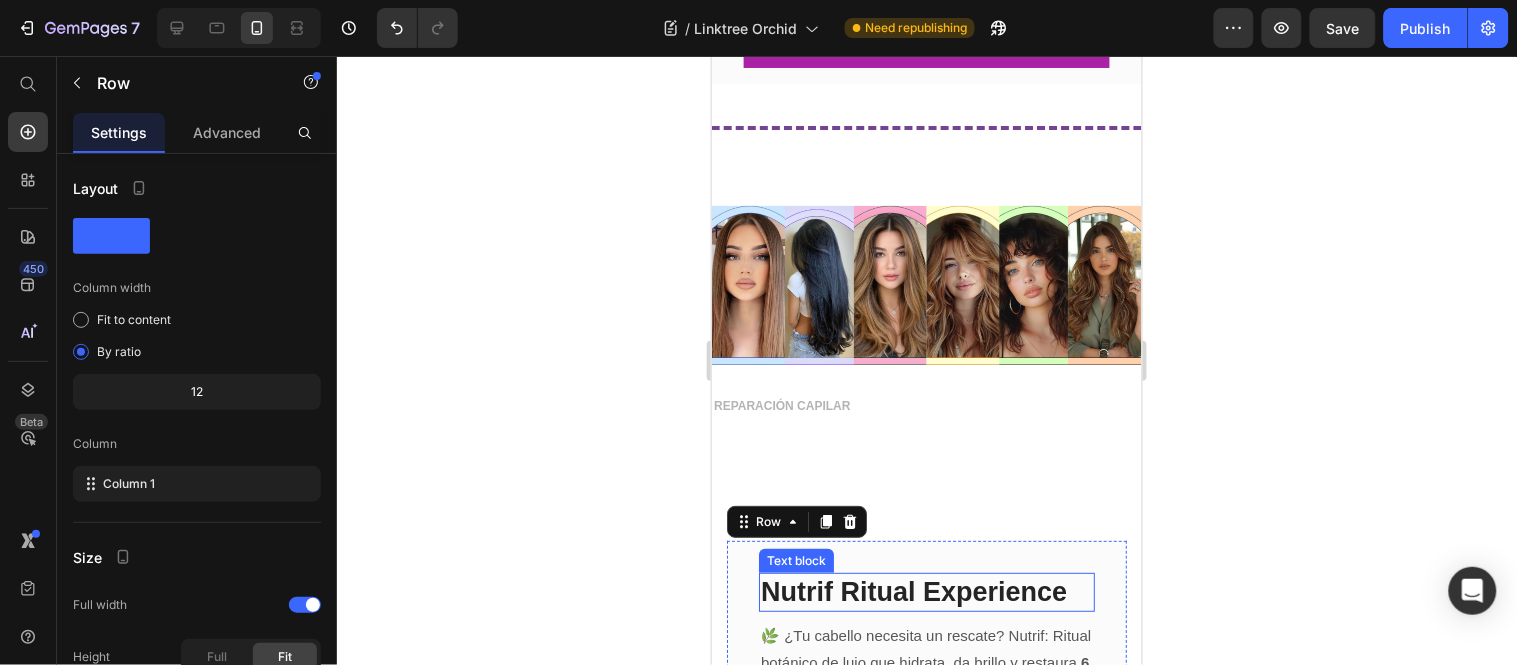 click on "Nutrif Ritual Exp" at bounding box center [866, 591] 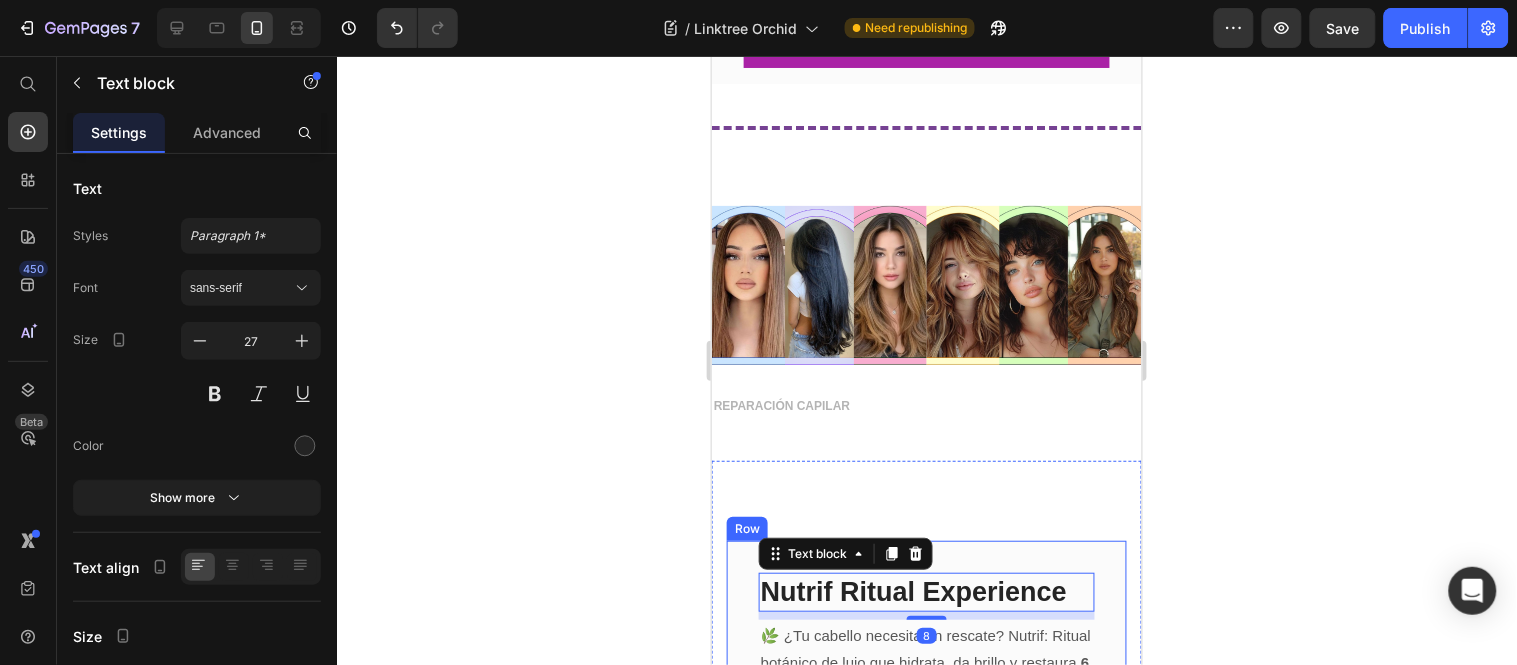 click on "Nutrif Ritual Exp erience Text block   8 🌿 ¿Tu cabello necesita un rescate? Nutrif: Ritual botánico de lujo que hidrata, da brillo y restaura.  6 reparaciones diferentes.  ✨🌿 Text block 💫 Ritual de cuidado capilar Button Row" at bounding box center (926, 668) 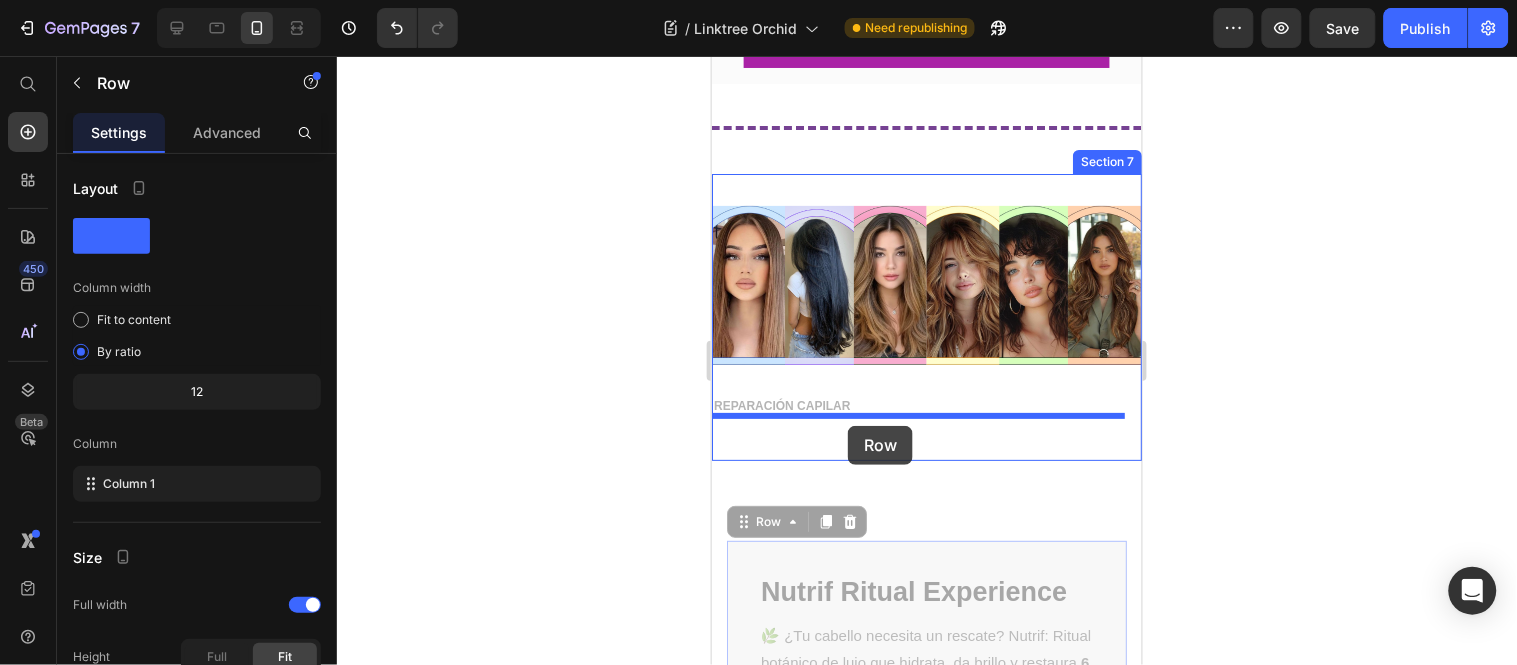 drag, startPoint x: 854, startPoint y: 553, endPoint x: 847, endPoint y: 425, distance: 128.19127 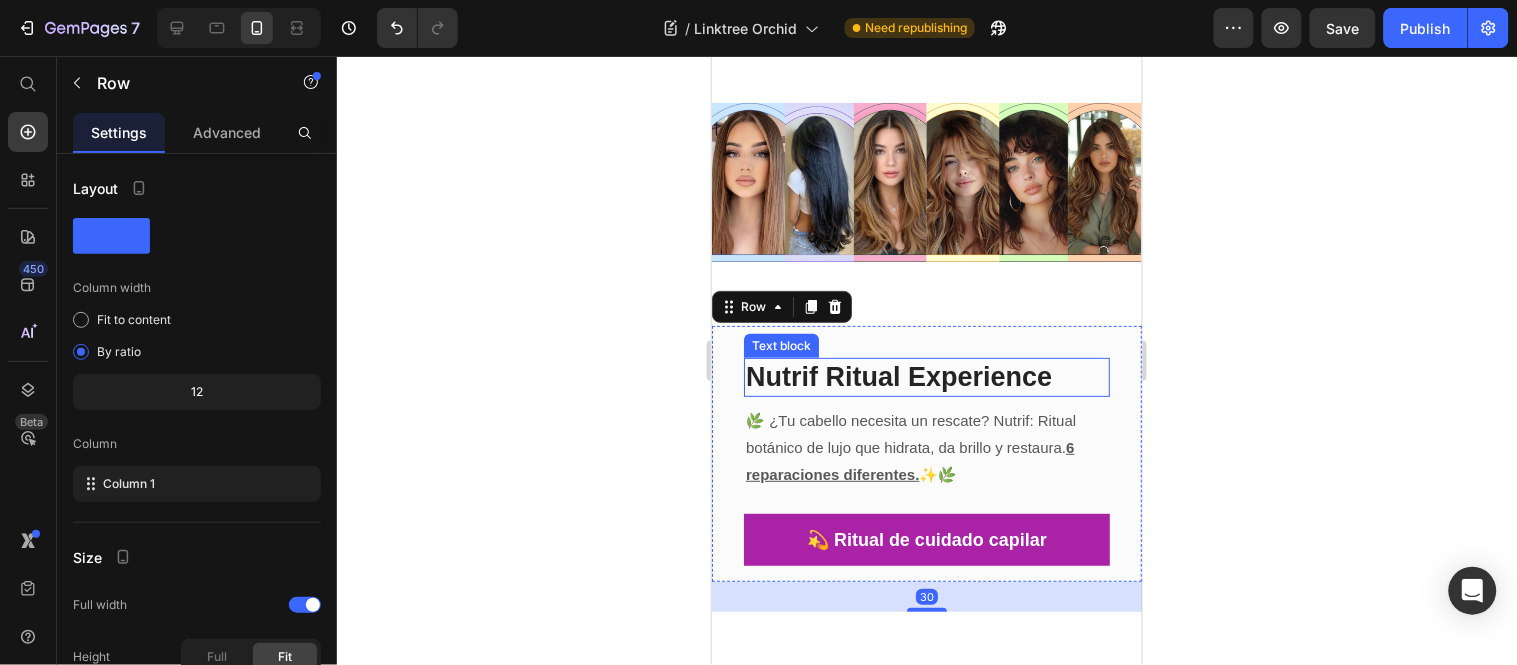 scroll, scrollTop: 1942, scrollLeft: 0, axis: vertical 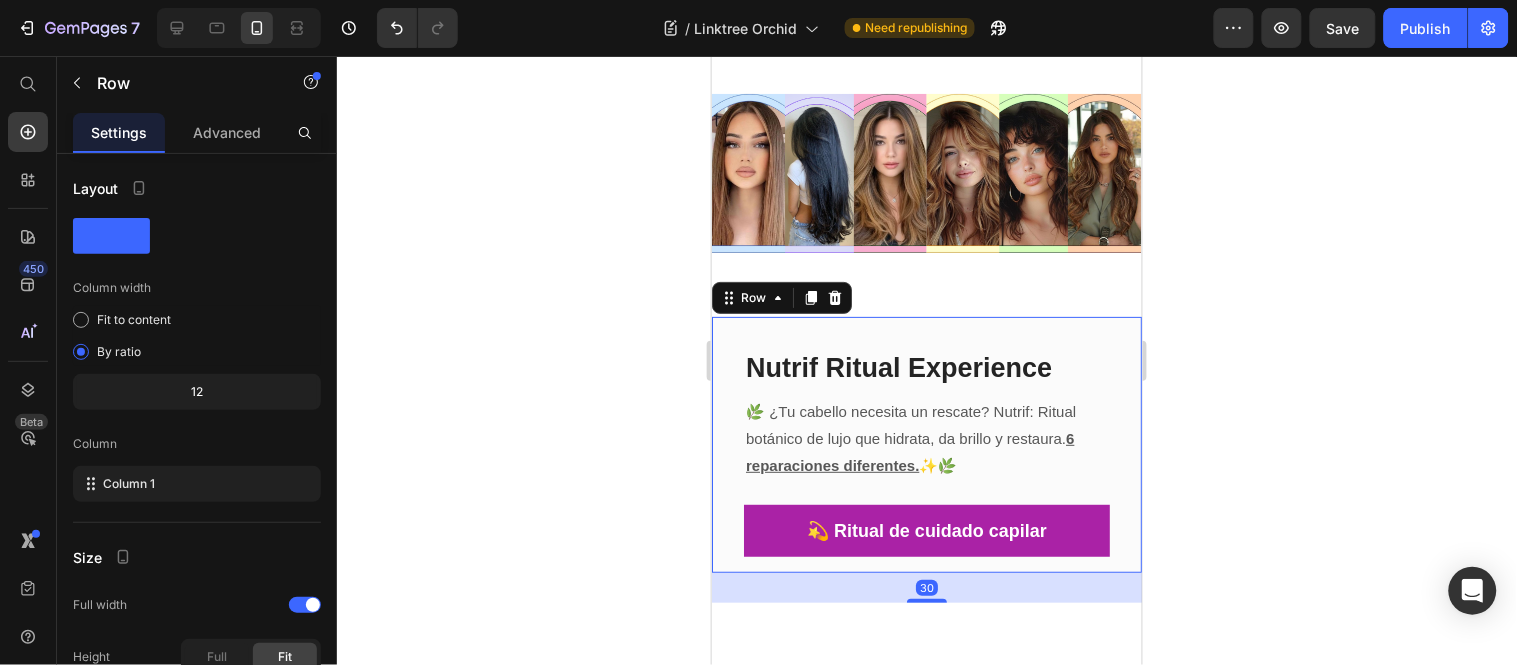 click 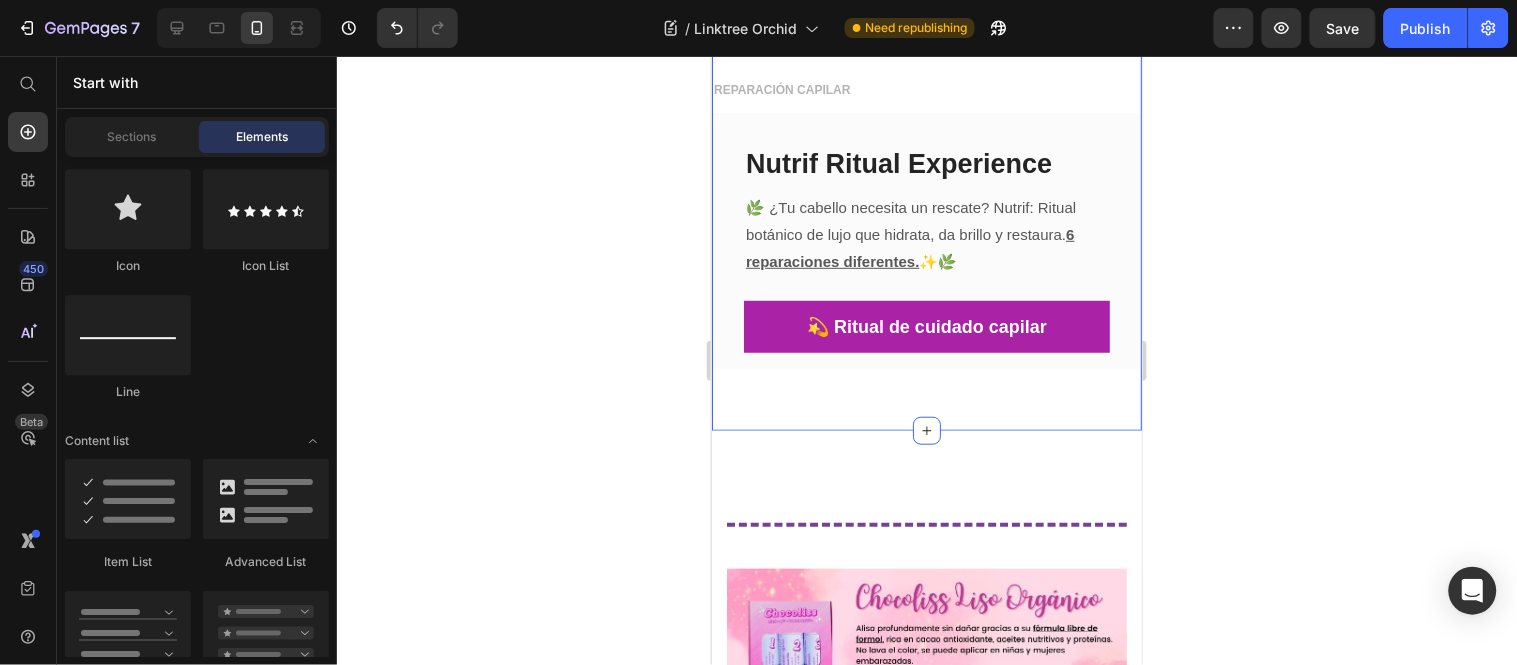 scroll, scrollTop: 2164, scrollLeft: 0, axis: vertical 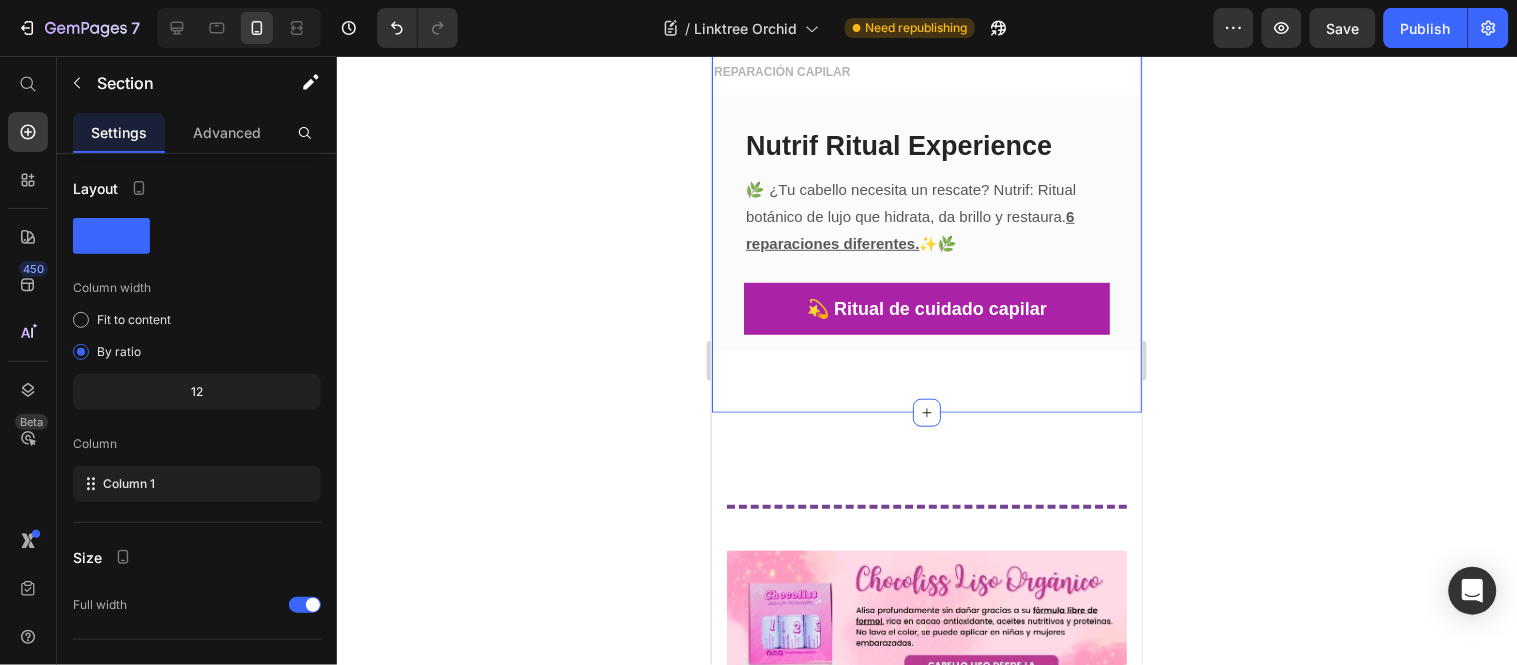 click on "Image REPARACIÓN CAPILAR Text block Nutrif Ritual Exp erience Text block 🌿 ¿Tu cabello necesita un rescate? Nutrif: Ritual botánico de lujo que hidrata, da brillo y restaura.  6 reparaciones diferentes.  ✨🌿 Text block 💫 Ritual de cuidado capilar Button Row Section 7   You can create reusable sections Create Theme Section AI Content Write with GemAI What would you like to describe here? Tone and Voice Persuasive Product Show more Generate" at bounding box center (926, 126) 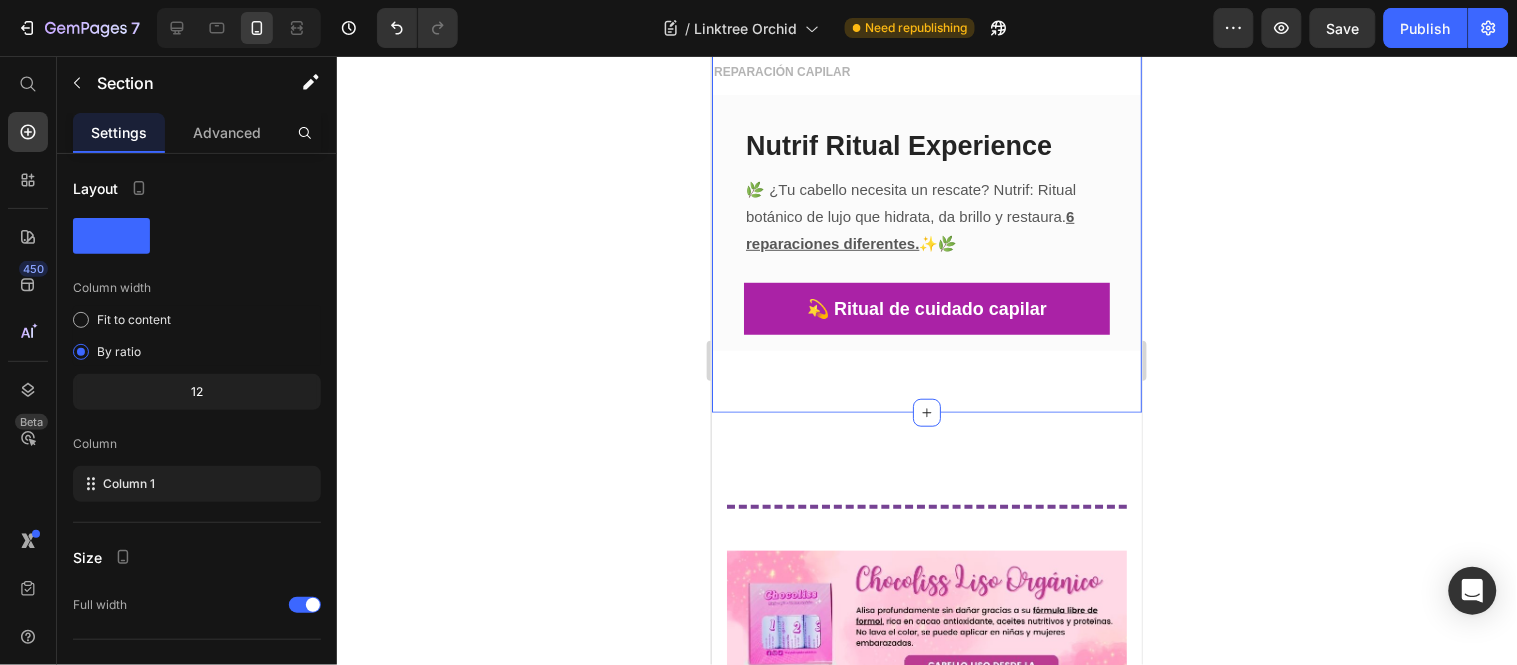 click on "Image REPARACIÓN CAPILAR Text block Nutrif Ritual Exp erience Text block 🌿 ¿Tu cabello necesita un rescate? Nutrif: Ritual botánico de lujo que hidrata, da brillo y restaura.  6 reparaciones diferentes.  ✨🌿 Text block 💫 Ritual de cuidado capilar Button Row Section 7   You can create reusable sections Create Theme Section AI Content Write with GemAI What would you like to describe here? Tone and Voice Persuasive Product Prensa Hoja Dorada Show more Generate" at bounding box center [926, 126] 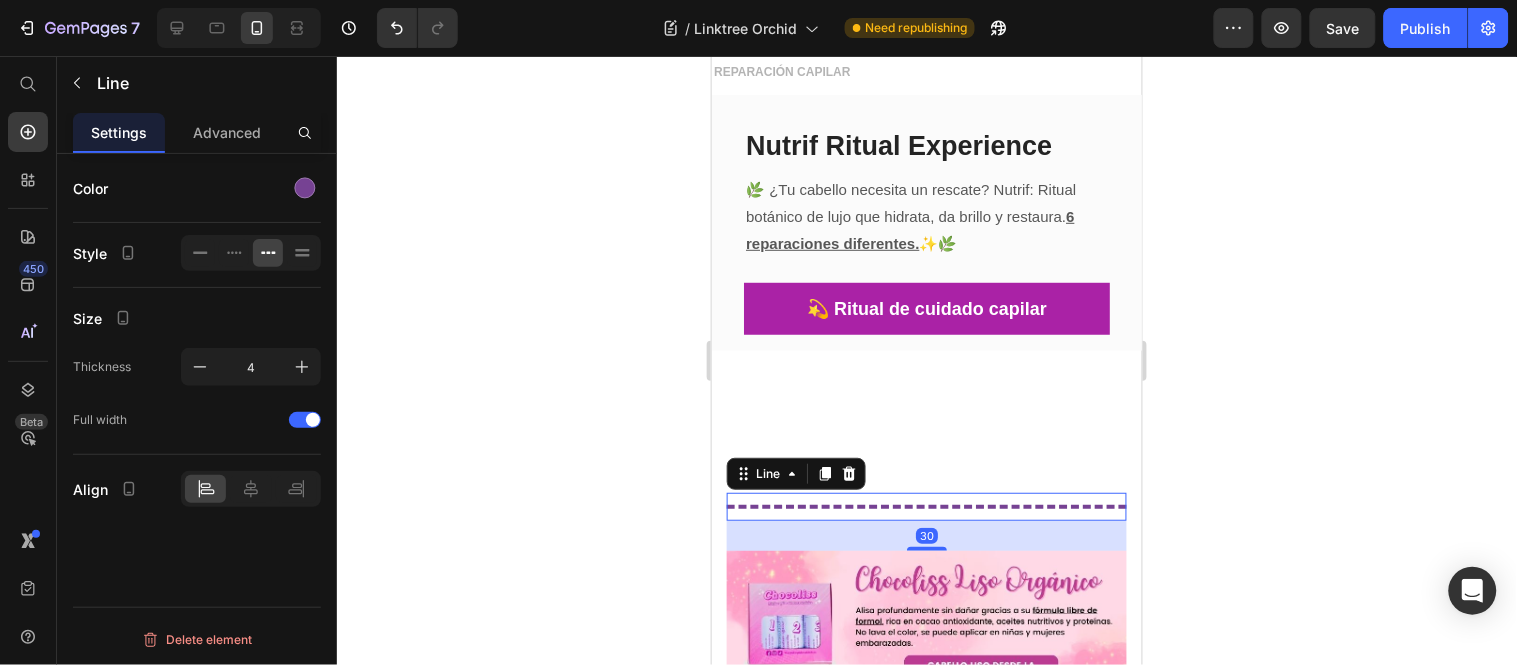 click at bounding box center [926, 506] 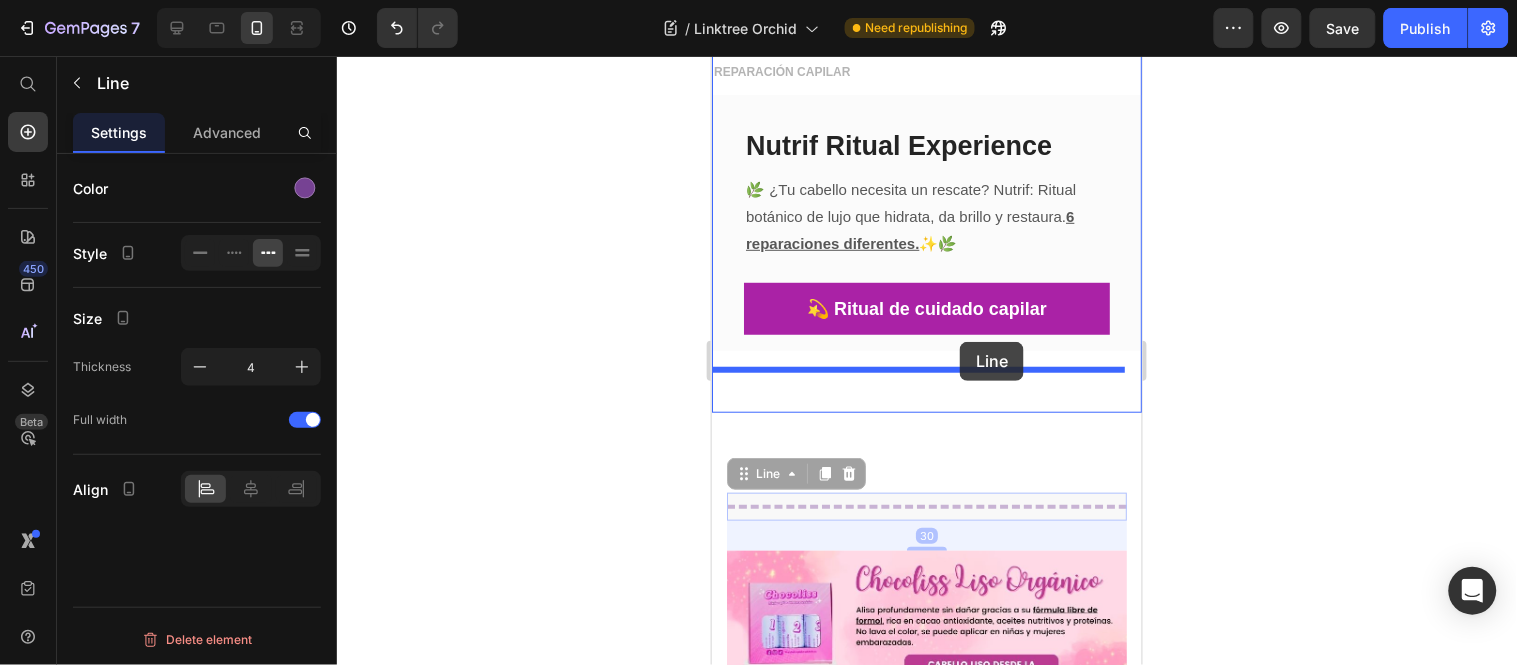 drag, startPoint x: 951, startPoint y: 493, endPoint x: 959, endPoint y: 341, distance: 152.21039 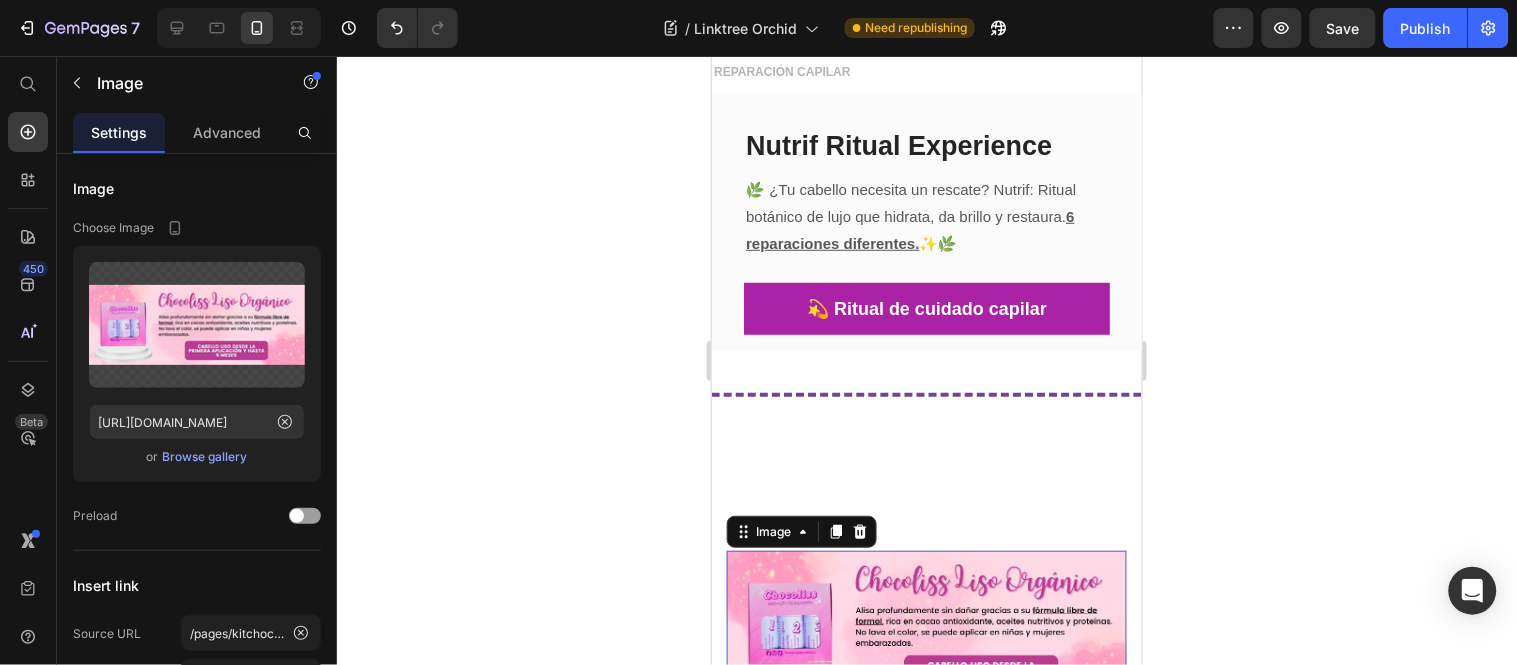 click at bounding box center (926, 624) 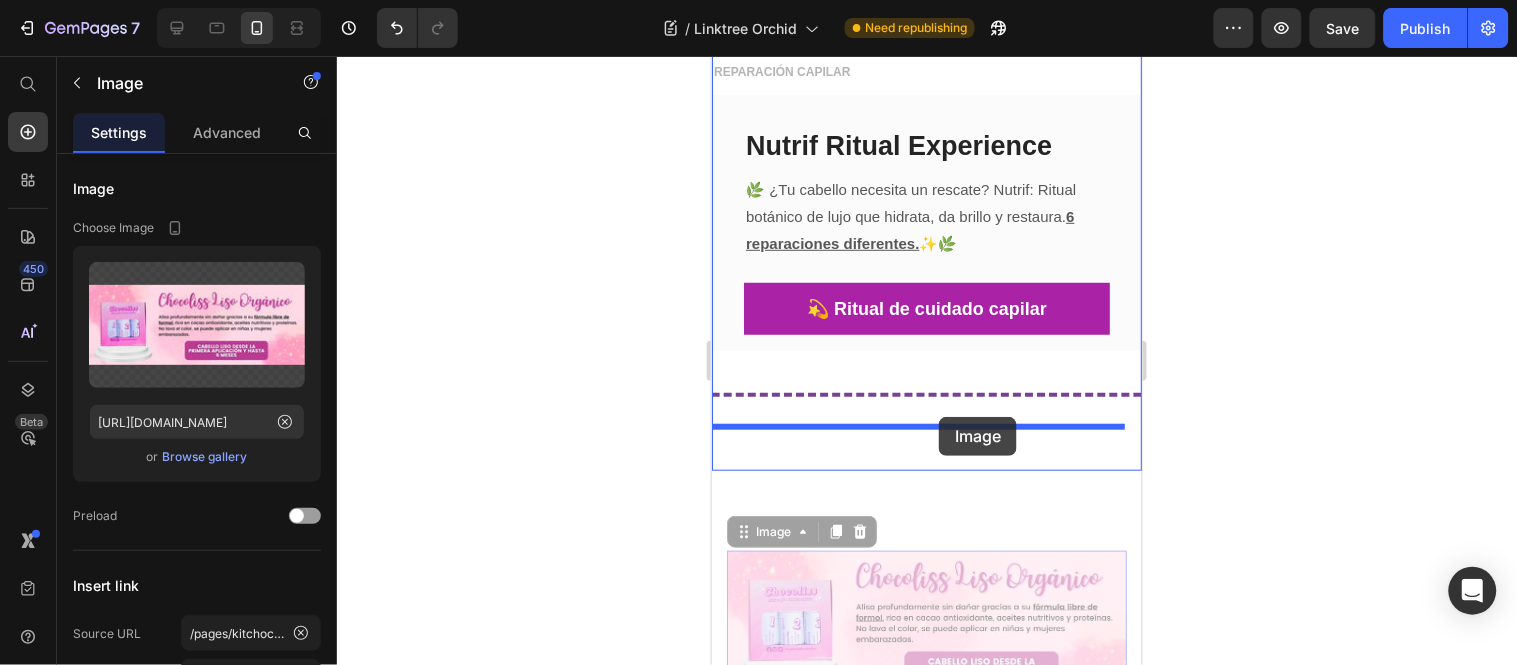 drag, startPoint x: 947, startPoint y: 571, endPoint x: 937, endPoint y: 416, distance: 155.32225 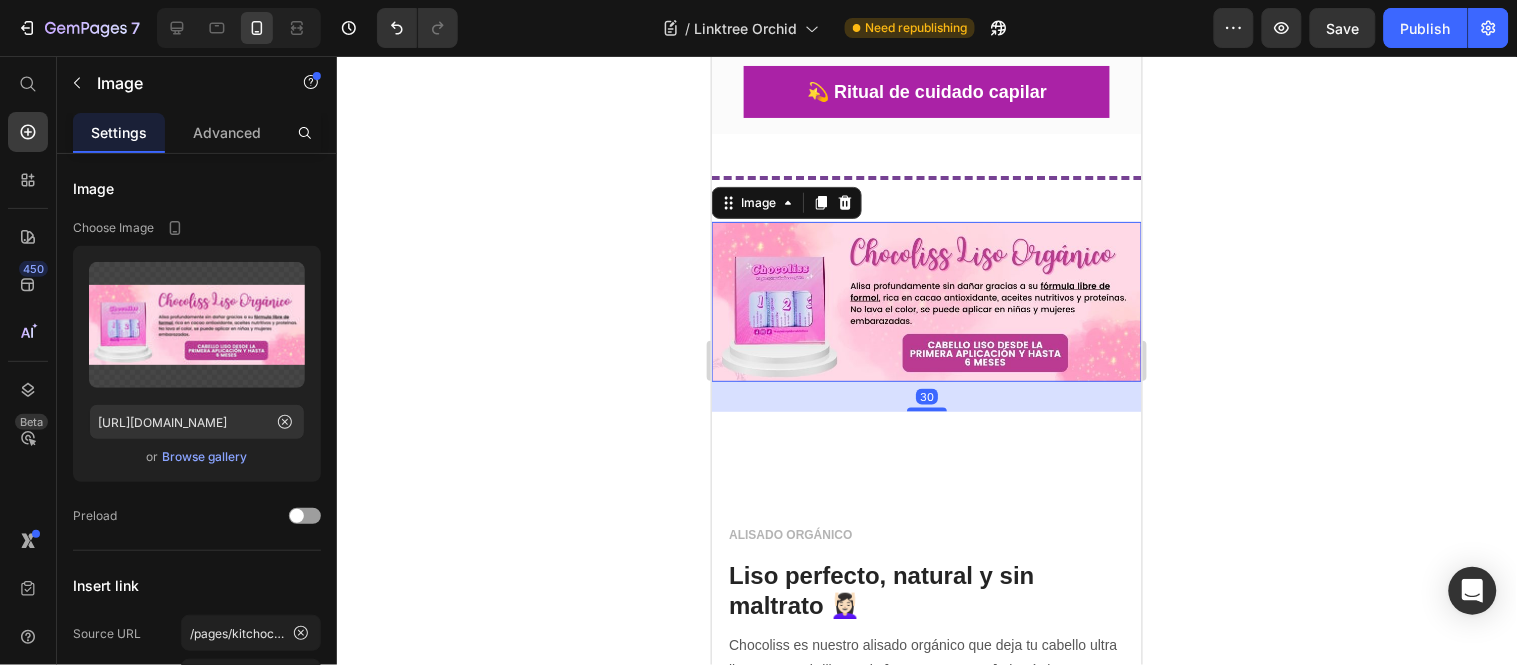 scroll, scrollTop: 2386, scrollLeft: 0, axis: vertical 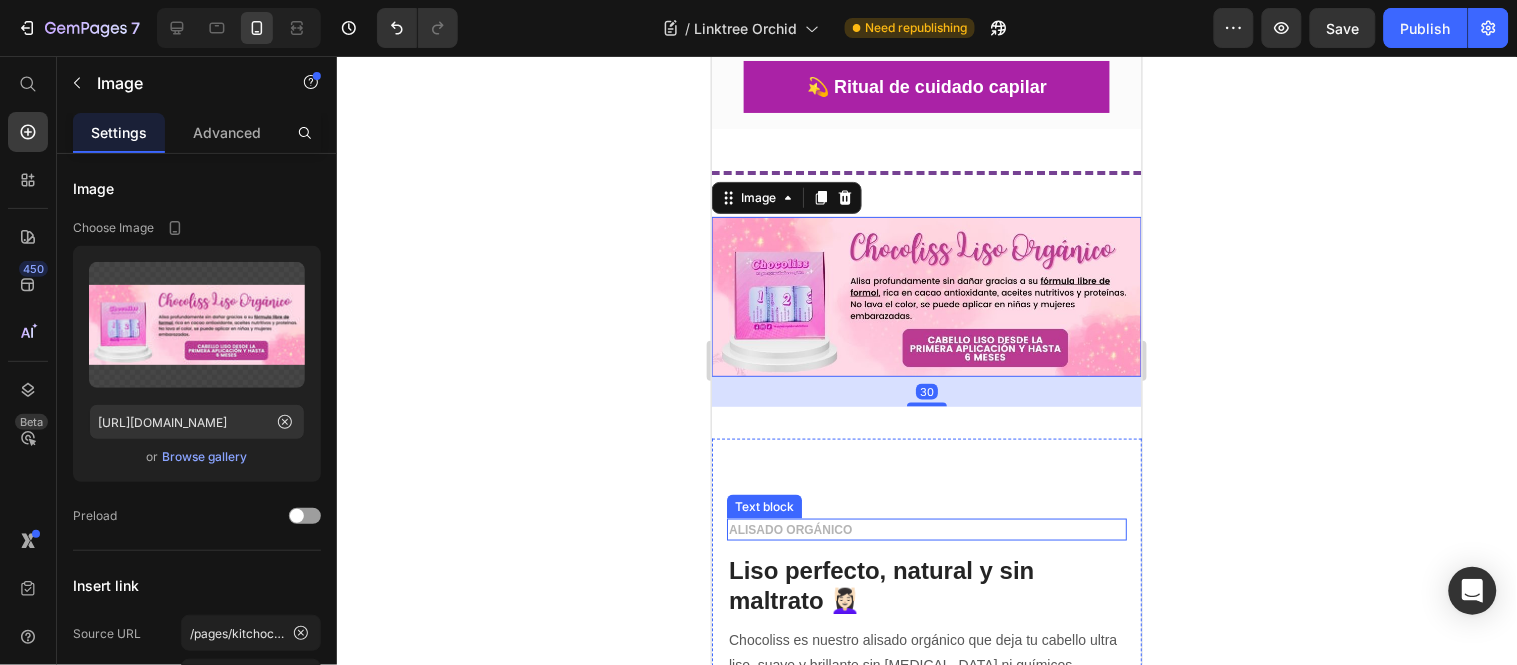 click on "Liso perfecto, natural y sin maltrato 💆🏻‍♀️" at bounding box center (926, 585) 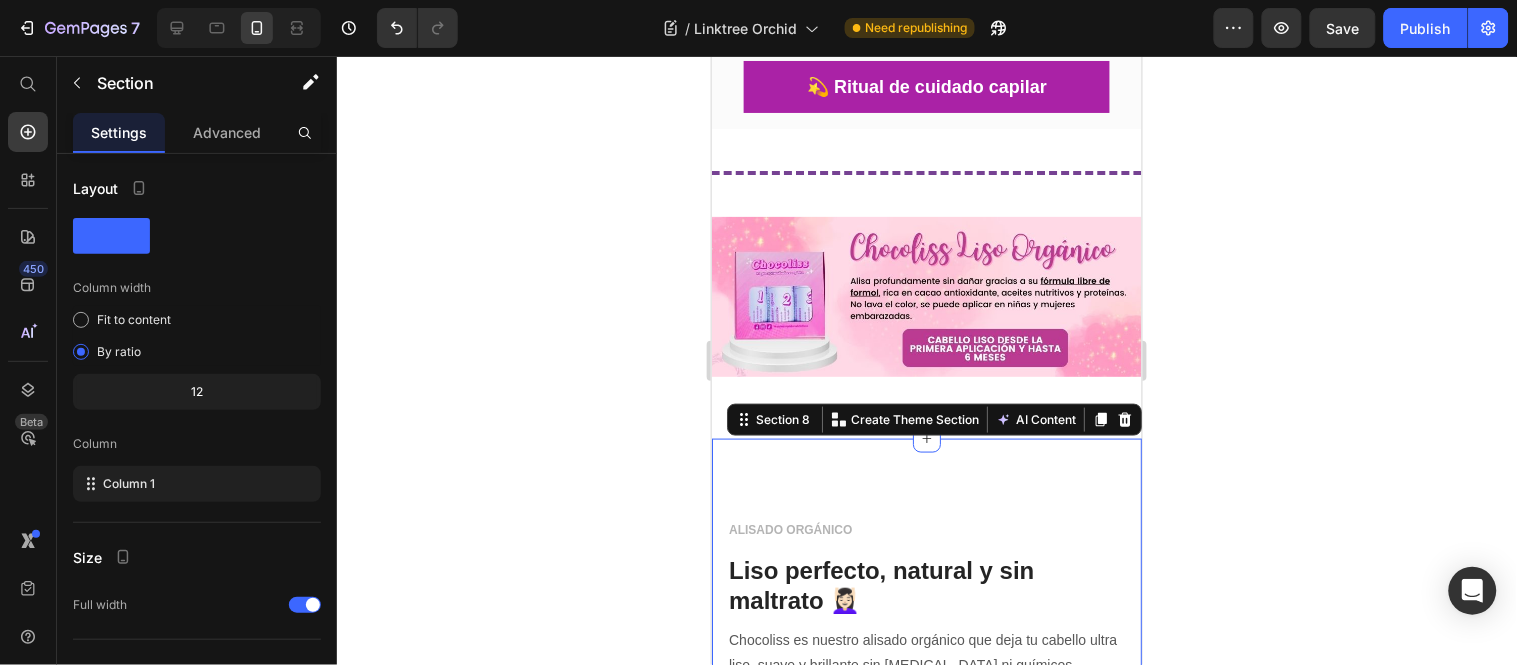 click on "ALISADO ORGÁNICO Text block Liso perfecto, natural y sin maltrato 💆🏻‍♀️ Text block Chocoliss es nuestro alisado orgánico que deja tu cabello ultra liso, suave y brillante sin formol ni químicos agresivos. 🍃 Ideal para cabellos rebeldes o con frizz. 🌿 Fórmula sin Formol, vegana, segura y con aroma delicioso a chocolate. ¡Lucí un liso saludable que se nota y se siente! Text block 🍫 Ver Chocoliss Button Row                Title Line Image MEDICADO Text block Adiós a la caspa🌿 Text block Shampoo intensivo que combate la caspa, calma la picazón y purifica el cuero cabelludo sin resecar tu melena. ¡Resultados visibles desde las primeras aplicaciones! Text block 💧 Solución anticaspa ya Button Row                Title Line Image MEDICADO Text block Text block Shampoo intensivo que combate la caspa, calma la picazón y purifica el cuero cabelludo sin resecar tu melena. ¡Resultados visibles desde las primeras aplicaciones! Text block 💧 Probar MedClear Grasa Button Row Title Line" at bounding box center [926, 2136] 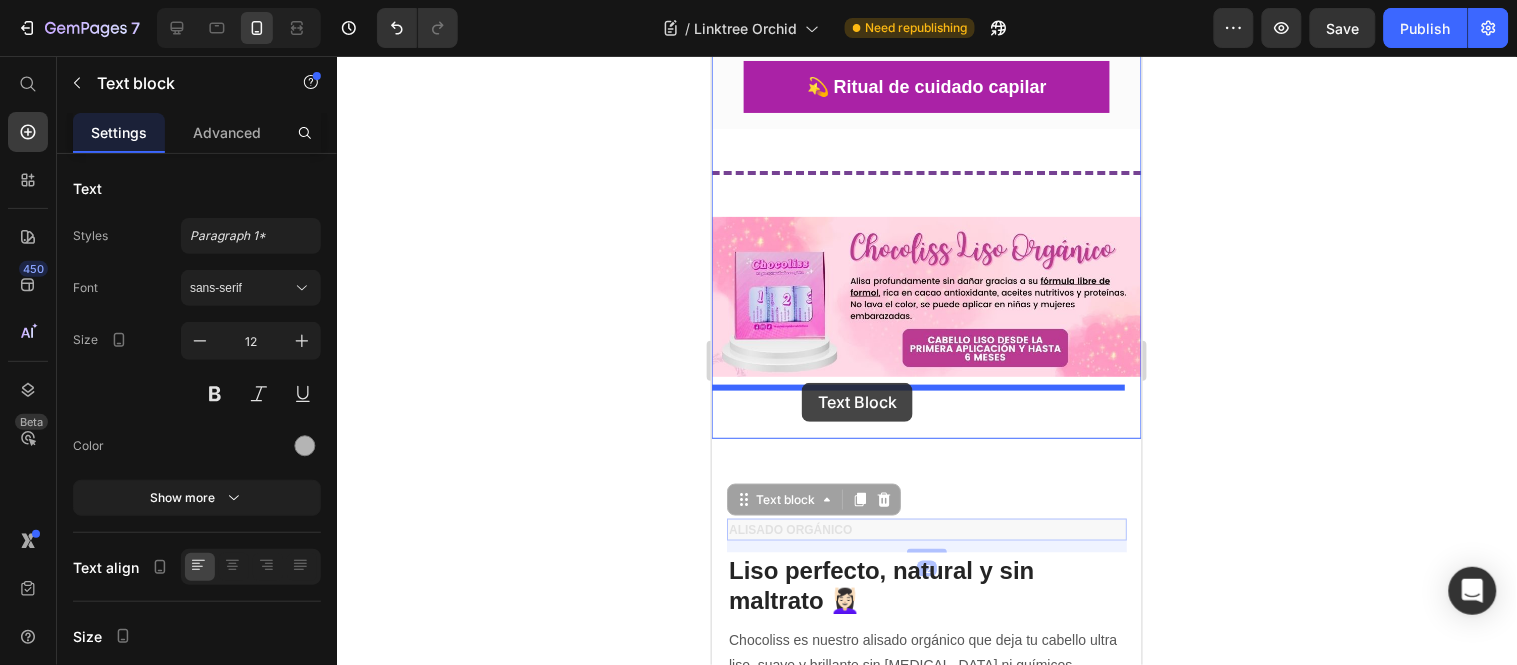 drag, startPoint x: 816, startPoint y: 507, endPoint x: 801, endPoint y: 382, distance: 125.89678 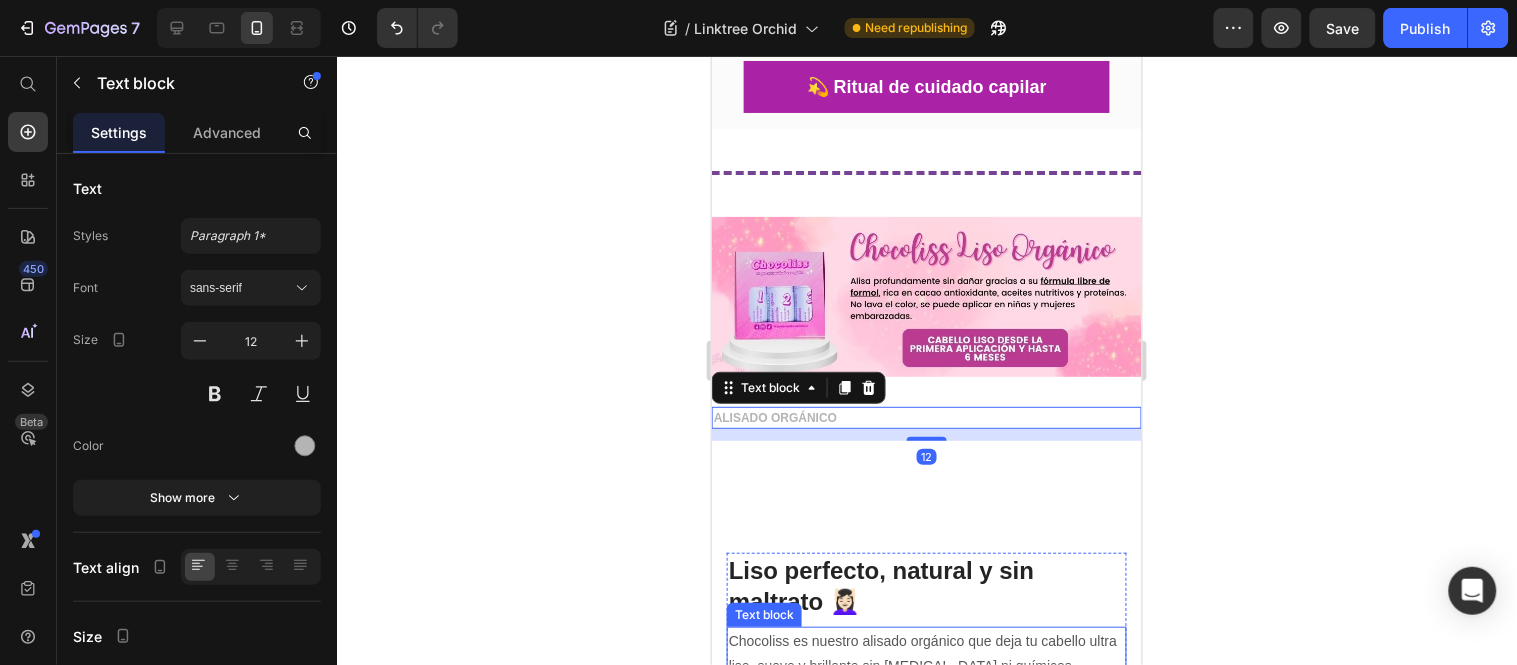 click on "Chocoliss es nuestro alisado orgánico que deja tu cabello ultra liso, suave y brillante sin formol ni químicos agresivos. 🍃 Ideal para cabellos rebeldes o con frizz. 🌿 Fórmula sin Formol, vegana, segura y con aroma delicioso a chocolate. ¡Lucí un liso saludable que se nota y se siente!" at bounding box center (926, 716) 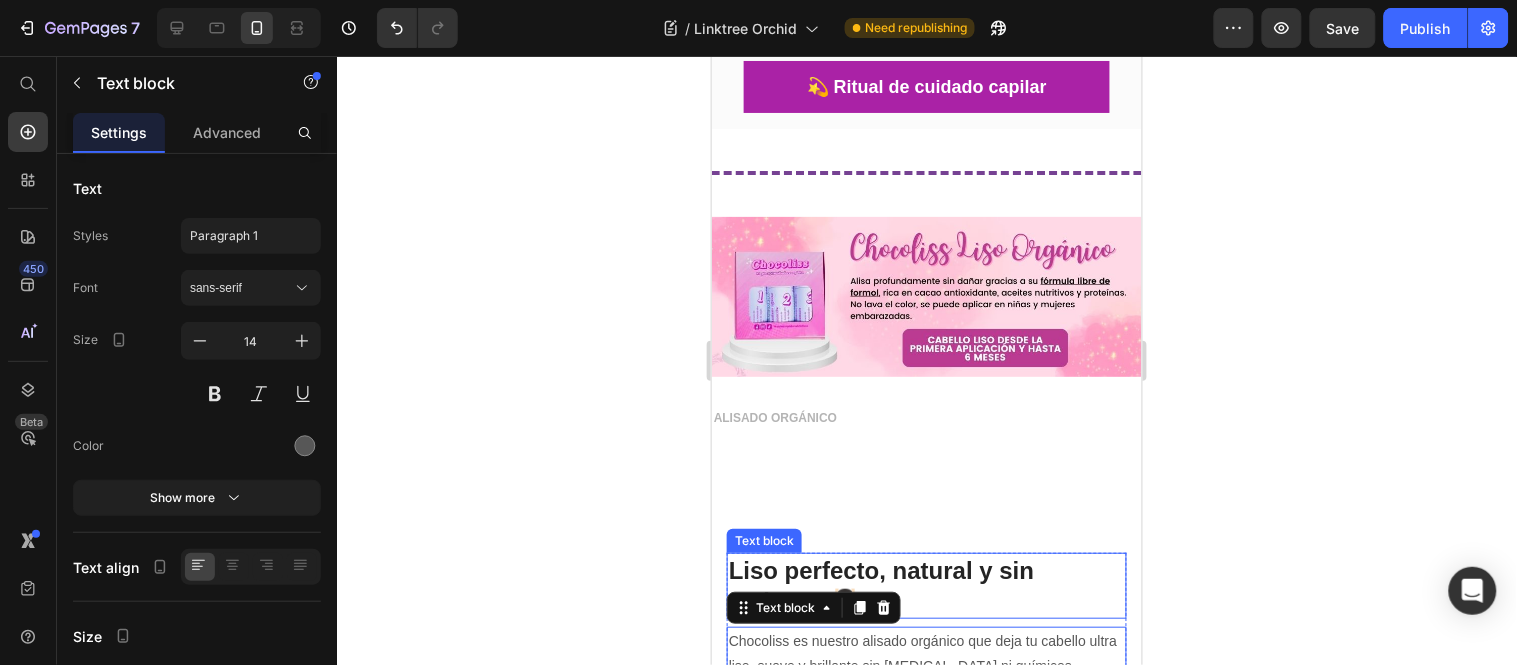 click on "Liso perfecto, natural y sin maltrato 💆🏻‍♀️" at bounding box center [926, 585] 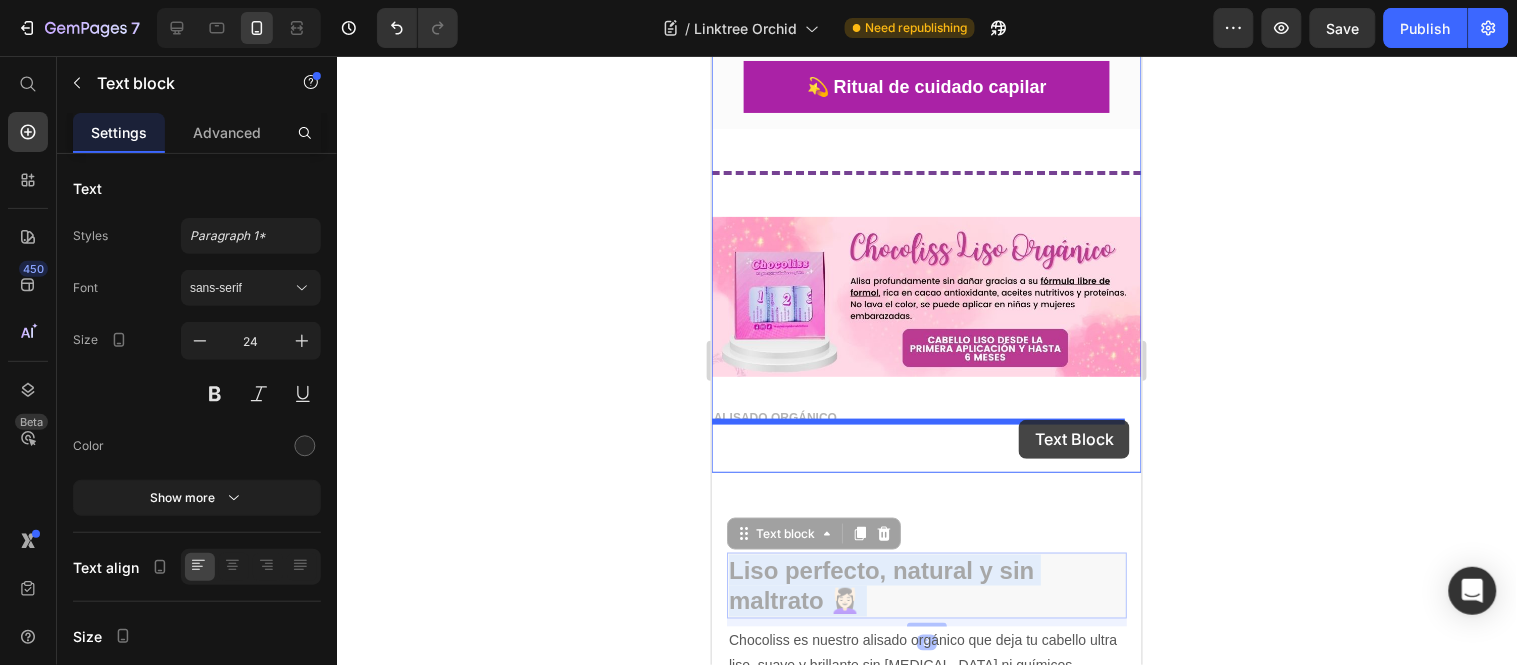 drag, startPoint x: 1066, startPoint y: 540, endPoint x: 1018, endPoint y: 419, distance: 130.17296 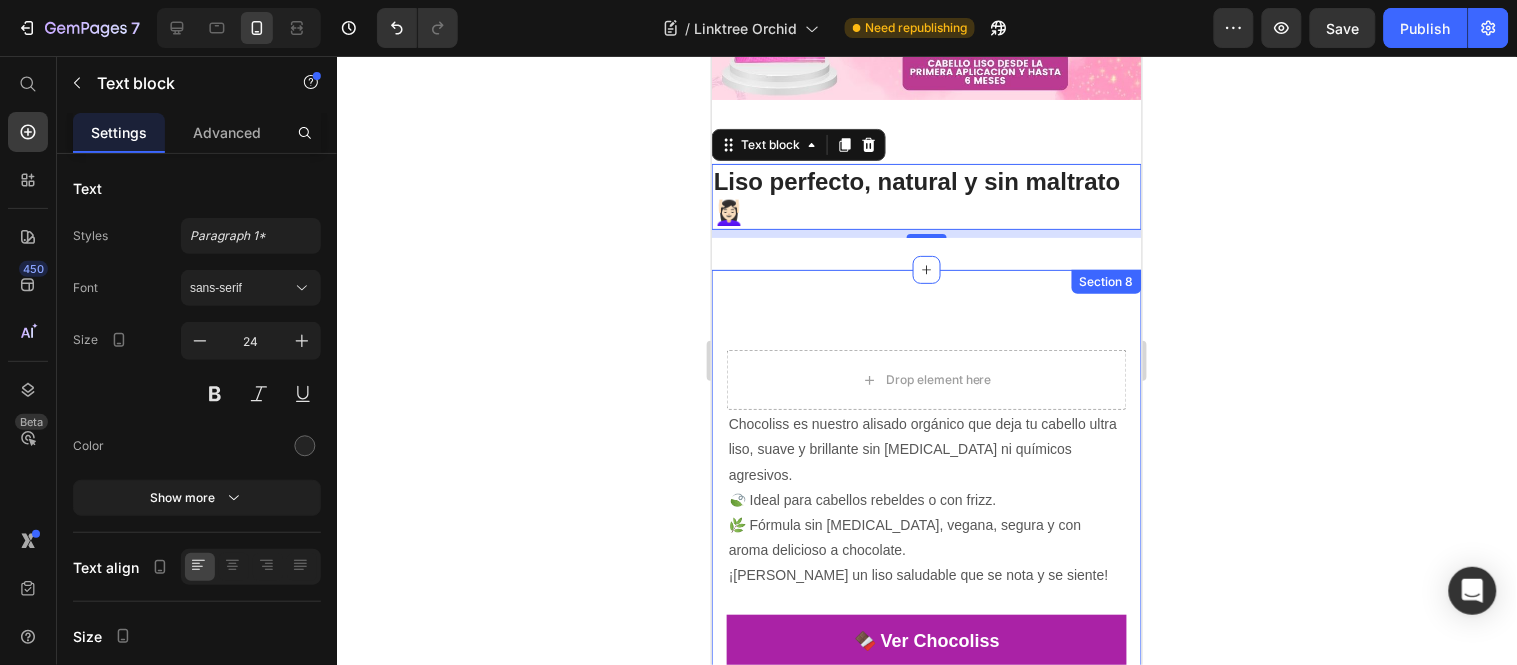 scroll, scrollTop: 2608, scrollLeft: 0, axis: vertical 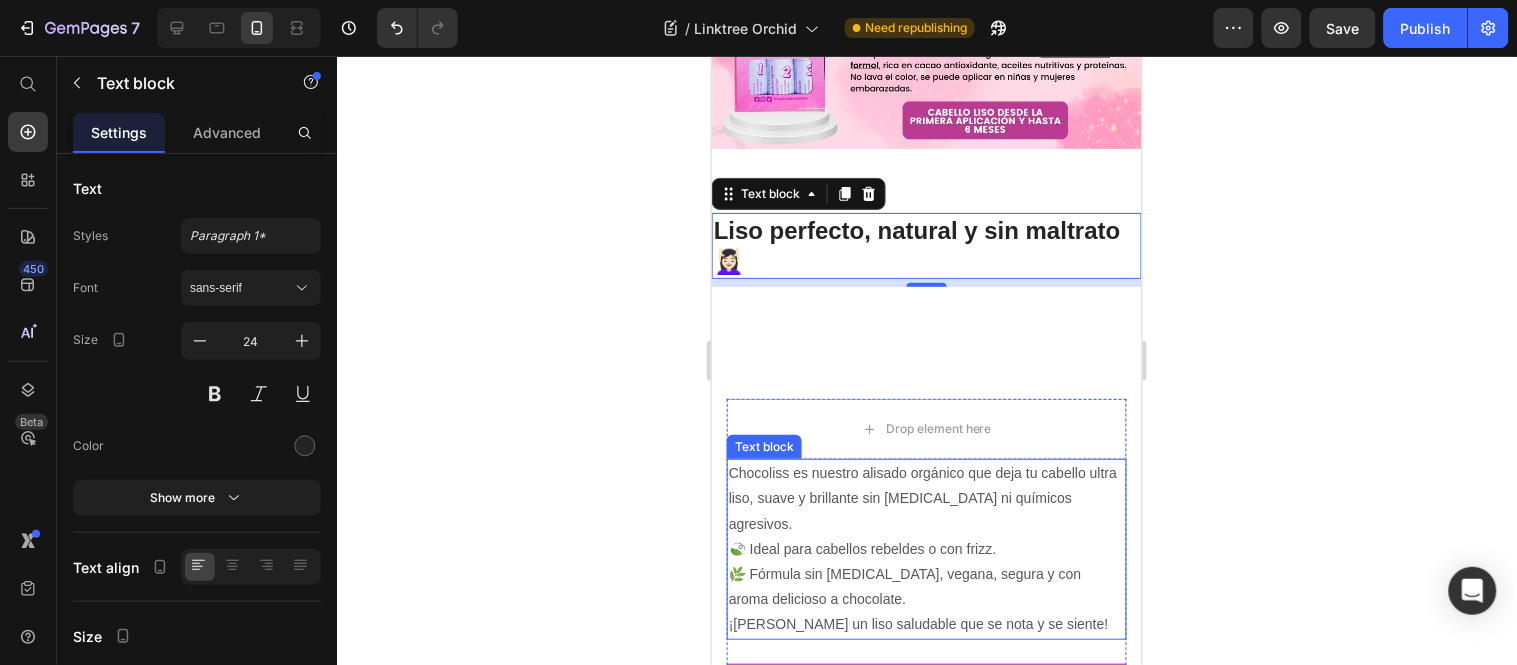 click on "Text block" at bounding box center (763, 446) 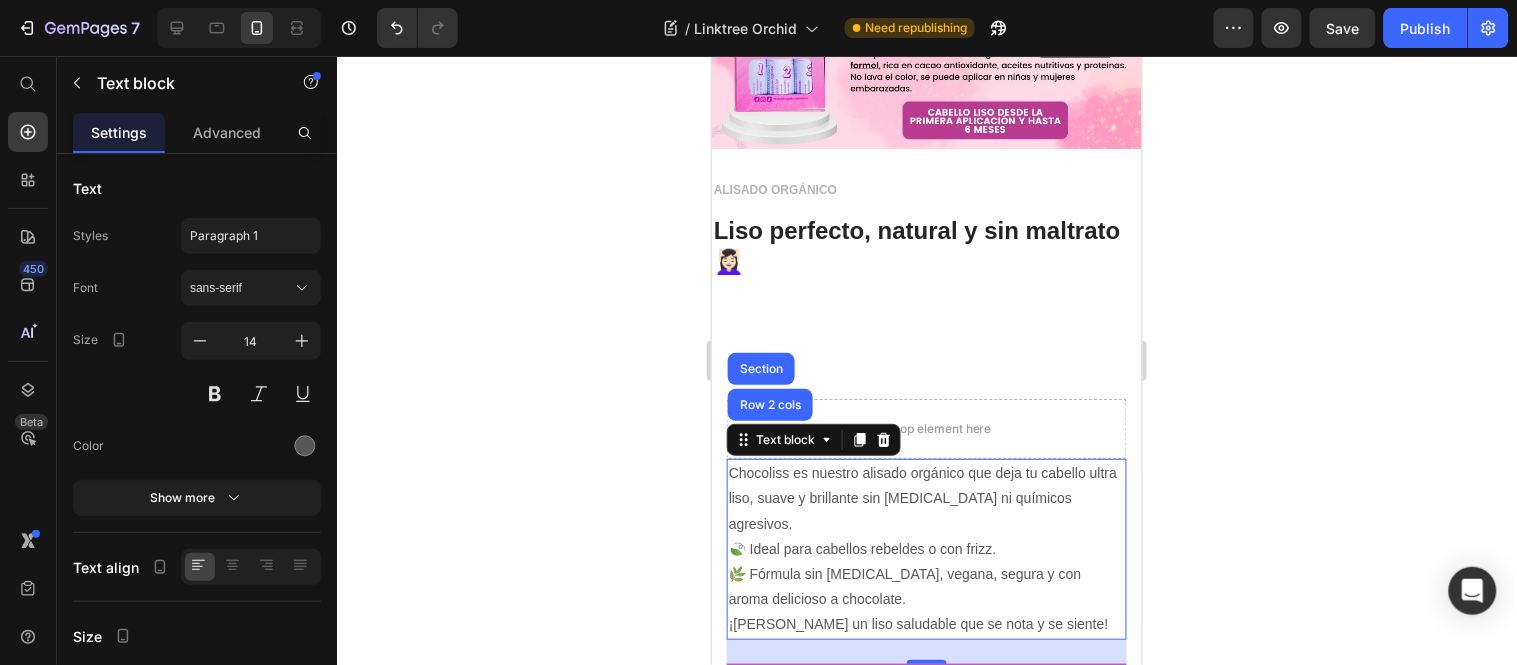 click on "Chocoliss es nuestro alisado orgánico que deja tu cabello ultra liso, suave y brillante sin formol ni químicos agresivos. 🍃 Ideal para cabellos rebeldes o con frizz. 🌿 Fórmula sin Formol, vegana, segura y con aroma delicioso a chocolate. ¡Lucí un liso saludable que se nota y se siente!" at bounding box center [926, 548] 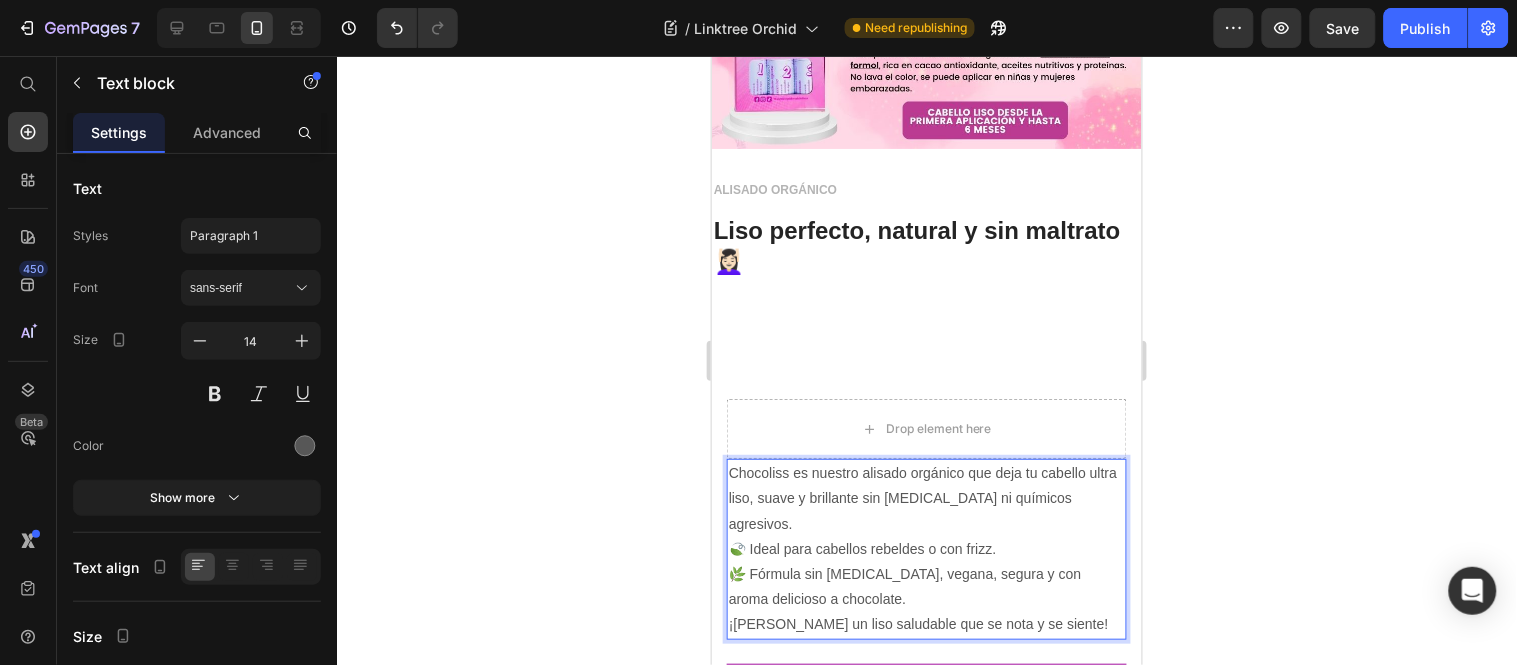 click on "Chocoliss es nuestro alisado orgánico que deja tu cabello ultra liso, suave y brillante sin formol ni químicos agresivos. 🍃 Ideal para cabellos rebeldes o con frizz. 🌿 Fórmula sin Formol, vegana, segura y con aroma delicioso a chocolate. ¡Lucí un liso saludable que se nota y se siente!" at bounding box center (926, 548) 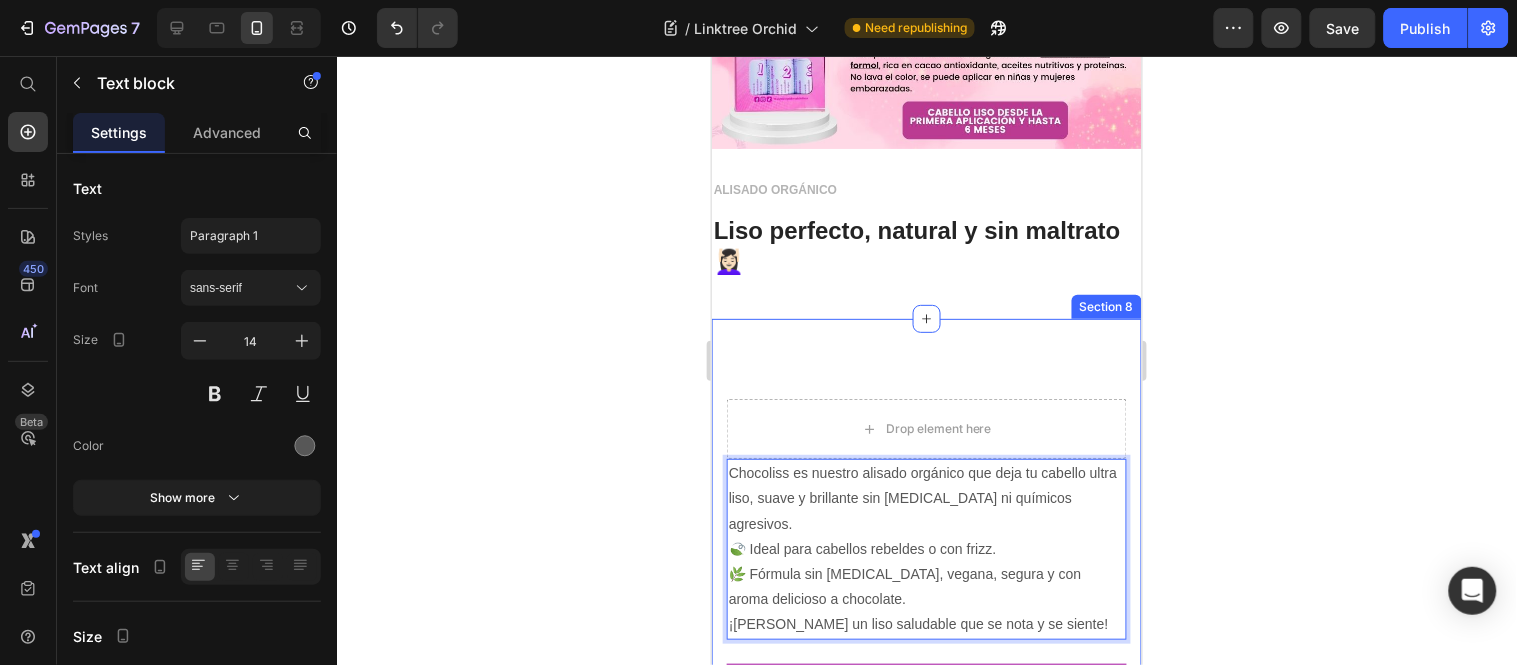 click 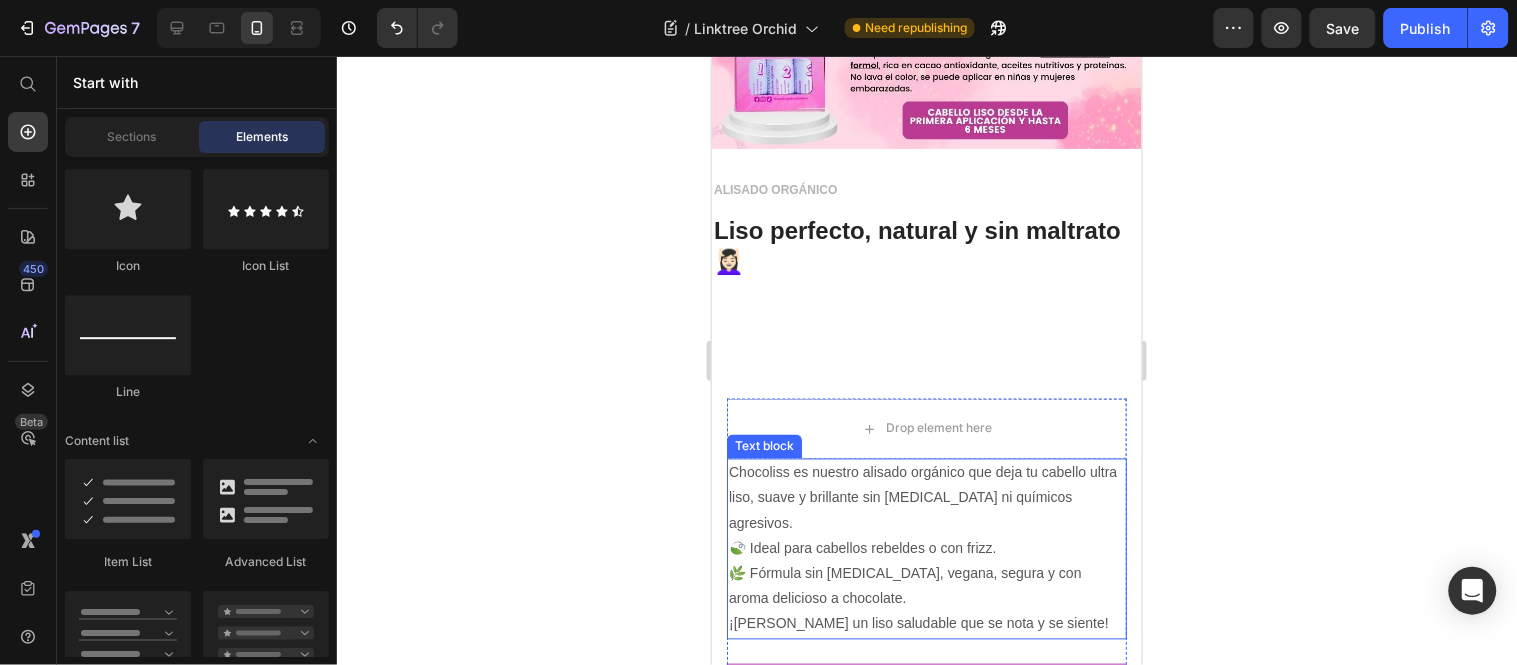 click on "Chocoliss es nuestro alisado orgánico que deja tu cabello ultra liso, suave y brillante sin formol ni químicos agresivos. 🍃 Ideal para cabellos rebeldes o con frizz. 🌿 Fórmula sin Formol, vegana, segura y con aroma delicioso a chocolate. ¡Lucí un liso saludable que se nota y se siente!" at bounding box center (926, 548) 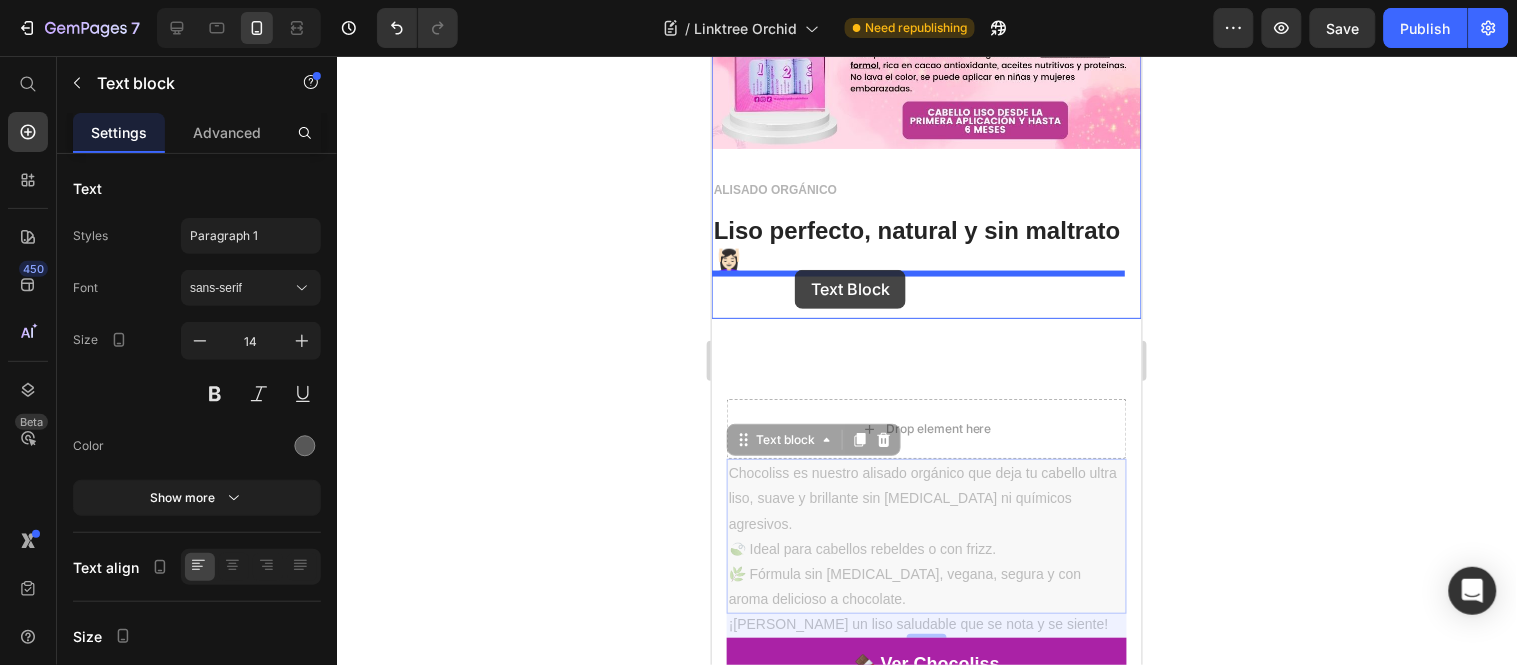 drag, startPoint x: 768, startPoint y: 425, endPoint x: 794, endPoint y: 269, distance: 158.15182 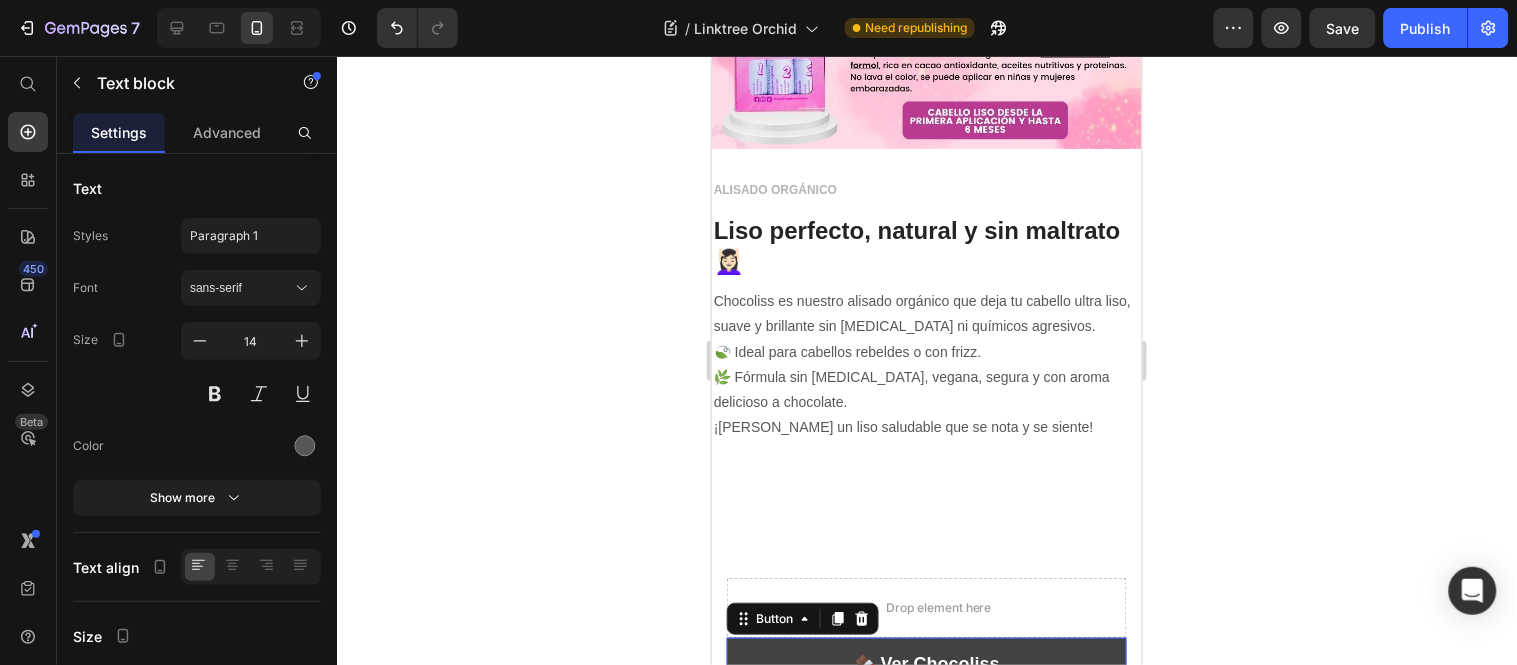 click on "🍫 Ver Chocoliss" at bounding box center [926, 663] 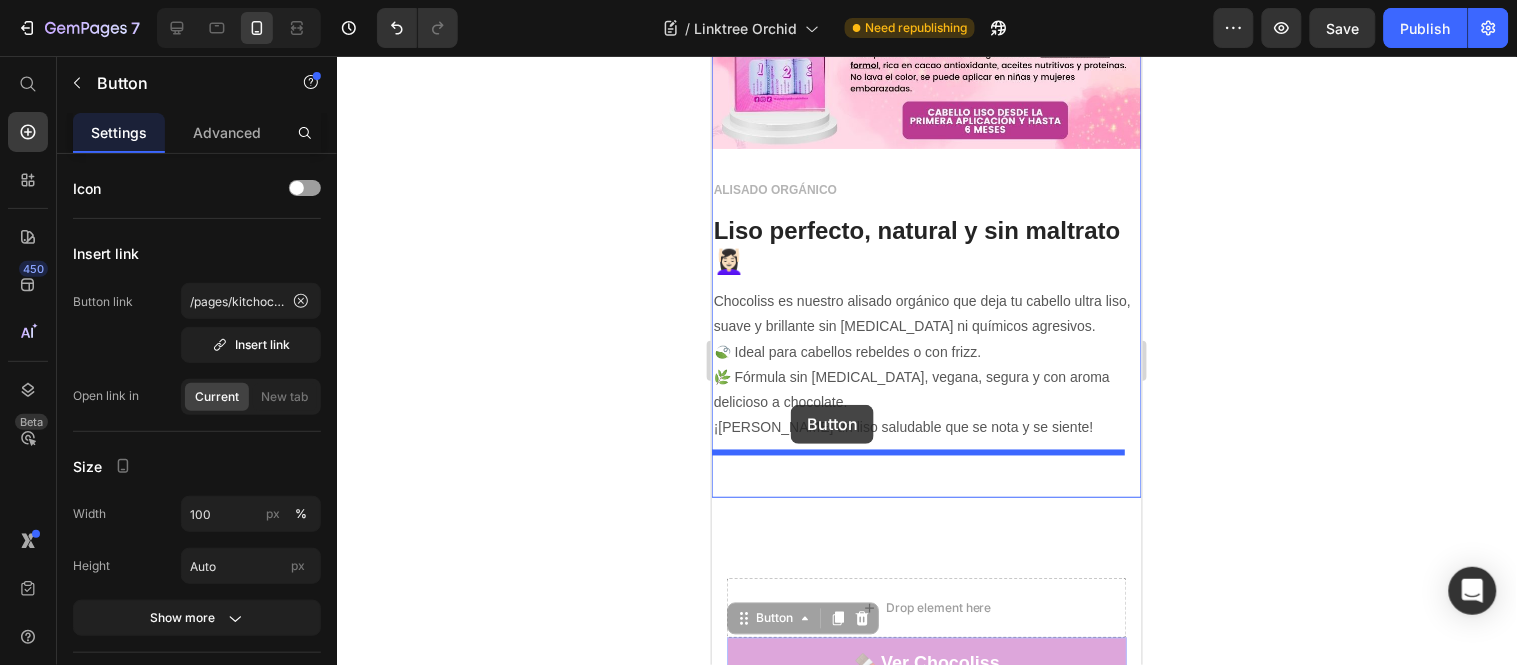 drag, startPoint x: 784, startPoint y: 604, endPoint x: 790, endPoint y: 404, distance: 200.08998 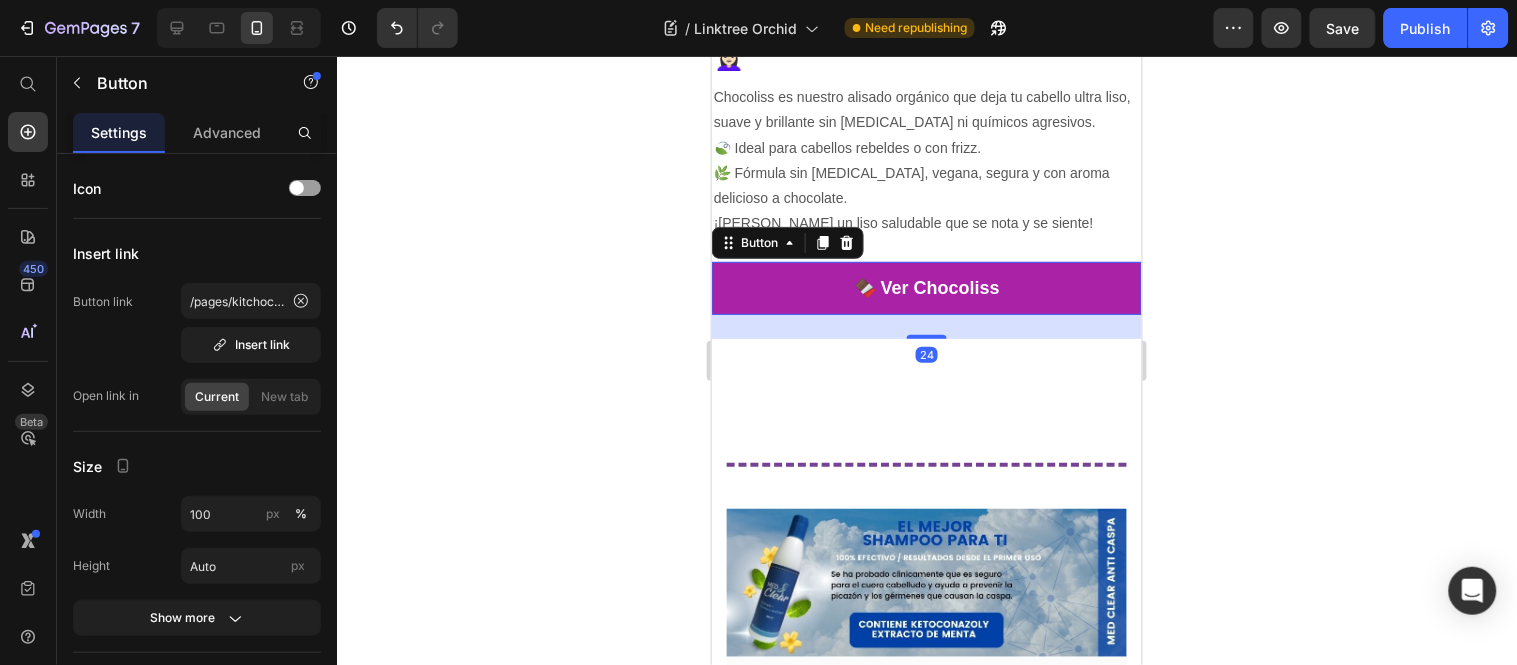scroll, scrollTop: 2831, scrollLeft: 0, axis: vertical 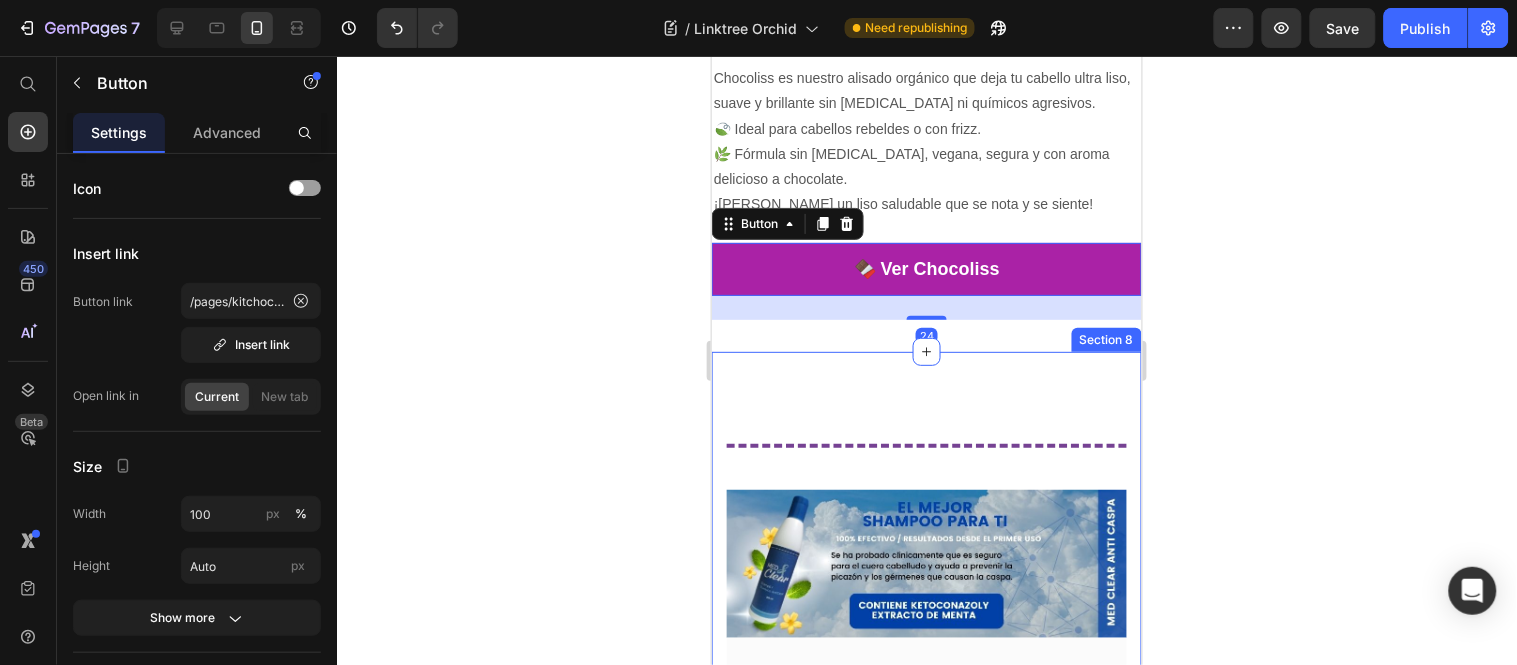 click on "Title Line Image MEDICADO Text block Adiós a la caspa🌿 Text block Shampoo intensivo que combate la caspa, calma la picazón y purifica el cuero cabelludo sin resecar tu melena. ¡Resultados visibles desde las primeras aplicaciones! Text block 💧 Solución anticaspa ya Button Row                Title Line Image MEDICADO Text block Text block Shampoo intensivo que combate la caspa, calma la picazón y purifica el cuero cabelludo sin resecar tu melena. ¡Resultados visibles desde las primeras aplicaciones! Text block 💧 Probar MedClear Grasa Button Row                Title Line
Drop element here Row
Drop element here
Drop element here Image Leoni Spray Fijación Text block ‘90s Makeup Trends to Revive Text block ‘90s Makeup Trends to Revive The ’90s are the new retro decade to be recreated in fashion currently... Text block 💁‍♀️ Fijar con Estilo Button Row Row Image MAKEUP Text block Common Makeup Mistakes to Avoid! Icon" at bounding box center [926, 1848] 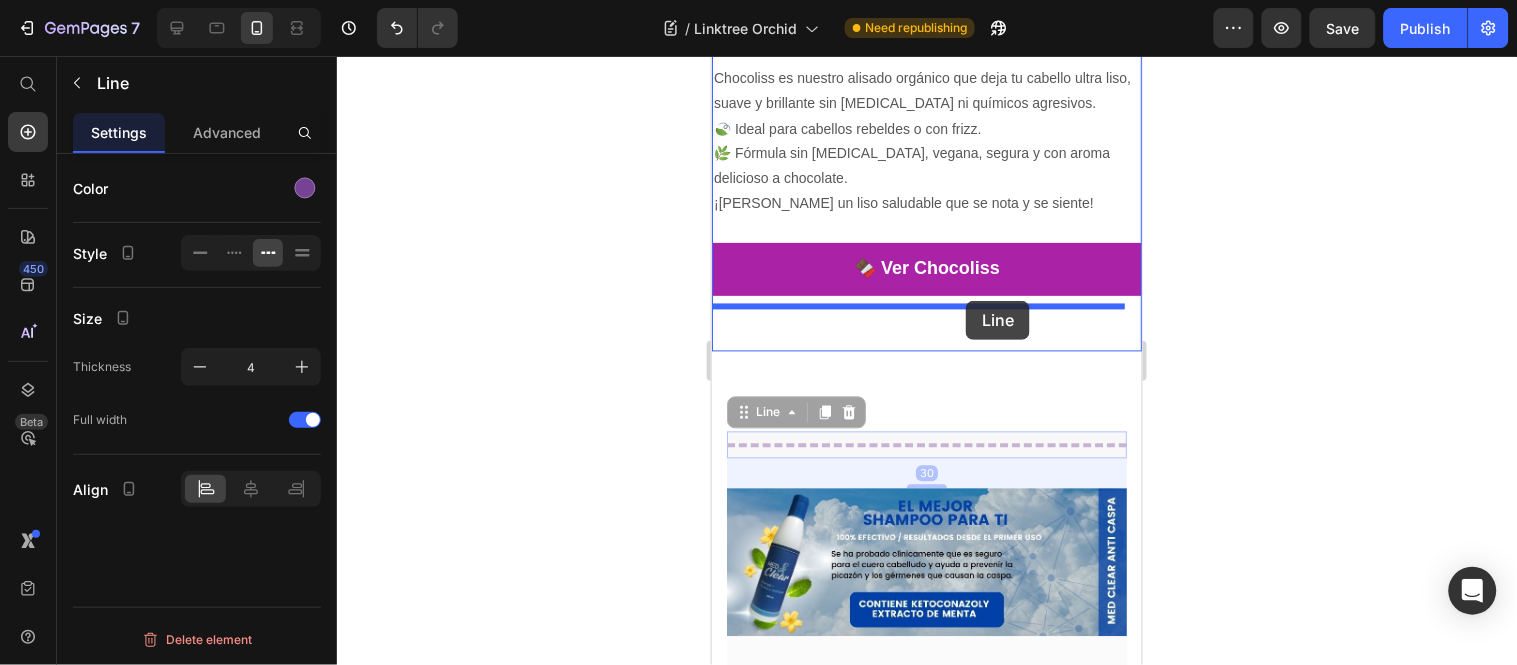 drag, startPoint x: 969, startPoint y: 435, endPoint x: 965, endPoint y: 300, distance: 135.05925 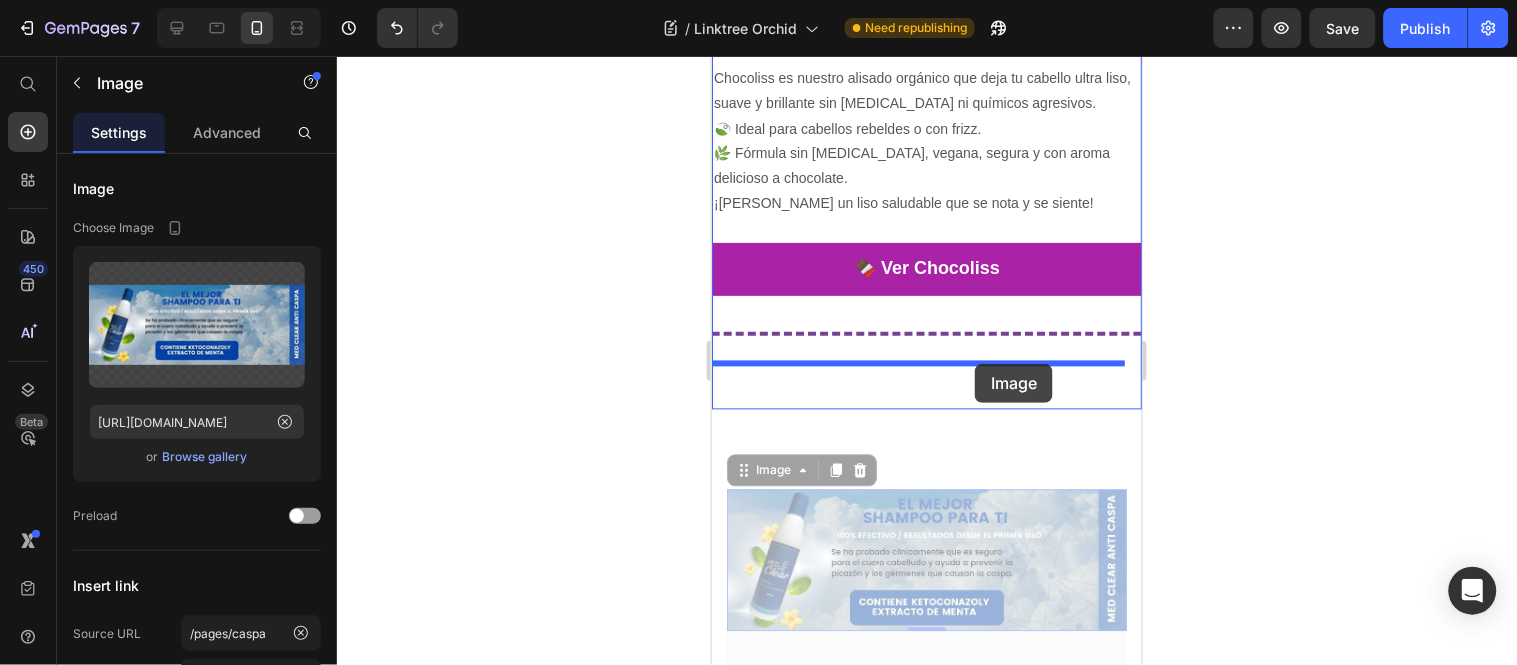 drag, startPoint x: 998, startPoint y: 510, endPoint x: 974, endPoint y: 363, distance: 148.9463 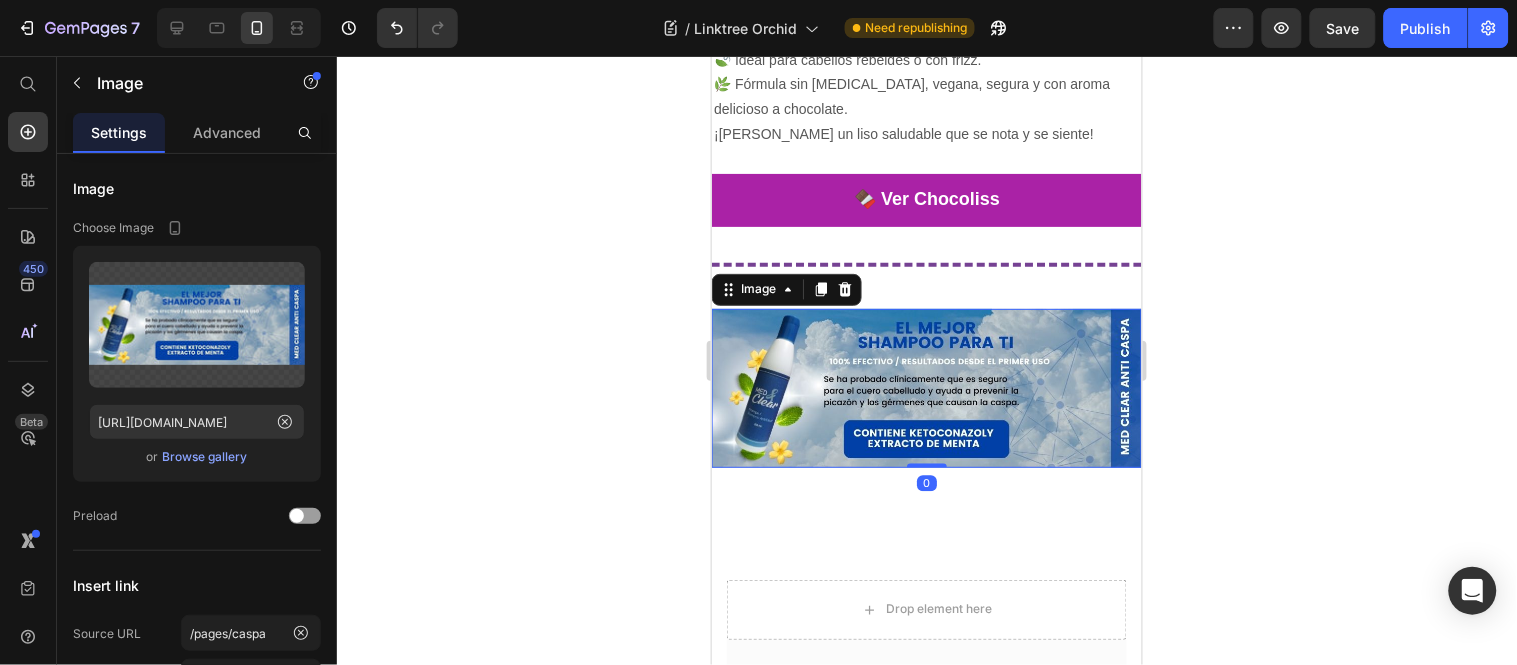 scroll, scrollTop: 3053, scrollLeft: 0, axis: vertical 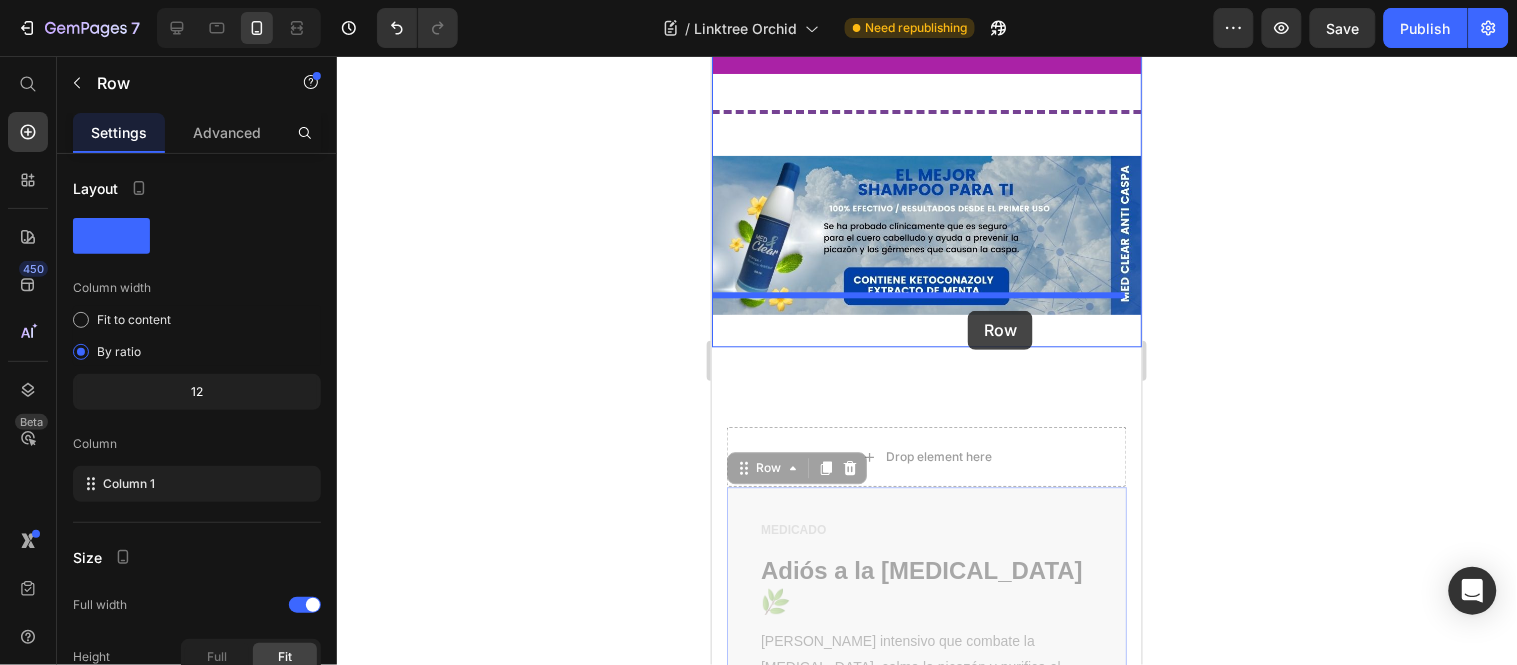 drag, startPoint x: 965, startPoint y: 520, endPoint x: 967, endPoint y: 310, distance: 210.00952 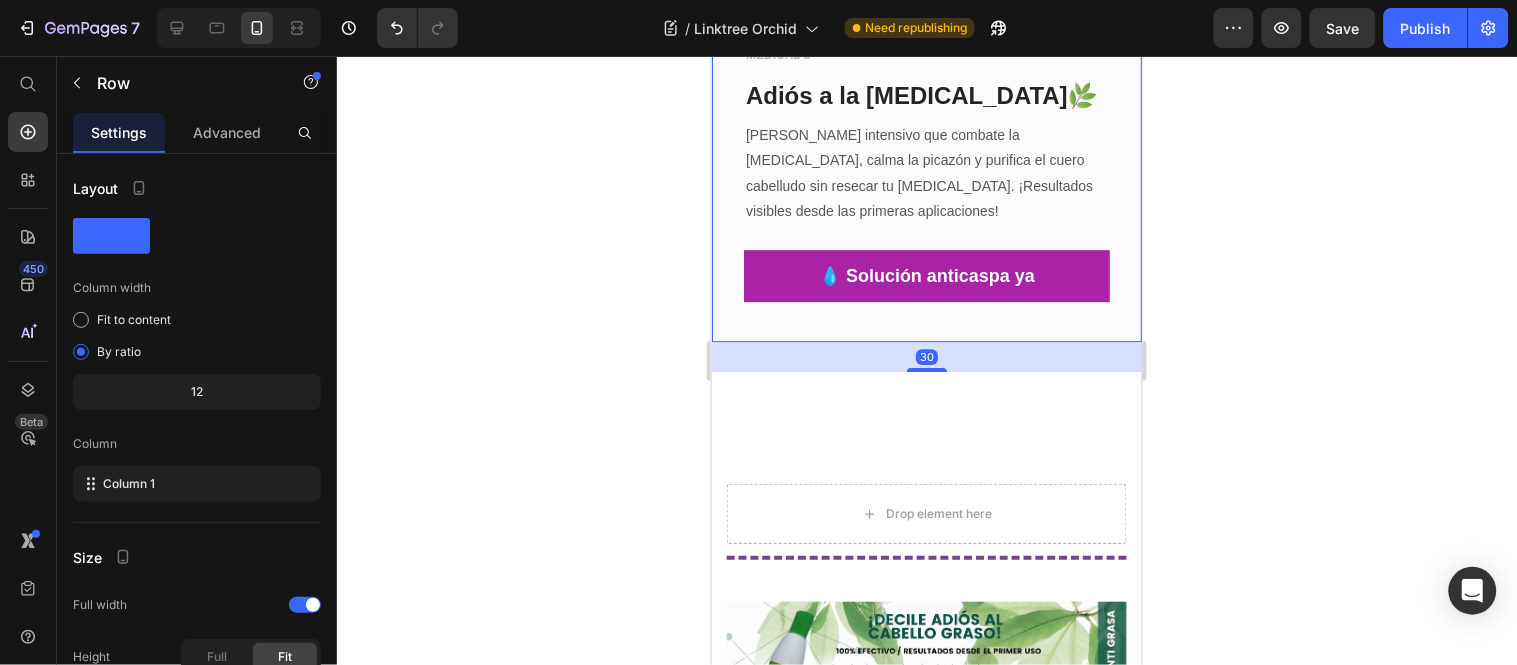 scroll, scrollTop: 3497, scrollLeft: 0, axis: vertical 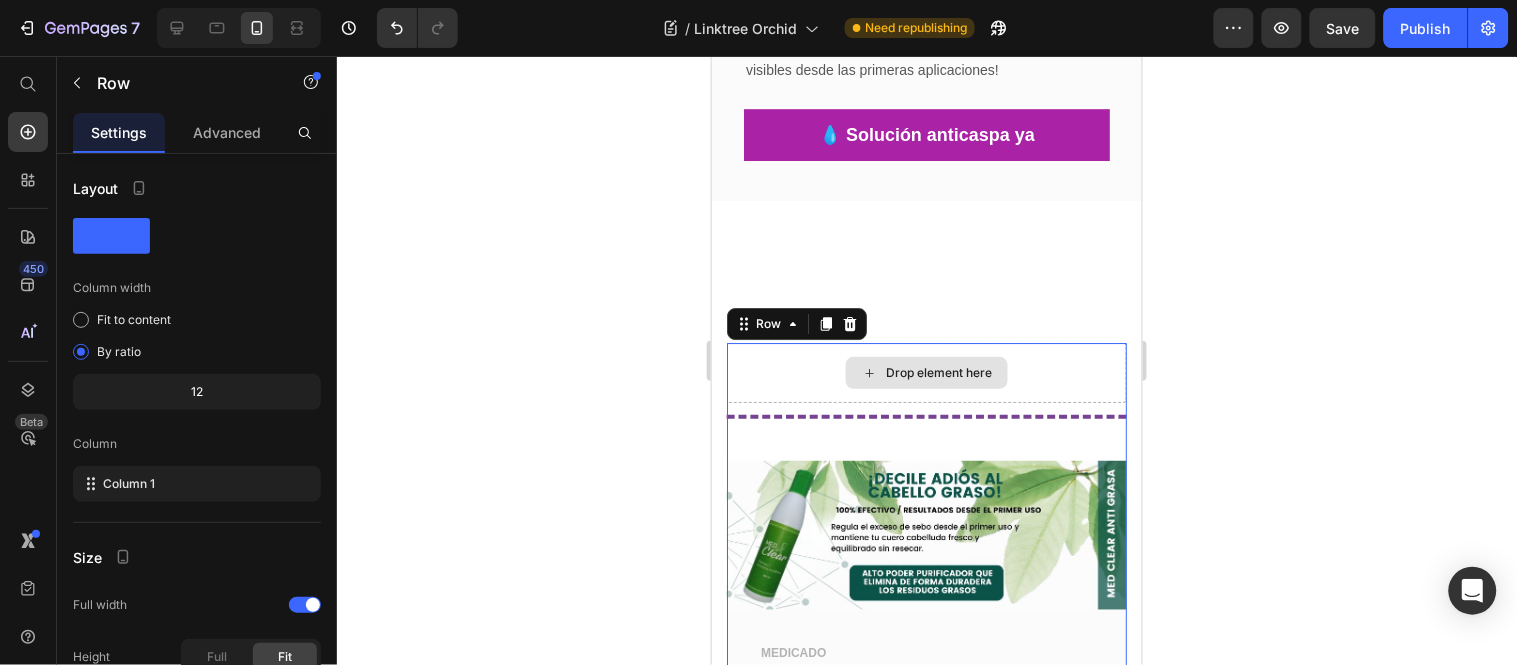 click on "Drop element here" at bounding box center (926, 372) 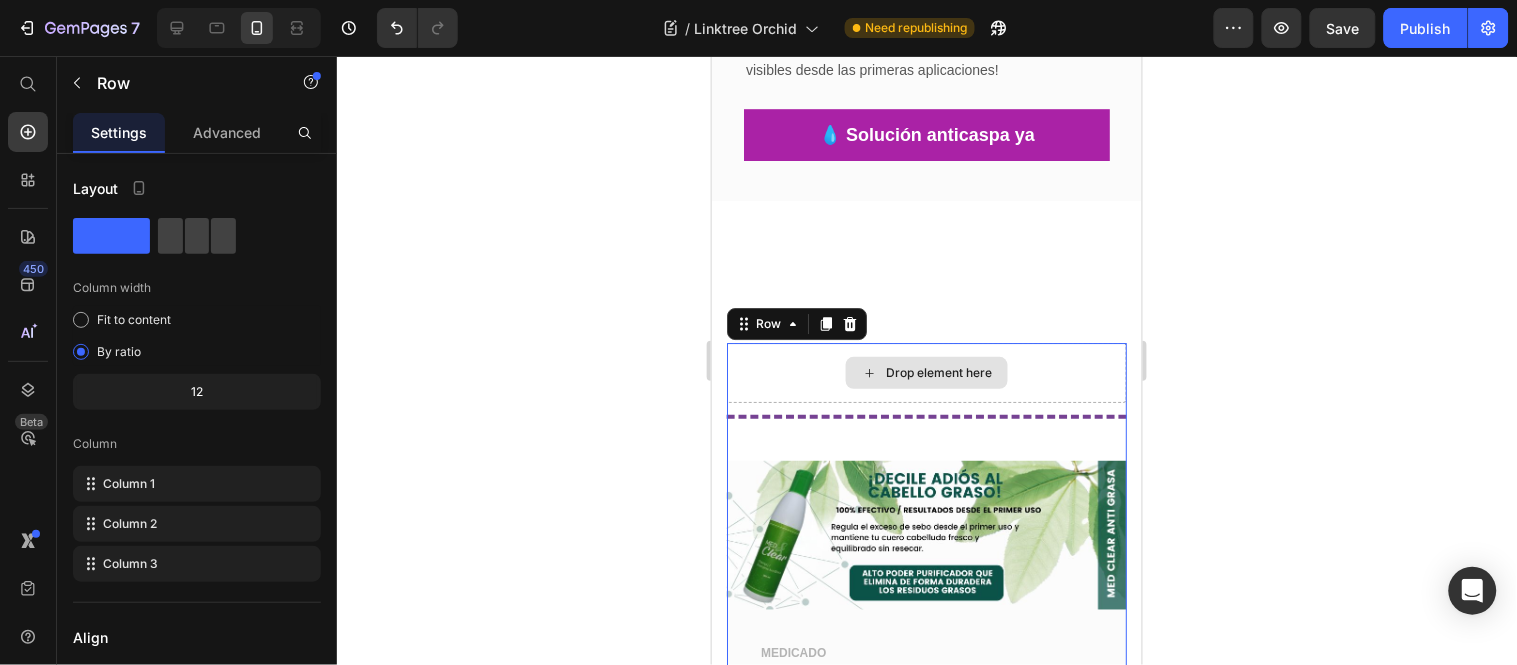 click on "Drop element here" at bounding box center [926, 372] 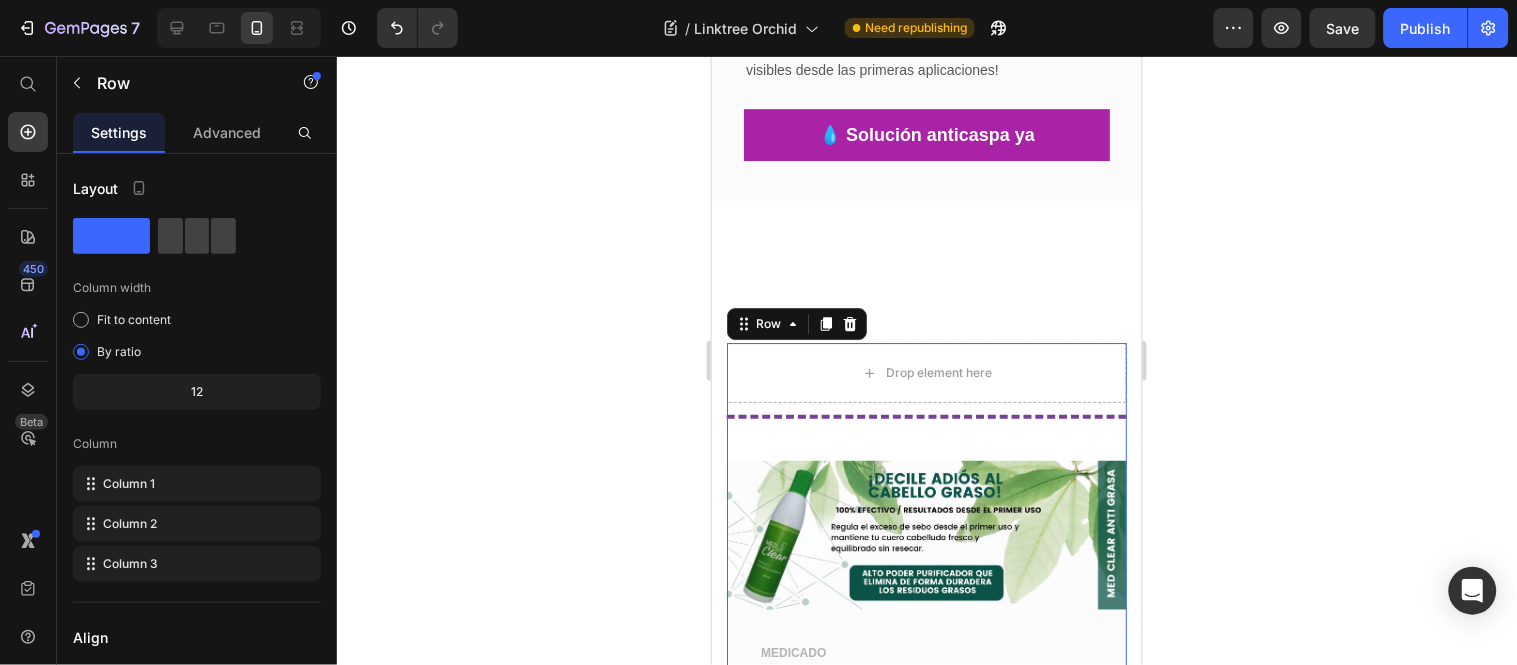 click on "Title Line Image MEDICADO Text block Text block Shampoo intensivo que combate la caspa, calma la picazón y purifica el cuero cabelludo sin resecar tu melena. ¡Resultados visibles desde las primeras aplicaciones! Text block 💧 Probar MedClear Grasa Button Row                Title Line" at bounding box center [926, 698] 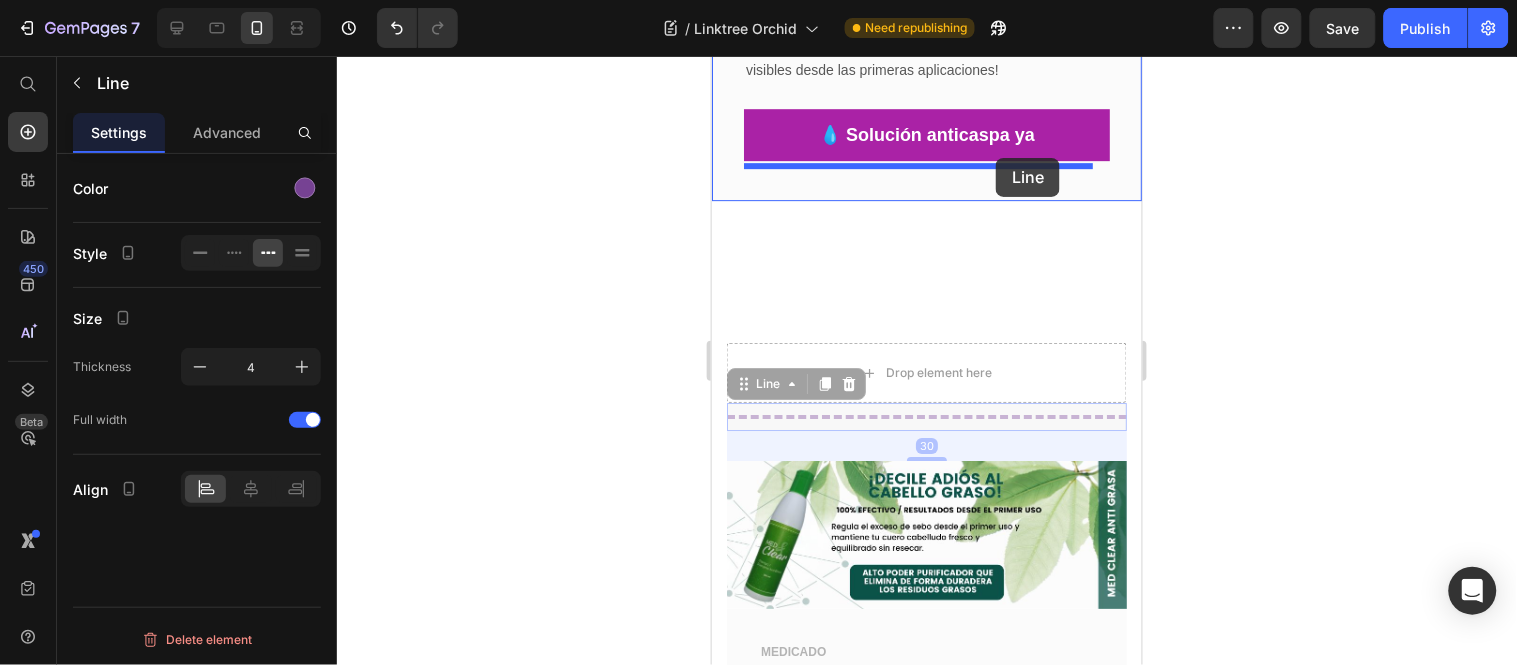 drag, startPoint x: 1011, startPoint y: 397, endPoint x: 995, endPoint y: 157, distance: 240.53275 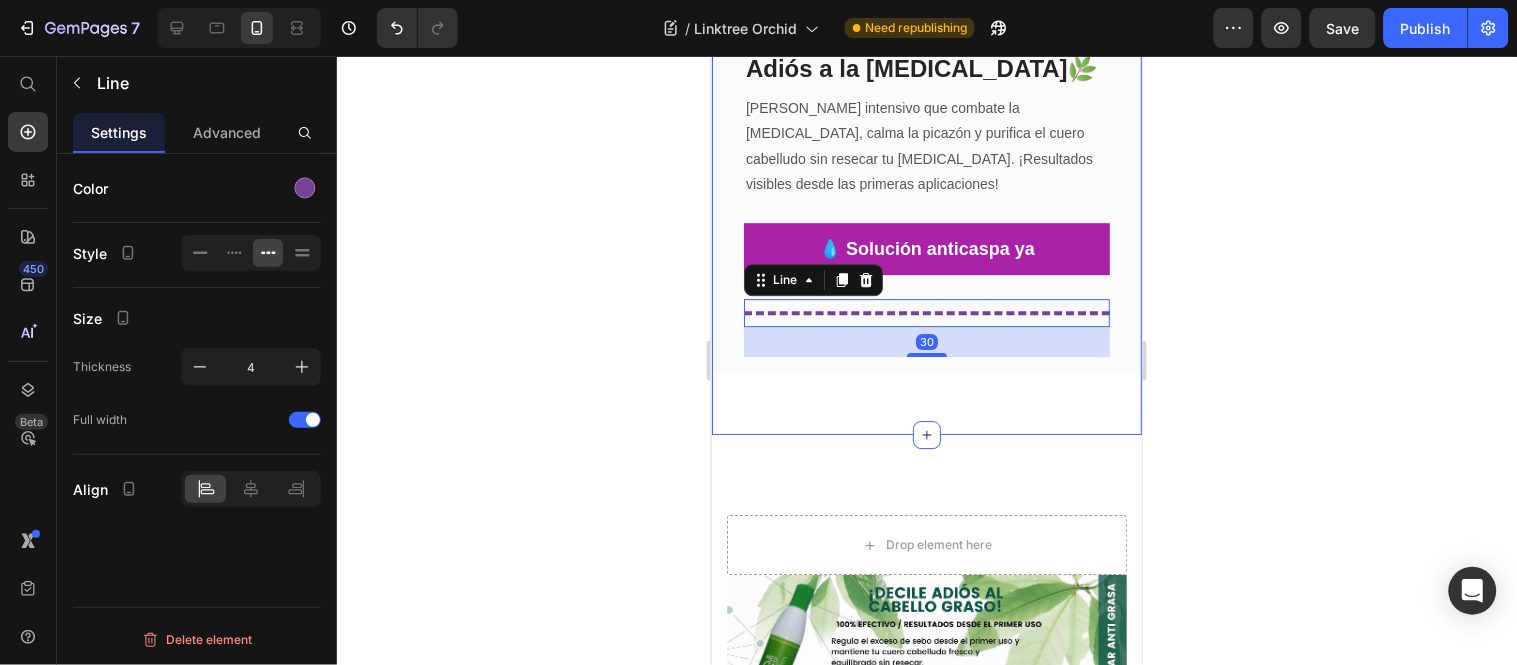 scroll, scrollTop: 3497, scrollLeft: 0, axis: vertical 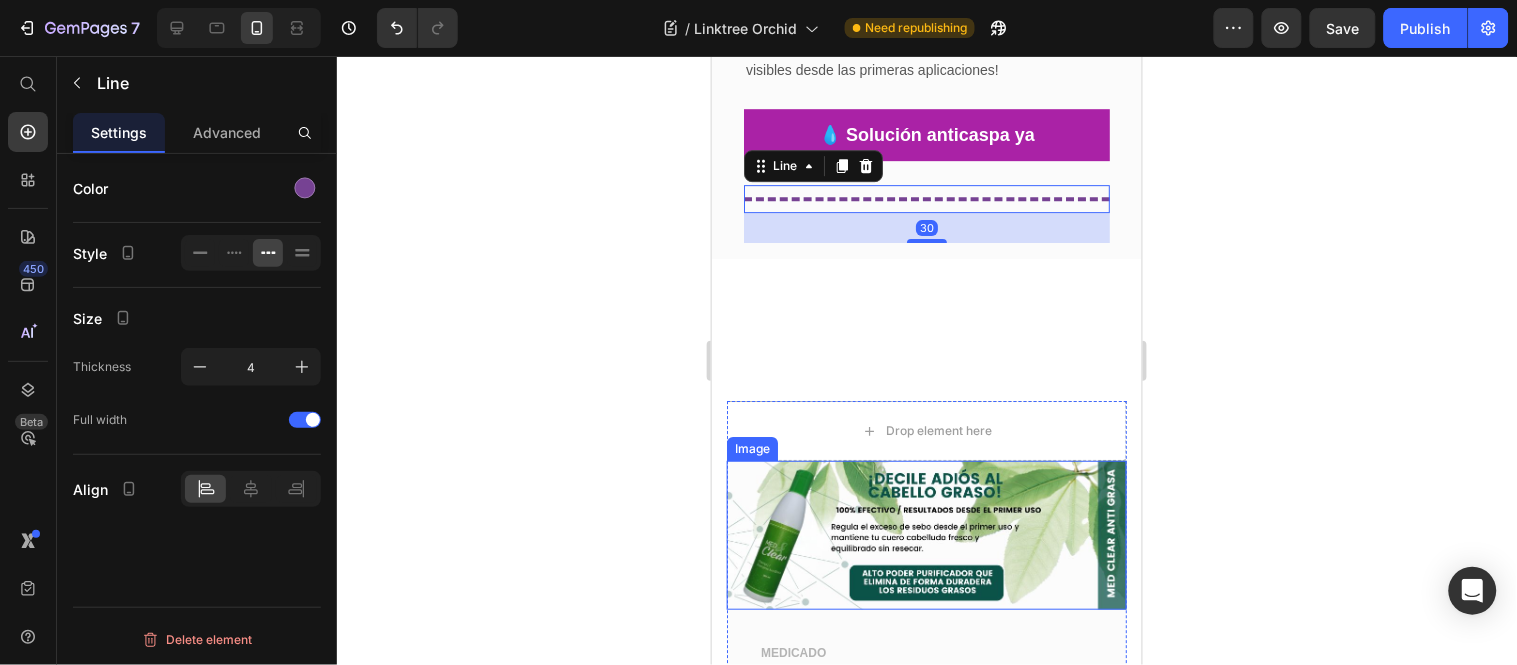 click at bounding box center [926, 534] 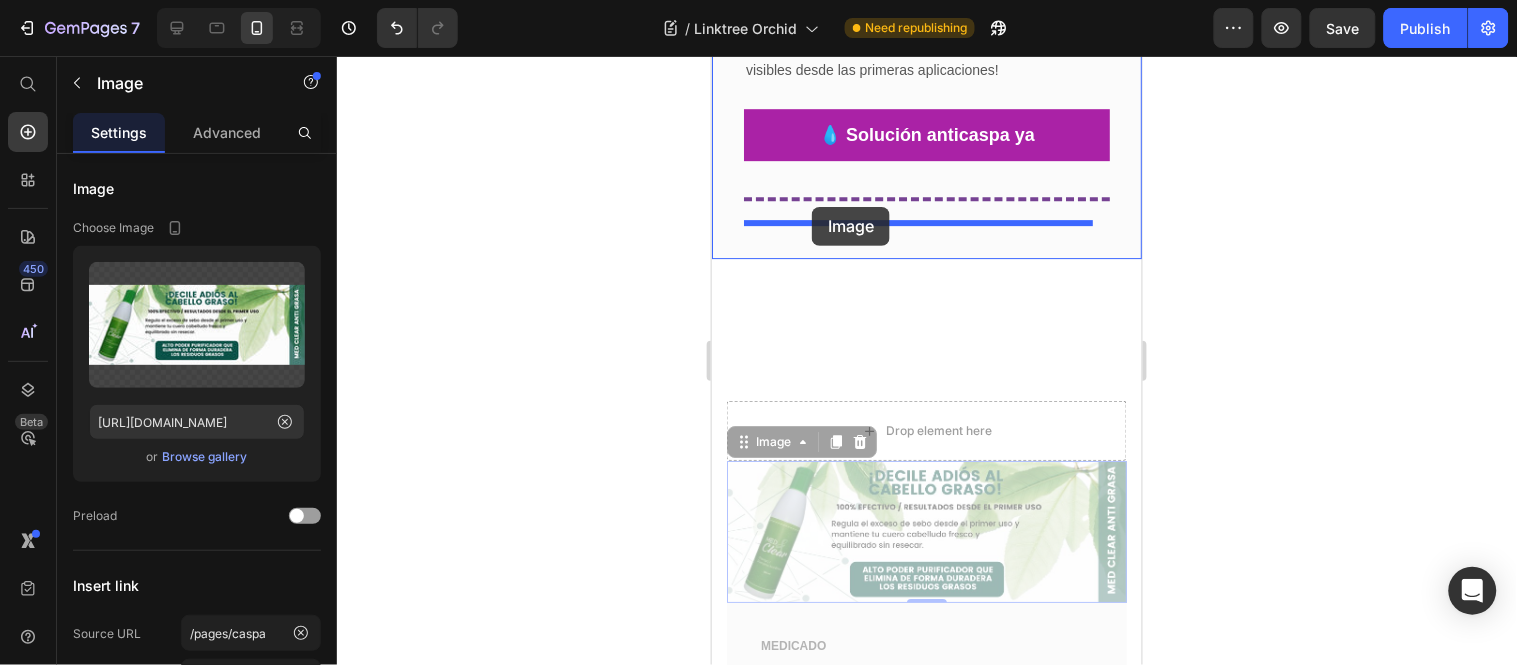 drag, startPoint x: 780, startPoint y: 423, endPoint x: 811, endPoint y: 206, distance: 219.20311 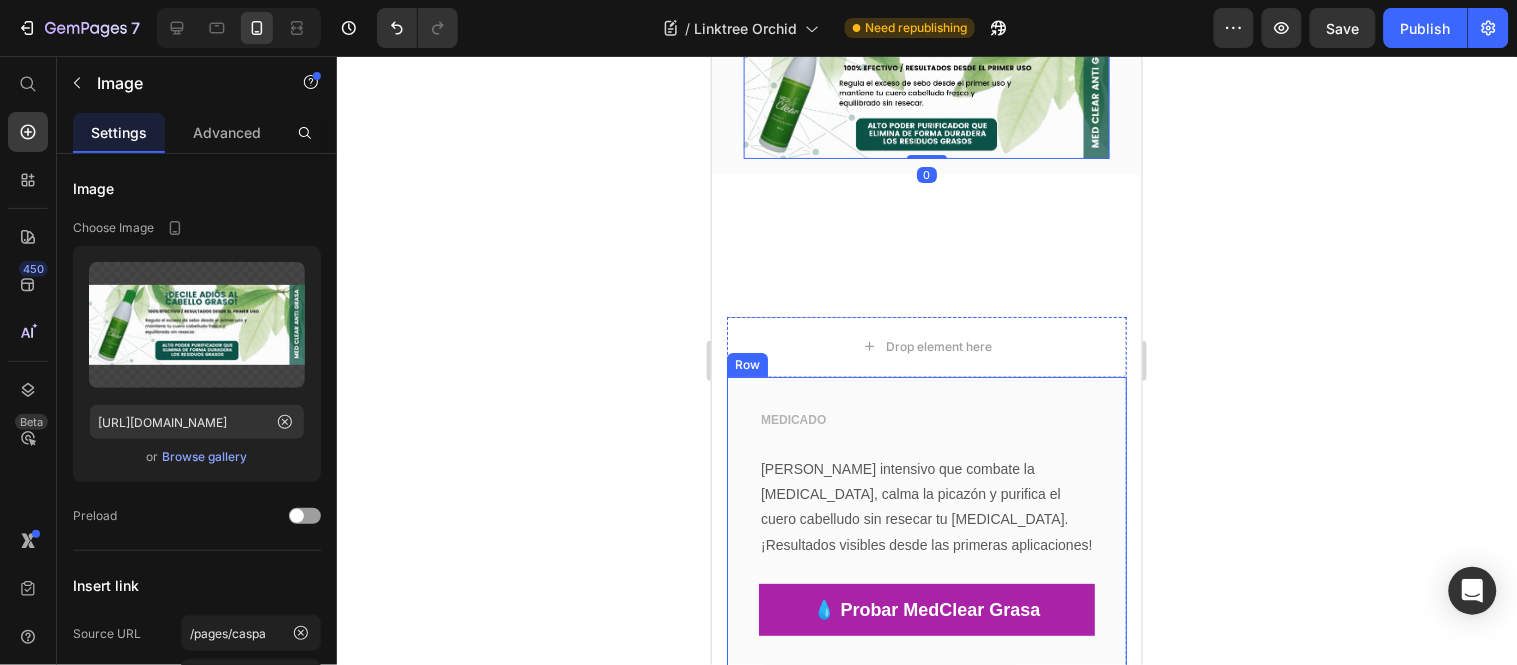 scroll, scrollTop: 3720, scrollLeft: 0, axis: vertical 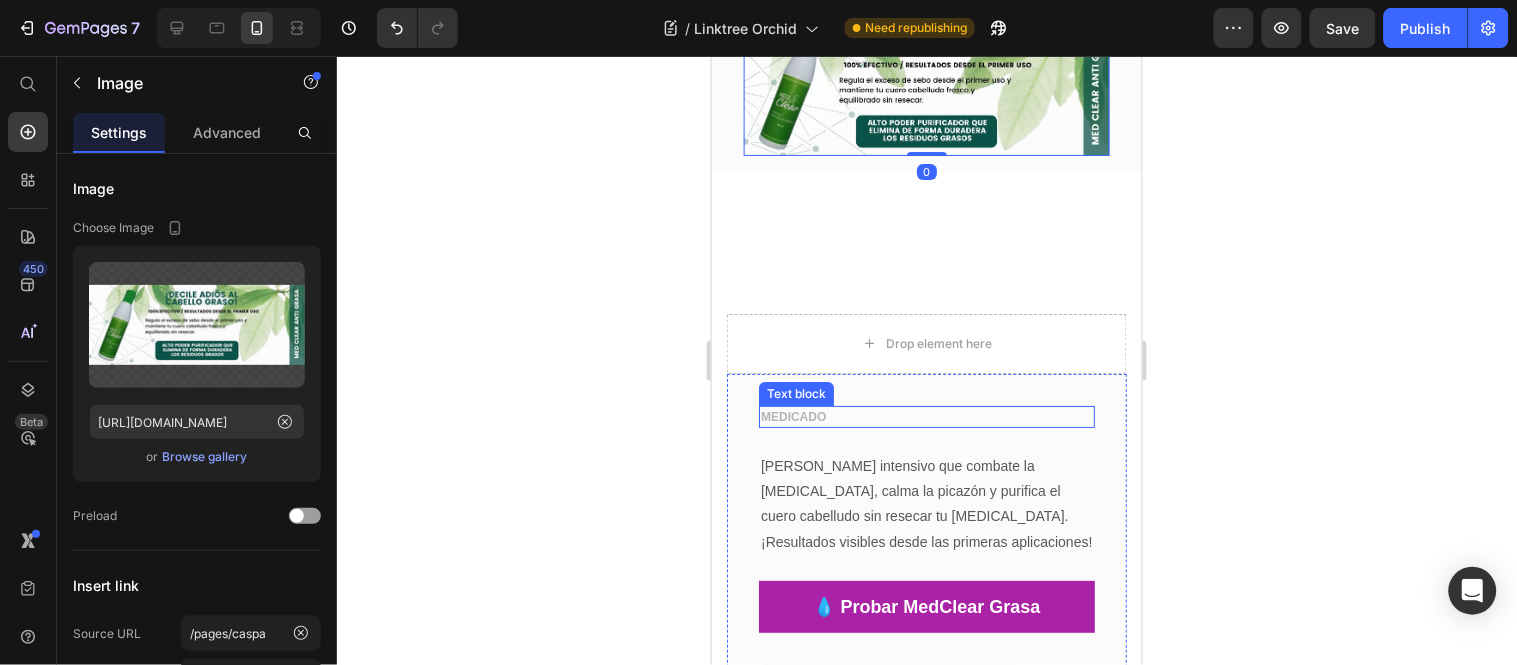 click on "MEDICADO" at bounding box center [926, 416] 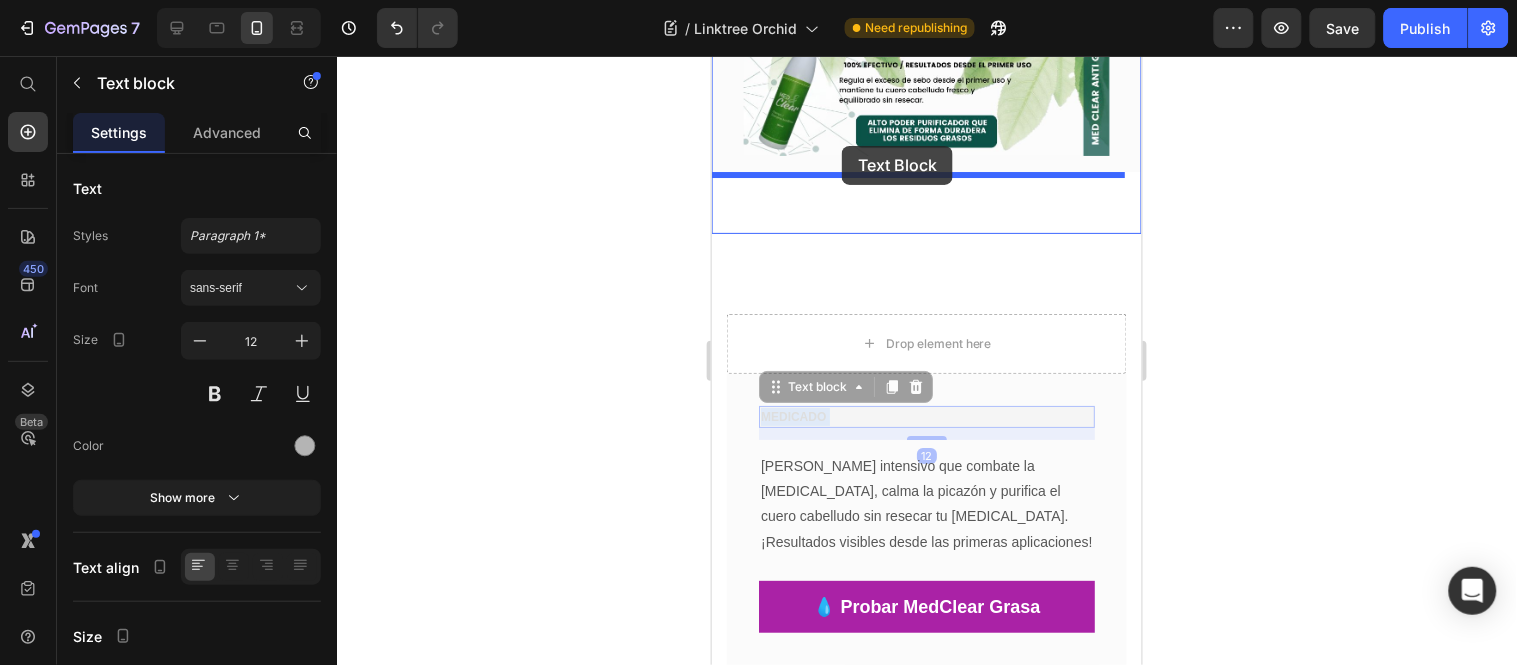 drag, startPoint x: 840, startPoint y: 390, endPoint x: 841, endPoint y: 145, distance: 245.00204 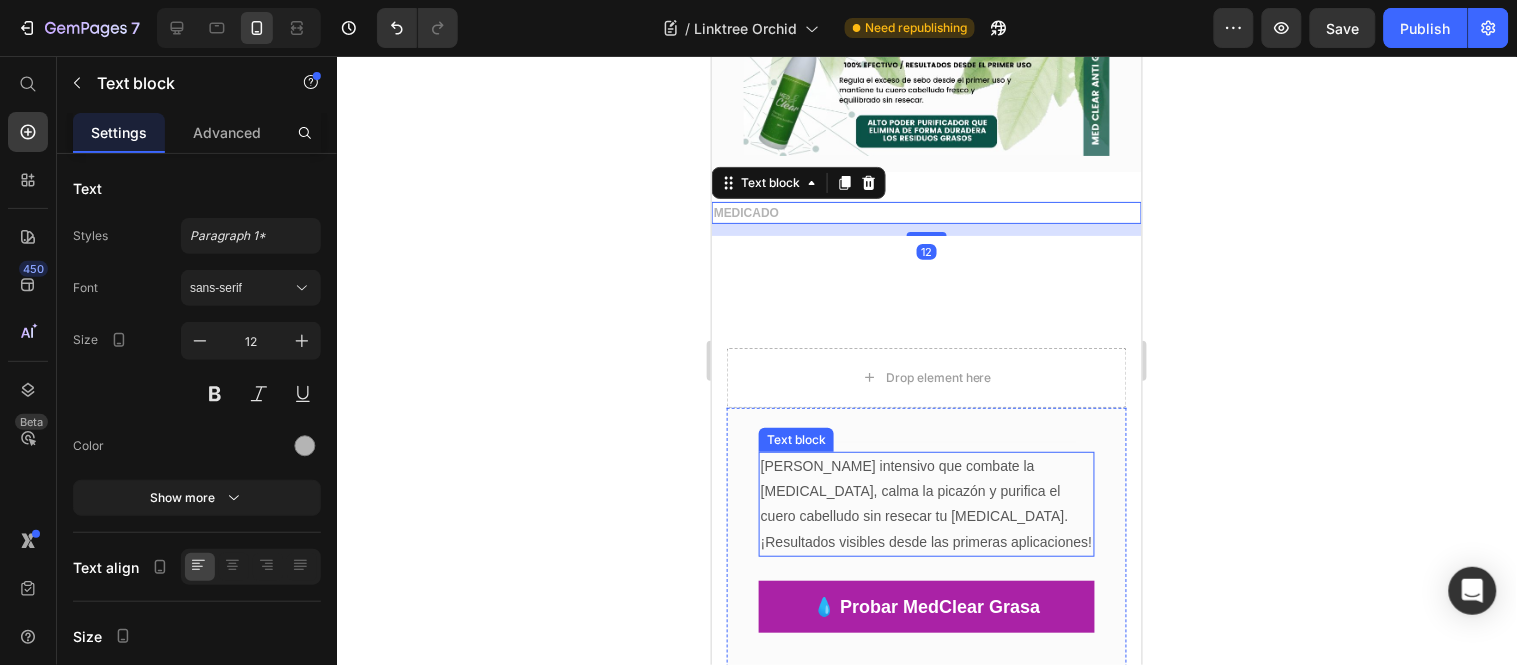 click on "[PERSON_NAME] intensivo que combate la [MEDICAL_DATA], calma la picazón y purifica el cuero cabelludo sin resecar tu [MEDICAL_DATA]. ¡Resultados visibles desde las primeras aplicaciones!" at bounding box center [926, 503] 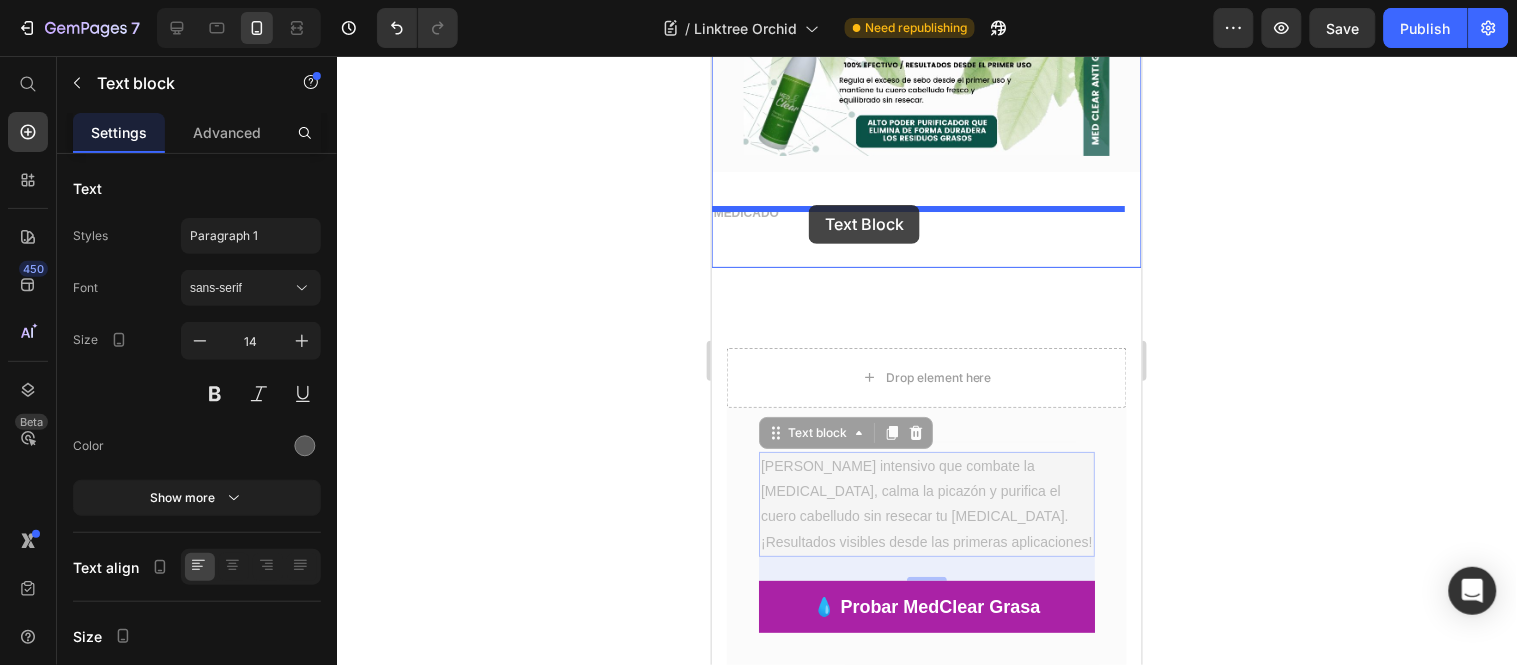 drag, startPoint x: 790, startPoint y: 406, endPoint x: 808, endPoint y: 204, distance: 202.8004 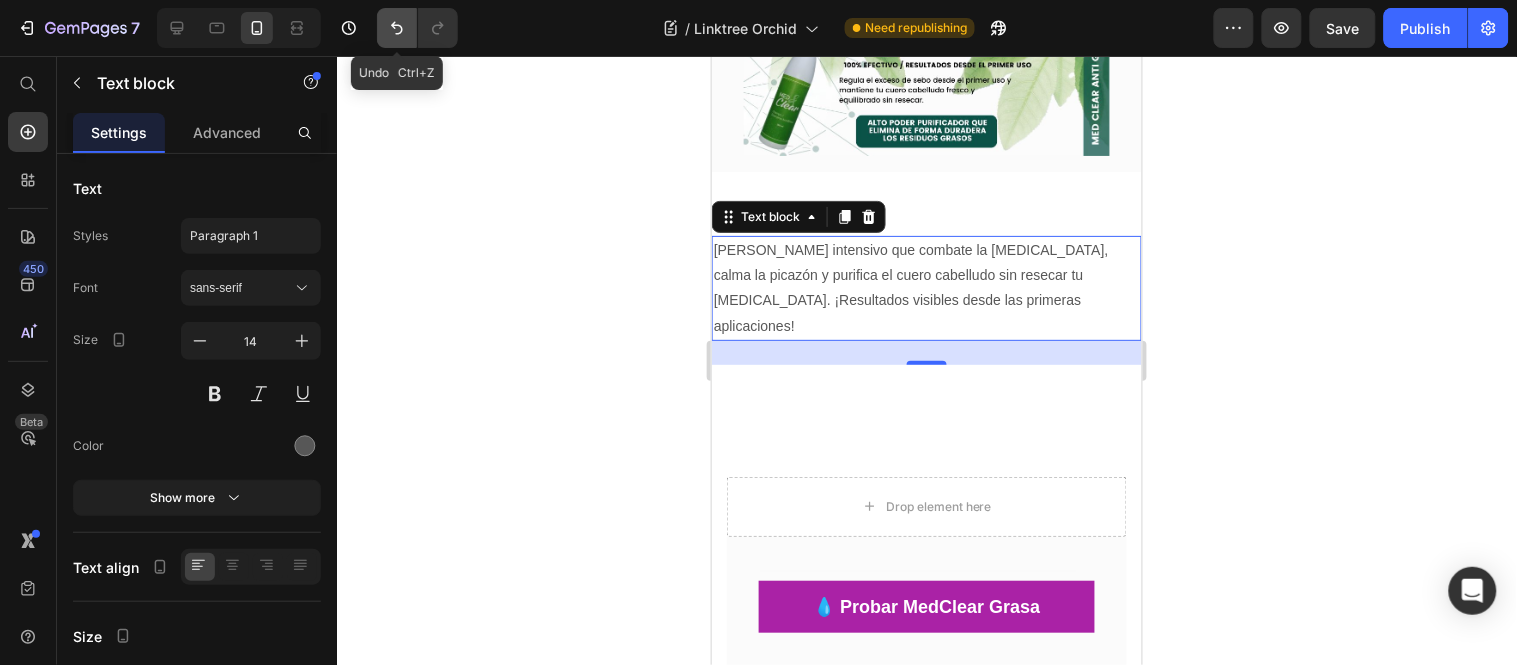 click 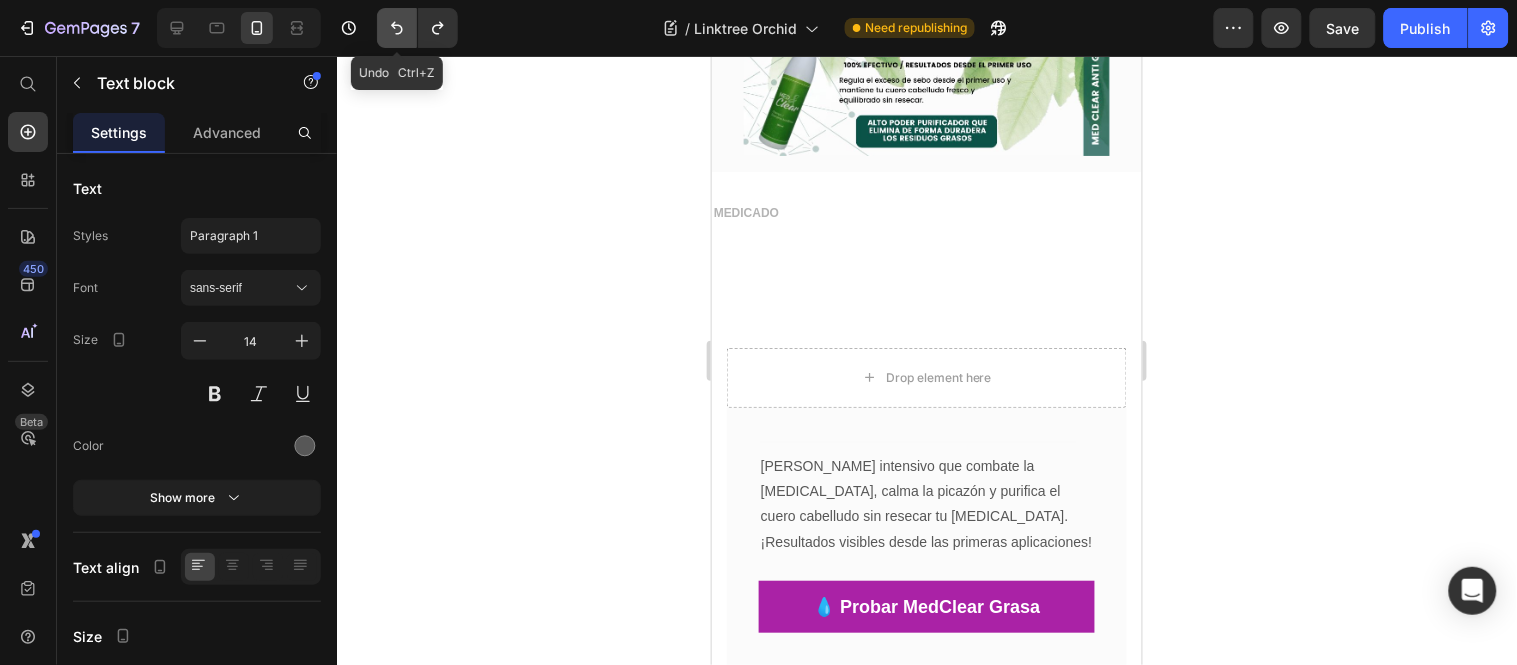 click 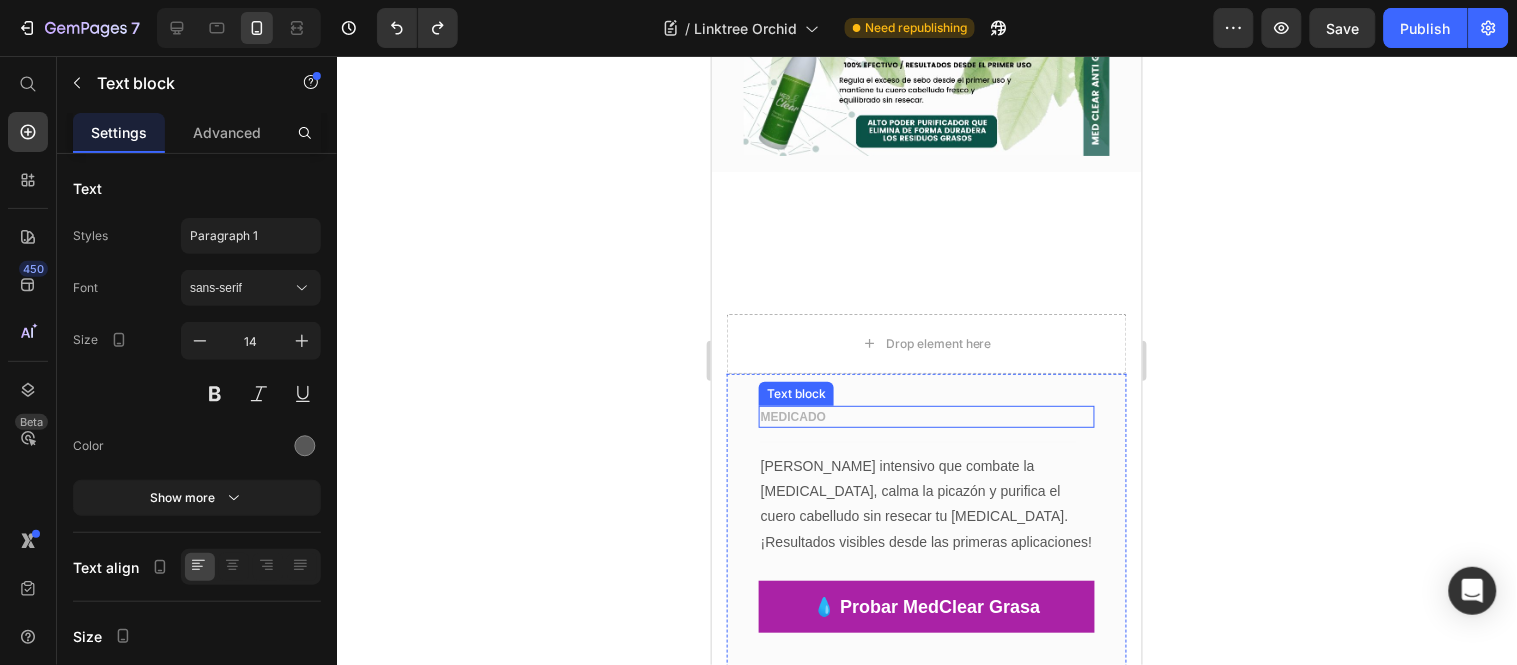 click on "MEDICADO" at bounding box center [926, 416] 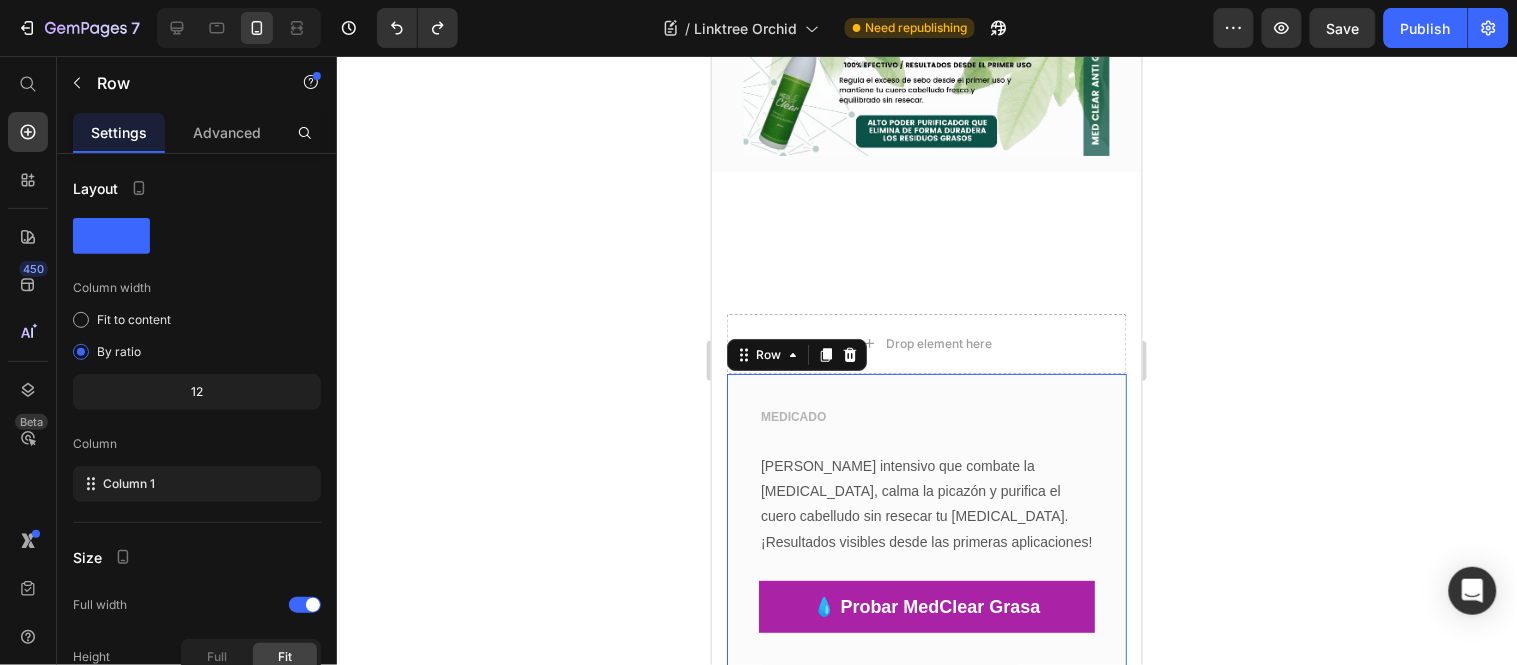 click on "MEDICADO Text block Text block Shampoo intensivo que combate la caspa, calma la picazón y purifica el cuero cabelludo sin resecar tu melena. ¡Resultados visibles desde las primeras aplicaciones! Text block 💧 Probar MedClear Grasa Button Row   30" at bounding box center [926, 522] 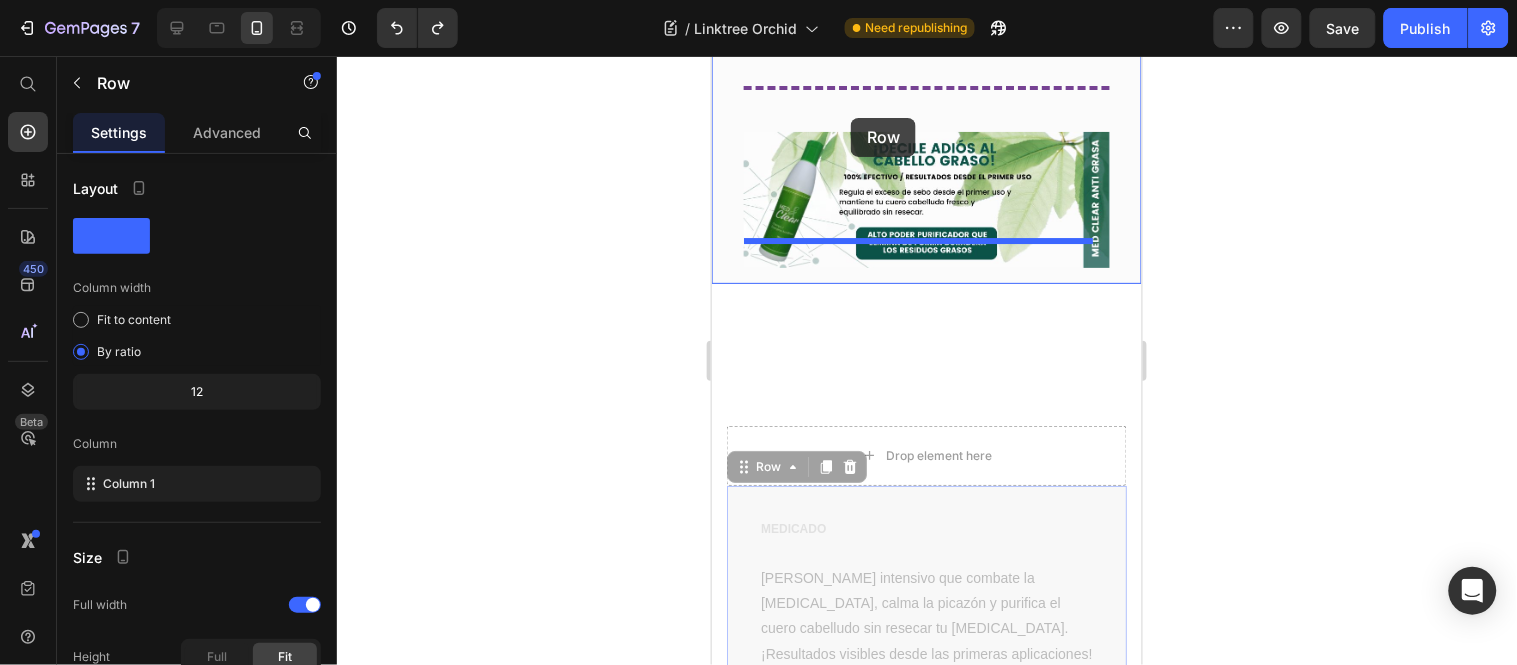 scroll, scrollTop: 3587, scrollLeft: 0, axis: vertical 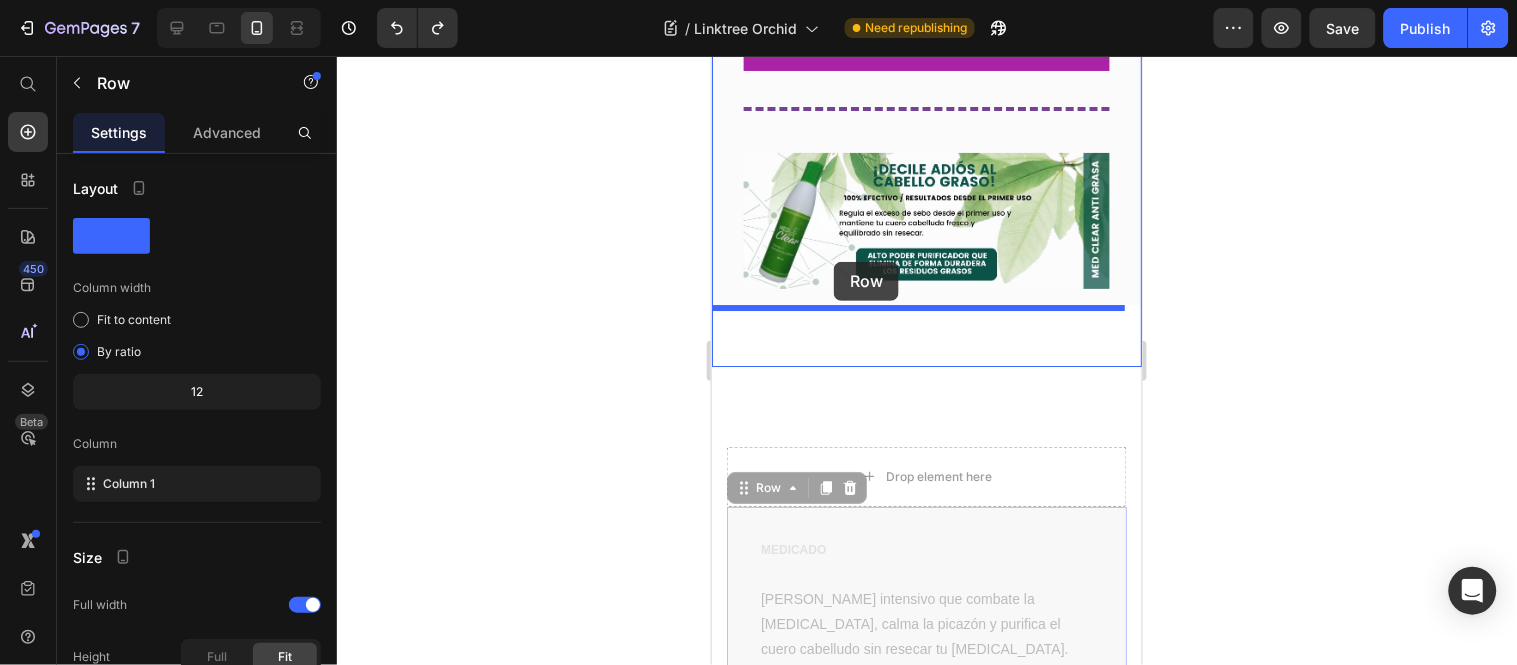 drag, startPoint x: 777, startPoint y: 325, endPoint x: 833, endPoint y: 261, distance: 85.04117 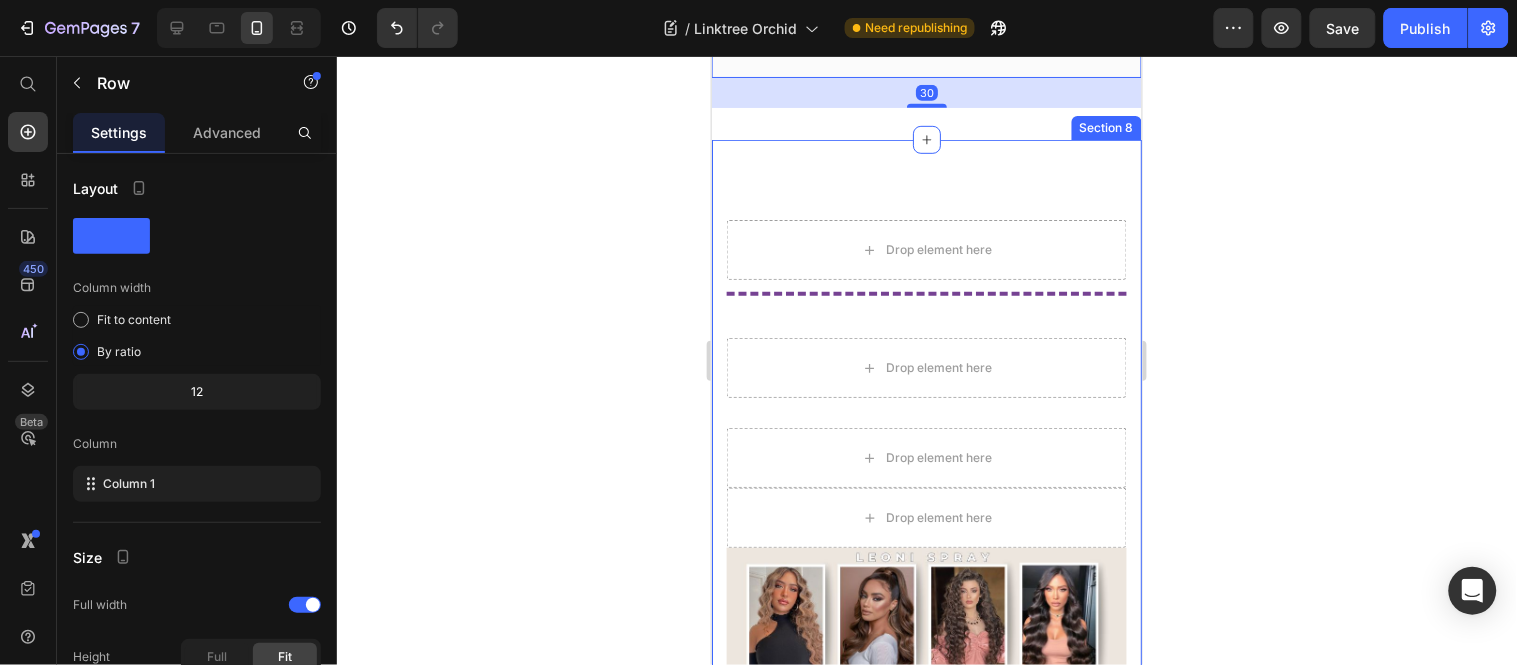 scroll, scrollTop: 4032, scrollLeft: 0, axis: vertical 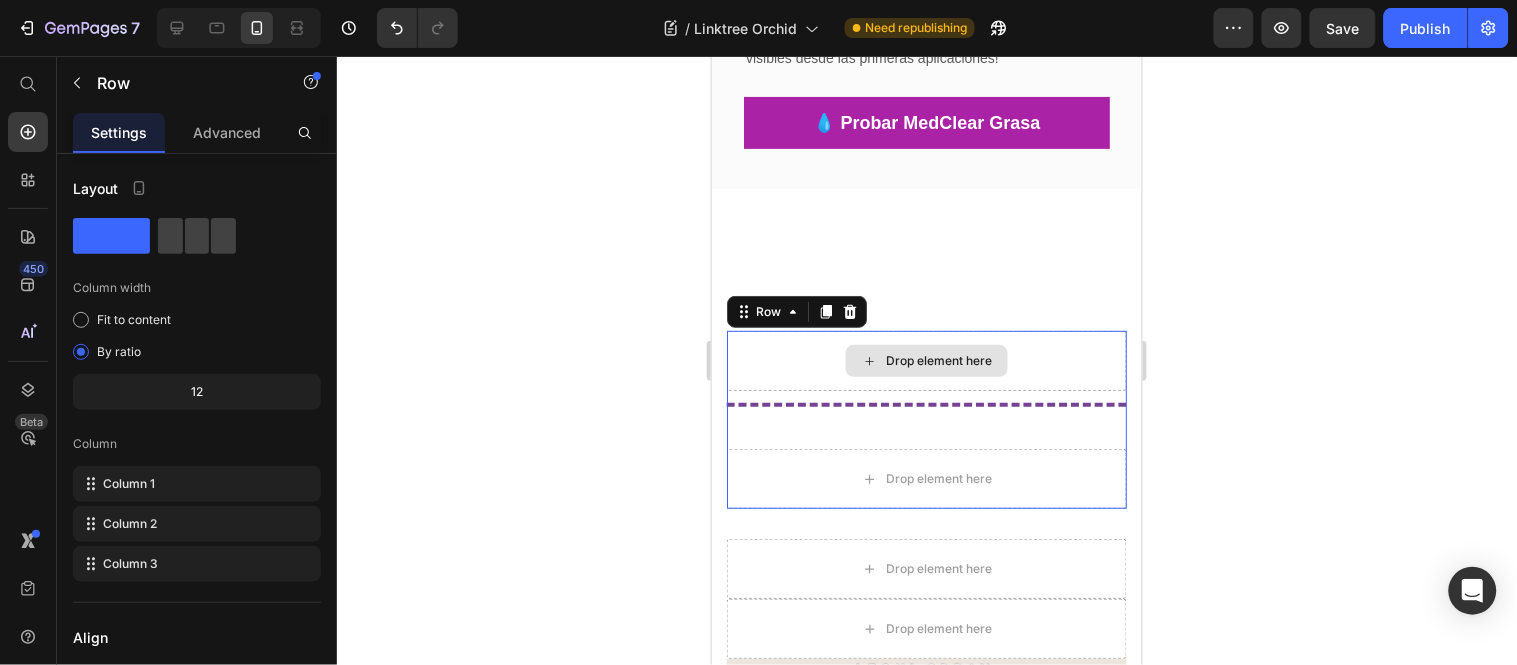 click on "Drop element here" at bounding box center (926, 360) 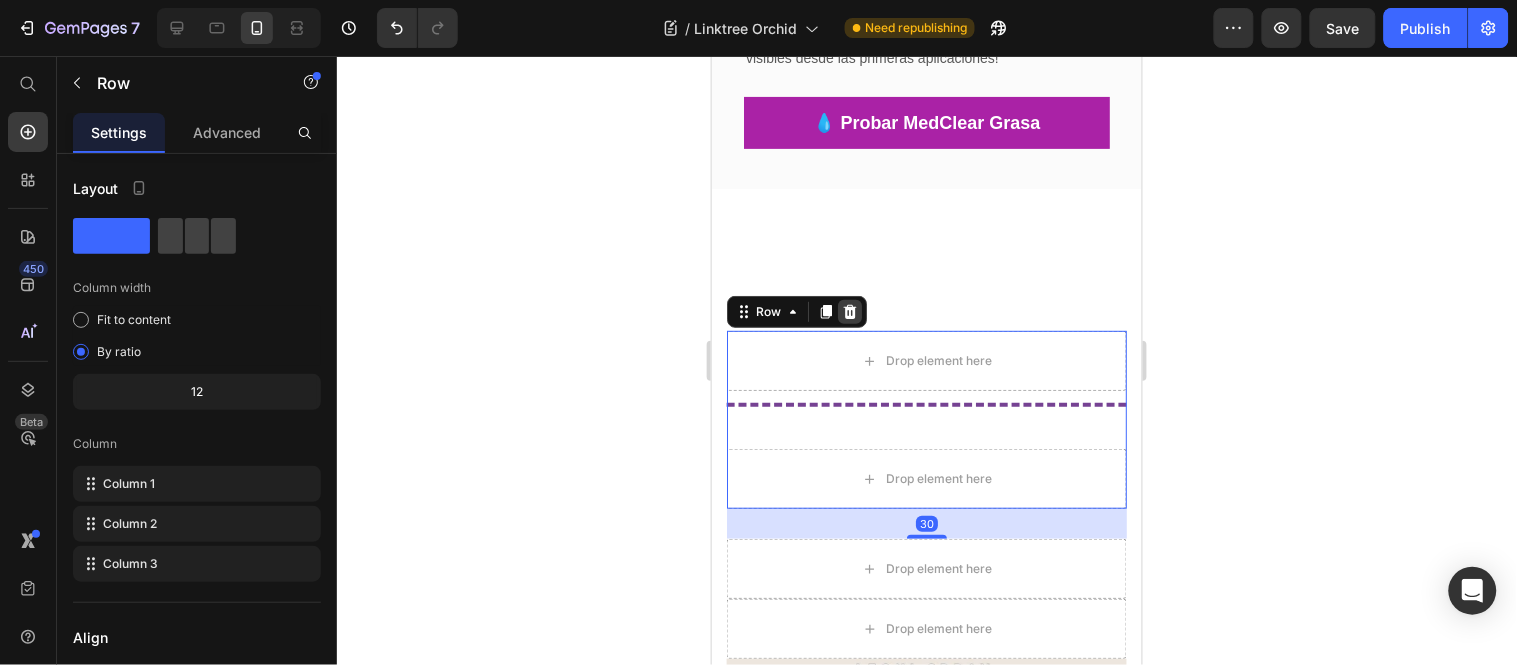 click 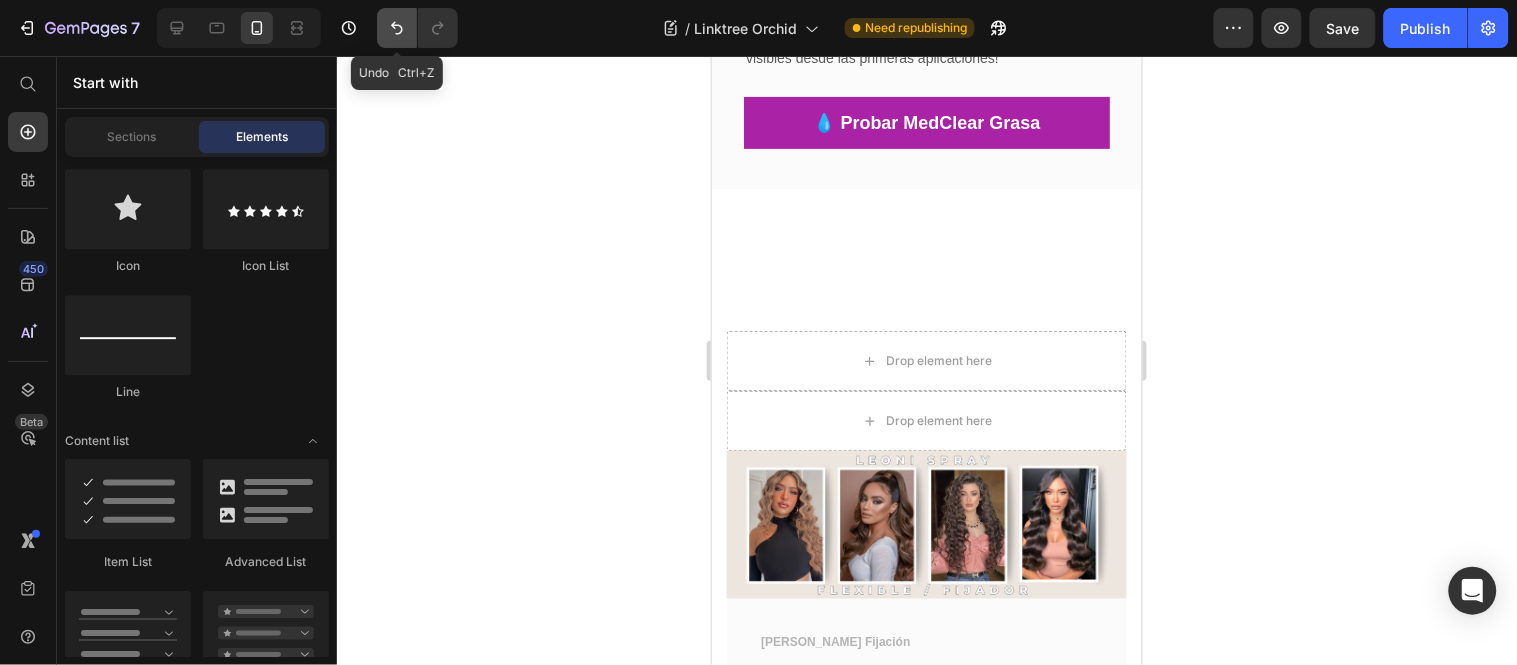click 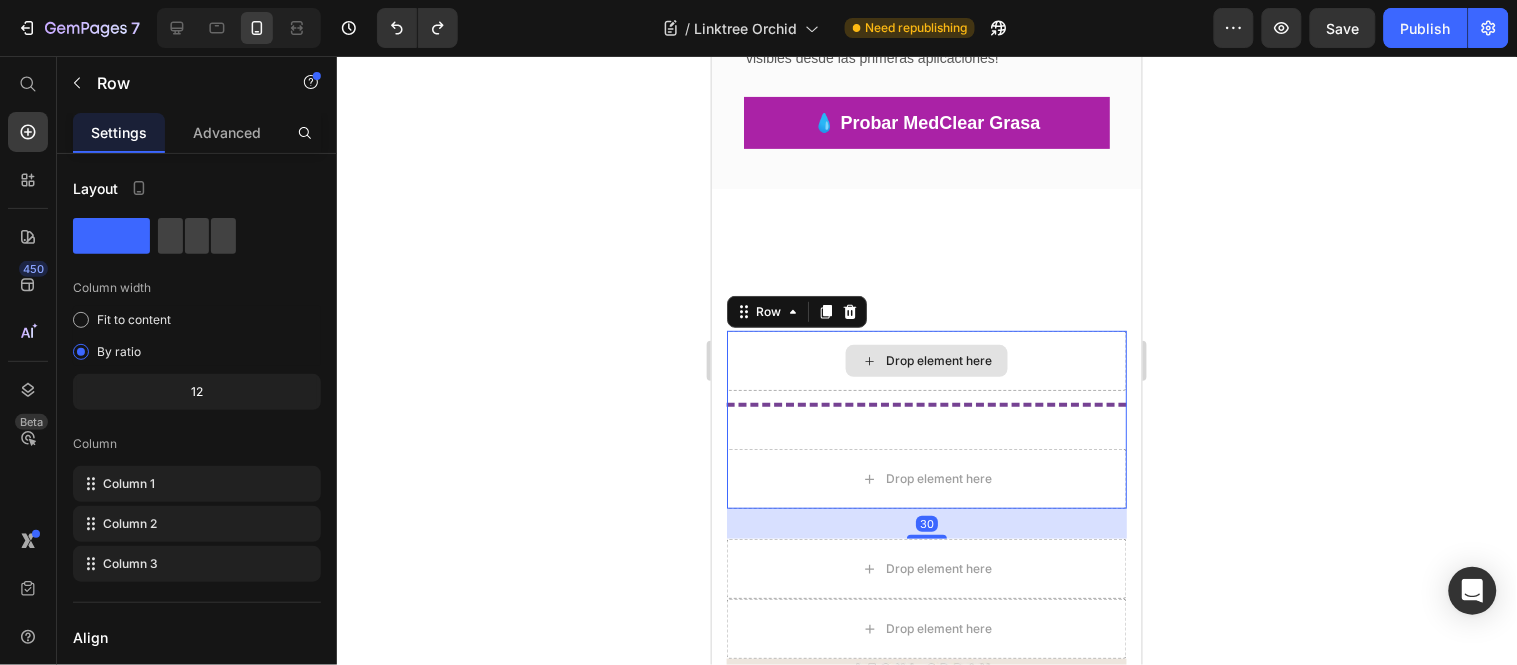 click on "Drop element here" at bounding box center (926, 360) 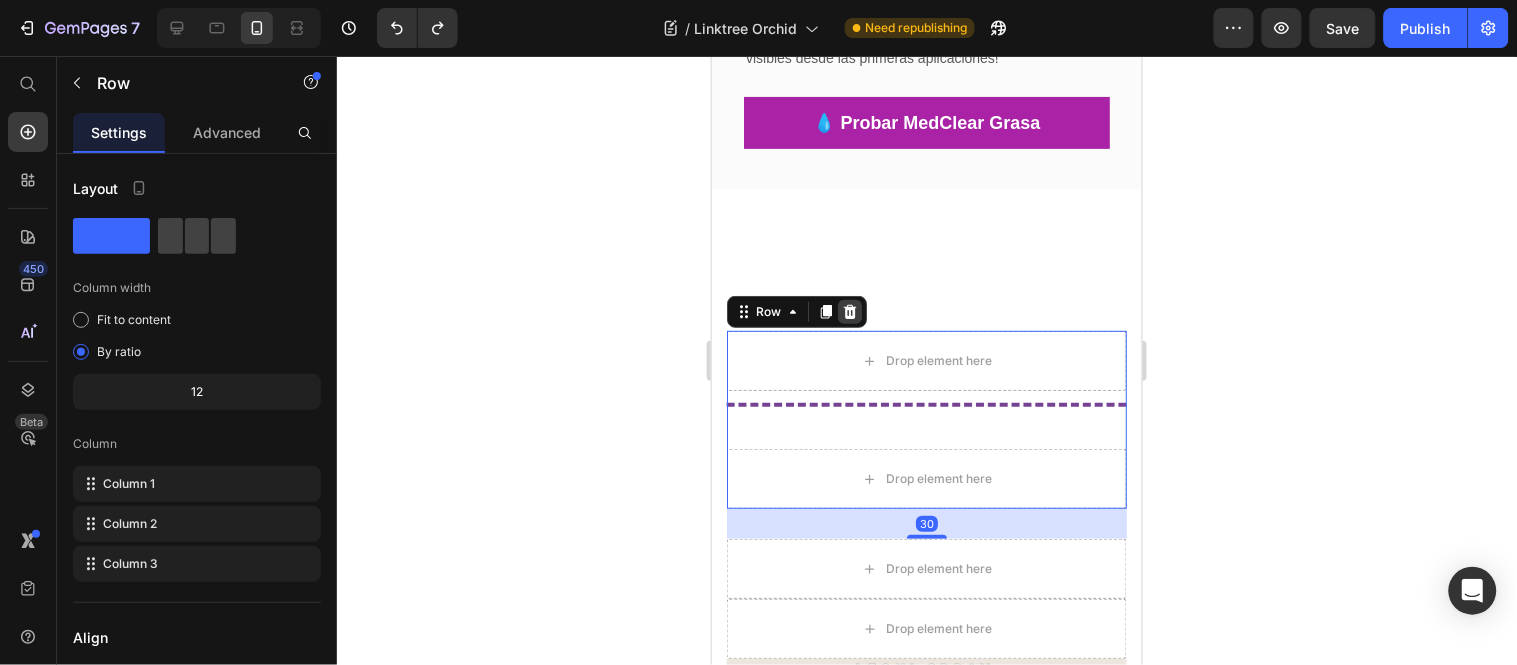 click 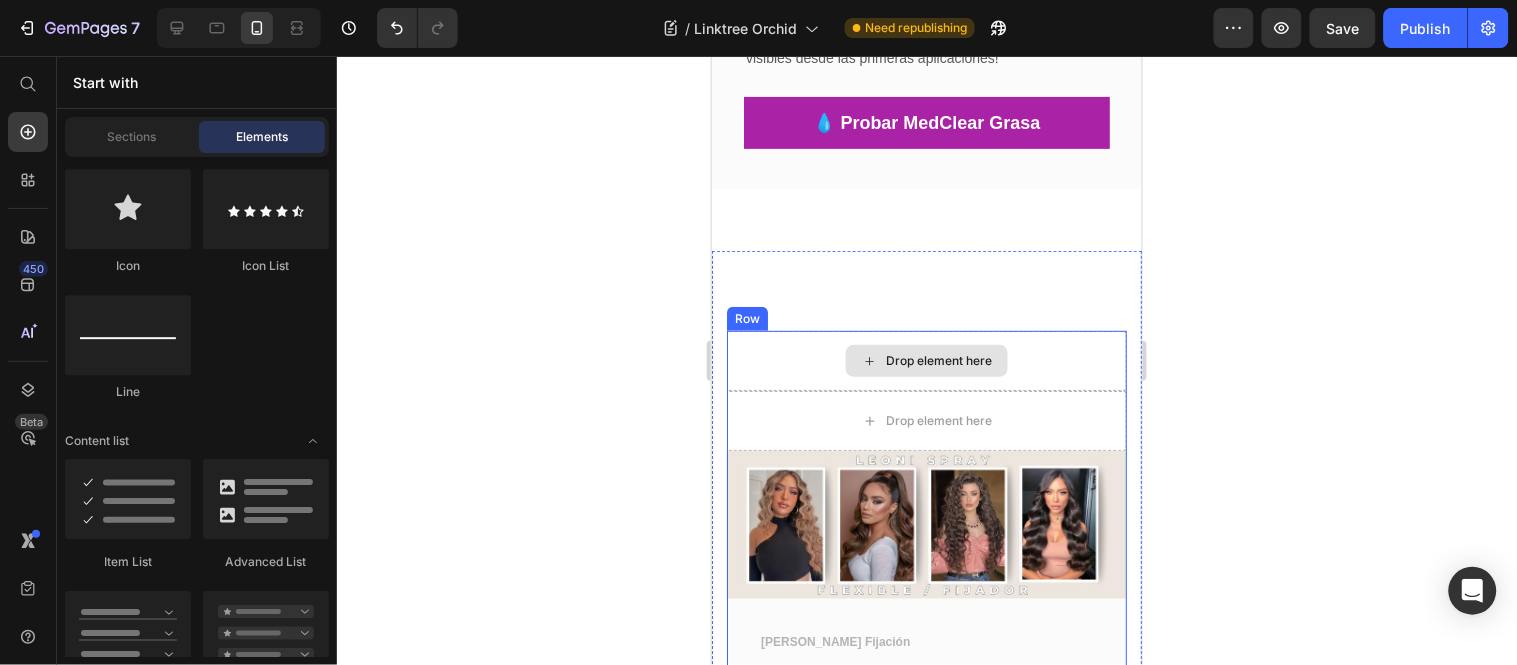 click on "Drop element here" at bounding box center (926, 360) 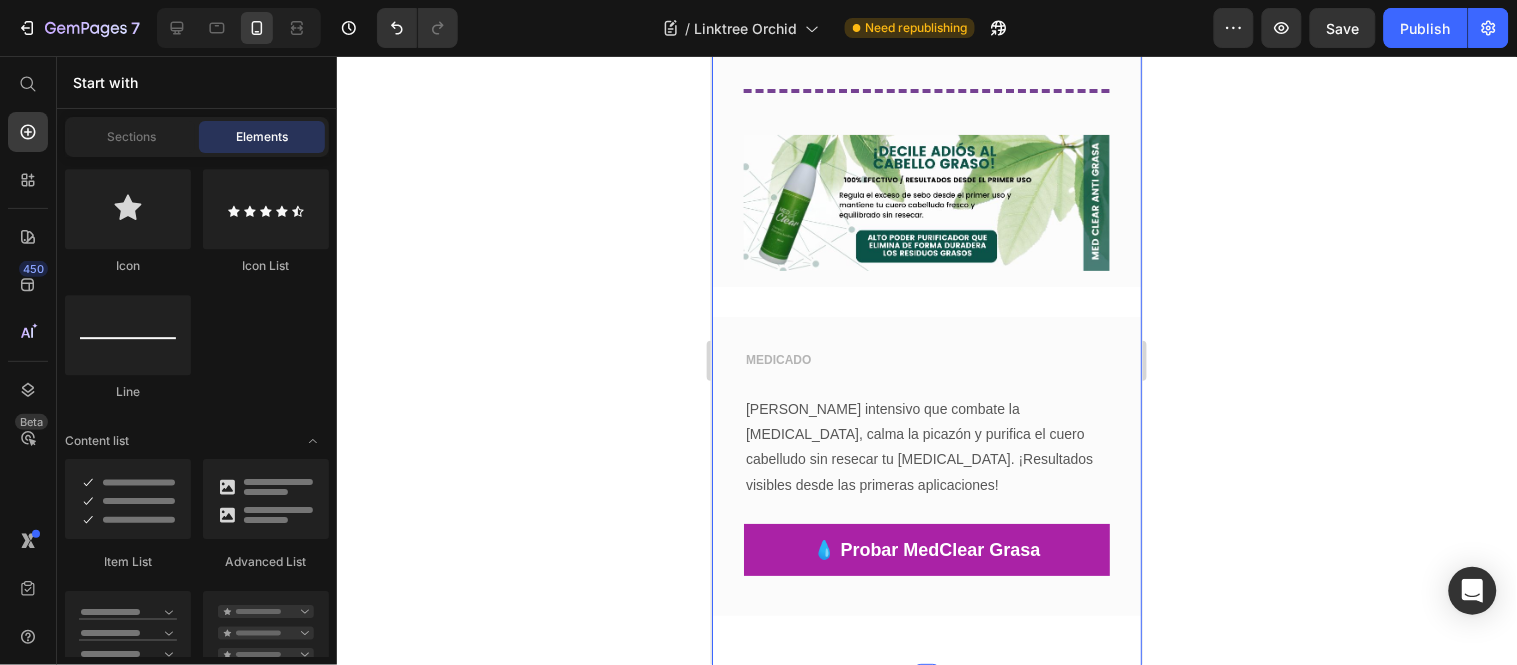 scroll, scrollTop: 3476, scrollLeft: 0, axis: vertical 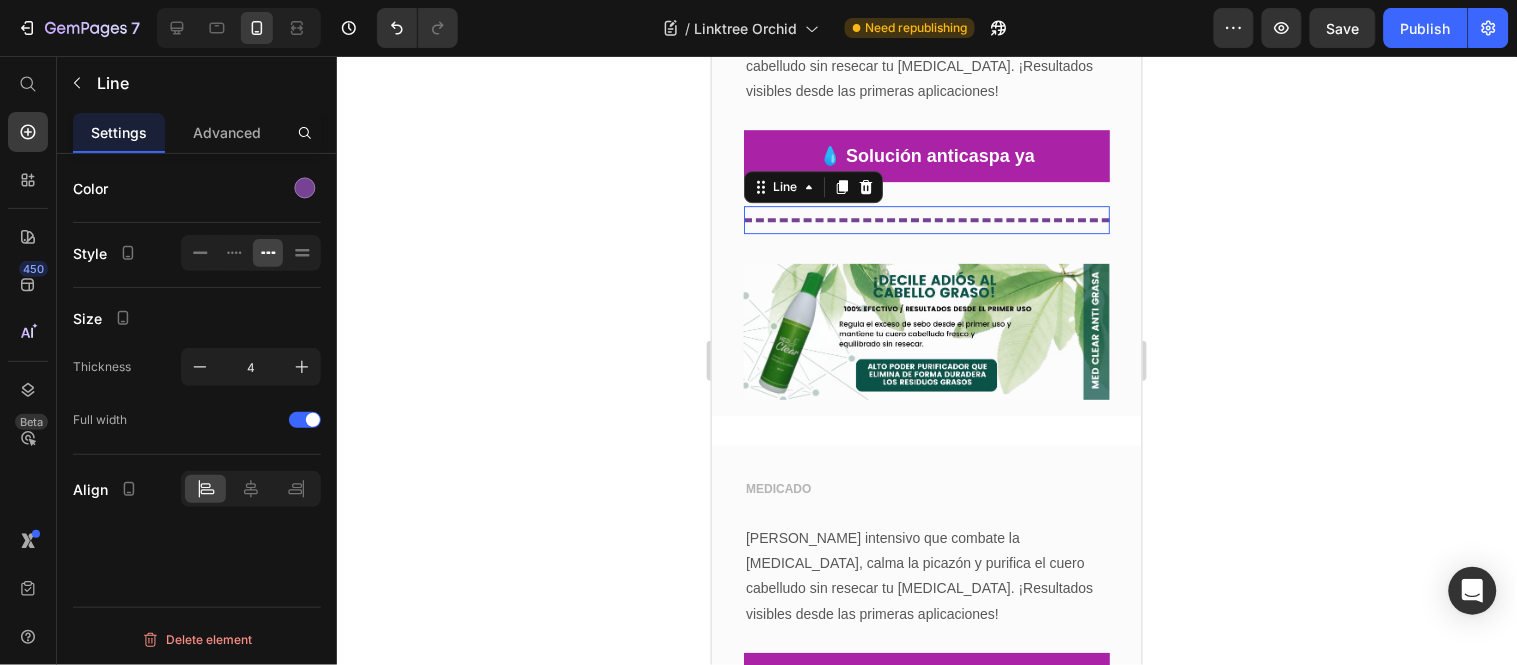 click on "Title Line   0" at bounding box center (926, 219) 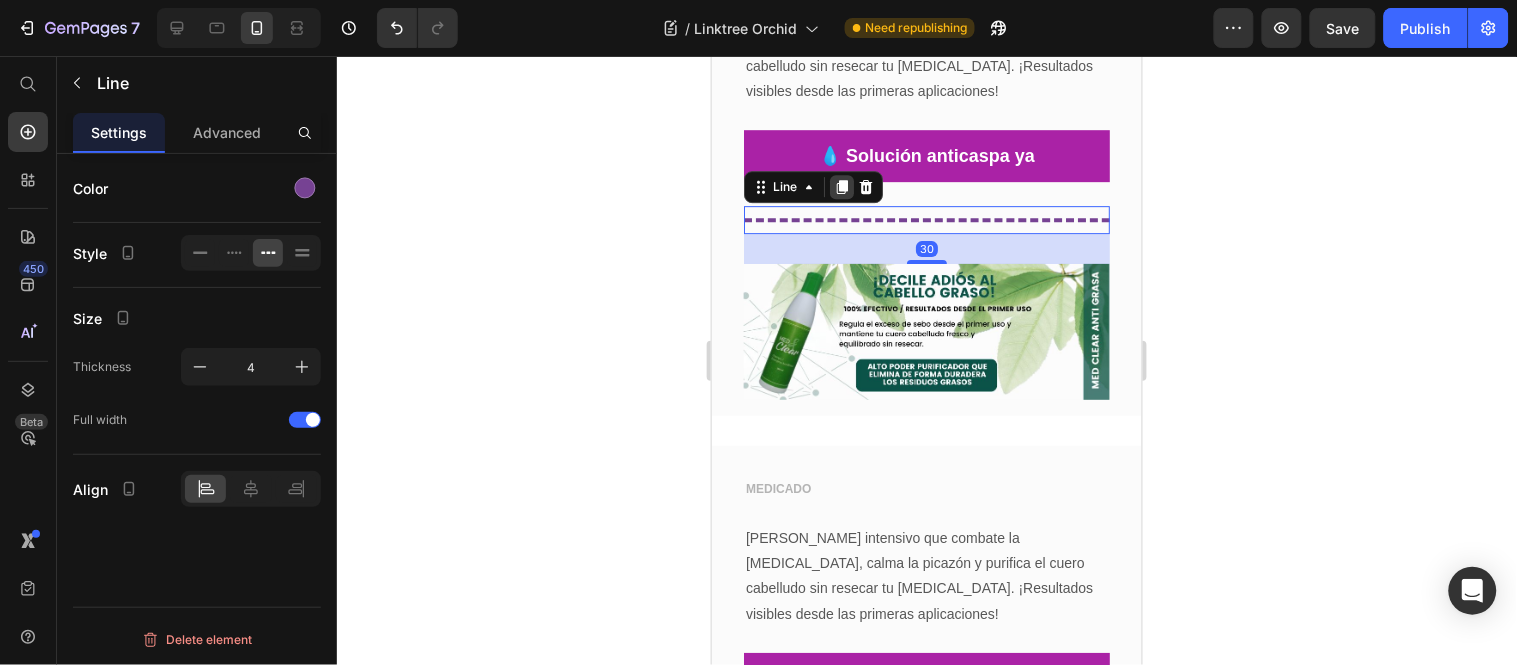 click 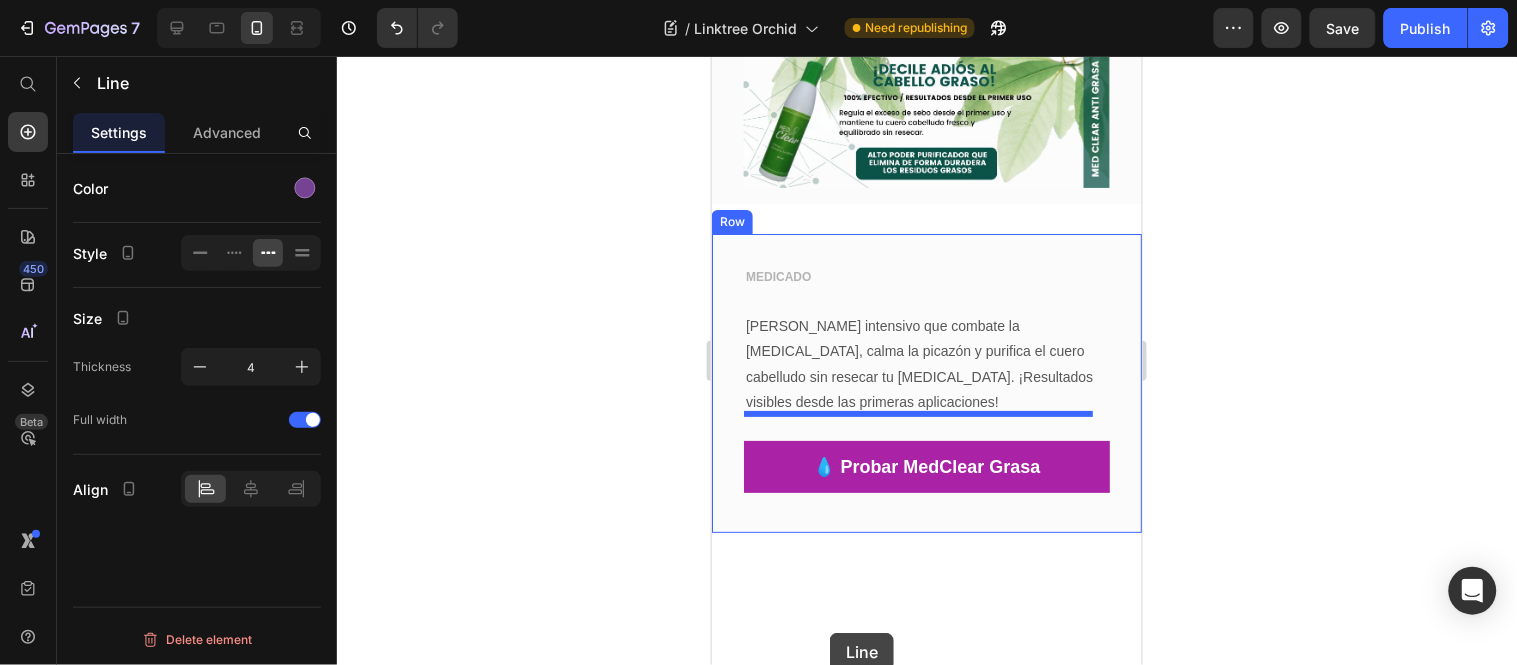 scroll, scrollTop: 3782, scrollLeft: 0, axis: vertical 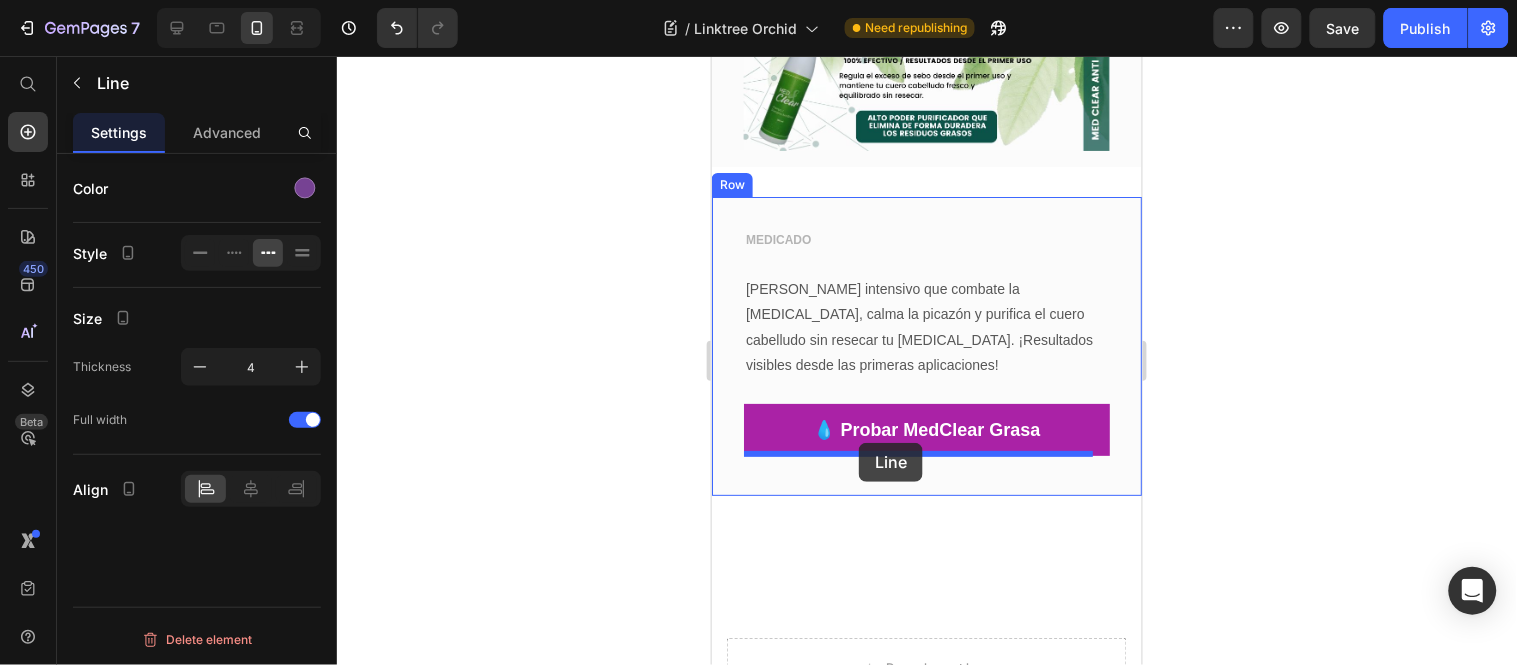drag, startPoint x: 787, startPoint y: 225, endPoint x: 858, endPoint y: 442, distance: 228.31995 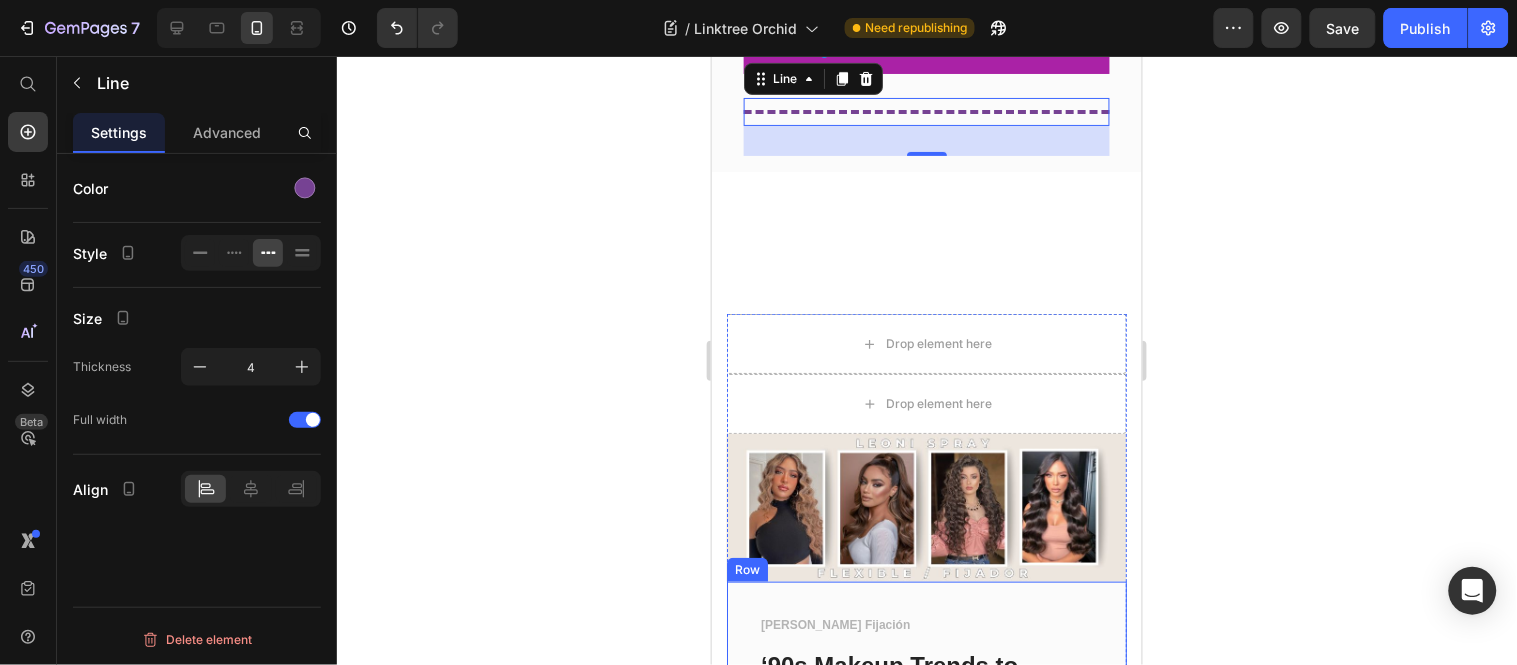 scroll, scrollTop: 4057, scrollLeft: 0, axis: vertical 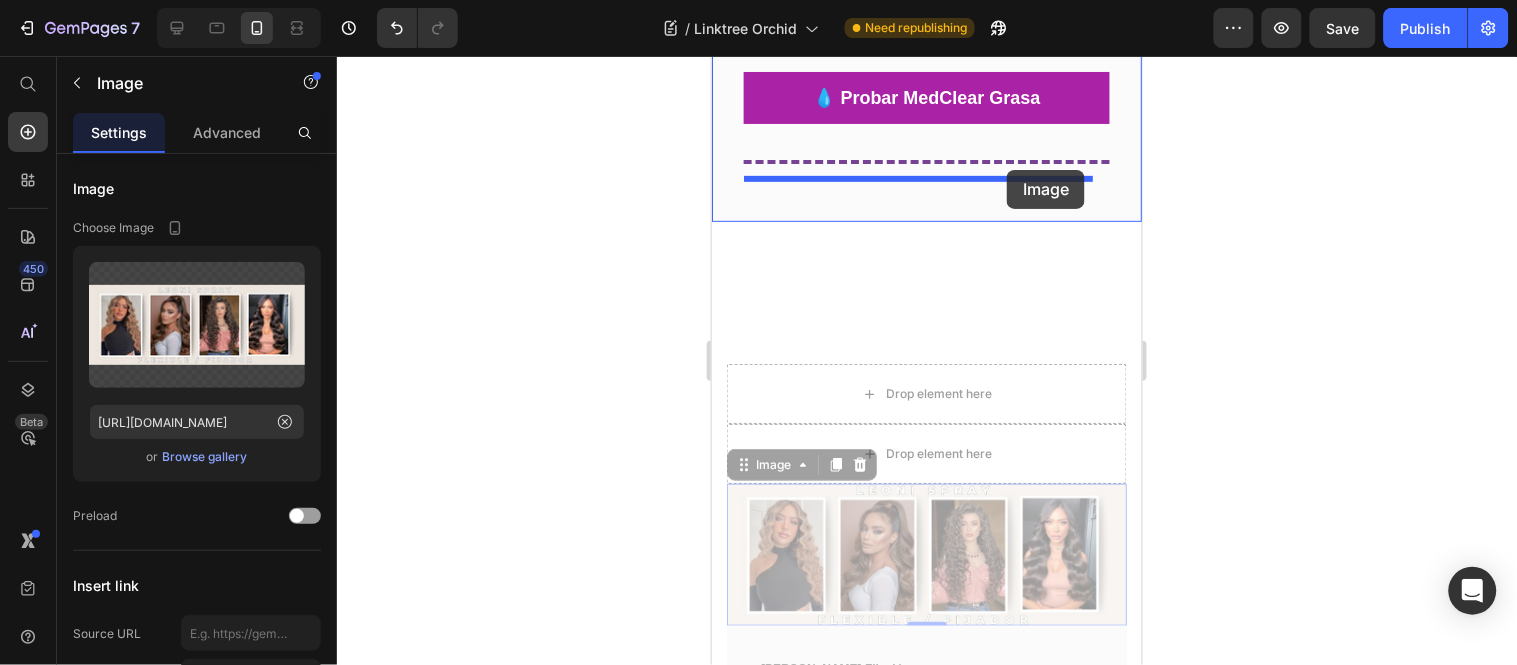 drag, startPoint x: 1038, startPoint y: 465, endPoint x: 1006, endPoint y: 169, distance: 297.7247 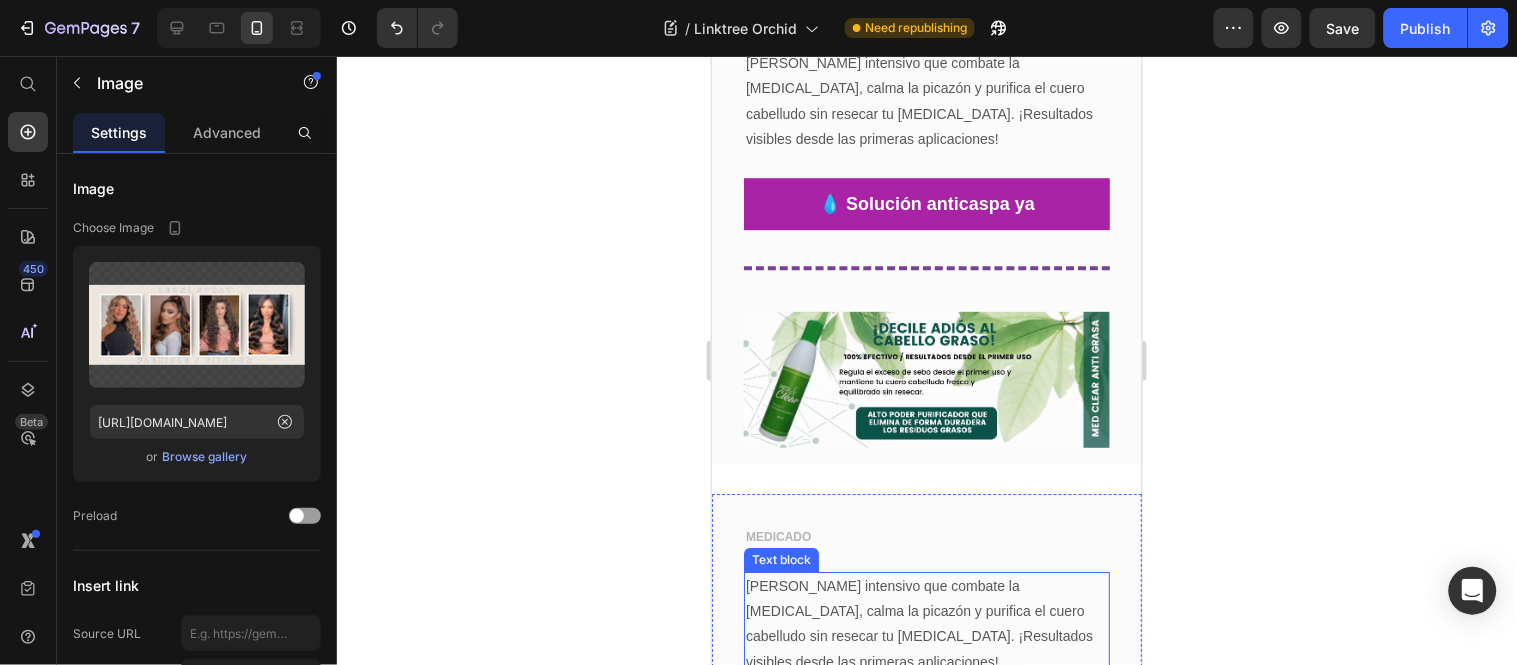 scroll, scrollTop: 3502, scrollLeft: 0, axis: vertical 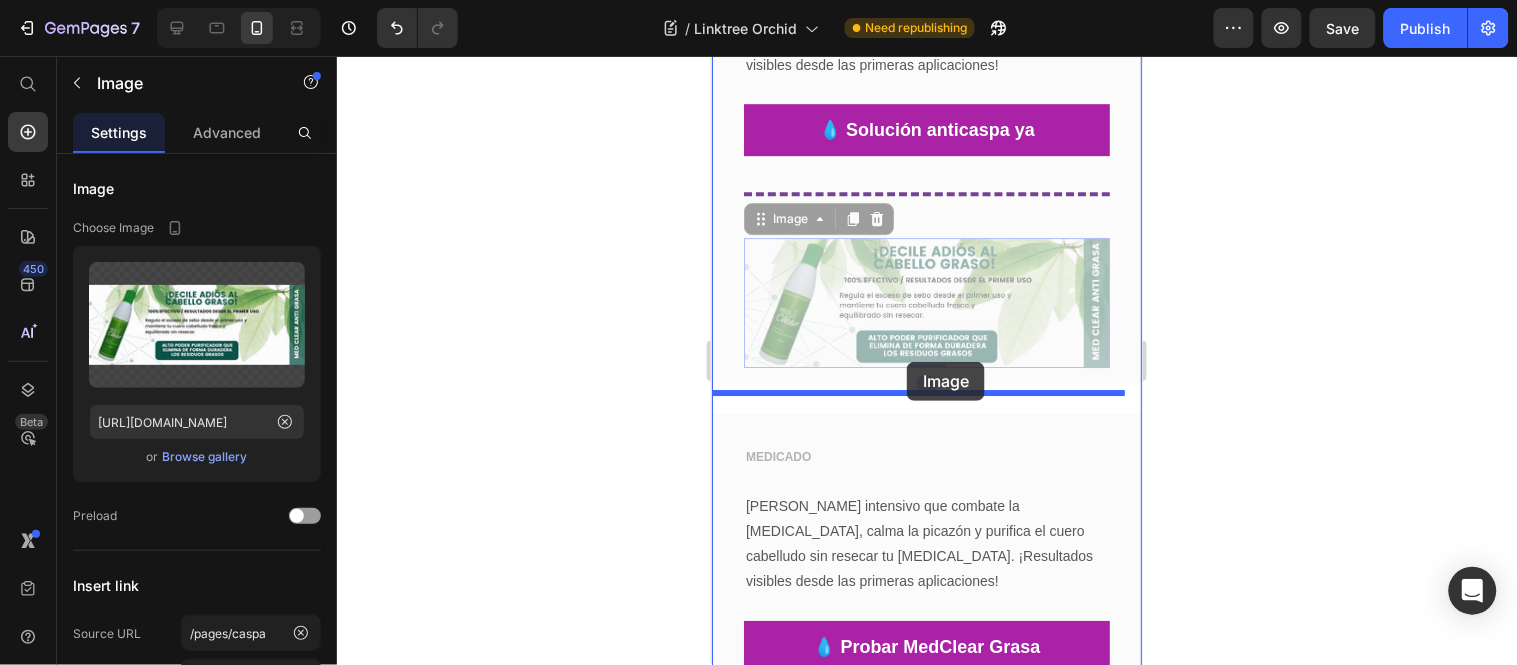 drag, startPoint x: 905, startPoint y: 246, endPoint x: 906, endPoint y: 361, distance: 115.00435 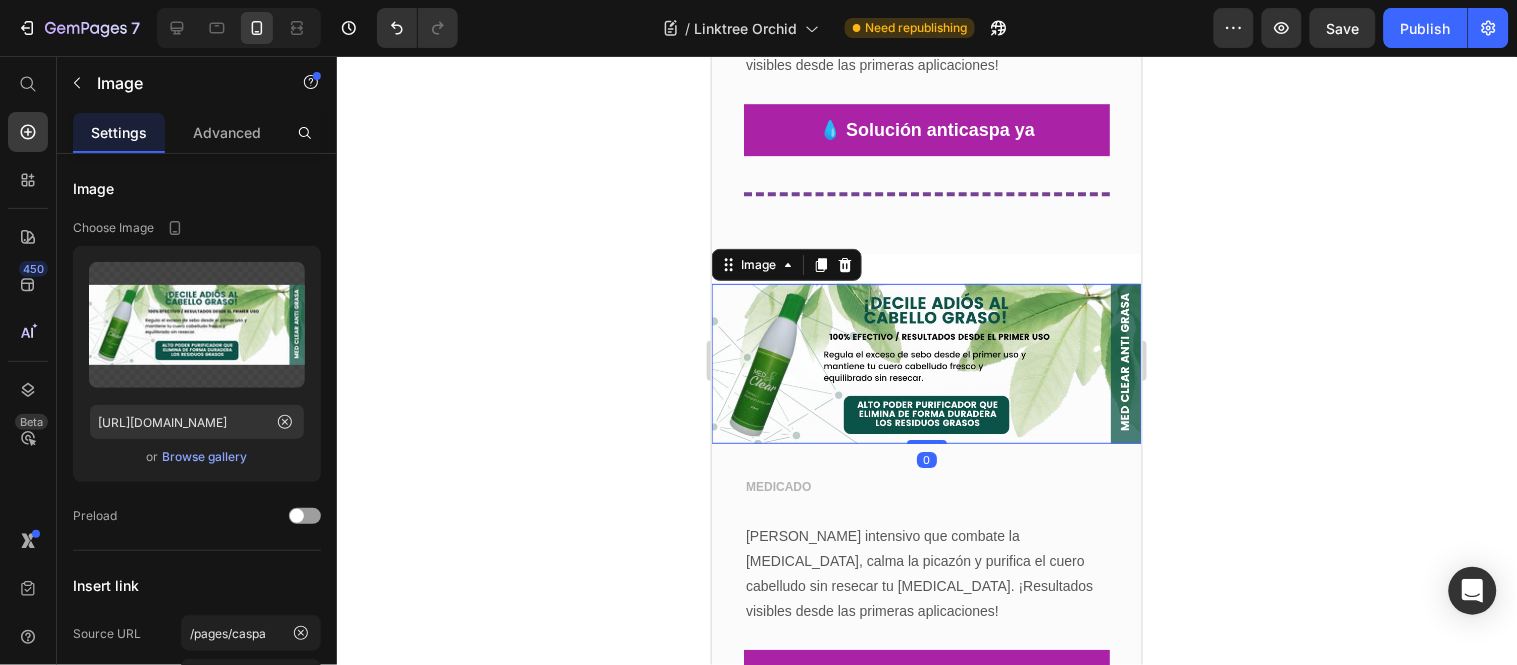 click 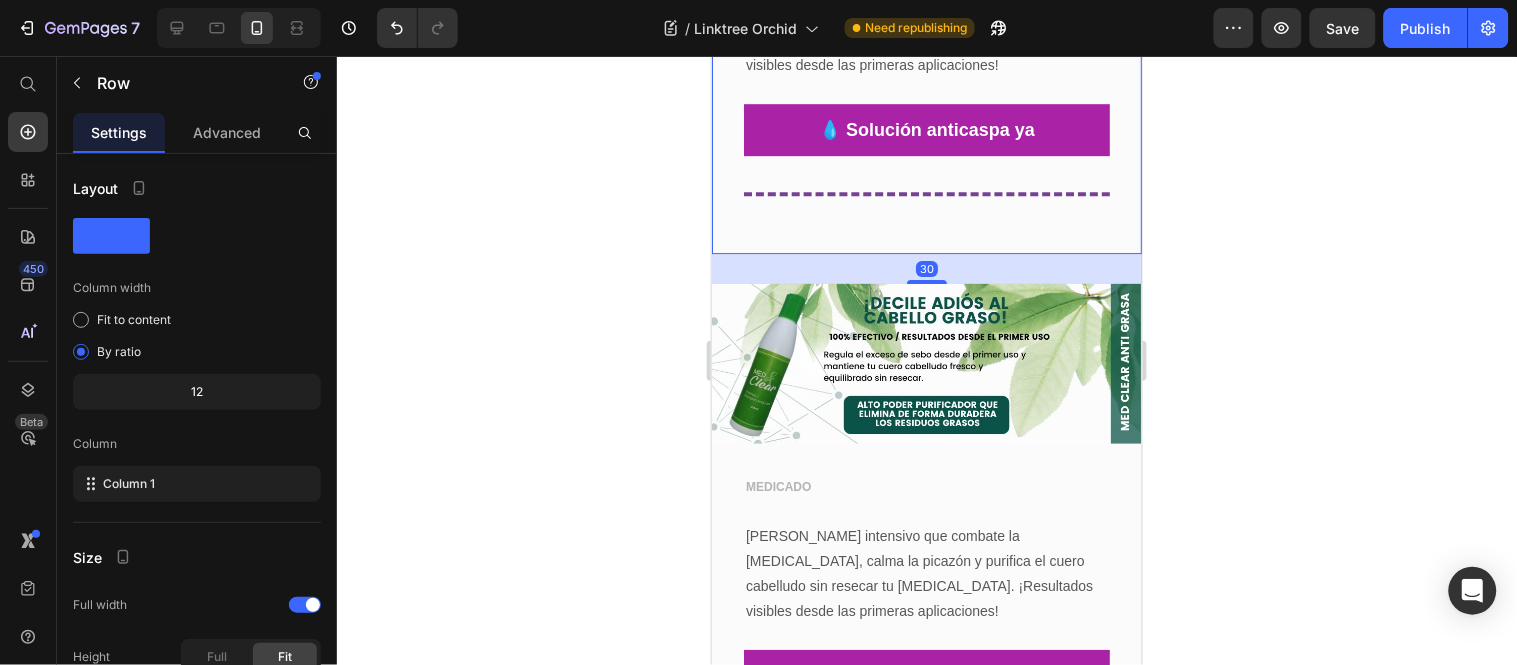 click on "MEDICADO Text block Adiós a la caspa🌿 Text block Shampoo intensivo que combate la caspa, calma la picazón y purifica el cuero cabelludo sin resecar tu melena. ¡Resultados visibles desde las primeras aplicaciones! Text block 💧 Solución anticaspa ya Button                Title Line Row   30" at bounding box center [926, 59] 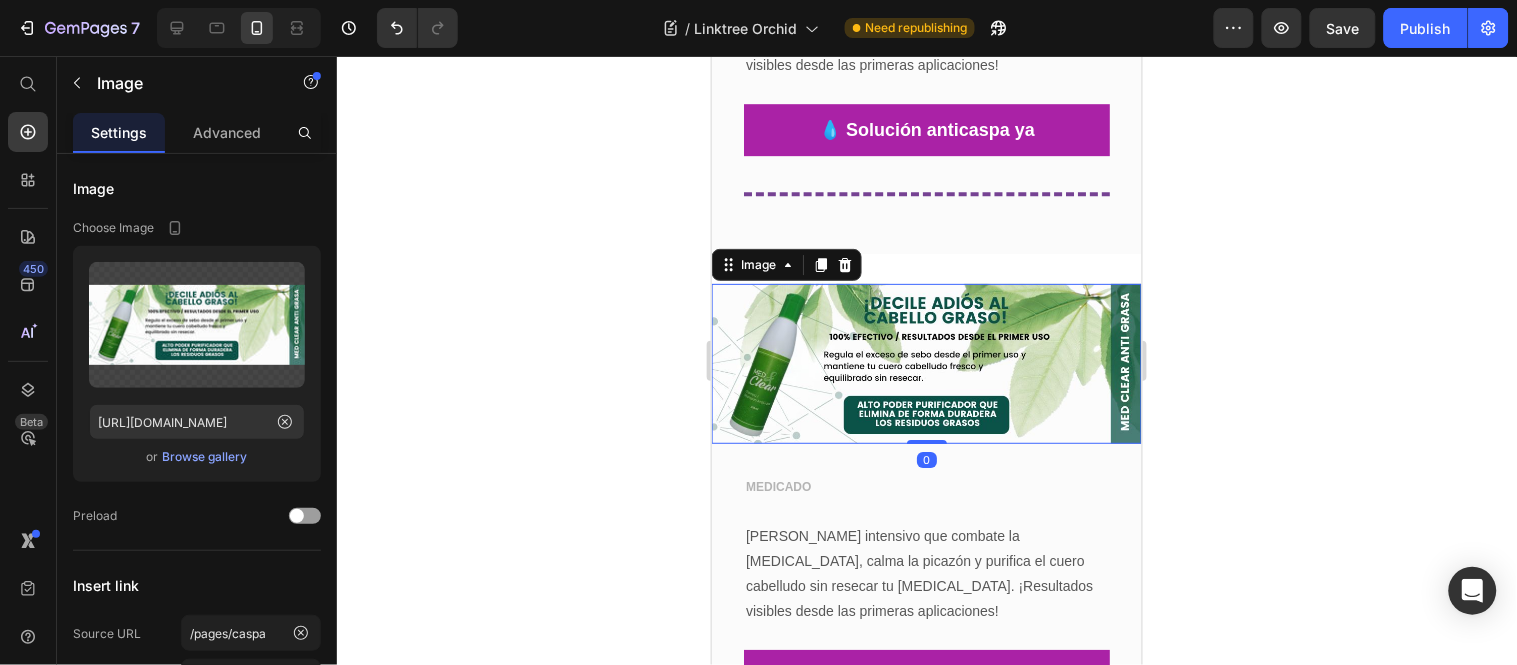 click at bounding box center [926, 362] 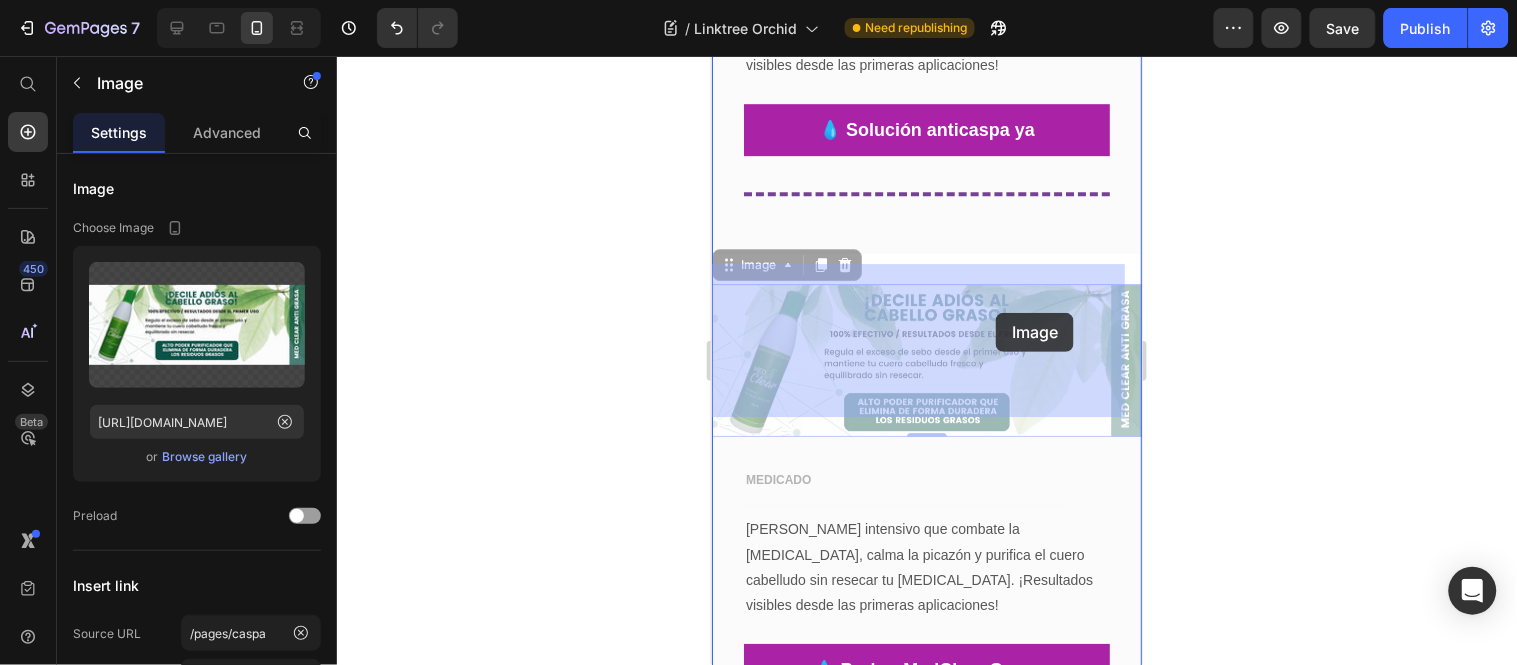 drag, startPoint x: 976, startPoint y: 322, endPoint x: 995, endPoint y: 312, distance: 21.470911 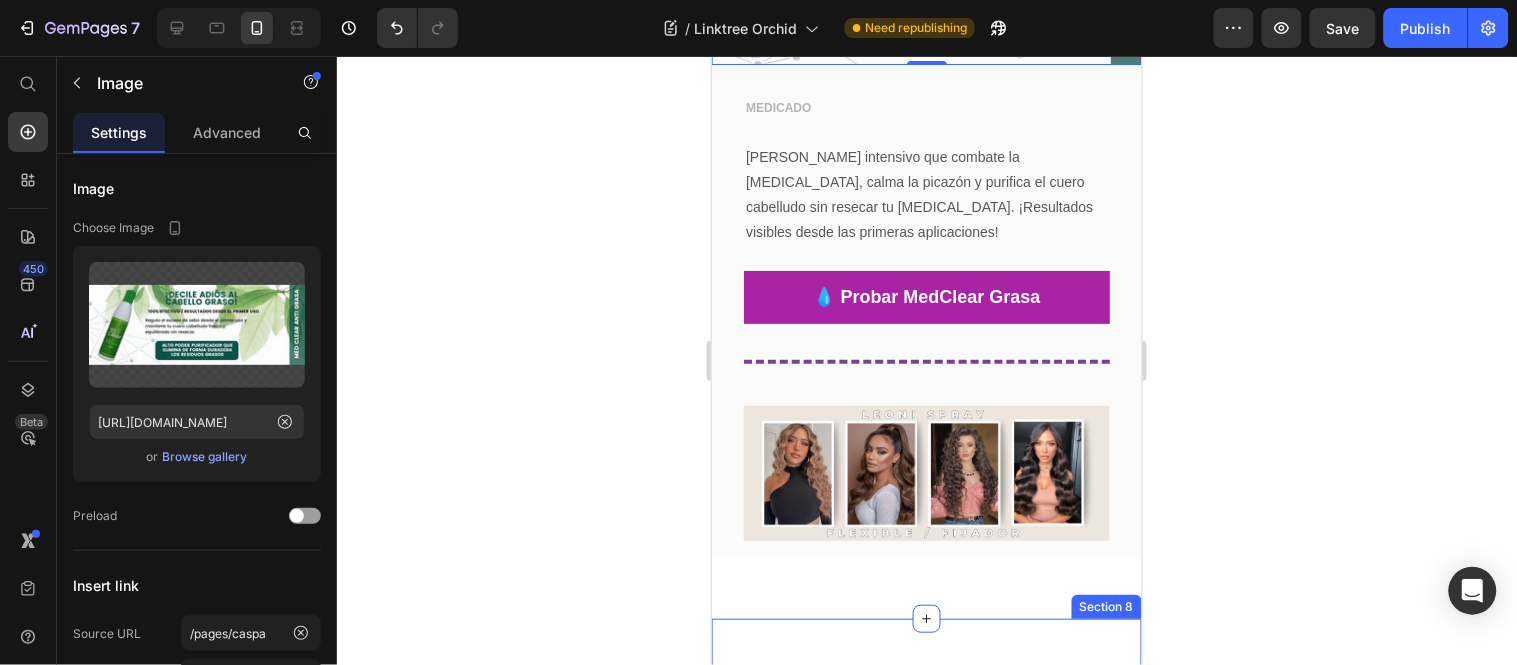 scroll, scrollTop: 3835, scrollLeft: 0, axis: vertical 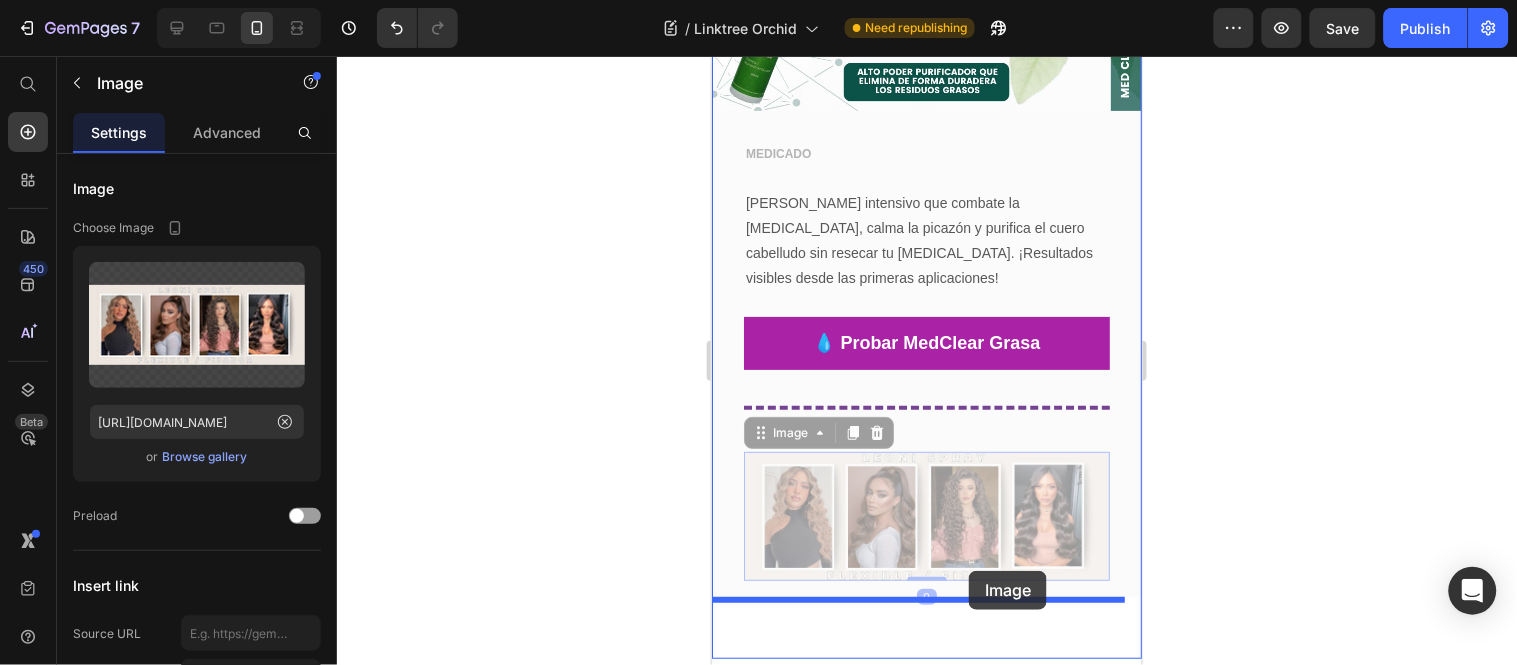 drag, startPoint x: 974, startPoint y: 465, endPoint x: 966, endPoint y: 570, distance: 105.30432 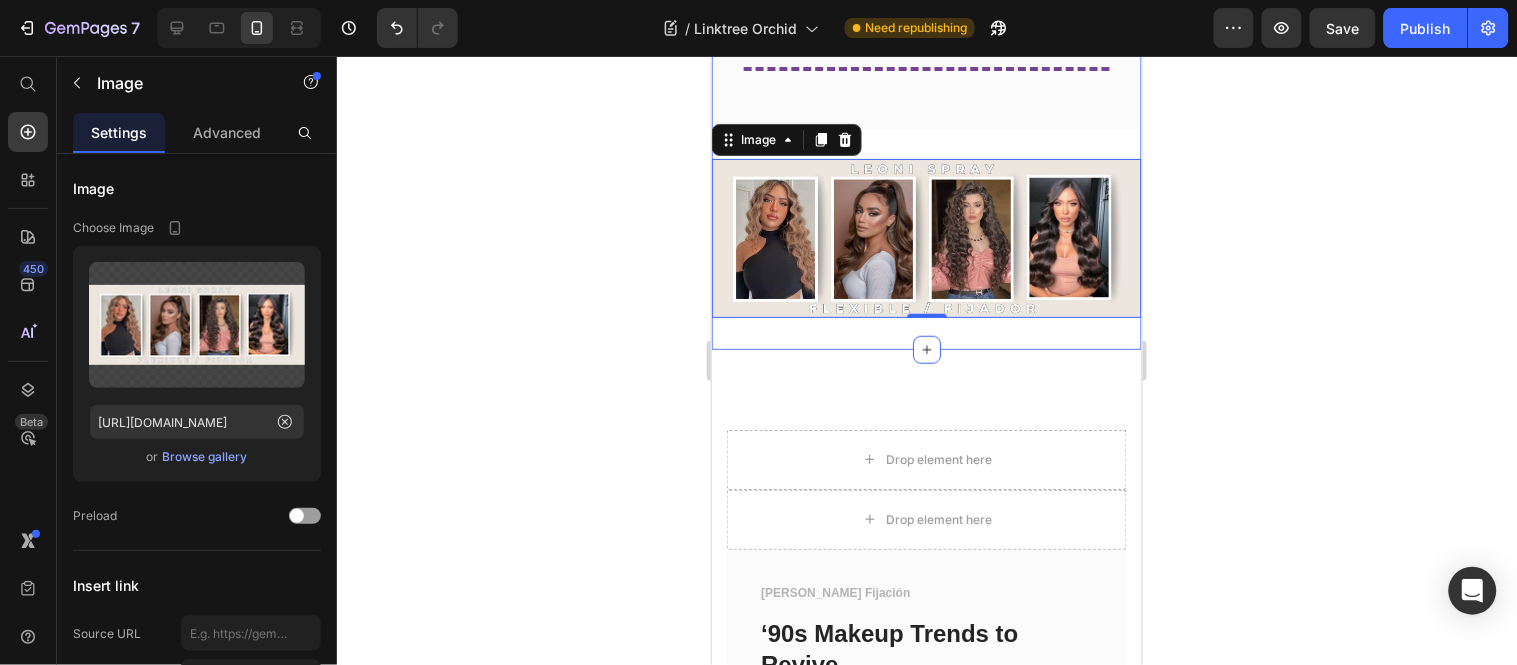 scroll, scrollTop: 4391, scrollLeft: 0, axis: vertical 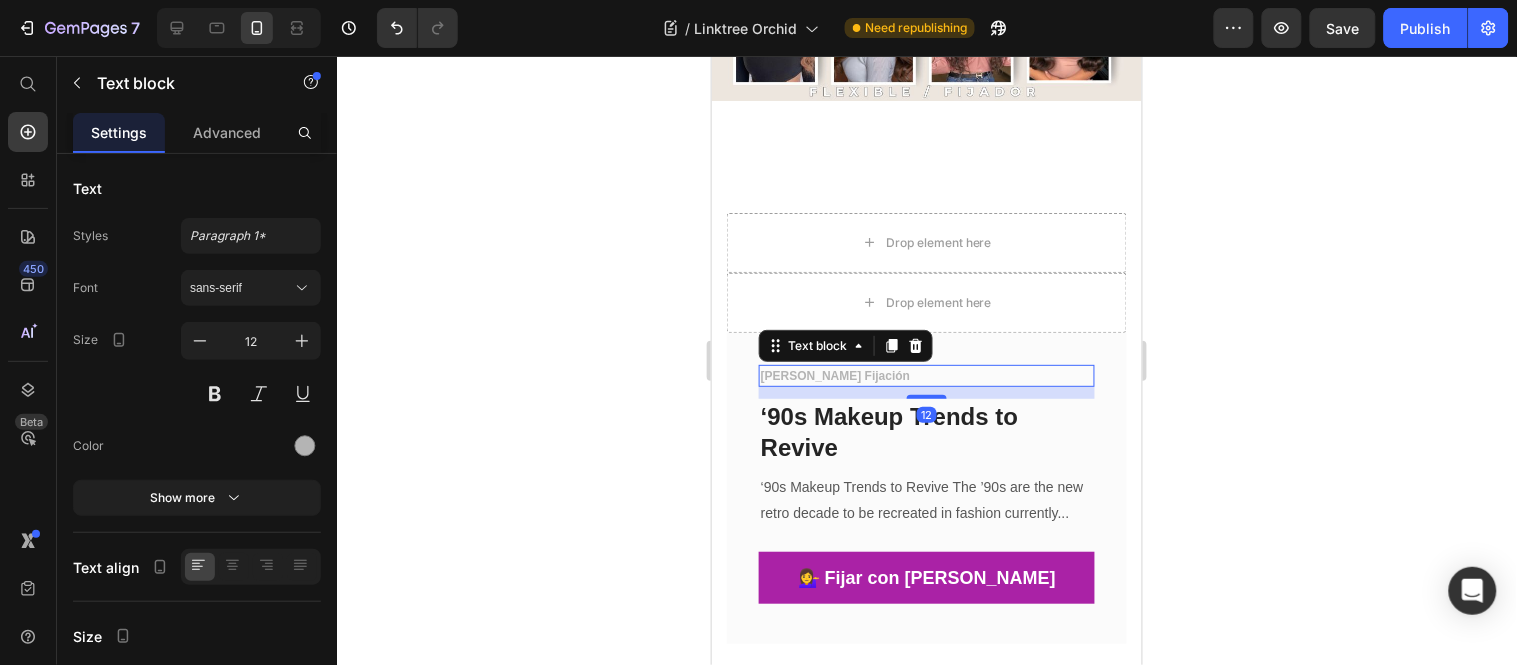 click on "[PERSON_NAME] Fijación" at bounding box center (926, 375) 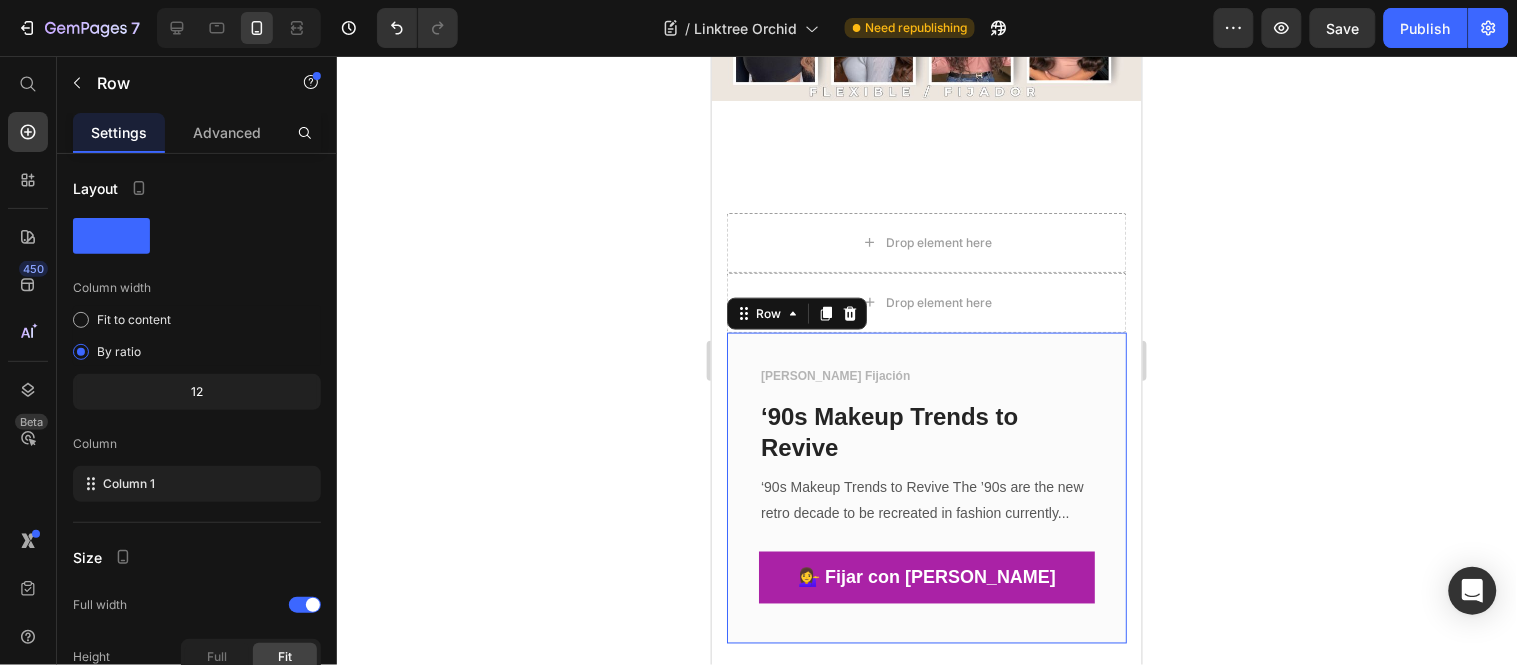 click on "Leoni Spray Fijación Text block ‘90s Makeup Trends to Revive Text block ‘90s Makeup Trends to Revive The ’90s are the new retro decade to be recreated in fashion currently... Text block 💁‍♀️ Fijar con Estilo Button Row   0" at bounding box center (926, 487) 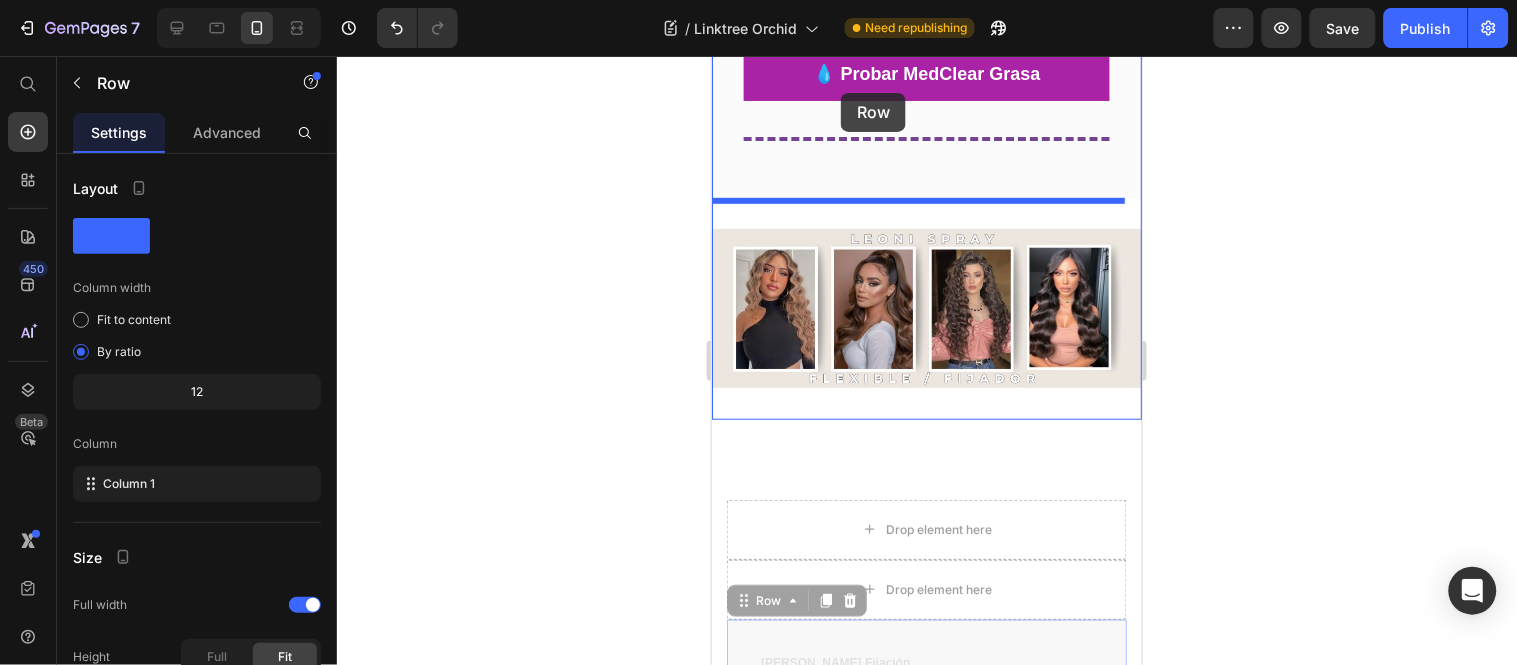 scroll, scrollTop: 4095, scrollLeft: 0, axis: vertical 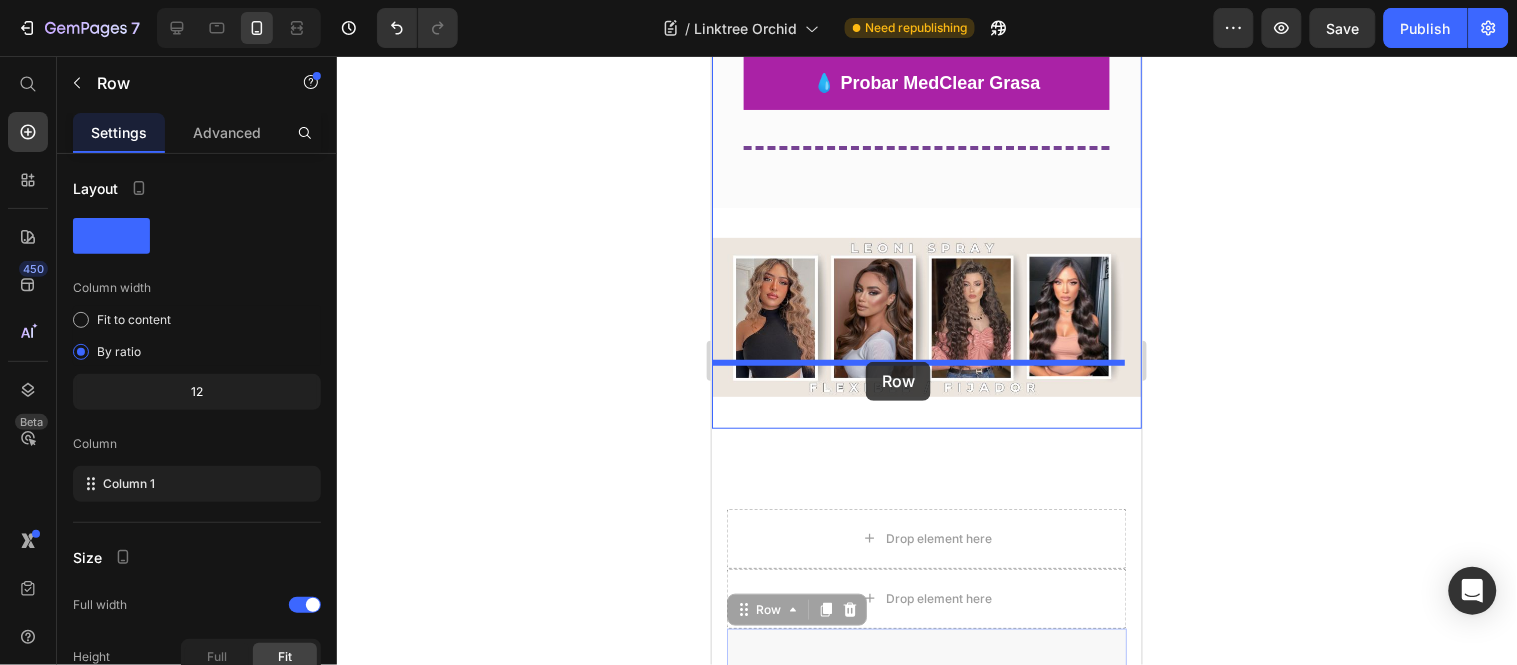 drag, startPoint x: 807, startPoint y: 282, endPoint x: 865, endPoint y: 361, distance: 98.005104 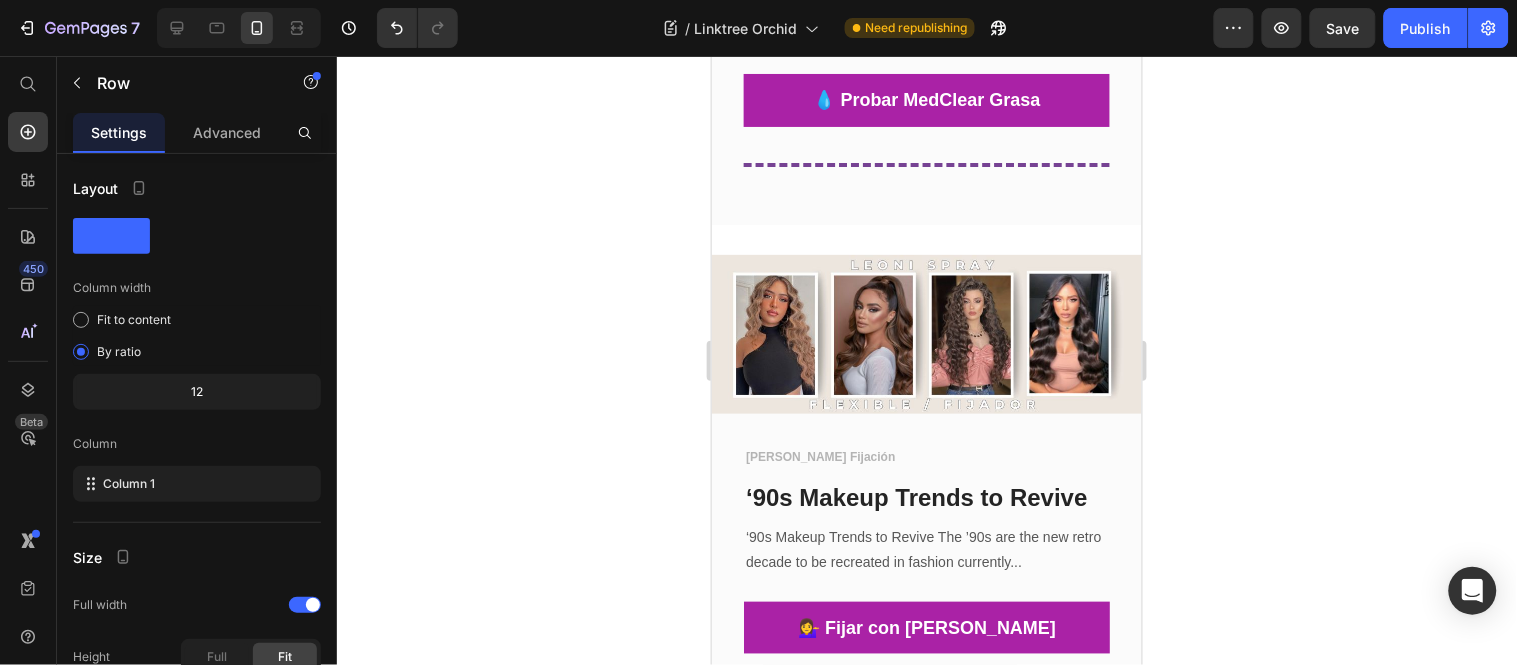 scroll, scrollTop: 4206, scrollLeft: 0, axis: vertical 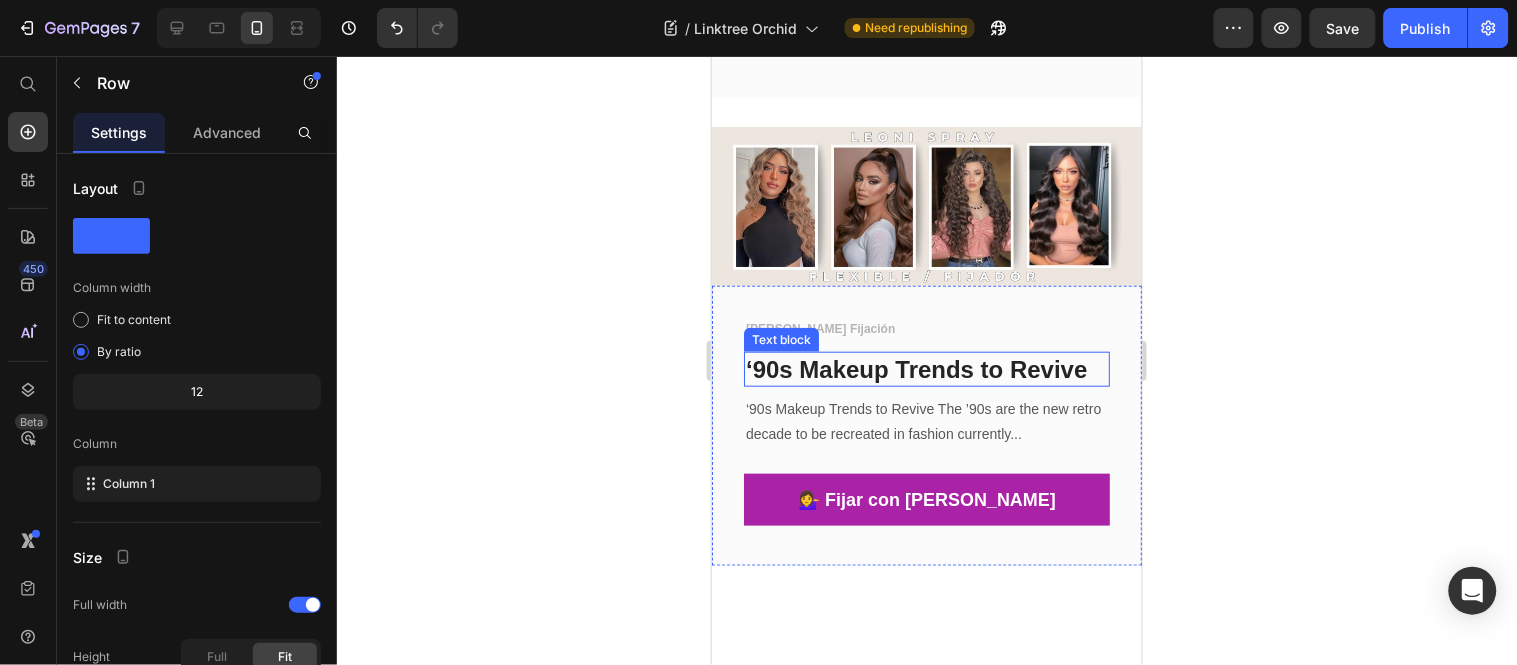 click on "‘90s Makeup Trends to Revive" at bounding box center (926, 368) 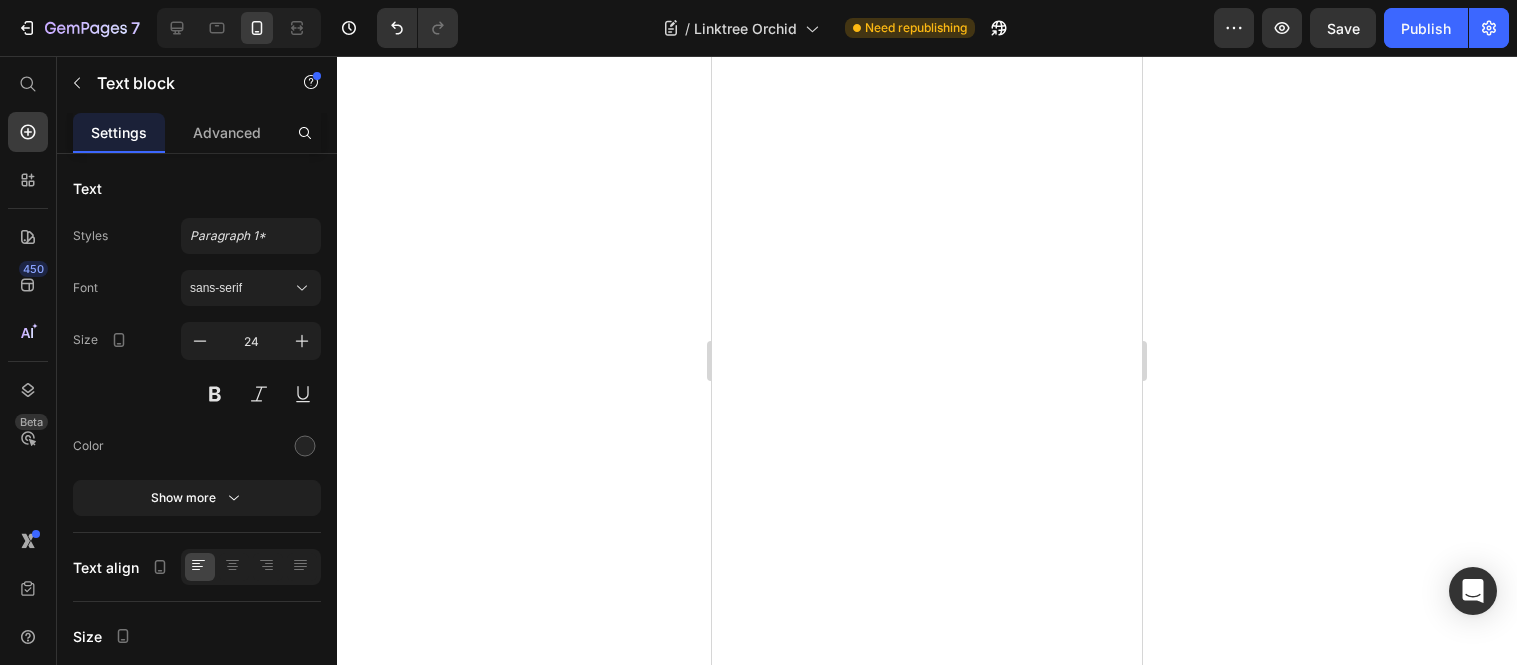 scroll, scrollTop: 0, scrollLeft: 0, axis: both 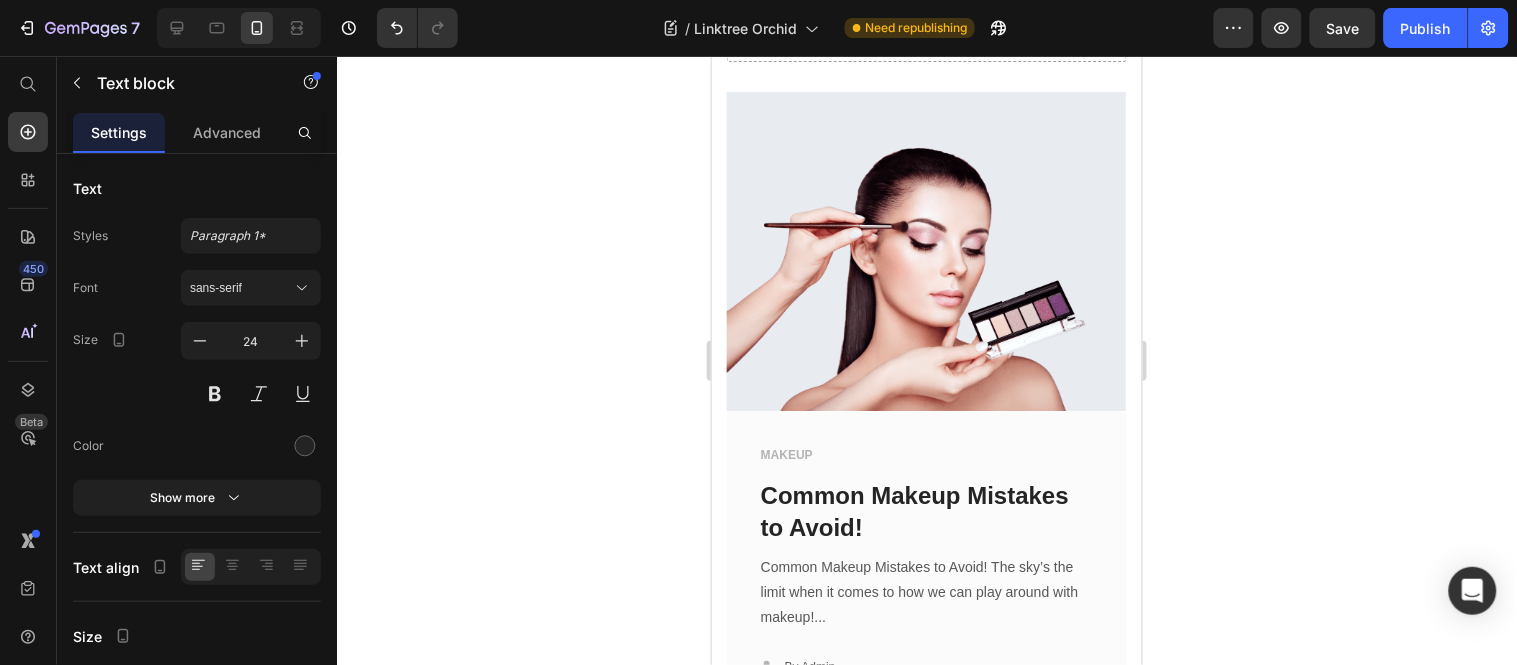 click on "‘90s Makeup Trends to Revive The ’90s are the new retro decade to be recreated in fashion currently..." at bounding box center [926, -375] 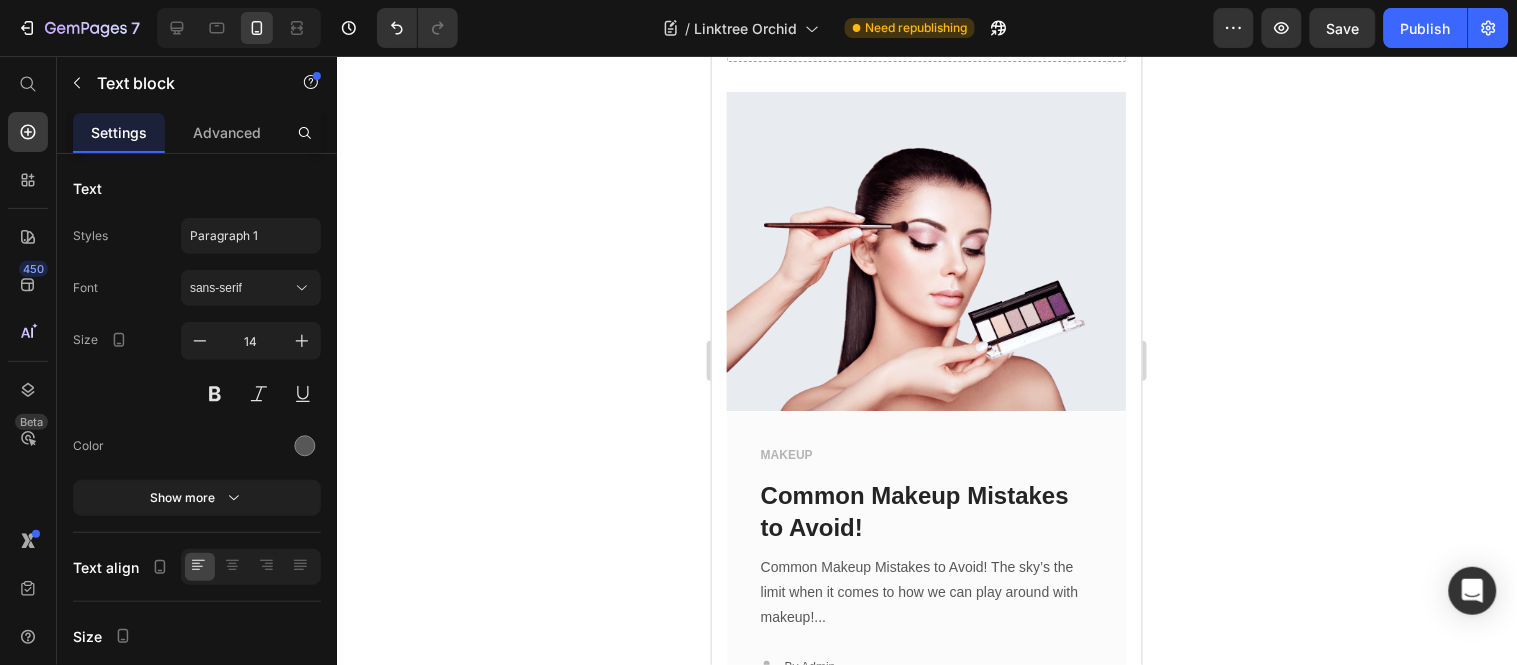 click on "‘90s Makeup Trends to Revive The ’90s are the new retro decade to be recreated in fashion currently..." at bounding box center (926, -375) 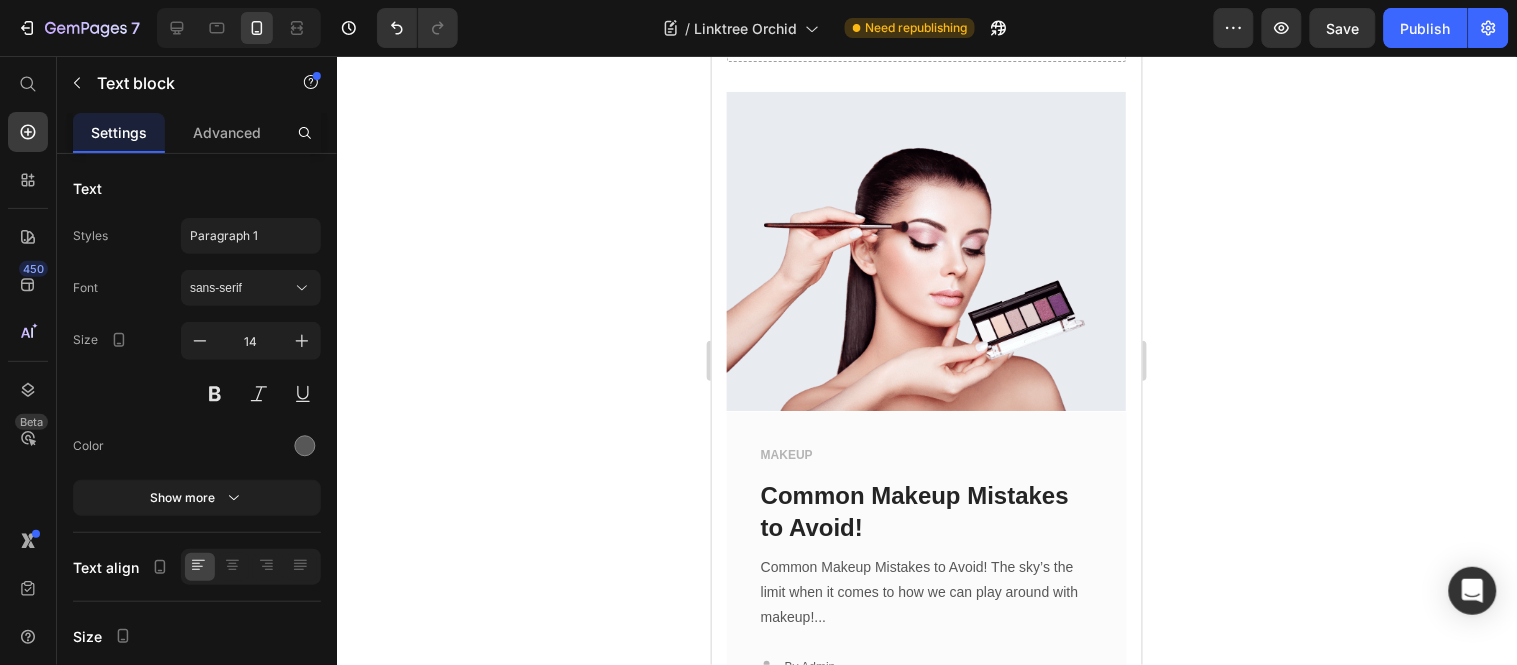 drag, startPoint x: 1057, startPoint y: 403, endPoint x: 738, endPoint y: 363, distance: 321.49805 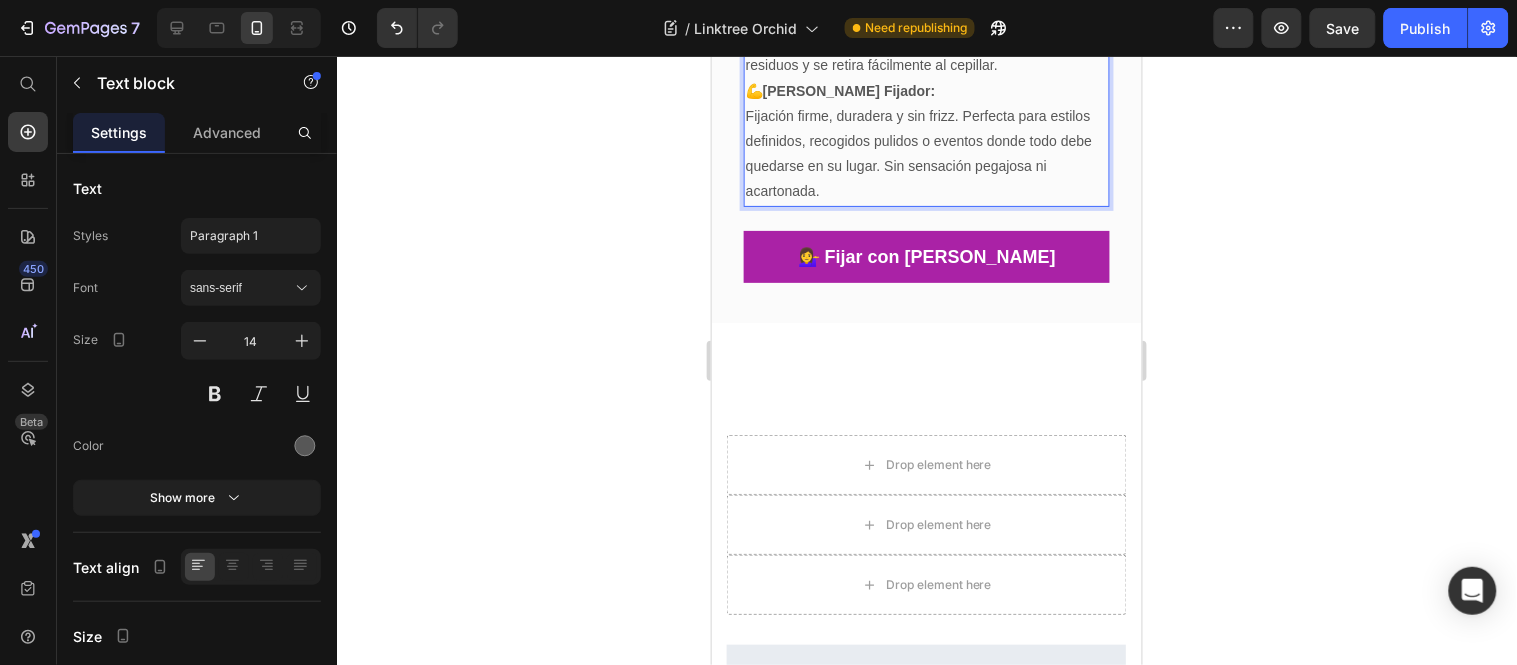 scroll, scrollTop: 3873, scrollLeft: 0, axis: vertical 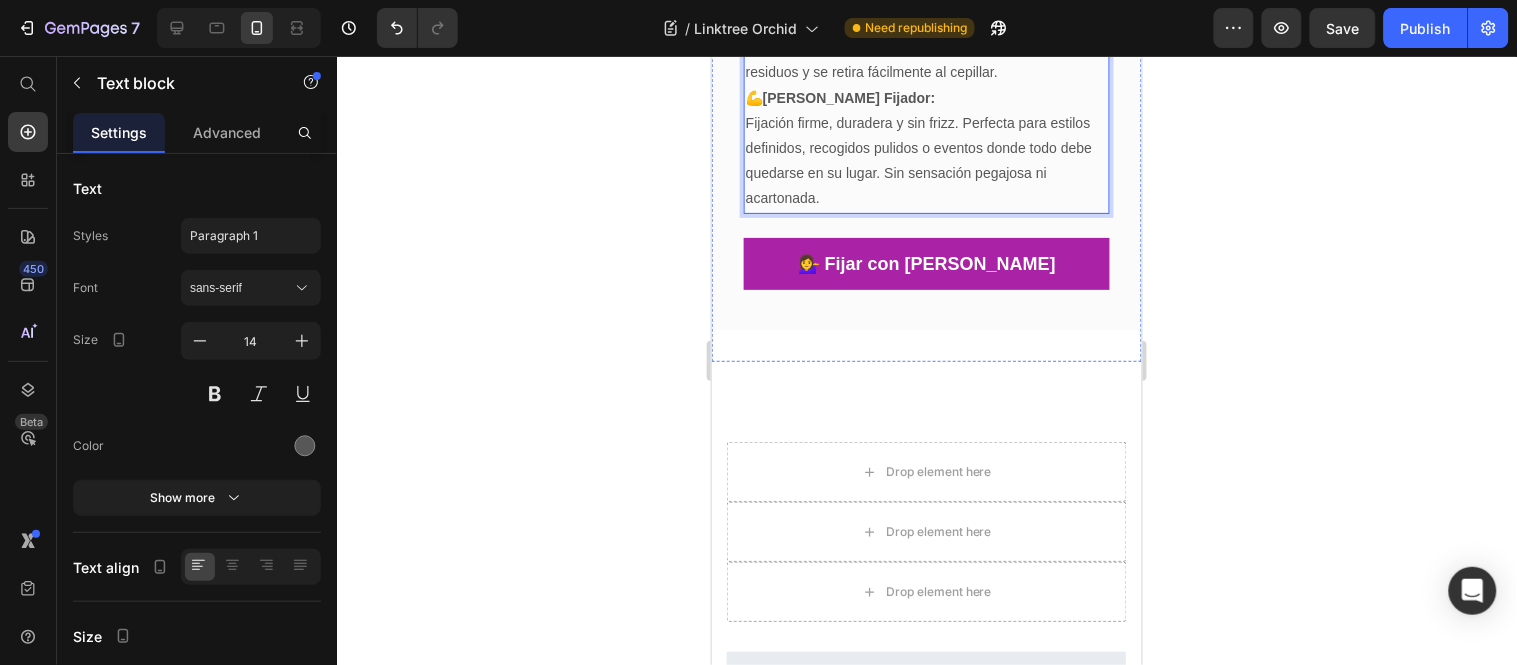 click at bounding box center (926, -178) 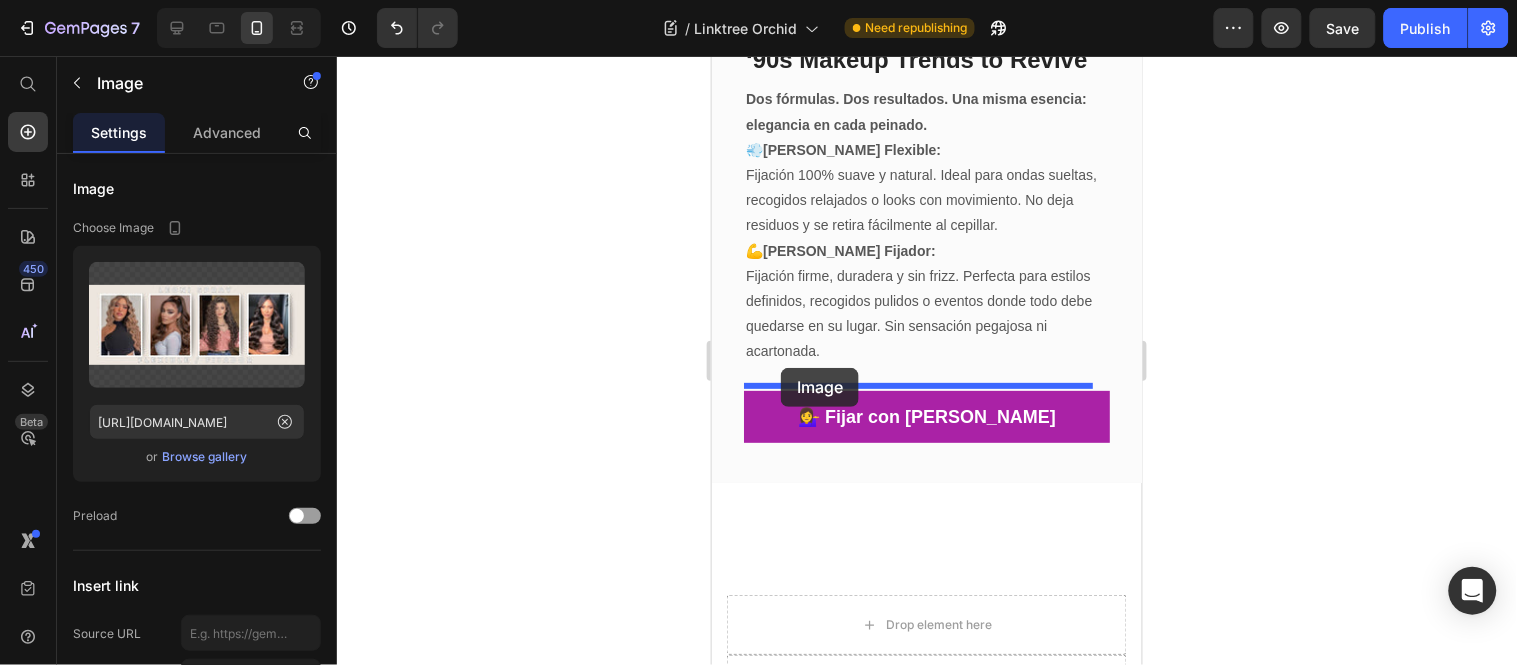 drag, startPoint x: 774, startPoint y: 419, endPoint x: 780, endPoint y: 367, distance: 52.34501 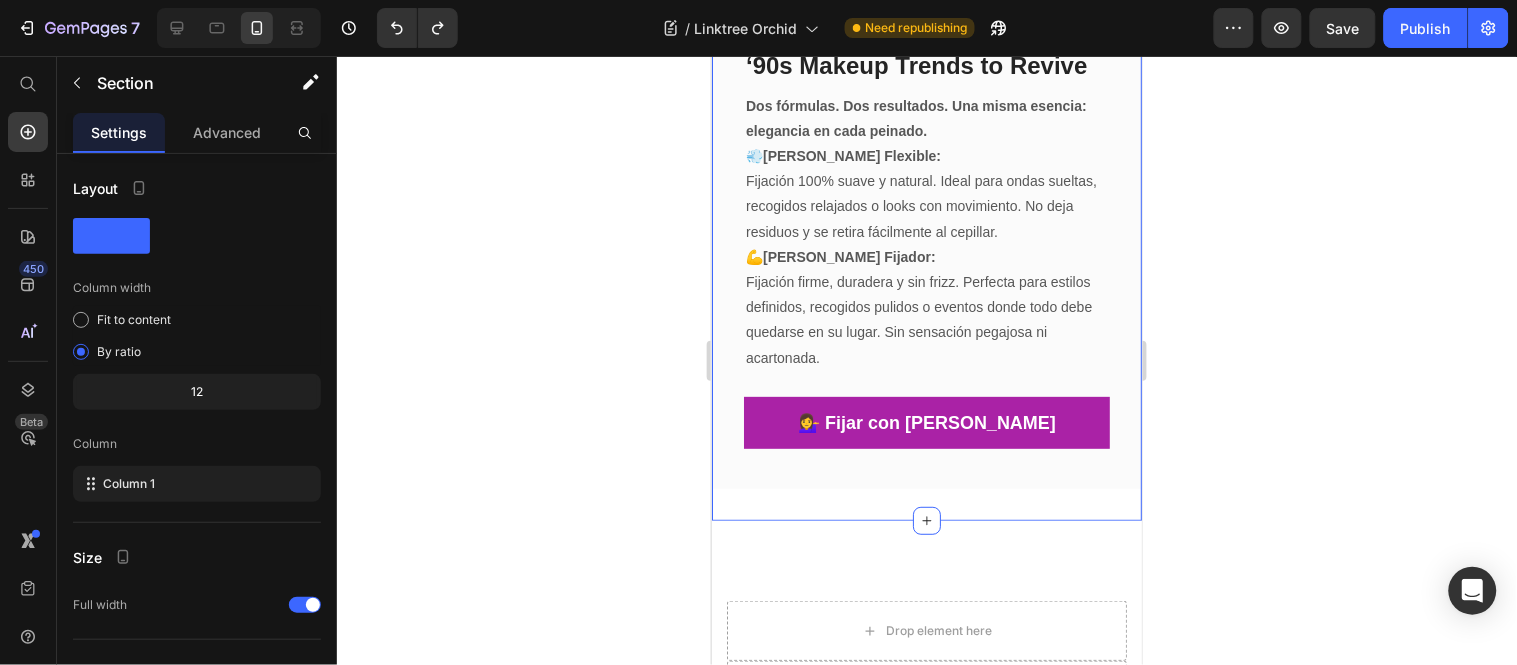 click on "Image REPARACIÓN CAPILAR Text block Nutrif Ritual Exp erience Text block 🌿 ¿Tu cabello necesita un rescate? Nutrif: Ritual botánico de lujo que hidrata, da brillo y restaura.  6 reparaciones diferentes.  ✨🌿 Text block 💫 Ritual de cuidado capilar Button Row                Title Line Image ALISADO ORGÁNICO Text block Liso perfecto, natural y sin maltrato 💆🏻‍♀️ Text block Chocoliss es nuestro alisado orgánico que deja tu cabello ultra liso, suave y brillante sin [MEDICAL_DATA] ni químicos agresivos. 🍃 Ideal para cabellos rebeldes o con frizz. 🌿 Fórmula sin [MEDICAL_DATA], vegana, segura y con aroma delicioso a chocolate. ¡[PERSON_NAME] un liso saludable que se nota y se siente! Text block 🍫 Ver Chocoliss Button                Title Line Image MEDICADO Text block Adiós a la [MEDICAL_DATA]🌿 Text block Shampoo intensivo que combate la [MEDICAL_DATA], calma la picazón y purifica el cuero cabelludo sin resecar tu [MEDICAL_DATA]. ¡Resultados visibles desde las primeras aplicaciones! Text block 💧 Solución anticaspa ya" at bounding box center (926, -678) 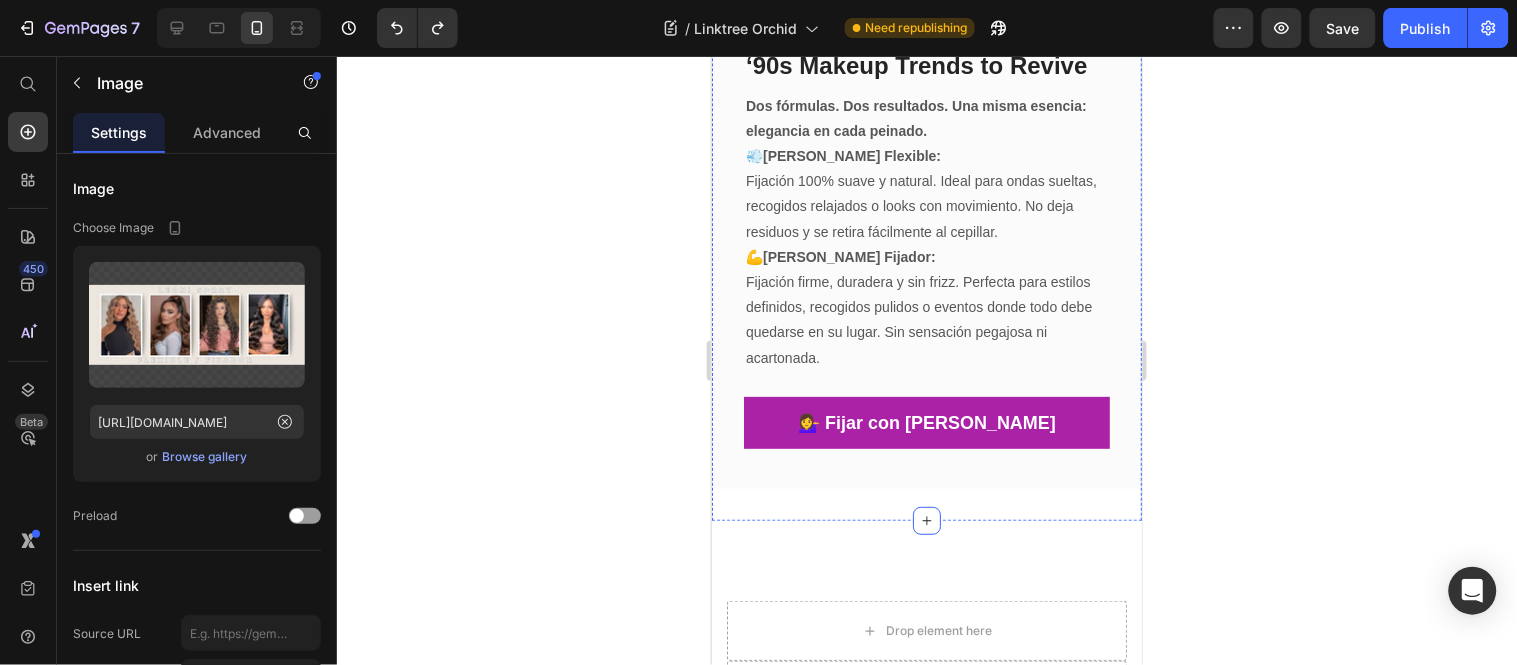 click at bounding box center [926, -99] 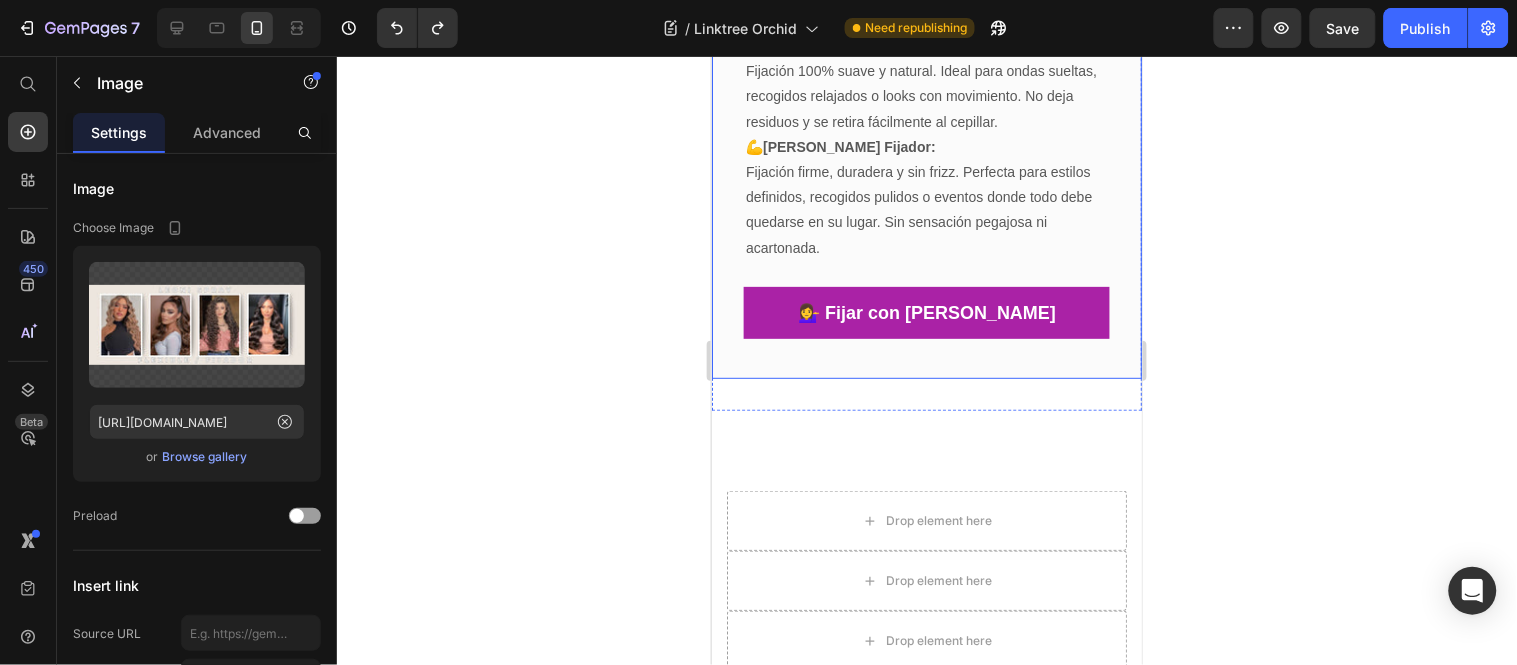 scroll, scrollTop: 3984, scrollLeft: 0, axis: vertical 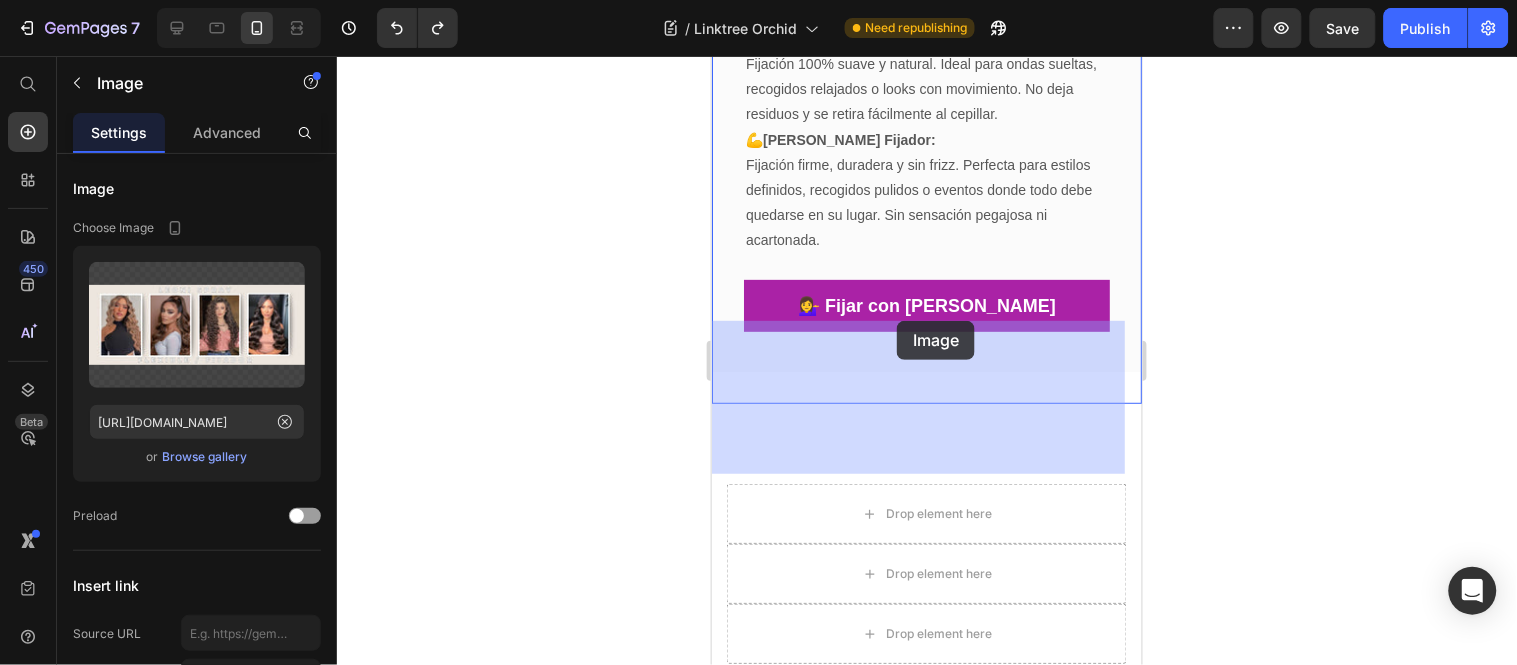 drag, startPoint x: 723, startPoint y: 307, endPoint x: 924, endPoint y: 356, distance: 206.88644 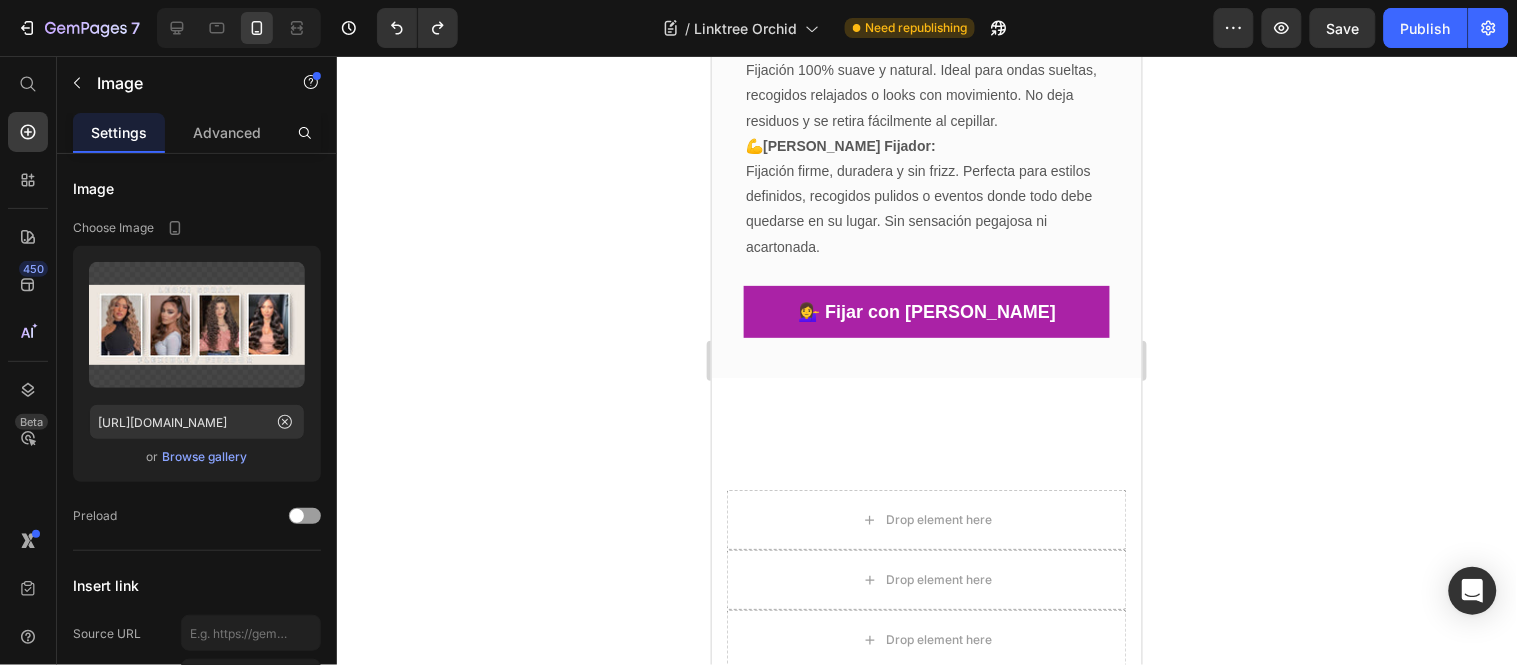 click 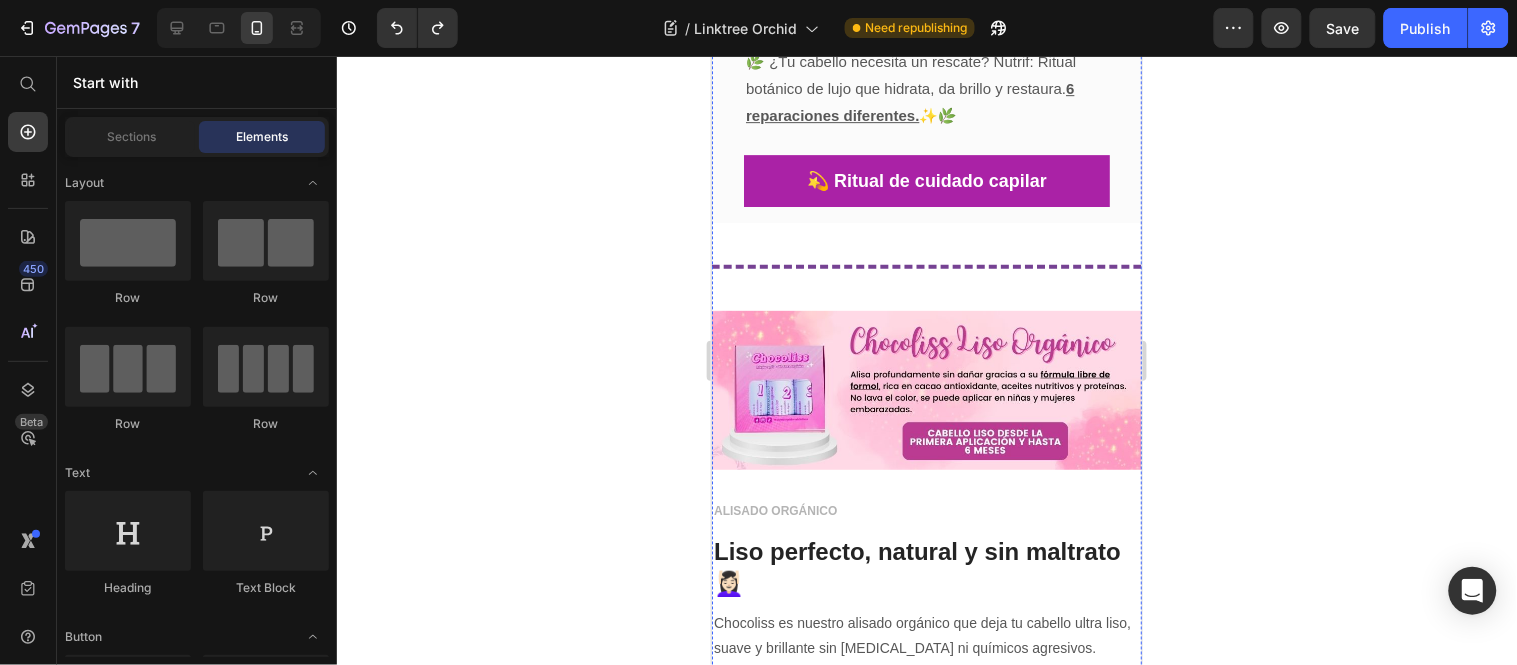 scroll, scrollTop: 1762, scrollLeft: 0, axis: vertical 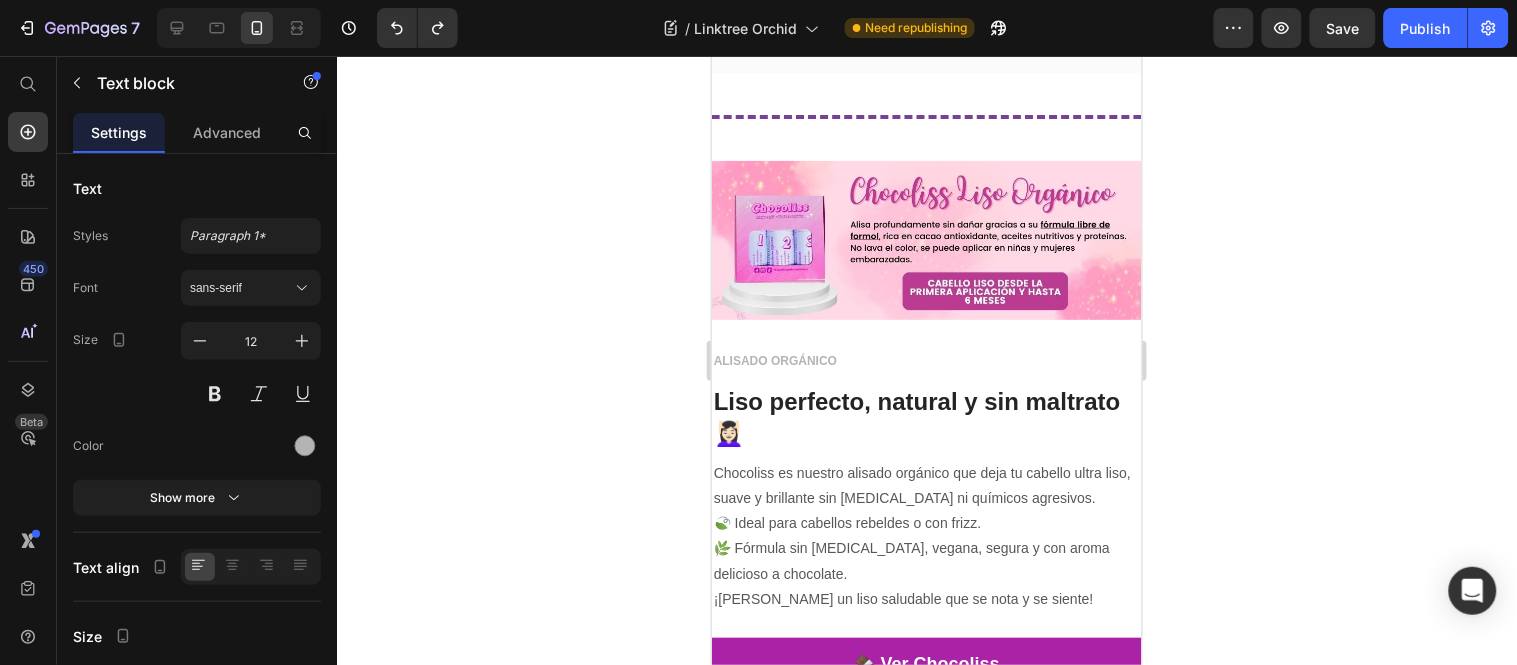 click on "REPARACIÓN CAPILAR" at bounding box center [926, -207] 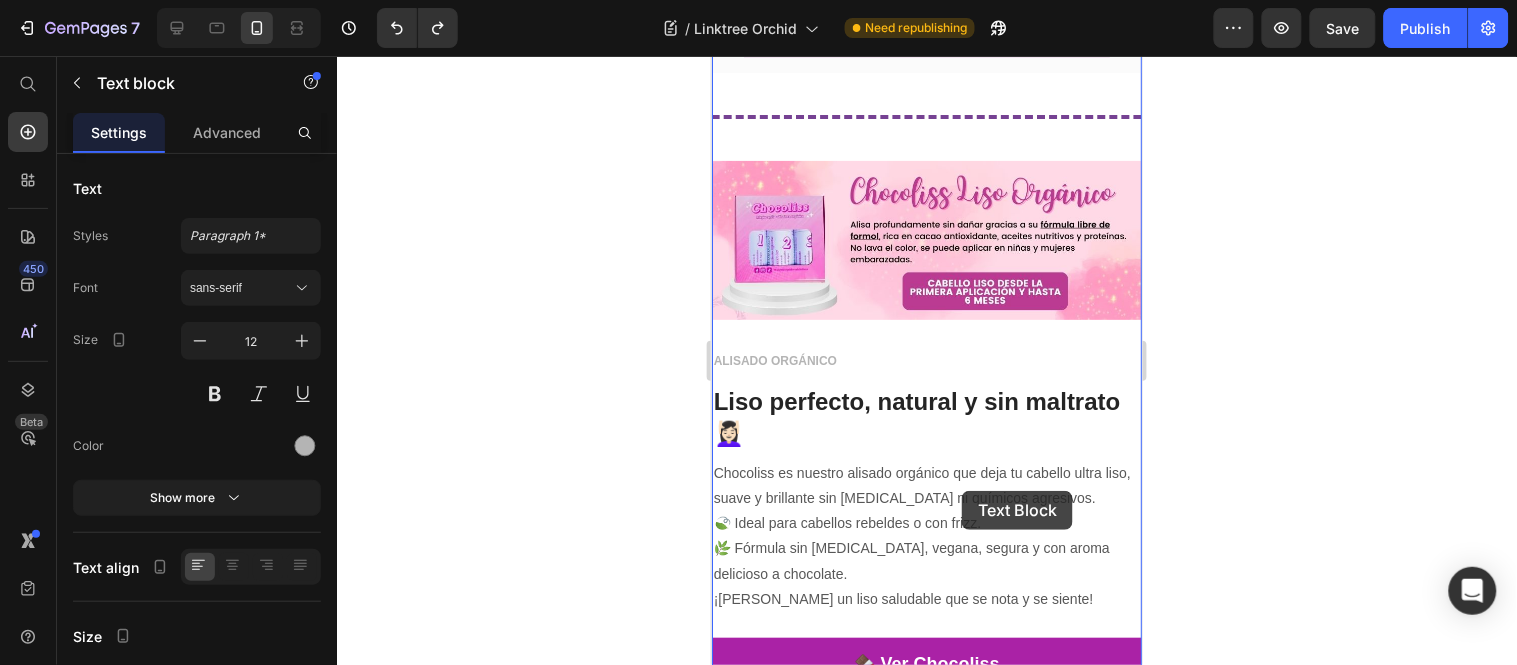 drag, startPoint x: 748, startPoint y: 437, endPoint x: 961, endPoint y: 490, distance: 219.49487 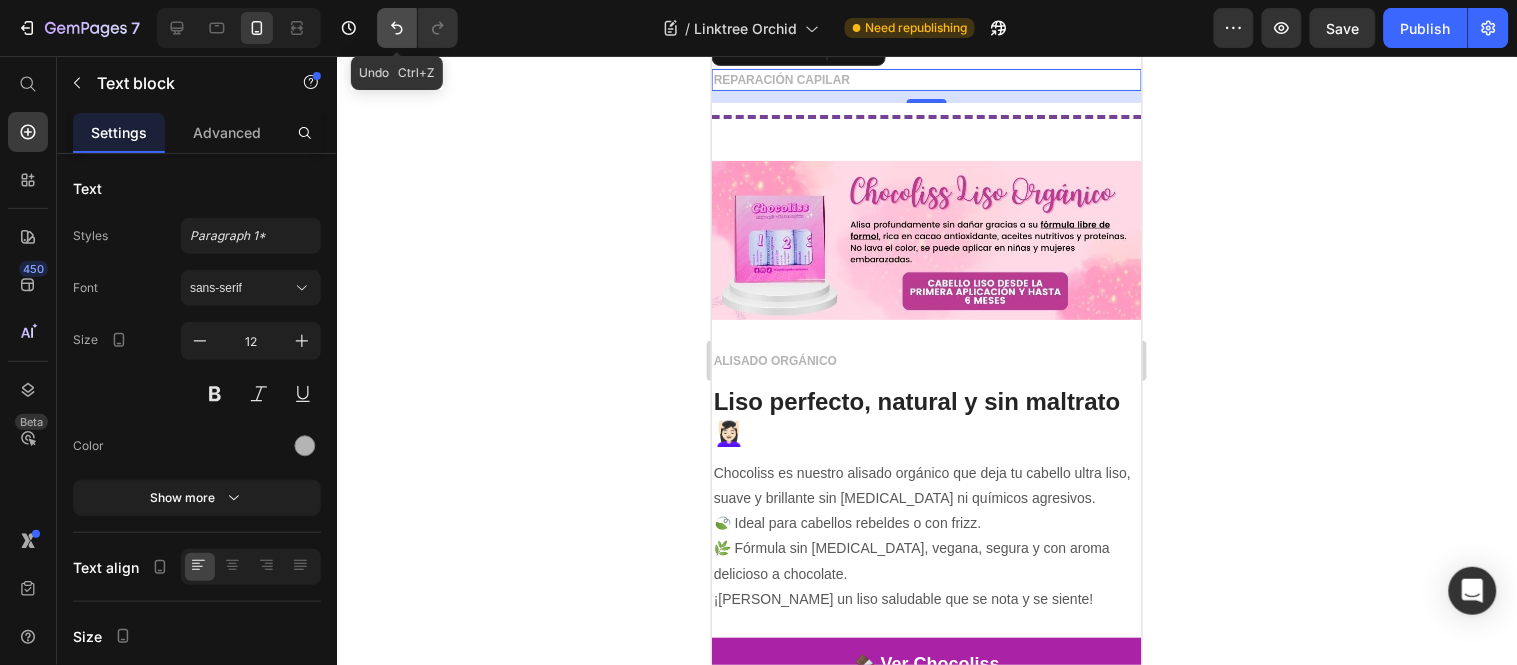 click 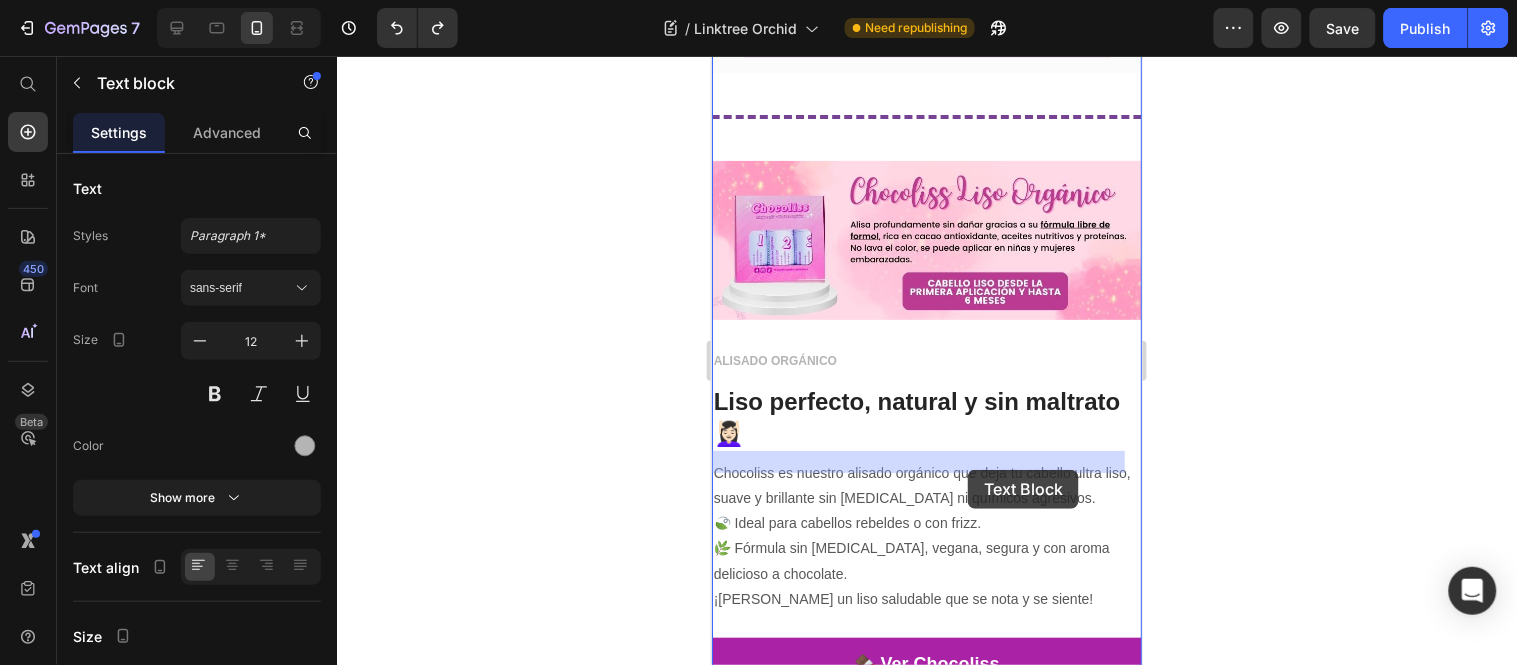 drag, startPoint x: 767, startPoint y: 431, endPoint x: 900, endPoint y: 470, distance: 138.60014 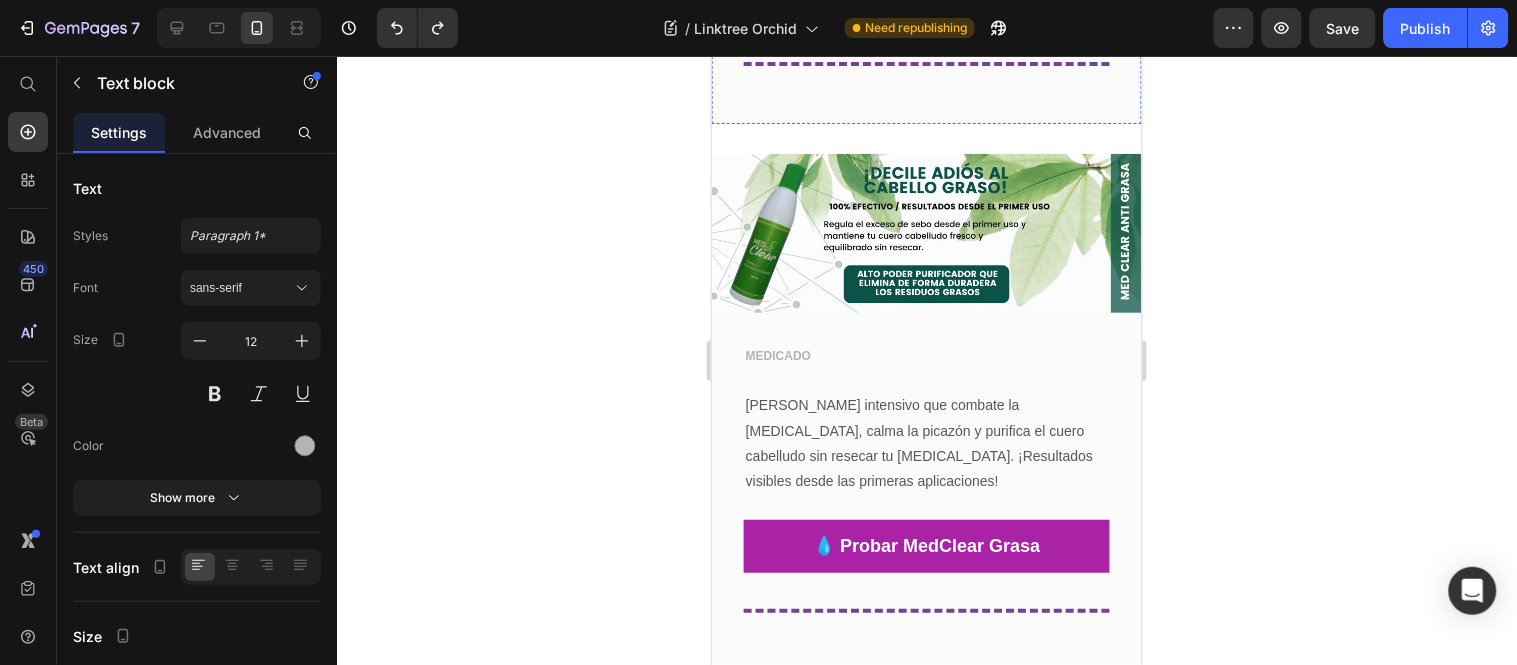 scroll, scrollTop: 3095, scrollLeft: 0, axis: vertical 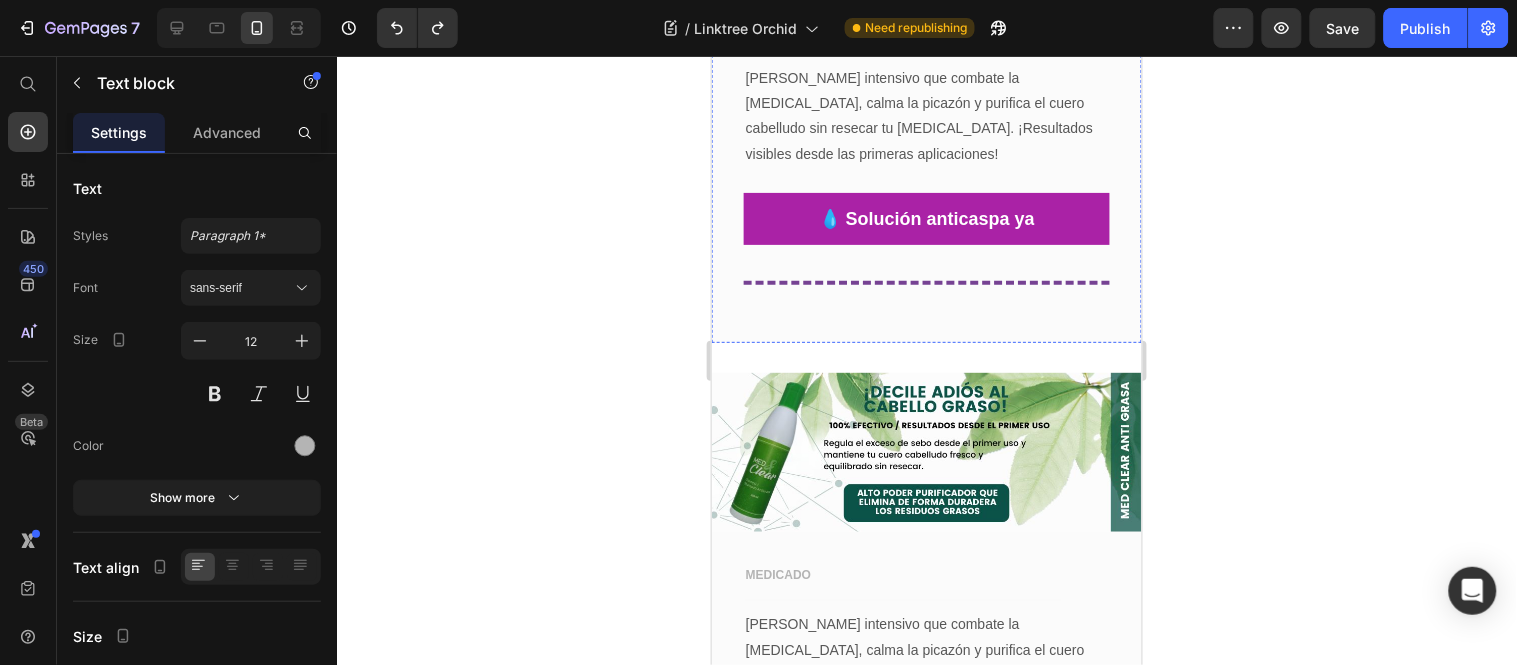 click on "MEDICADO" at bounding box center (926, -3) 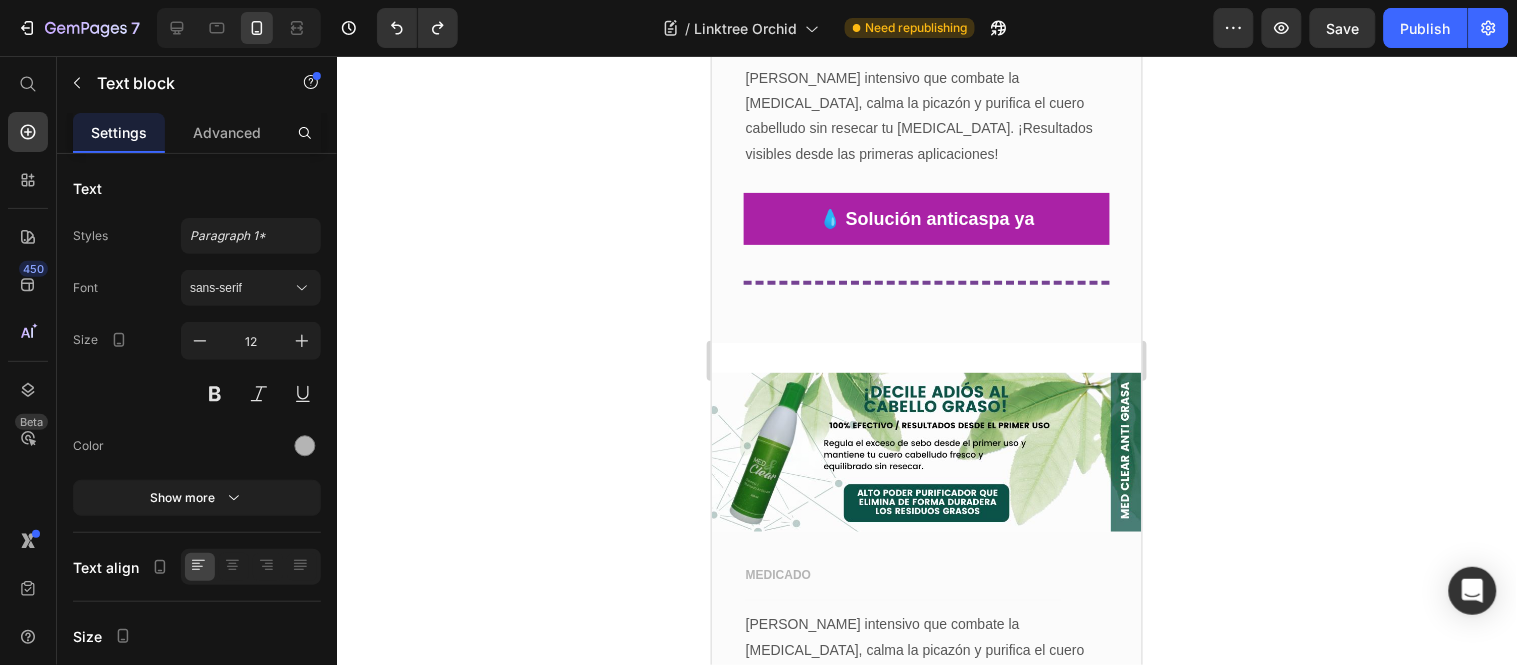 click 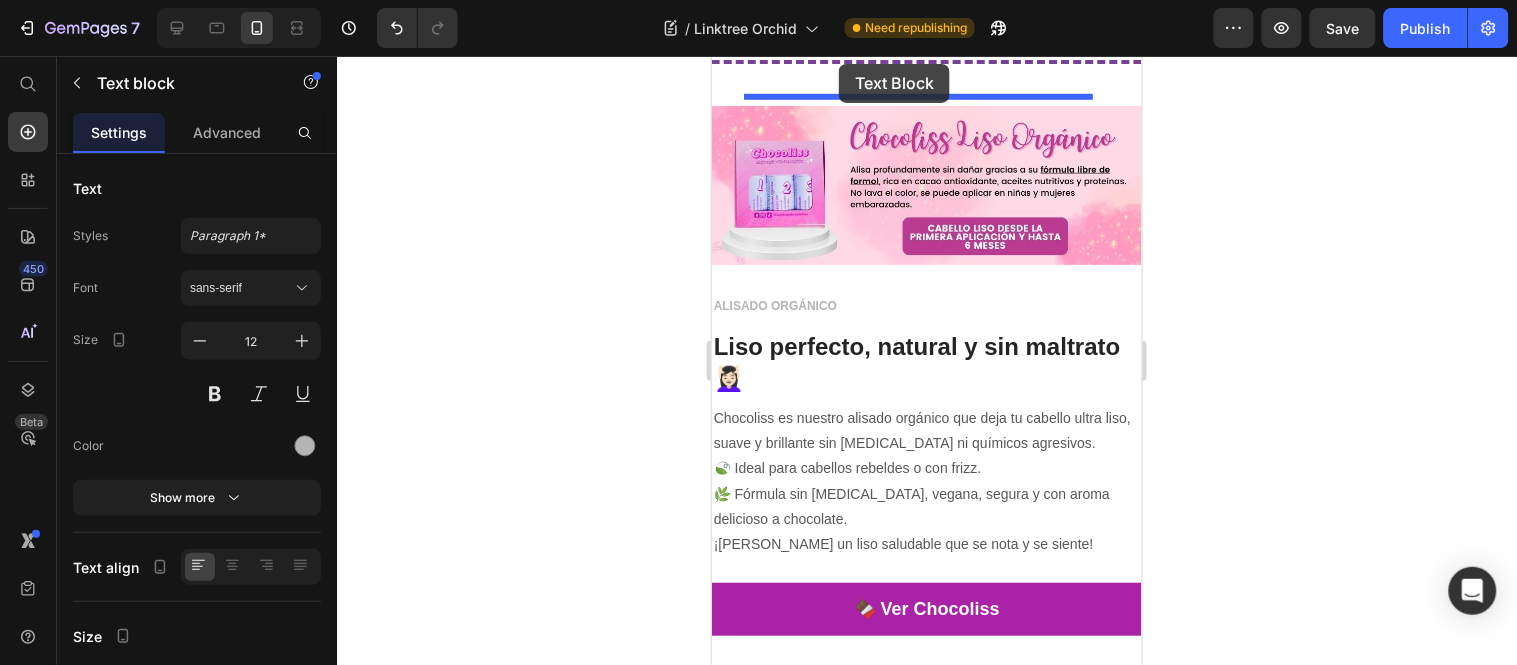 scroll, scrollTop: 2291, scrollLeft: 0, axis: vertical 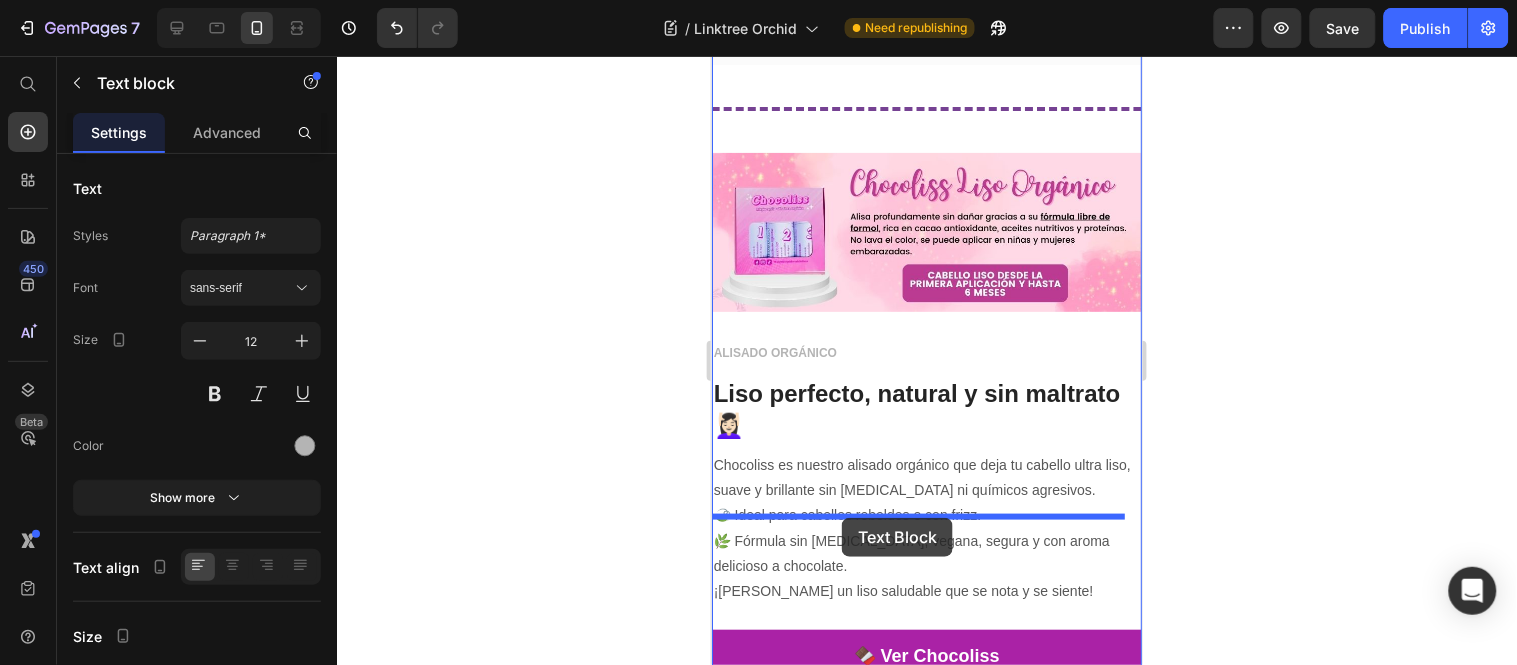 drag, startPoint x: 820, startPoint y: 303, endPoint x: 841, endPoint y: 517, distance: 215.02791 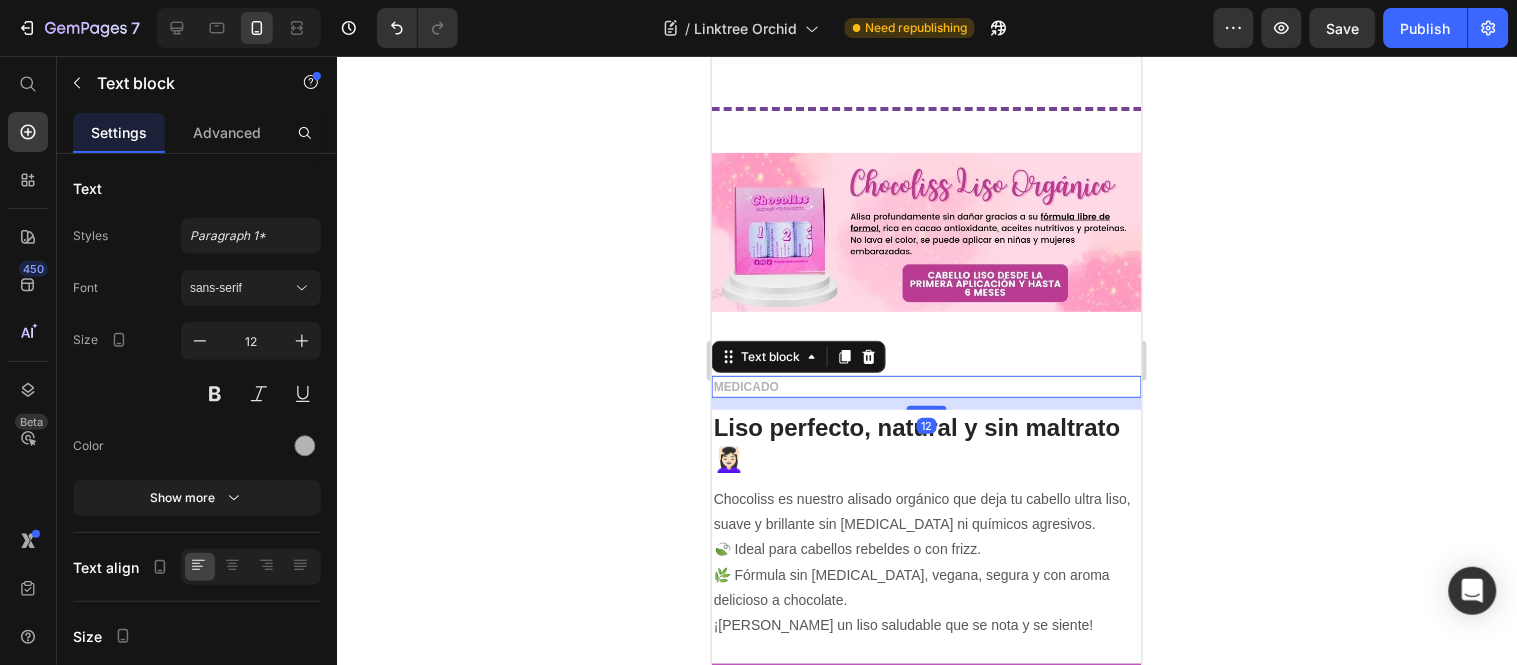 click on "MEDICADO" at bounding box center [926, 386] 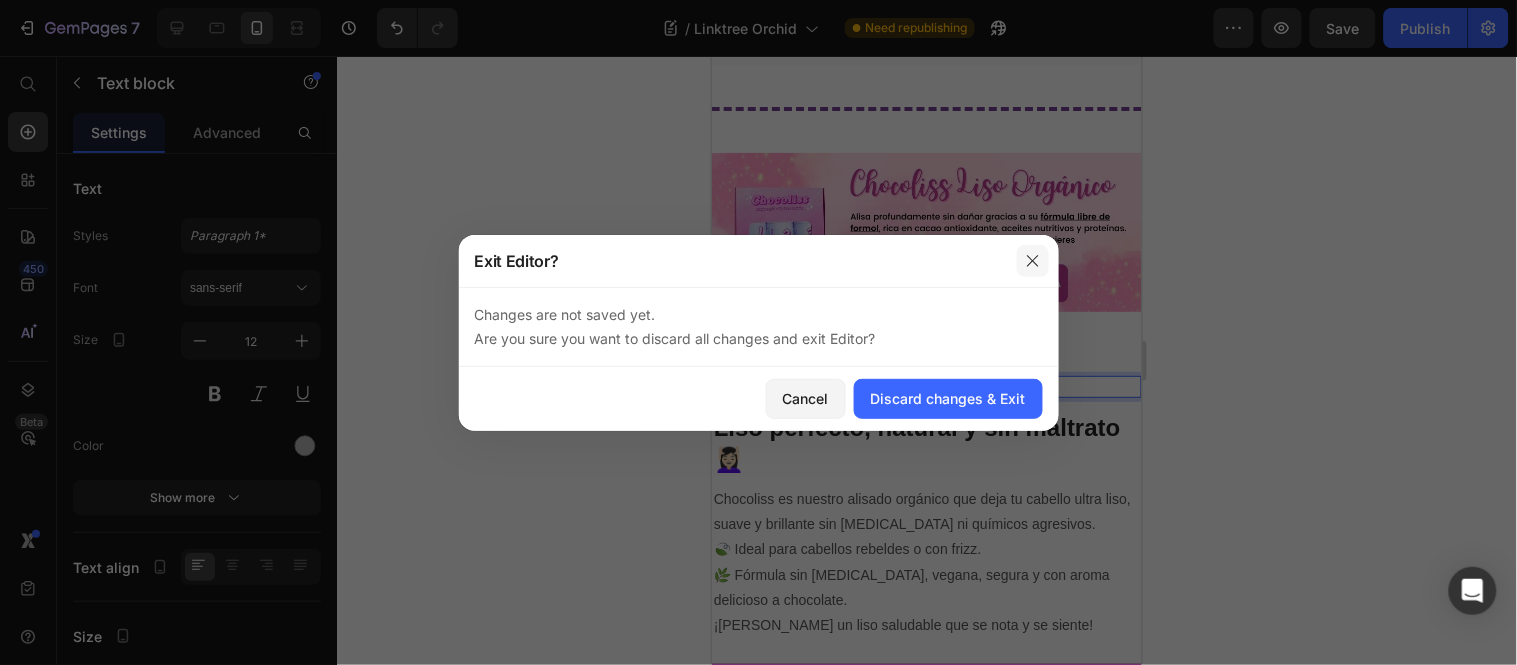 click 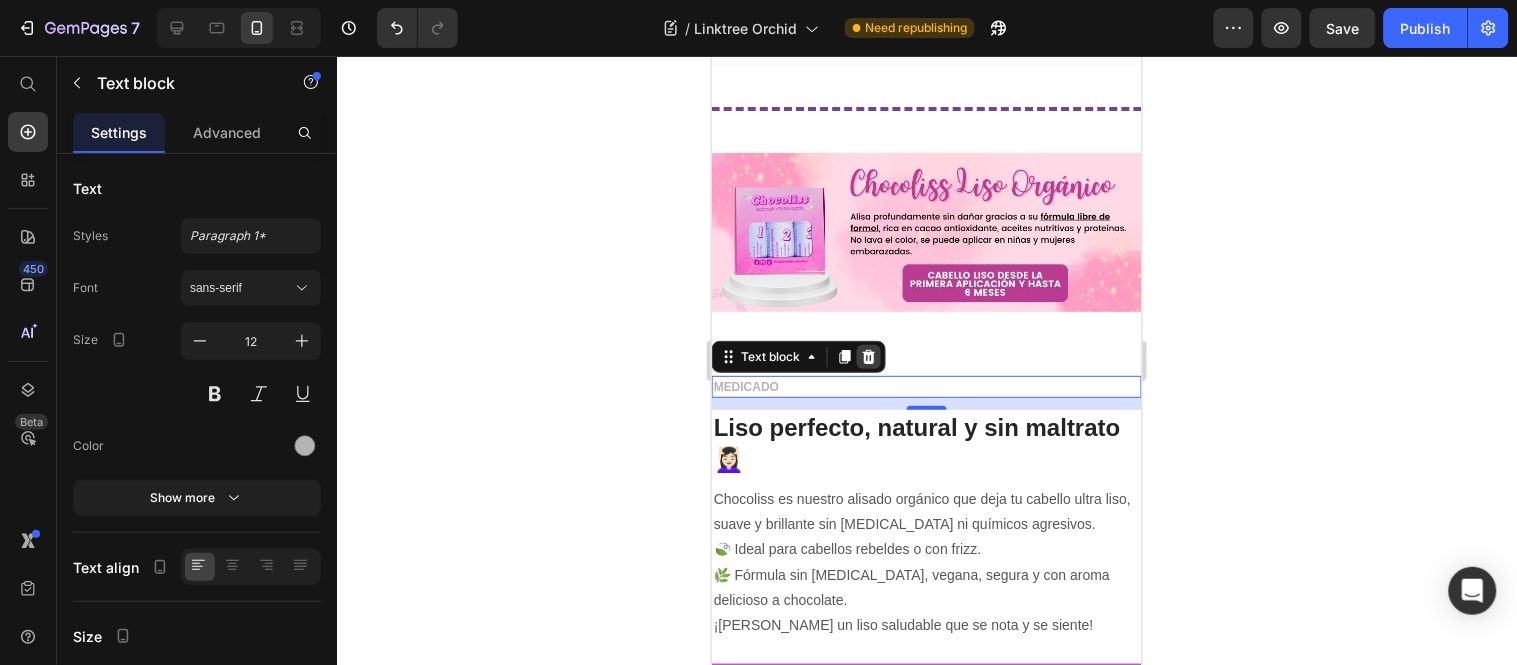 click at bounding box center (868, 356) 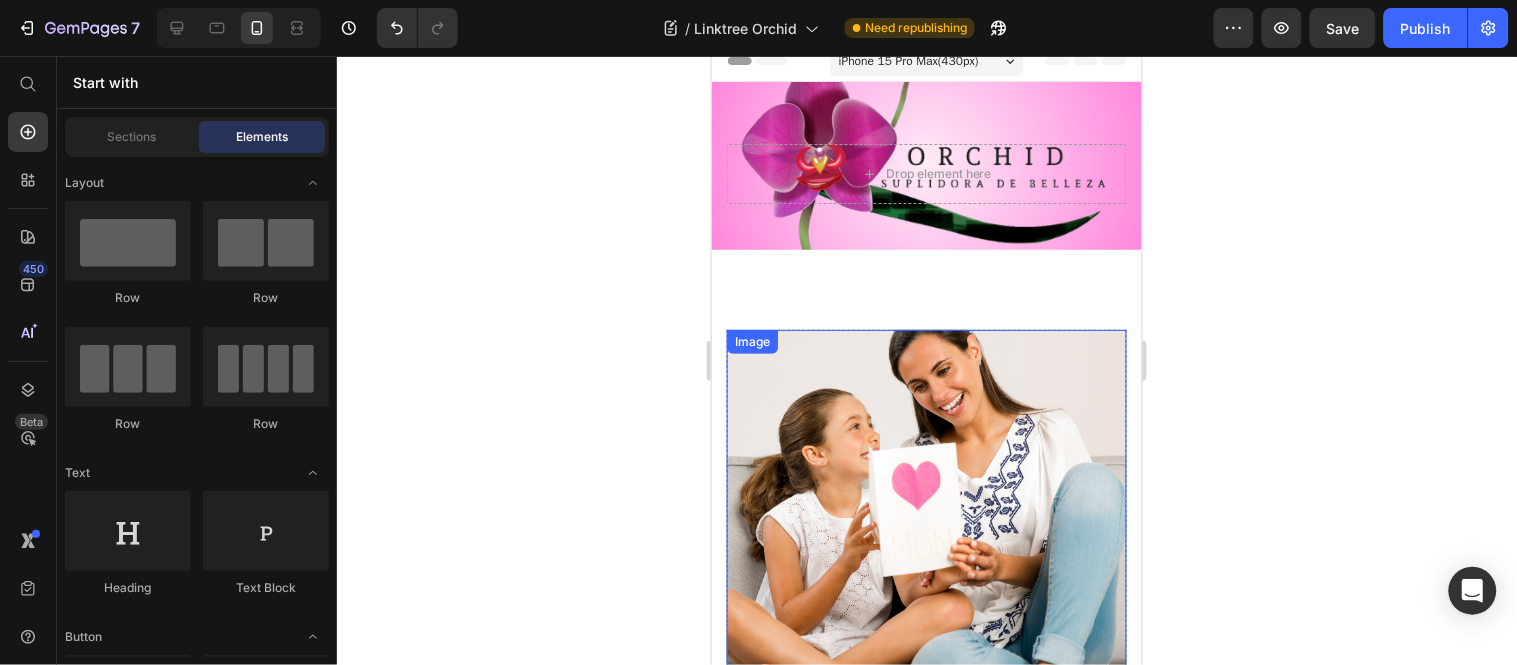 scroll, scrollTop: 0, scrollLeft: 0, axis: both 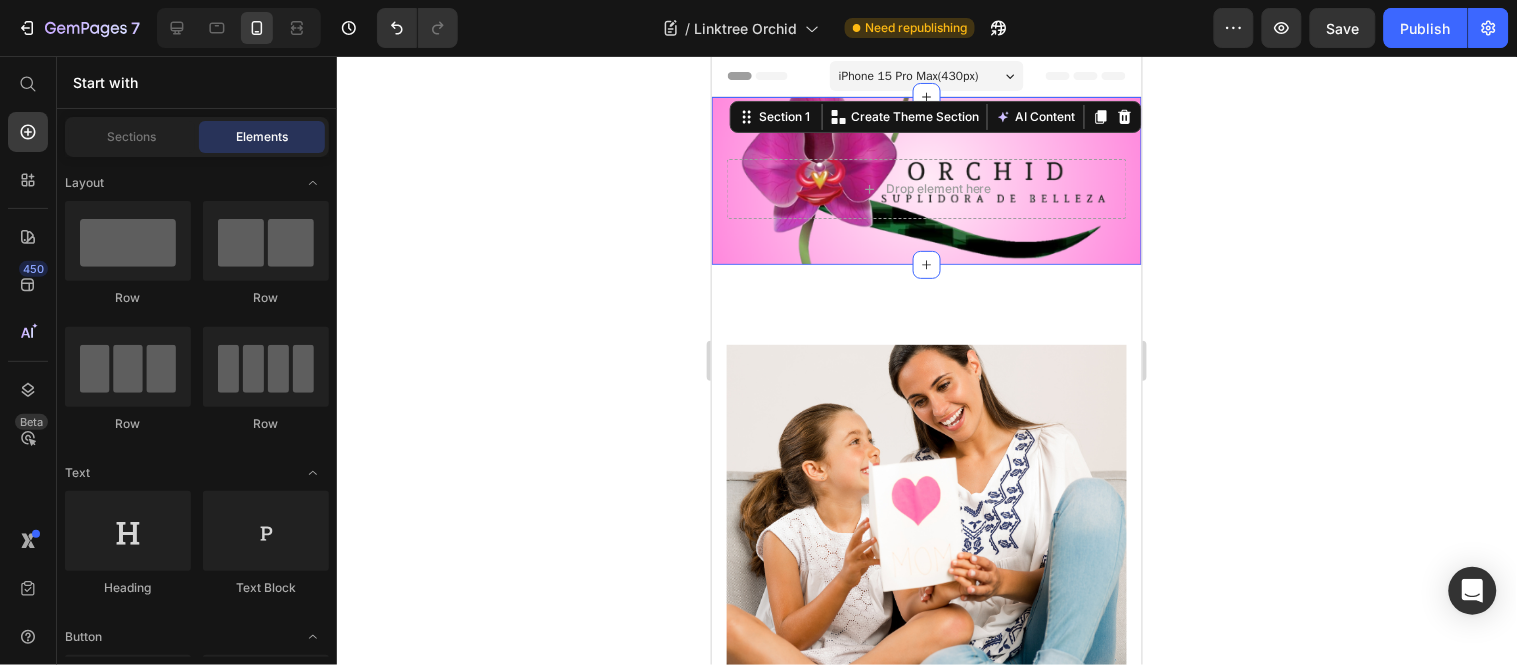 click on "Drop element here Row Section 1   You can create reusable sections Create Theme Section AI Content Write with [PERSON_NAME] What would you like to describe here? Tone and Voice Persuasive Product Show more Generate" at bounding box center (926, 180) 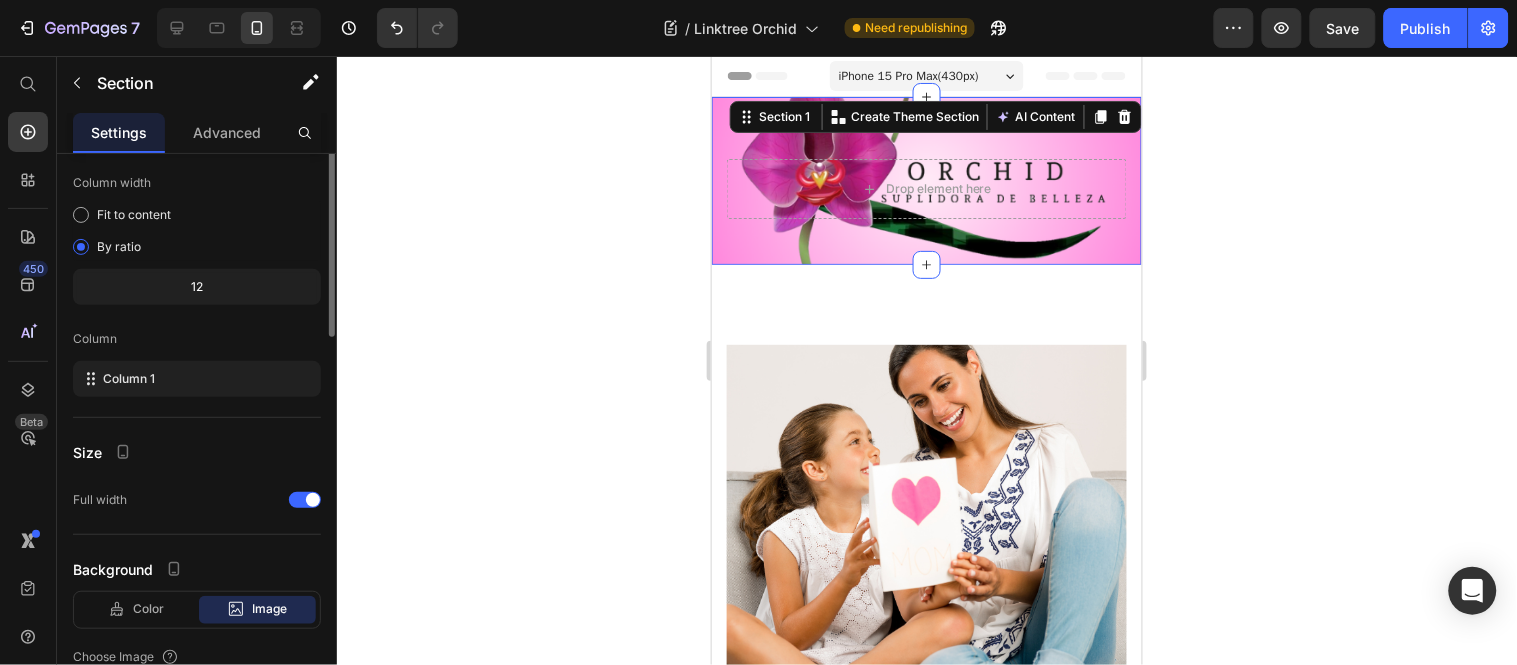 scroll, scrollTop: 0, scrollLeft: 0, axis: both 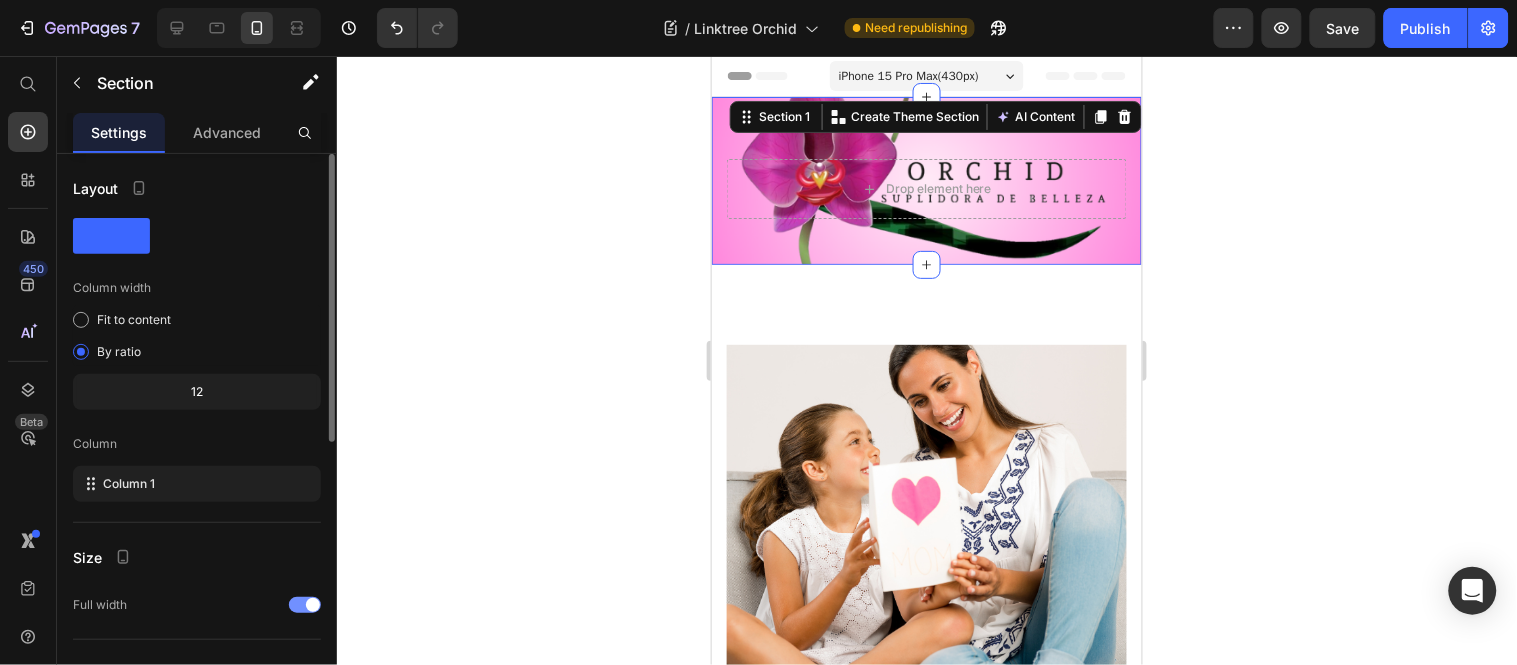 click at bounding box center [305, 605] 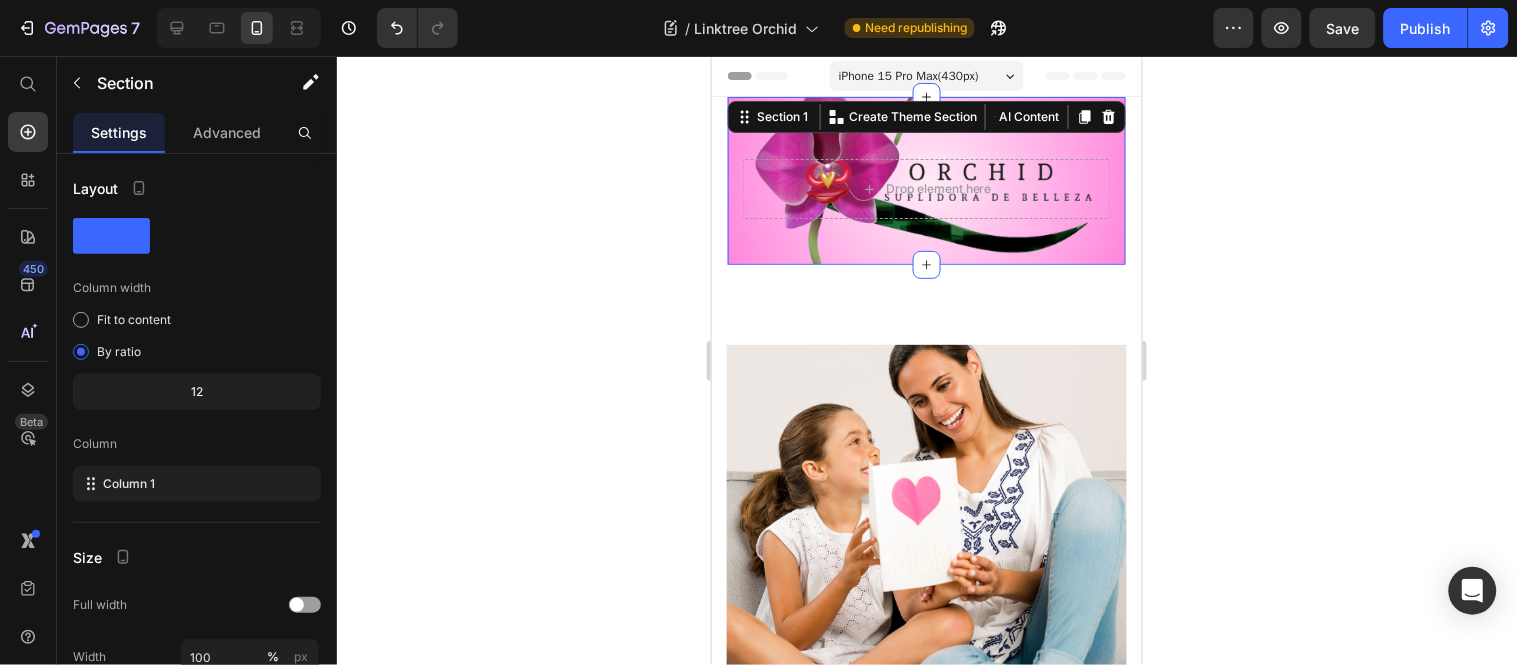 click 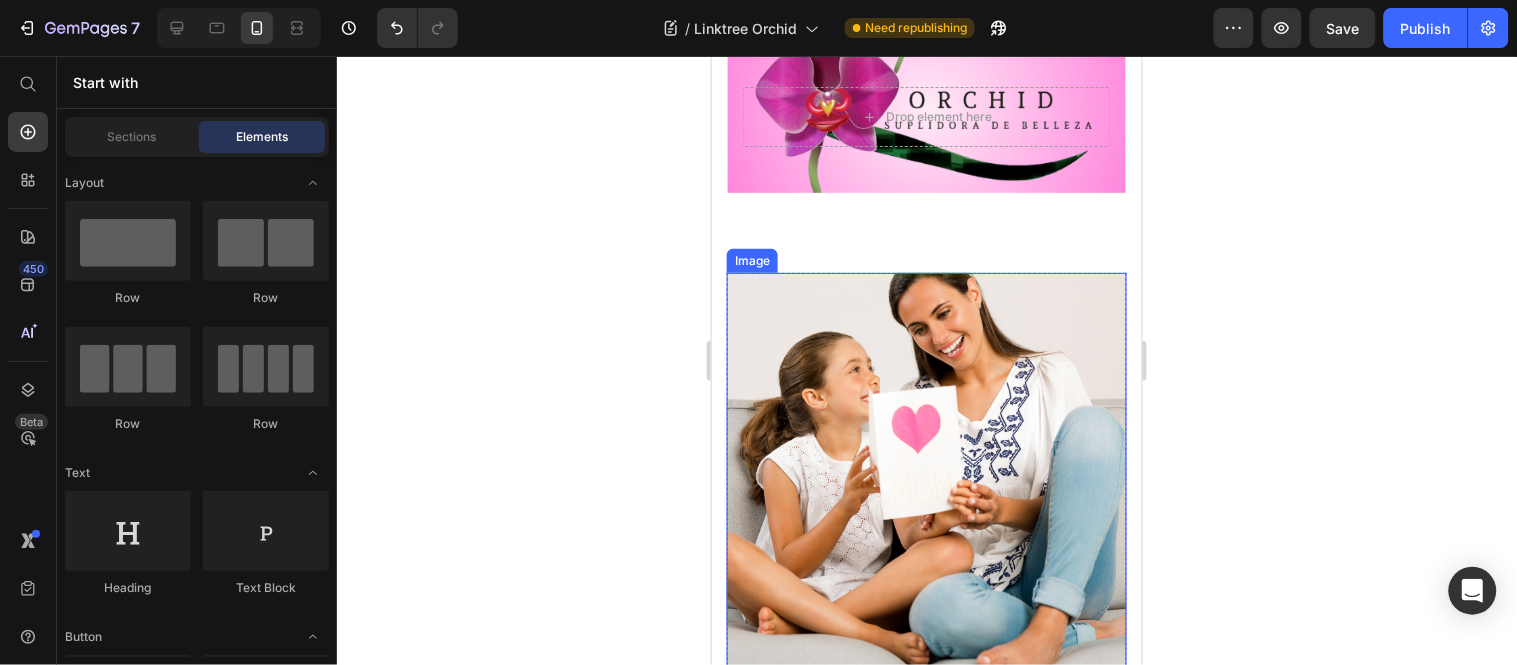 scroll, scrollTop: 111, scrollLeft: 0, axis: vertical 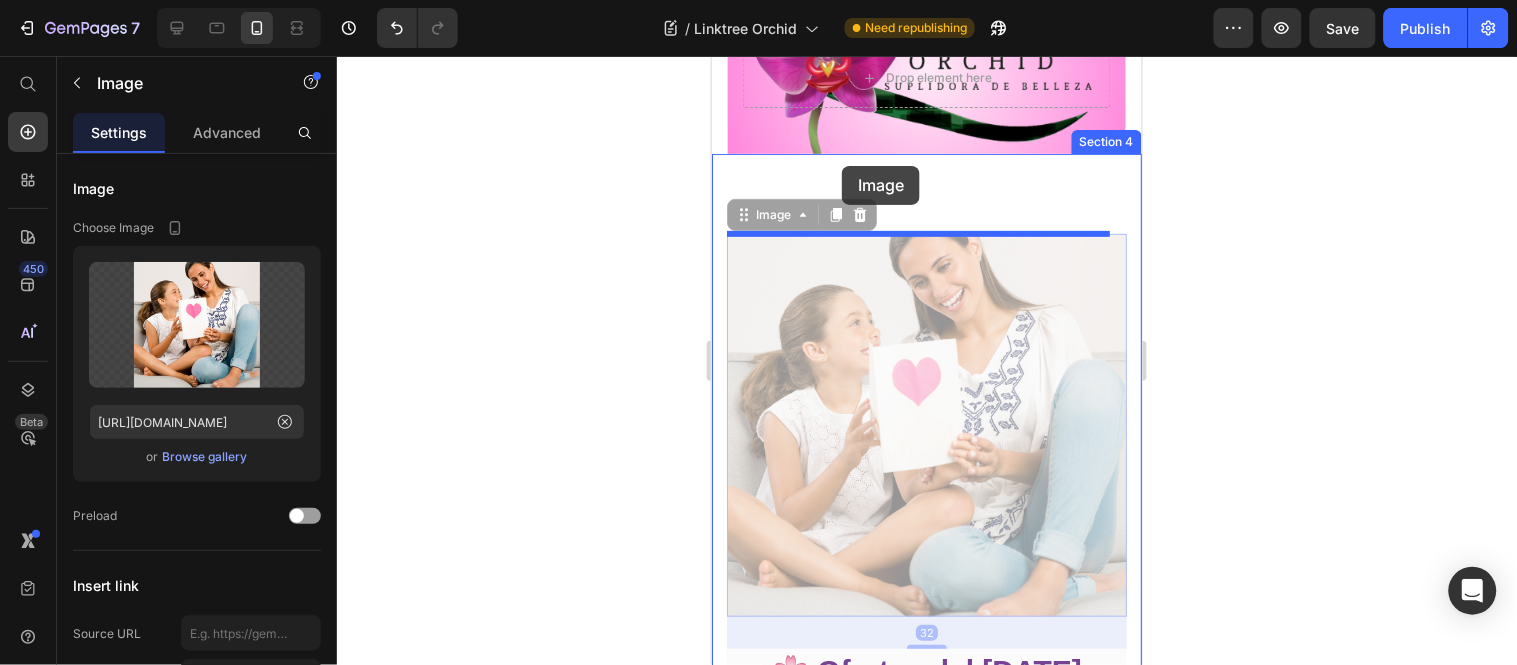 drag, startPoint x: 763, startPoint y: 223, endPoint x: 841, endPoint y: 165, distance: 97.20082 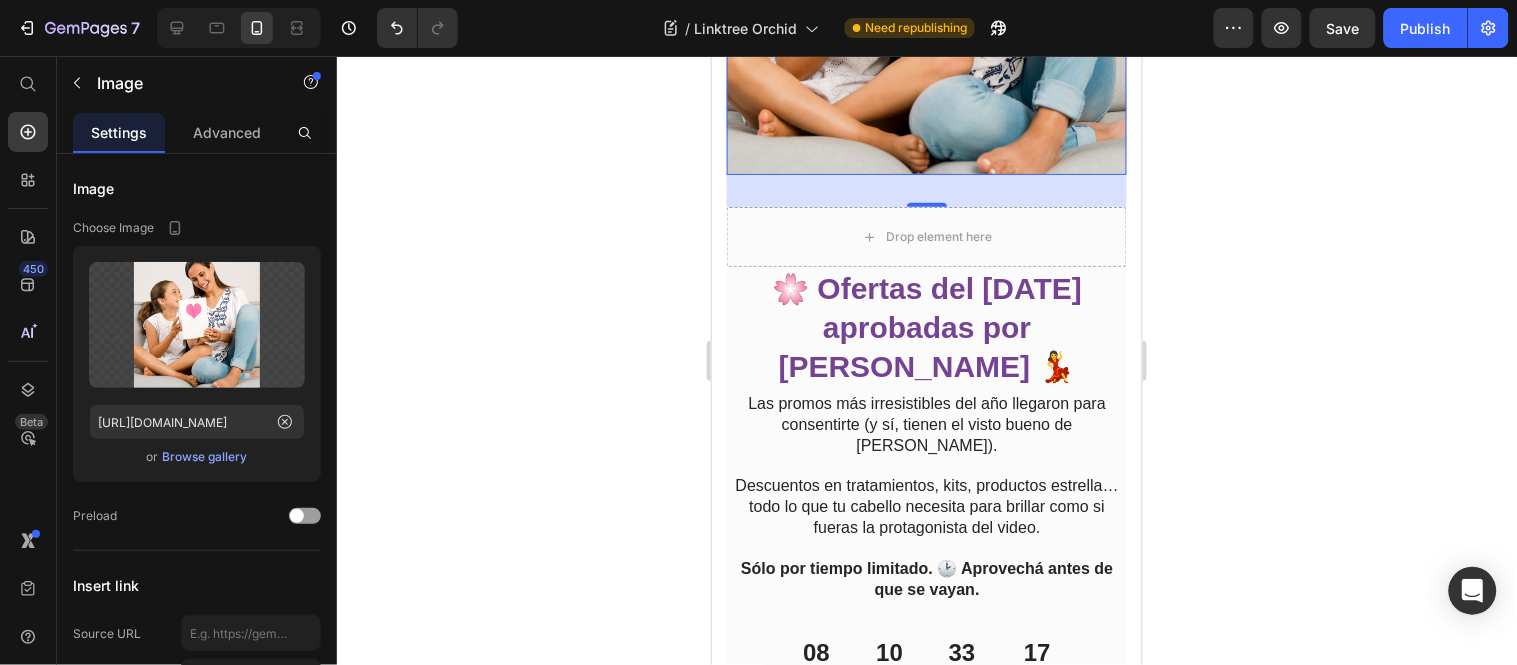 scroll, scrollTop: 444, scrollLeft: 0, axis: vertical 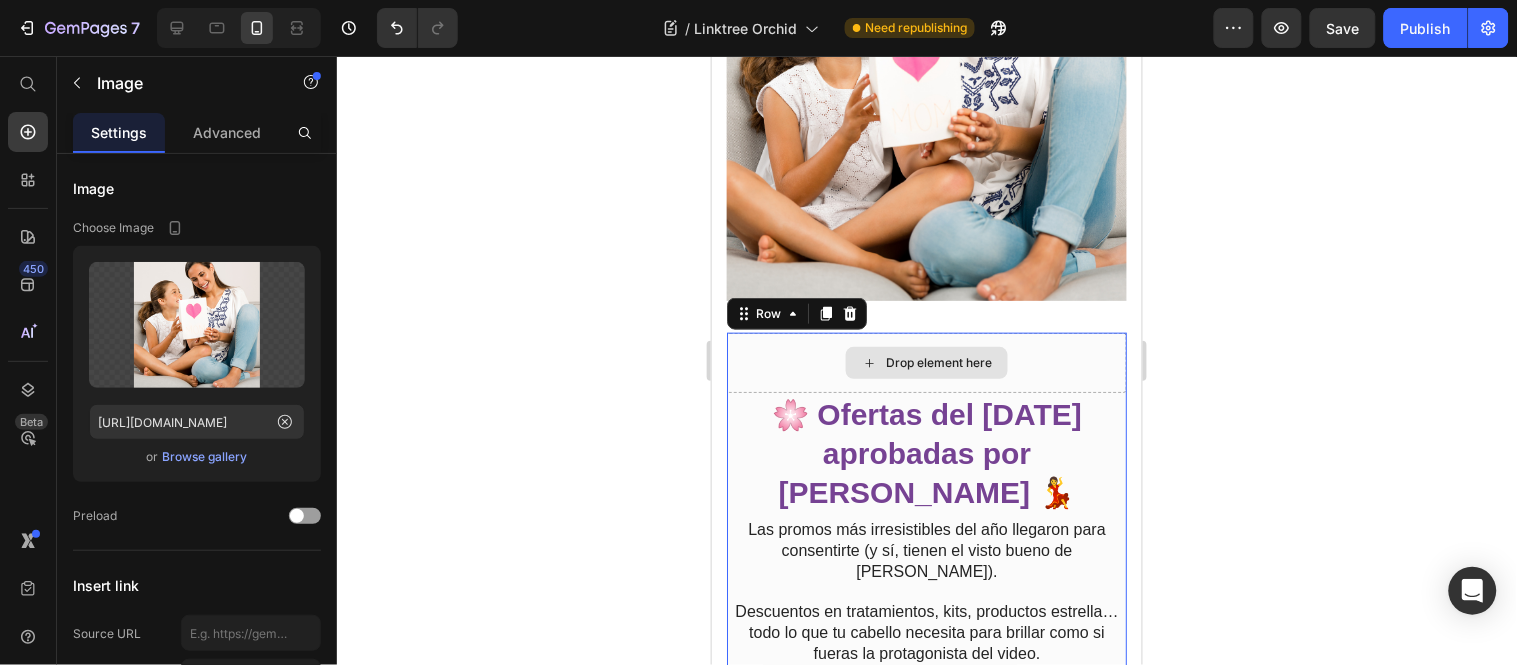 click on "Drop element here" at bounding box center (926, 362) 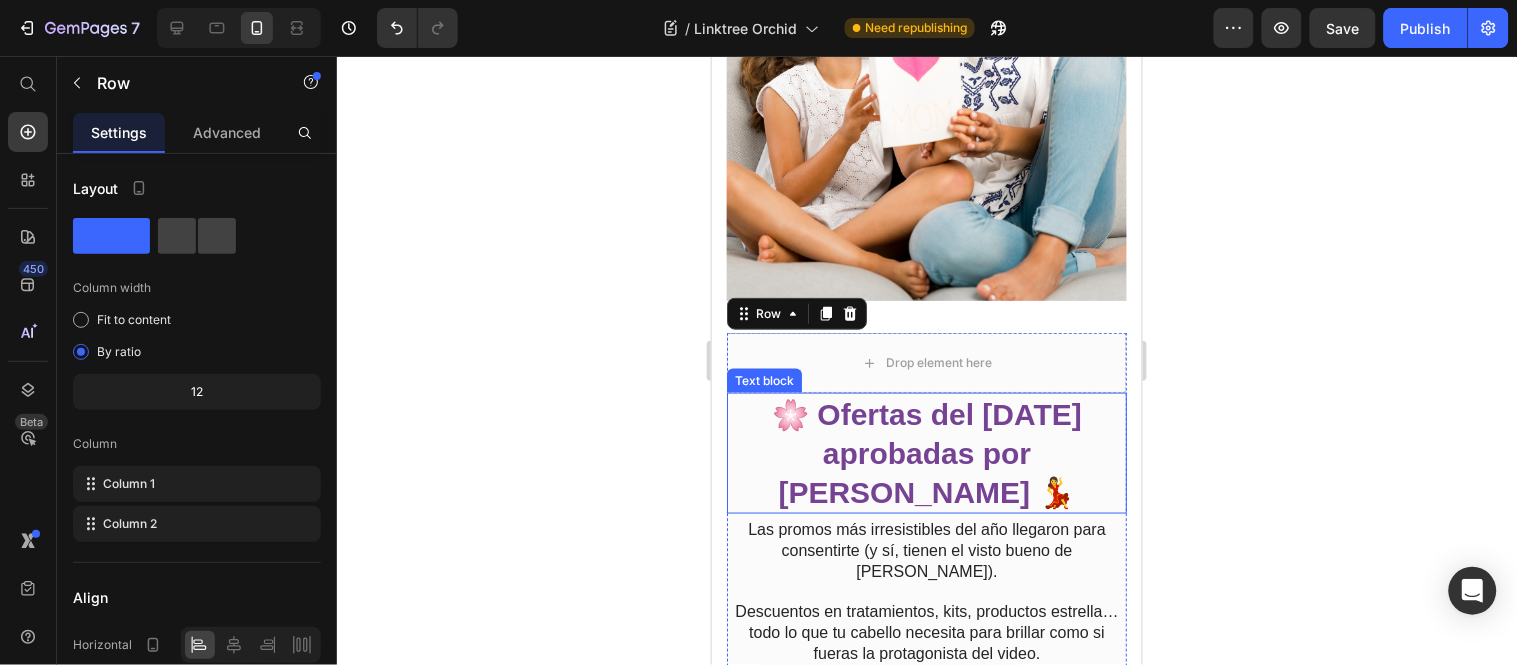 click on "🌸 Ofertas del [DATE] aprobadas por [PERSON_NAME] 💃" at bounding box center [926, 452] 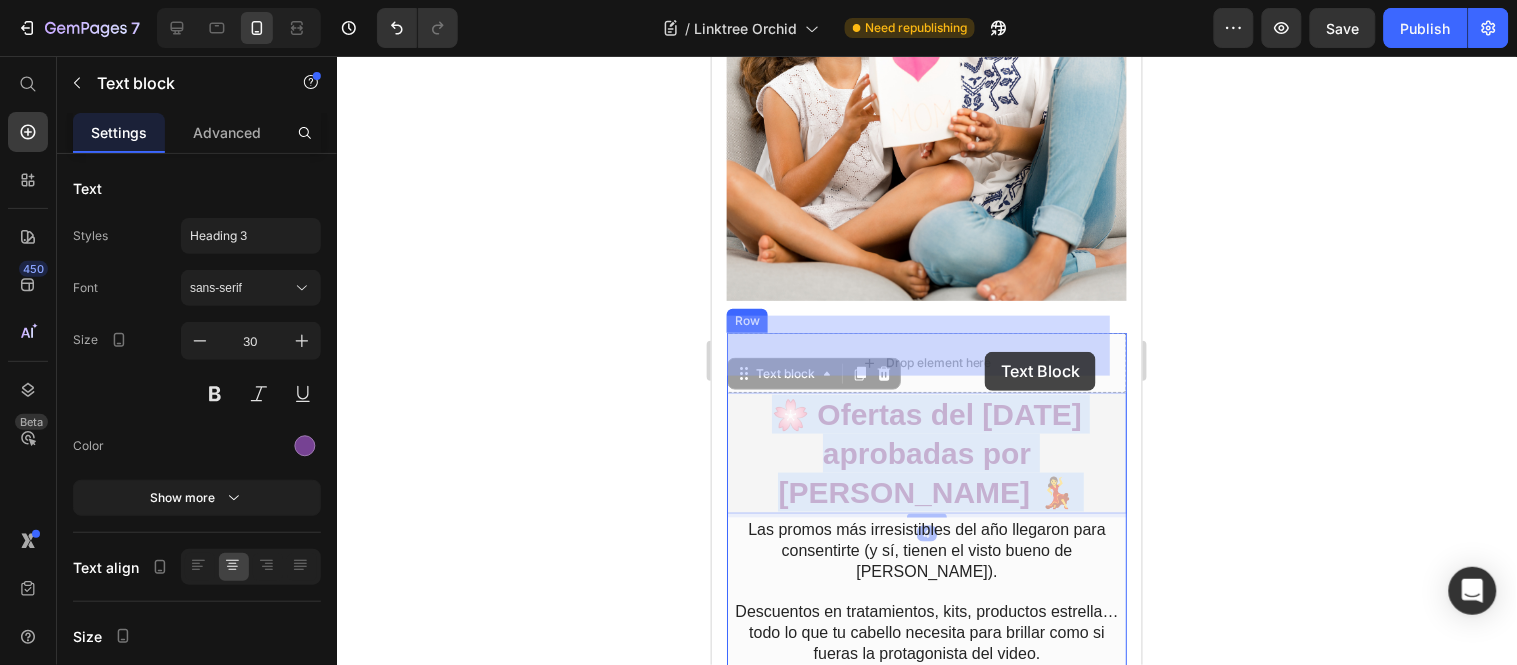 drag, startPoint x: 1024, startPoint y: 435, endPoint x: 984, endPoint y: 351, distance: 93.03763 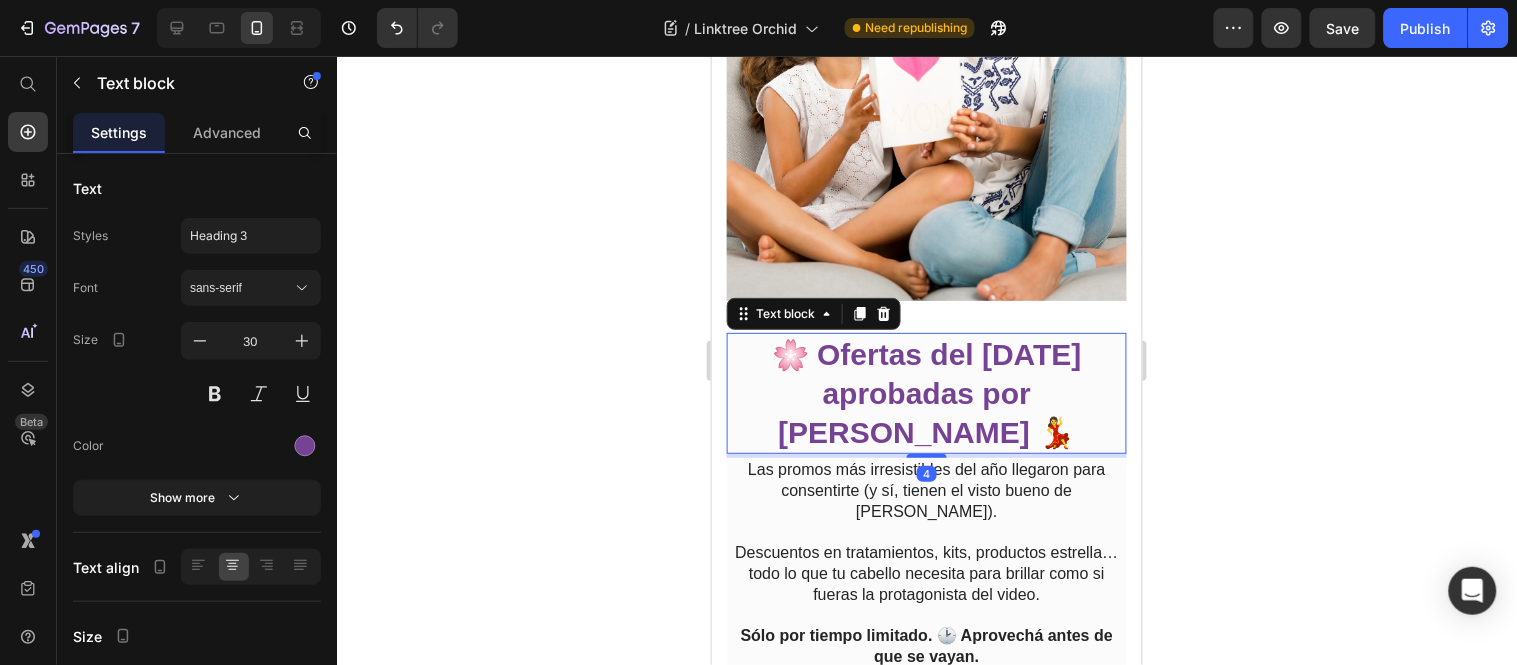 click 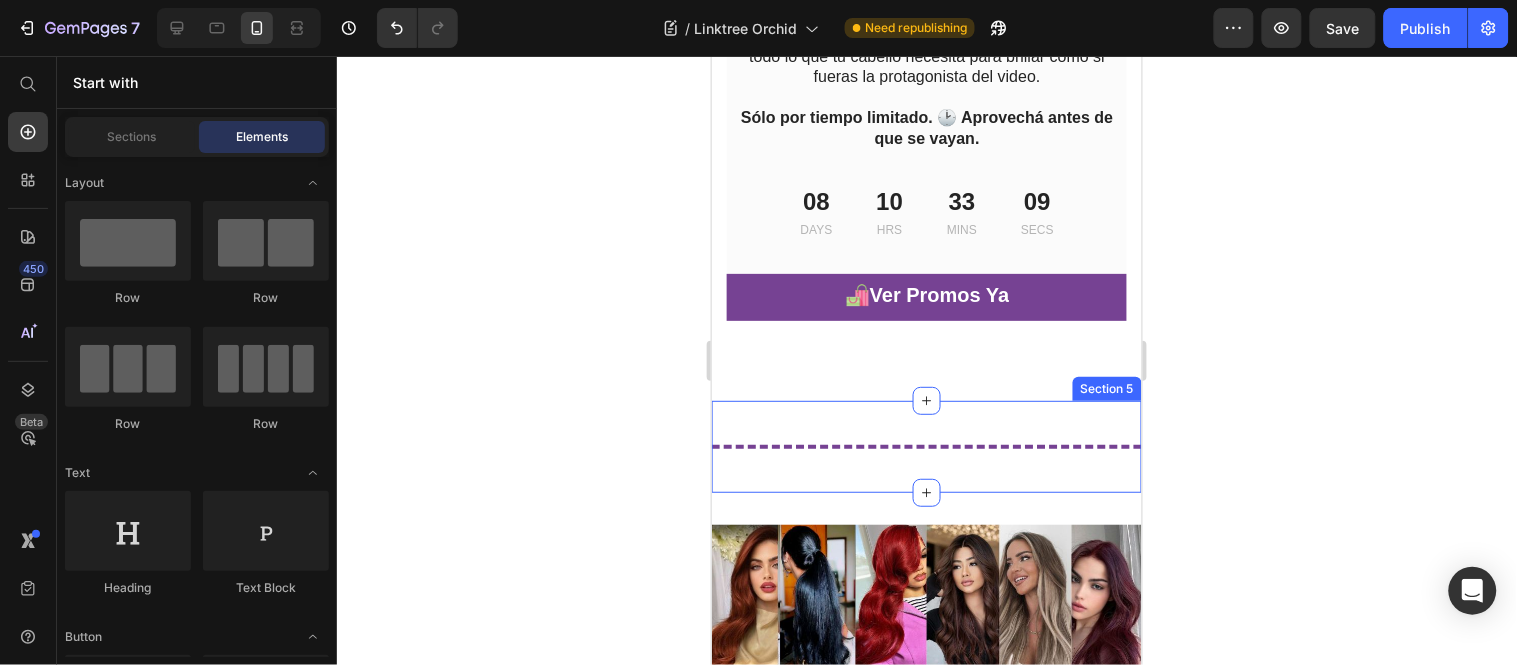 scroll, scrollTop: 1000, scrollLeft: 0, axis: vertical 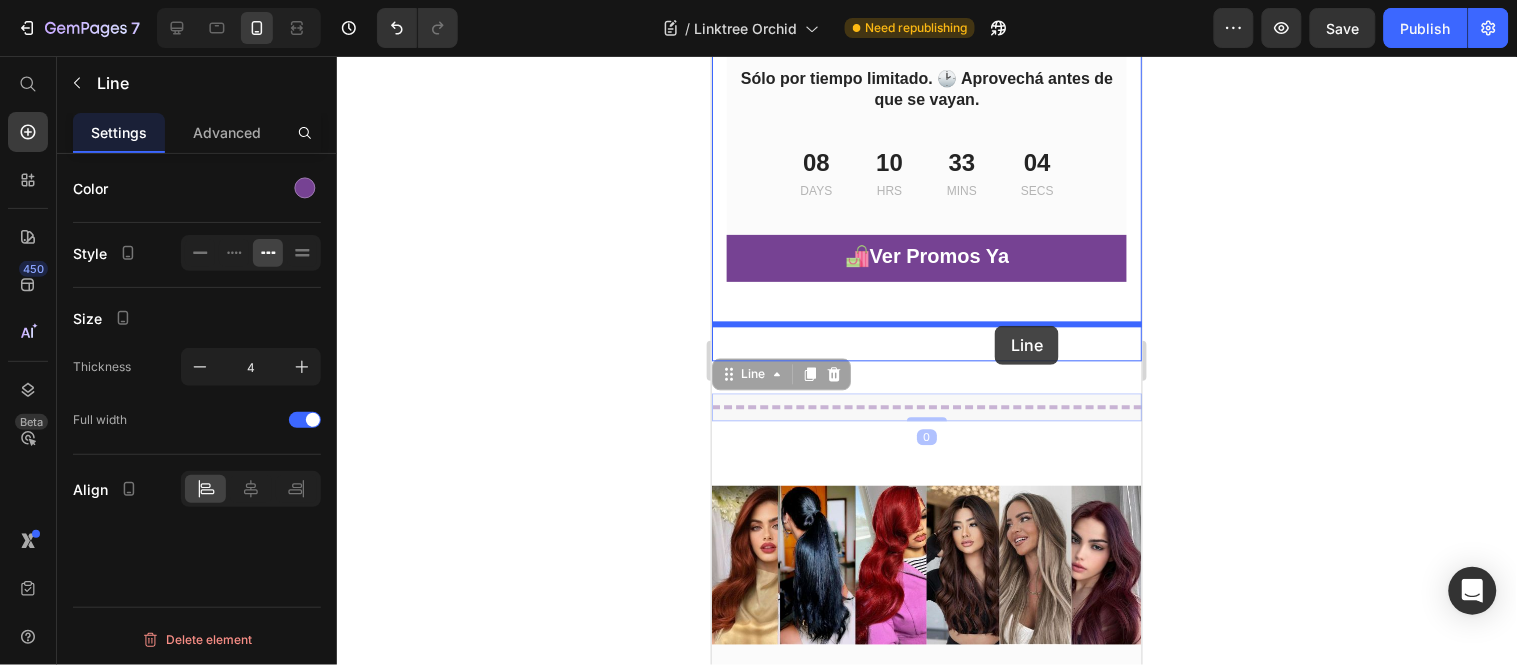 drag, startPoint x: 966, startPoint y: 364, endPoint x: 994, endPoint y: 325, distance: 48.010414 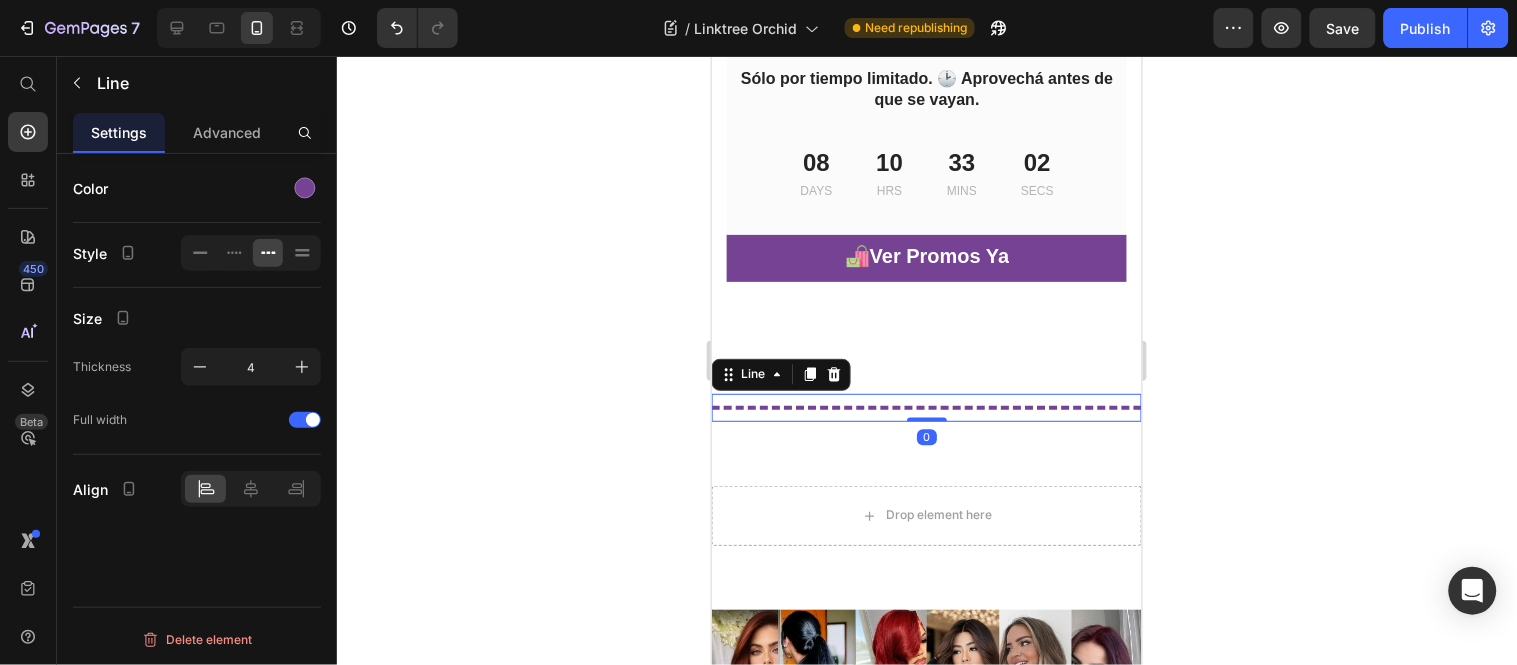 click 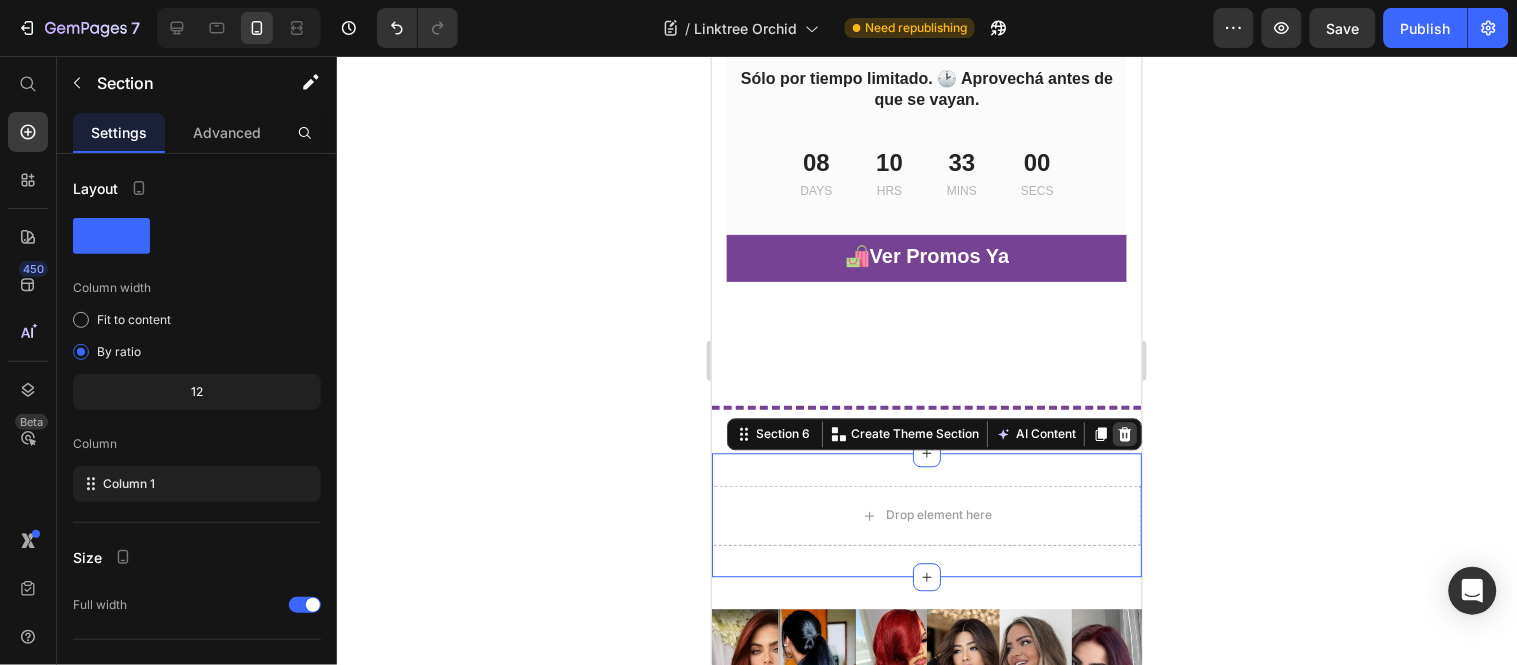 click 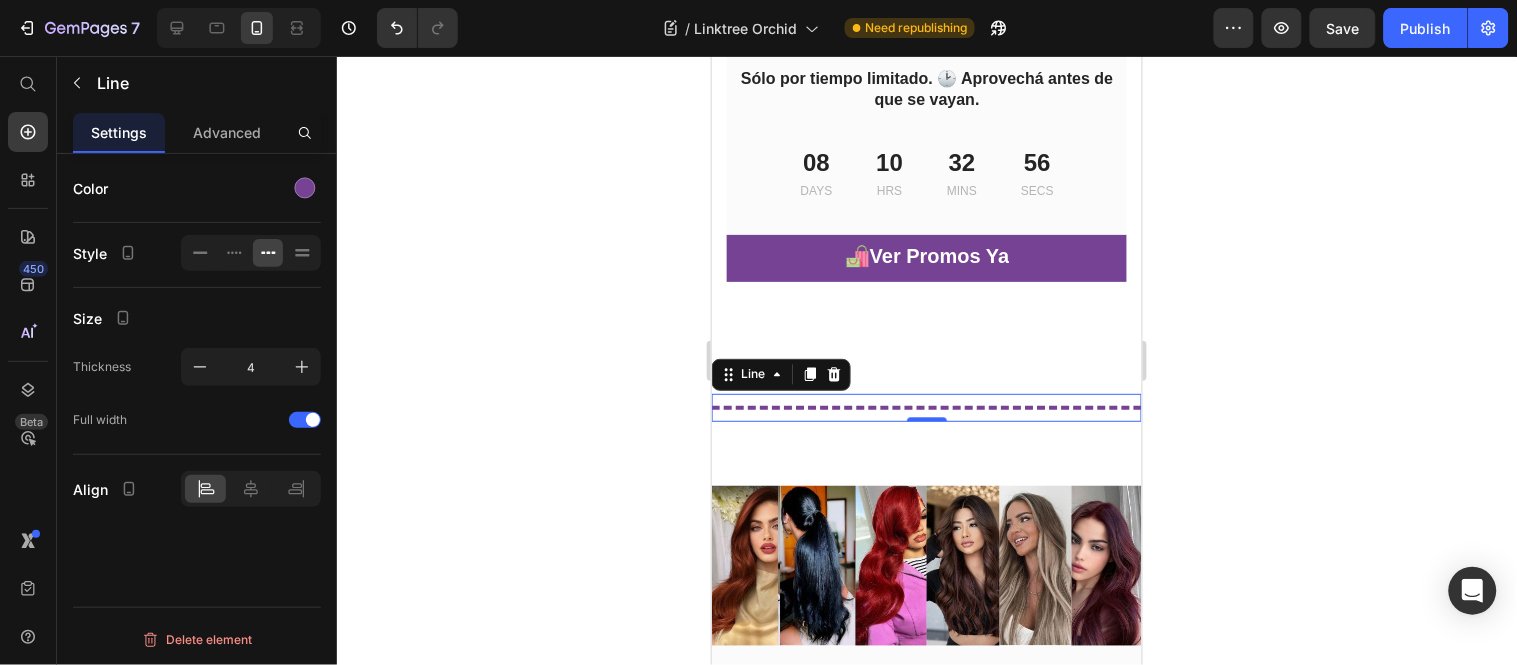 click on "Title Line   0" at bounding box center (926, 407) 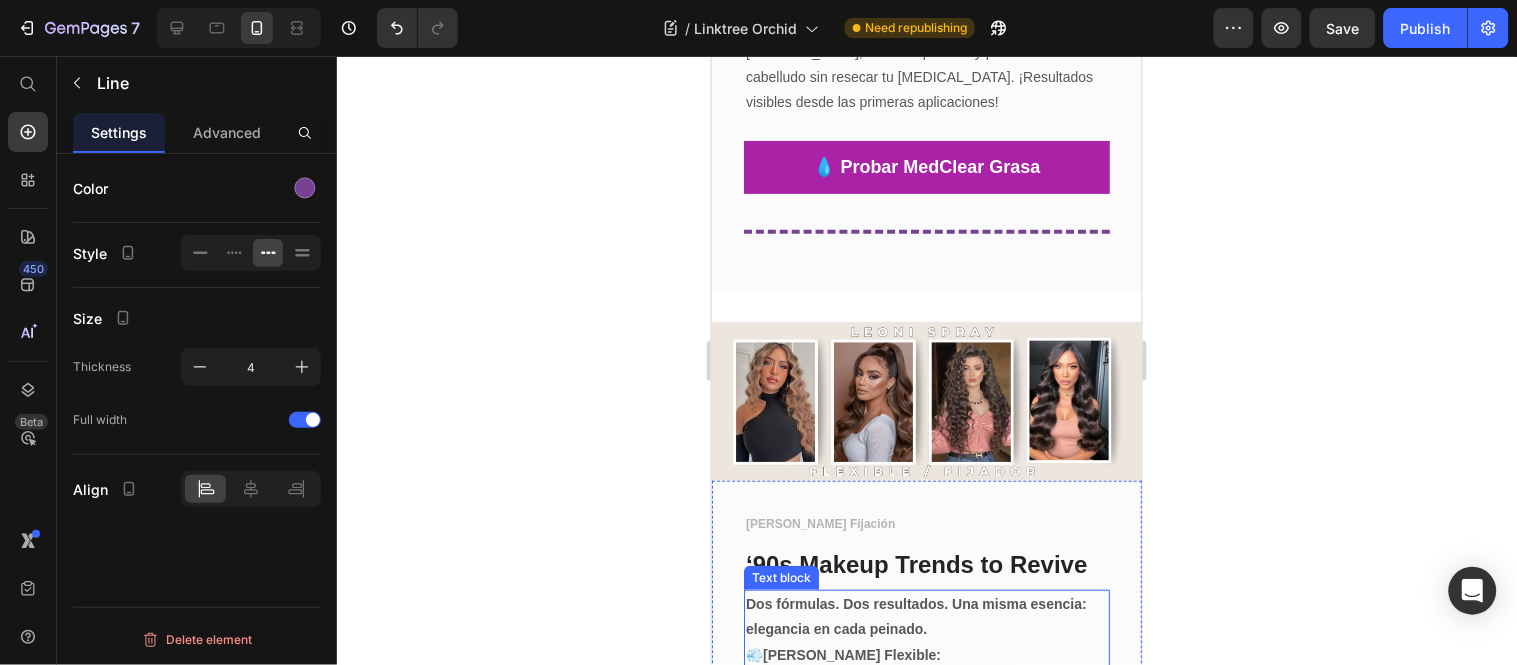 scroll, scrollTop: 3777, scrollLeft: 0, axis: vertical 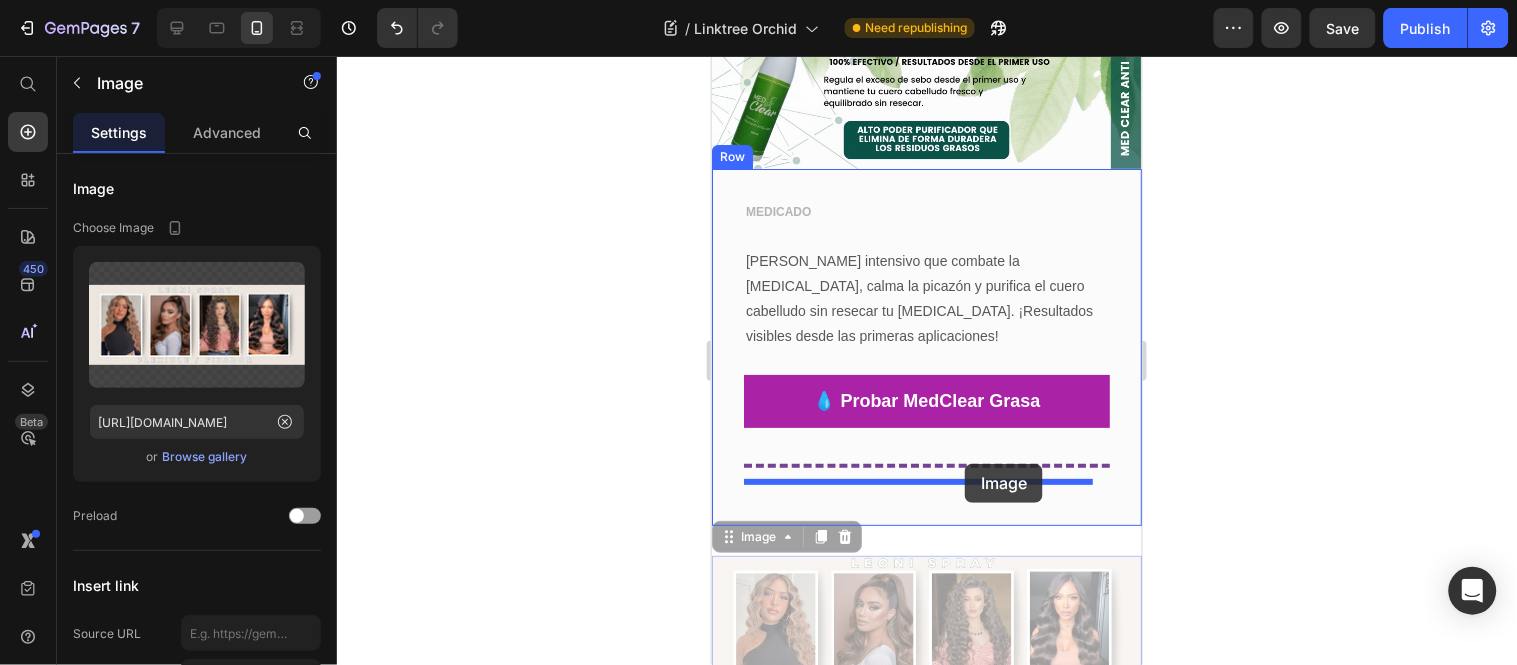 drag, startPoint x: 959, startPoint y: 542, endPoint x: 964, endPoint y: 463, distance: 79.15807 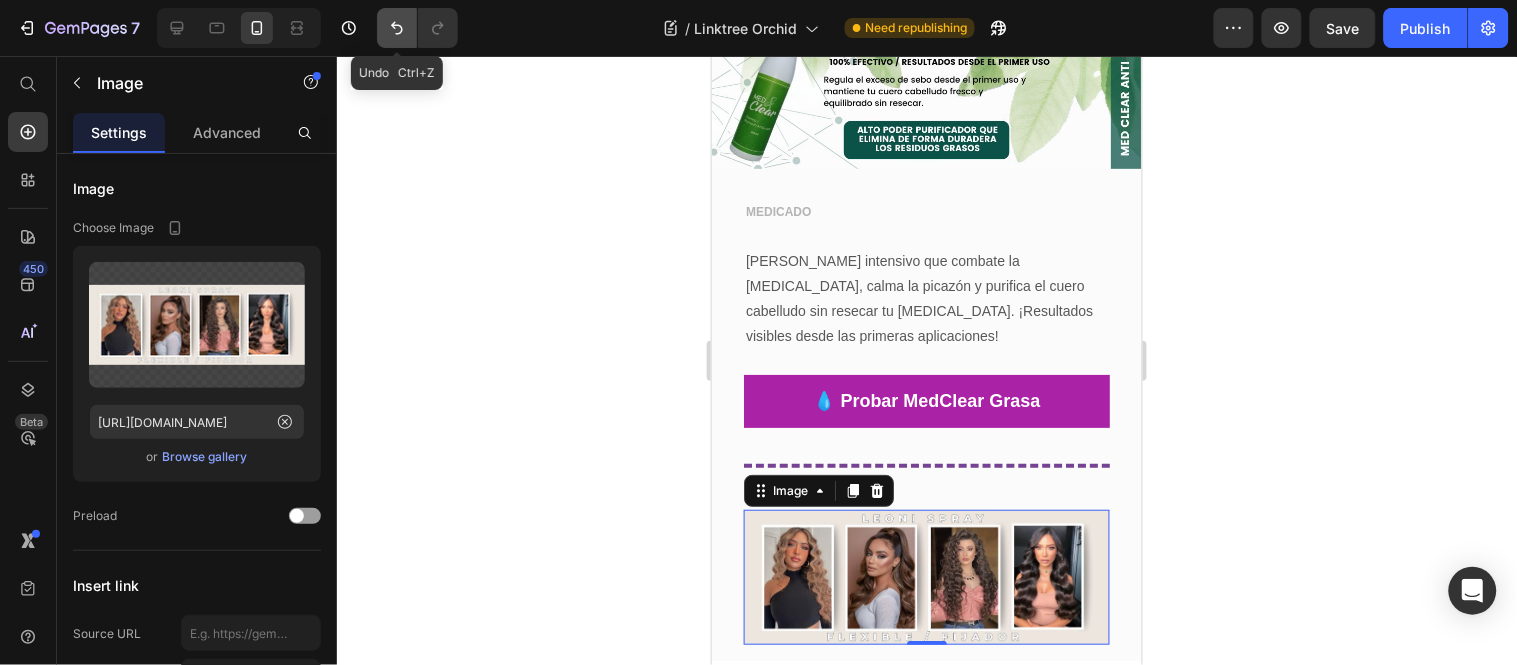 click 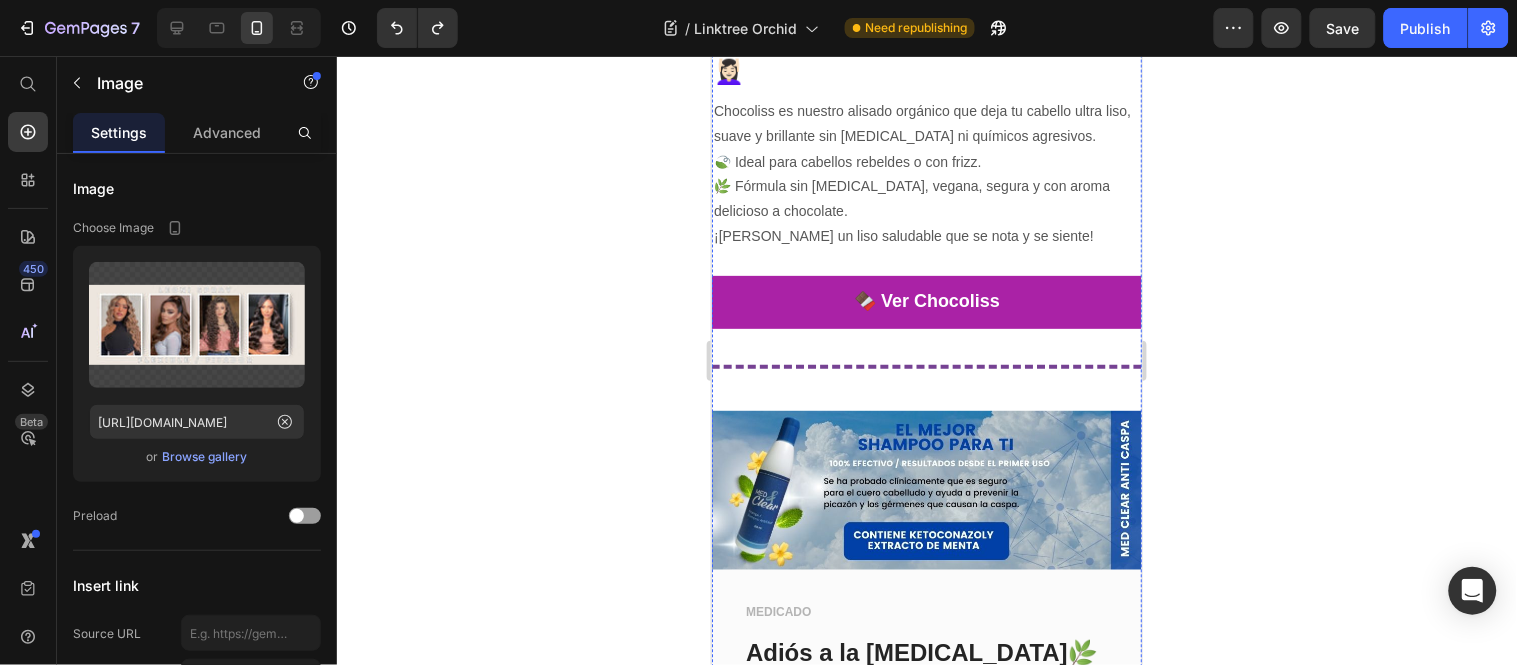 scroll, scrollTop: 2777, scrollLeft: 0, axis: vertical 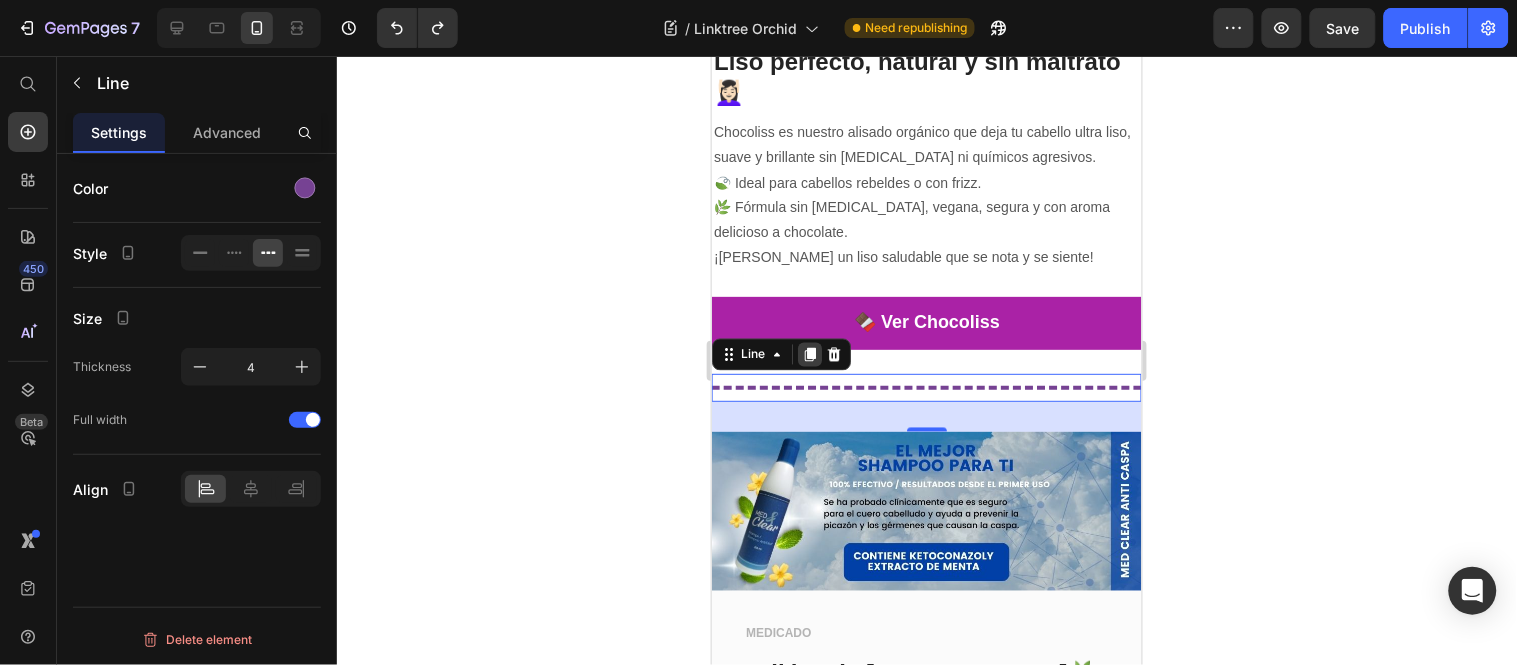click 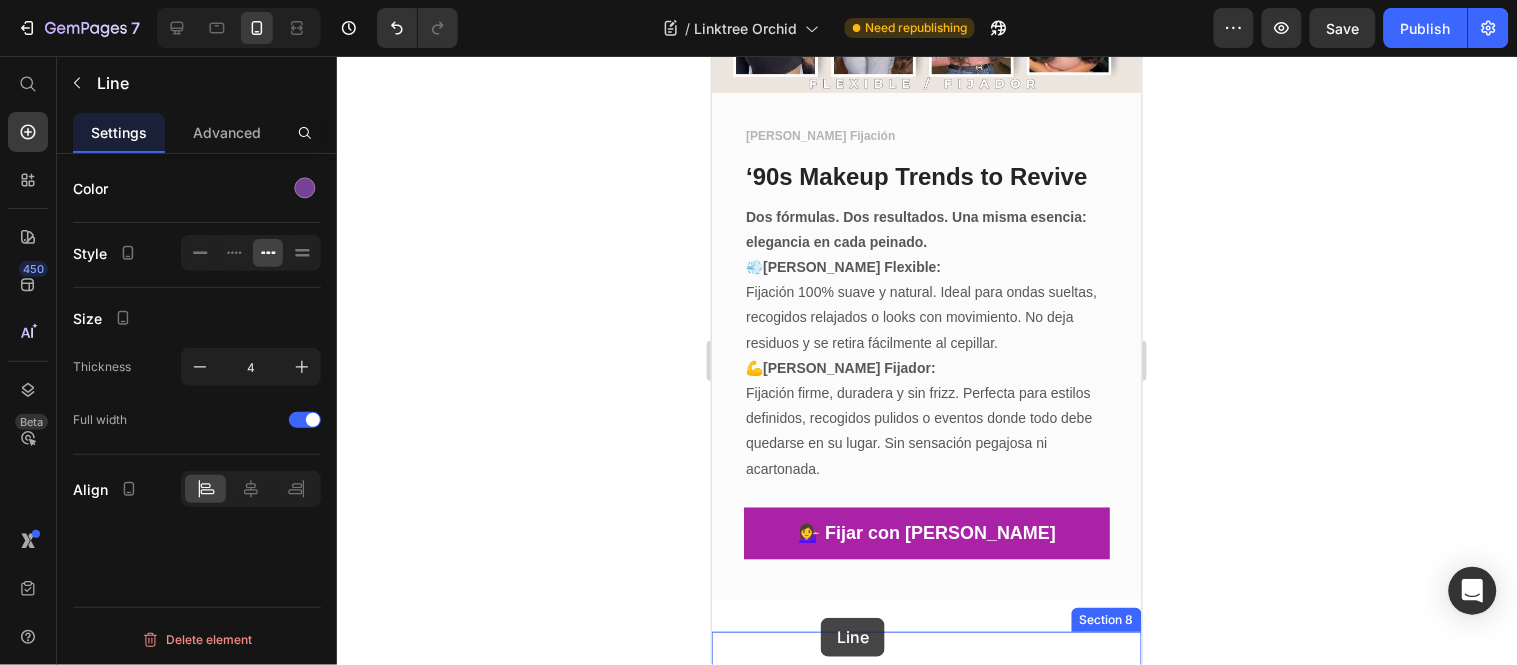 scroll, scrollTop: 4537, scrollLeft: 0, axis: vertical 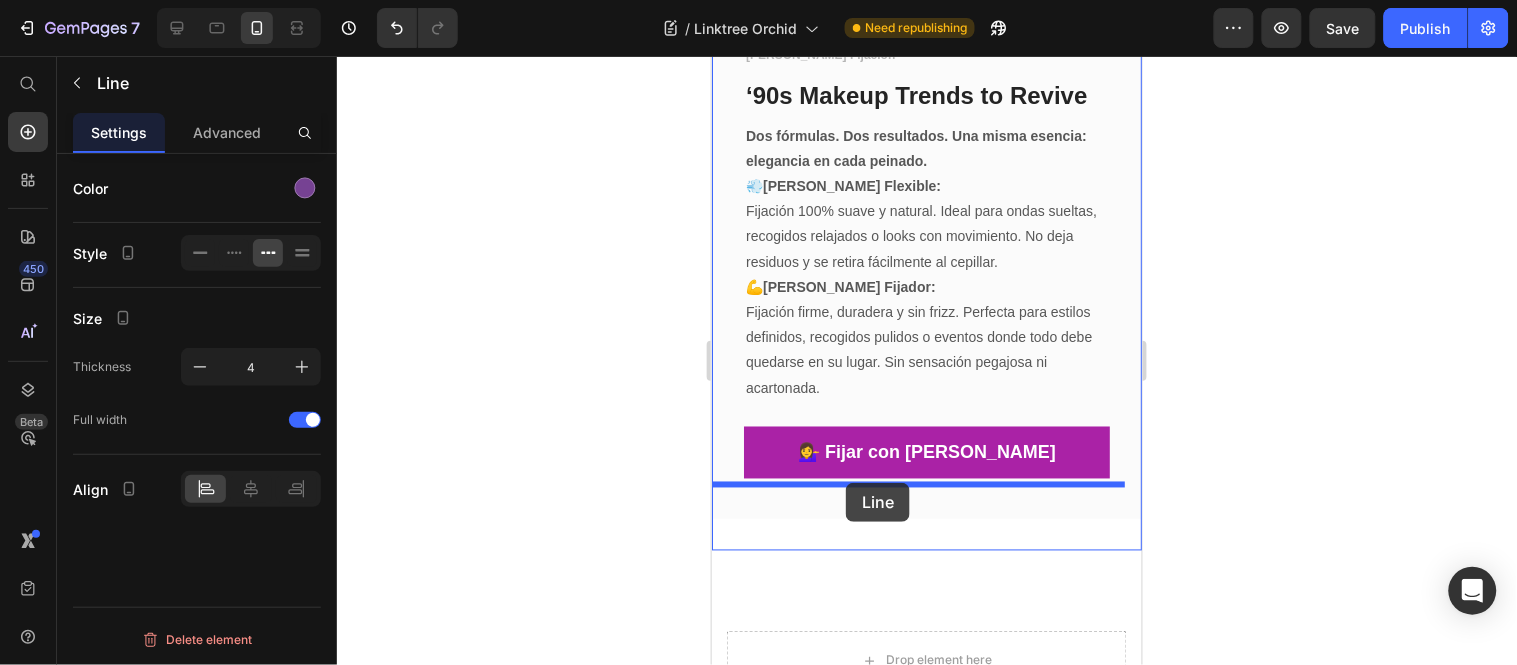 drag, startPoint x: 753, startPoint y: 399, endPoint x: 845, endPoint y: 486, distance: 126.62148 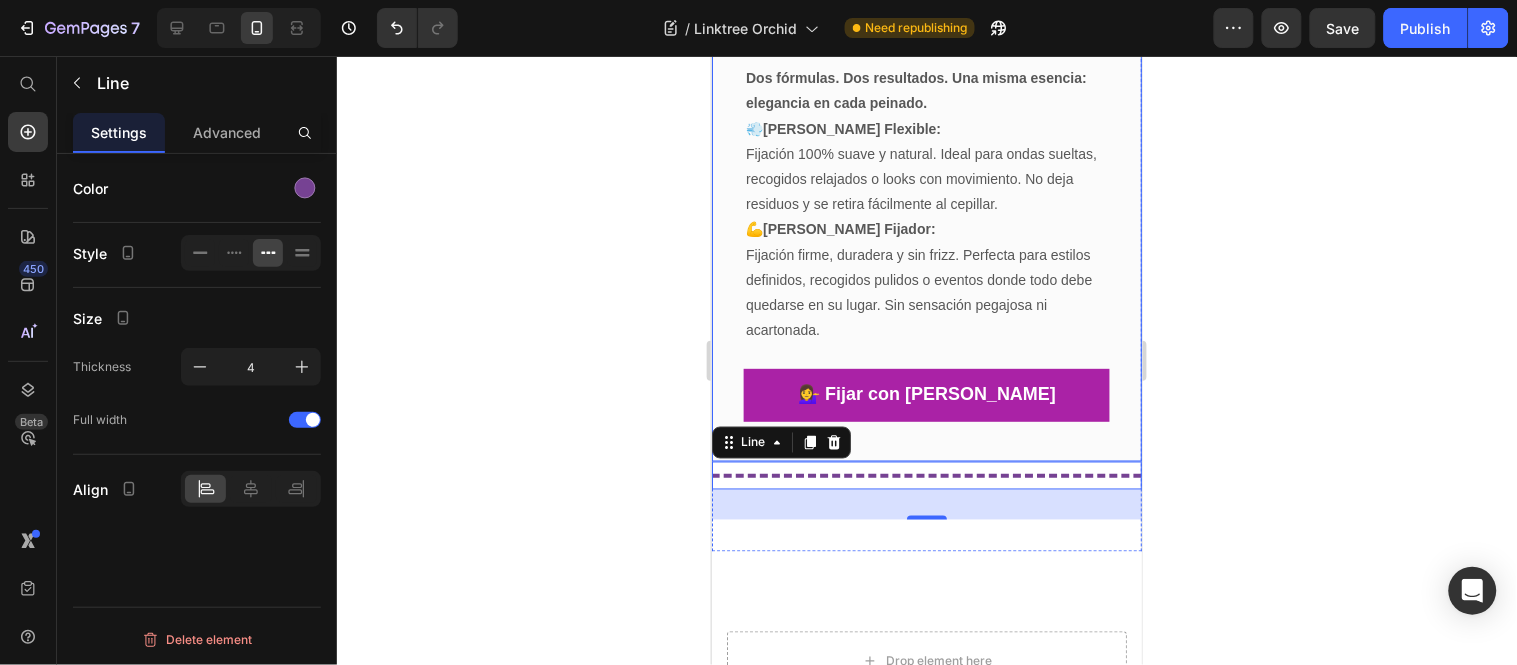 scroll, scrollTop: 4480, scrollLeft: 0, axis: vertical 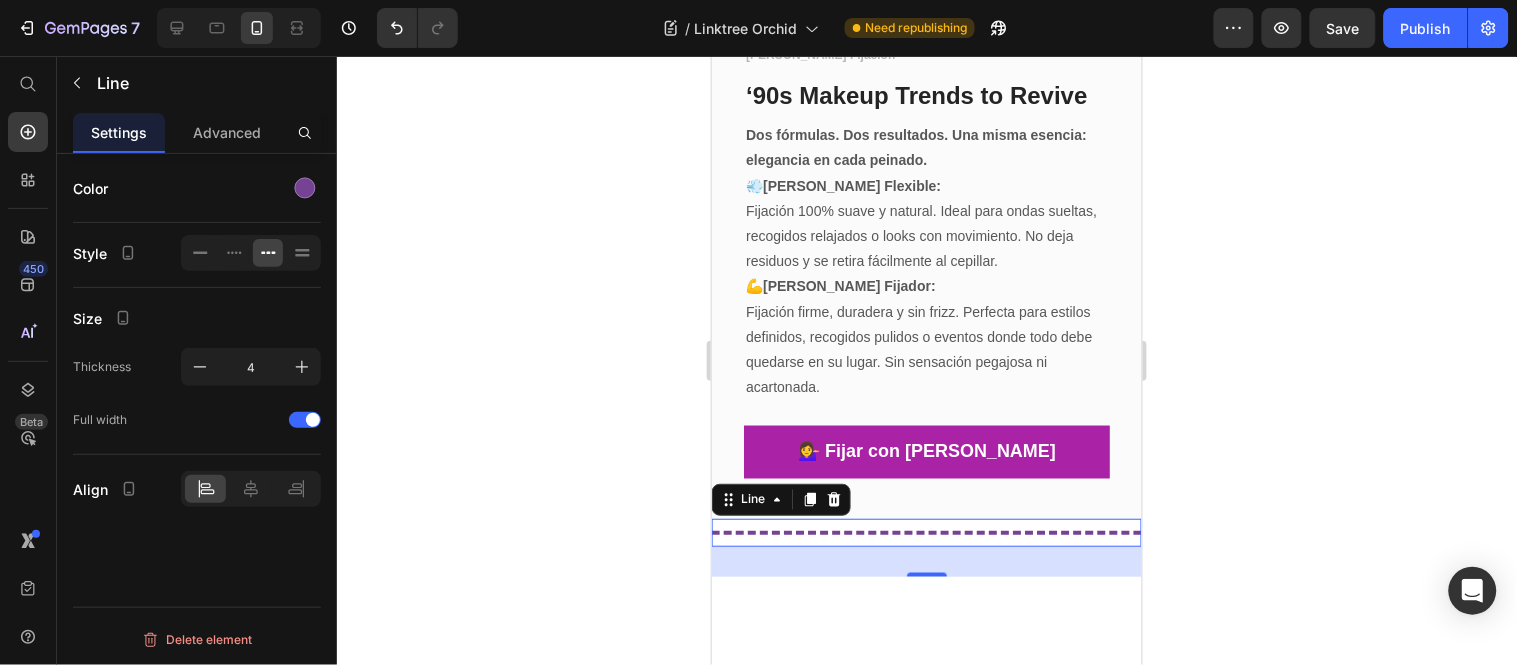 click 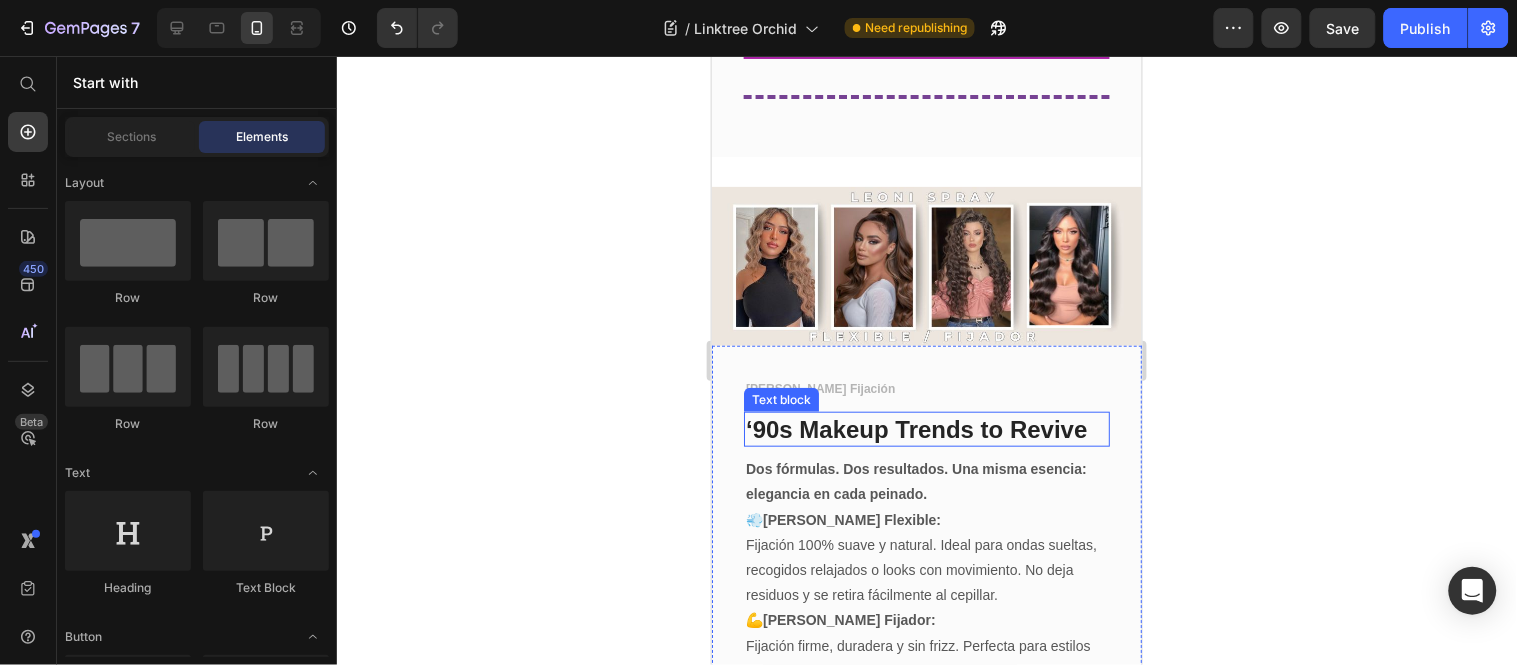 scroll, scrollTop: 4257, scrollLeft: 0, axis: vertical 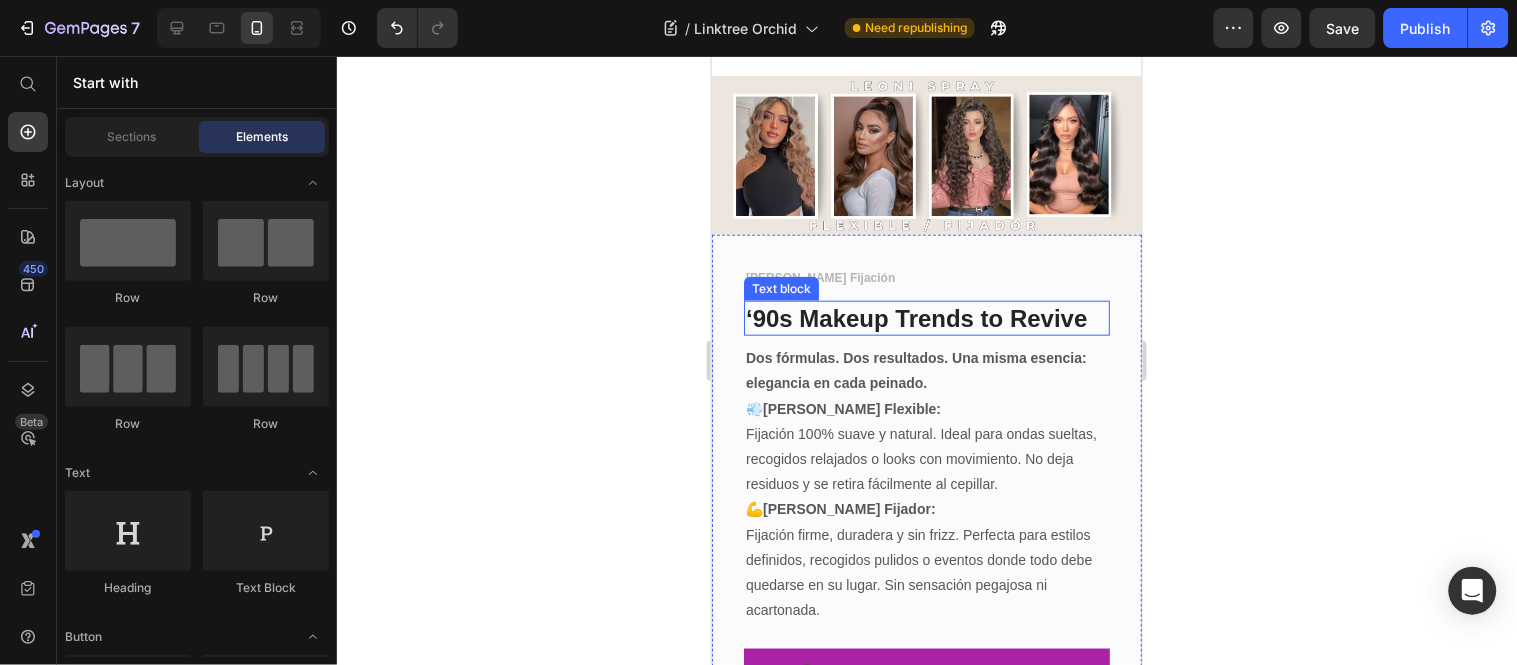 click on "‘90s Makeup Trends to Revive" at bounding box center [915, 317] 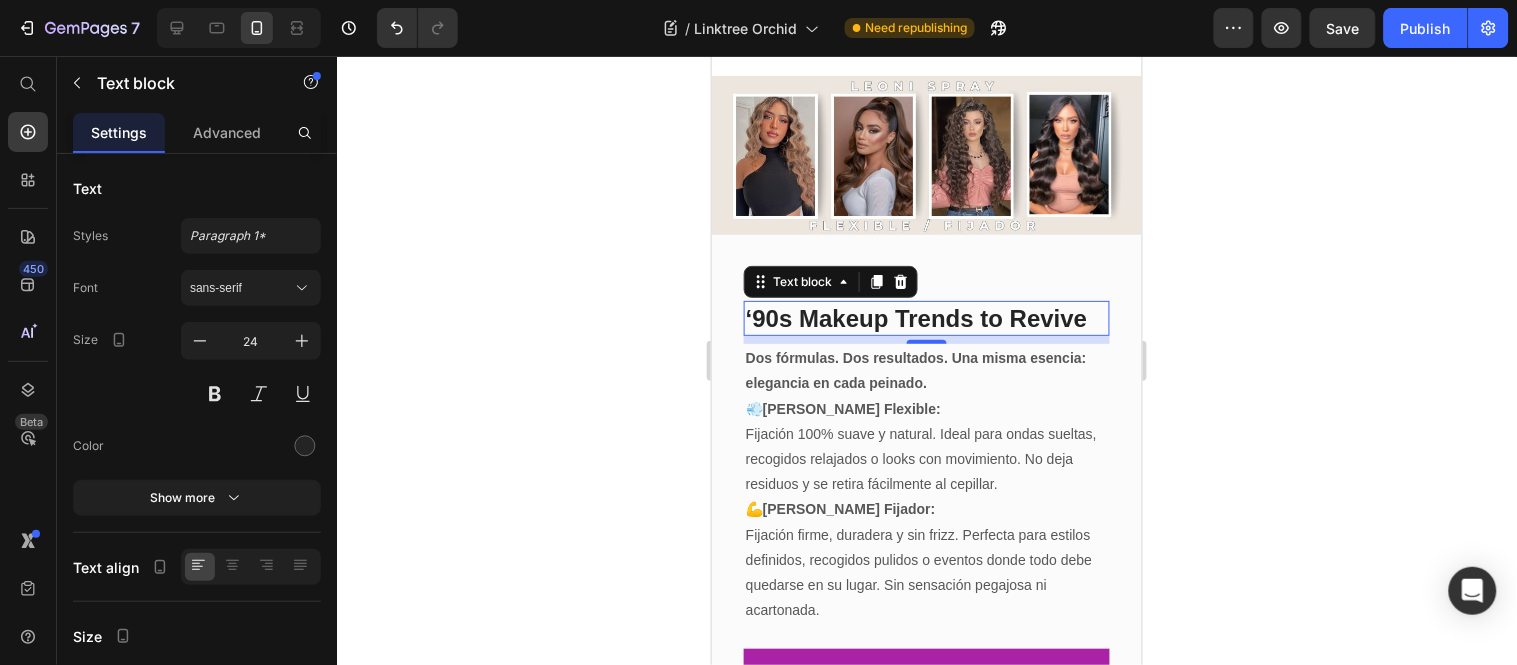 click on "‘90s Makeup Trends to Revive" at bounding box center [915, 317] 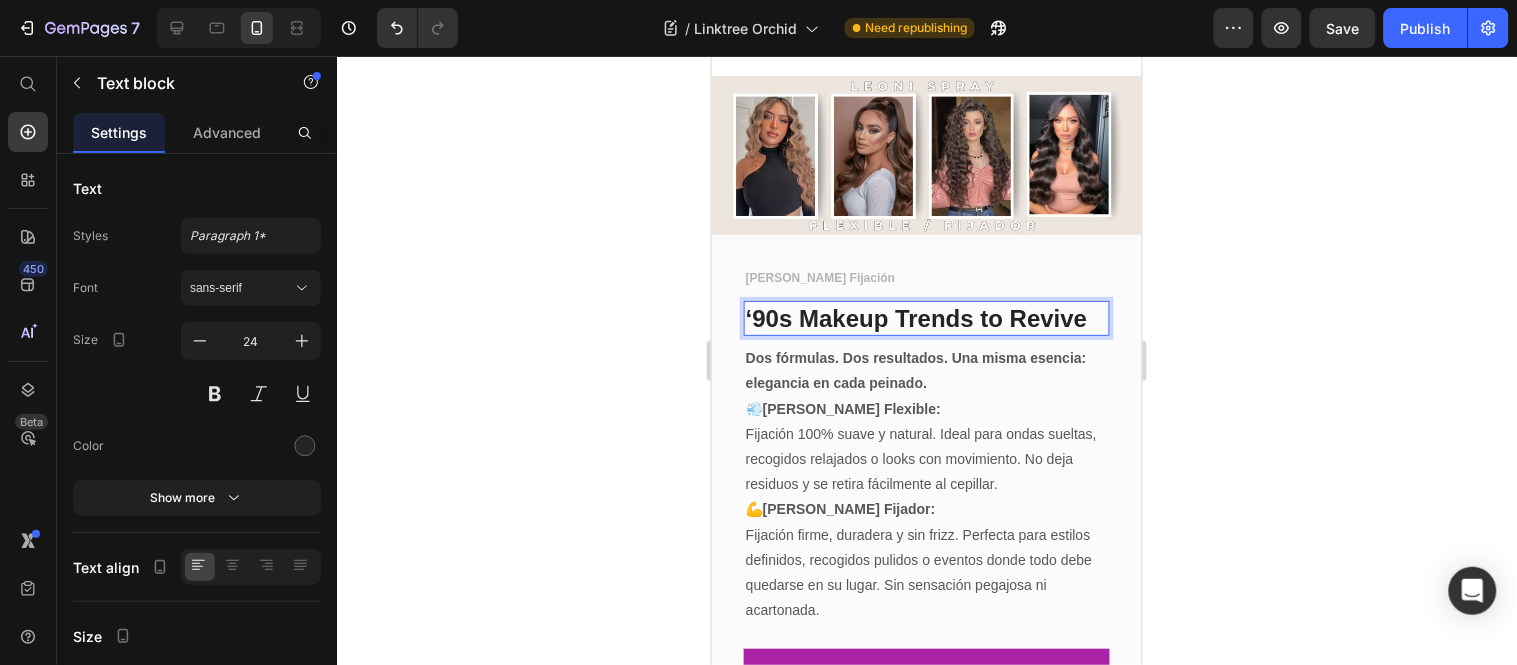 click on "‘90s Makeup Trends to Revive" at bounding box center (915, 317) 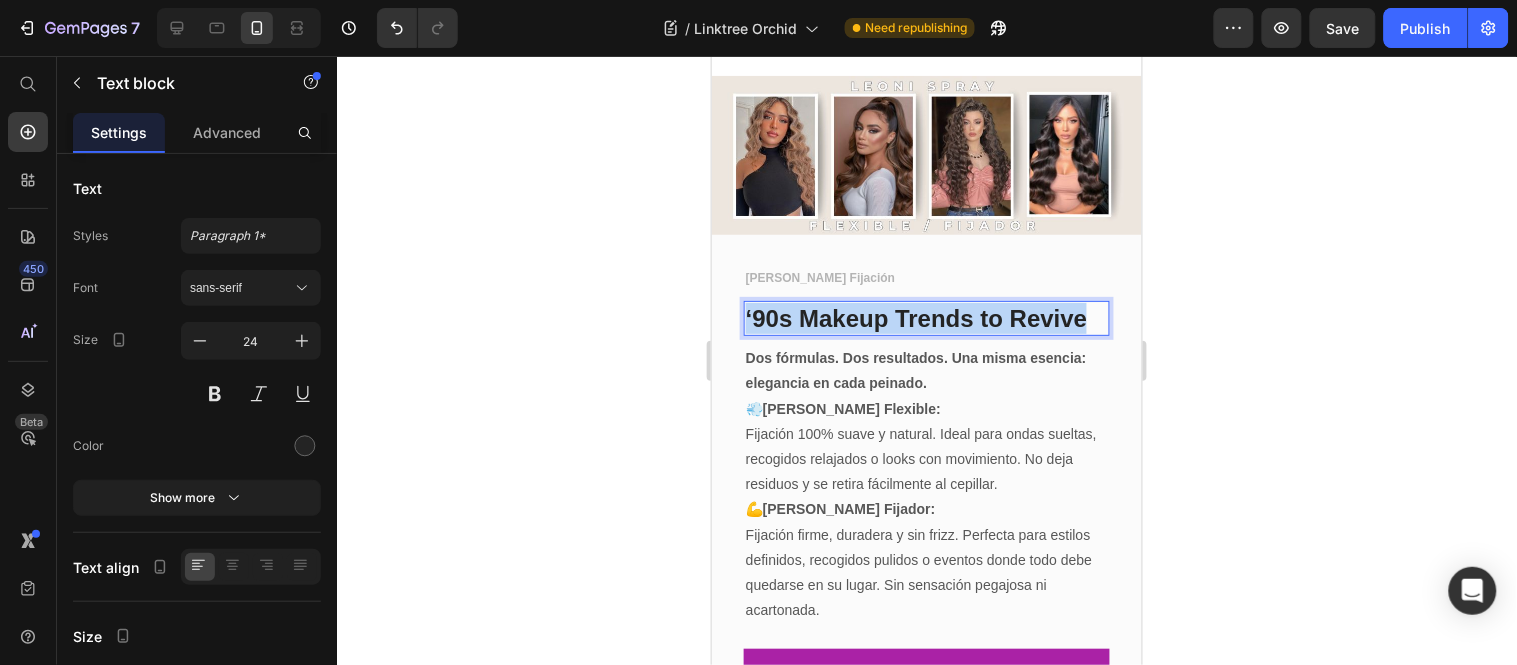 drag, startPoint x: 1084, startPoint y: 283, endPoint x: 1333, endPoint y: 339, distance: 255.21951 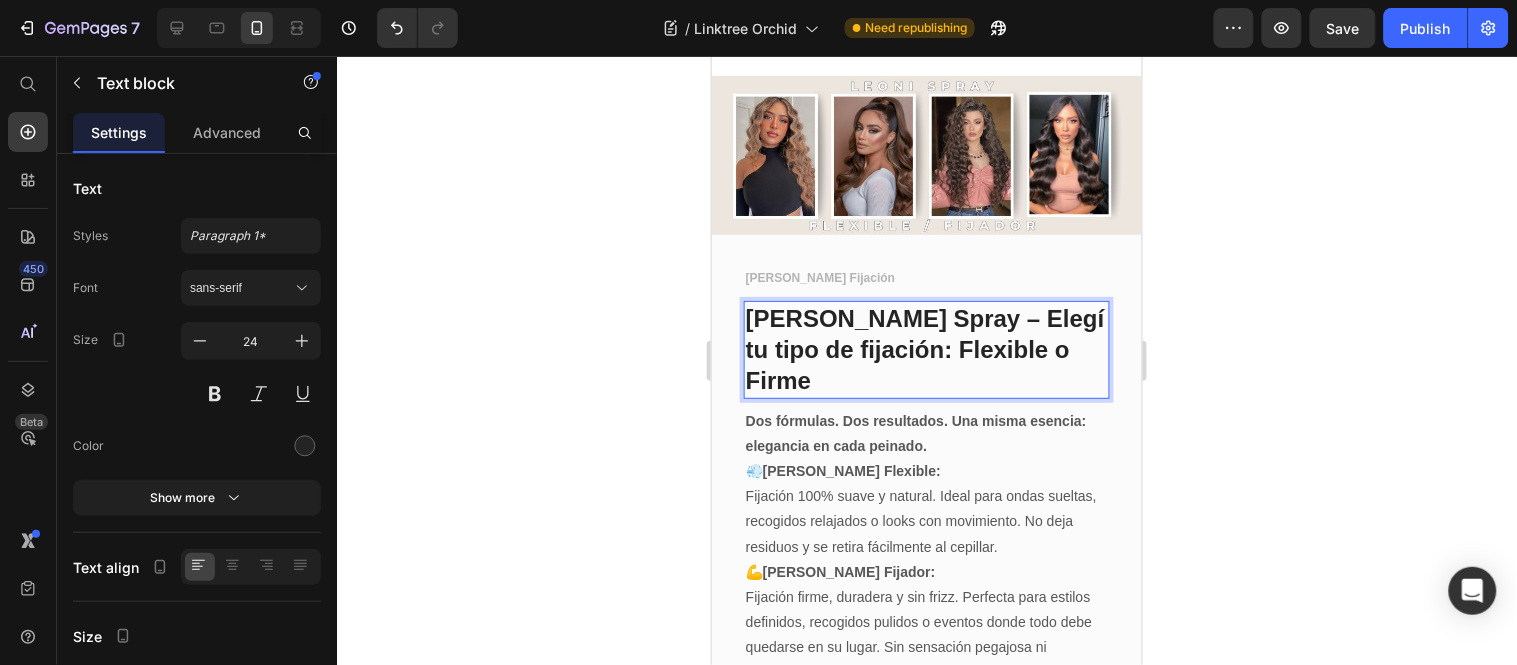 click on "[PERSON_NAME] Spray – Elegí tu tipo de fijación: Flexible o Firme" at bounding box center (926, 349) 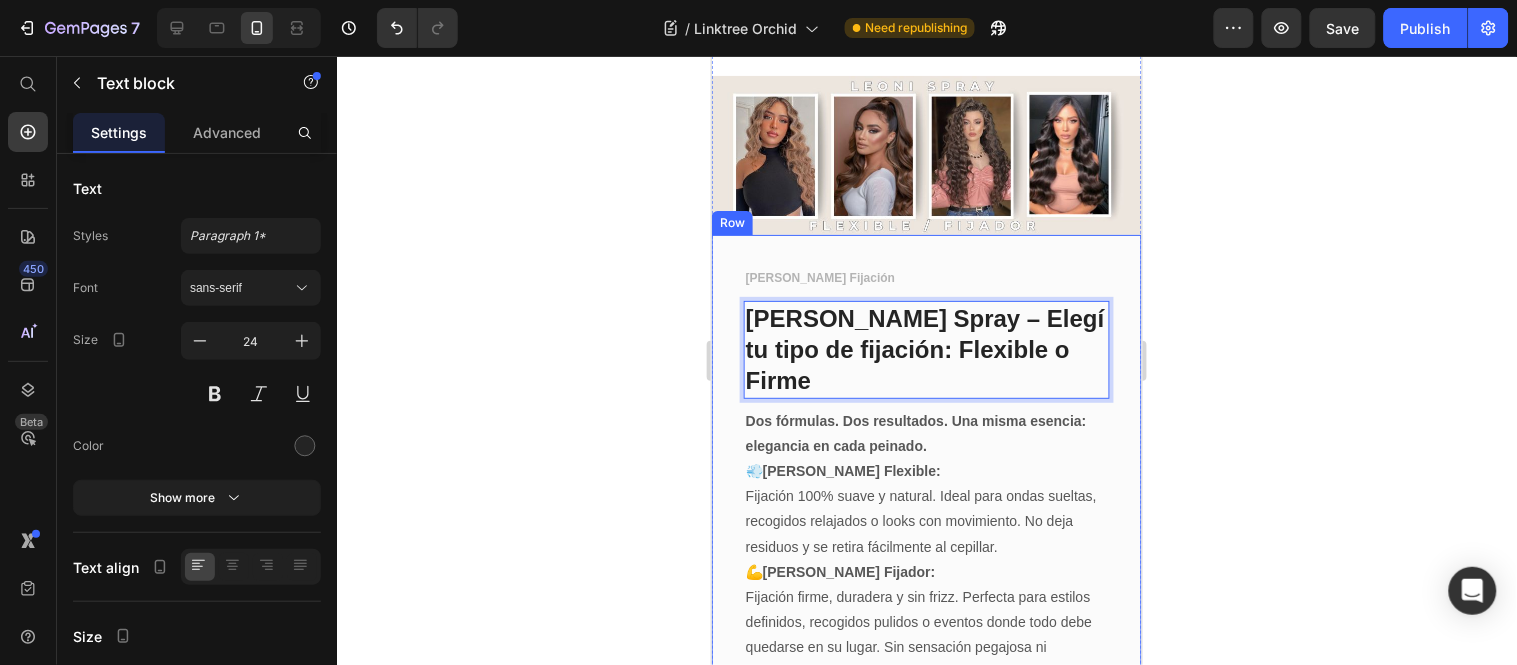 click 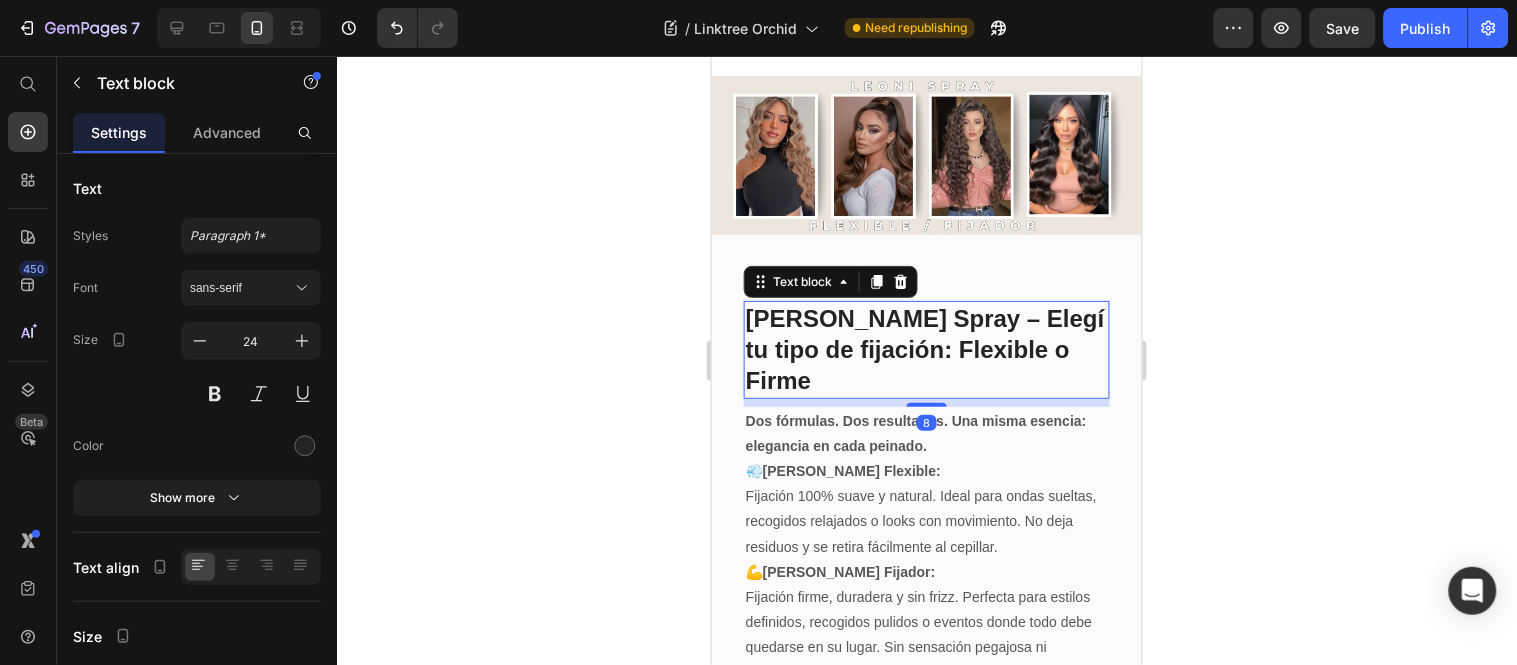 click on "[PERSON_NAME] Spray – Elegí tu tipo de fijación: Flexible o Firme" at bounding box center (926, 349) 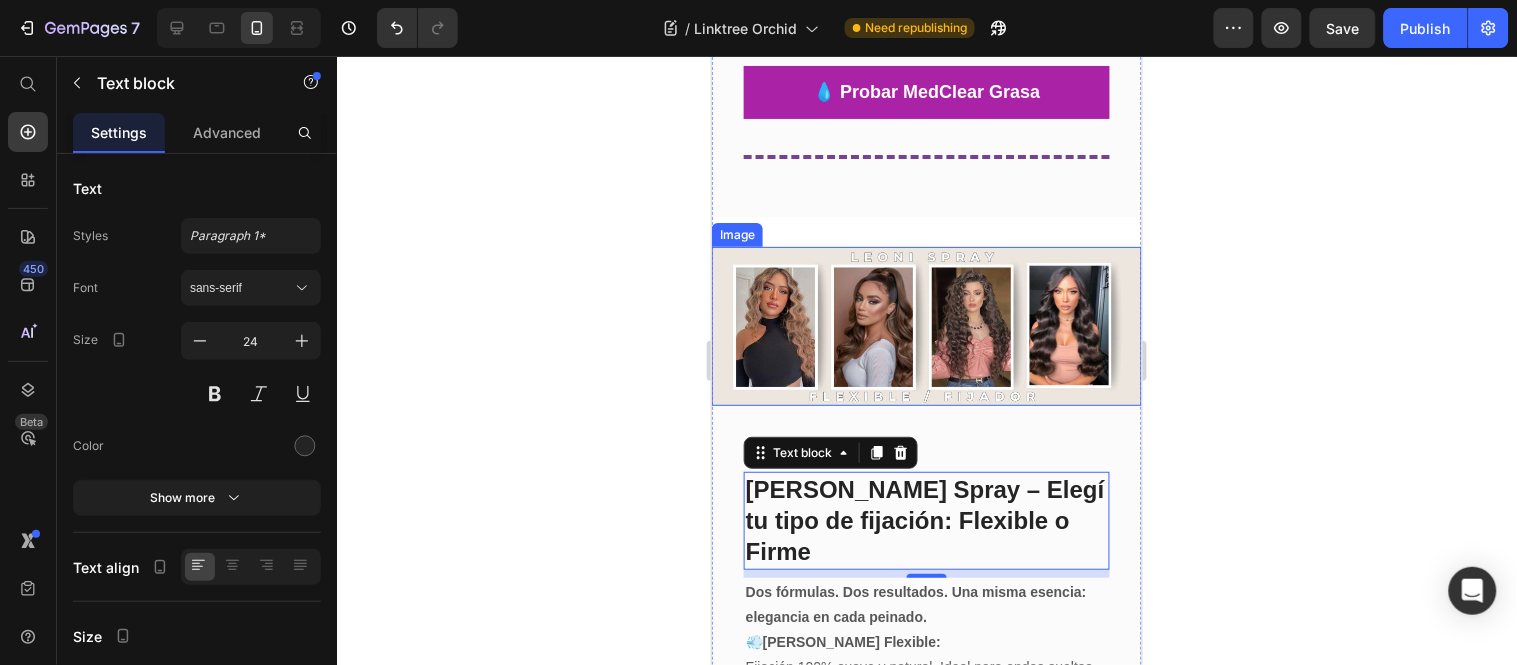 scroll, scrollTop: 4035, scrollLeft: 0, axis: vertical 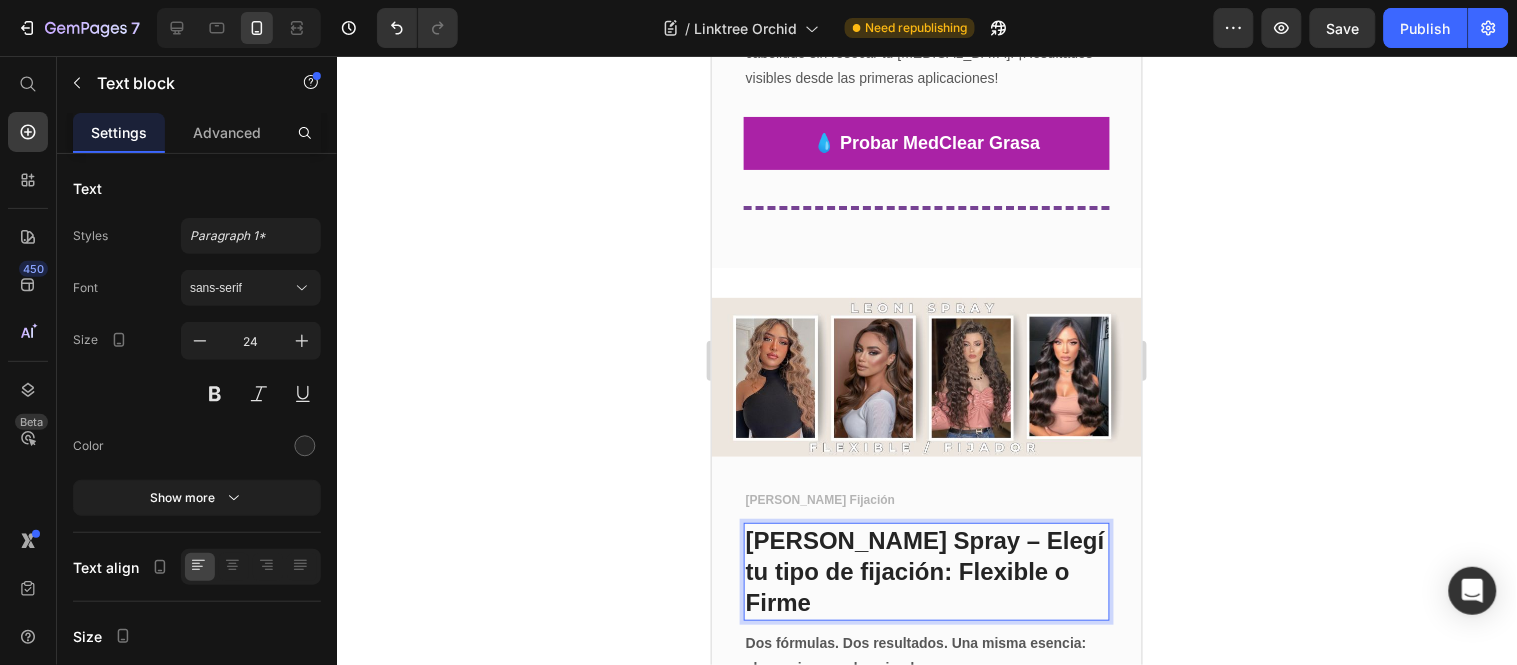 drag, startPoint x: 1086, startPoint y: 499, endPoint x: 1086, endPoint y: 510, distance: 11 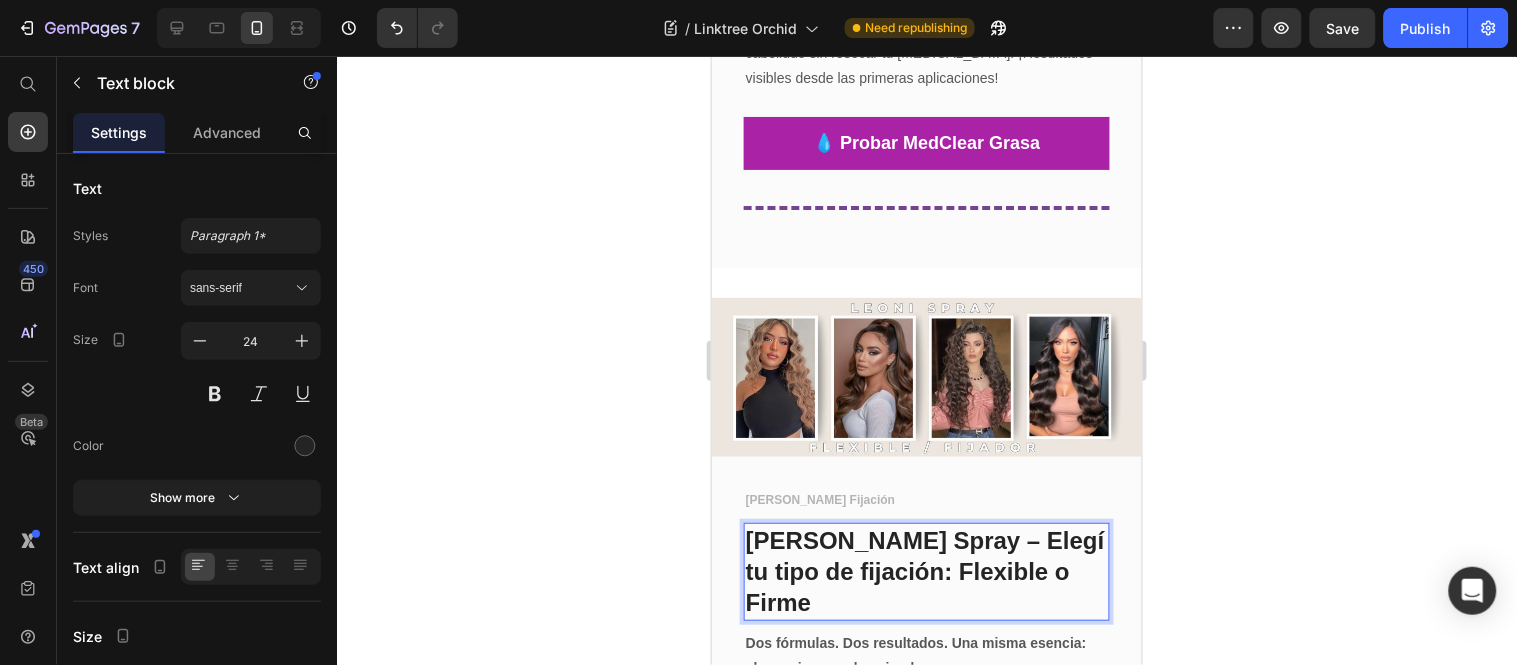 drag, startPoint x: 1347, startPoint y: 553, endPoint x: 1308, endPoint y: 558, distance: 39.319206 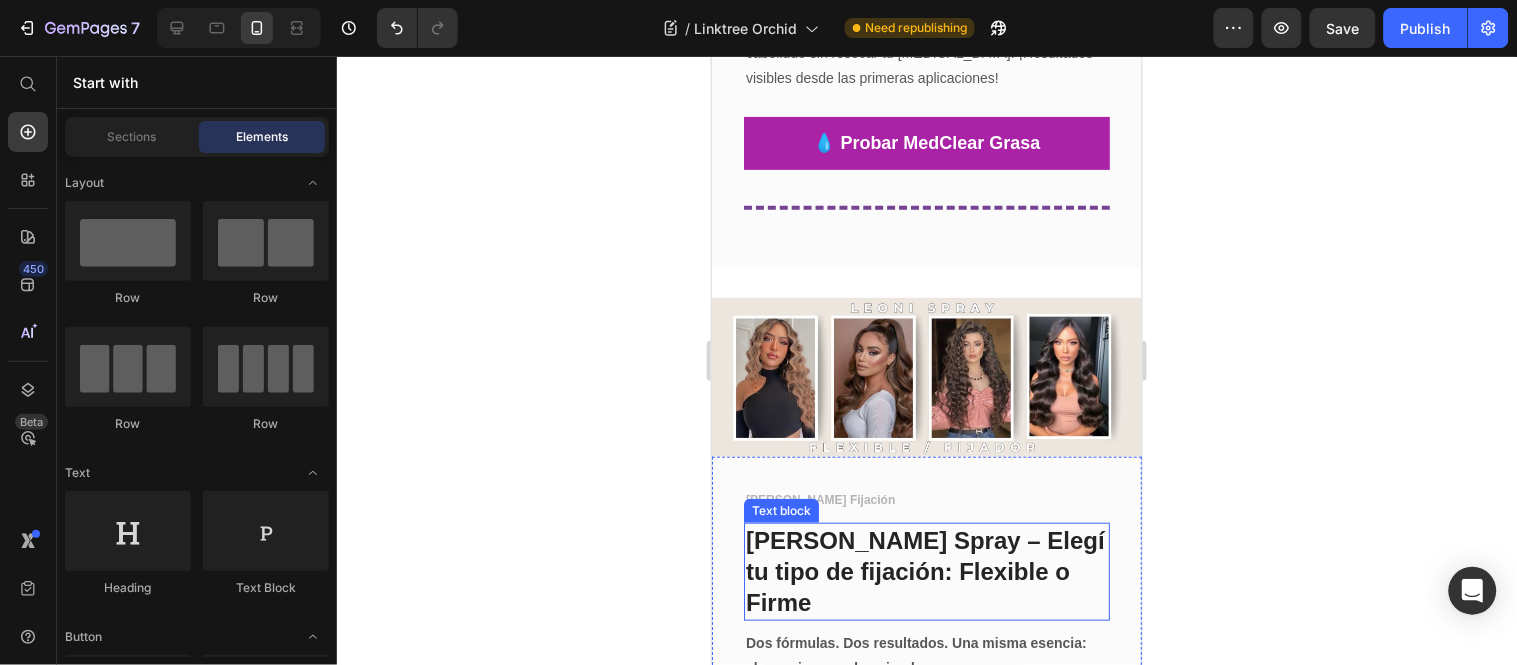 click on "[PERSON_NAME] Spray – Elegí tu tipo de fijación: Flexible o Firme" at bounding box center (926, 571) 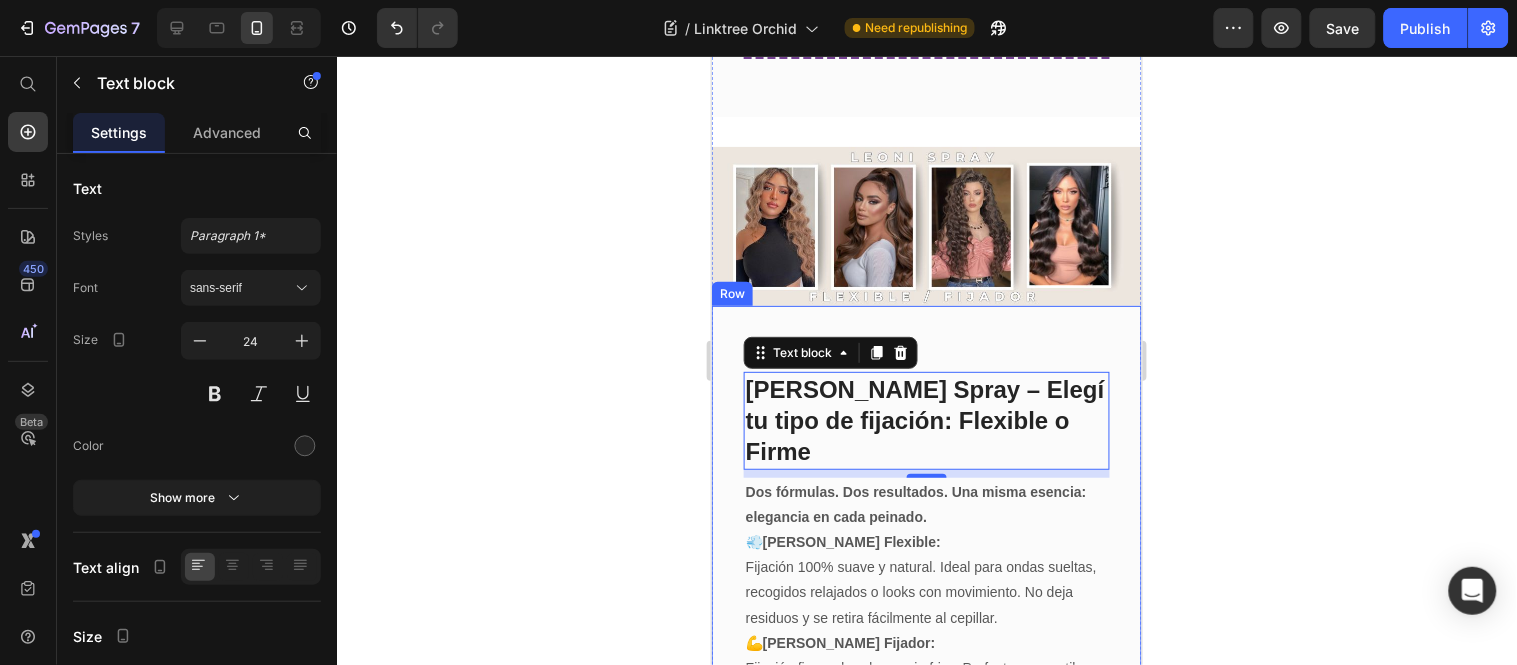 scroll, scrollTop: 4146, scrollLeft: 0, axis: vertical 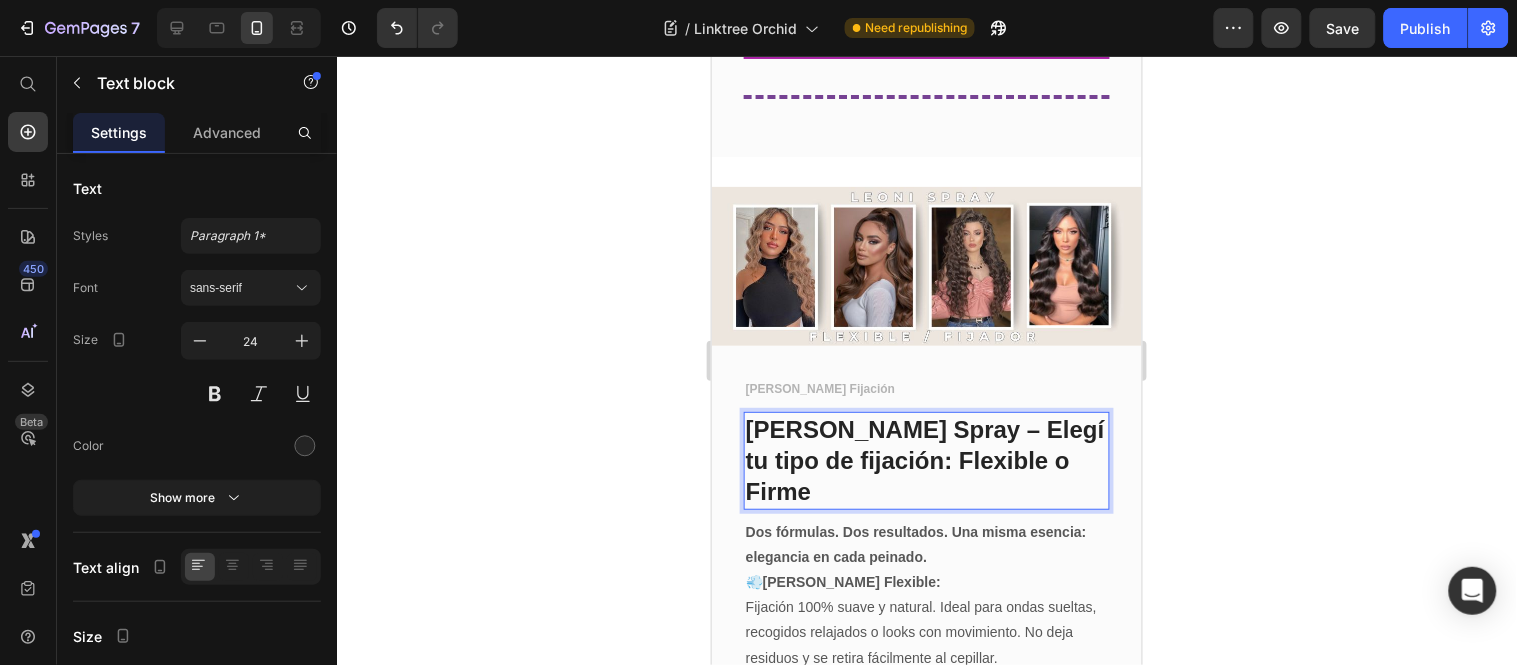 click on "[PERSON_NAME] Spray – Elegí tu tipo de fijación: Flexible o Firme" at bounding box center (926, 460) 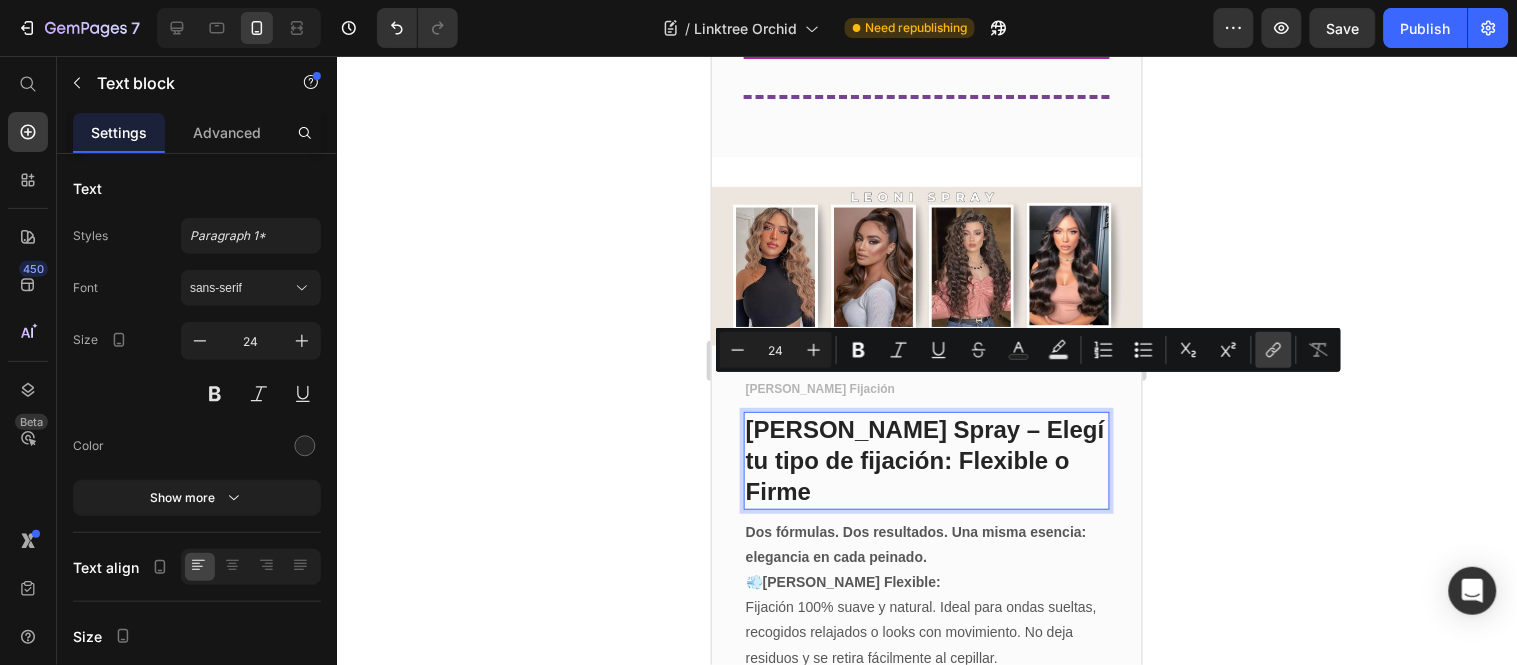 click 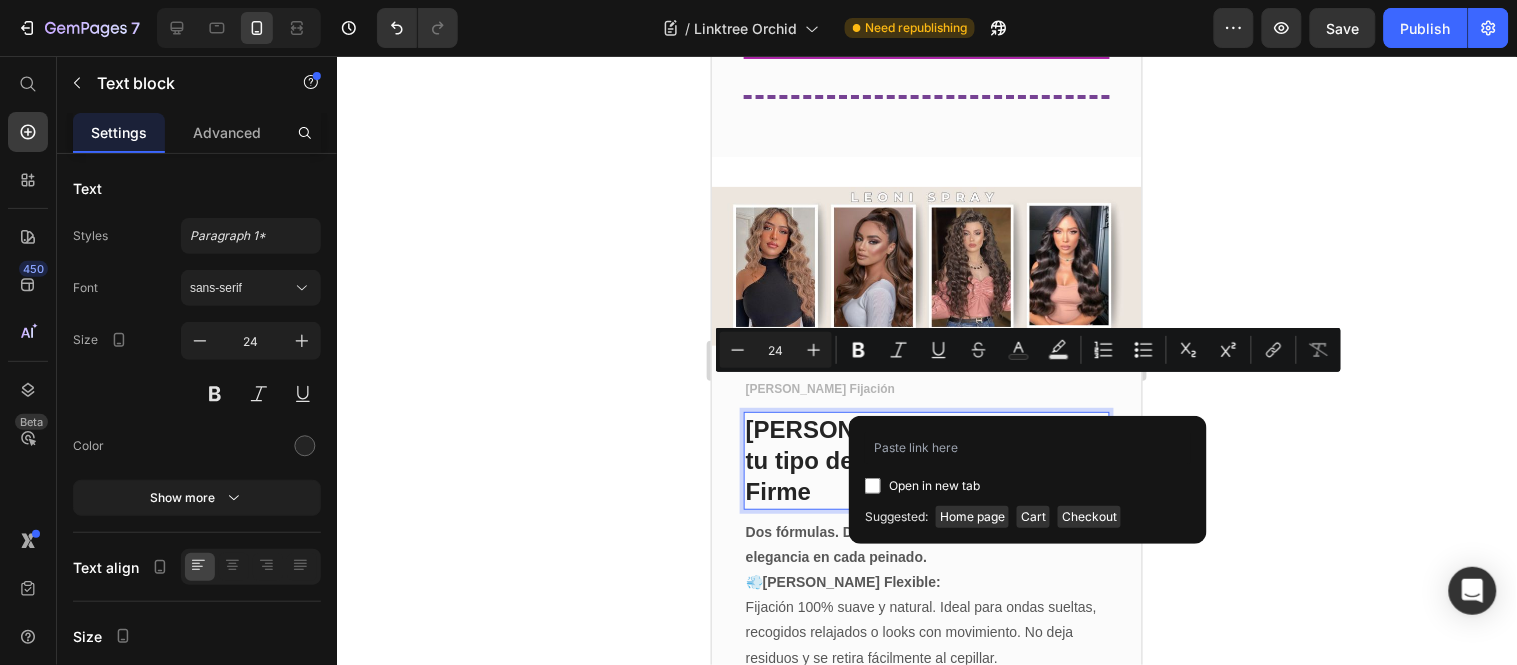 click on "Open in new tab" at bounding box center (934, 486) 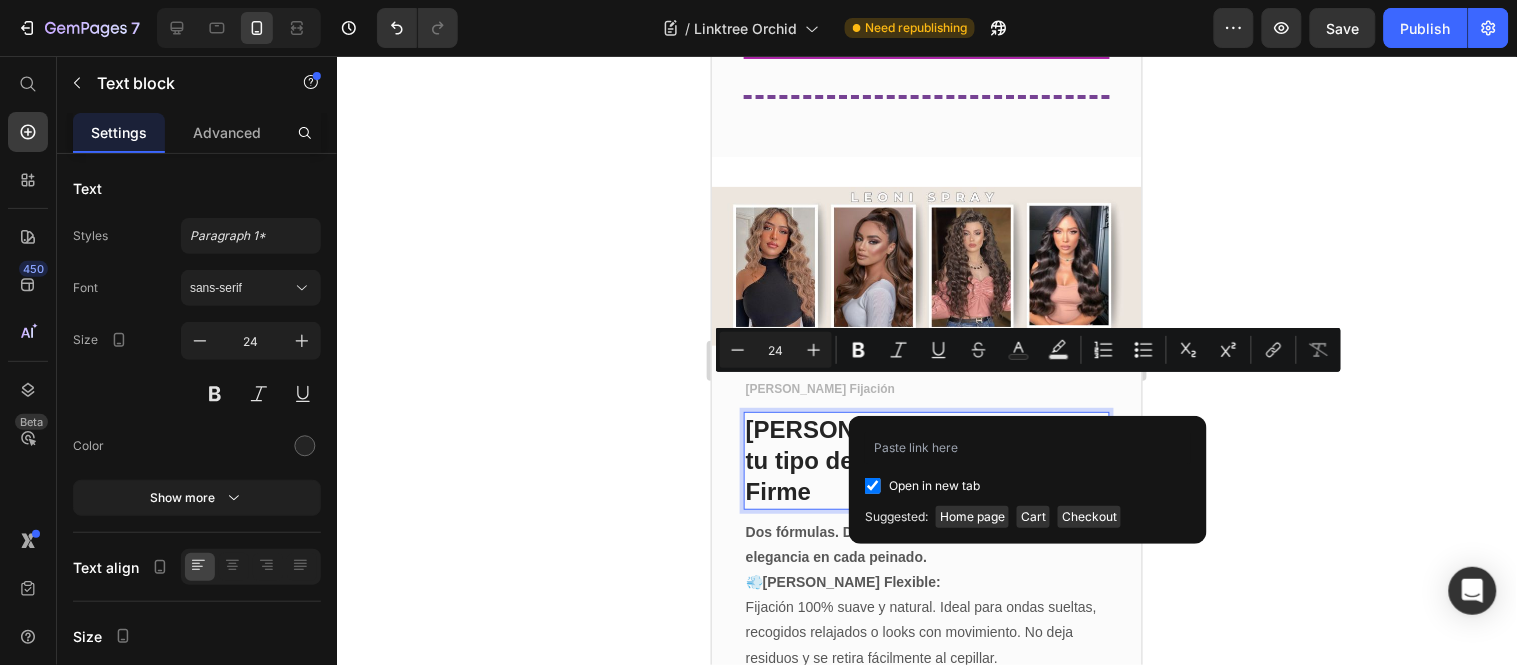 checkbox on "true" 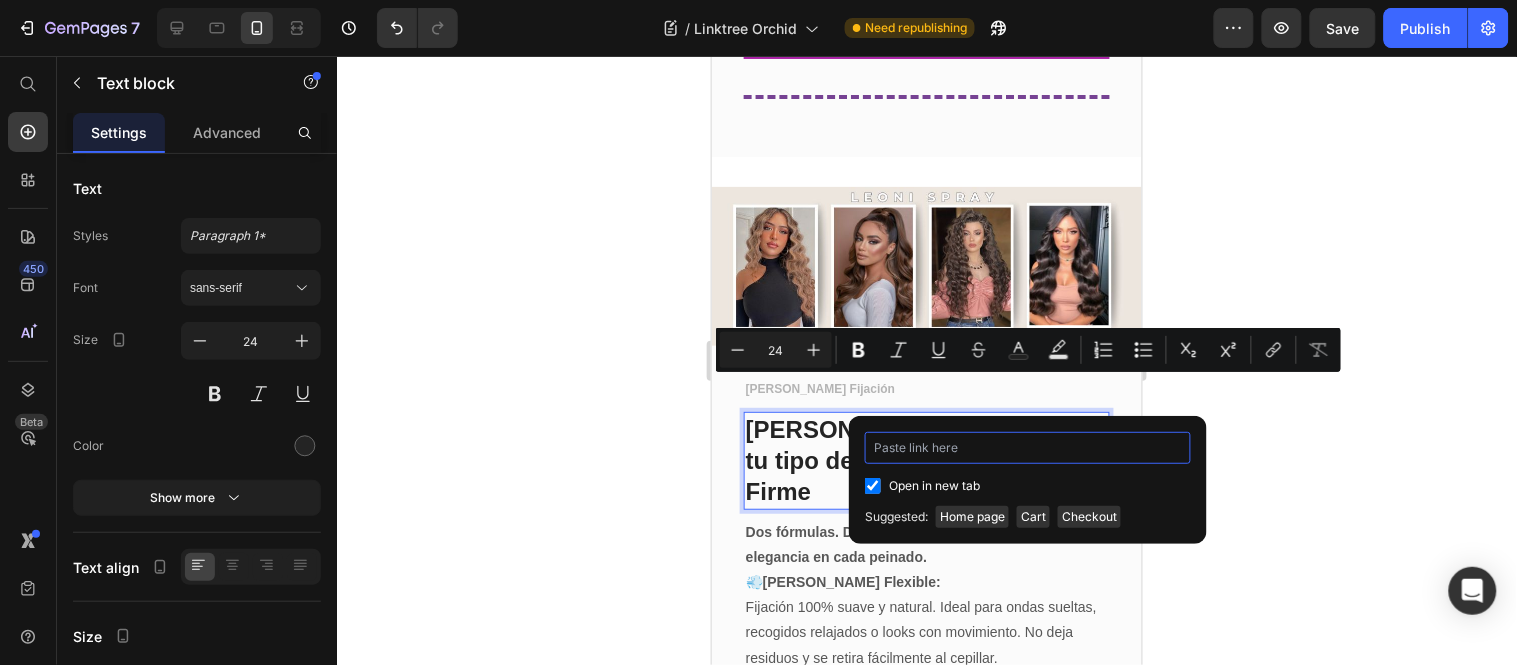 click at bounding box center (1028, 448) 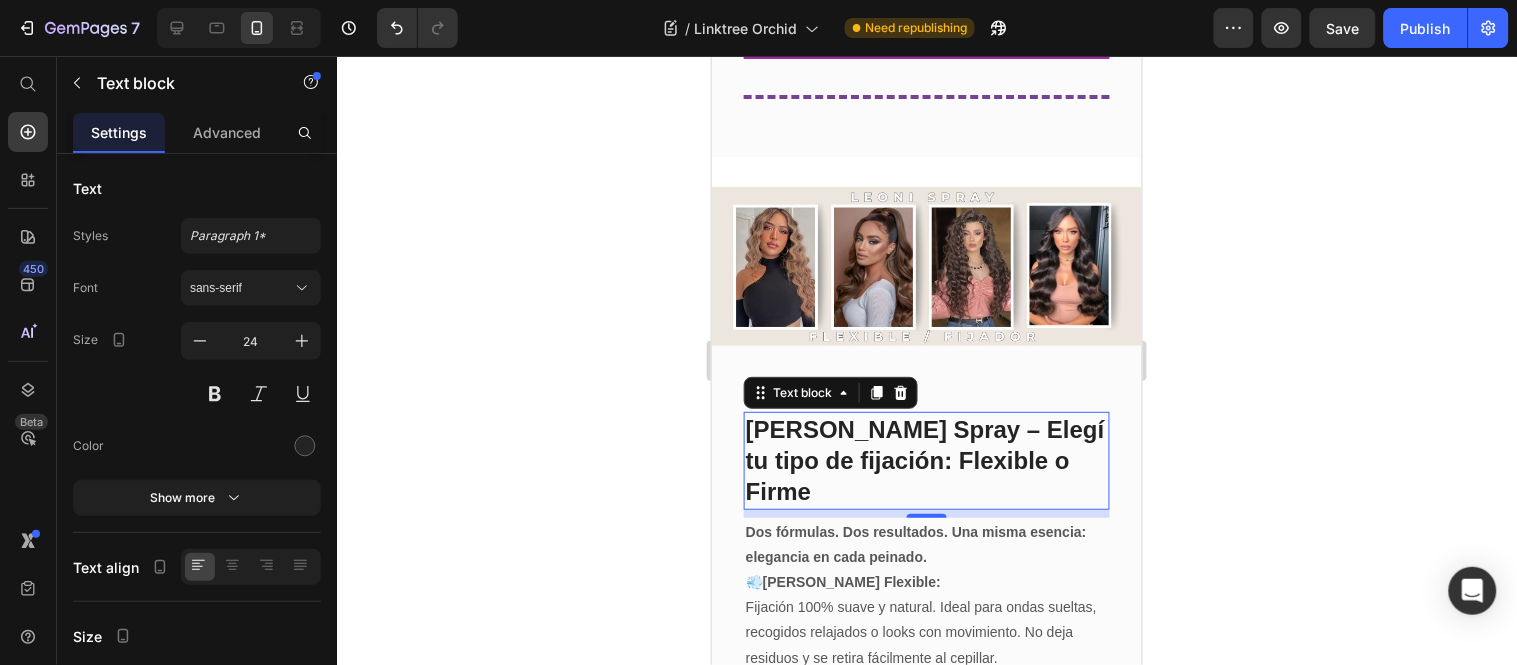 click on "[PERSON_NAME] Spray – Elegí tu tipo de fijación: Flexible o Firme" at bounding box center (926, 460) 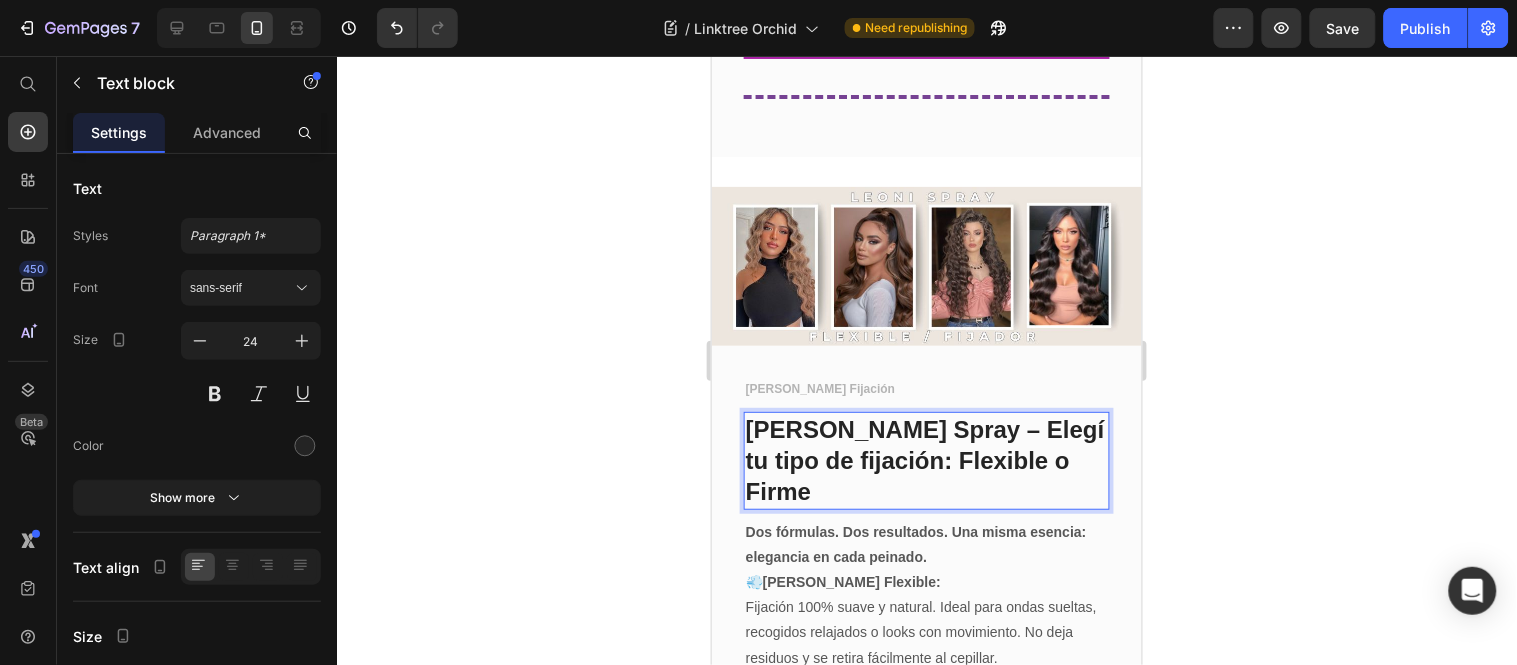 drag, startPoint x: 1085, startPoint y: 439, endPoint x: 1125, endPoint y: 462, distance: 46.141087 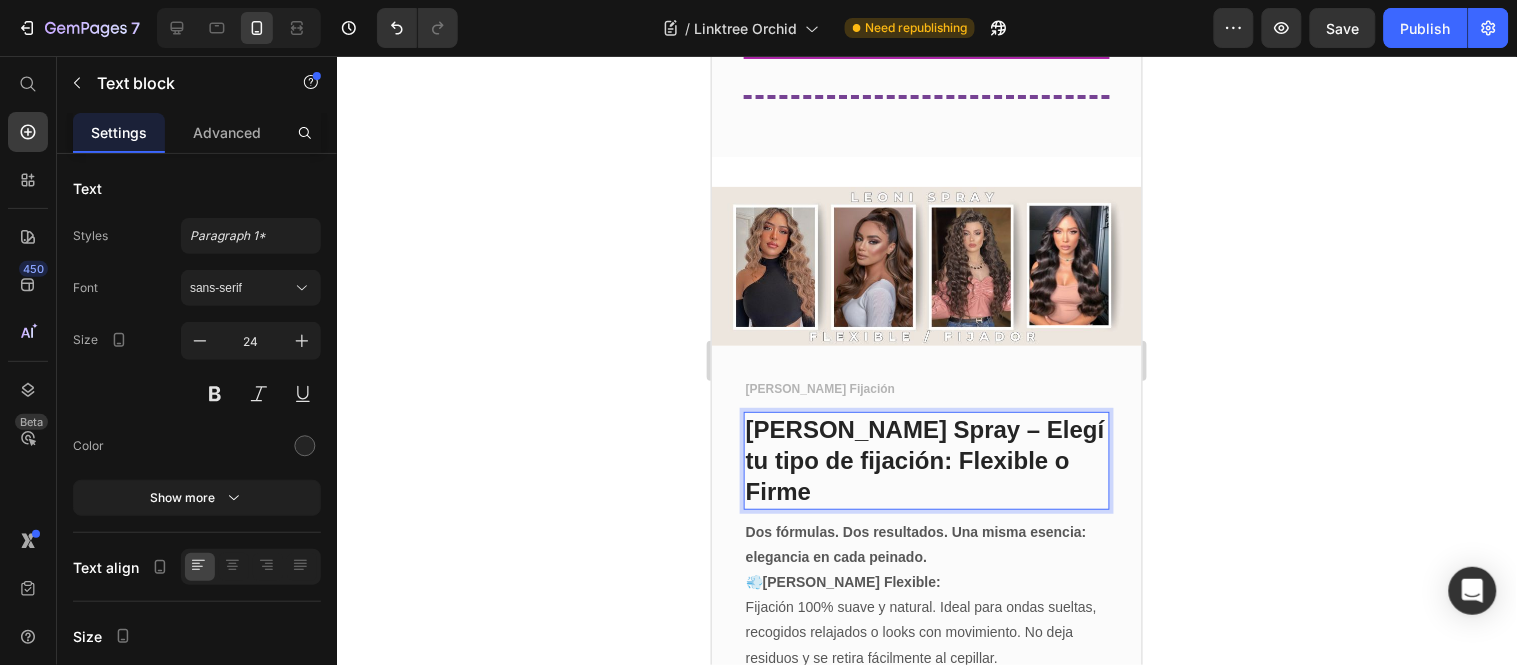 drag, startPoint x: 1212, startPoint y: 478, endPoint x: 1160, endPoint y: 460, distance: 55.027267 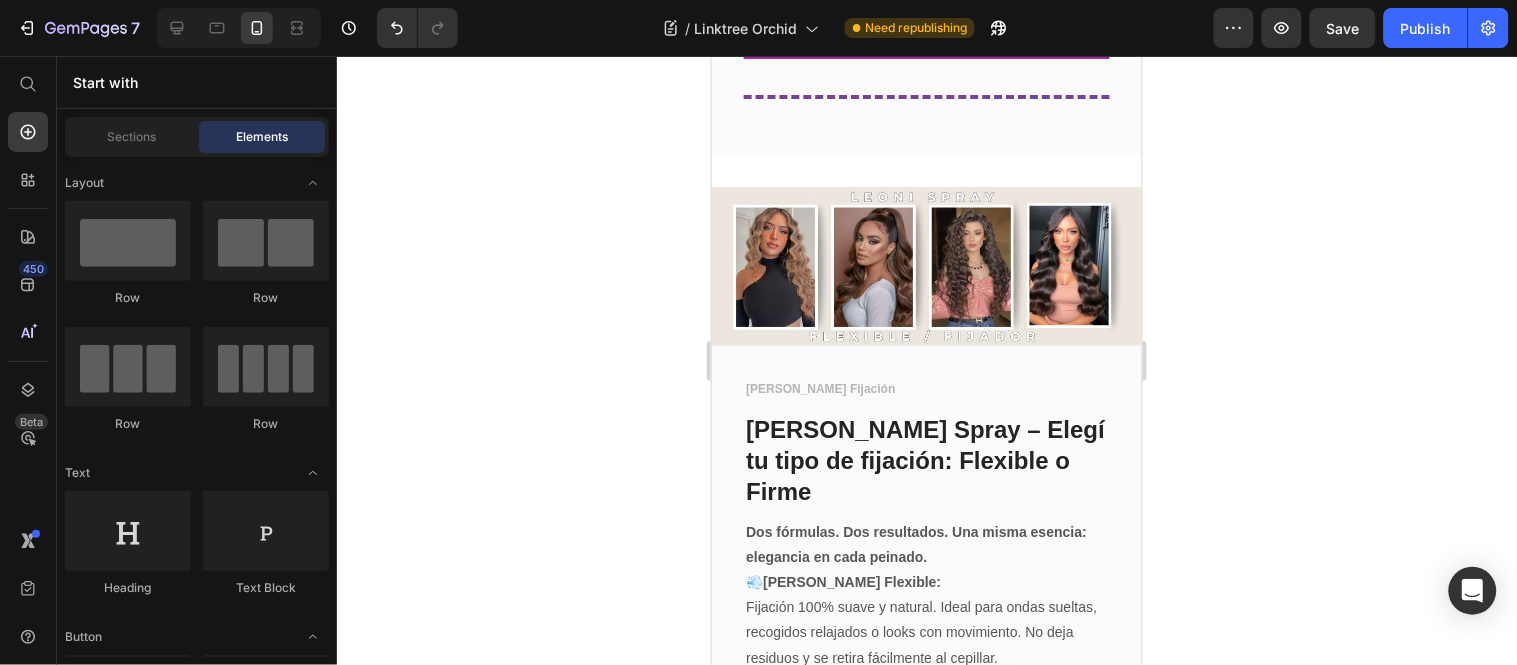 click on "[PERSON_NAME] Spray – Elegí tu tipo de fijación: Flexible o Firme" at bounding box center (926, 460) 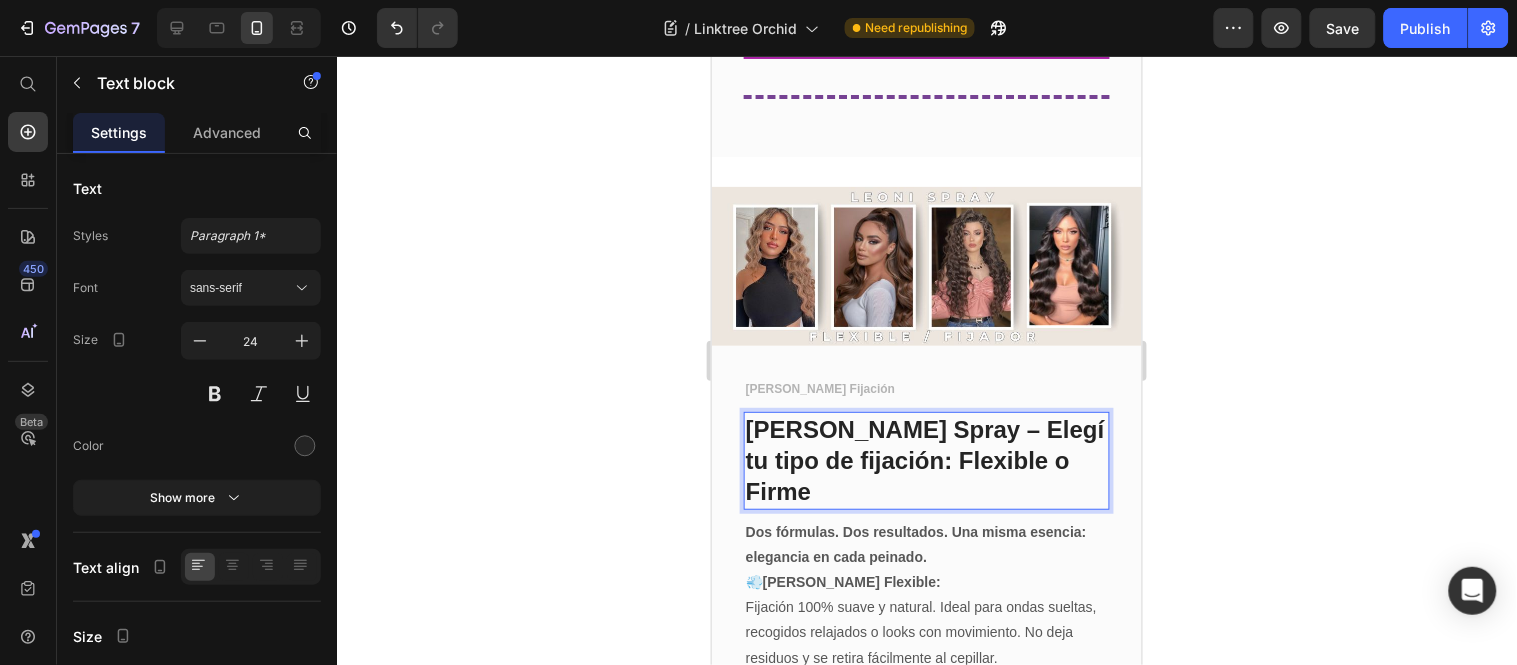 click on "[PERSON_NAME] Spray – Elegí tu tipo de fijación: Flexible o Firme" at bounding box center (926, 460) 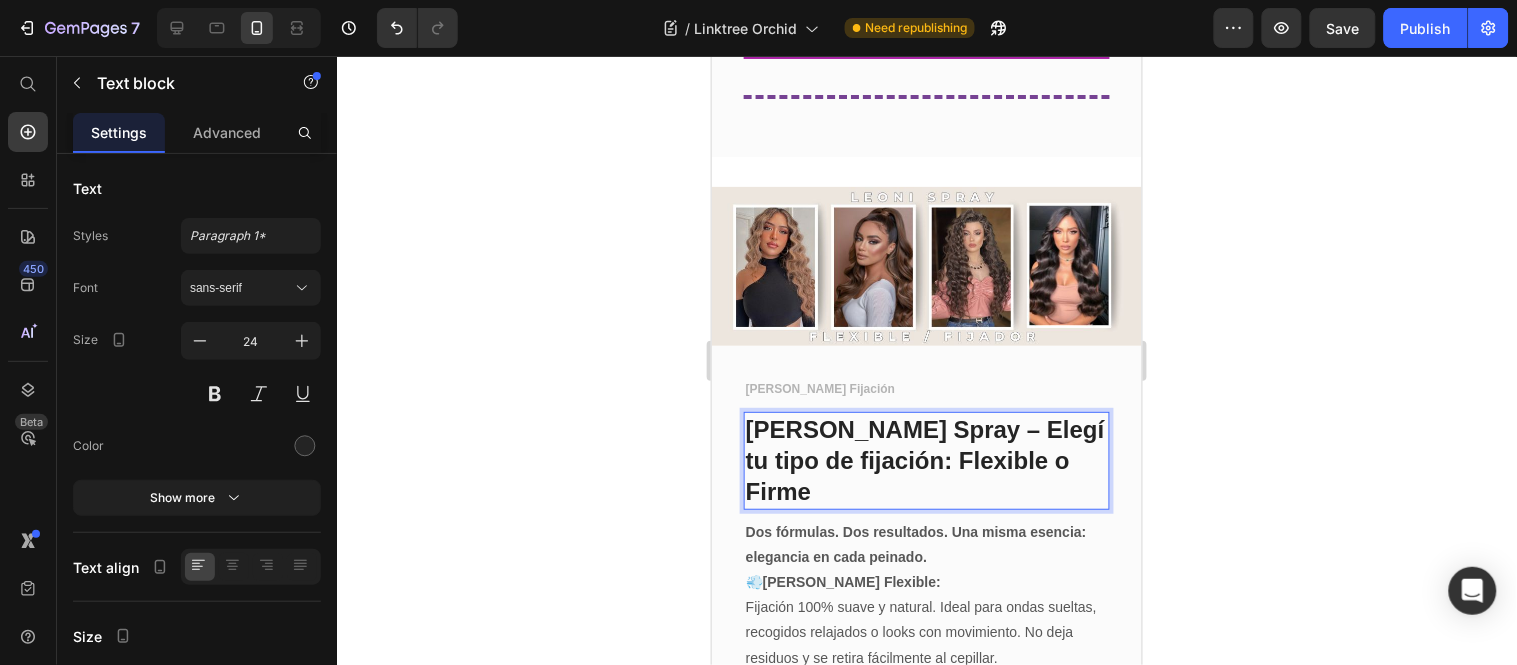 drag, startPoint x: 1030, startPoint y: 393, endPoint x: 1040, endPoint y: 387, distance: 11.661903 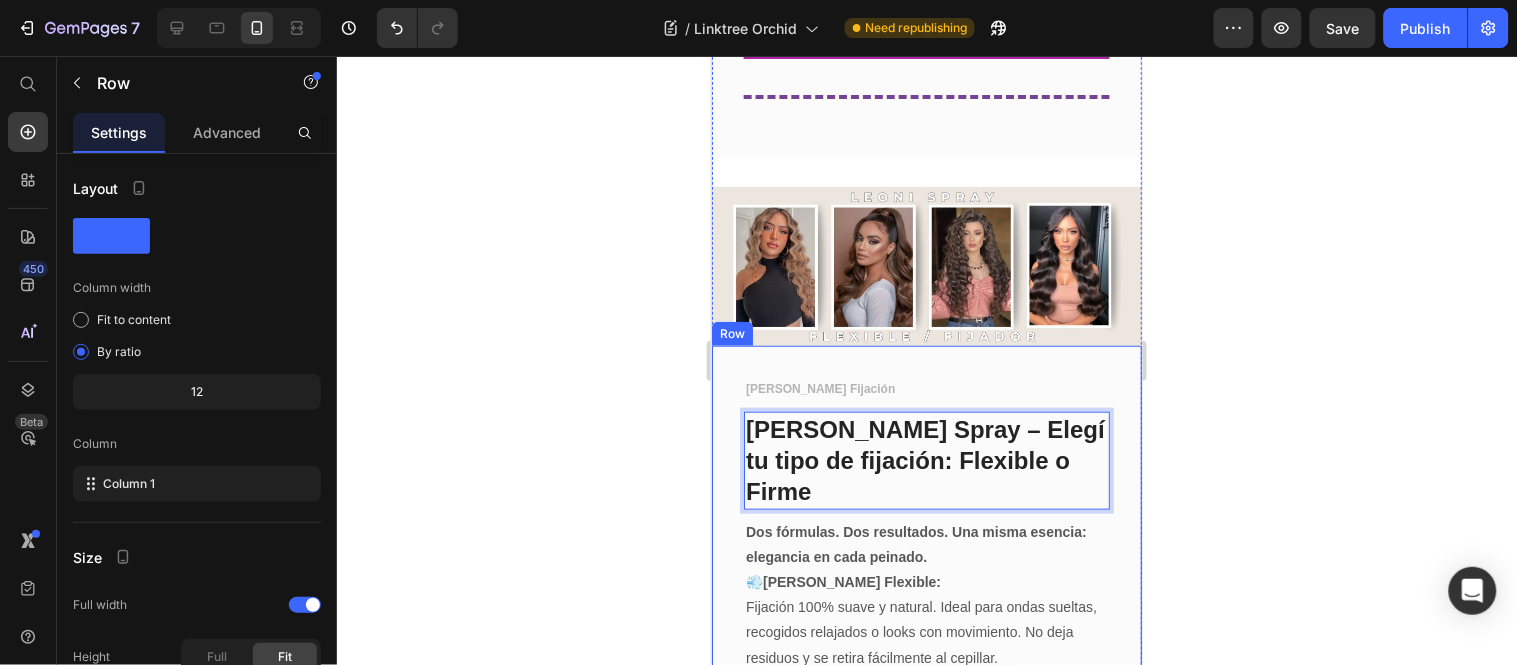 click on "[PERSON_NAME] Spray Fijación Text block [PERSON_NAME] Spray – Elegí tu tipo de fijación: Flexible o Firme Text block   8 Dos fórmulas. Dos resultados. Una misma esencia: elegancia en cada peinado. 💨  [PERSON_NAME] Flexible: Fijación 100% suave y natural. Ideal para ondas sueltas, recogidos relajados o looks con movimiento. No deja residuos y se retira fácilmente al cepillar. 💪  [PERSON_NAME] Fijador: Fijación firme, duradera y sin frizz. Perfecta para estilos definidos, recogidos pulidos o eventos donde todo debe quedarse en su lugar. Sin sensación pegajosa ni acartonada. Text block 💁‍♀️ Fijar con Estilo Button" at bounding box center [926, 637] 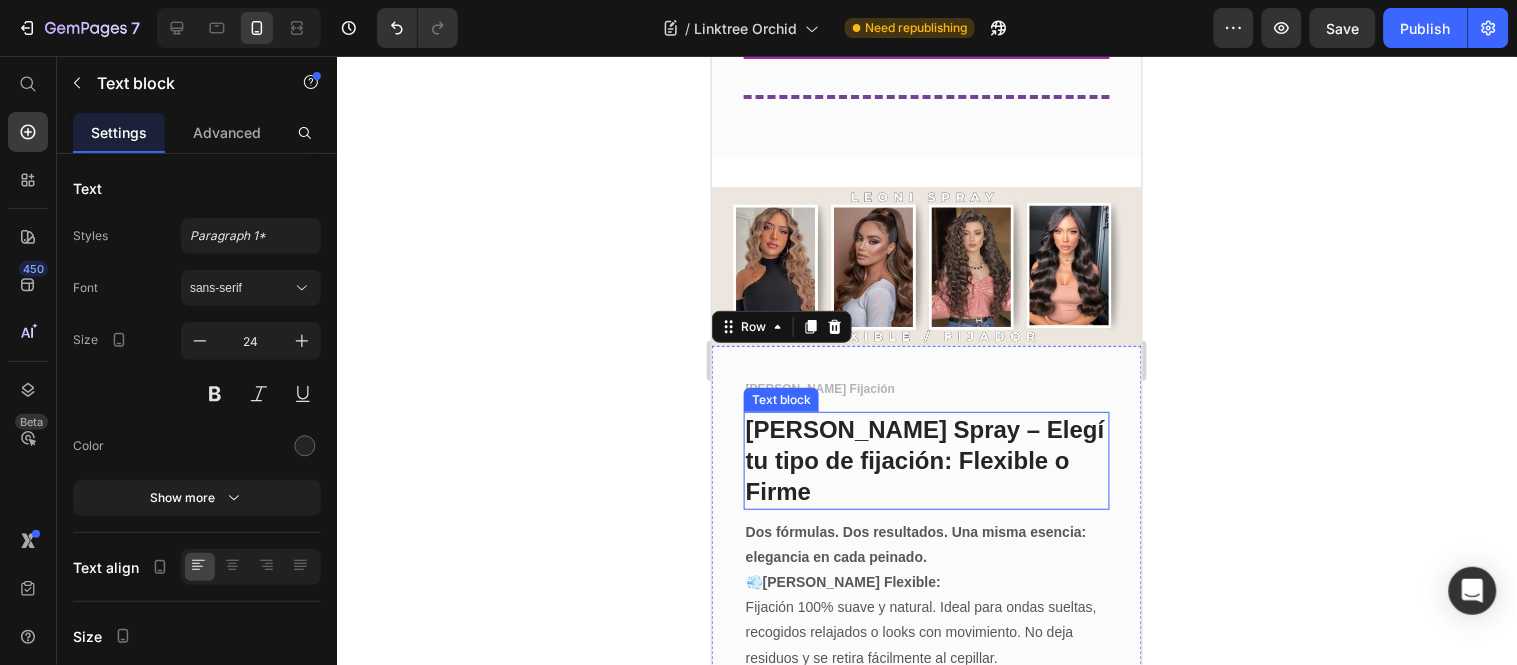 click on "[PERSON_NAME] Spray – Elegí tu tipo de fijación: Flexible o Firme" at bounding box center (926, 460) 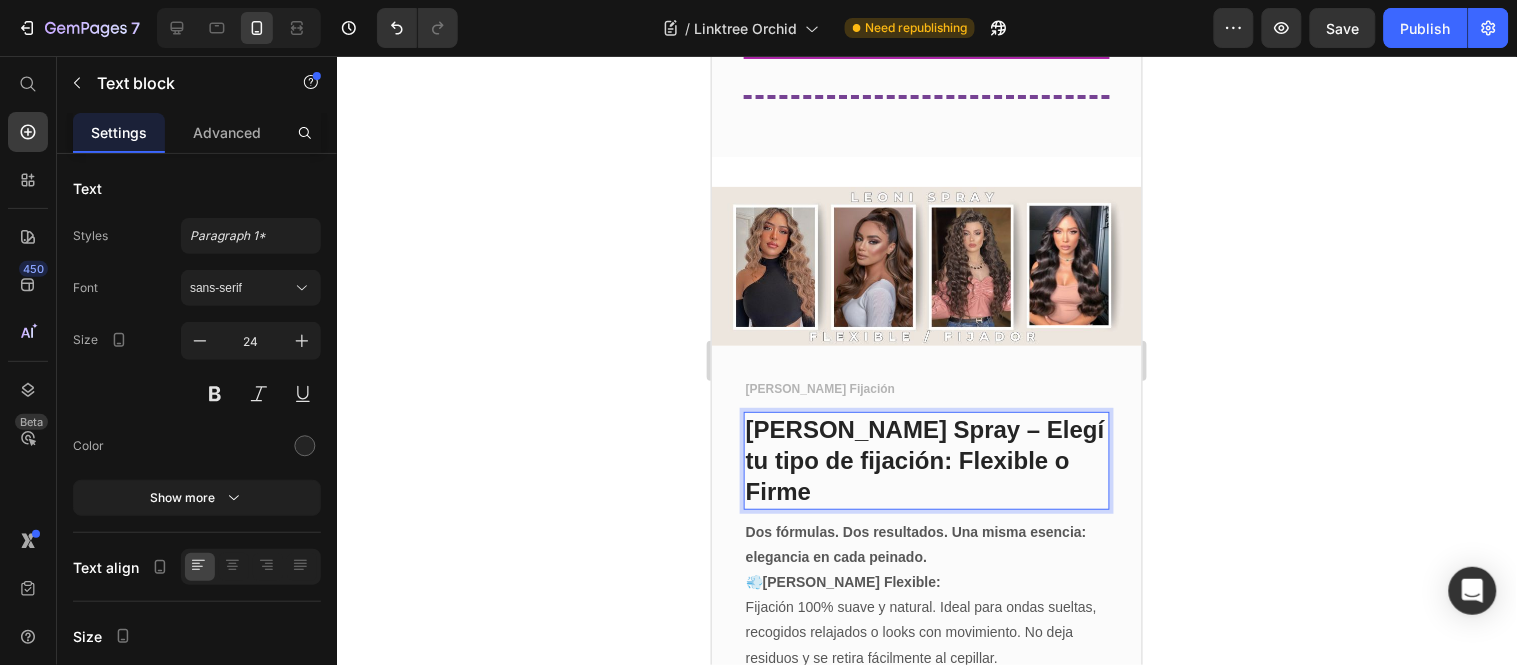click on "[PERSON_NAME] Spray – Elegí tu tipo de fijación: Flexible o Firme" at bounding box center [926, 460] 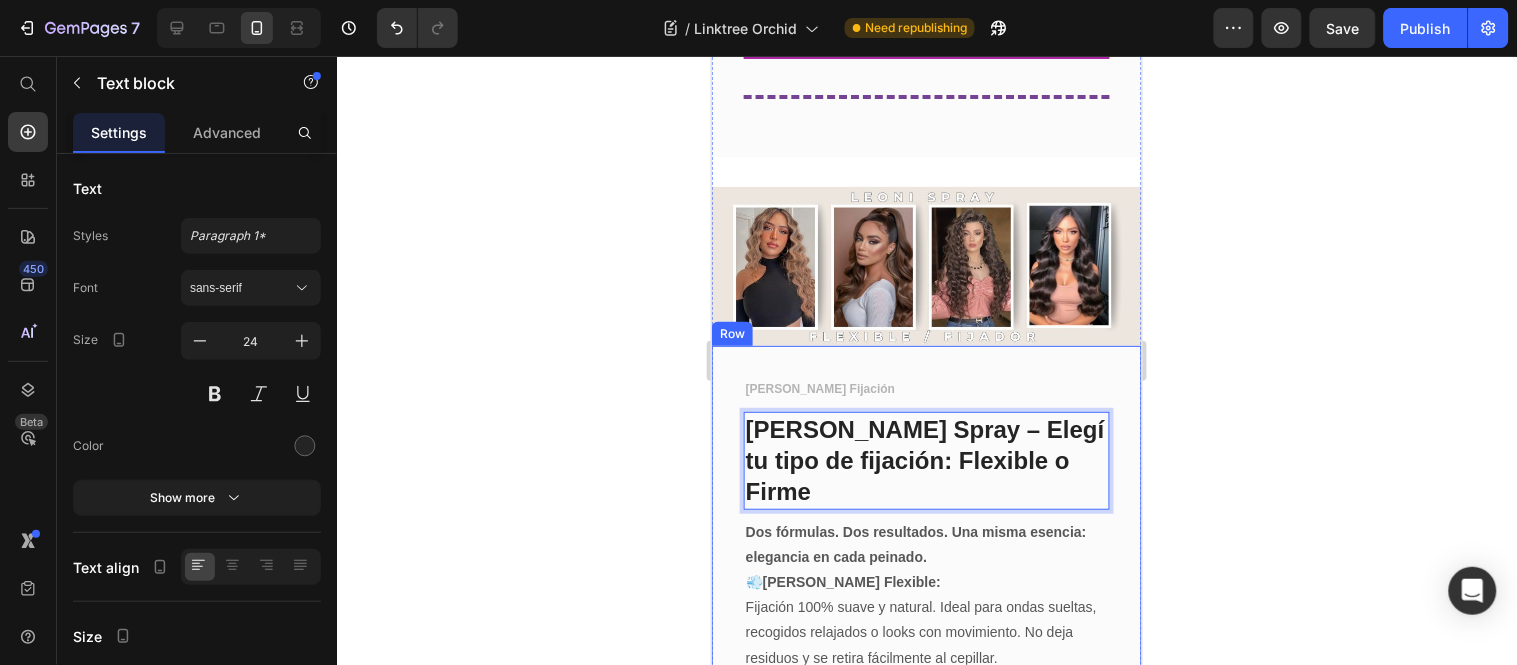 click on "Dos fórmulas. Dos resultados. Una misma esencia: elegancia en cada peinado." at bounding box center [915, 543] 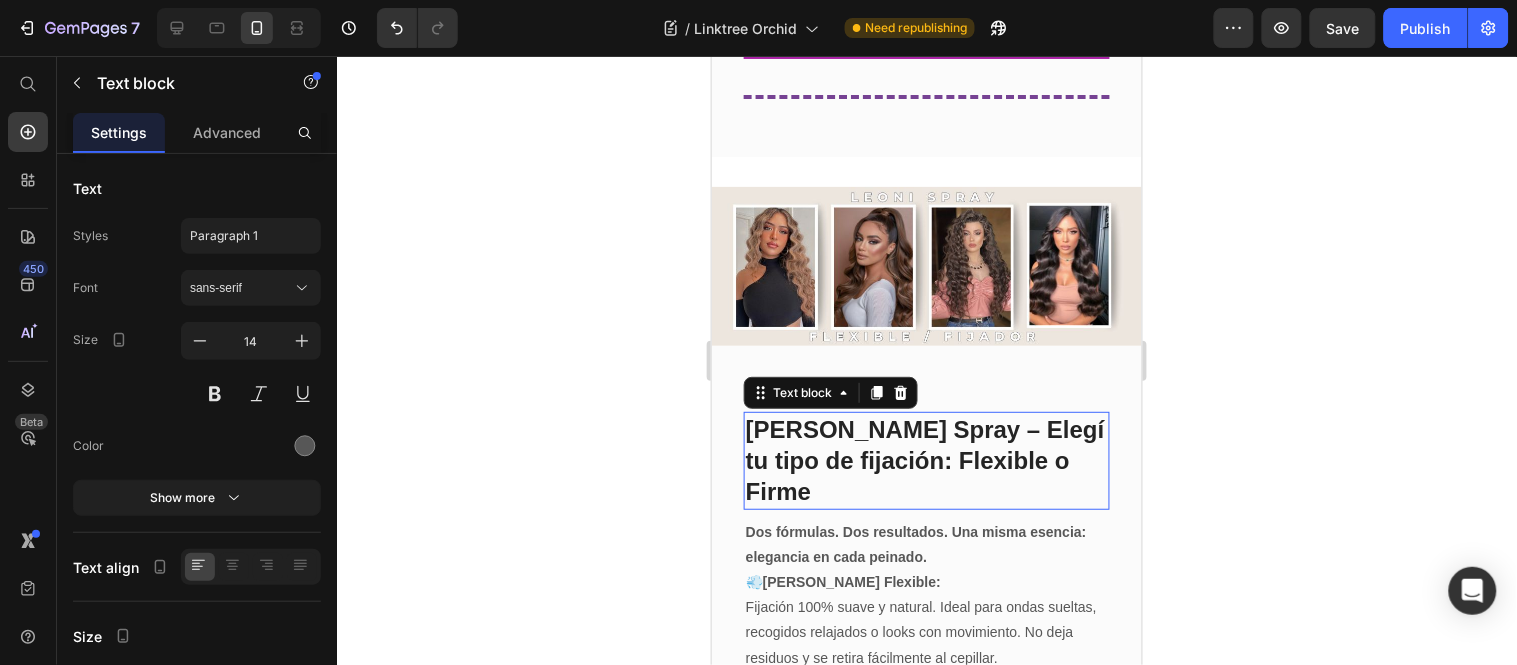 click on "[PERSON_NAME] Spray – Elegí tu tipo de fijación: Flexible o Firme" at bounding box center [926, 460] 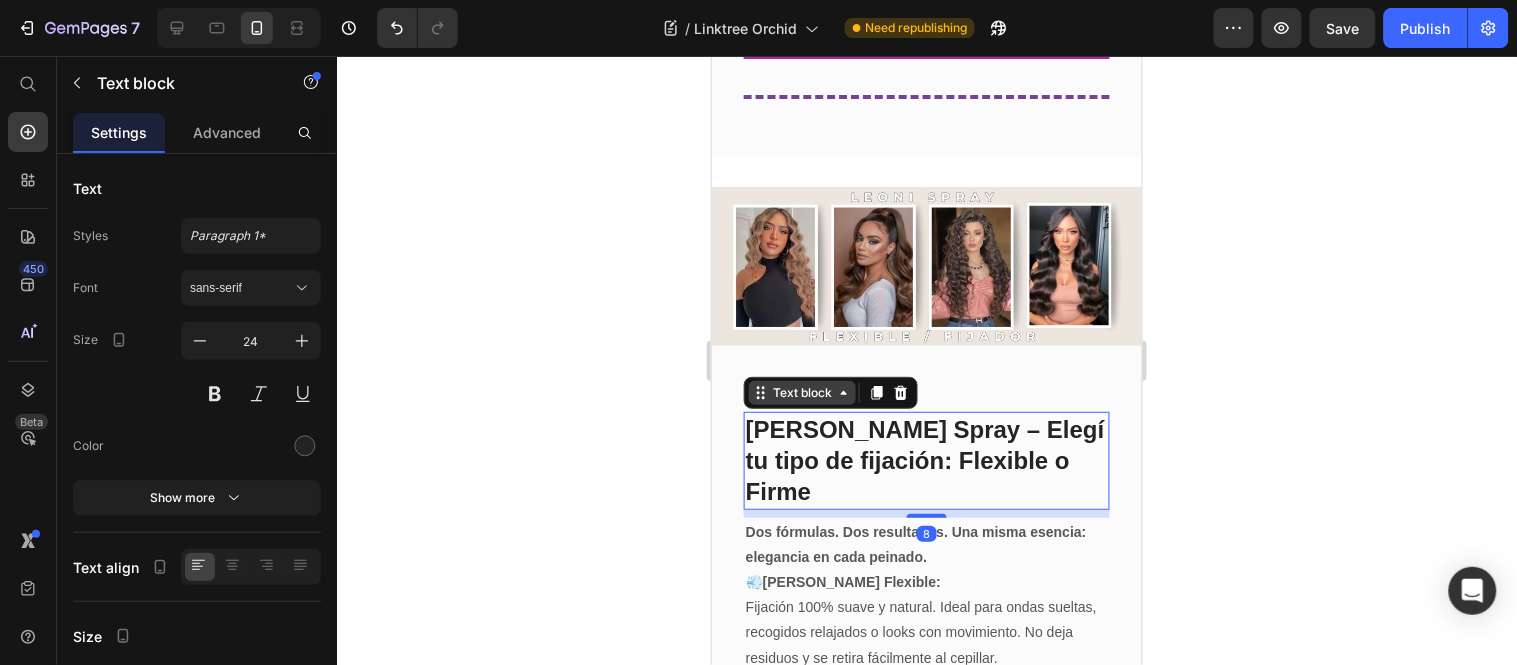click on "Text block" at bounding box center [801, 392] 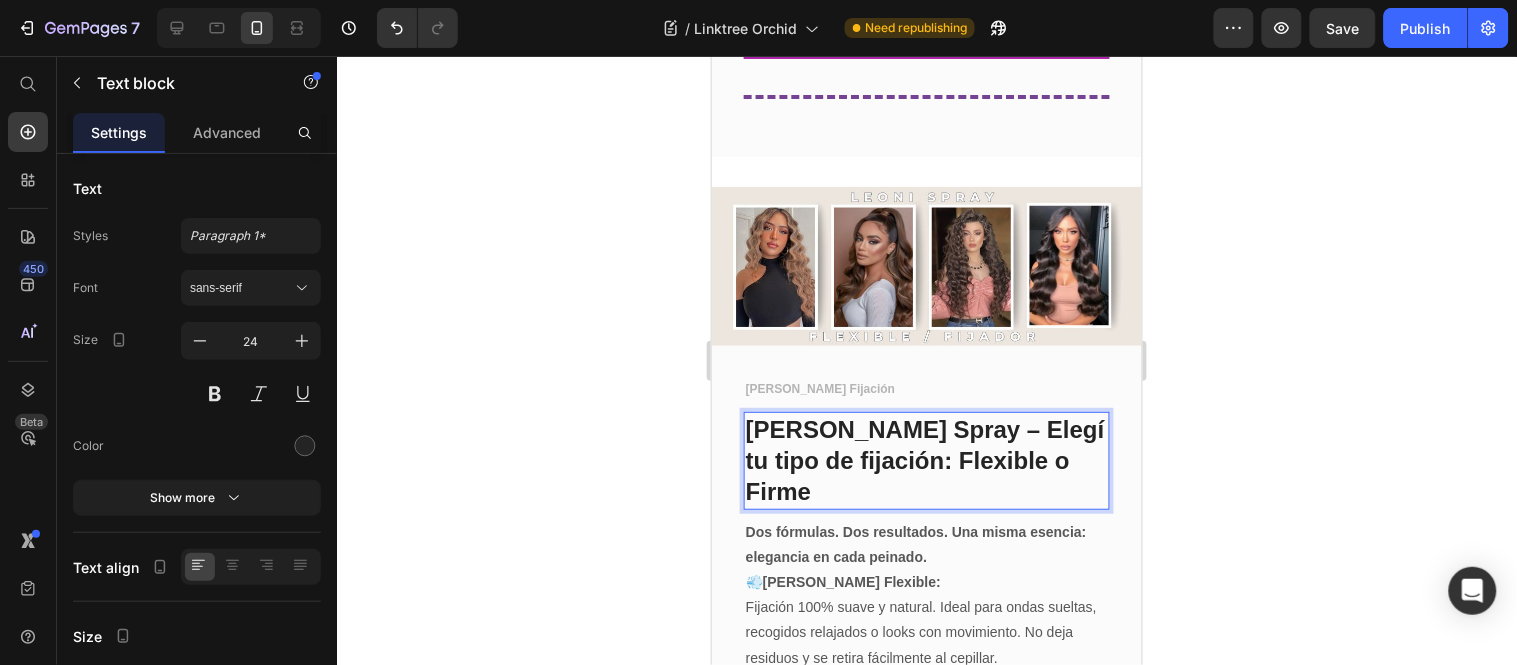 drag, startPoint x: 1059, startPoint y: 423, endPoint x: 1076, endPoint y: 441, distance: 24.758837 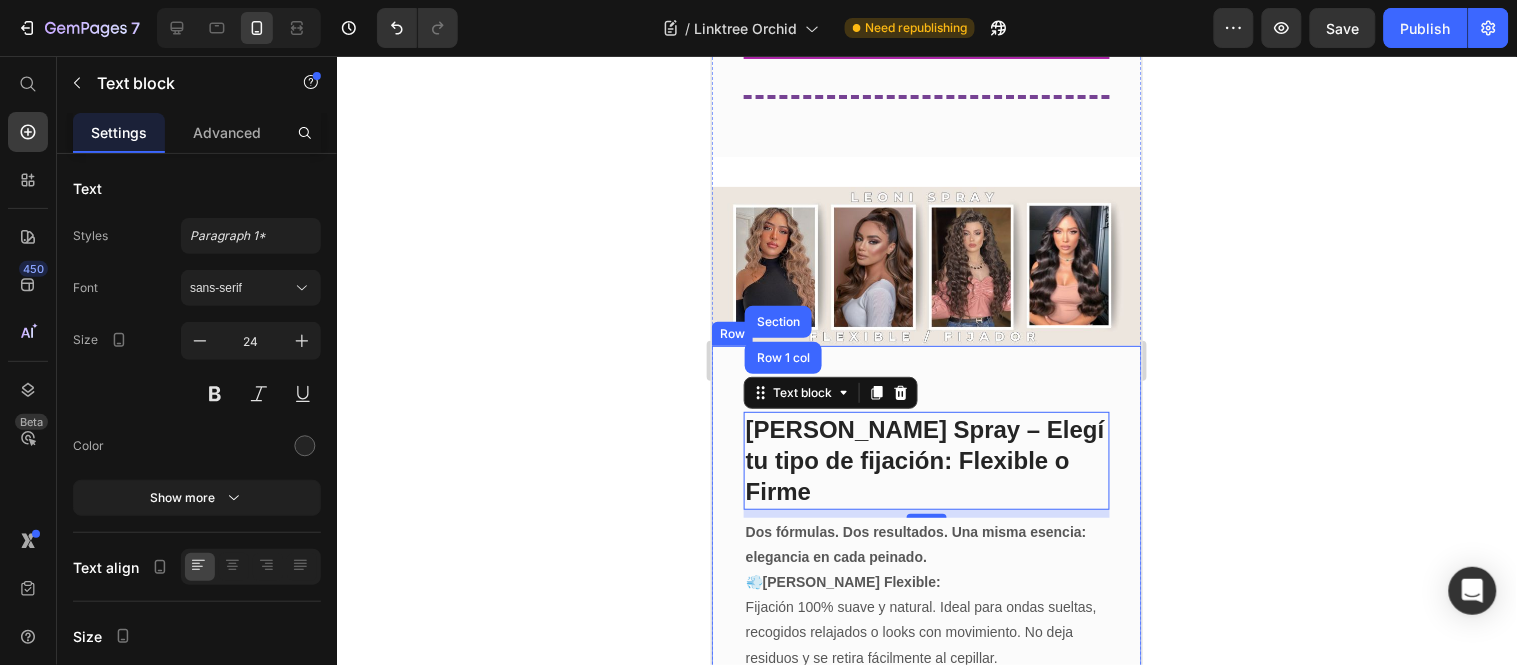 click 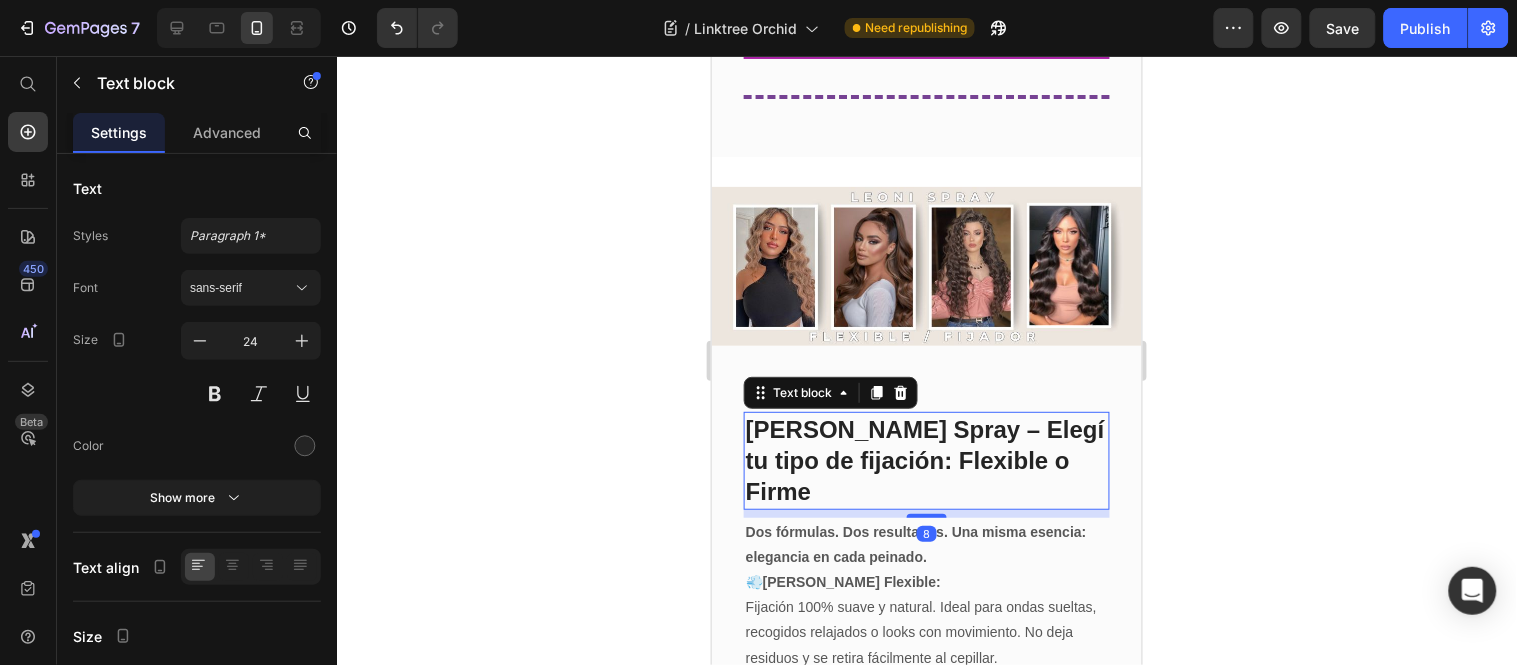 click on "[PERSON_NAME] Spray – Elegí tu tipo de fijación: Flexible o Firme" at bounding box center [926, 460] 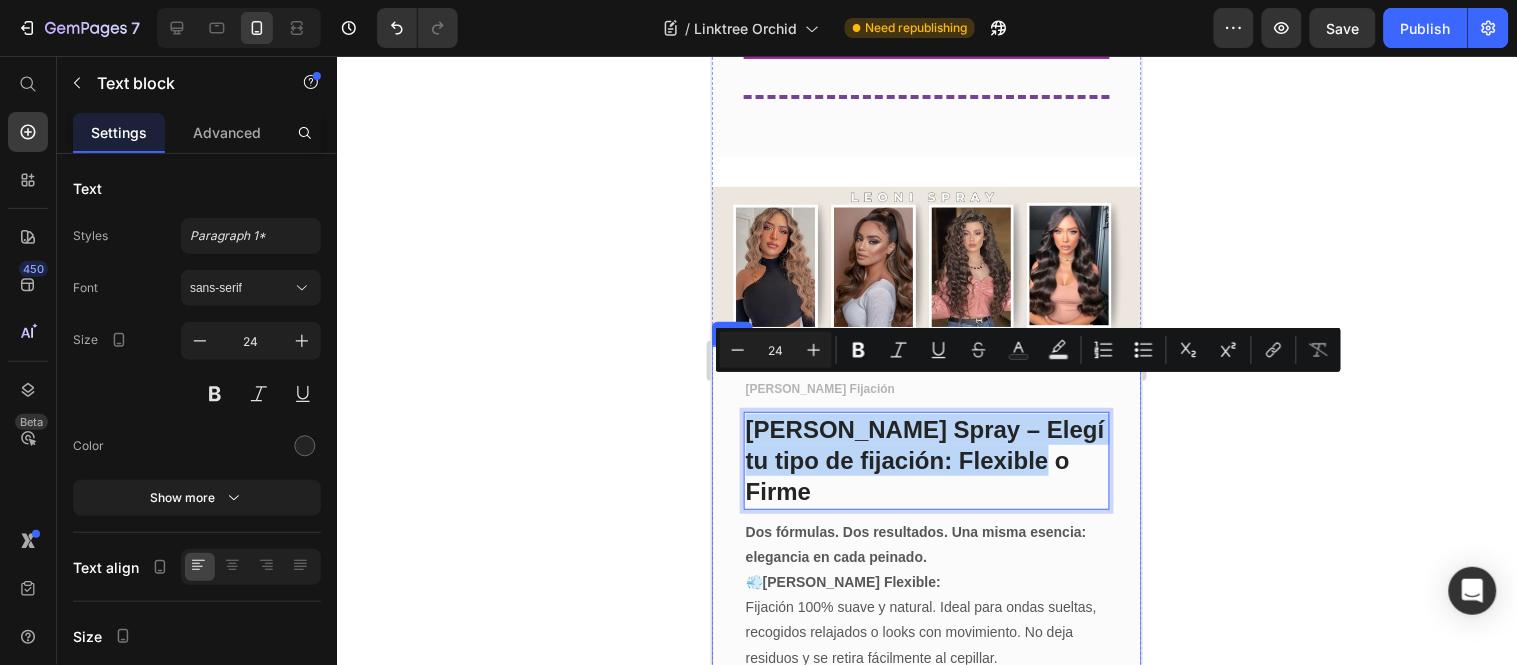 drag, startPoint x: 1071, startPoint y: 427, endPoint x: 738, endPoint y: 392, distance: 334.8343 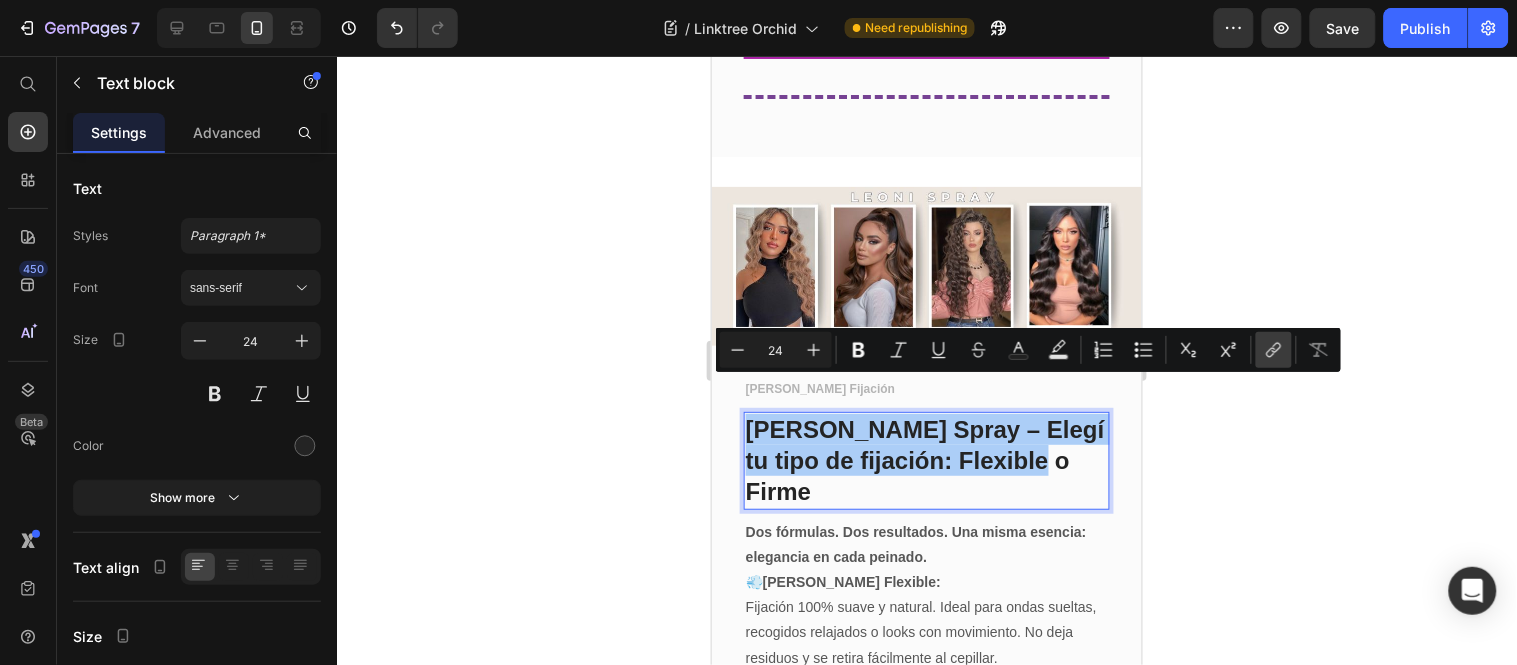 click on "link" at bounding box center (1274, 350) 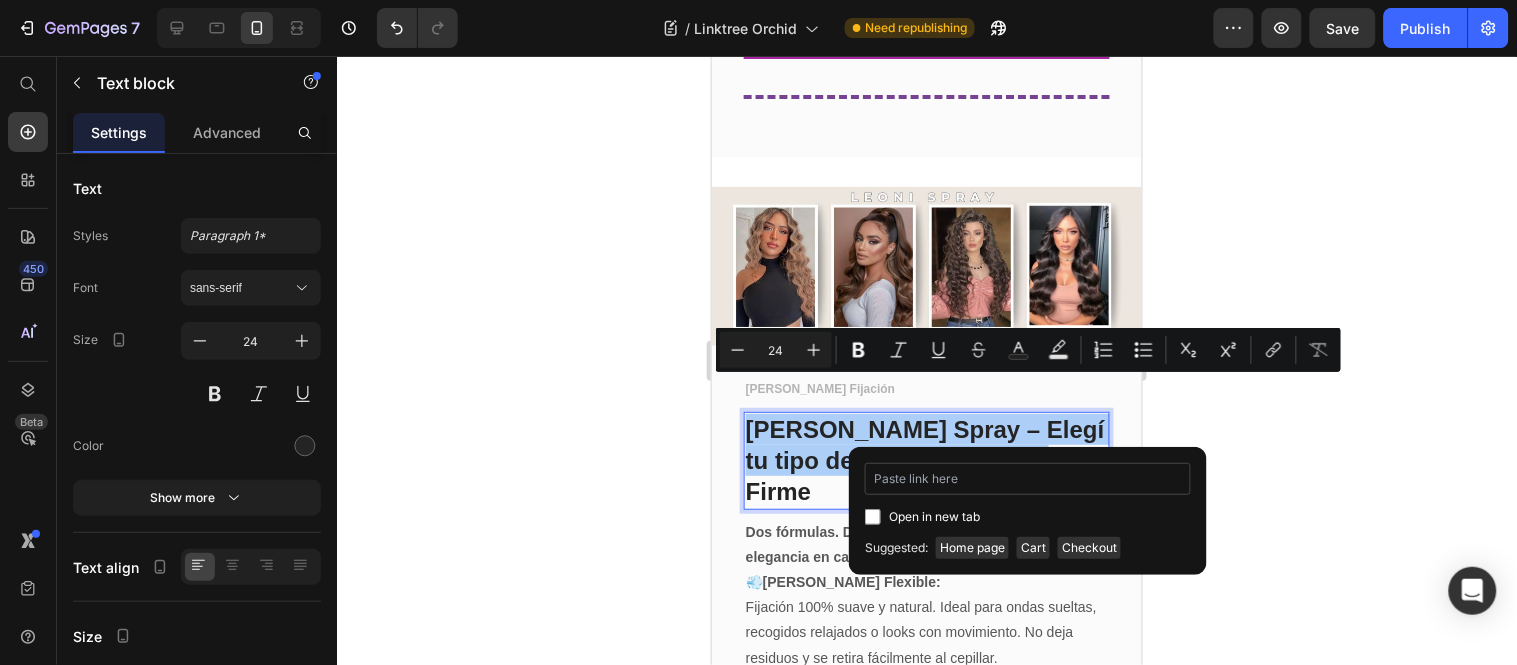 click at bounding box center [1028, 479] 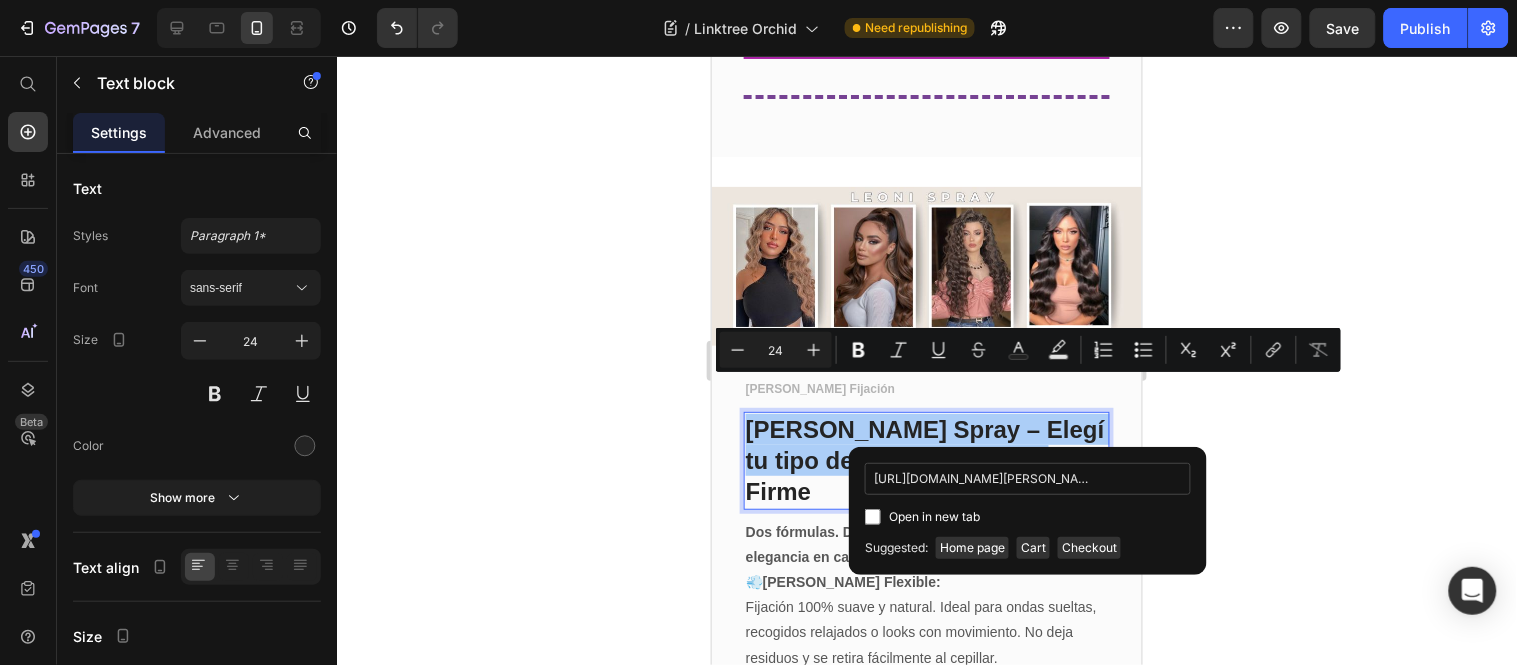 scroll, scrollTop: 0, scrollLeft: 121, axis: horizontal 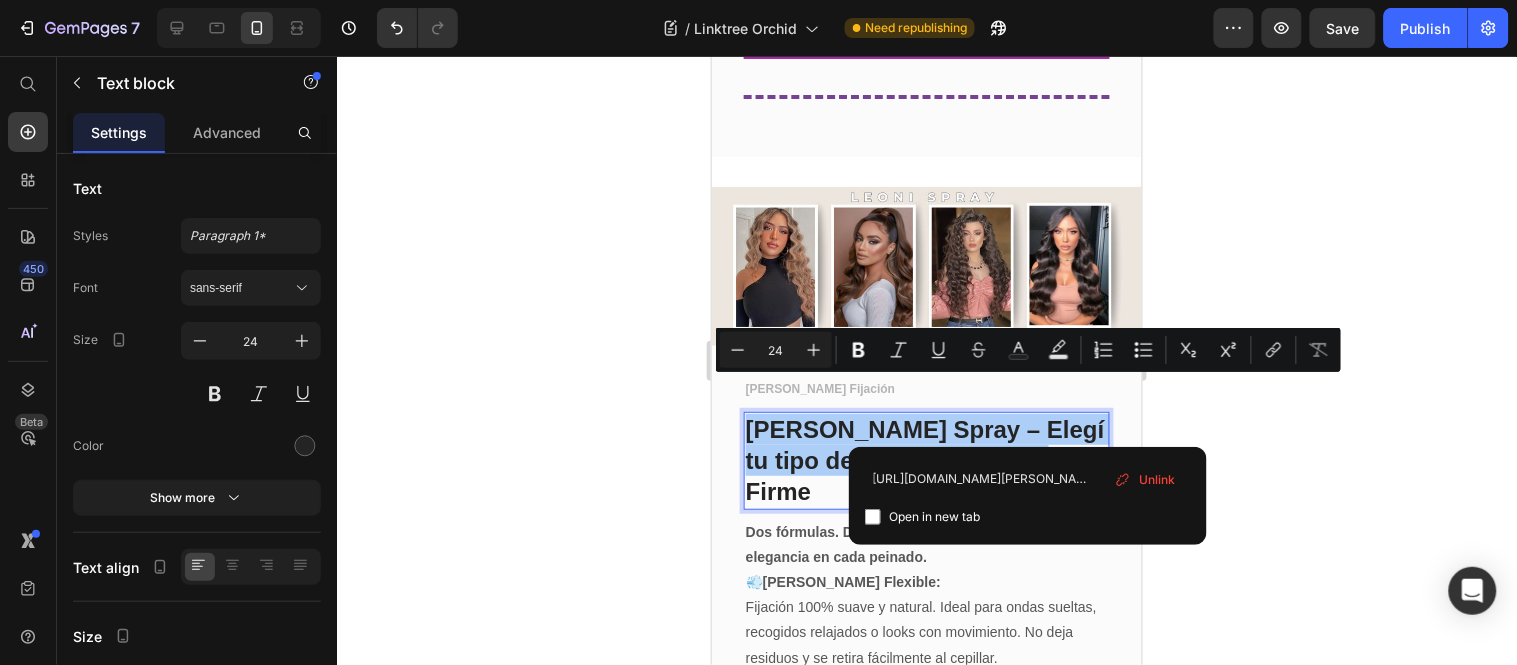 type on "[URL][DOMAIN_NAME][PERSON_NAME]" 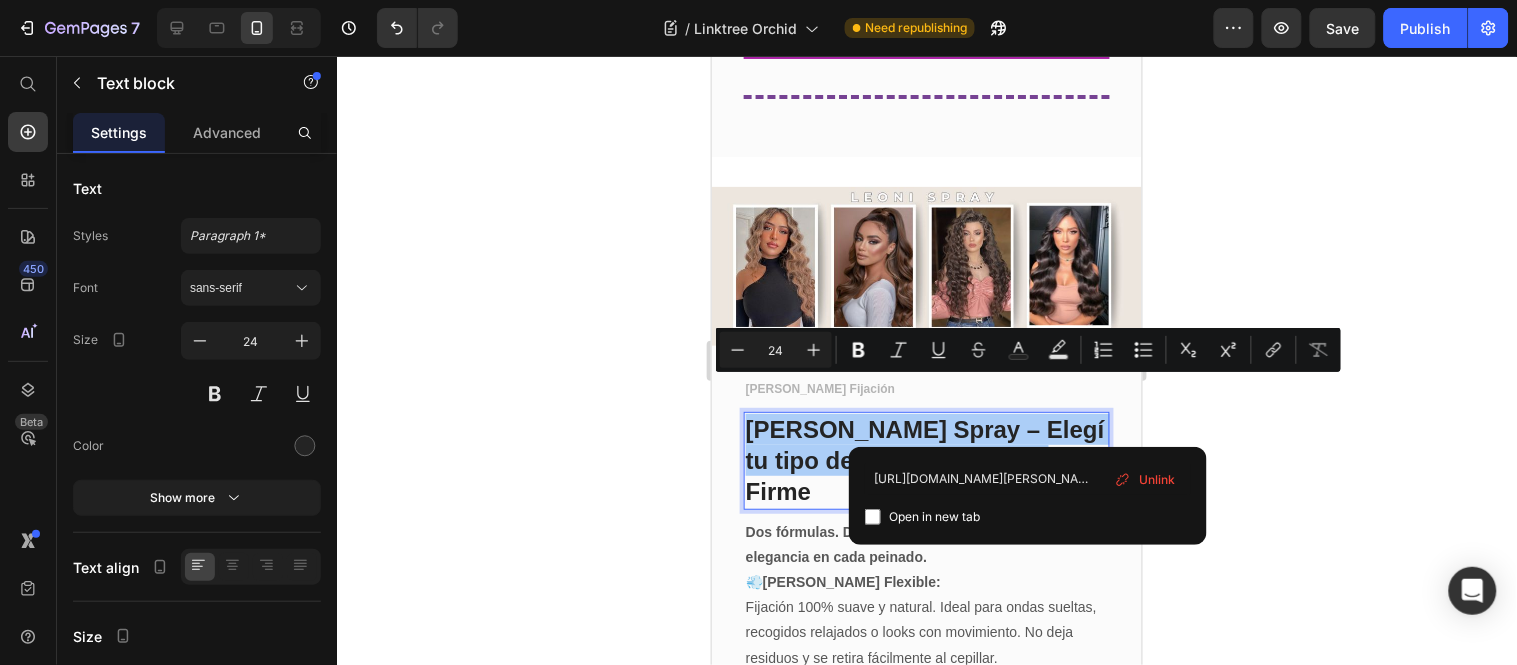 click on "Open in new tab" at bounding box center (934, 517) 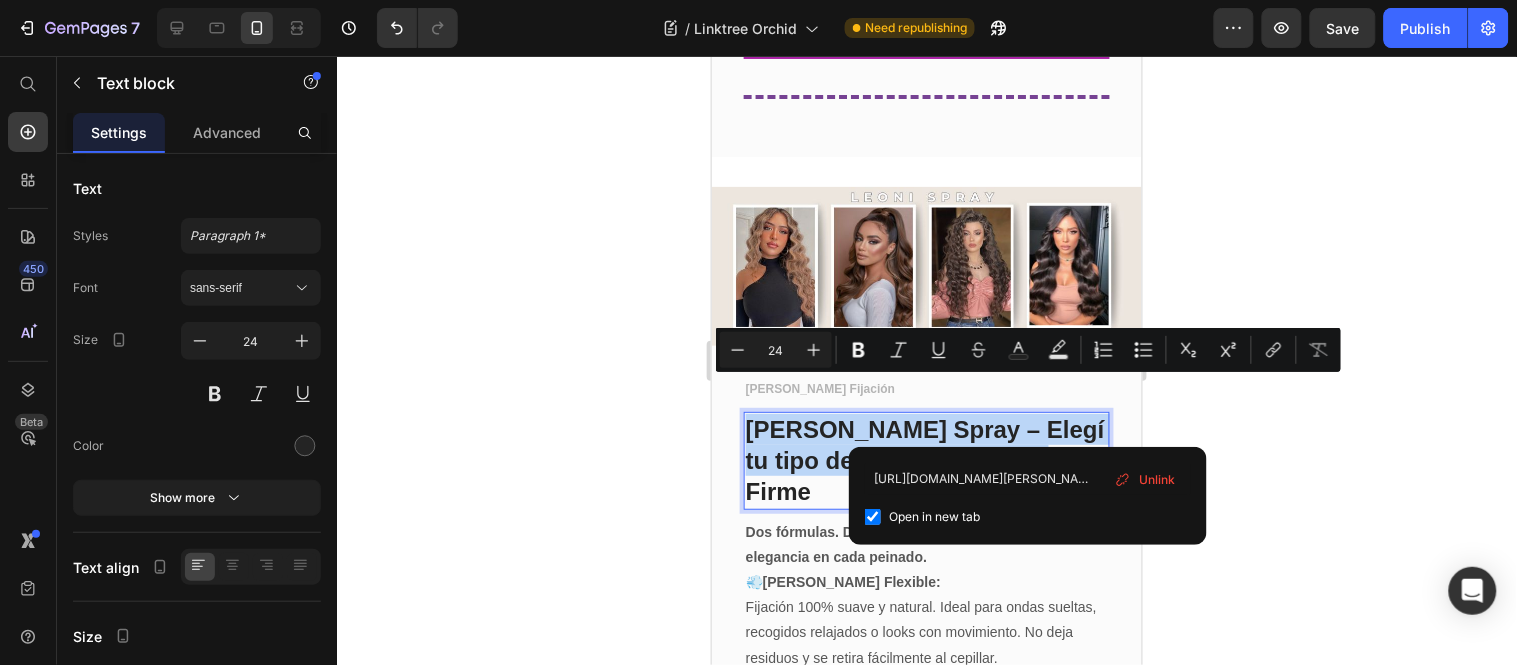 checkbox on "true" 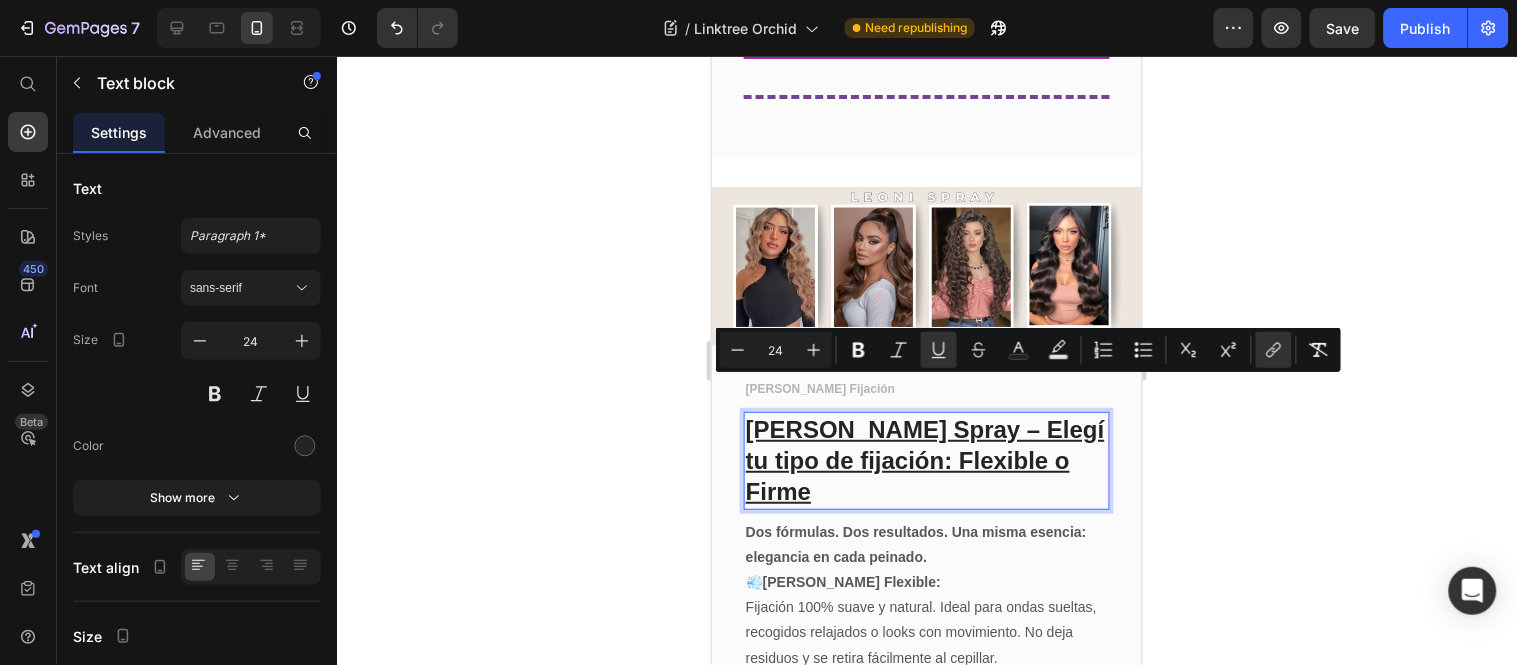 click 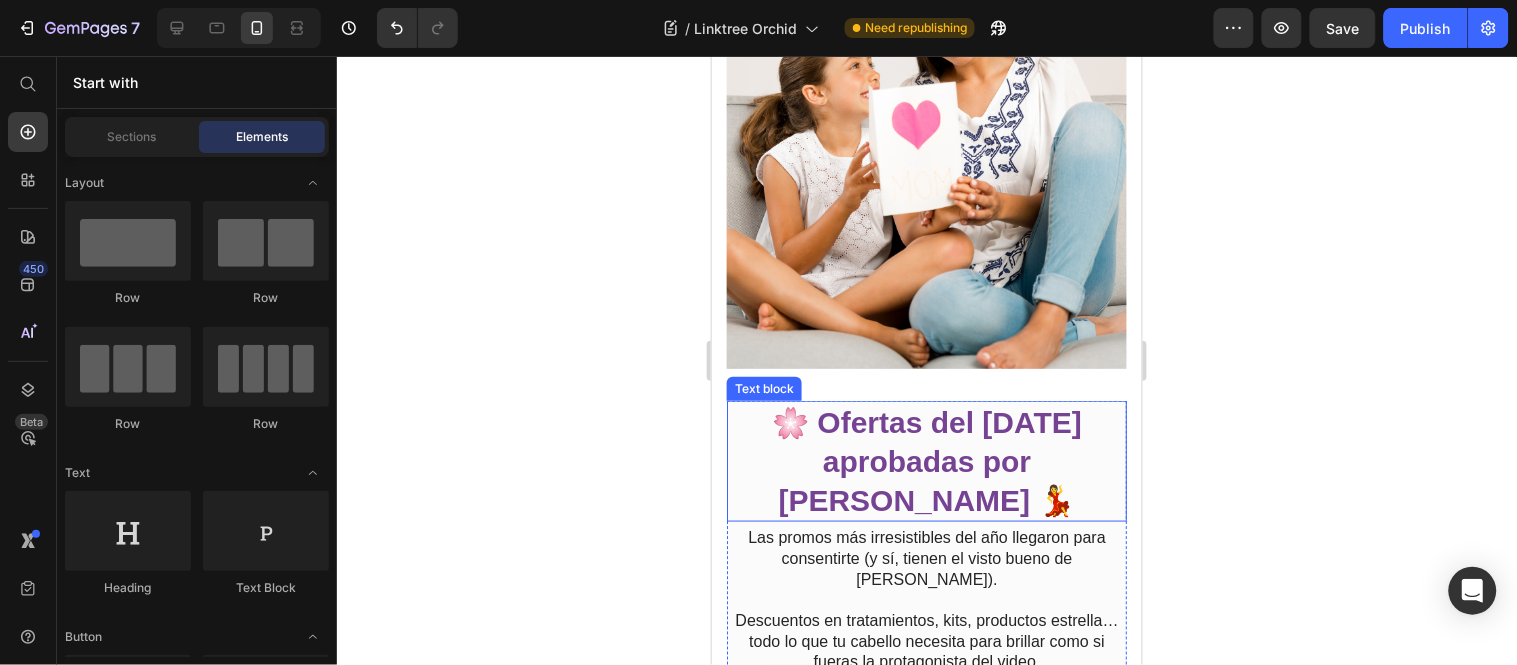 scroll, scrollTop: 368, scrollLeft: 0, axis: vertical 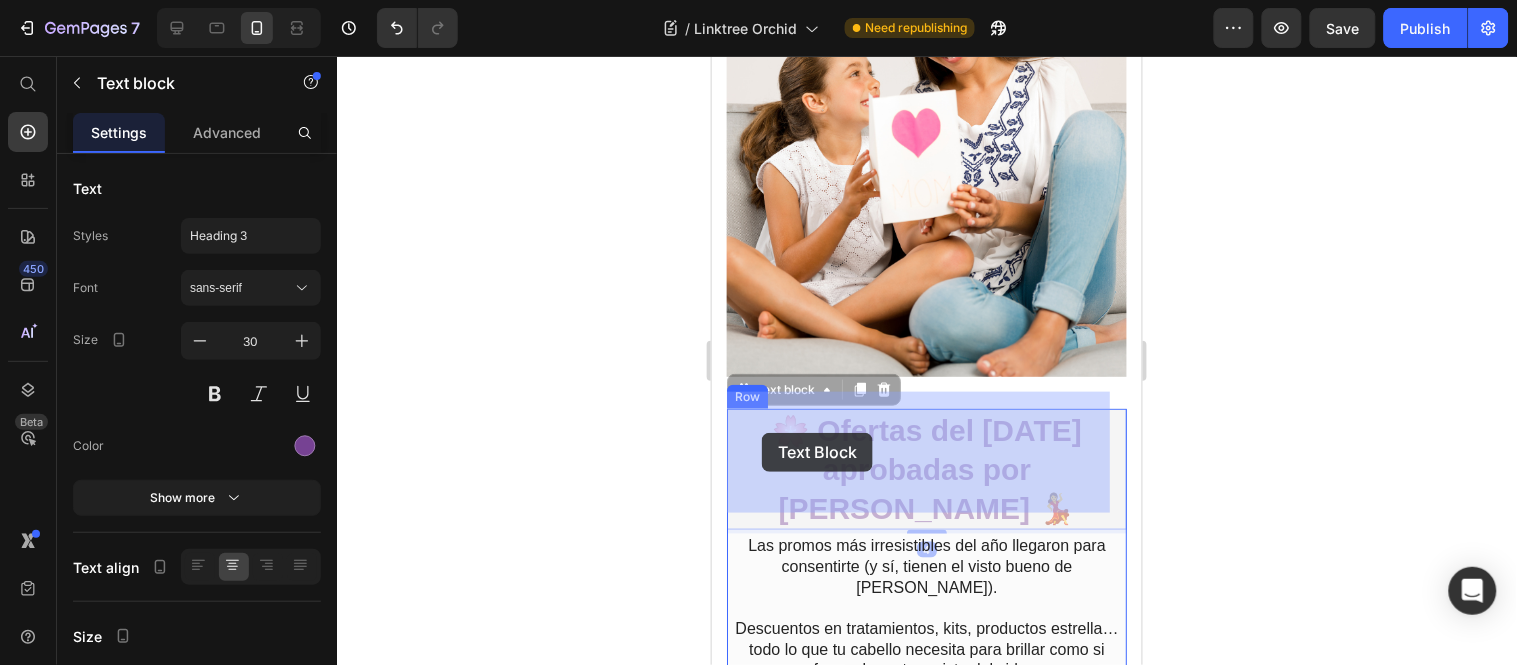 drag, startPoint x: 1050, startPoint y: 493, endPoint x: 761, endPoint y: 432, distance: 295.36755 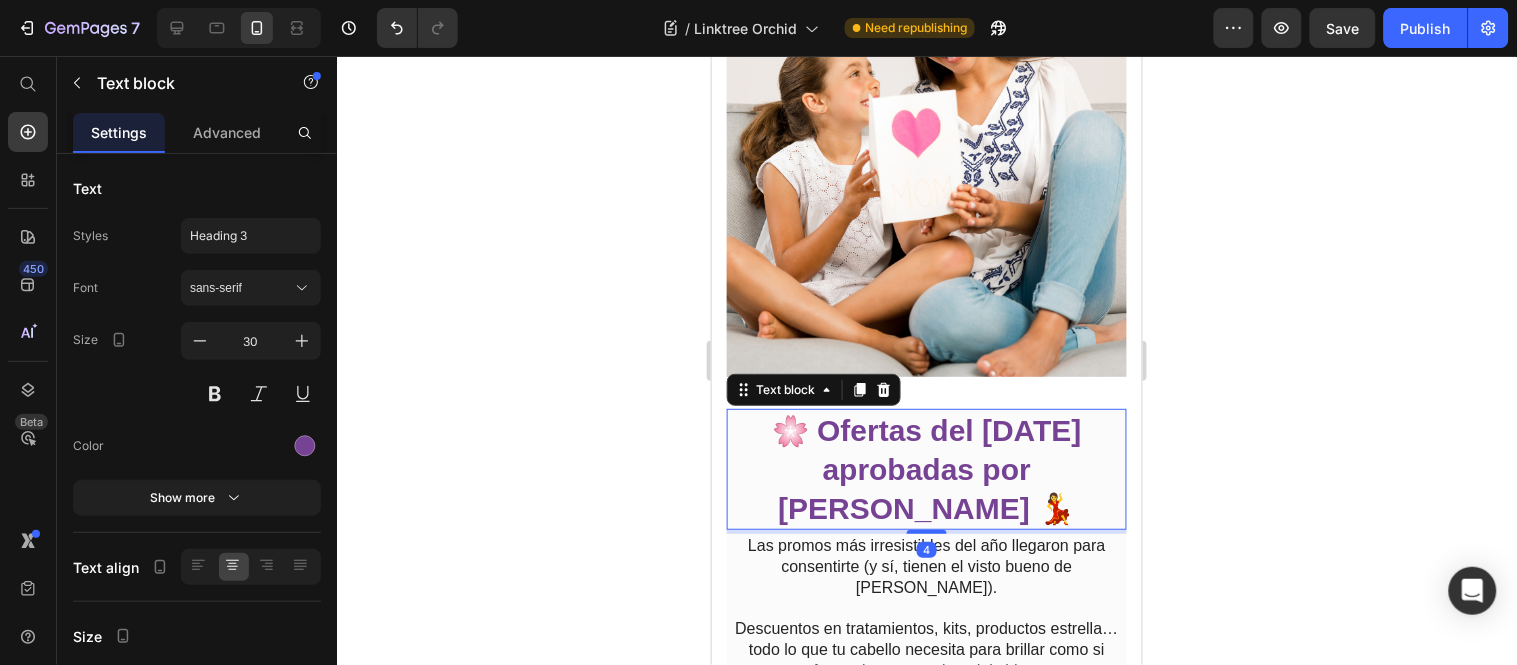 click on "🌸 Ofertas del [DATE] aprobadas por [PERSON_NAME] 💃" at bounding box center (926, 468) 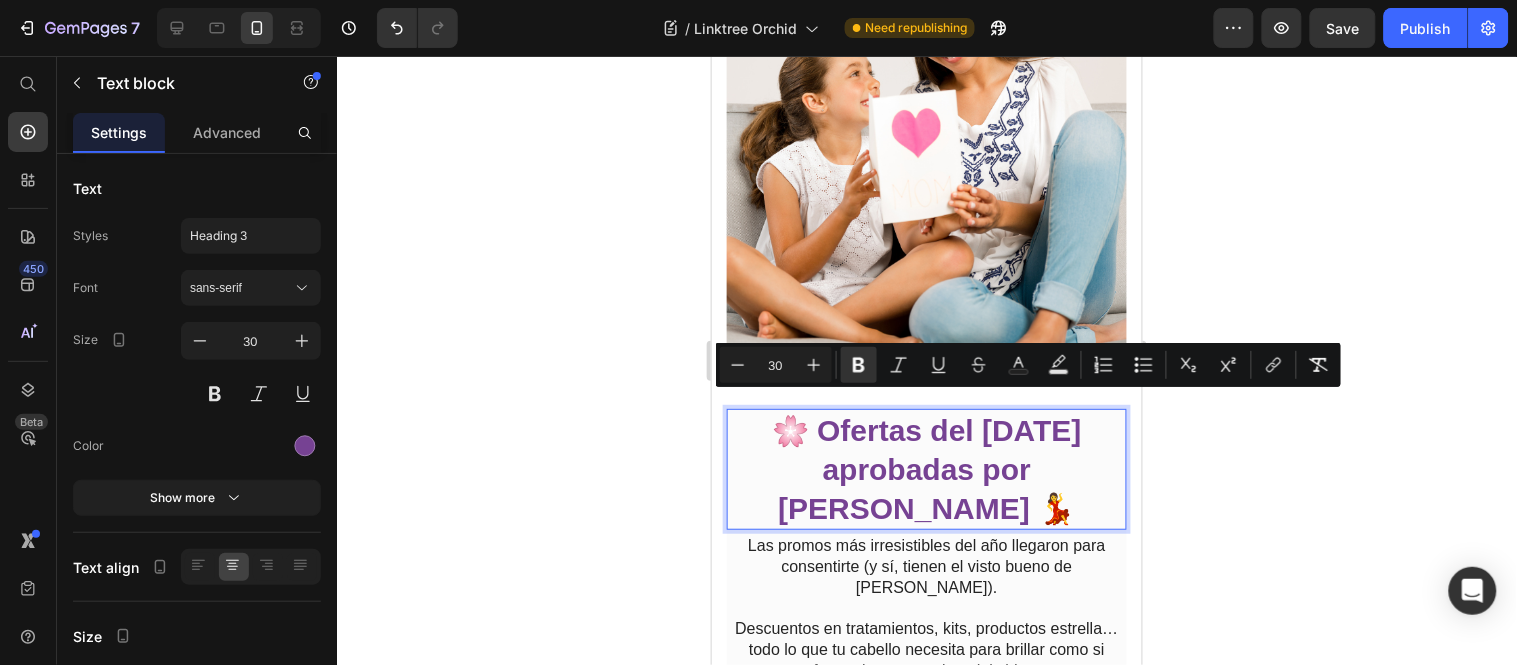 drag, startPoint x: 754, startPoint y: 410, endPoint x: 1086, endPoint y: 511, distance: 347.02304 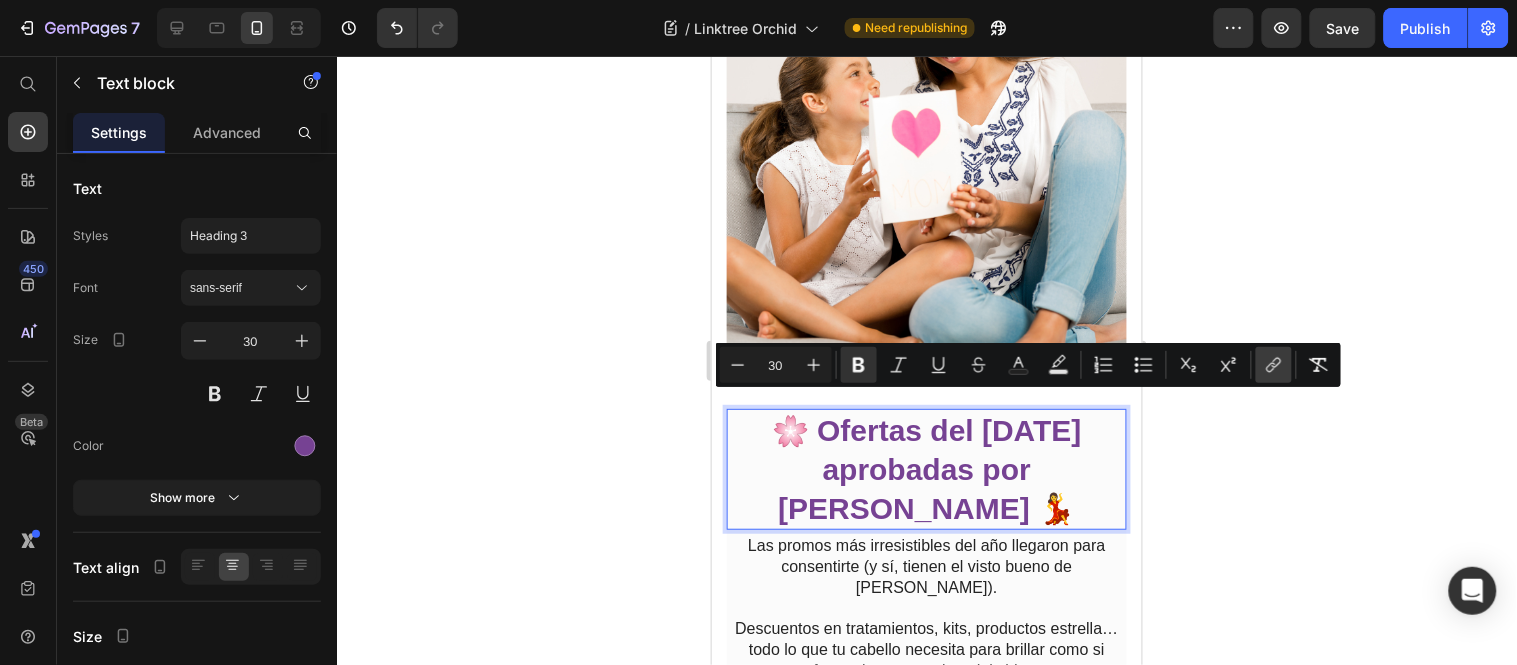 click 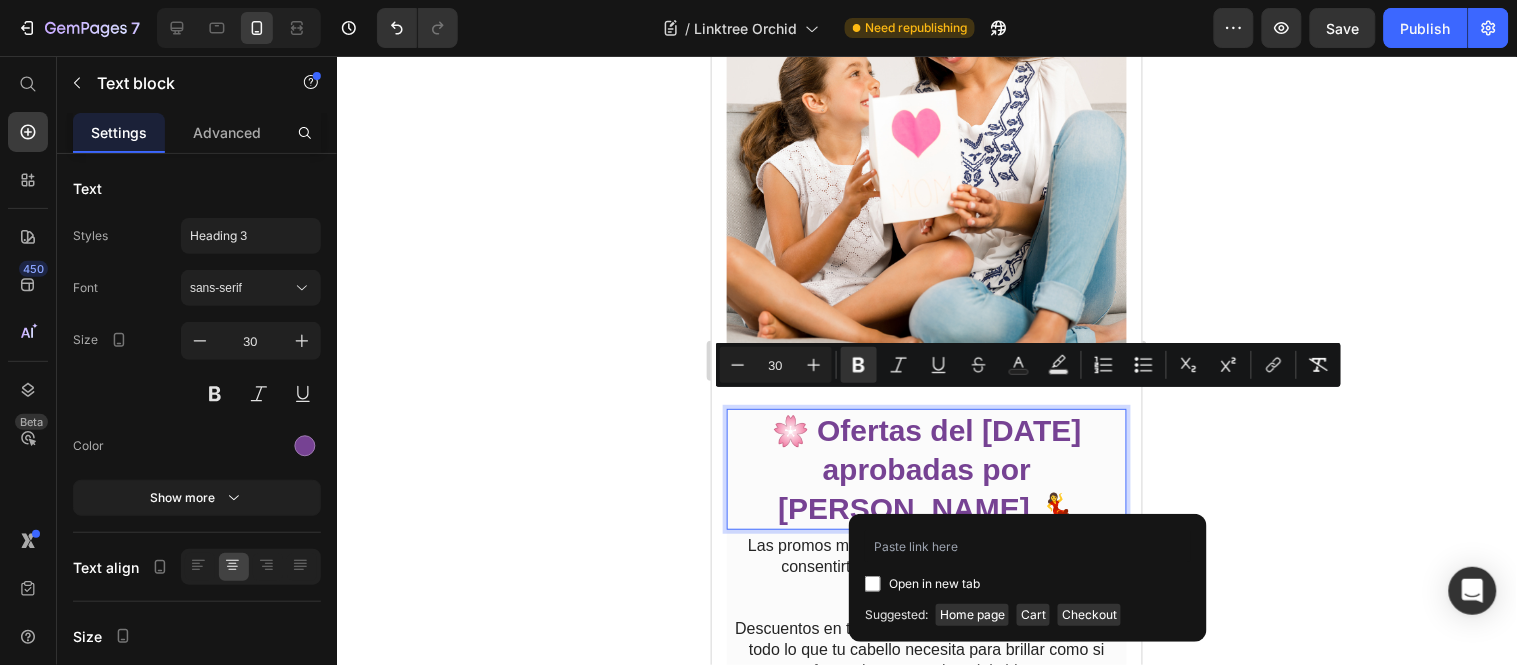 click on "Open in new tab" at bounding box center (934, 584) 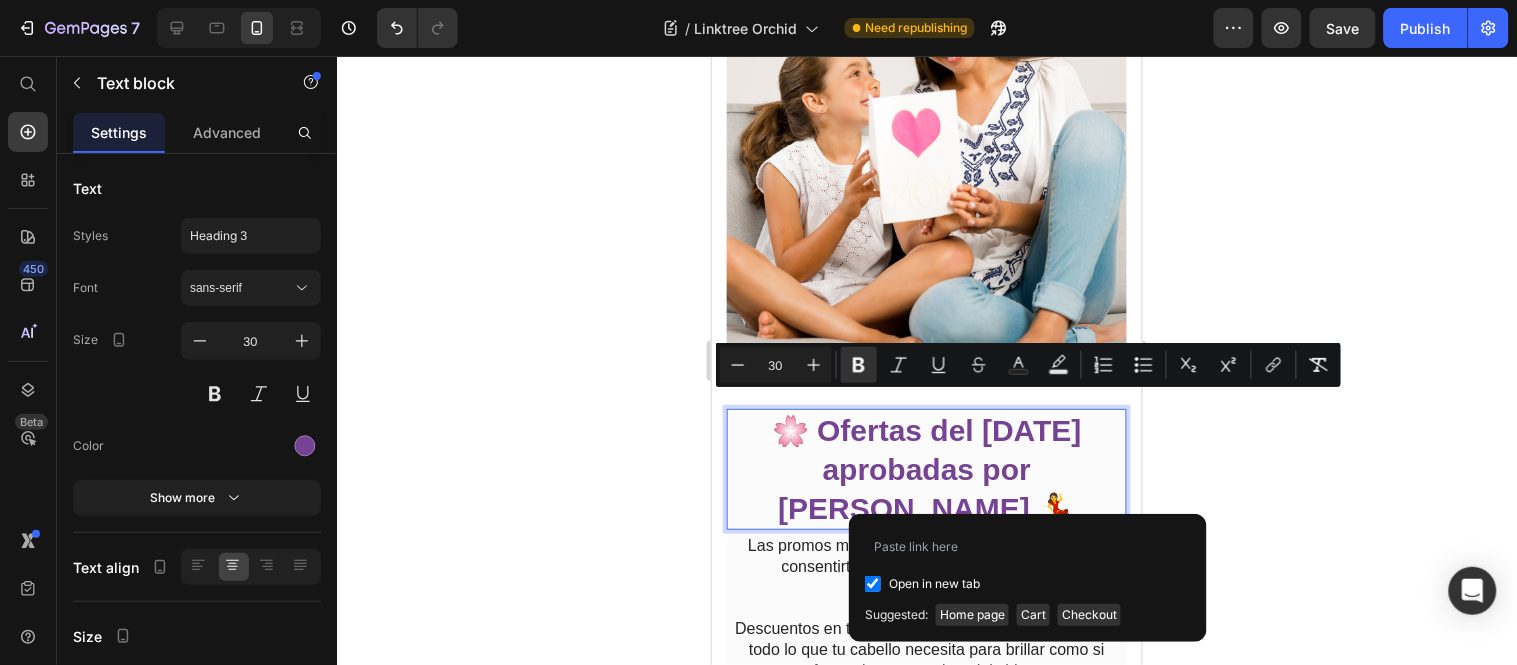 checkbox on "true" 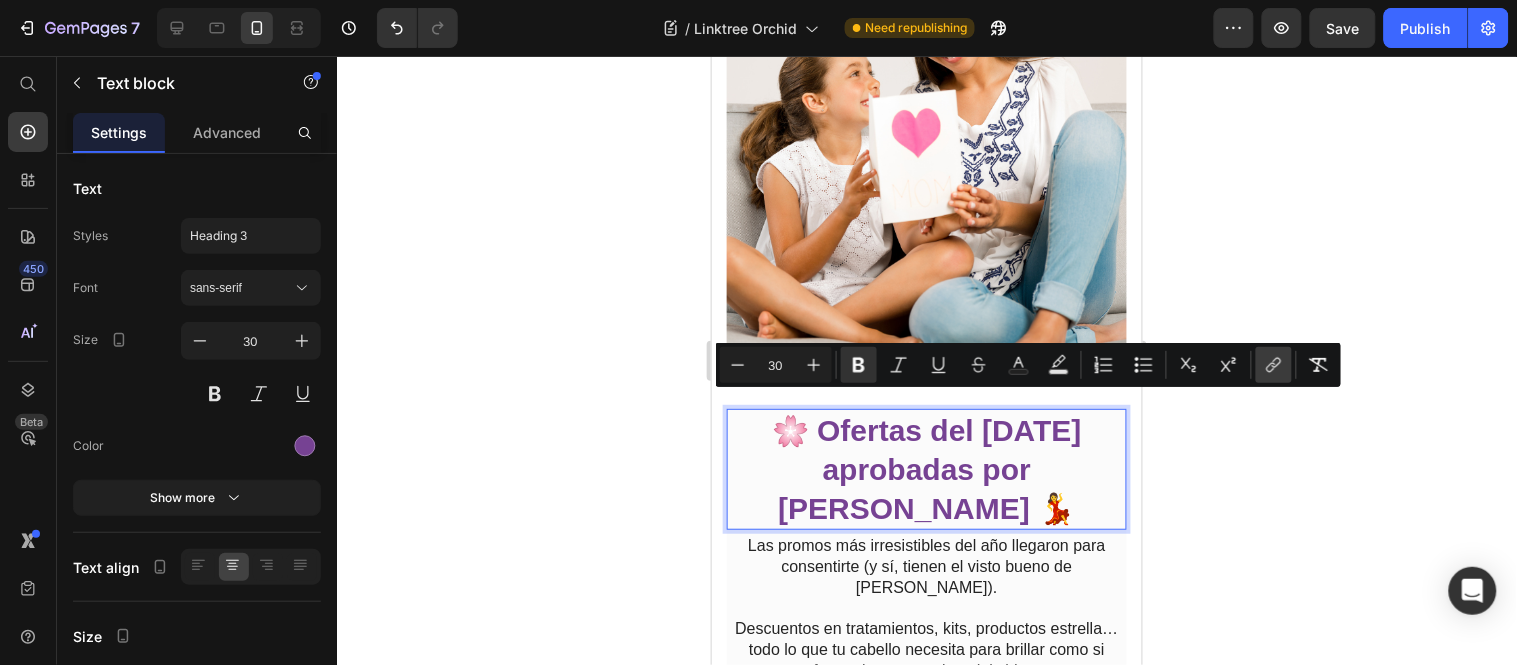 click 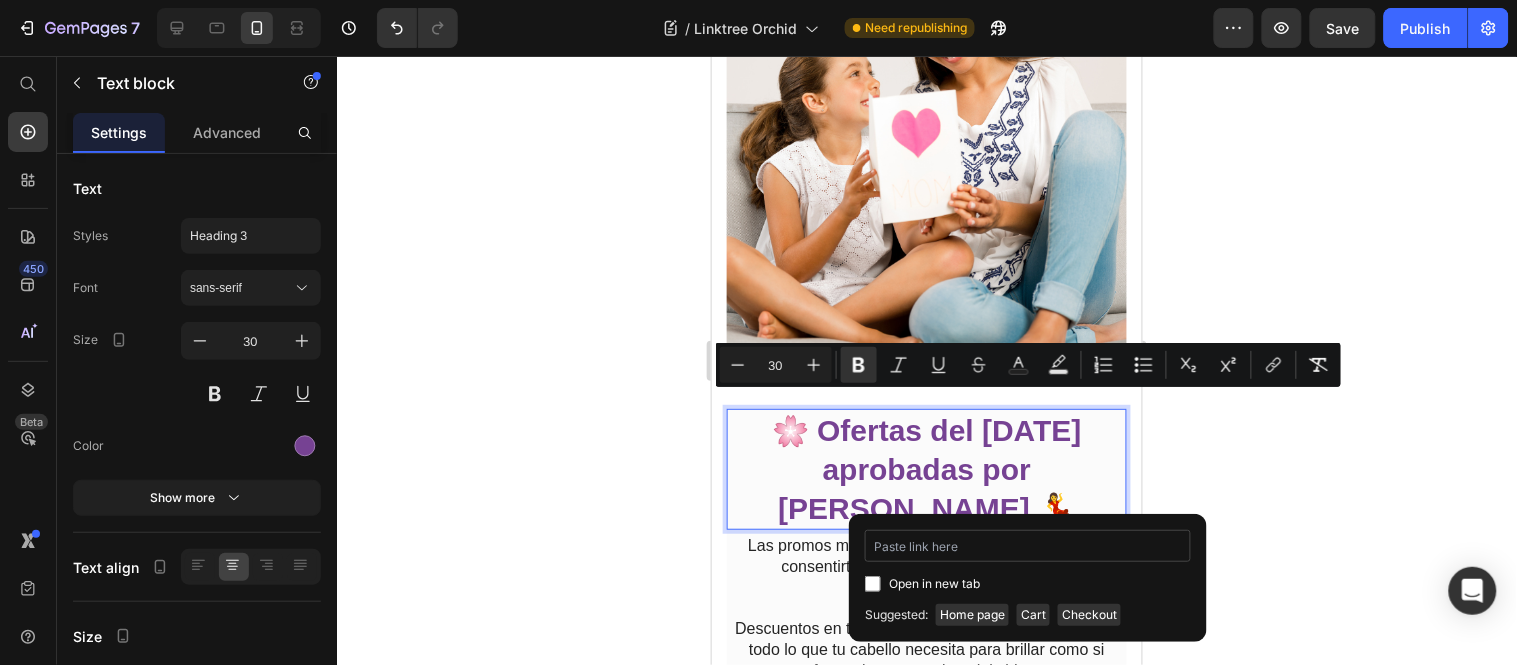 click at bounding box center (1028, 546) 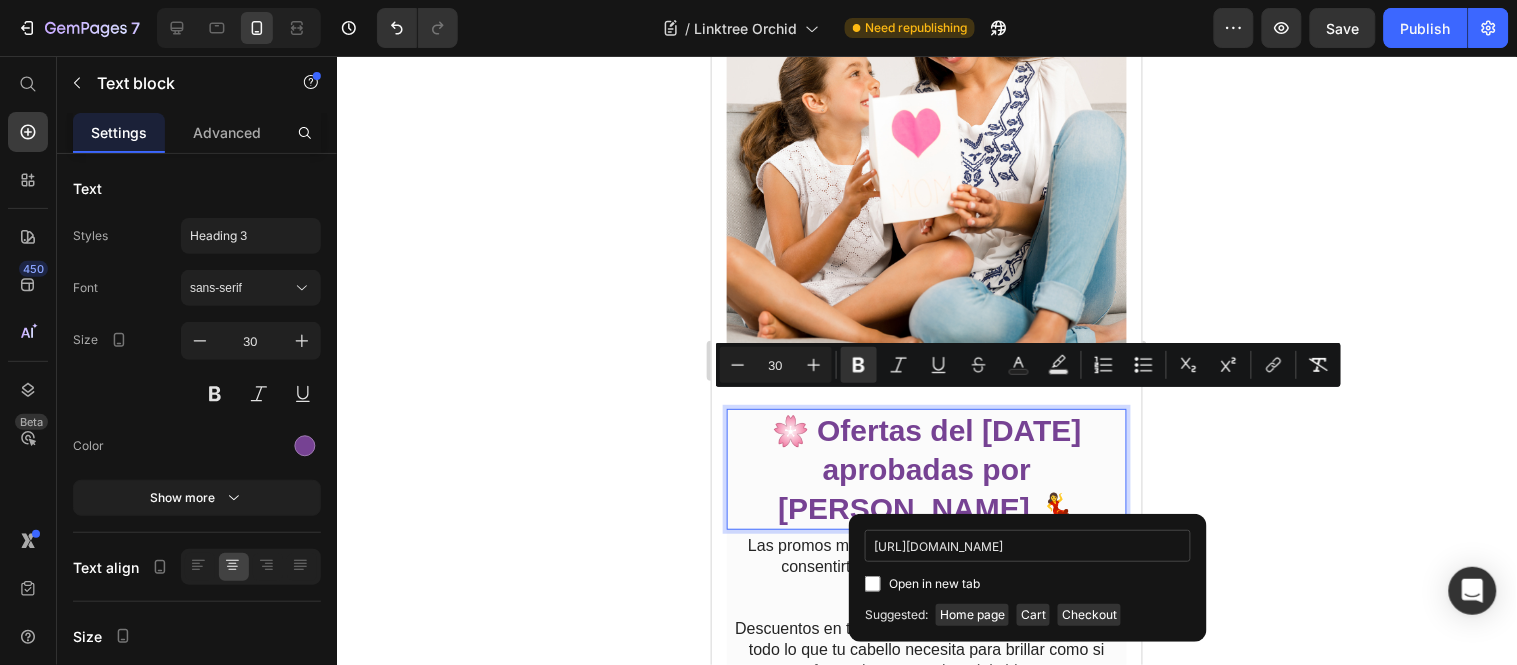 scroll, scrollTop: 0, scrollLeft: 127, axis: horizontal 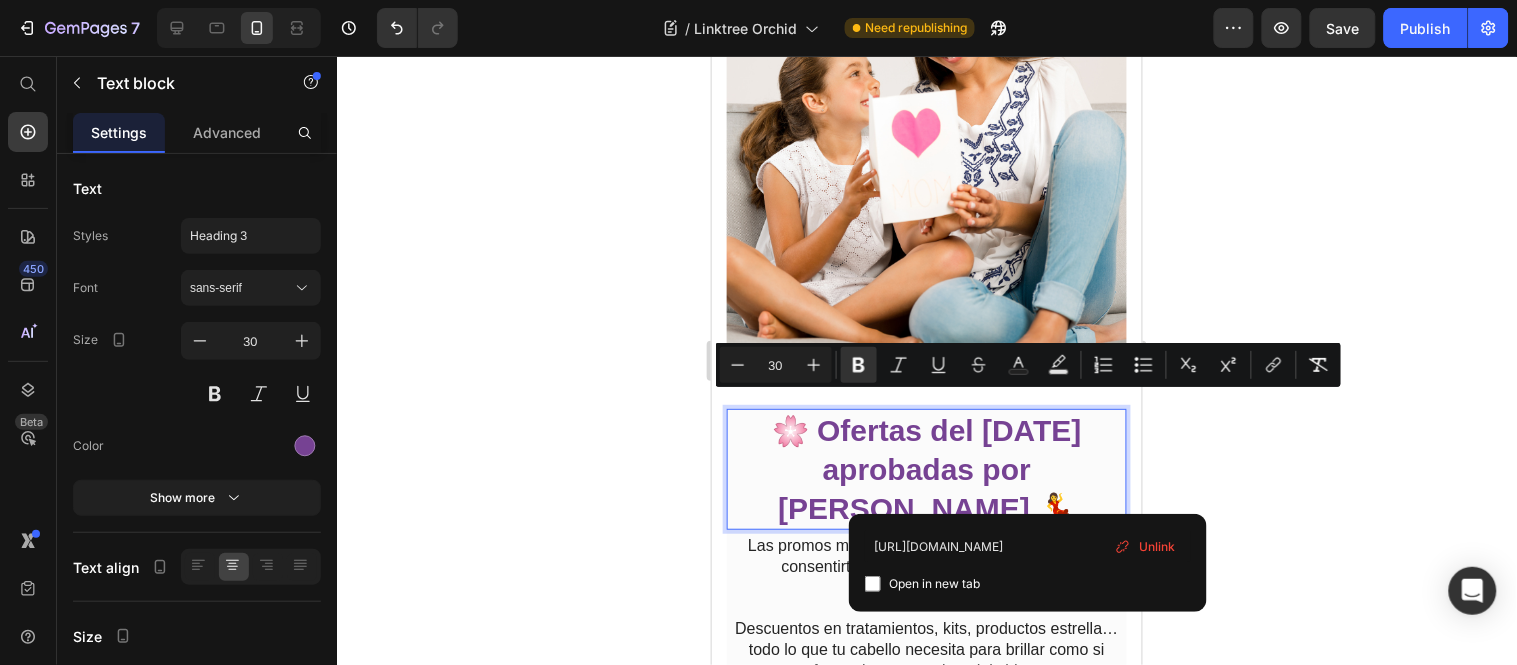 type on "[URL][DOMAIN_NAME]" 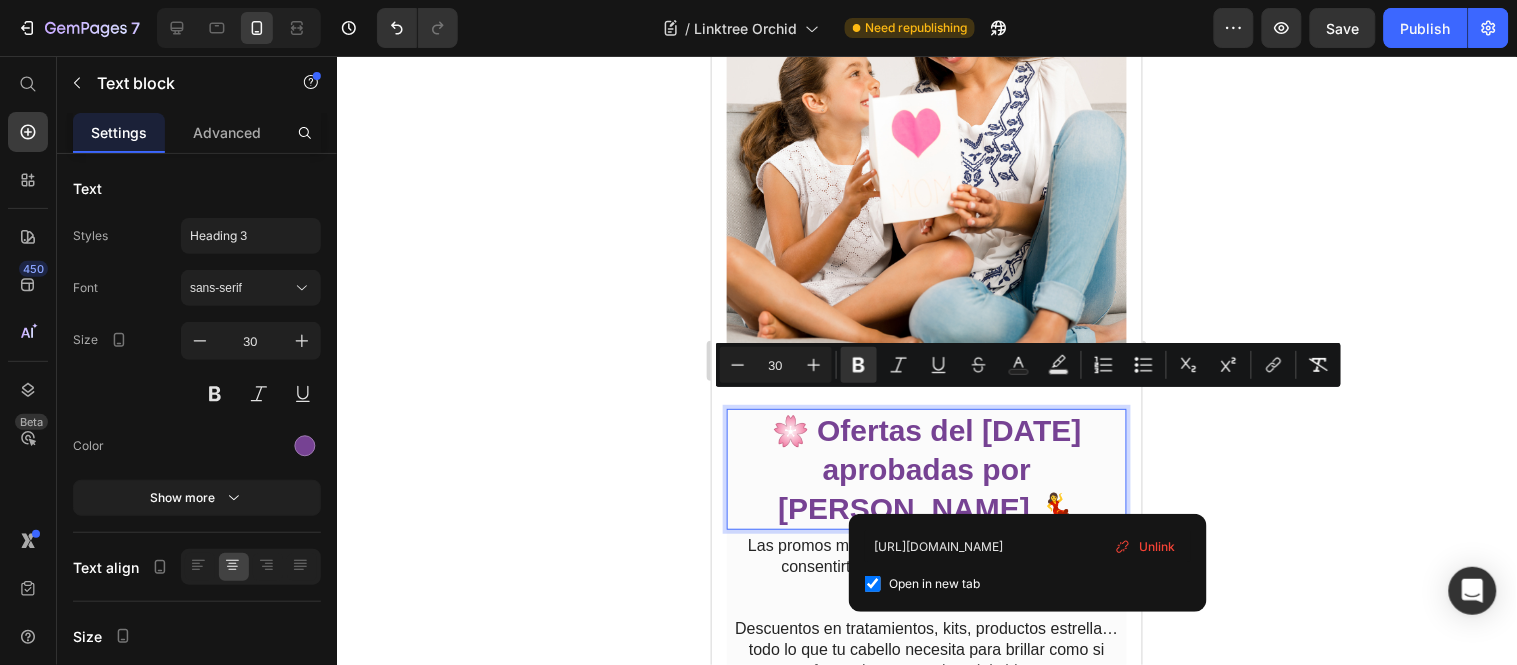 checkbox on "true" 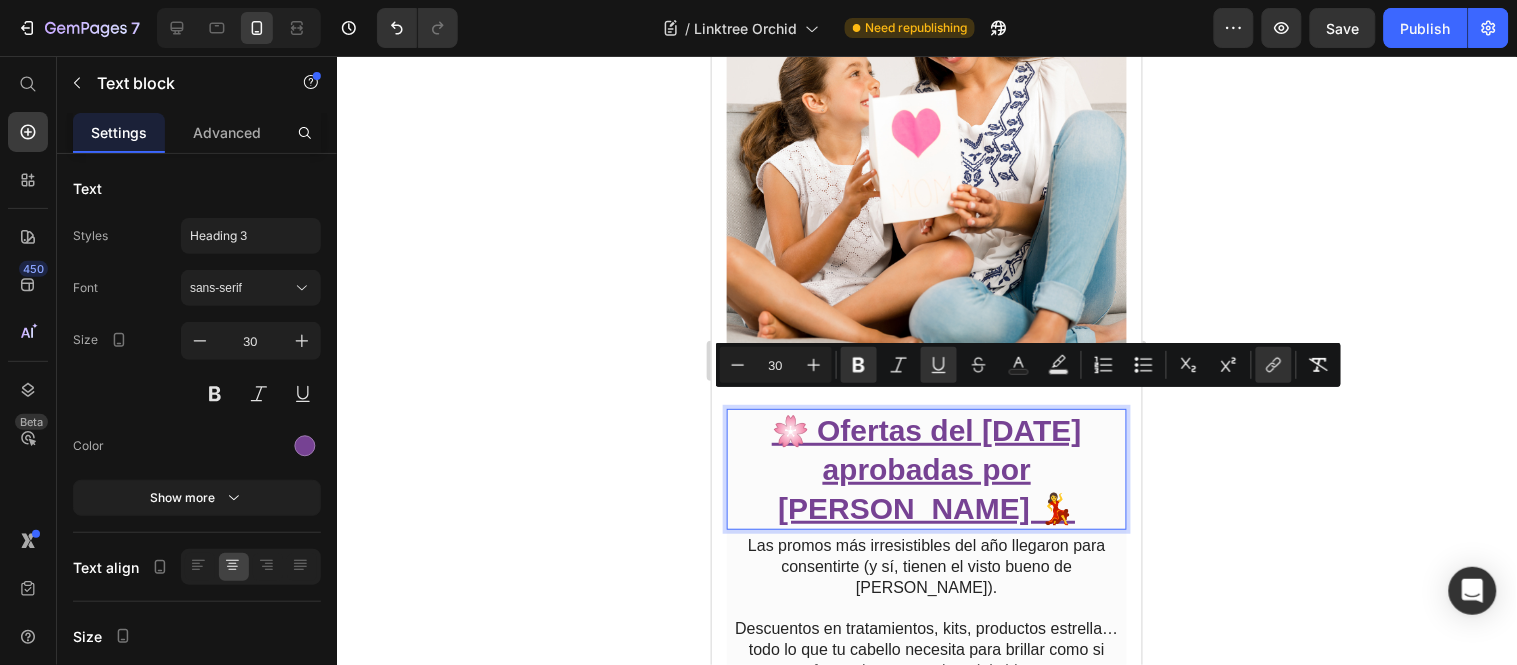 click 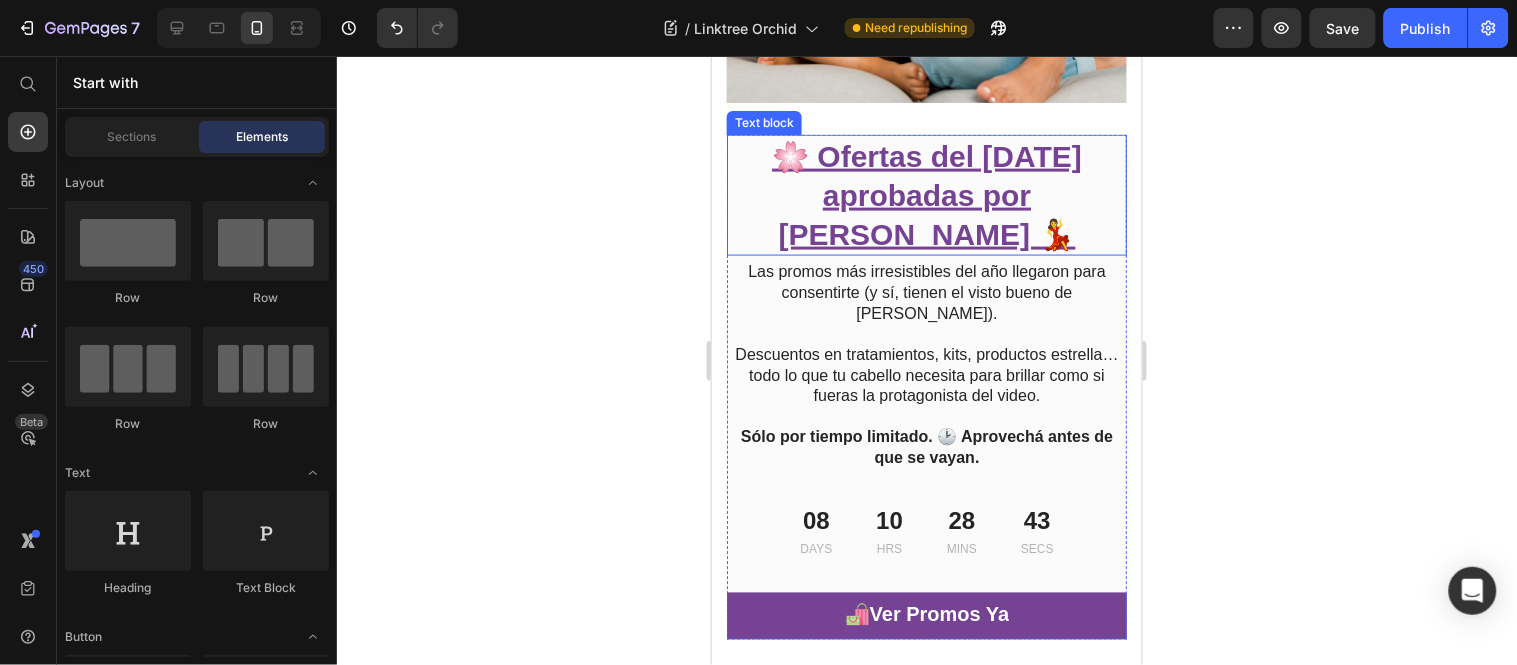 scroll, scrollTop: 702, scrollLeft: 0, axis: vertical 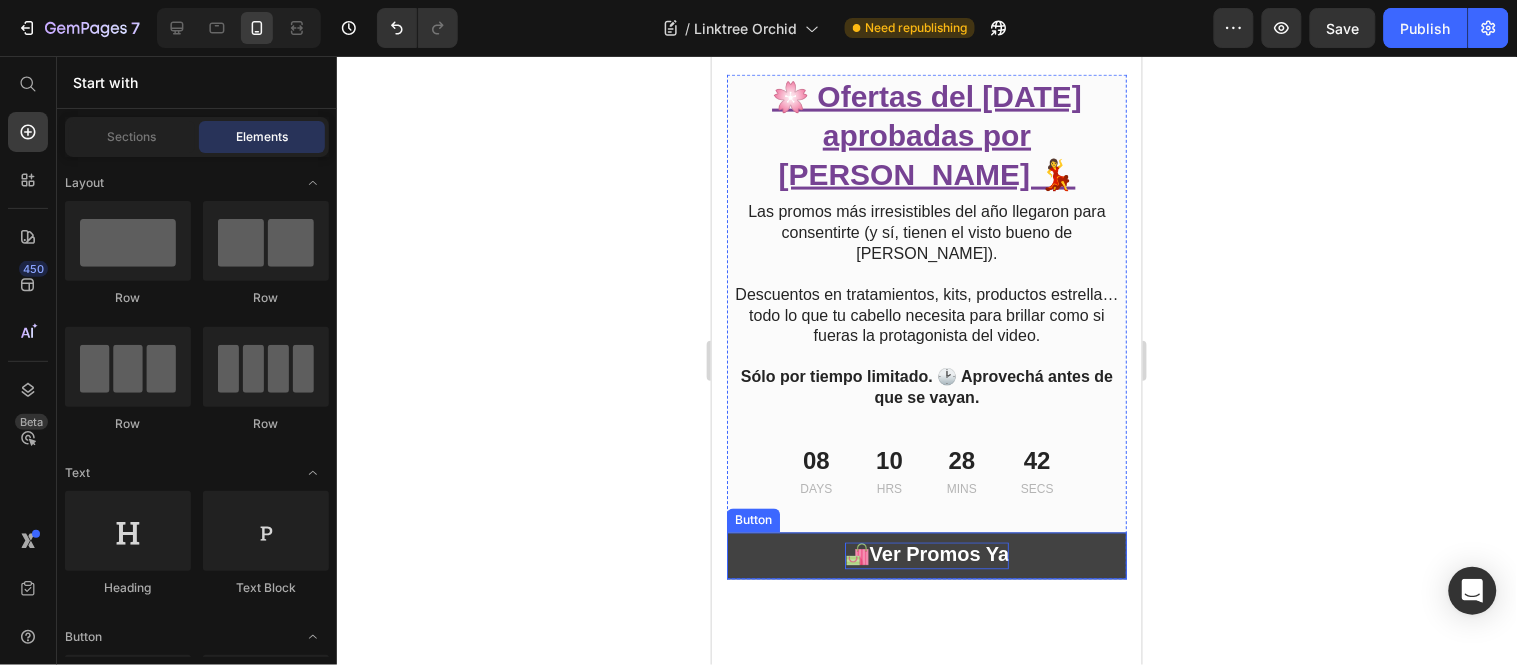 click on "Ver Promos Ya" at bounding box center [939, 554] 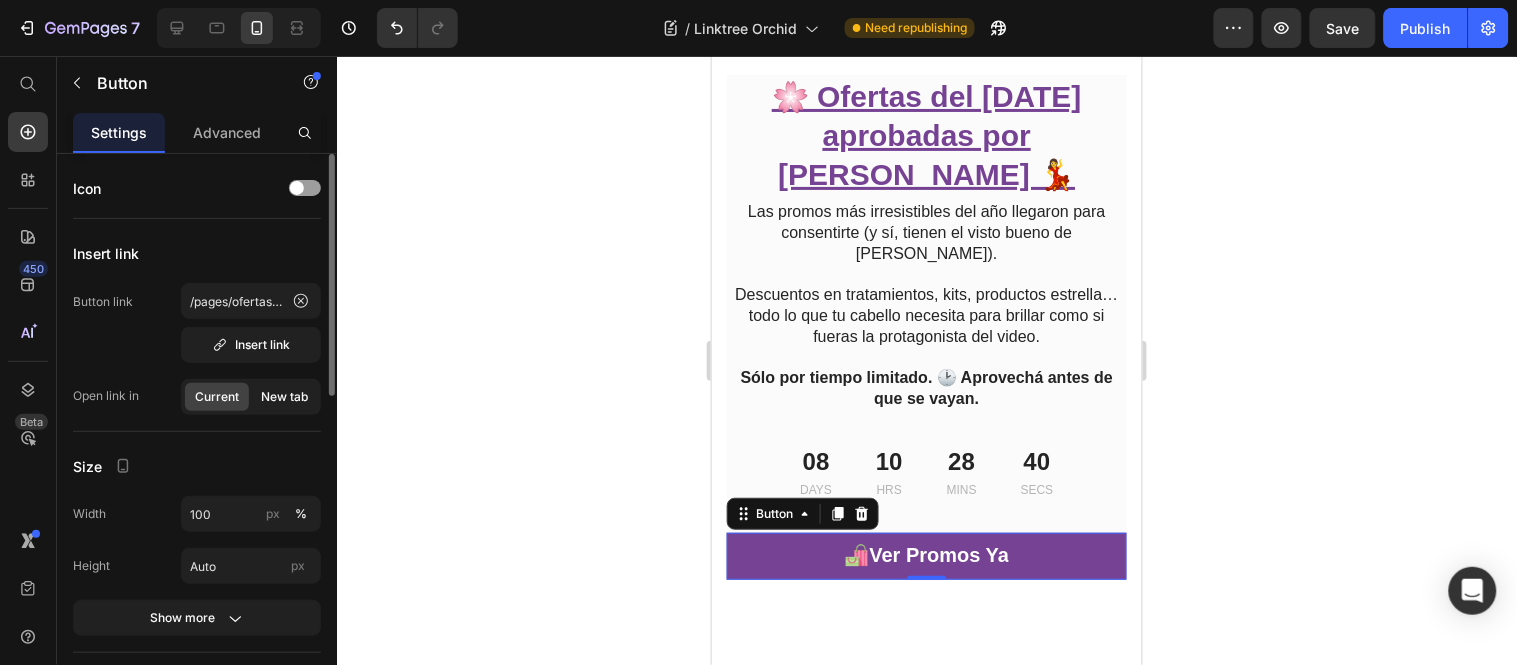 click on "New tab" 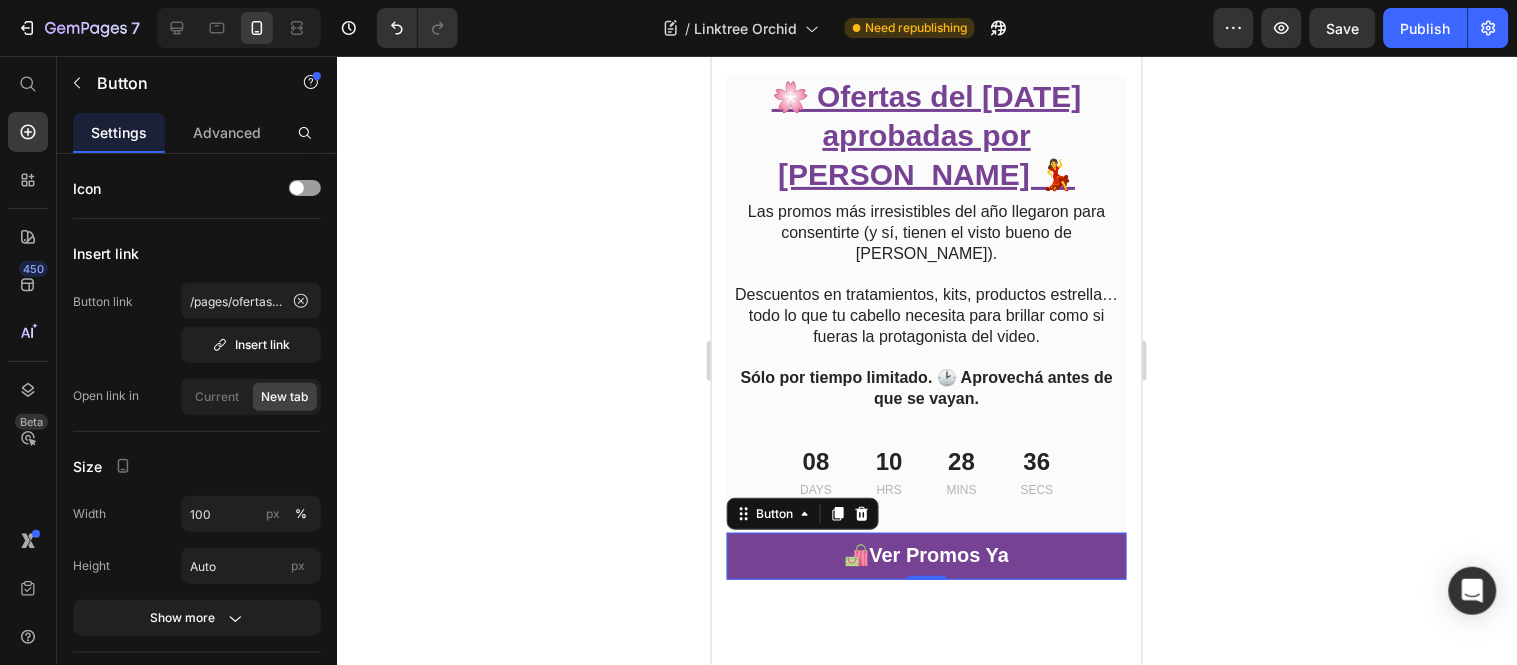 click 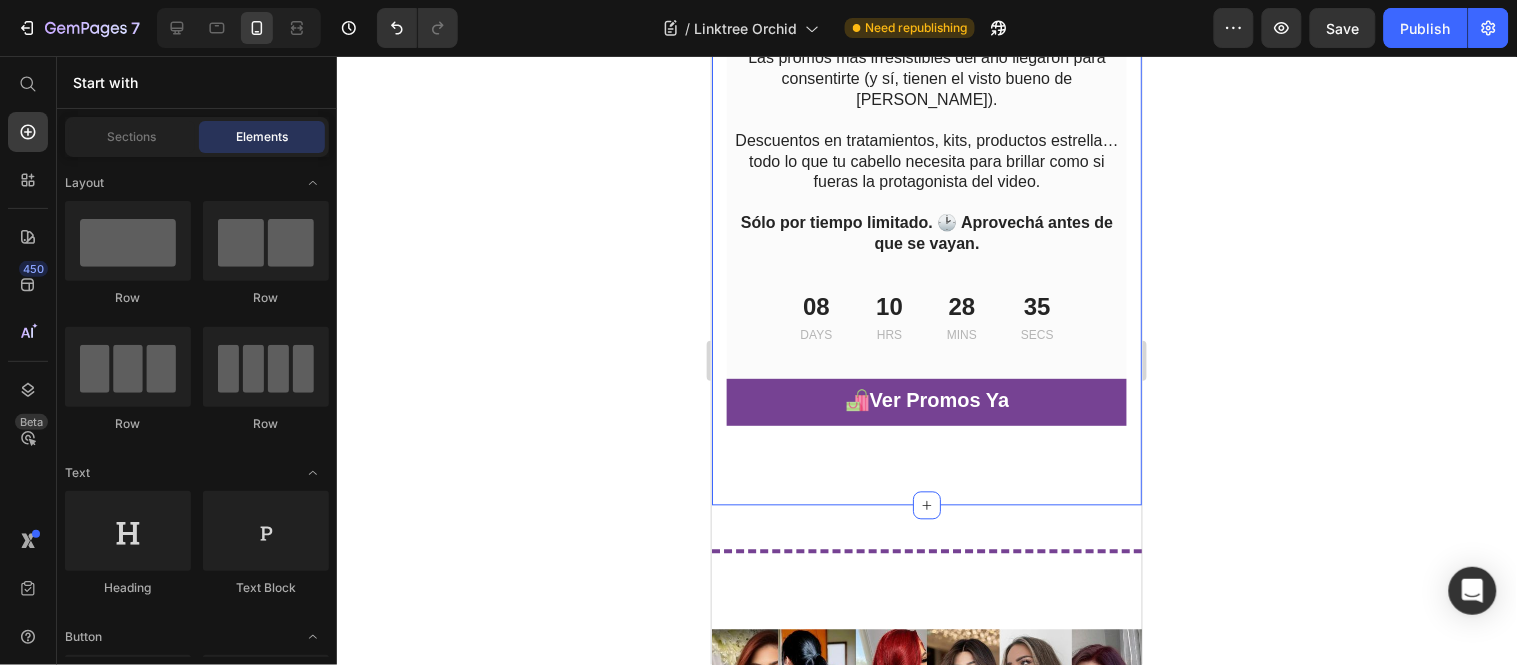 scroll, scrollTop: 924, scrollLeft: 0, axis: vertical 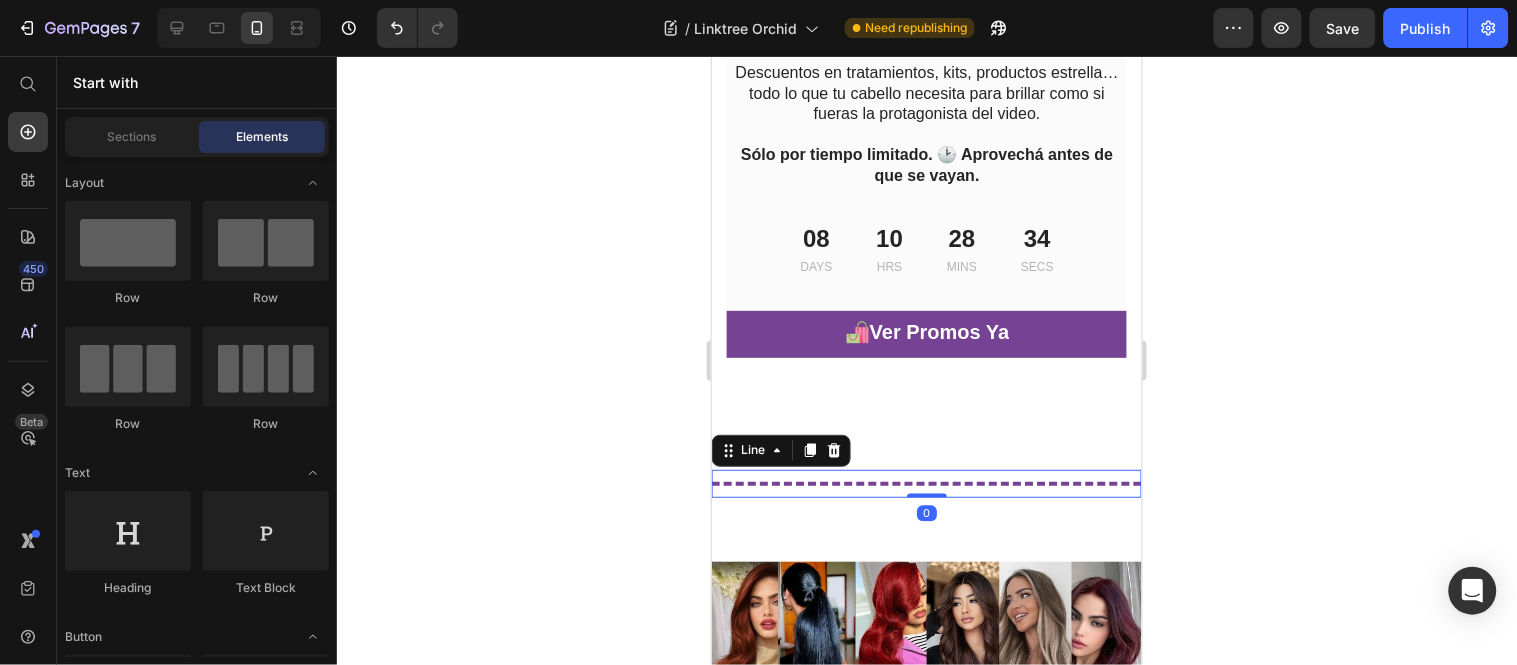 click on "Title Line   0" at bounding box center [926, 483] 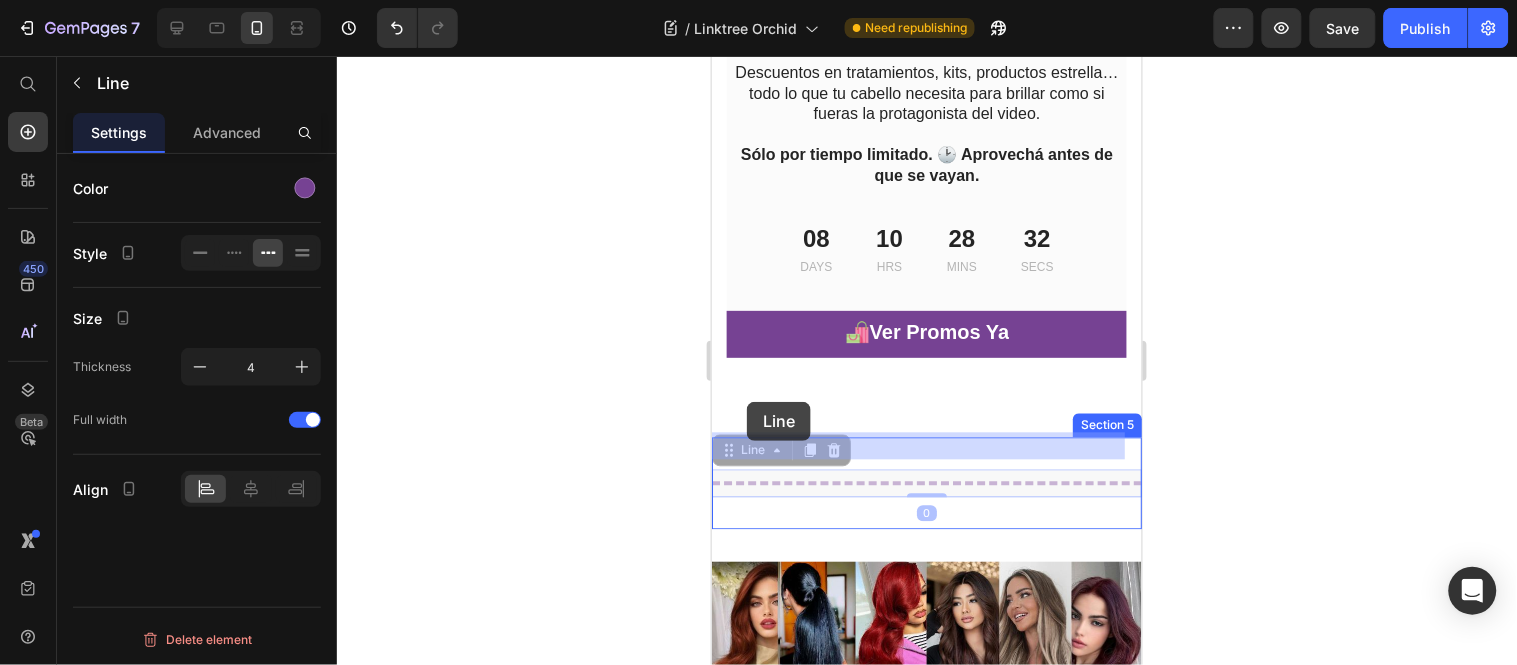 click on "iPhone 15 Pro Max  ( 430 px) iPhone 13 Mini iPhone 13 Pro iPhone 11 Pro Max iPhone 15 Pro Max Pixel 7 Galaxy S8+ Galaxy S20 Ultra iPad Mini iPad Air iPad Pro Header 💖 Este mes, transformá su amor en belleza Heading Descubrí nuestro catálogo especial del [DATE]: packs diseñados para resaltar la belleza de mamá con tratamientos capilares que reparan, nutren y enamoran. 🎁 ¡Elegí el regalo perfecto para hacerla sentir tan especial como se merece! Text block READ MORE Button Row Image Row Section 2 New Text block Row MAKEUP Text block Row Easy Makeup Looks You Can Wear Every Day Heading Let’s be honest: you have fabulous places to go and amazing people to see…and you want to look GOOD! Sure, you’re a baddie and... Text block
Icon By Admin Text block Row
Icon [DATE] Text block Row Row READ MORE Button Row Image Row Section 3 Image 🌸 Ofertas del [DATE] aprobadas por Chayanne 💃 Text block Heading 08 Days 10 Hrs 28 Mins 32 Secs Row" at bounding box center (926, 3165) 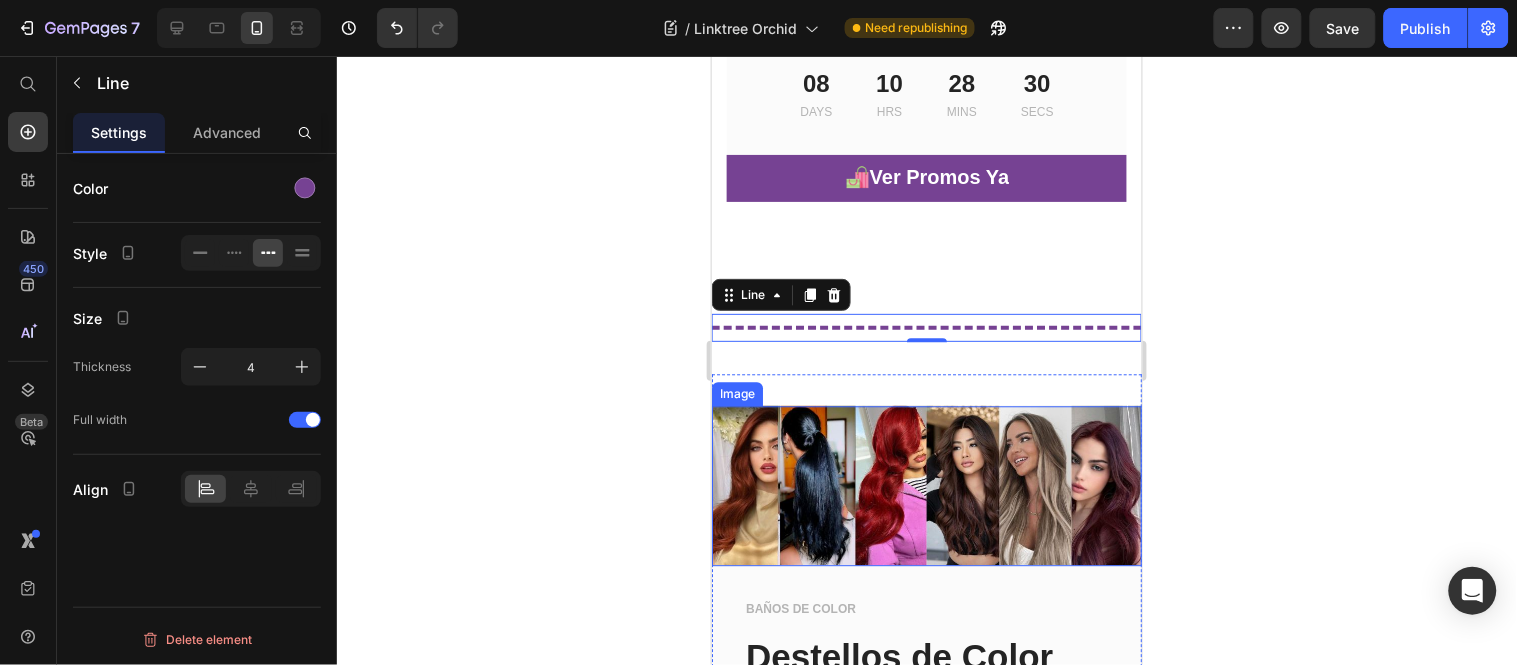 scroll, scrollTop: 1146, scrollLeft: 0, axis: vertical 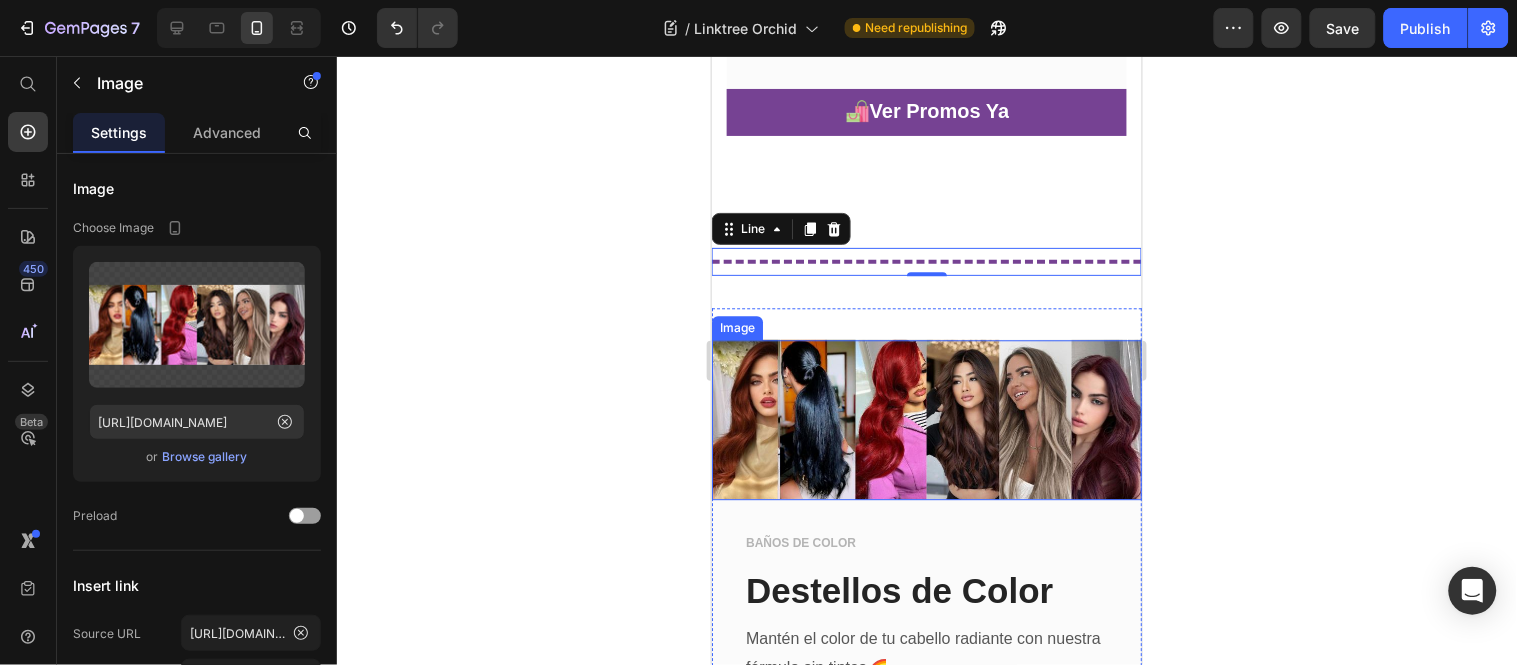 click at bounding box center (926, 418) 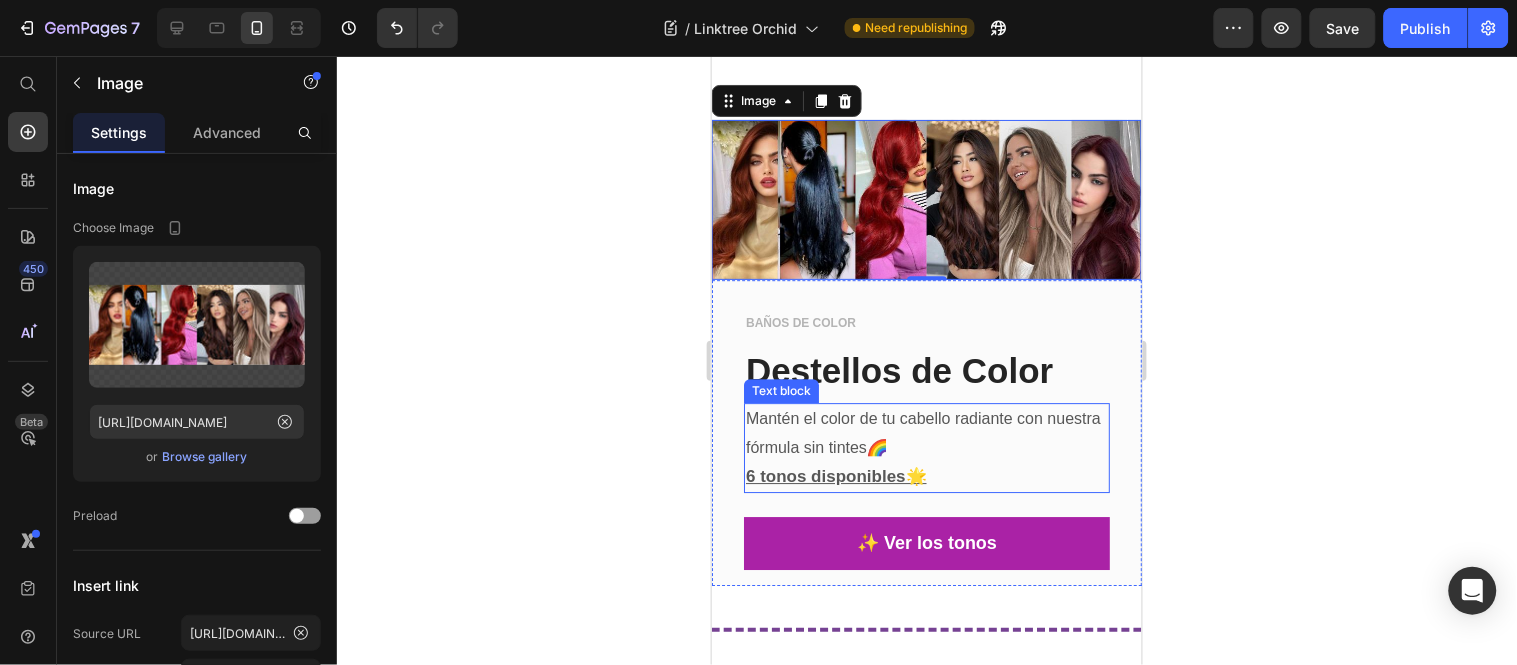 scroll, scrollTop: 1368, scrollLeft: 0, axis: vertical 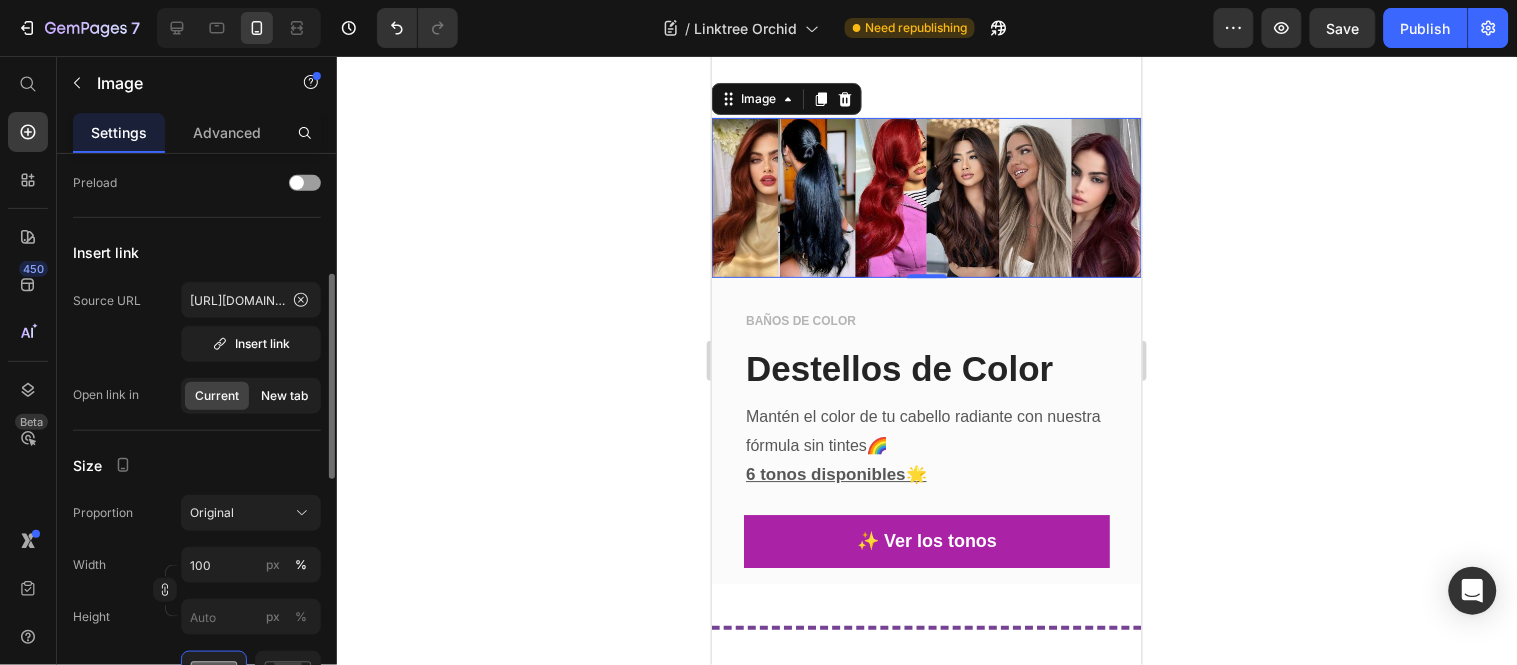 click on "New tab" 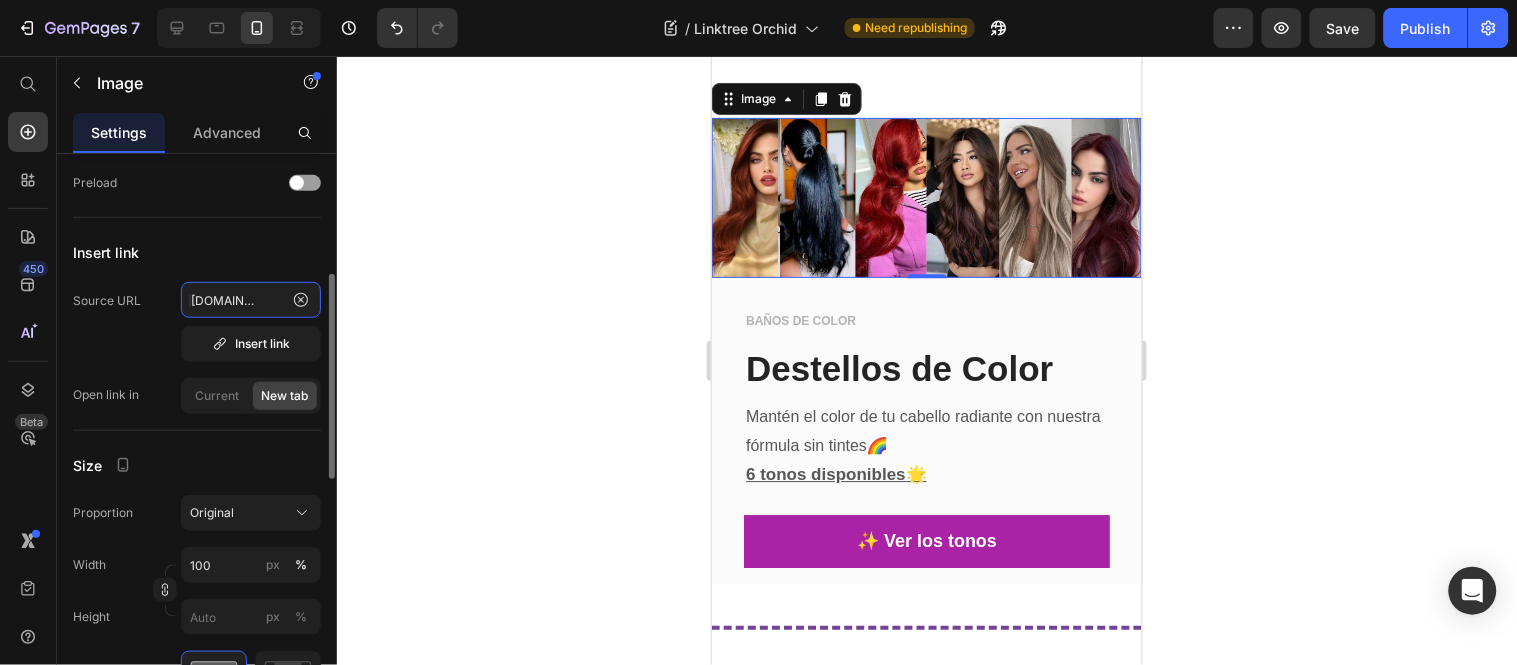scroll, scrollTop: 0, scrollLeft: 126, axis: horizontal 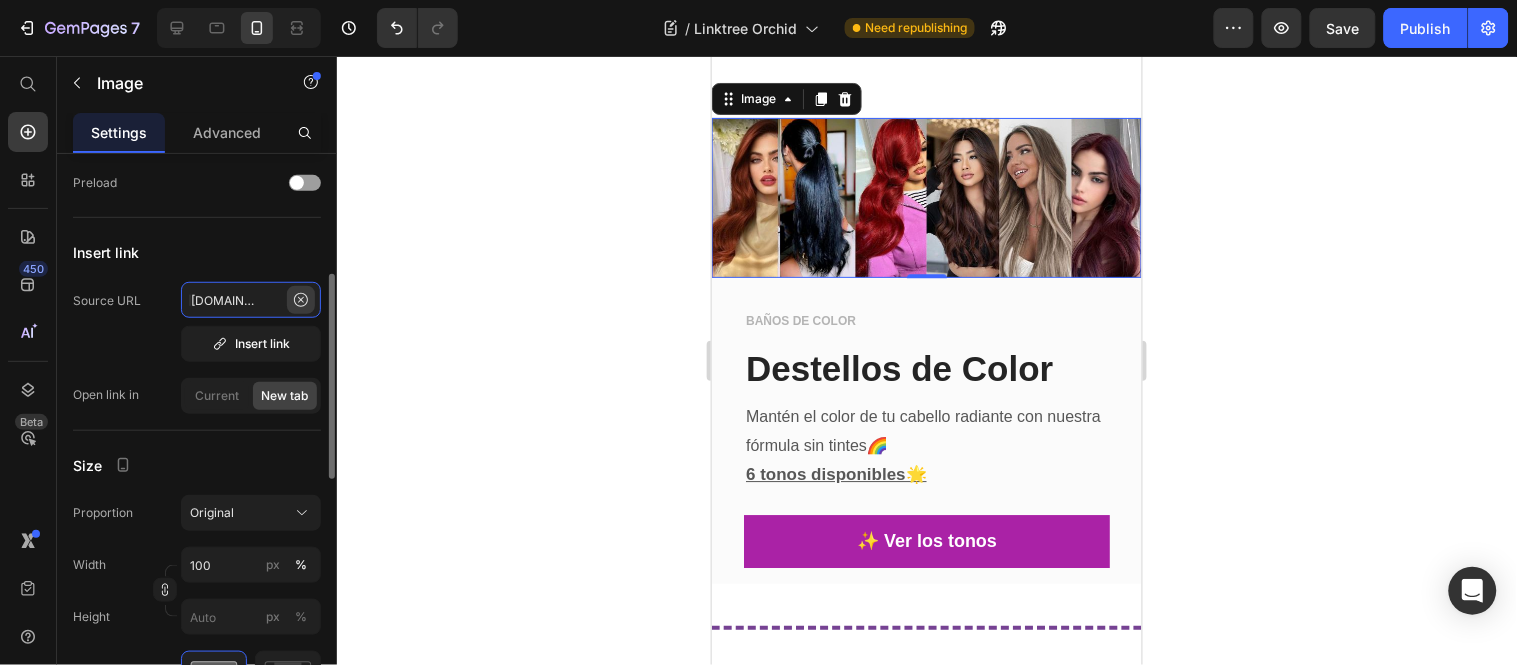 drag, startPoint x: 247, startPoint y: 301, endPoint x: 293, endPoint y: 310, distance: 46.872166 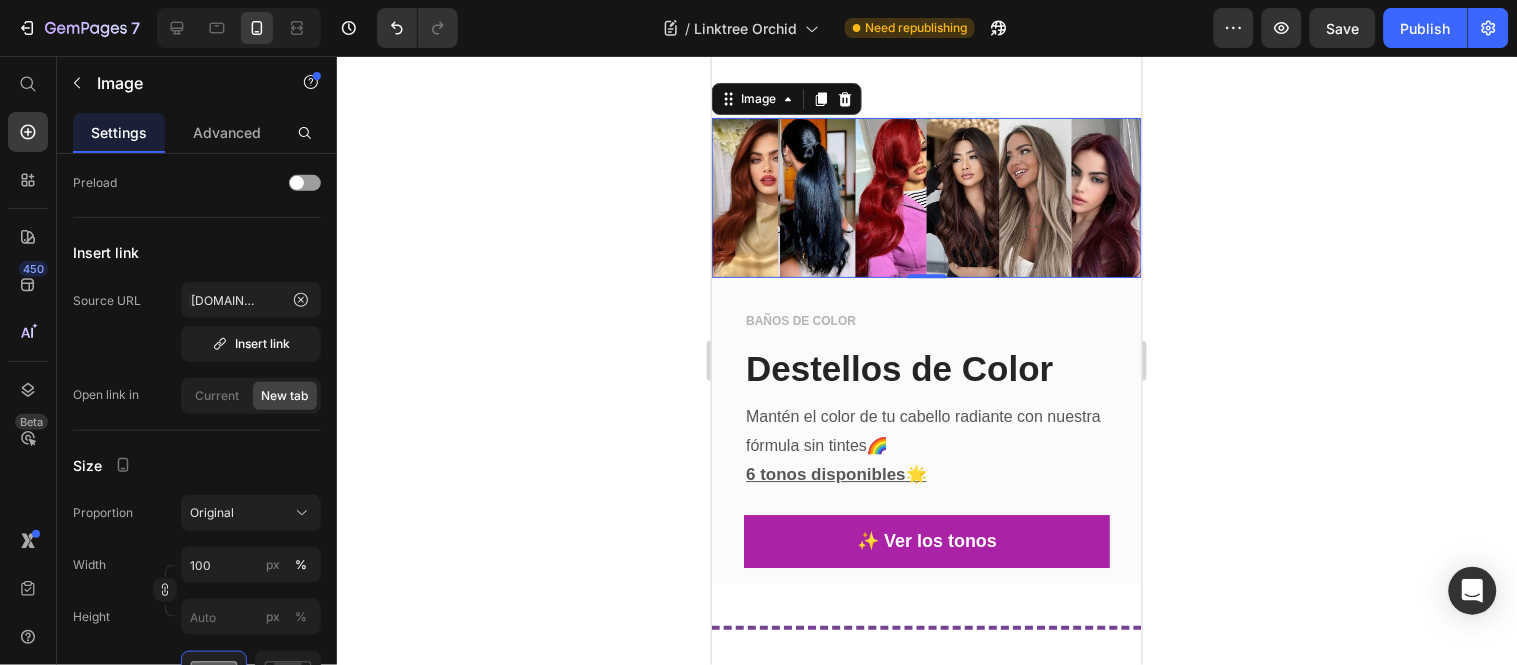 scroll, scrollTop: 0, scrollLeft: 0, axis: both 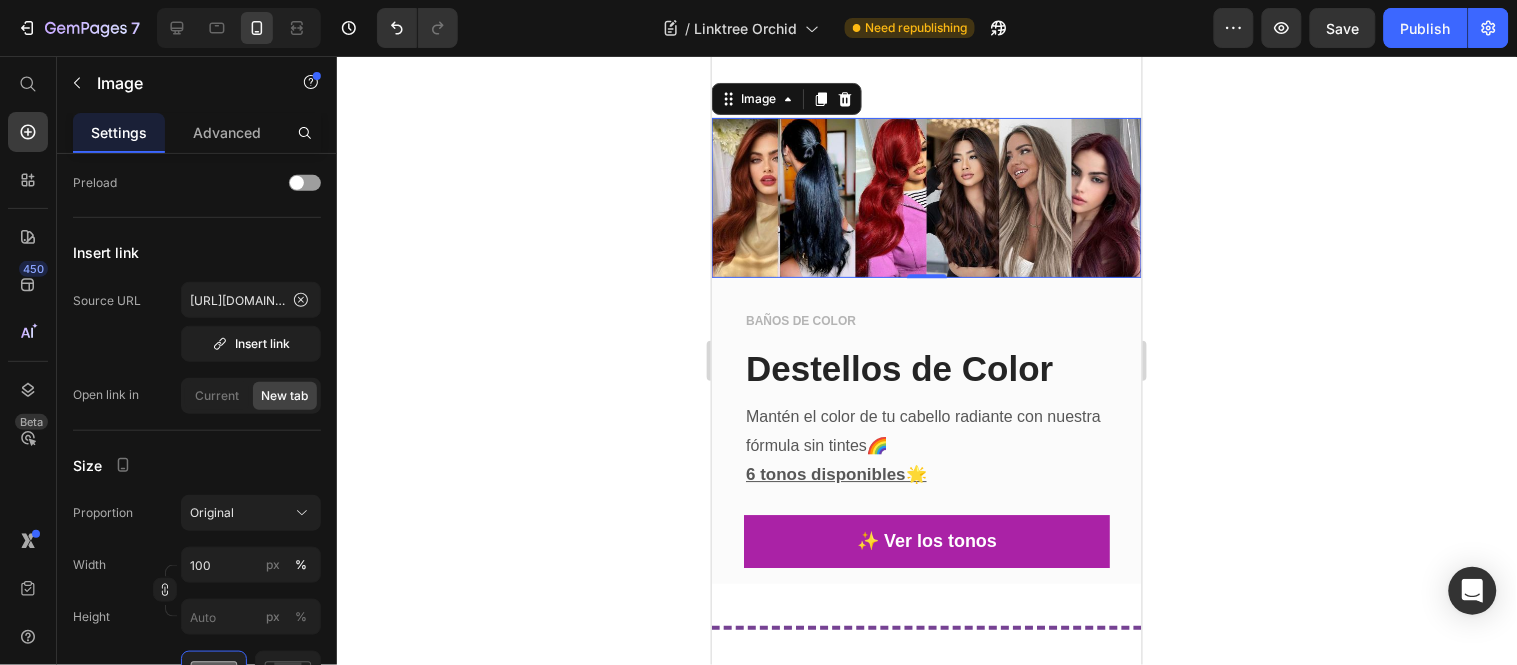 click 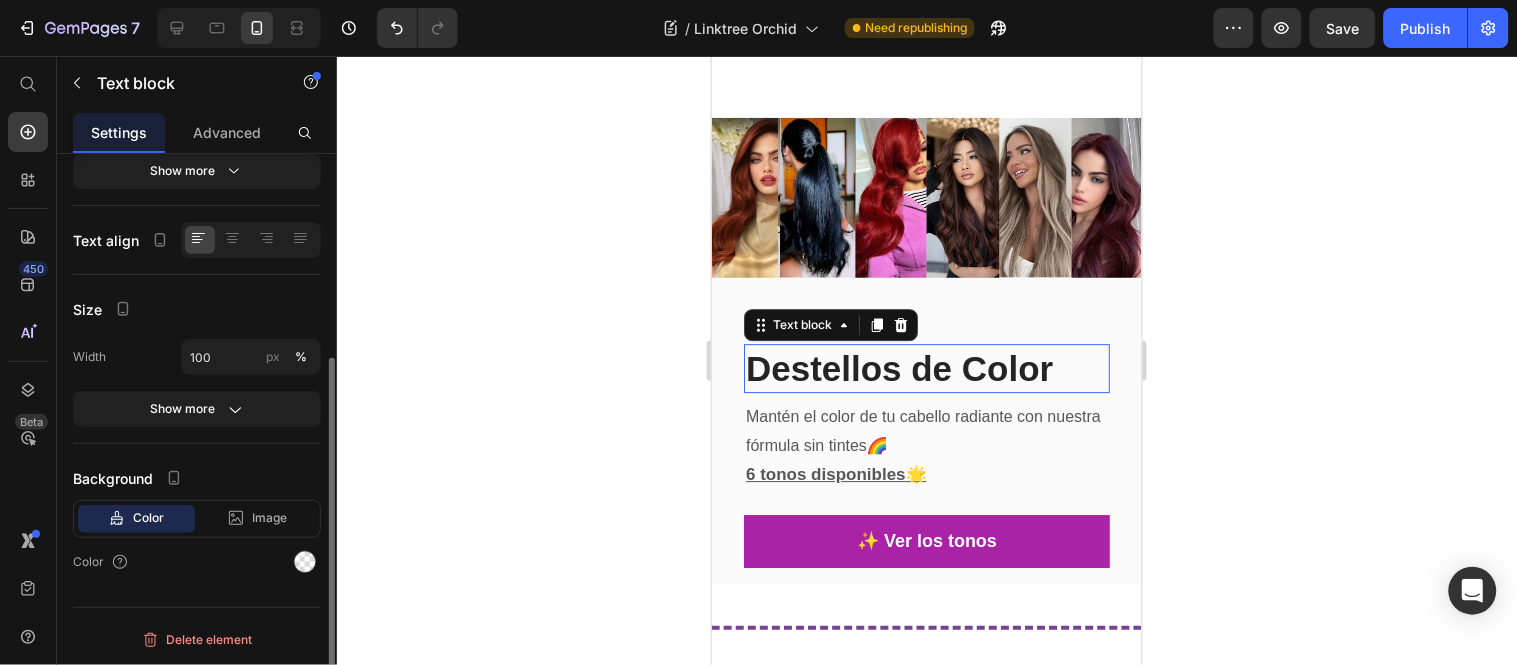 click on "Destellos de Color" at bounding box center [898, 367] 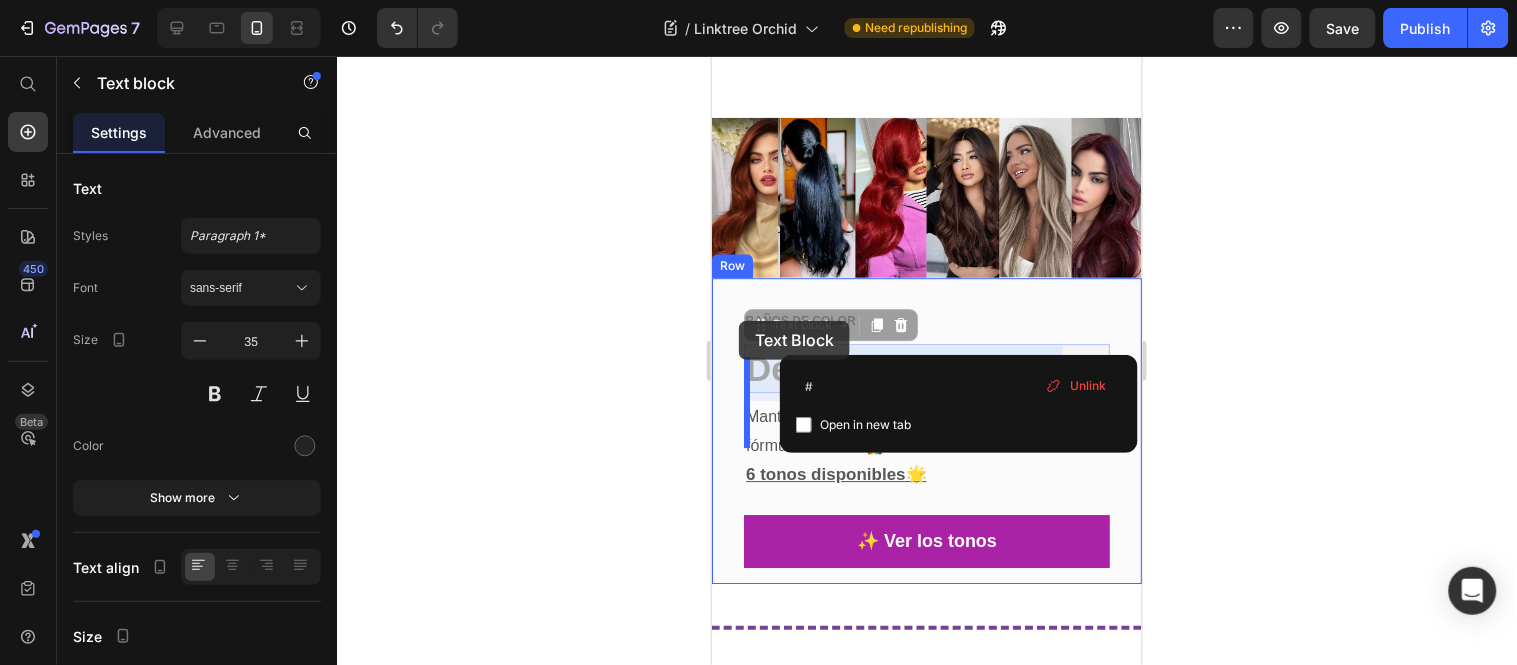 drag, startPoint x: 1074, startPoint y: 326, endPoint x: 738, endPoint y: 320, distance: 336.05356 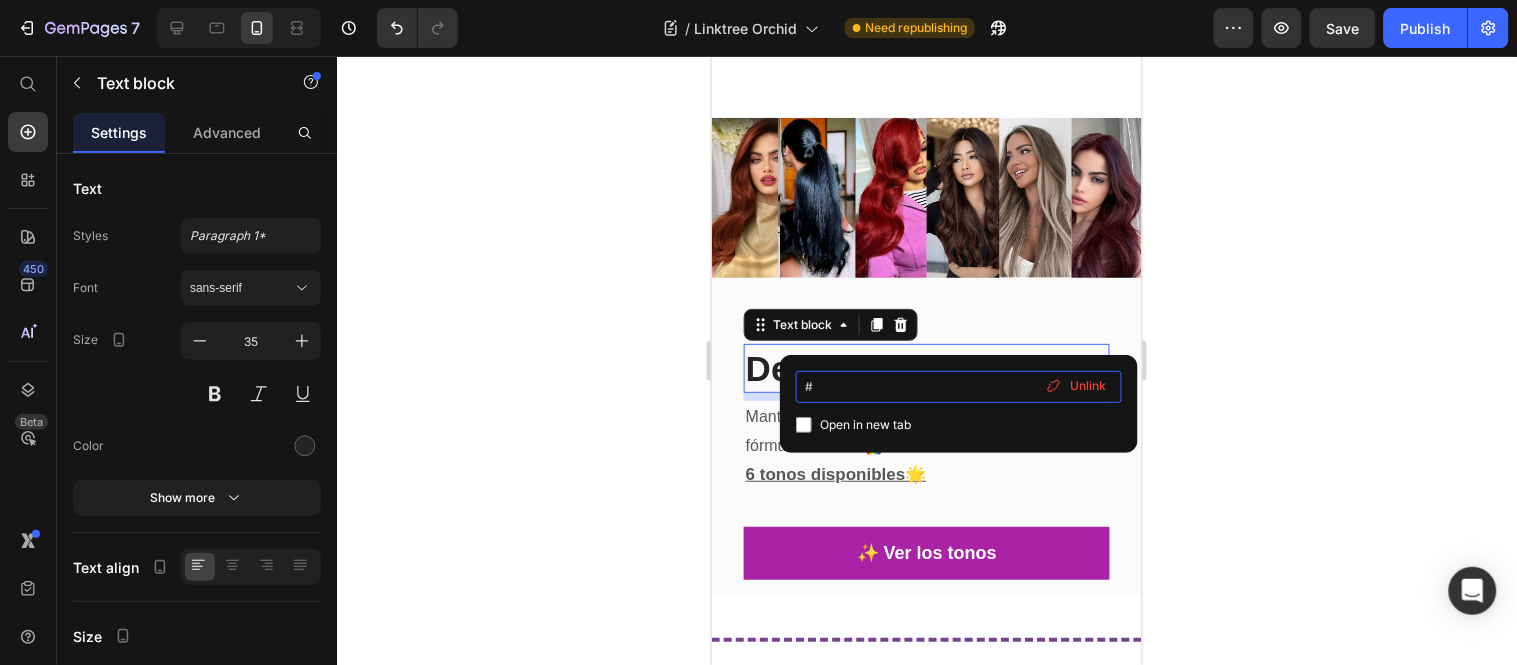 click on "#" at bounding box center (959, 387) 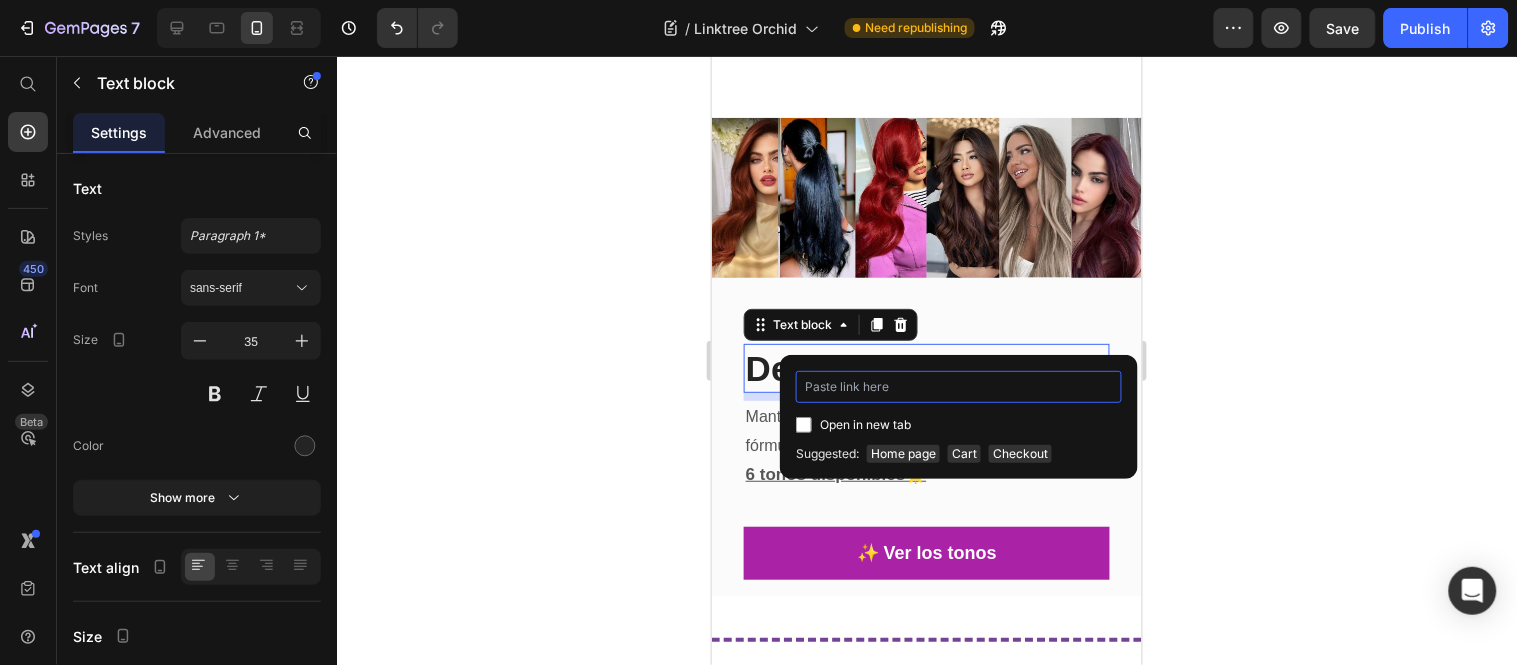 type 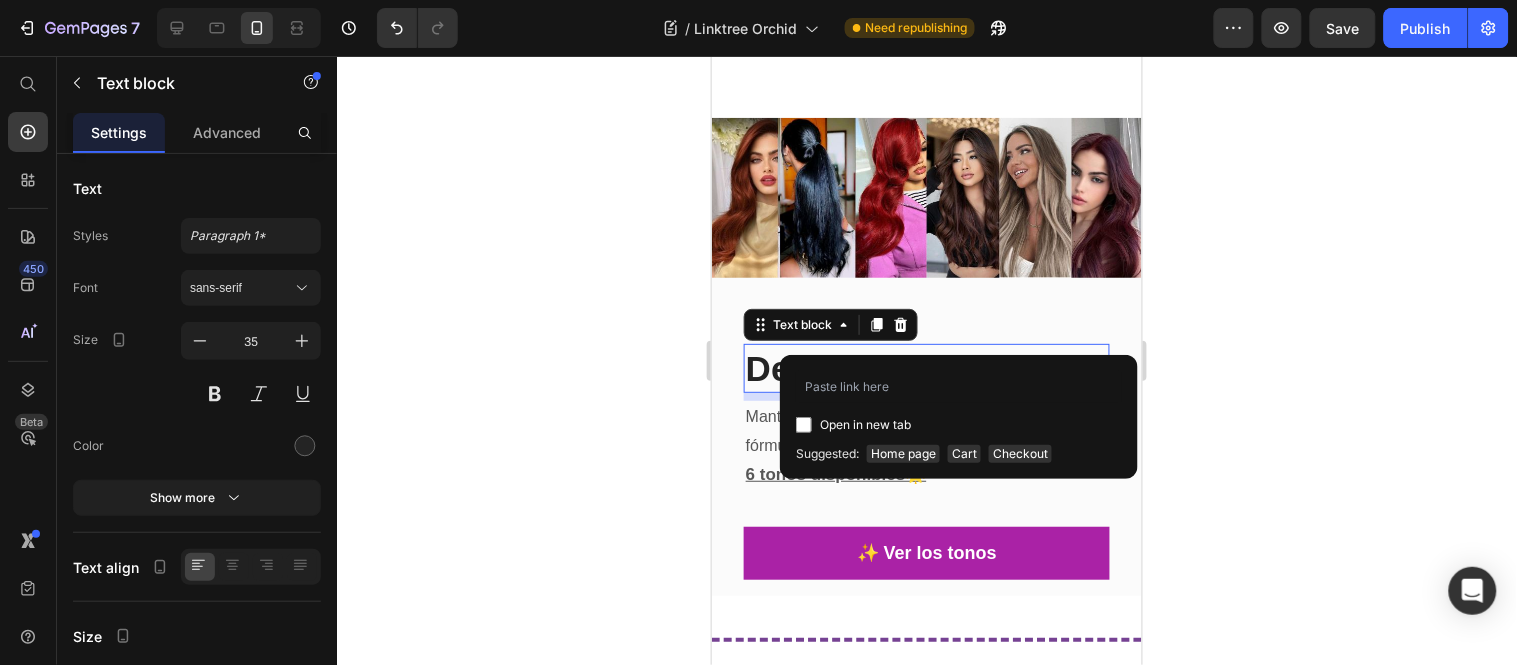 click on "Open in new tab" at bounding box center (865, 425) 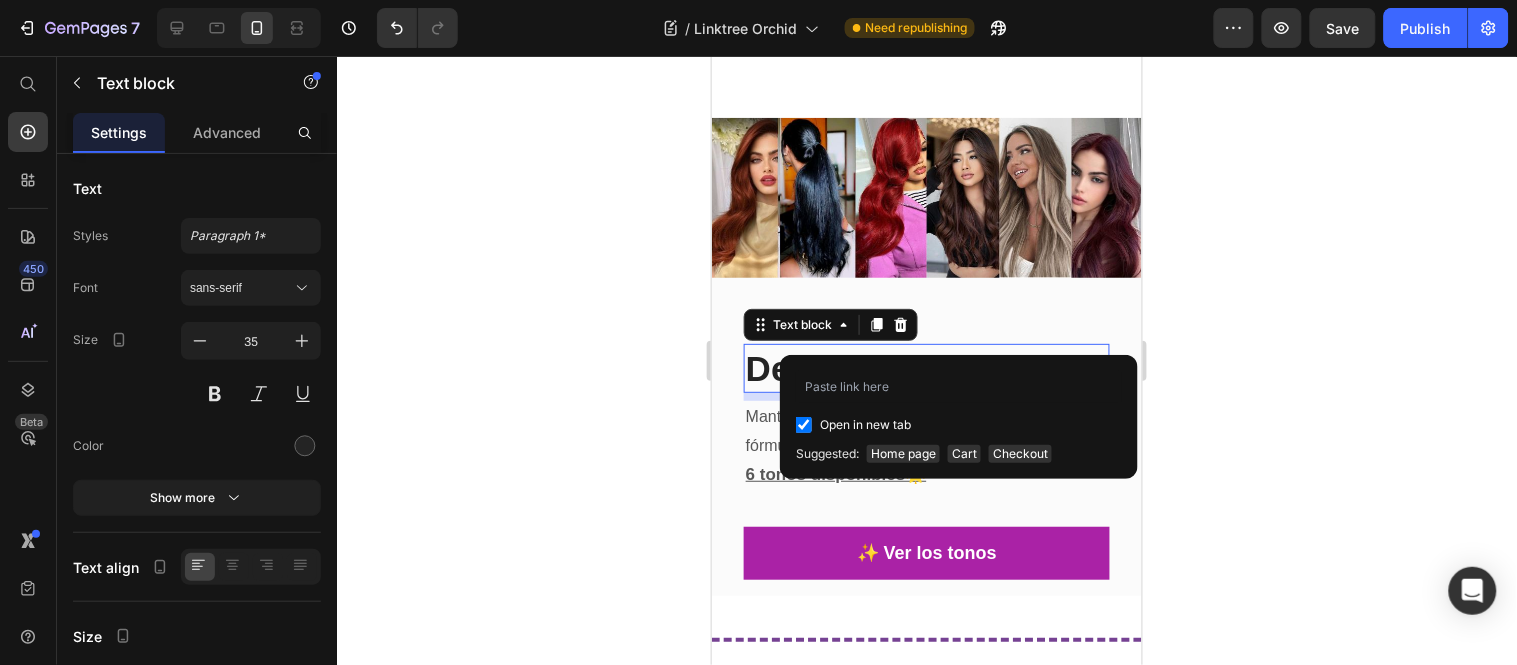 checkbox on "true" 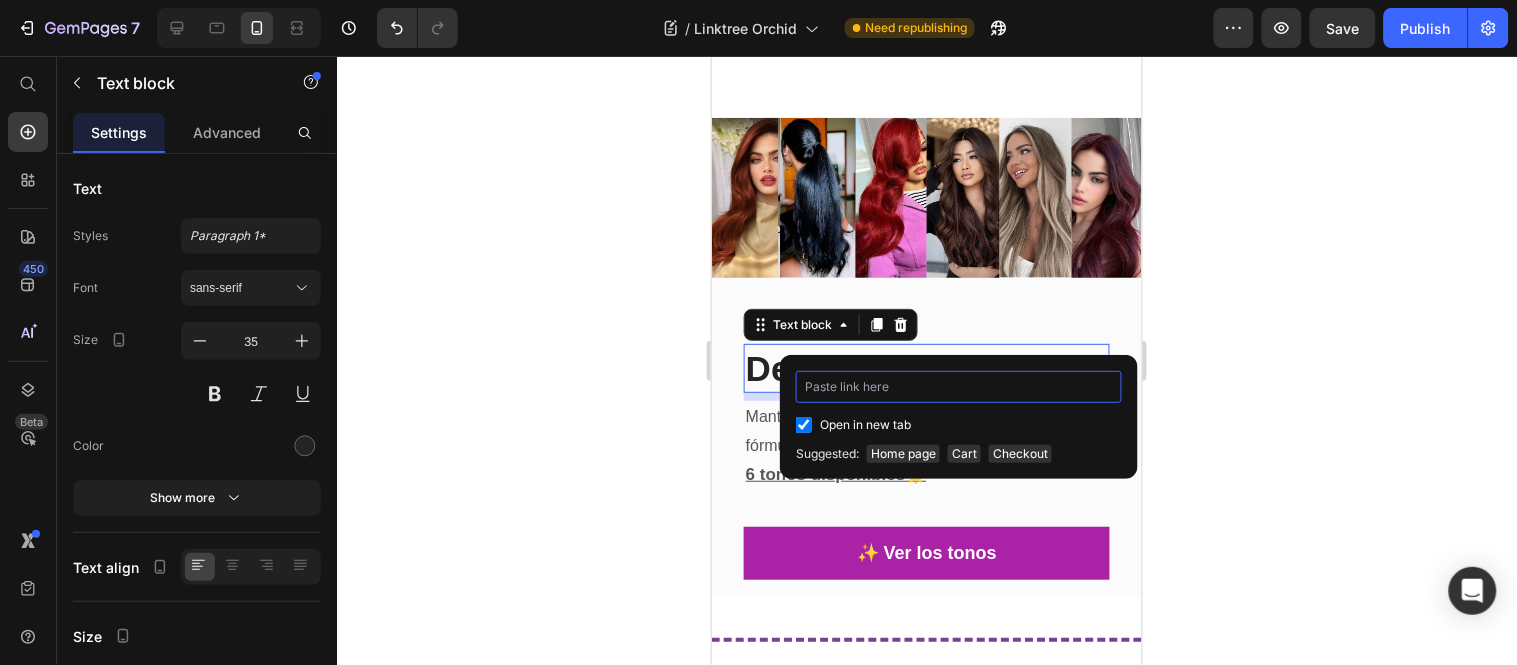 click at bounding box center (959, 387) 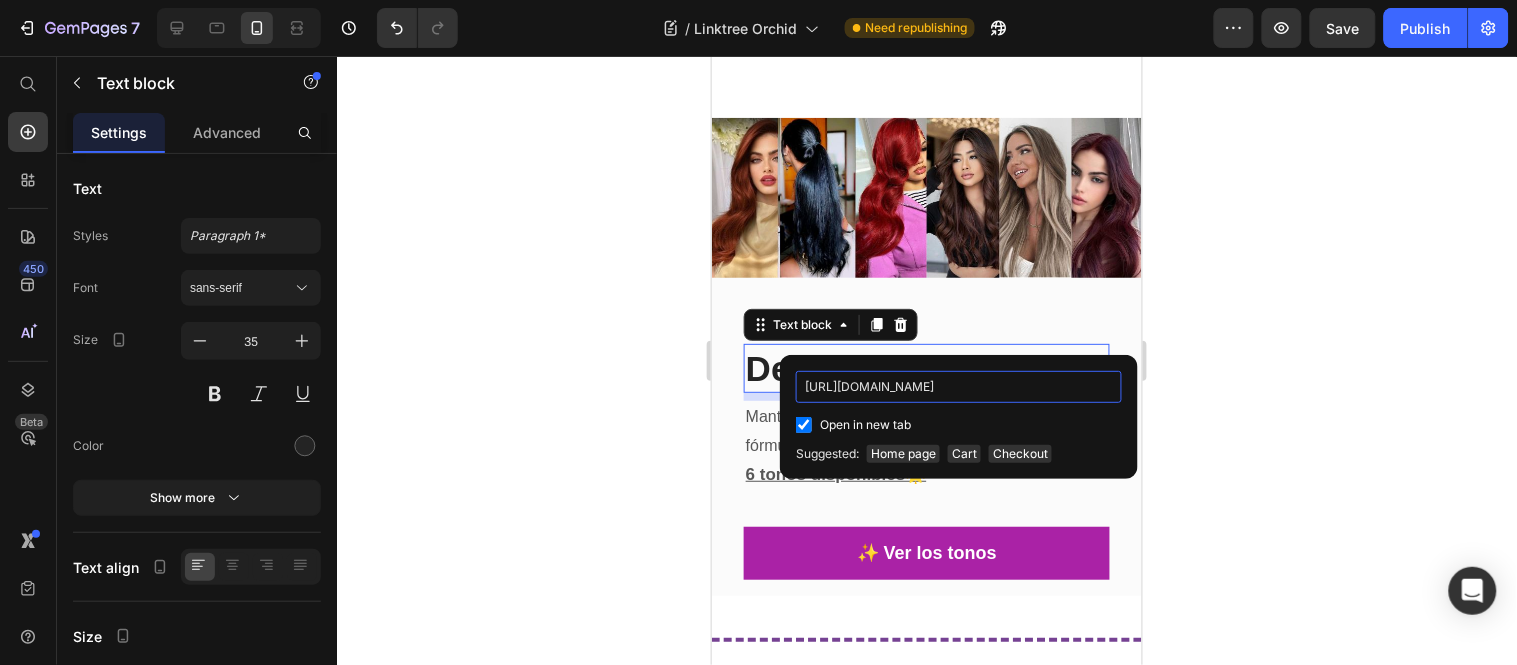 scroll, scrollTop: 0, scrollLeft: 135, axis: horizontal 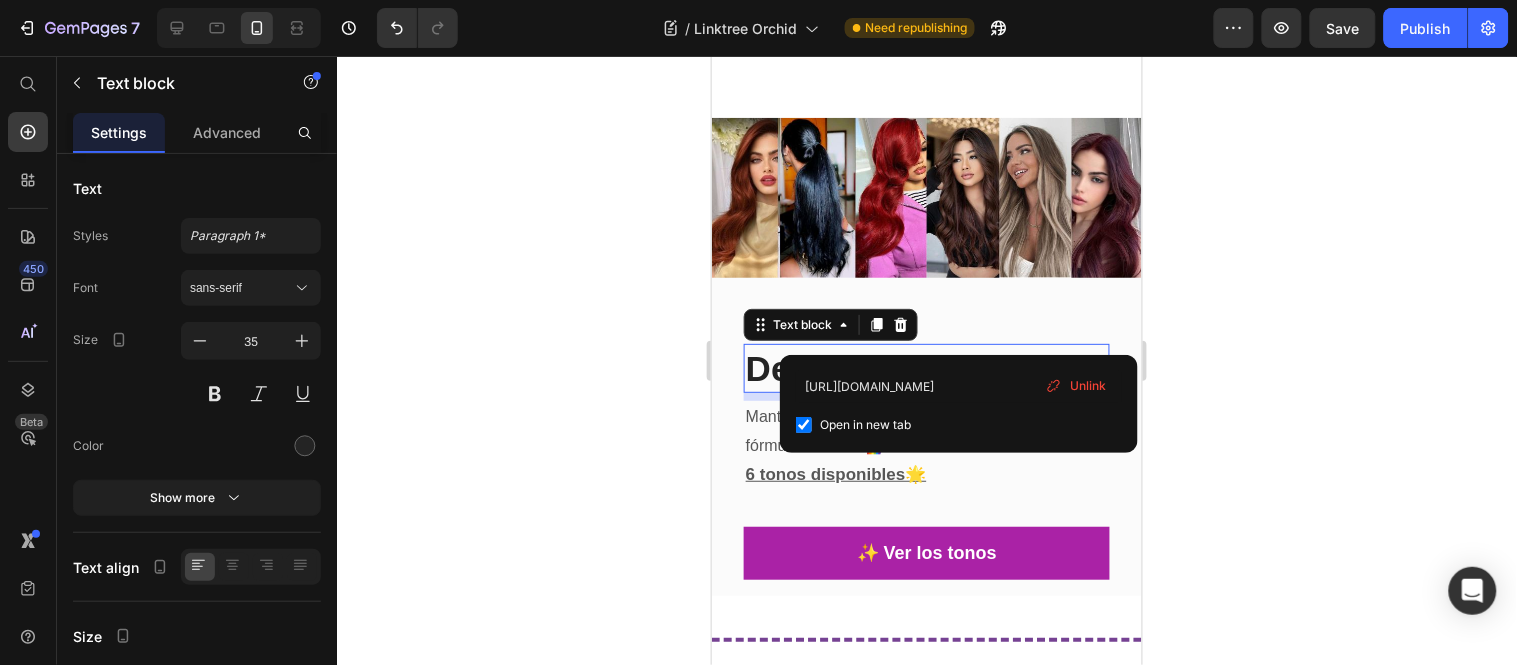 click 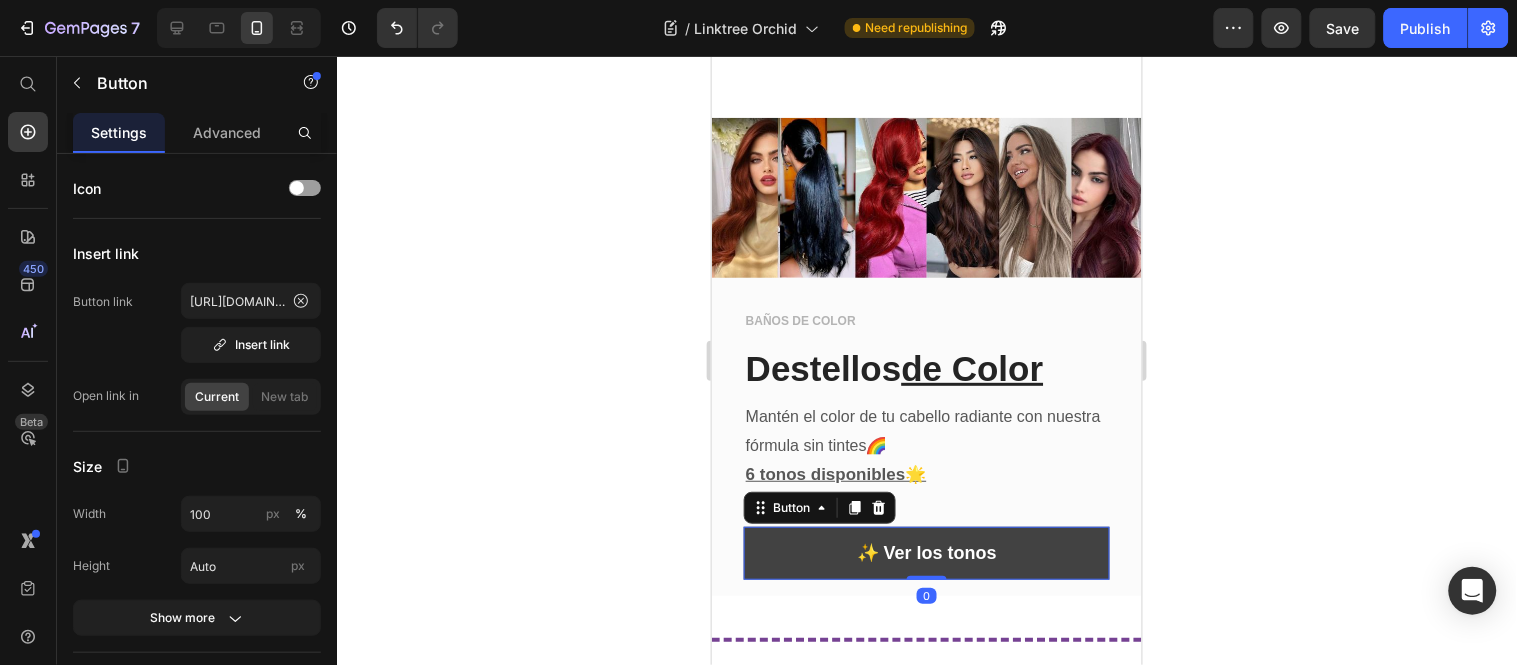 click on "✨ Ver los tonos" at bounding box center [926, 552] 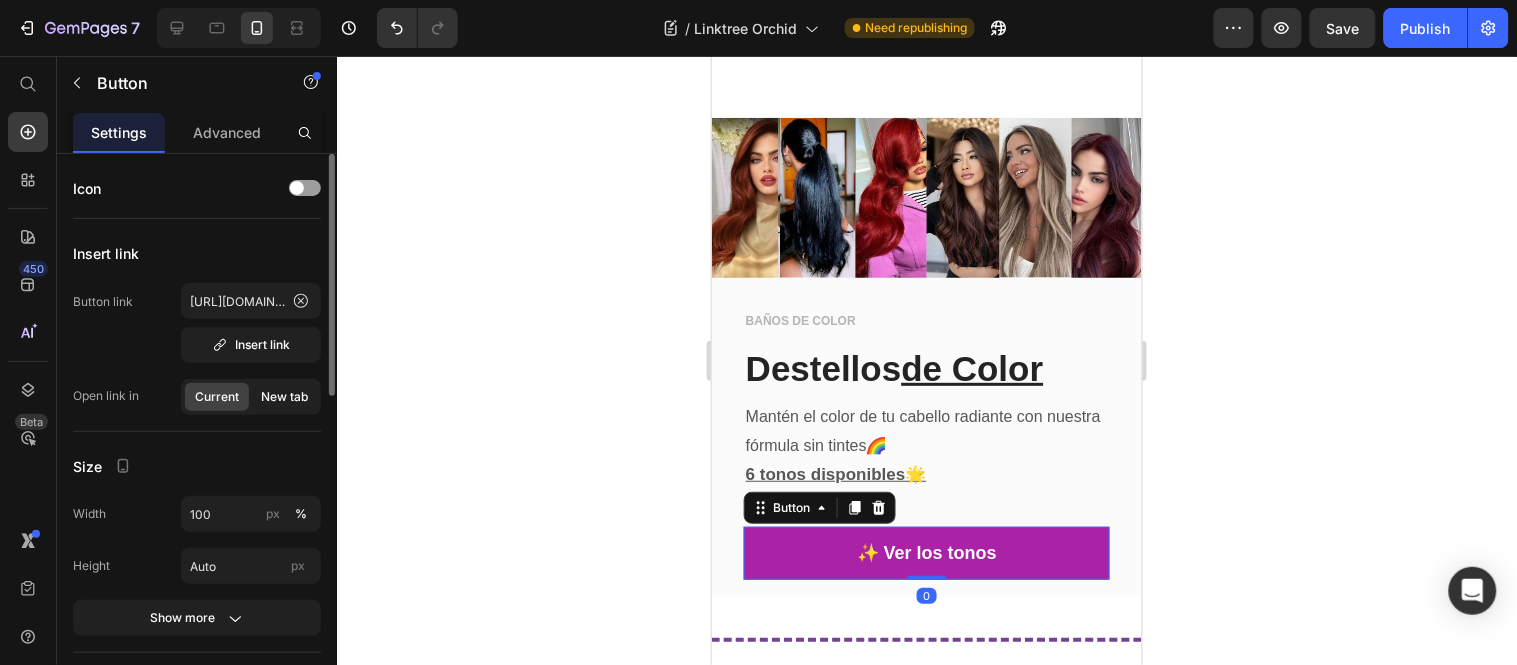 click on "New tab" 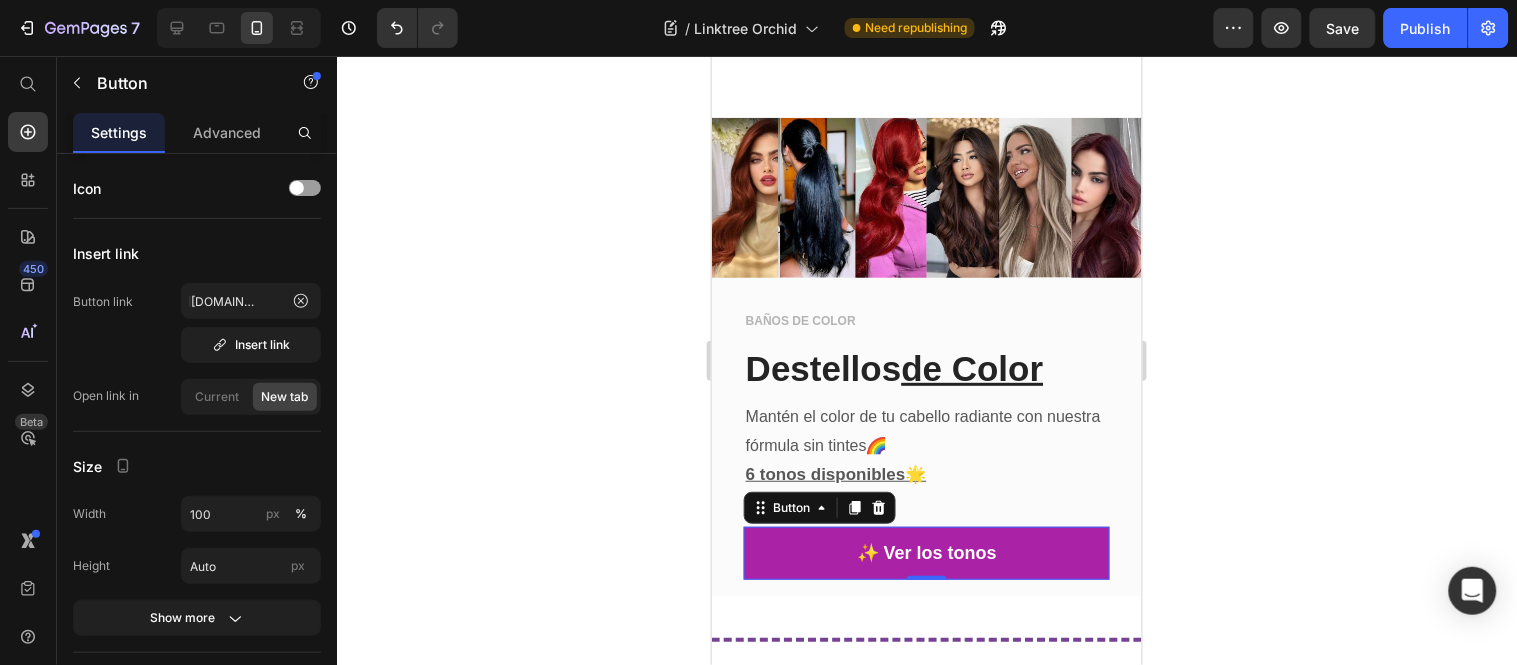 scroll, scrollTop: 0, scrollLeft: 0, axis: both 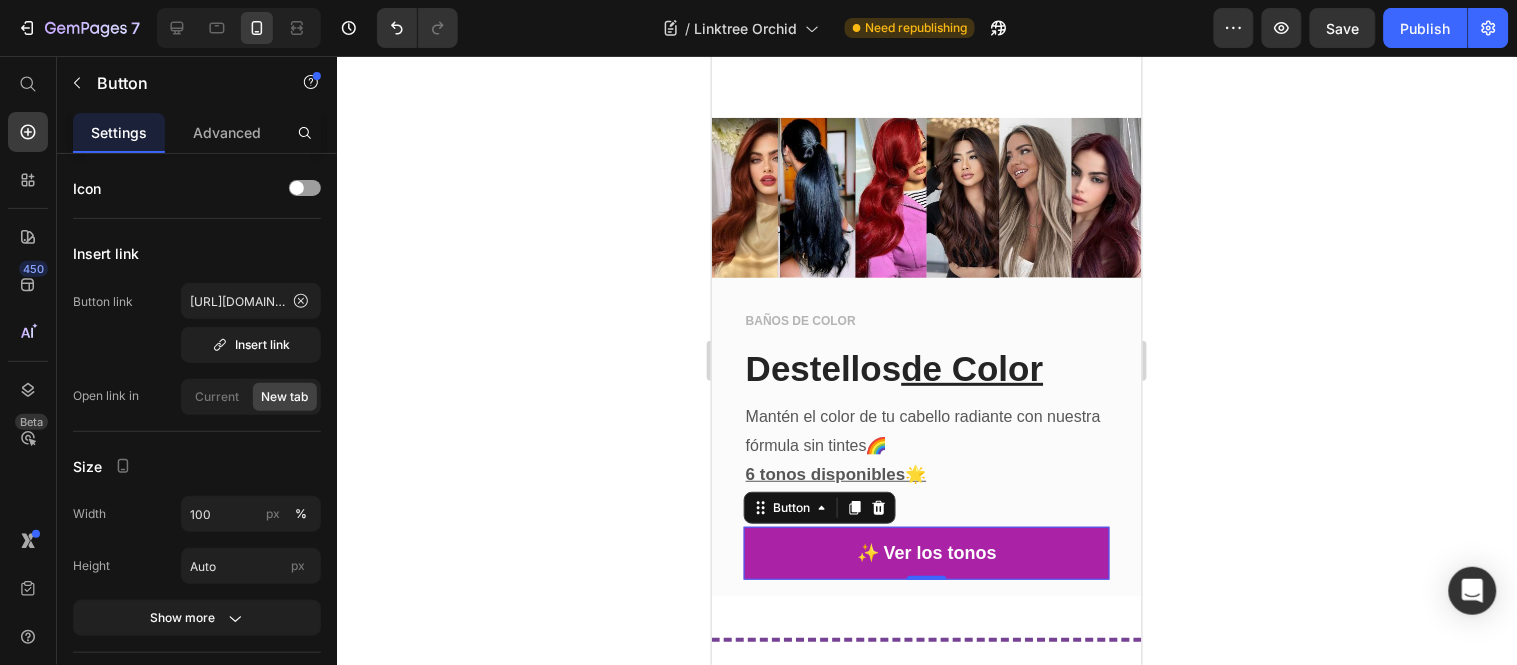 click 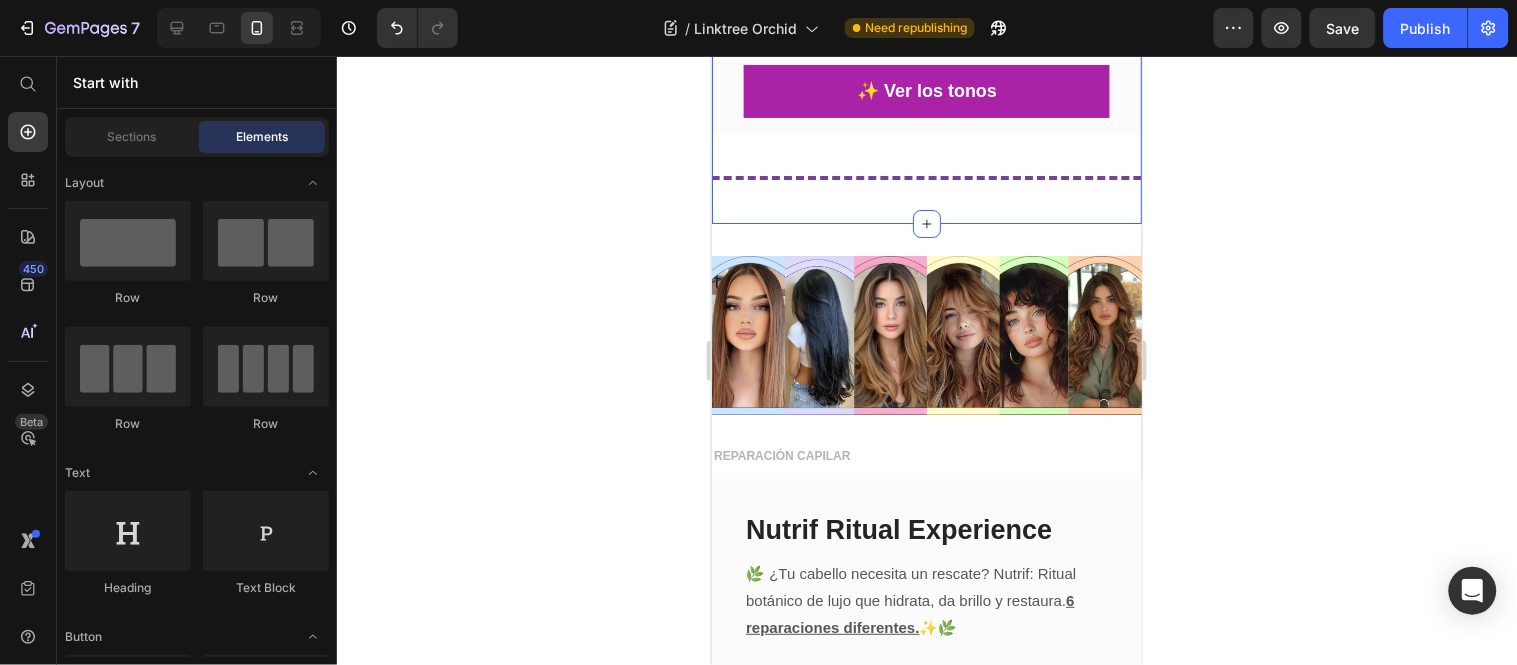 scroll, scrollTop: 1813, scrollLeft: 0, axis: vertical 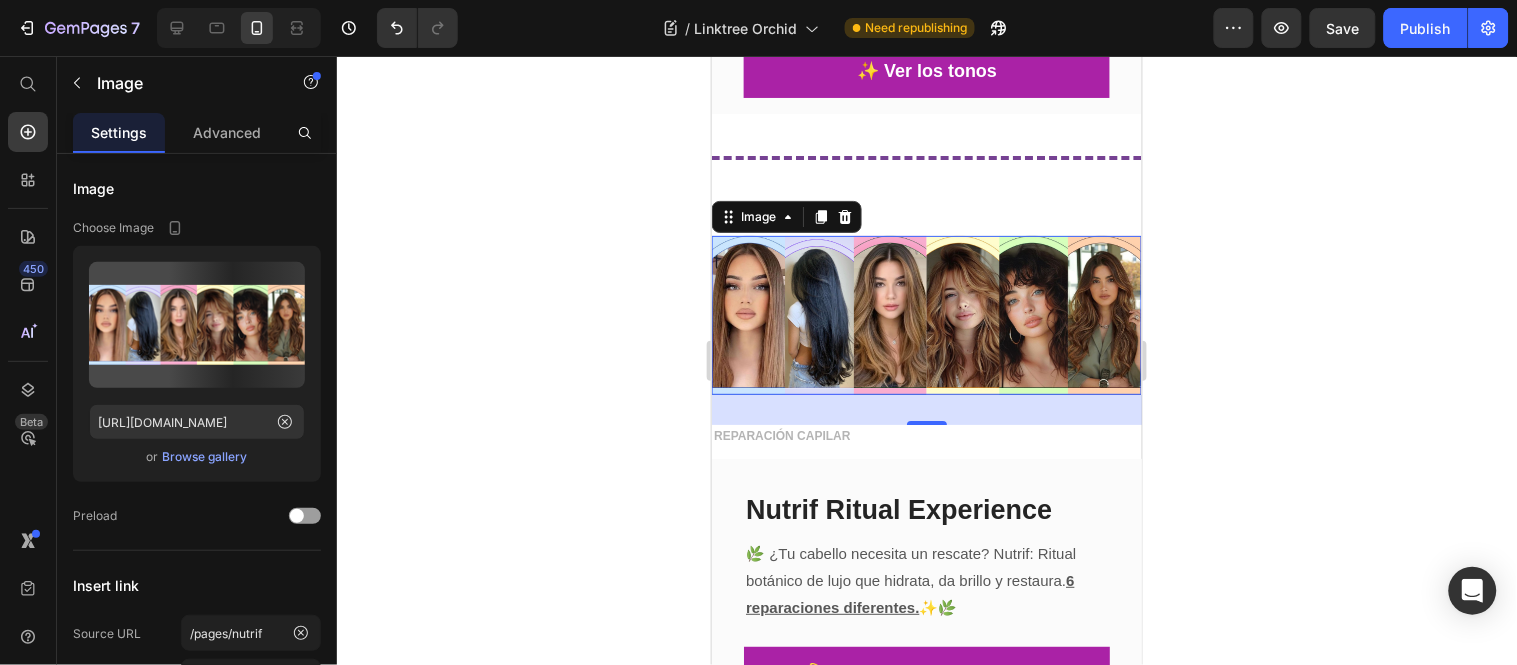 click at bounding box center [926, 314] 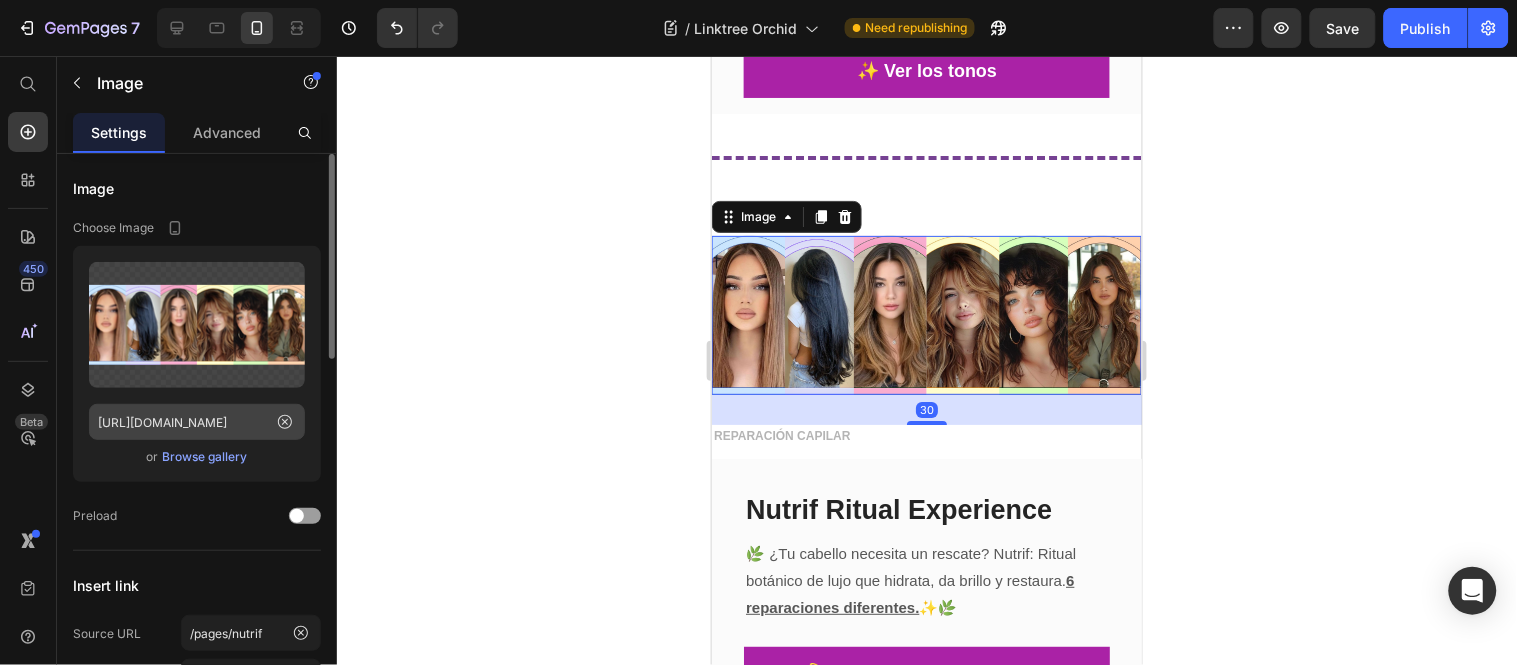 scroll, scrollTop: 222, scrollLeft: 0, axis: vertical 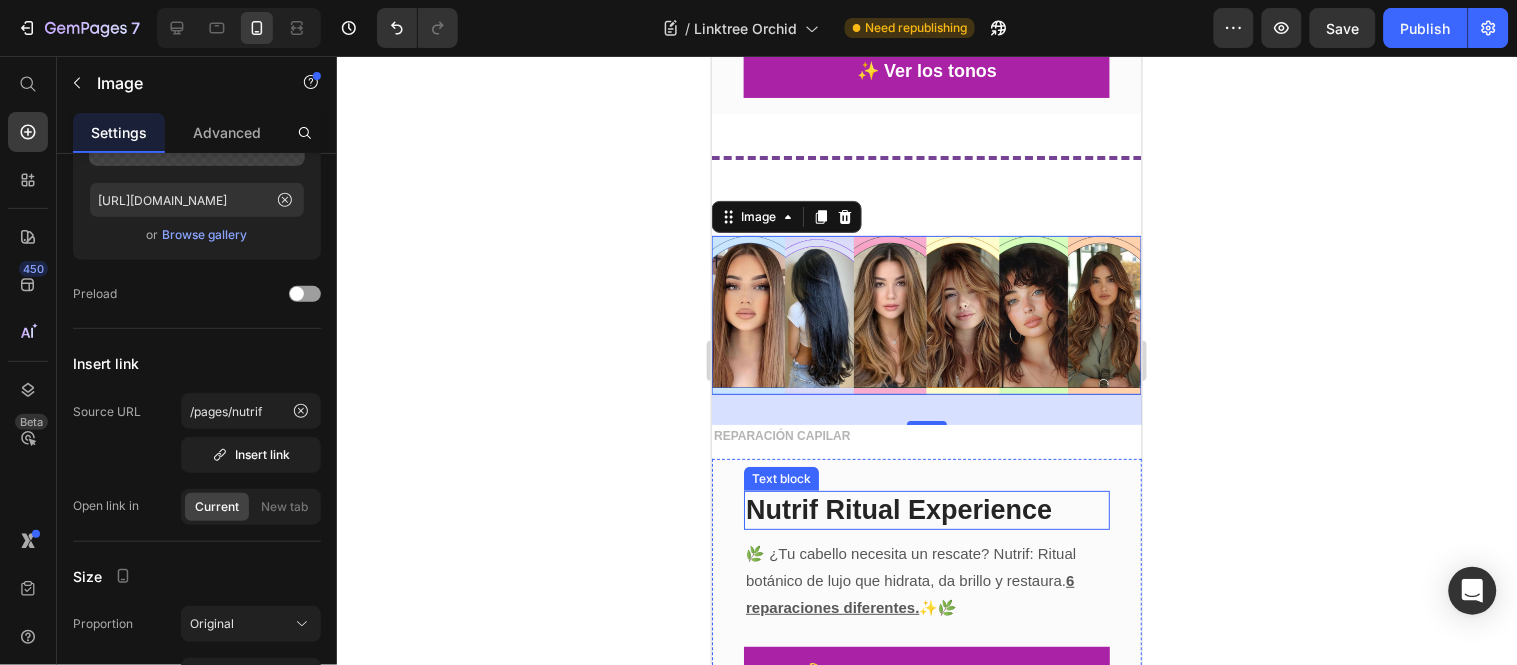 click on "Nutrif Ritual Exp" at bounding box center [851, 509] 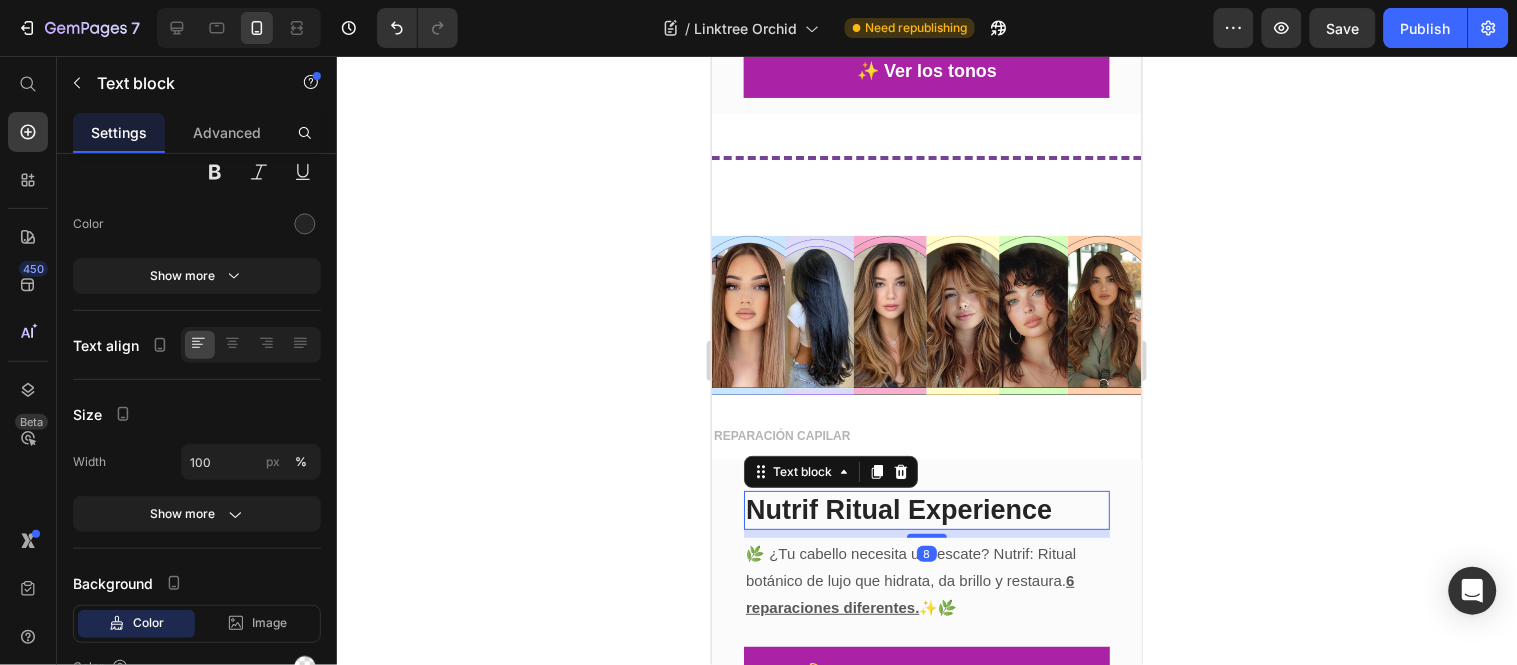 scroll, scrollTop: 0, scrollLeft: 0, axis: both 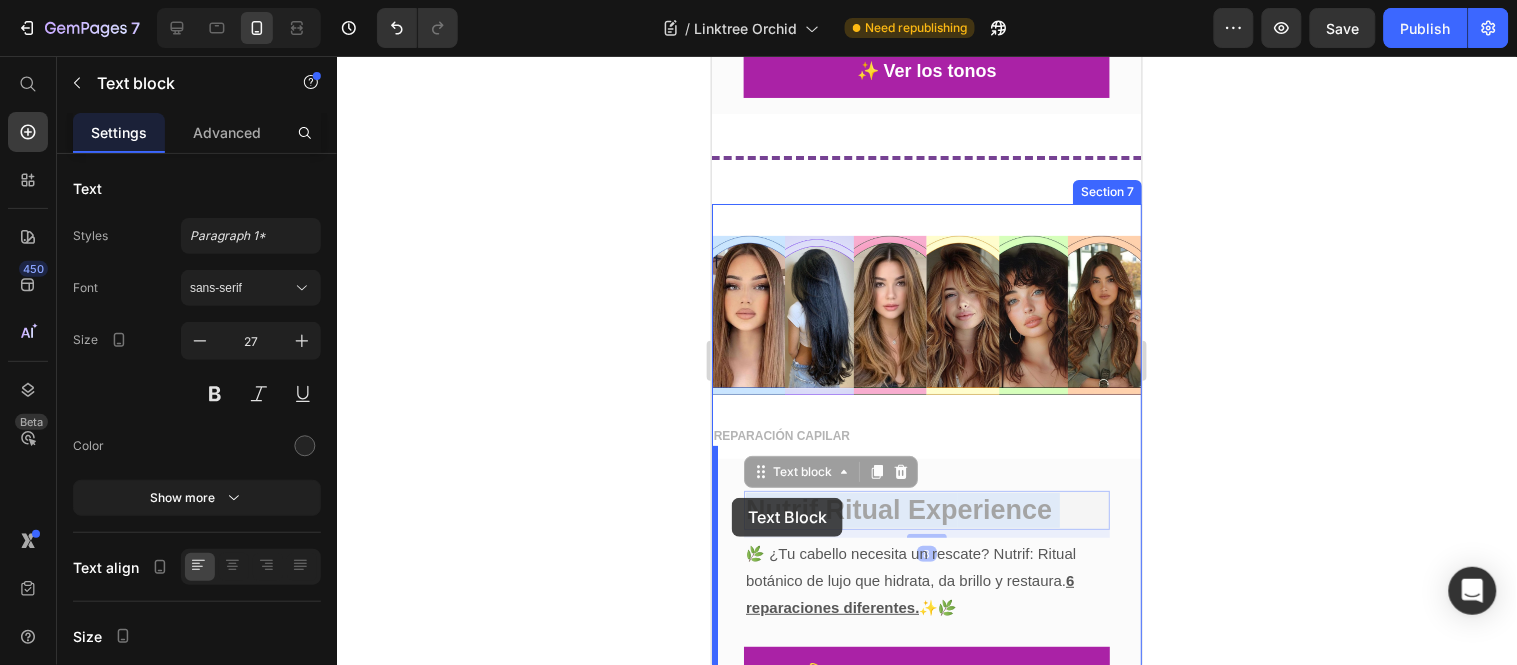 drag, startPoint x: 1068, startPoint y: 502, endPoint x: 730, endPoint y: 497, distance: 338.037 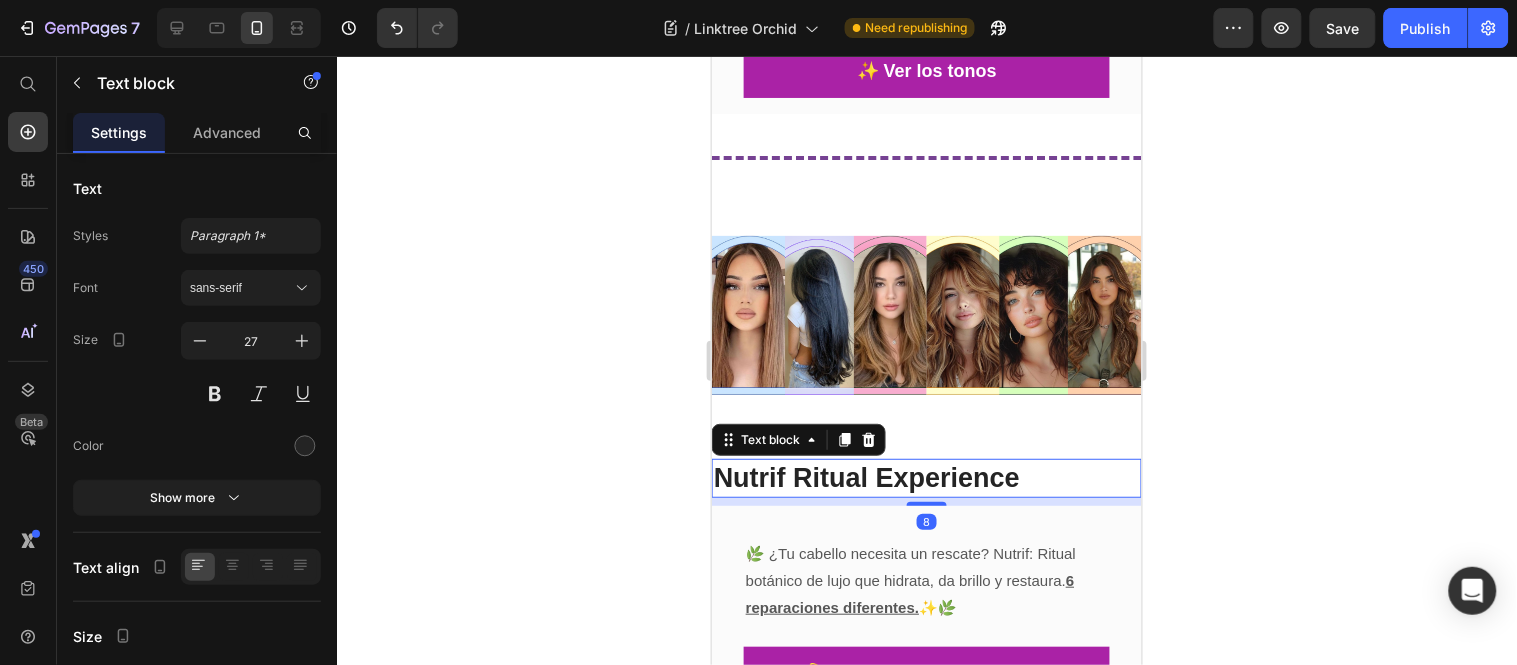 click 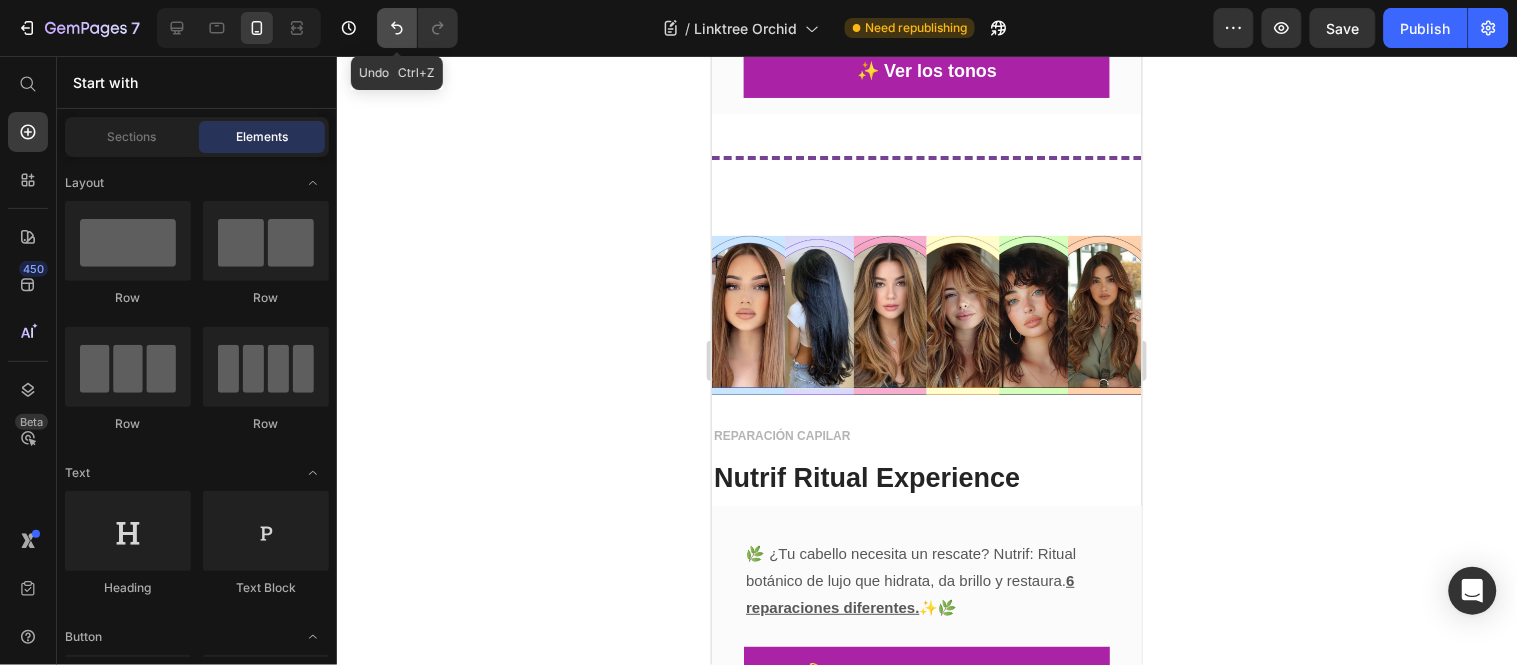 click 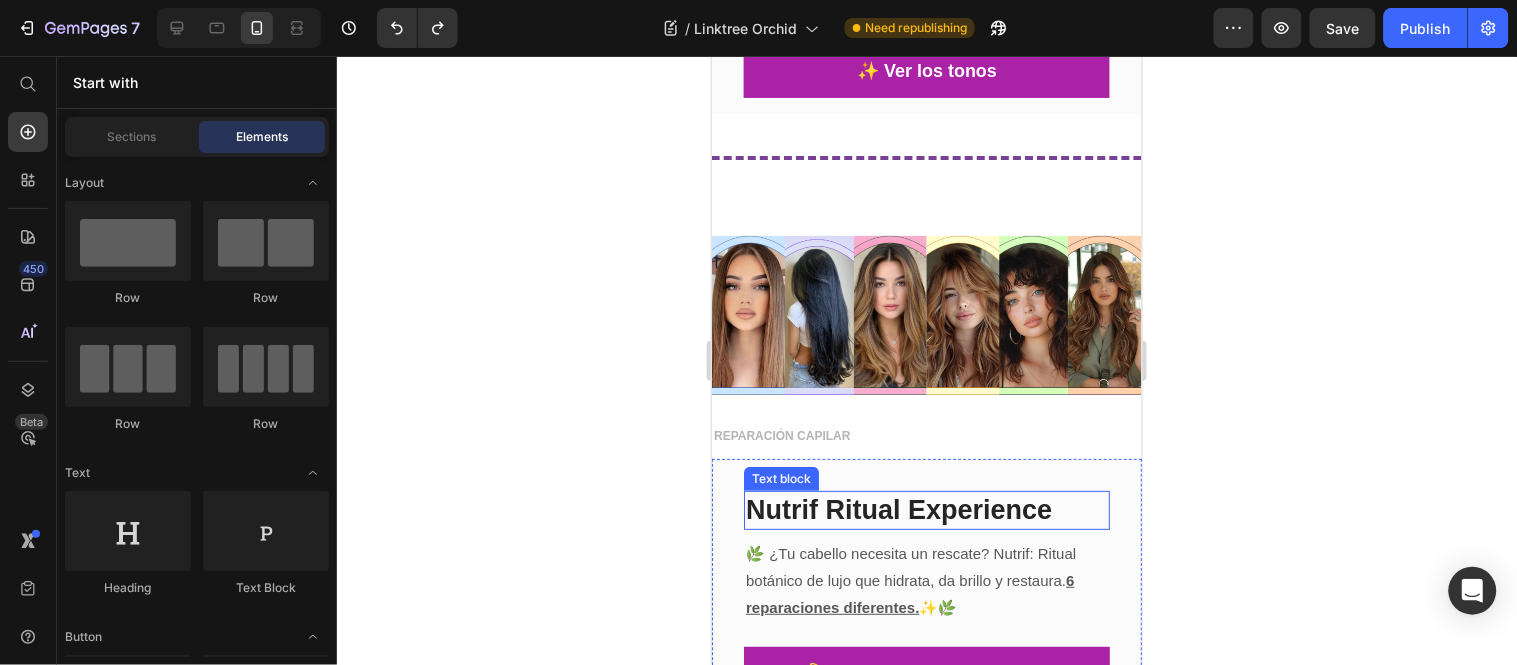 click on "Nutrif Ritual Exp erience" at bounding box center (926, 509) 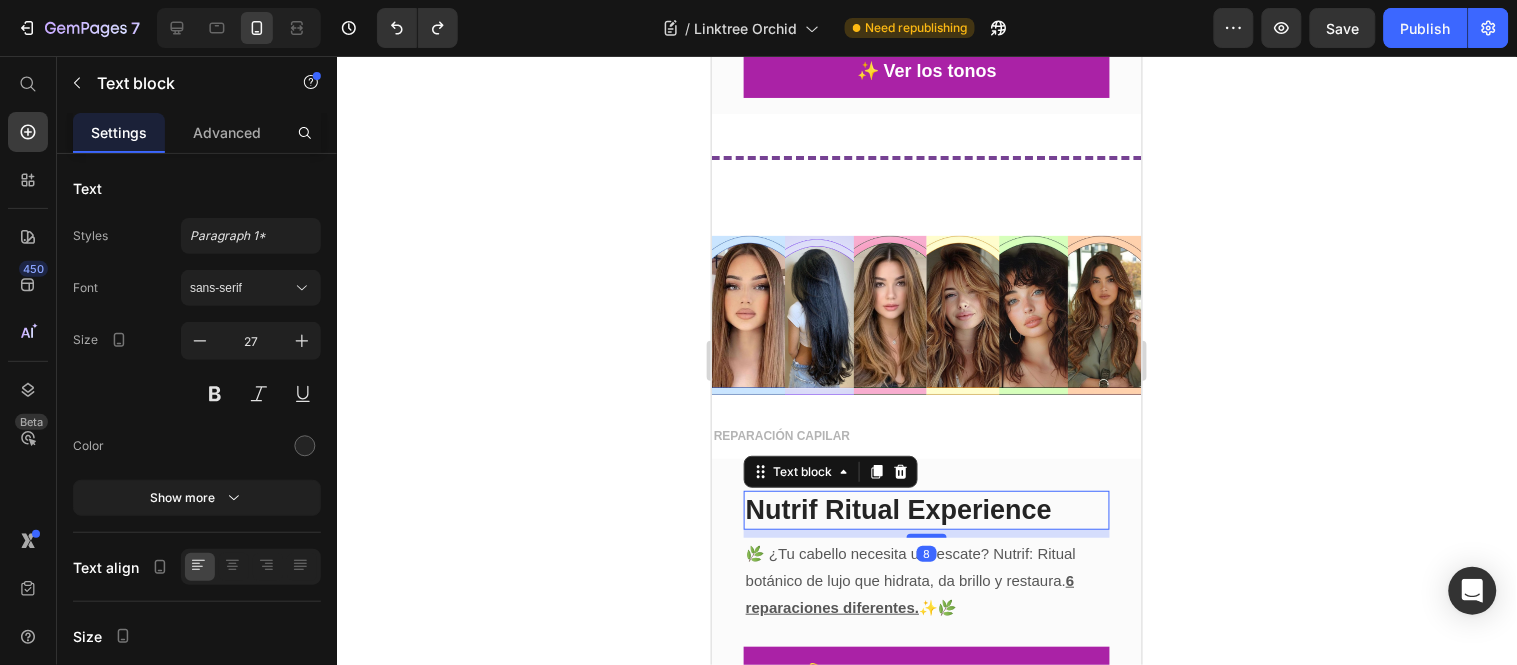 click on "Nutrif Ritual Exp erience" at bounding box center [926, 509] 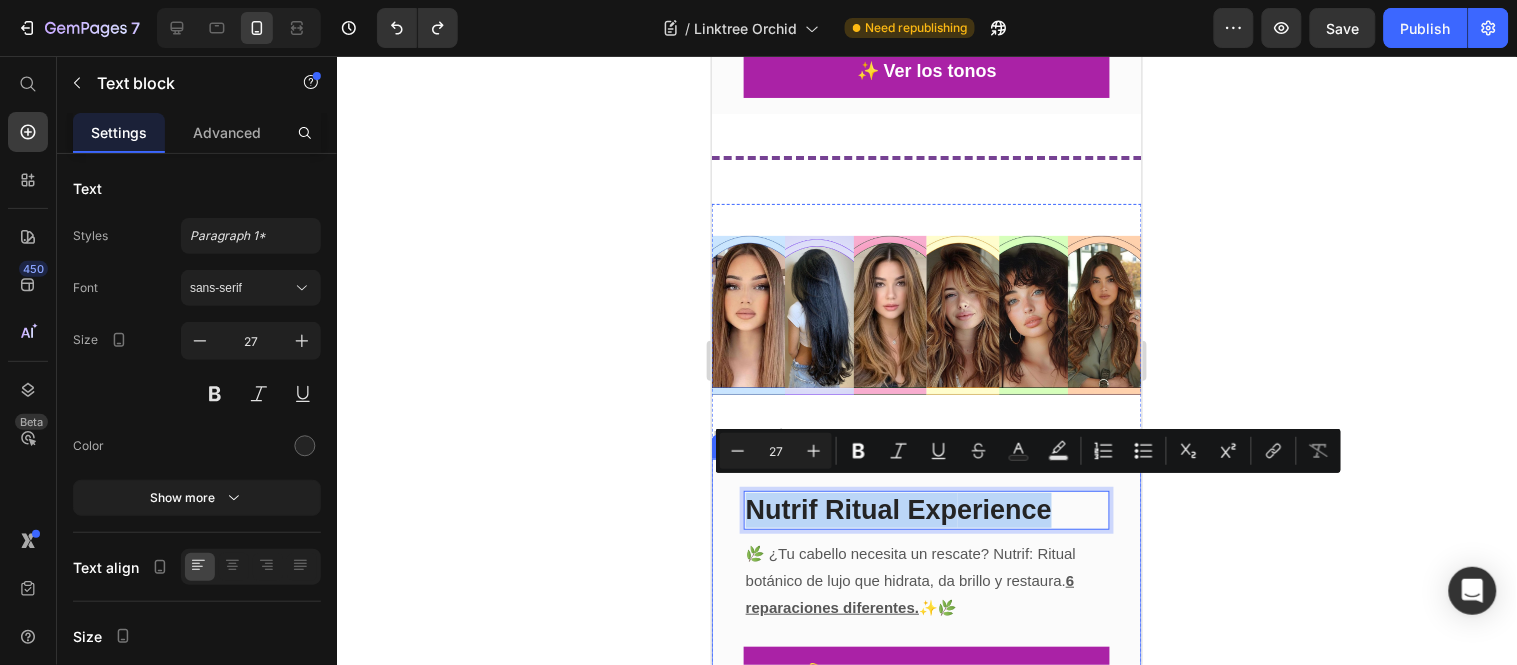 drag, startPoint x: 1050, startPoint y: 495, endPoint x: 716, endPoint y: 492, distance: 334.01346 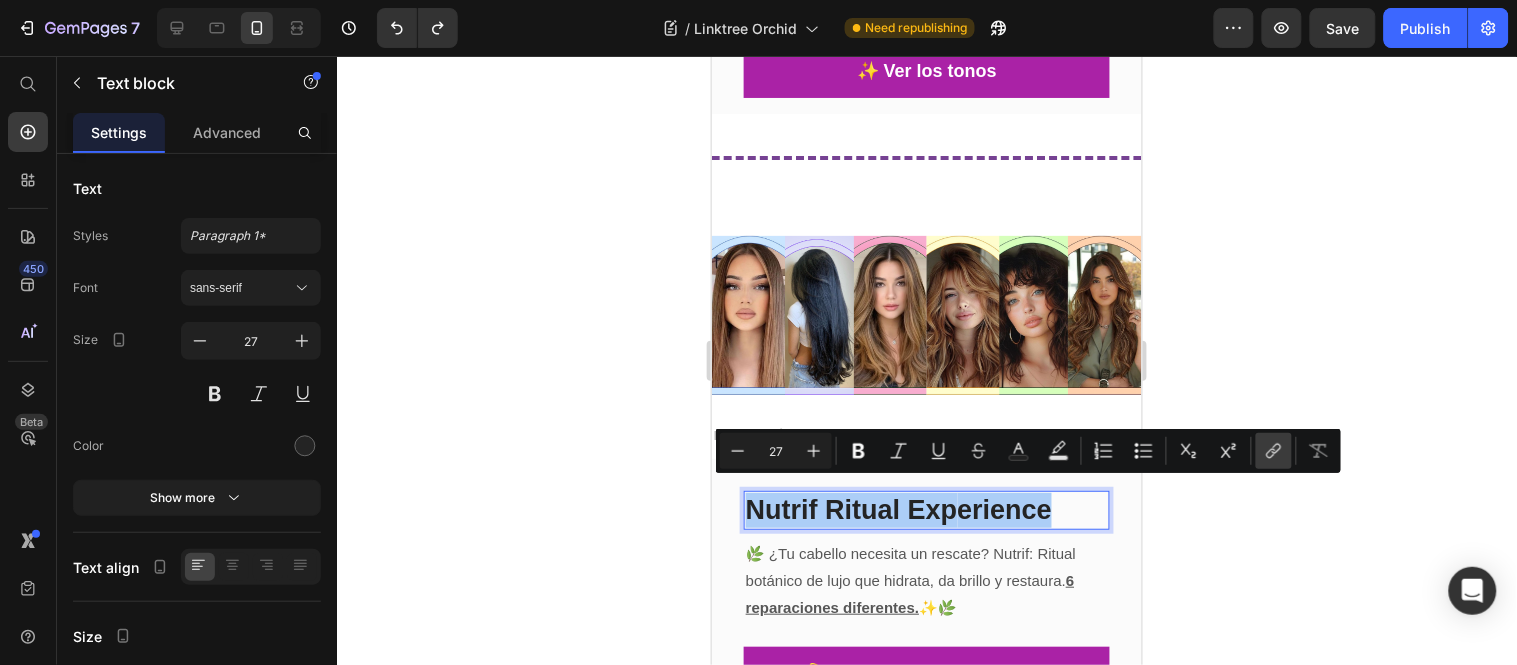 click 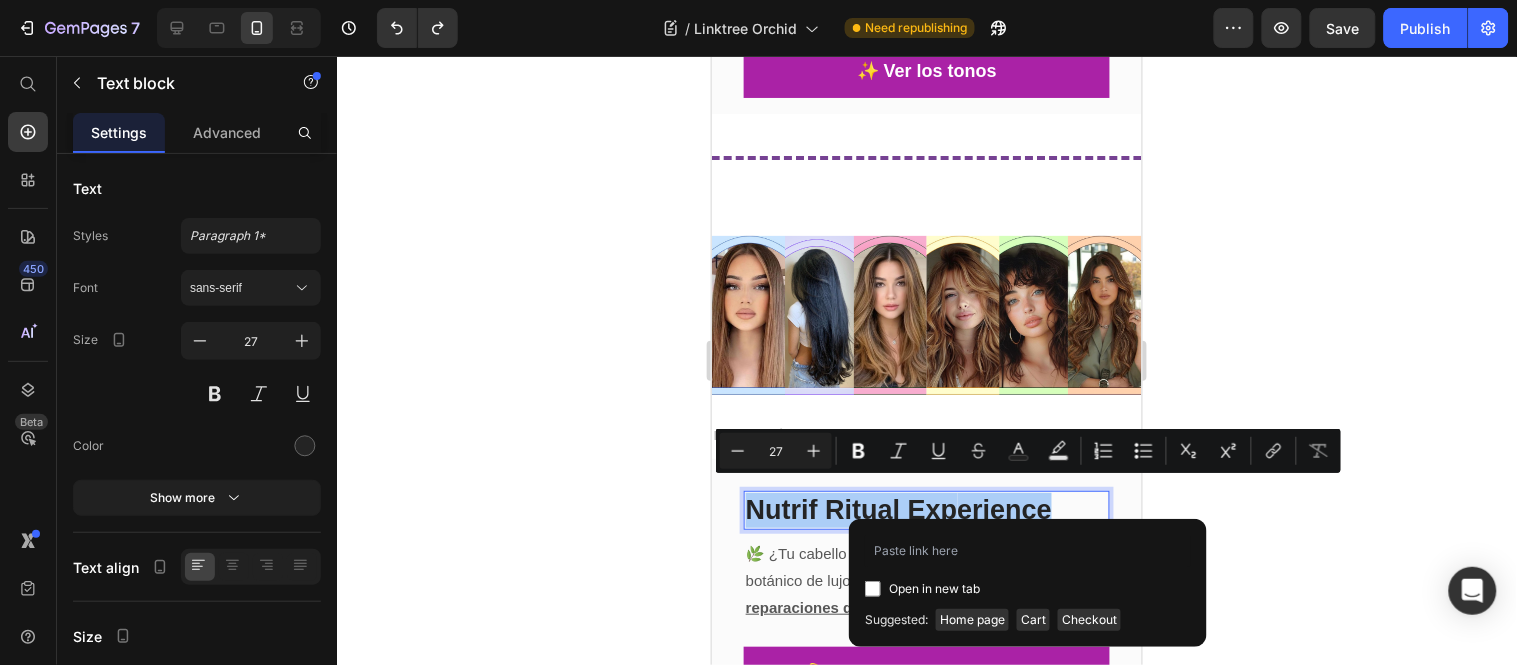 click on "Open in new tab" at bounding box center (934, 589) 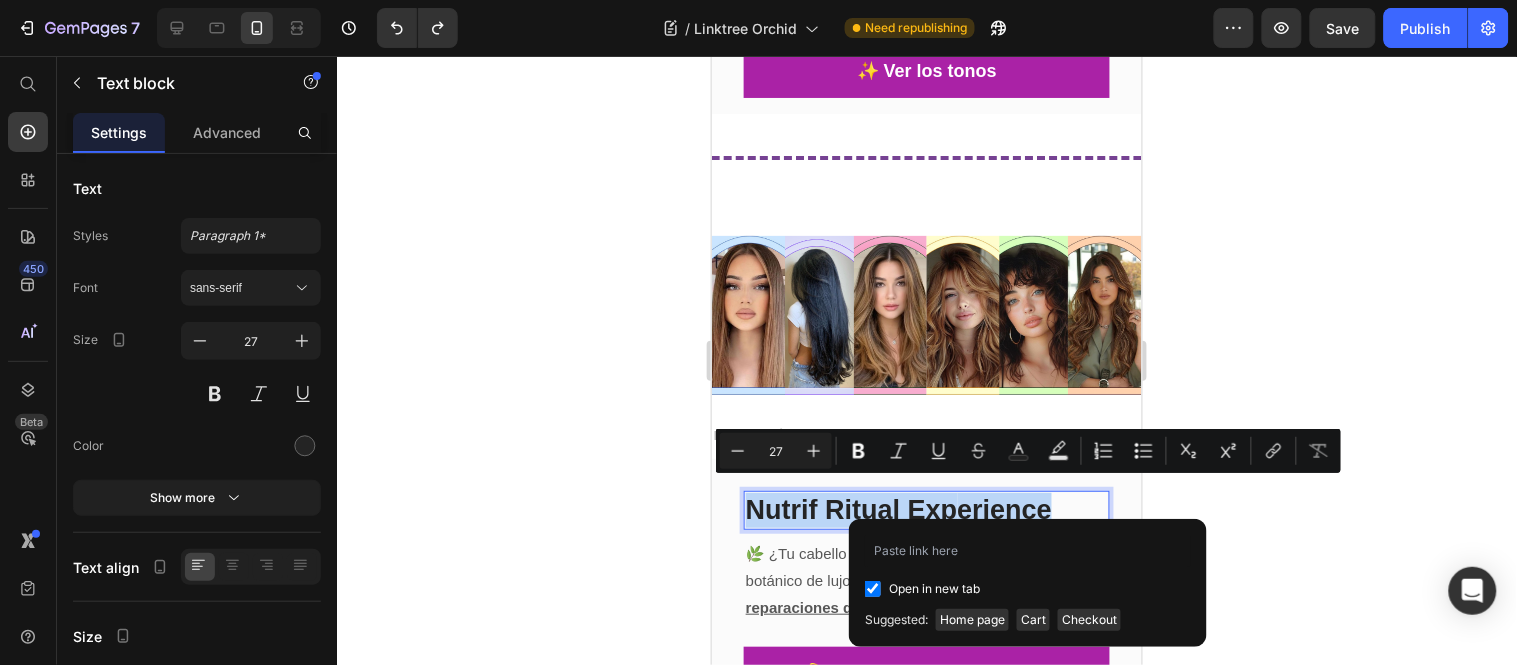 checkbox on "true" 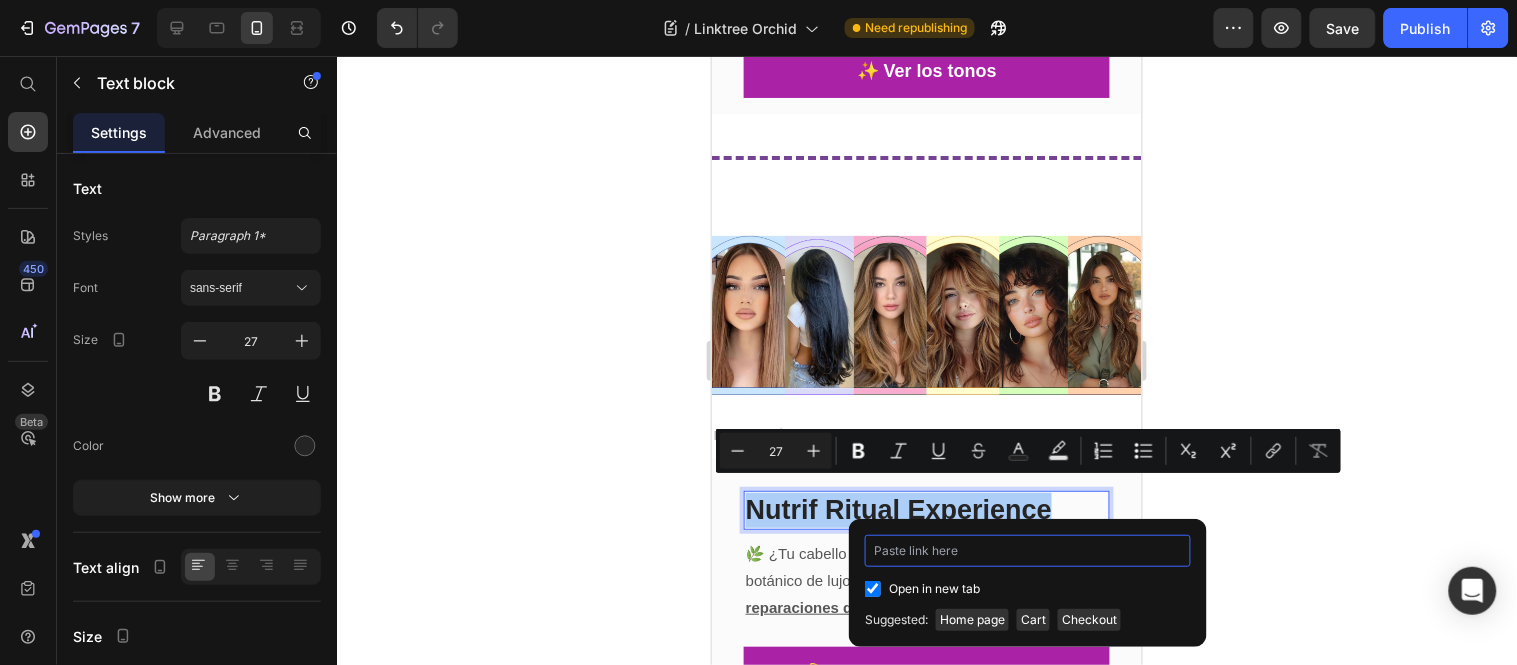 click at bounding box center (1028, 551) 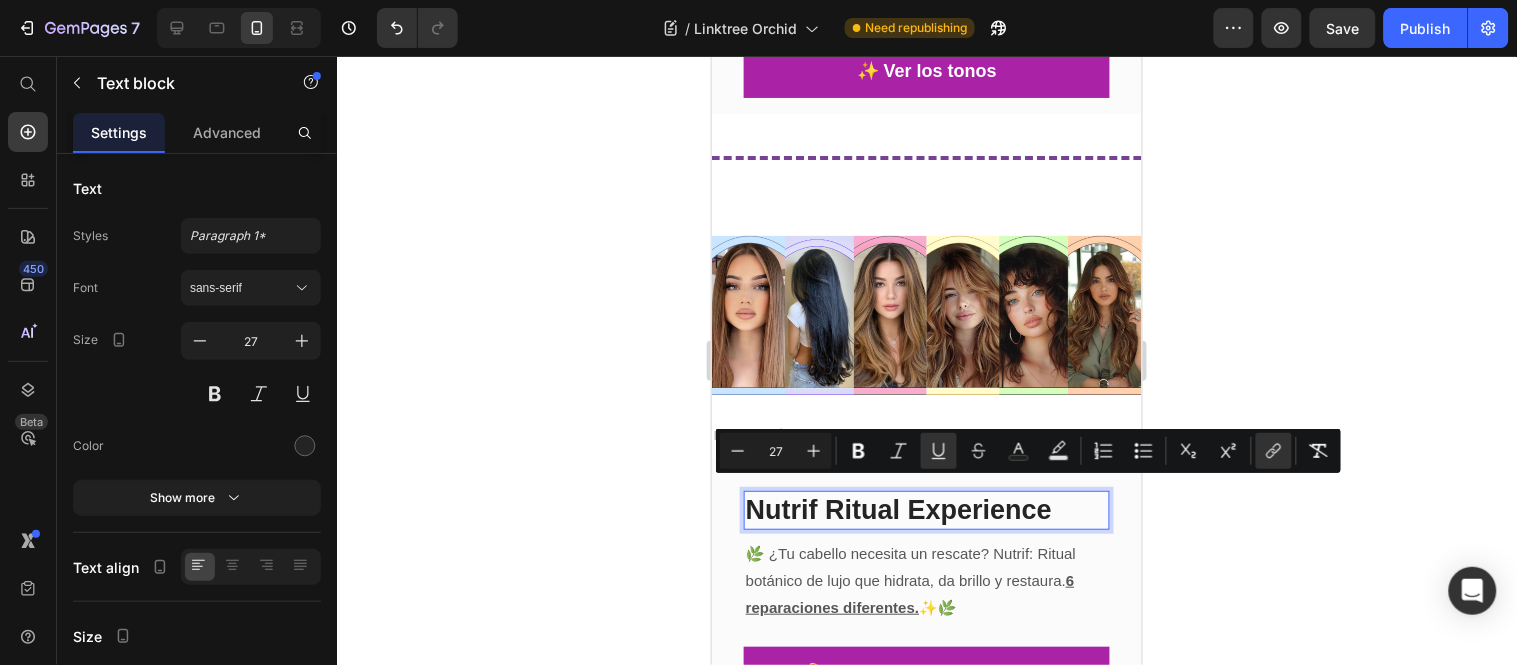click 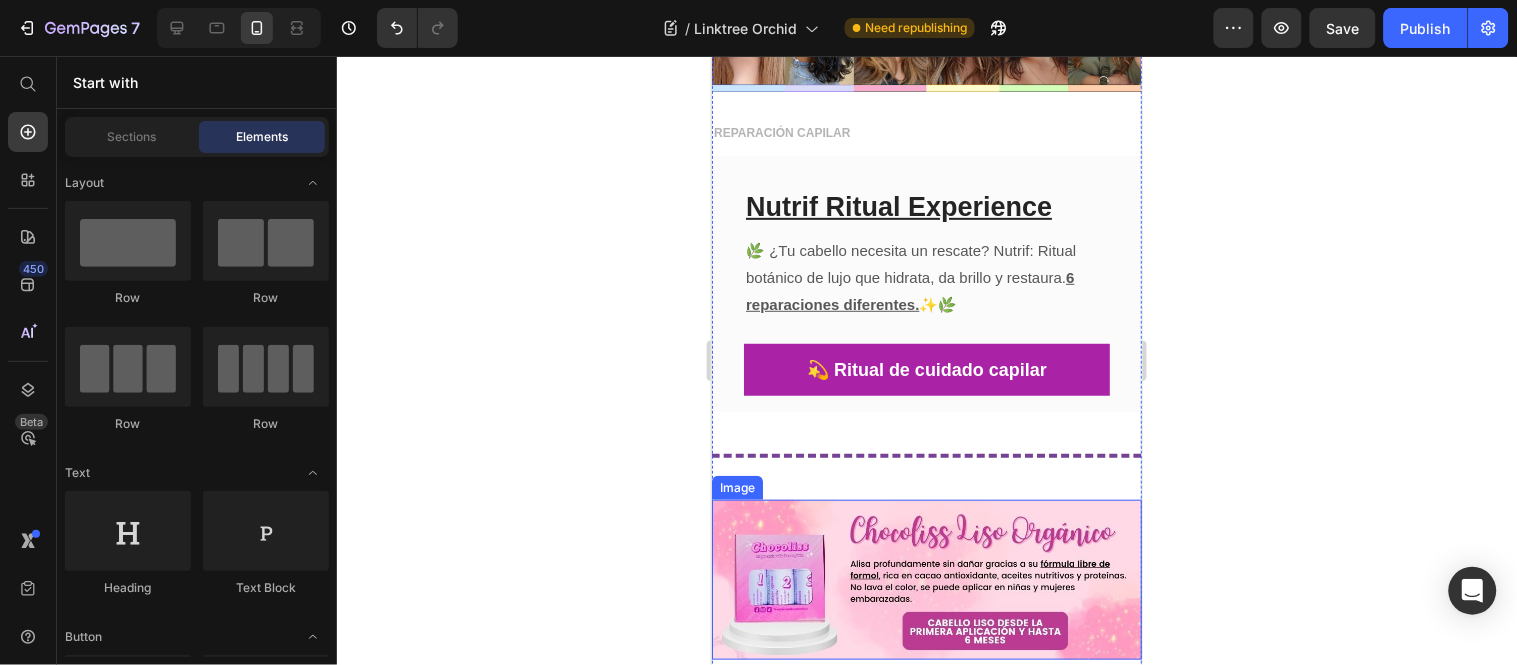 scroll, scrollTop: 2146, scrollLeft: 0, axis: vertical 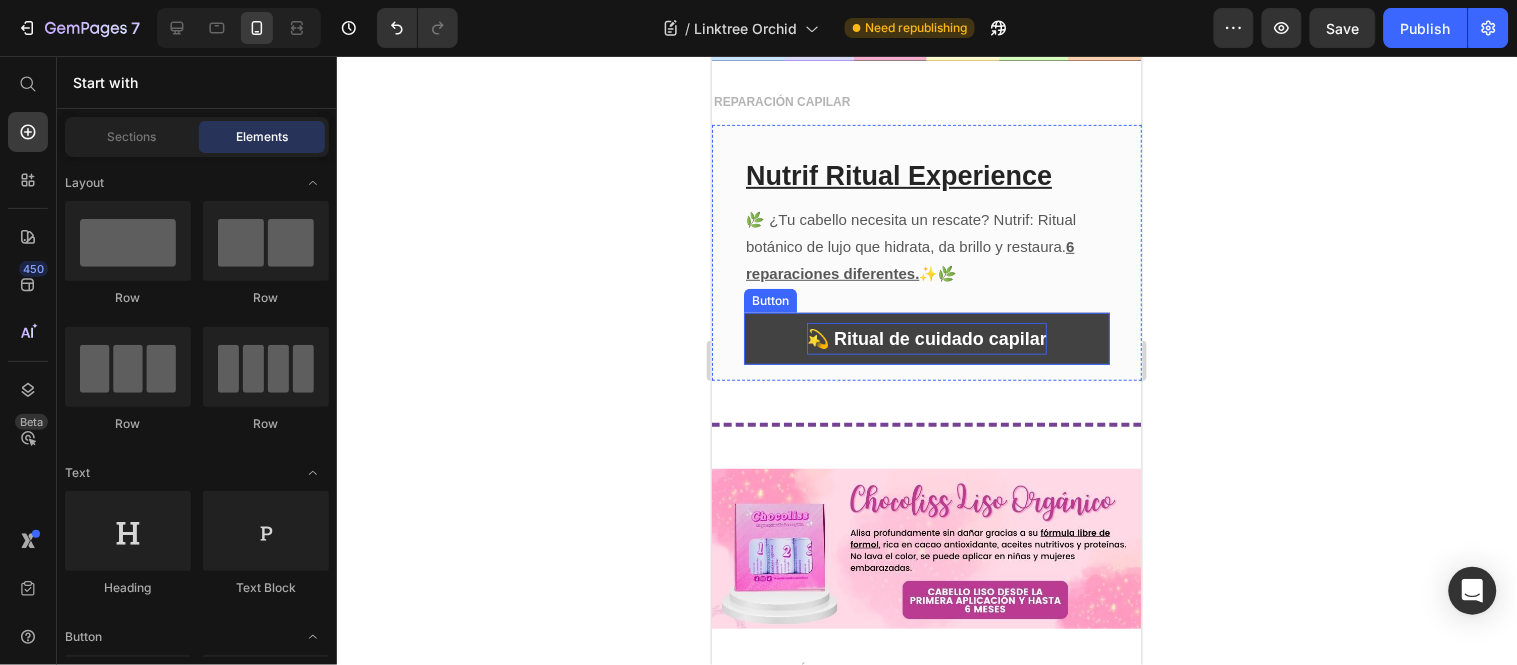 click on "💫 Ritual de cuidado capilar" at bounding box center [926, 338] 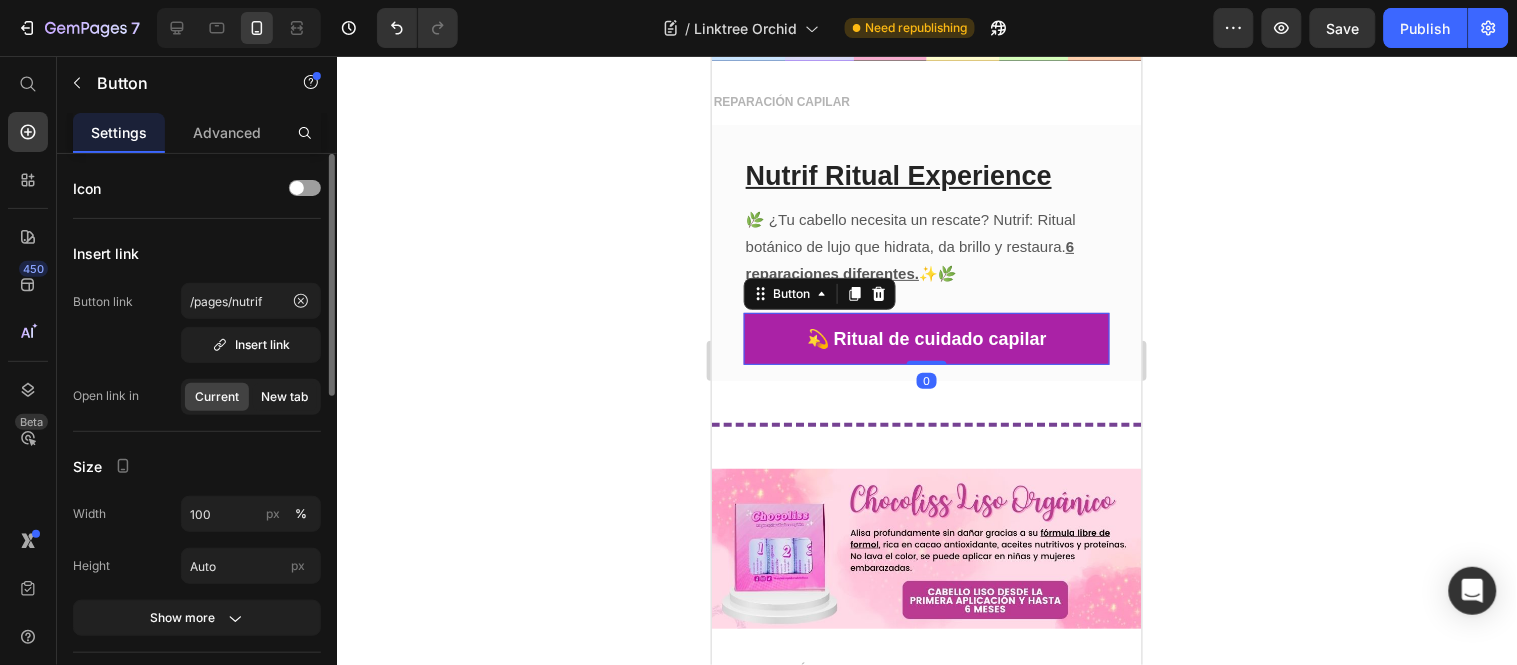 click on "New tab" 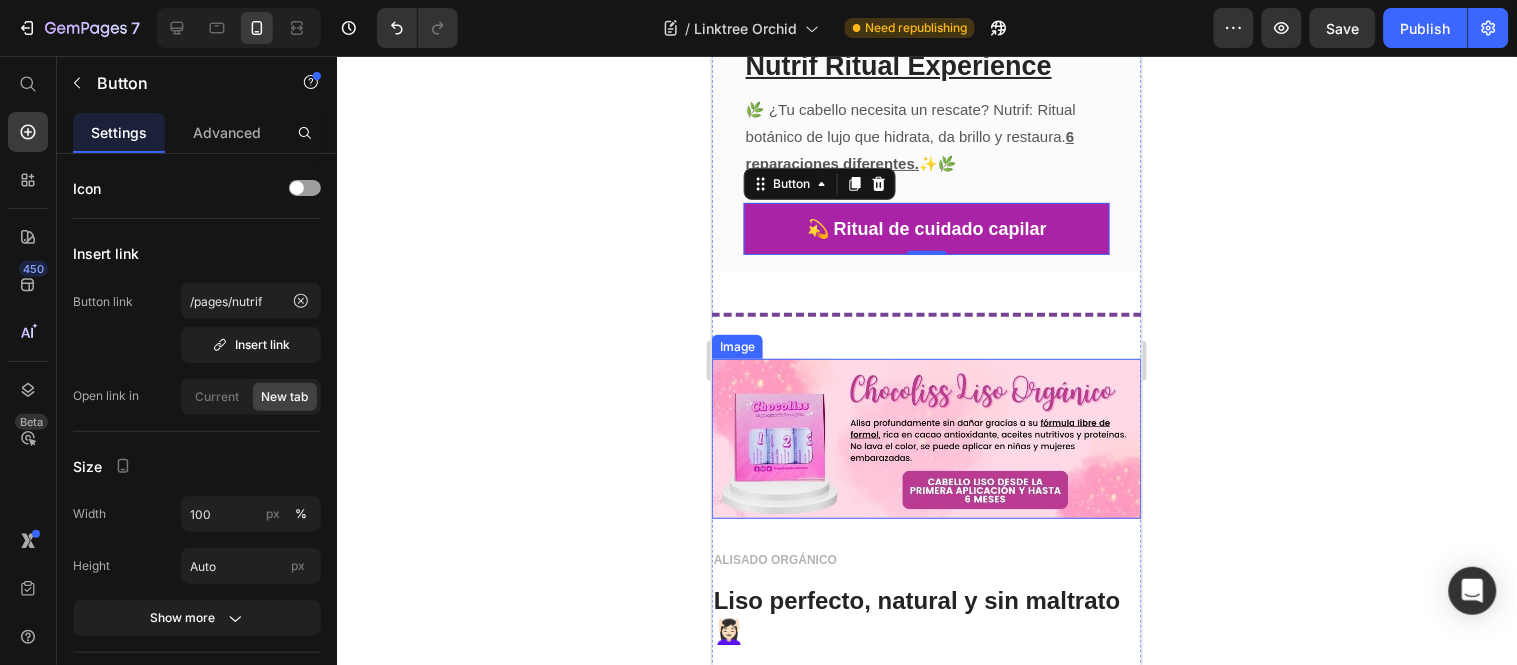 scroll, scrollTop: 2257, scrollLeft: 0, axis: vertical 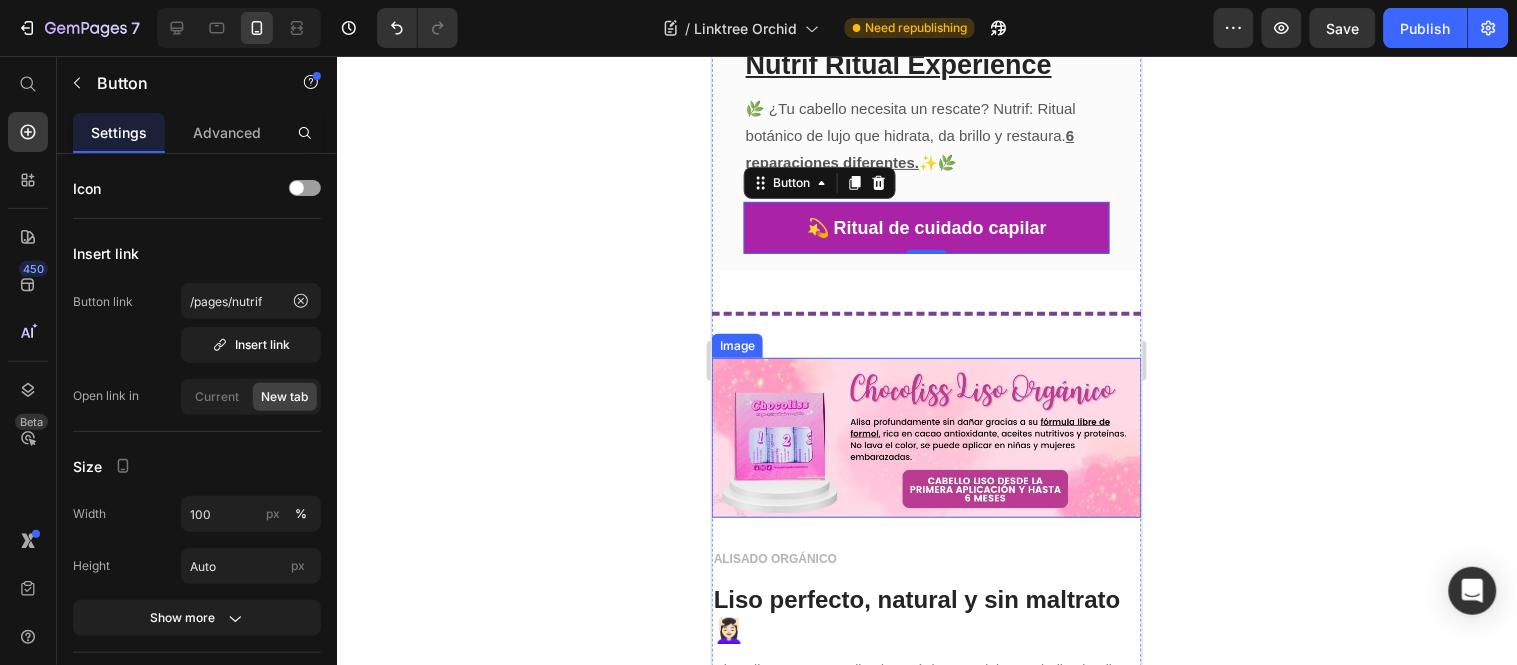 click at bounding box center [926, 436] 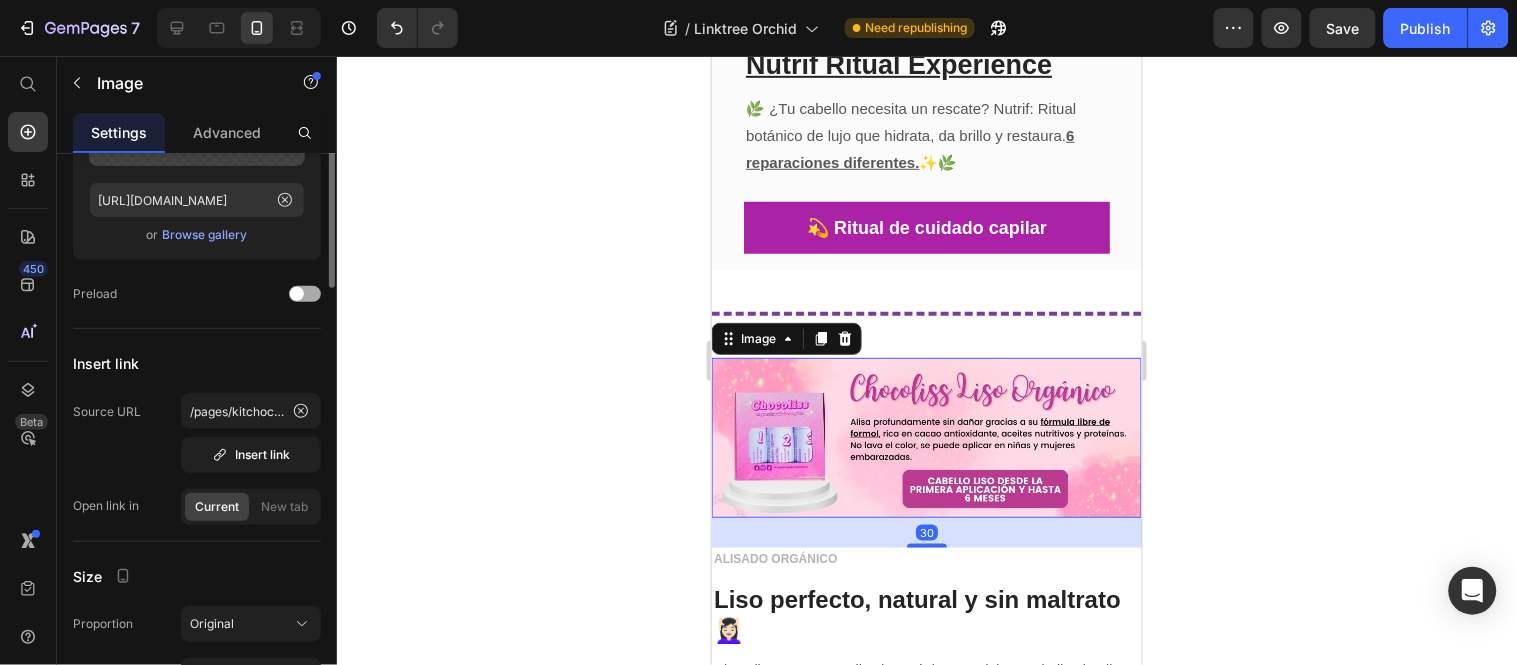 scroll, scrollTop: 111, scrollLeft: 0, axis: vertical 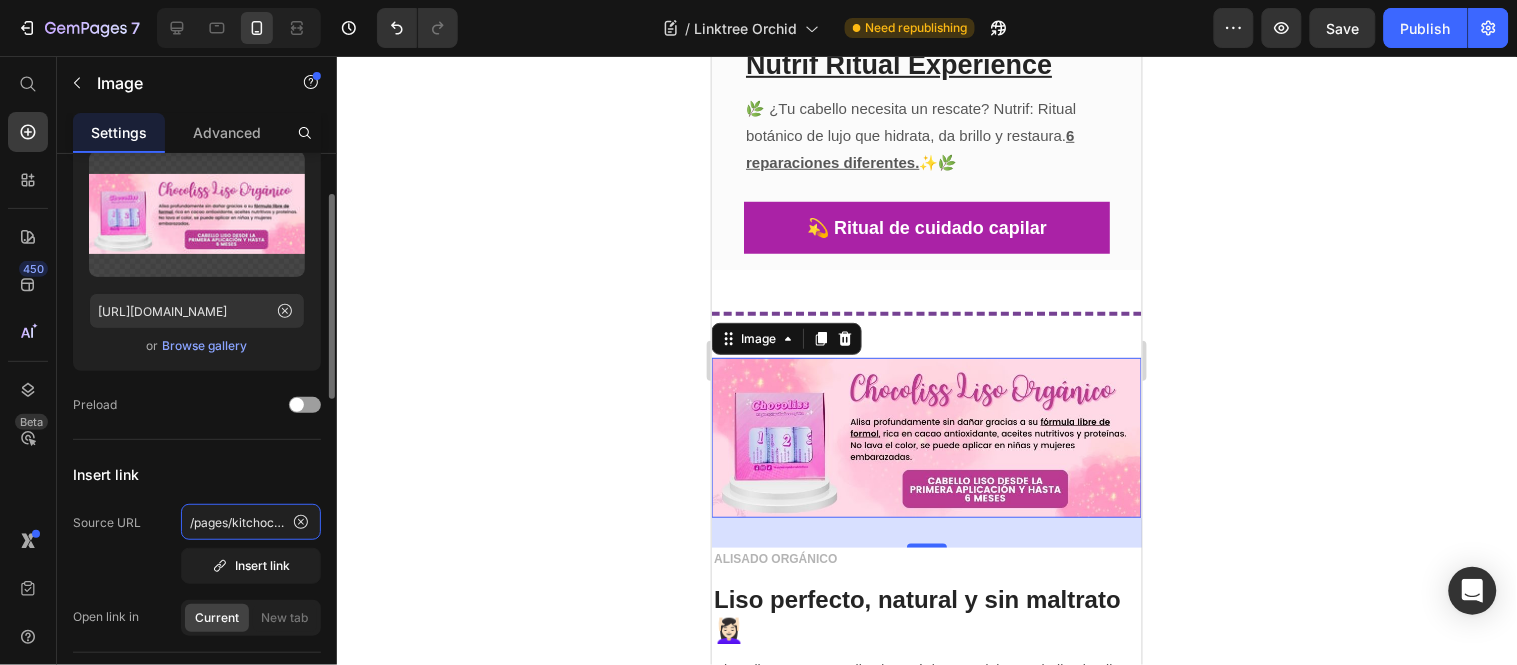 click on "/pages/kitchocoliss" 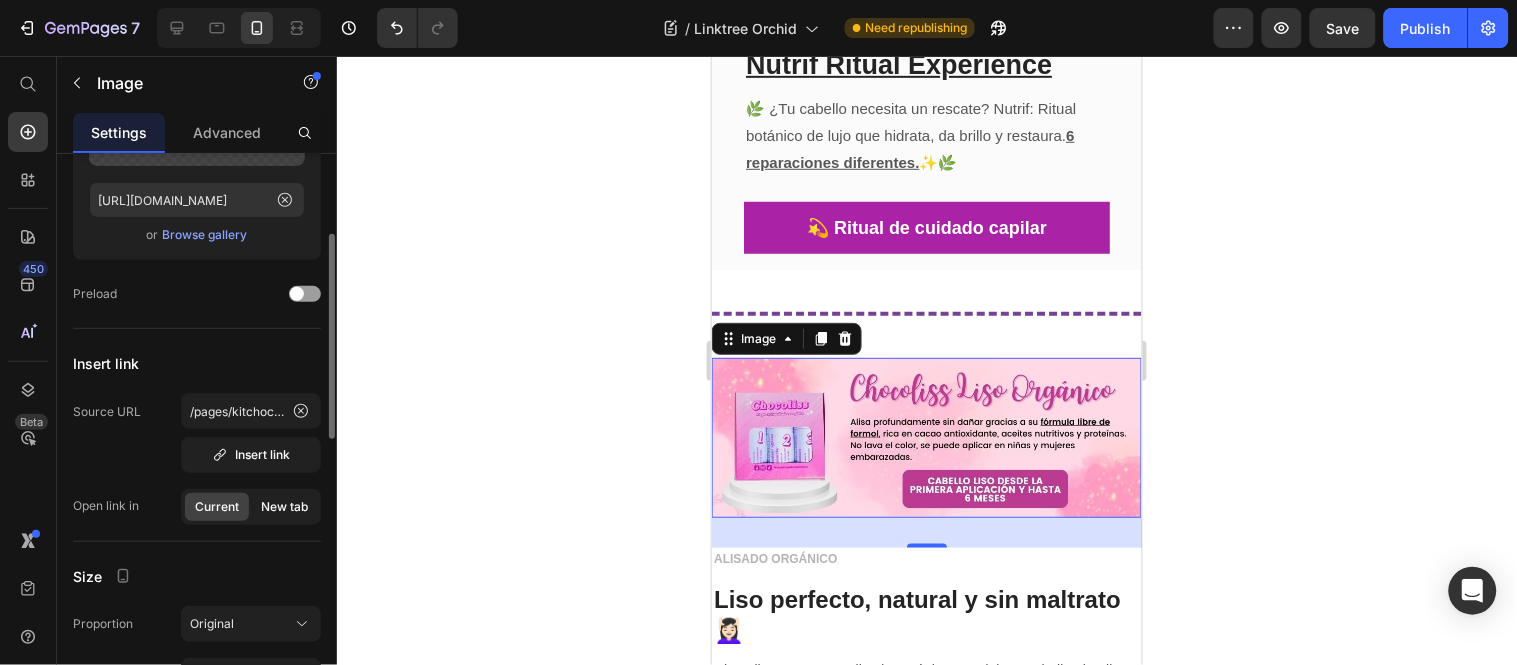 click on "New tab" 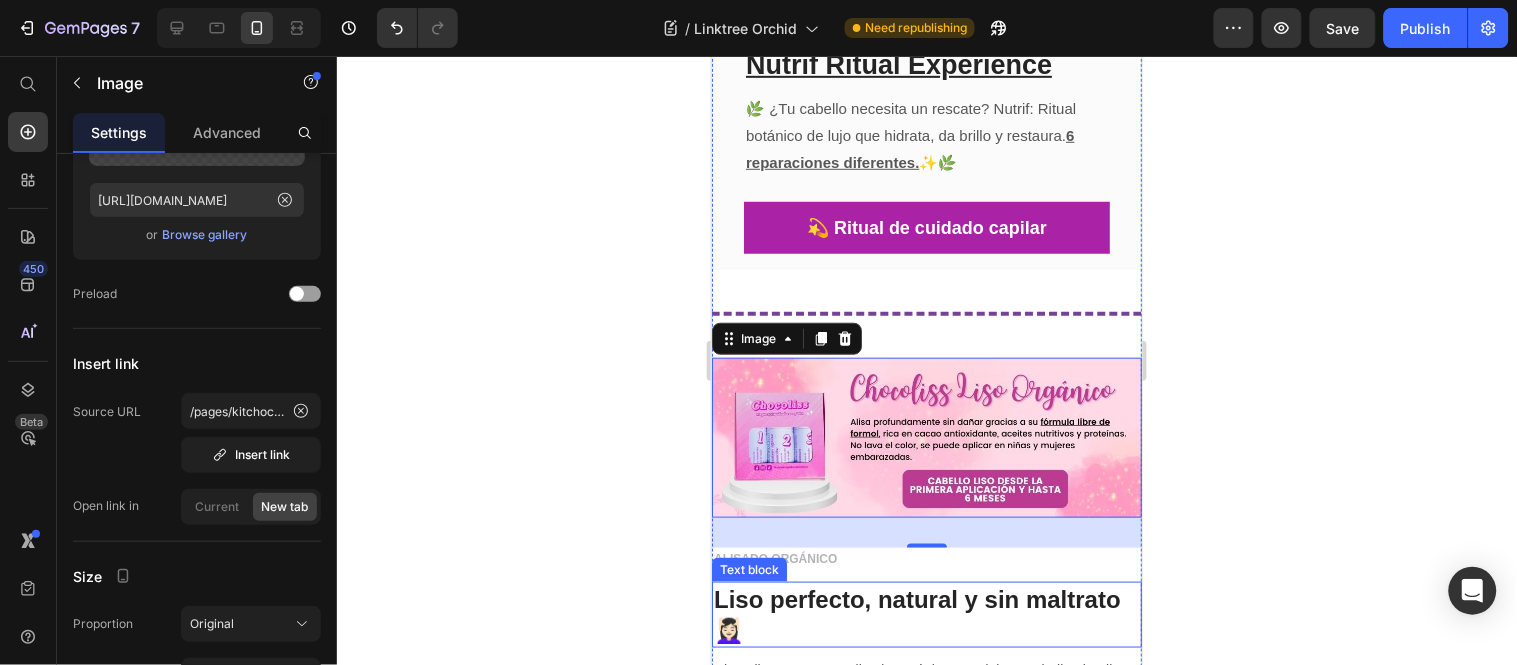 click on "Liso perfecto, natural y sin maltrato 💆🏻‍♀️" at bounding box center (926, 614) 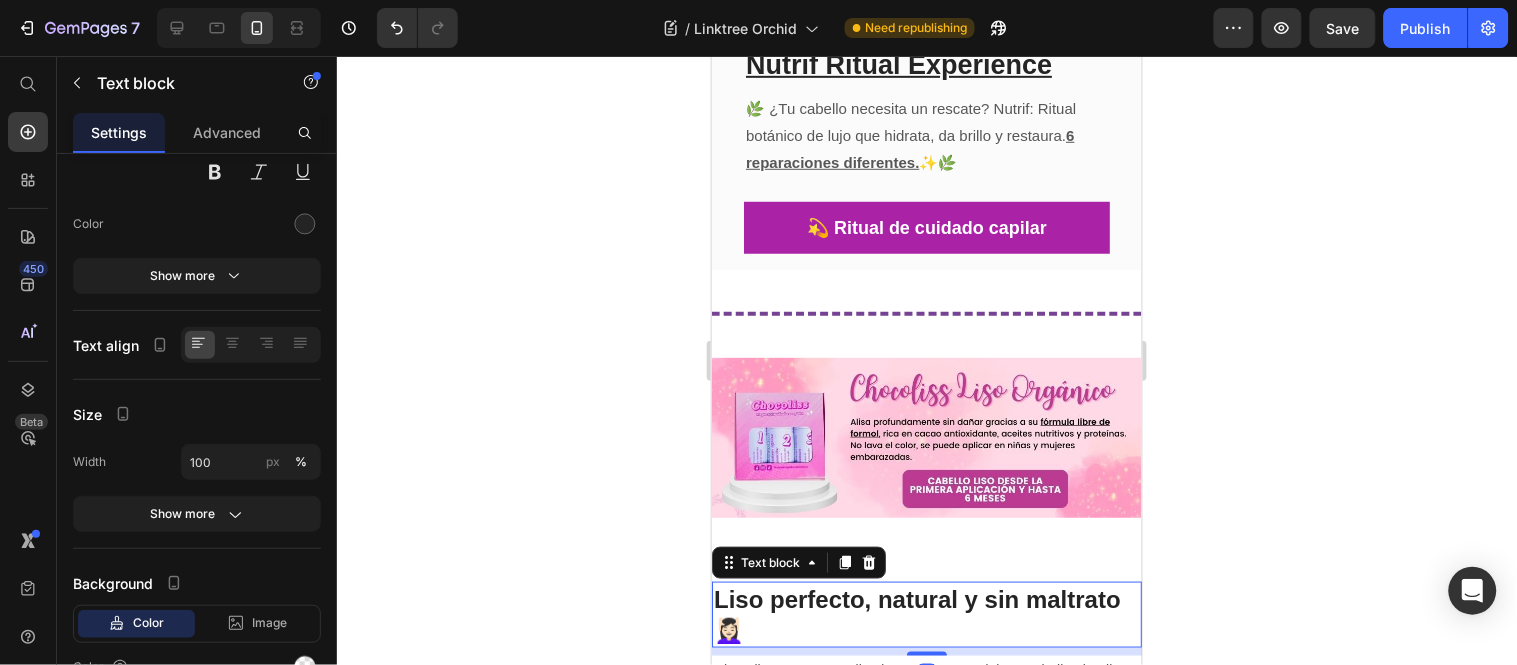 scroll, scrollTop: 0, scrollLeft: 0, axis: both 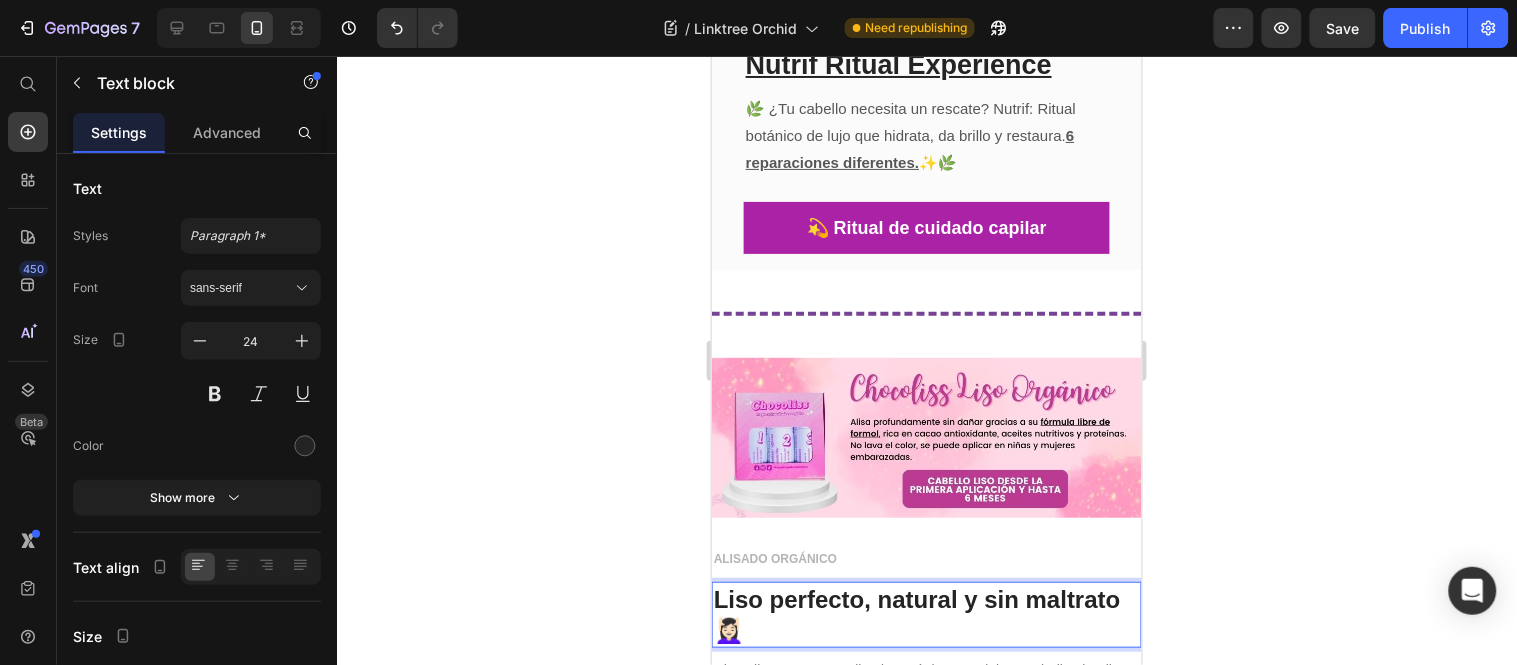 click on "Liso perfecto, natural y sin maltrato 💆🏻‍♀️" at bounding box center [926, 614] 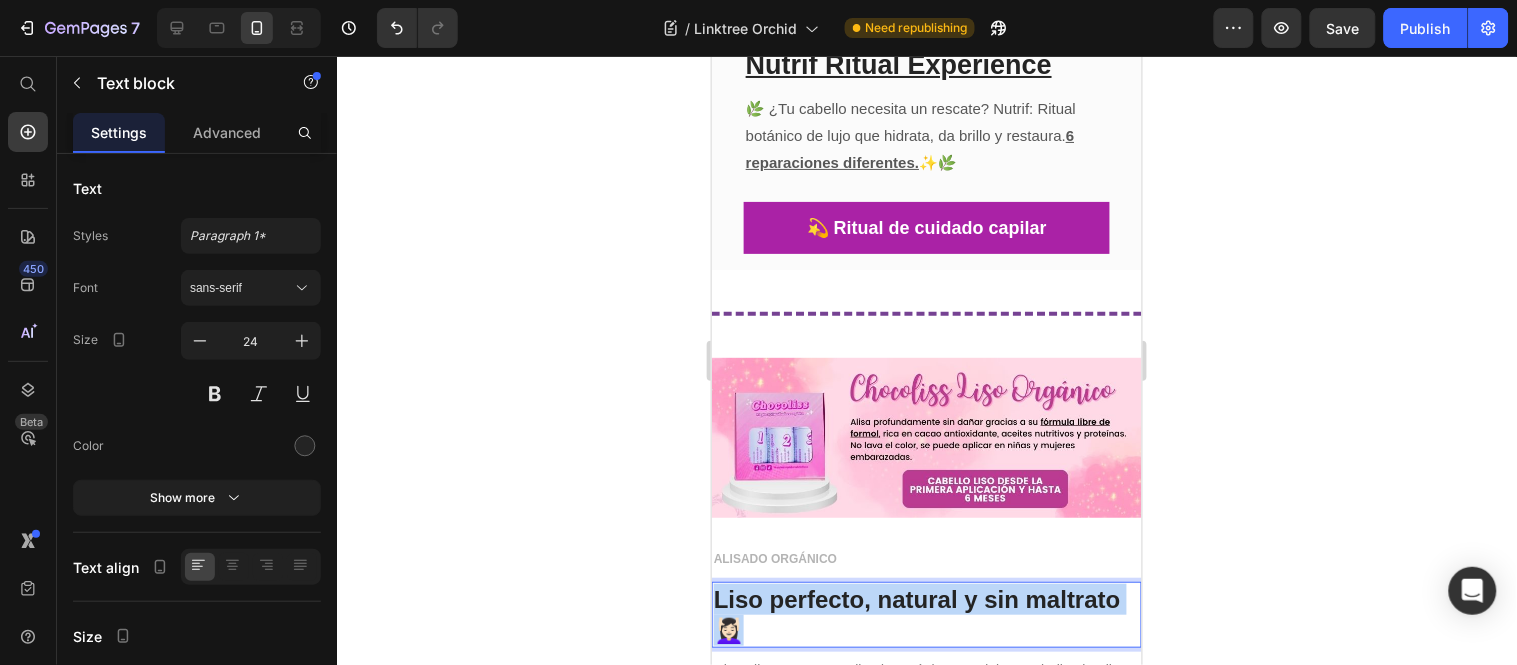 drag, startPoint x: 763, startPoint y: 616, endPoint x: 1402, endPoint y: 633, distance: 639.2261 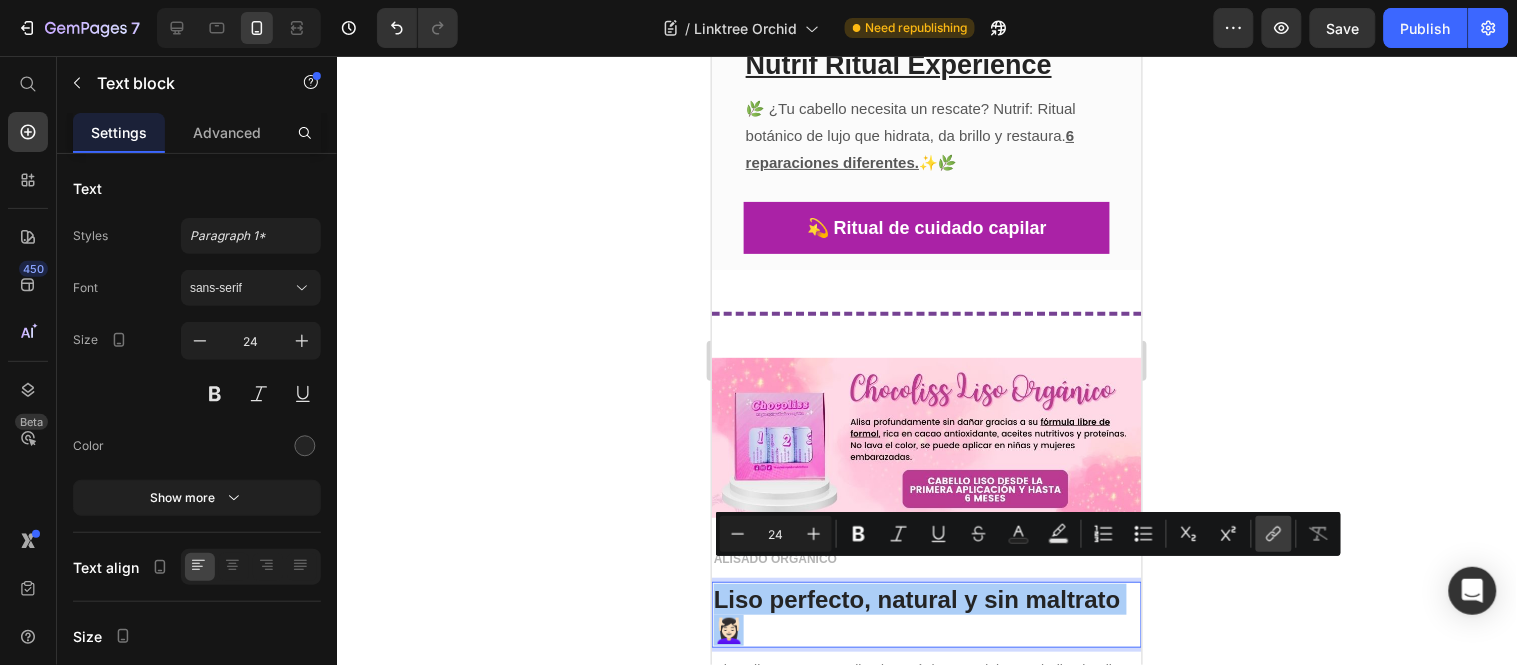 click on "link" at bounding box center (1274, 534) 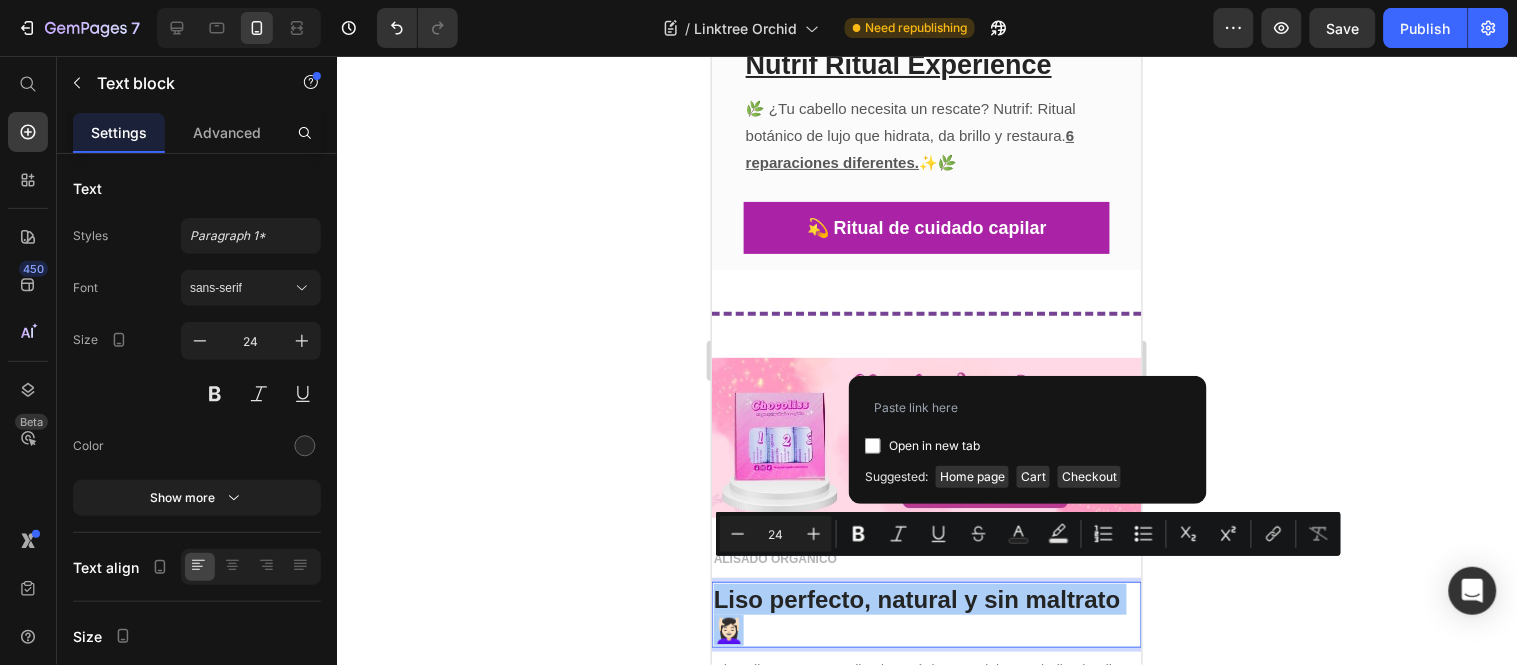 click on "Open in new tab" at bounding box center [934, 446] 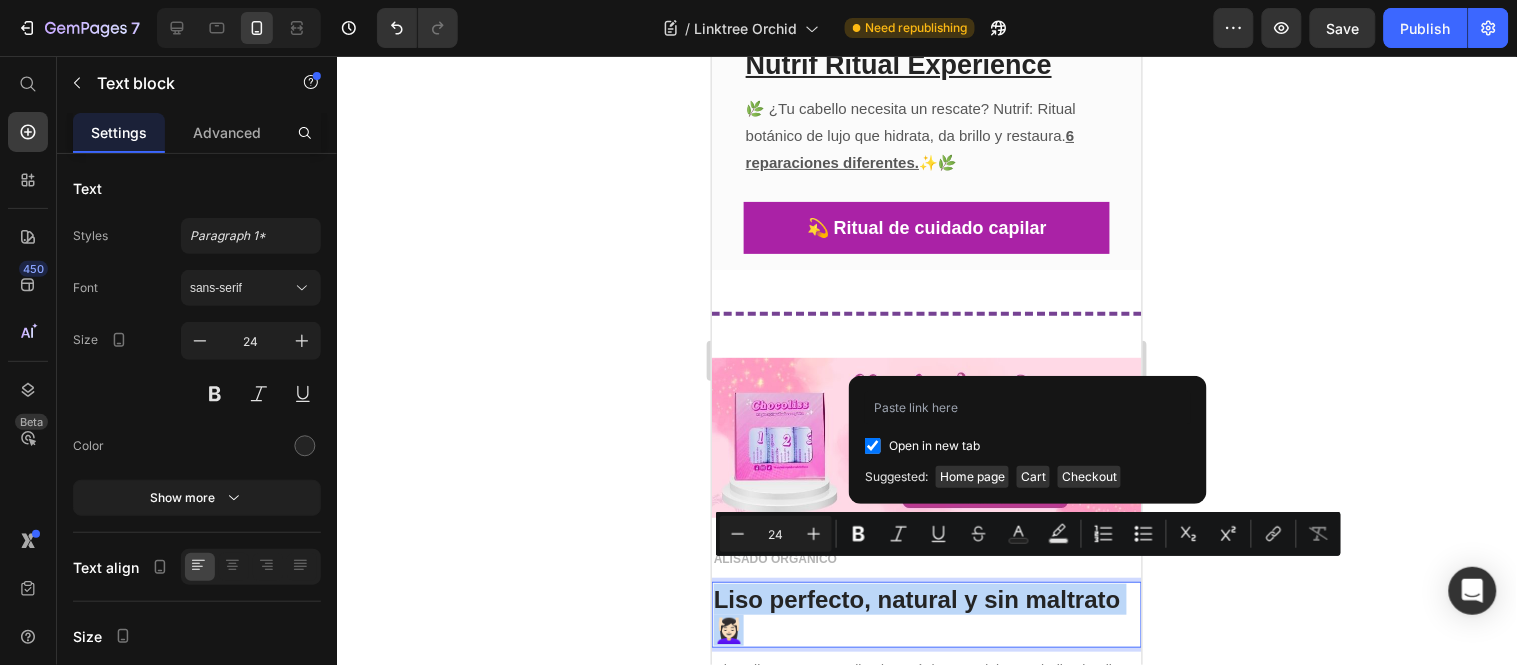 checkbox on "true" 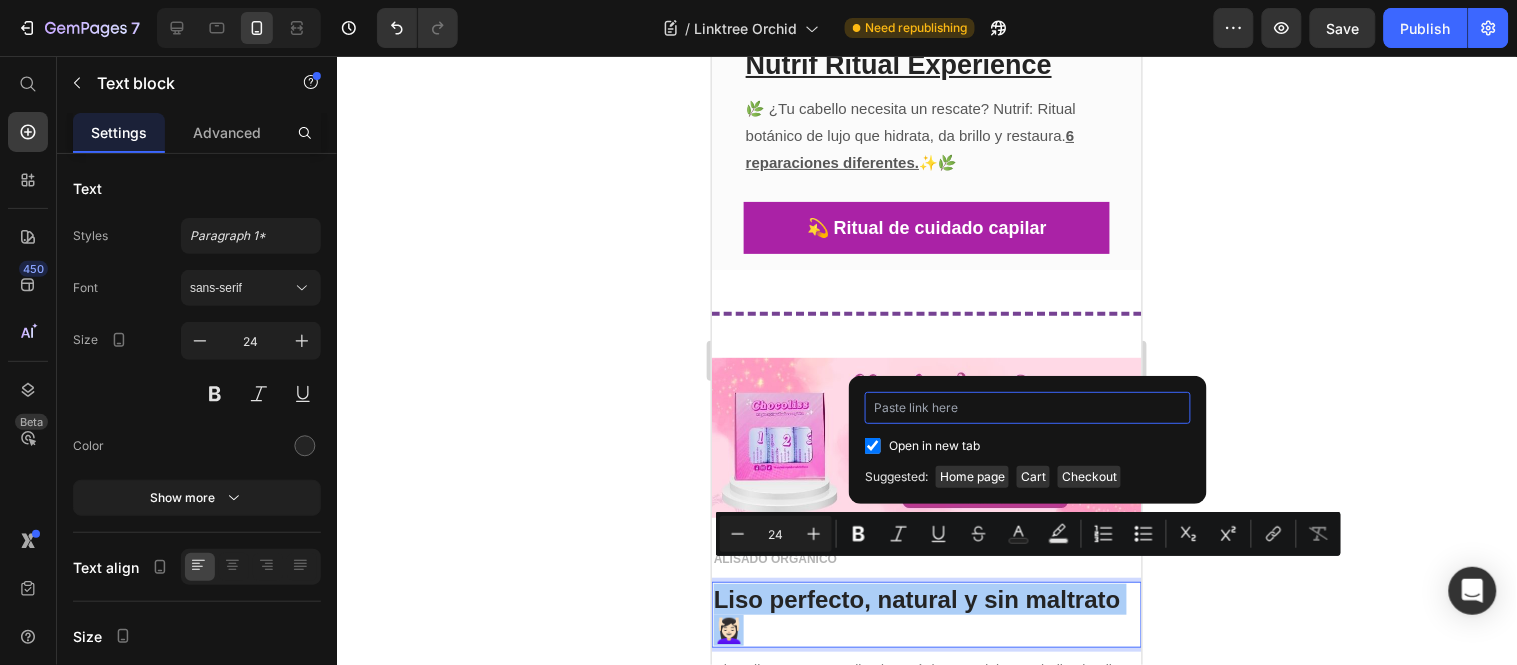 click at bounding box center (1028, 408) 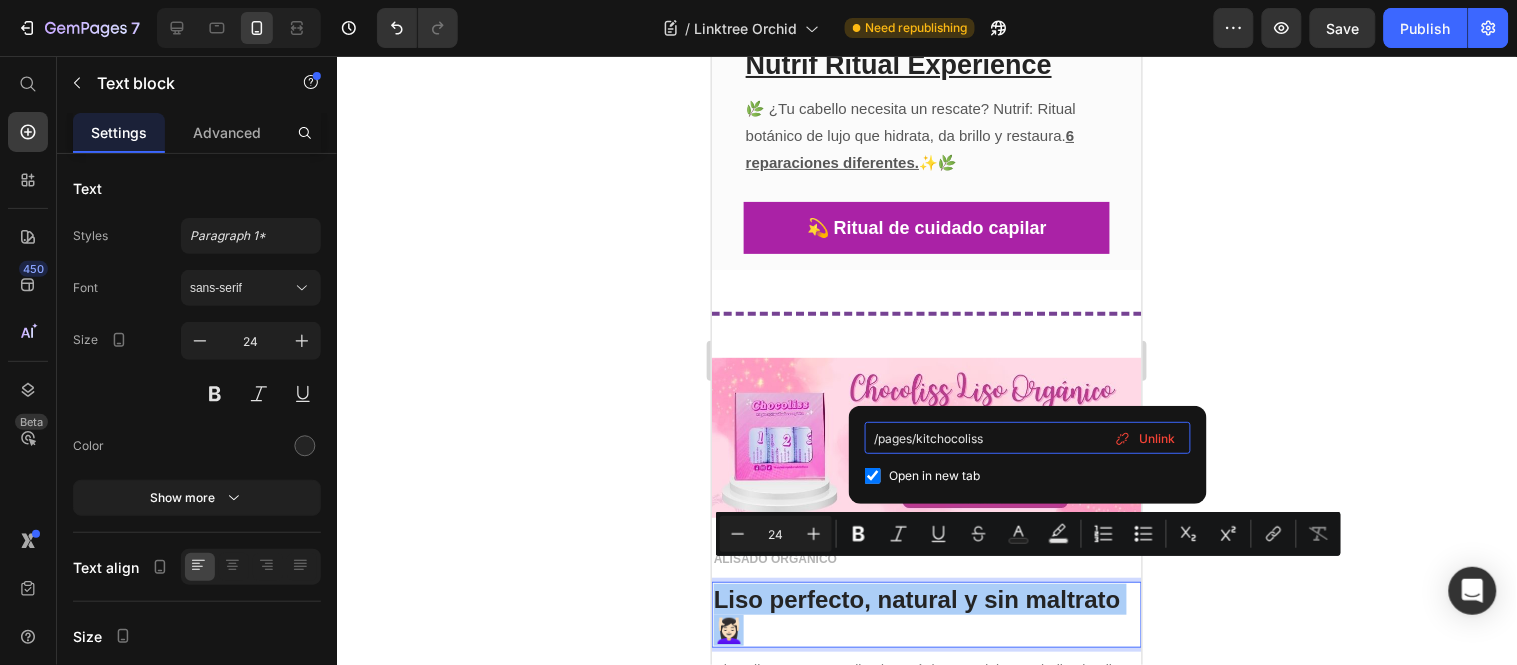click on "/pages/kitchocoliss" at bounding box center [1028, 438] 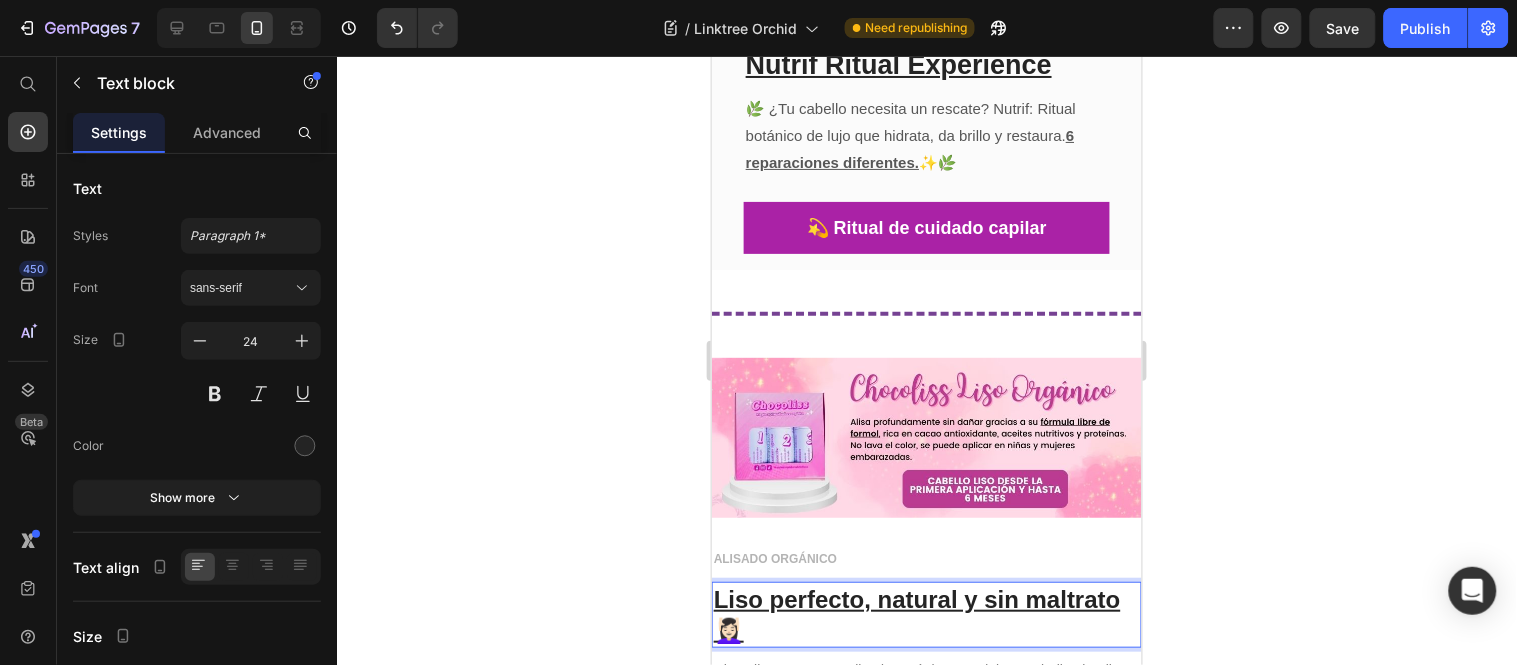 type on "24" 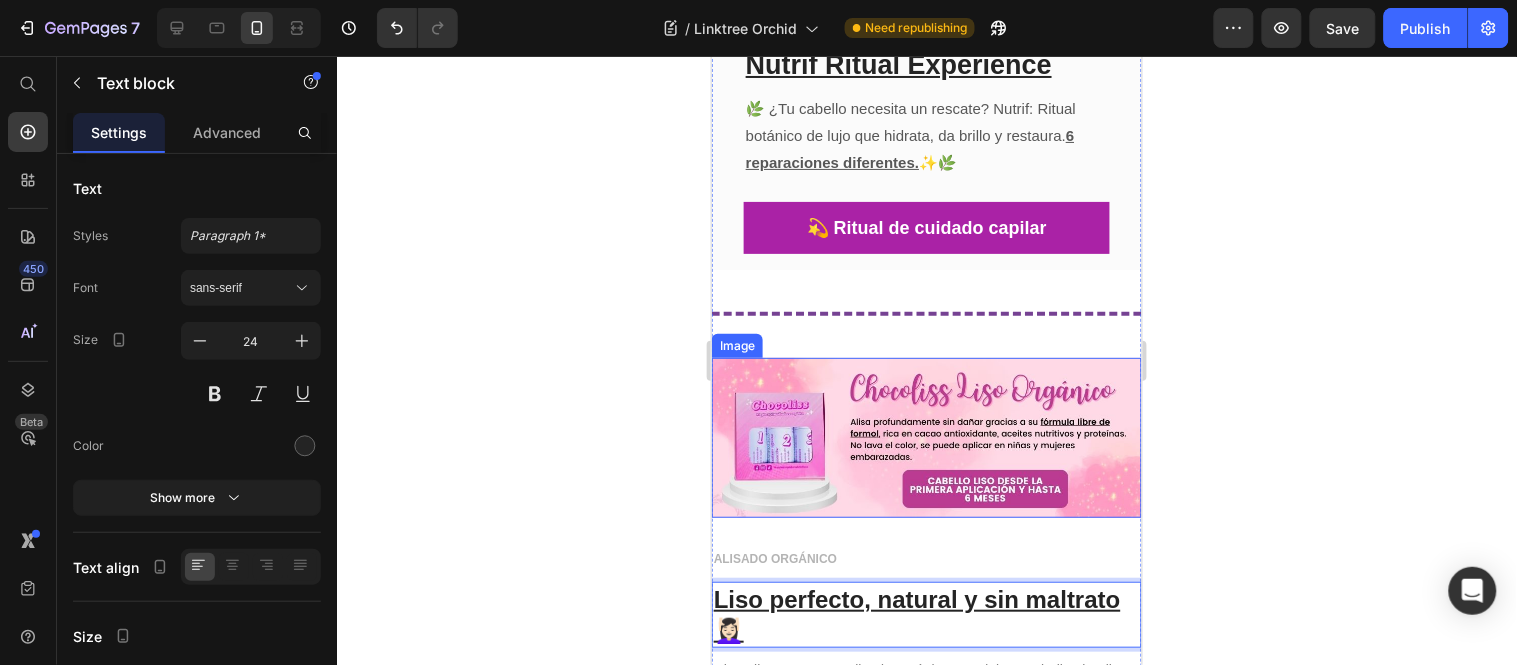 click at bounding box center (926, 436) 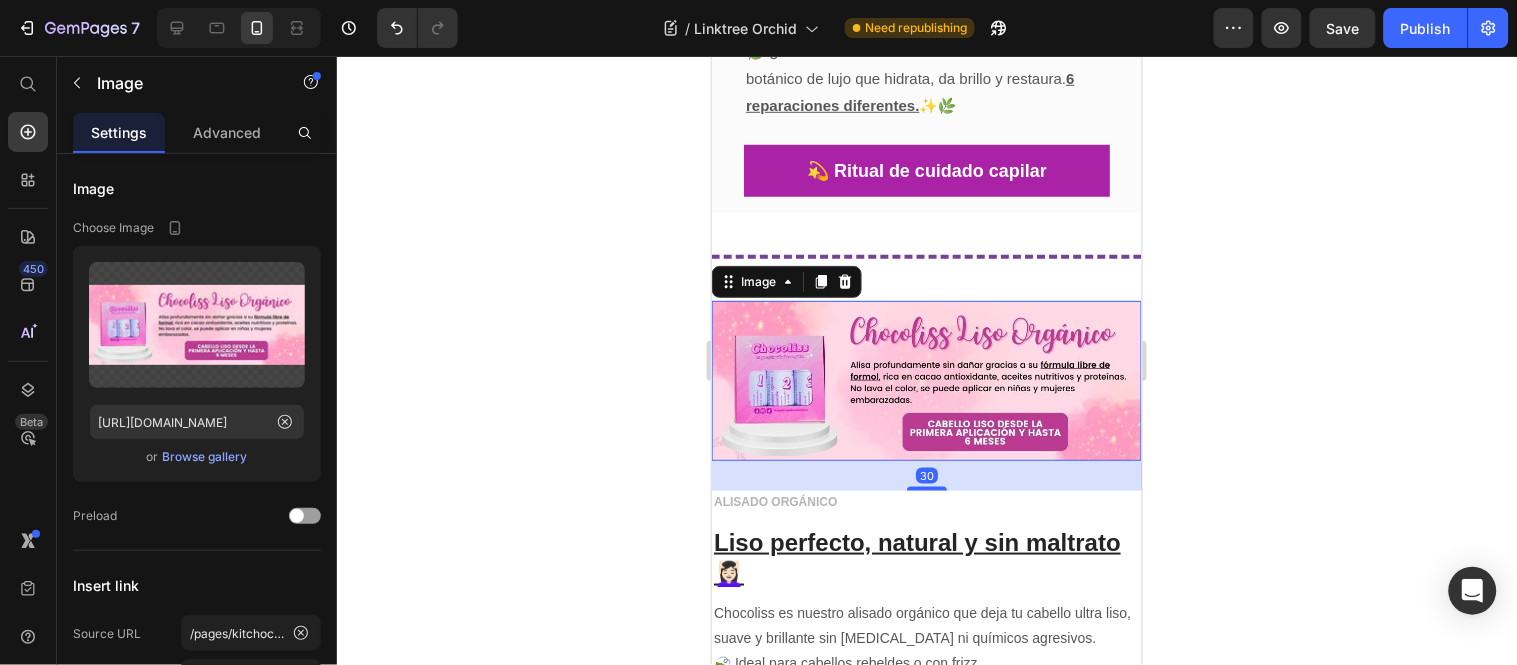 scroll, scrollTop: 2368, scrollLeft: 0, axis: vertical 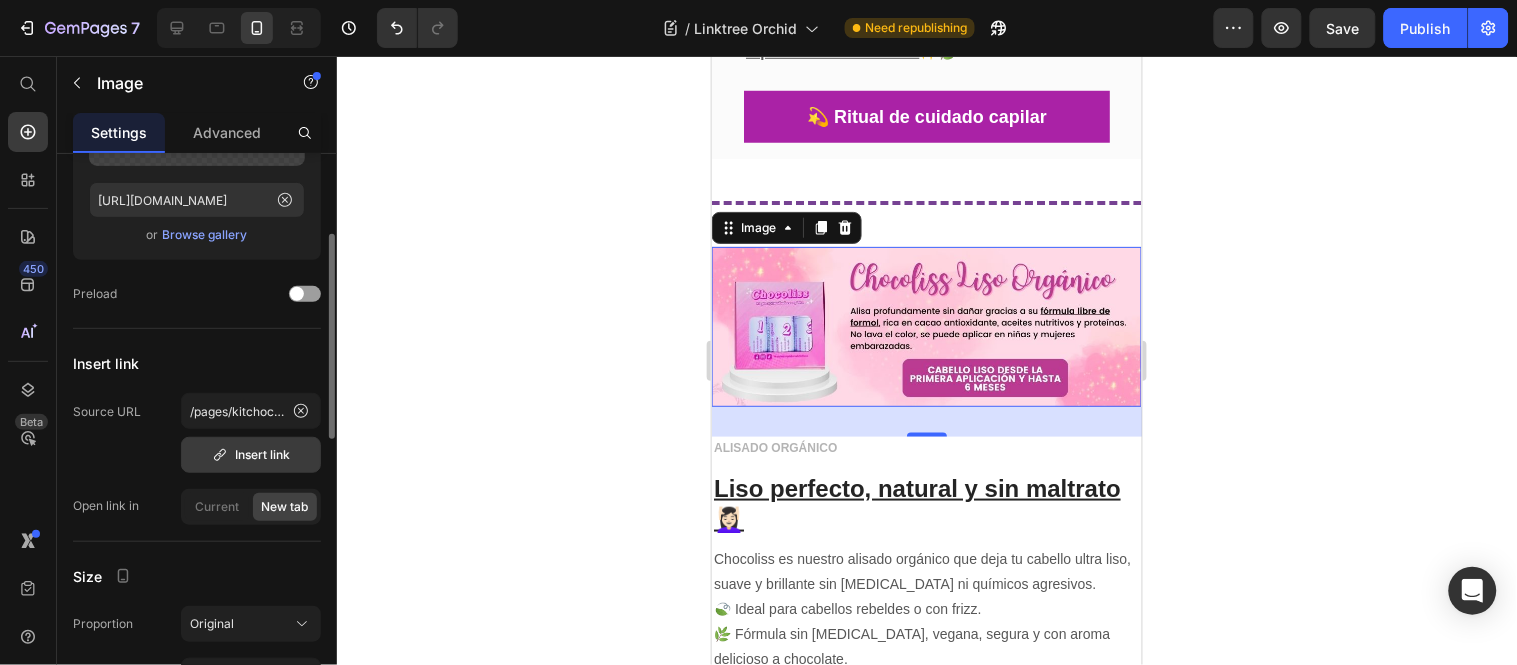 click on "Insert link" at bounding box center [251, 455] 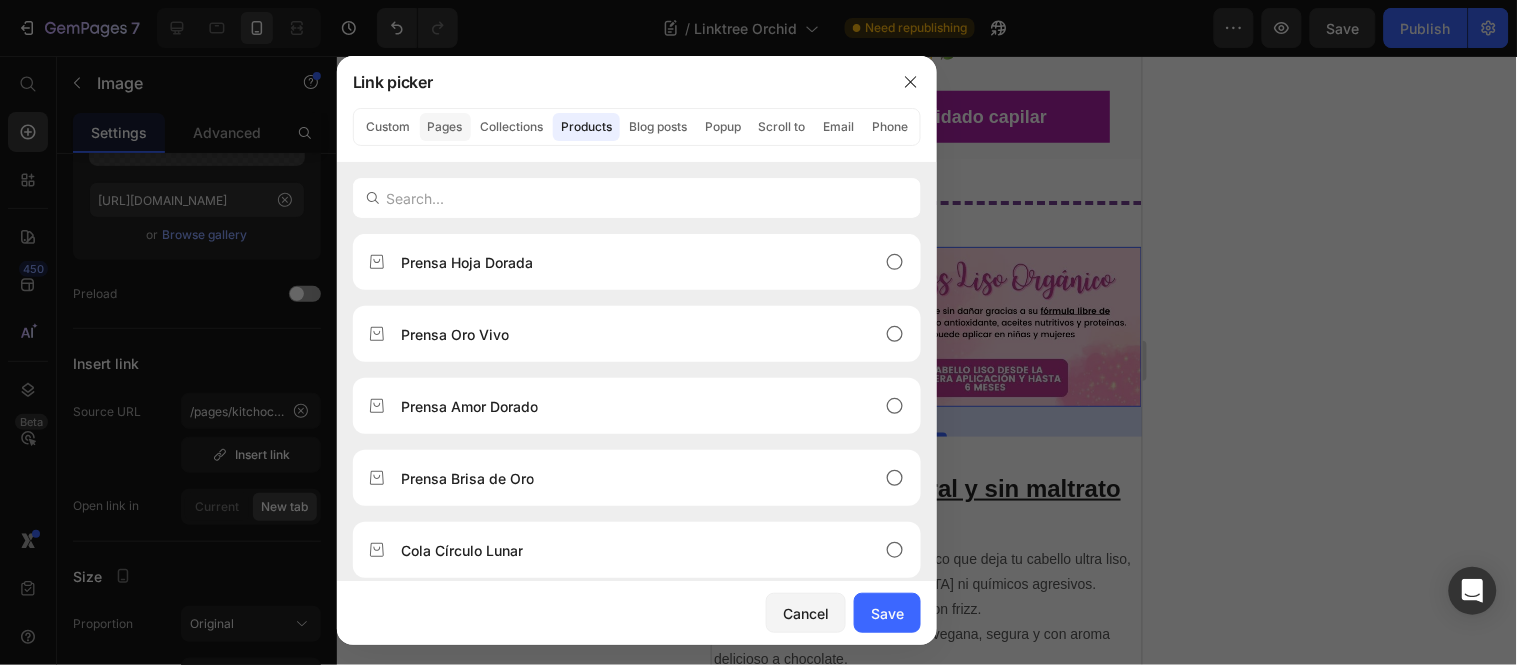 click on "Pages" 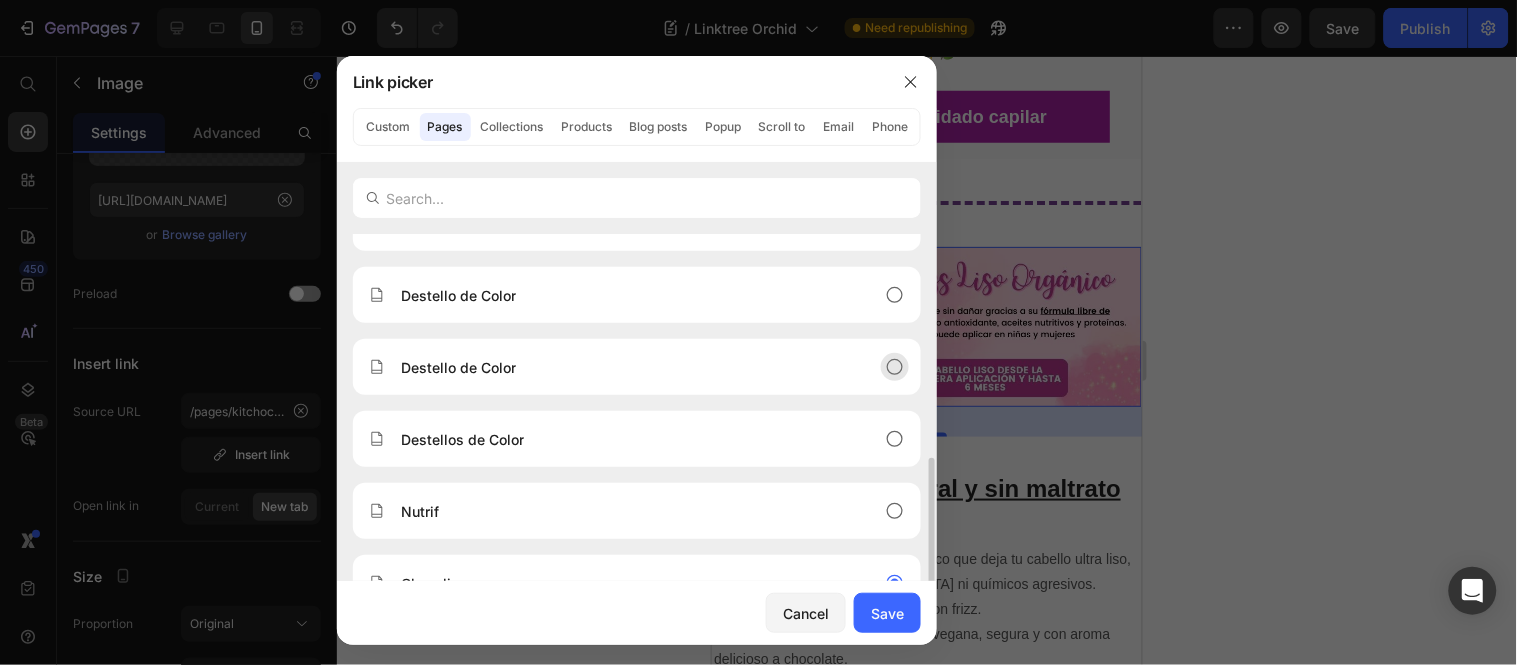 scroll, scrollTop: 222, scrollLeft: 0, axis: vertical 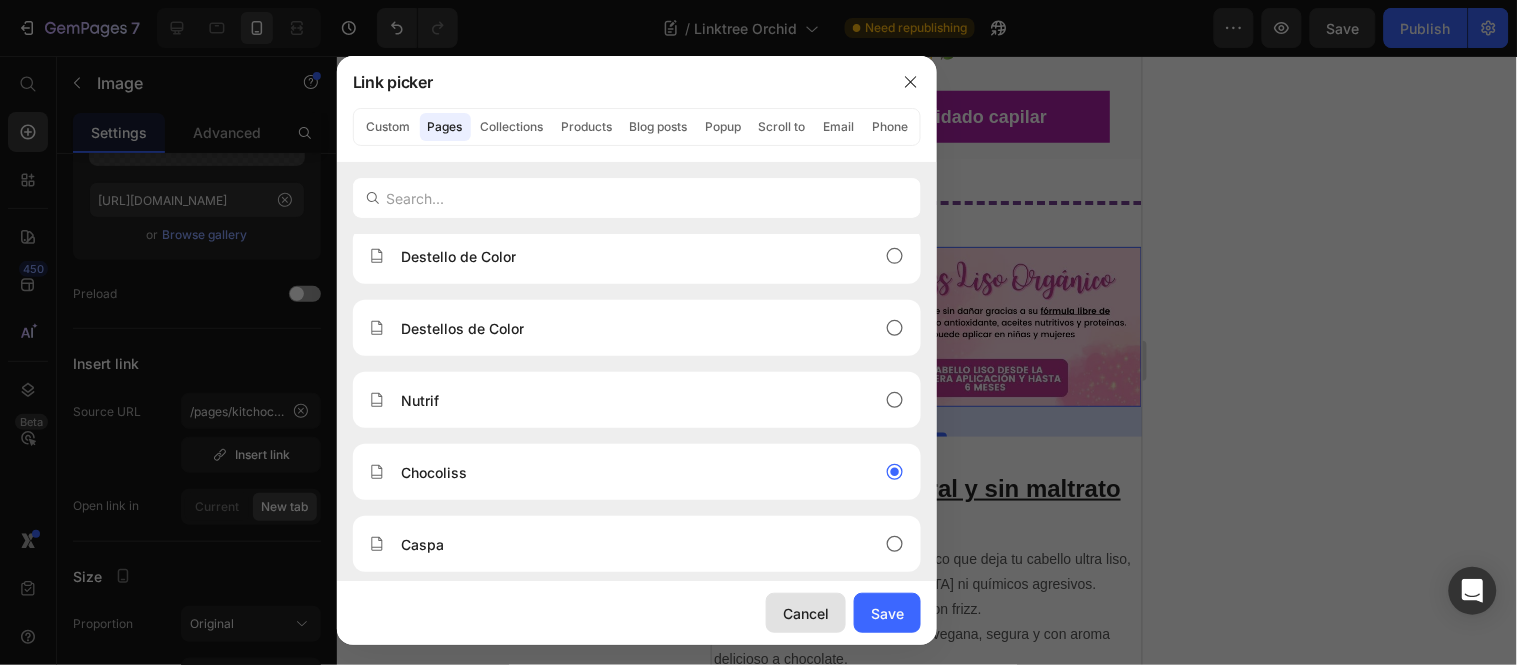 click on "Cancel" at bounding box center (806, 613) 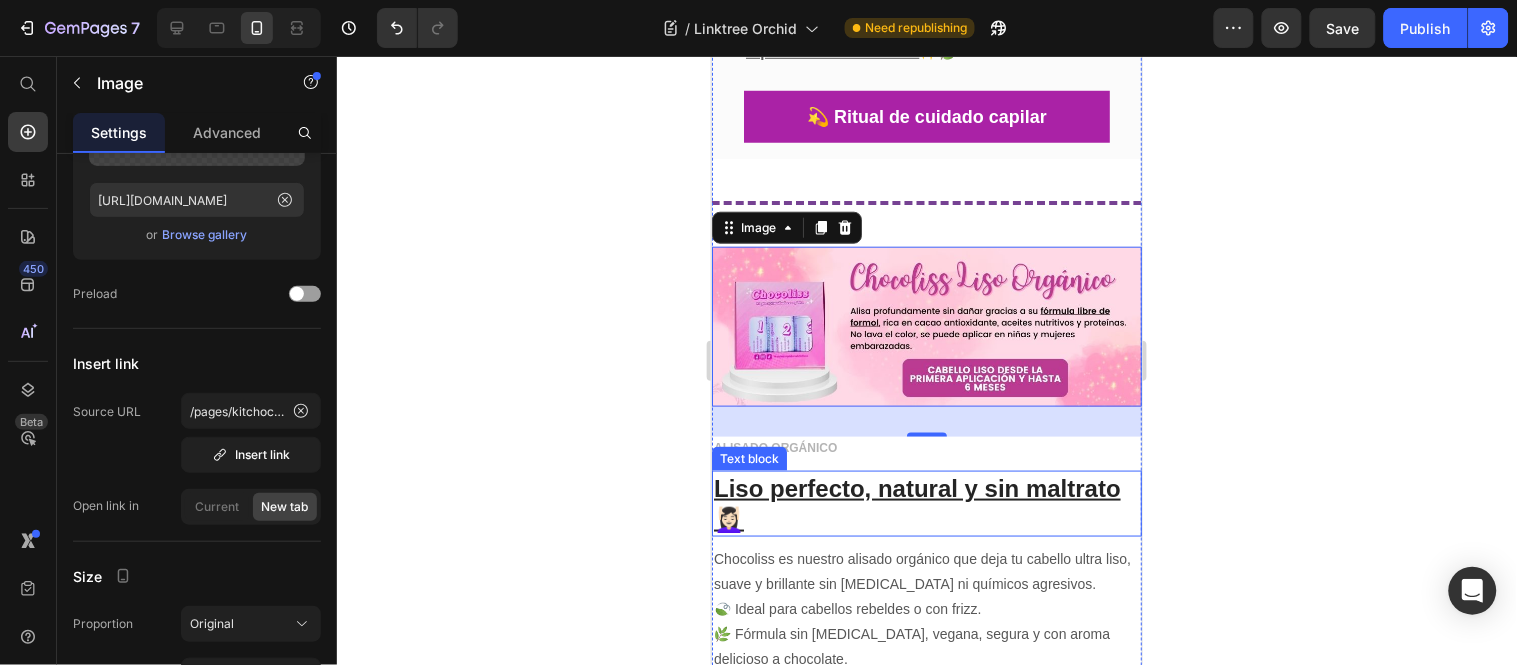 click on "Liso perfecto, natural y sin maltrato 💆🏻‍♀️" at bounding box center [916, 503] 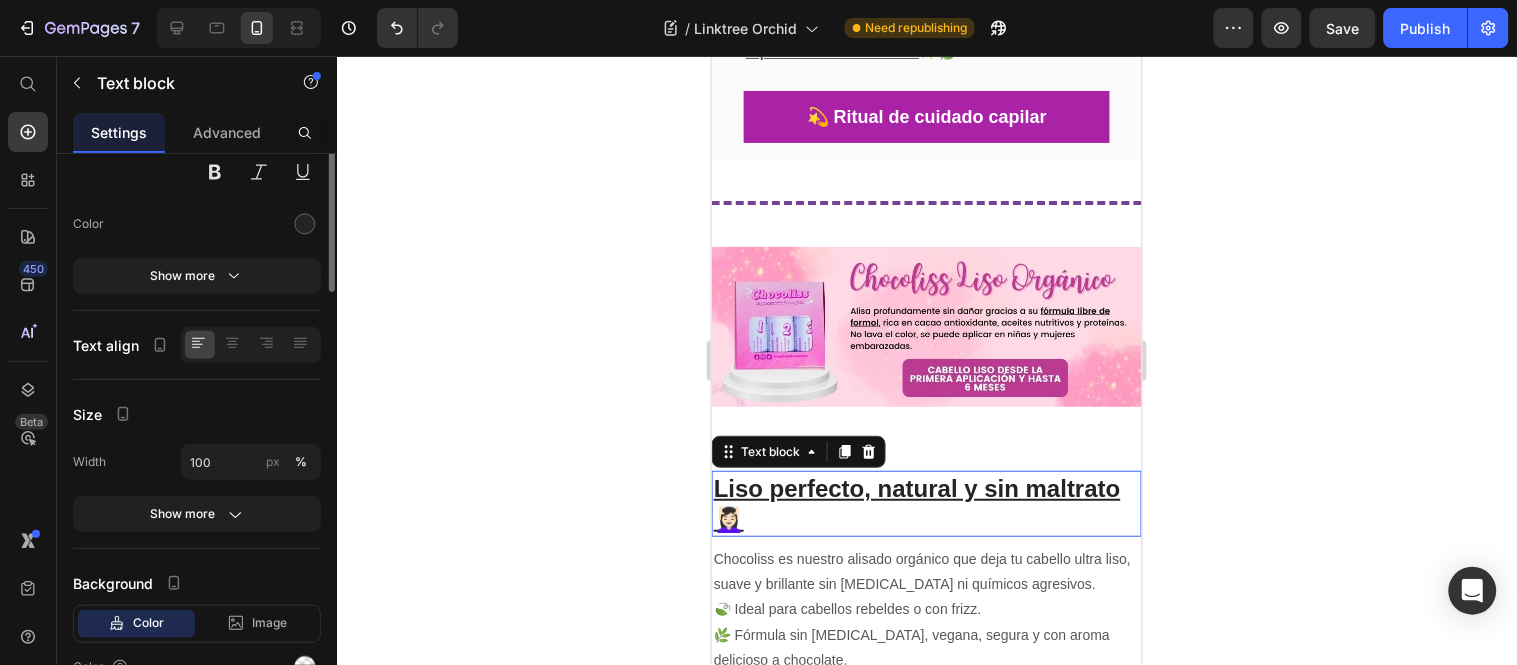 scroll, scrollTop: 0, scrollLeft: 0, axis: both 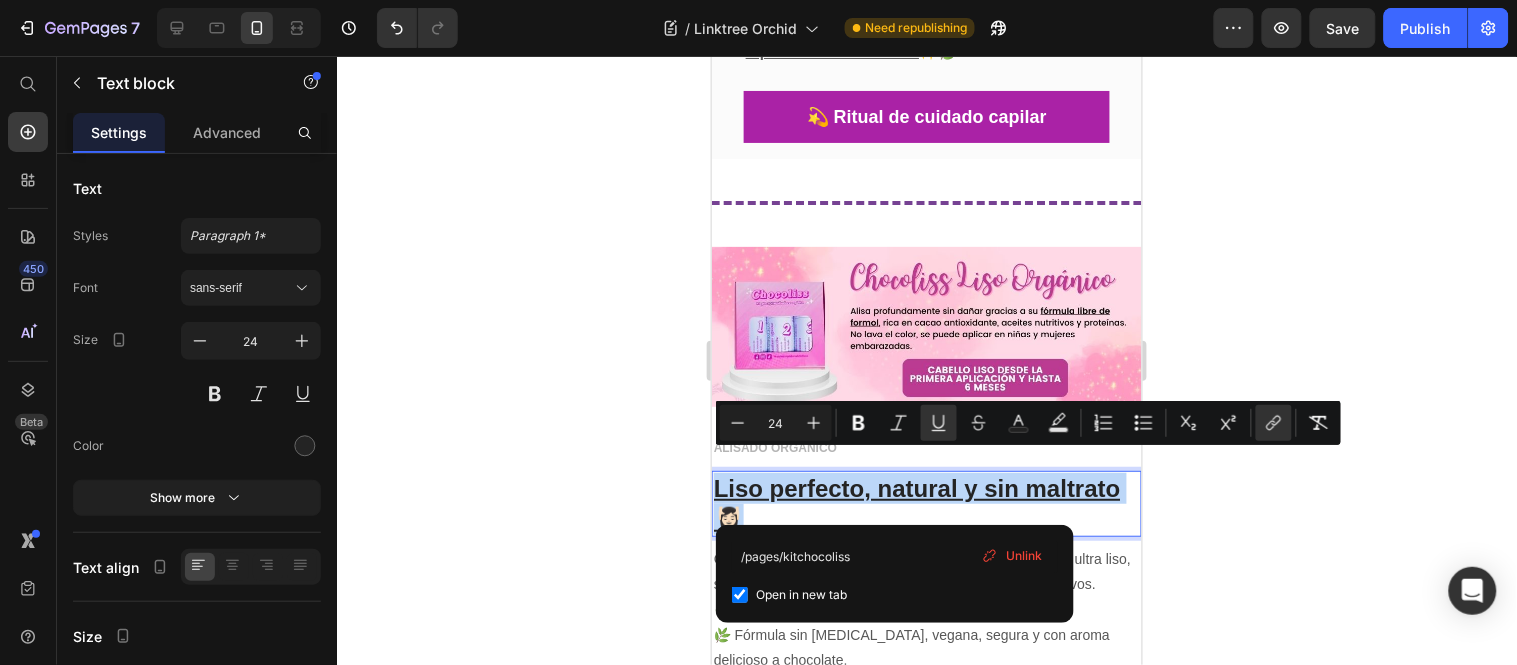 drag, startPoint x: 783, startPoint y: 500, endPoint x: 1405, endPoint y: 522, distance: 622.3889 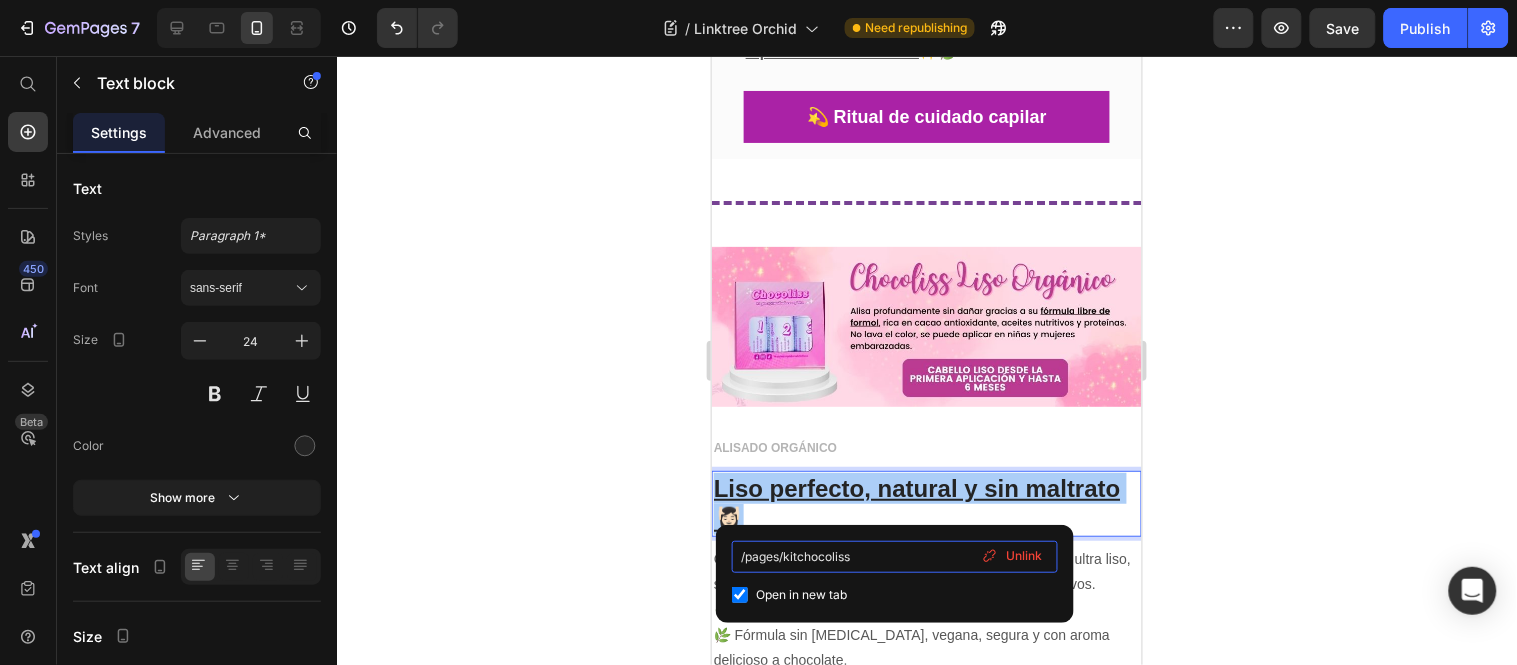 drag, startPoint x: 865, startPoint y: 561, endPoint x: 448, endPoint y: 514, distance: 419.64032 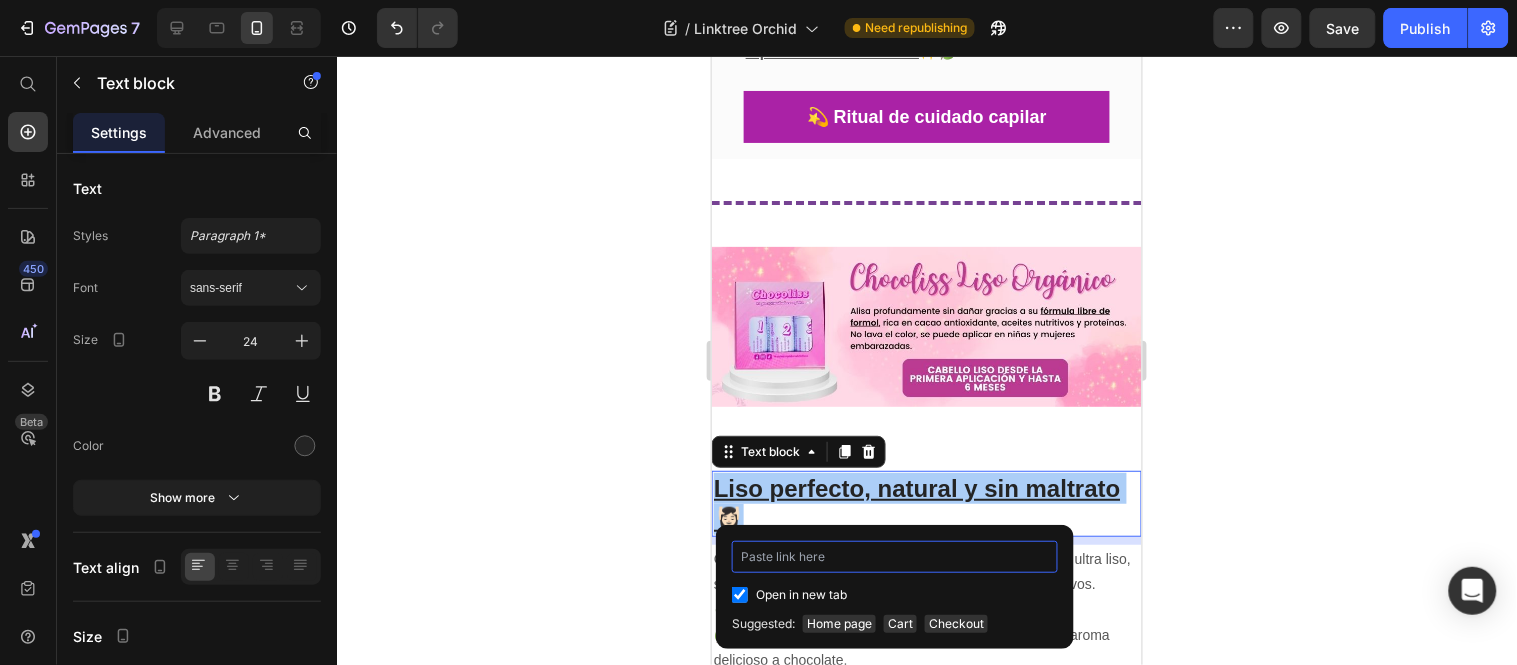 type on "[URL][DOMAIN_NAME]" 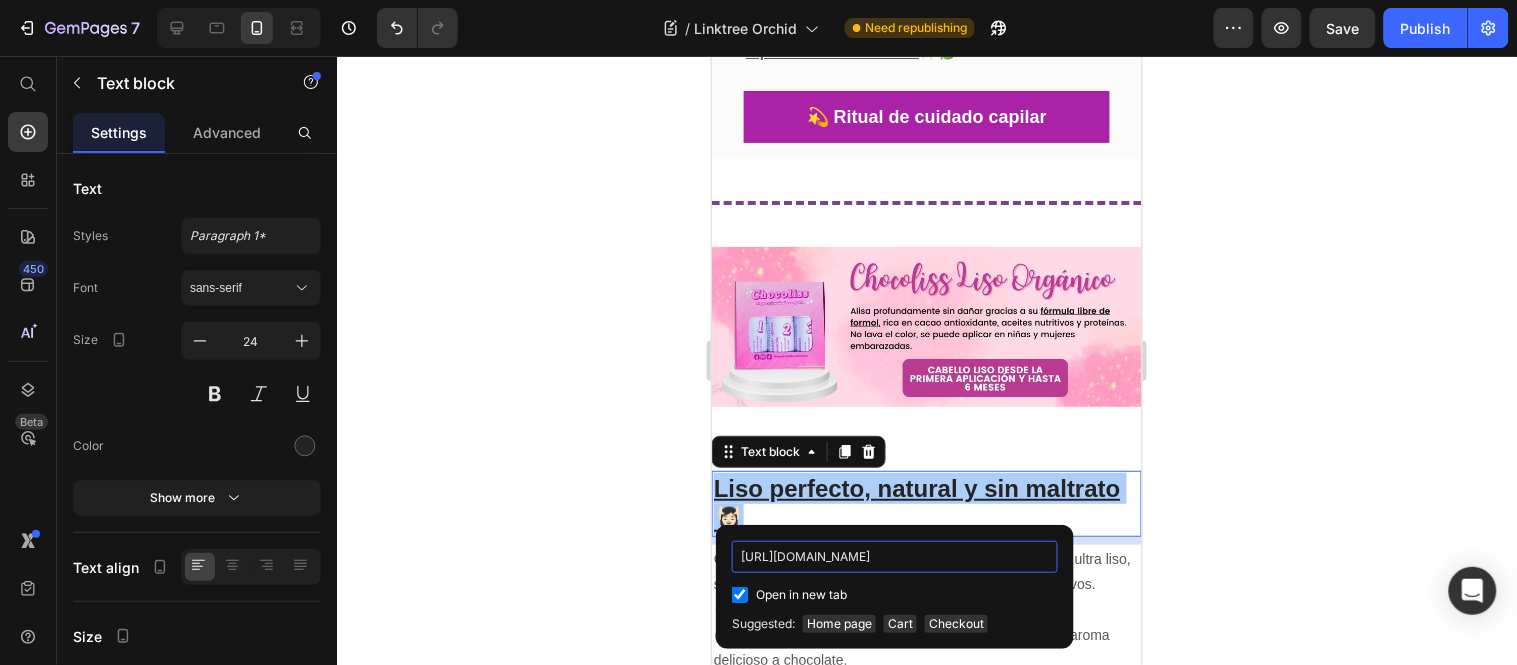 scroll, scrollTop: 0, scrollLeft: 97, axis: horizontal 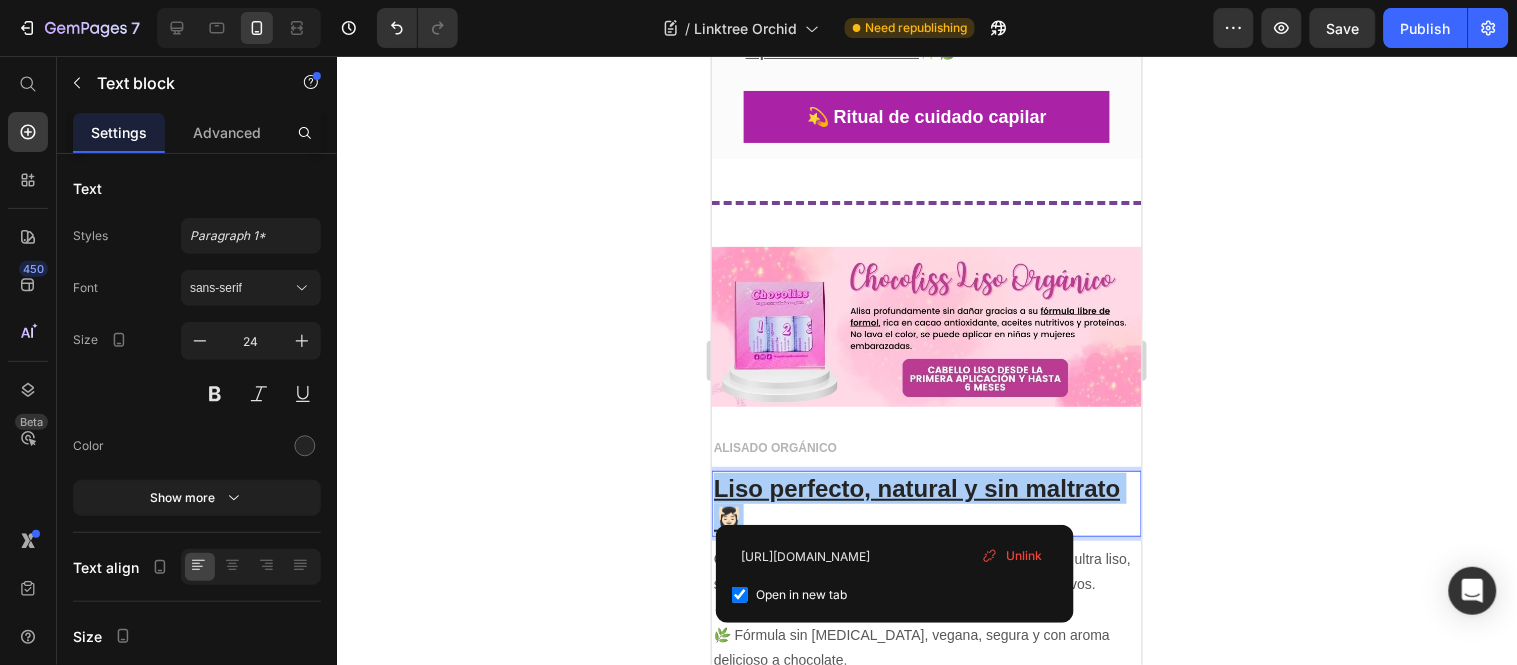 click on "7  Version history  /  Linktree Orchid Need republishing Preview  Save   Publish  450 Beta Start with Sections Elements Hero Section Product Detail Brands Trusted Badges Guarantee Product Breakdown How to use Testimonials Compare Bundle FAQs Social Proof Brand Story Product List Collection Blog List Contact Sticky Add to Cart Custom Footer Browse Library 450 Layout
Row
Row
Row
Row Text
Heading
Text Block Button
Button
Button
Sticky Back to top Media
Image" at bounding box center (758, 0) 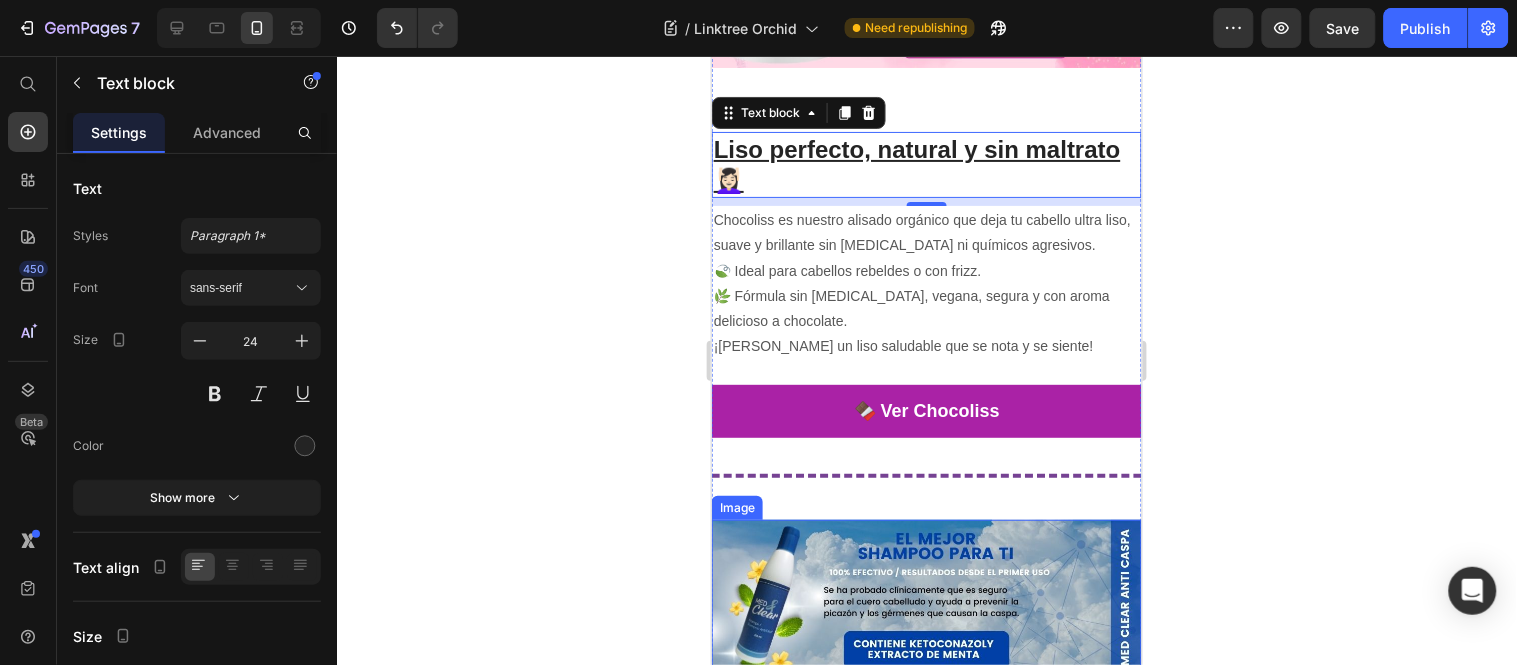 scroll, scrollTop: 2702, scrollLeft: 0, axis: vertical 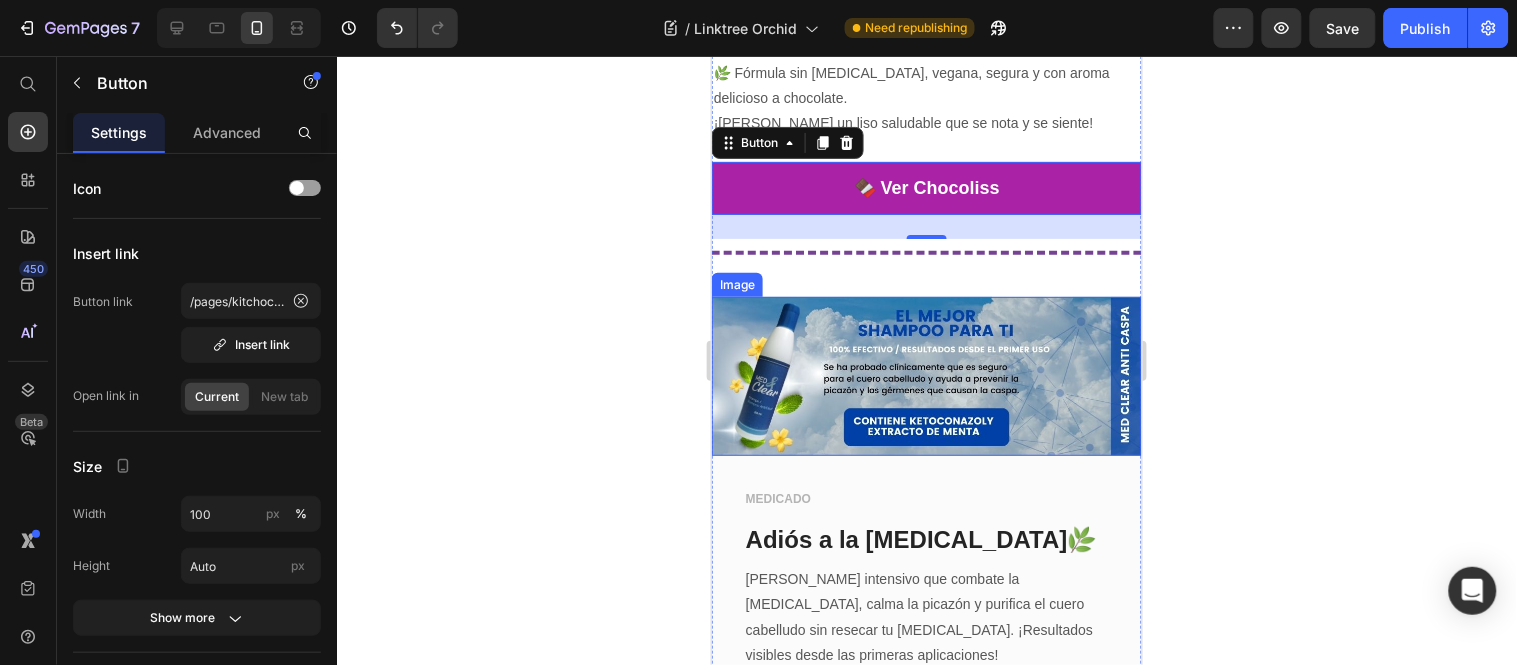 click at bounding box center (926, 375) 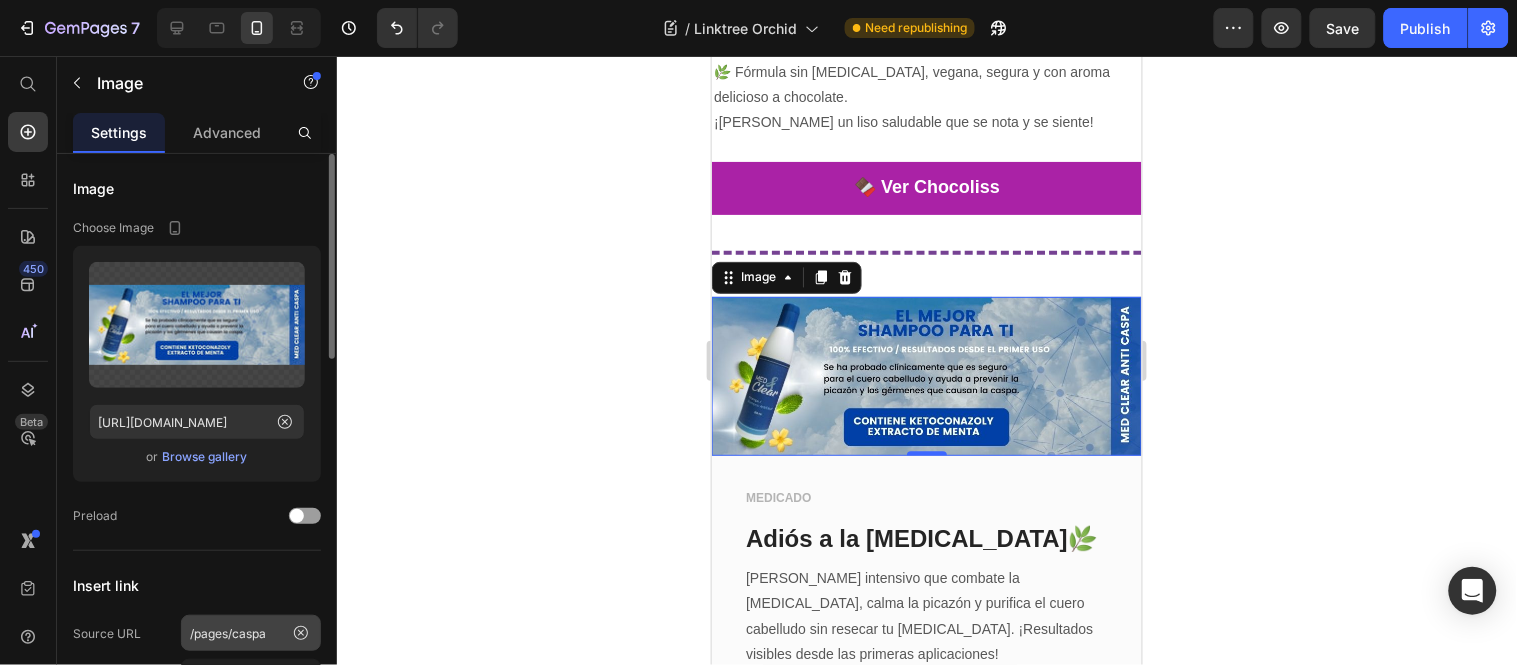 scroll, scrollTop: 222, scrollLeft: 0, axis: vertical 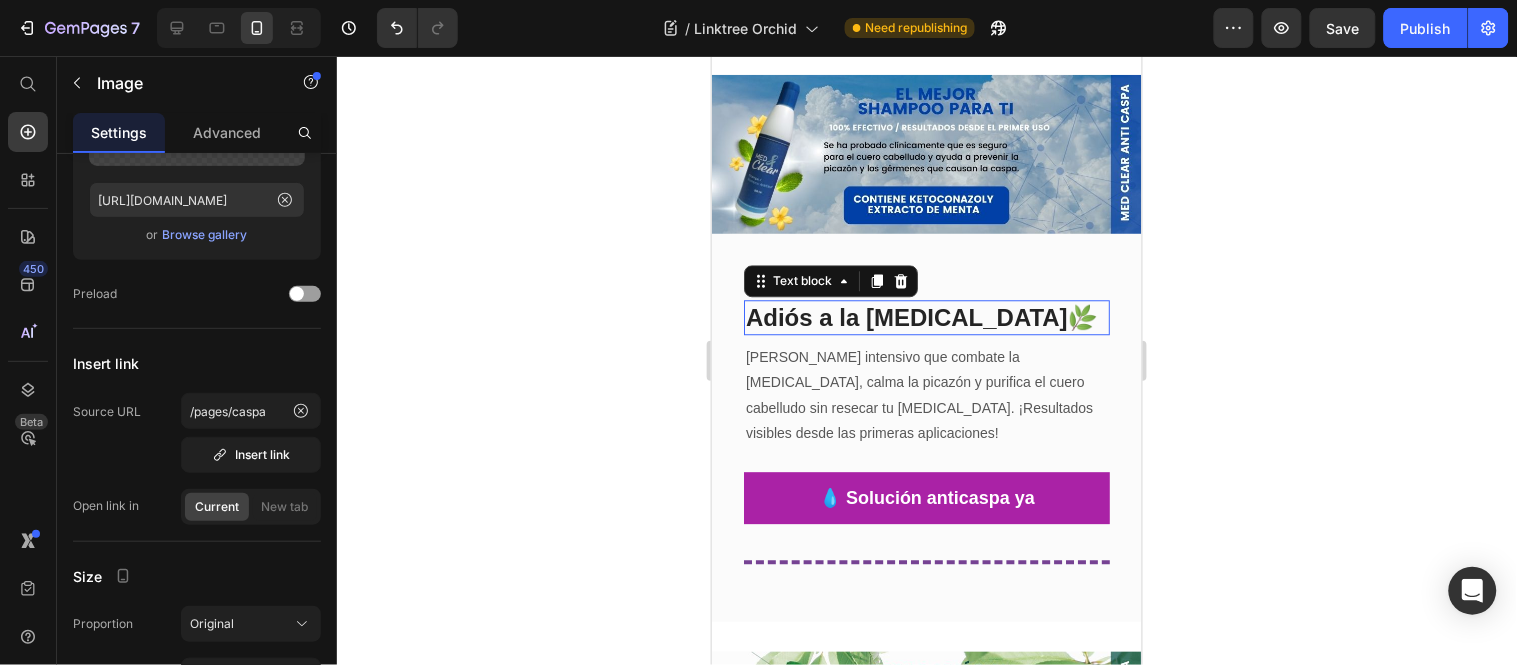 click on "Adiós a la [MEDICAL_DATA]🌿" at bounding box center (926, 316) 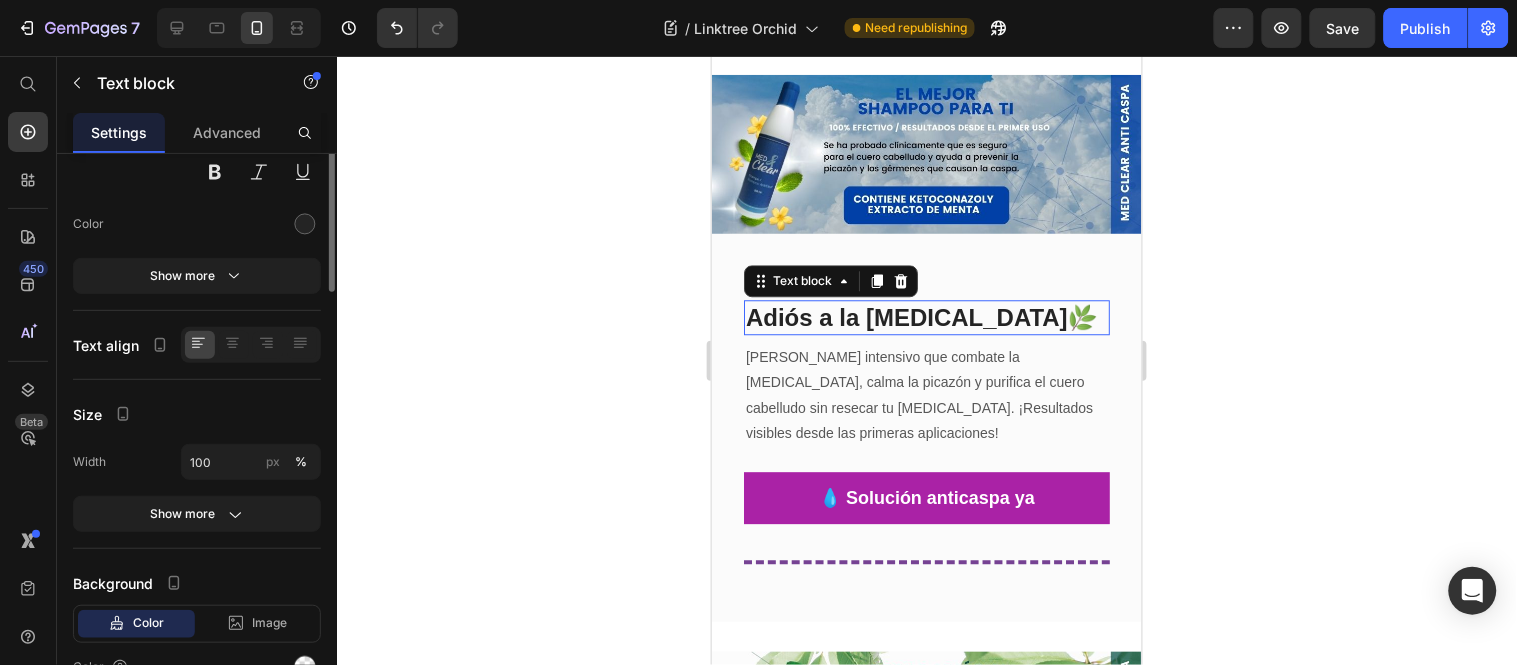 scroll, scrollTop: 0, scrollLeft: 0, axis: both 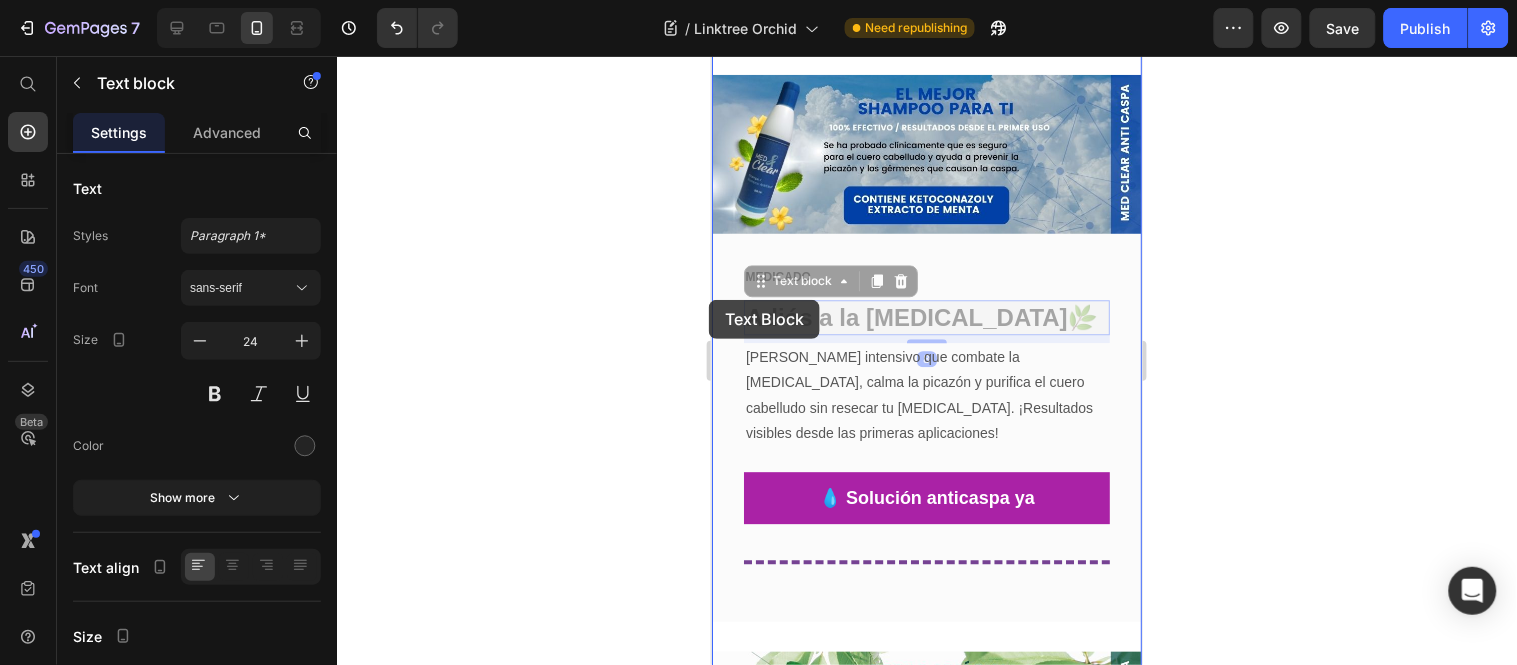 drag, startPoint x: 1005, startPoint y: 302, endPoint x: 708, endPoint y: 299, distance: 297.01514 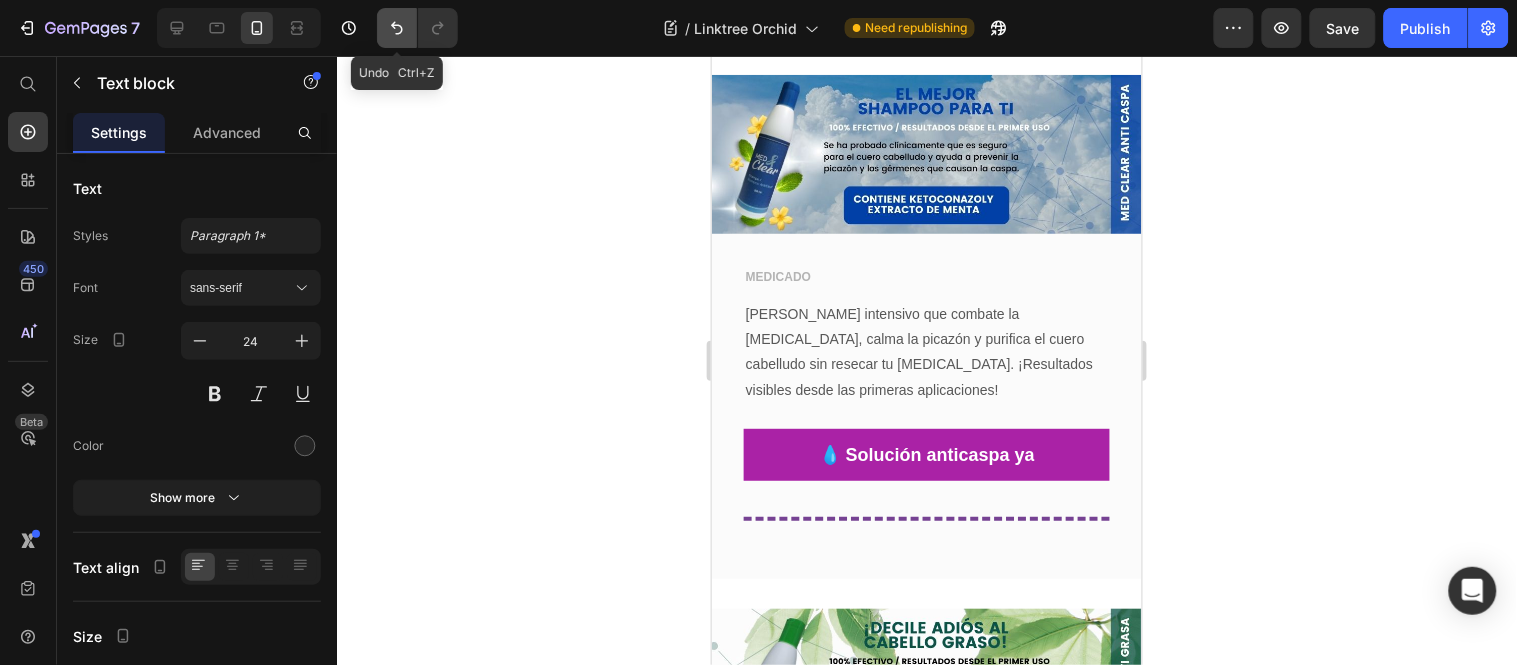 click 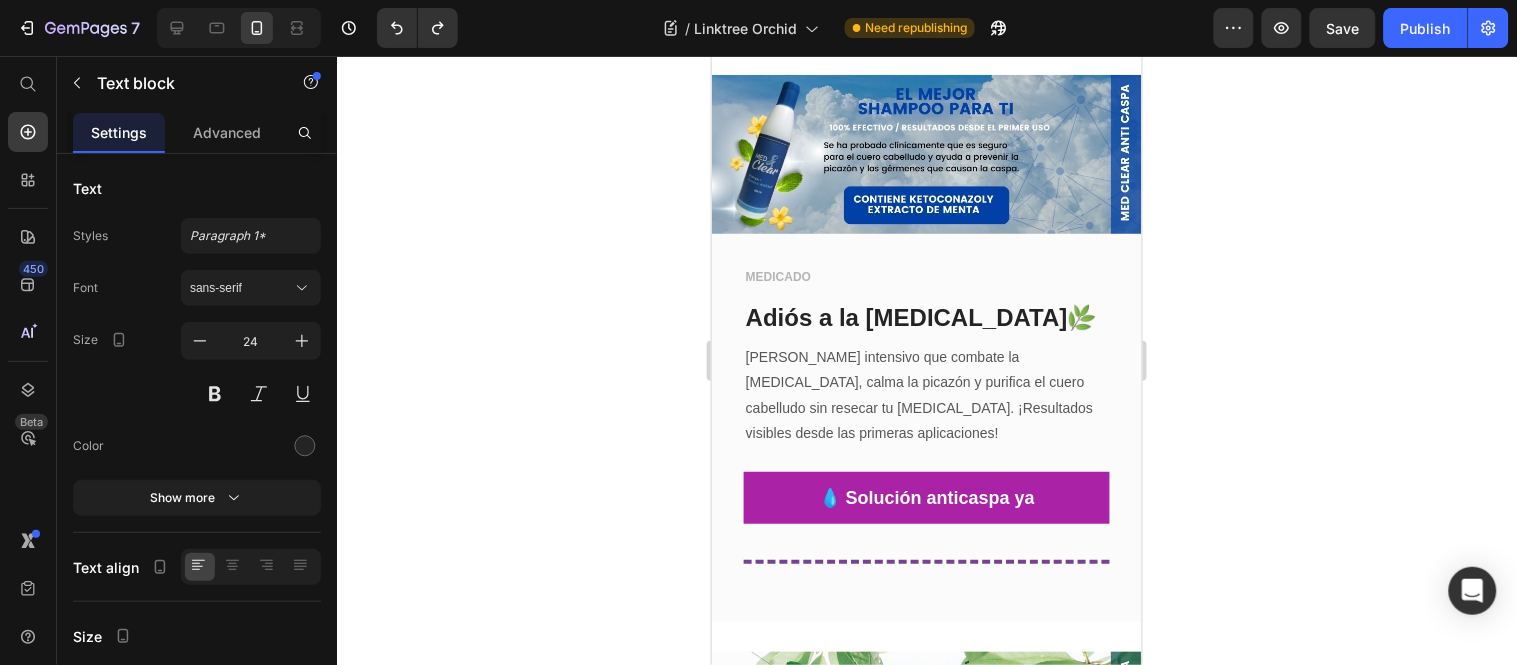 click on "Adiós a la [MEDICAL_DATA]🌿" at bounding box center (926, 316) 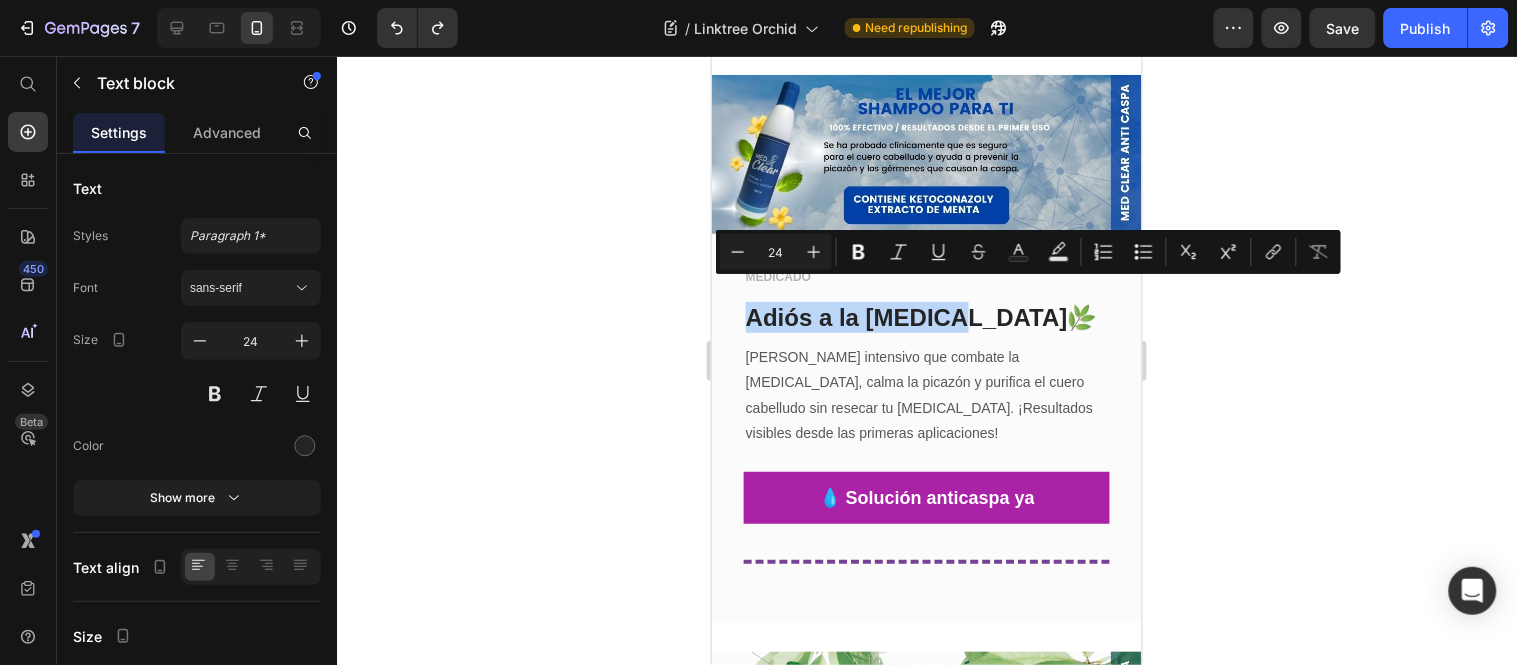 drag, startPoint x: 969, startPoint y: 300, endPoint x: 744, endPoint y: 300, distance: 225 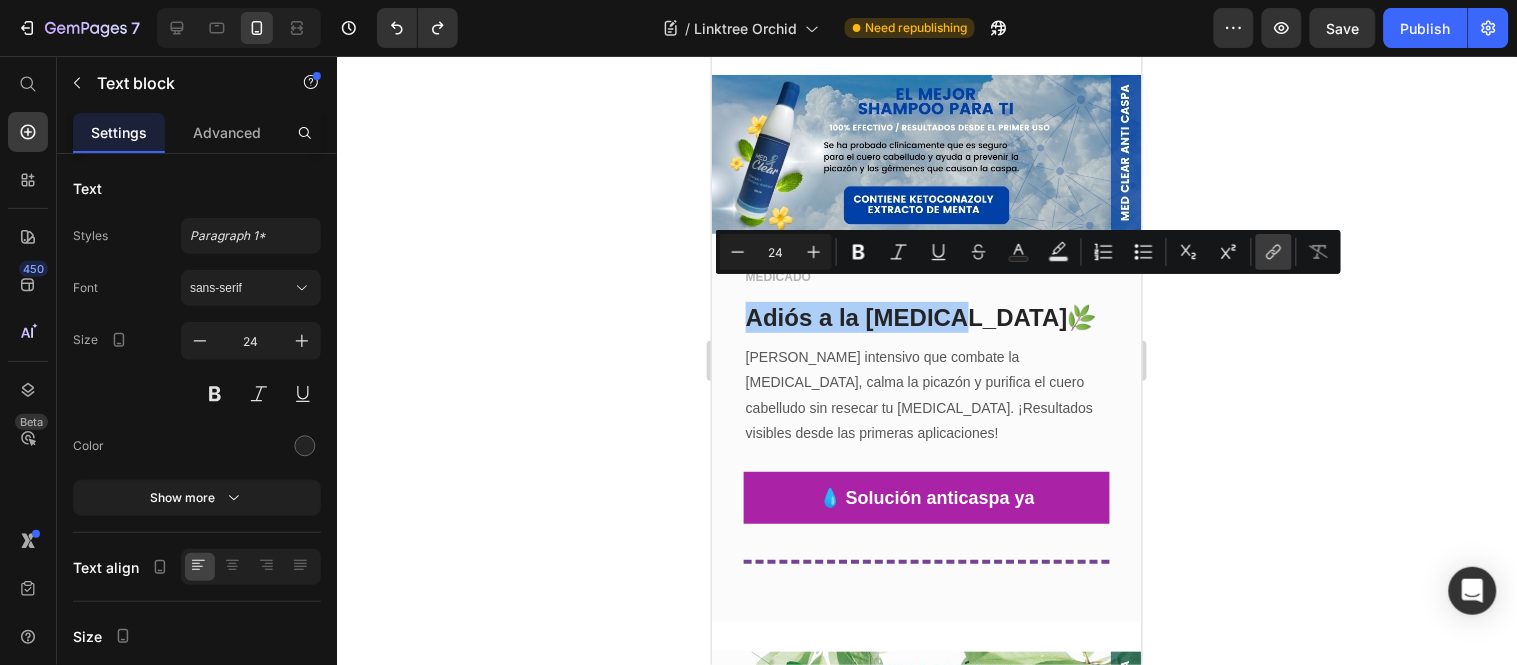 click on "link" at bounding box center [1274, 252] 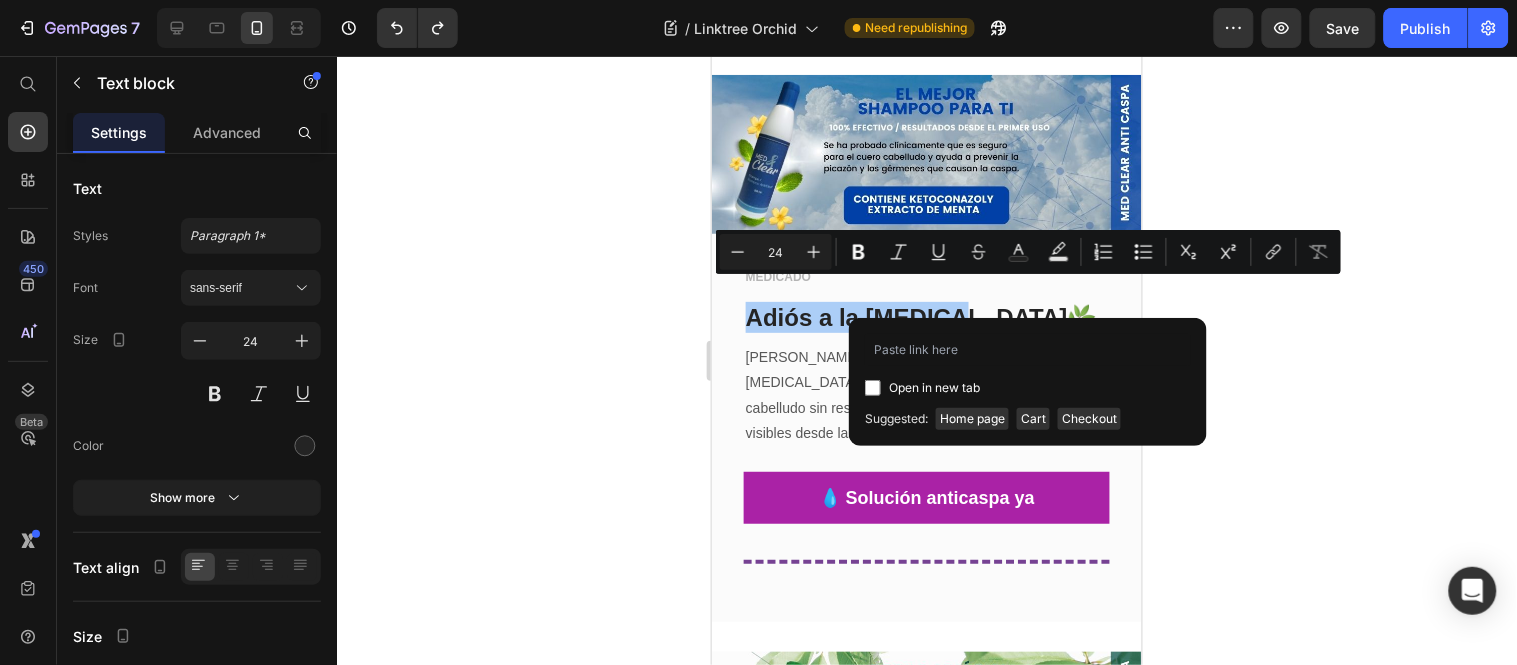 click on "Open in new tab" at bounding box center [934, 388] 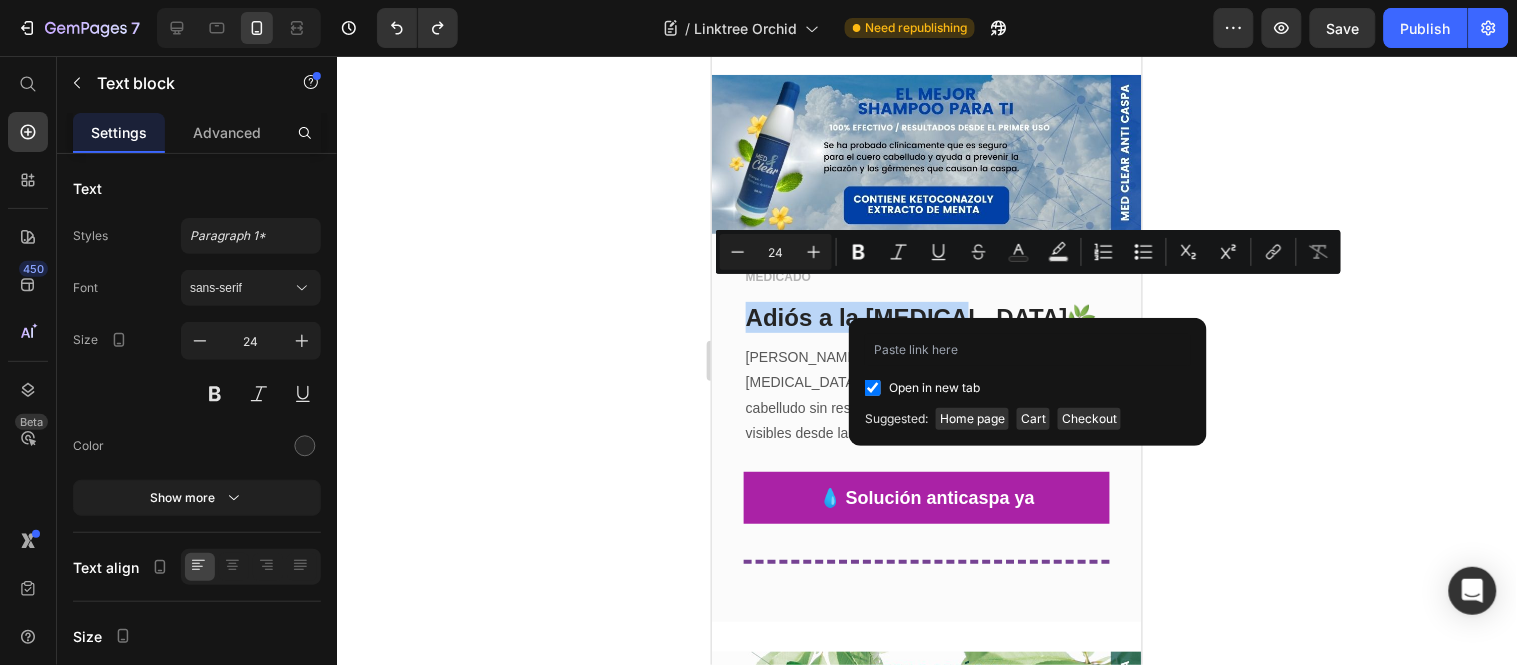 checkbox on "true" 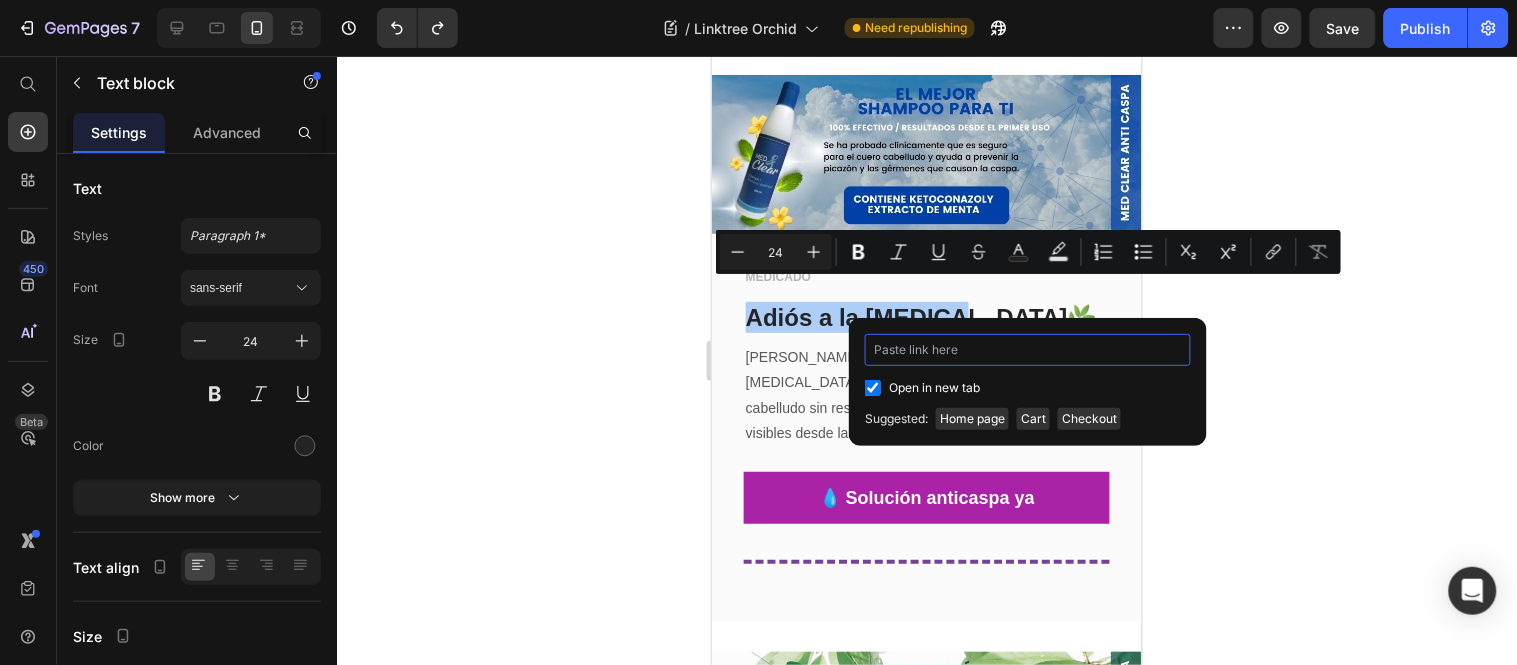 click at bounding box center [1028, 350] 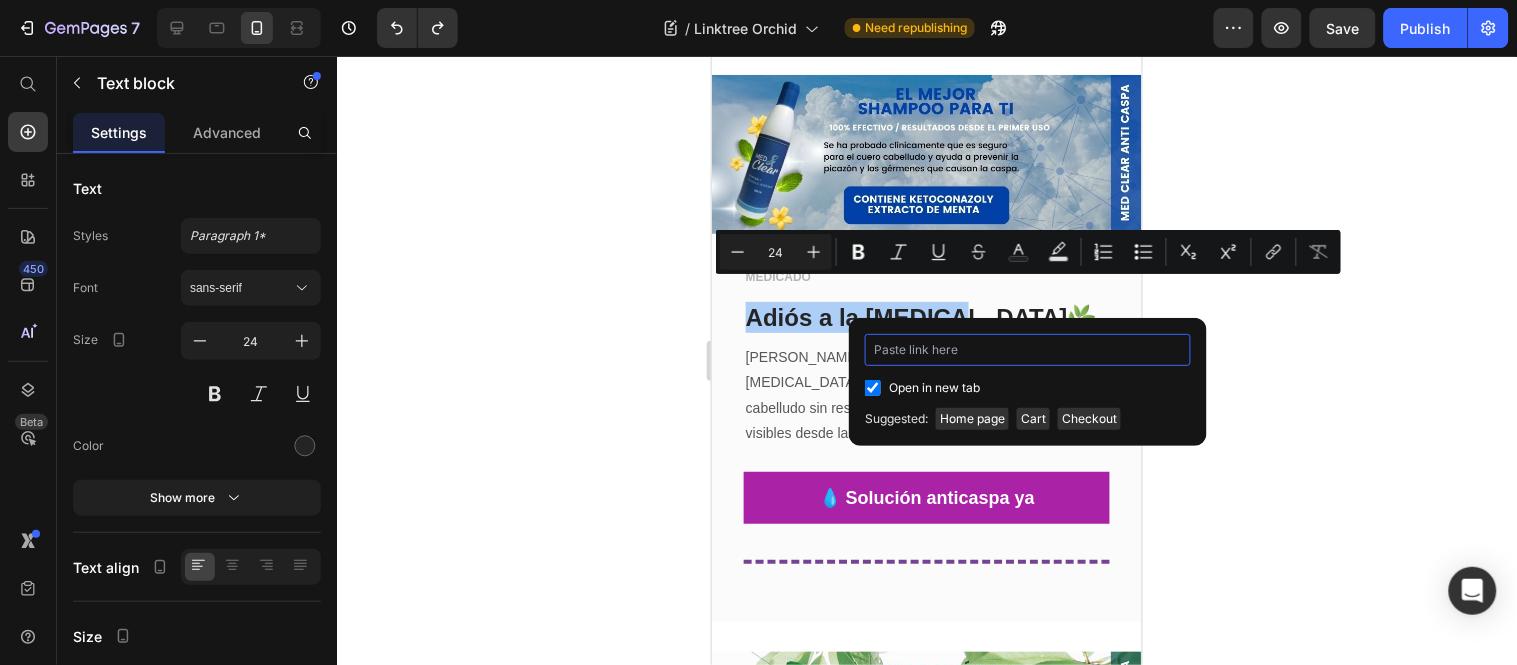 type on "[URL][DOMAIN_NAME]" 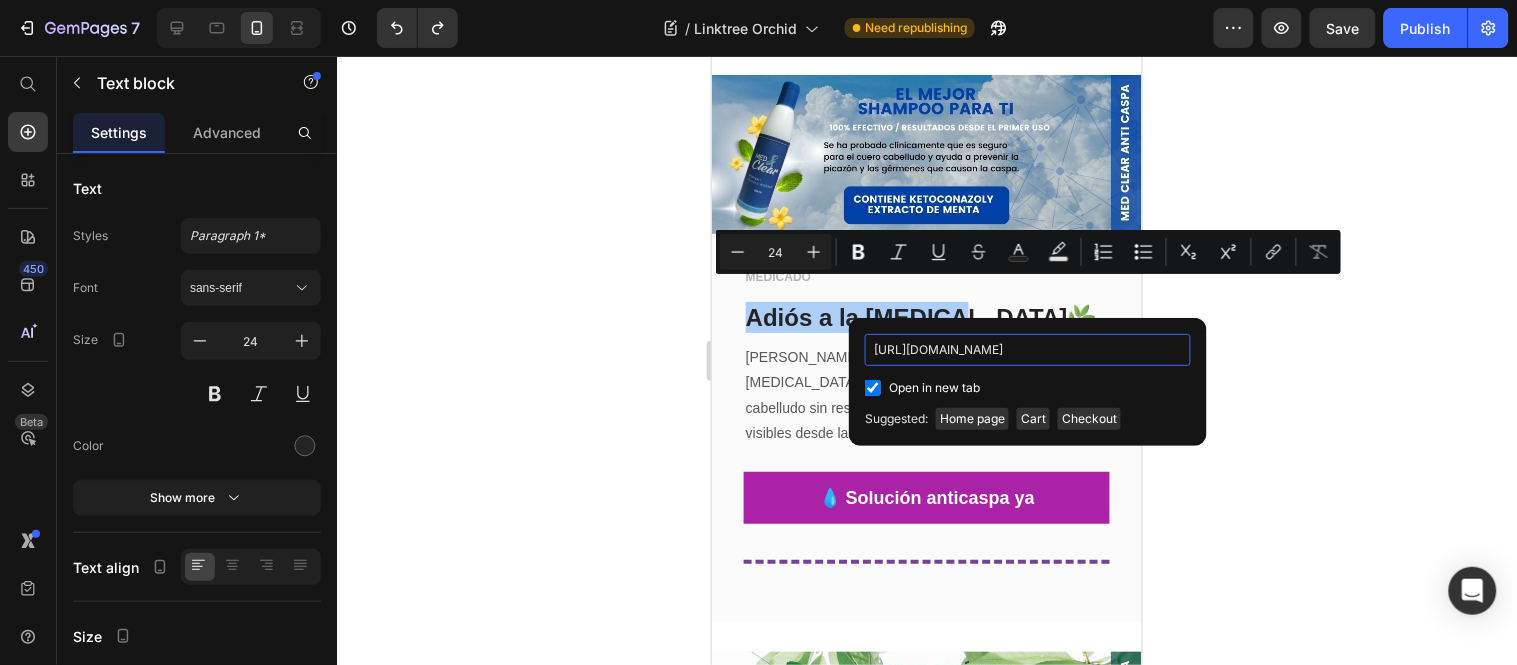 scroll, scrollTop: 0, scrollLeft: 65, axis: horizontal 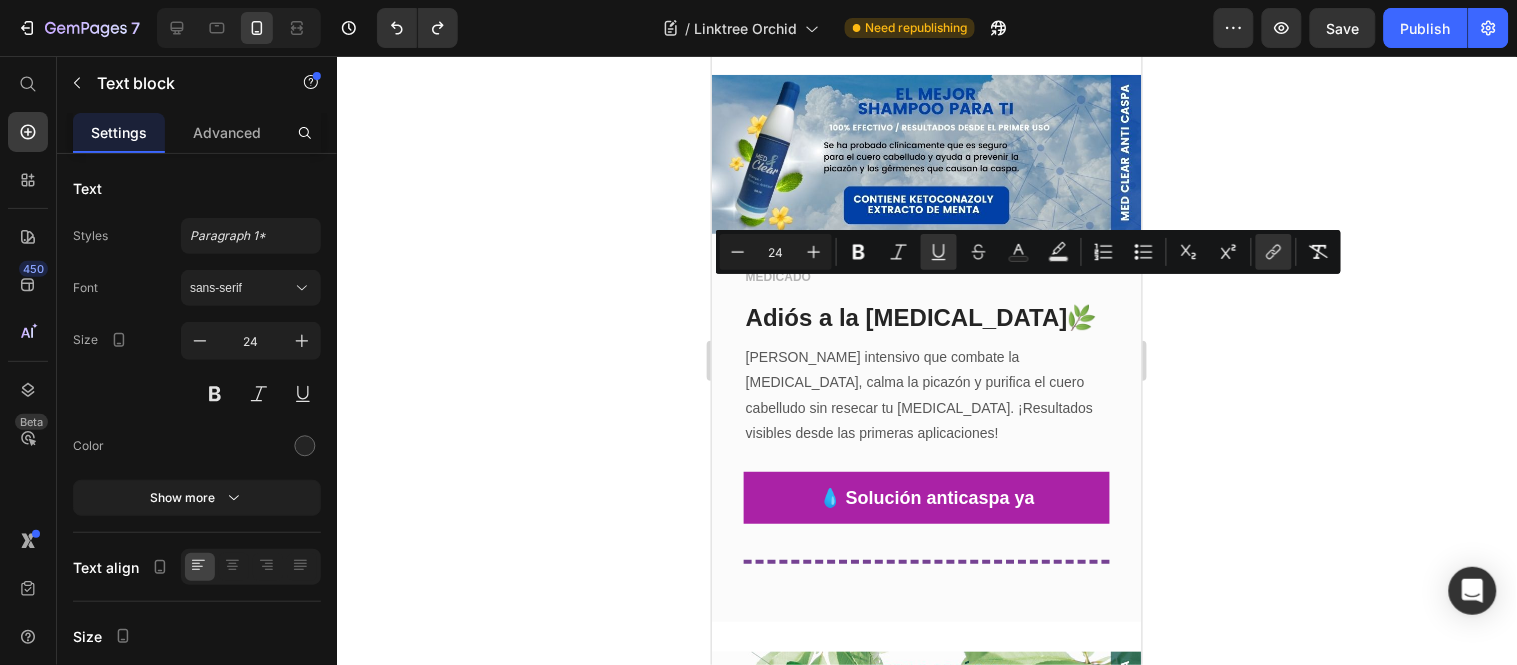 click 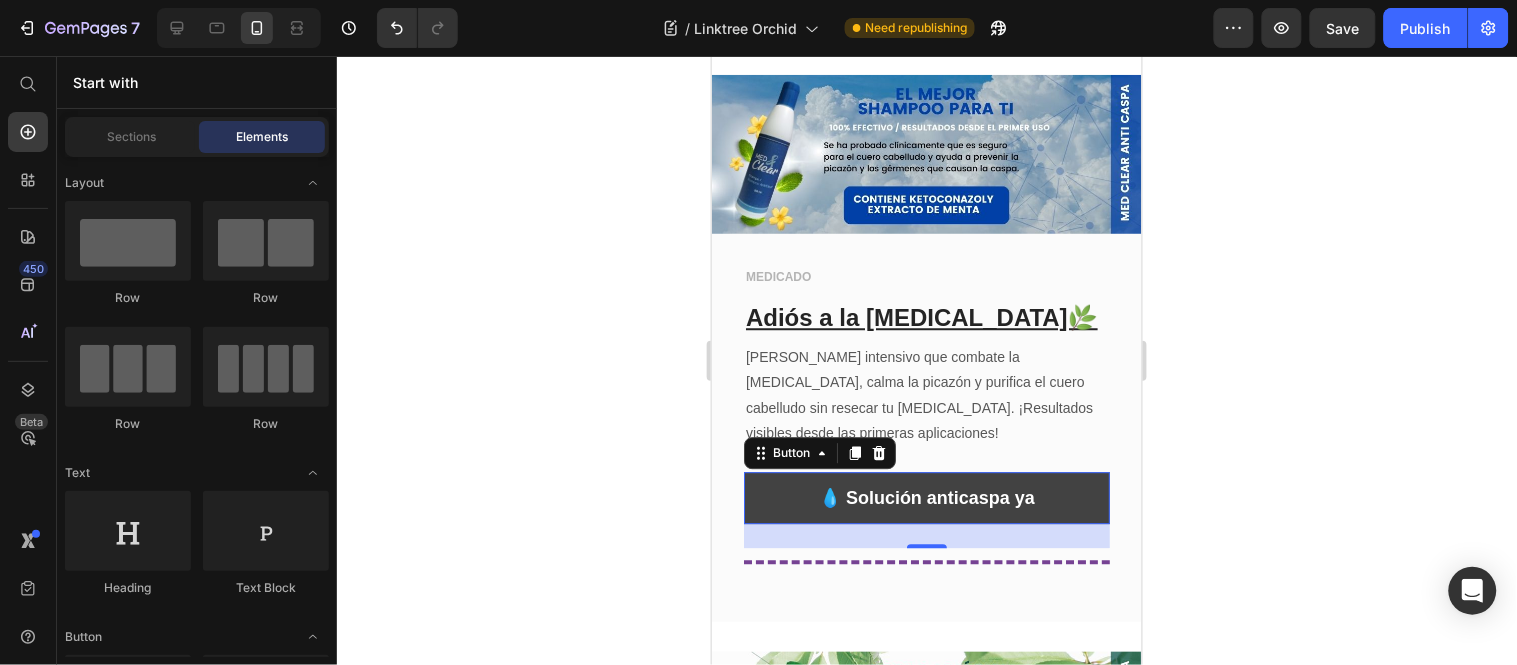 click on "💧 Solución anticaspa ya" at bounding box center (926, 497) 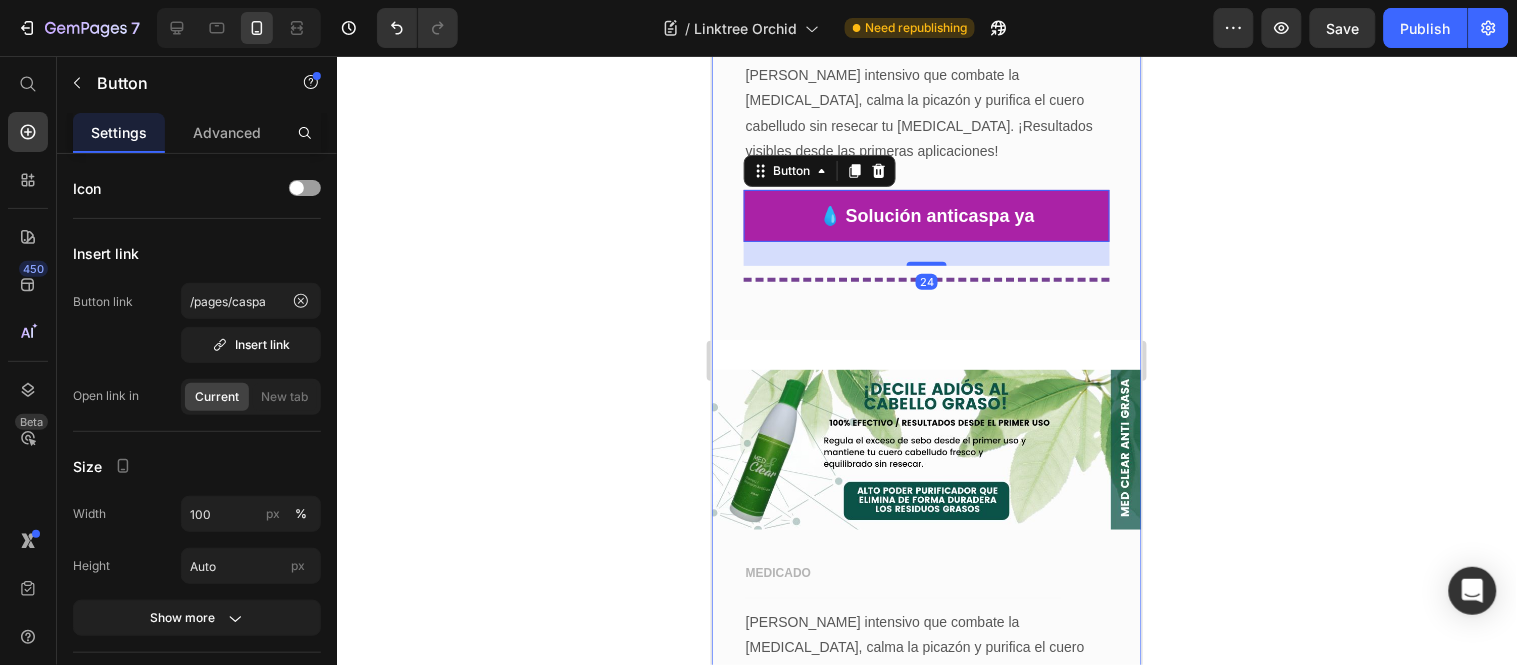 scroll, scrollTop: 3480, scrollLeft: 0, axis: vertical 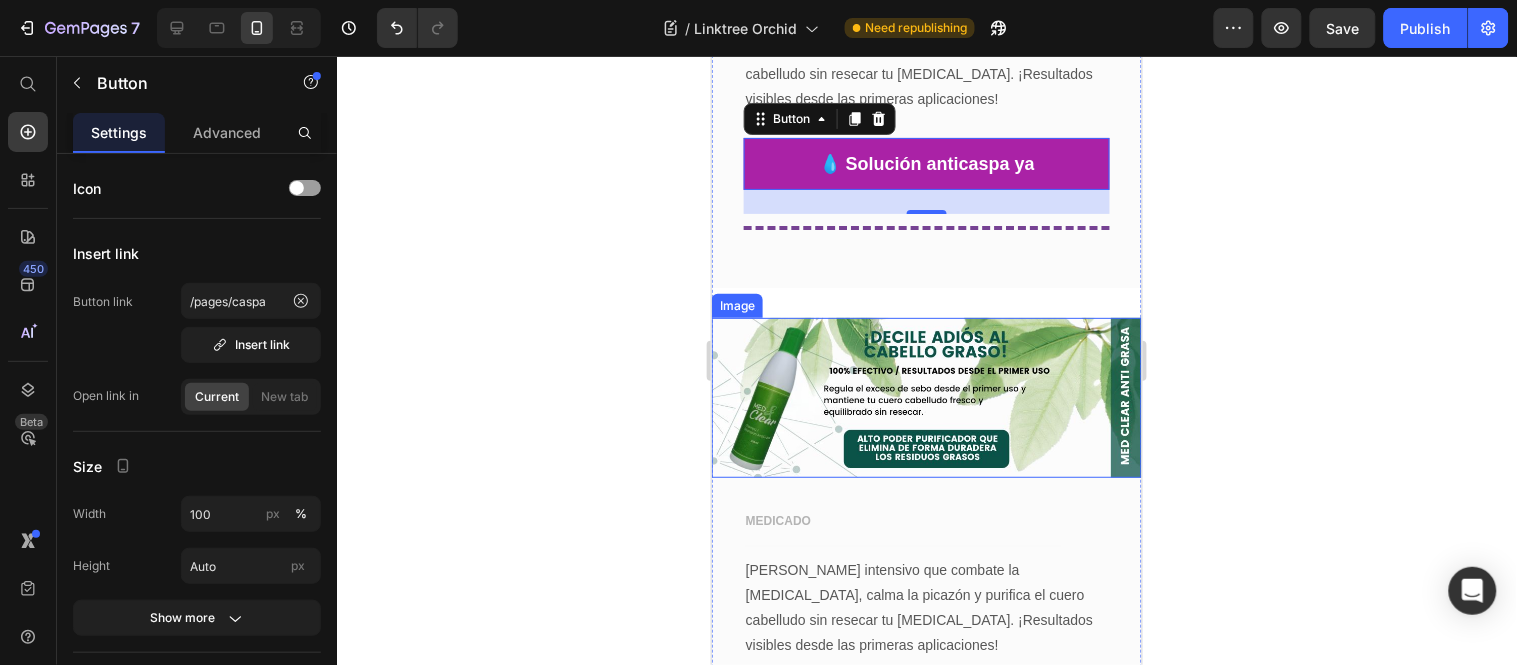 click at bounding box center (926, 396) 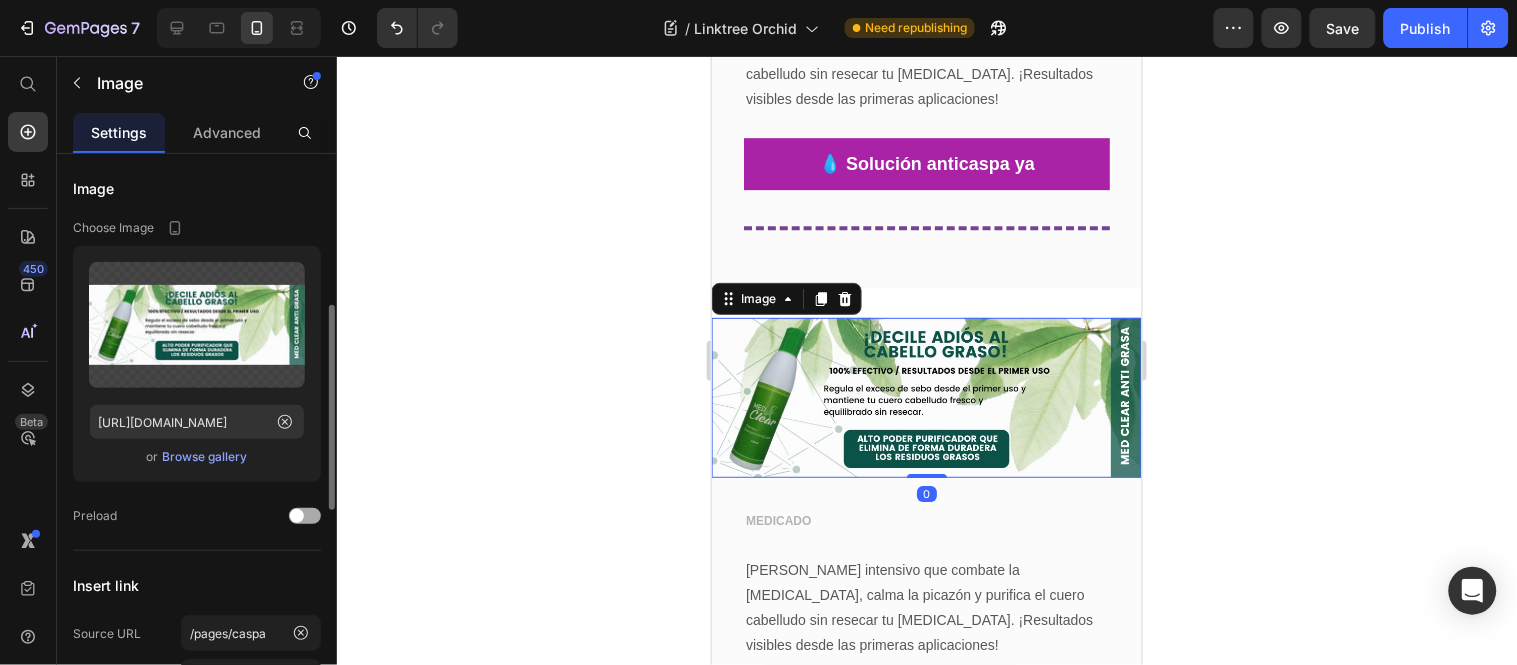 scroll, scrollTop: 222, scrollLeft: 0, axis: vertical 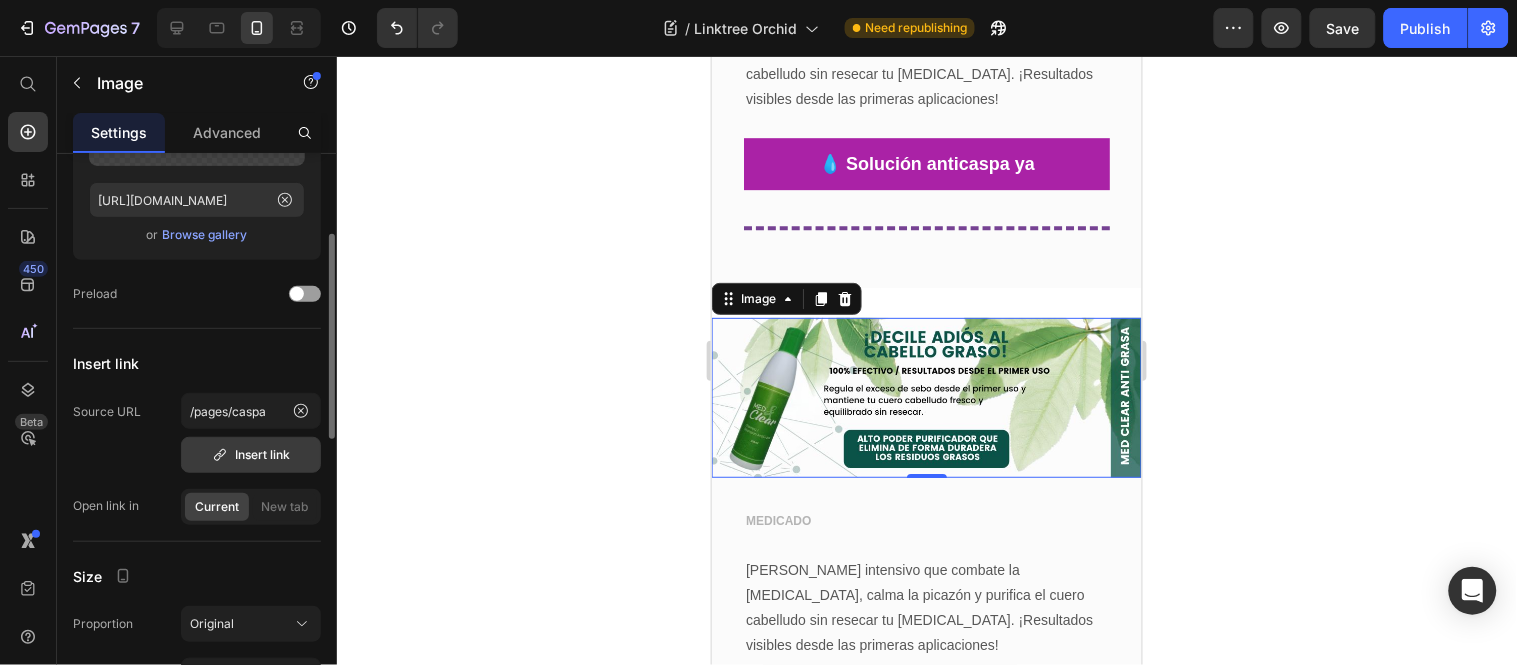 click on "Insert link" at bounding box center (251, 455) 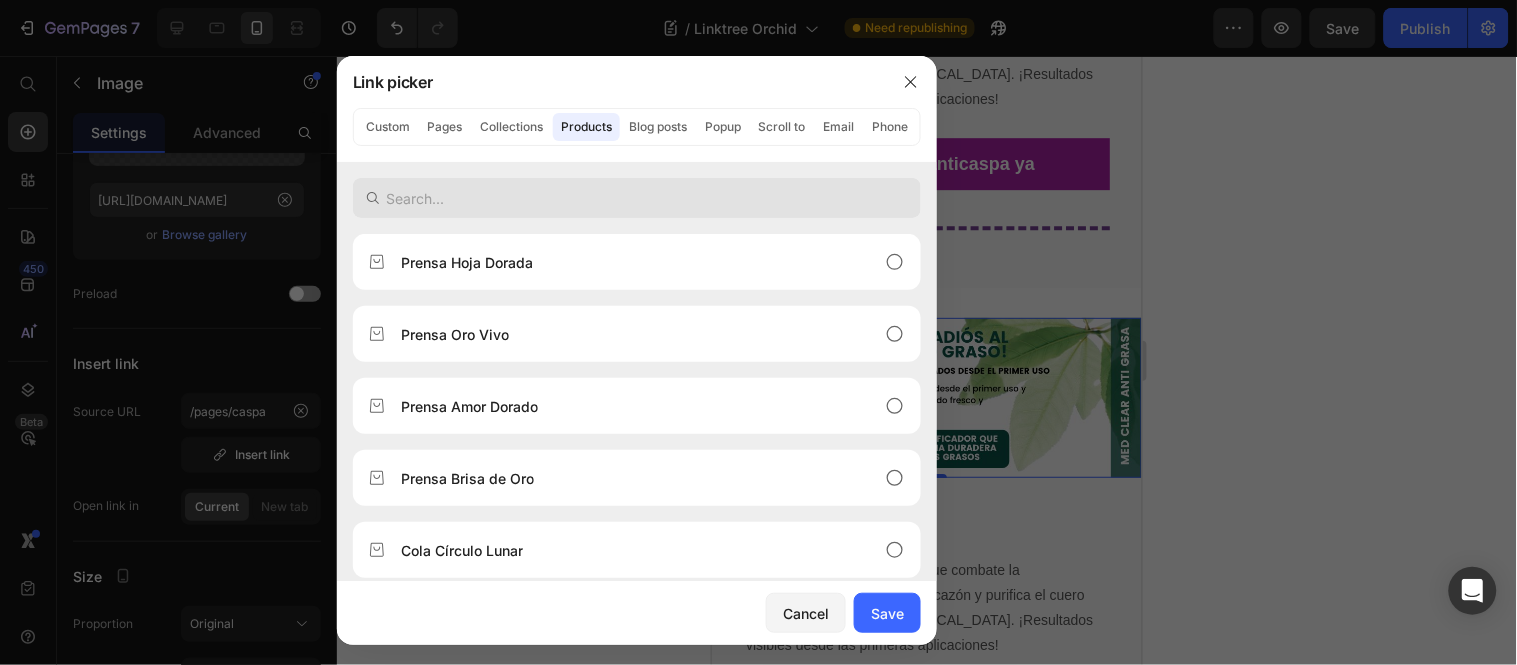click at bounding box center (637, 198) 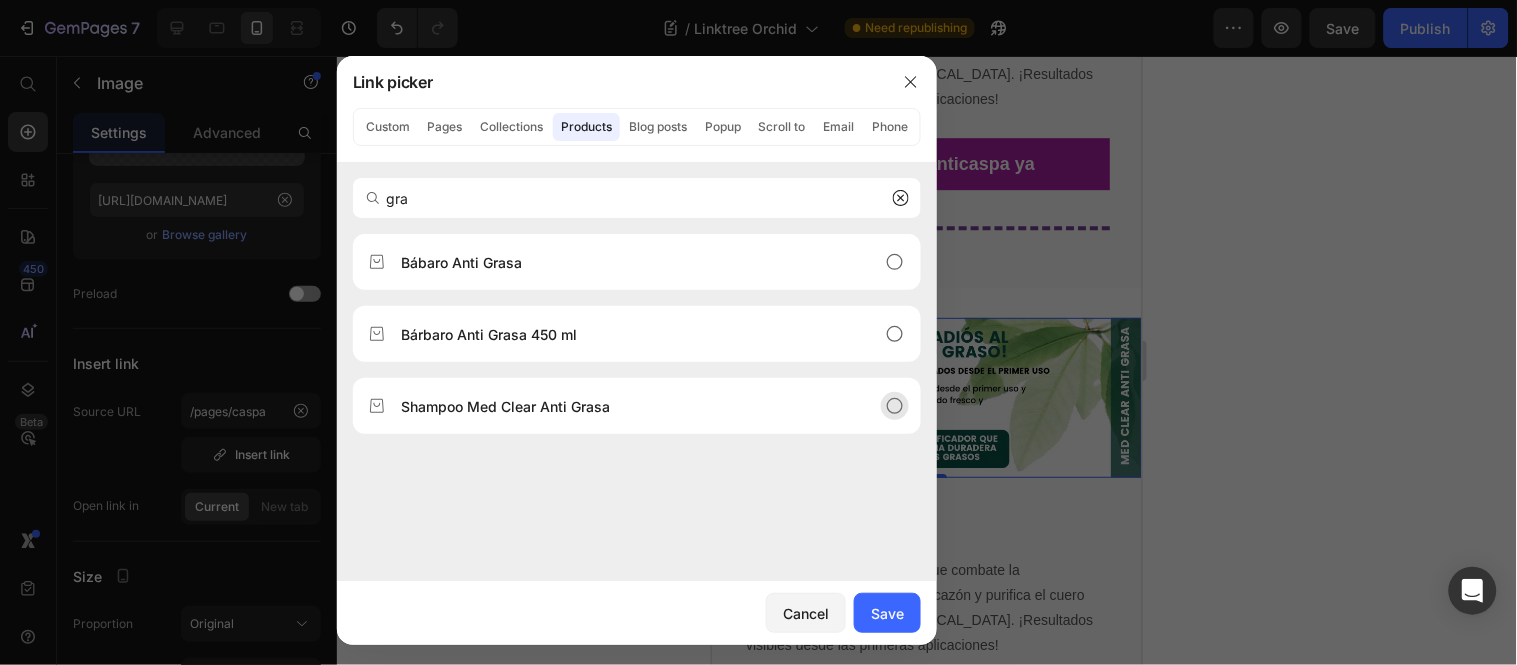 type on "gra" 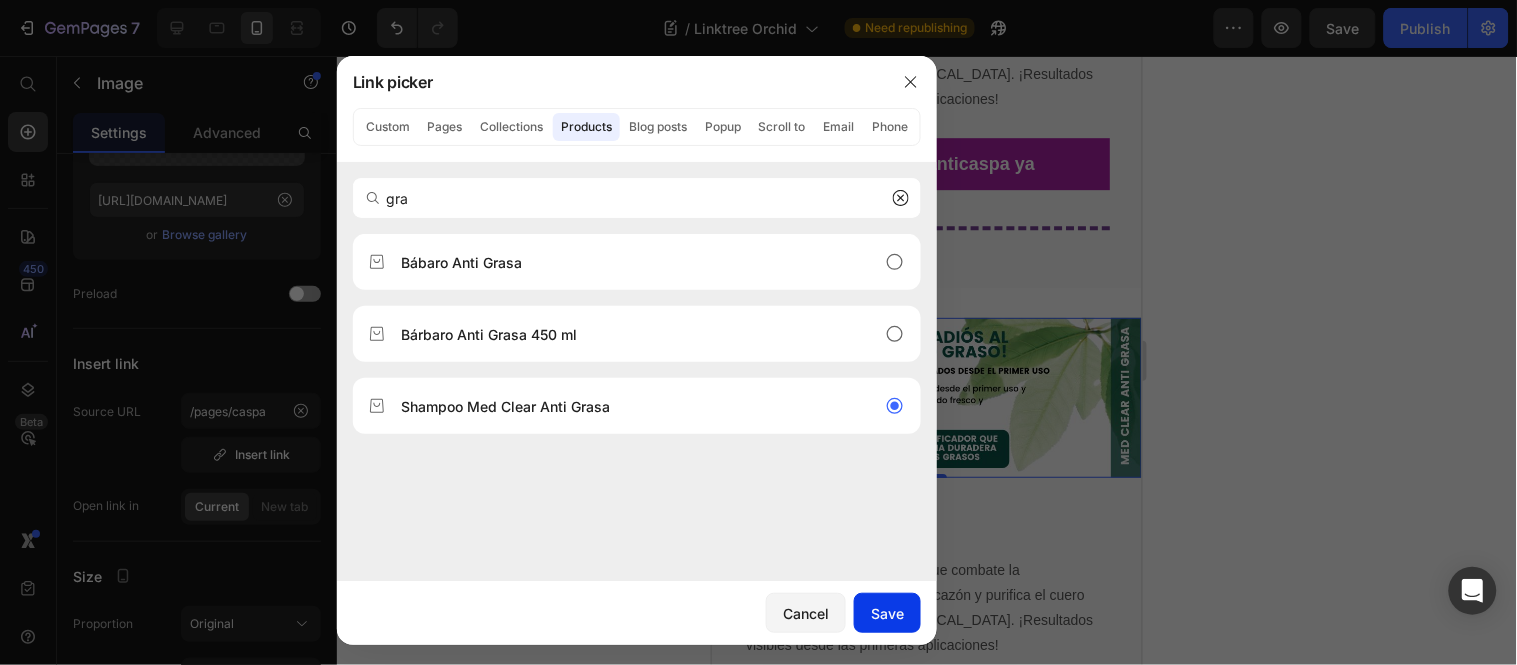 click on "Save" at bounding box center (887, 613) 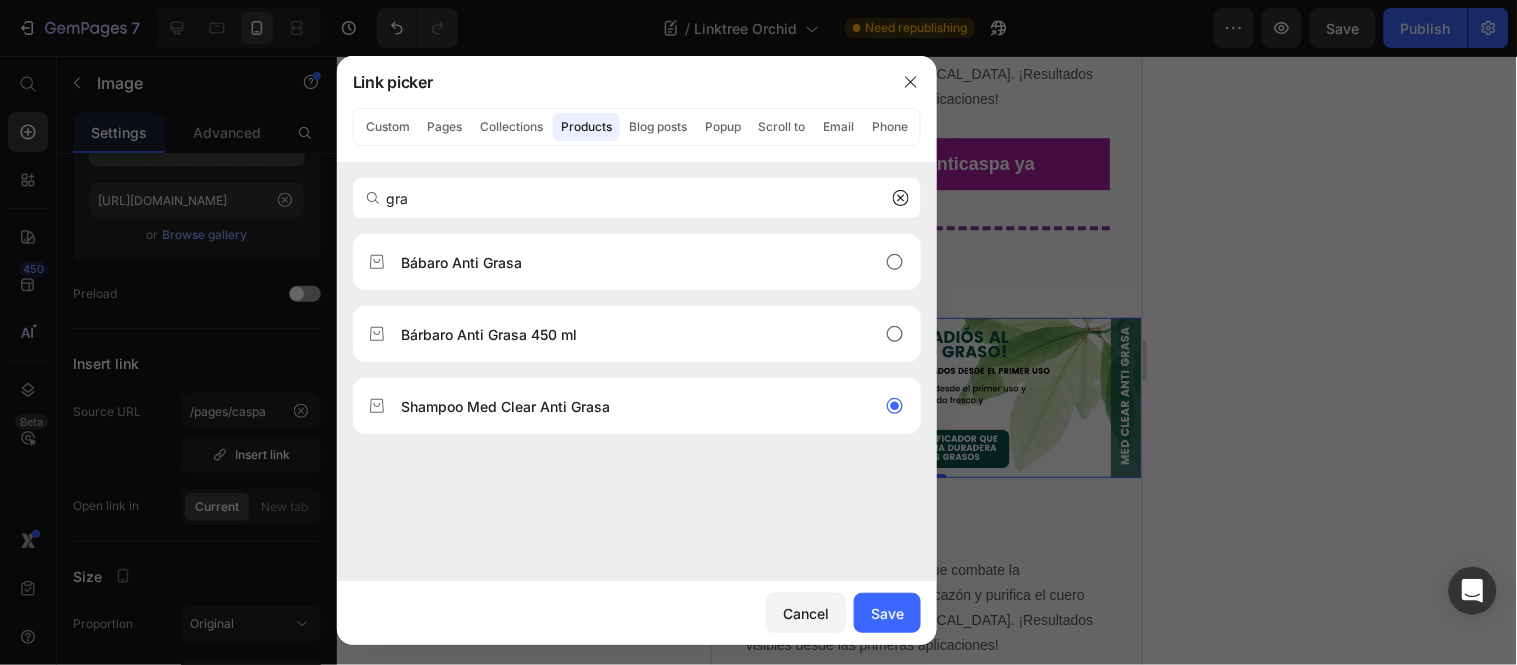 type on "/products/medclearantigrasa" 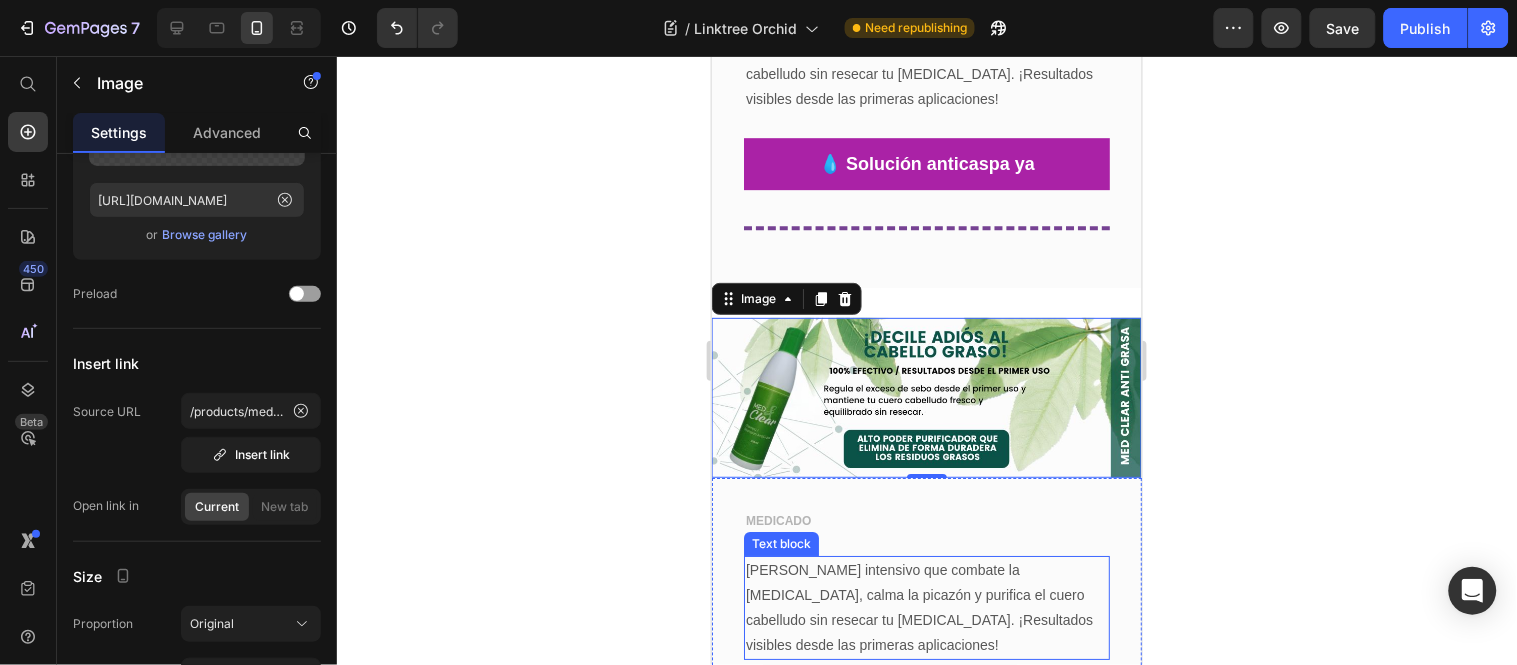 click on "[PERSON_NAME] intensivo que combate la [MEDICAL_DATA], calma la picazón y purifica el cuero cabelludo sin resecar tu [MEDICAL_DATA]. ¡Resultados visibles desde las primeras aplicaciones!" at bounding box center (926, 607) 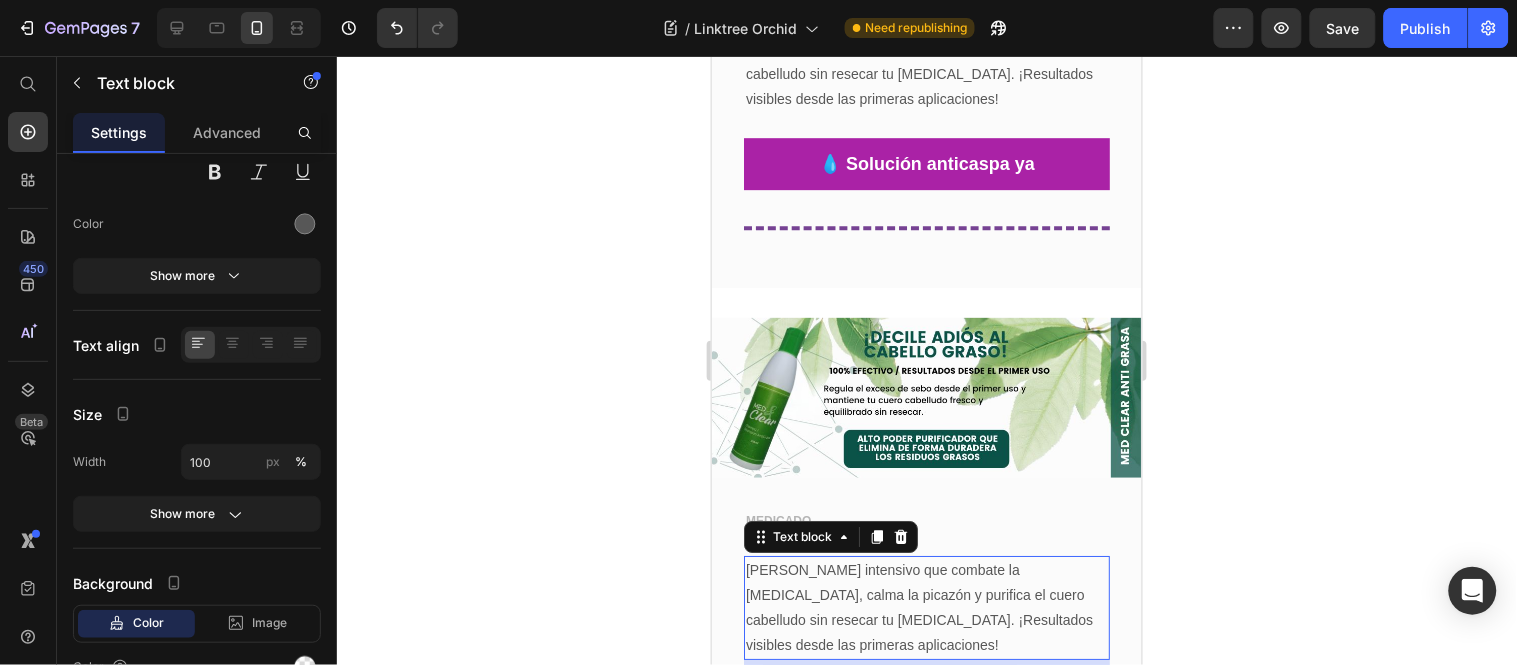 scroll, scrollTop: 0, scrollLeft: 0, axis: both 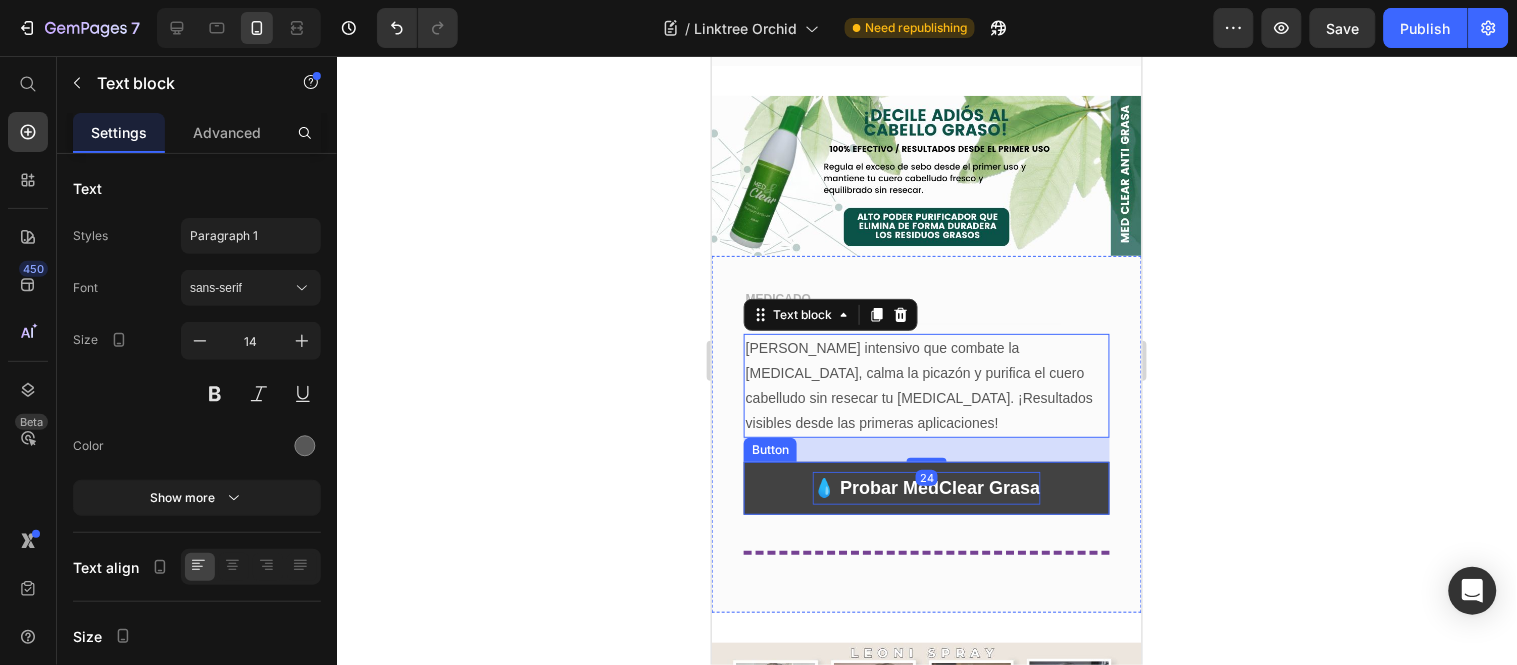 click on "💧 Probar MedClear Grasa" at bounding box center (925, 487) 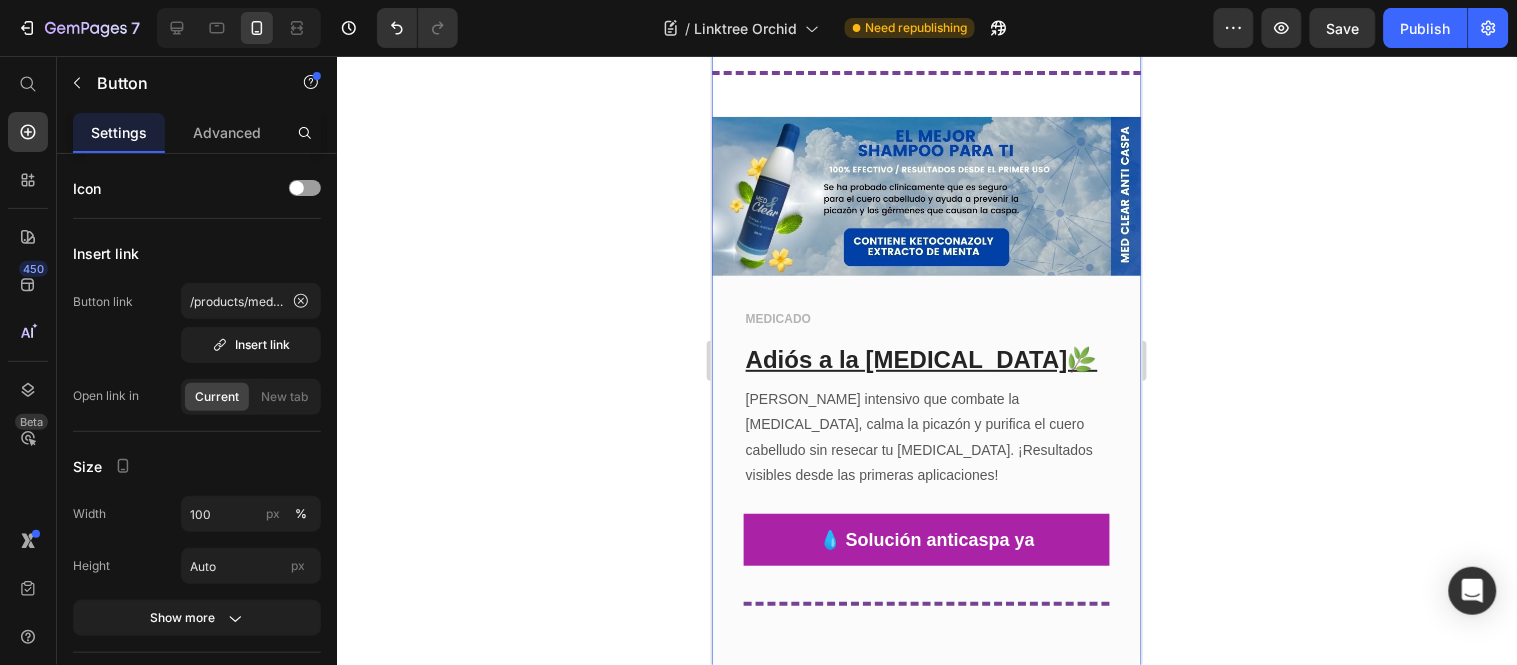 scroll, scrollTop: 3035, scrollLeft: 0, axis: vertical 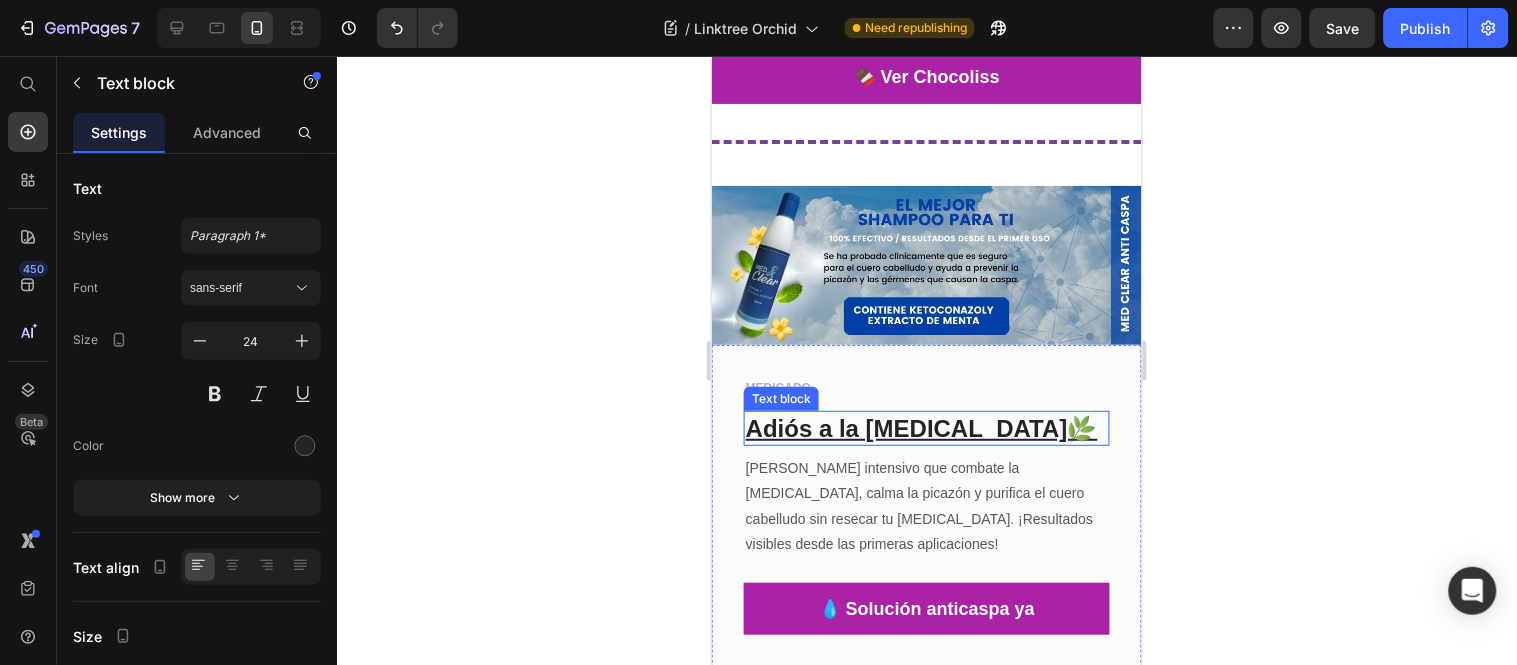 click on "Adiós a la [MEDICAL_DATA]🌿" at bounding box center [921, 427] 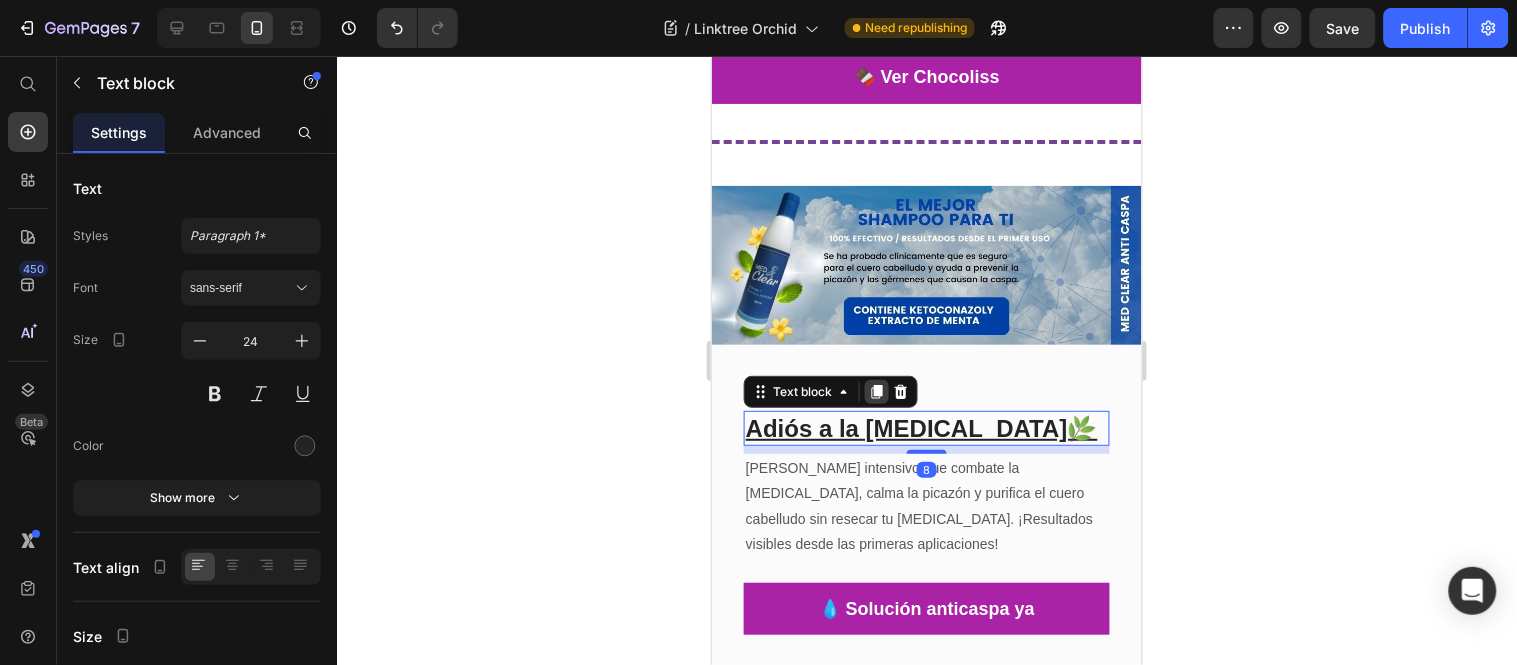 click 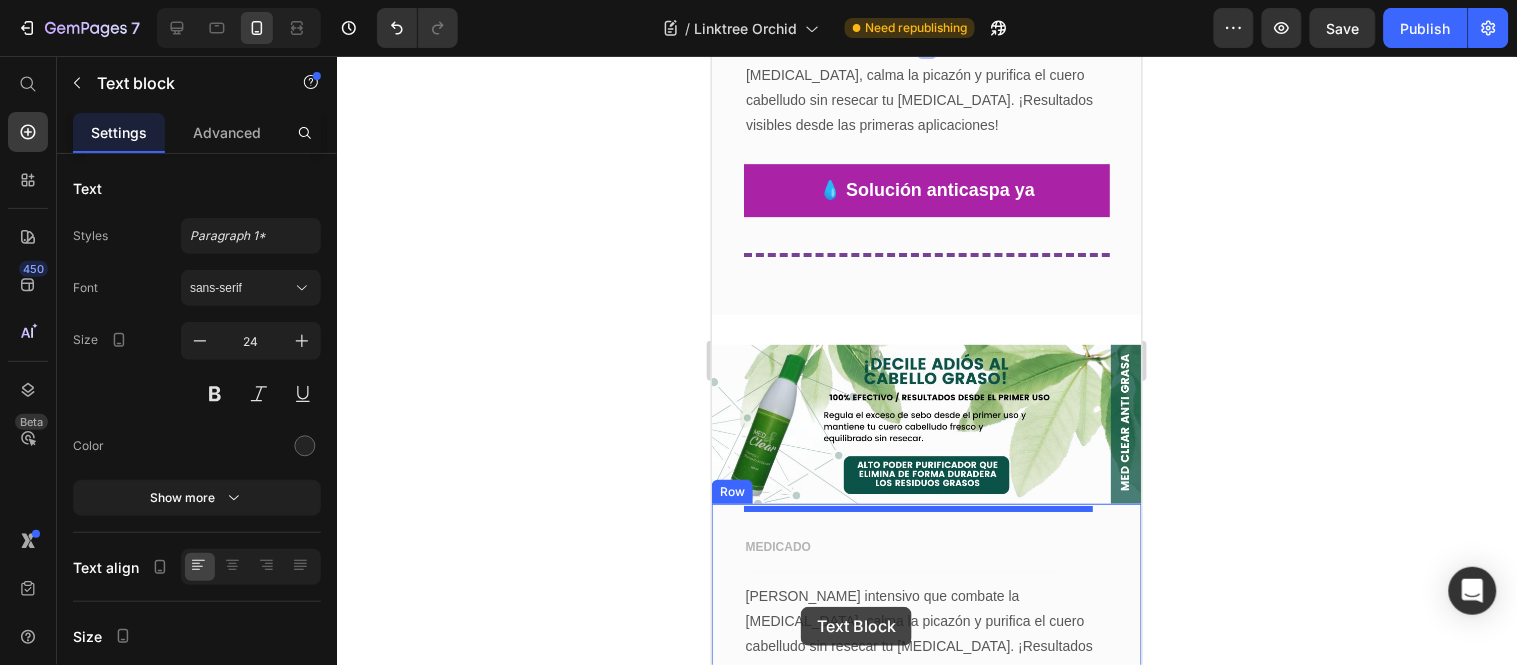 scroll, scrollTop: 3506, scrollLeft: 0, axis: vertical 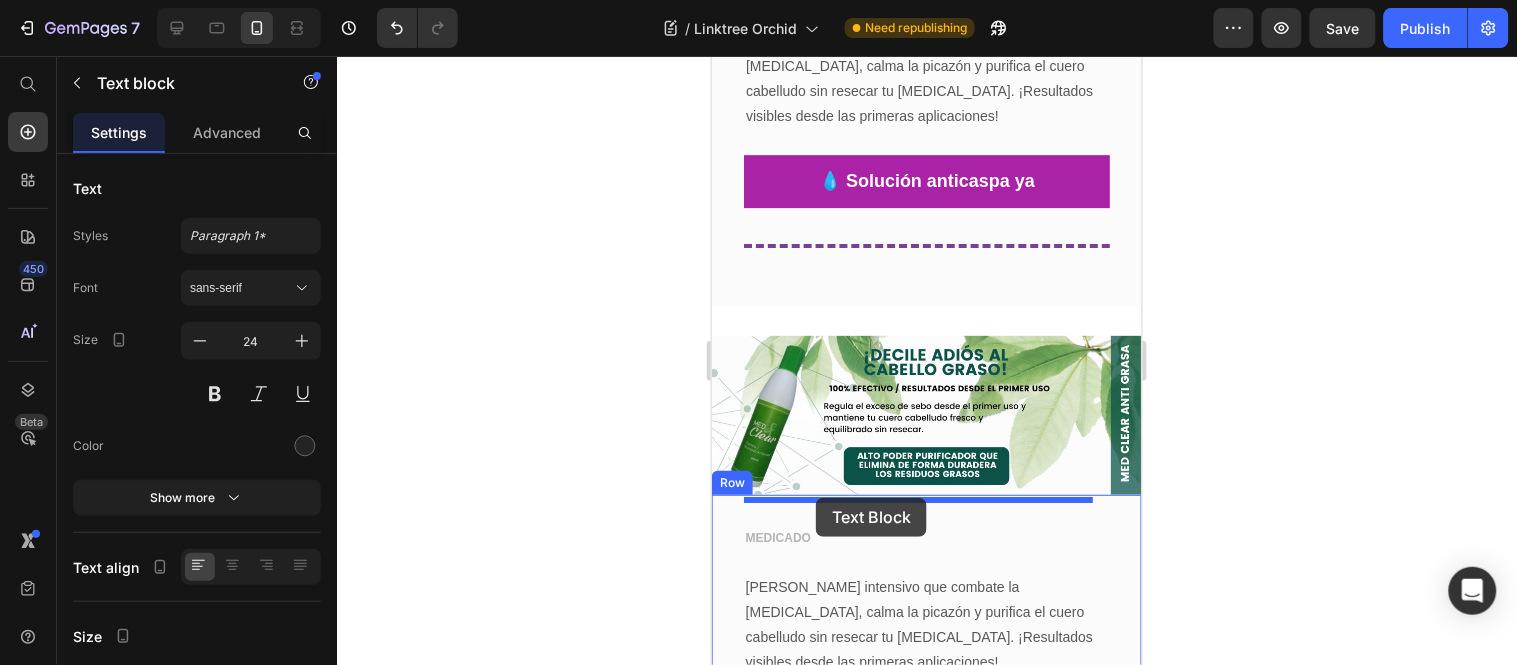 drag, startPoint x: 803, startPoint y: 421, endPoint x: 815, endPoint y: 497, distance: 76.941536 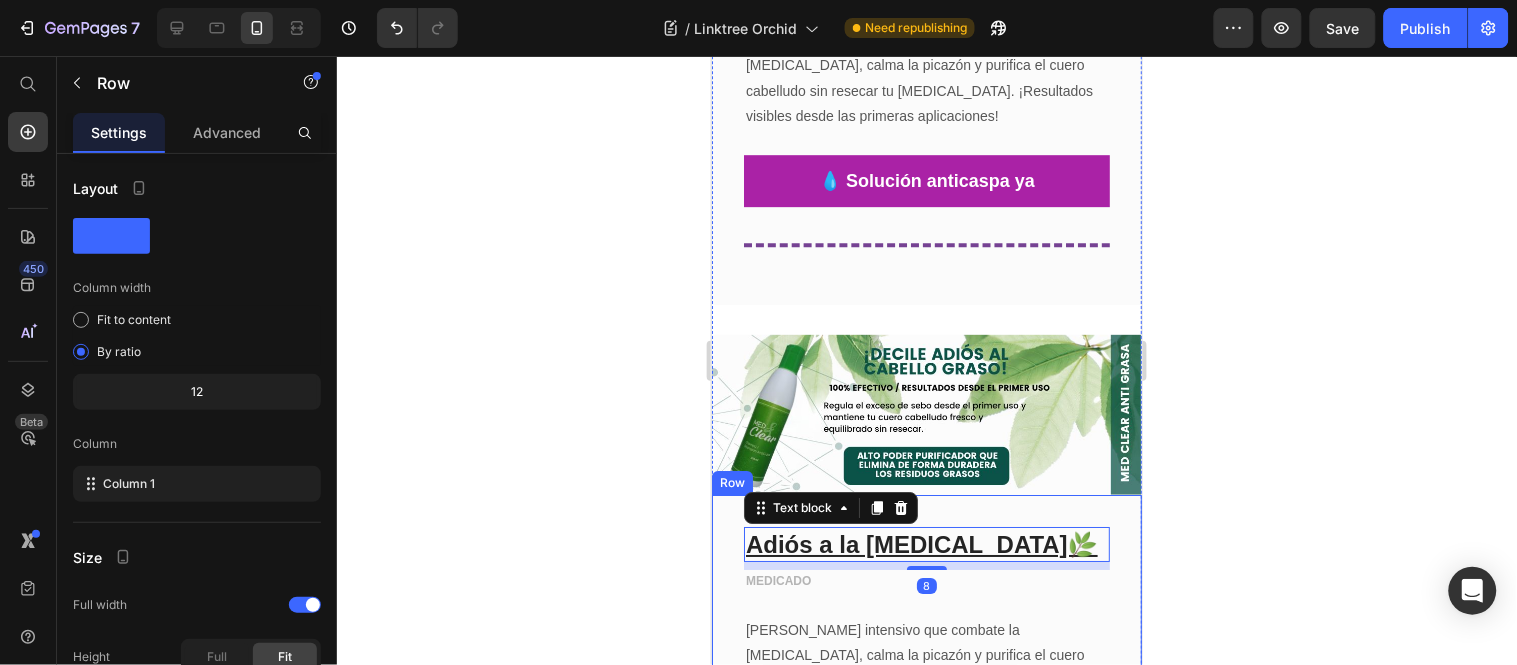 click on "Adiós a la [MEDICAL_DATA]🌿 Text block   8 MEDICADO Text block Text block Shampoo intensivo que combate la [MEDICAL_DATA], calma la picazón y purifica el cuero cabelludo sin resecar tu [MEDICAL_DATA]. ¡Resultados visibles desde las primeras aplicaciones! Text block 💧 Probar MedClear Grasa Button                Title Line" at bounding box center [926, 702] 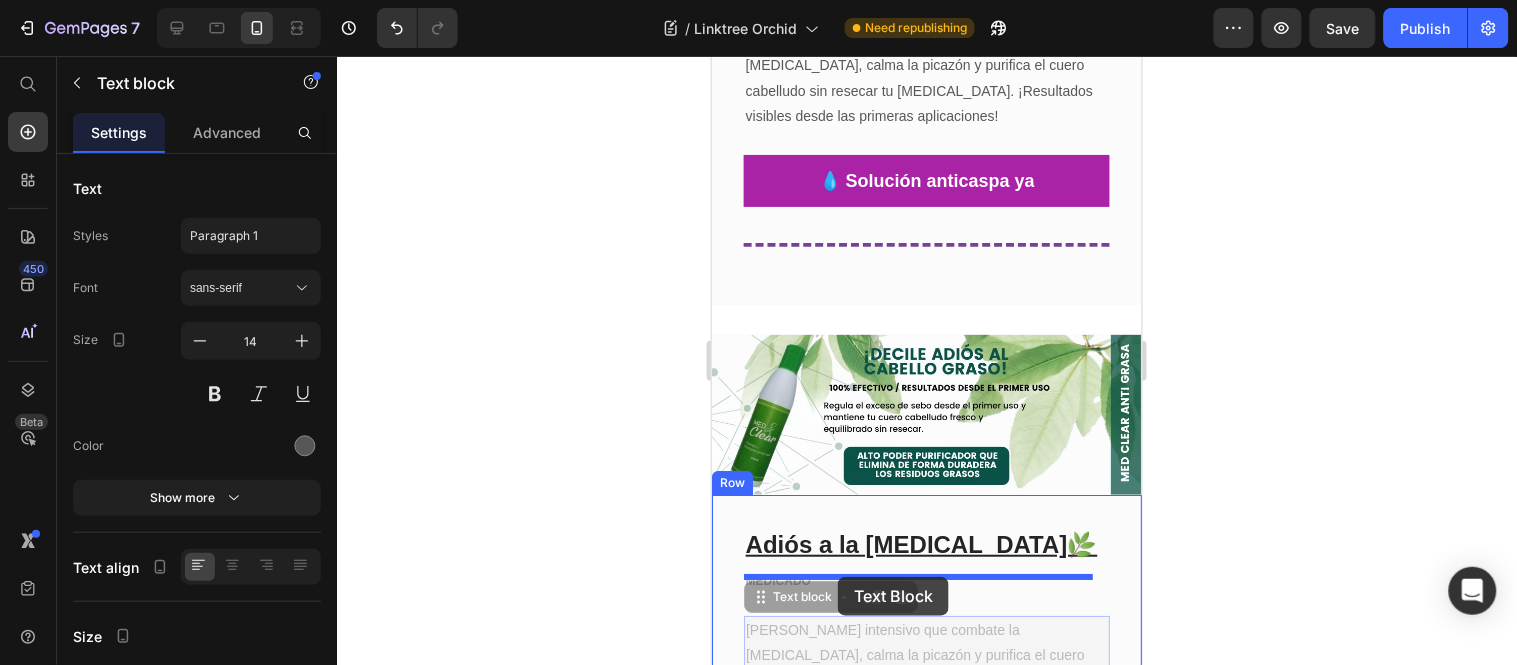 drag, startPoint x: 835, startPoint y: 615, endPoint x: 837, endPoint y: 576, distance: 39.051247 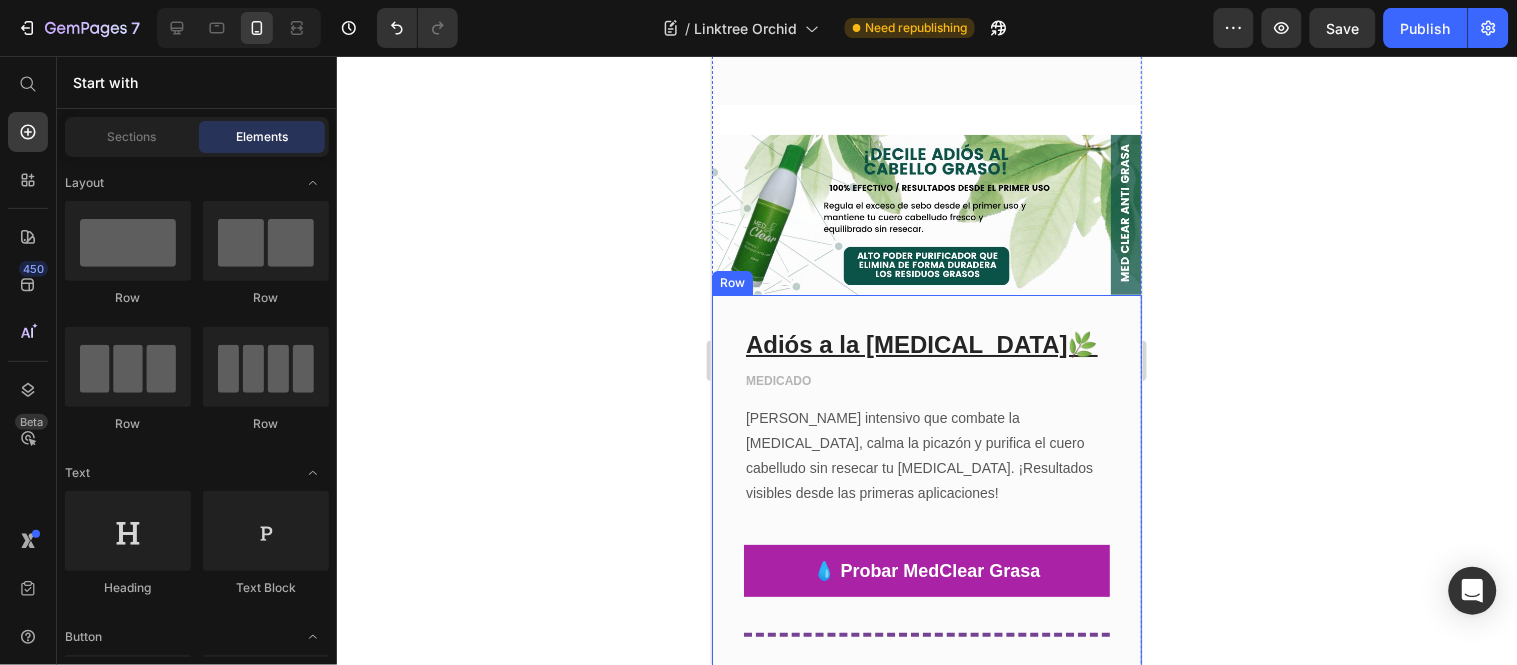 scroll, scrollTop: 3552, scrollLeft: 0, axis: vertical 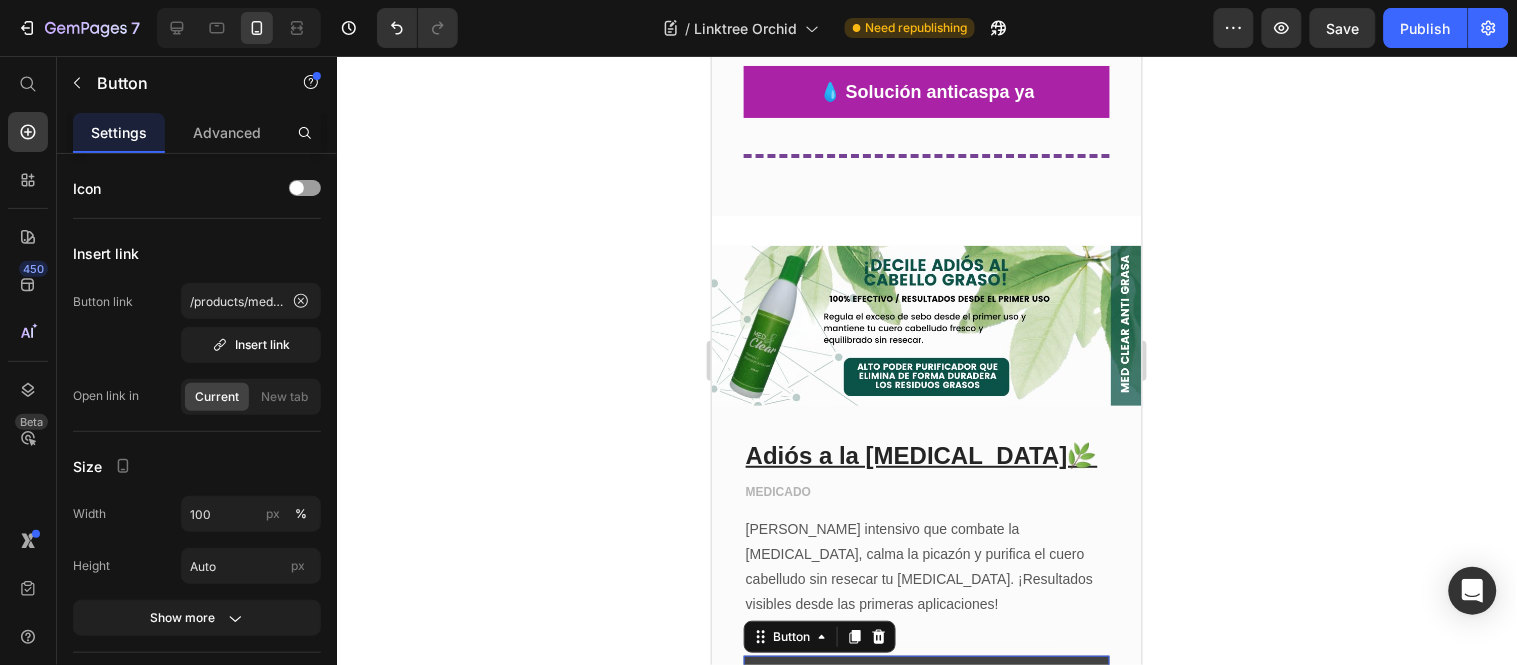 click on "💧 Probar MedClear Grasa" at bounding box center [926, 681] 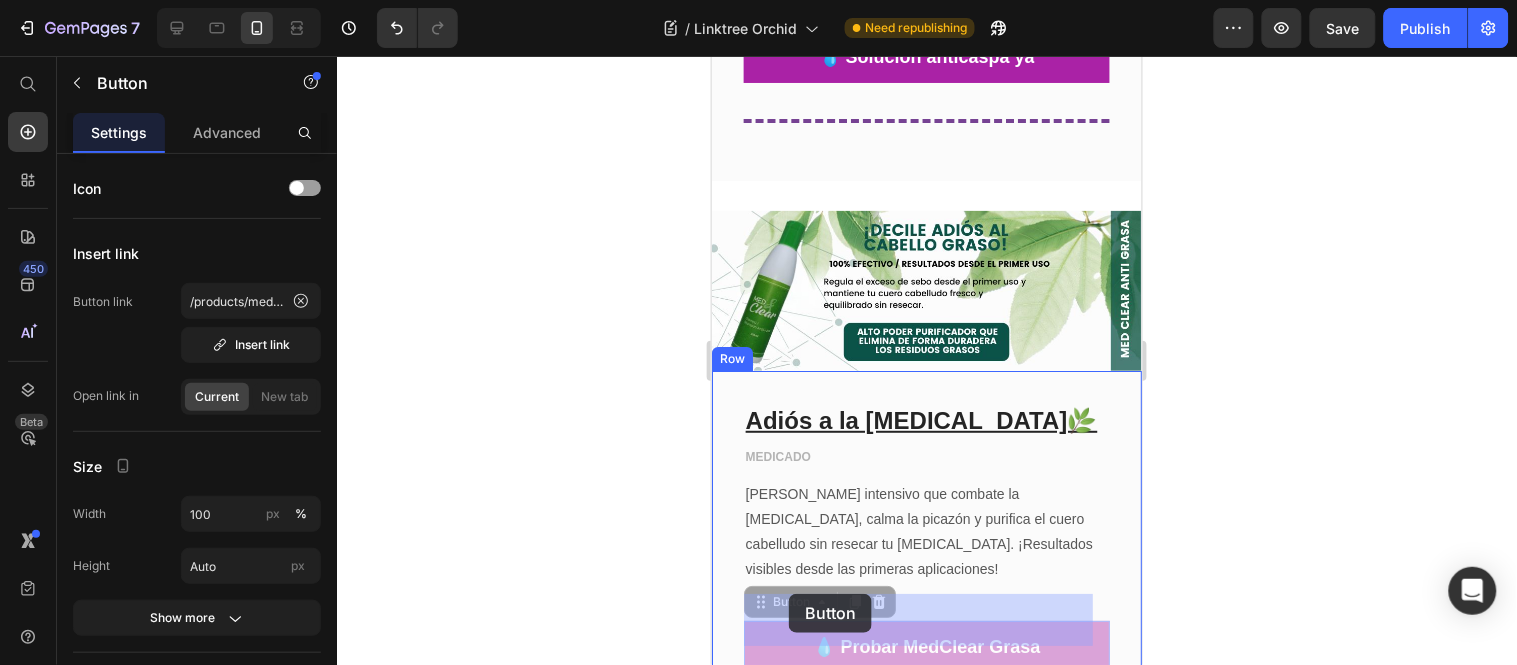 scroll, scrollTop: 3595, scrollLeft: 0, axis: vertical 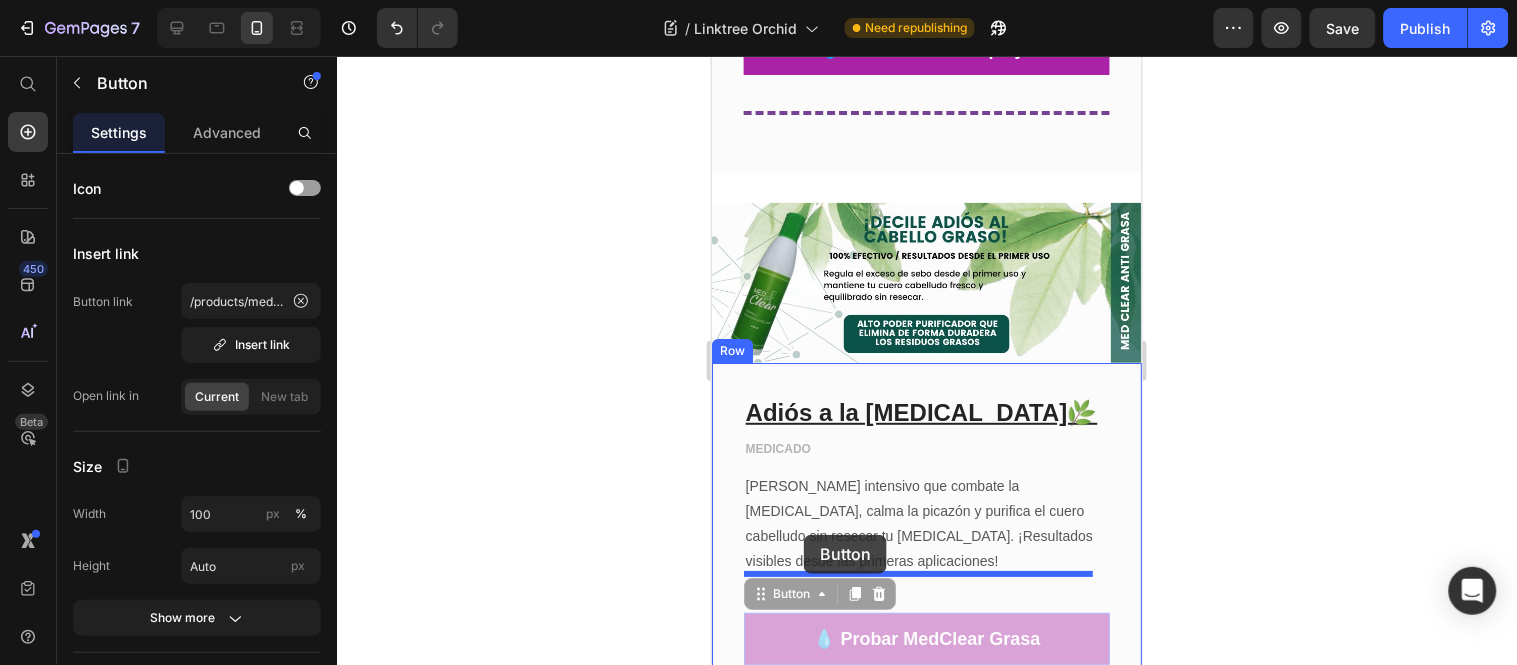 drag, startPoint x: 785, startPoint y: 612, endPoint x: 804, endPoint y: 534, distance: 80.280754 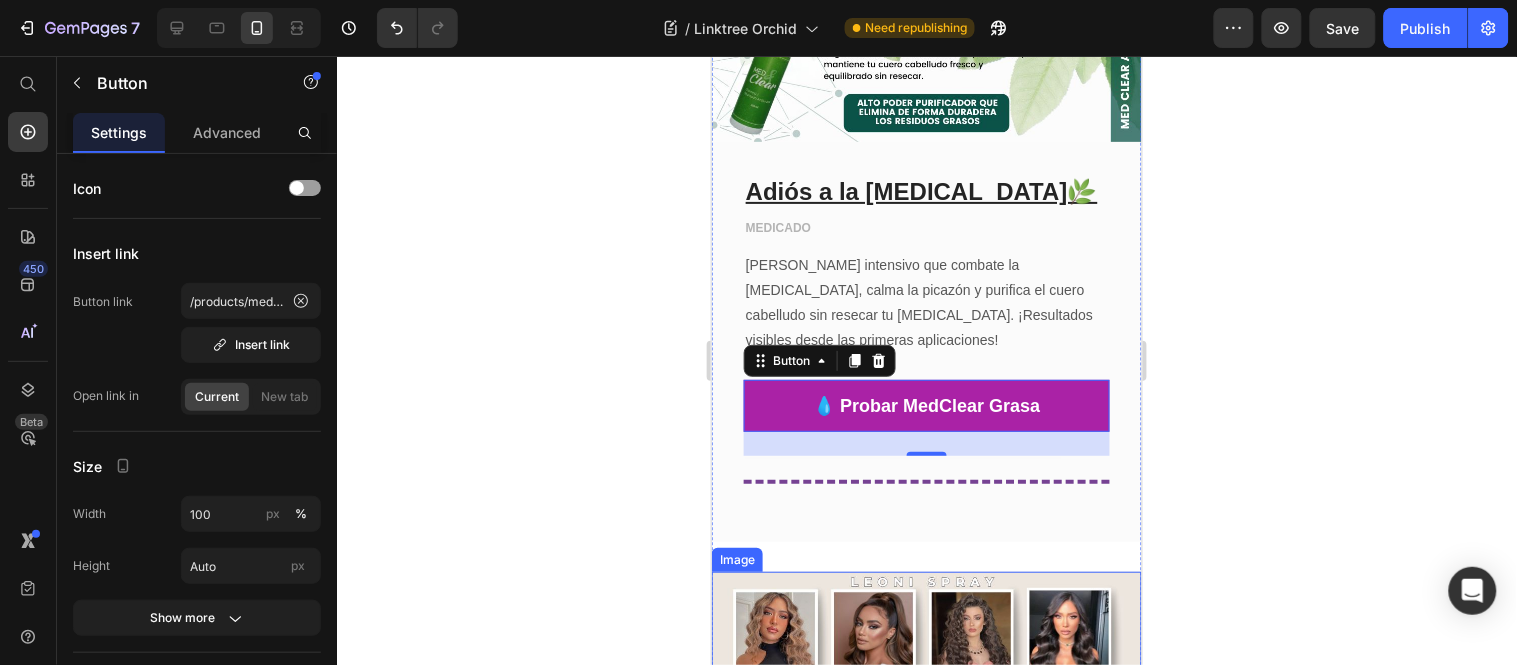 scroll, scrollTop: 3817, scrollLeft: 0, axis: vertical 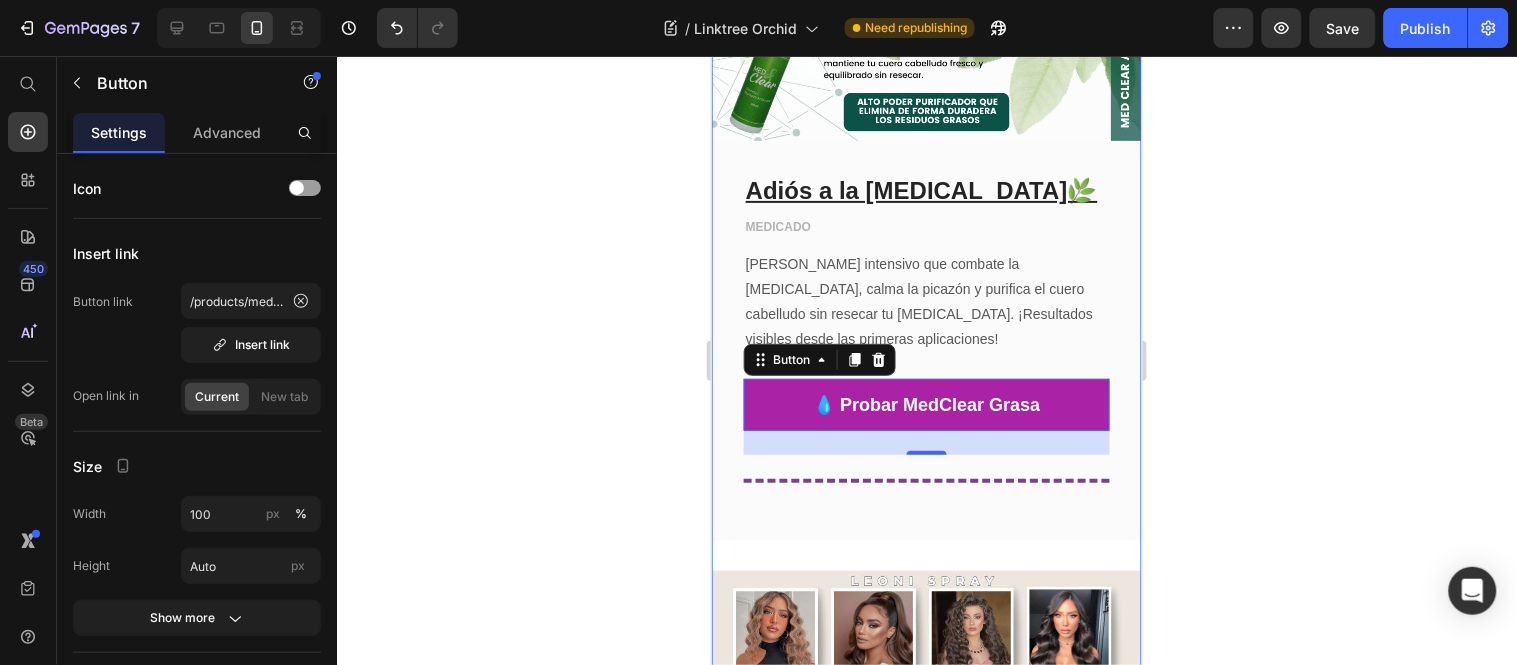 click on "Image REPARACIÓN CAPILAR Text block Nutrif Ritual Experience Text block 🌿 ¿Tu cabello necesita un rescate? Nutrif: Ritual botánico de lujo que hidrata, da brillo y restaura.  6 reparaciones diferentes.  ✨🌿 Text block 💫 Ritual de cuidado capilar Button Row                Title Line Image ALISADO ORGÁNICO Text block Liso perfecto, natural y sin maltrato 💆🏻‍♀️ Text block Chocoliss es nuestro alisado orgánico que deja tu cabello ultra liso, suave y brillante sin [MEDICAL_DATA] ni químicos agresivos. 🍃 Ideal para cabellos rebeldes o con frizz. 🌿 Fórmula sin [MEDICAL_DATA], vegana, segura y con aroma delicioso a chocolate. ¡[PERSON_NAME] un liso saludable que se nota y se siente! Text block 🍫 Ver Chocoliss Button                Title Line Image MEDICADO Text block Adiós a la [MEDICAL_DATA]🌿 Text block Shampoo intensivo que combate la [MEDICAL_DATA], calma la picazón y purifica el cuero cabelludo sin resecar tu [MEDICAL_DATA]. ¡Resultados visibles desde las primeras aplicaciones! Text block 💧 Solución anticaspa ya" at bounding box center (926, -210) 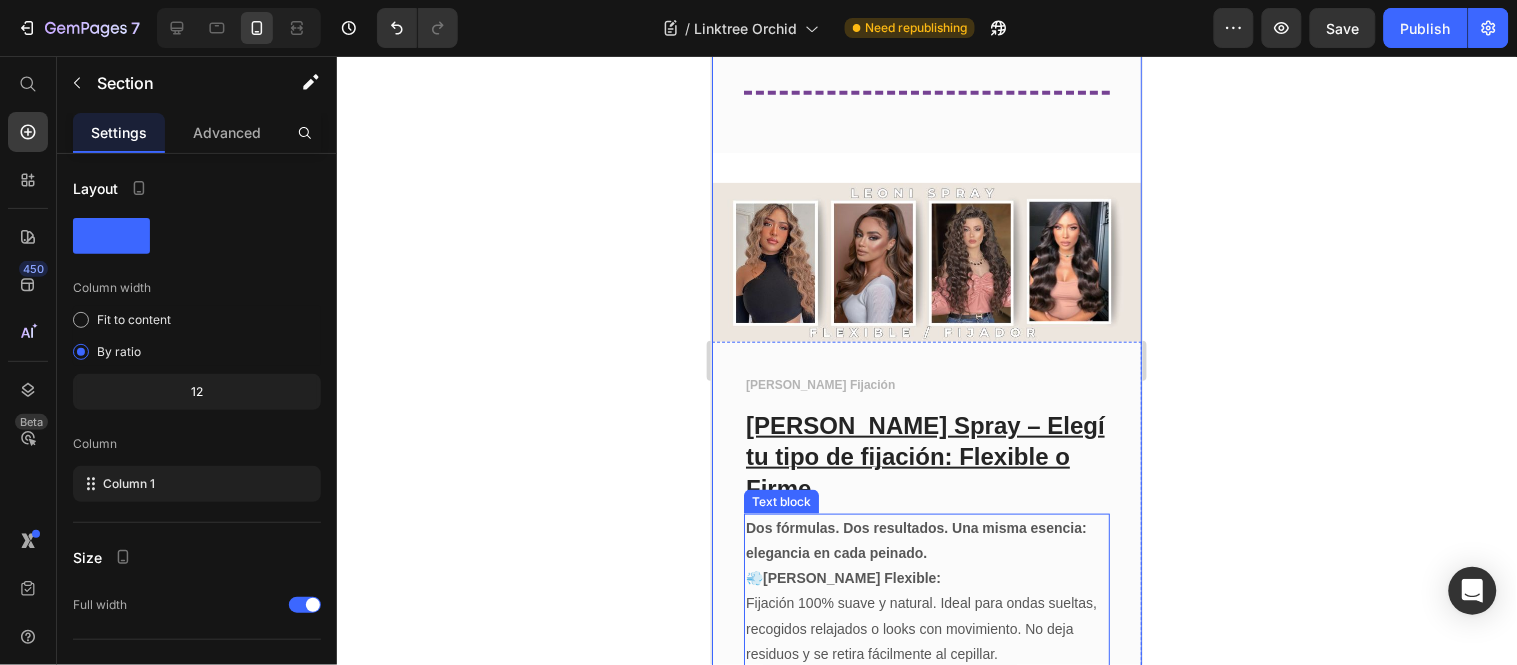 scroll, scrollTop: 4151, scrollLeft: 0, axis: vertical 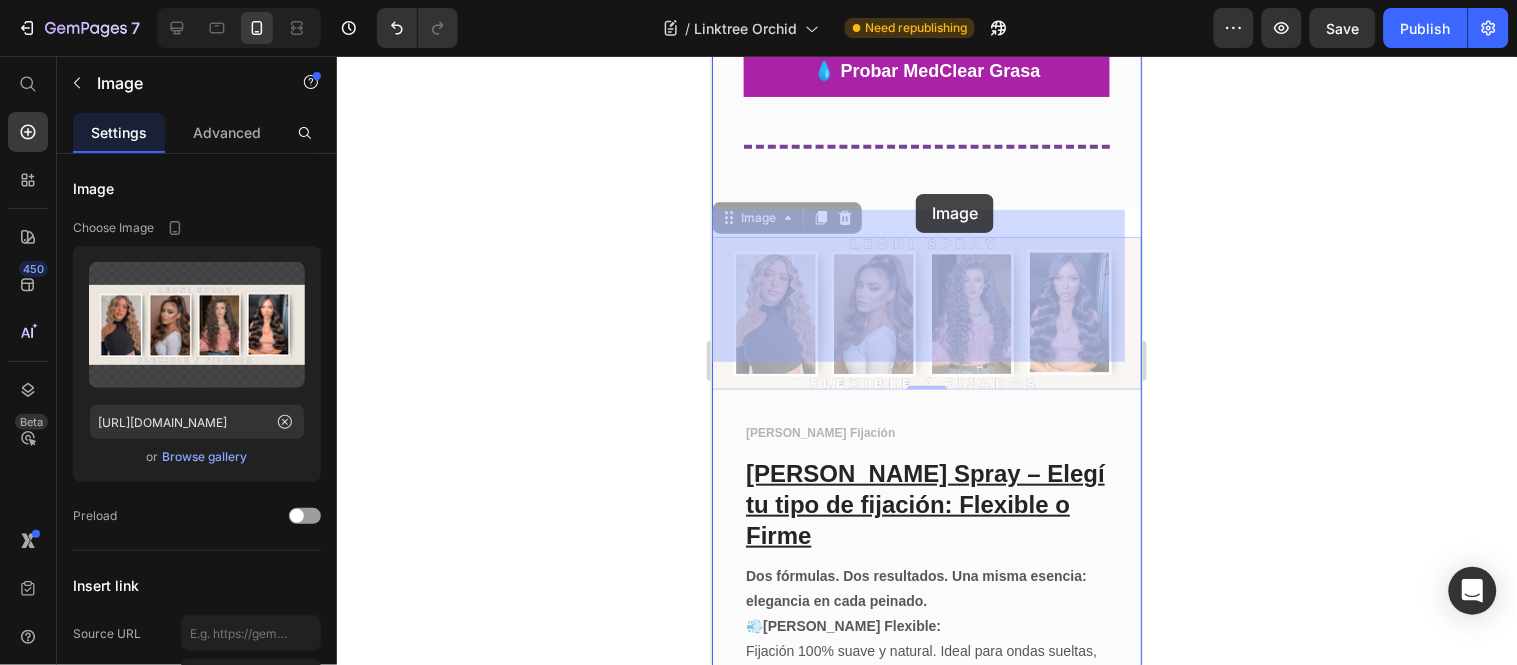 drag, startPoint x: 905, startPoint y: 303, endPoint x: 915, endPoint y: 194, distance: 109.457756 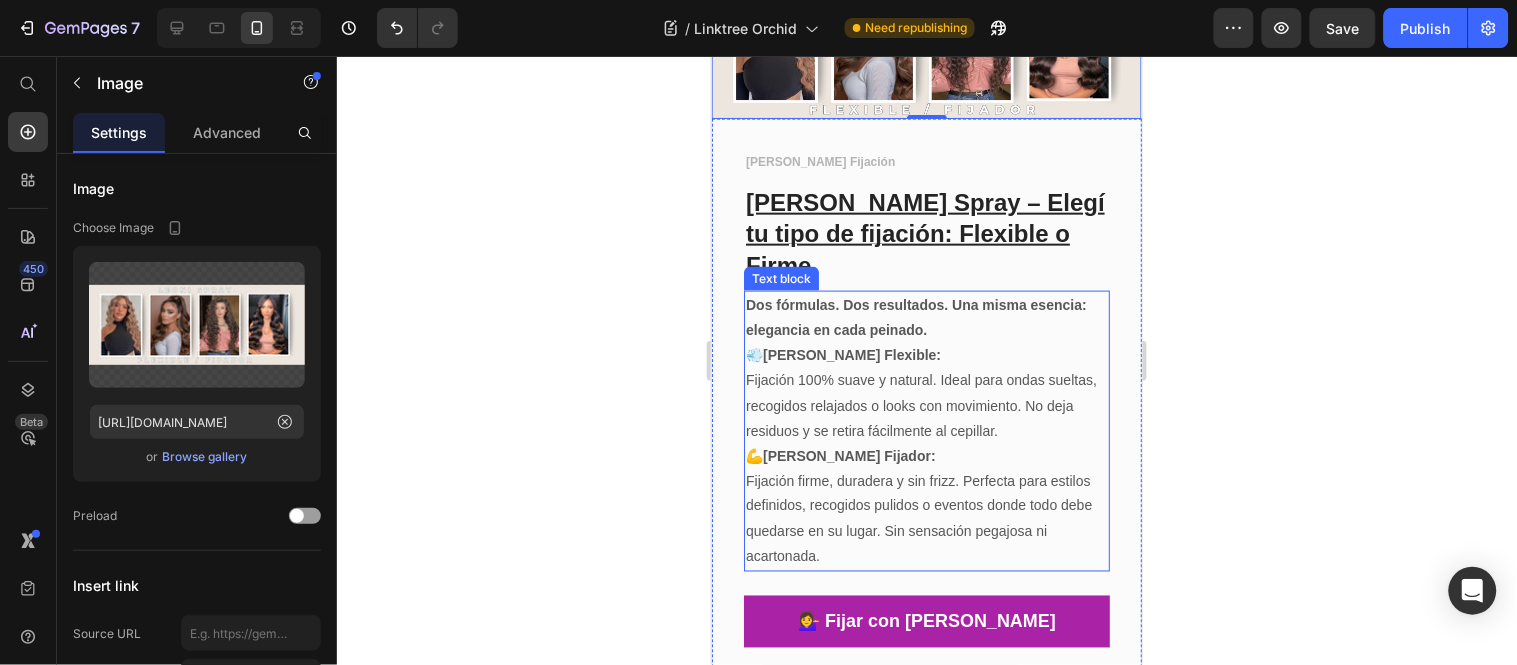 scroll, scrollTop: 4262, scrollLeft: 0, axis: vertical 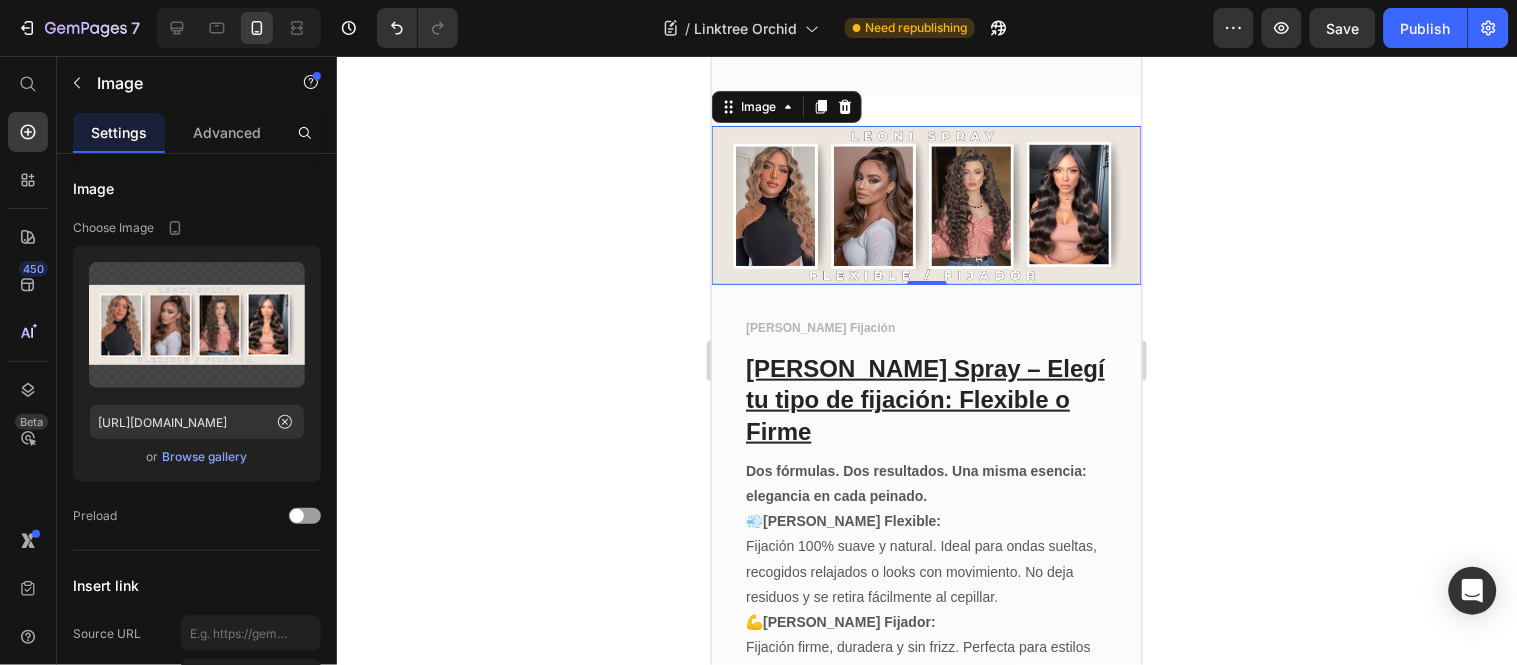 drag, startPoint x: 901, startPoint y: 180, endPoint x: 873, endPoint y: 200, distance: 34.4093 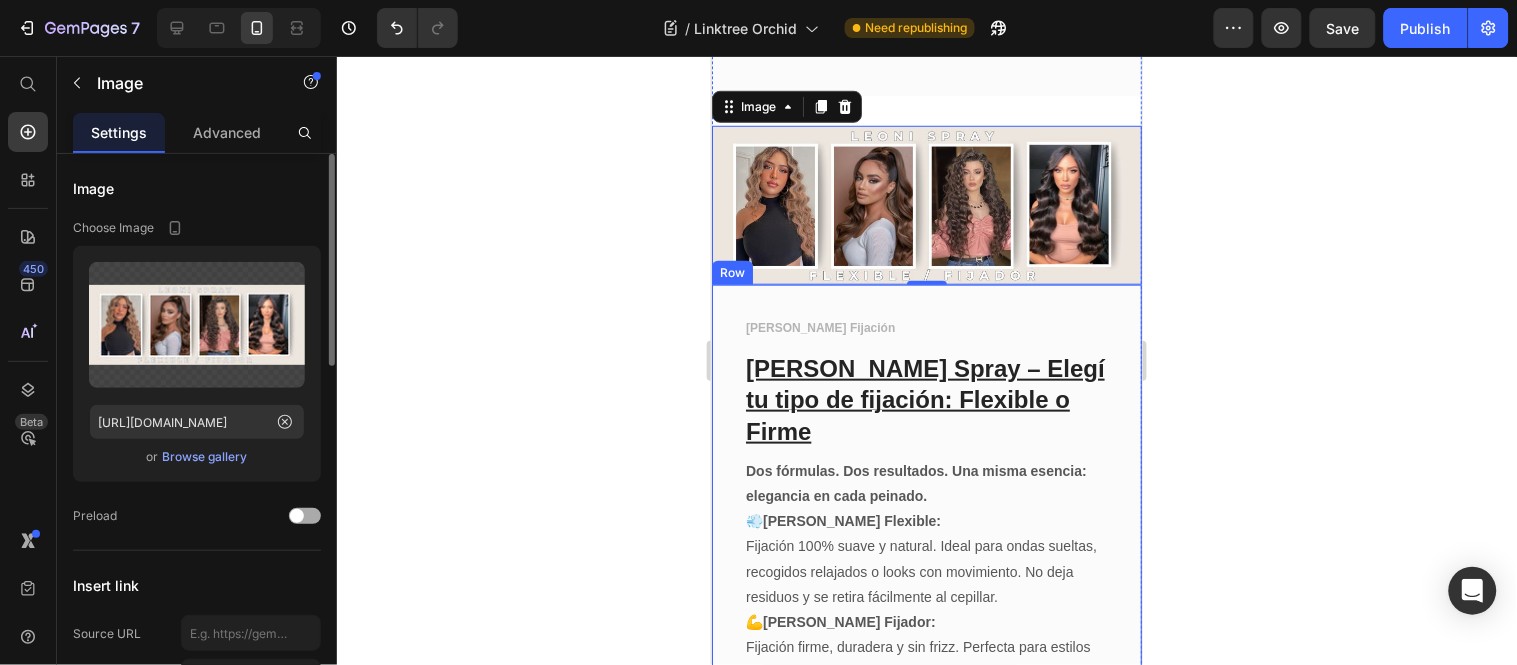 scroll, scrollTop: 222, scrollLeft: 0, axis: vertical 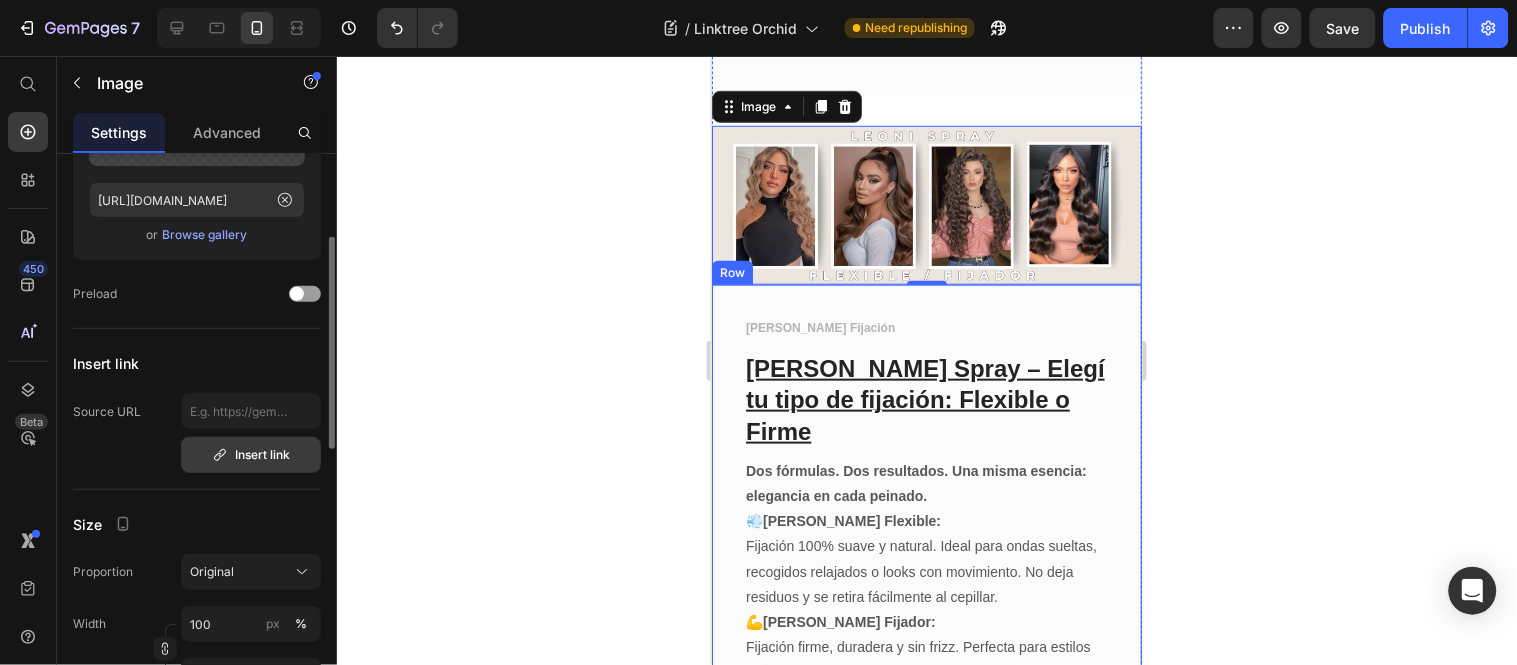 click on "Insert link" at bounding box center (251, 455) 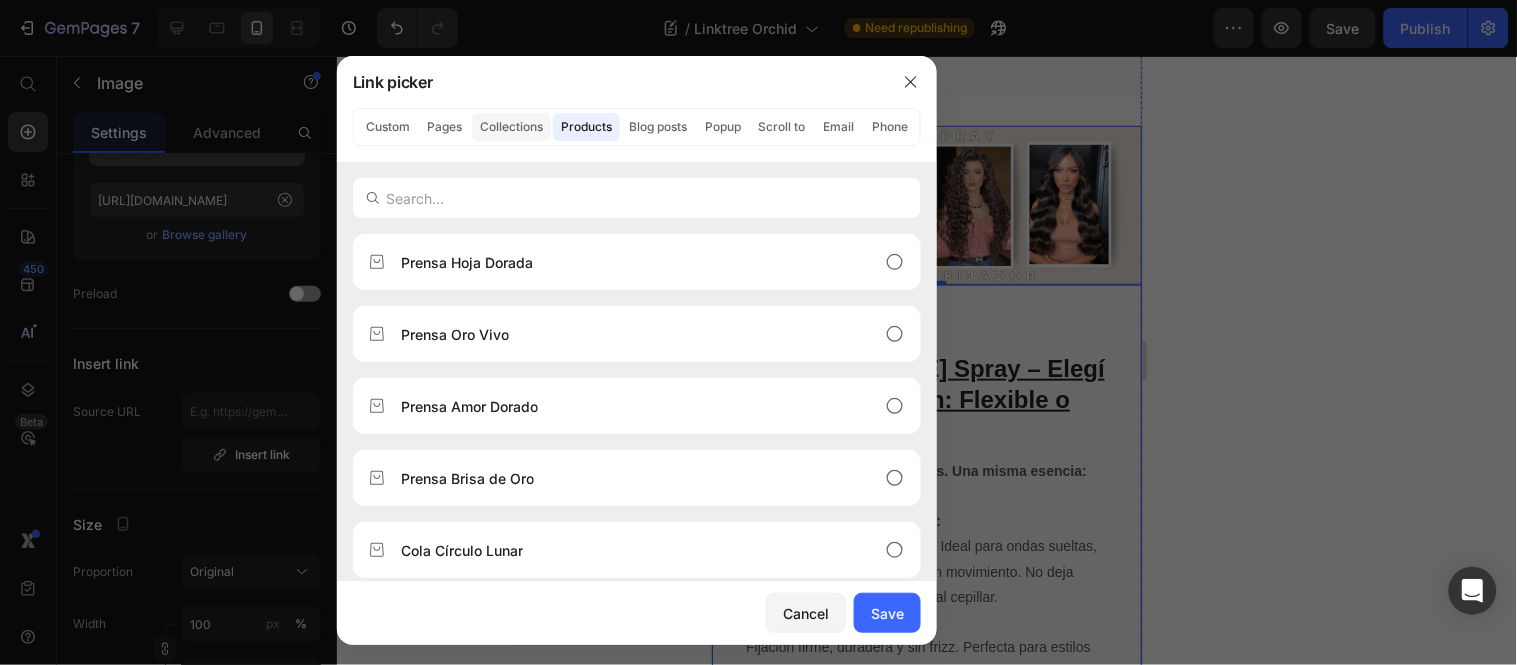 click on "Collections" 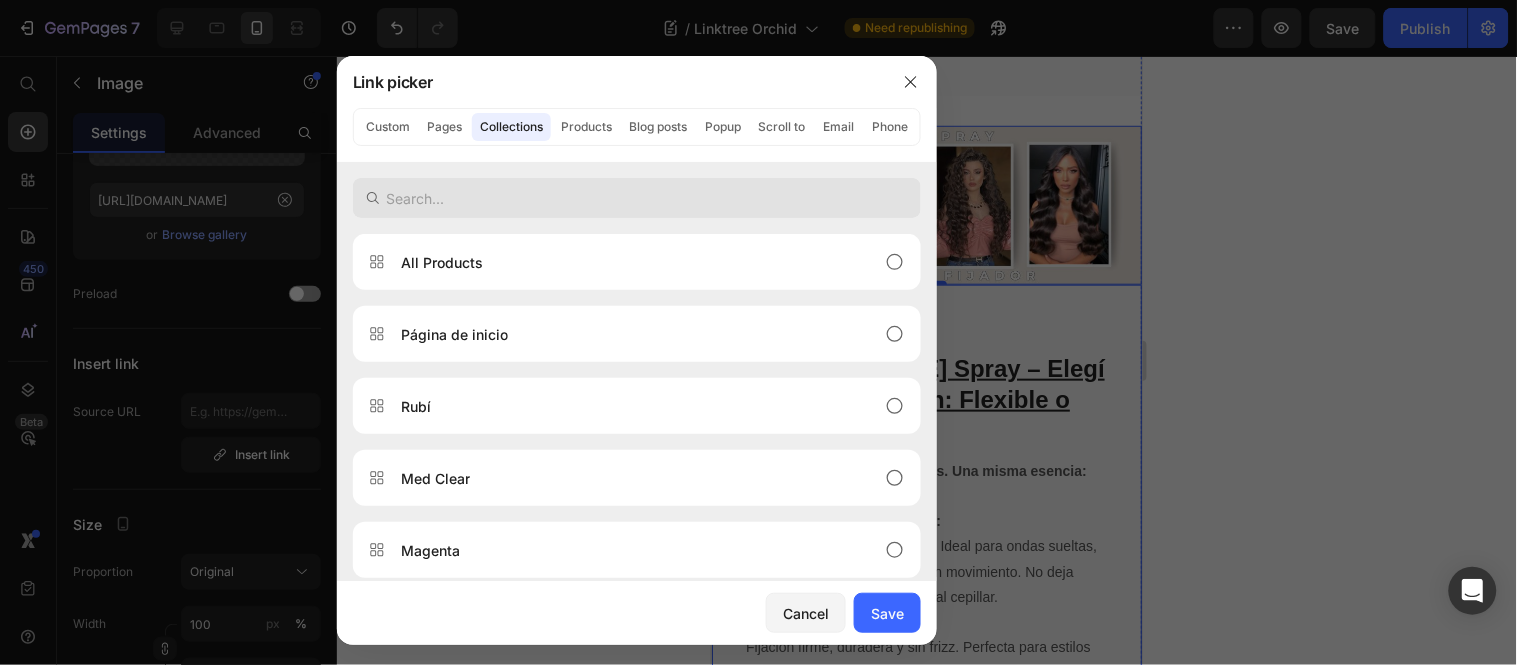 click at bounding box center (637, 198) 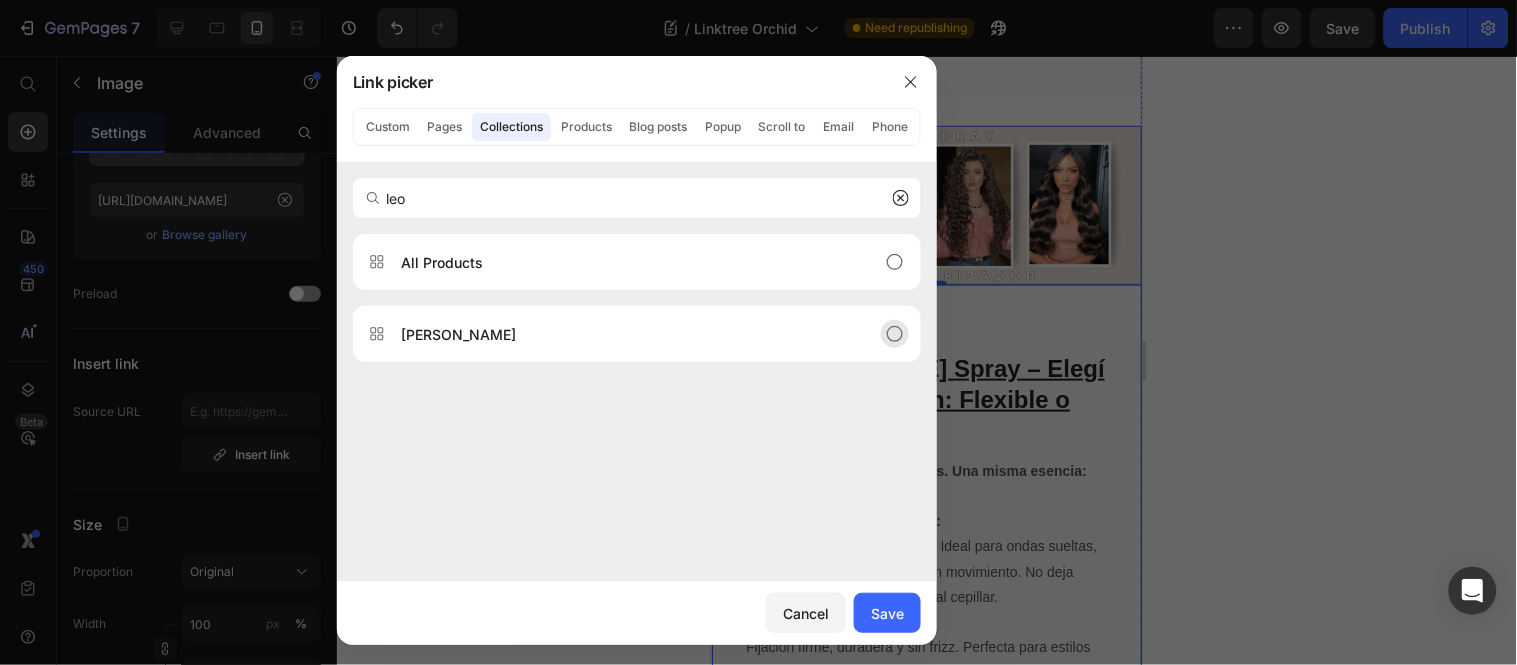 type on "leo" 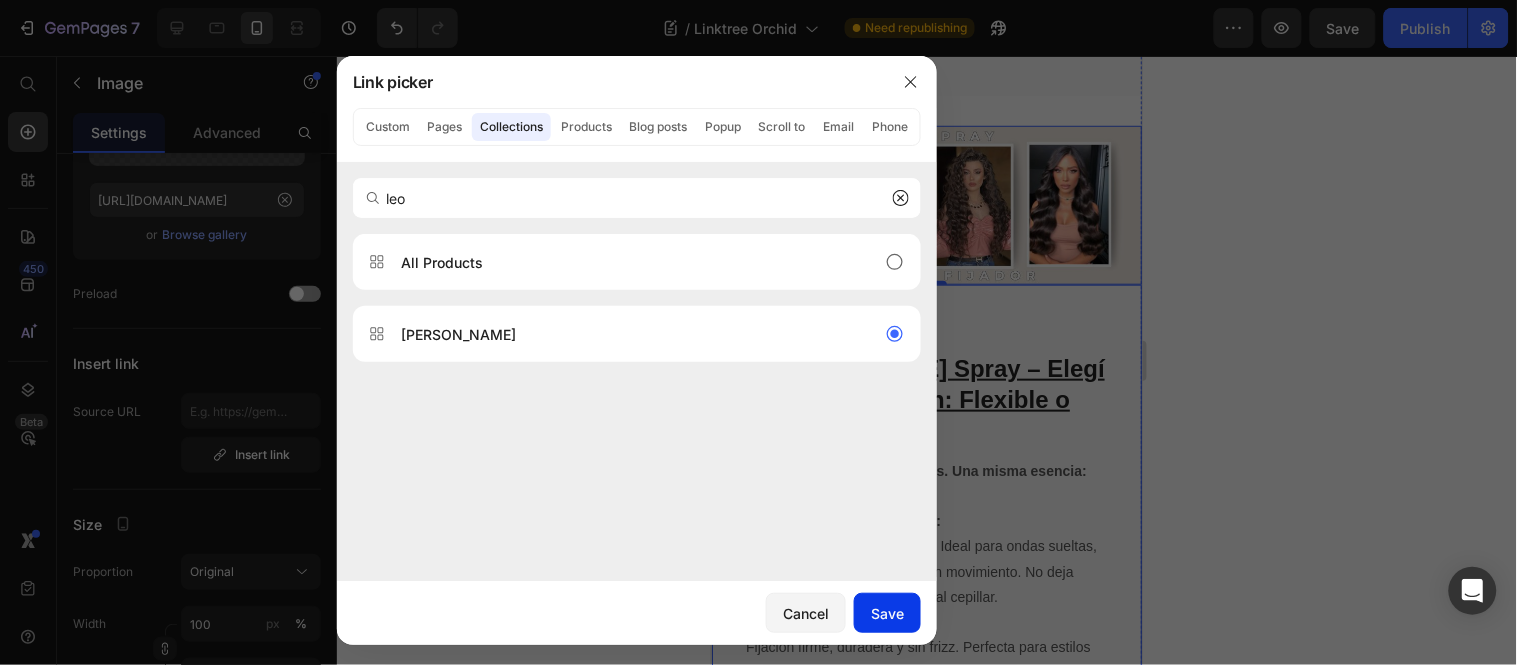 click on "Save" at bounding box center (887, 613) 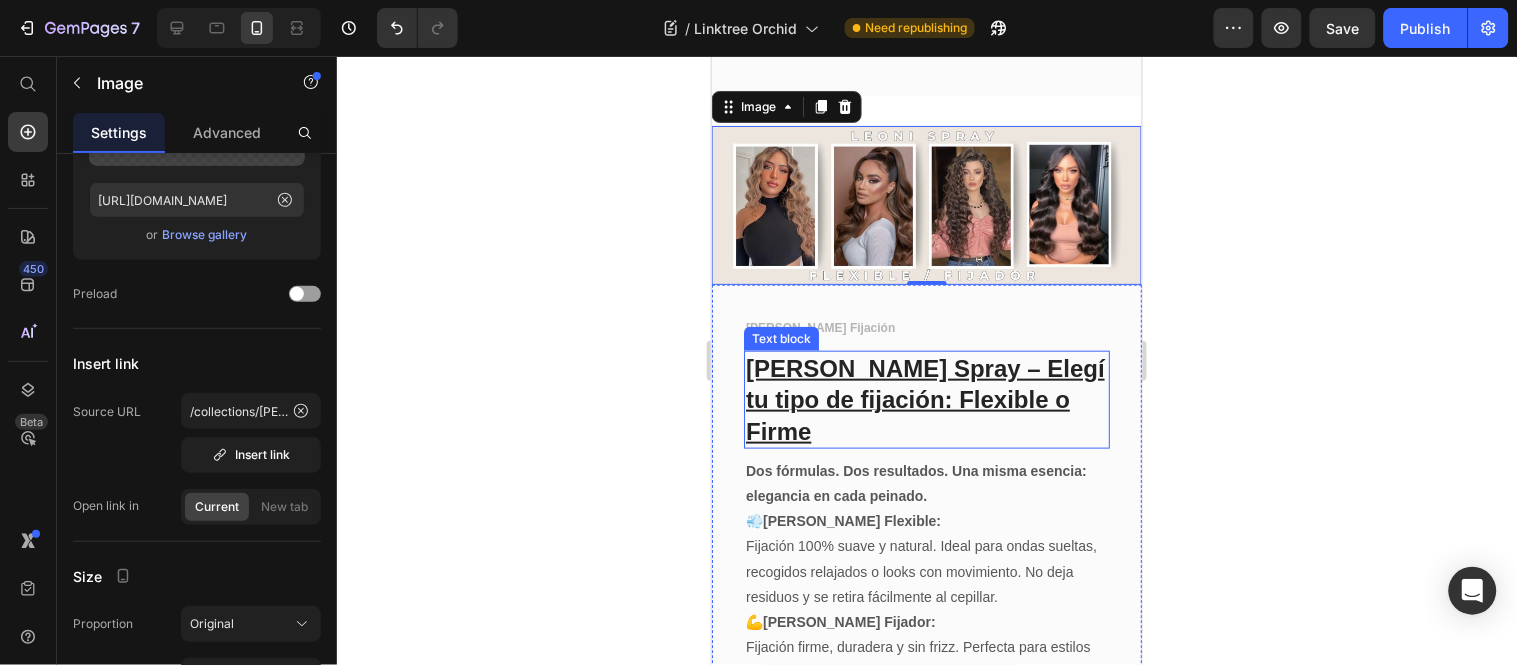 click on "[PERSON_NAME] Spray – Elegí tu tipo de fijación: Flexible o Firme" at bounding box center [926, 399] 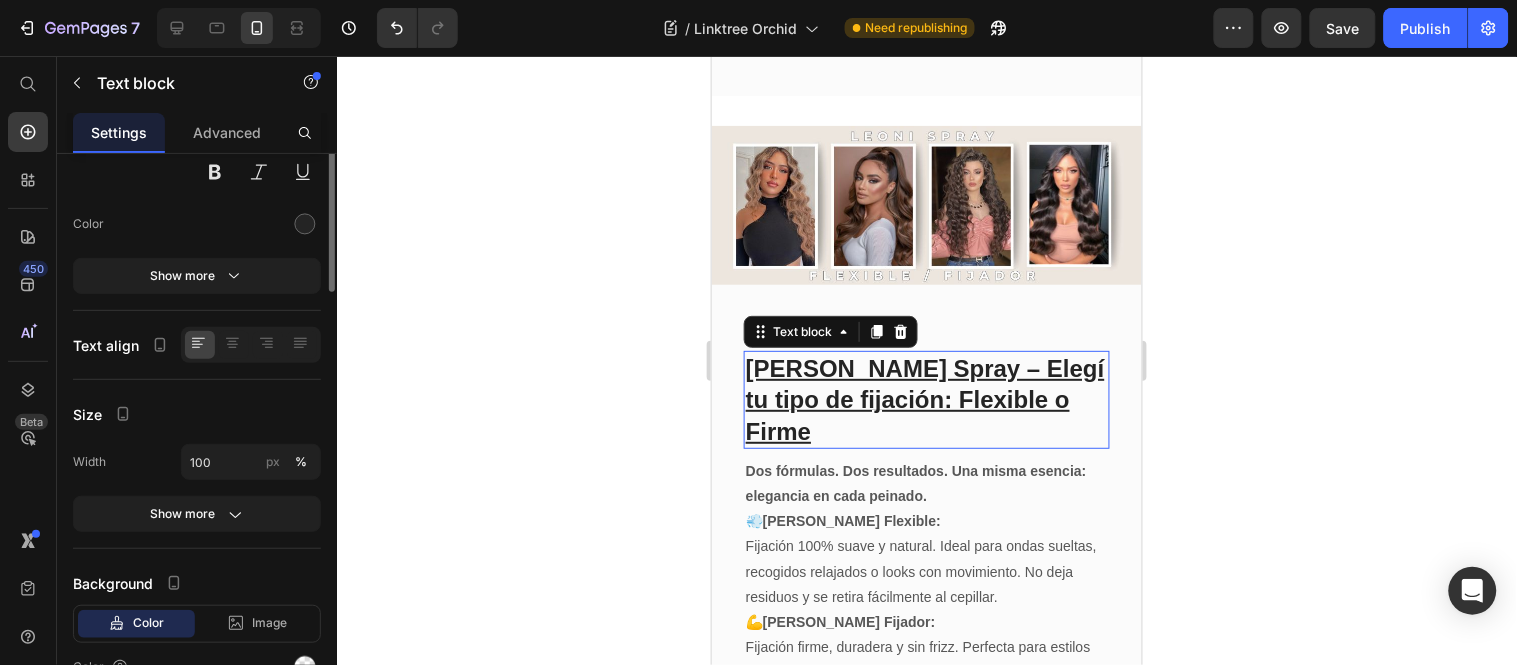 scroll, scrollTop: 0, scrollLeft: 0, axis: both 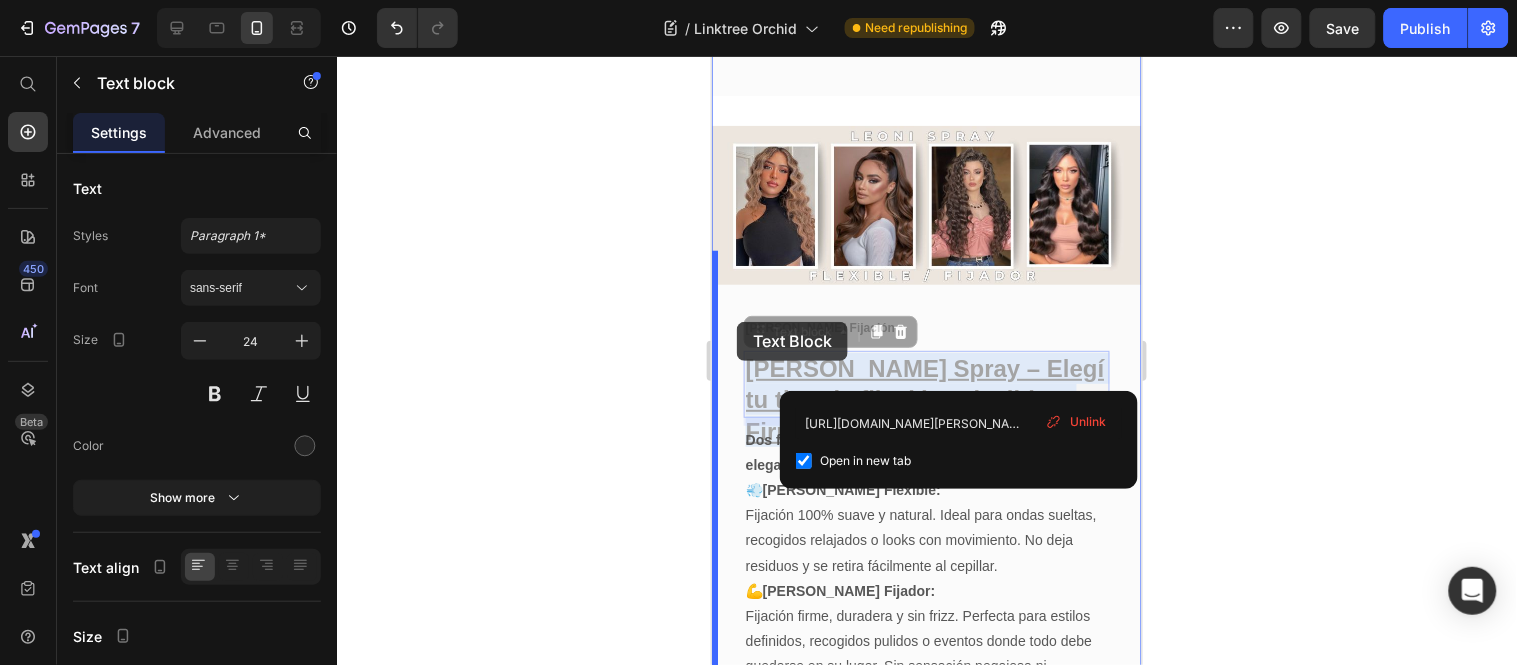 drag, startPoint x: 1028, startPoint y: 369, endPoint x: 1734, endPoint y: 480, distance: 714.67267 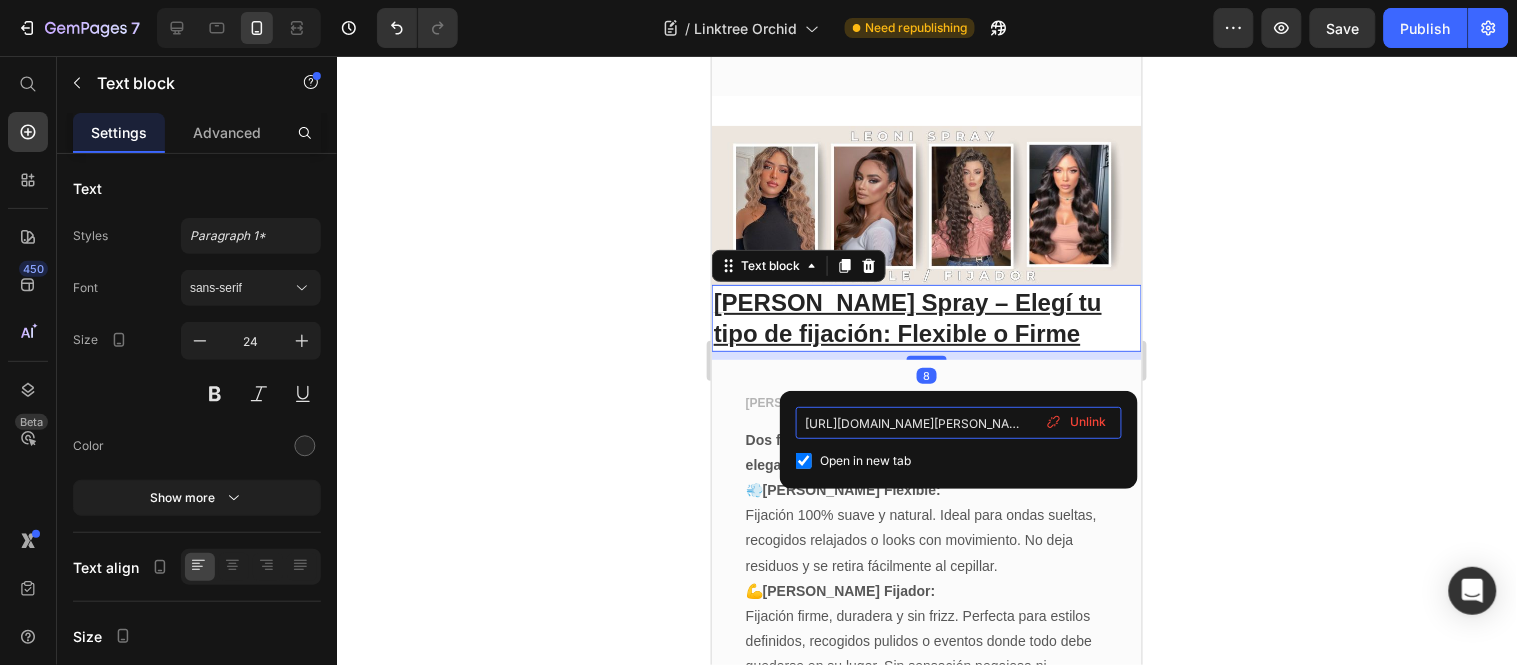 click on "[URL][DOMAIN_NAME][PERSON_NAME]" at bounding box center (959, 423) 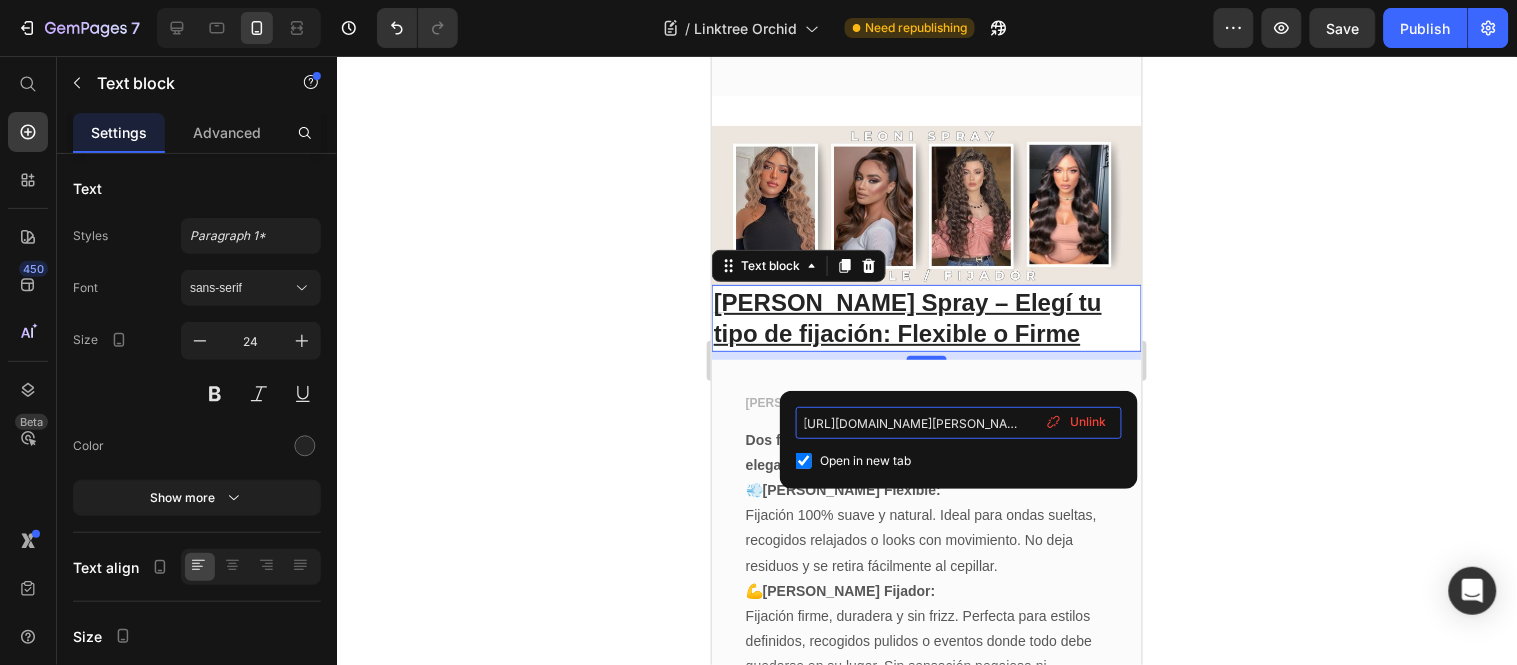 scroll, scrollTop: 0, scrollLeft: 122, axis: horizontal 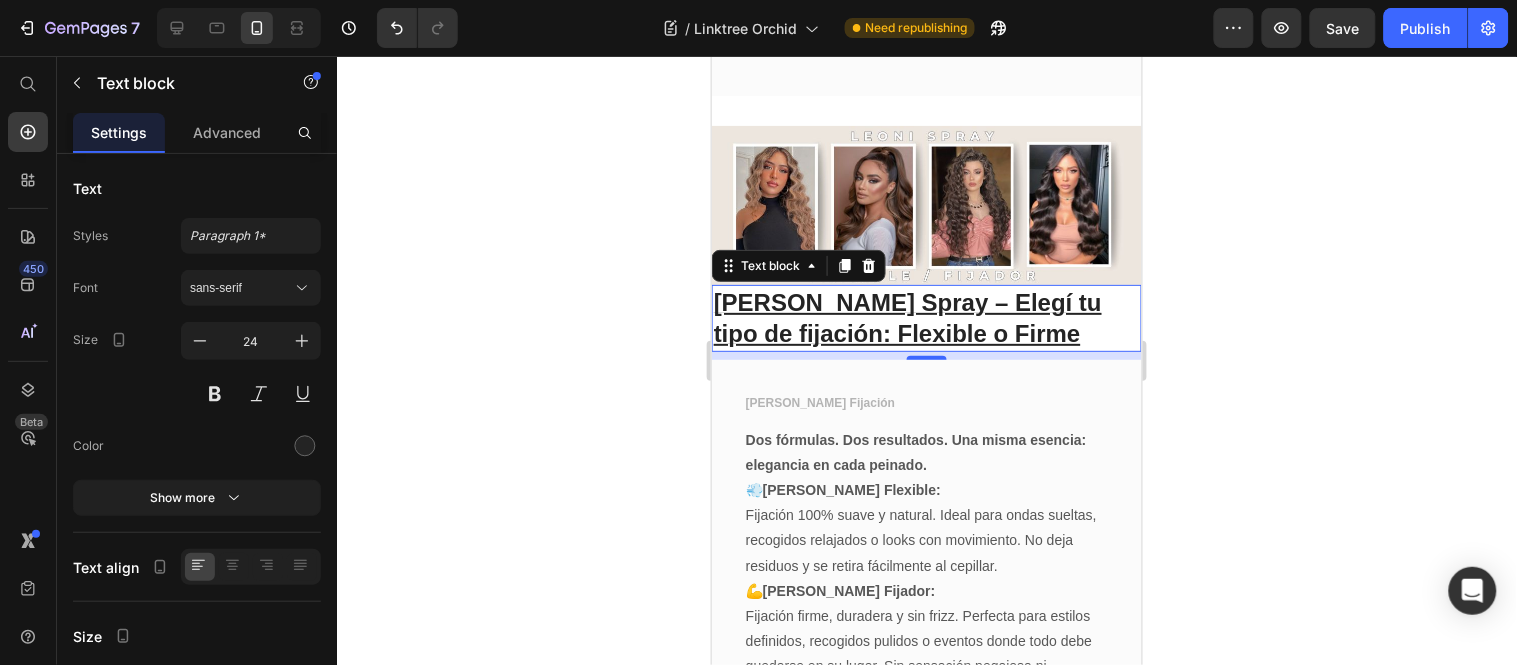 click 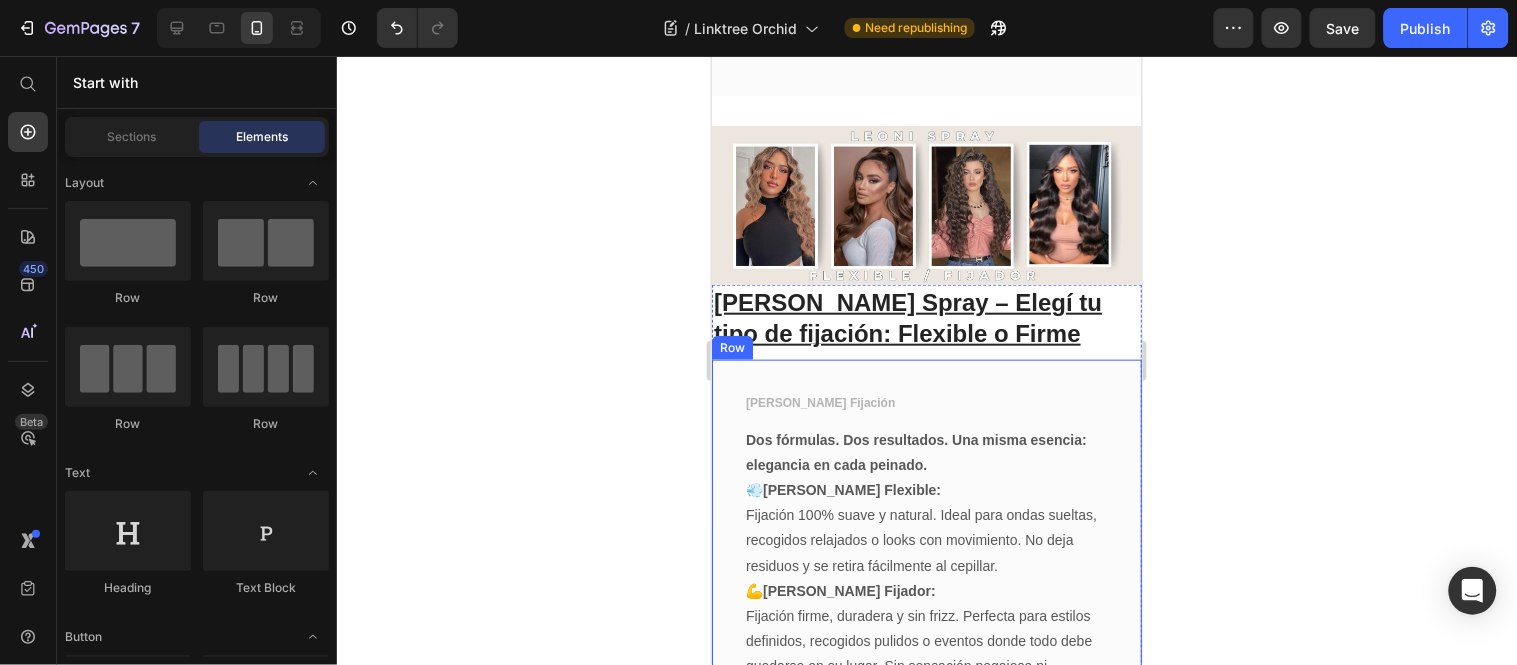 click on "[PERSON_NAME] Spray Fijación Text block Dos fórmulas. Dos resultados. Una misma esencia: elegancia en cada peinado. 💨  [PERSON_NAME] Flexible: Fijación 100% suave y natural. Ideal para ondas sueltas, recogidos relajados o looks con movimiento. No deja residuos y se retira fácilmente al cepillar. 💪  [PERSON_NAME] Fijador: Fijación firme, duradera y sin frizz. Perfecta para estilos definidos, recogidos pulidos o eventos donde todo debe quedarse en su lugar. Sin sensación pegajosa ni acartonada. Text block 💁‍♀️ Fijar con Estilo Button Row" at bounding box center [926, 591] 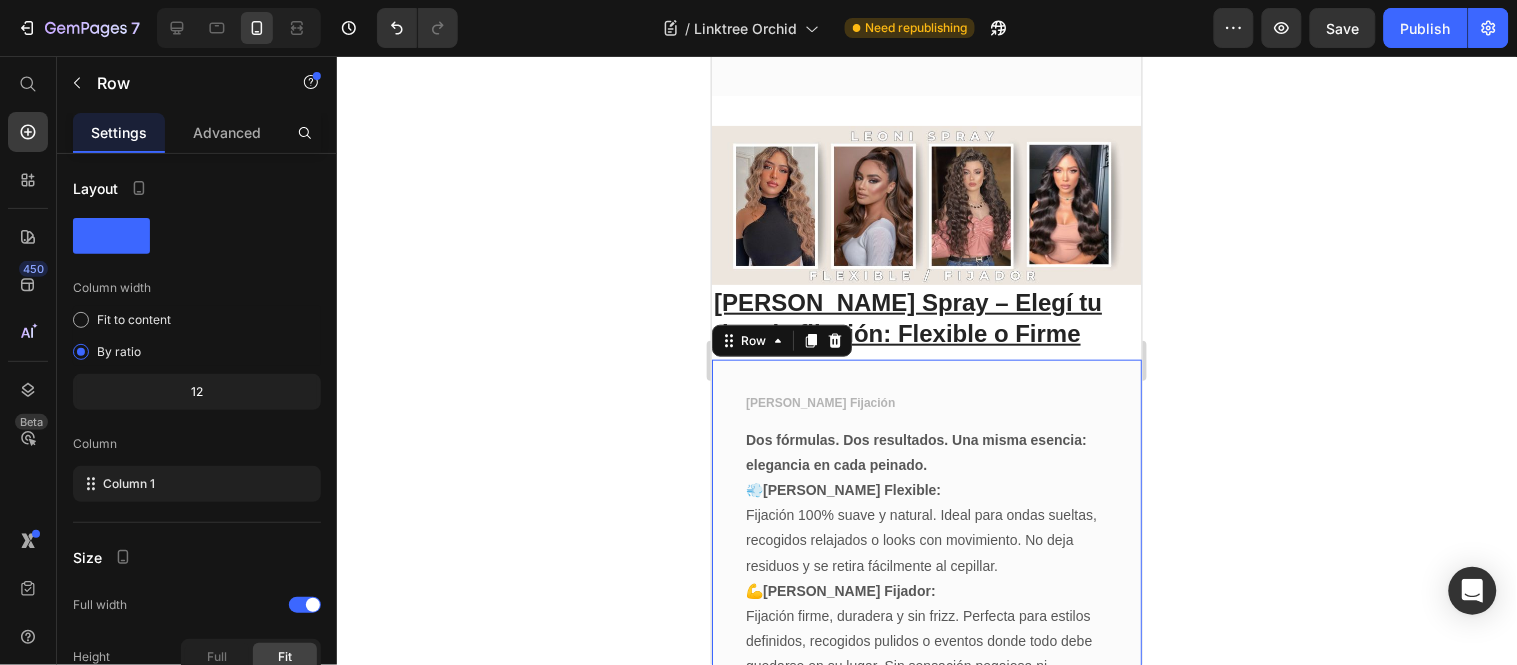 click at bounding box center (413, 28) 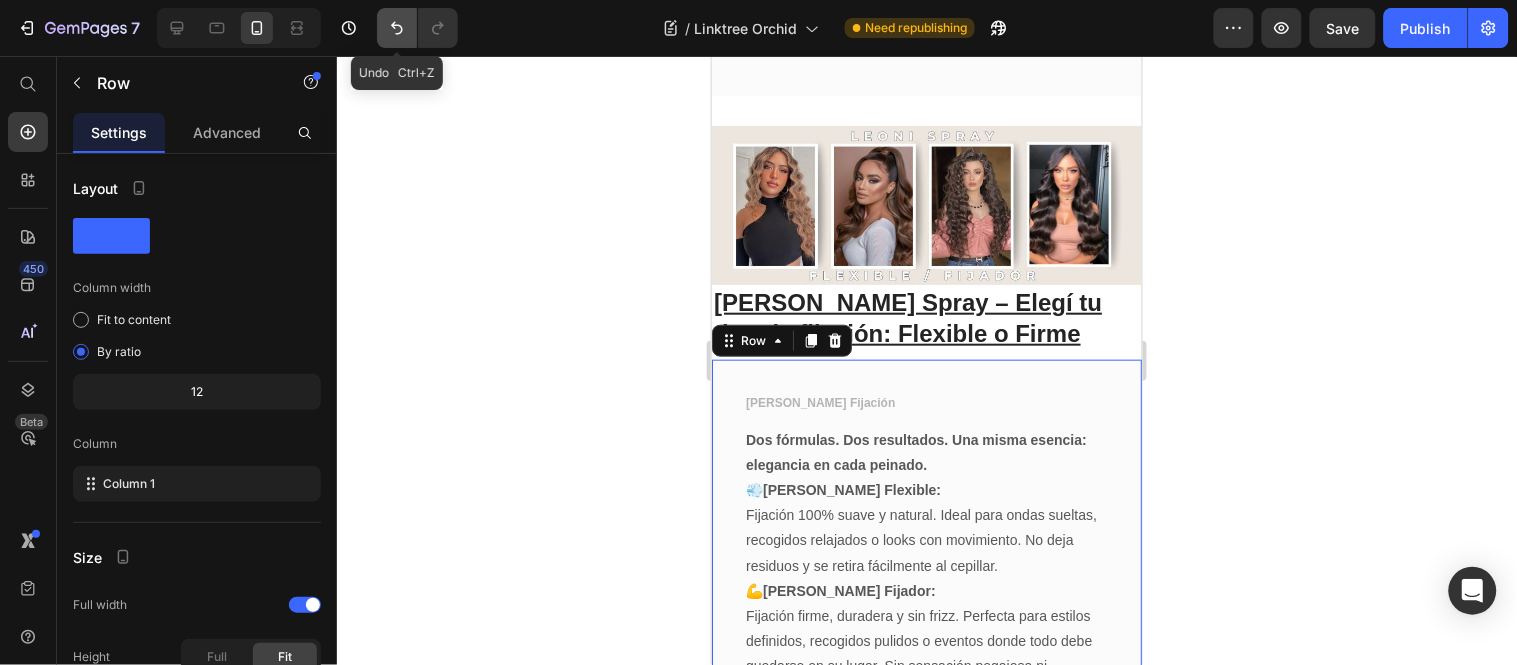click 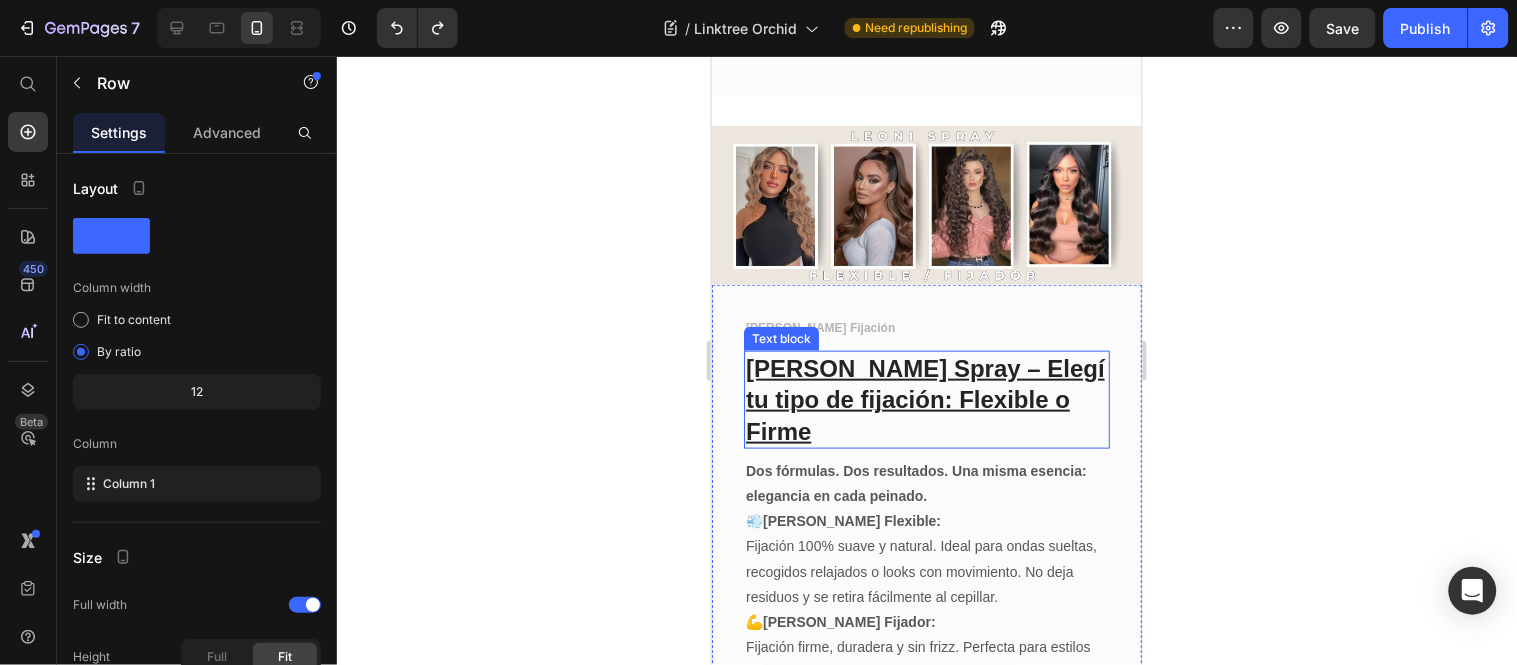 click on "[PERSON_NAME] Spray – Elegí tu tipo de fijación: Flexible o Firme" at bounding box center [924, 398] 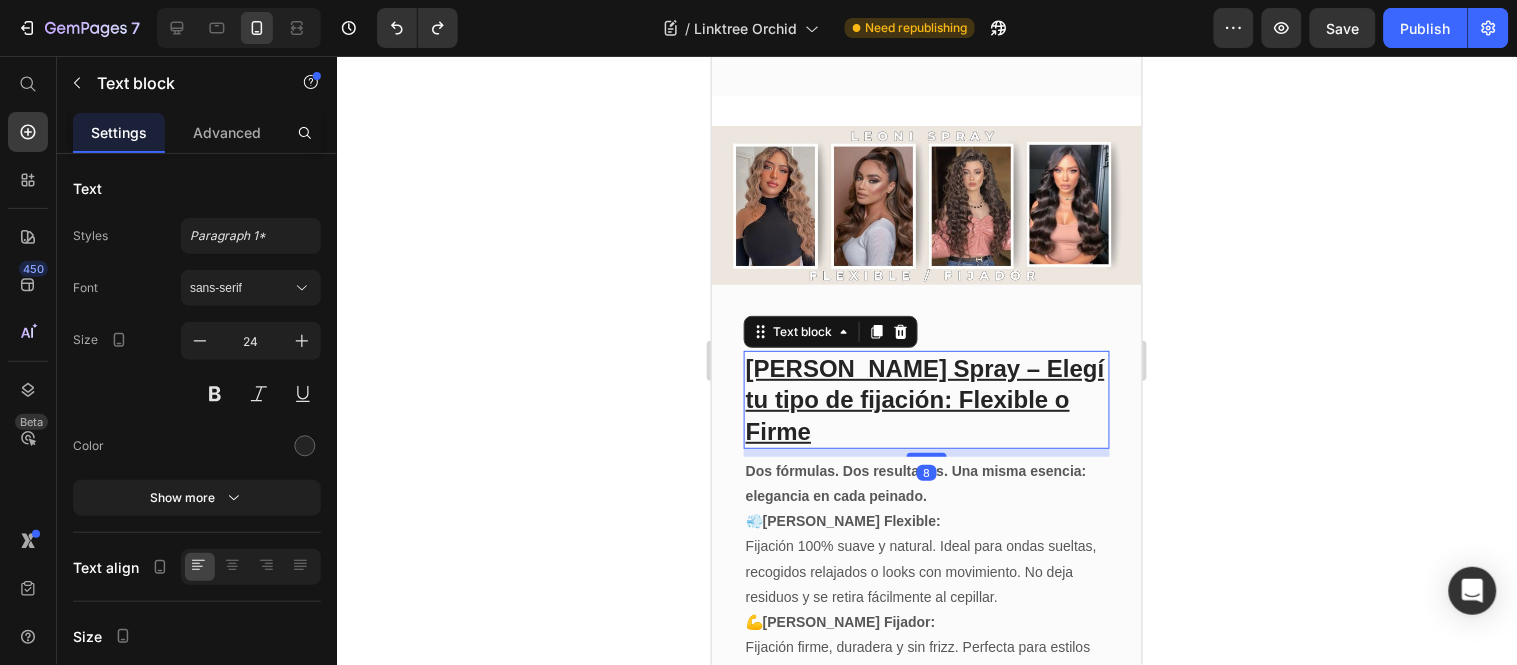 click on "[PERSON_NAME] Spray – Elegí tu tipo de fijación: Flexible o Firme" at bounding box center (924, 398) 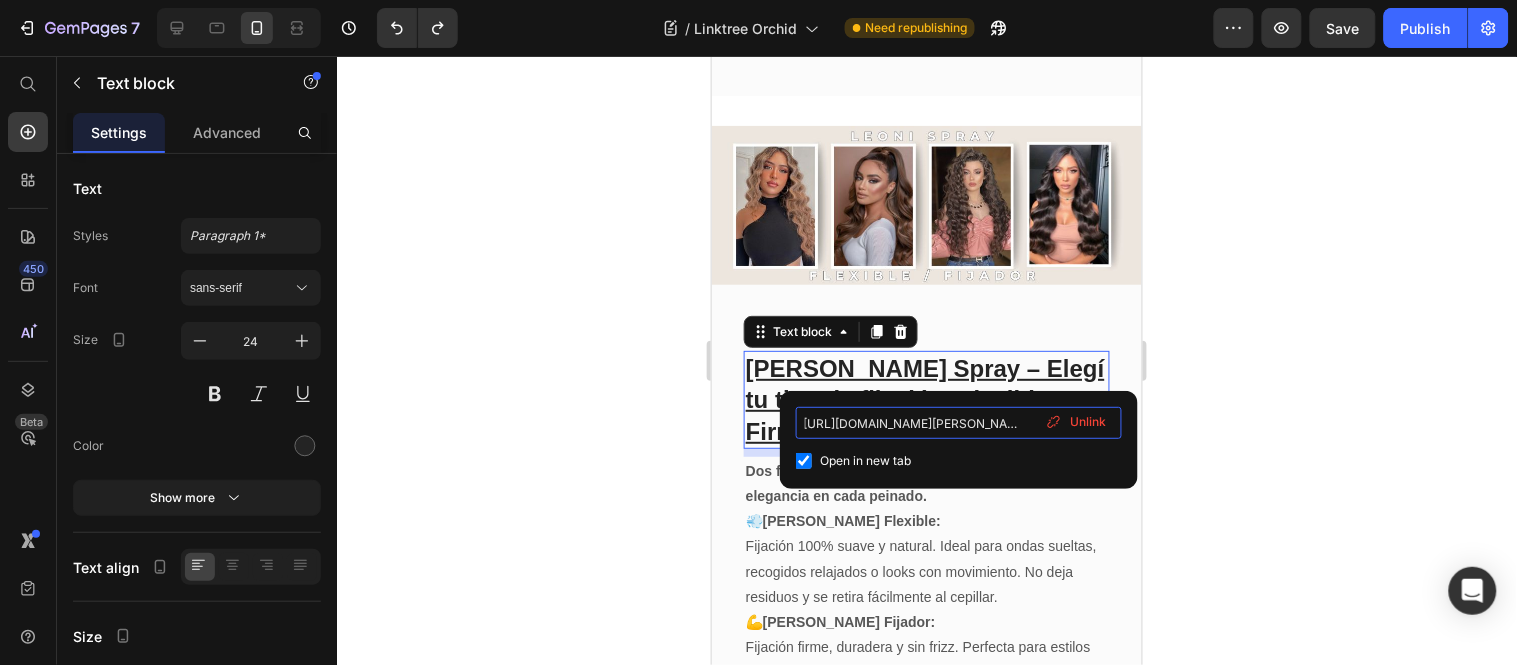 scroll, scrollTop: 0, scrollLeft: 122, axis: horizontal 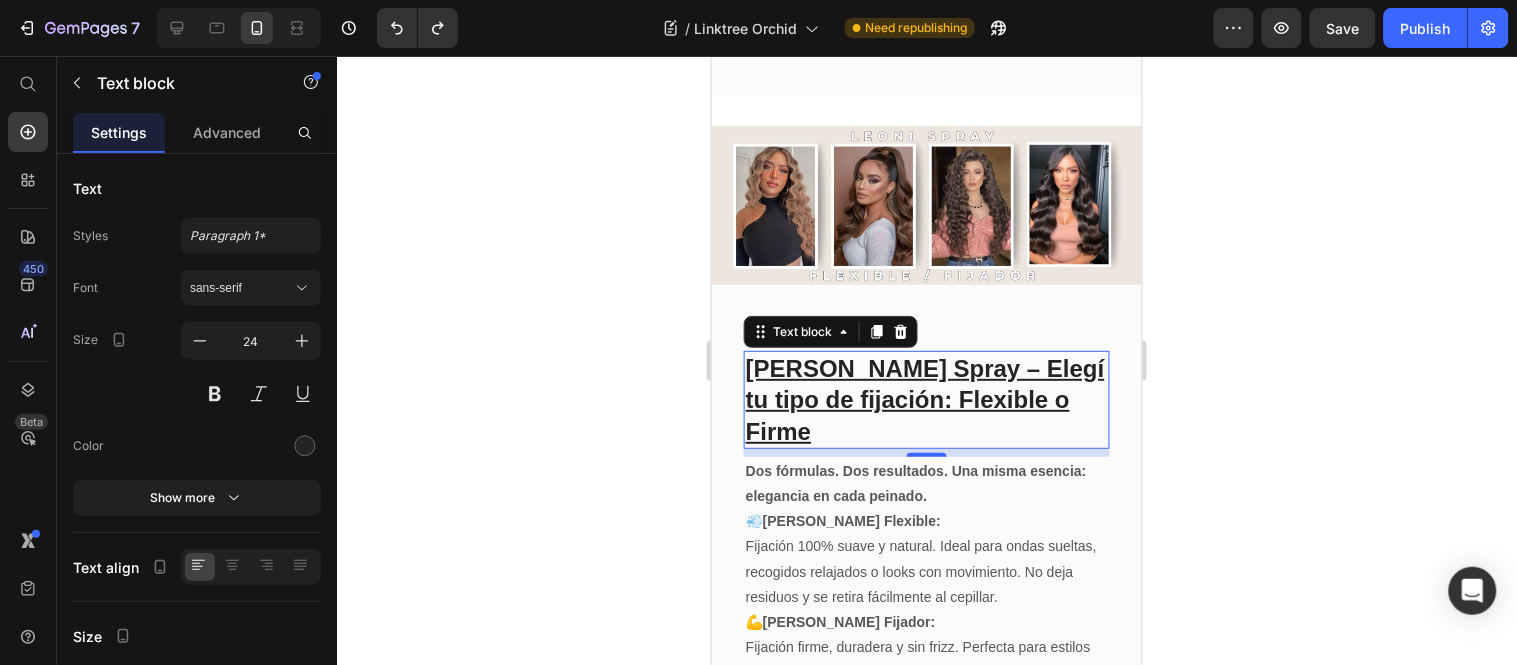click 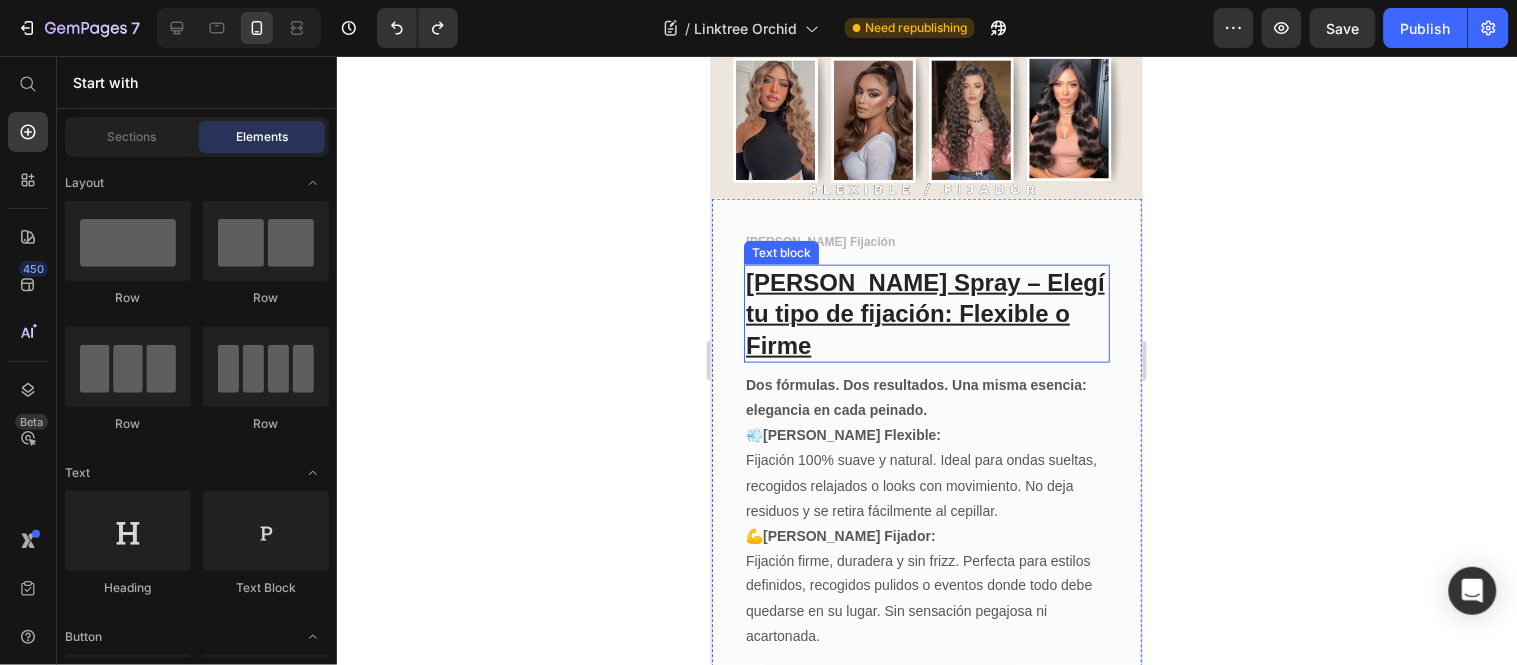 scroll, scrollTop: 4484, scrollLeft: 0, axis: vertical 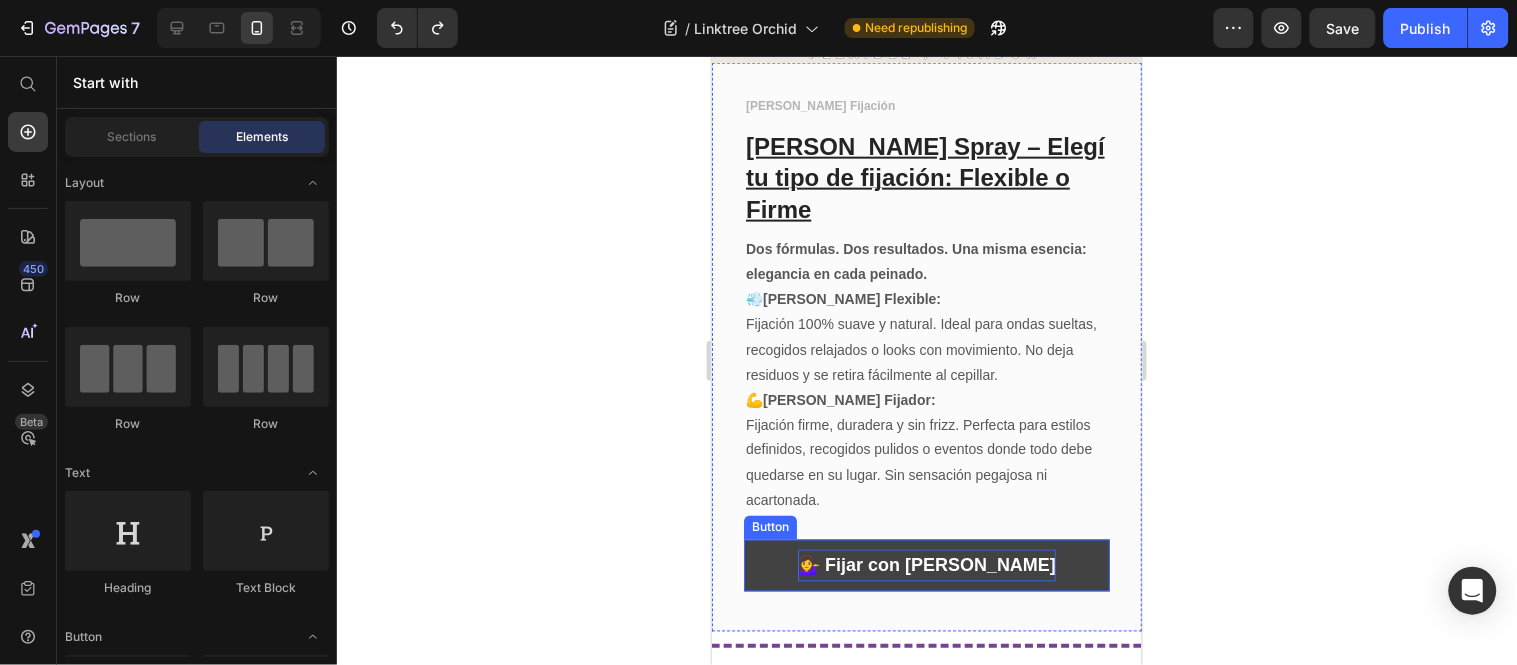 click on "💁‍♀️ Fijar con [PERSON_NAME]" at bounding box center [926, 565] 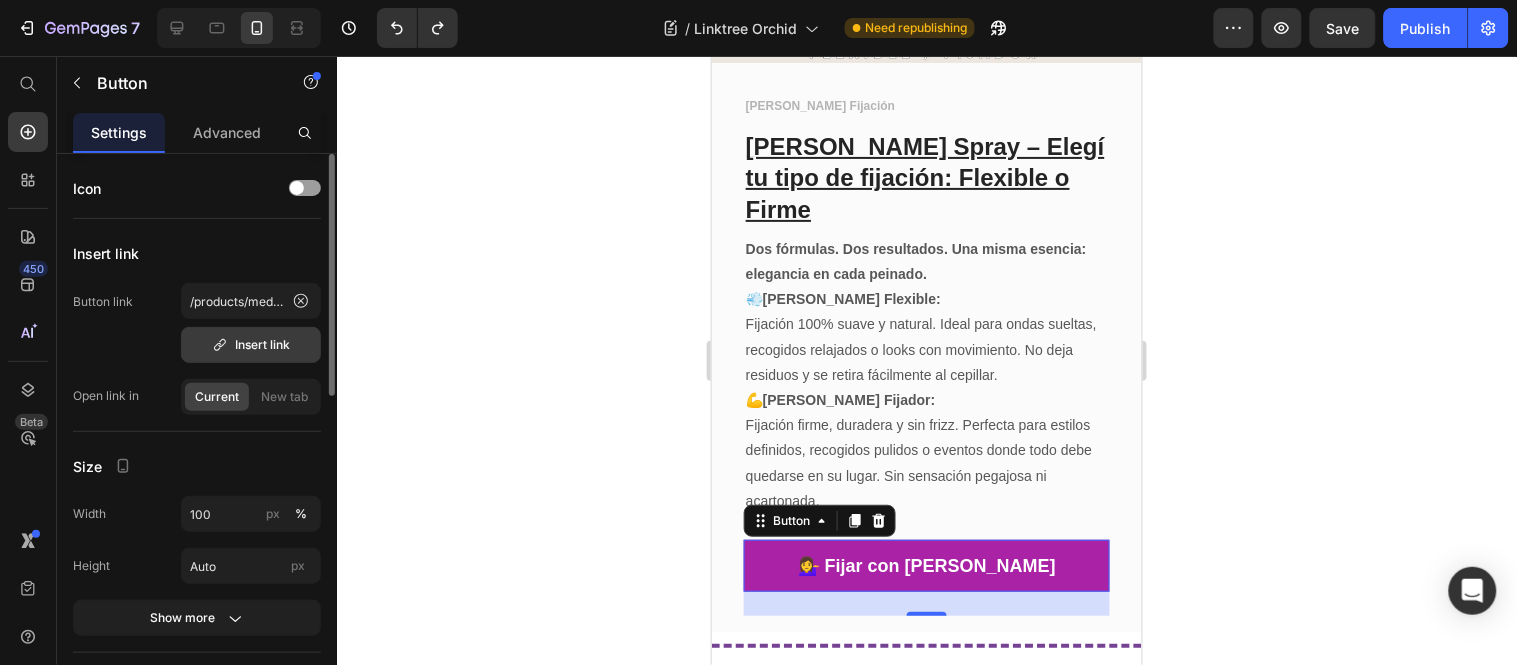 click on "Insert link" at bounding box center (251, 345) 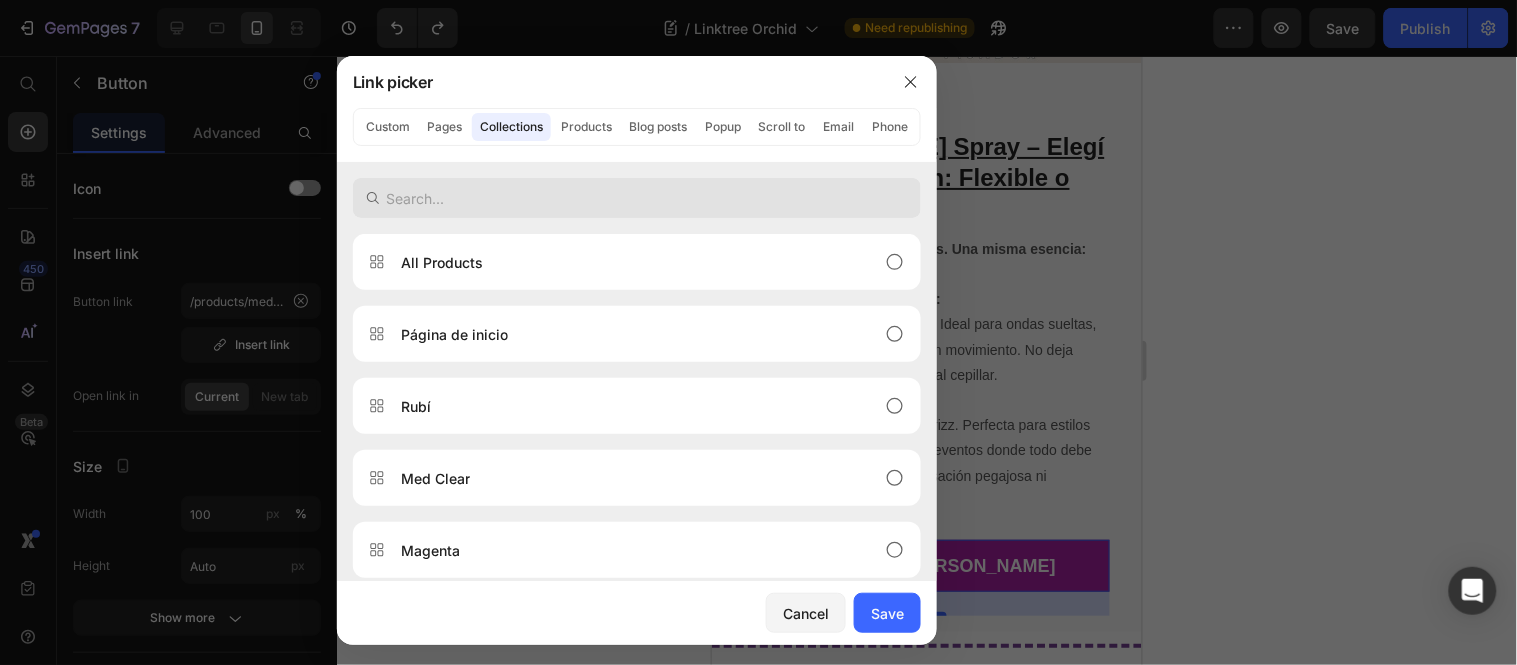 click at bounding box center [637, 198] 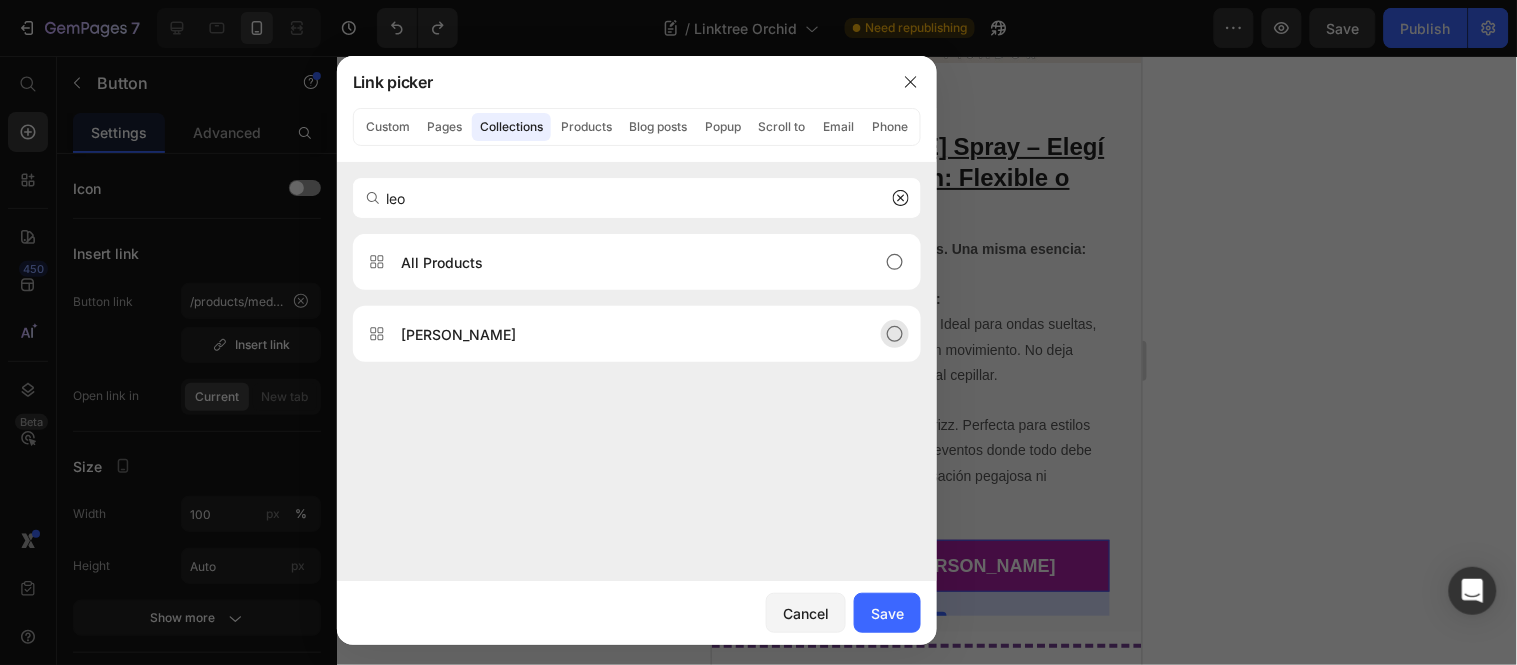 type on "leo" 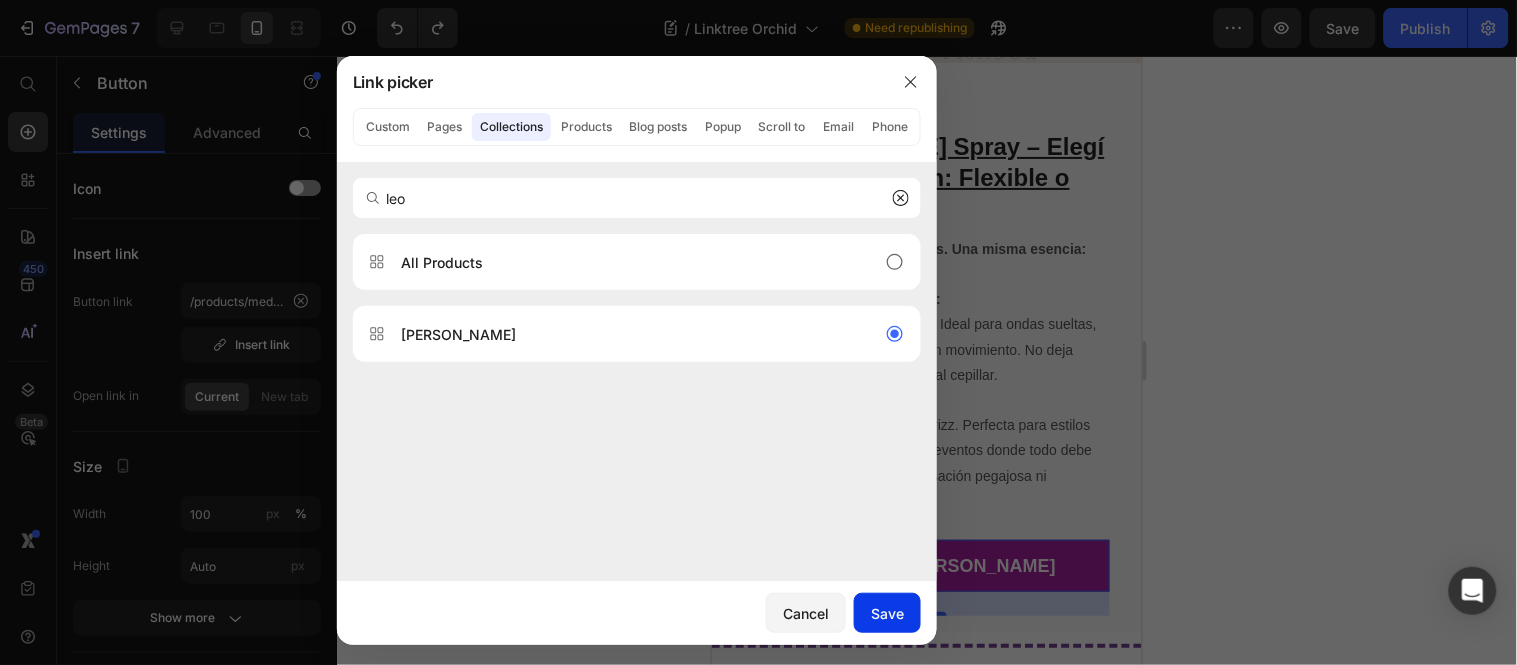 click on "Save" at bounding box center [887, 613] 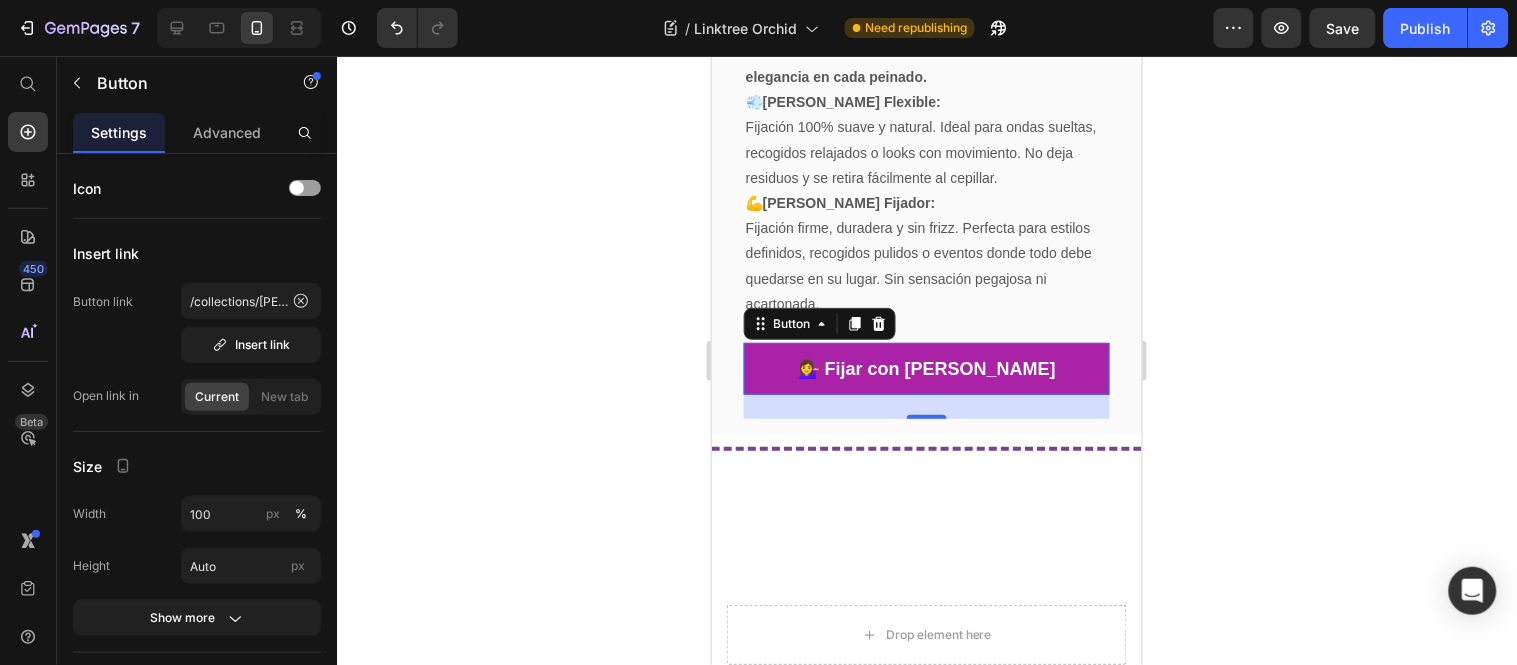 scroll, scrollTop: 4928, scrollLeft: 0, axis: vertical 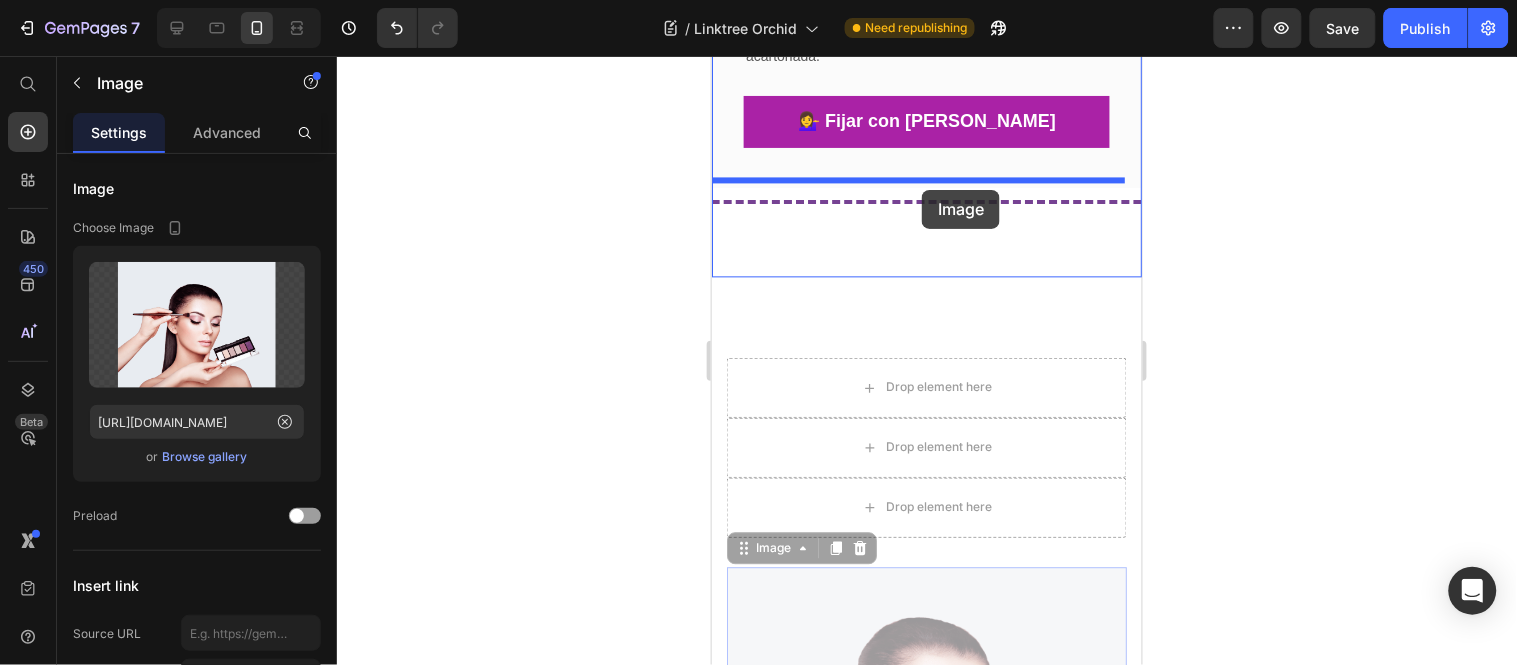 drag, startPoint x: 954, startPoint y: 555, endPoint x: 921, endPoint y: 189, distance: 367.48468 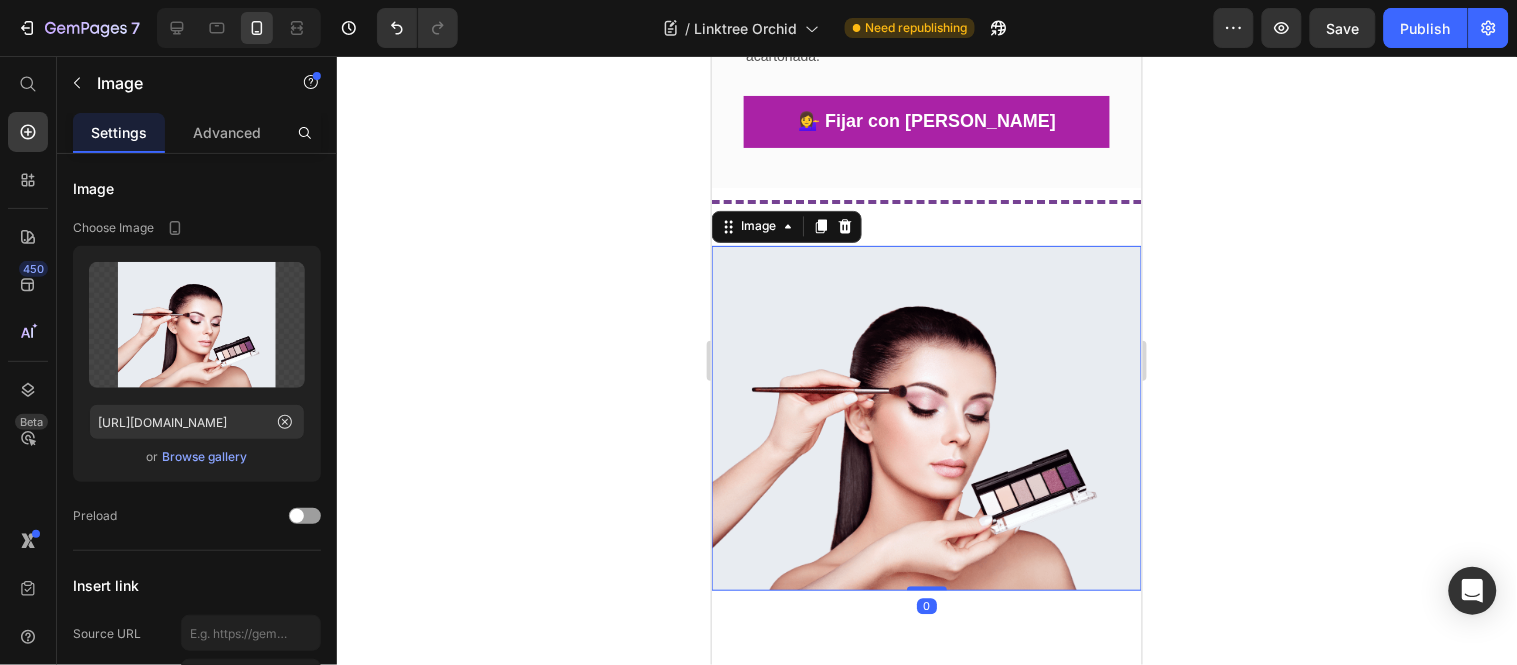 click at bounding box center (926, 417) 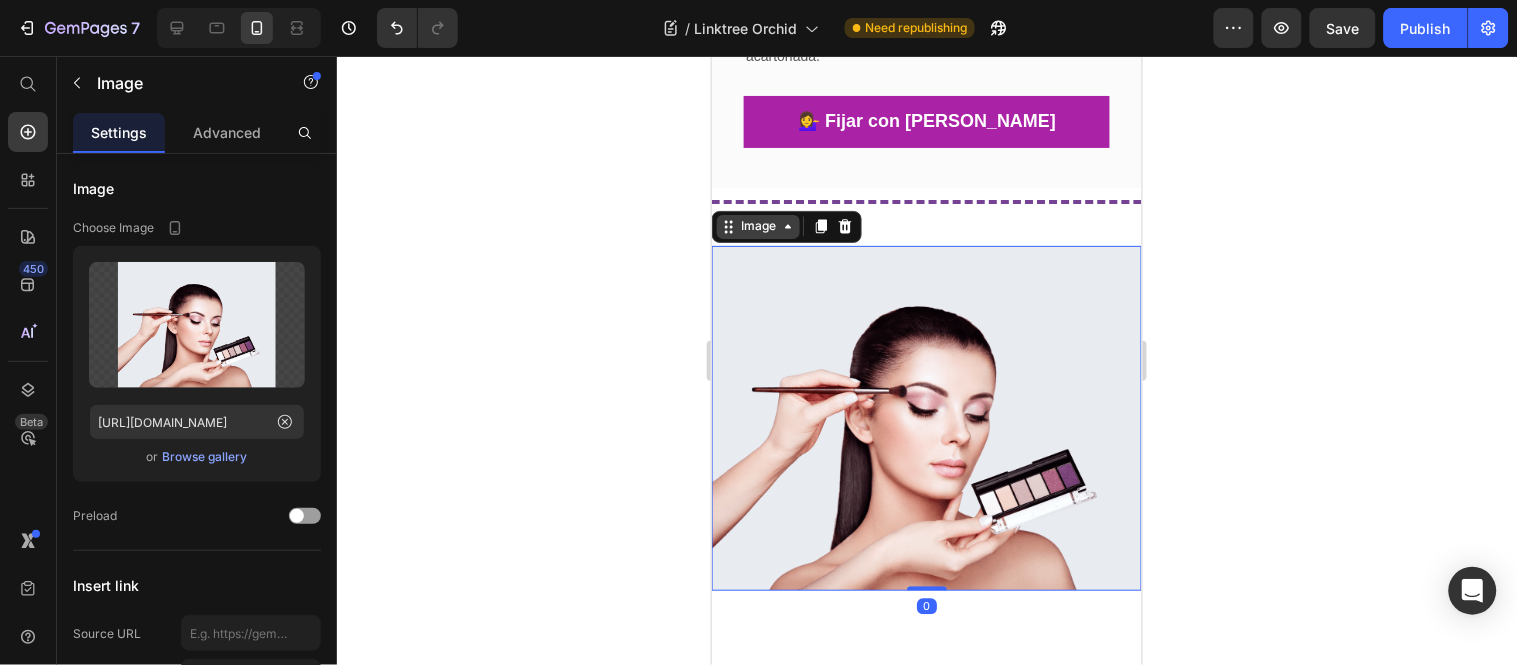 click on "Image" at bounding box center (757, 226) 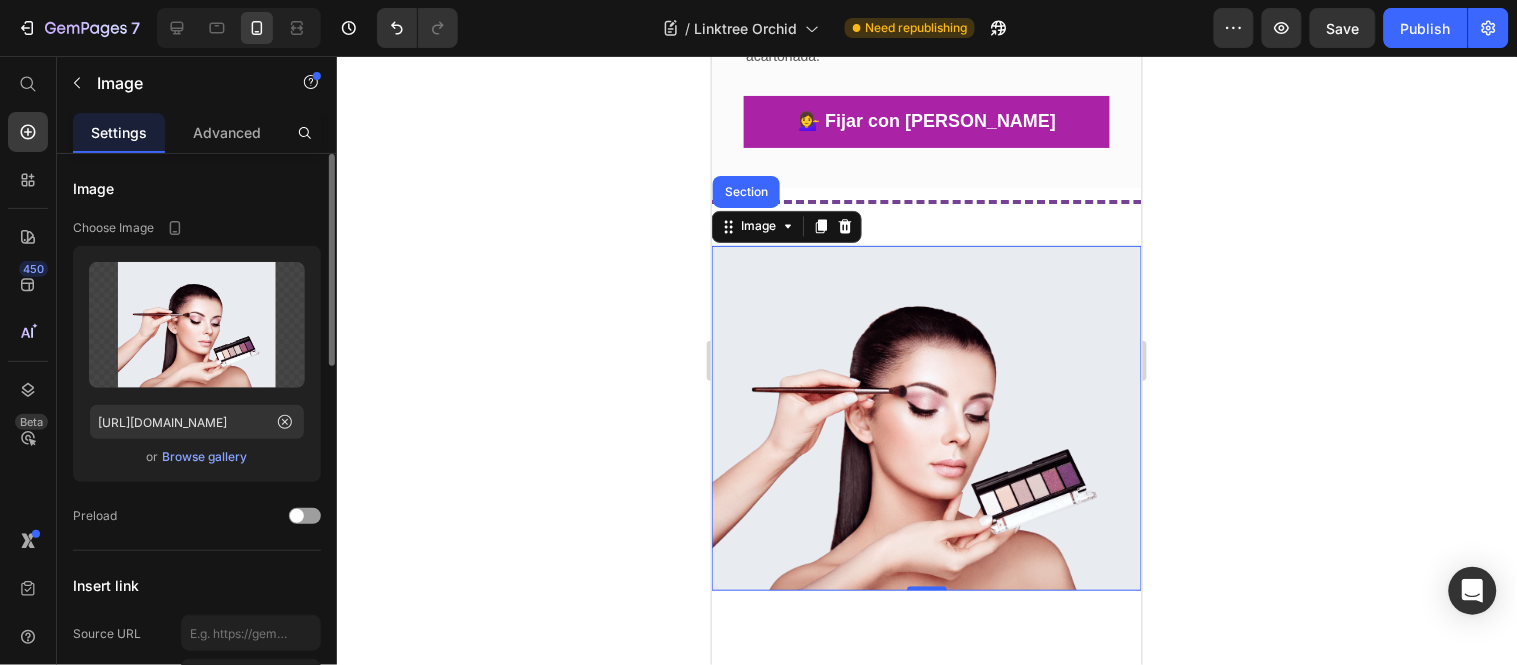 click on "Browse gallery" at bounding box center [205, 457] 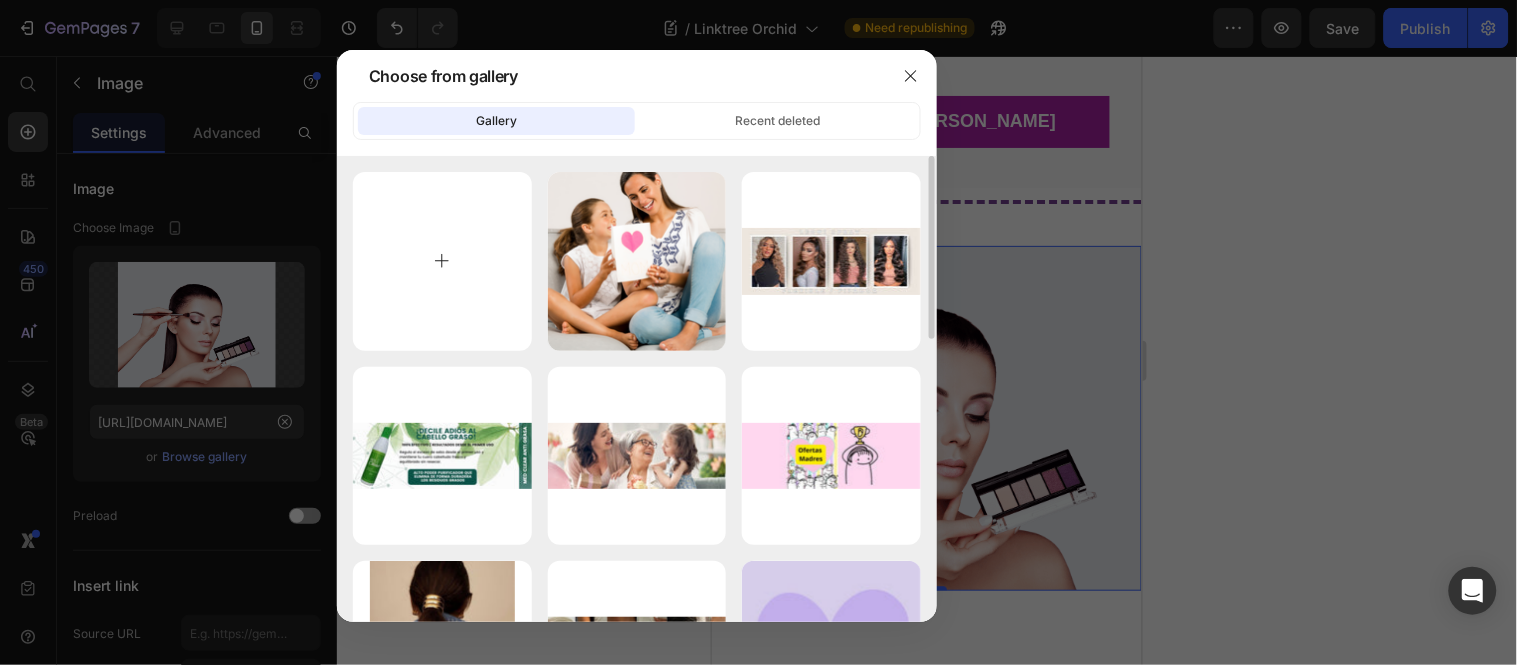 click at bounding box center (442, 261) 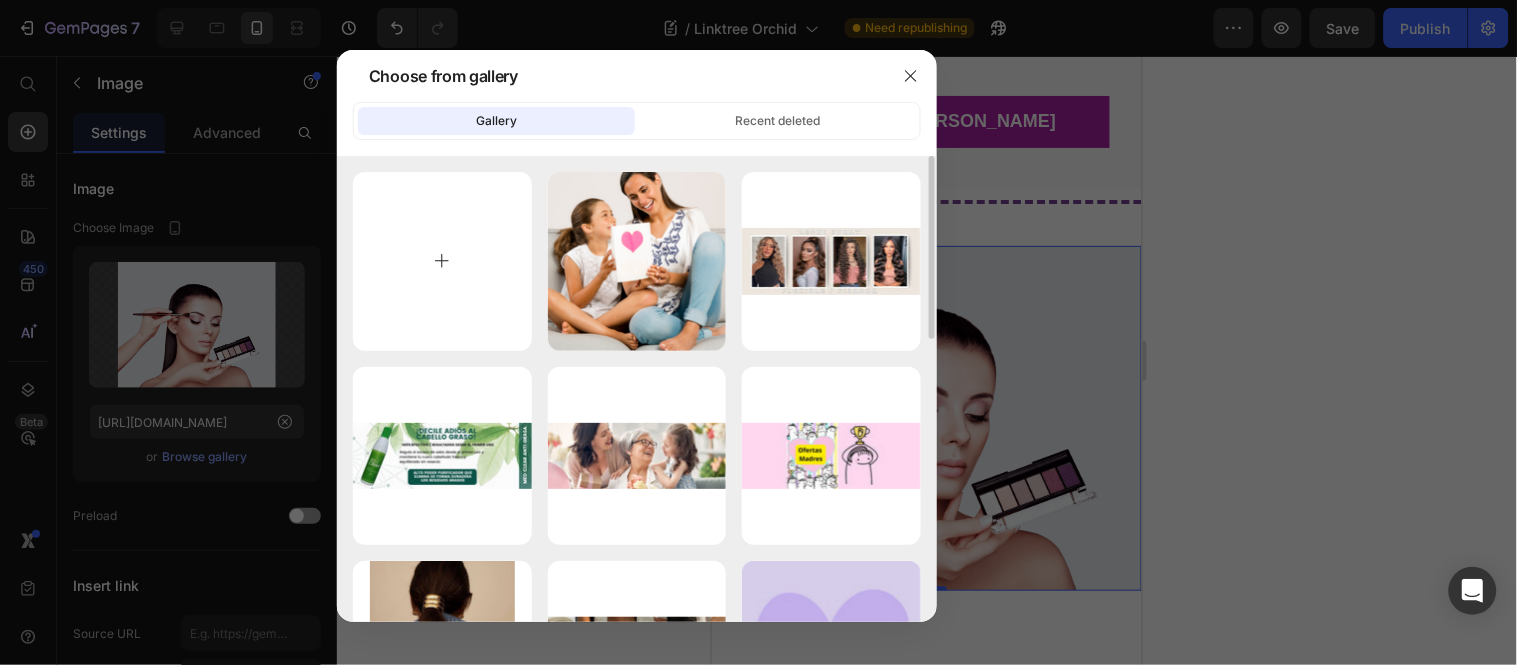 type on "C:\fakepath\Feed Anti [MEDICAL_DATA].jpg" 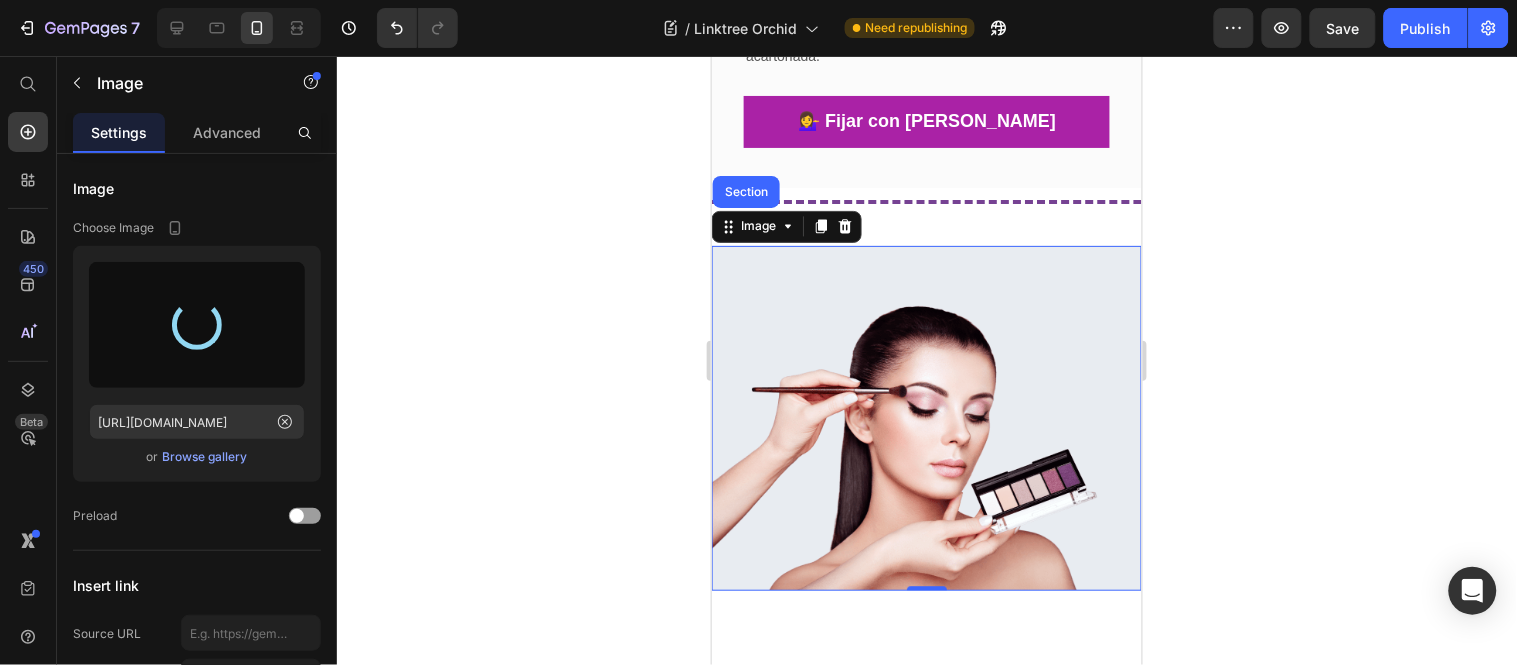 type on "[URL][DOMAIN_NAME]" 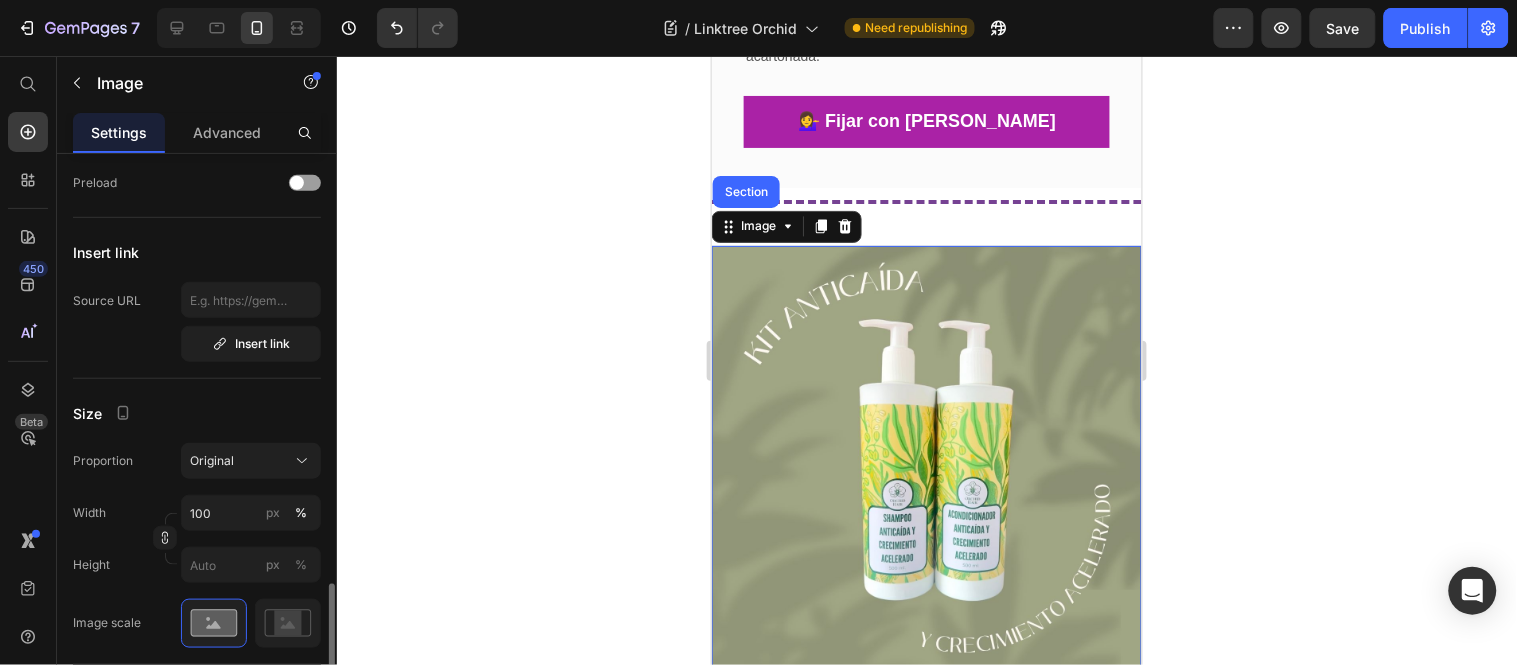 scroll, scrollTop: 555, scrollLeft: 0, axis: vertical 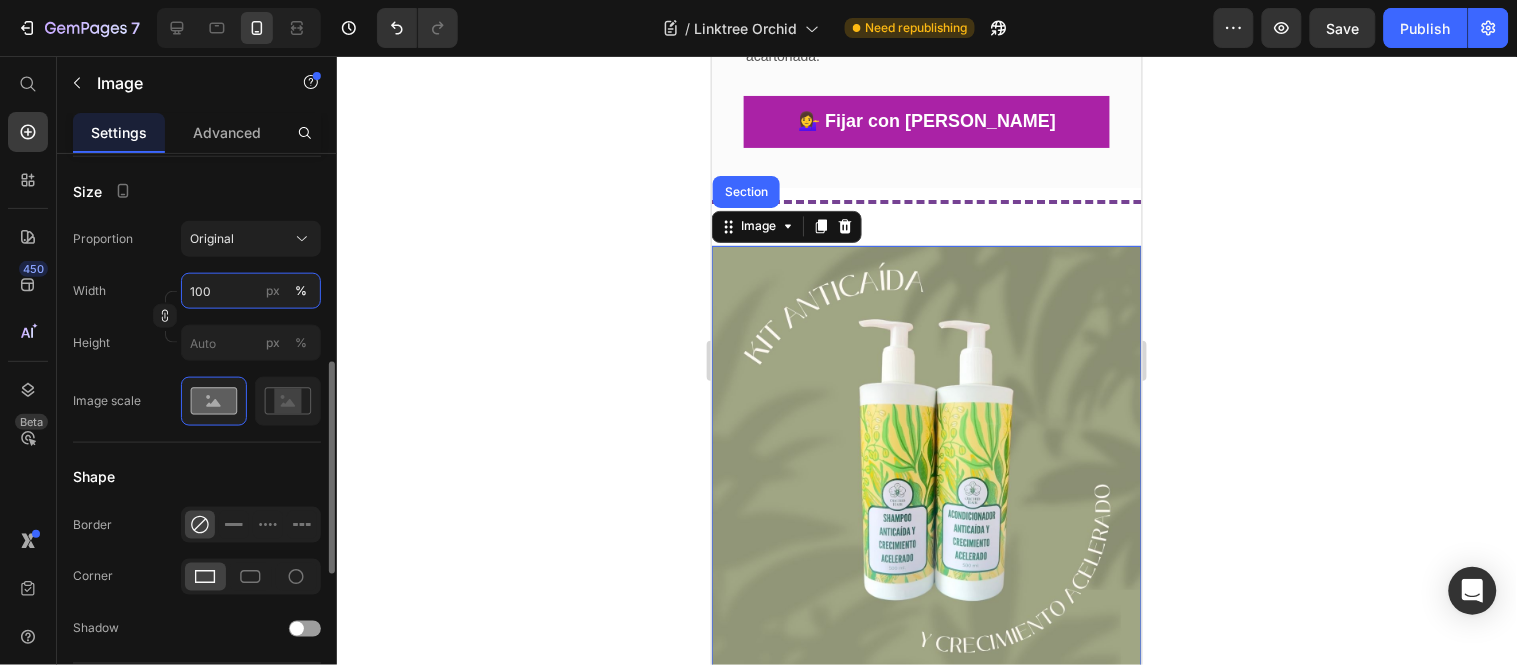 click on "100" at bounding box center [251, 291] 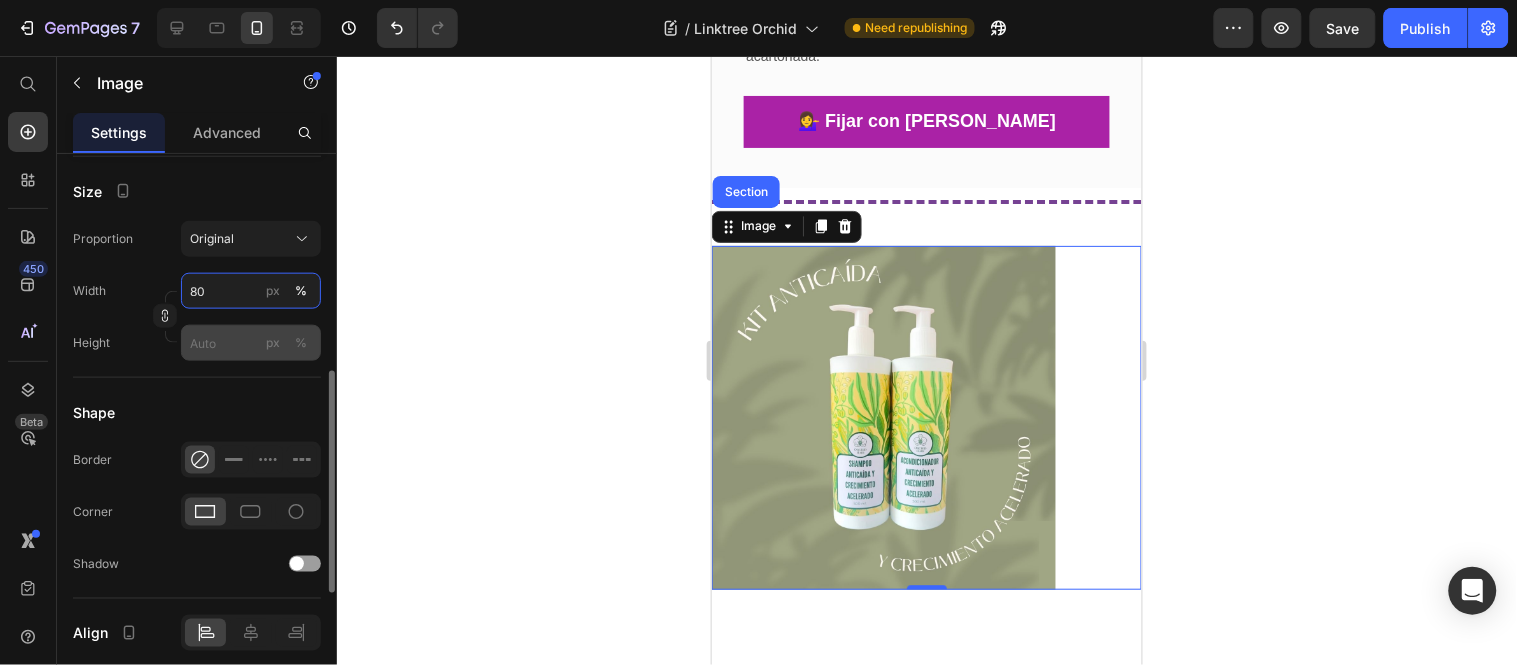 type on "80" 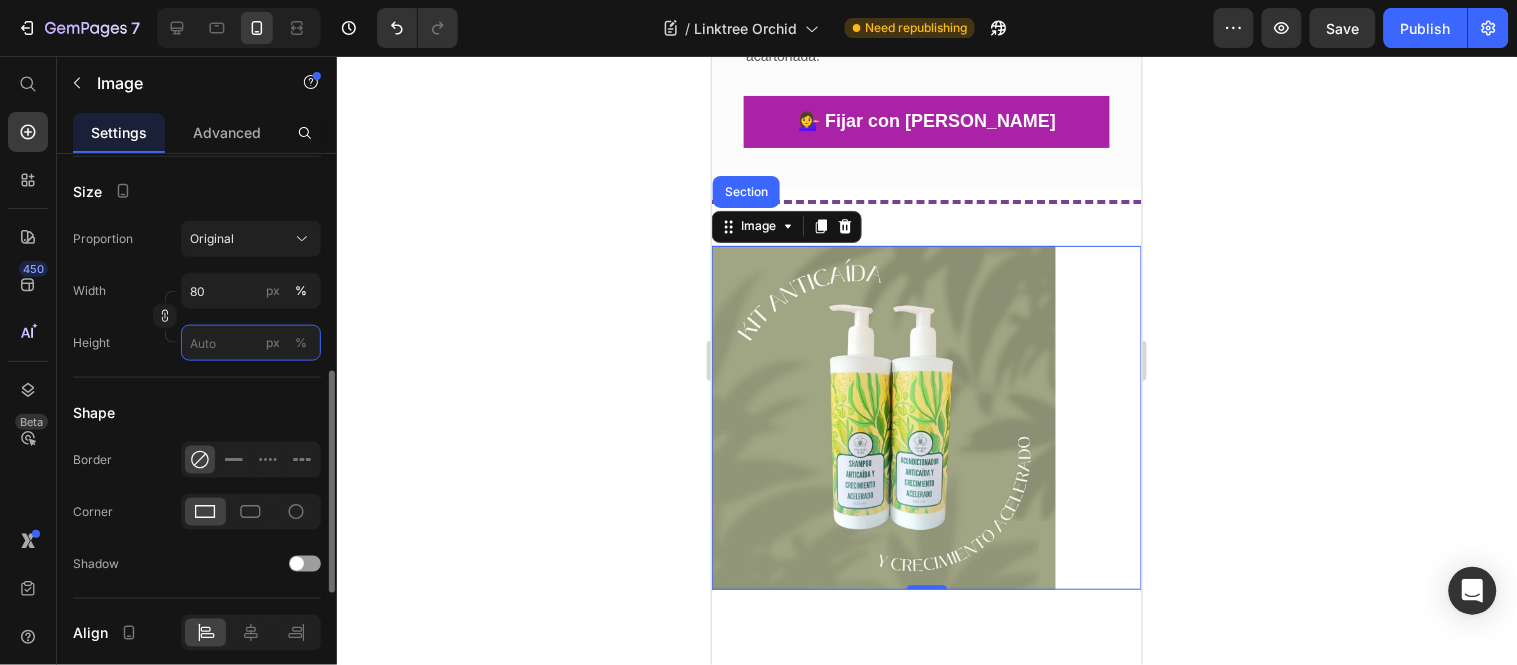 click on "px %" at bounding box center [251, 343] 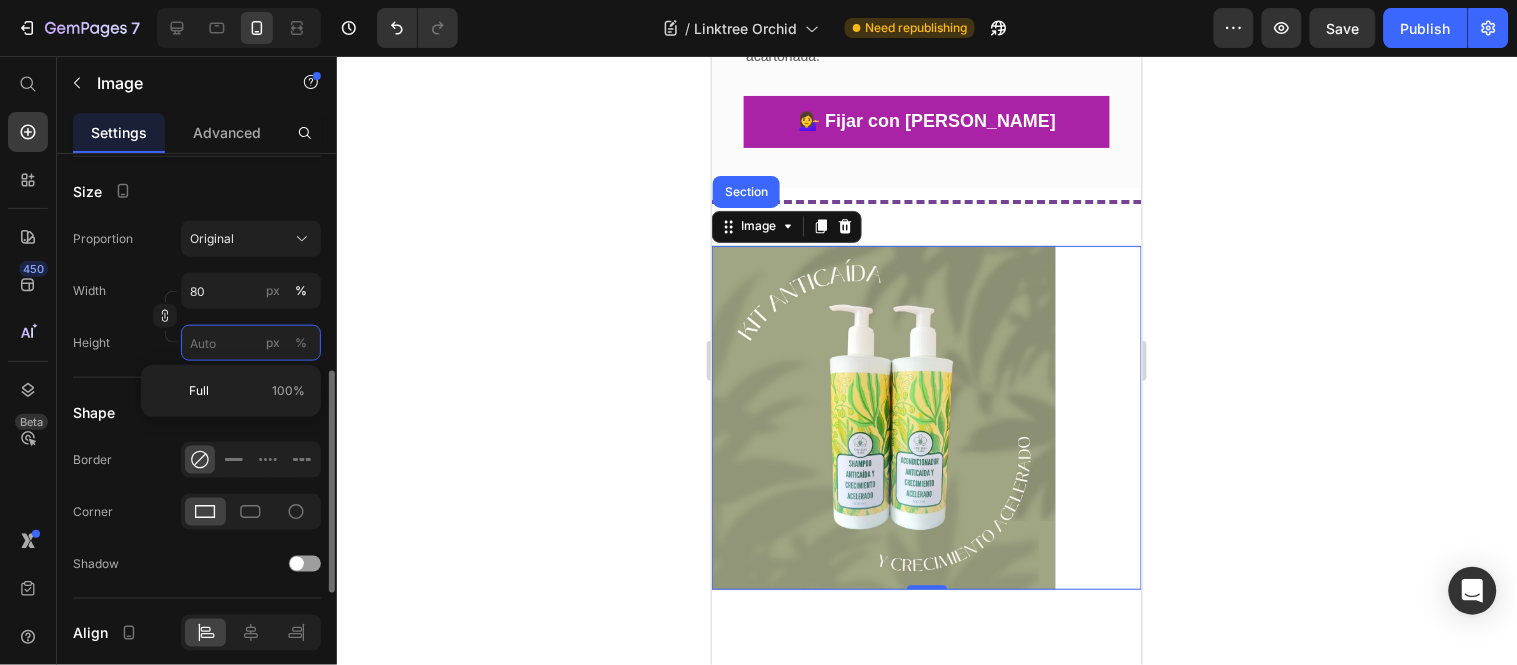 type 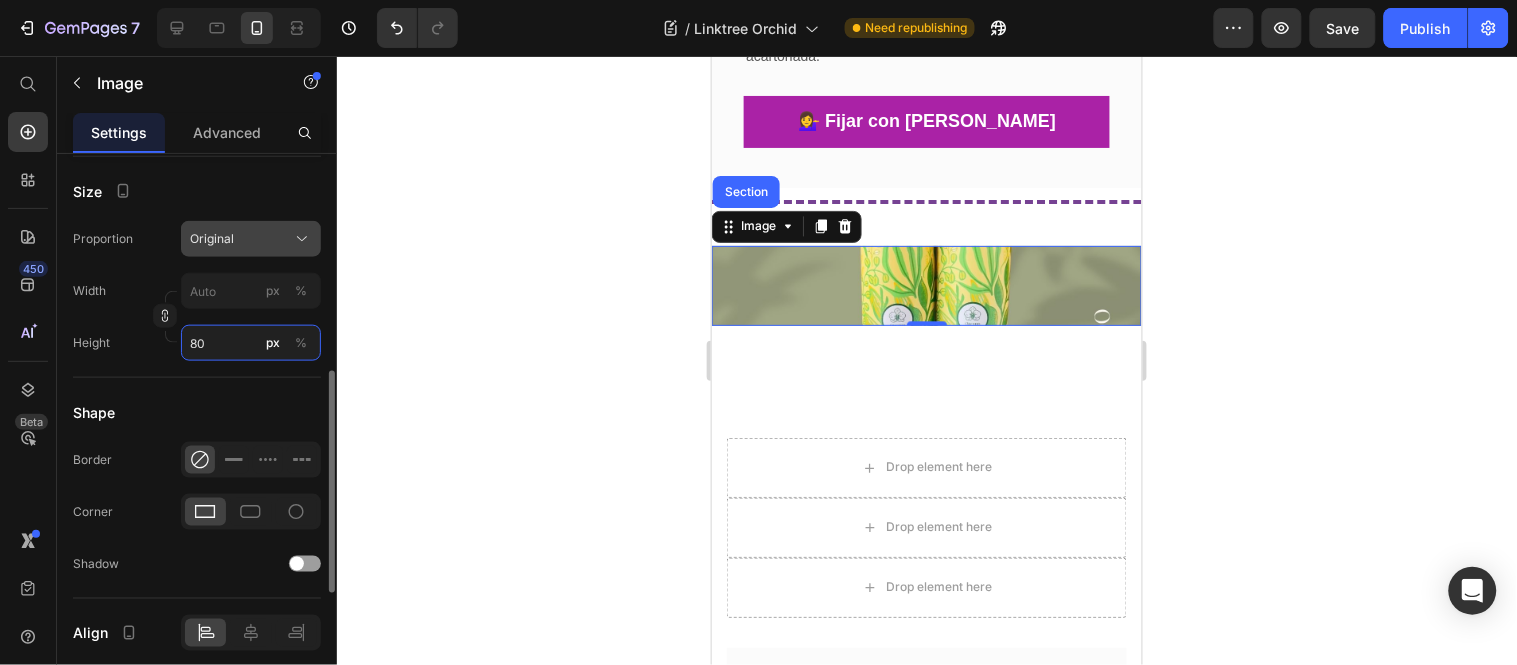 type on "80" 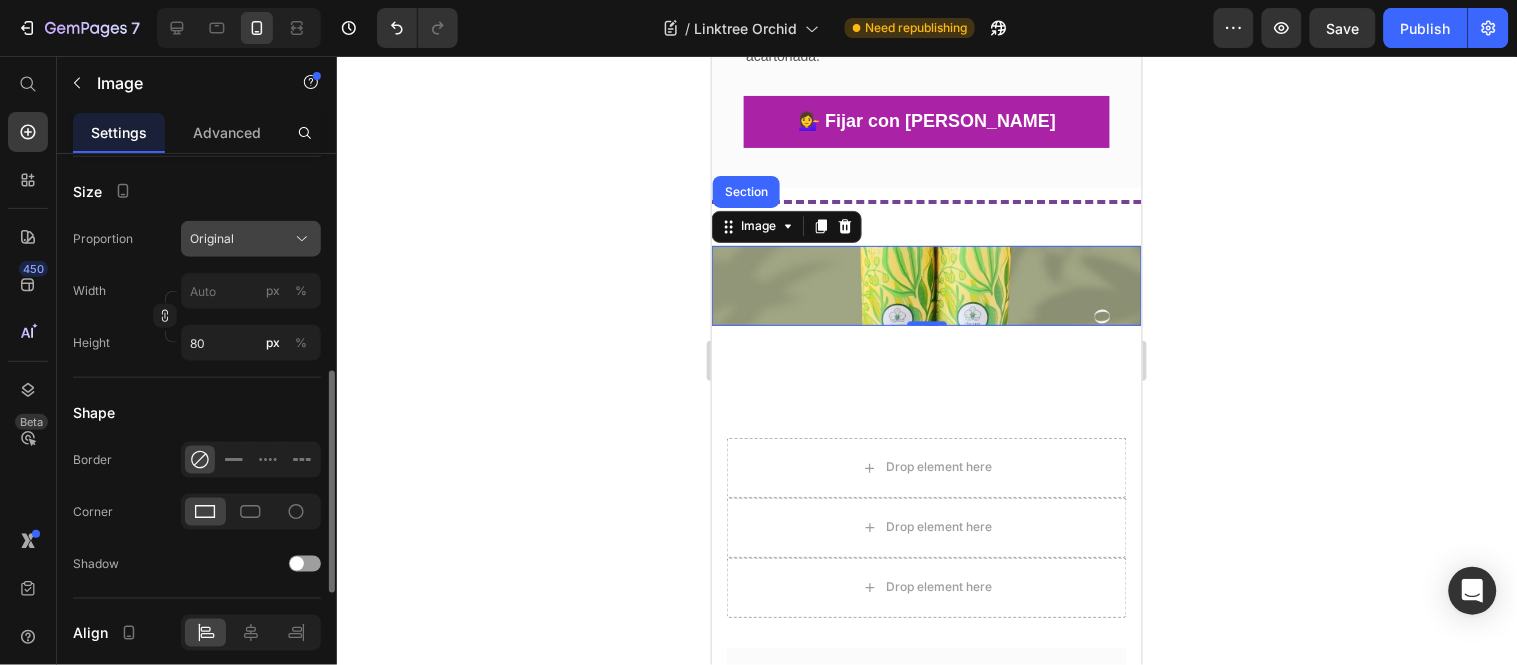 click on "Original" 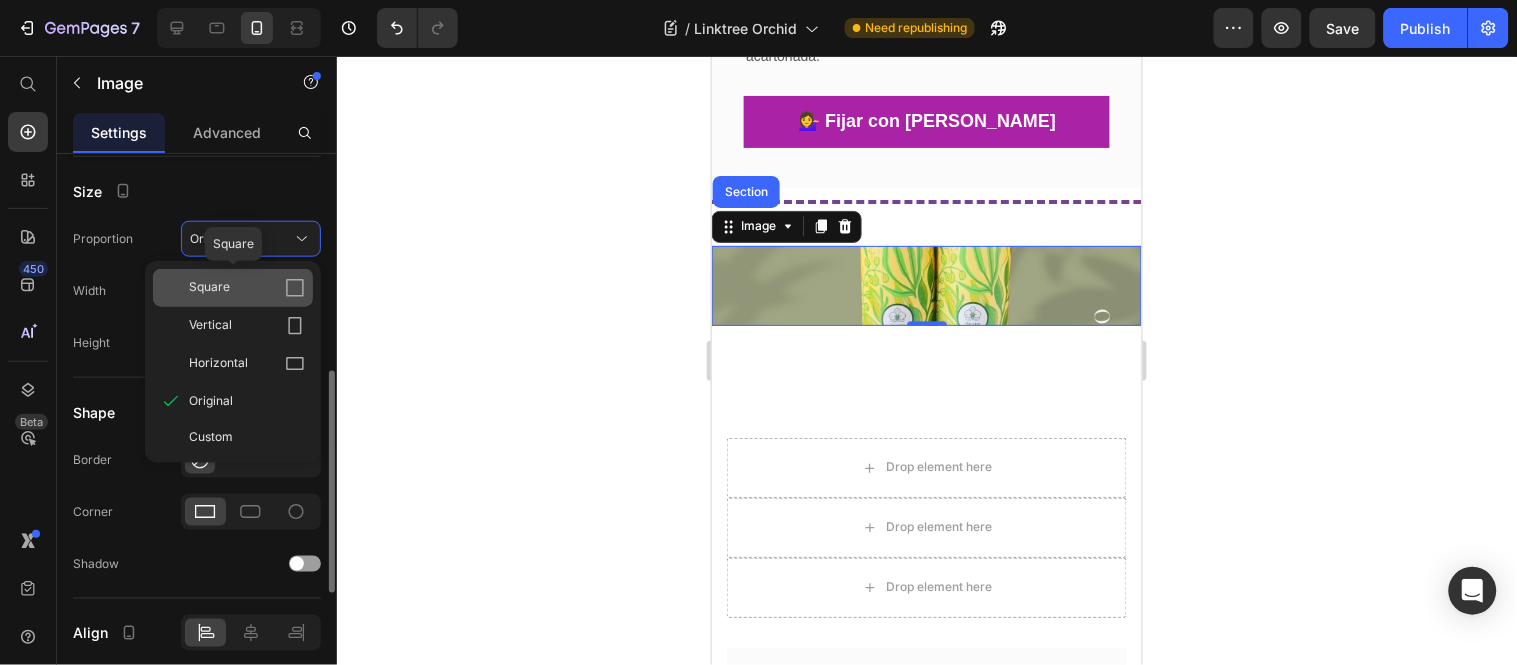 click on "Square" at bounding box center (247, 288) 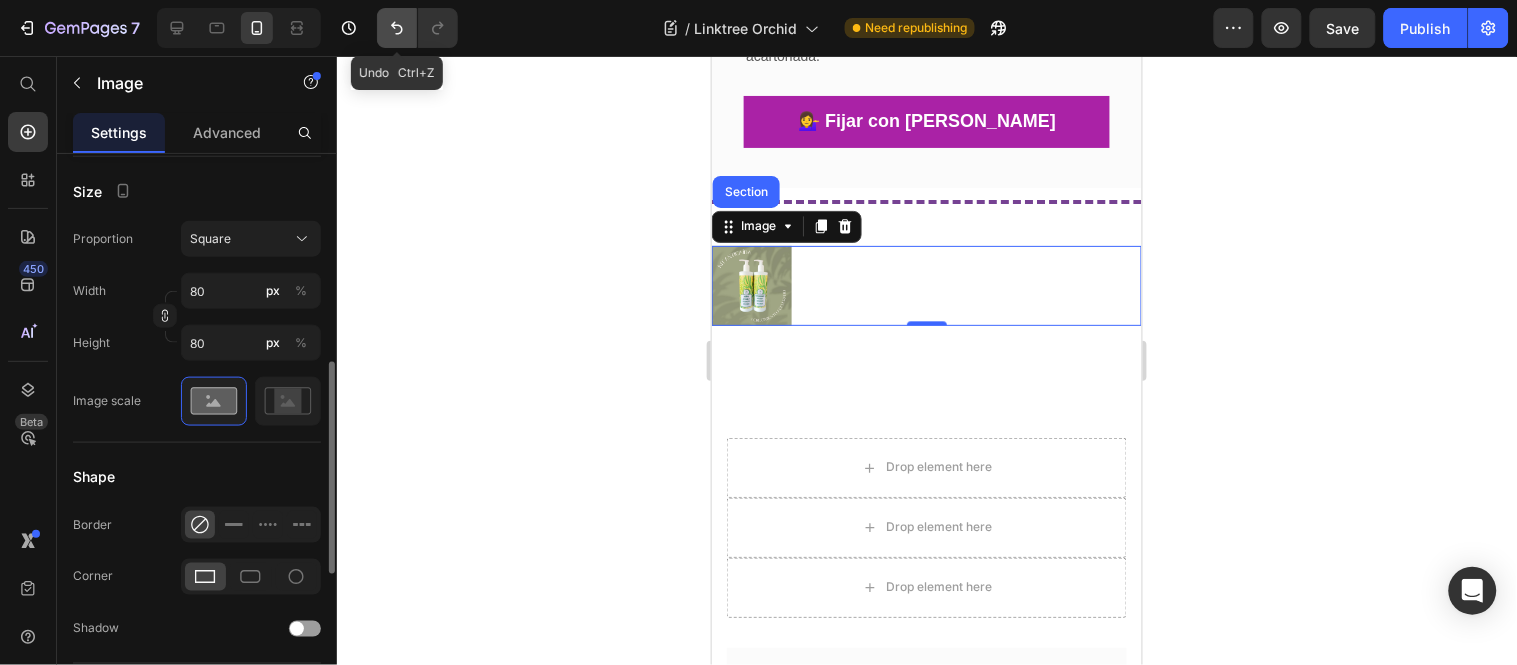 click 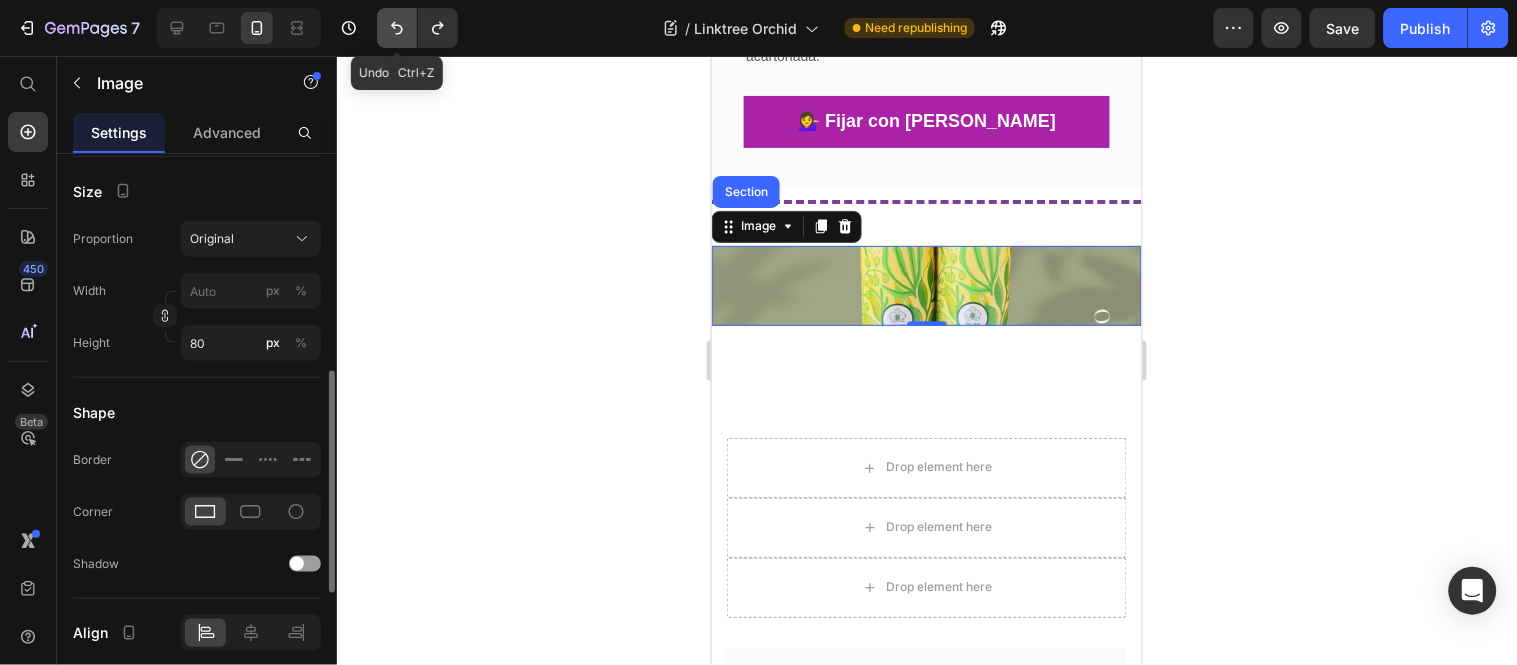 click 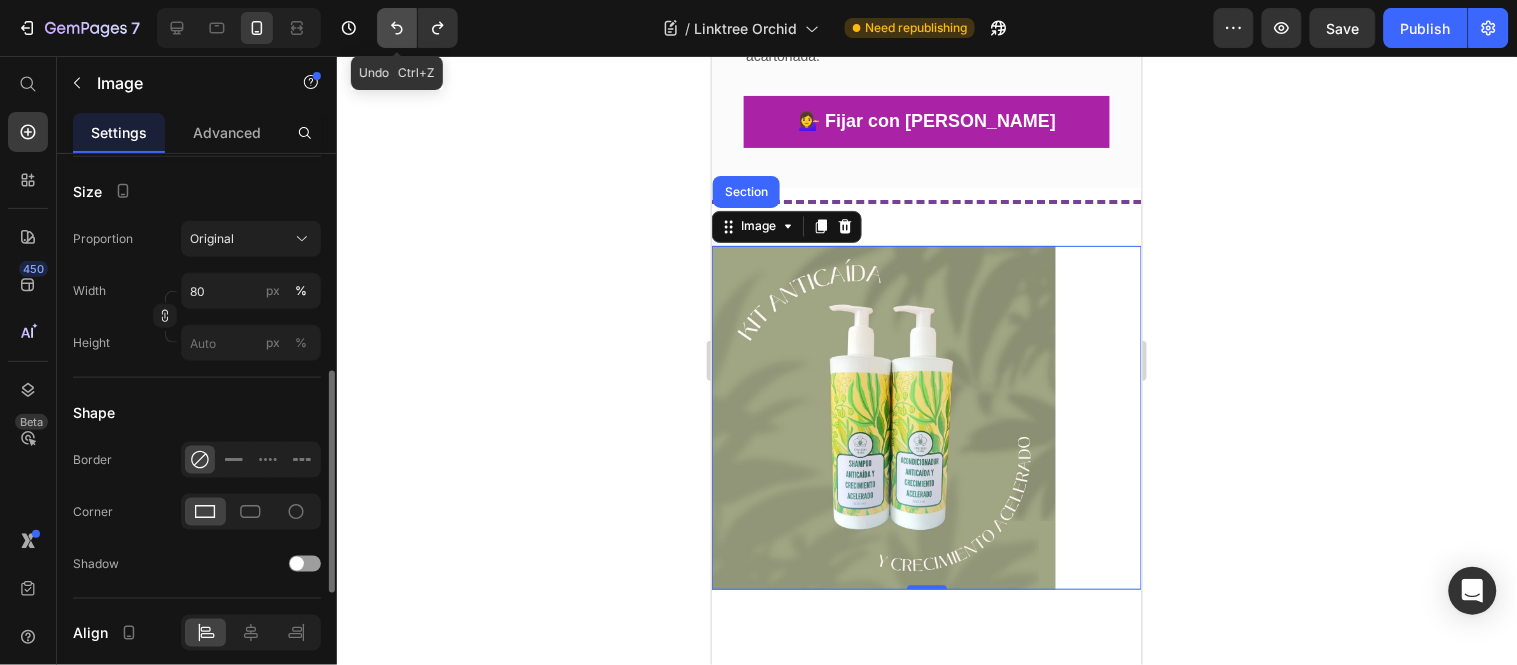 click 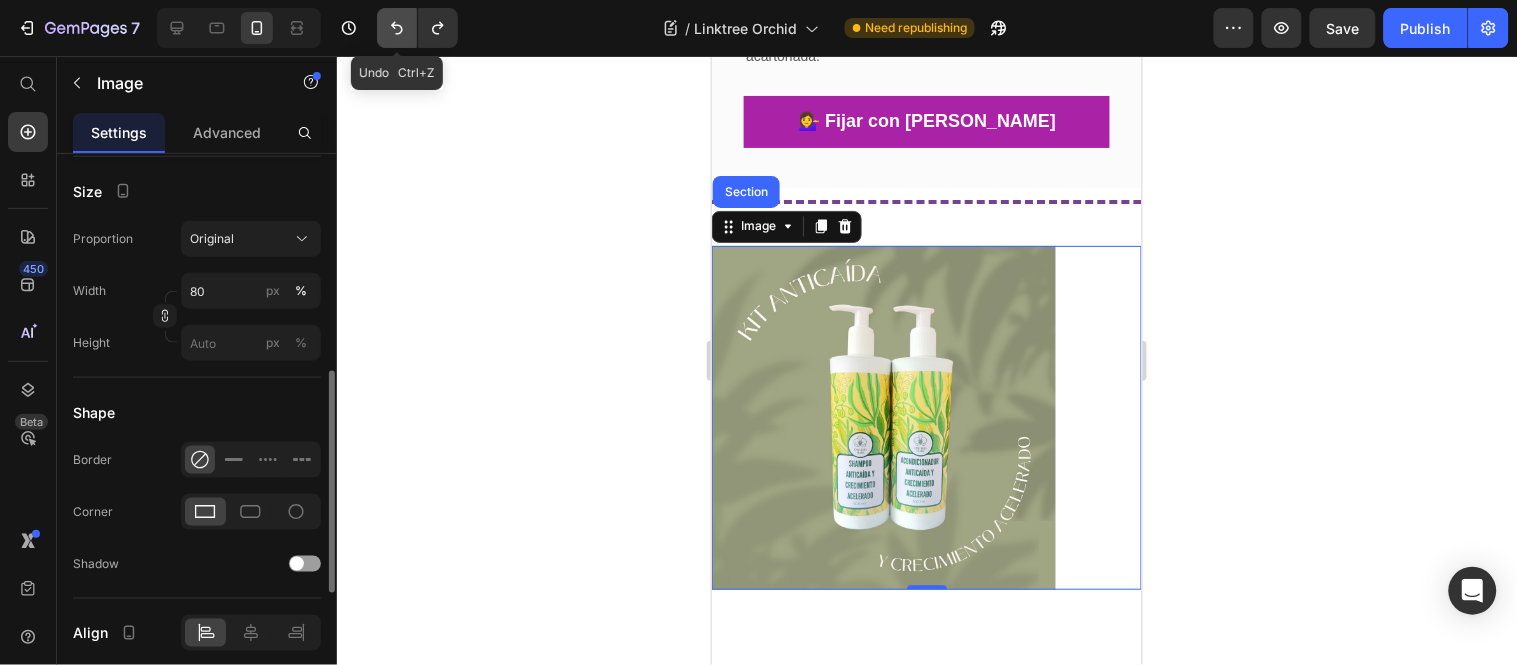 click 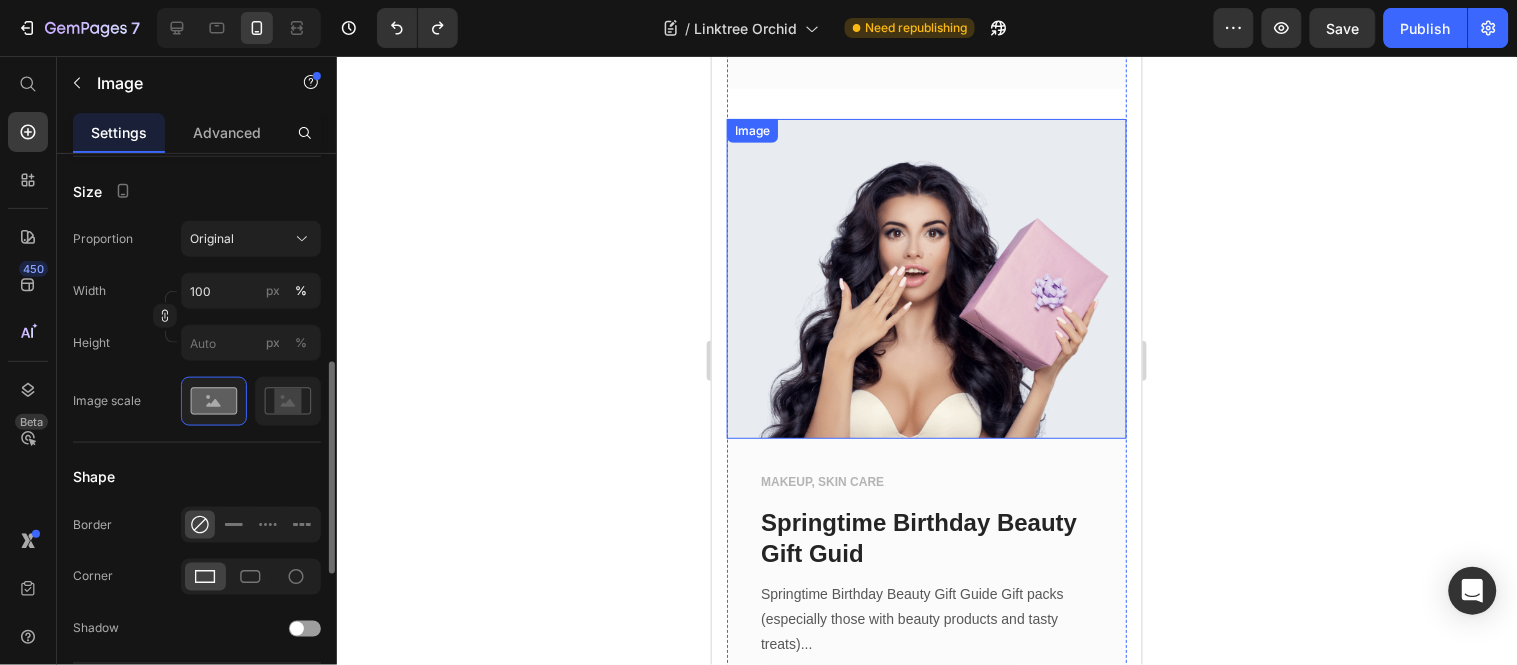 scroll, scrollTop: 6040, scrollLeft: 0, axis: vertical 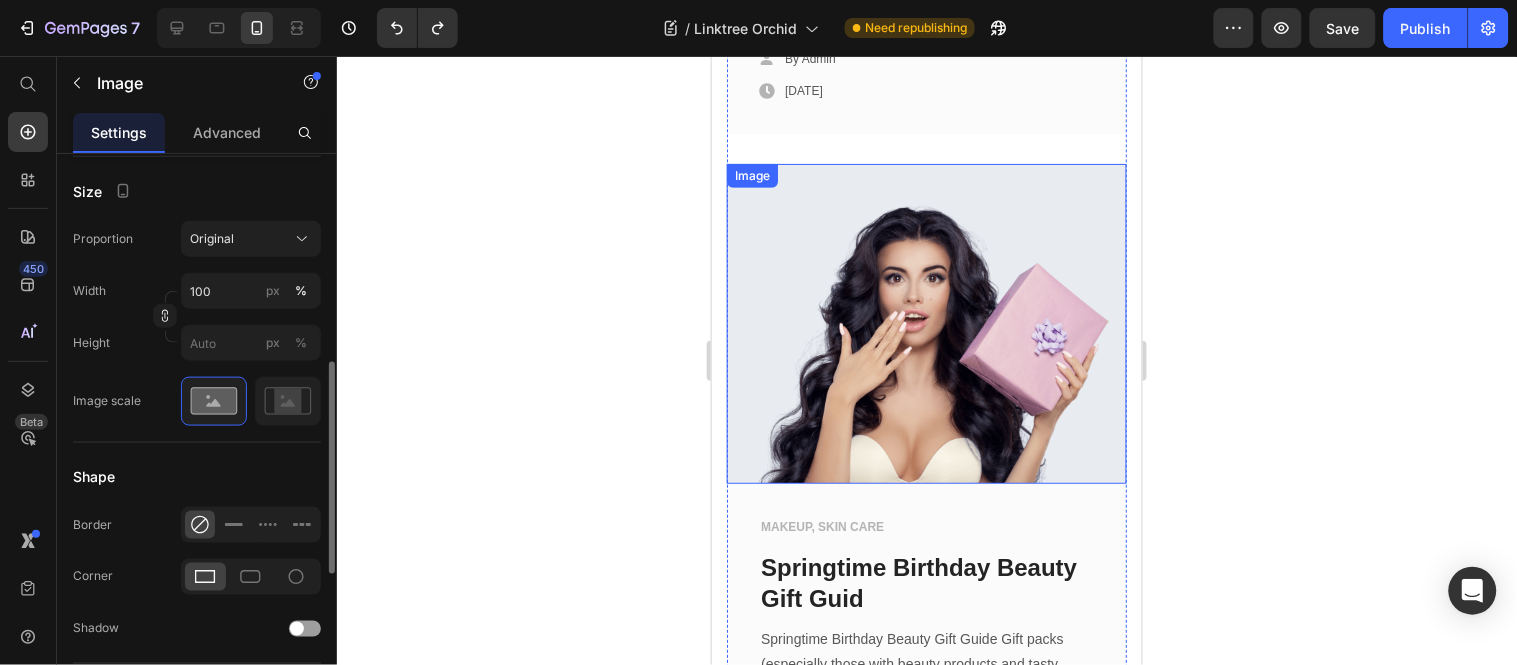 click at bounding box center [926, 323] 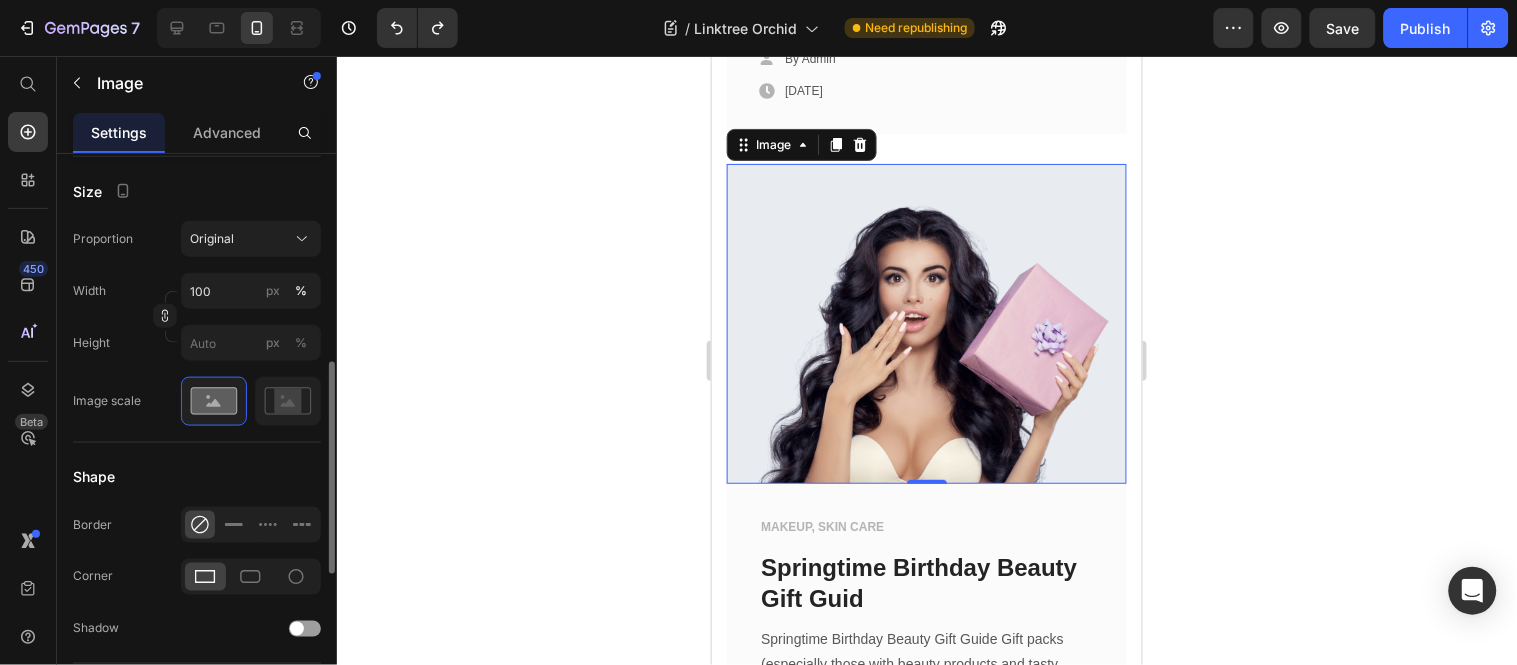 click at bounding box center (926, 323) 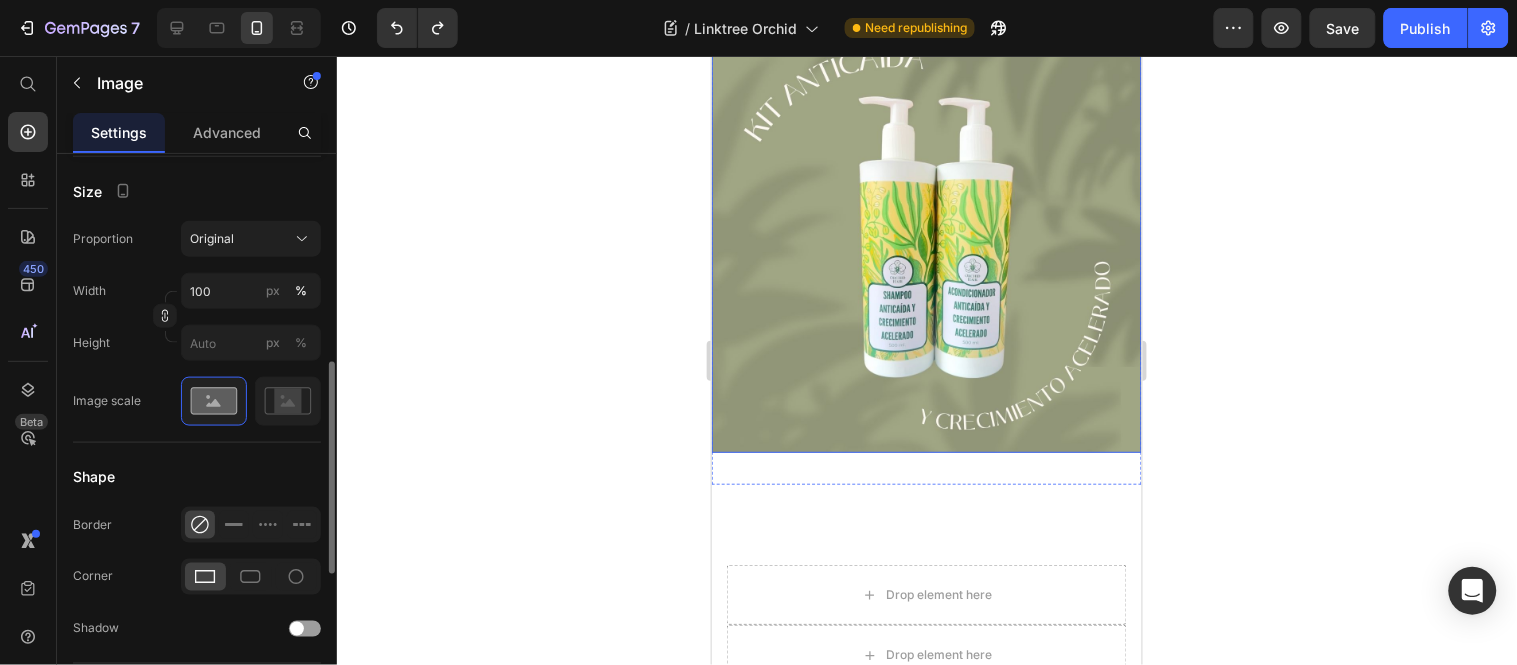 scroll, scrollTop: 5040, scrollLeft: 0, axis: vertical 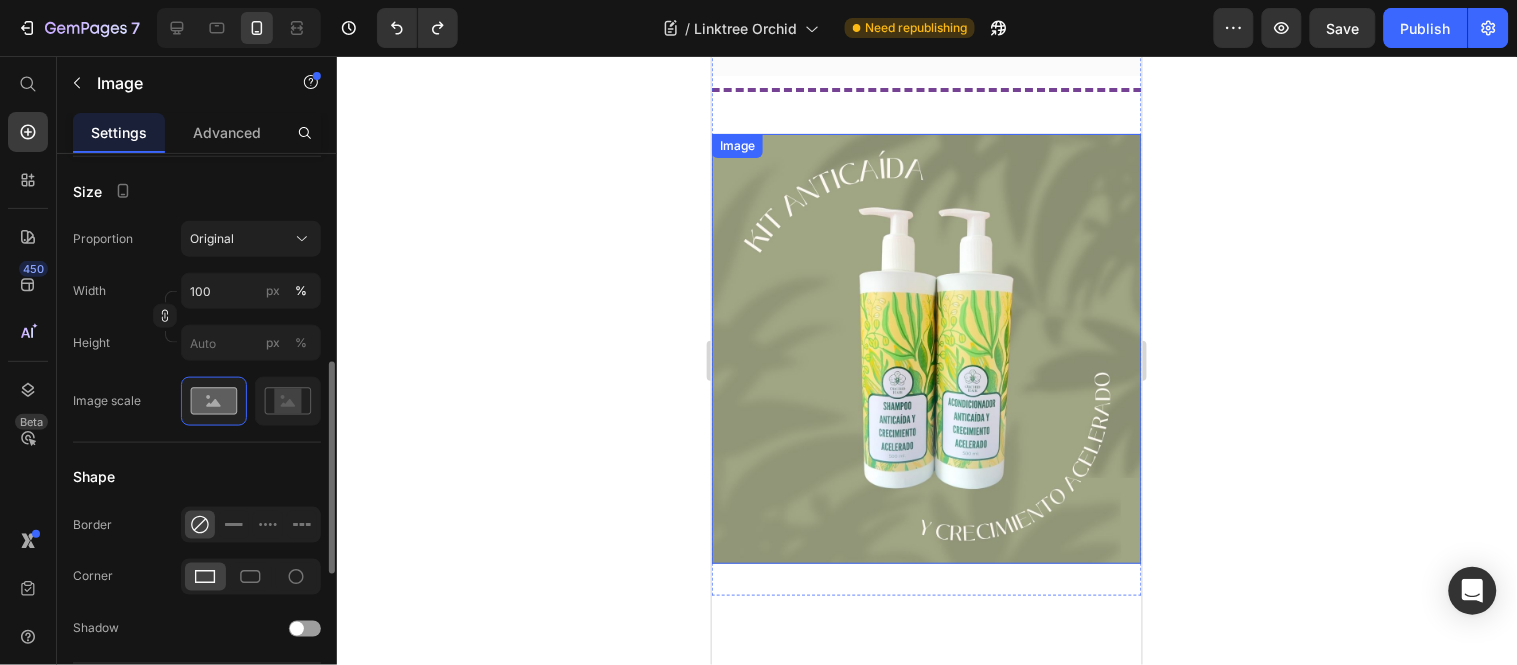 click at bounding box center (926, 348) 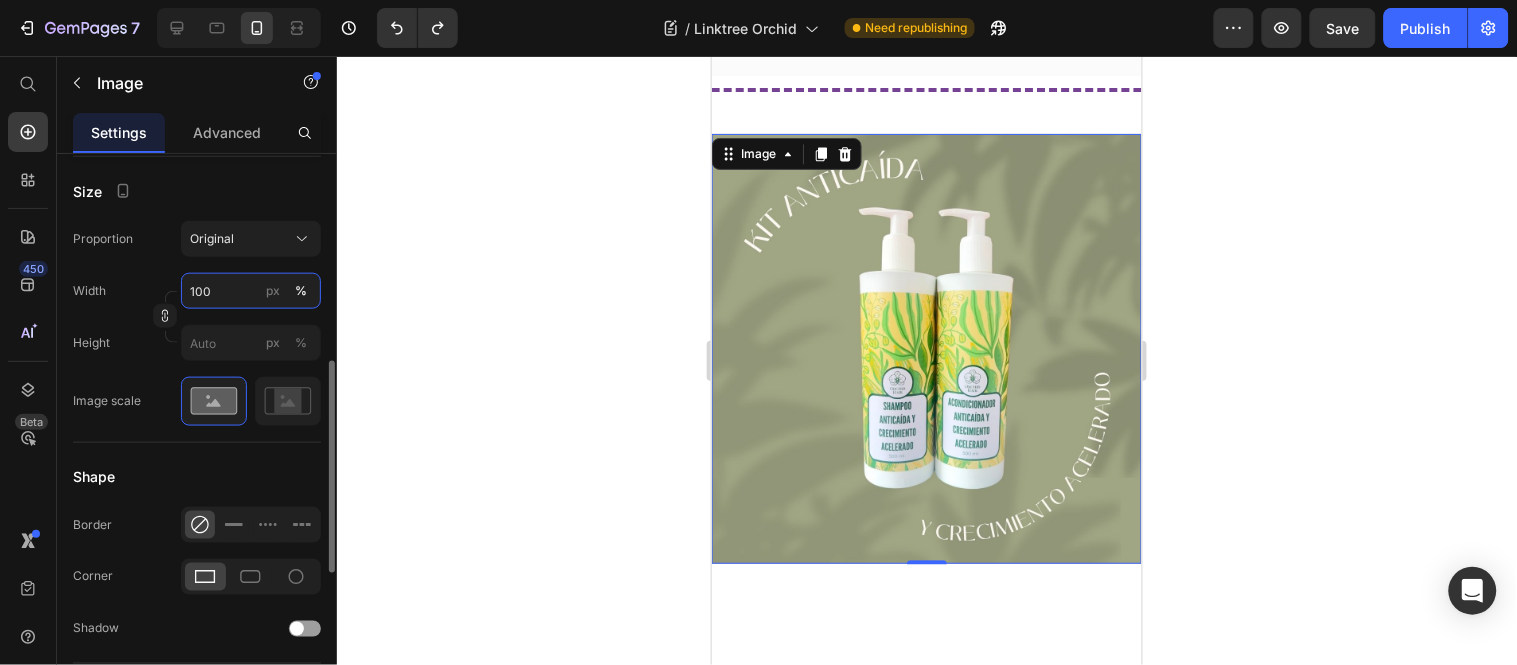 click on "100" at bounding box center (251, 291) 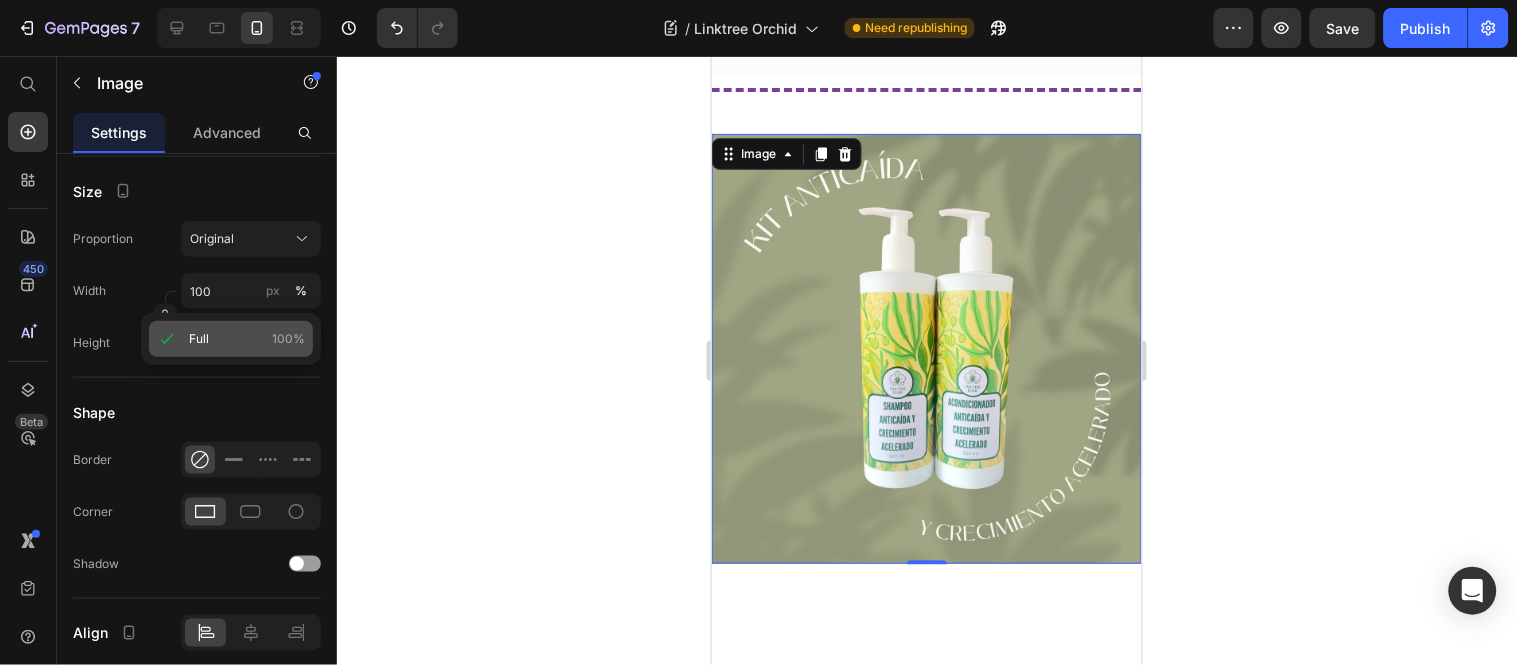 click on "100%" at bounding box center [288, 339] 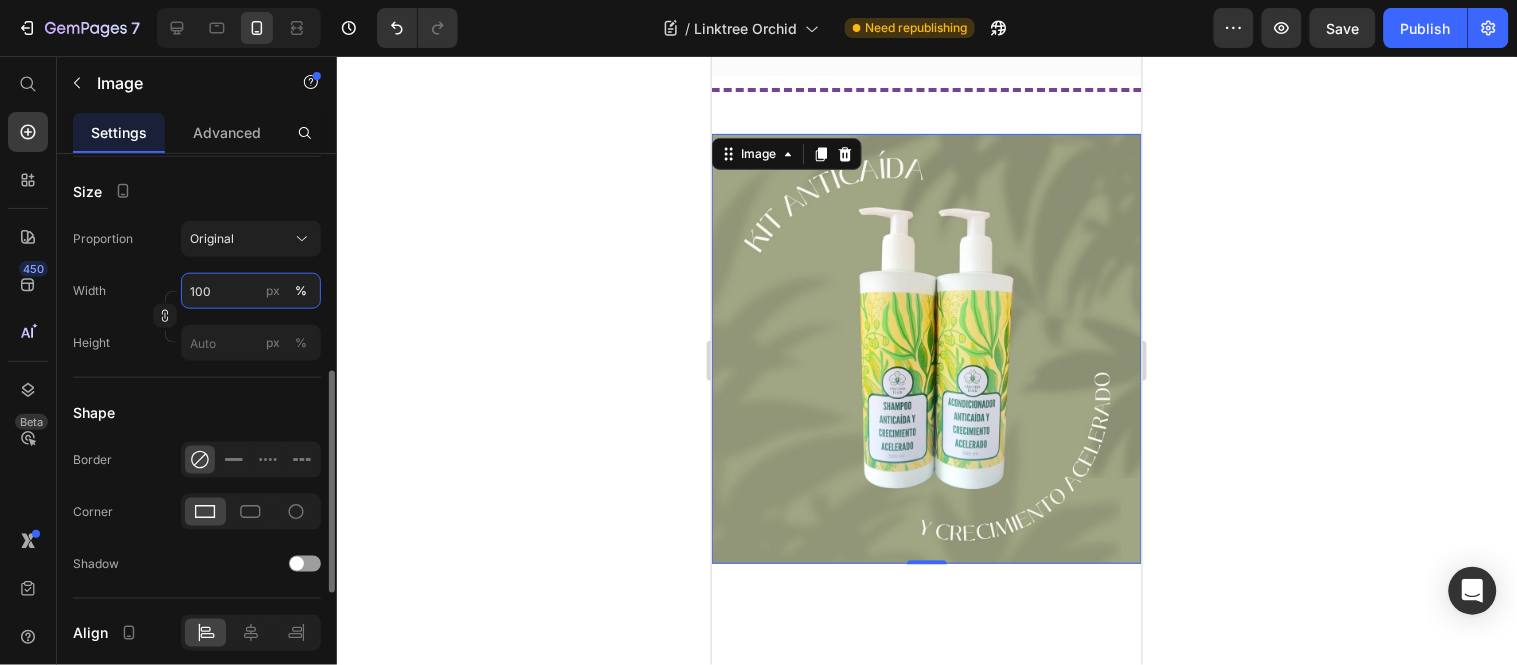 click on "100" at bounding box center (251, 291) 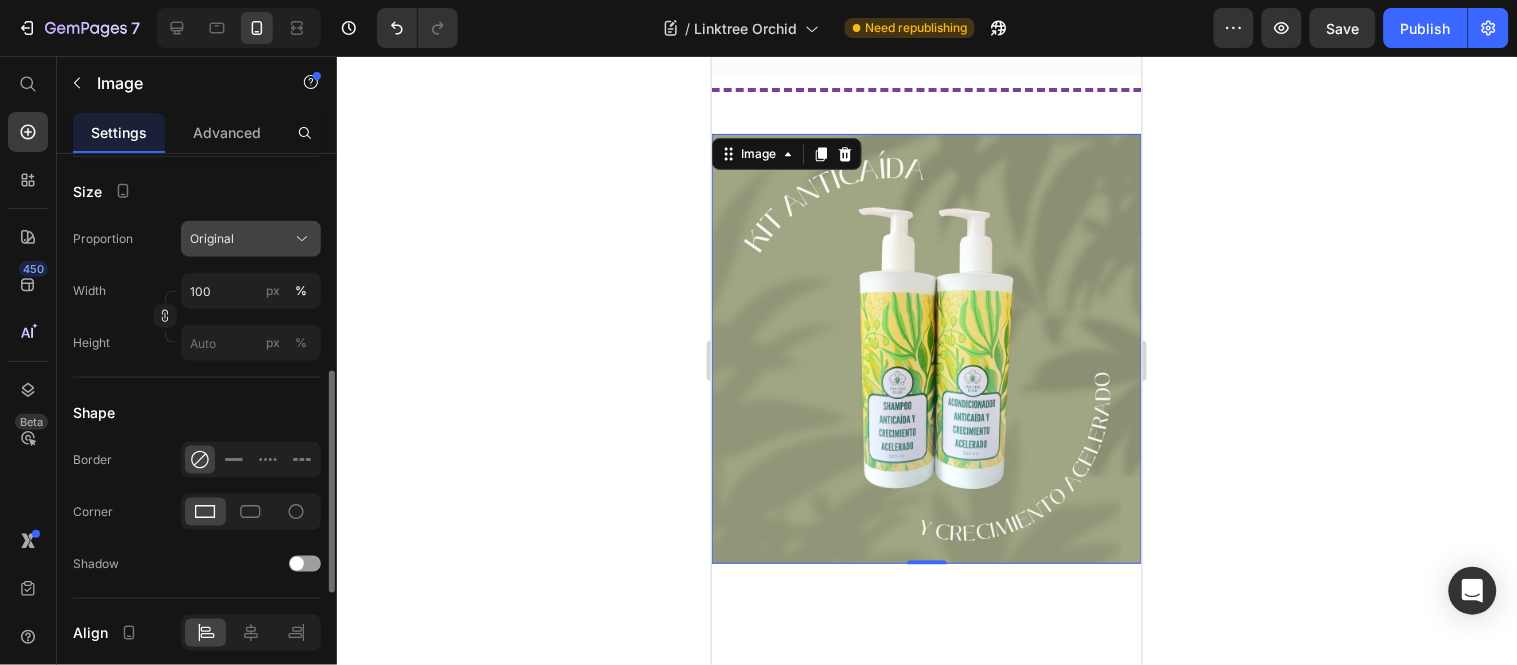 click on "Original" at bounding box center (251, 239) 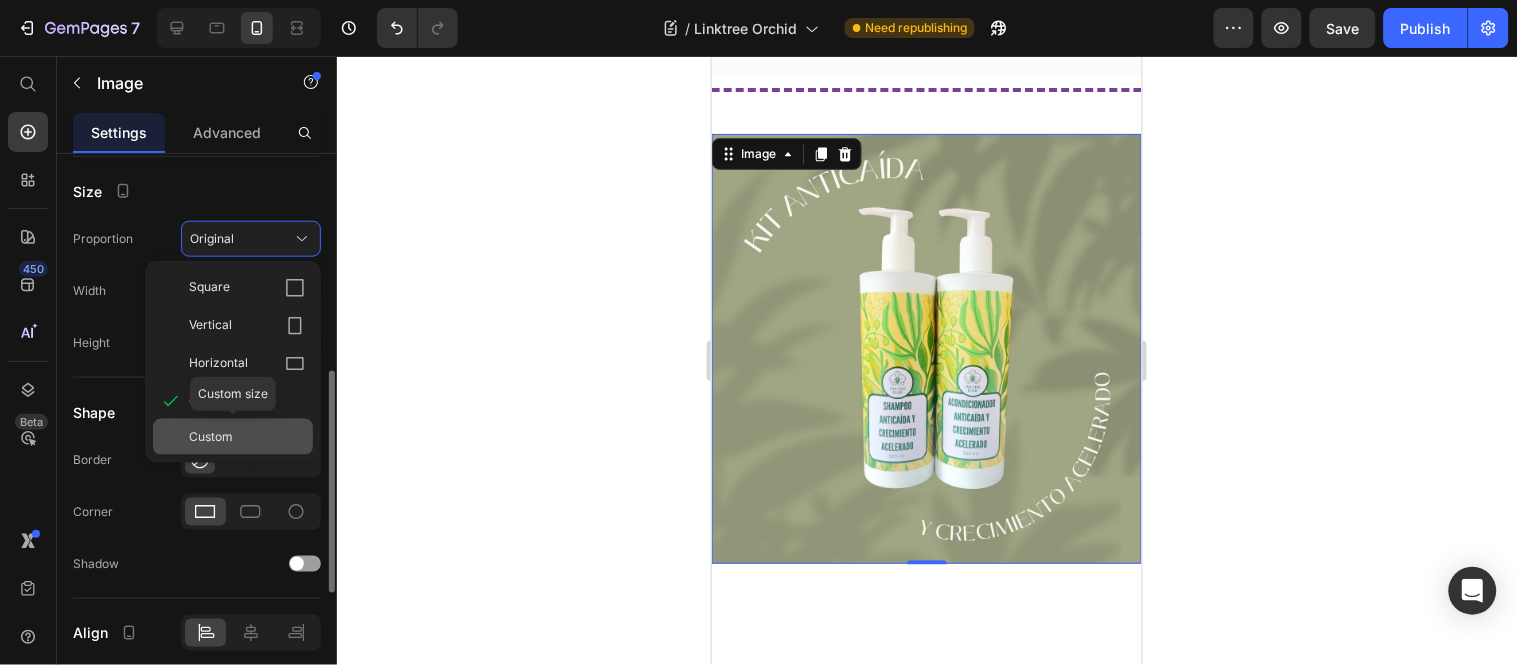 click on "Custom" 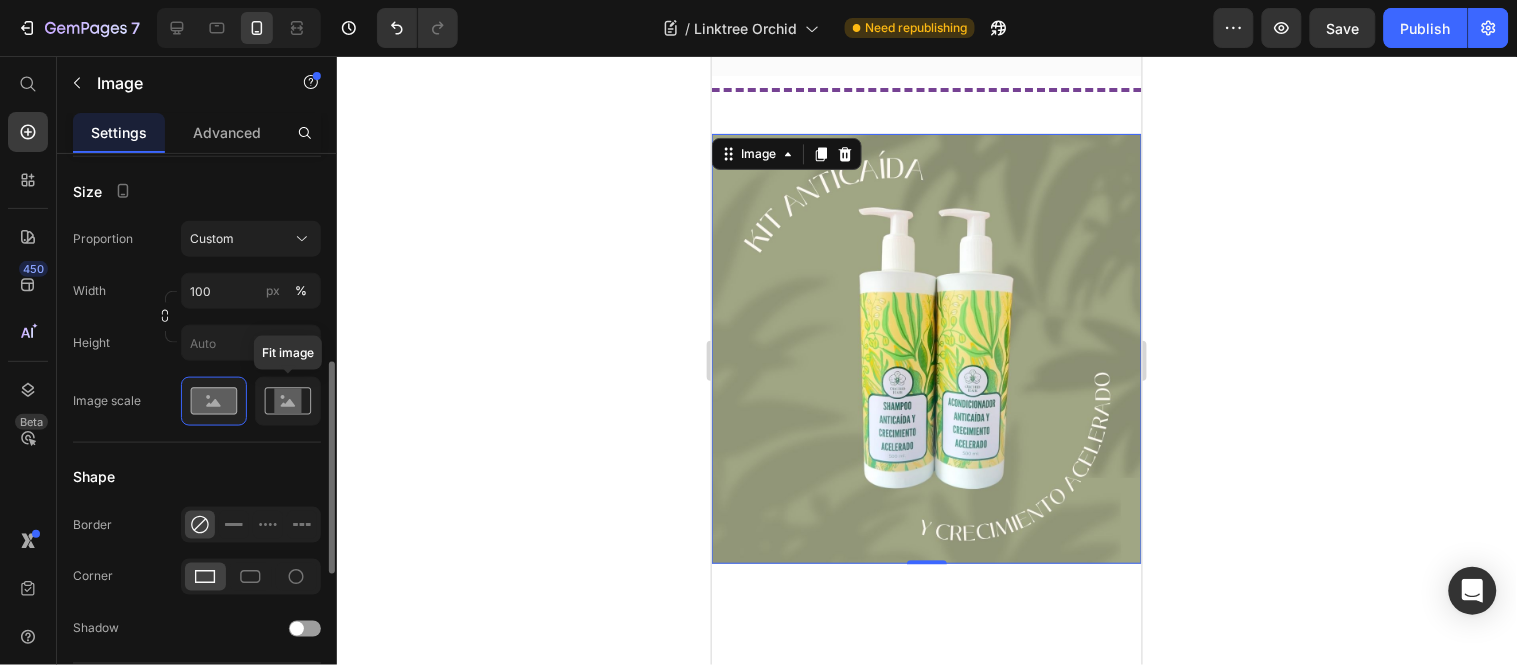click 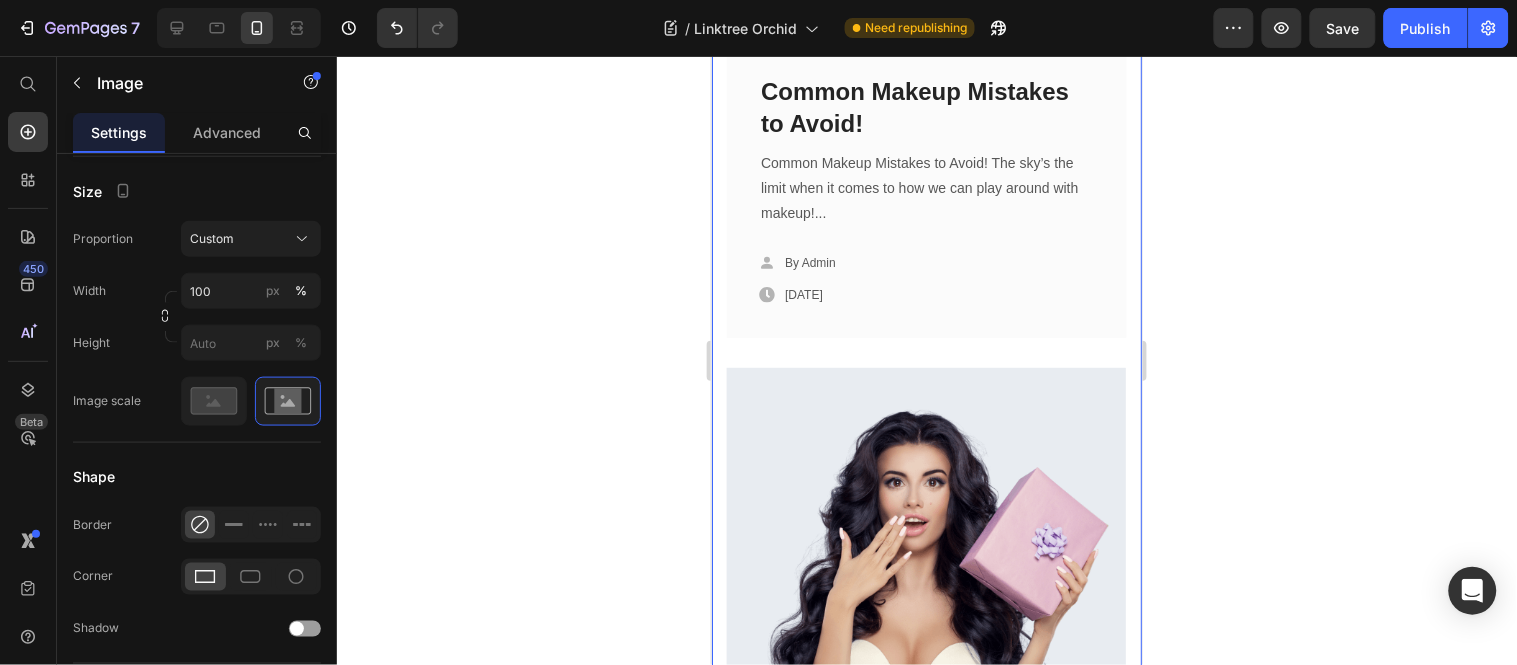 scroll, scrollTop: 5928, scrollLeft: 0, axis: vertical 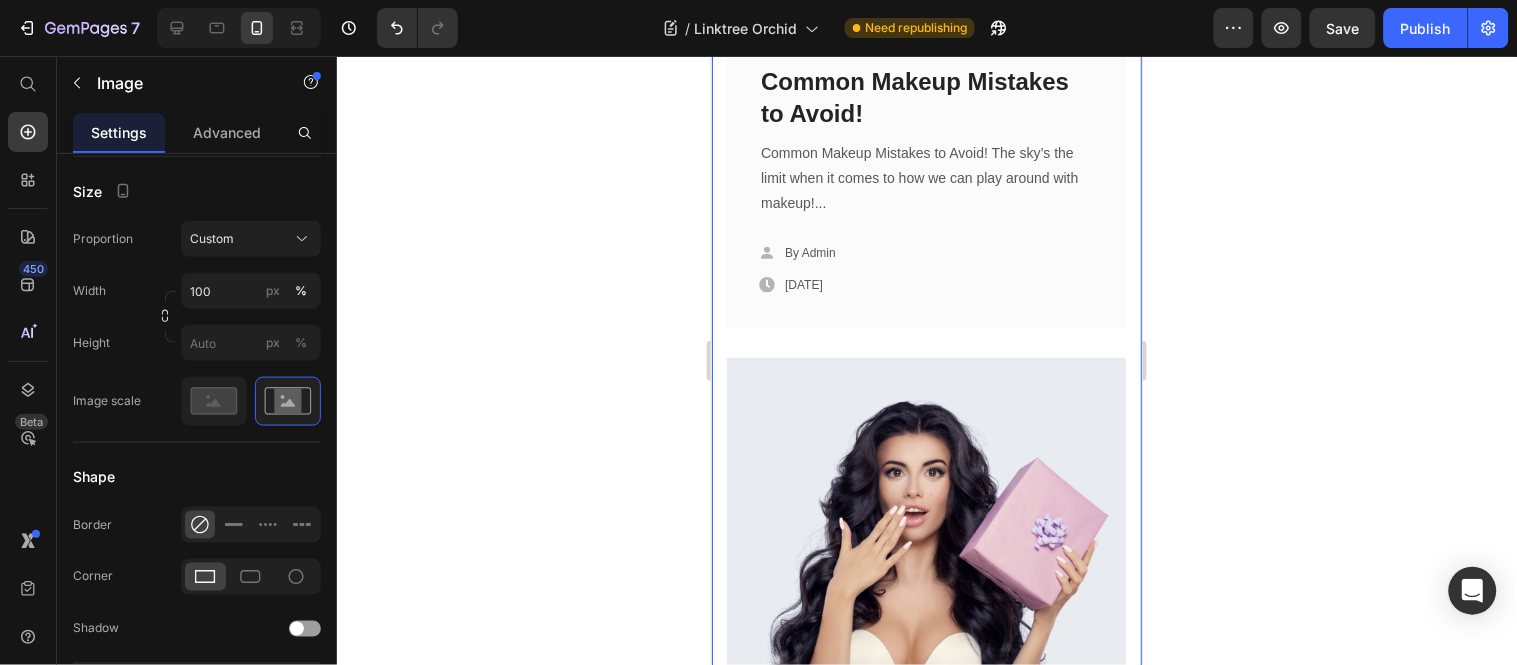 click at bounding box center (926, 517) 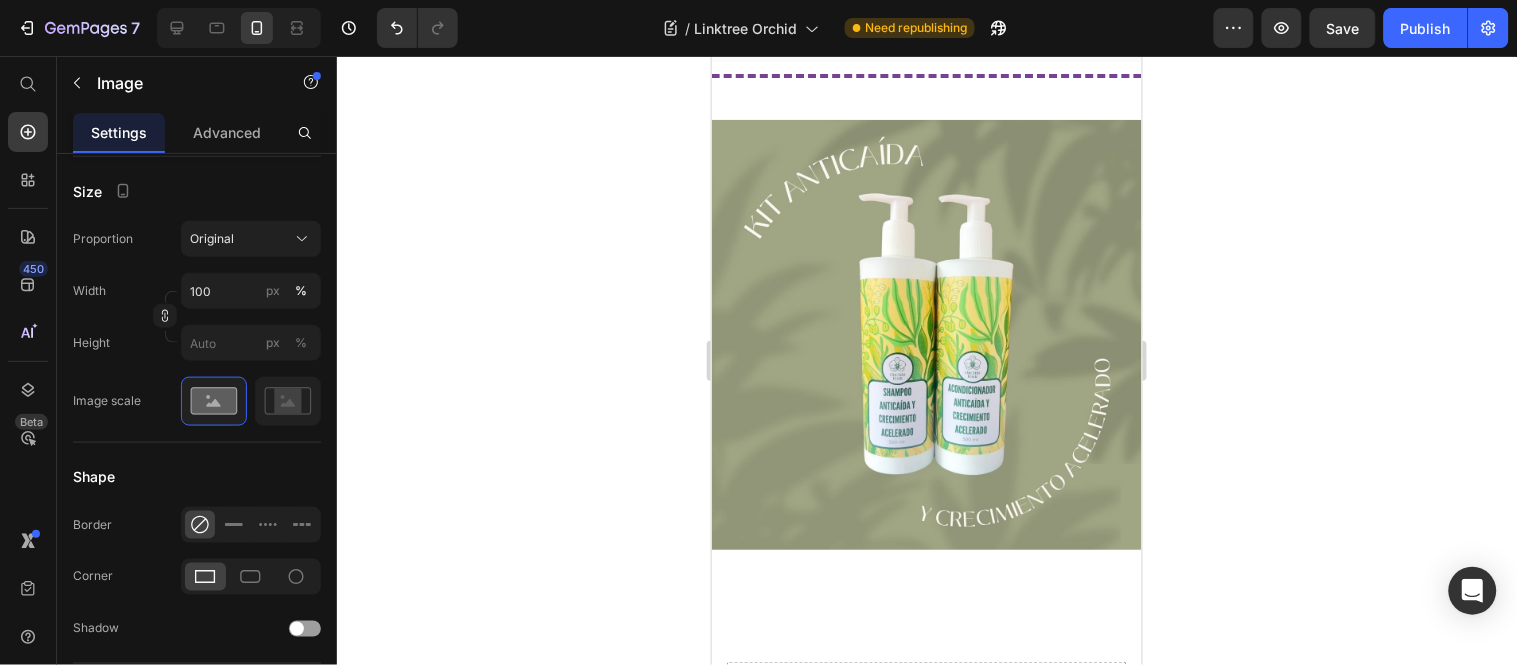 scroll, scrollTop: 5040, scrollLeft: 0, axis: vertical 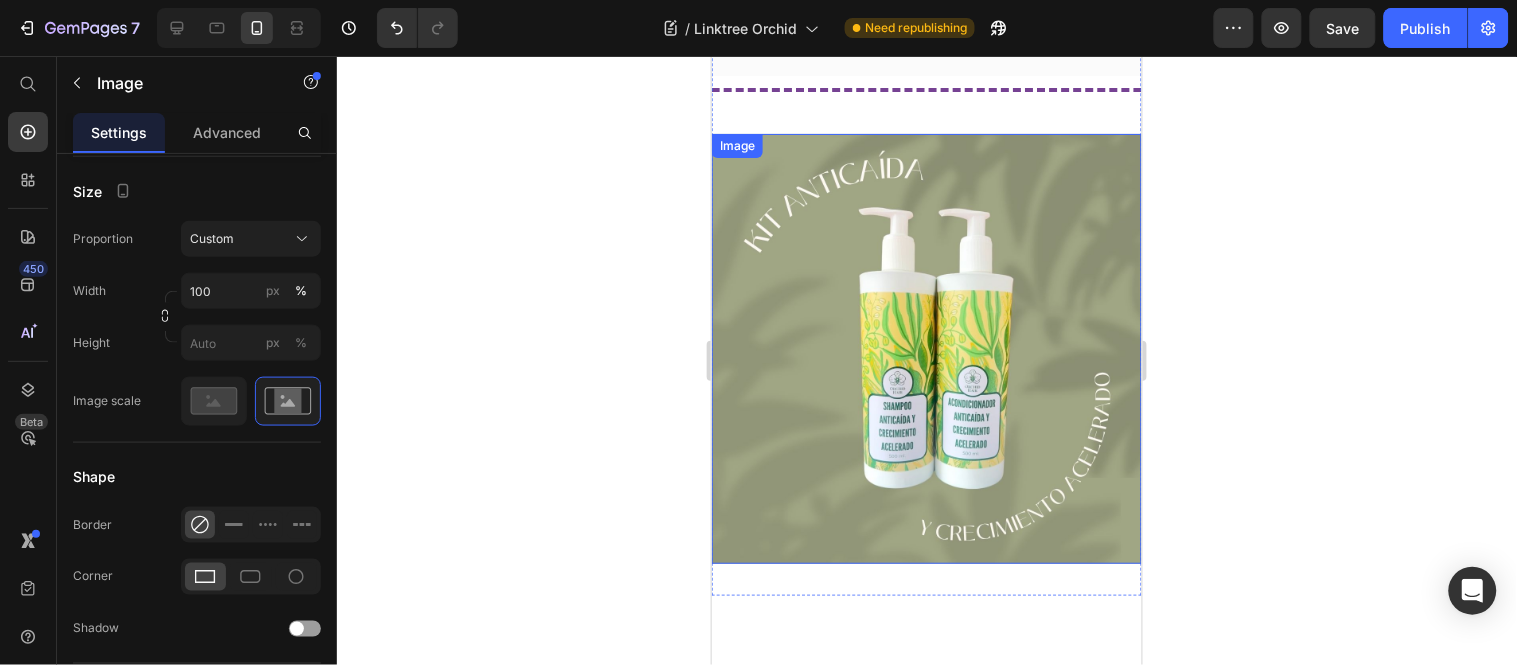 click at bounding box center [926, 348] 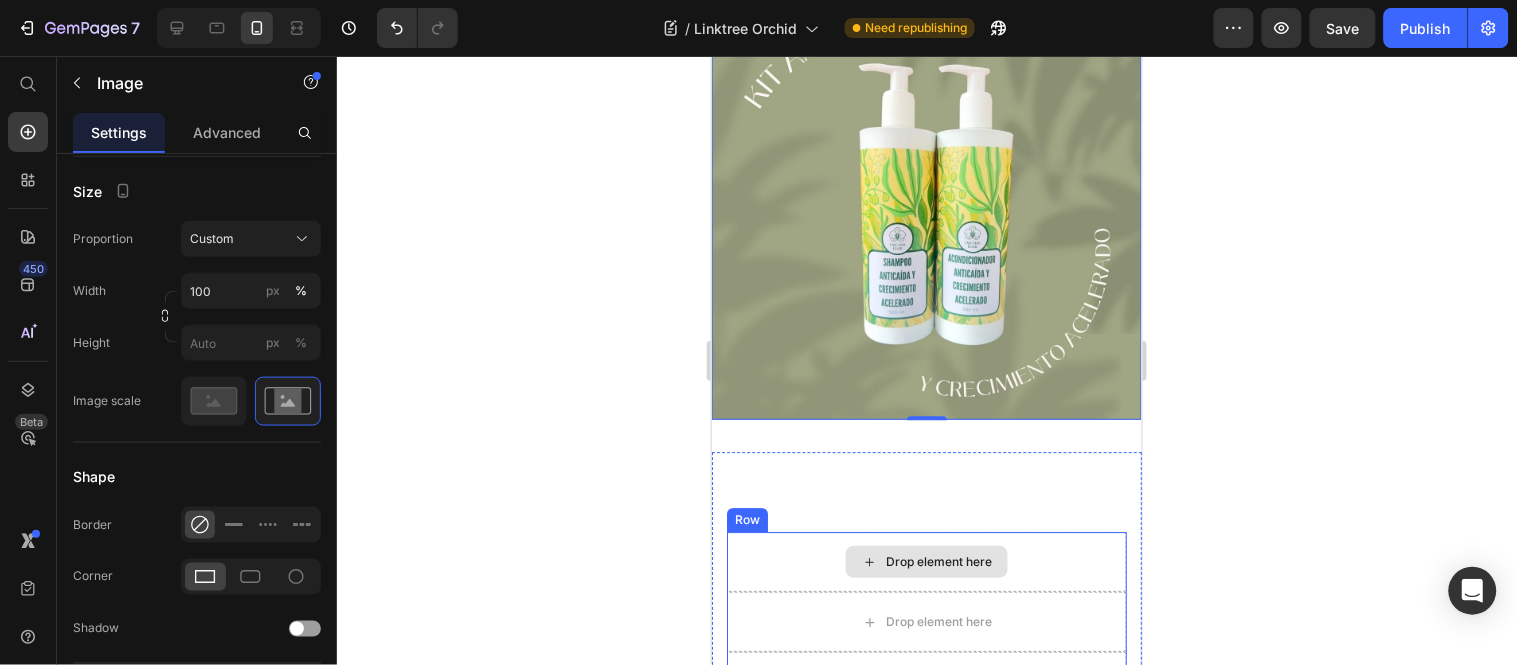 scroll, scrollTop: 5040, scrollLeft: 0, axis: vertical 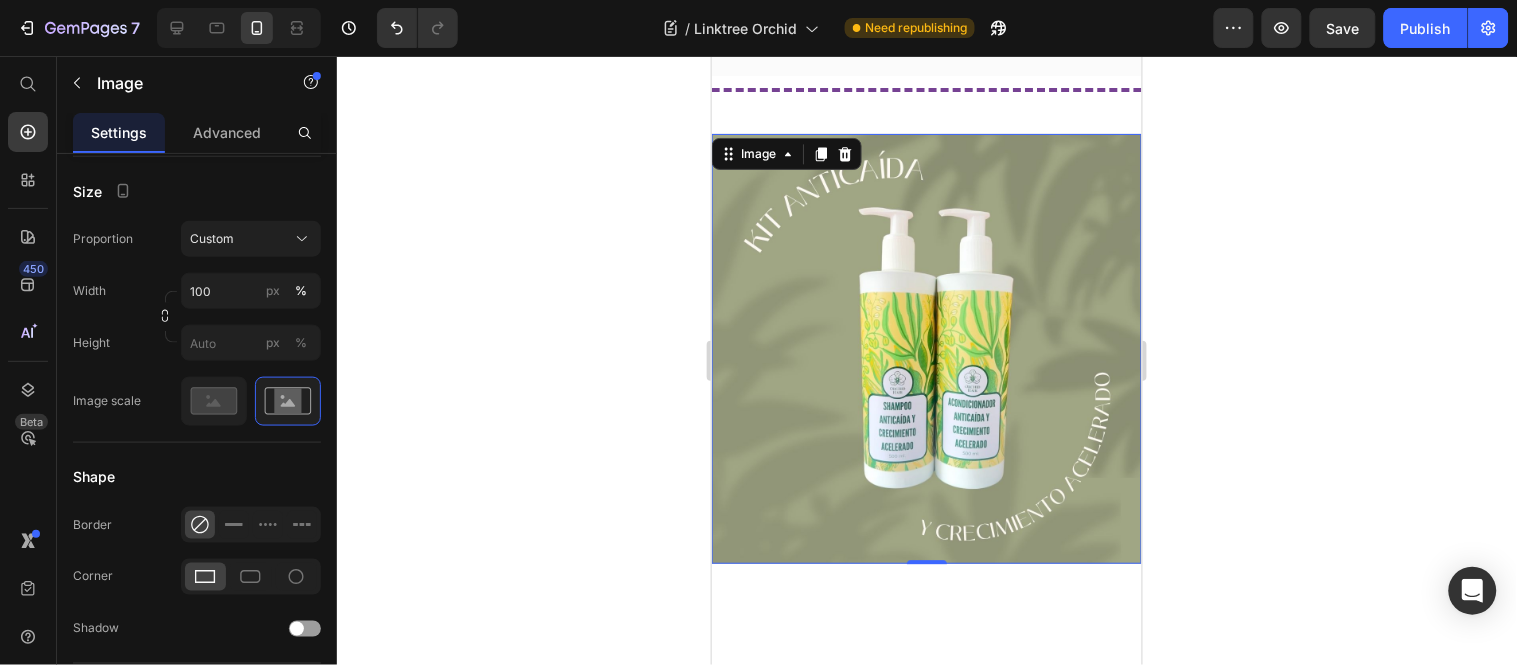 click at bounding box center (926, 348) 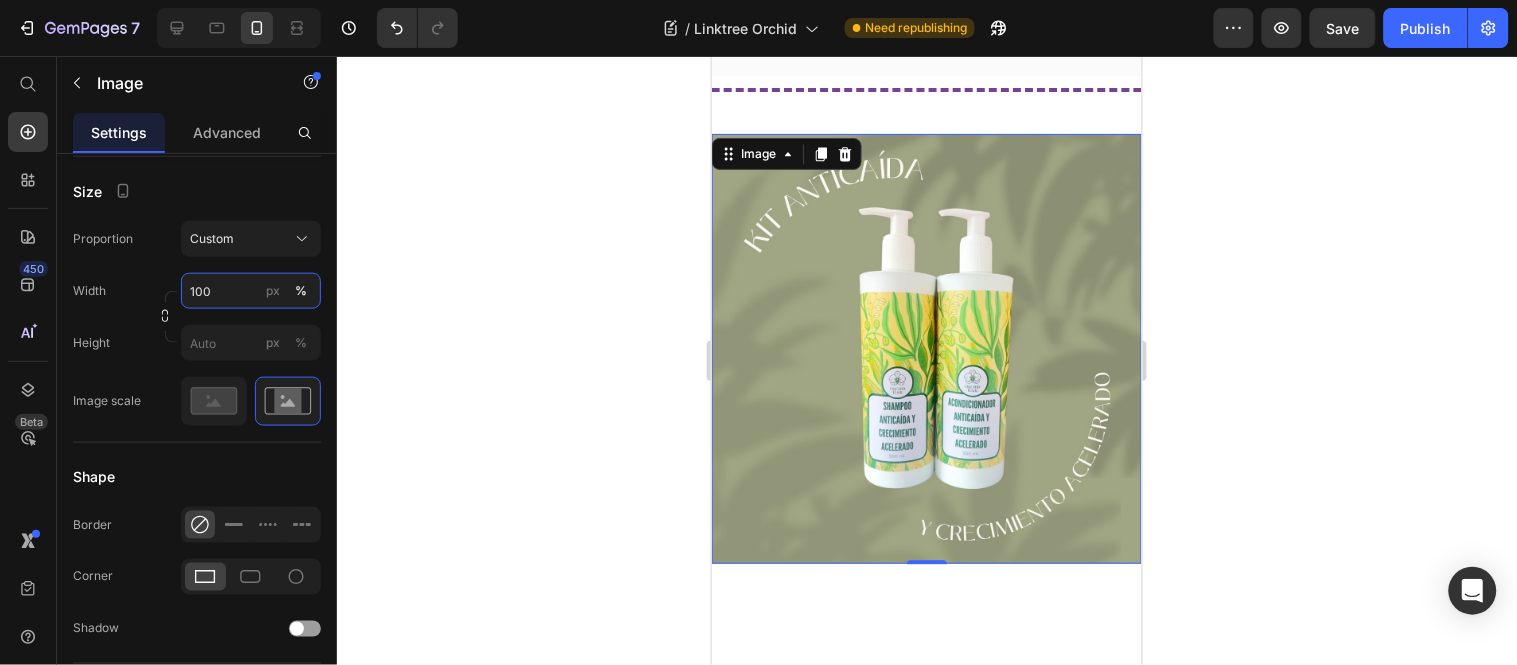 click on "100" at bounding box center (251, 291) 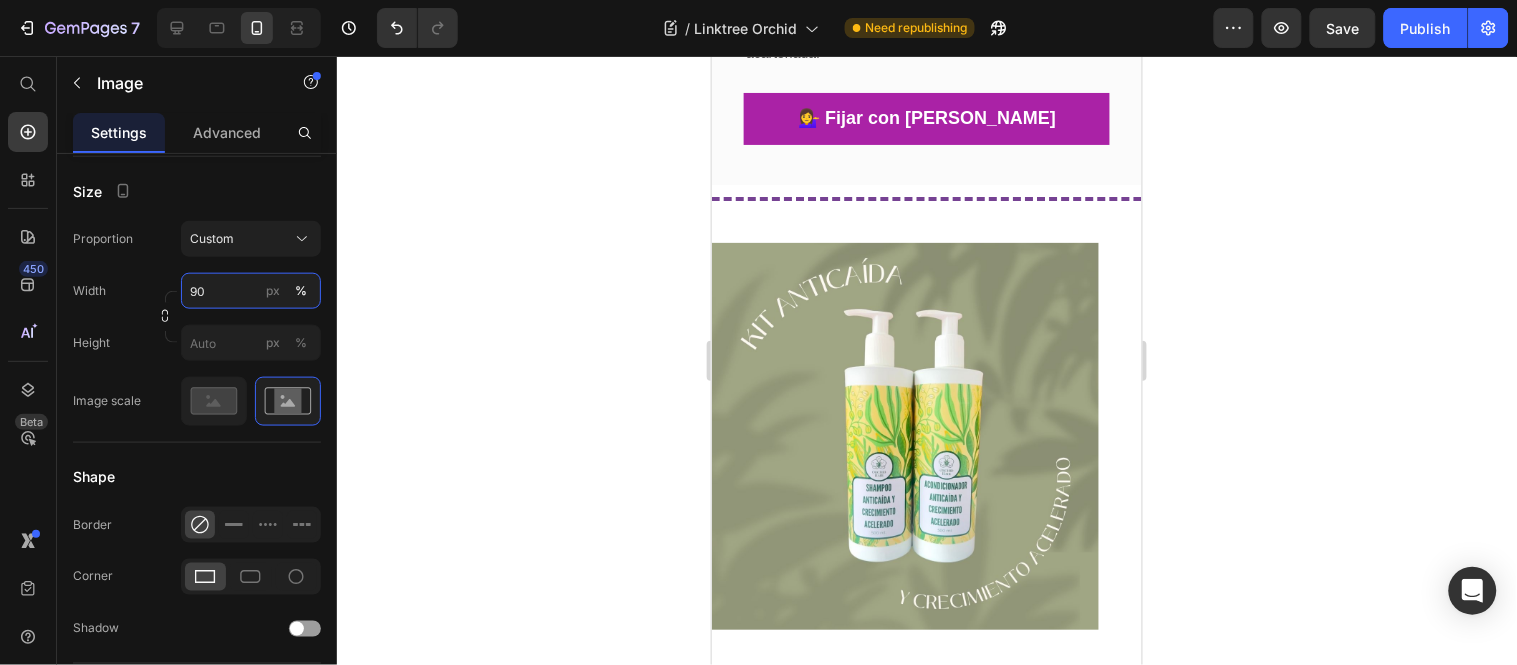scroll, scrollTop: 4928, scrollLeft: 0, axis: vertical 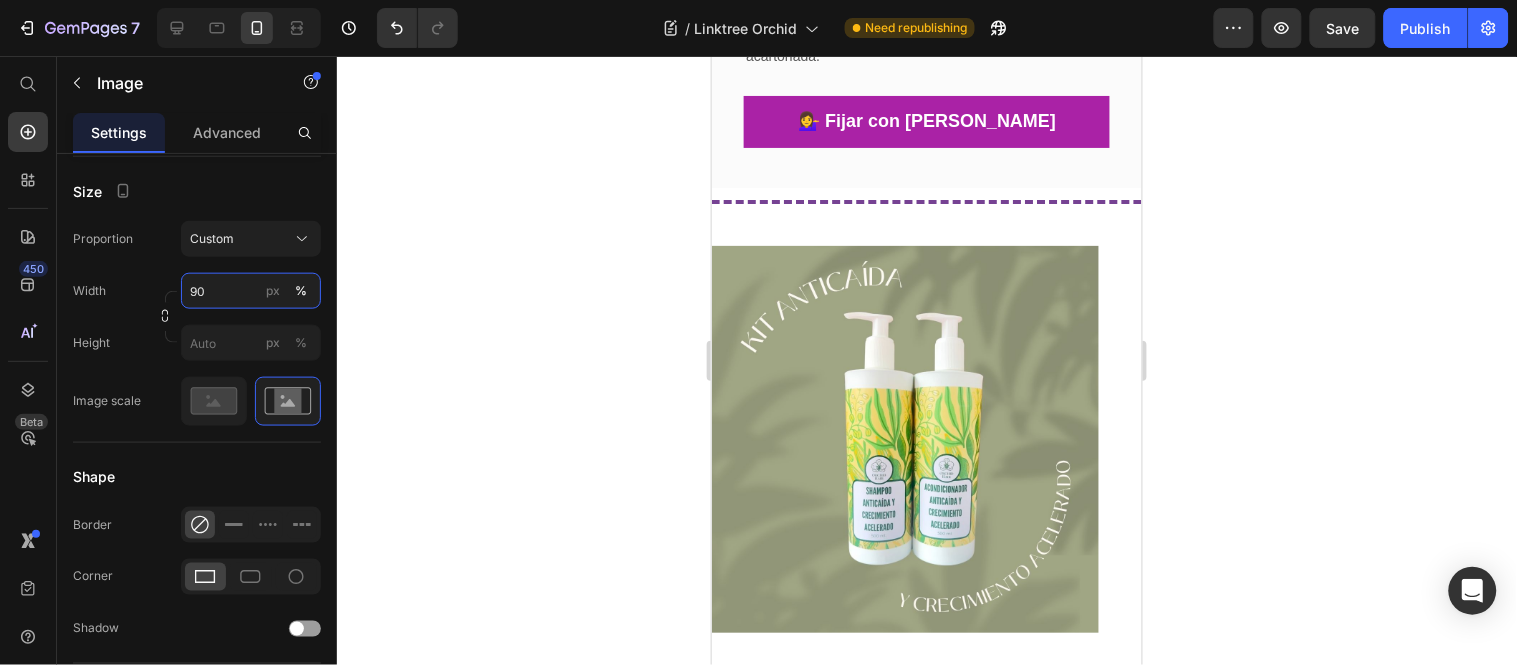 type on "90" 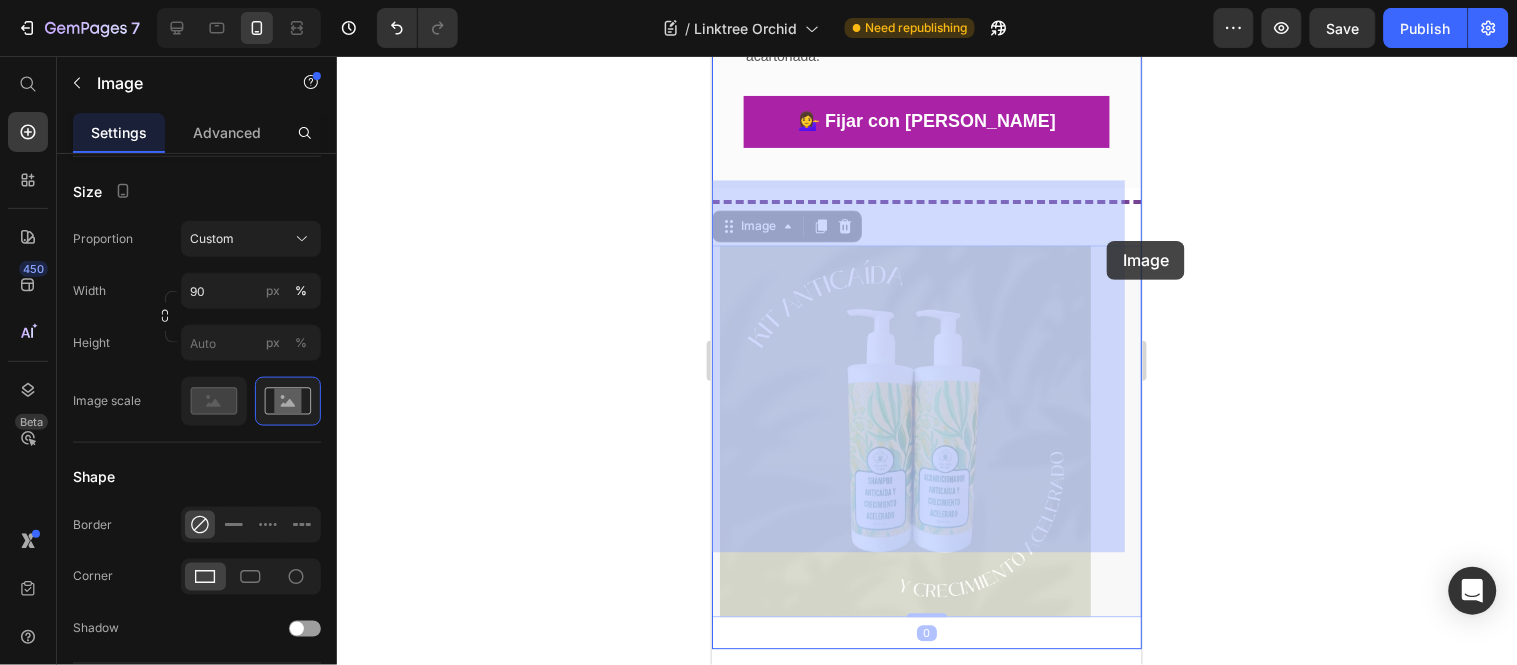 drag, startPoint x: 1056, startPoint y: 241, endPoint x: 1068, endPoint y: 240, distance: 12.0415945 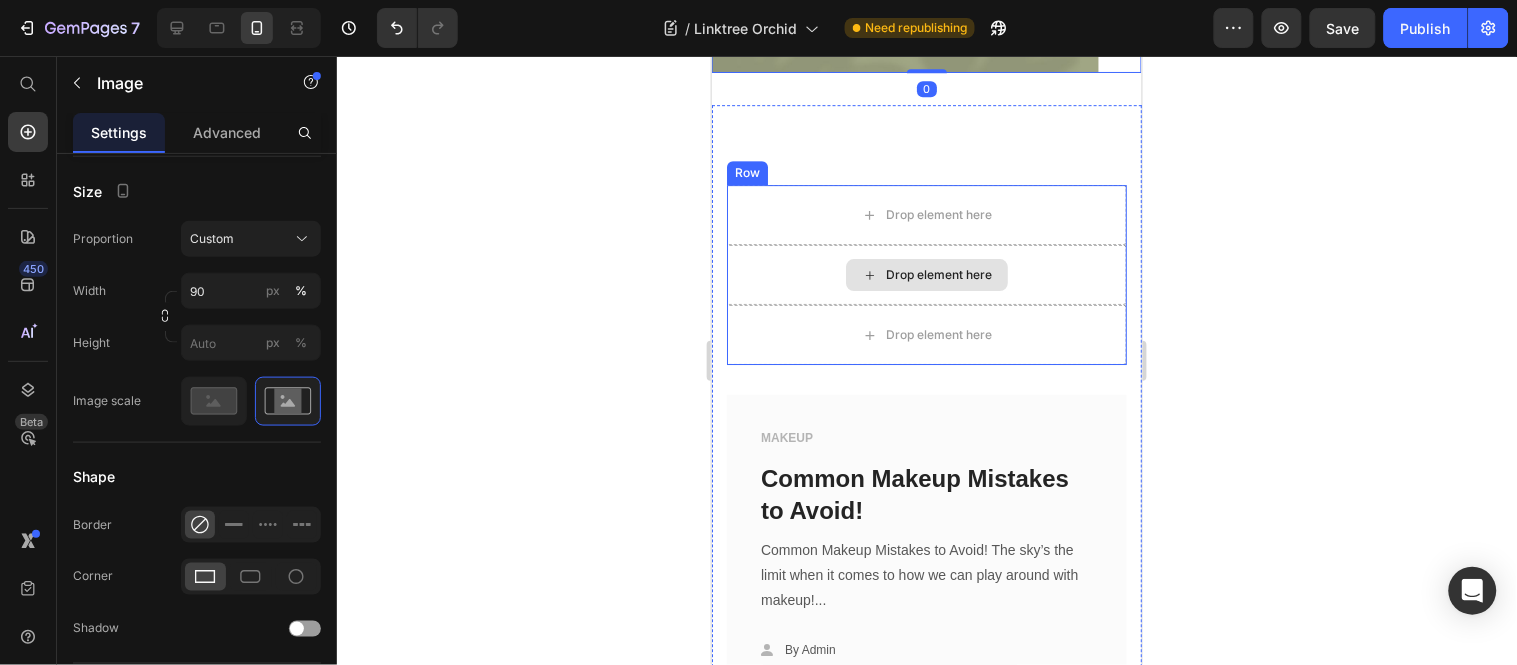 scroll, scrollTop: 5706, scrollLeft: 0, axis: vertical 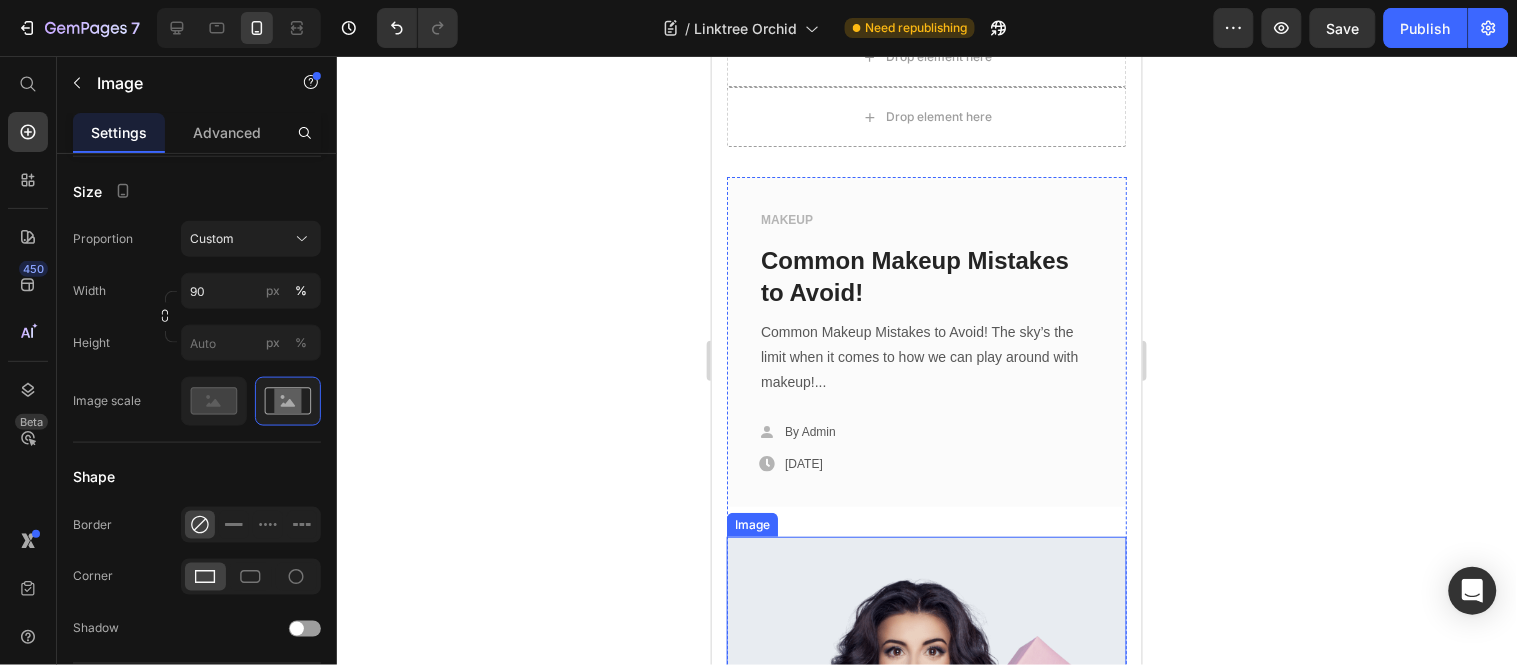 click at bounding box center [926, 696] 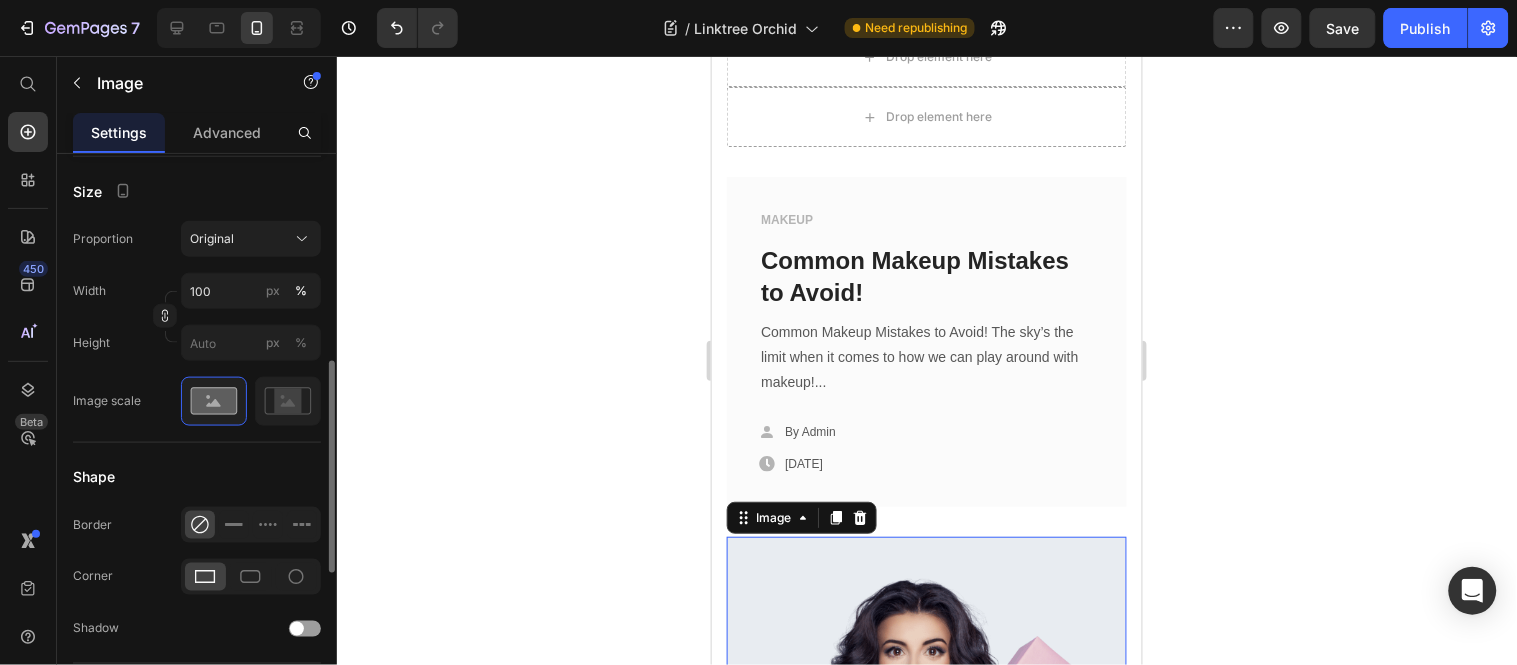 scroll, scrollTop: 777, scrollLeft: 0, axis: vertical 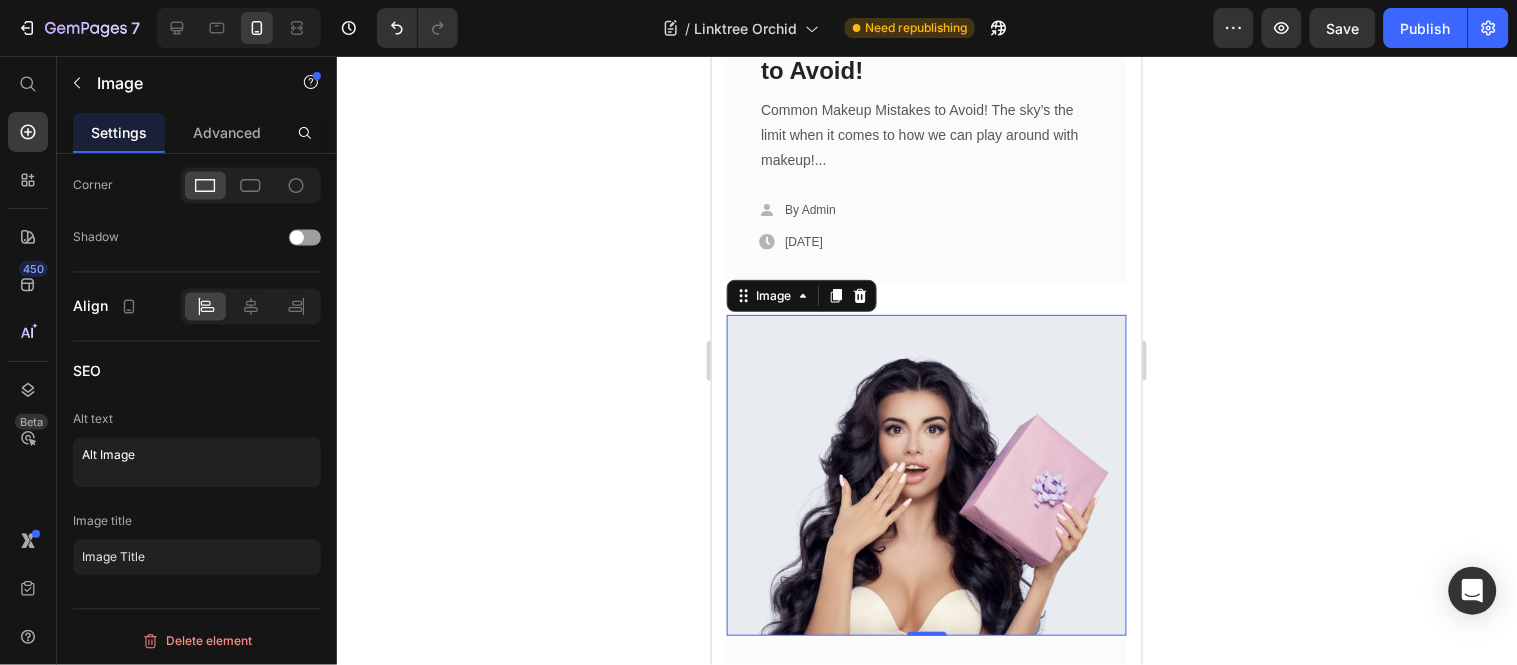click at bounding box center [926, 474] 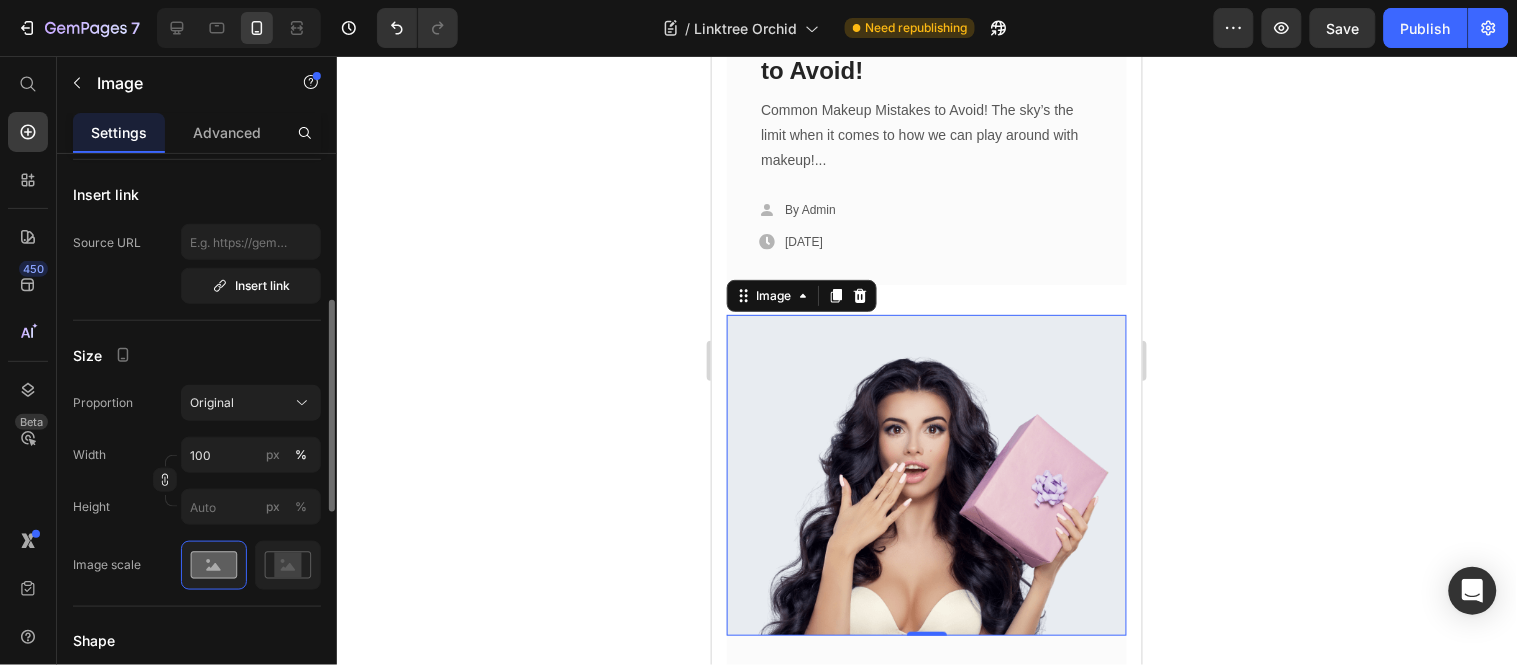 scroll, scrollTop: 0, scrollLeft: 0, axis: both 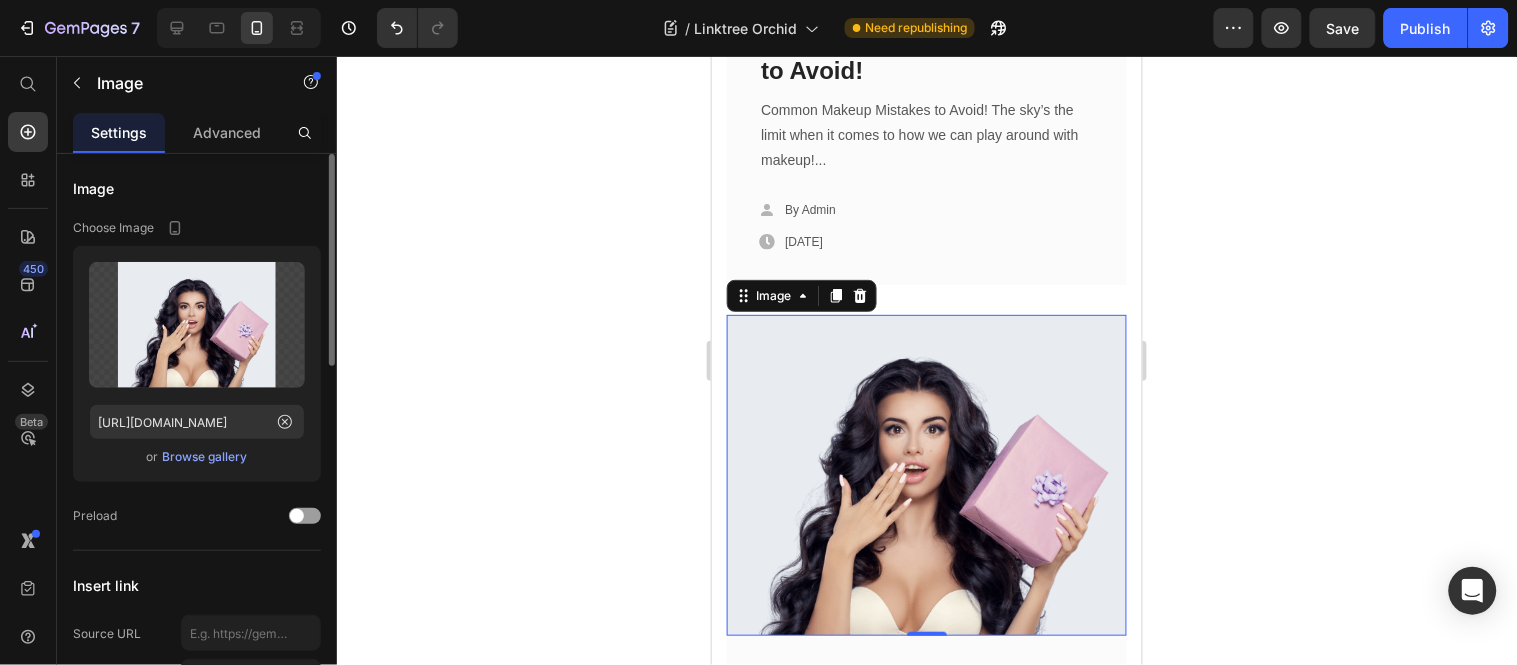 click on "Browse gallery" at bounding box center [205, 457] 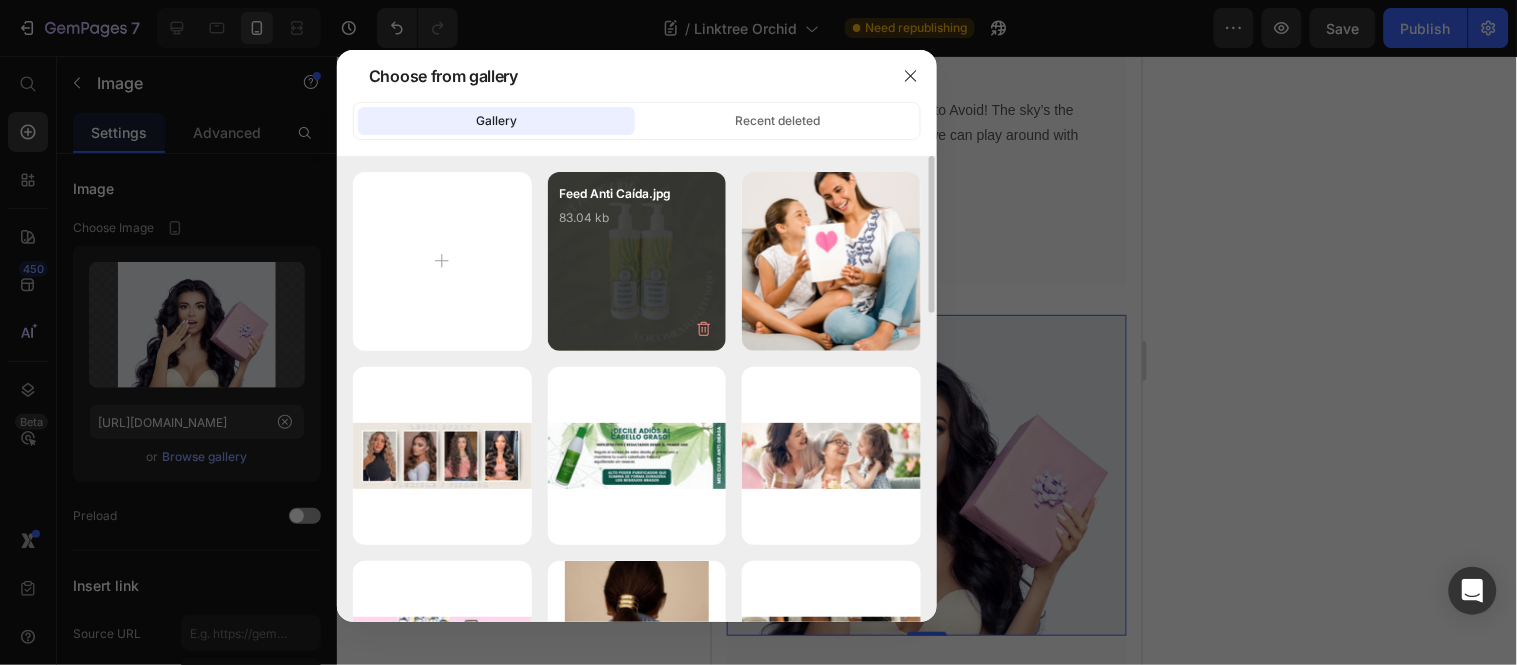 click on "Feed Anti [MEDICAL_DATA].jpg 83.04 kb" at bounding box center (637, 224) 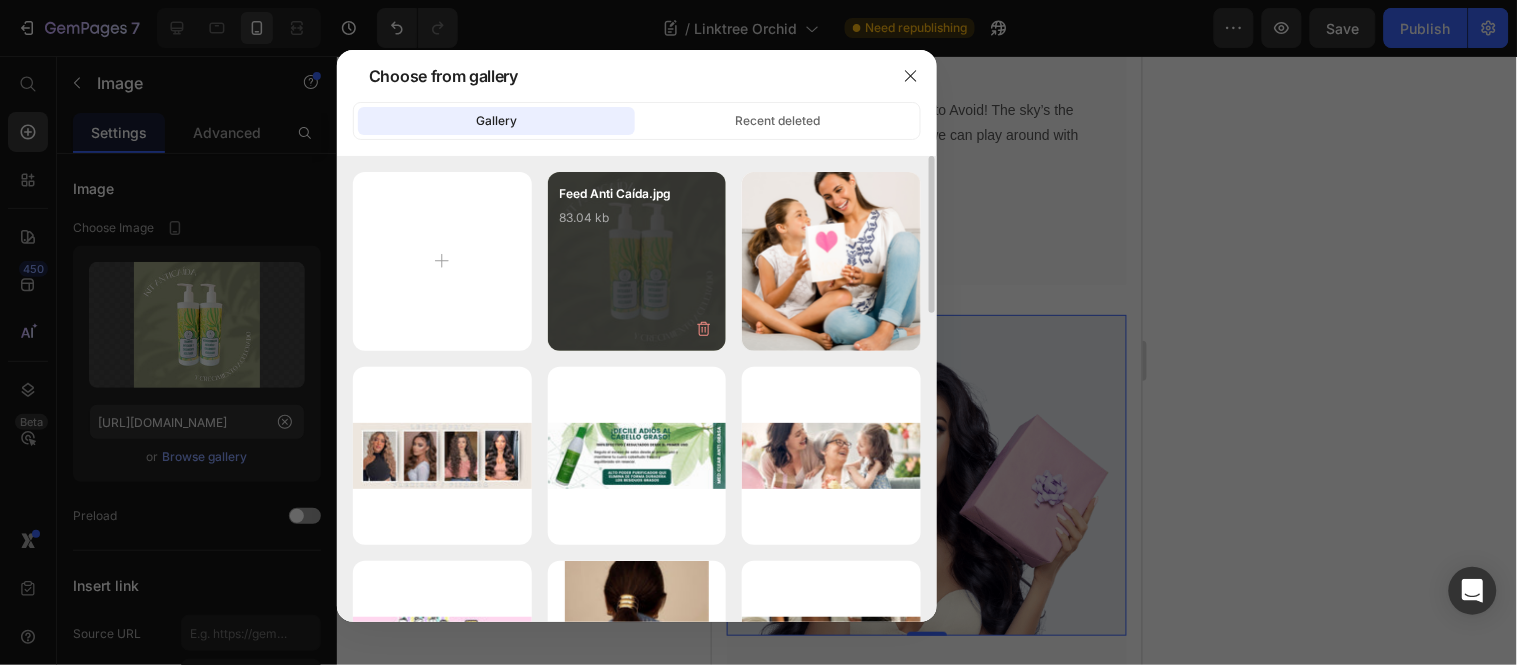 type on "[URL][DOMAIN_NAME]" 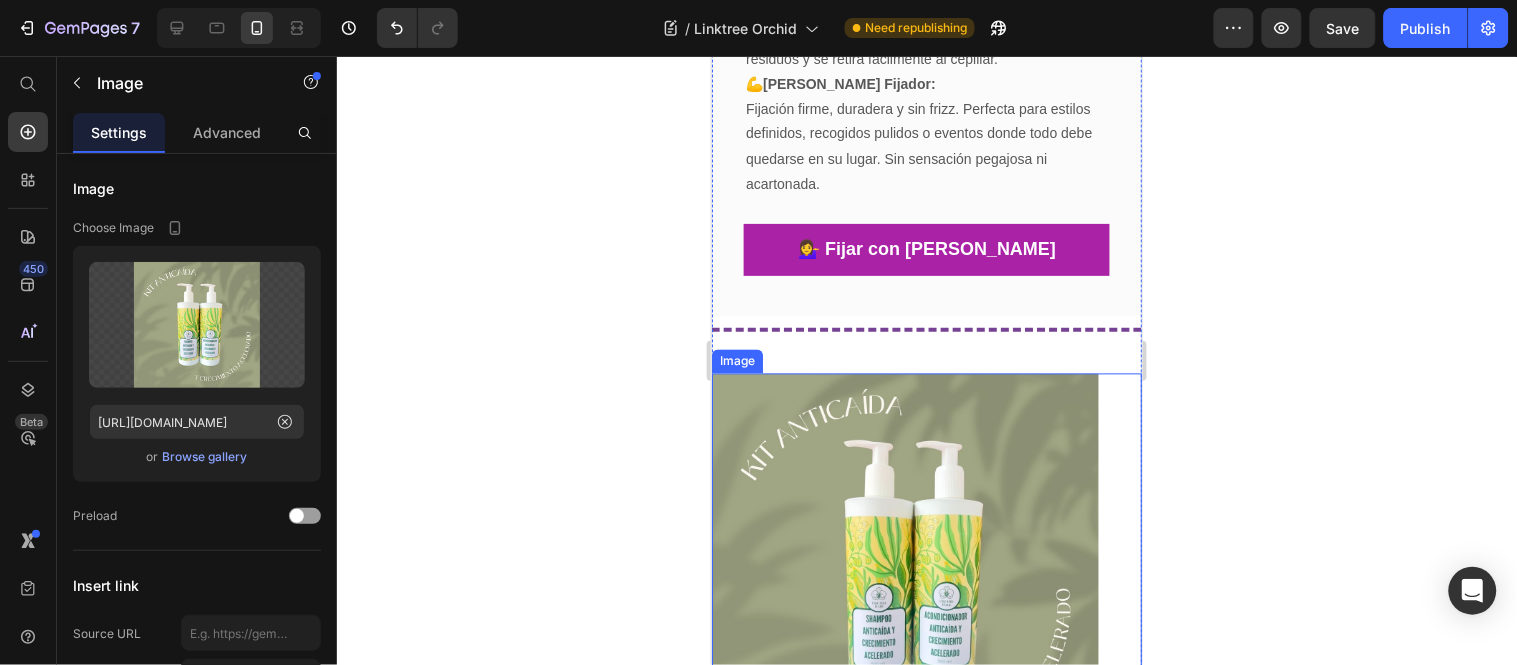 scroll, scrollTop: 4595, scrollLeft: 0, axis: vertical 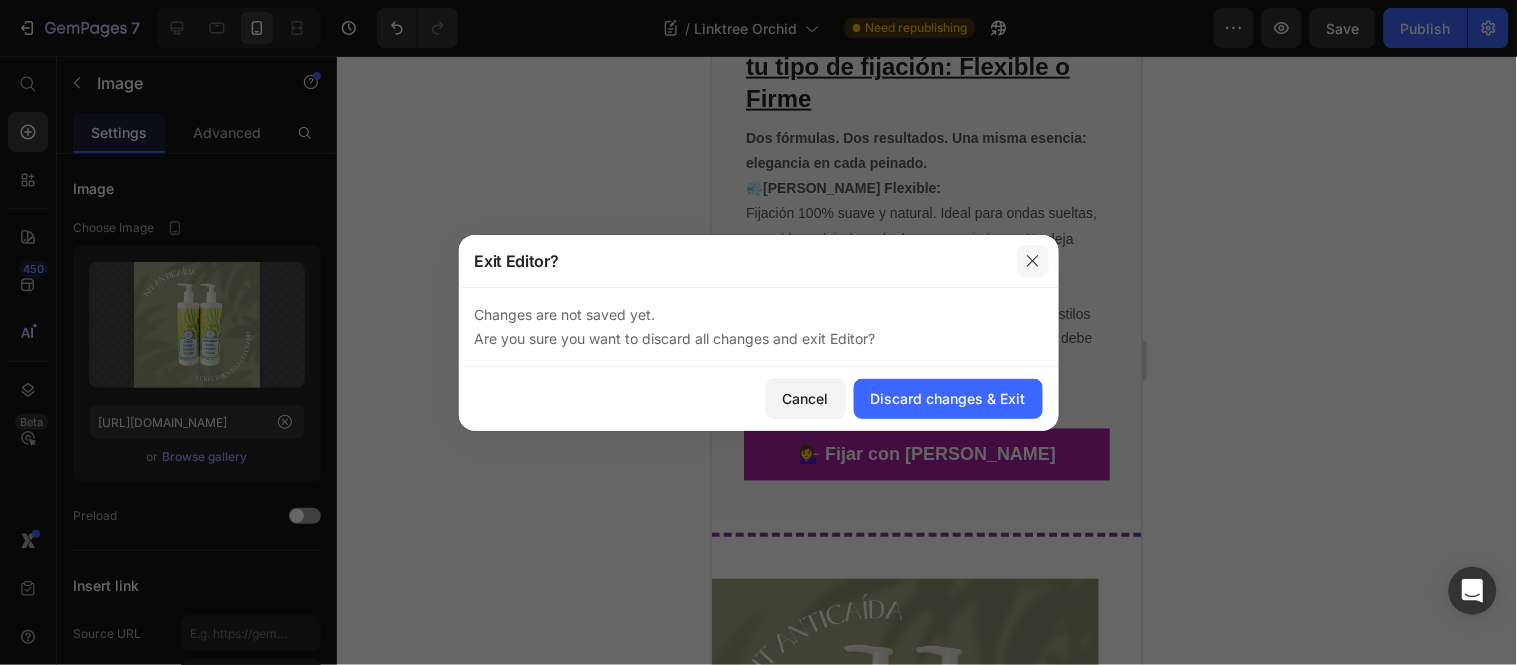 click 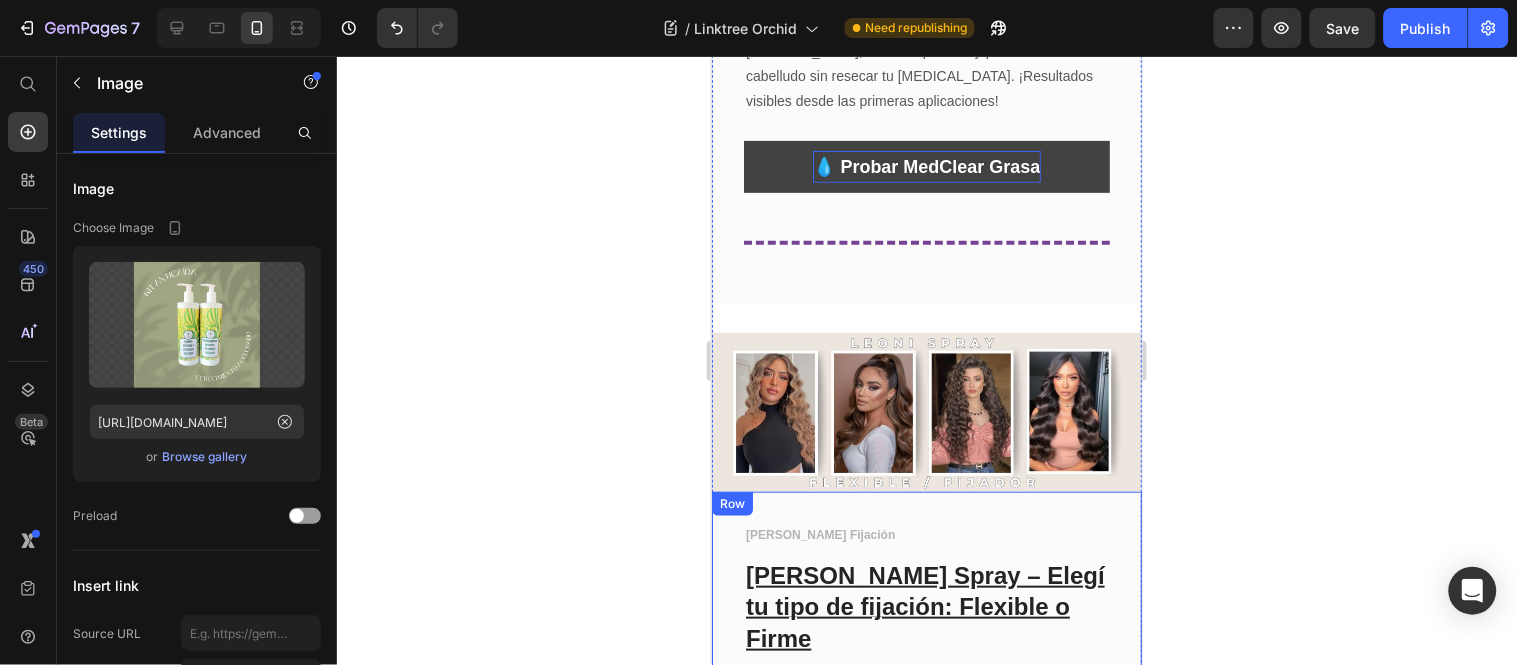 scroll, scrollTop: 4040, scrollLeft: 0, axis: vertical 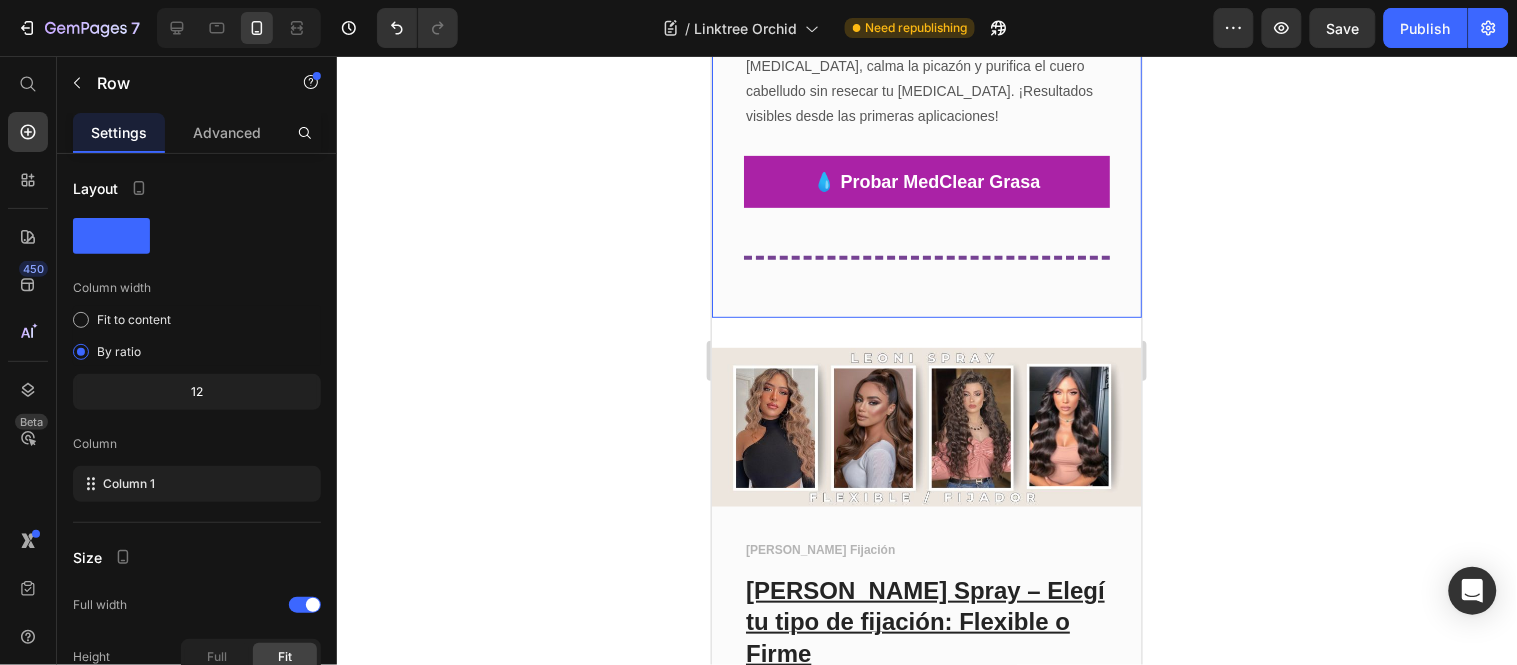 click on "Adiós a la [MEDICAL_DATA]🌿 Text block MEDICADO Text block Shampoo intensivo que combate la [MEDICAL_DATA], calma la picazón y purifica el cuero cabelludo sin resecar tu [MEDICAL_DATA]. ¡Resultados visibles desde las primeras aplicaciones! Text block 💧 Probar MedClear Grasa Button Text block                Title Line Row   0" at bounding box center (926, 117) 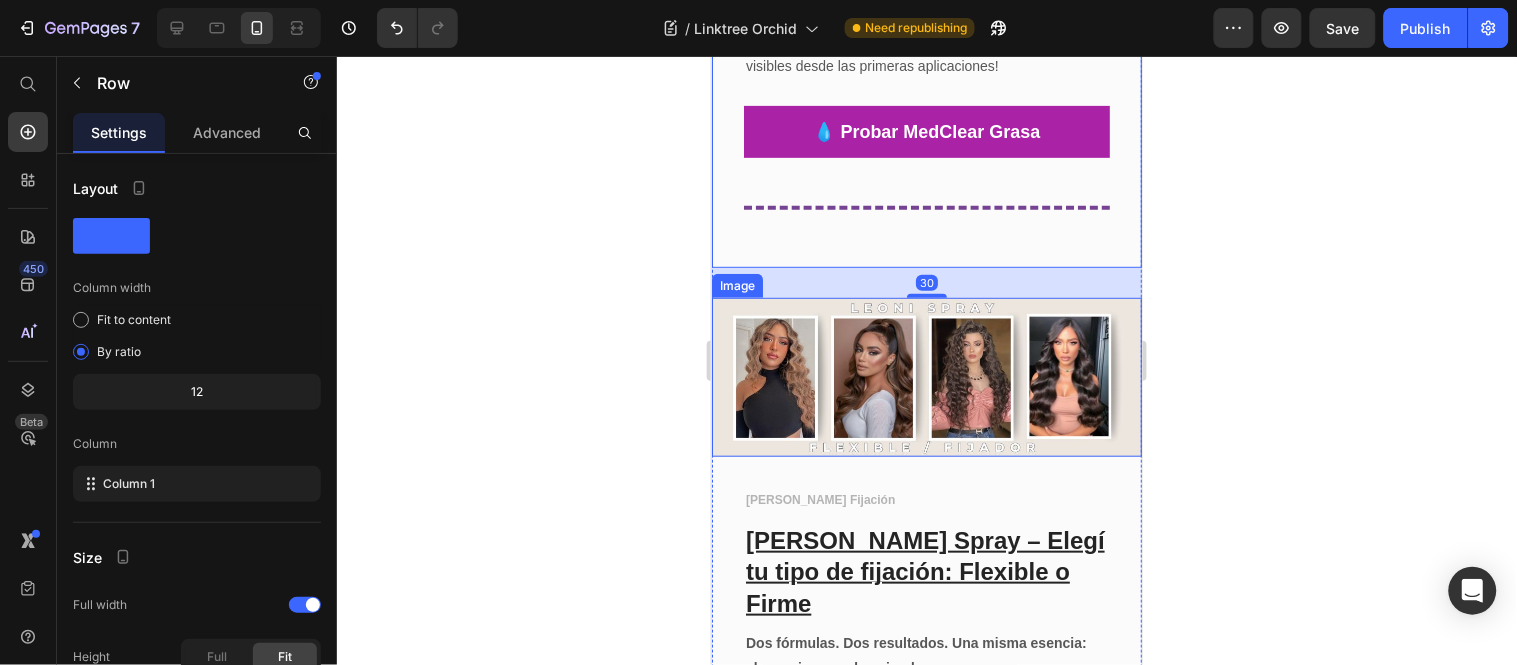 scroll, scrollTop: 4040, scrollLeft: 0, axis: vertical 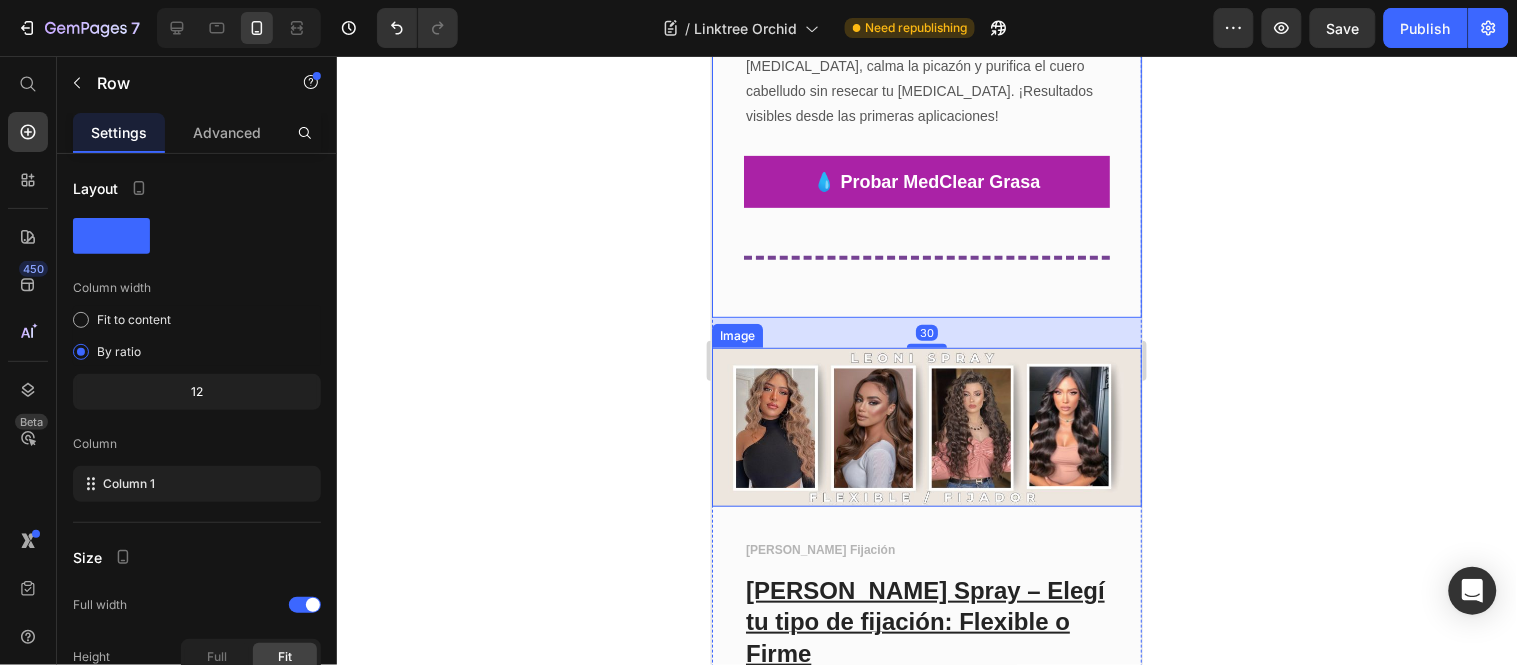 click at bounding box center [926, 426] 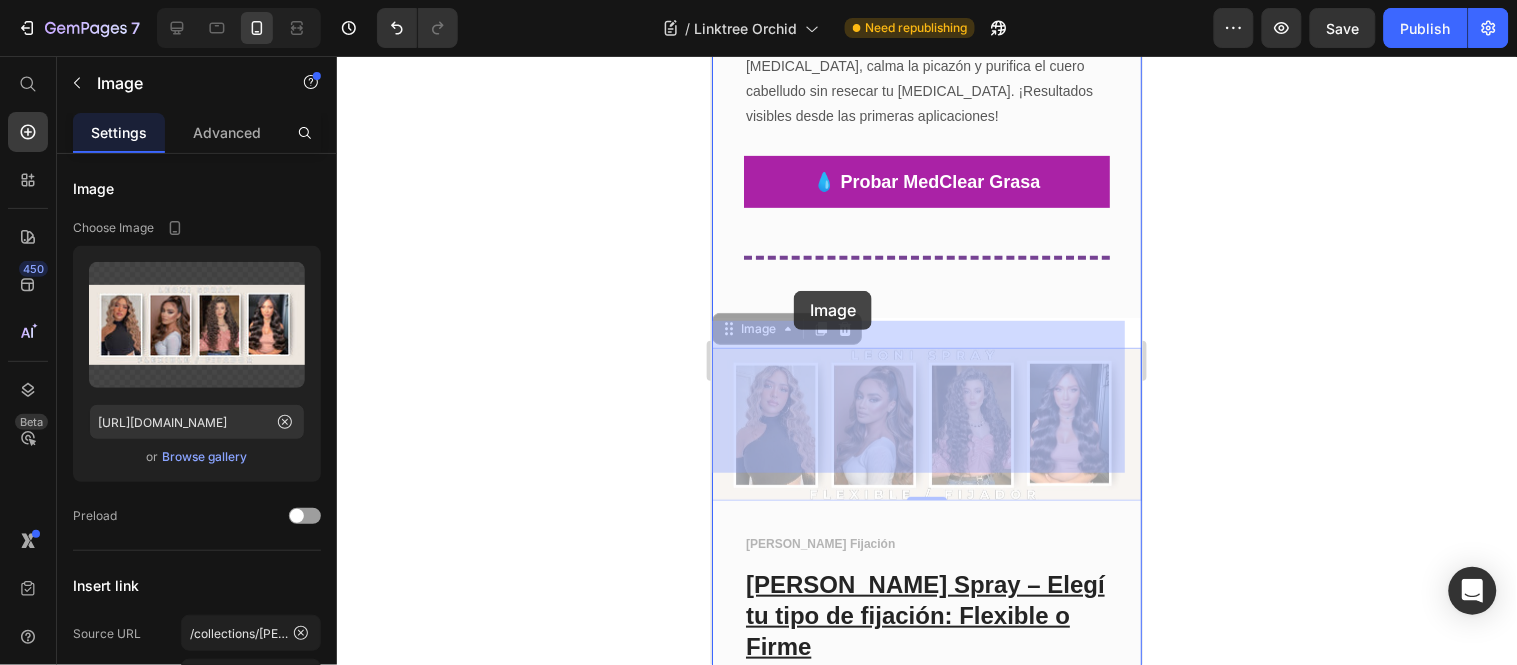 drag, startPoint x: 781, startPoint y: 311, endPoint x: 793, endPoint y: 290, distance: 24.186773 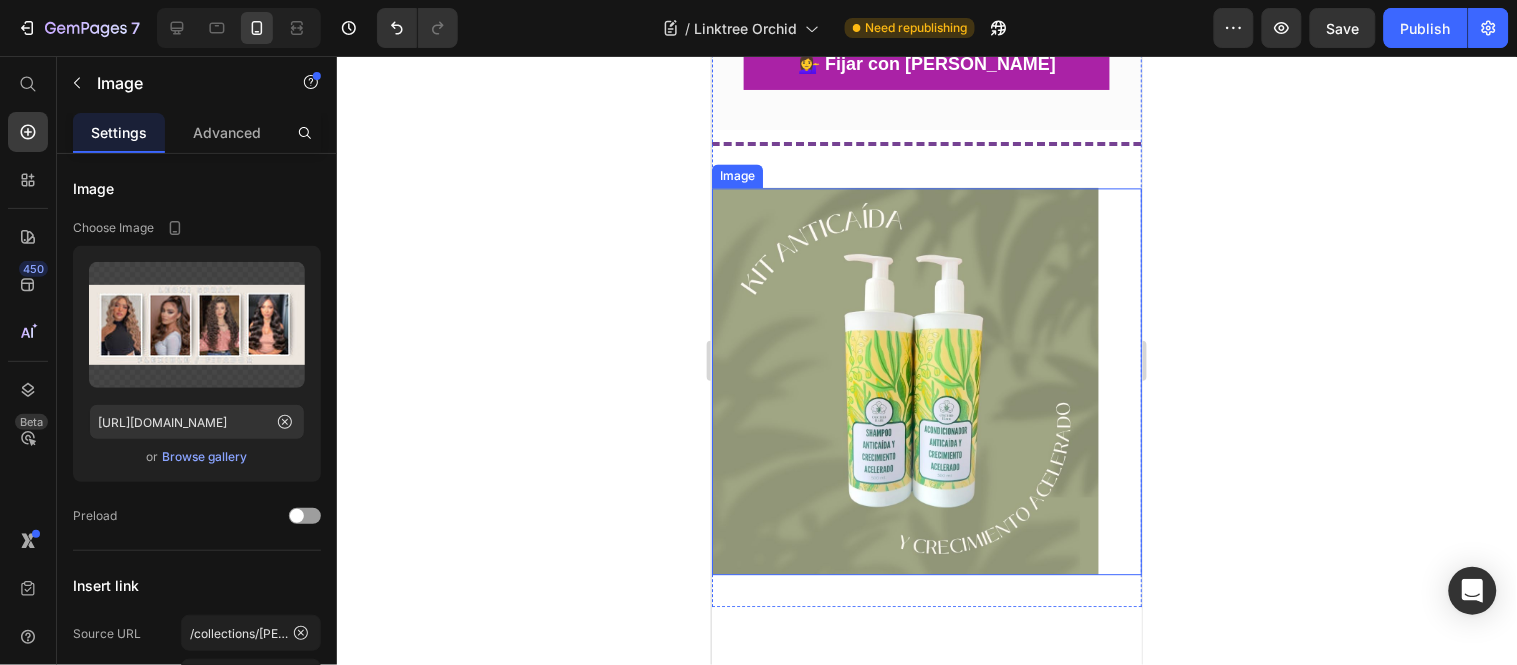scroll, scrollTop: 5040, scrollLeft: 0, axis: vertical 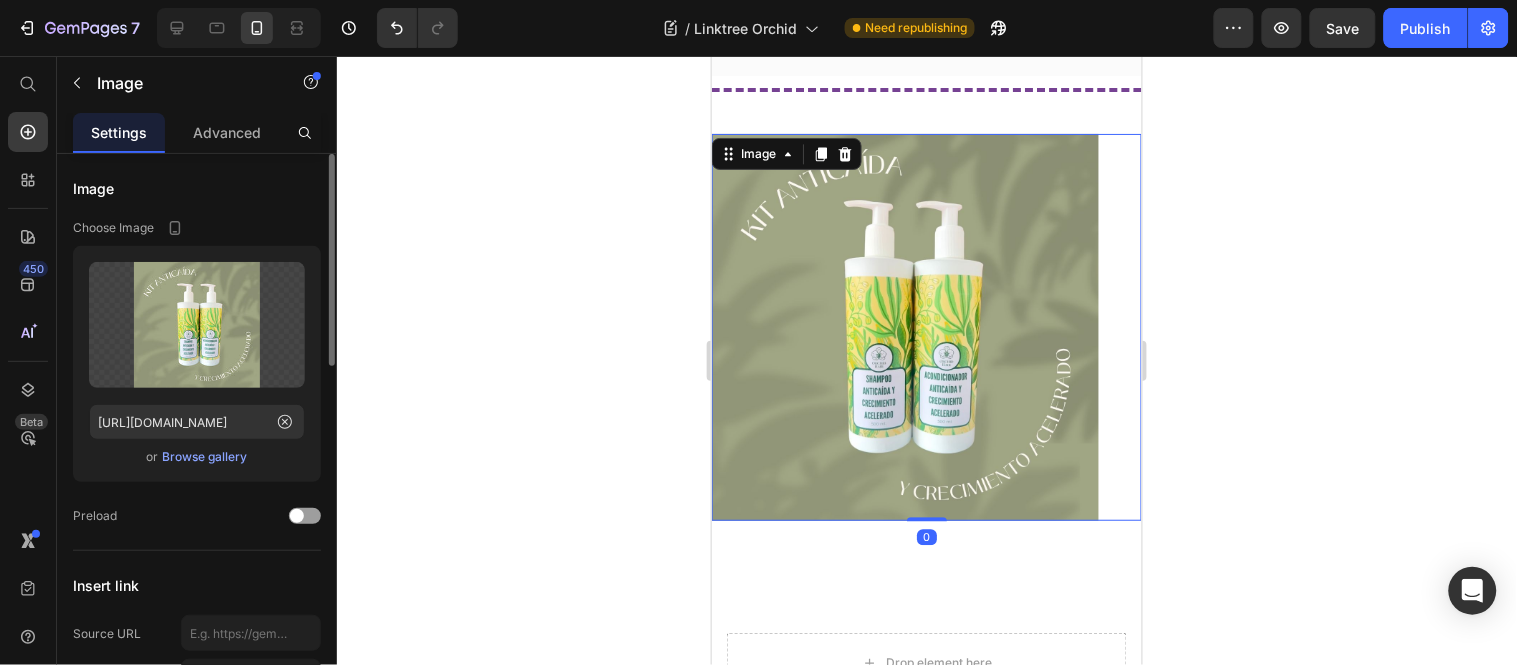 click on "Browse gallery" at bounding box center [205, 457] 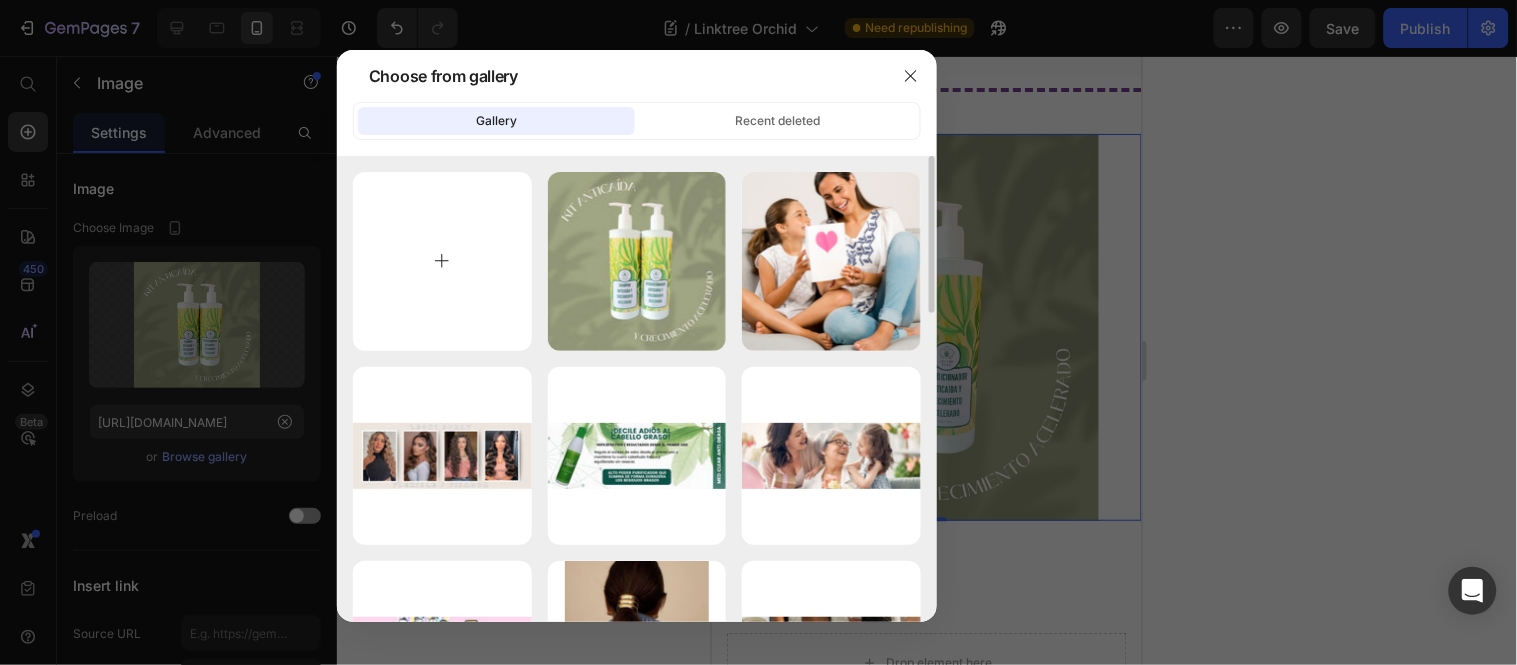 click at bounding box center [442, 261] 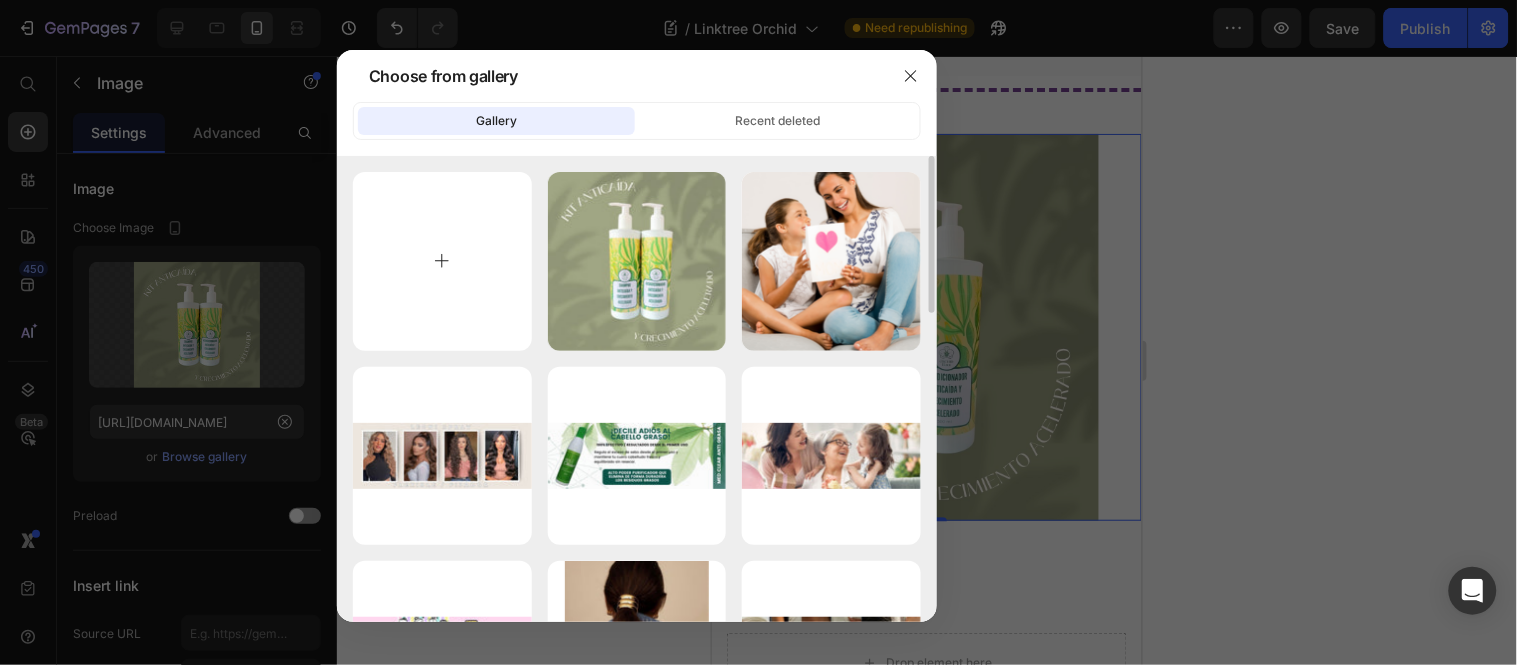 type on "C:\fakepath\Portadas (14).jpg" 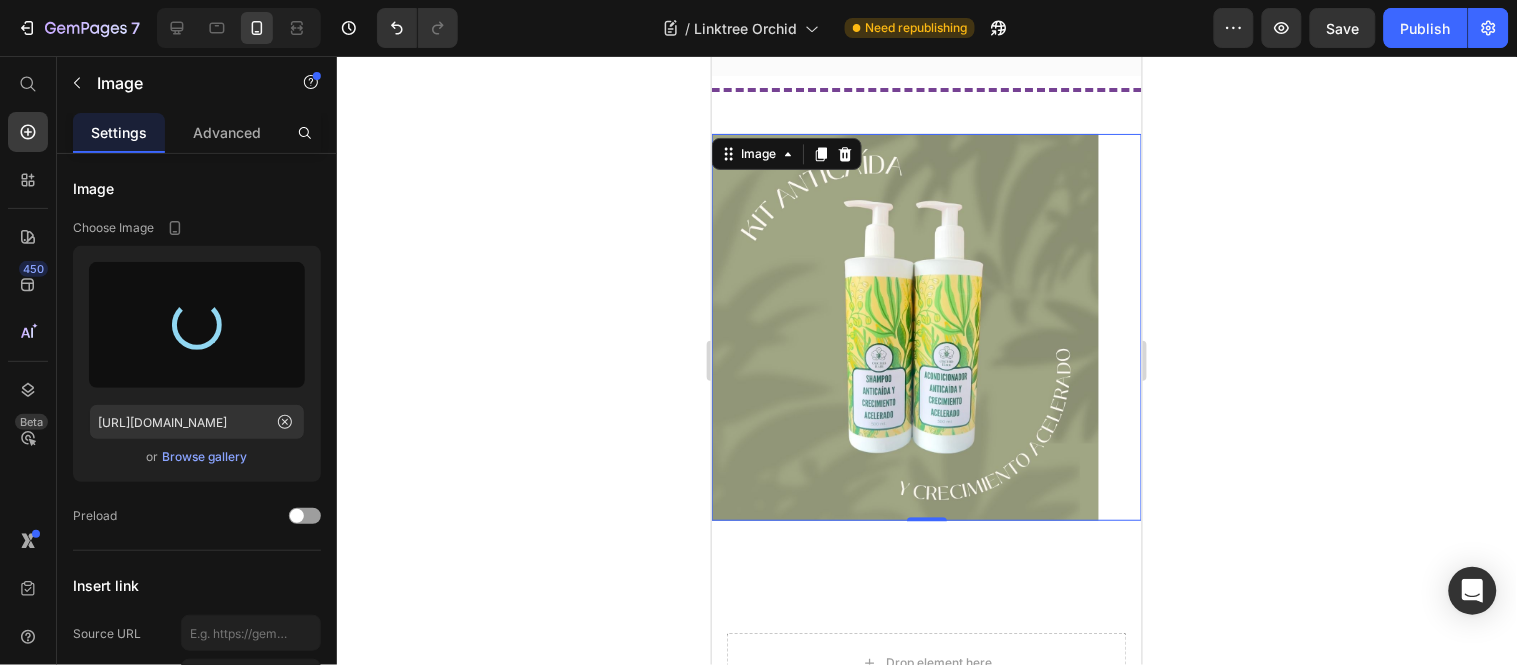 type on "[URL][DOMAIN_NAME]" 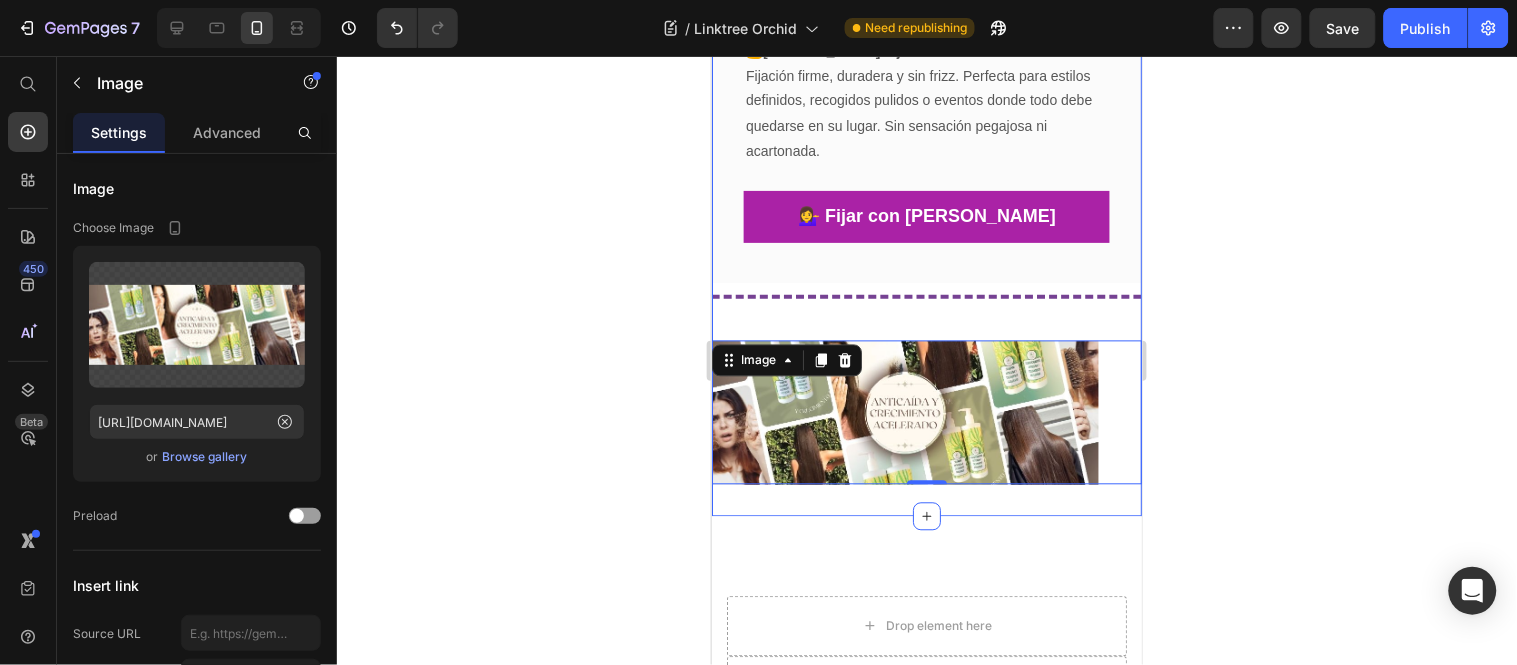 scroll, scrollTop: 4817, scrollLeft: 0, axis: vertical 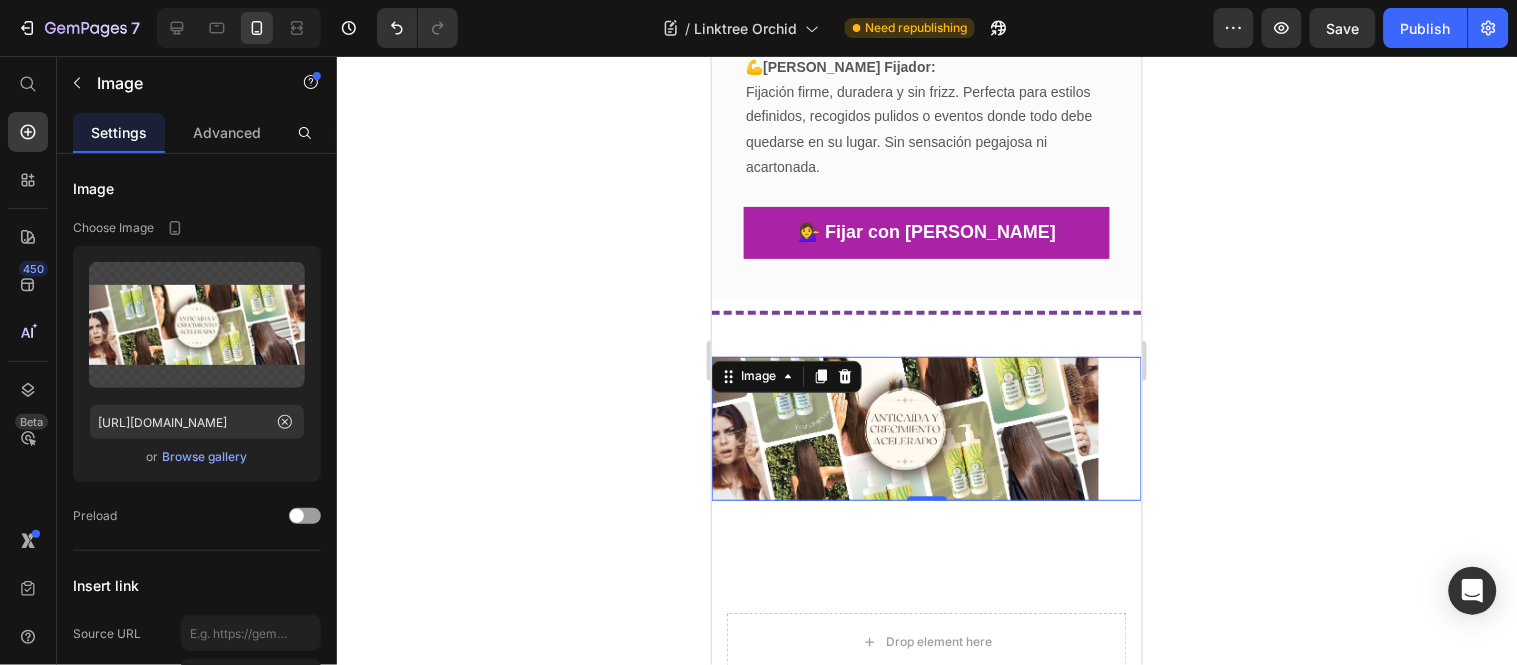 click at bounding box center (926, 427) 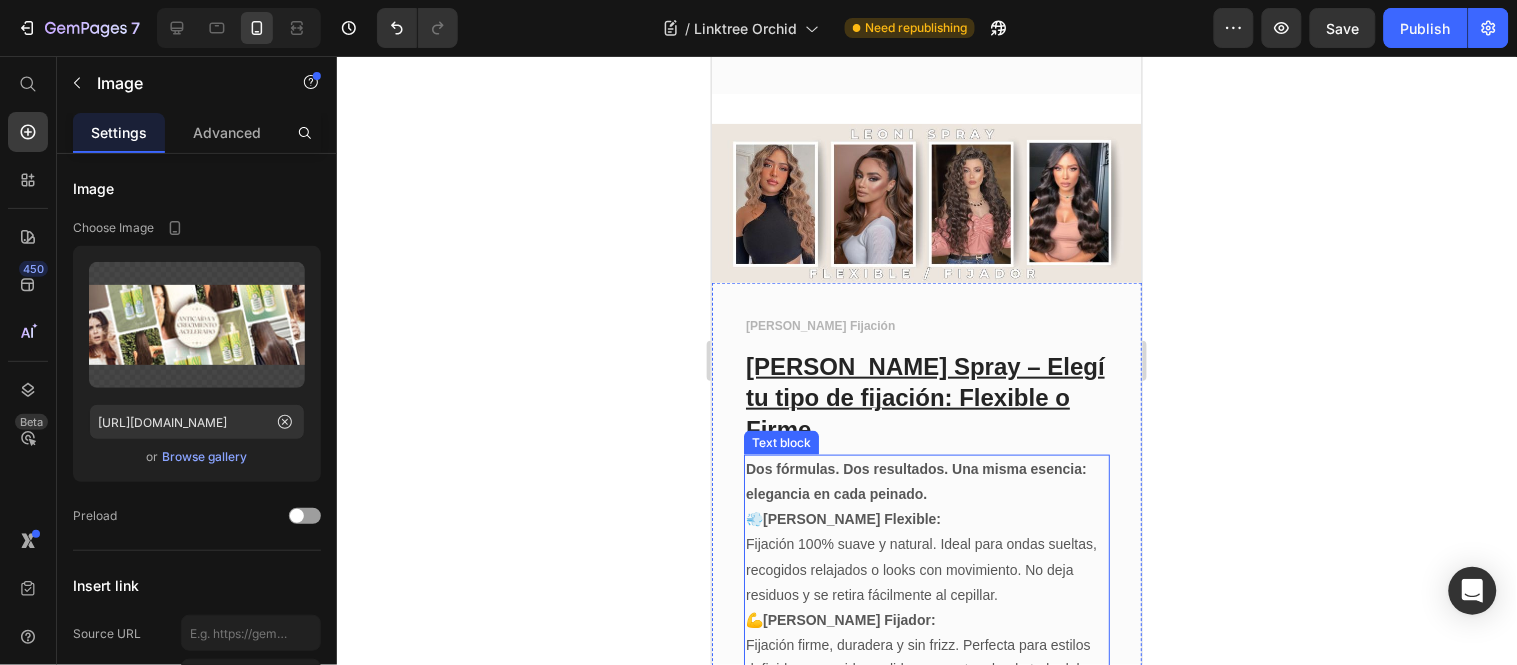 scroll, scrollTop: 4262, scrollLeft: 0, axis: vertical 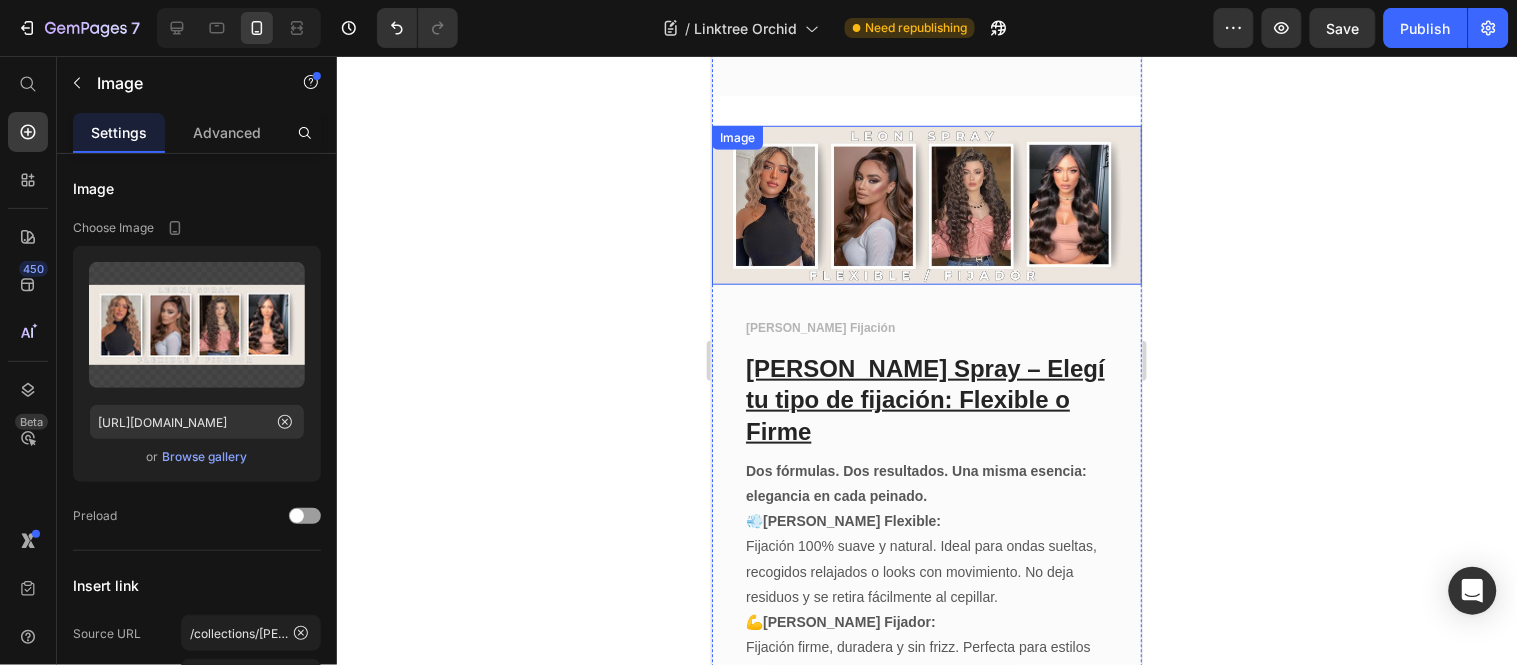 click at bounding box center [926, 204] 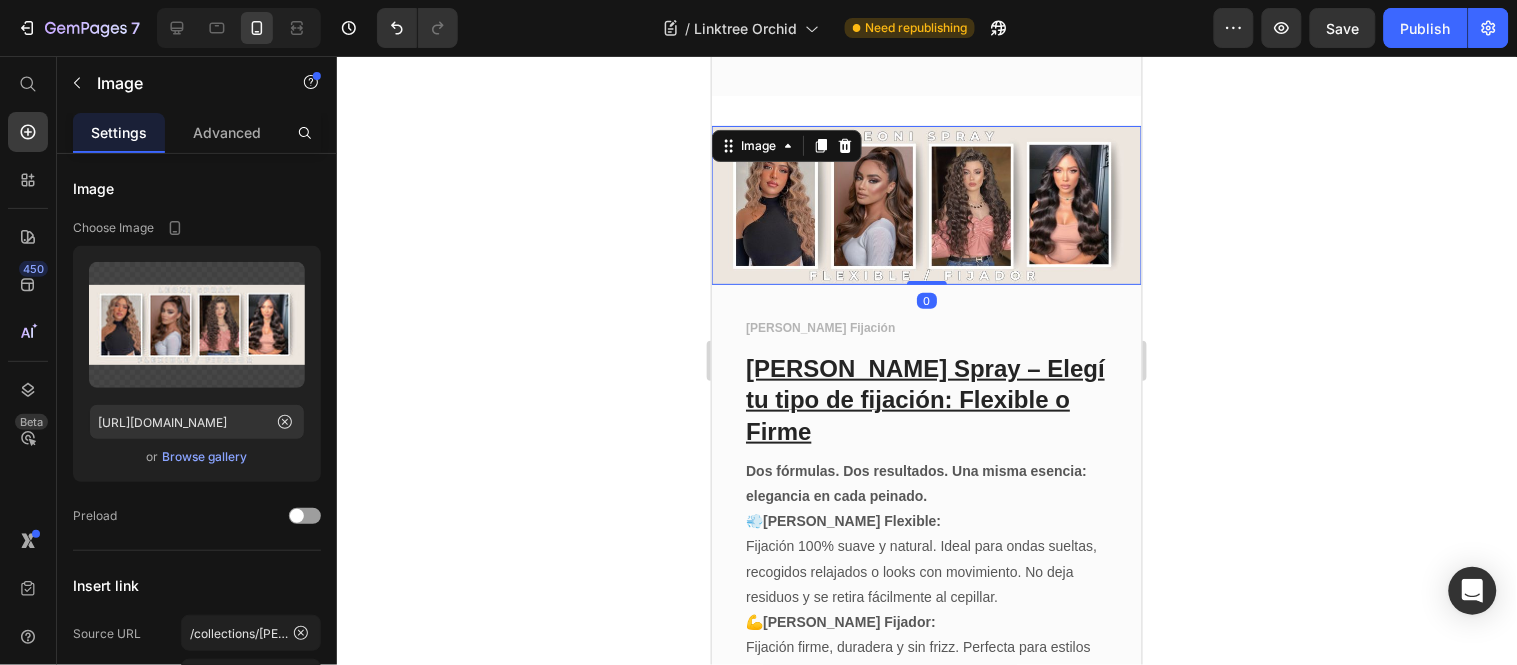 click at bounding box center (926, 204) 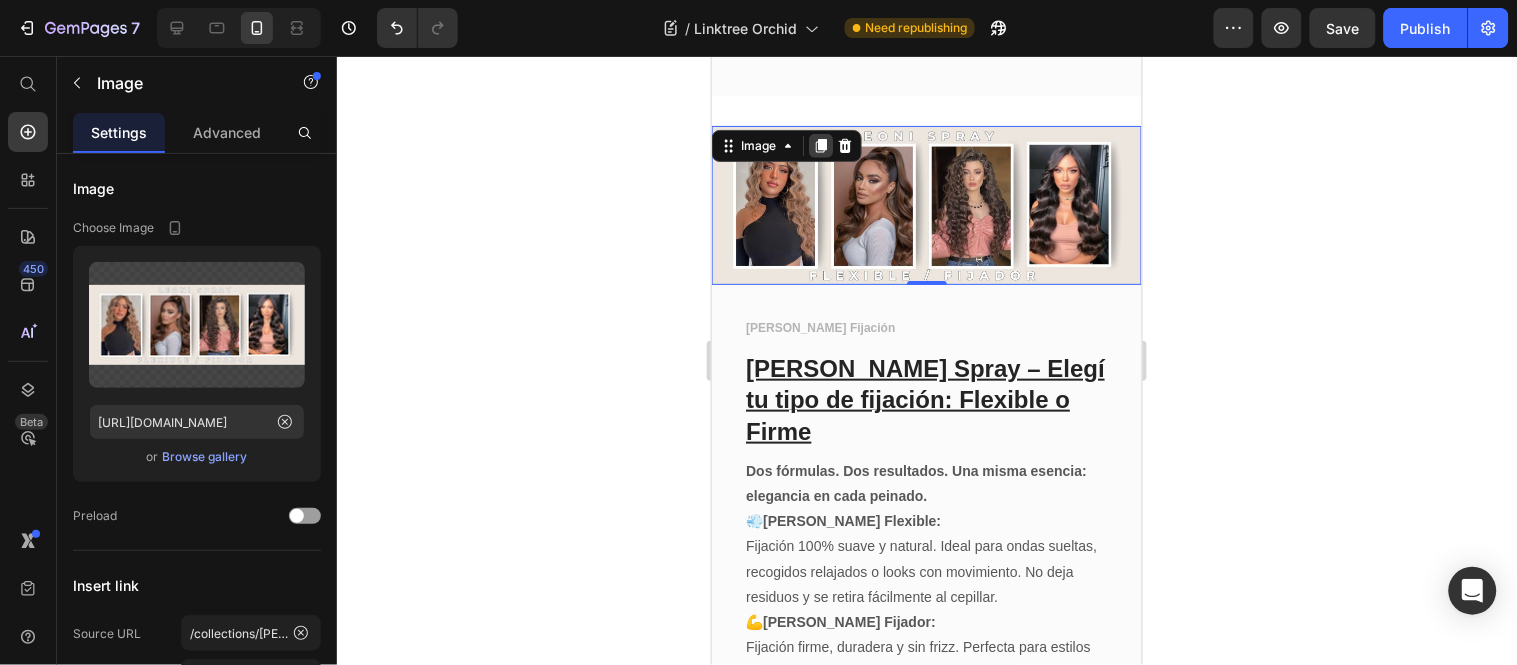 click at bounding box center [820, 145] 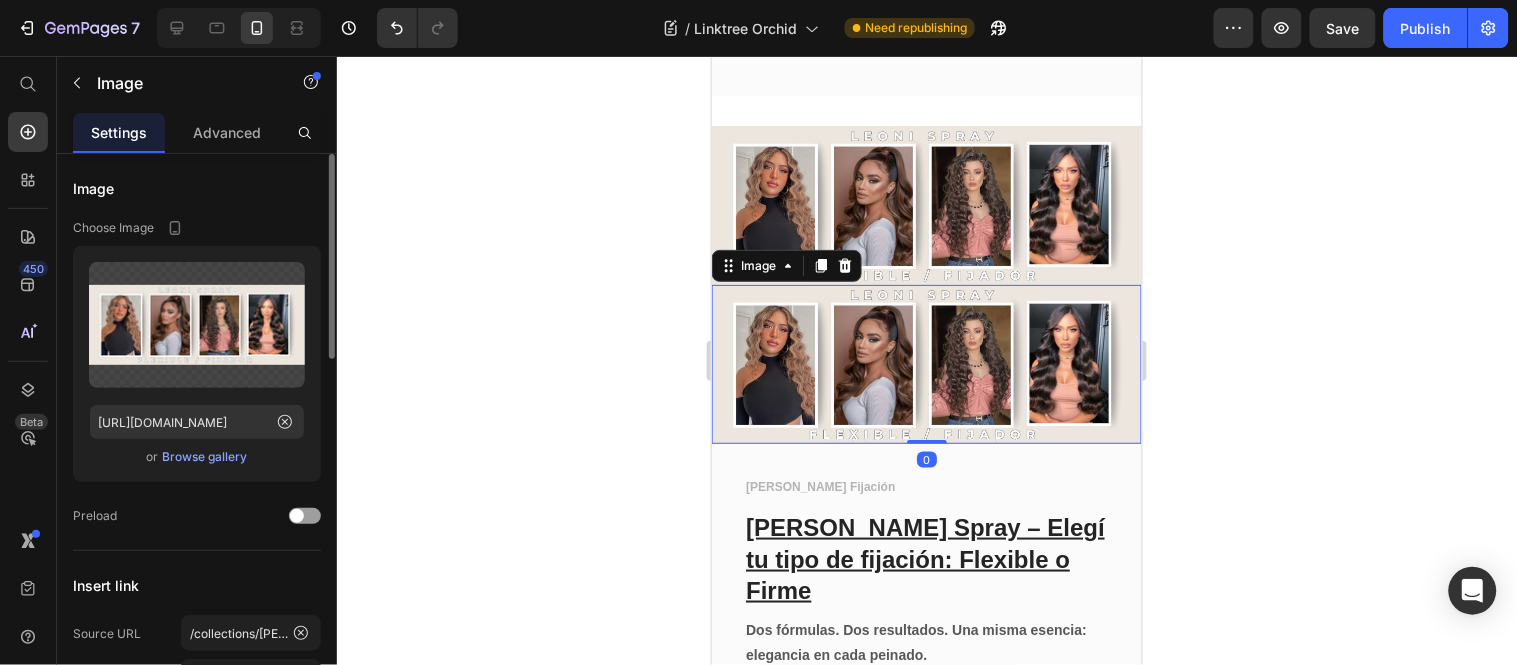 click on "Browse gallery" at bounding box center [205, 457] 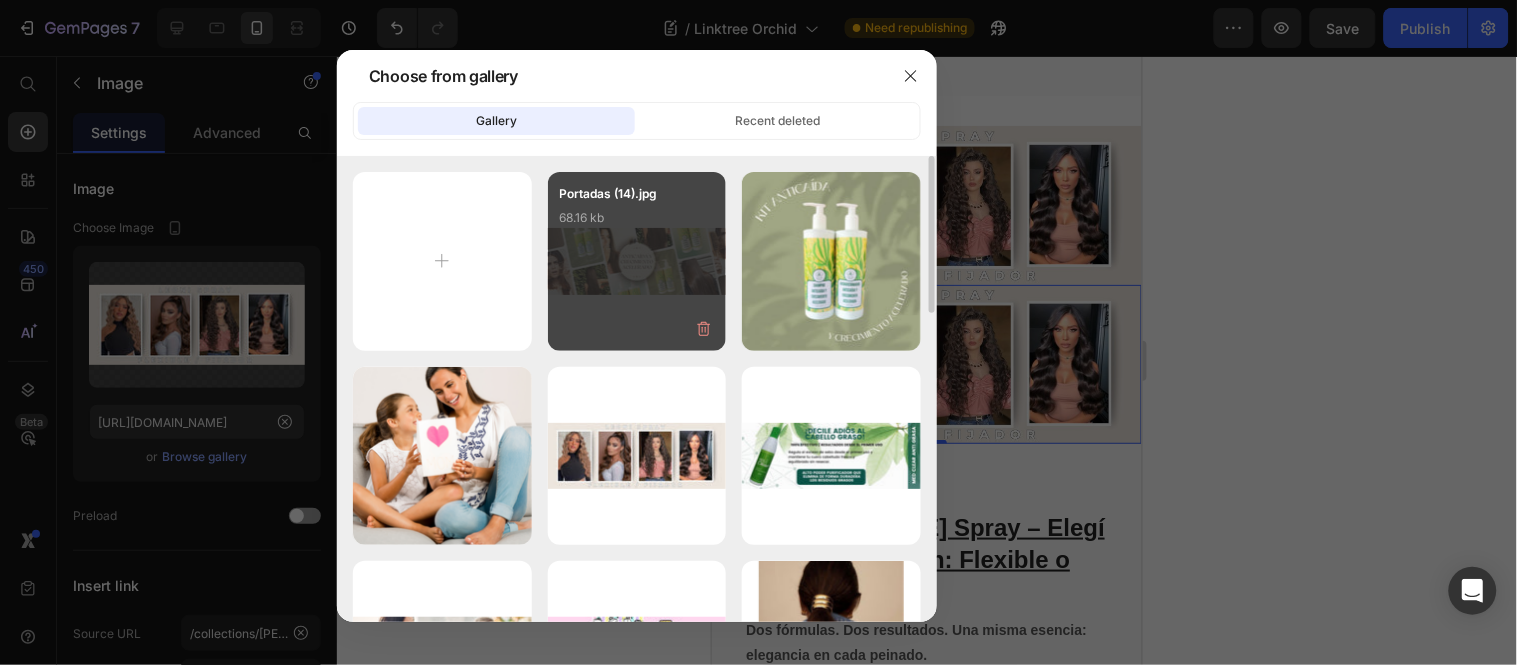 click on "Portadas (14).jpg 68.16 kb" at bounding box center [637, 261] 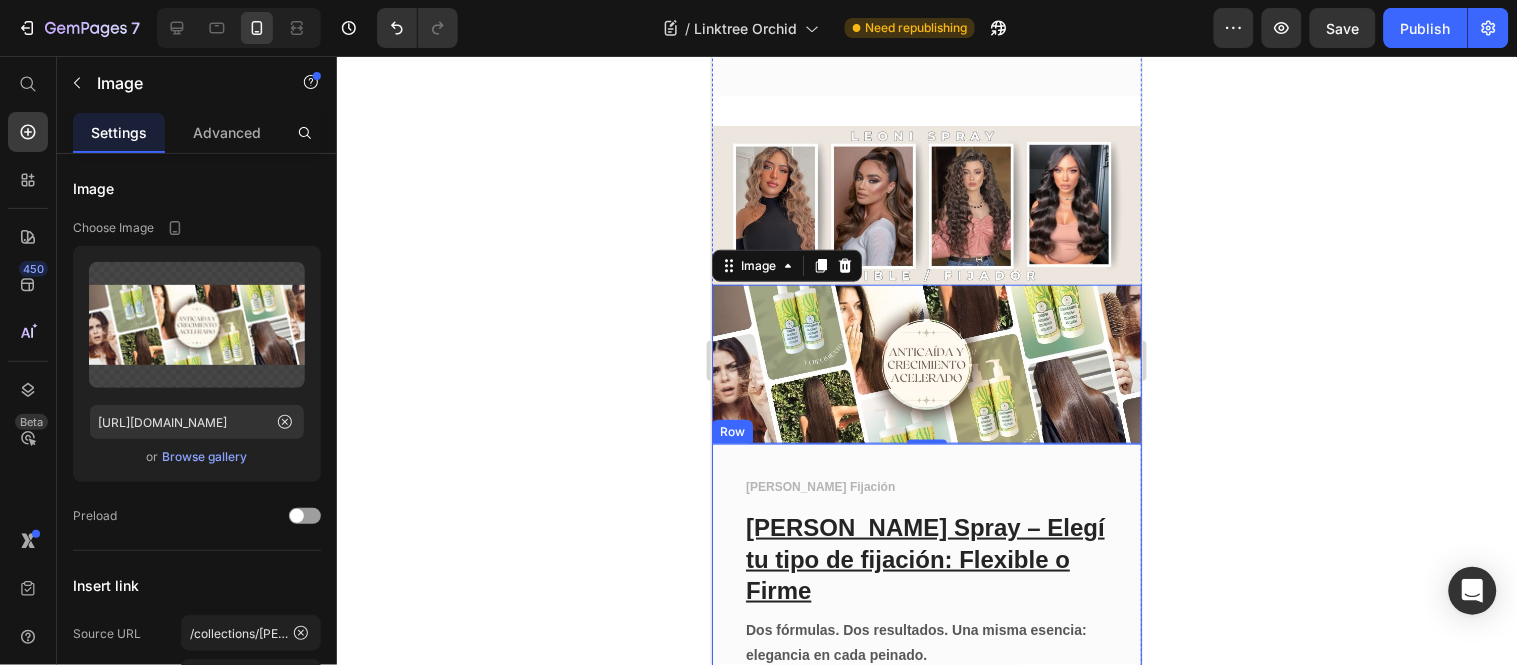 click 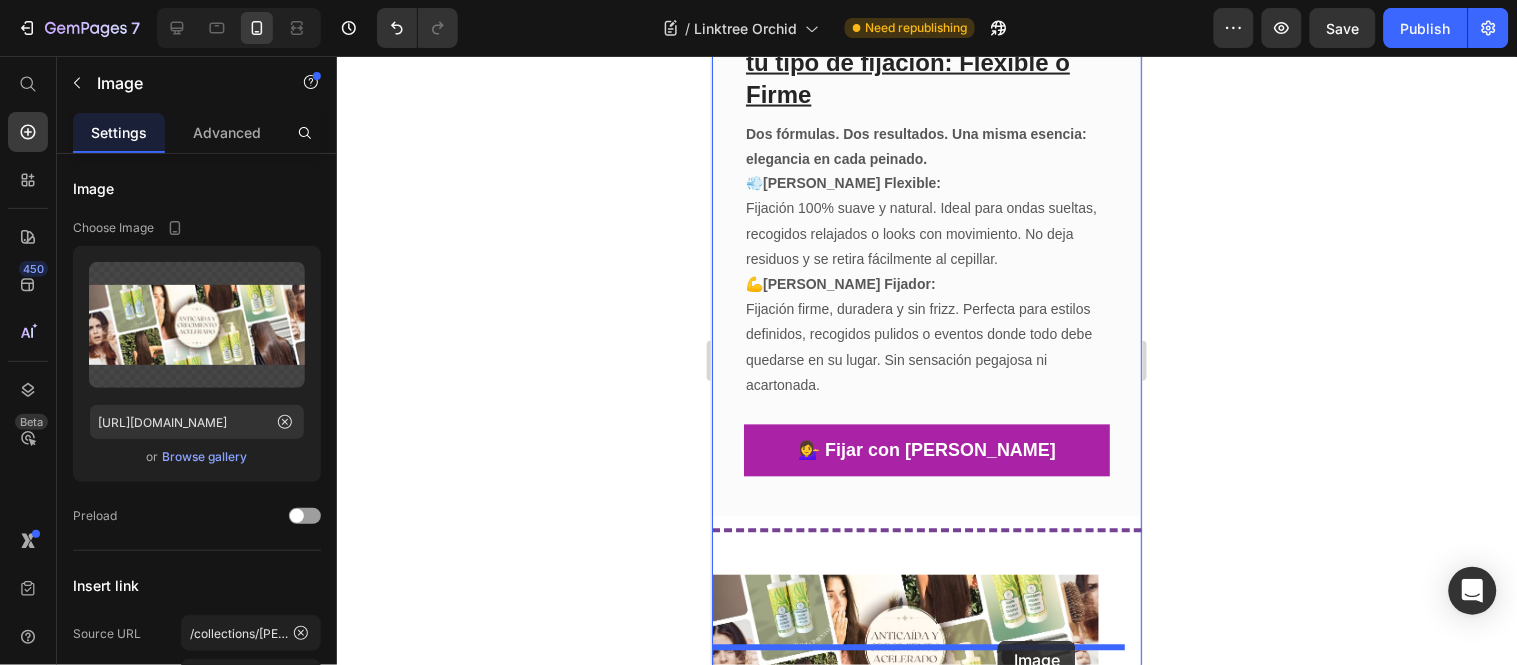 scroll, scrollTop: 4775, scrollLeft: 0, axis: vertical 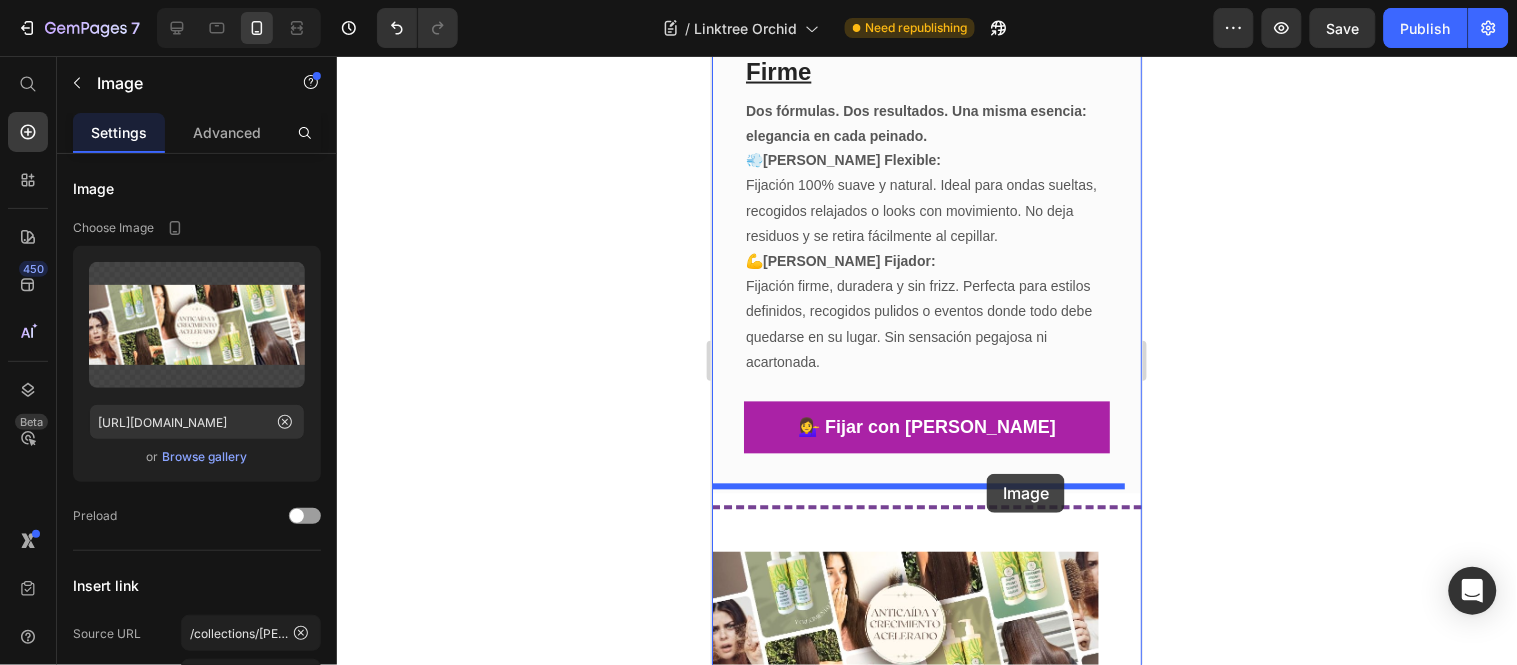 drag, startPoint x: 1013, startPoint y: 330, endPoint x: 986, endPoint y: 473, distance: 145.52663 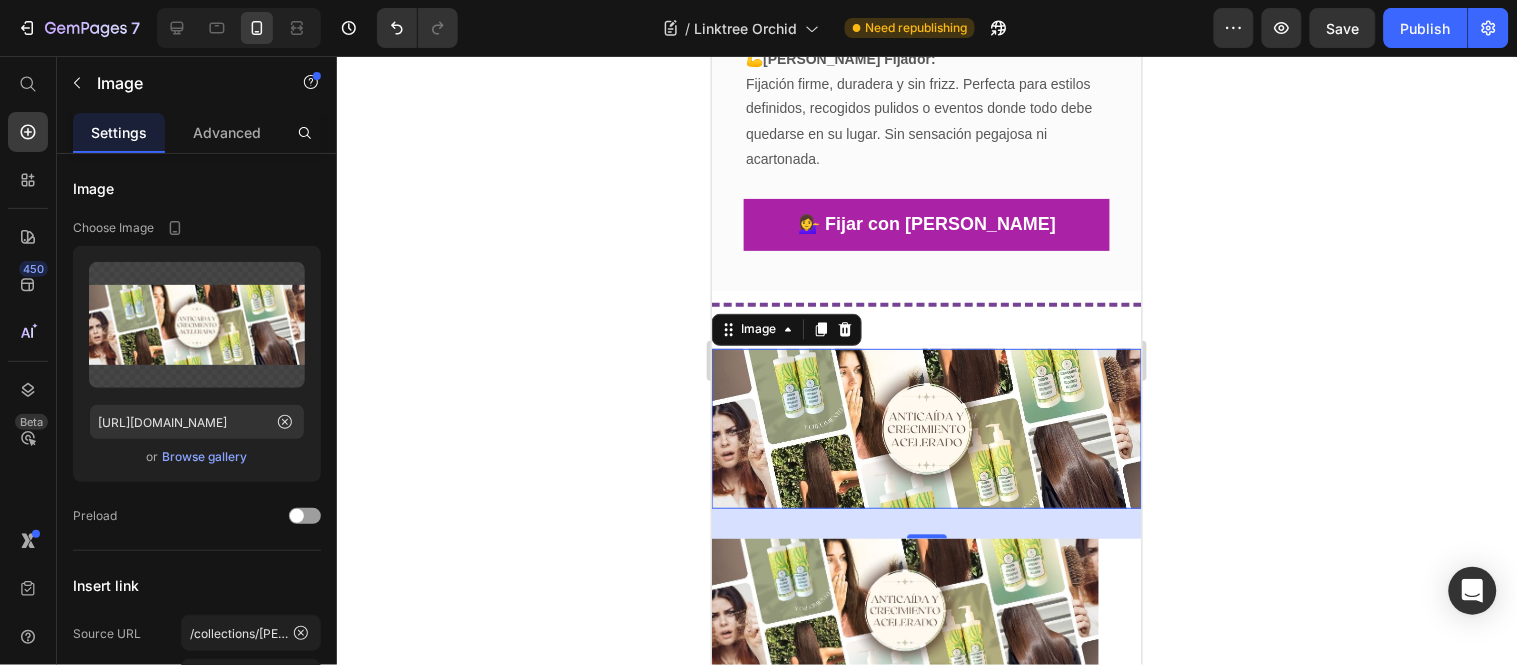 scroll, scrollTop: 4844, scrollLeft: 0, axis: vertical 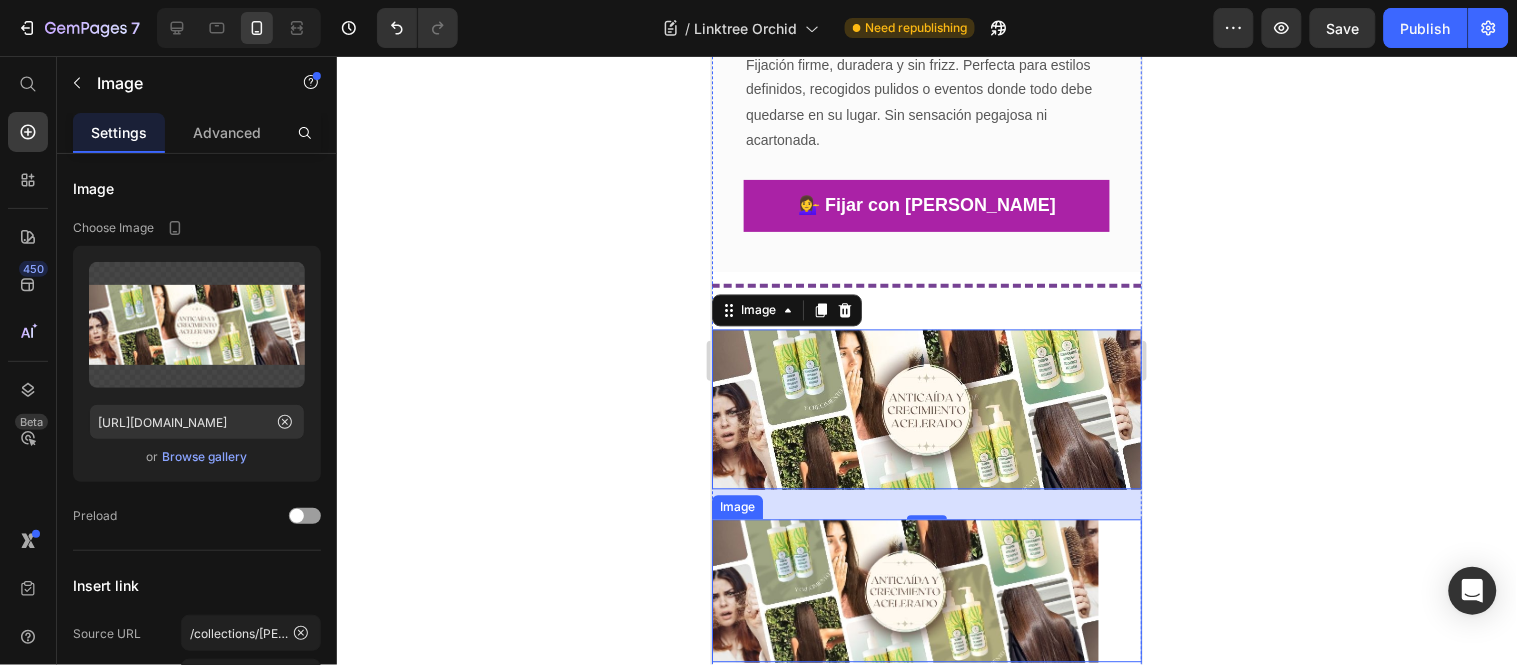 click at bounding box center [926, 590] 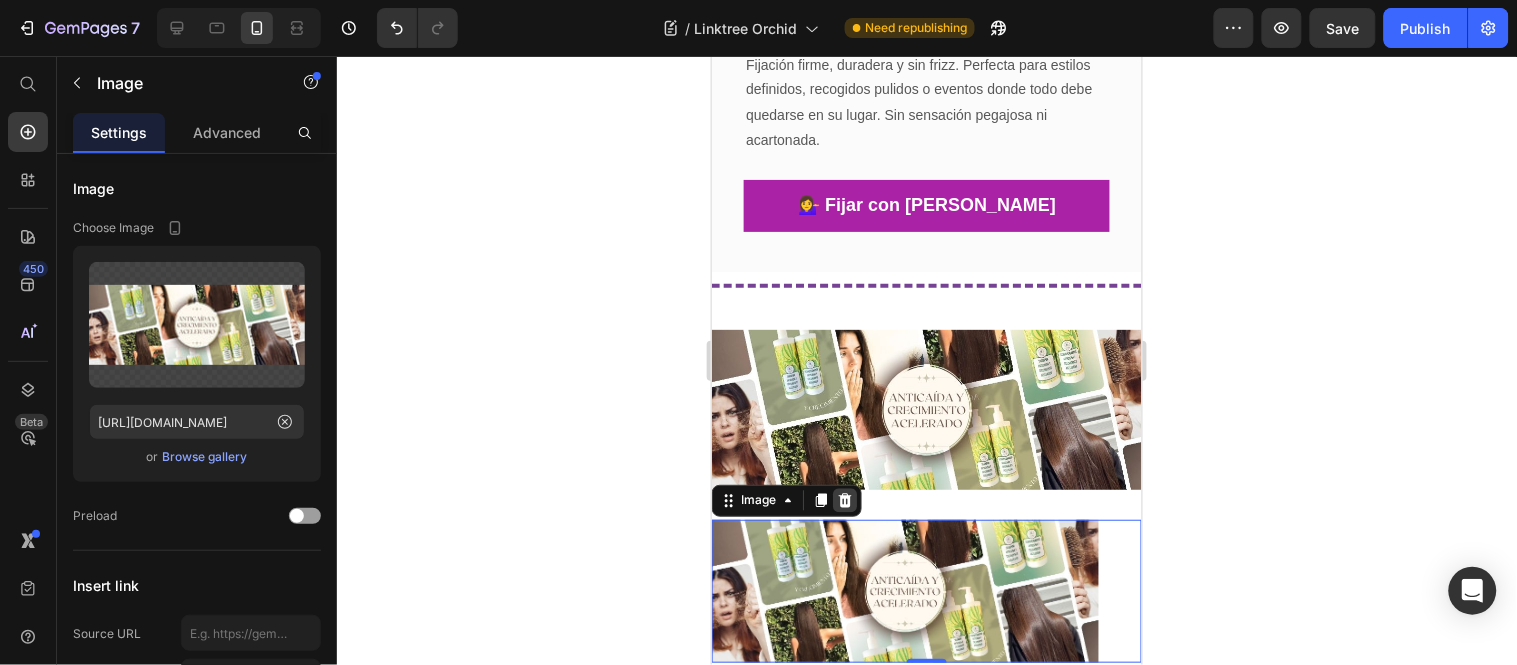 click 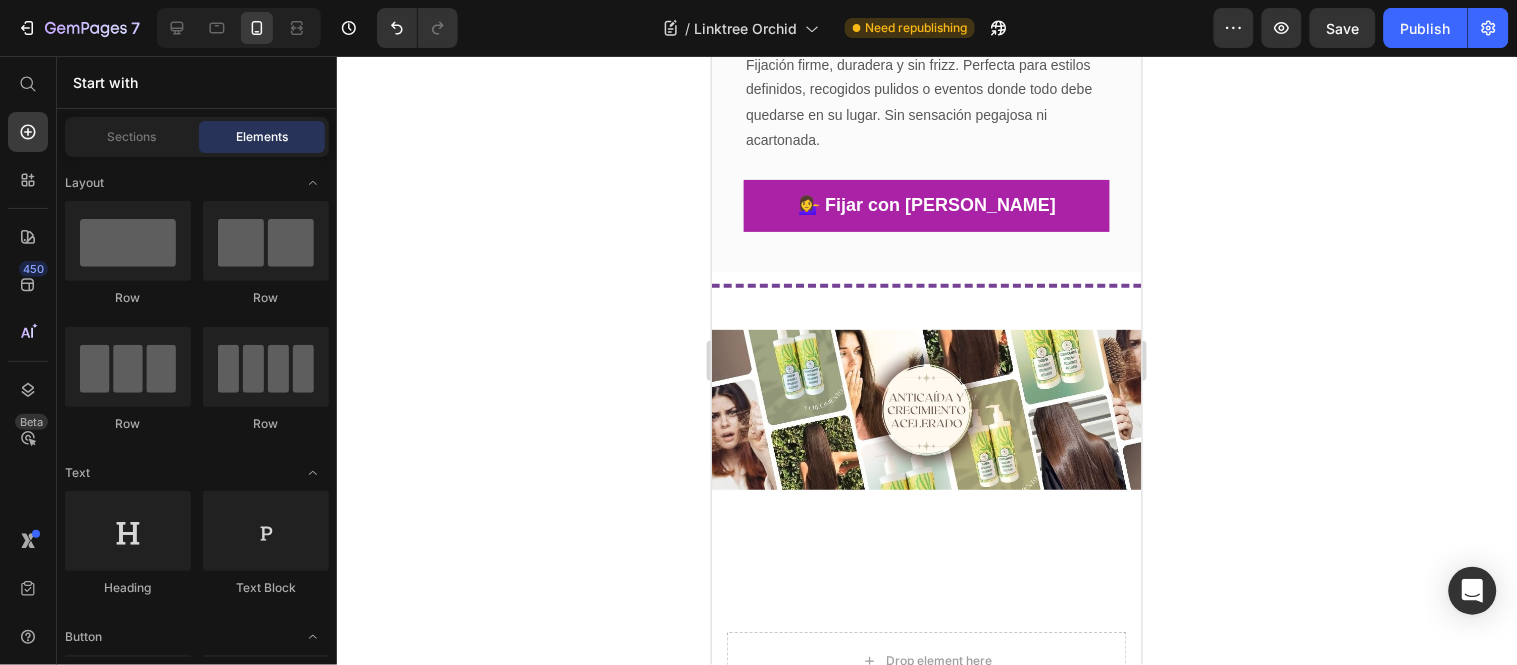 click 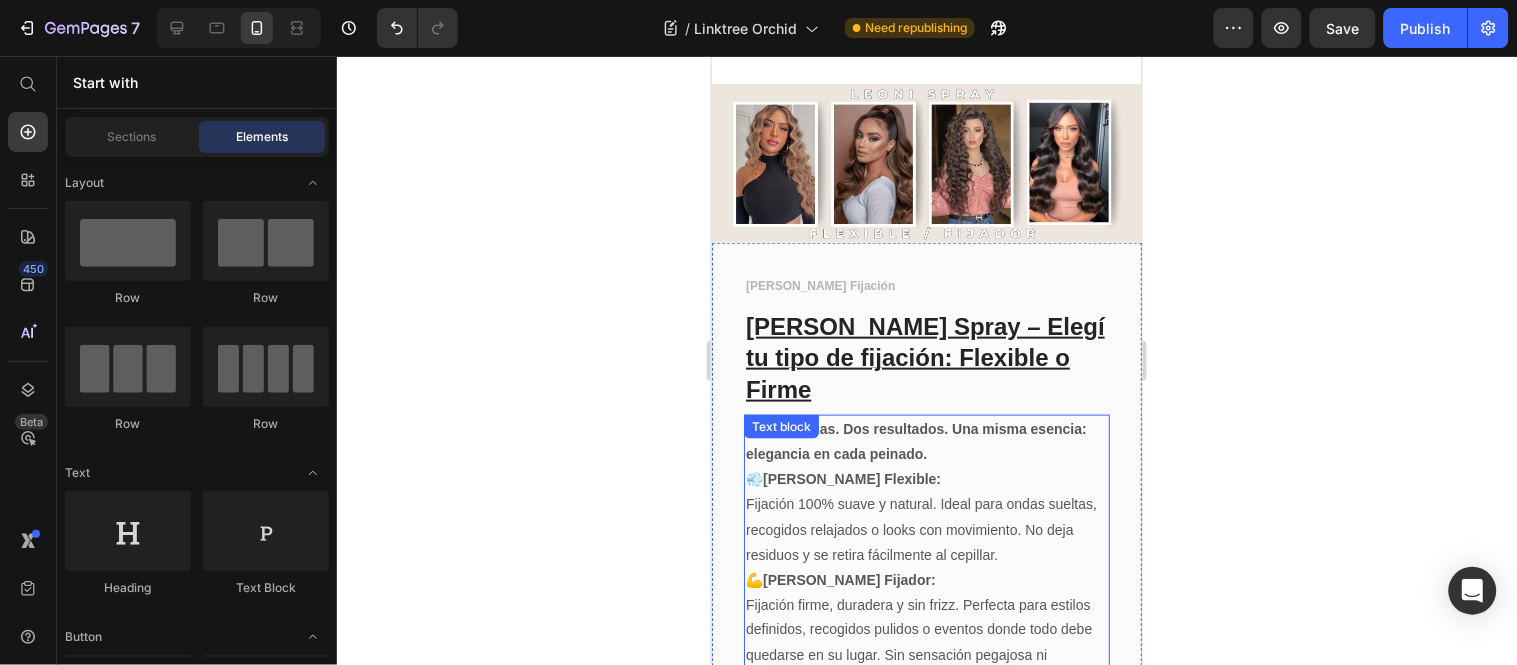 scroll, scrollTop: 4288, scrollLeft: 0, axis: vertical 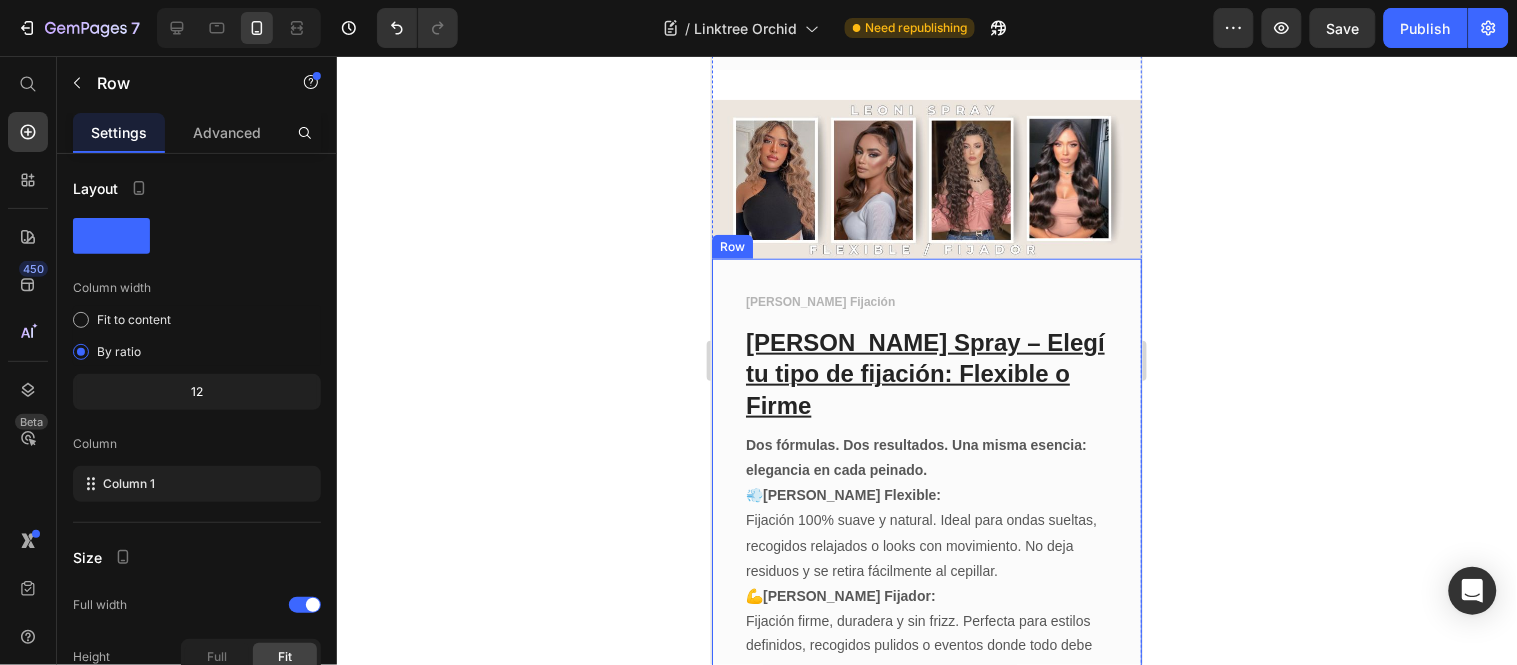 click on "[PERSON_NAME] Spray Fijación Text block [PERSON_NAME] – Elegí tu tipo de fijación: Flexible o Firme Text block Dos fórmulas. Dos resultados. Una misma esencia: elegancia en cada peinado. 💨  [PERSON_NAME] Flexible: Fijación 100% suave y natural. Ideal para ondas sueltas, recogidos relajados o looks con movimiento. No deja residuos y se retira fácilmente al cepillar. 💪  [PERSON_NAME] Fijador: Fijación firme, duradera y sin frizz. Perfecta para estilos definidos, recogidos pulidos o eventos donde todo debe quedarse en su lugar. Sin sensación pegajosa ni acartonada. Text block 💁‍♀️ Fijar con Estilo Button Row" at bounding box center [926, 542] 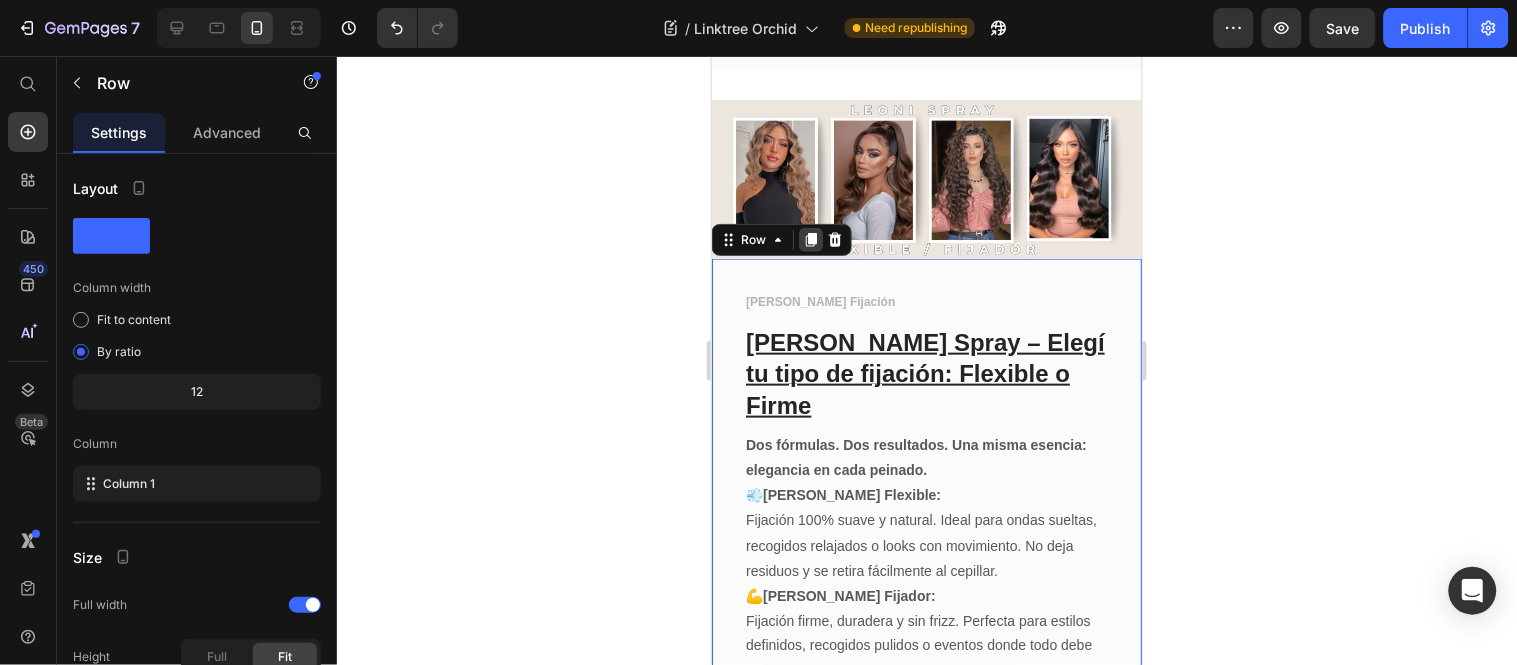 click 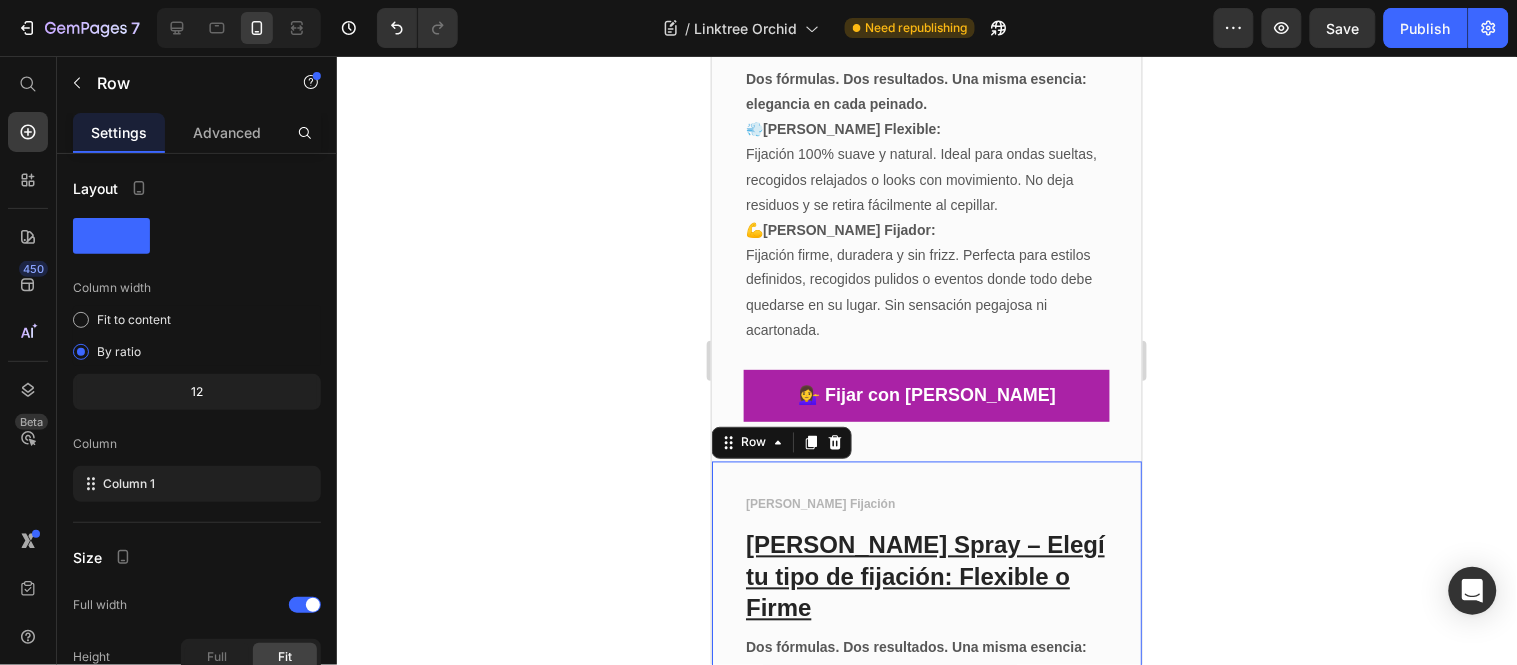scroll, scrollTop: 4925, scrollLeft: 0, axis: vertical 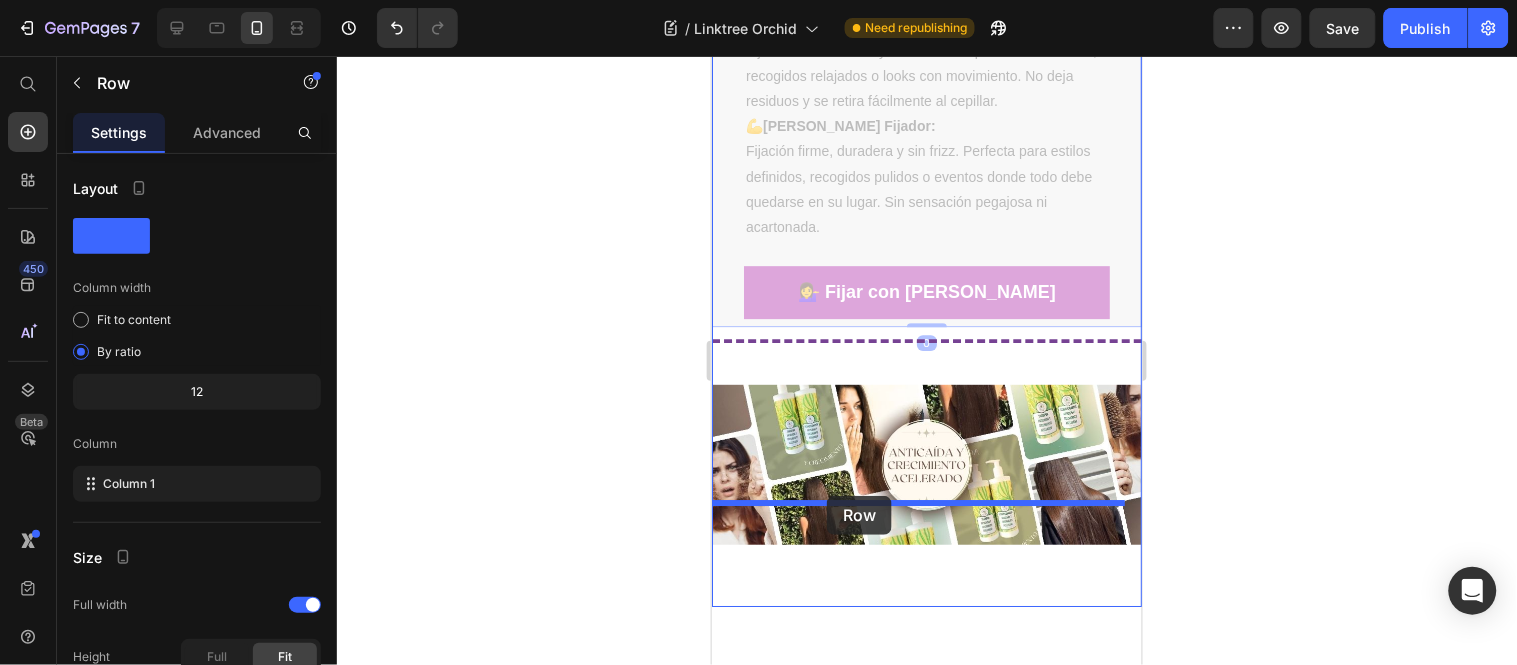 drag, startPoint x: 755, startPoint y: 99, endPoint x: 826, endPoint y: 496, distance: 403.2989 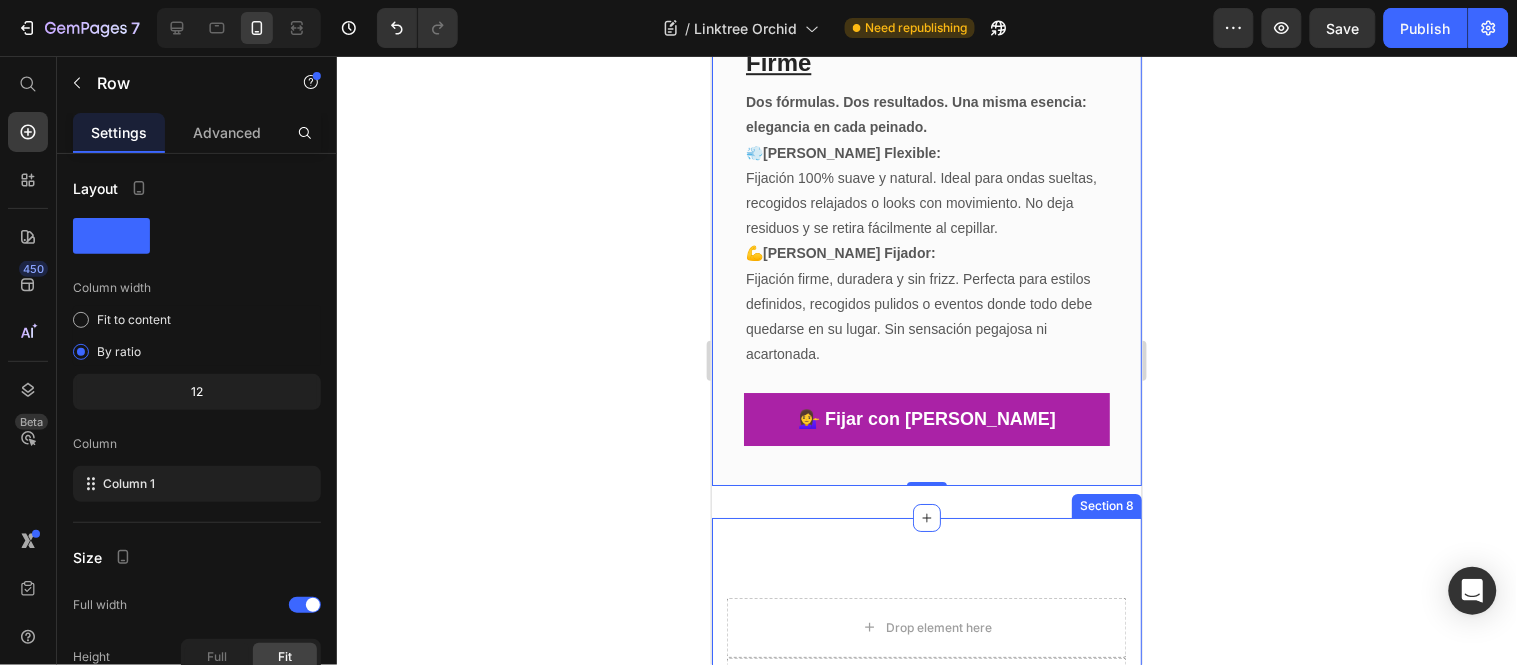 scroll, scrollTop: 5456, scrollLeft: 0, axis: vertical 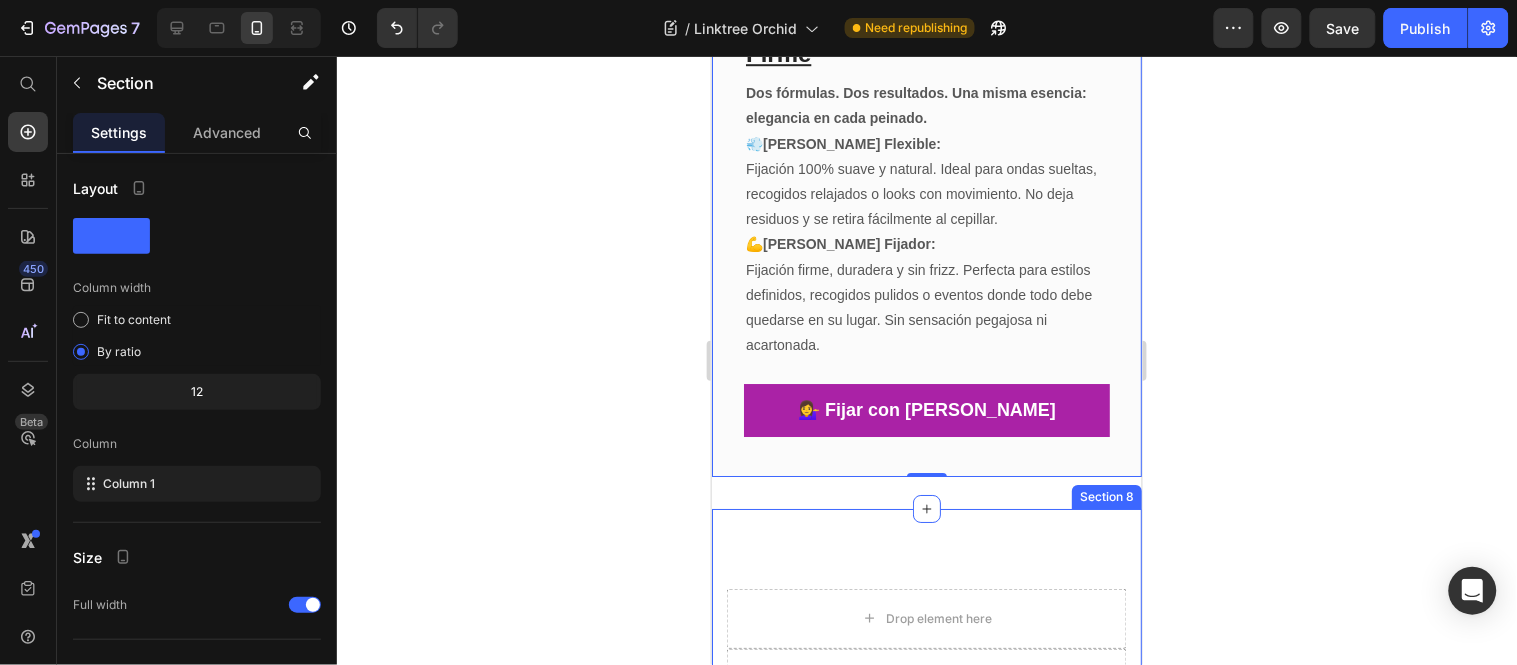 click on "Drop element here
Drop element here
Drop element here Row MAKEUP Text block Common Makeup Mistakes to Avoid! Text block Common Makeup Mistakes to Avoid! The sky’s the limit when it comes to how we can play around with makeup!... Text block
Icon By Admin Text block Row
Icon [DATE] Text block Row Row Row Image MAKEUP, SKIN CARE Text block Springtime Birthday Beauty Gift Guid Text block Springtime Birthday Beauty Gift Guide Gift packs (especially those with beauty products and tasty treats)... Text block
Icon By Admin Text block Row
Icon [DATE] Text block Row Row Row Image Joyeria Premium Text block Lumine Jewelry Text block Best Nude Lip Liners No matter the season or the occasion, you can reach for a nude lip liner to pair with pinky... Text block Row Tu nueva joya fav ⭐   Button Row Section 8" at bounding box center (926, 1365) 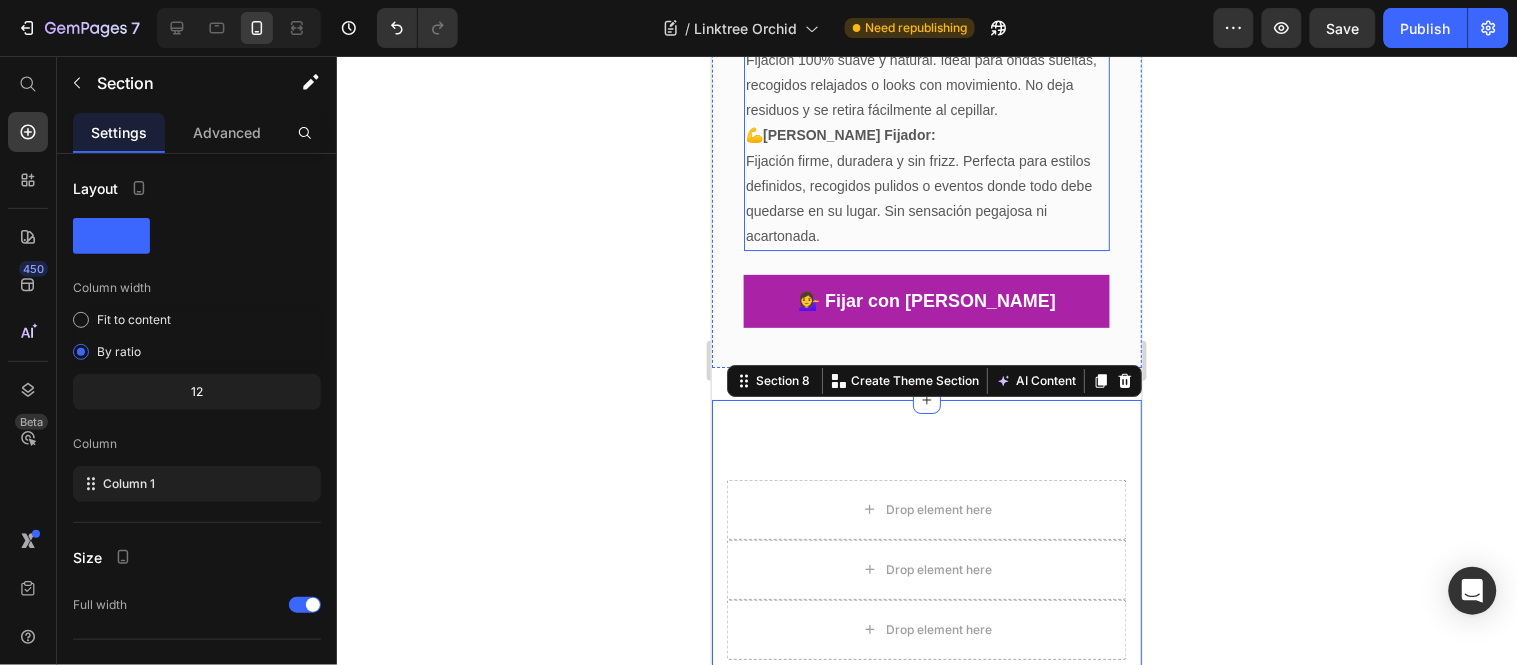 scroll, scrollTop: 5567, scrollLeft: 0, axis: vertical 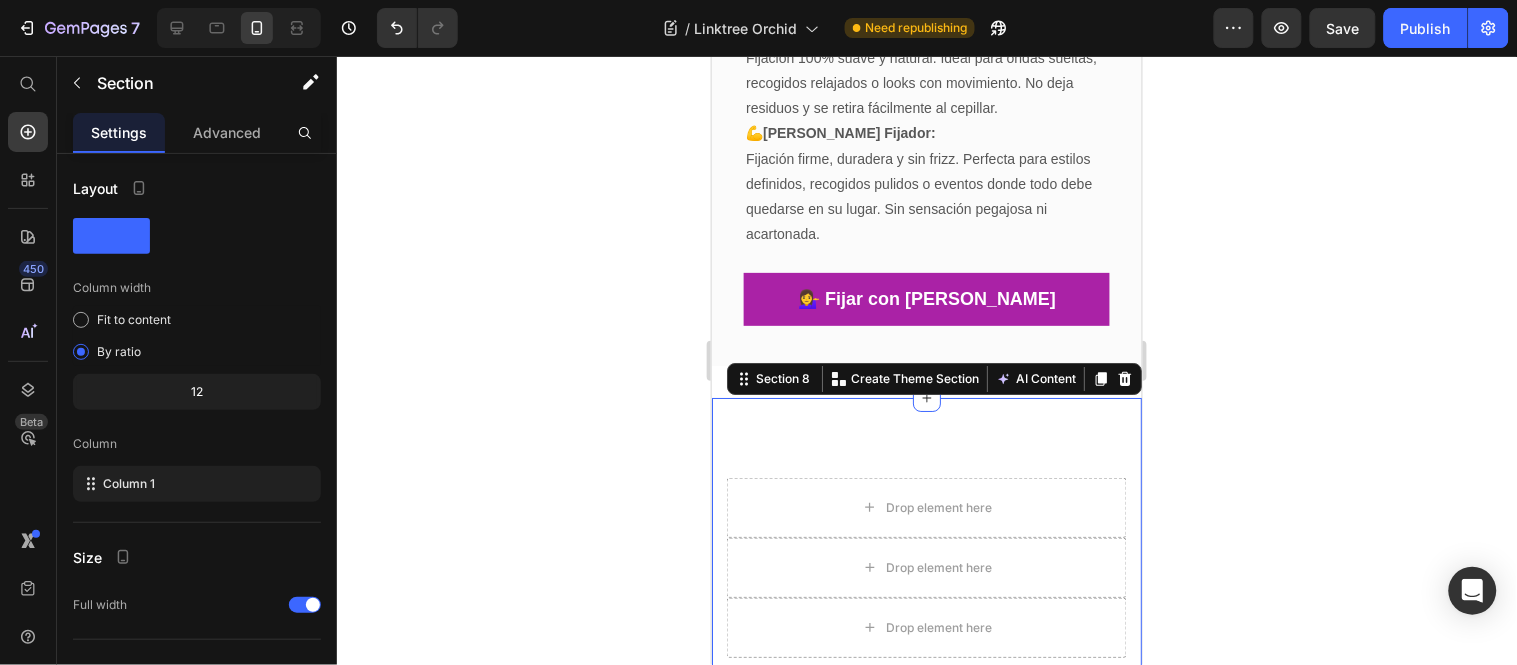 click on "Drop element here
Drop element here
Drop element here Row MAKEUP Text block Common Makeup Mistakes to Avoid! Text block Common Makeup Mistakes to Avoid! The sky’s the limit when it comes to how we can play around with makeup!... Text block
Icon By Admin Text block Row
Icon [DATE] Text block Row Row Row Image MAKEUP, SKIN CARE Text block Springtime Birthday Beauty Gift Guid Text block Springtime Birthday Beauty Gift Guide Gift packs (especially those with beauty products and tasty treats)... Text block
Icon By Admin Text block Row
Icon [DATE] Text block Row Row Row Image Joyeria Premium Text block Lumine Jewelry Text block Best Nude Lip Liners No matter the season or the occasion, you can reach for a nude lip liner to pair with pinky... Text block Row Tu nueva joya fav ⭐   Button Row Section 8   You can create reusable sections Create Theme Section AI Content Write with [PERSON_NAME]" at bounding box center (926, 1254) 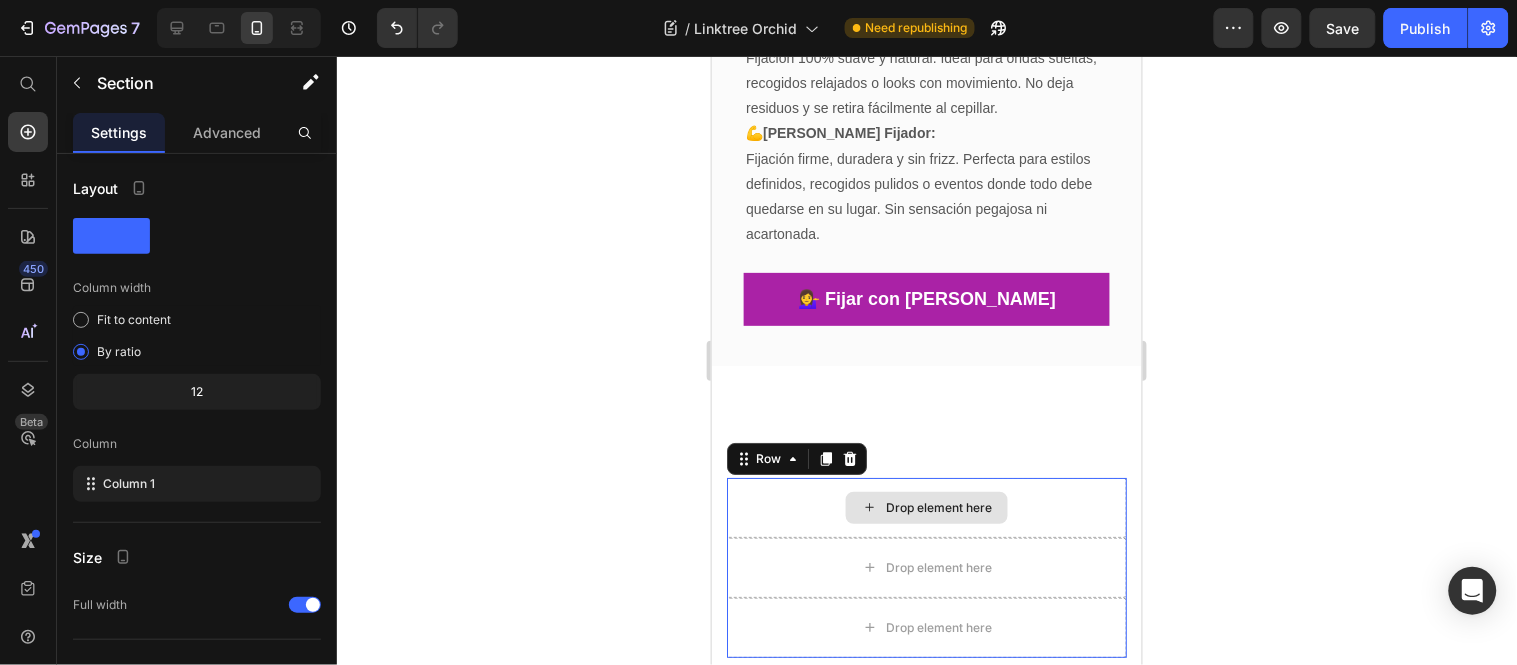 click on "Drop element here" at bounding box center (926, 507) 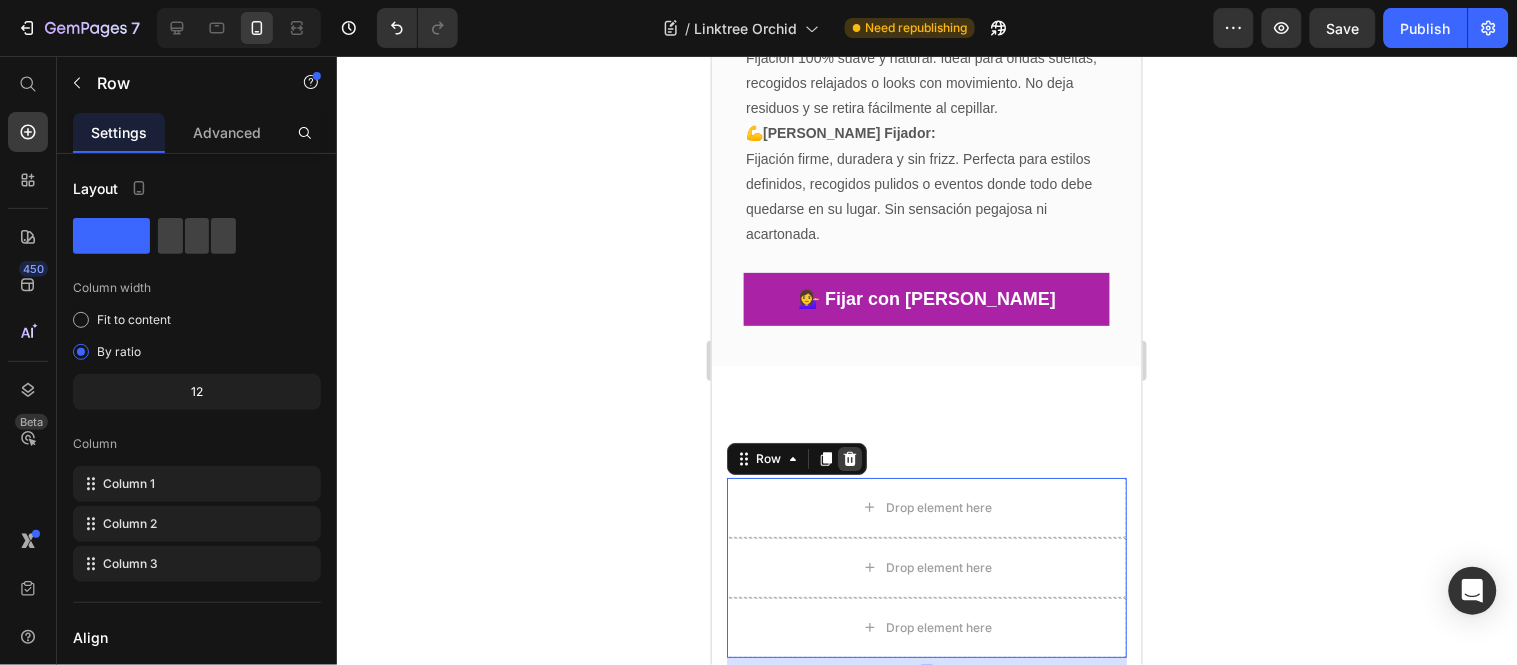 click 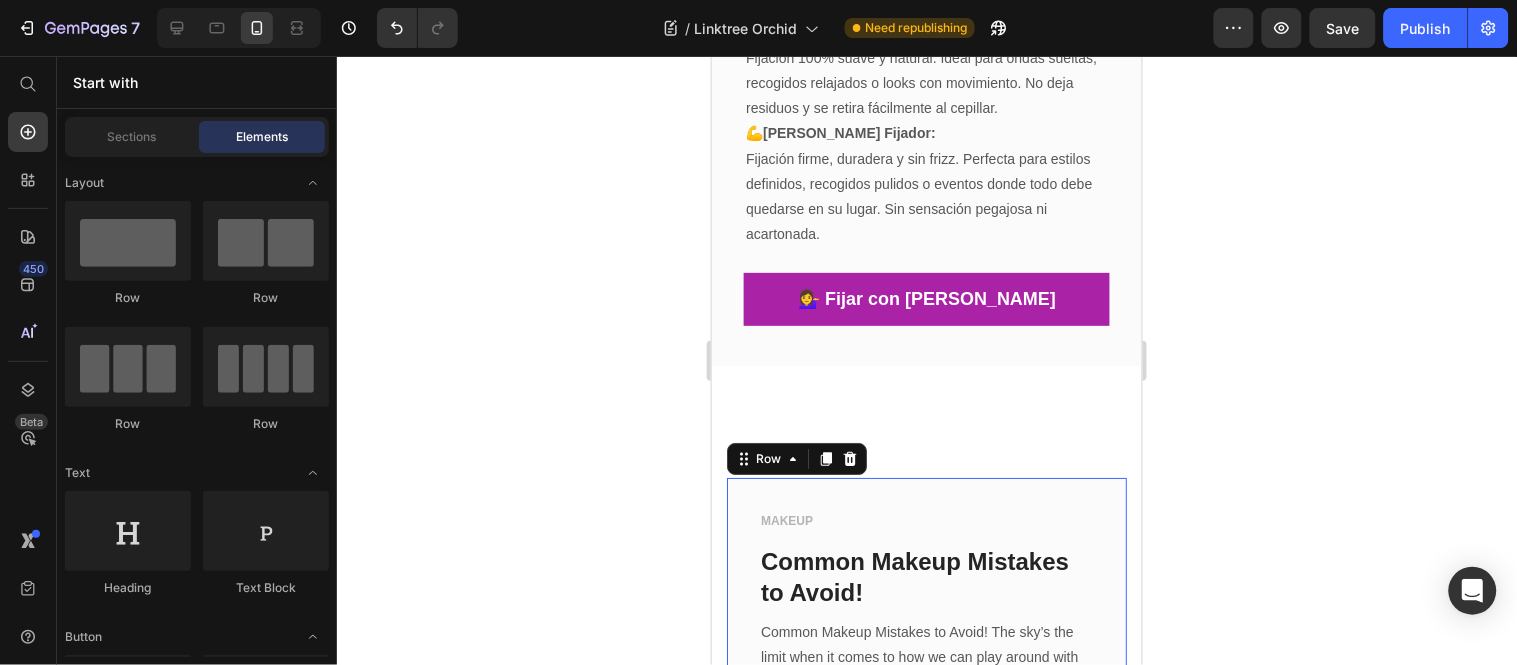 click on "MAKEUP Text block Common Makeup Mistakes to Avoid! Text block Common Makeup Mistakes to Avoid! The sky’s the limit when it comes to how we can play around with makeup!... Text block
Icon By Admin Text block Row
Icon [DATE] Text block Row Row Row   0" at bounding box center [926, 642] 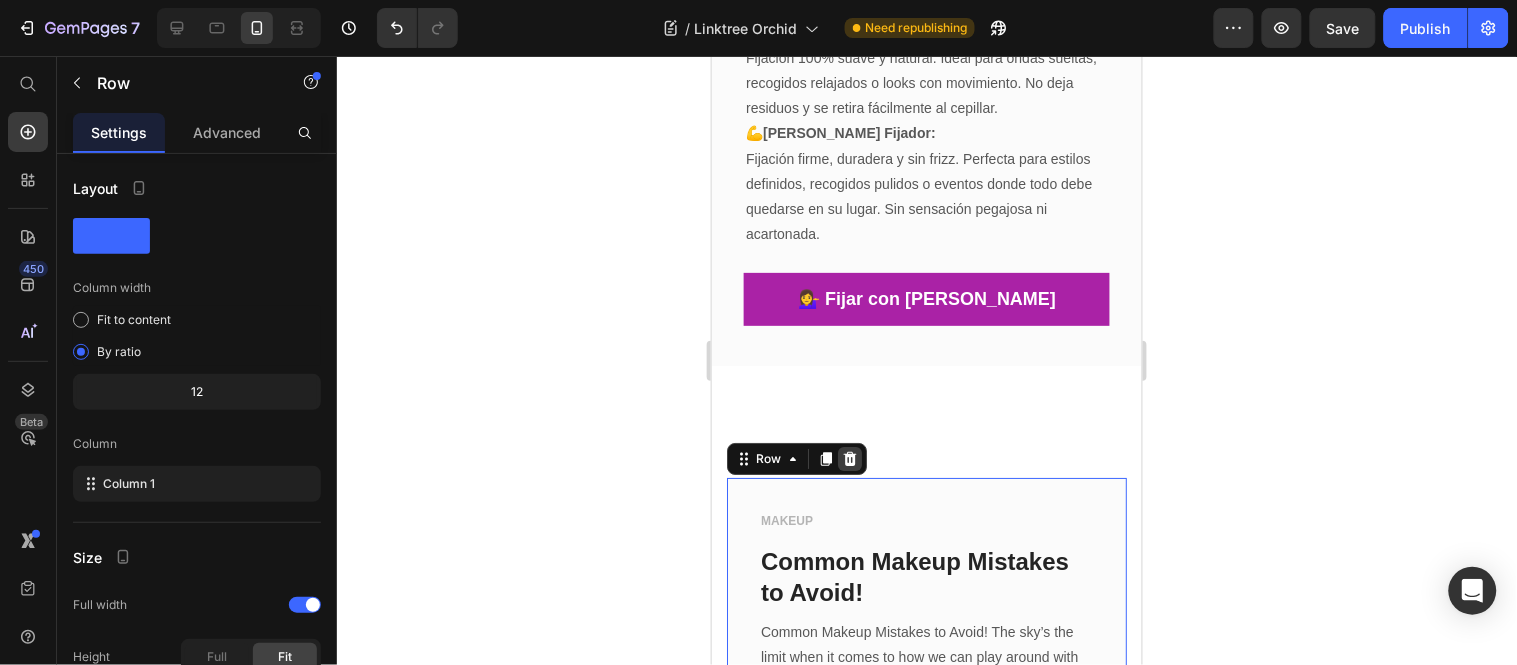 click at bounding box center [849, 458] 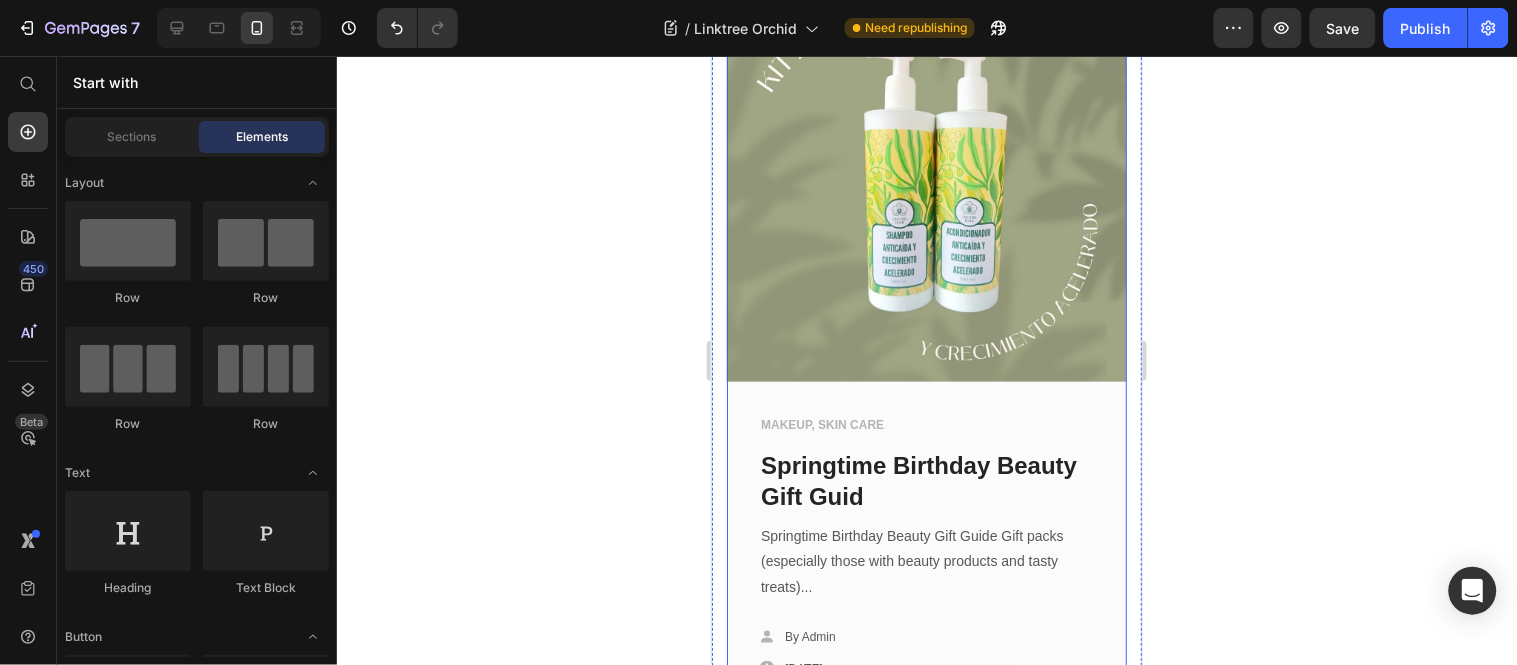 scroll, scrollTop: 5901, scrollLeft: 0, axis: vertical 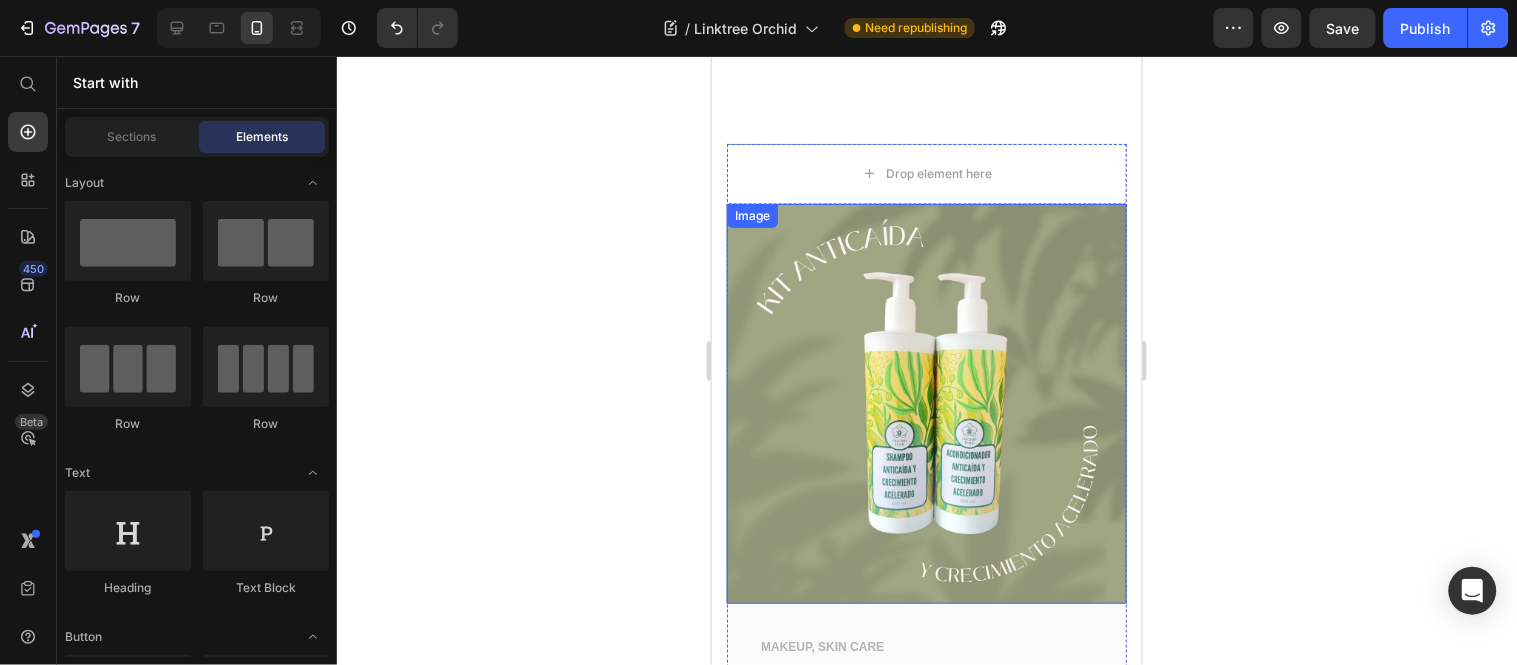 click at bounding box center [926, 403] 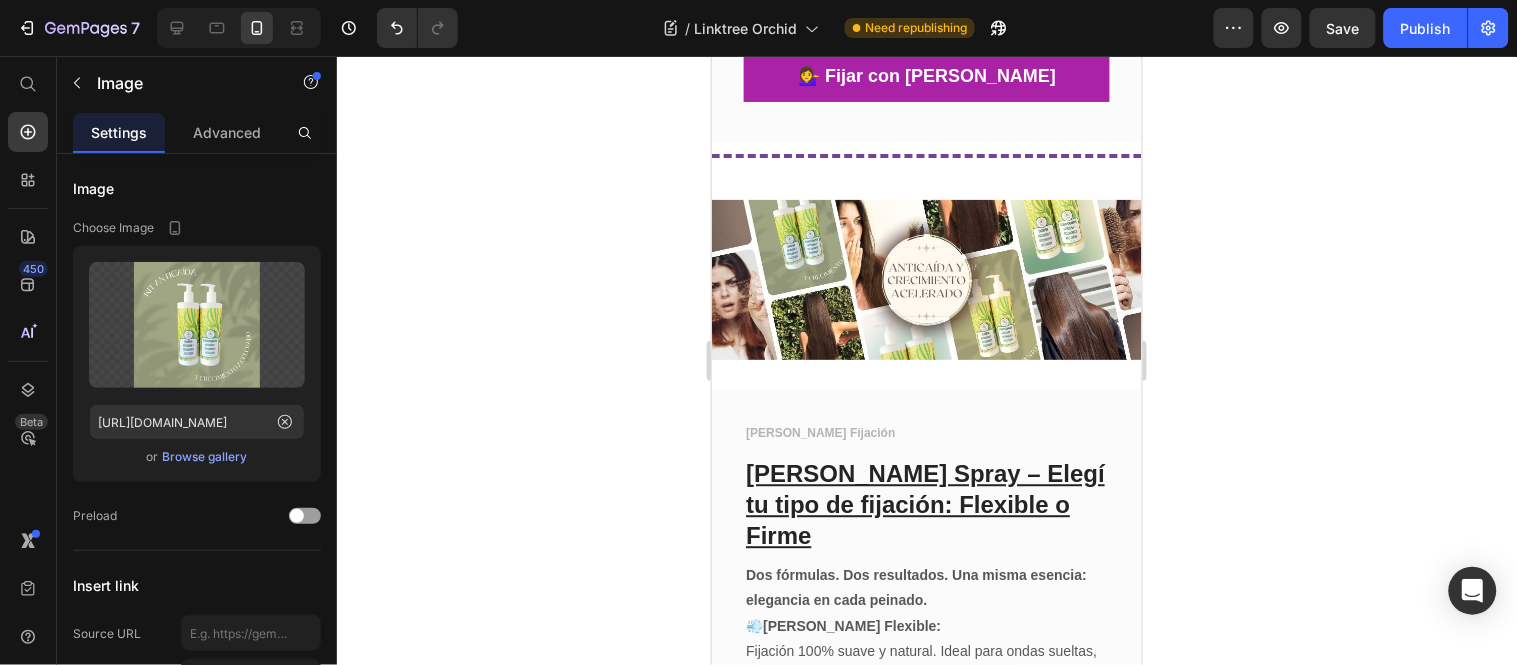 scroll, scrollTop: 4901, scrollLeft: 0, axis: vertical 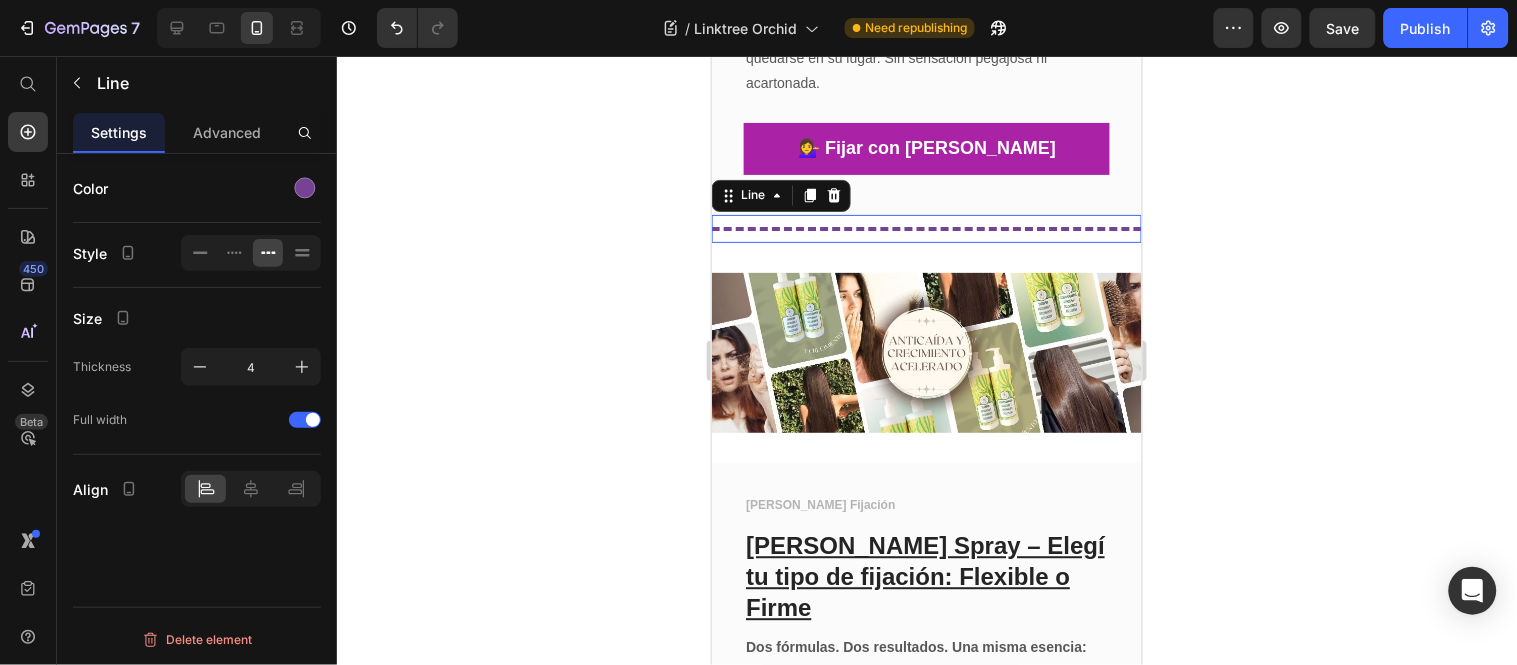 click at bounding box center [926, 228] 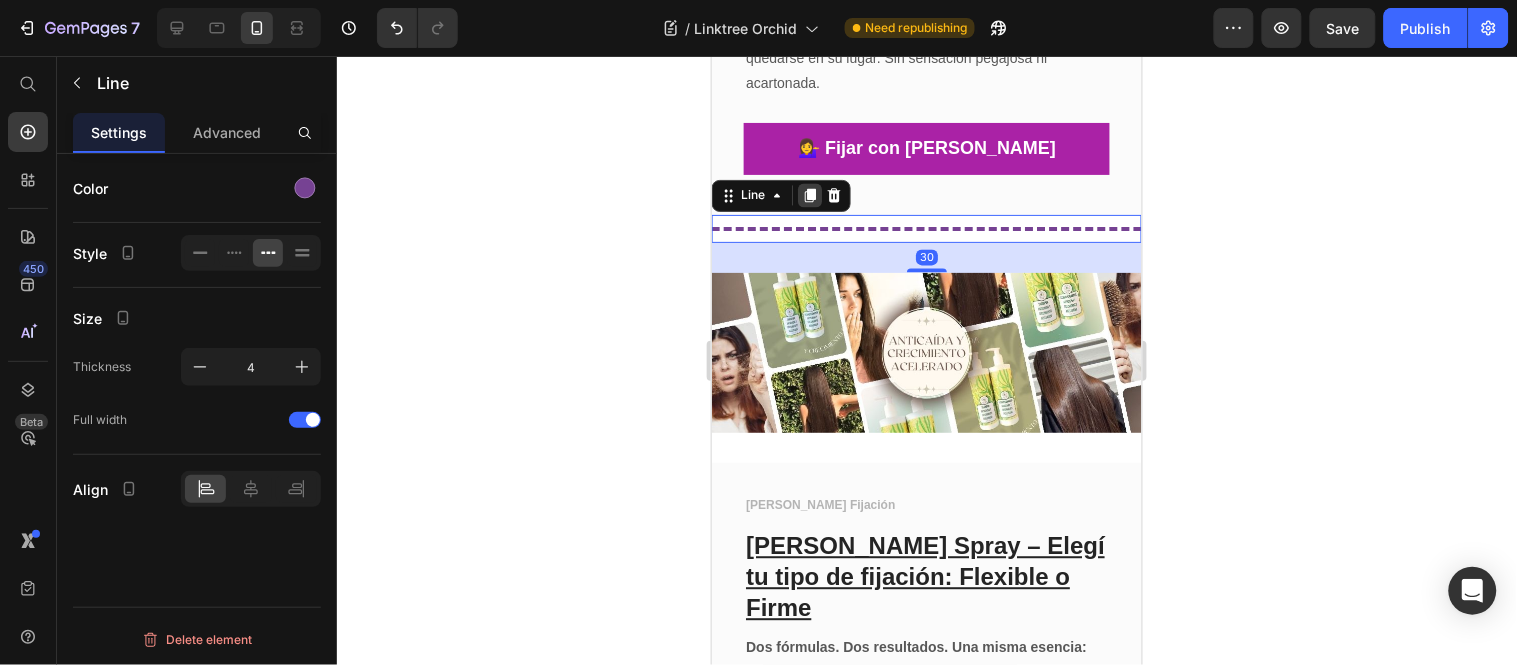 click 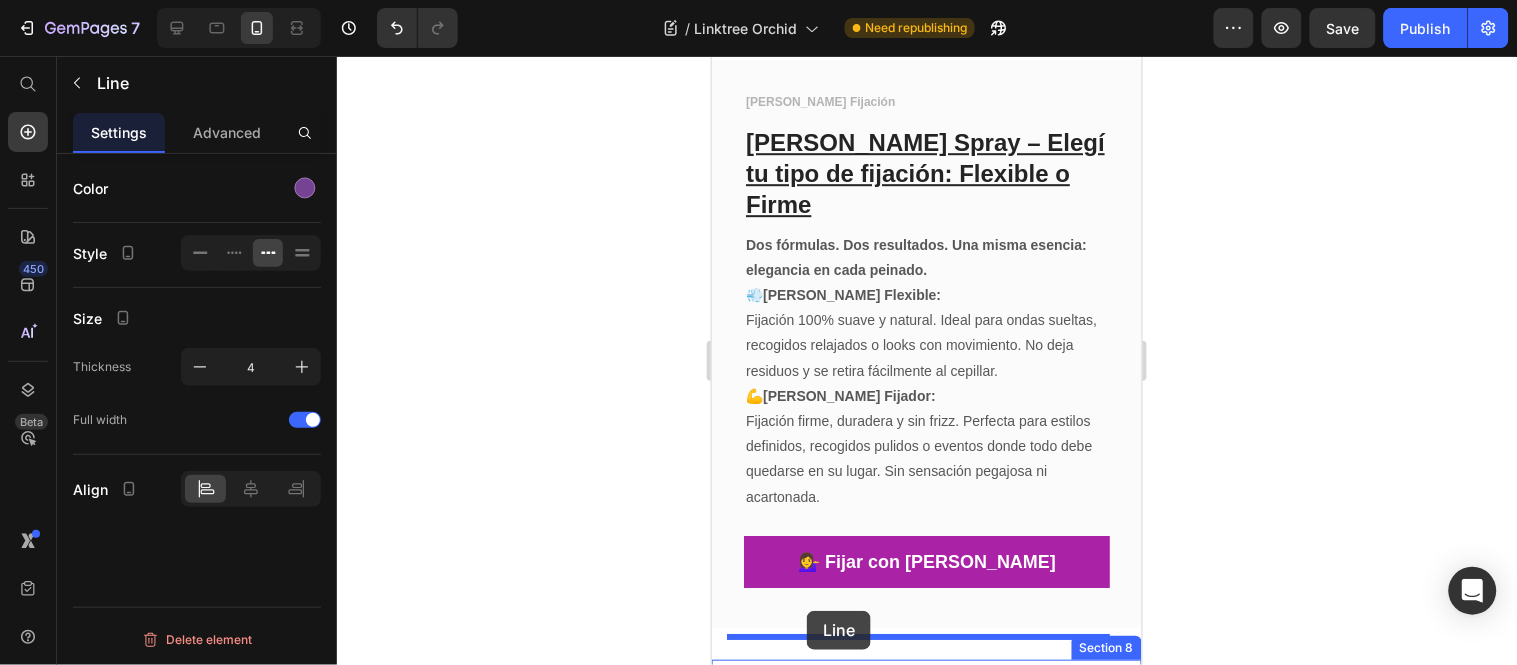 scroll, scrollTop: 5376, scrollLeft: 0, axis: vertical 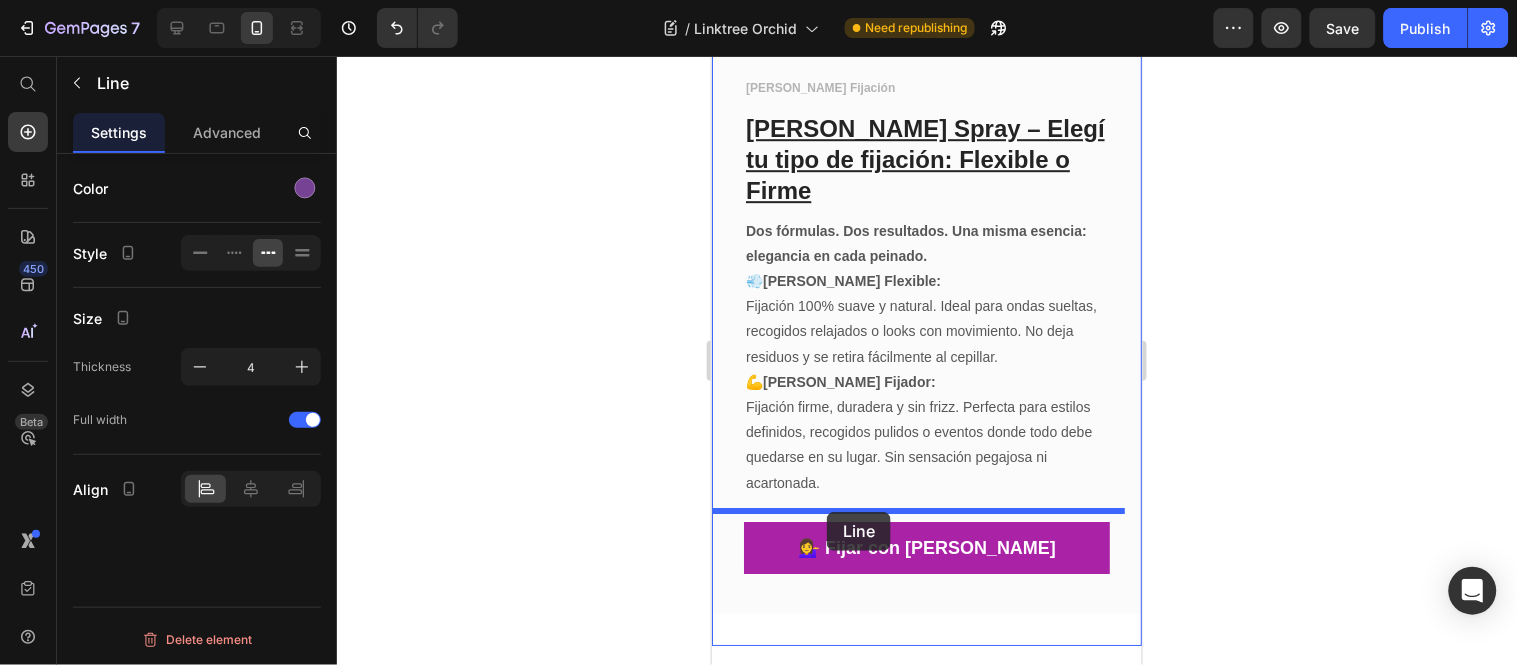 drag, startPoint x: 755, startPoint y: 185, endPoint x: 826, endPoint y: 513, distance: 335.5965 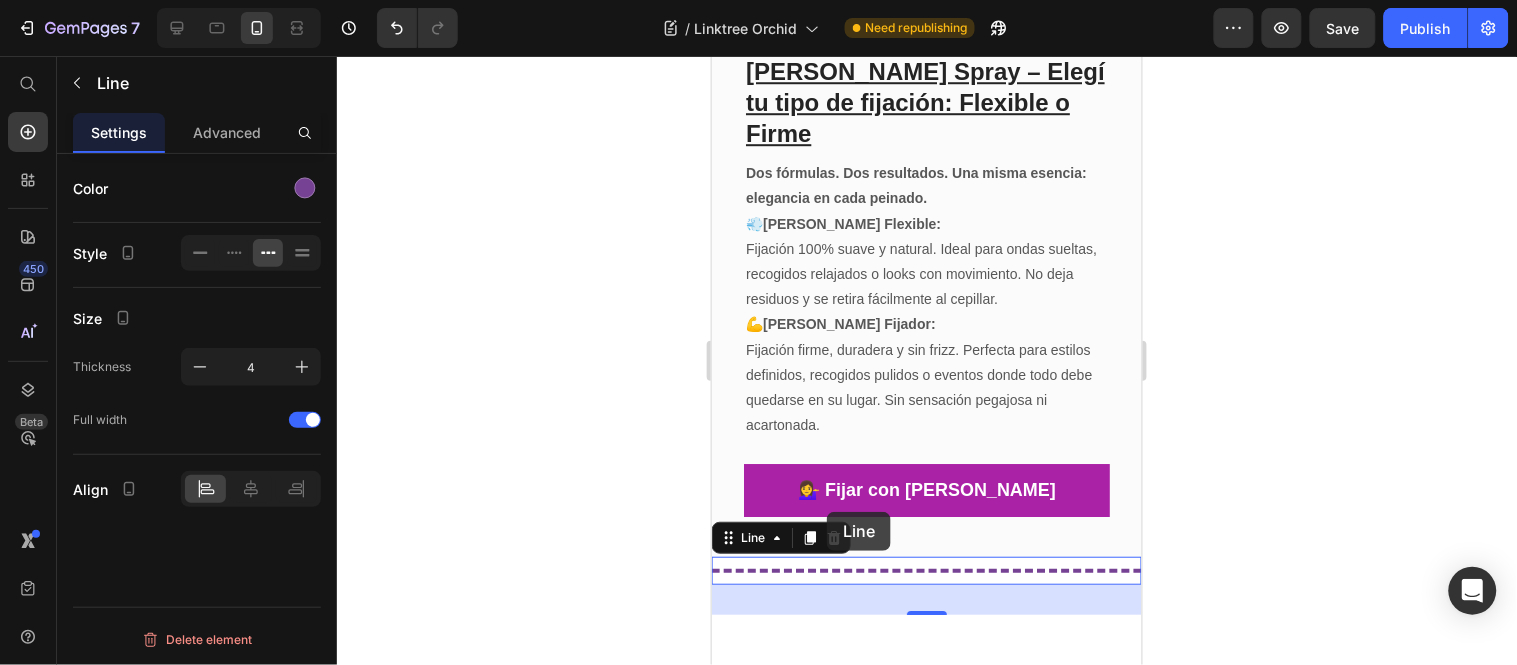 scroll, scrollTop: 5318, scrollLeft: 0, axis: vertical 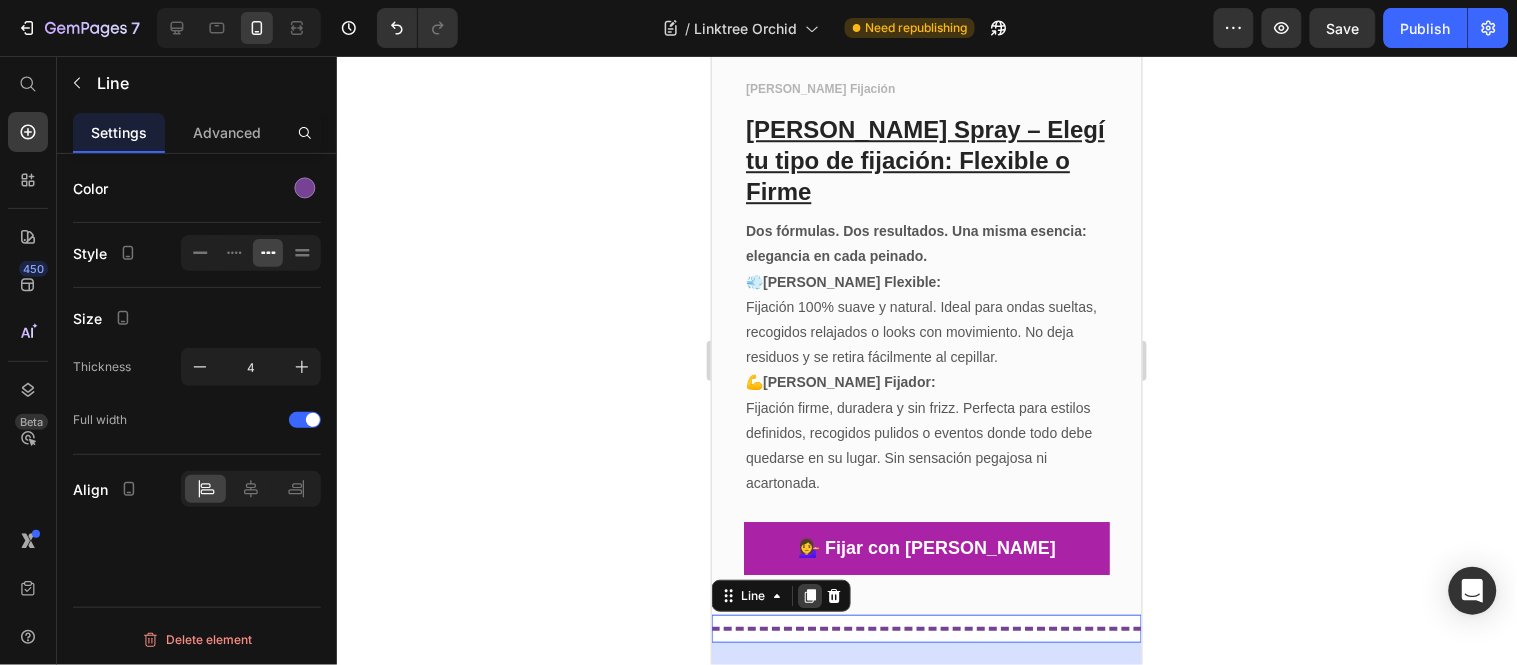 click 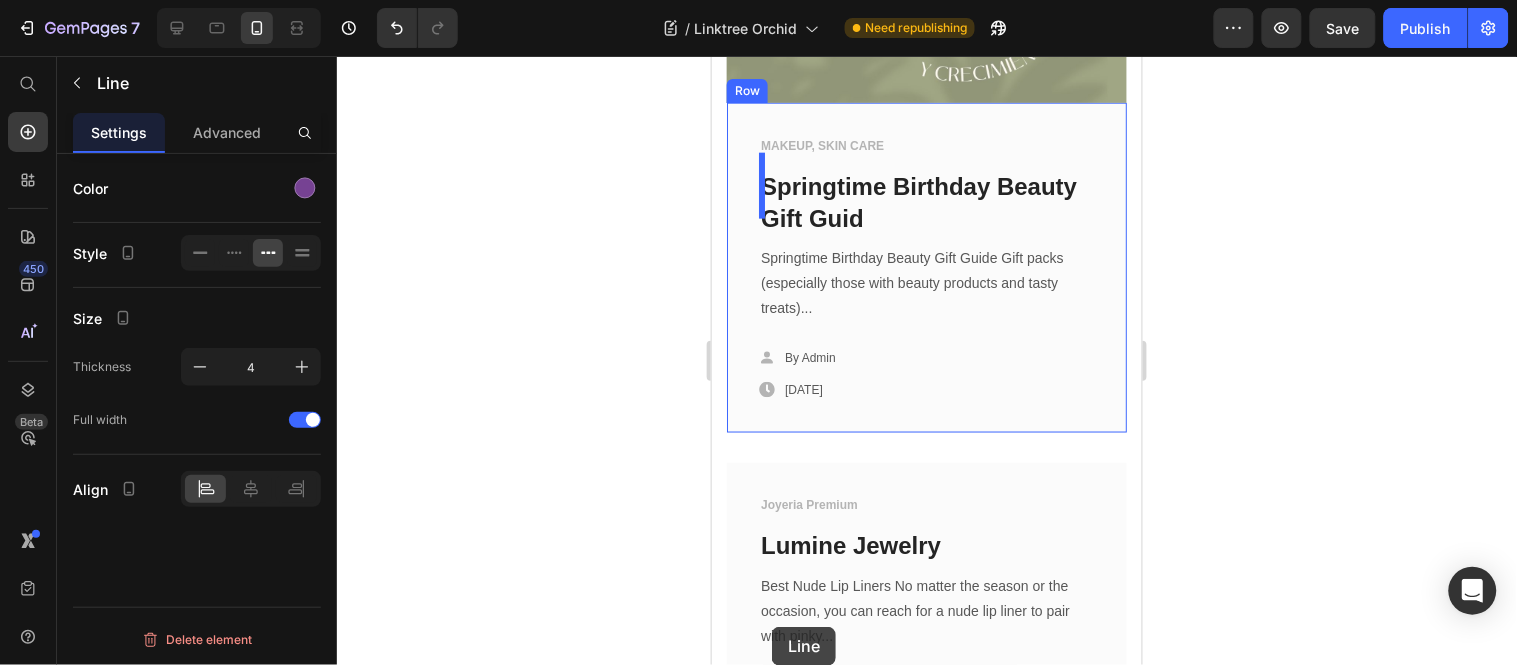 scroll, scrollTop: 6485, scrollLeft: 0, axis: vertical 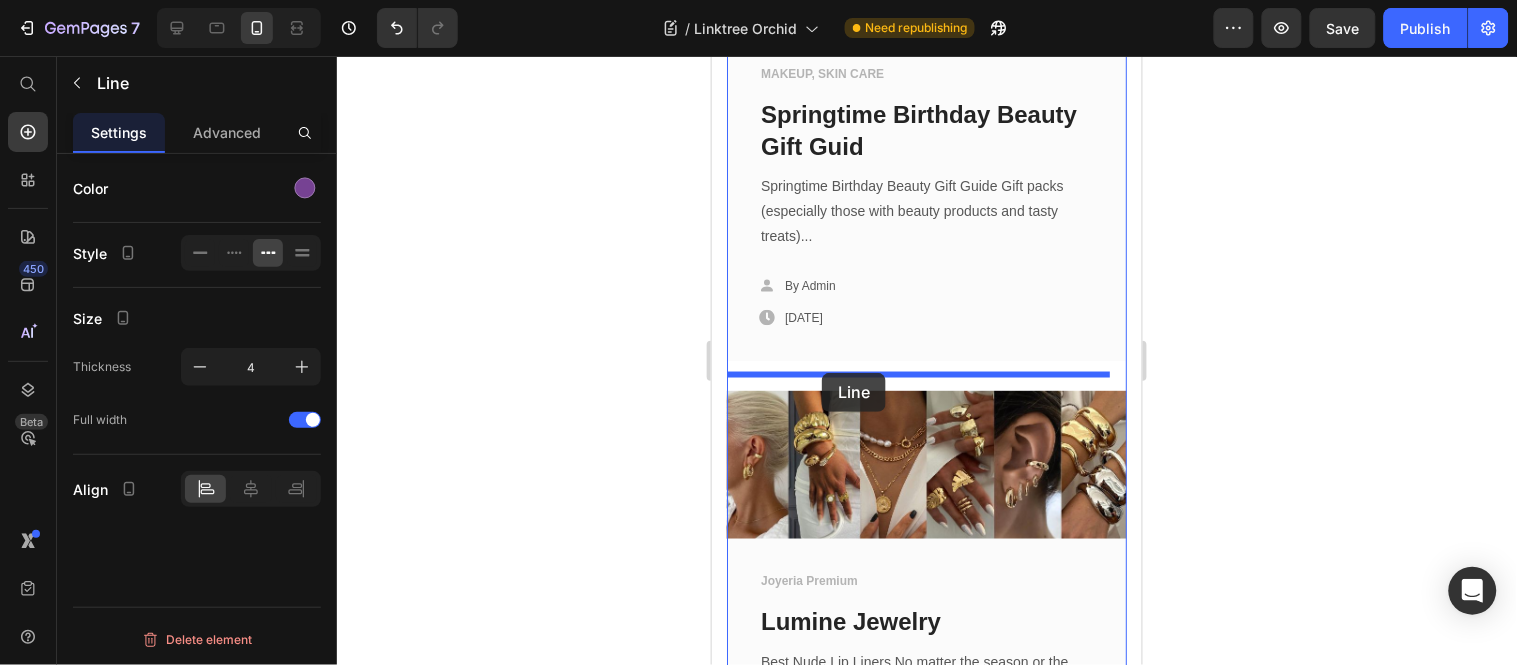 drag, startPoint x: 748, startPoint y: 554, endPoint x: 821, endPoint y: 372, distance: 196.09436 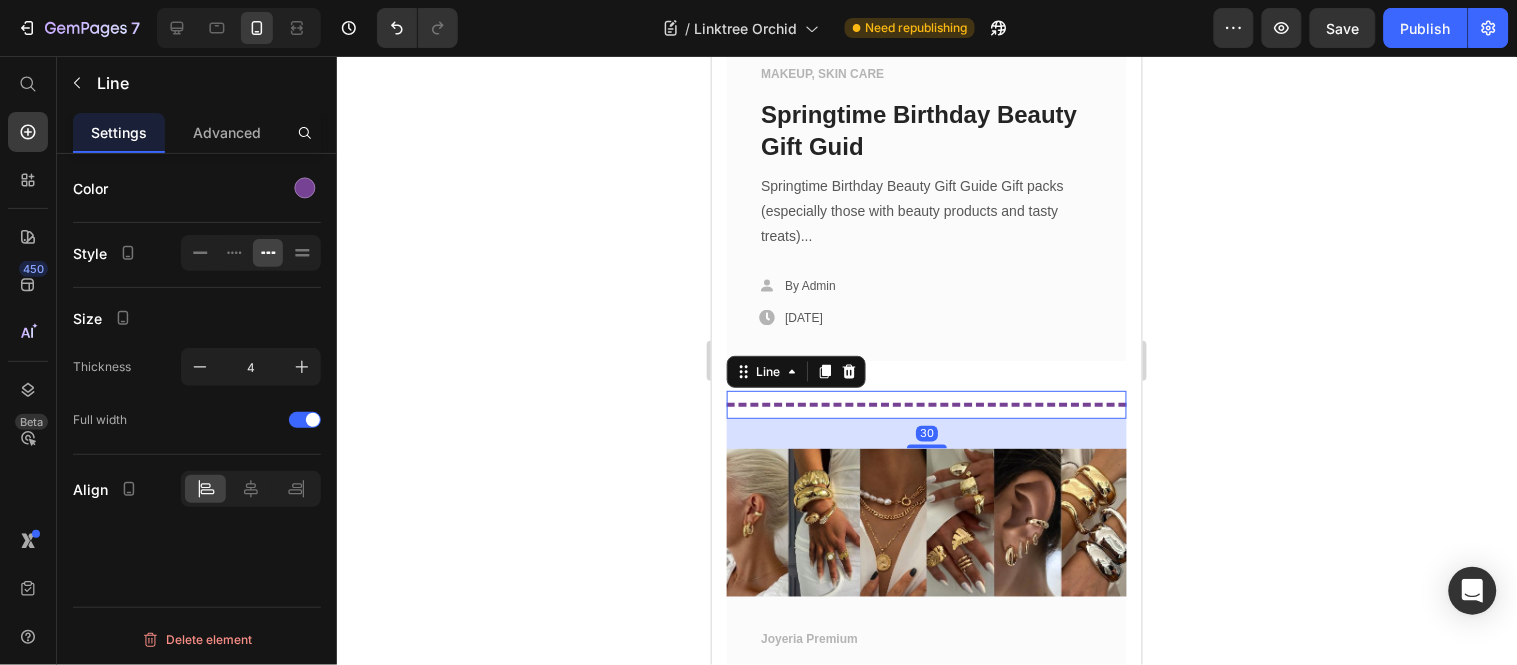 click 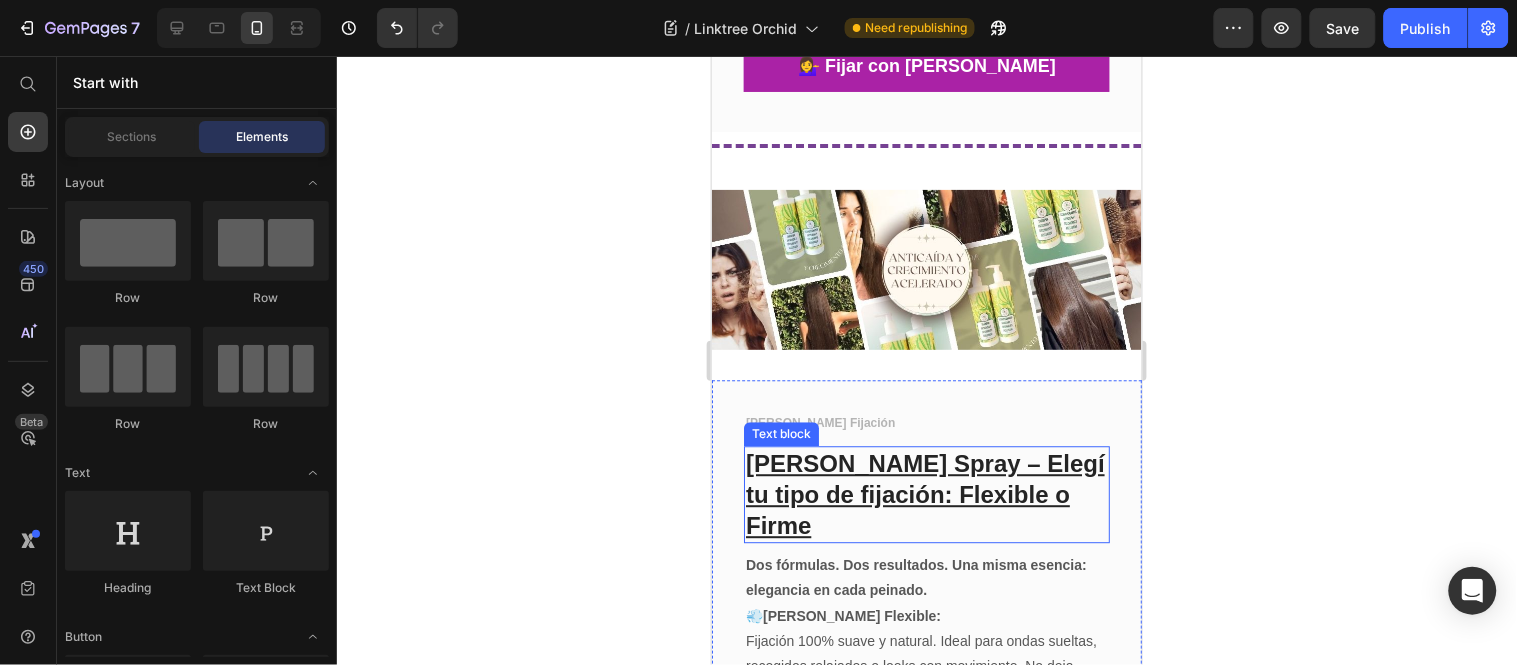 scroll, scrollTop: 5540, scrollLeft: 0, axis: vertical 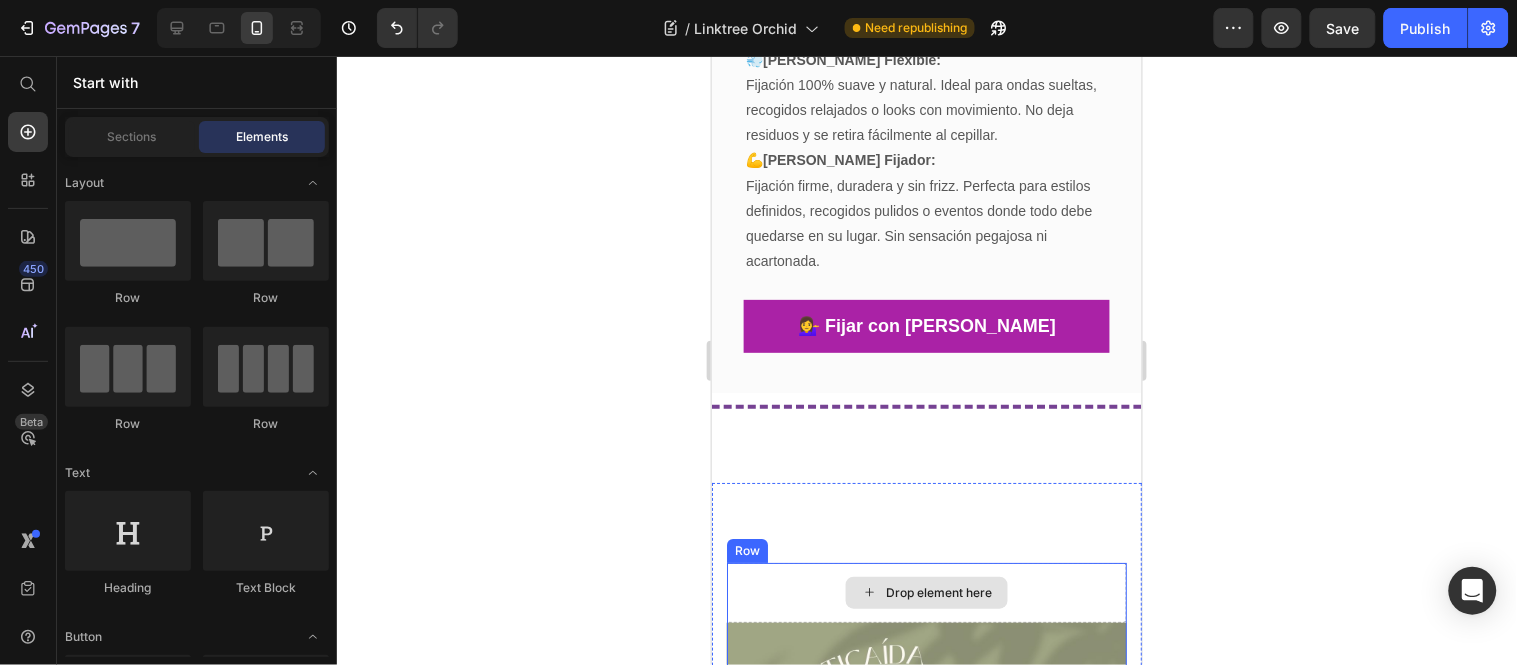 click on "Drop element here" at bounding box center (926, 592) 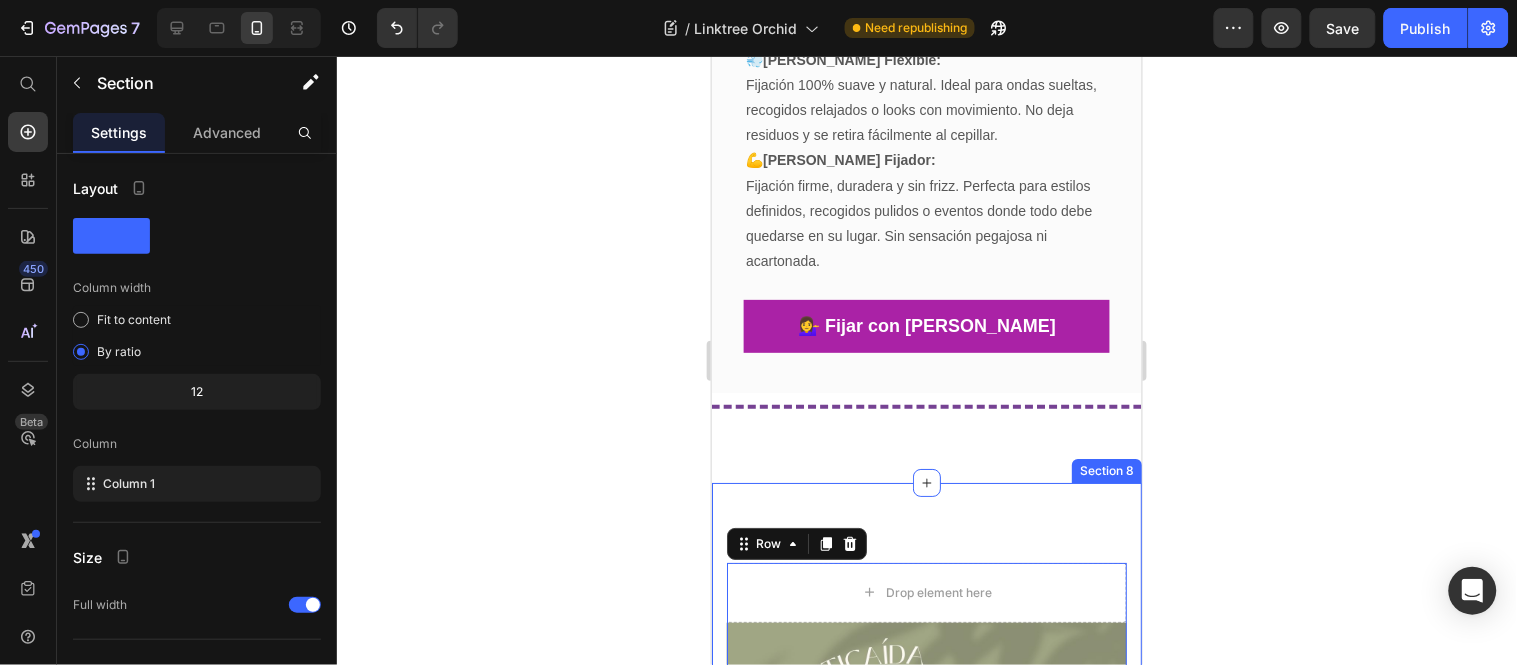 click on "Drop element here Image MAKEUP, SKIN CARE Text block Springtime Birthday Beauty Gift Guid Text block Springtime Birthday Beauty Gift Guide Gift packs (especially those with beauty products and tasty treats)... Text block
Icon By Admin Text block Row
Icon [DATE] Text block Row Row Row                Title Line Image Joyeria Premium Text block Lumine Jewelry Text block Best Nude Lip Liners No matter the season or the occasion, you can reach for a nude lip liner to pair with pinky... Text block Row Tu nueva joya fav ⭐   Button Row   0 Section 8" at bounding box center [926, 1187] 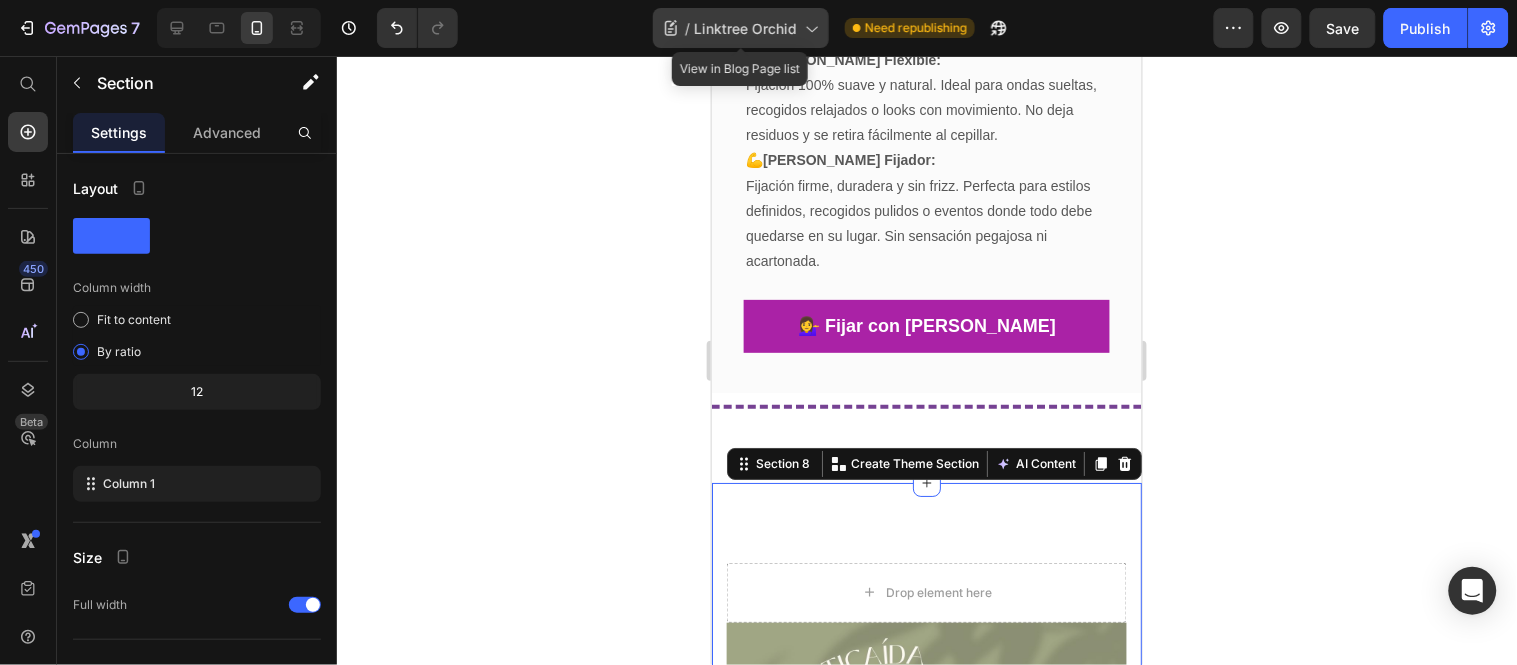 click 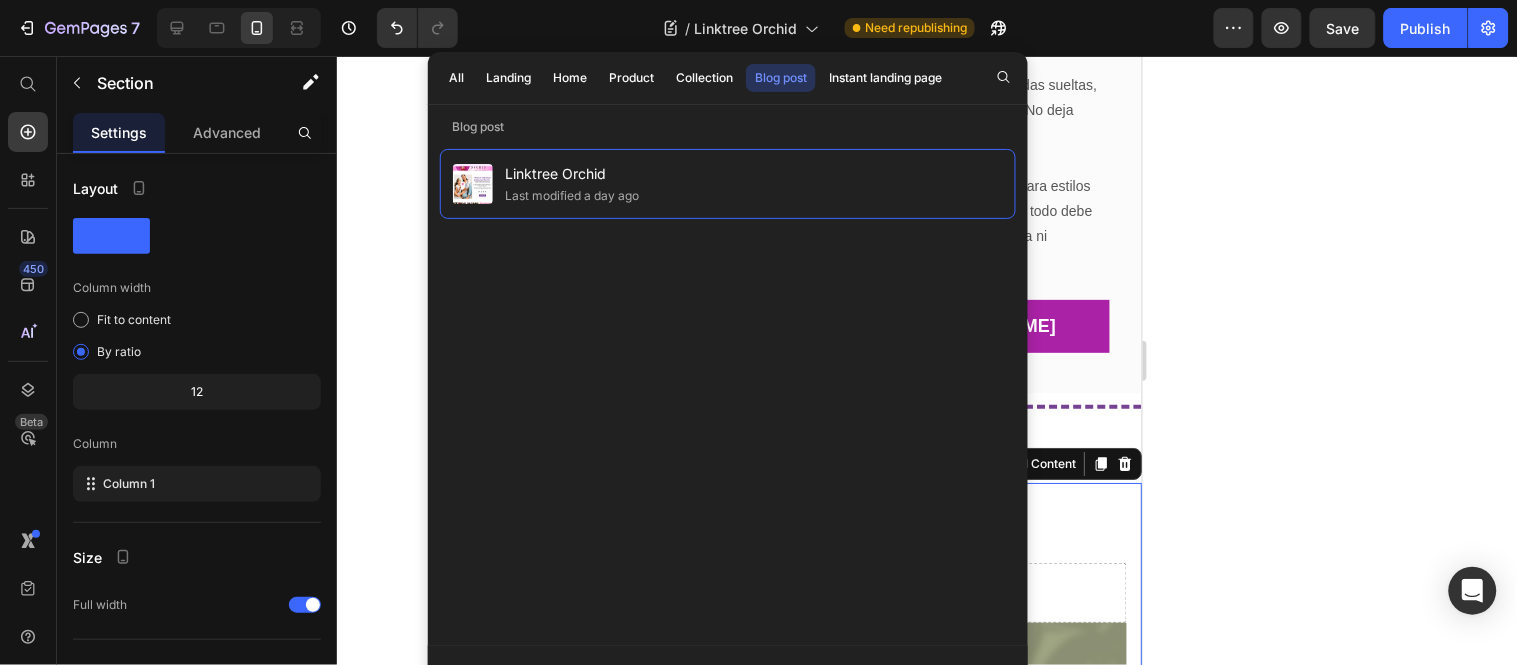 click 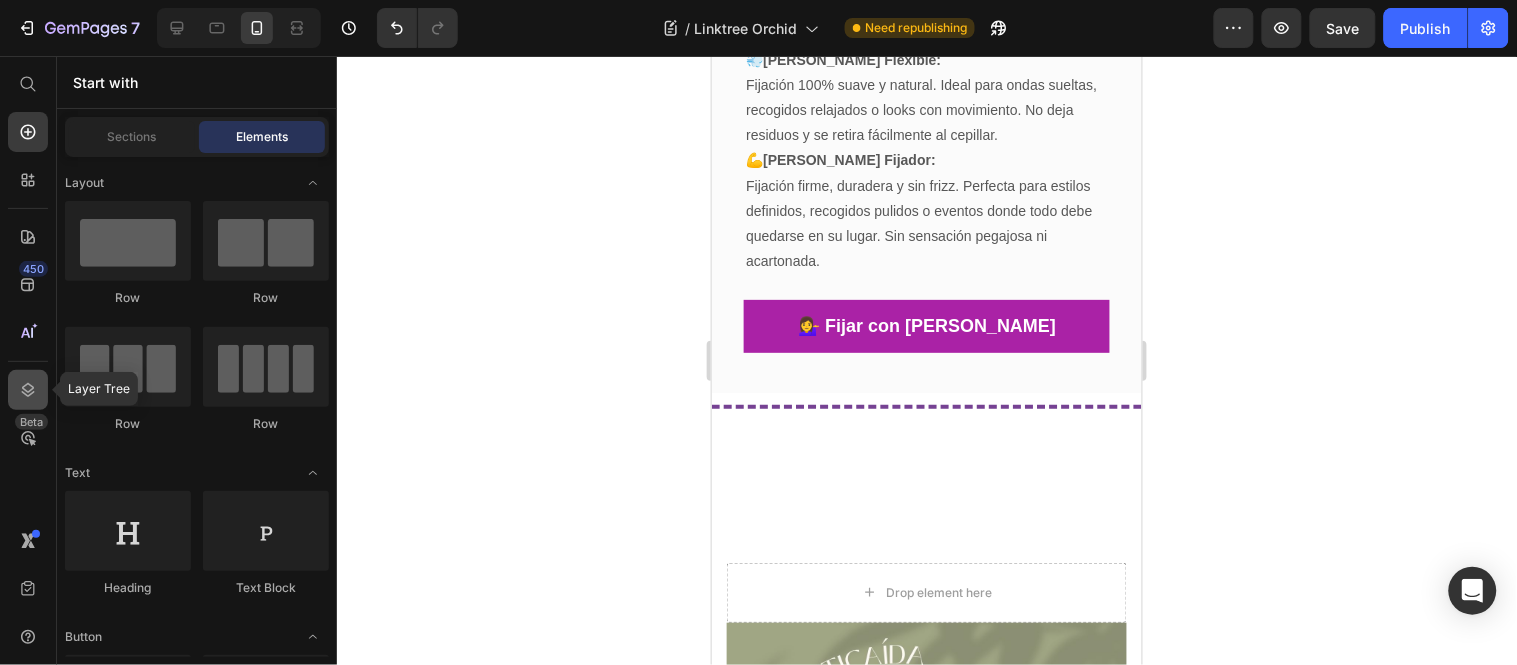 click 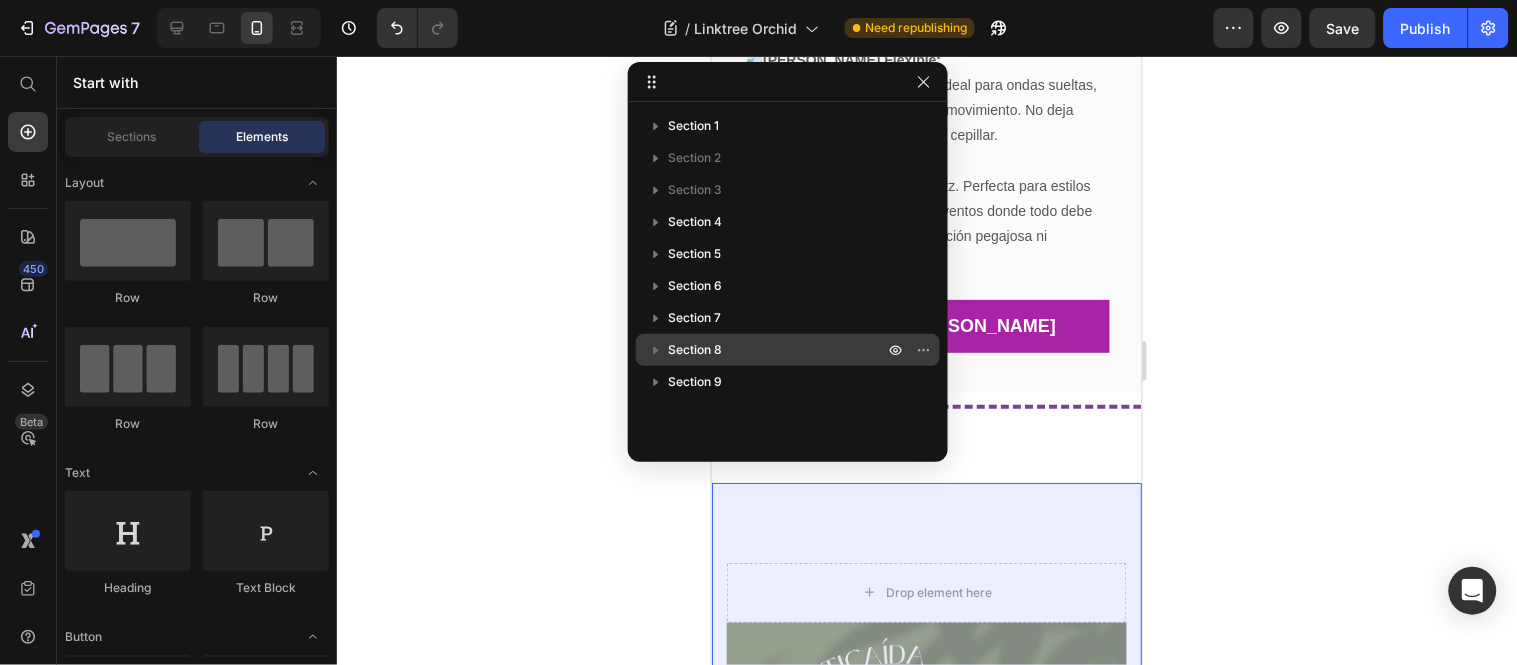 click on "Section 8" at bounding box center (778, 350) 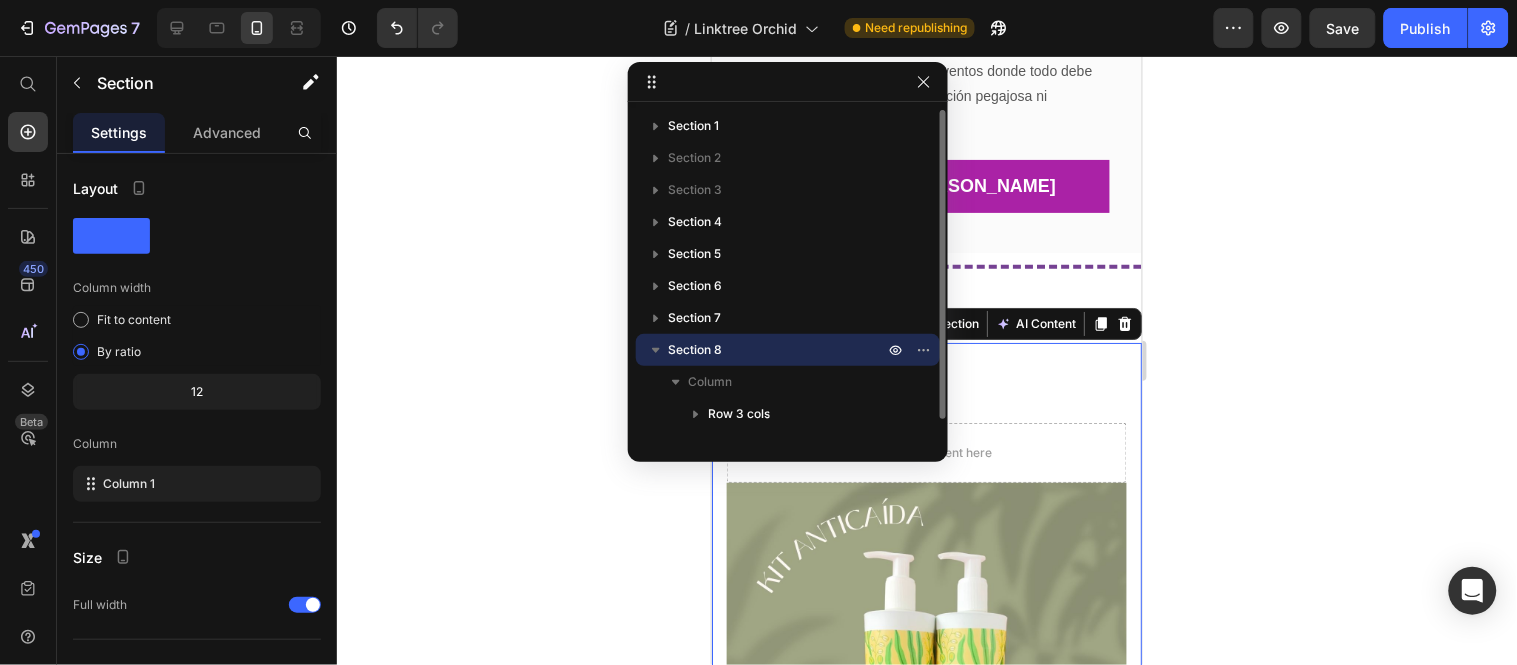 scroll, scrollTop: 5793, scrollLeft: 0, axis: vertical 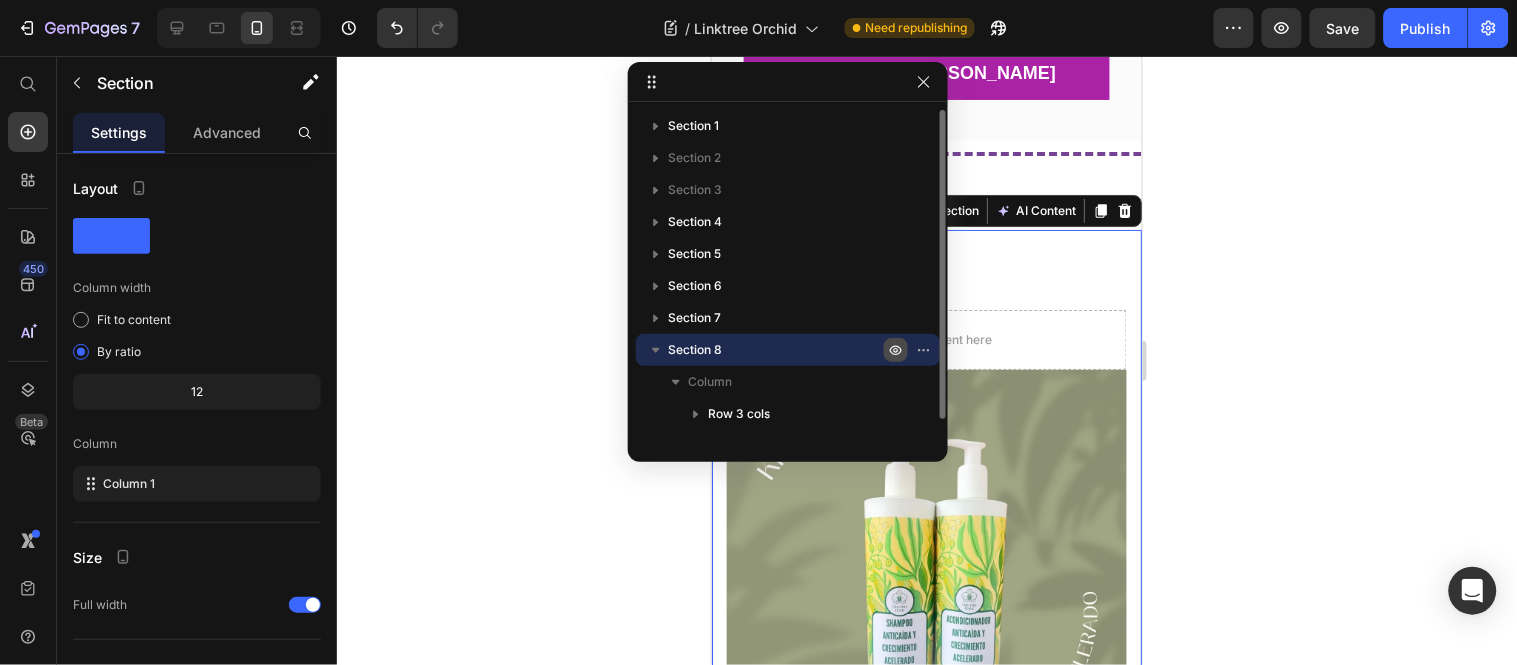 click 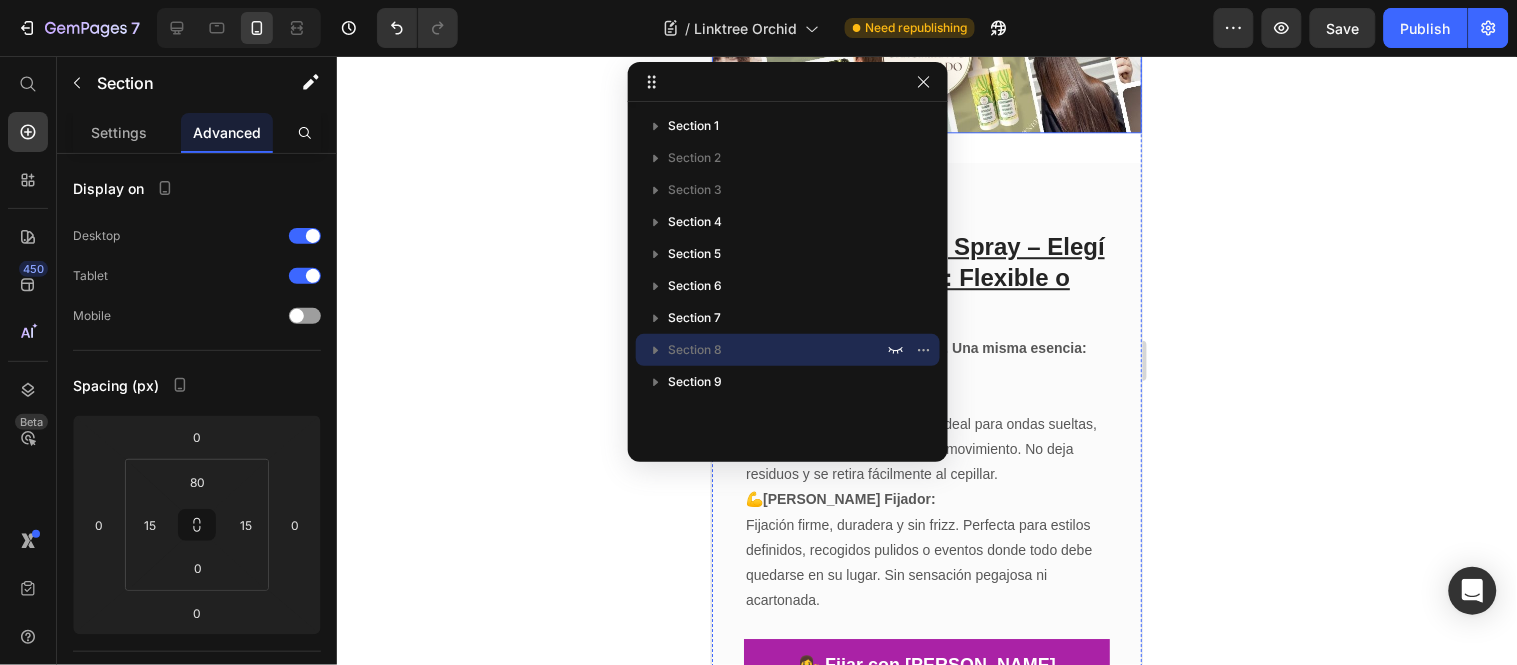 scroll, scrollTop: 5224, scrollLeft: 0, axis: vertical 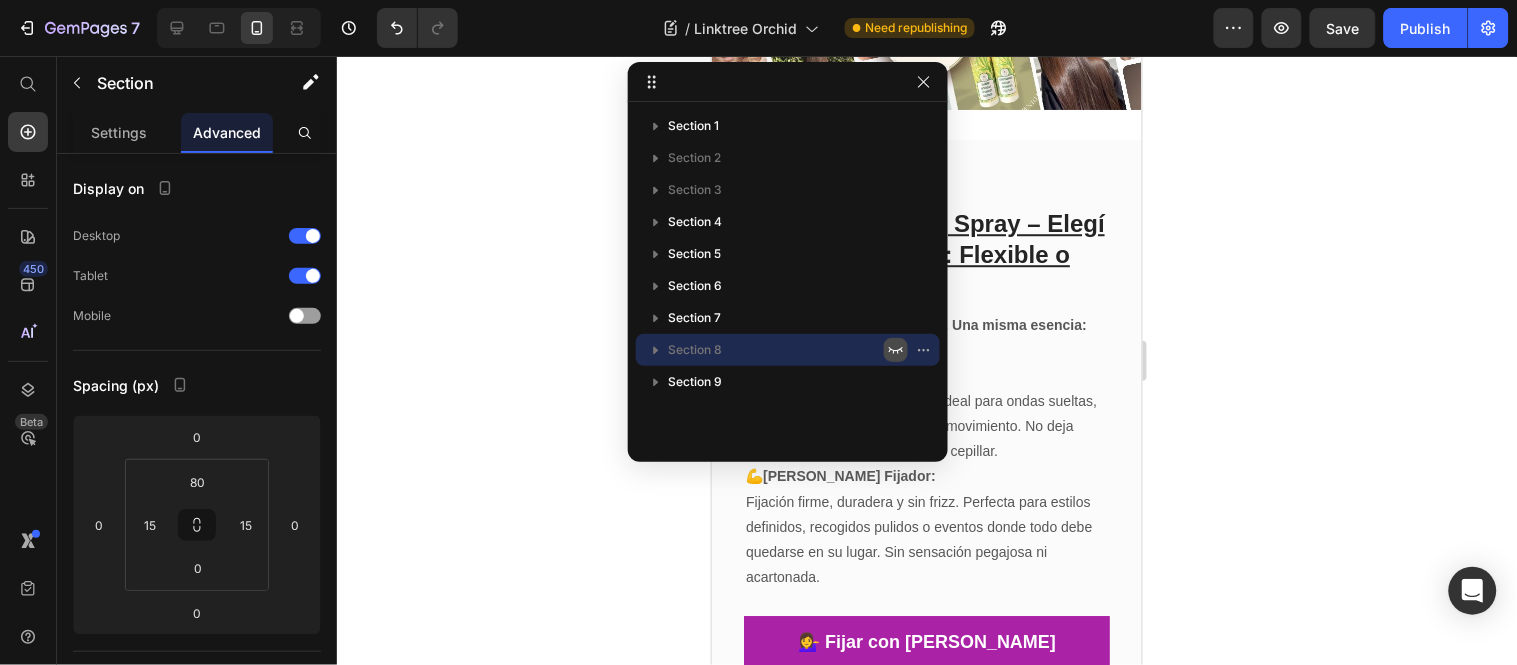 click at bounding box center (896, 350) 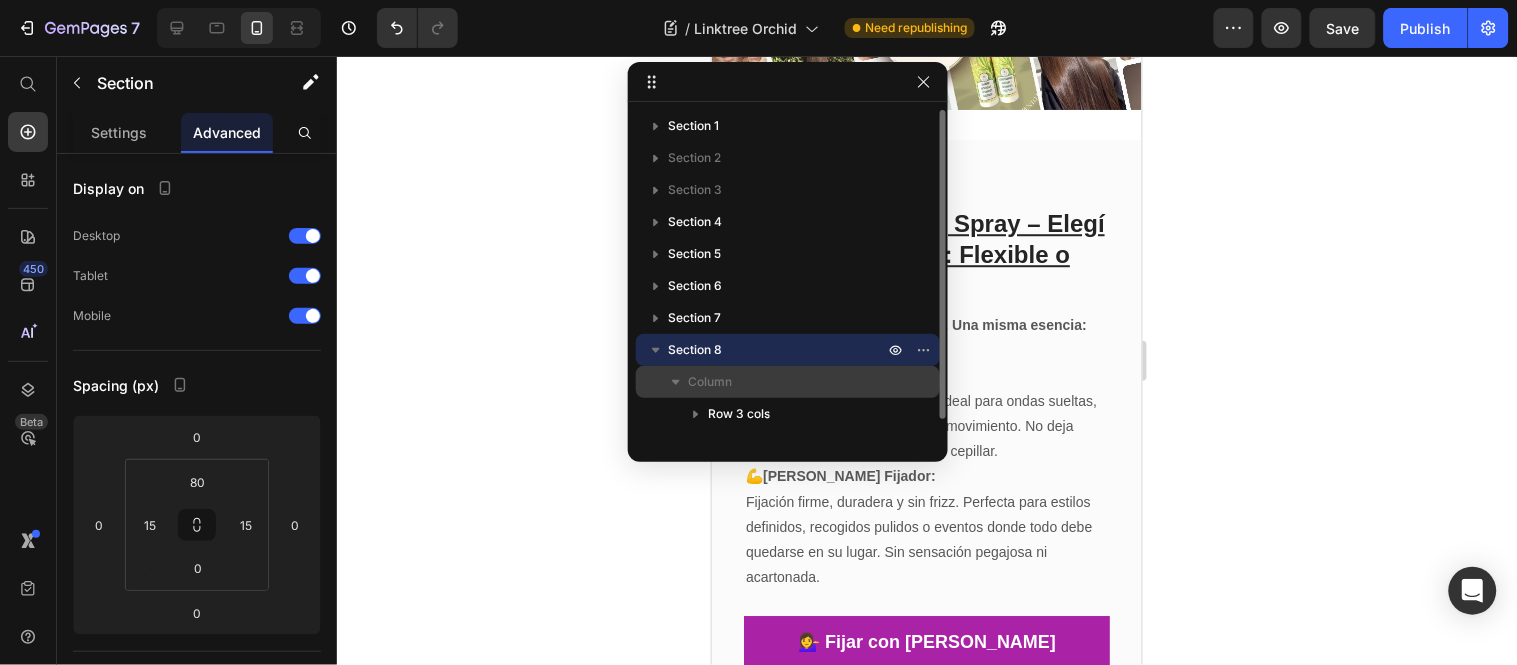 scroll, scrollTop: 5335, scrollLeft: 0, axis: vertical 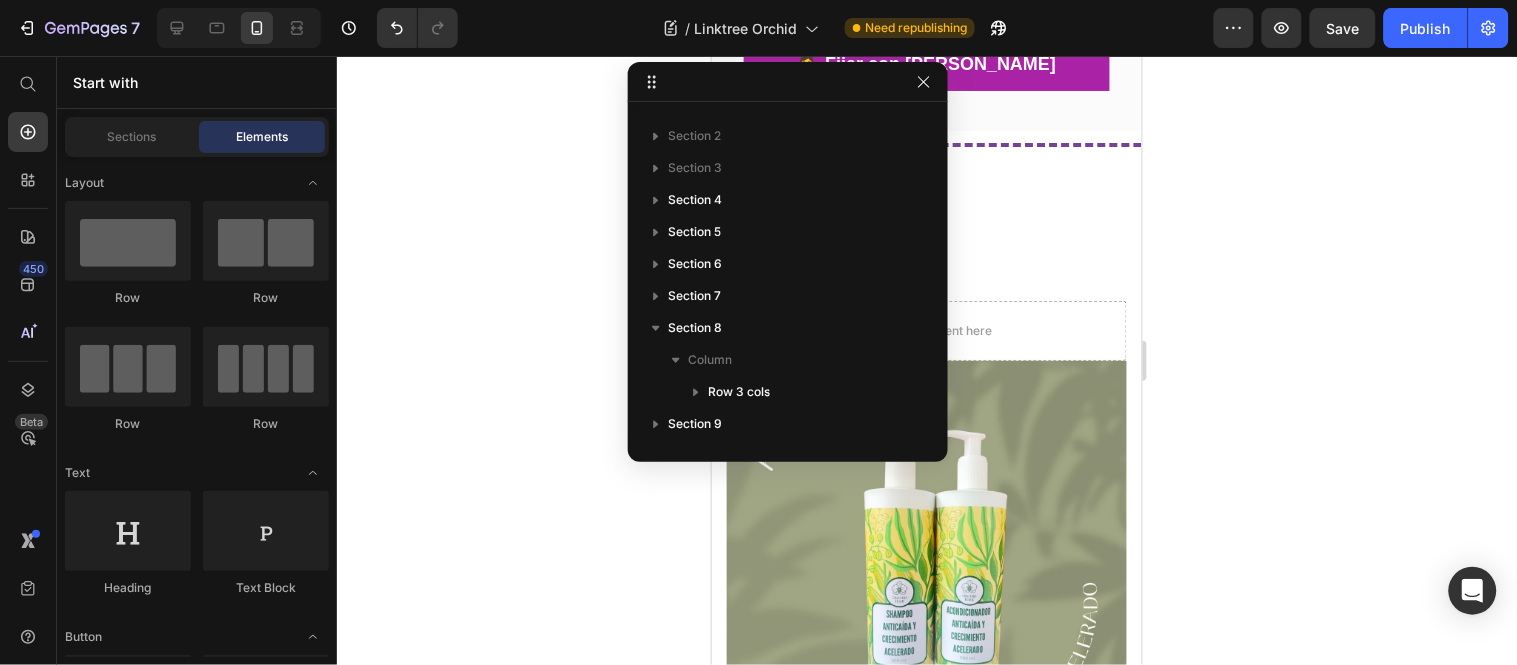 click 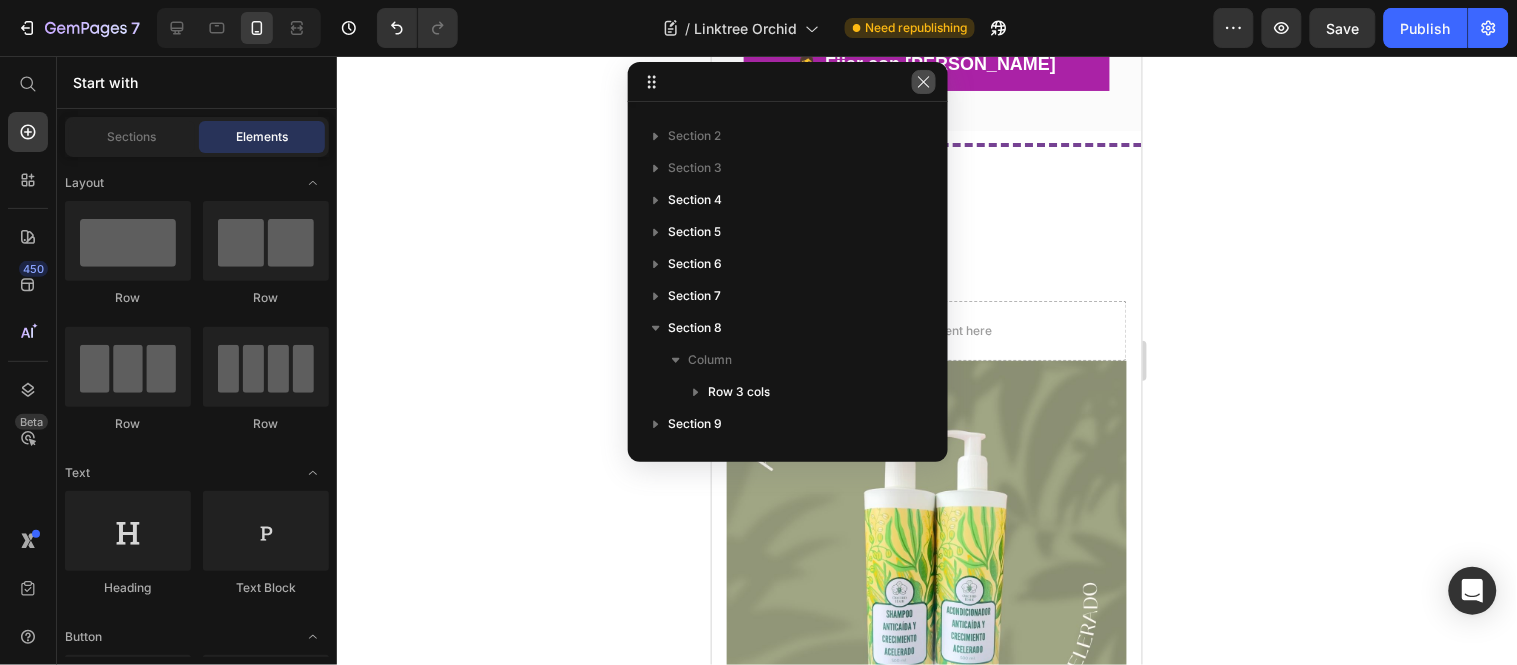 click 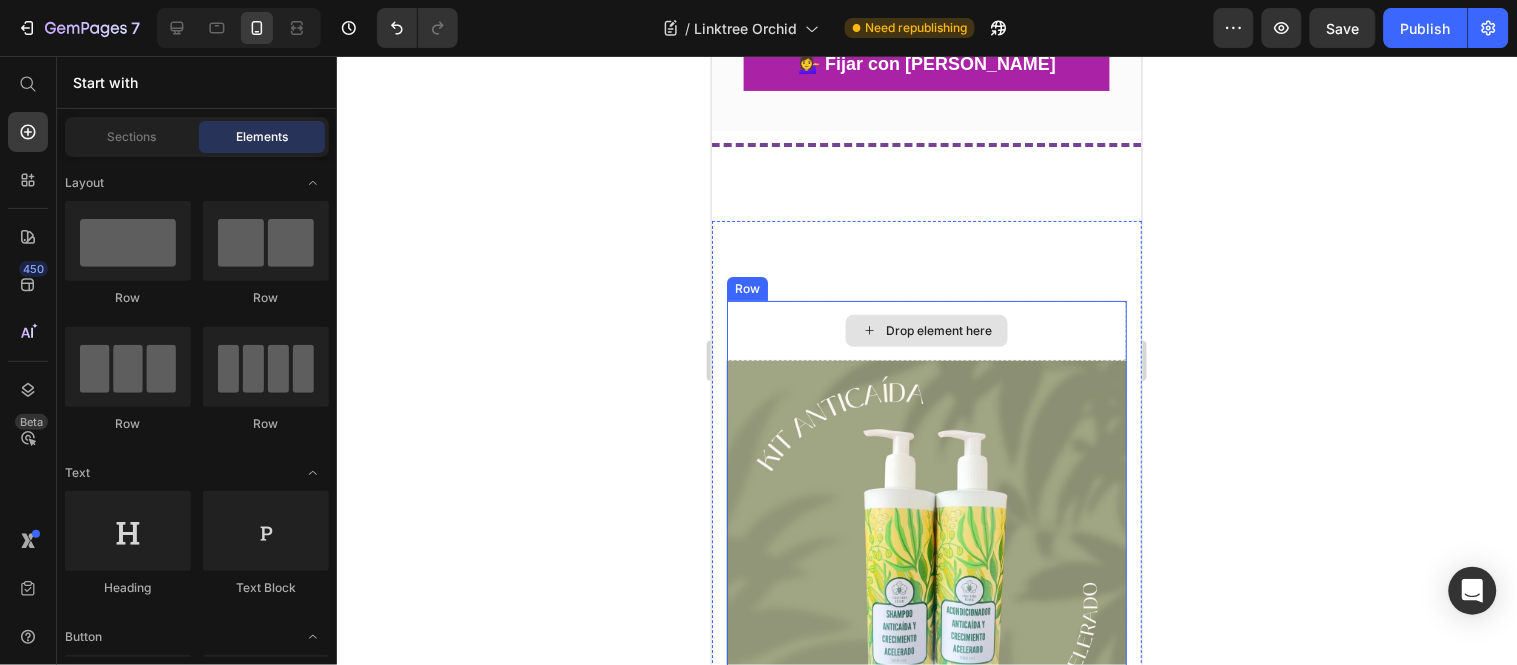 click on "Drop element here" at bounding box center (926, 330) 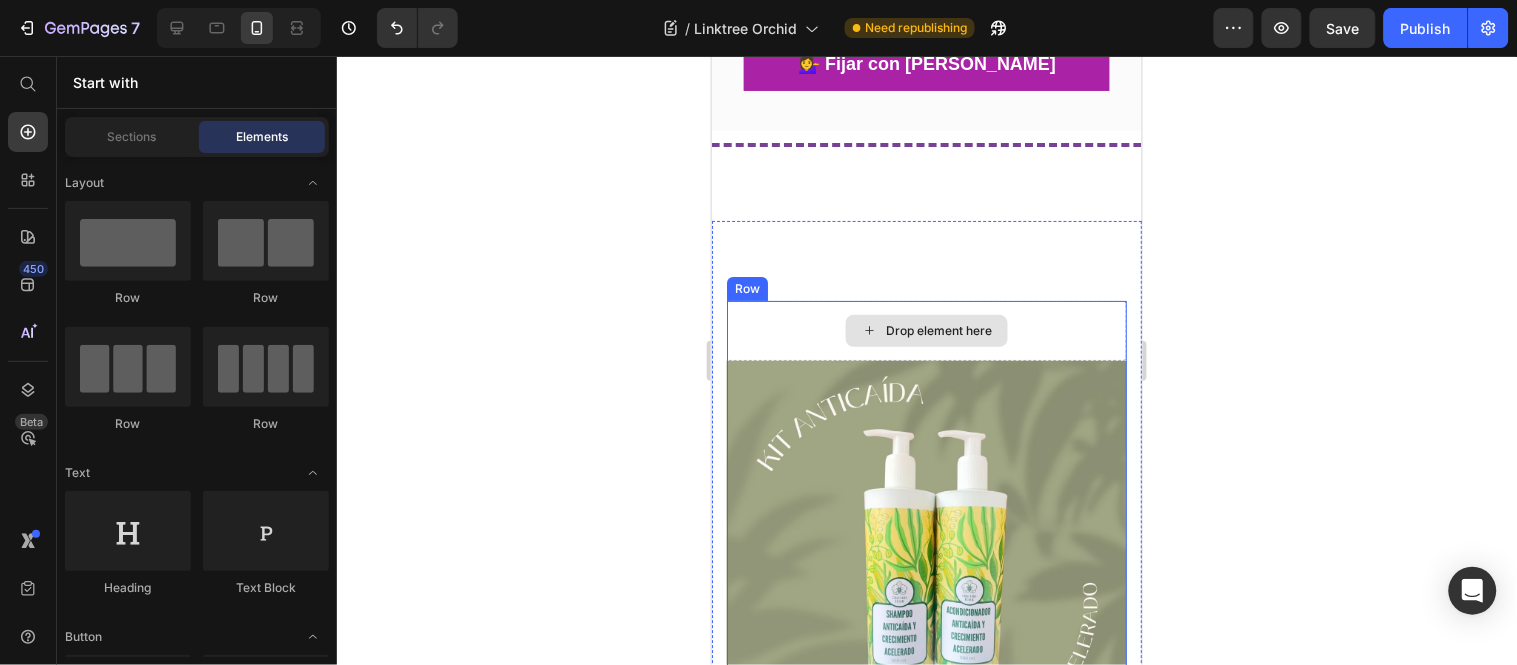 click on "Drop element here" at bounding box center (926, 330) 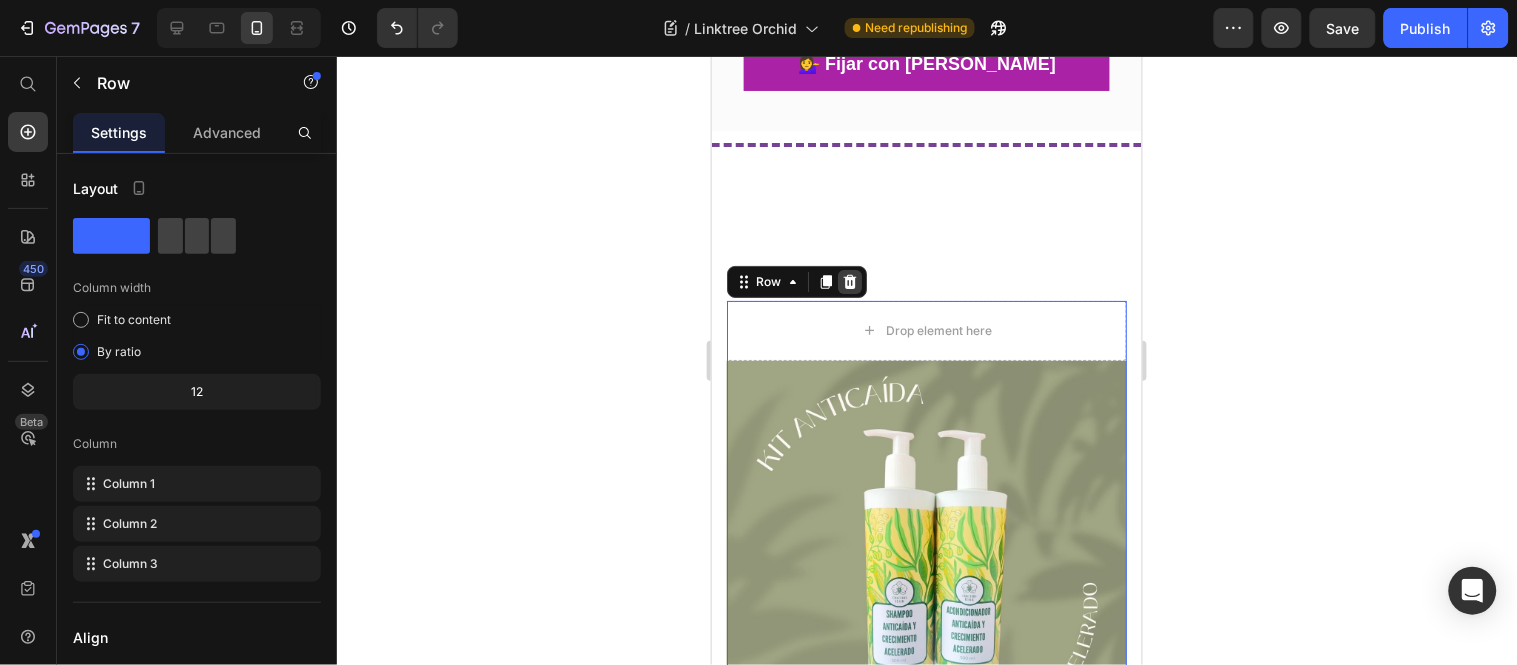 click 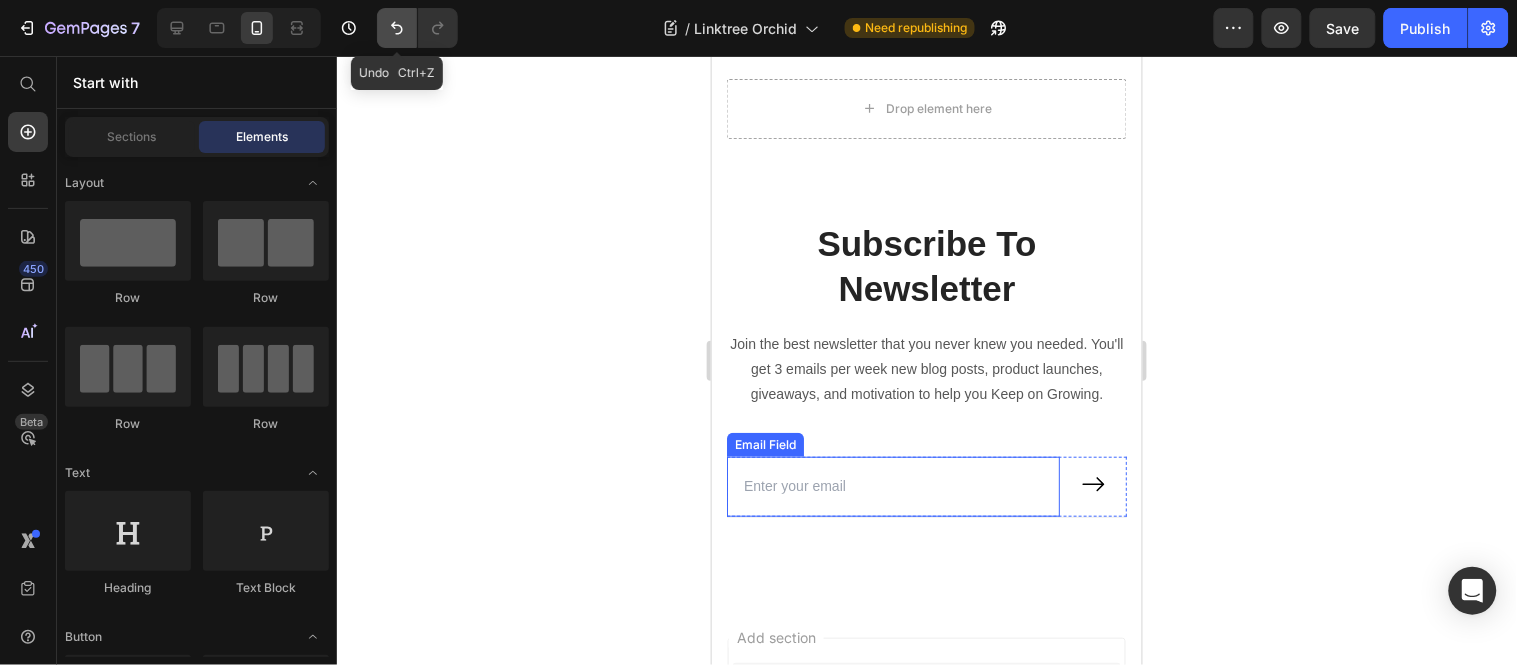 click 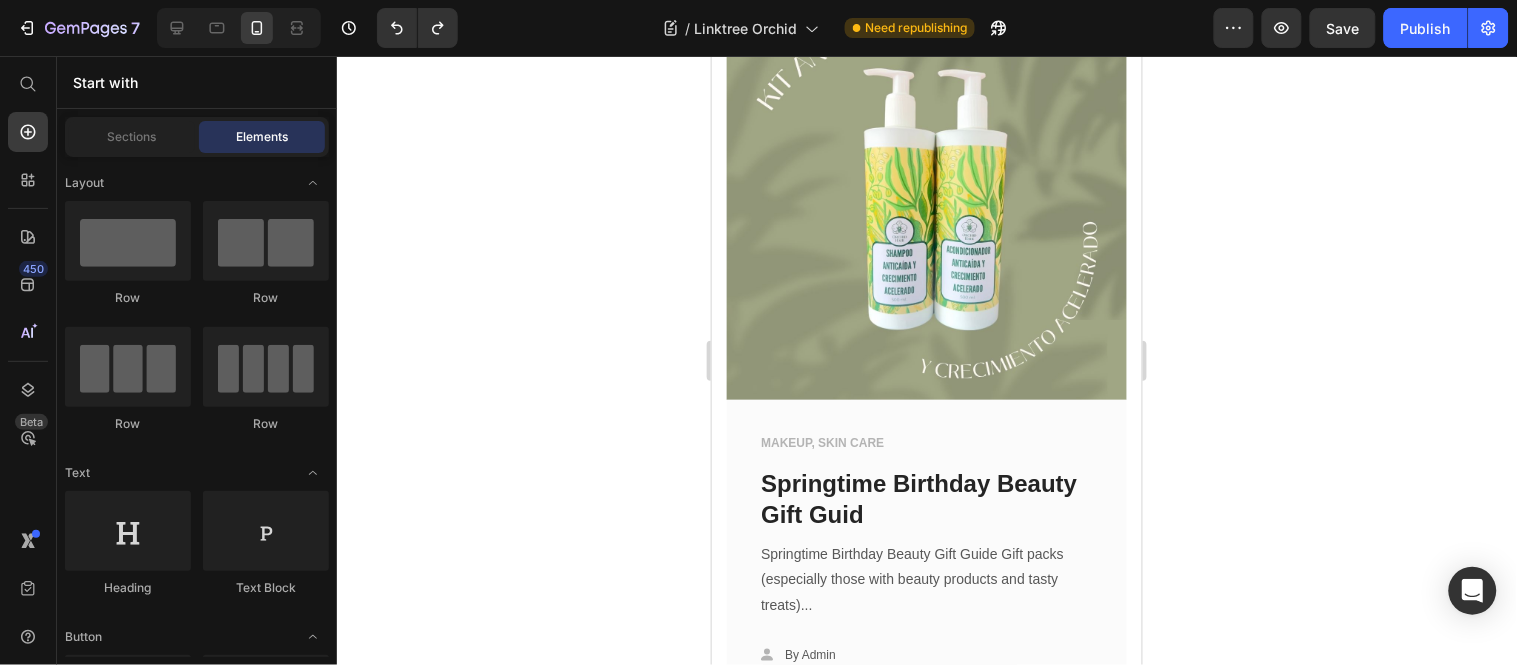 scroll, scrollTop: 6161, scrollLeft: 0, axis: vertical 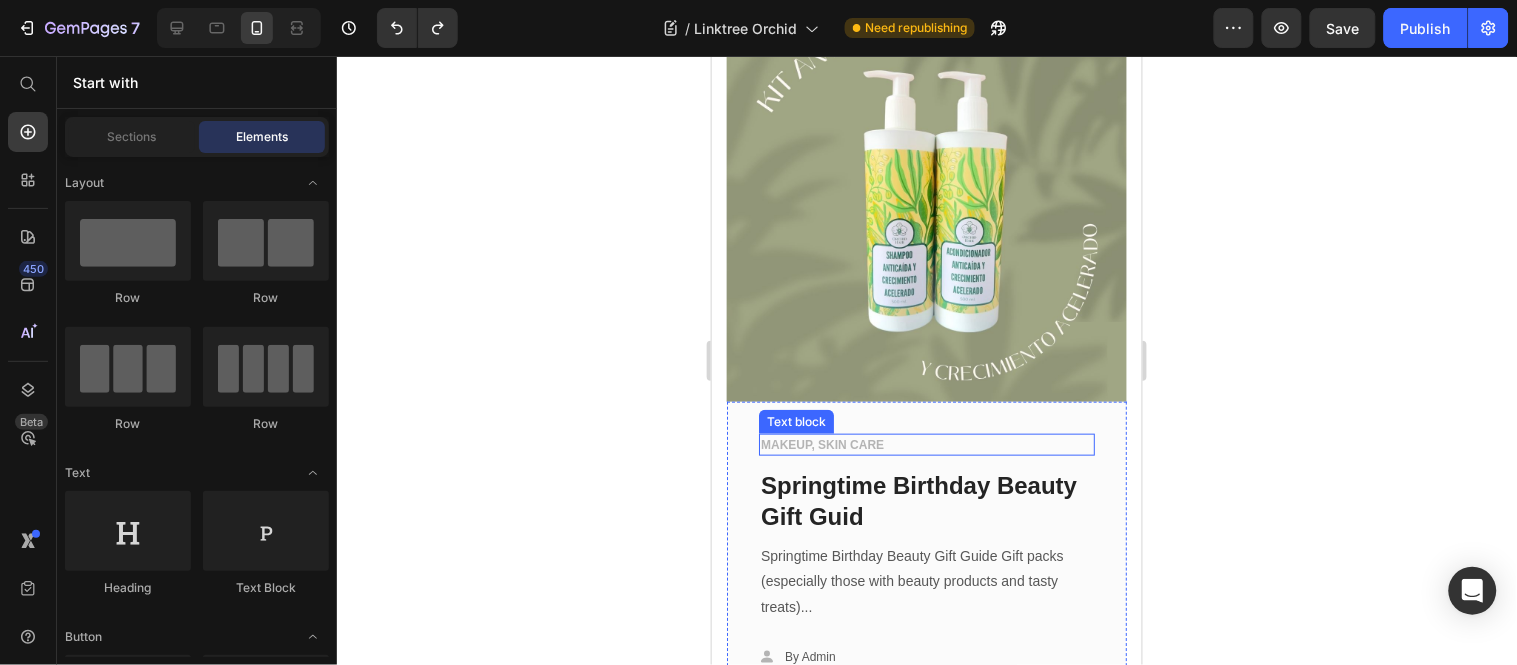 click on "MAKEUP, SKIN CARE" at bounding box center [926, 444] 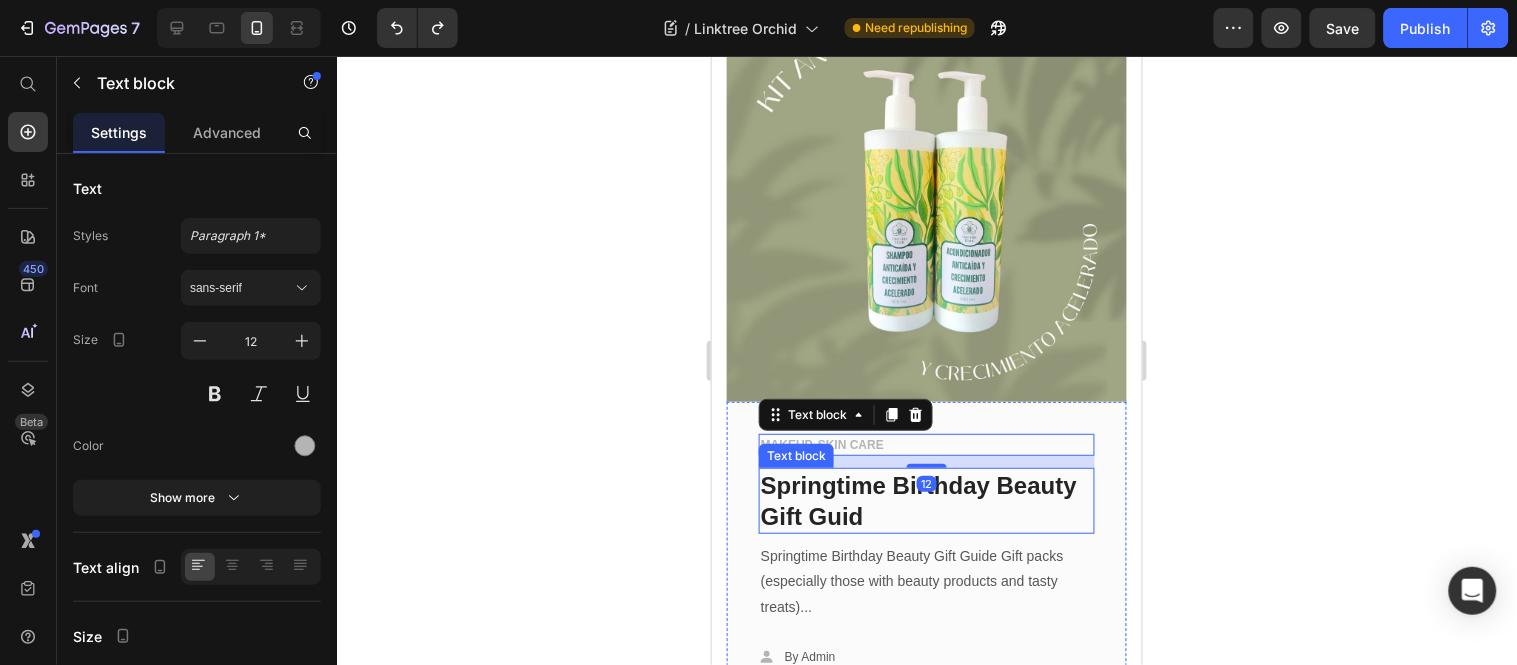 click on "Springtime Birthday Beauty Gift Guid" at bounding box center (918, 500) 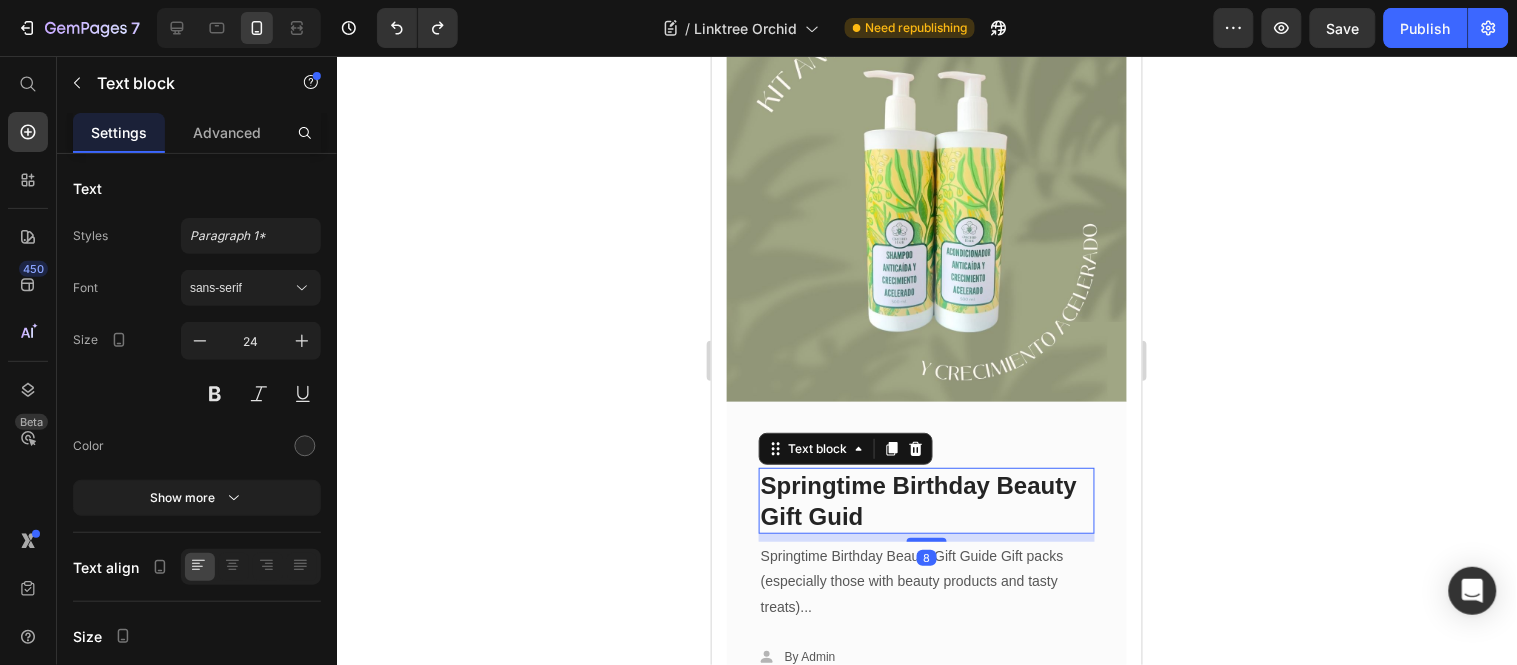 drag, startPoint x: 917, startPoint y: 330, endPoint x: 894, endPoint y: 326, distance: 23.345236 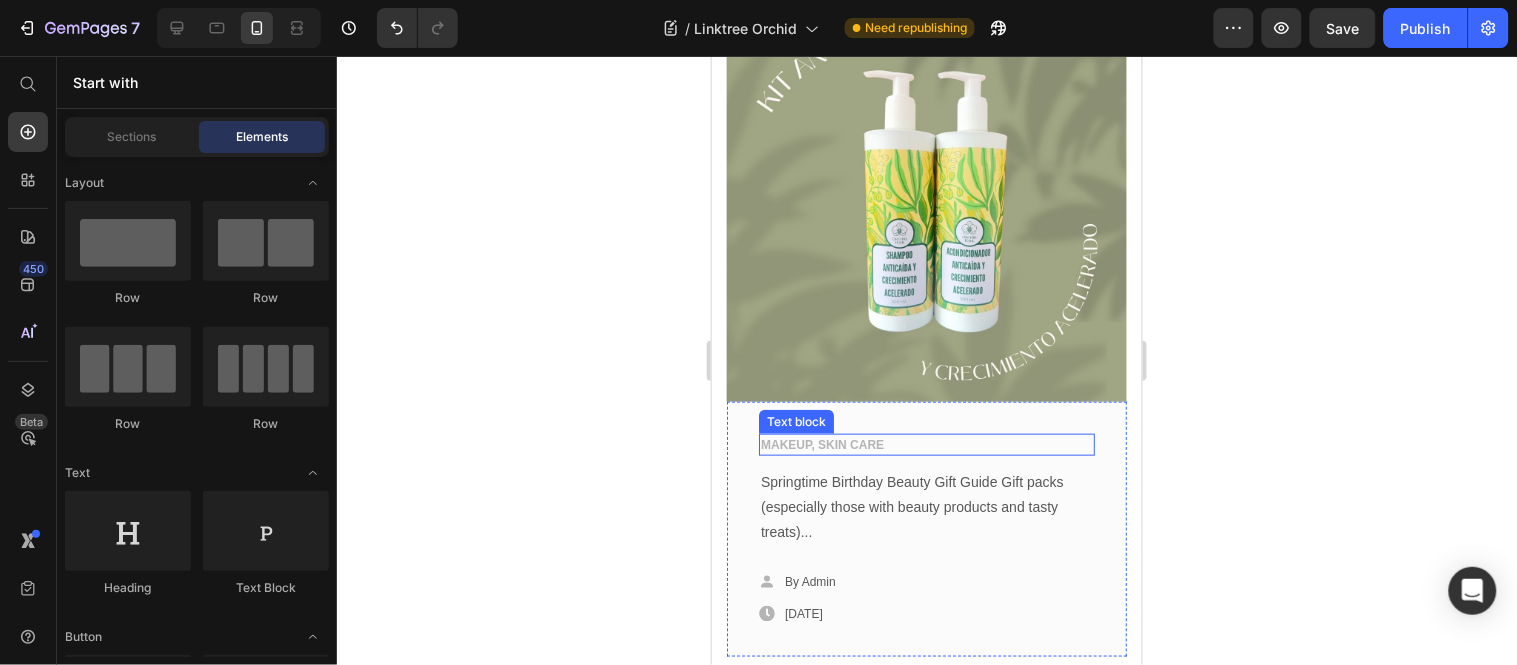click on "MAKEUP, SKIN CARE" at bounding box center [926, 444] 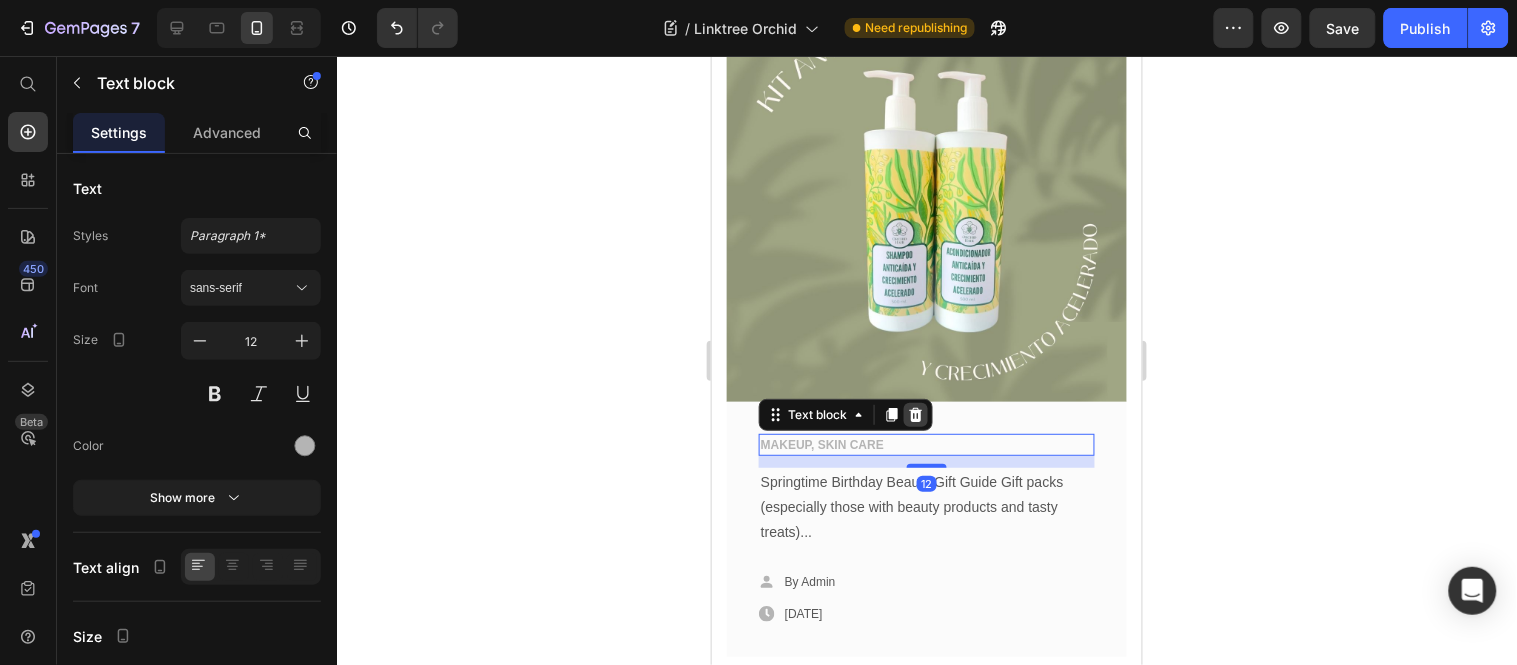click 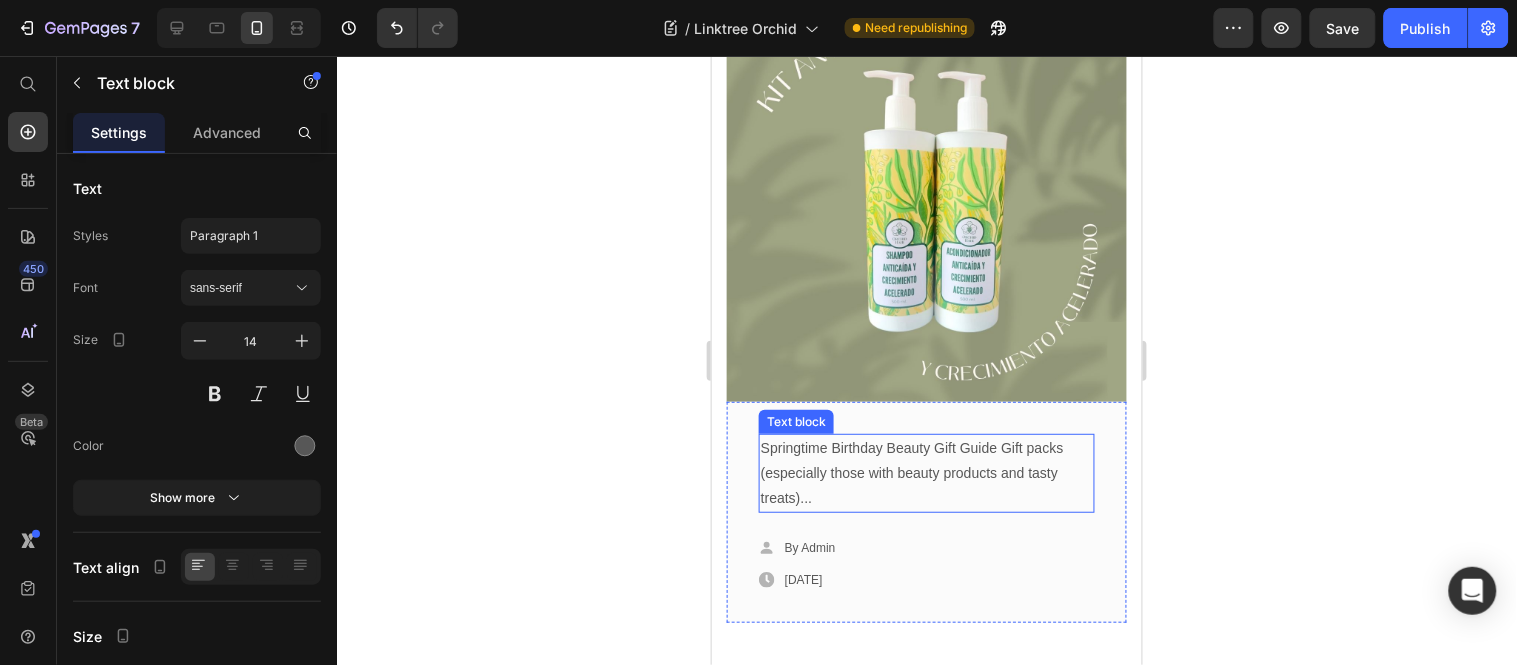 click on "Springtime Birthday Beauty Gift Guide Gift packs (especially those with beauty products and tasty treats)..." at bounding box center [926, 473] 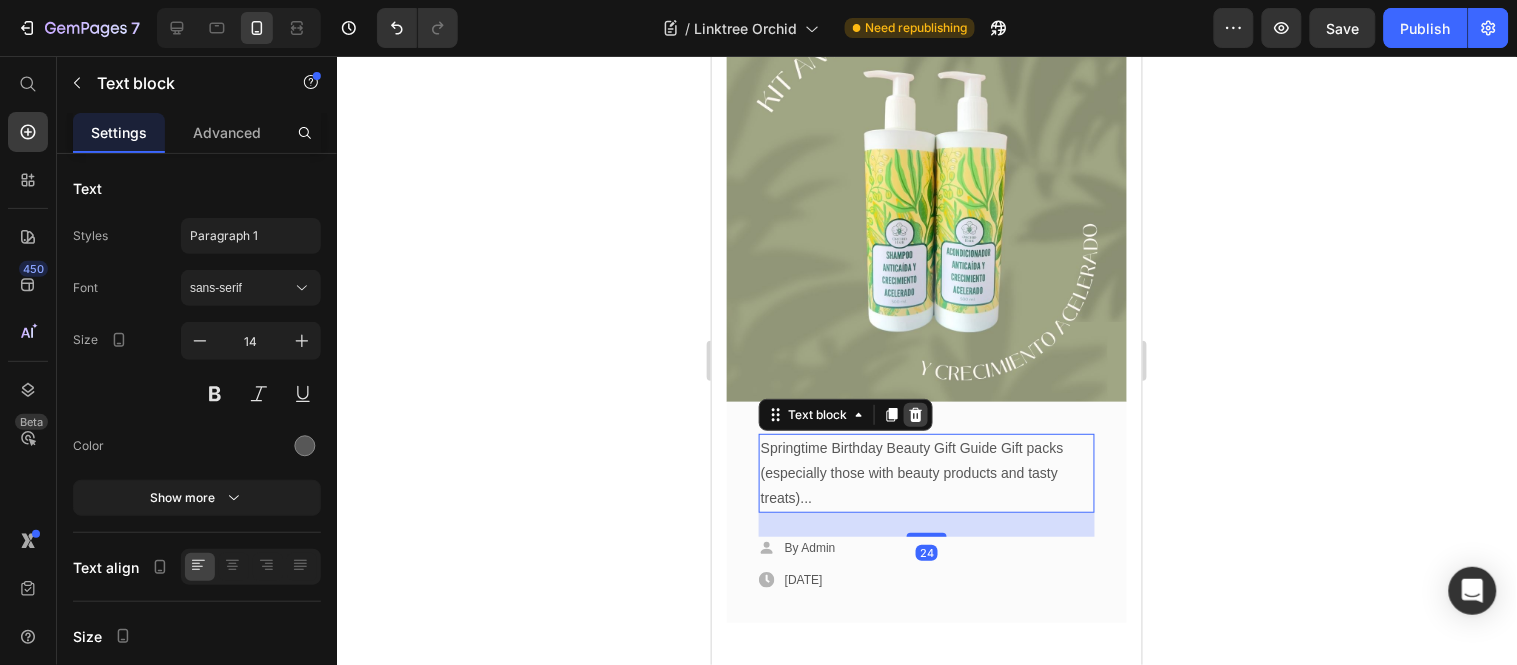 click 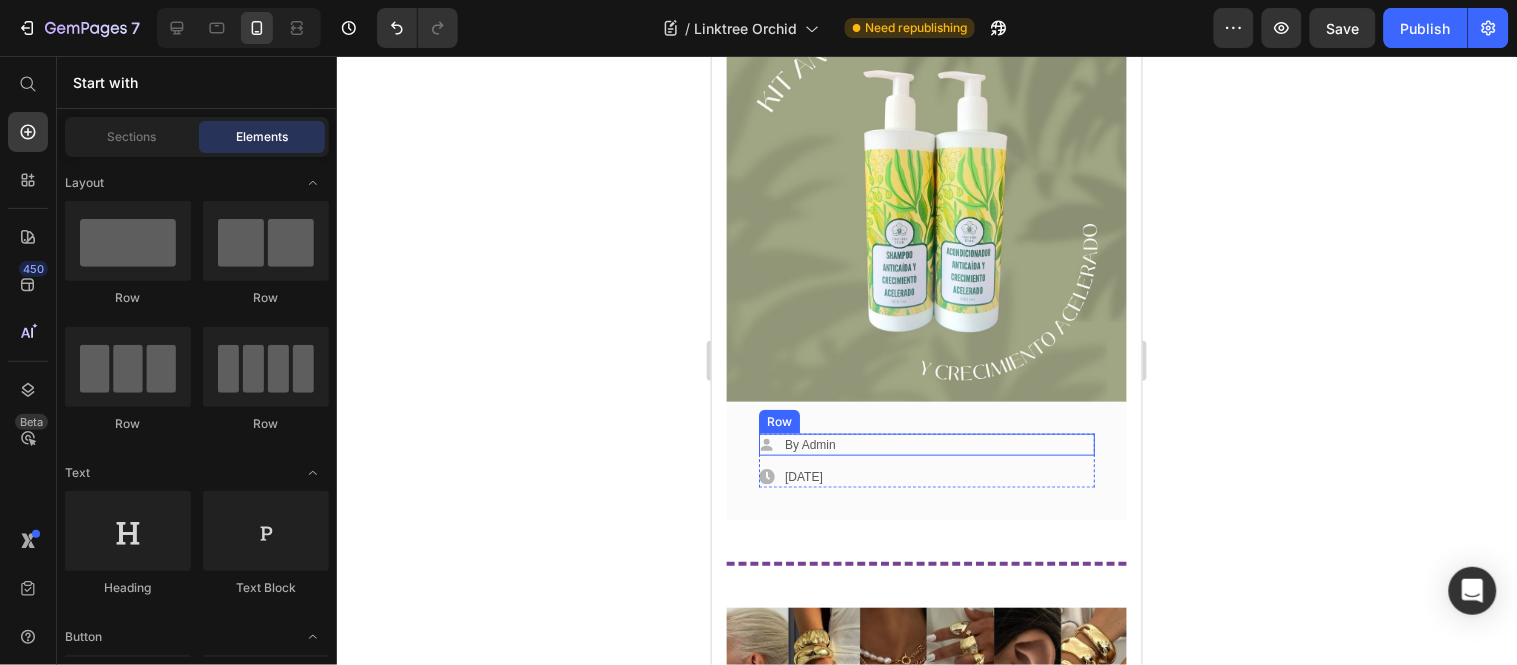 click on "Icon By Admin Text block Row" at bounding box center [926, 444] 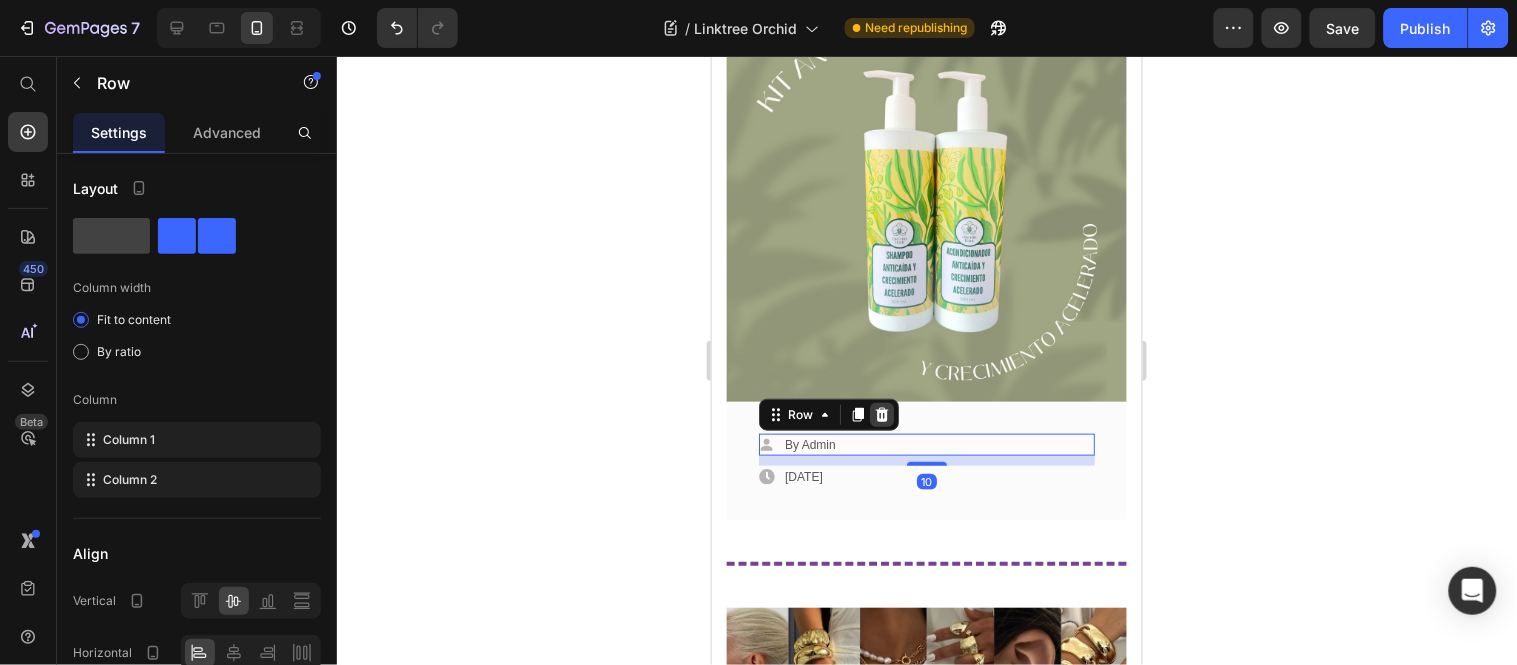 click 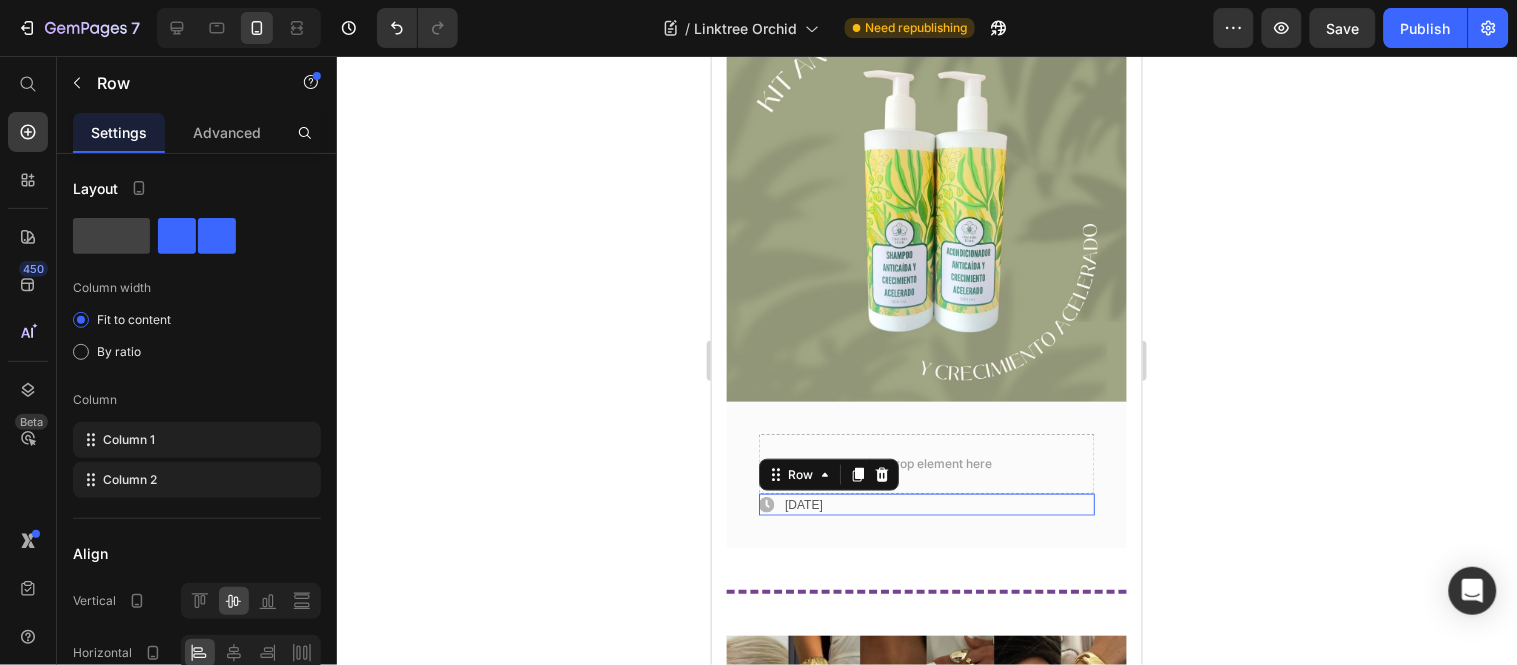 click on "Icon [DATE] Text block Row   0" at bounding box center [926, 504] 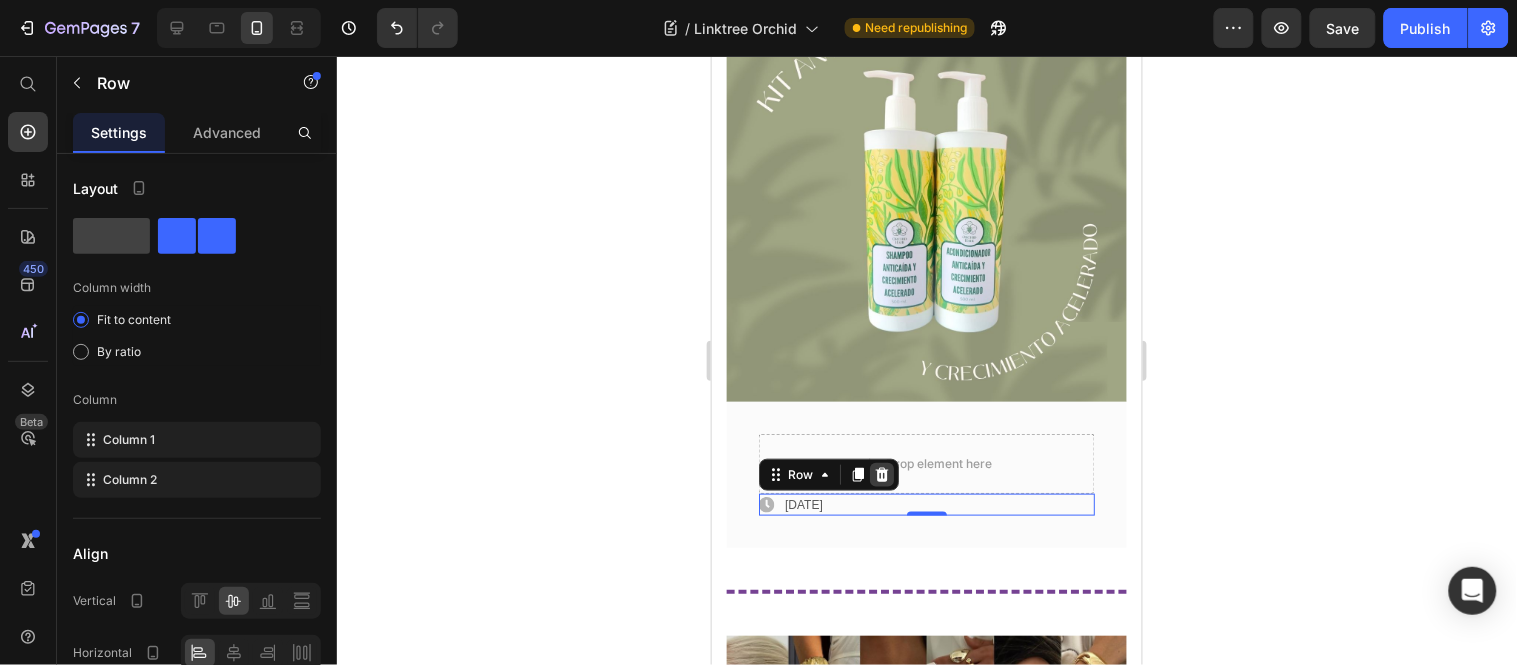 click 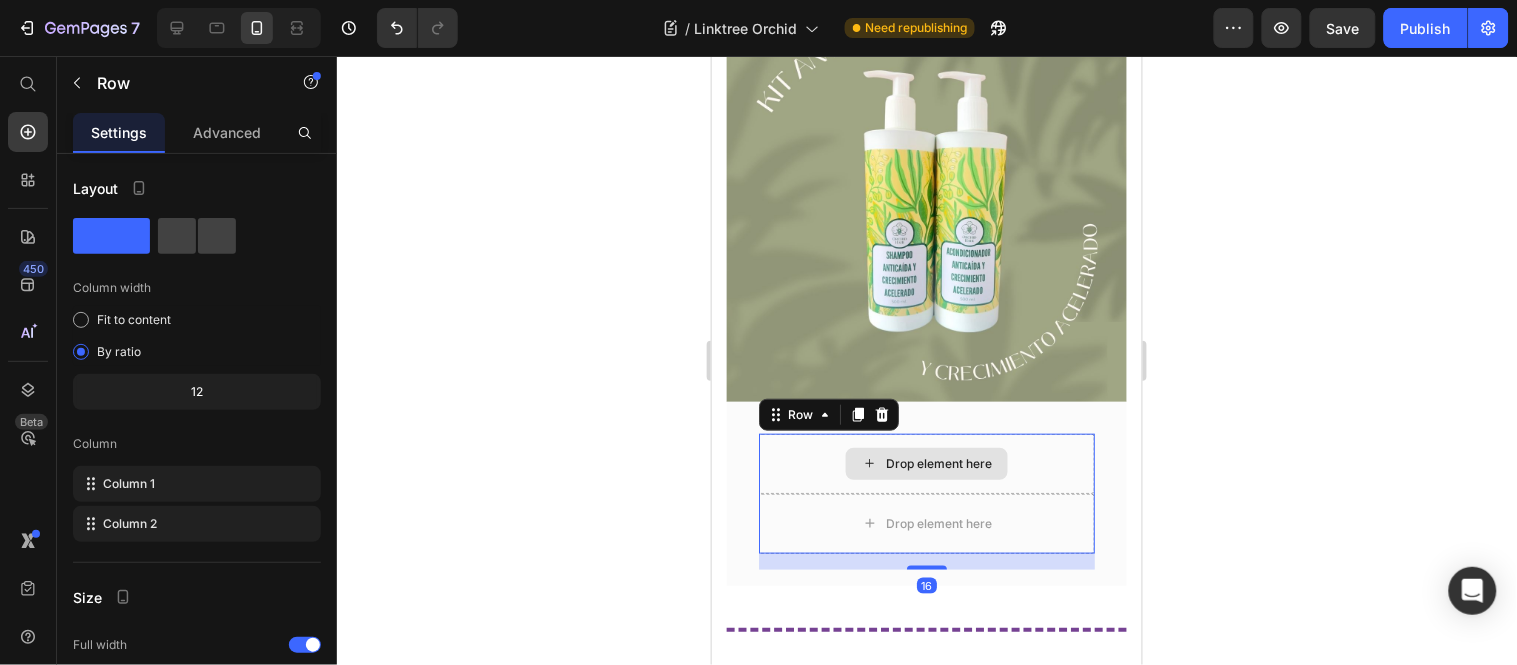 click on "Drop element here" at bounding box center (926, 463) 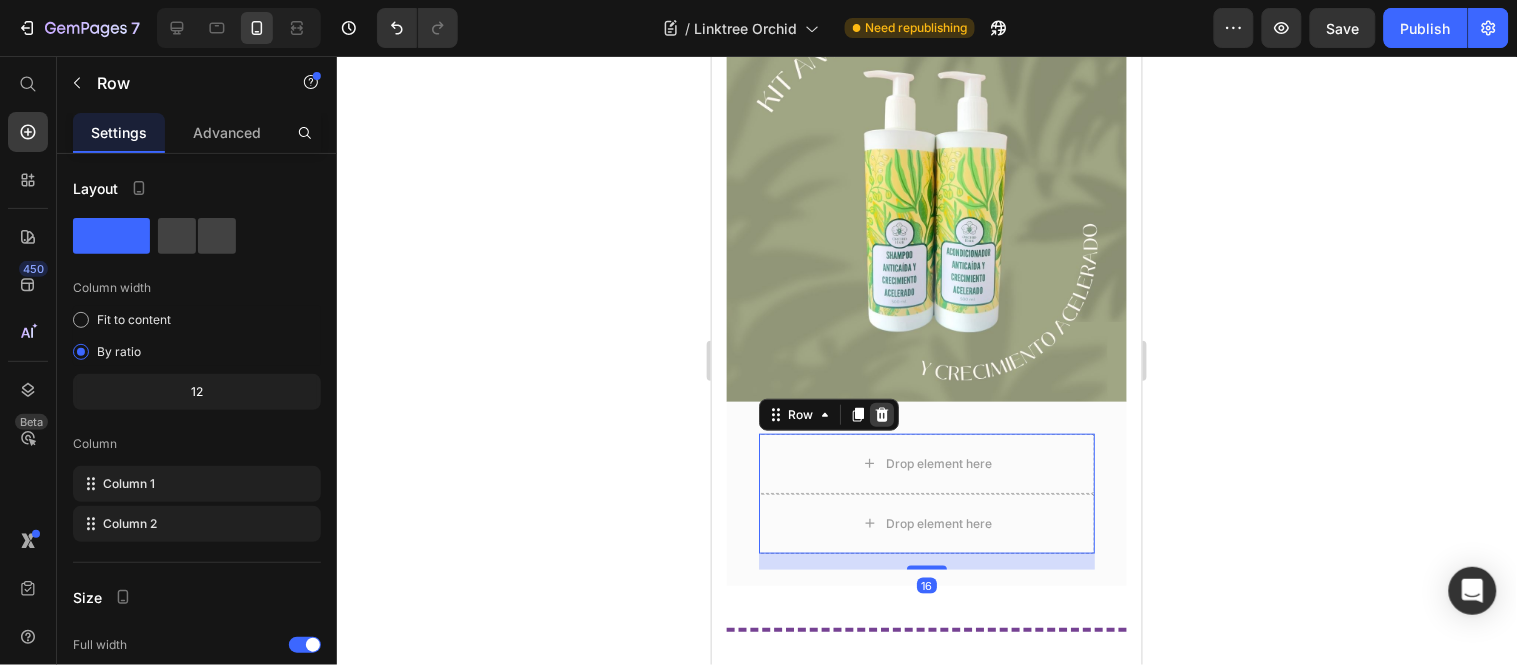 click 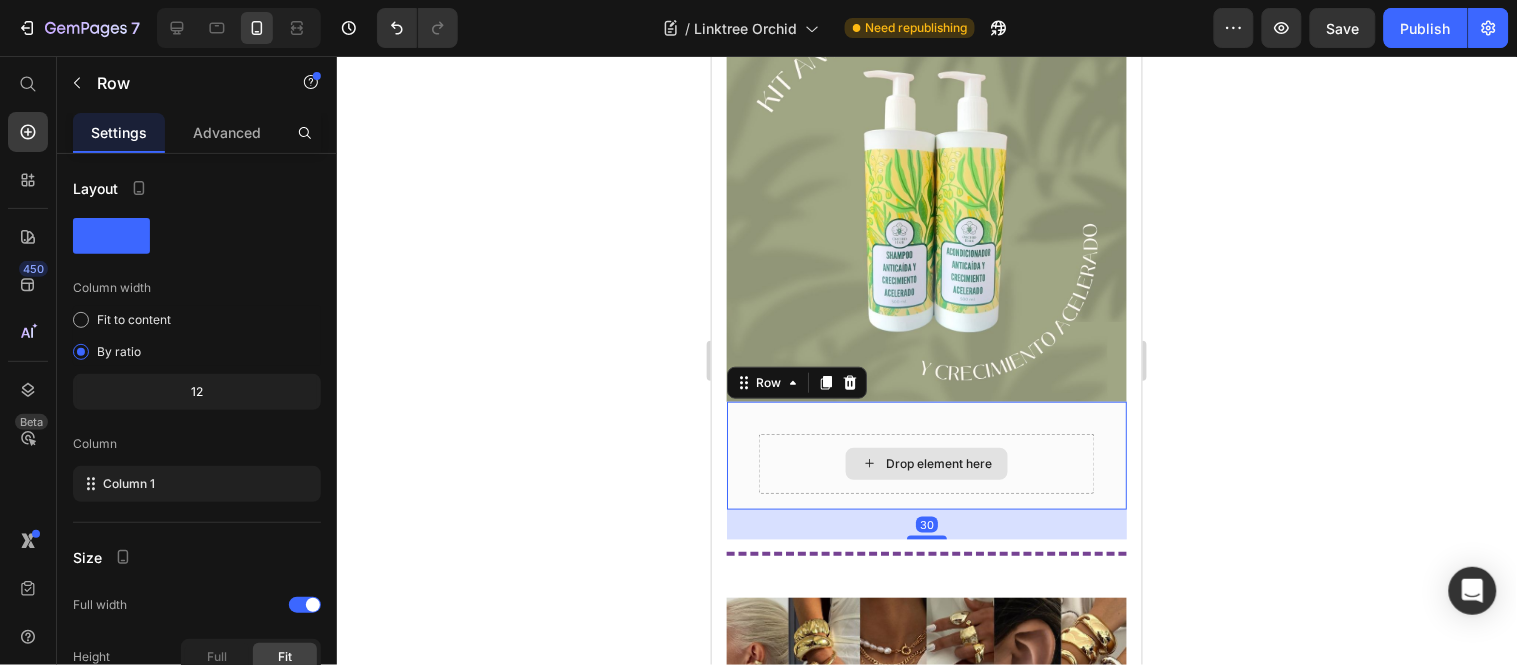 click on "Drop element here" at bounding box center (926, 463) 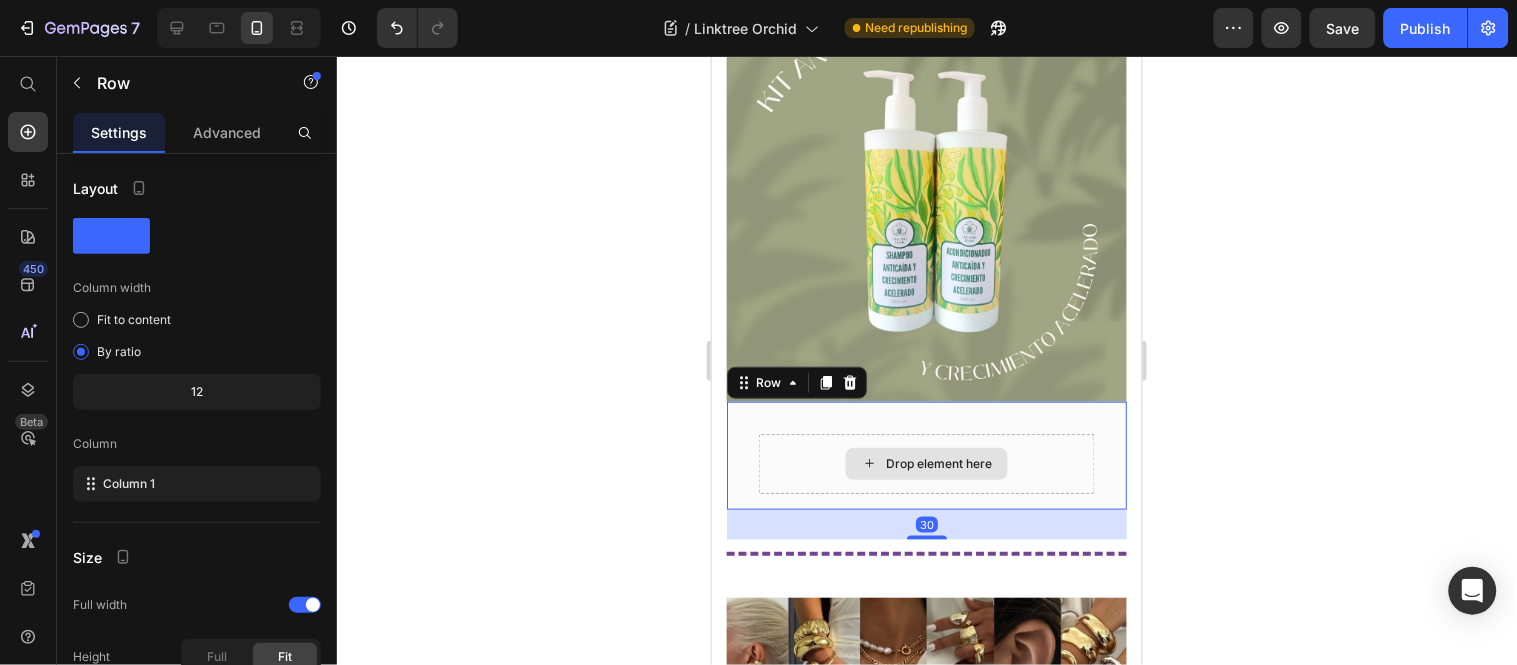 click on "Drop element here" at bounding box center (926, 463) 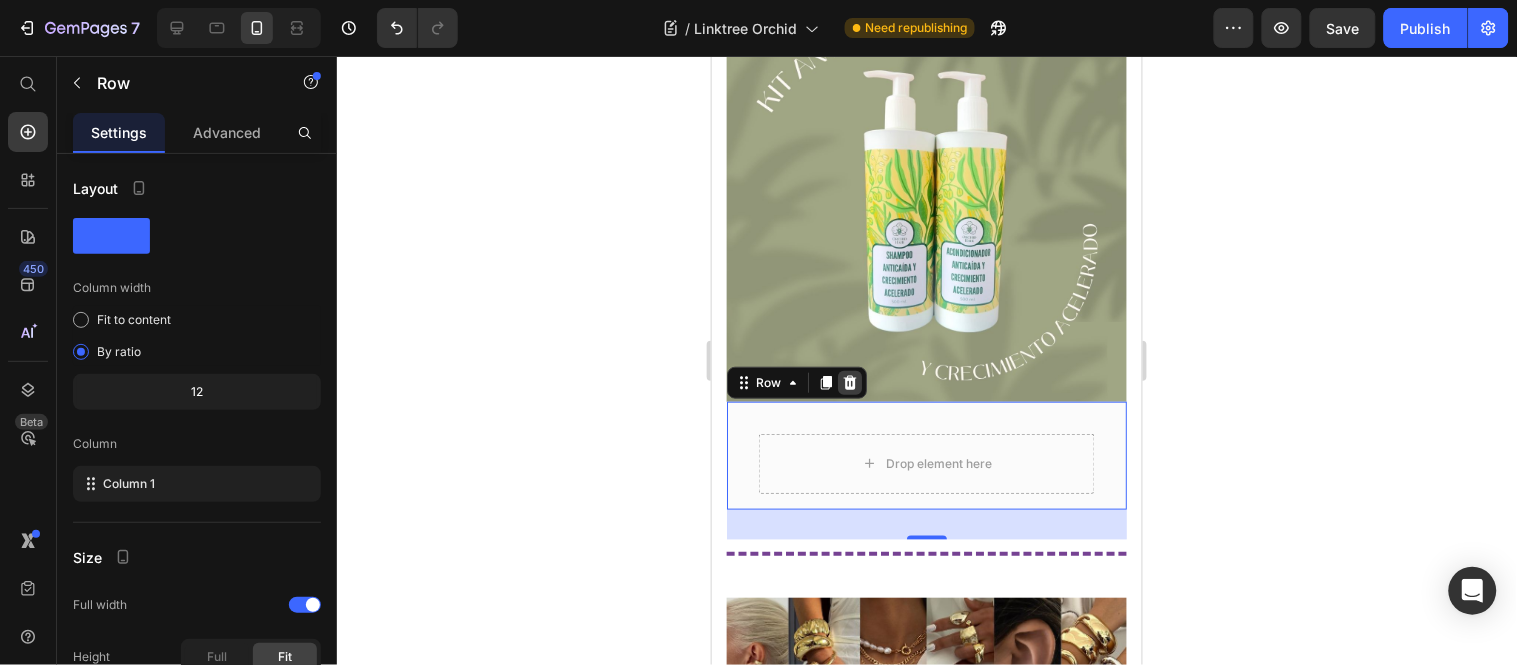 click 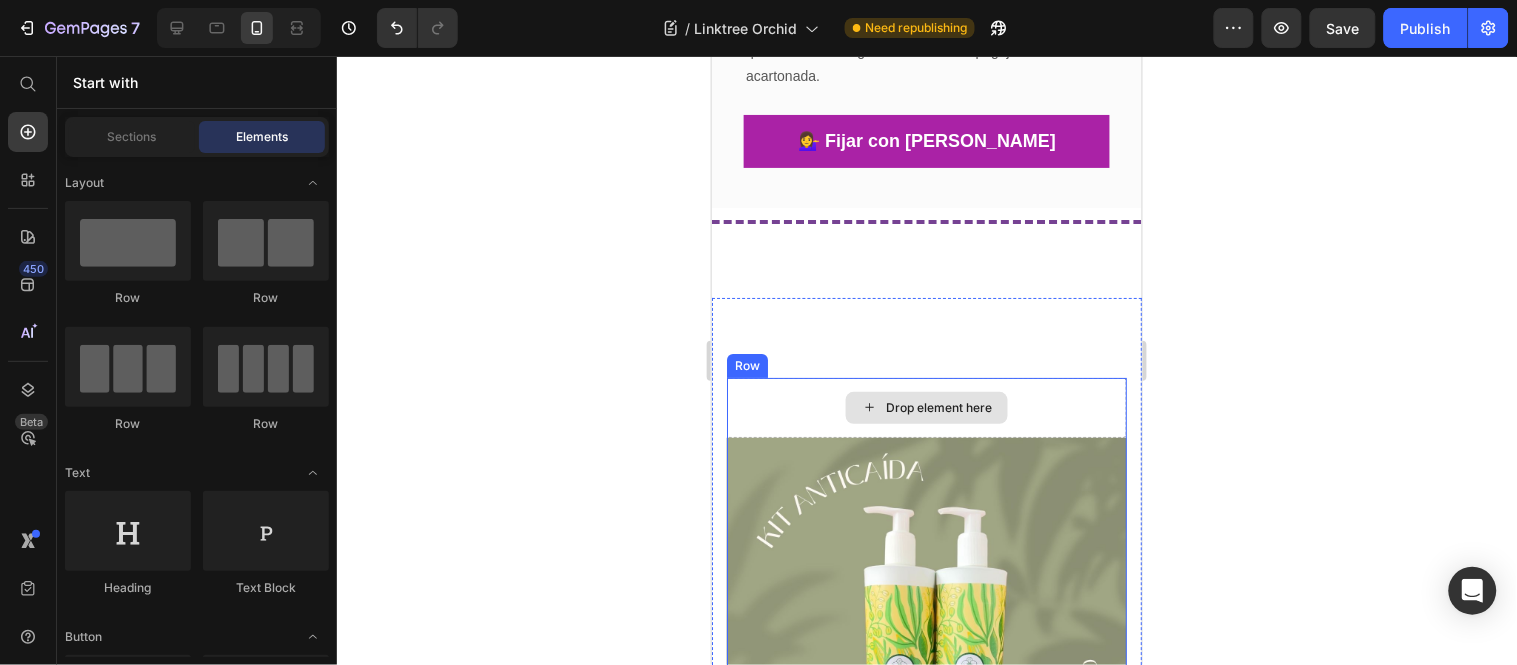 scroll, scrollTop: 5716, scrollLeft: 0, axis: vertical 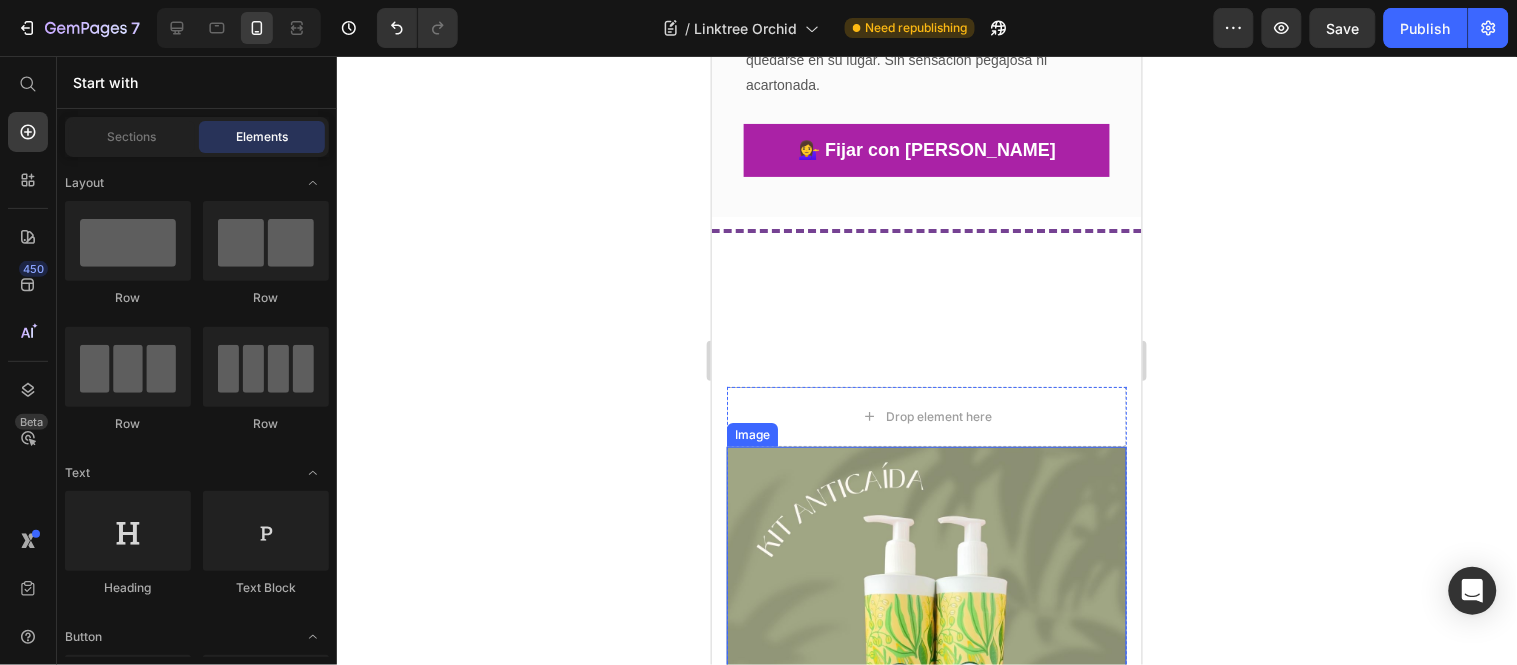 click at bounding box center [926, 646] 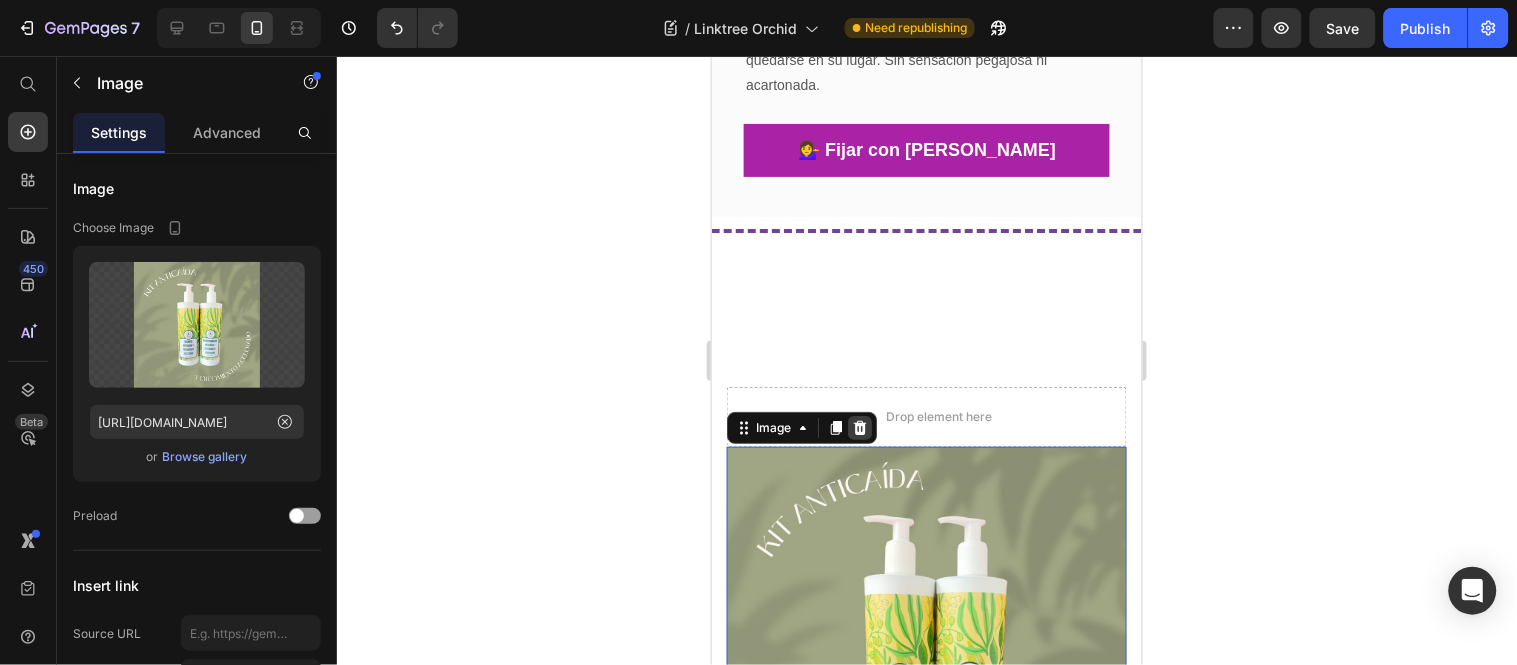click at bounding box center [859, 427] 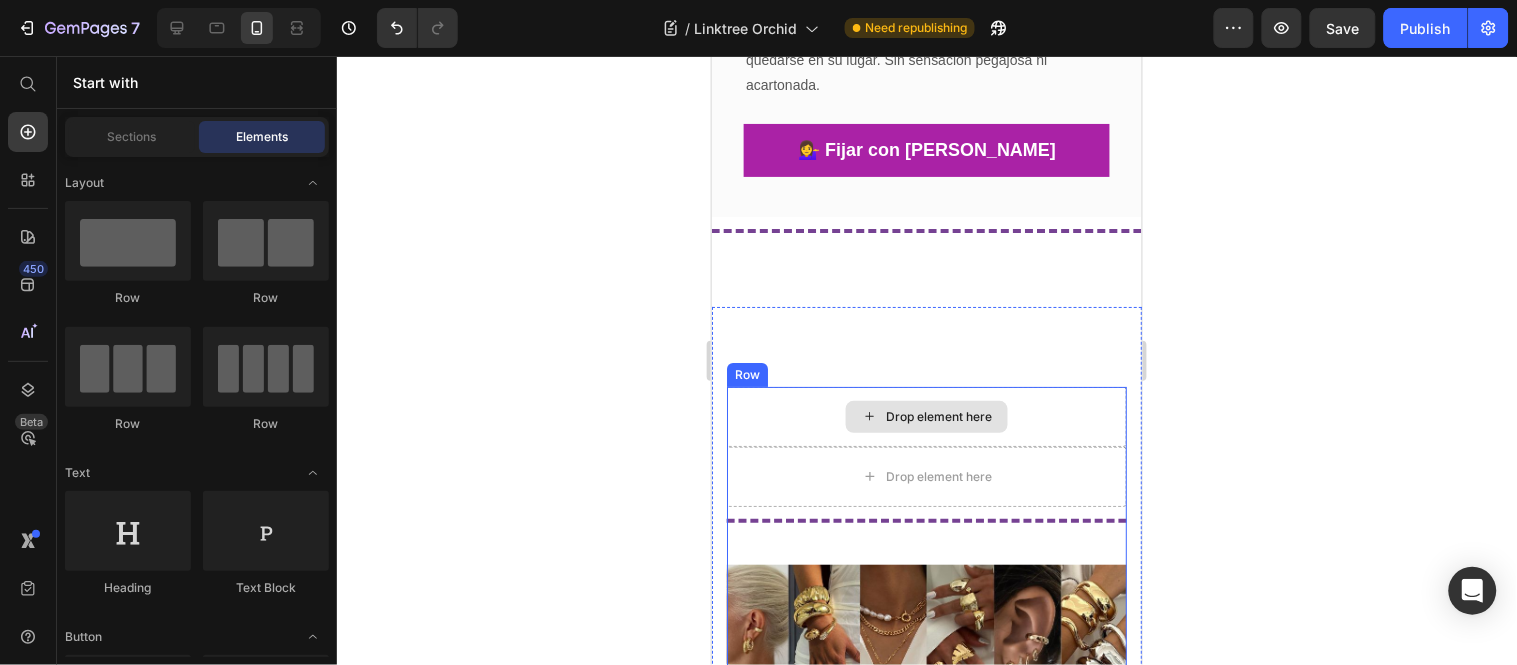click on "Drop element here" at bounding box center (926, 416) 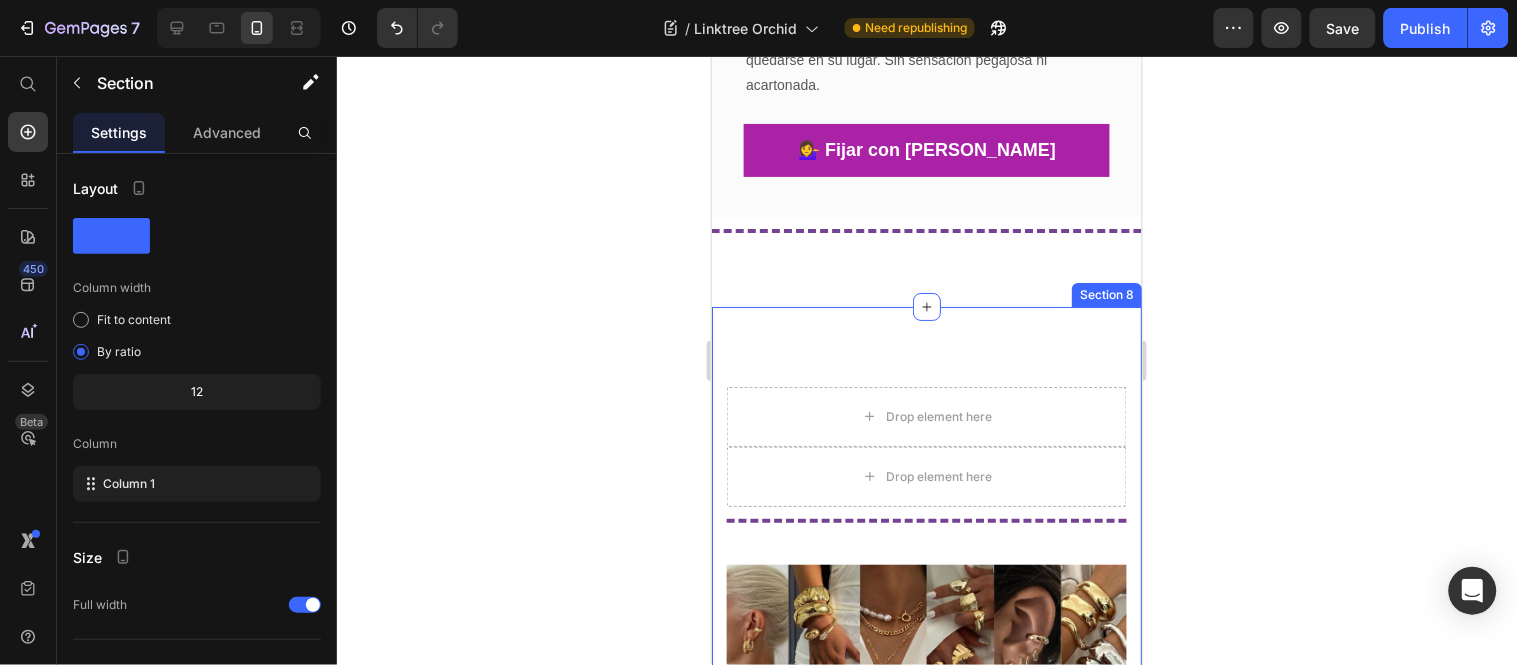 click on "Drop element here
Drop element here                Title Line Image Joyeria Premium Text block Lumine Jewelry Text block Best Nude Lip Liners No matter the season or the occasion, you can reach for a nude lip liner to pair with pinky... Text block Row Tu nueva joya fav ⭐   Button Row Section 8" at bounding box center (926, 661) 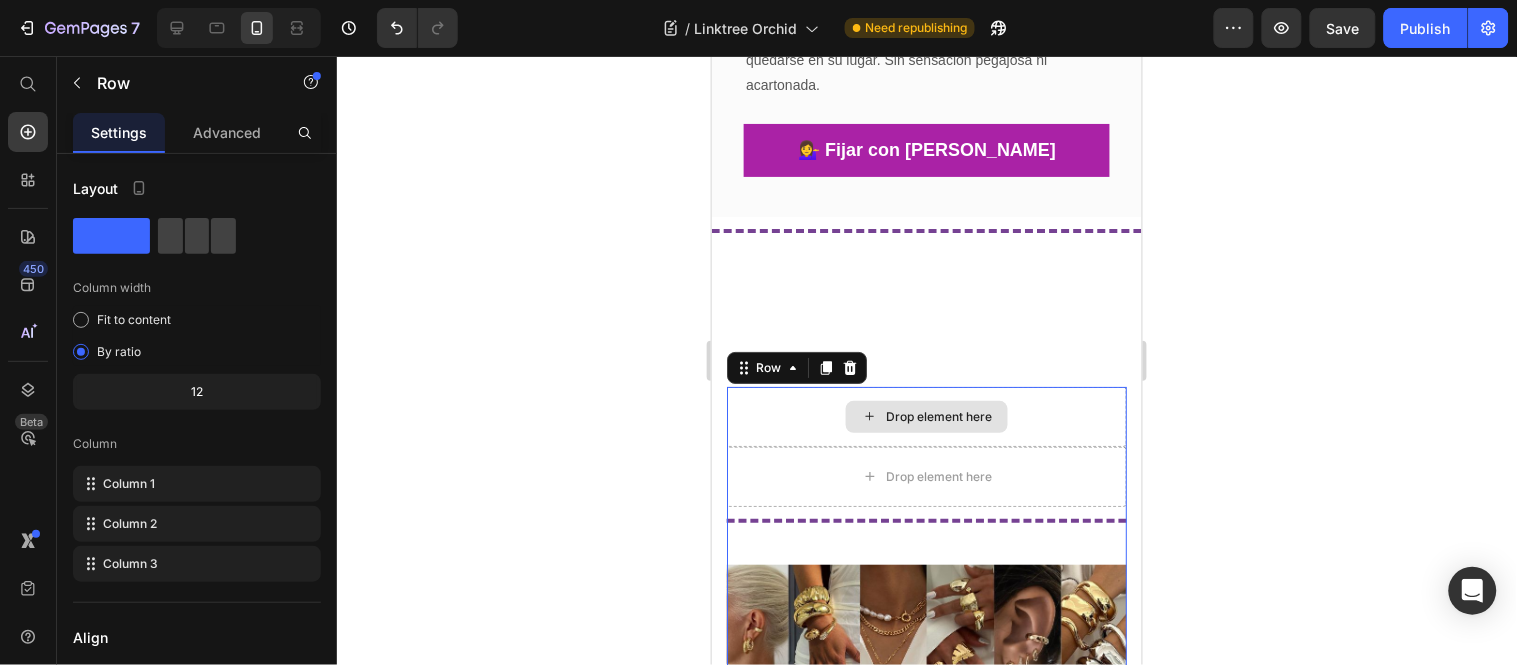 click on "Drop element here" at bounding box center (926, 416) 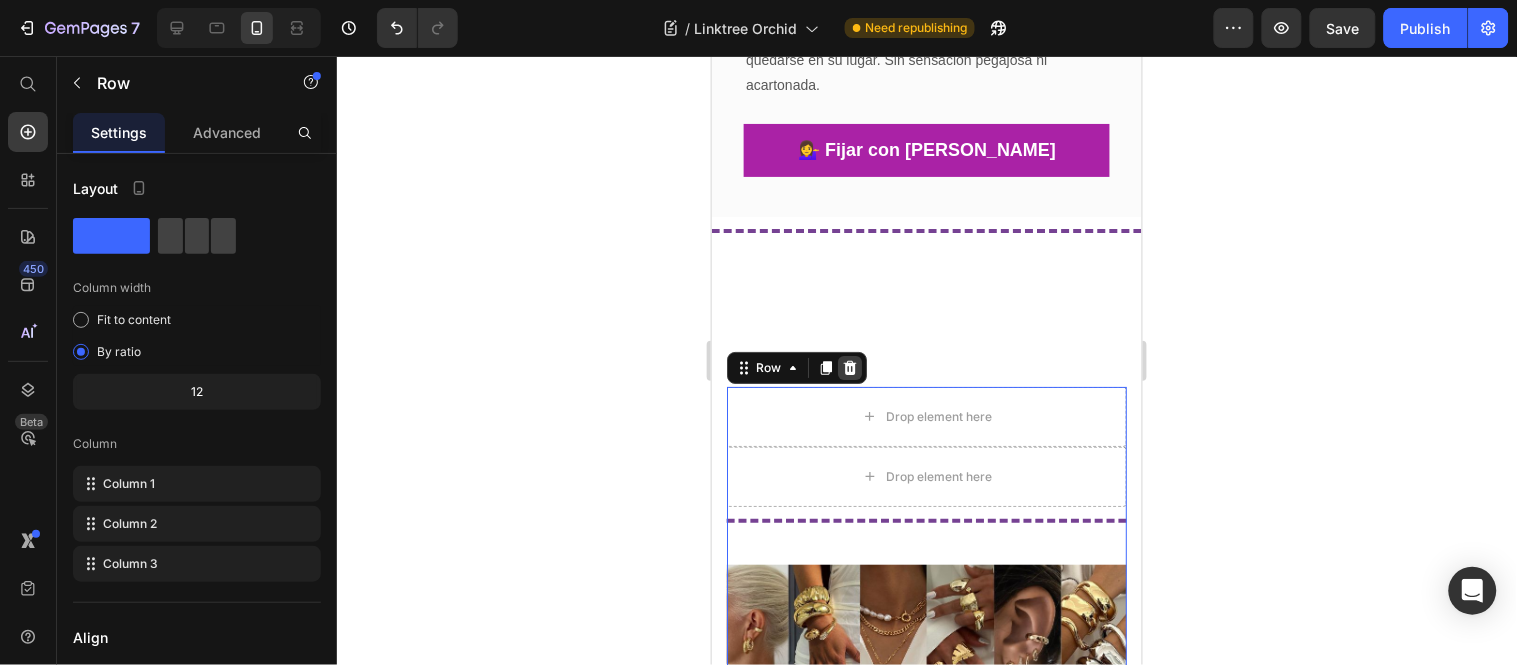 click at bounding box center [849, 367] 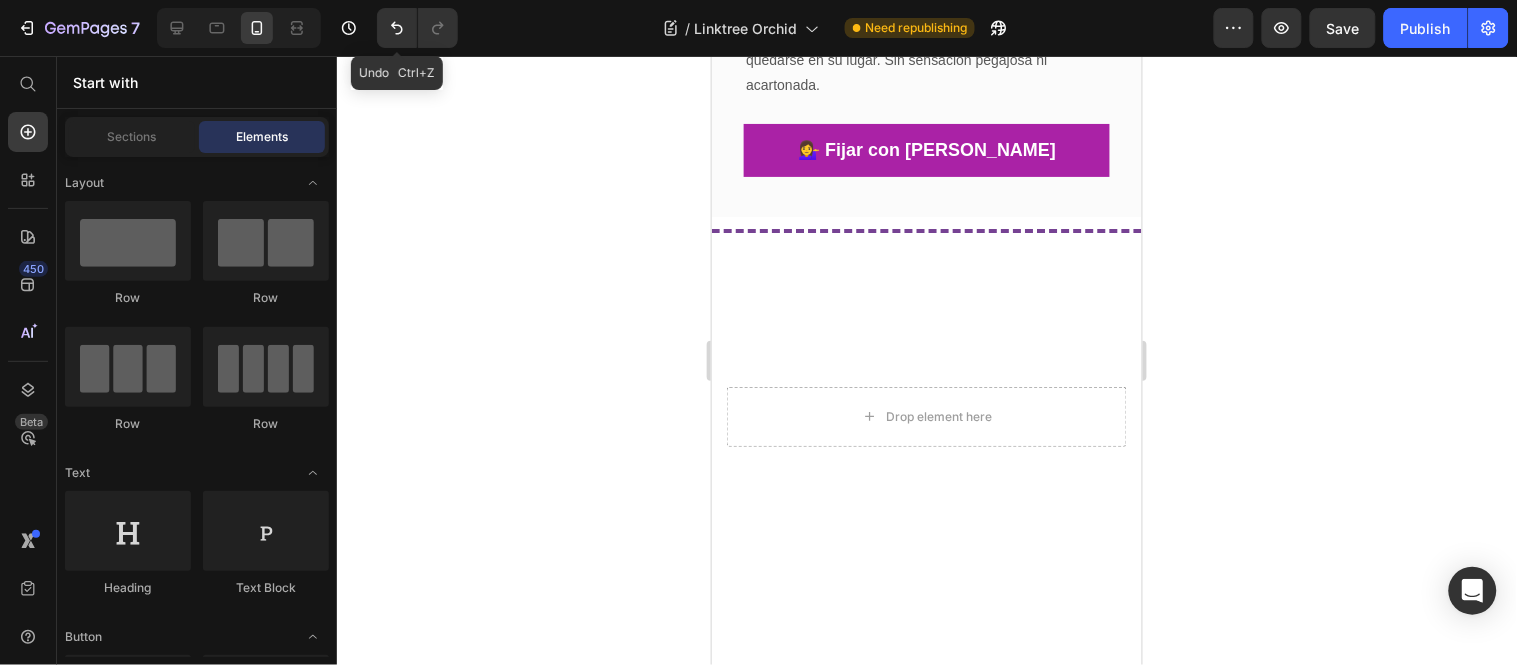 drag, startPoint x: 393, startPoint y: 31, endPoint x: 501, endPoint y: 61, distance: 112.08925 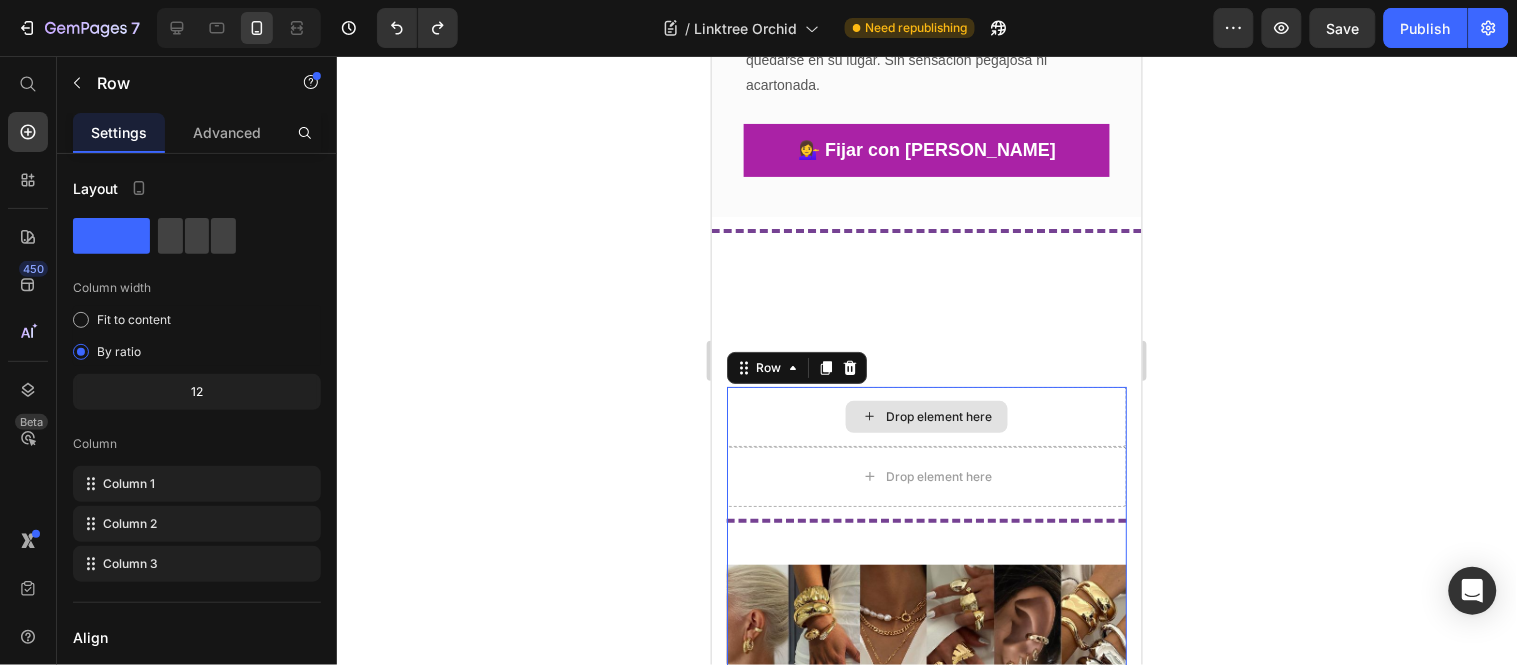 click on "Drop element here" at bounding box center (926, 416) 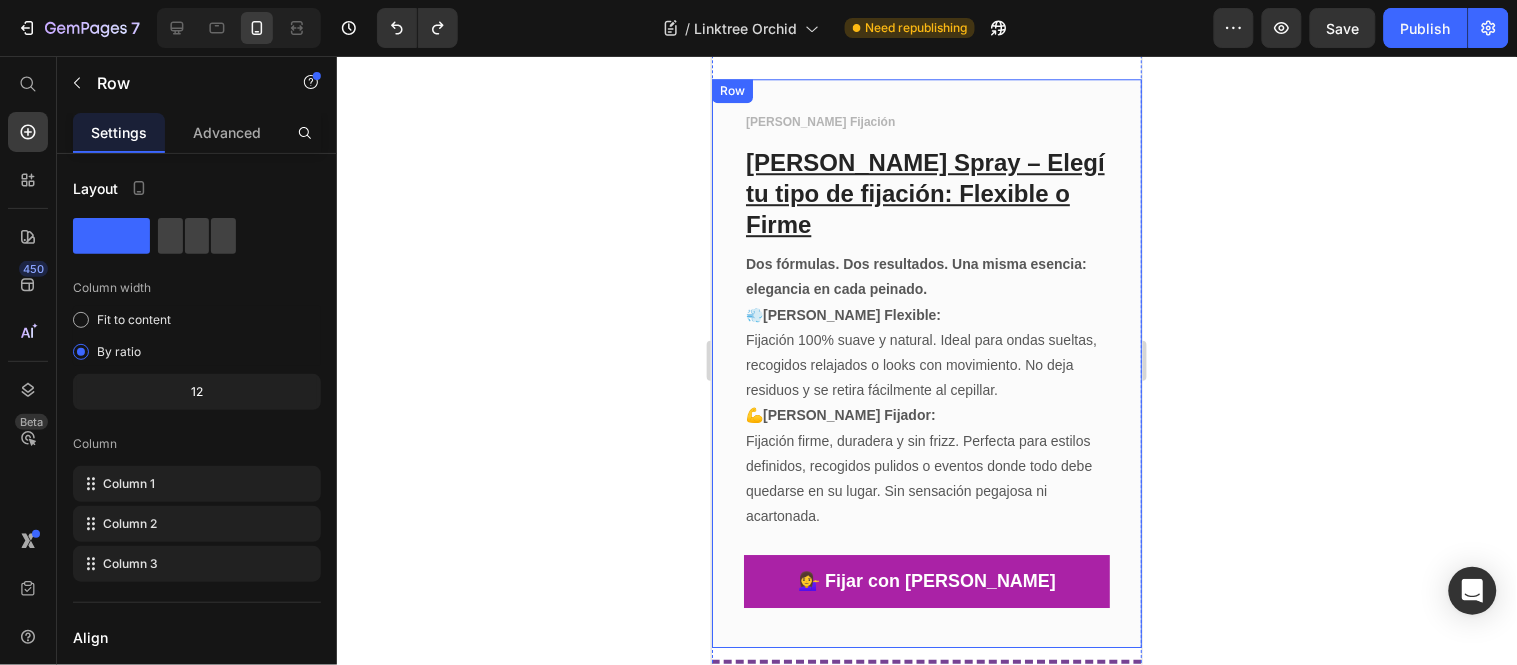 scroll, scrollTop: 5050, scrollLeft: 0, axis: vertical 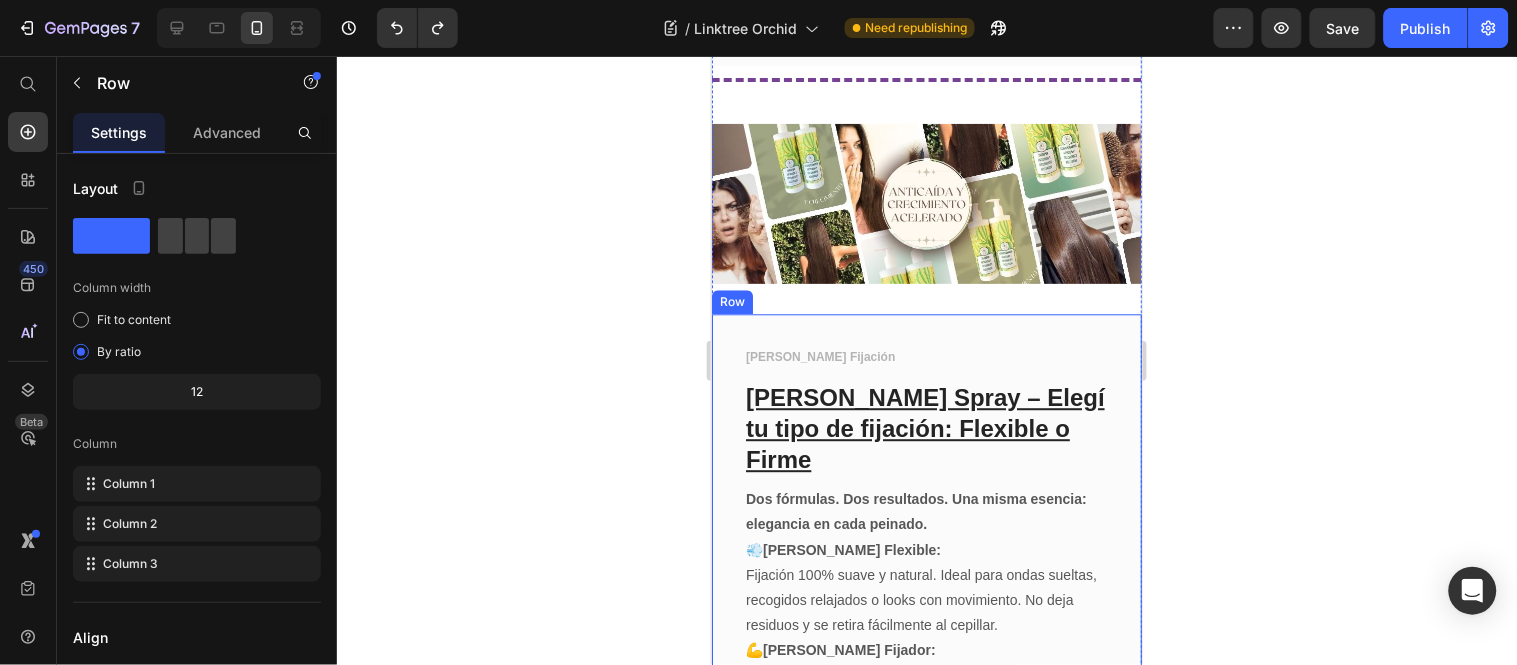 click on "[PERSON_NAME] Spray – Elegí tu tipo de fijación: Flexible o Firme" at bounding box center [924, 427] 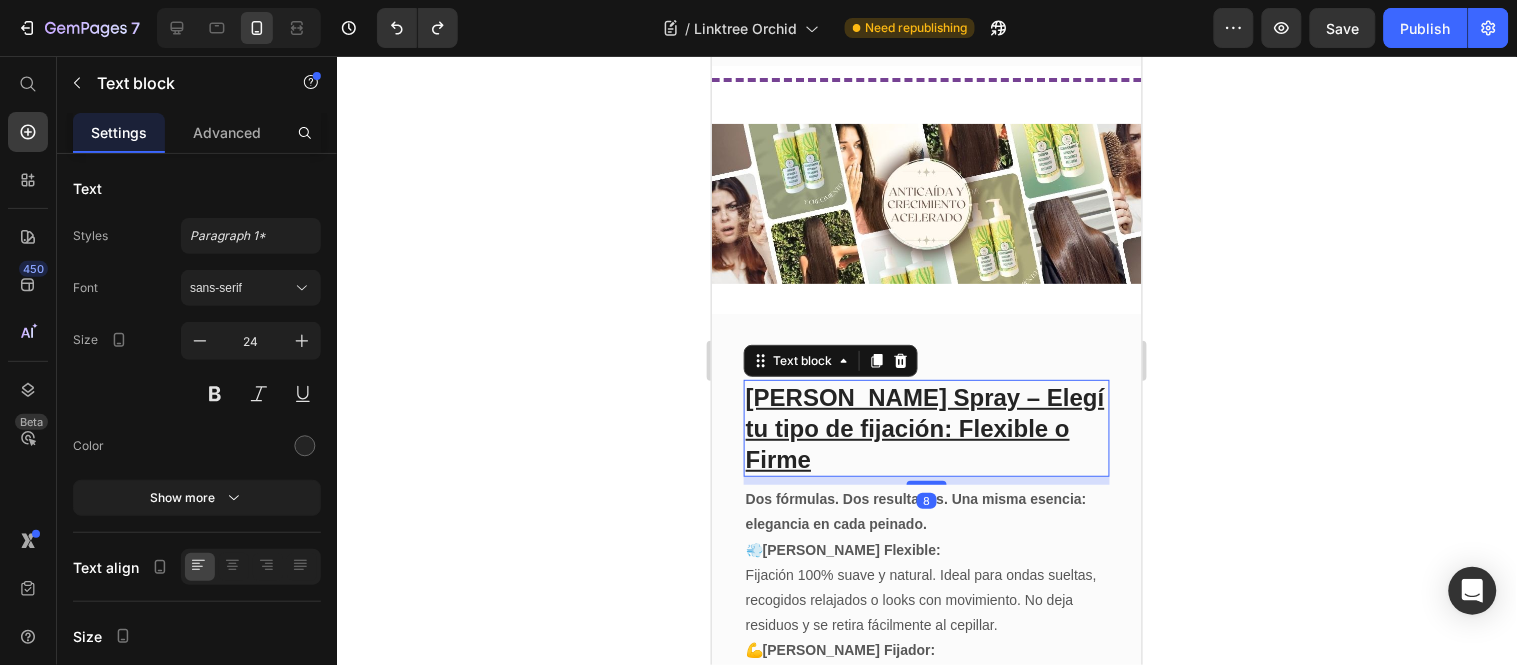 click on "[PERSON_NAME] Spray – Elegí tu tipo de fijación: Flexible o Firme" at bounding box center [926, 428] 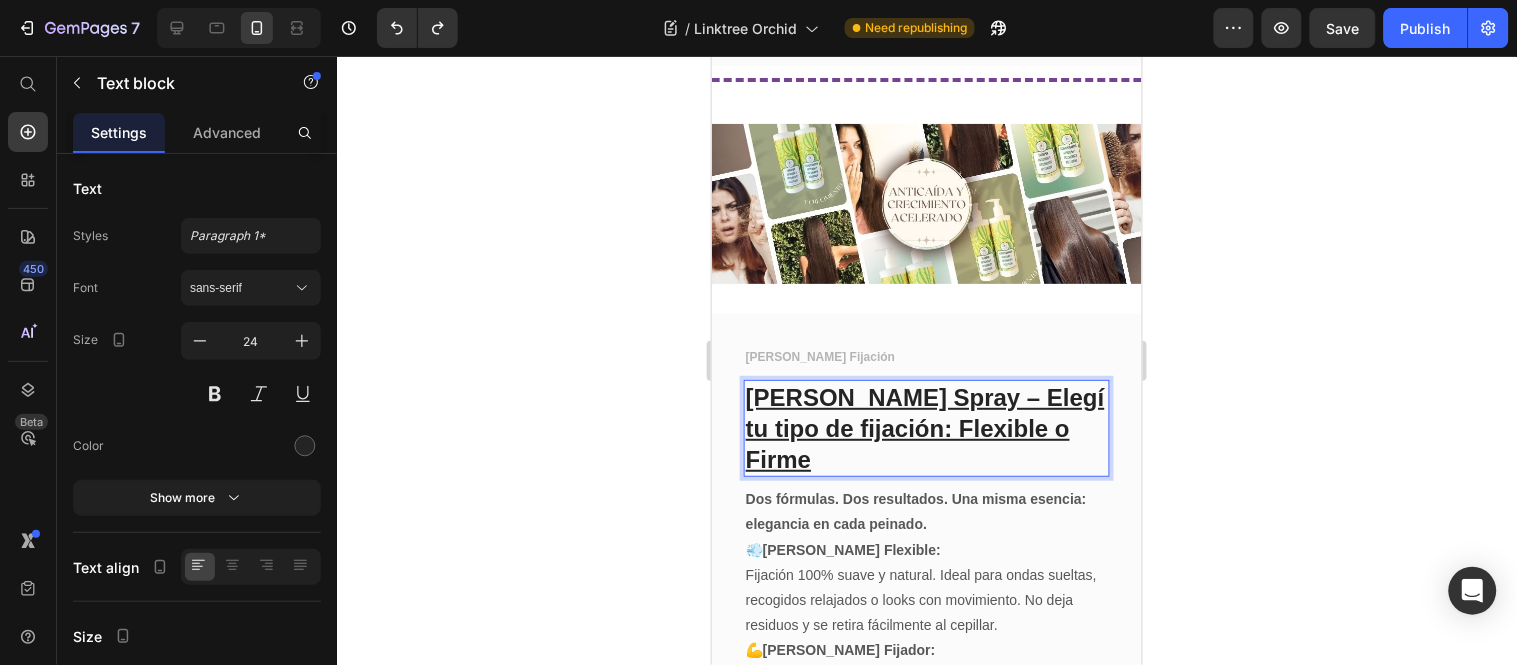 click on "[PERSON_NAME] Spray – Elegí tu tipo de fijación: Flexible o Firme ⁠⁠⁠⁠⁠⁠⁠" at bounding box center (926, 428) 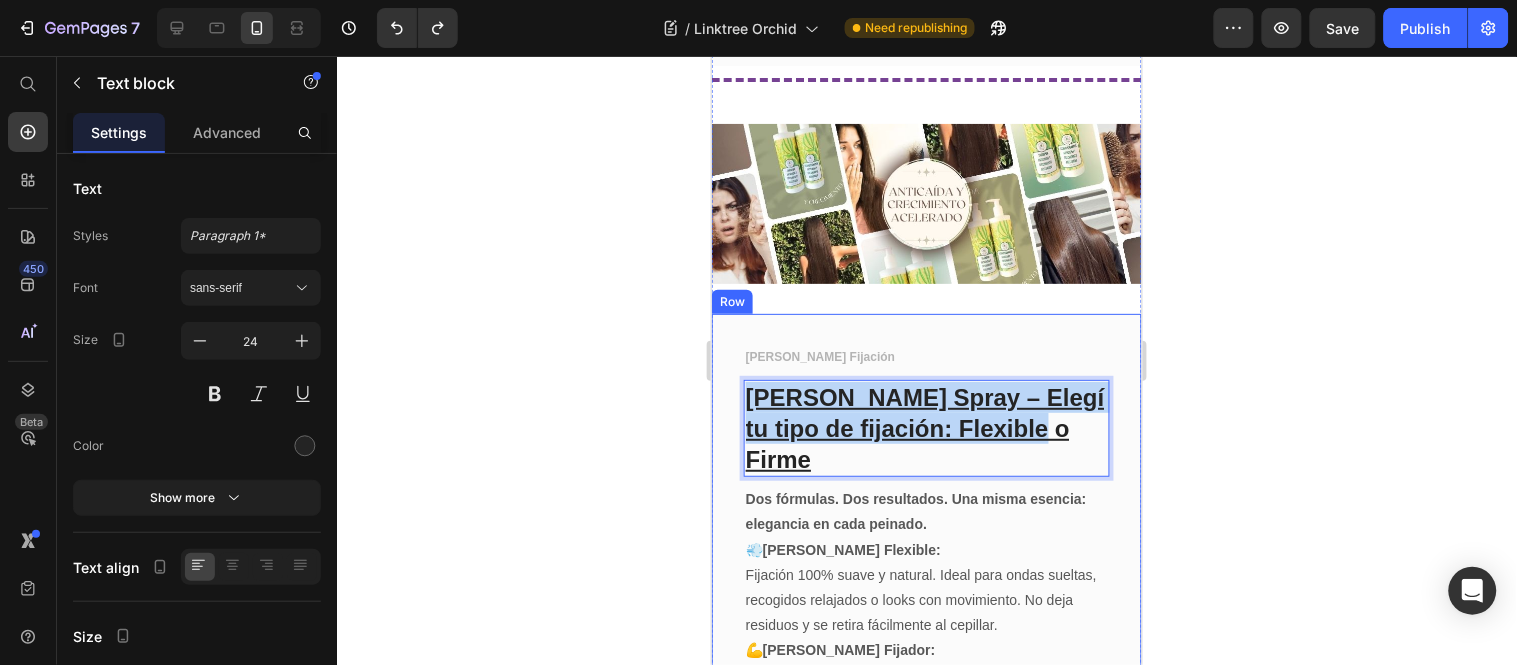 drag, startPoint x: 1037, startPoint y: 356, endPoint x: 735, endPoint y: 305, distance: 306.27603 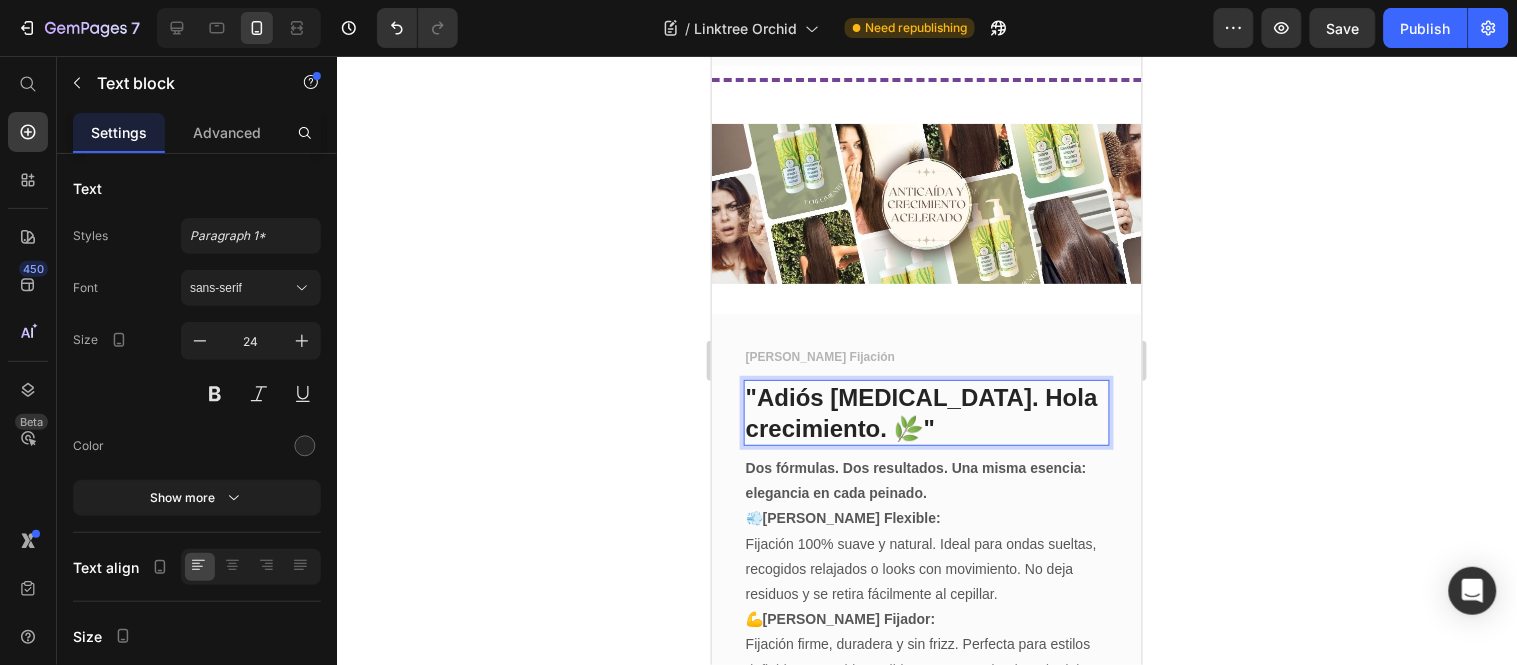 click on ""Adiós [MEDICAL_DATA]. Hola crecimiento. 🌿"" at bounding box center (926, 412) 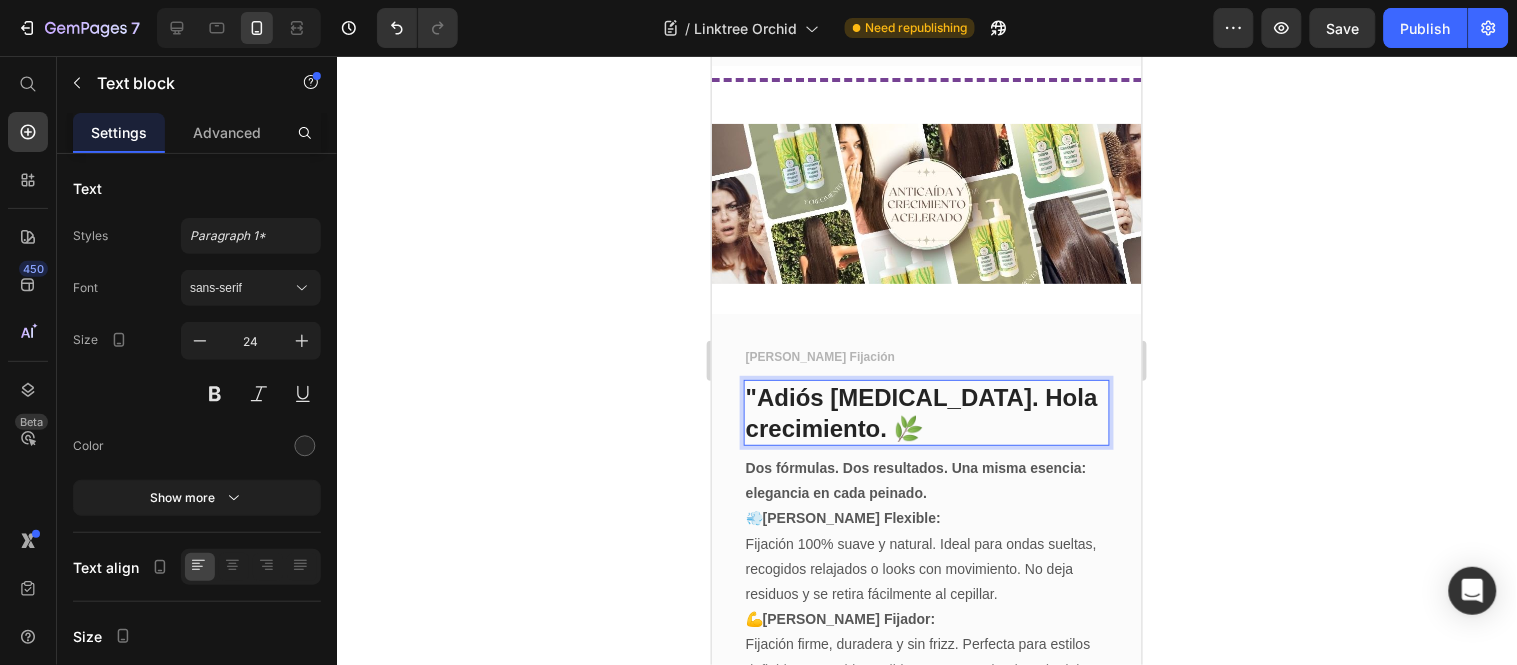 click on ""Adiós [MEDICAL_DATA]. Hola crecimiento. 🌿" at bounding box center (926, 412) 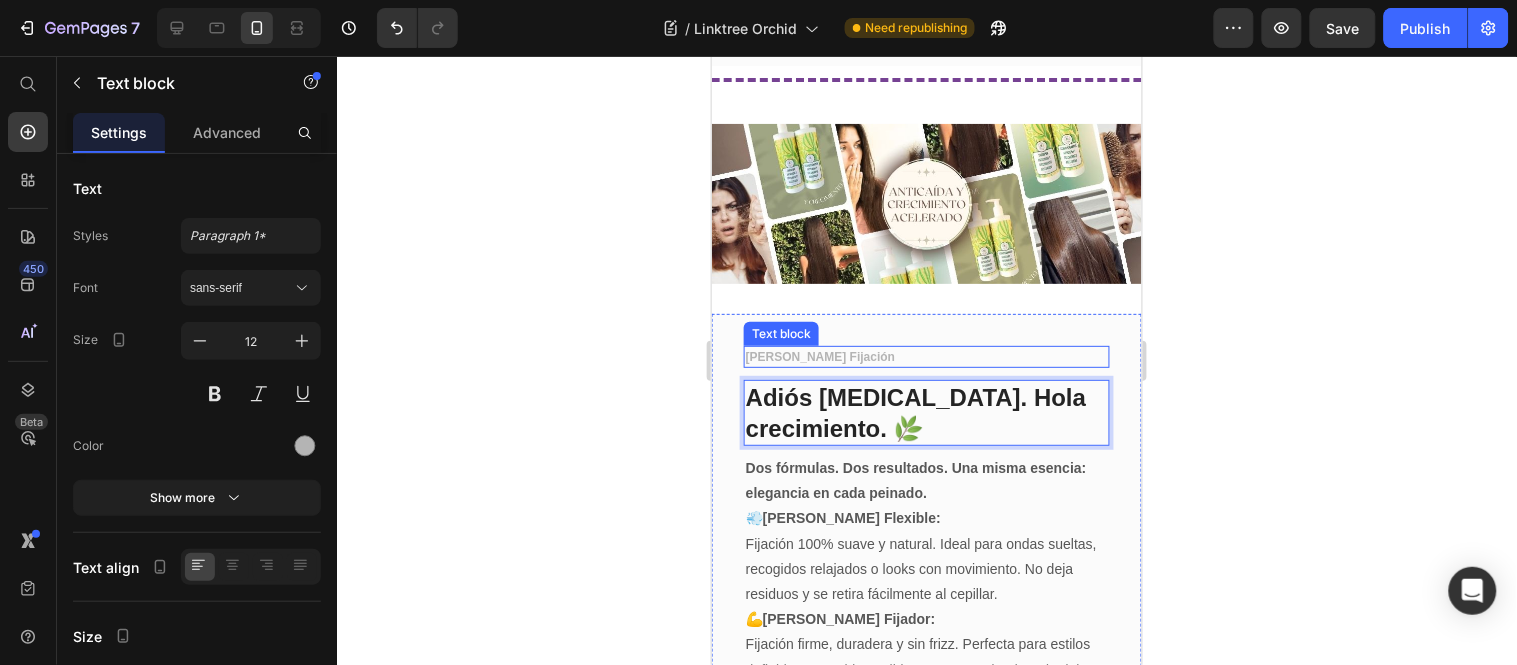 click on "[PERSON_NAME] Fijación" at bounding box center [926, 356] 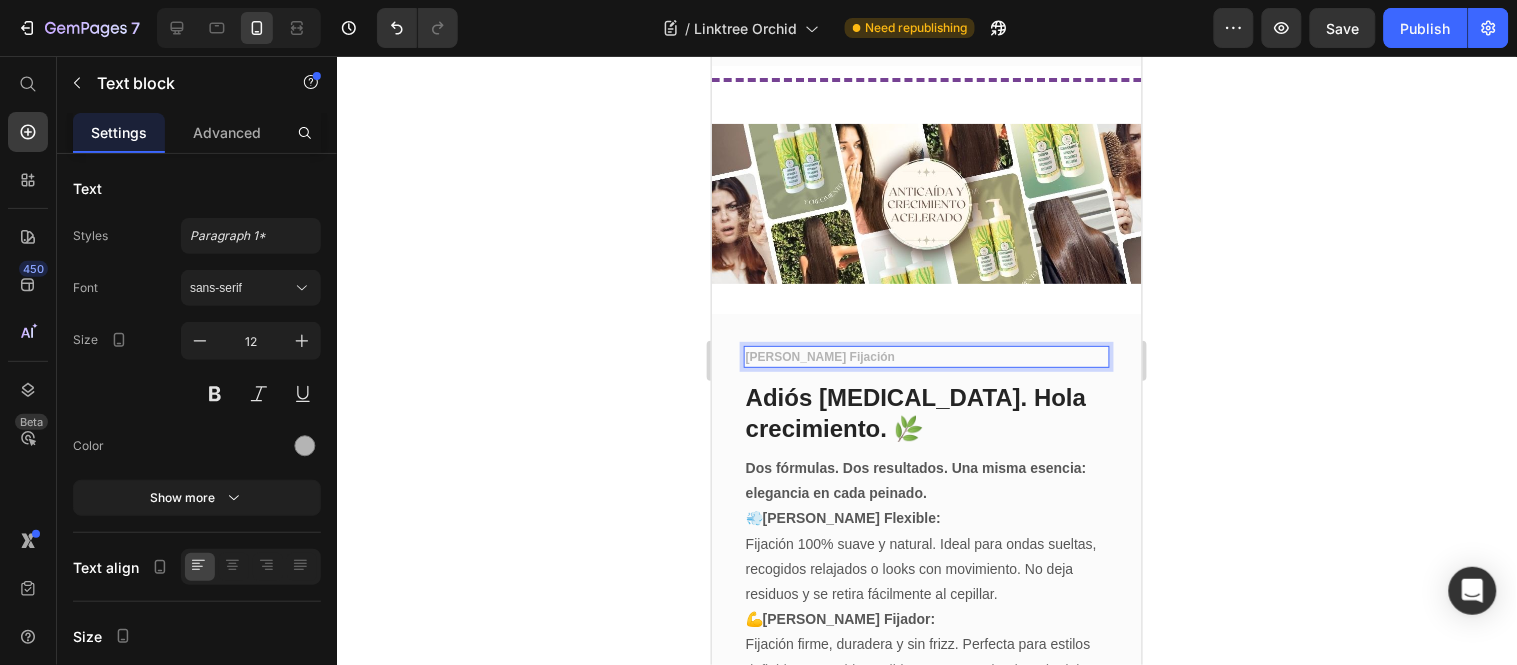 click on "[PERSON_NAME] Fijación" at bounding box center [926, 356] 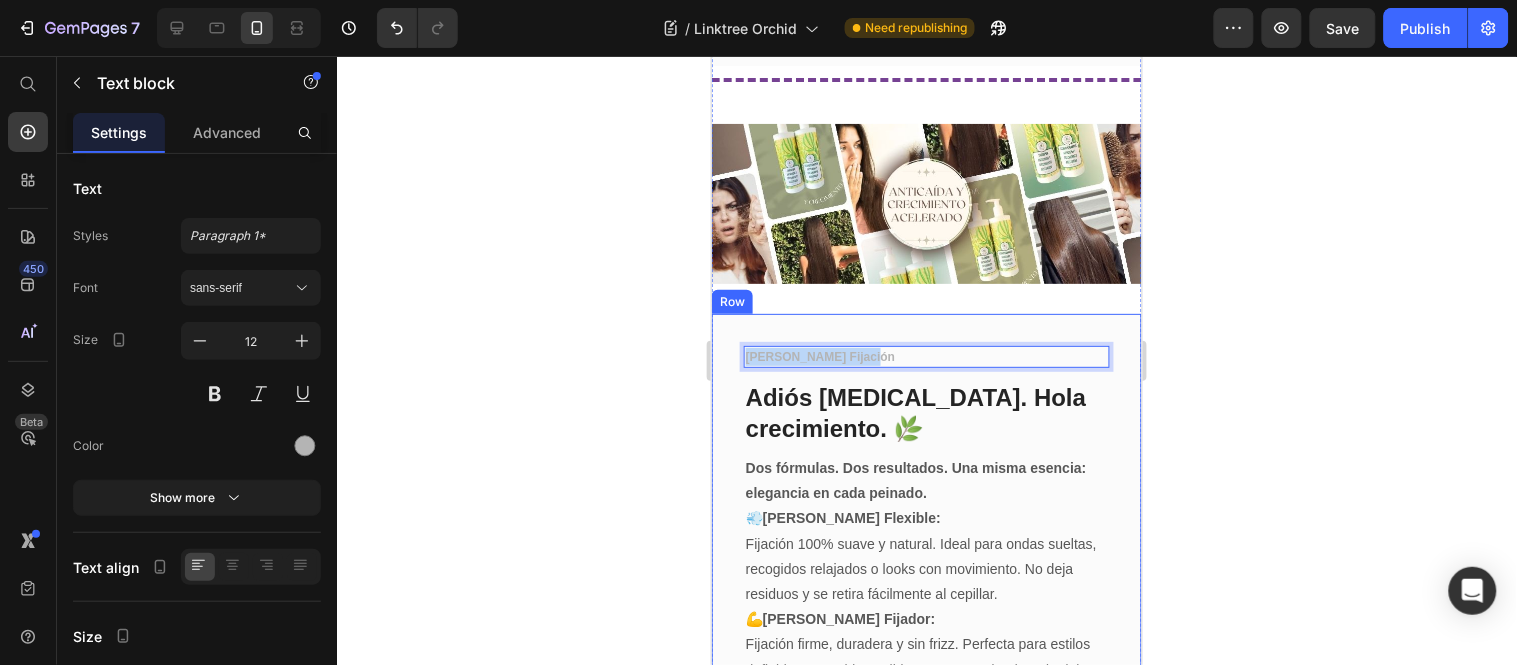 drag, startPoint x: 880, startPoint y: 282, endPoint x: 727, endPoint y: 285, distance: 153.0294 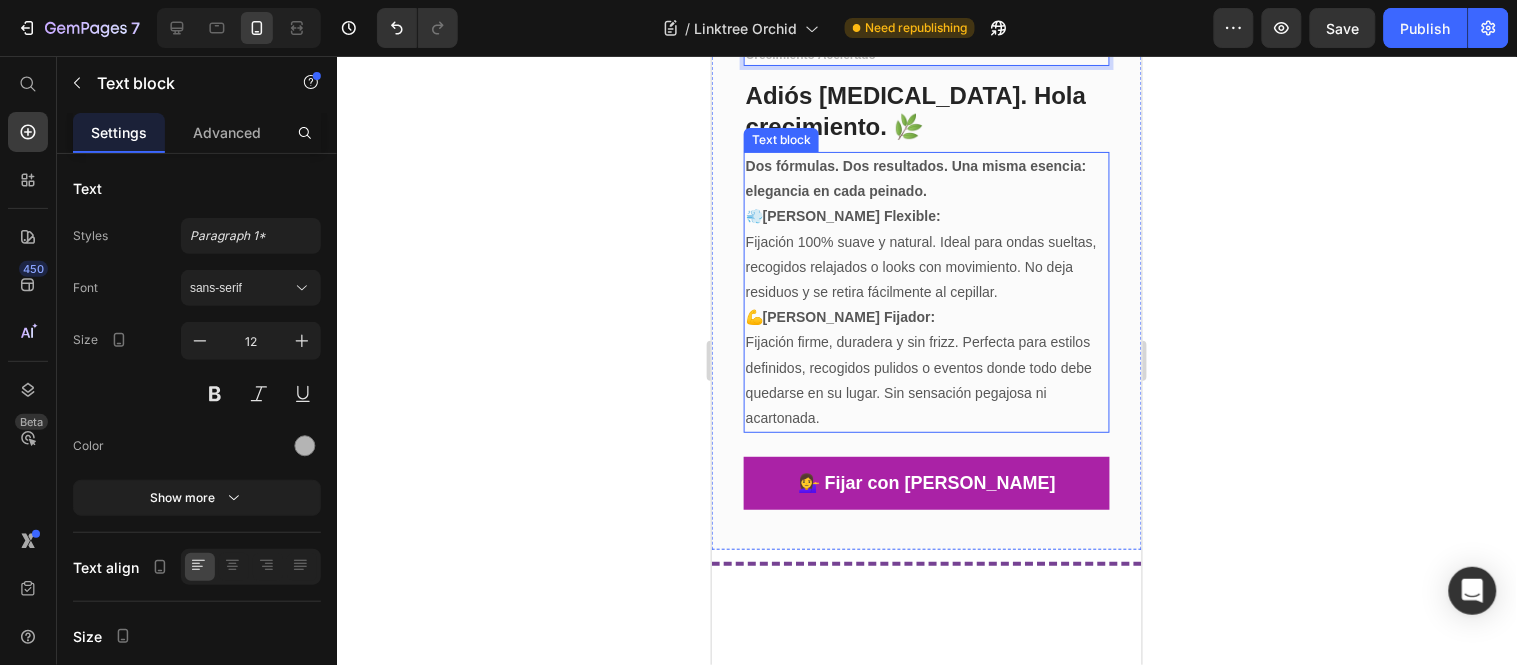 scroll, scrollTop: 5272, scrollLeft: 0, axis: vertical 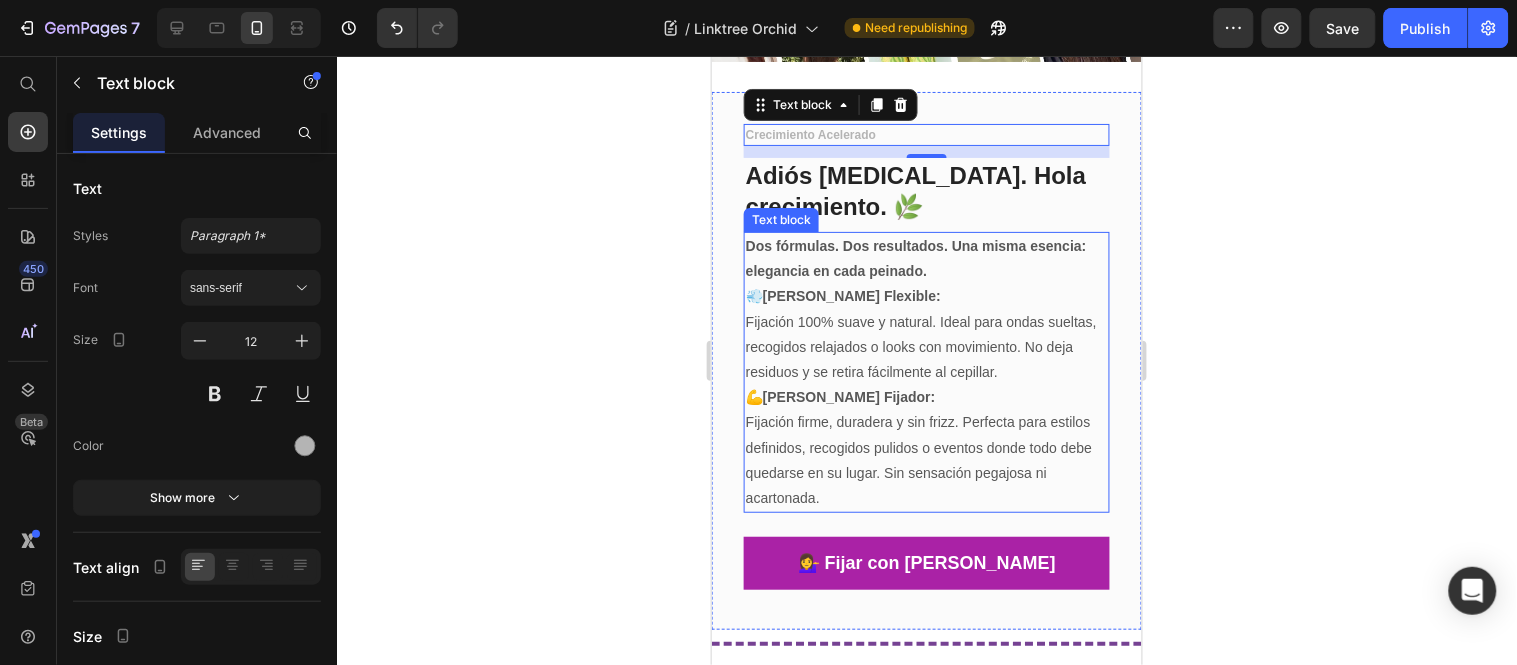 click on "💪  [PERSON_NAME] Fijador: Fijación firme, duradera y sin frizz. Perfecta para estilos definidos, recogidos pulidos o eventos donde todo debe quedarse en su lugar. Sin sensación pegajosa ni acartonada." at bounding box center [926, 447] 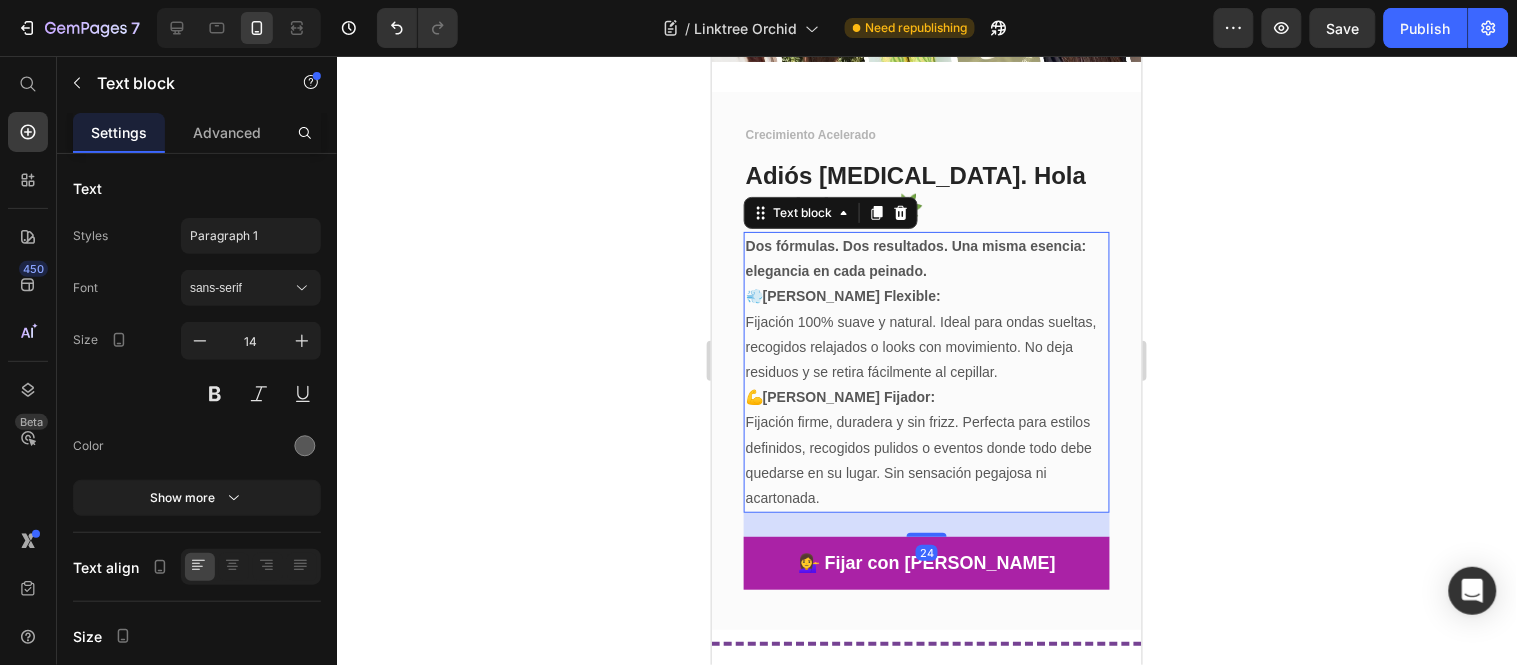 click on "💪  [PERSON_NAME] Fijador: Fijación firme, duradera y sin frizz. Perfecta para estilos definidos, recogidos pulidos o eventos donde todo debe quedarse en su lugar. Sin sensación pegajosa ni acartonada." at bounding box center (926, 447) 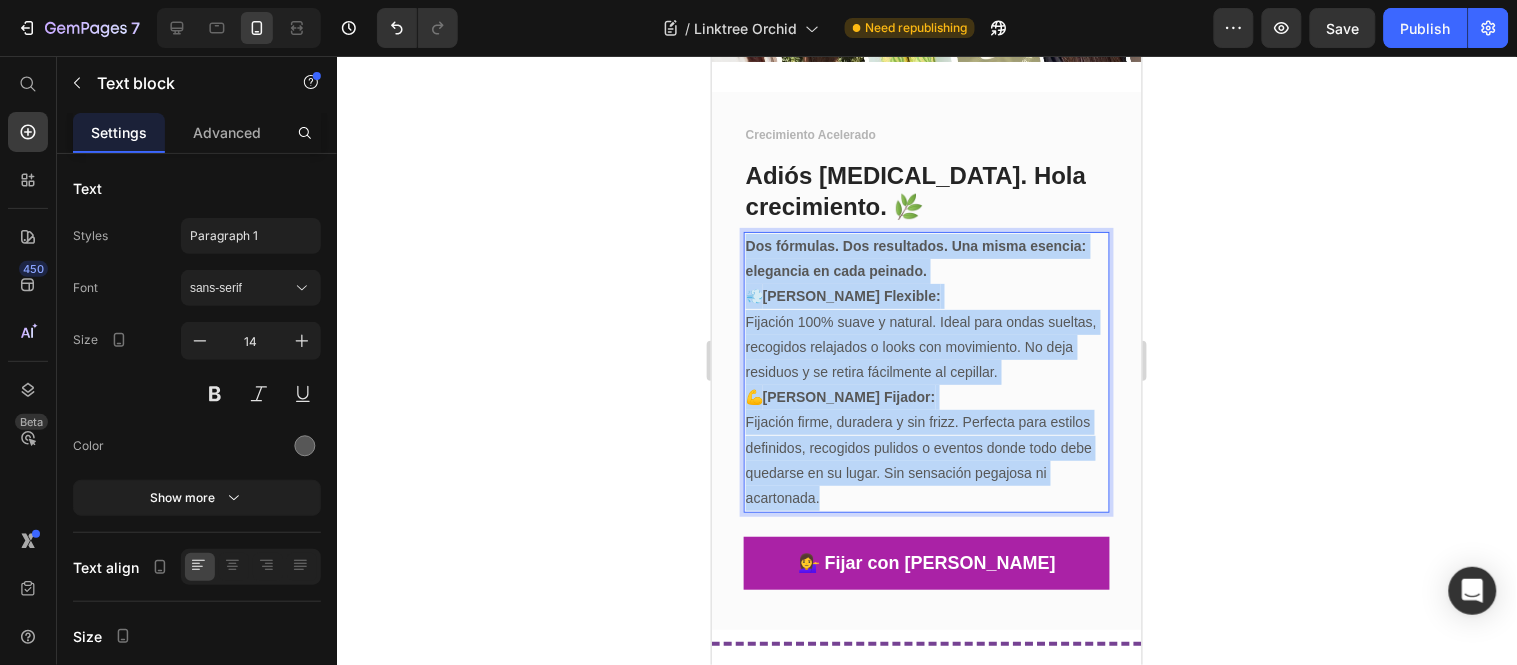 drag, startPoint x: 849, startPoint y: 424, endPoint x: 701, endPoint y: 179, distance: 286.23242 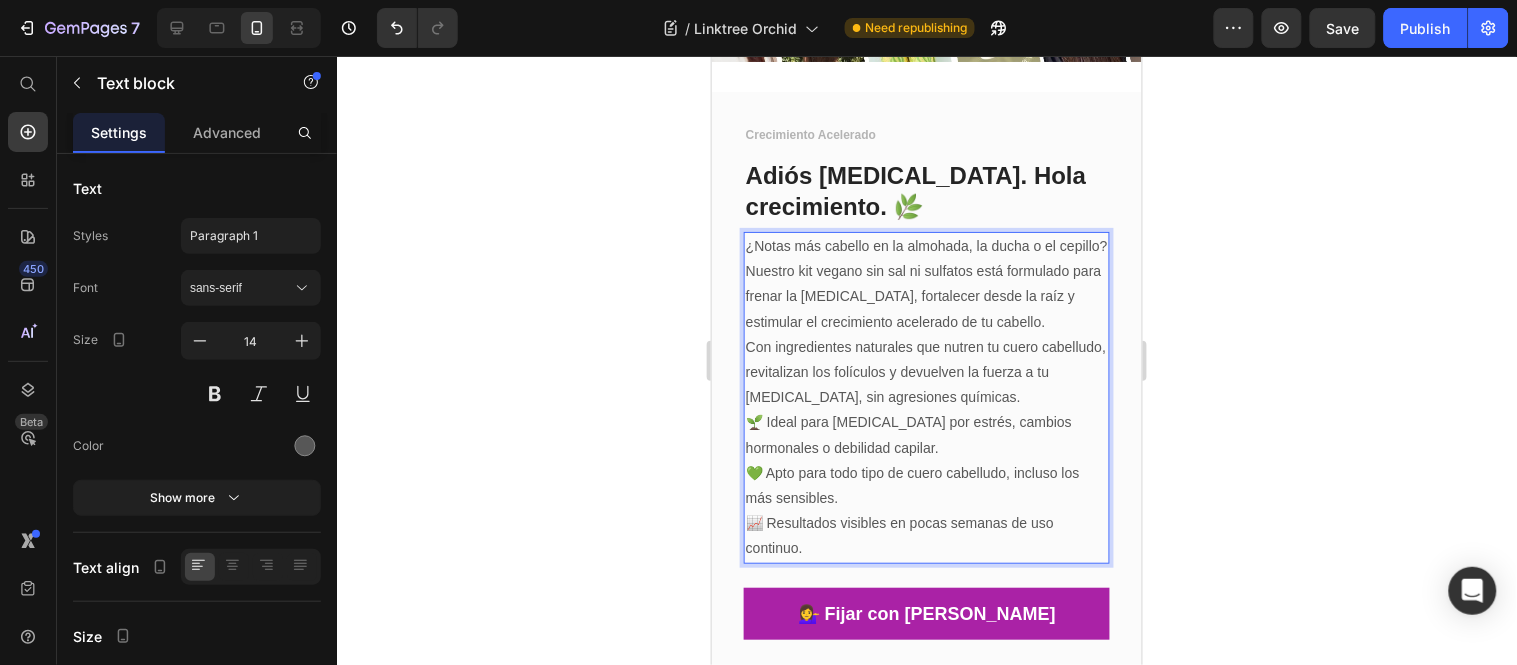 click on "¿Notas más cabello en la almohada, la ducha o el cepillo? Nuestro kit vegano sin sal ni sulfatos está formulado para frenar la [MEDICAL_DATA], fortalecer desde la raíz y estimular el crecimiento acelerado de tu cabello. Con ingredientes naturales que nutren tu cuero cabelludo, revitalizan los folículos y devuelven la fuerza a tu [MEDICAL_DATA], sin agresiones químicas." at bounding box center [926, 321] 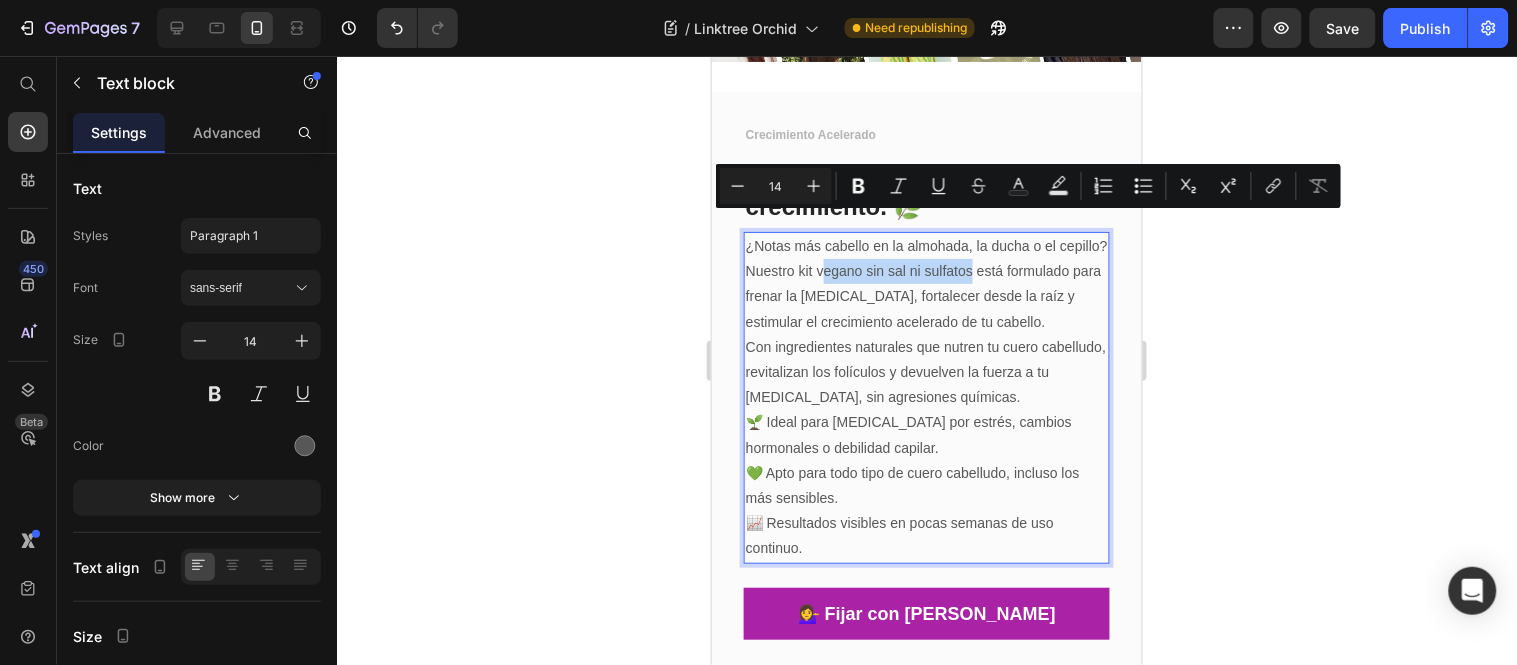drag, startPoint x: 973, startPoint y: 226, endPoint x: 819, endPoint y: 233, distance: 154.15901 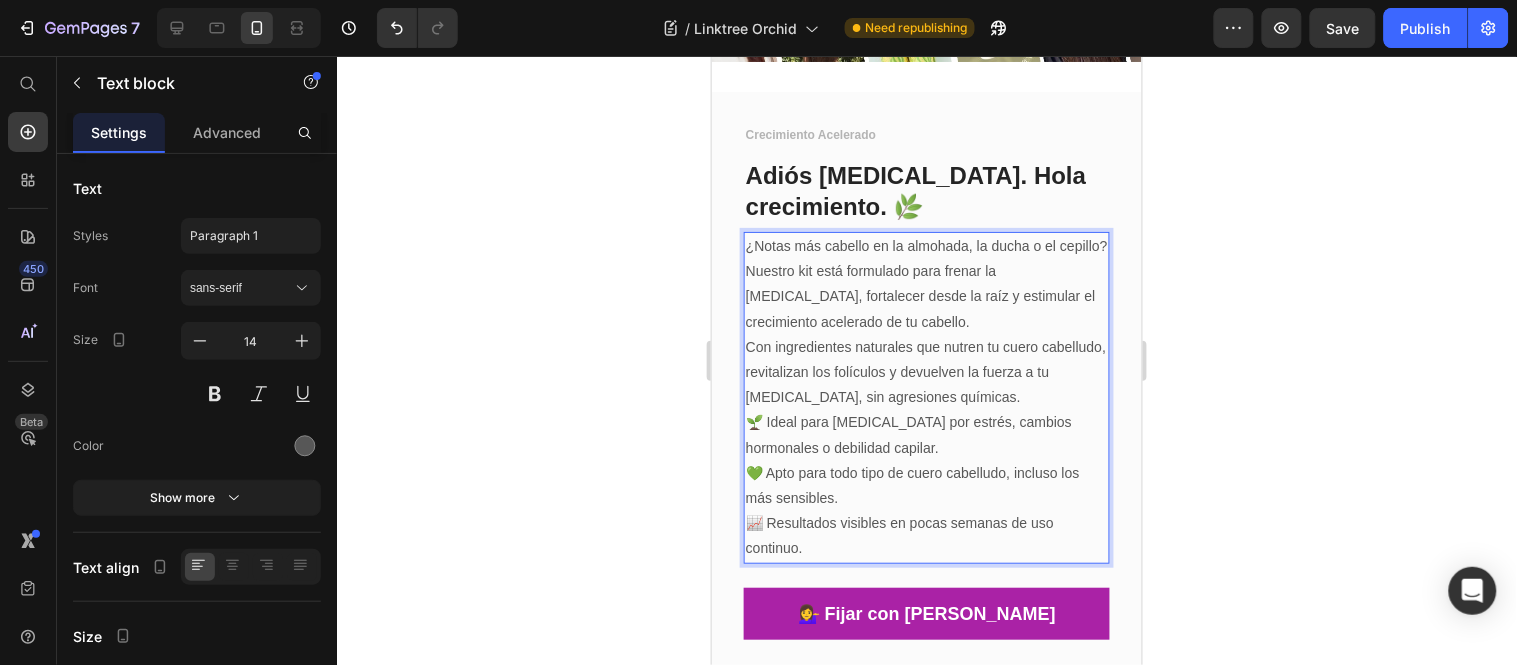 click on "🌱 Ideal para [MEDICAL_DATA] por estrés, cambios hormonales o debilidad capilar. 💚 Apto para todo tipo de cuero cabelludo, incluso los más sensibles. 📈 Resultados visibles en pocas semanas de uso continuo." at bounding box center (926, 484) 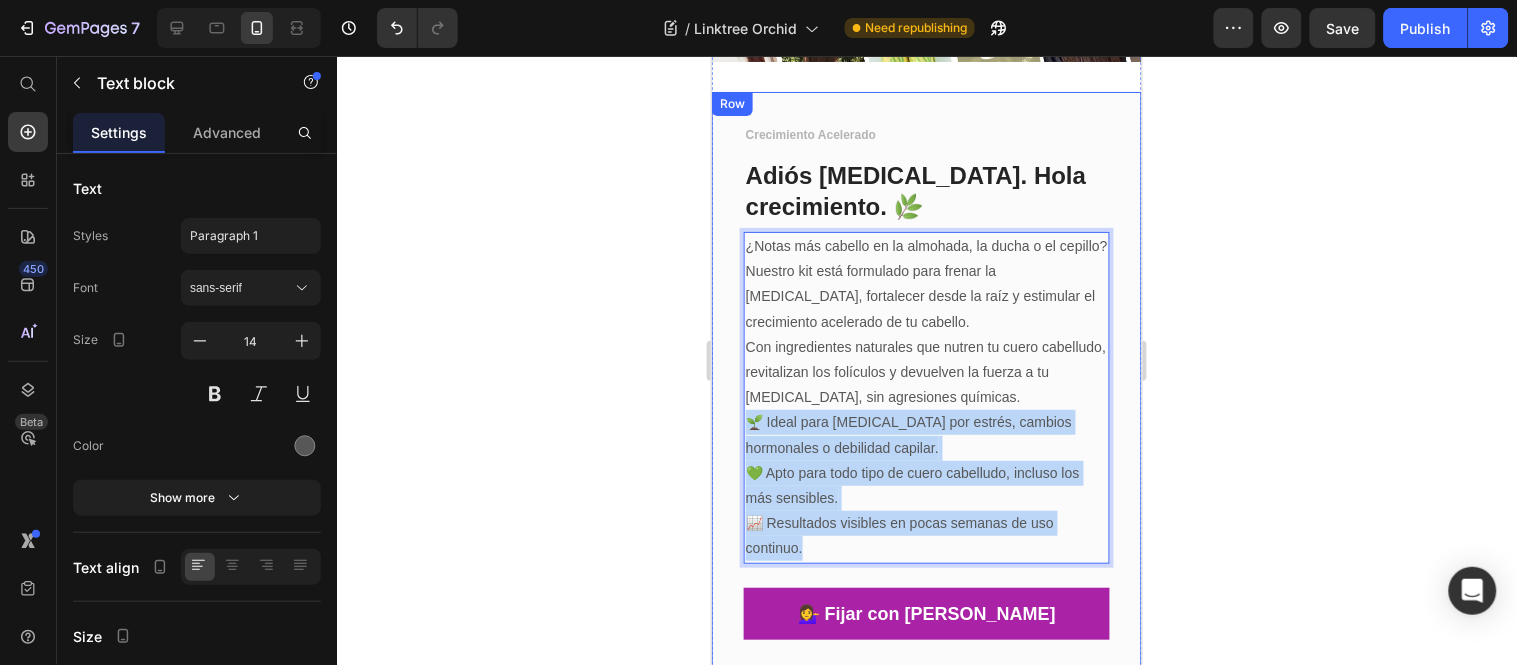 drag, startPoint x: 829, startPoint y: 506, endPoint x: 734, endPoint y: 385, distance: 153.83757 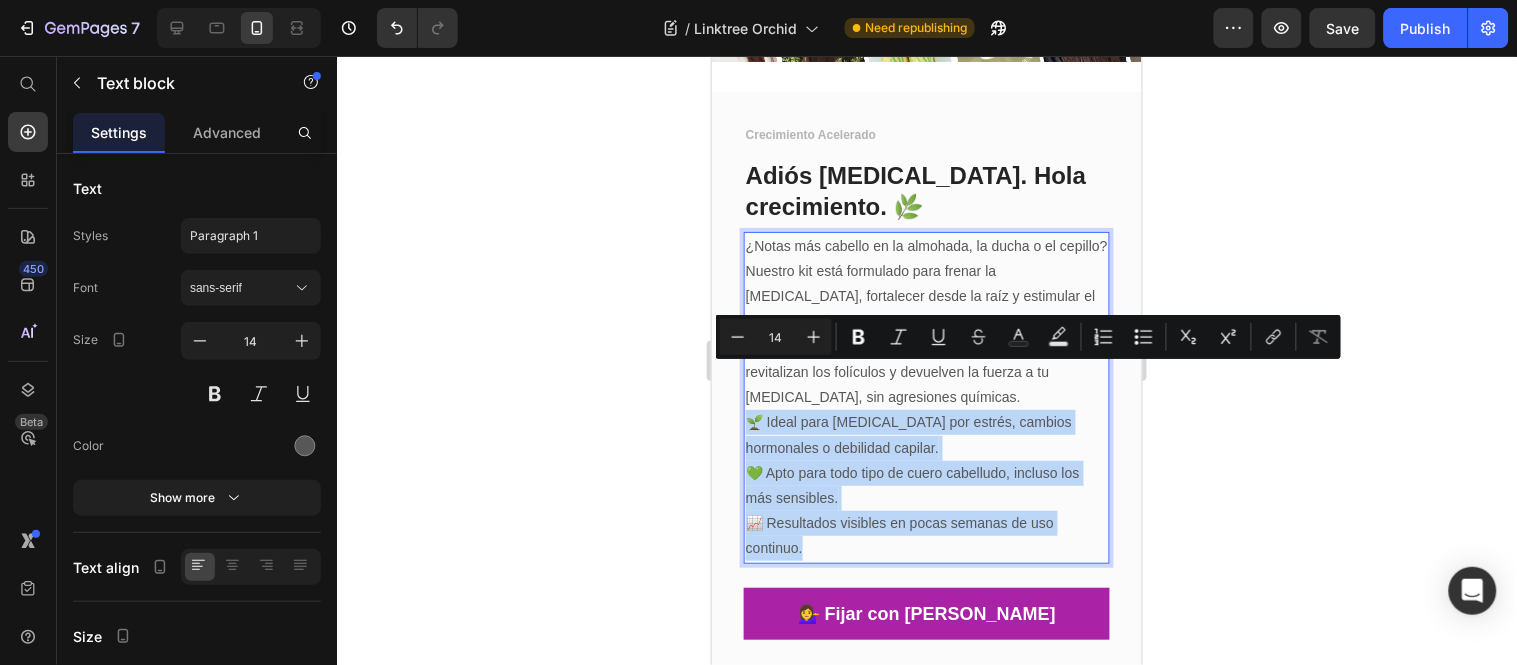 click on "🌱 Ideal para [MEDICAL_DATA] por estrés, cambios hormonales o debilidad capilar. 💚 Apto para todo tipo de cuero cabelludo, incluso los más sensibles. 📈 Resultados visibles en pocas semanas de uso continuo." at bounding box center (926, 484) 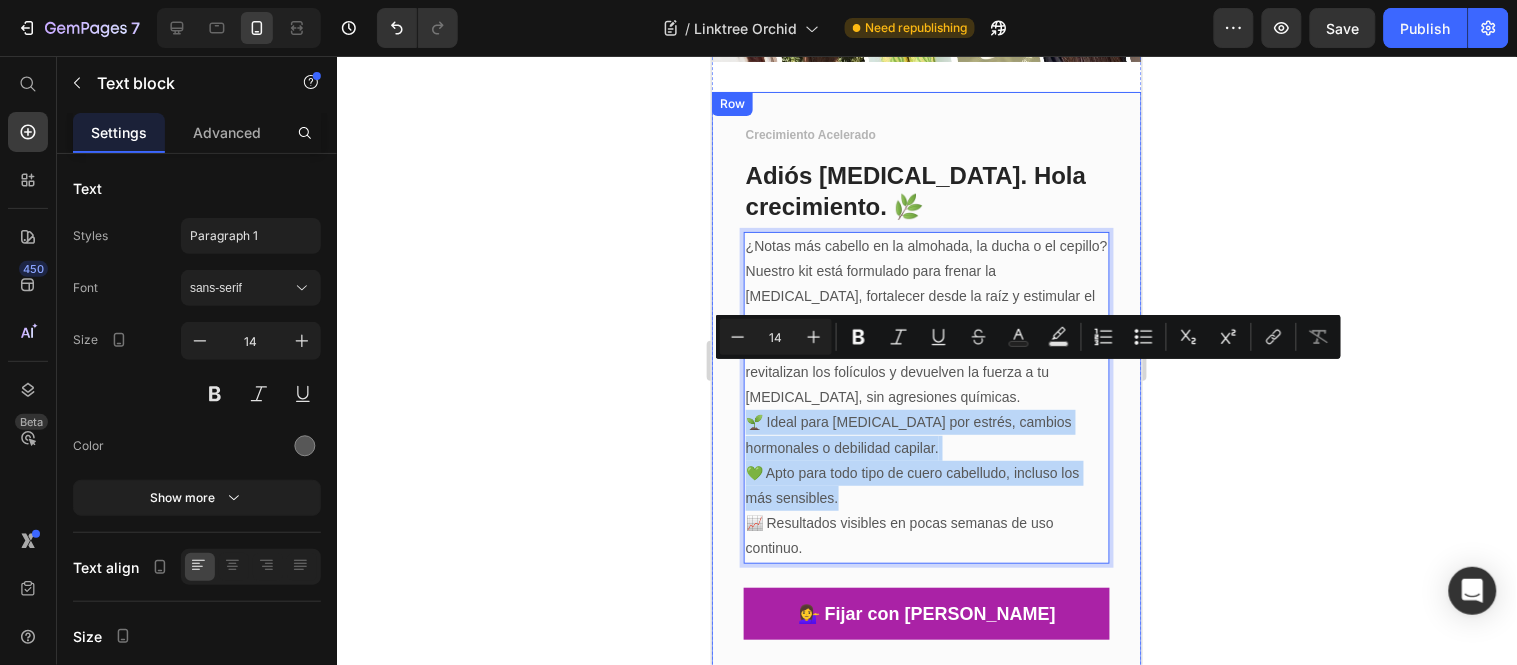 drag, startPoint x: 866, startPoint y: 451, endPoint x: 719, endPoint y: 383, distance: 161.96605 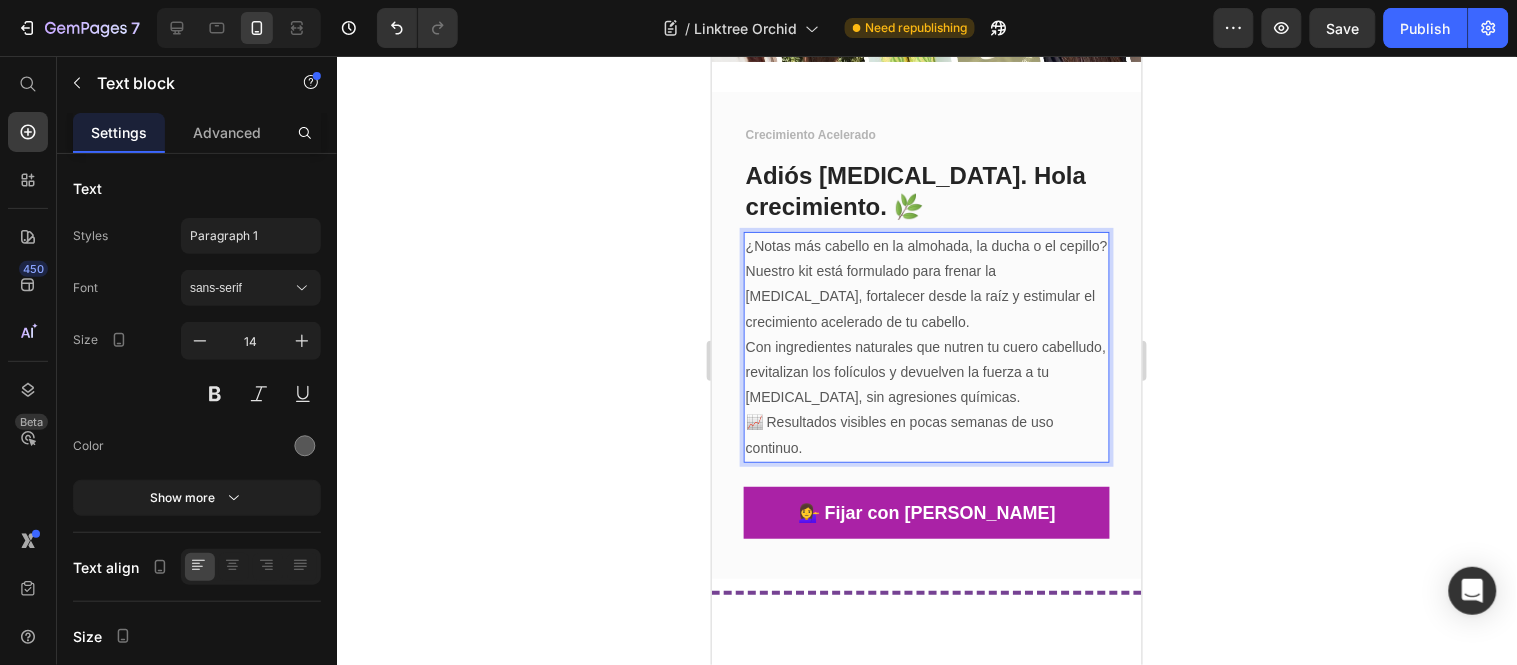 click on "¿Notas más cabello en la almohada, la ducha o el cepillo? Nuestro kit está formulado para frenar la [MEDICAL_DATA], fortalecer desde la raíz y estimular el crecimiento acelerado de tu cabello. Con ingredientes naturales que nutren tu cuero cabelludo, revitalizan los folículos y devuelven la fuerza a tu [MEDICAL_DATA], sin agresiones químicas. 📈 Resultados visibles en pocas semanas de uso continuo." at bounding box center (926, 346) 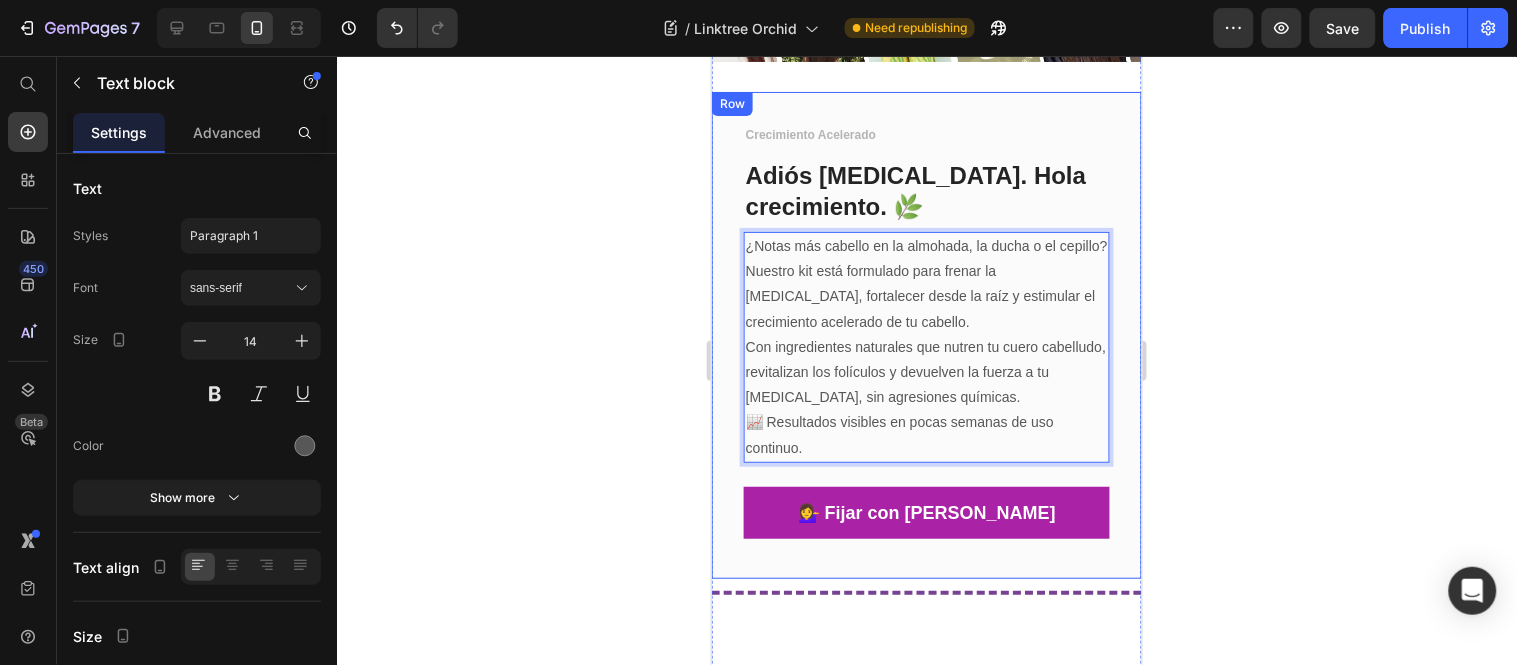 click on "Crecimiento Acelerado Text block Adiós [MEDICAL_DATA]. Hola crecimiento. 🌿 Text block ¿Notas más cabello en la almohada, la ducha o el cepillo? Nuestro kit está formulado para frenar la [MEDICAL_DATA], fortalecer desde la raíz y estimular el crecimiento acelerado de tu cabello. Con ingredientes naturales que nutren tu cuero cabelludo, revitalizan los folículos y devuelven la fuerza a tu [MEDICAL_DATA], sin agresiones químicas. 📈 Resultados visibles en pocas semanas de uso continuo. Text block   24 💁‍♀️ Fijar con Estilo Button Row" at bounding box center (926, 335) 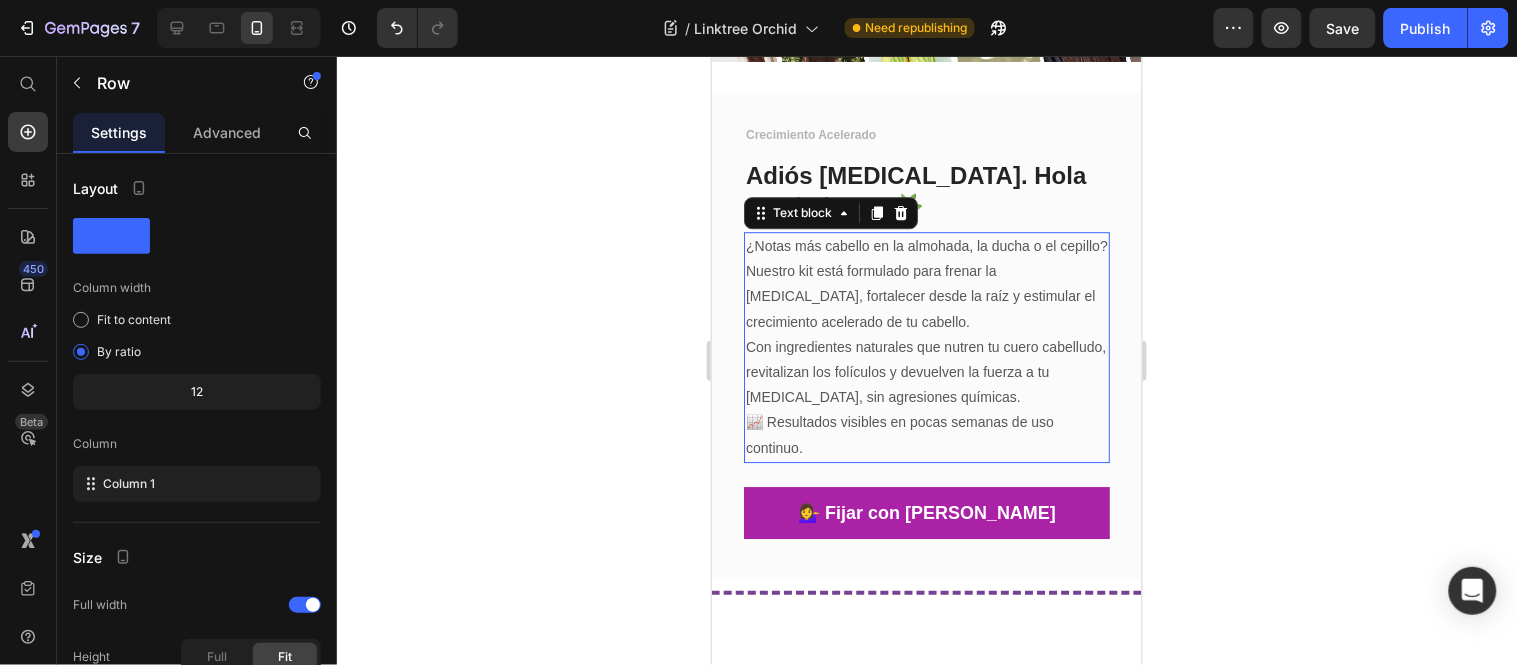 click on "¿Notas más cabello en la almohada, la ducha o el cepillo? Nuestro kit está formulado para frenar la [MEDICAL_DATA], fortalecer desde la raíz y estimular el crecimiento acelerado de tu cabello. Con ingredientes naturales que nutren tu cuero cabelludo, revitalizan los folículos y devuelven la fuerza a tu [MEDICAL_DATA], sin agresiones químicas. 📈 Resultados visibles en pocas semanas de uso continuo." at bounding box center (926, 346) 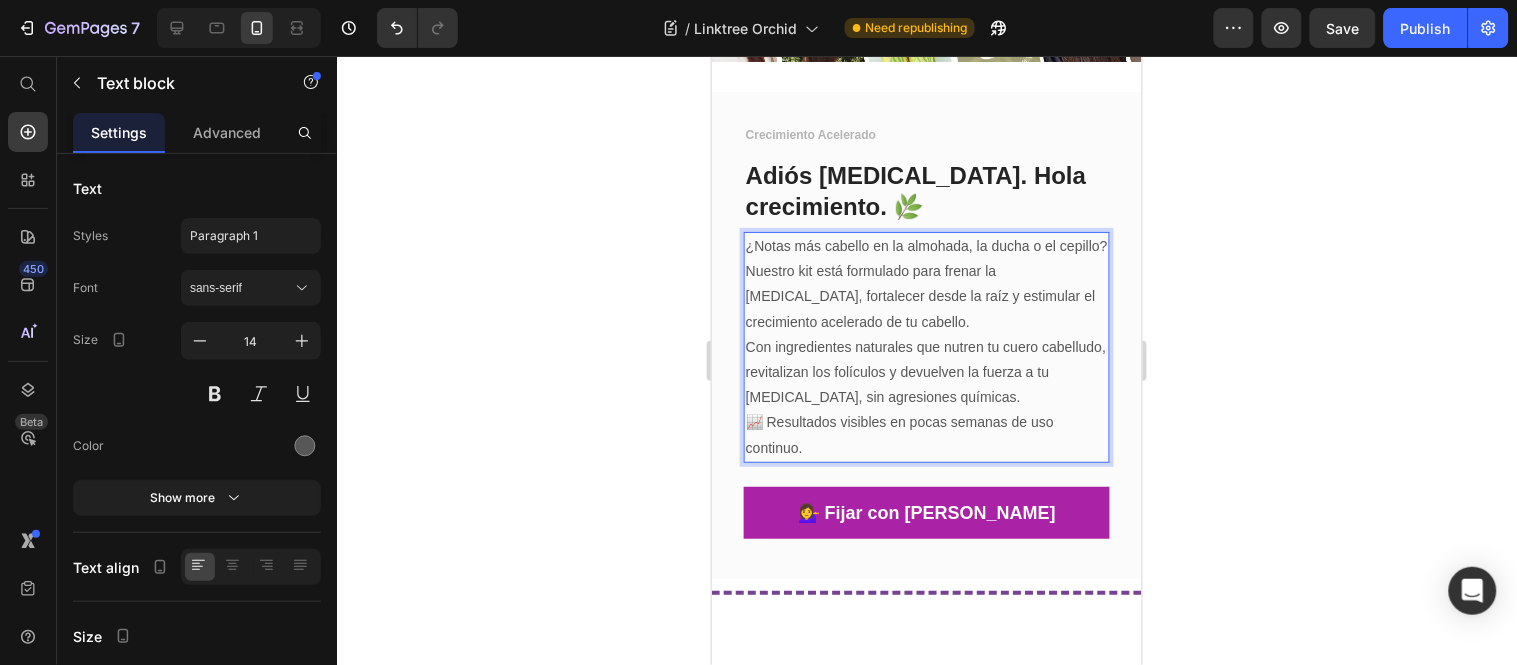 click on "¿Notas más cabello en la almohada, la ducha o el cepillo? Nuestro kit está formulado para frenar la [MEDICAL_DATA], fortalecer desde la raíz y estimular el crecimiento acelerado de tu cabello. Con ingredientes naturales que nutren tu cuero cabelludo, revitalizan los folículos y devuelven la fuerza a tu [MEDICAL_DATA], sin agresiones químicas. 📈 Resultados visibles en pocas semanas de uso continuo." at bounding box center (926, 346) 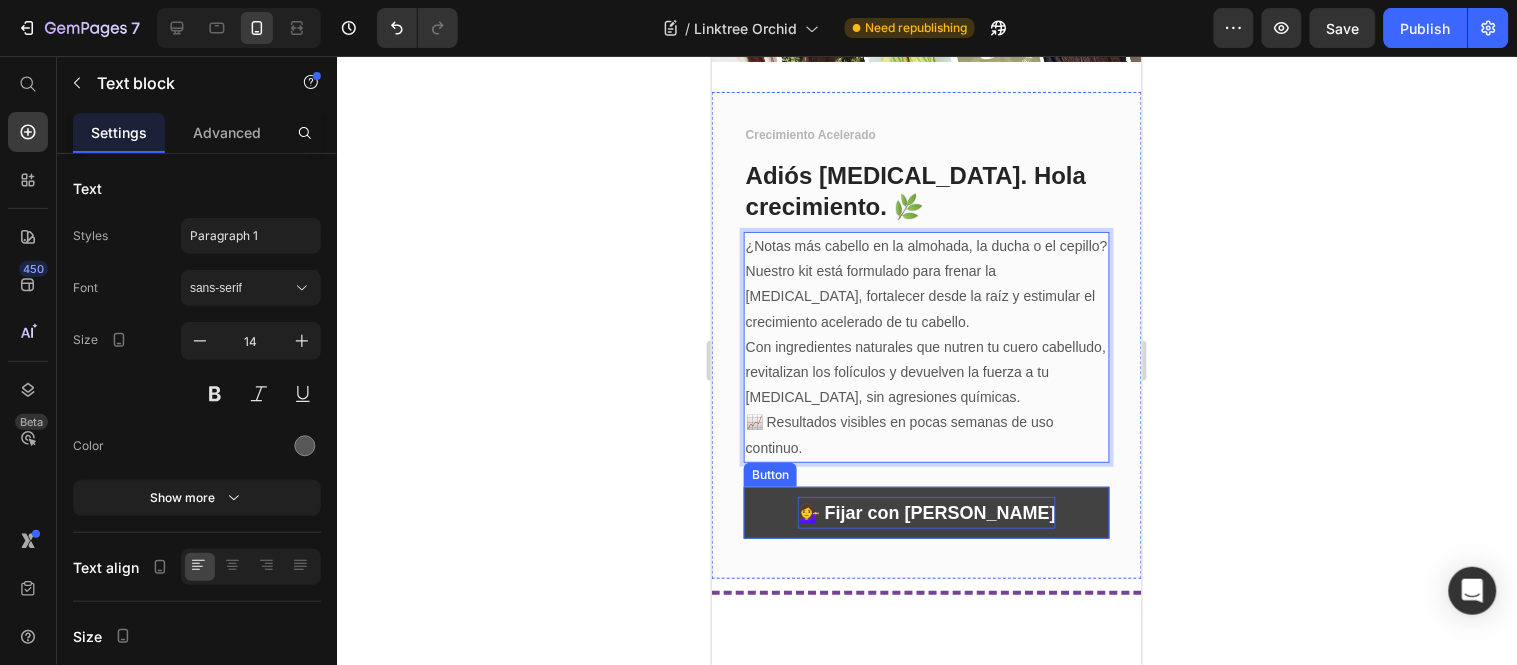 click on "💁‍♀️ Fijar con [PERSON_NAME]" at bounding box center [926, 512] 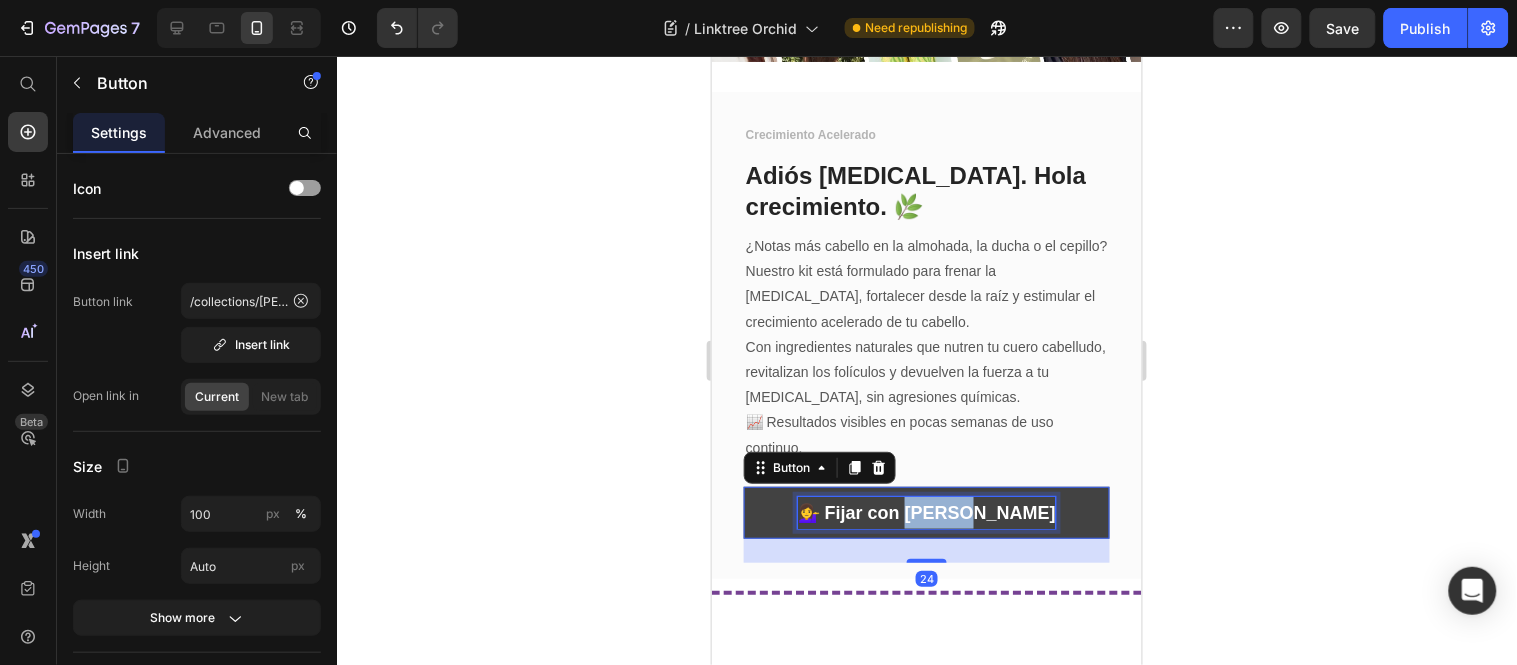 click on "💁‍♀️ Fijar con [PERSON_NAME]" at bounding box center (926, 512) 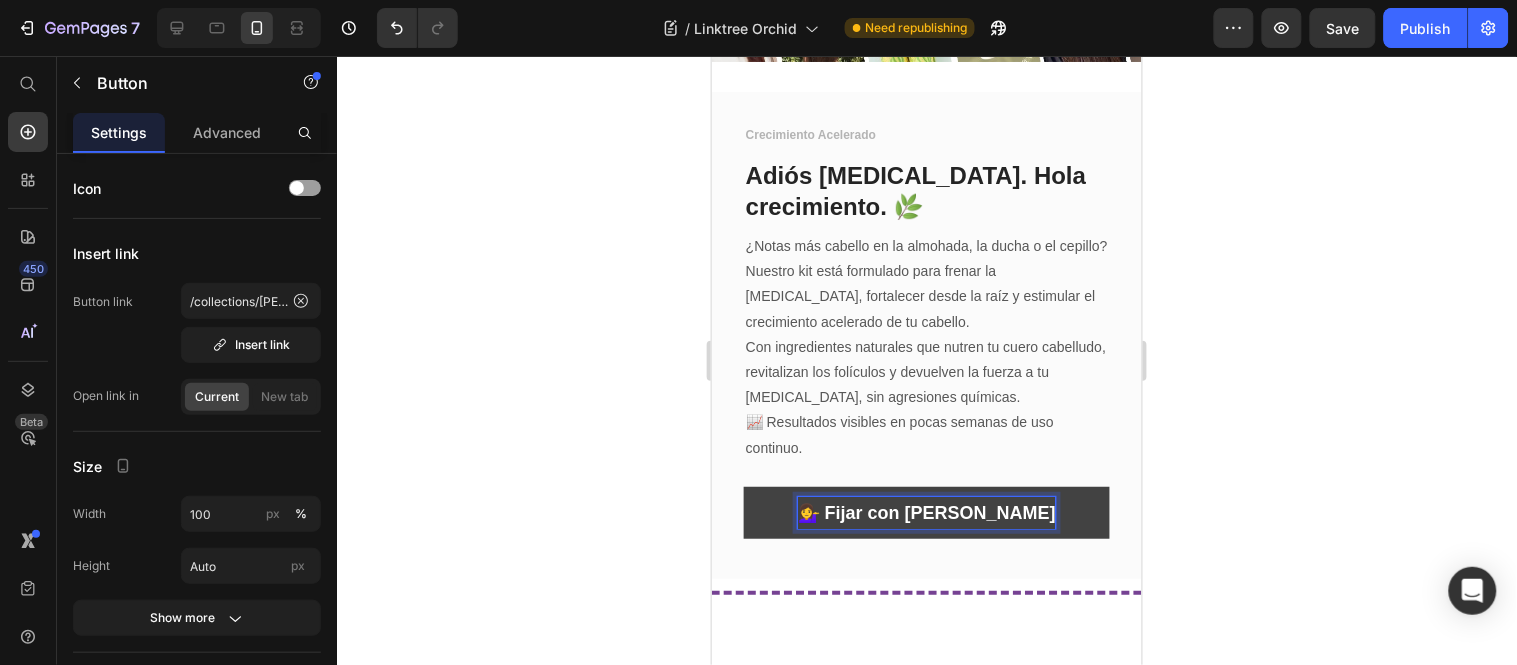 drag, startPoint x: 876, startPoint y: 445, endPoint x: 856, endPoint y: 445, distance: 20 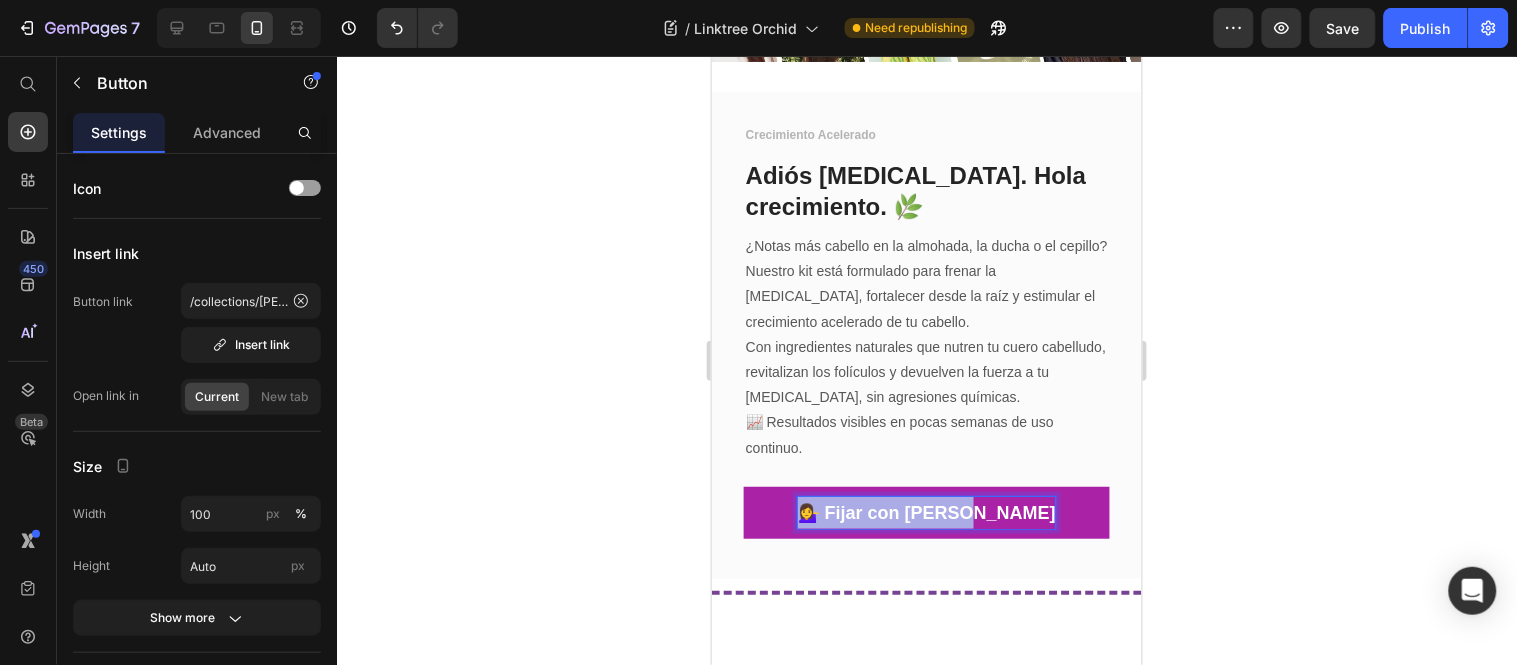drag, startPoint x: 847, startPoint y: 444, endPoint x: 1103, endPoint y: 460, distance: 256.4995 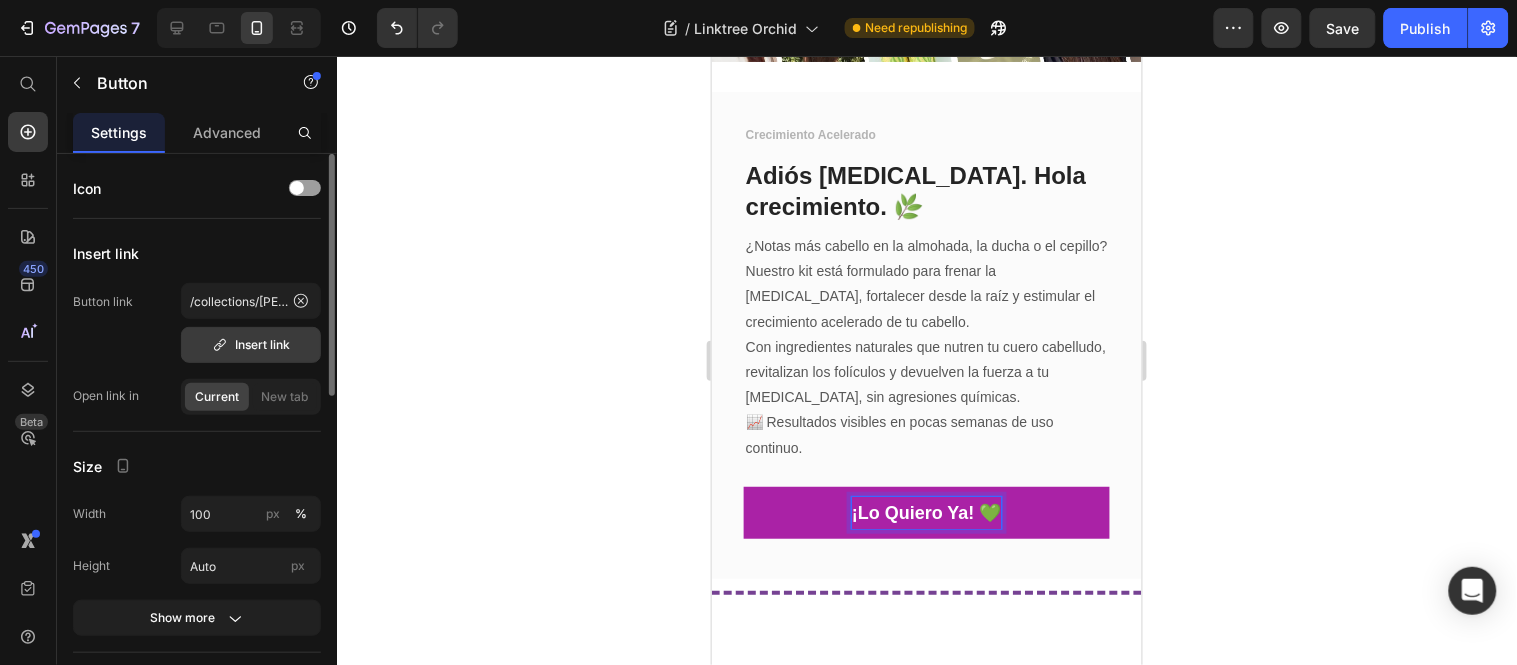 click on "Insert link" at bounding box center (251, 345) 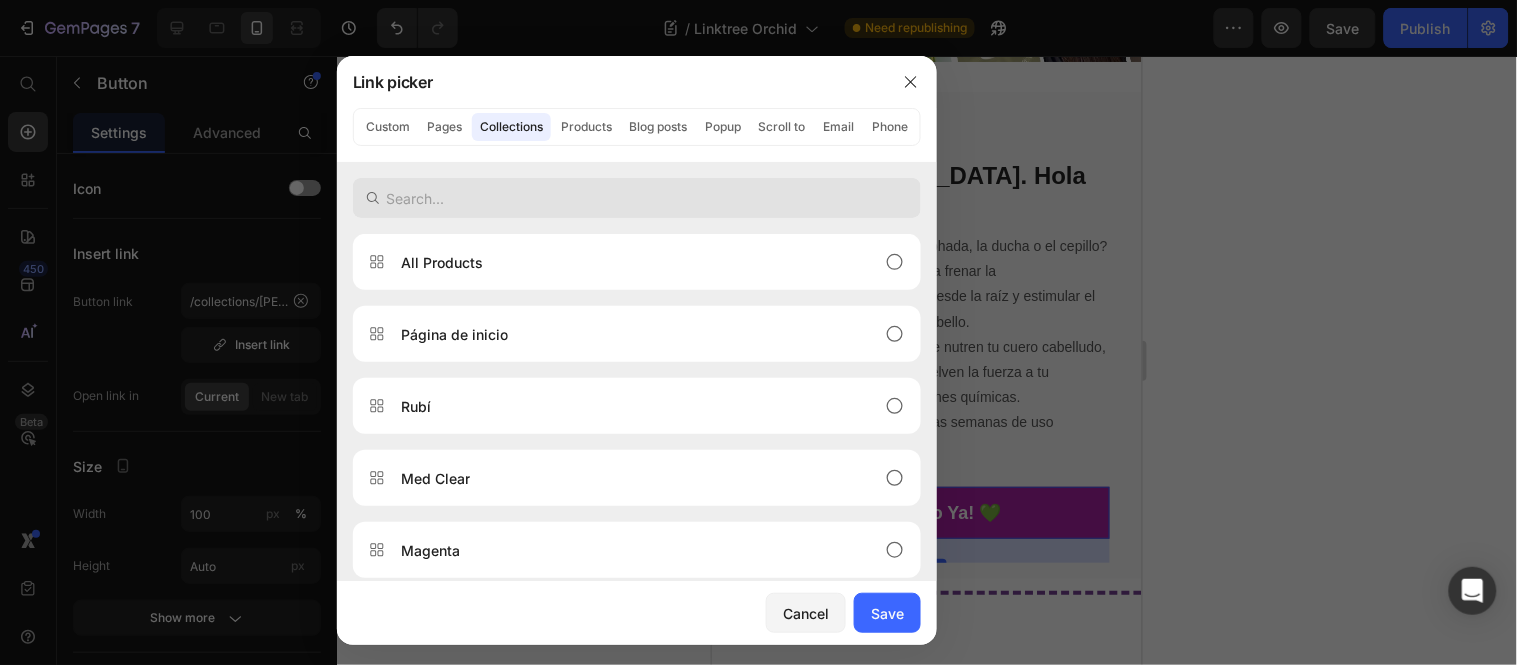 click at bounding box center [637, 198] 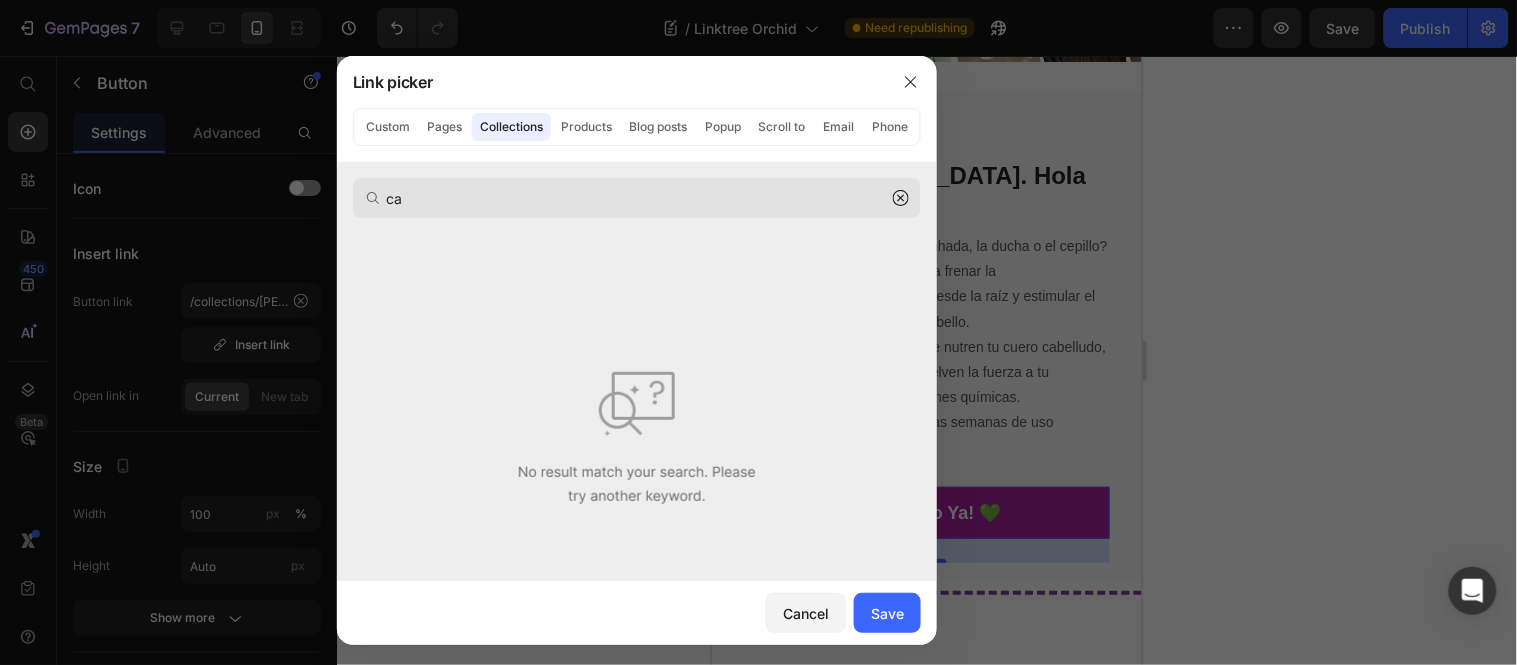 type on "c" 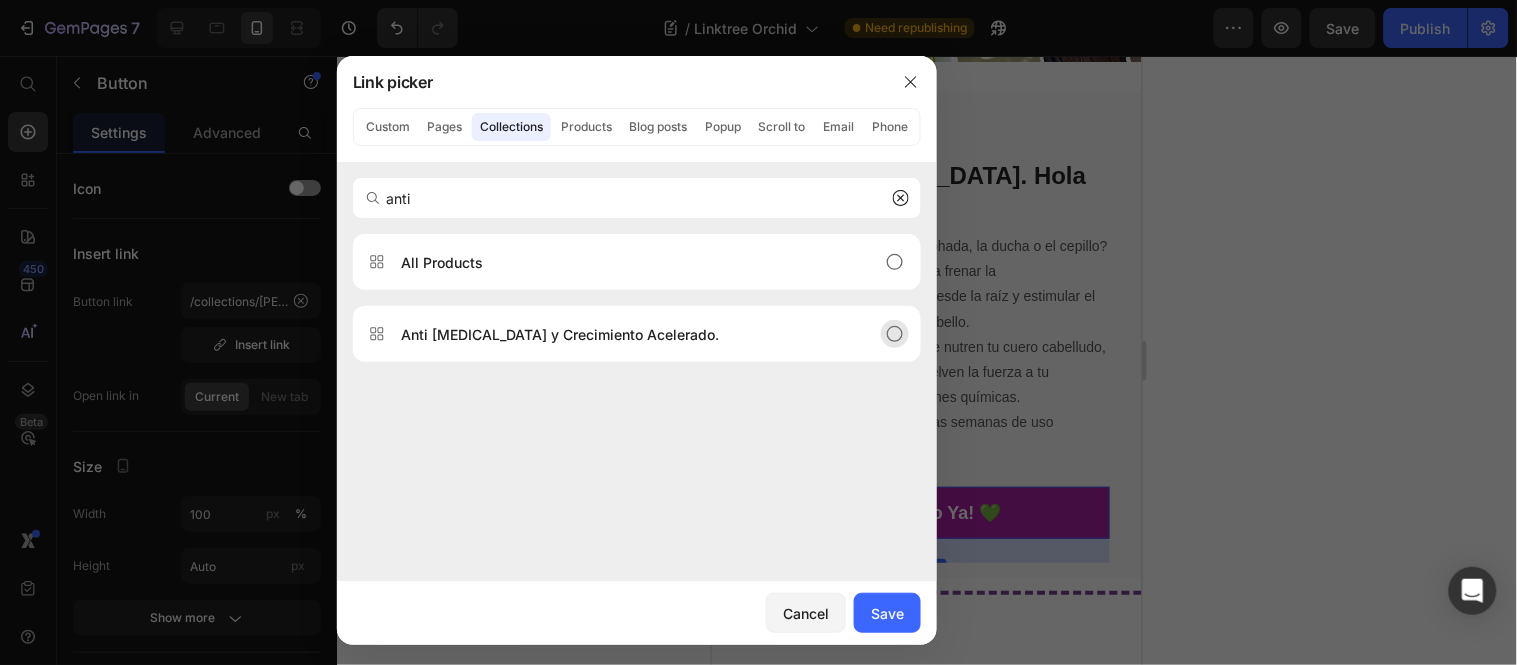 type on "anti" 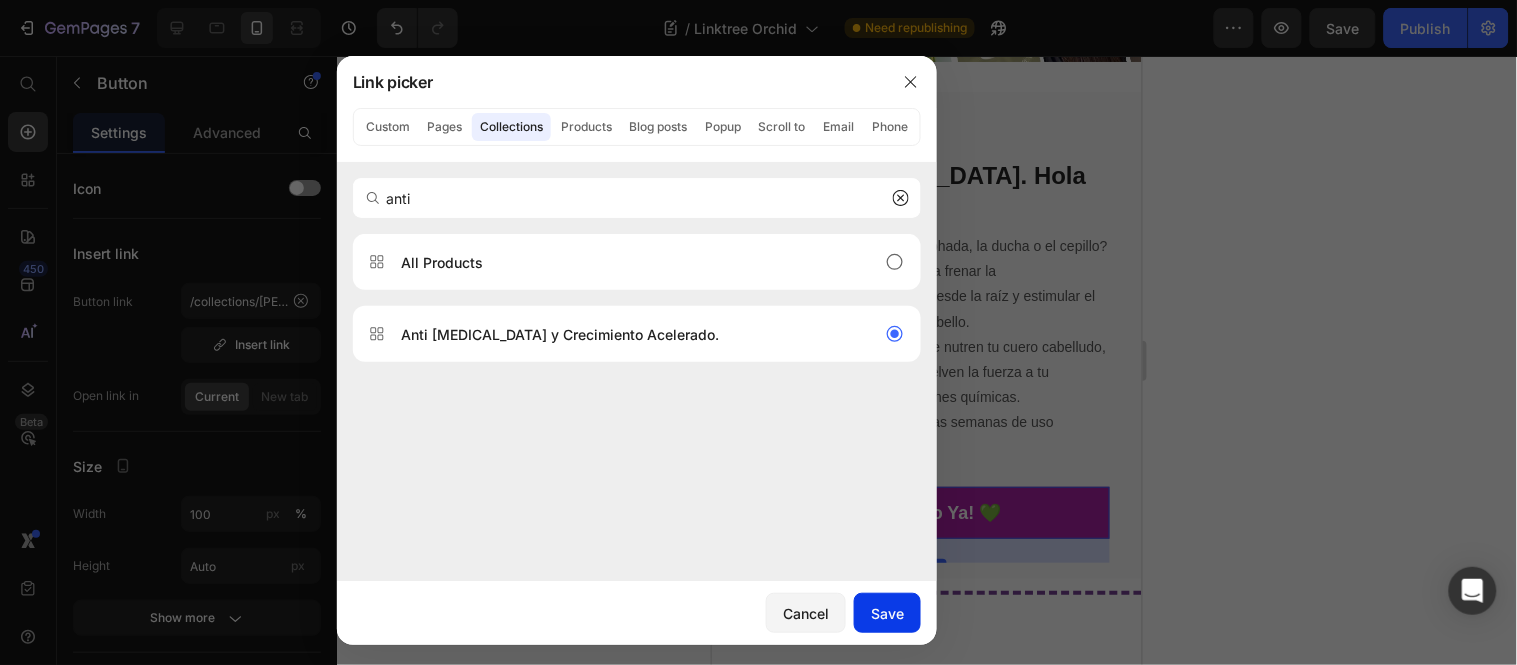 click on "Save" at bounding box center [887, 613] 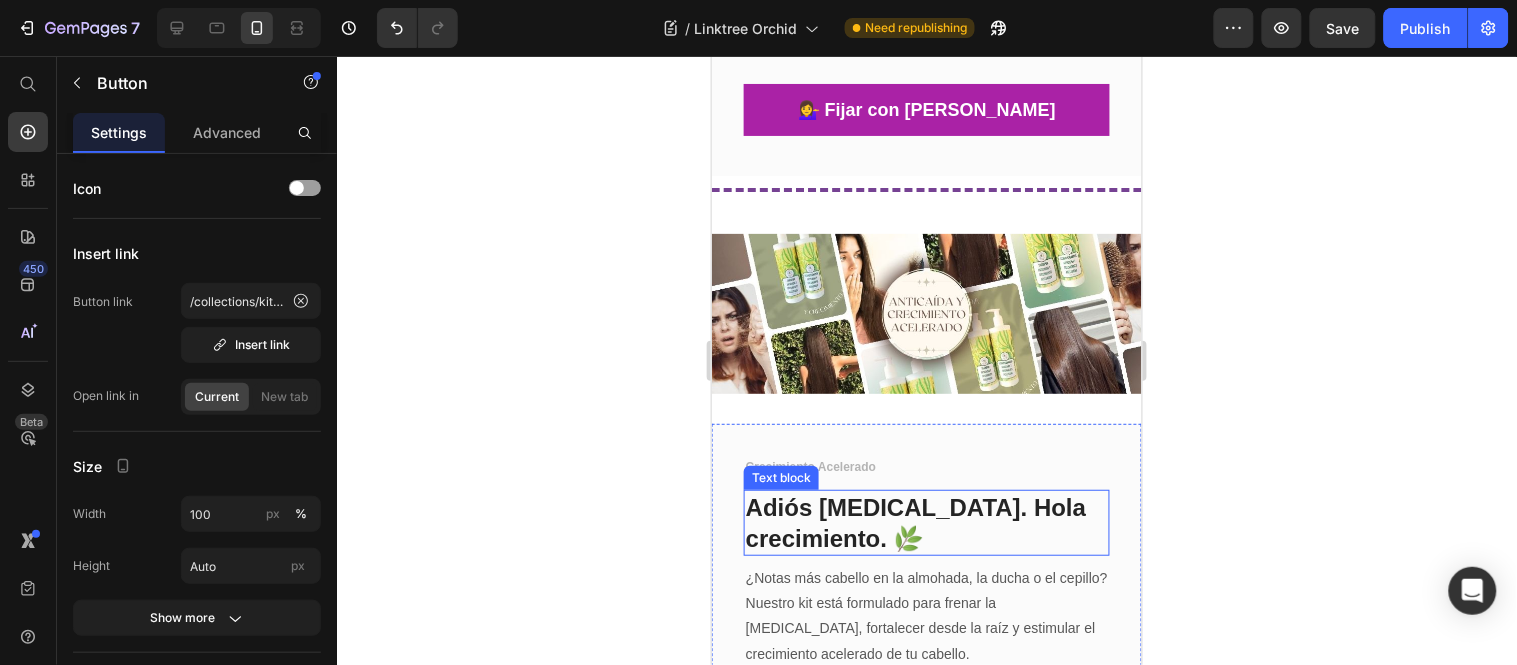 scroll, scrollTop: 4938, scrollLeft: 0, axis: vertical 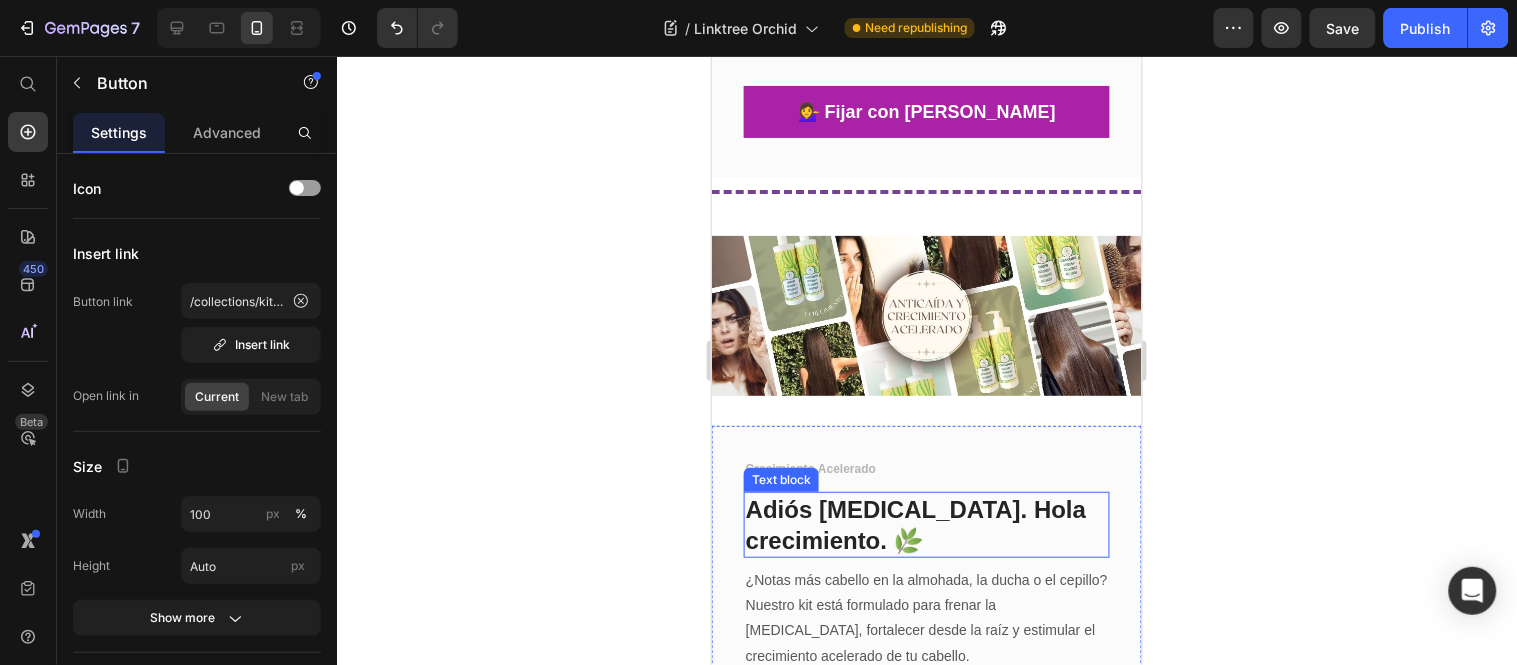 click on "Adiós [MEDICAL_DATA]. Hola crecimiento. 🌿" at bounding box center (926, 524) 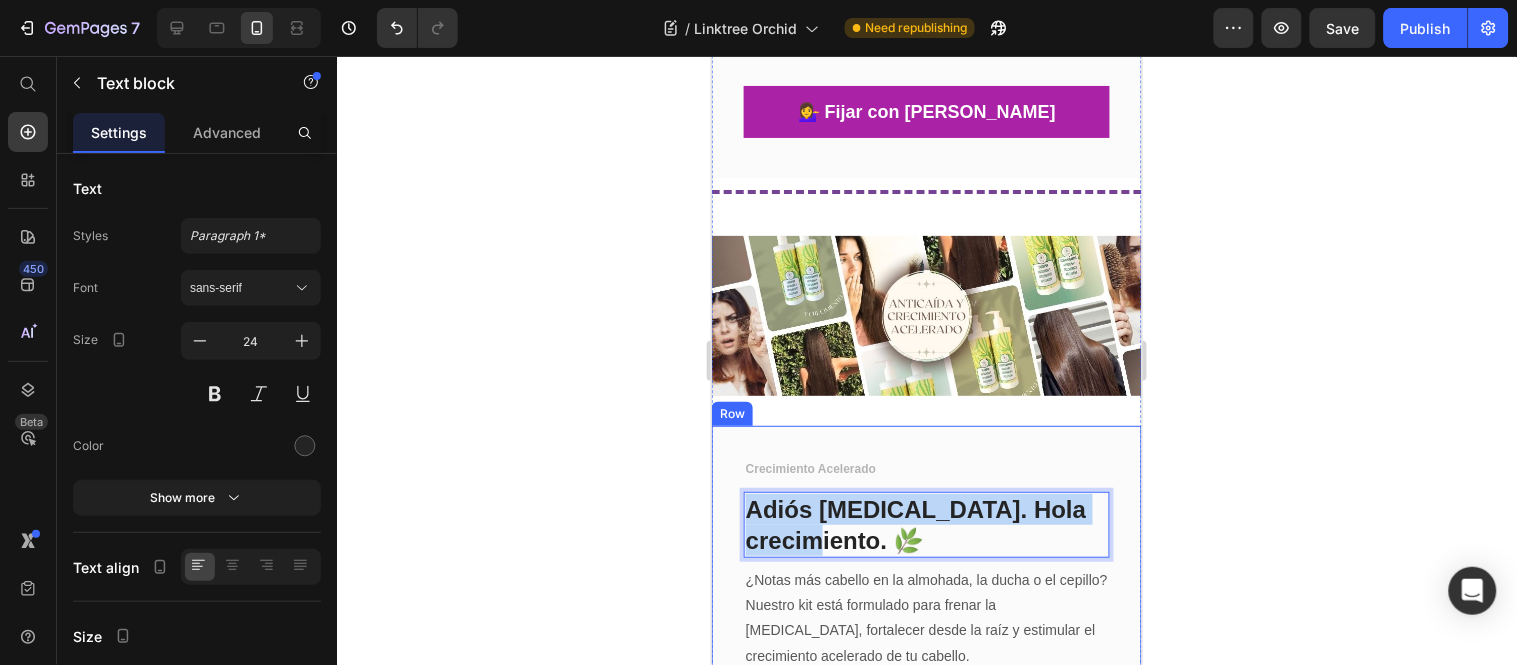 drag, startPoint x: 965, startPoint y: 469, endPoint x: 787, endPoint y: 426, distance: 183.12018 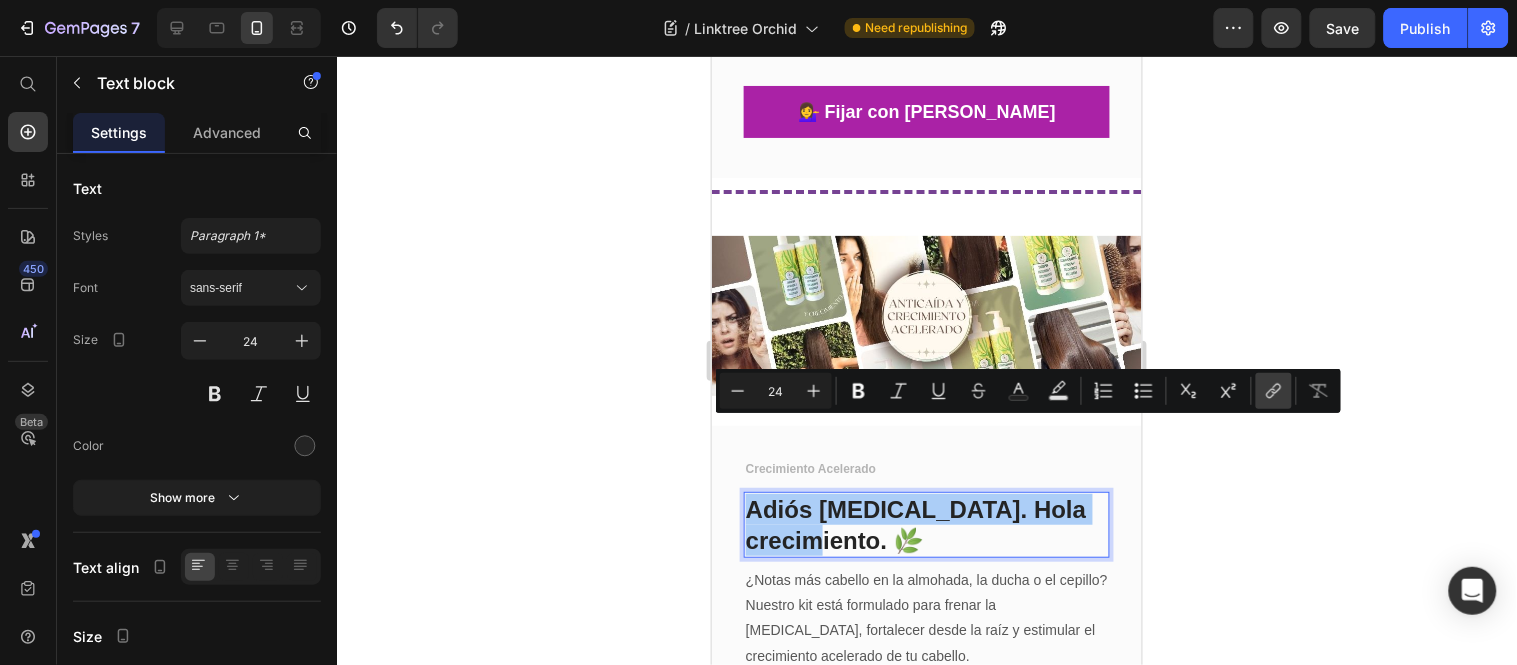 click 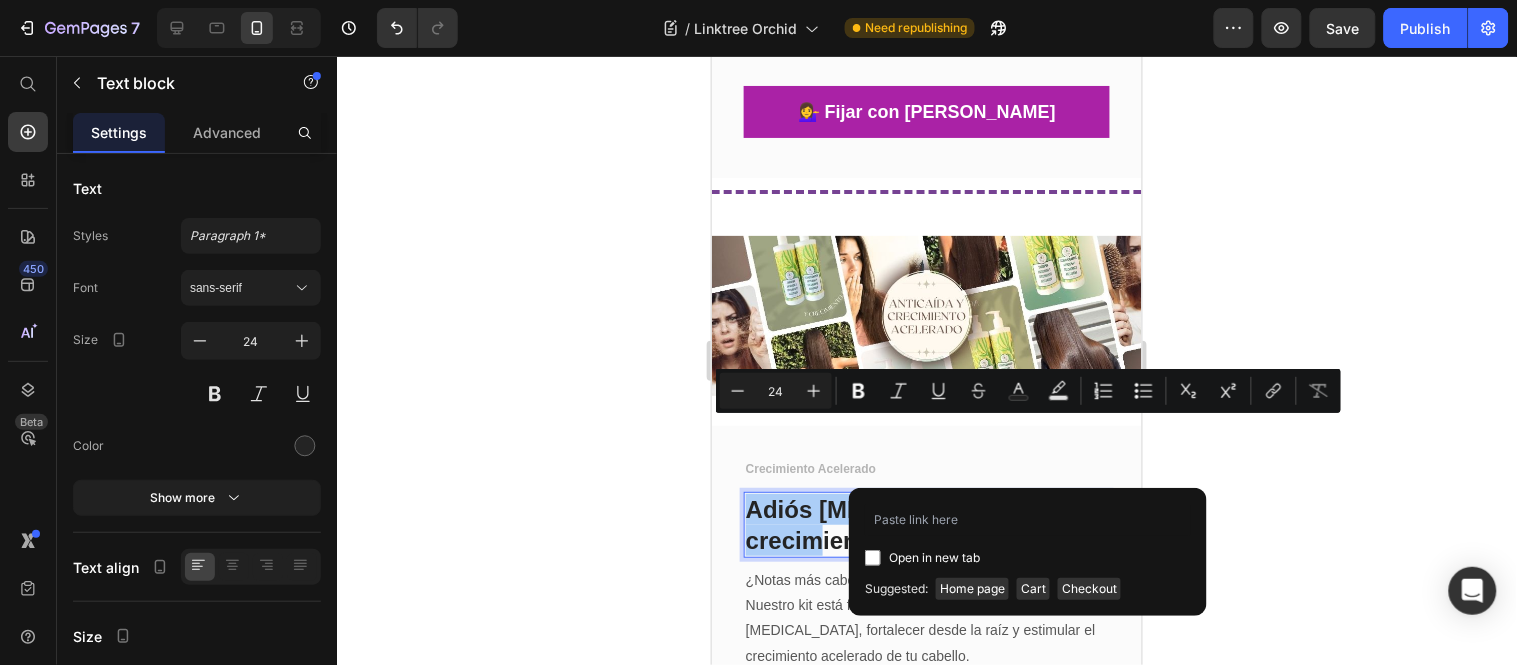 click on "Open in new tab" at bounding box center [934, 558] 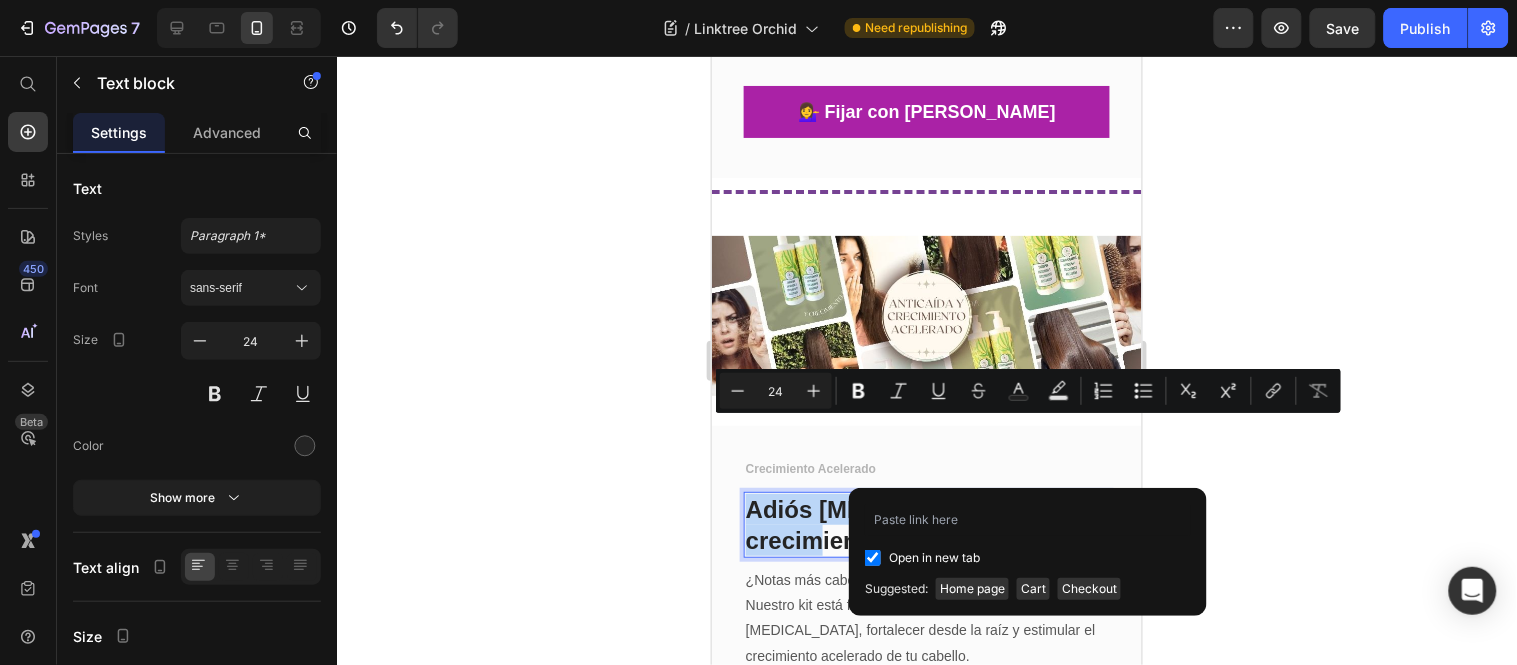 checkbox on "true" 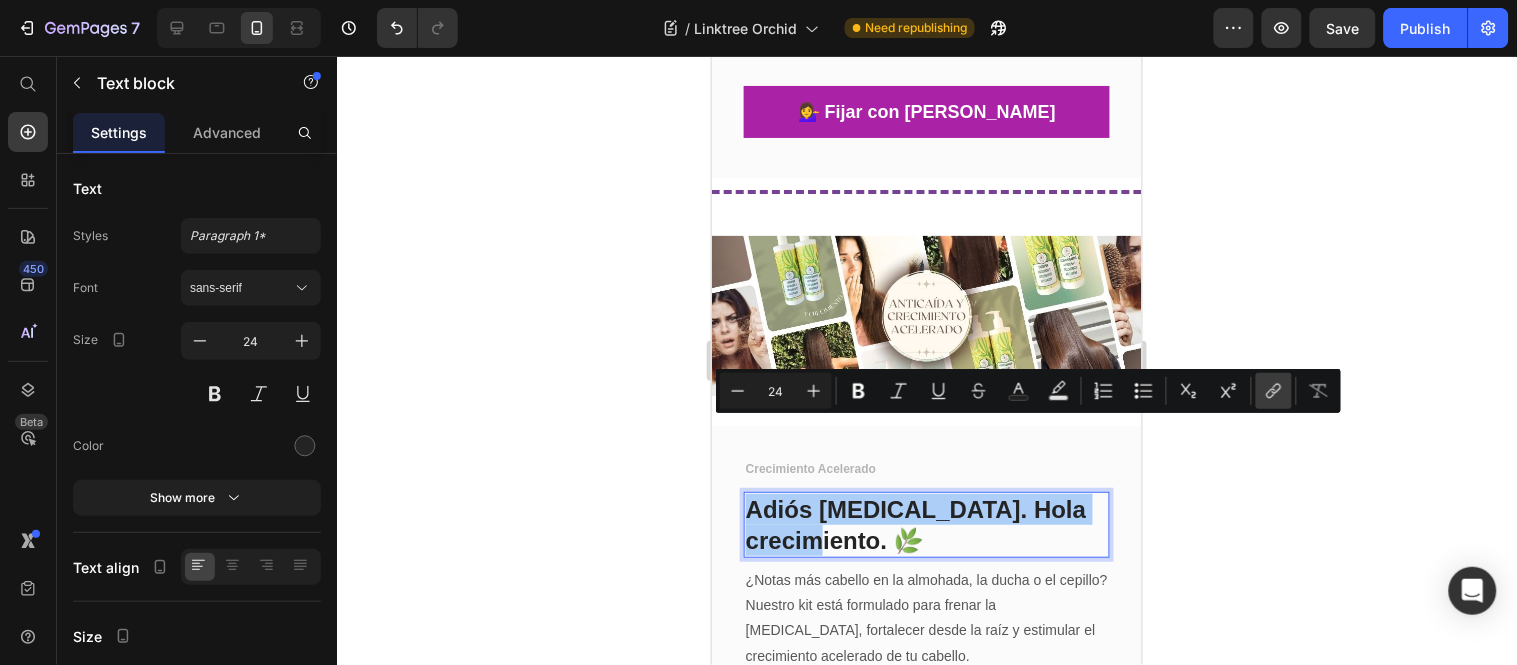 click 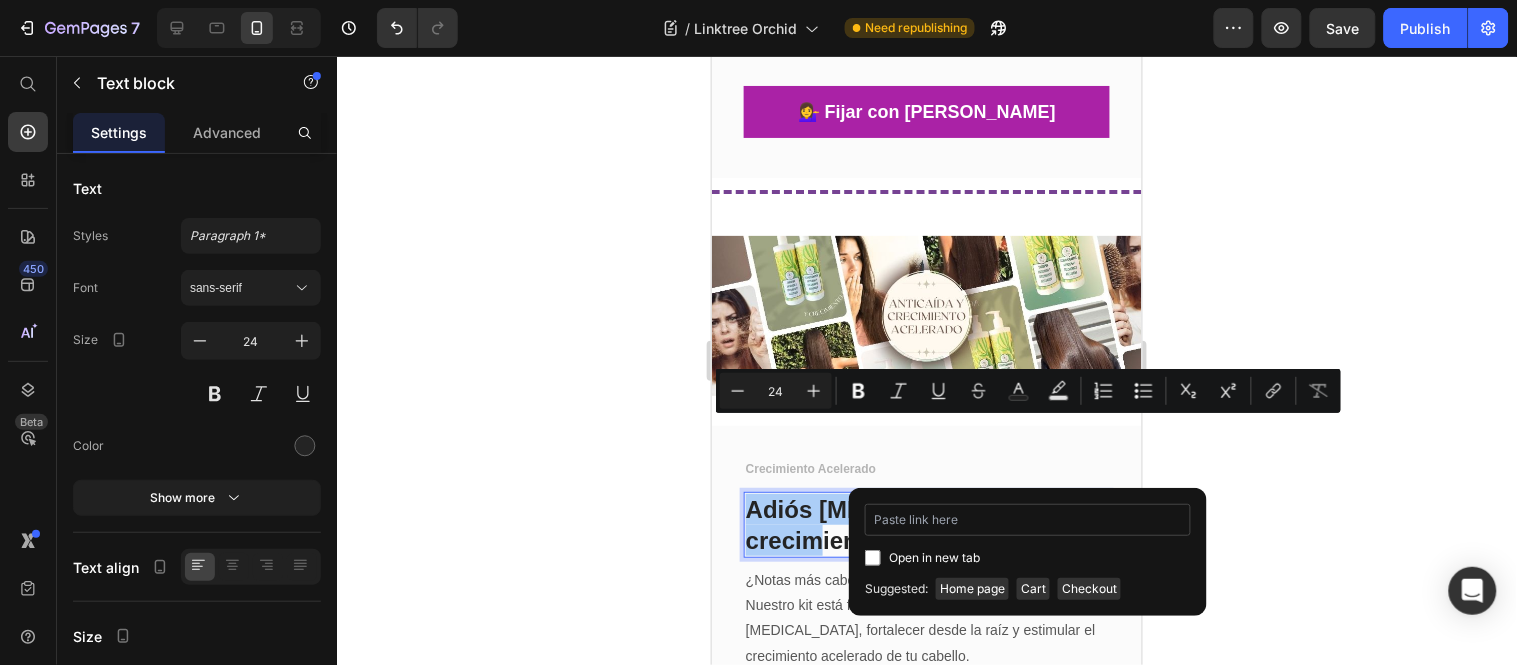 click at bounding box center [1028, 520] 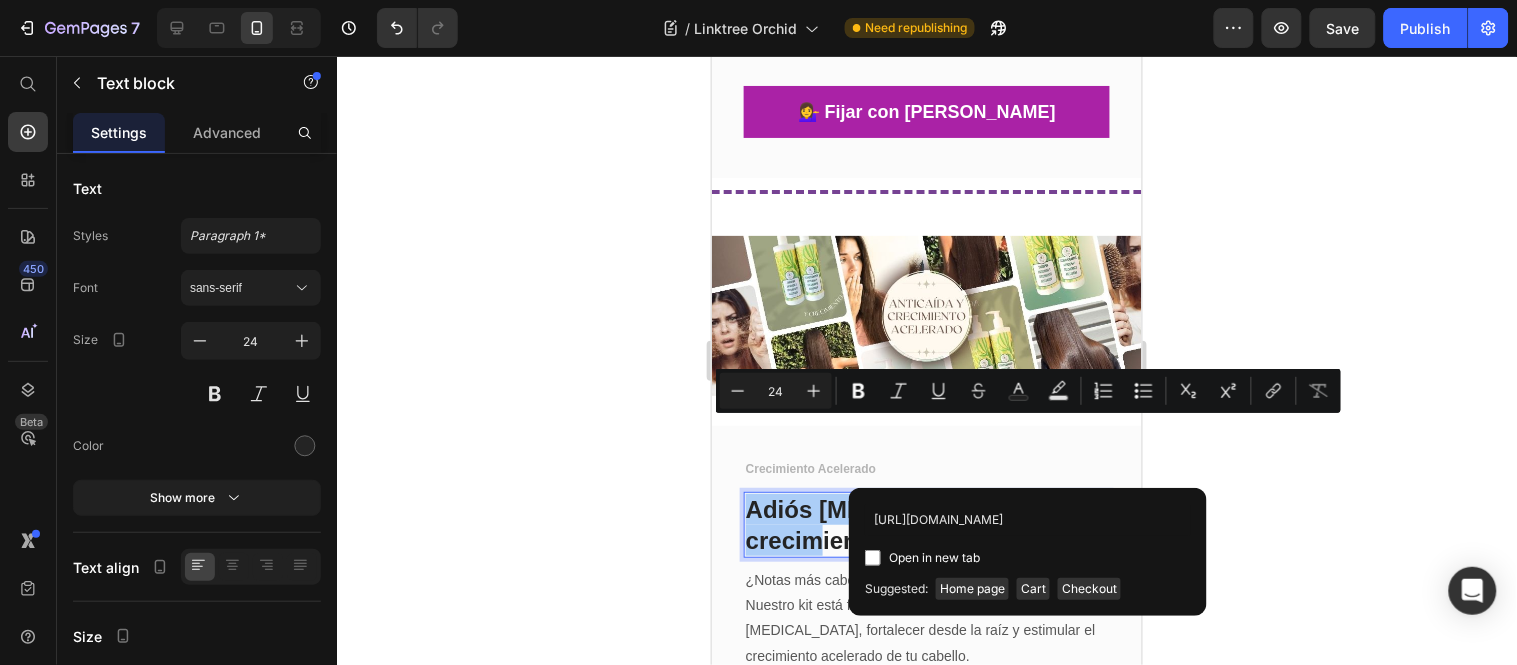 scroll, scrollTop: 0, scrollLeft: 277, axis: horizontal 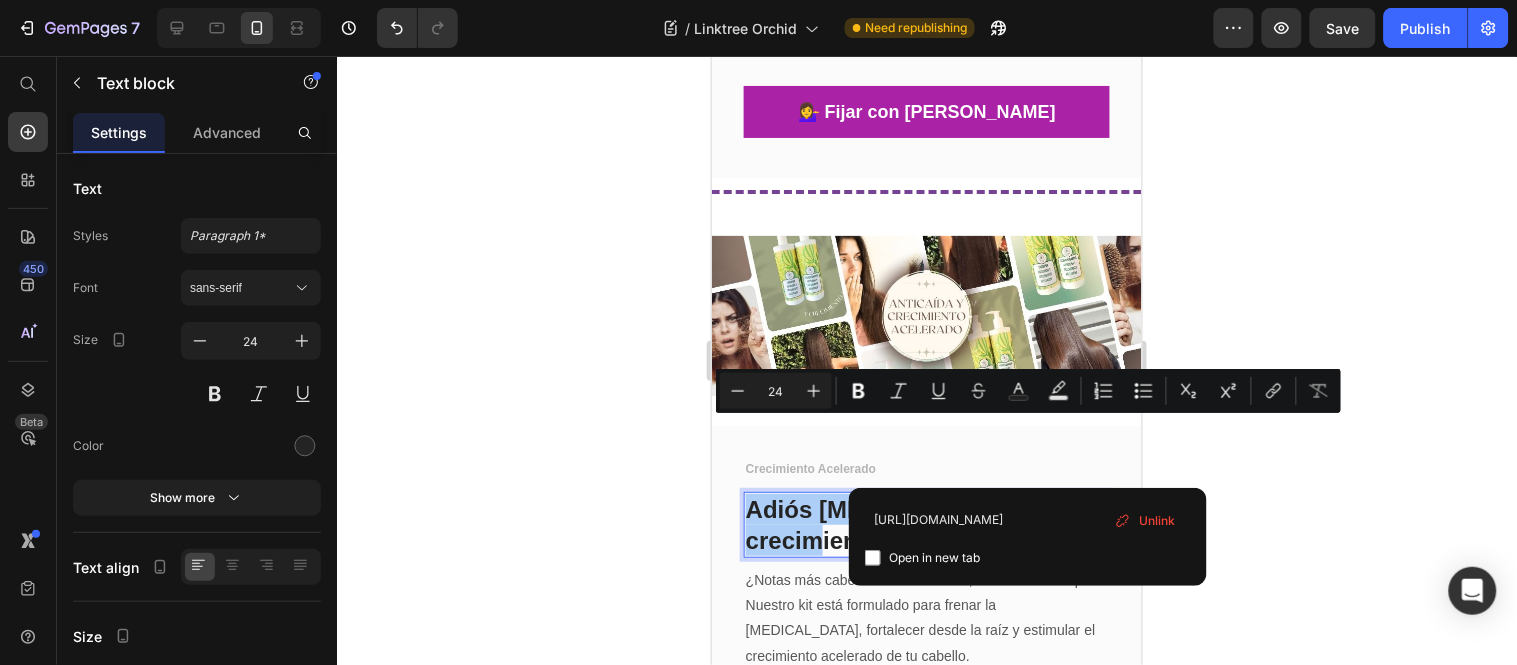 type on "[URL][DOMAIN_NAME]" 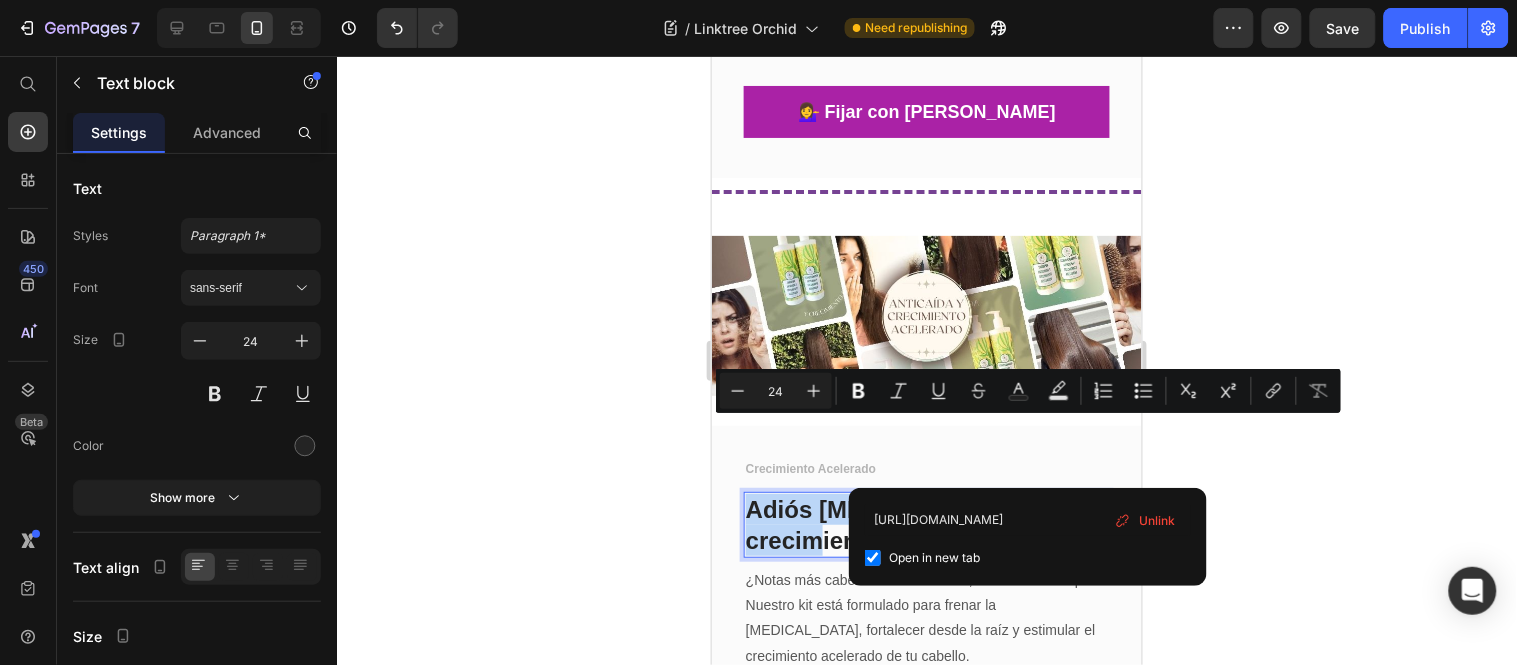 checkbox on "true" 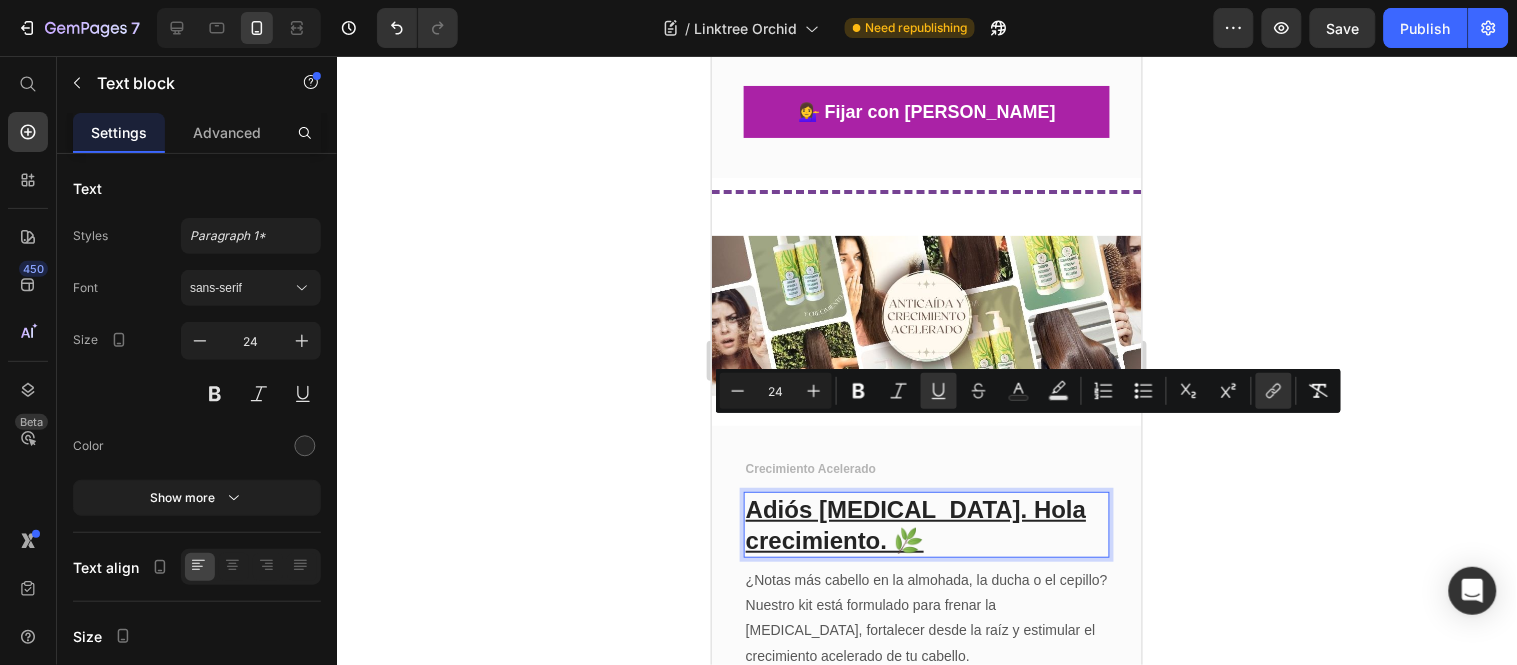 click 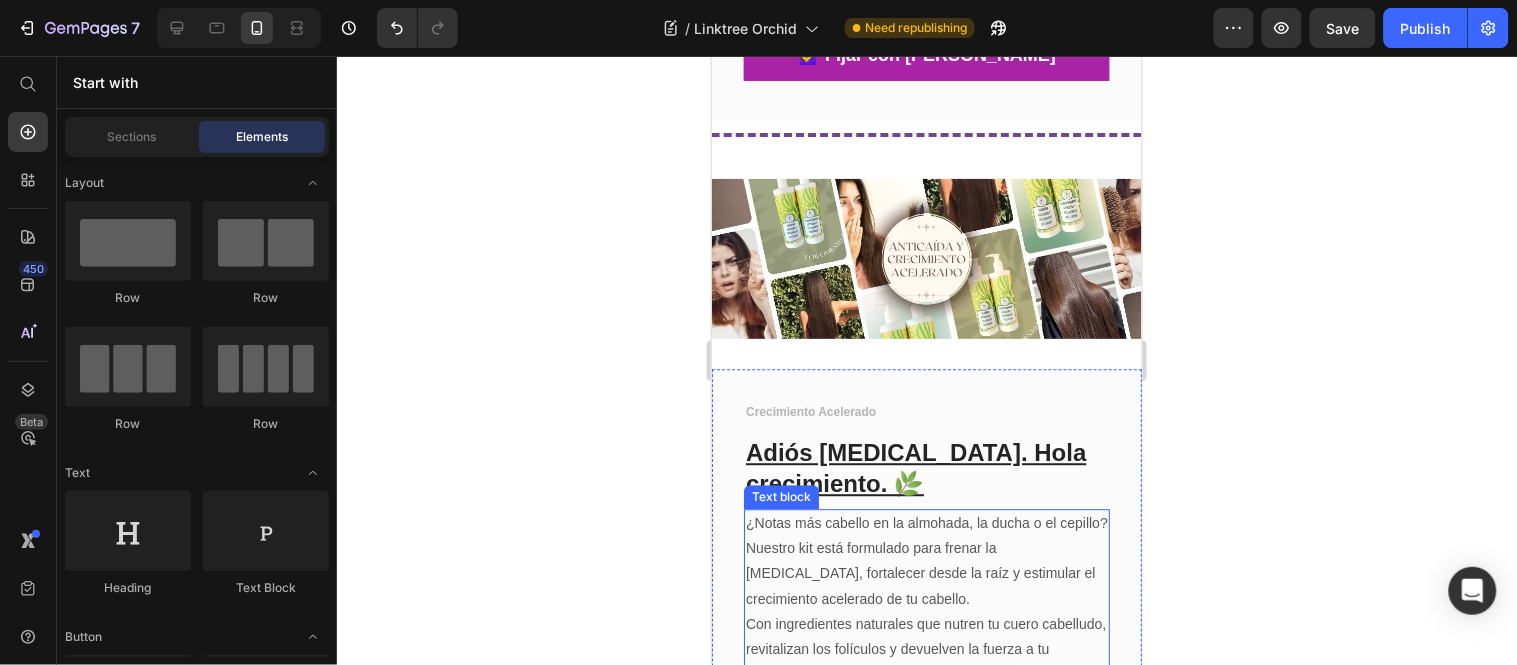 scroll, scrollTop: 5050, scrollLeft: 0, axis: vertical 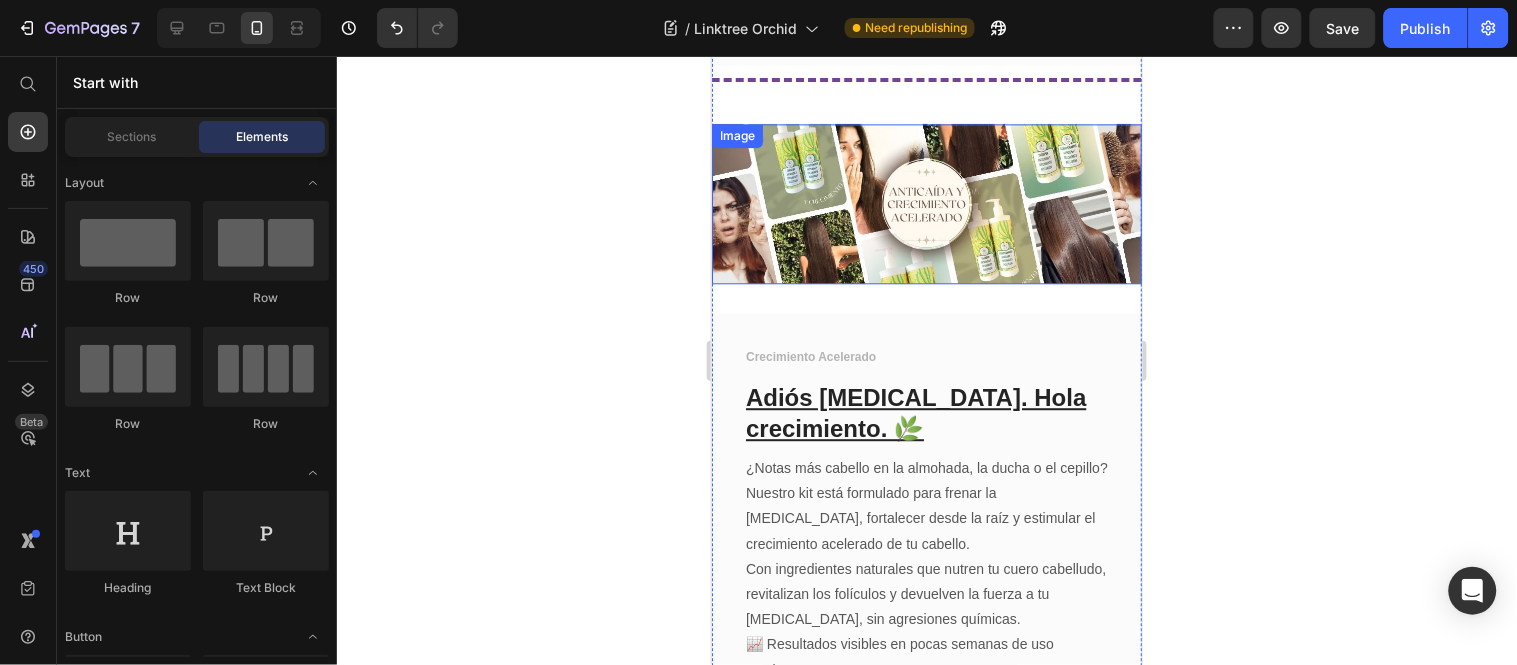click at bounding box center (926, 202) 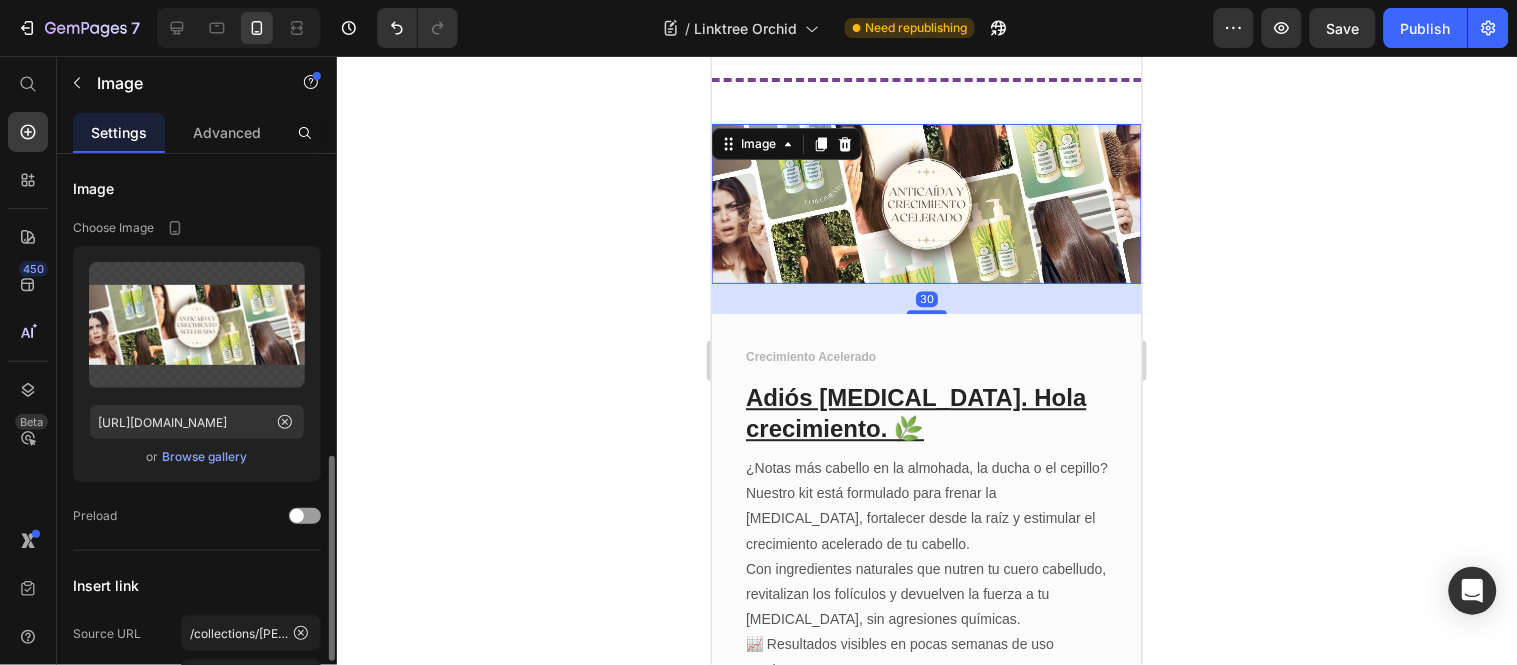 scroll, scrollTop: 333, scrollLeft: 0, axis: vertical 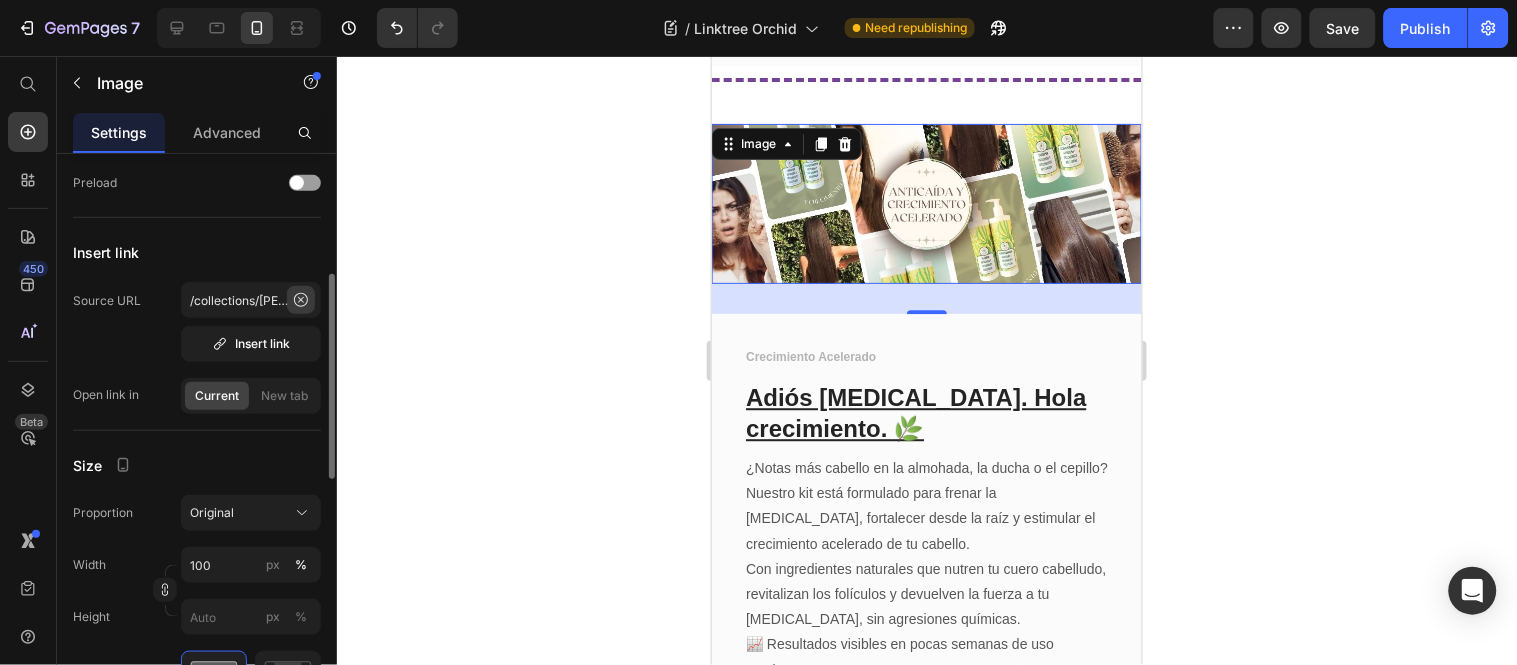 click 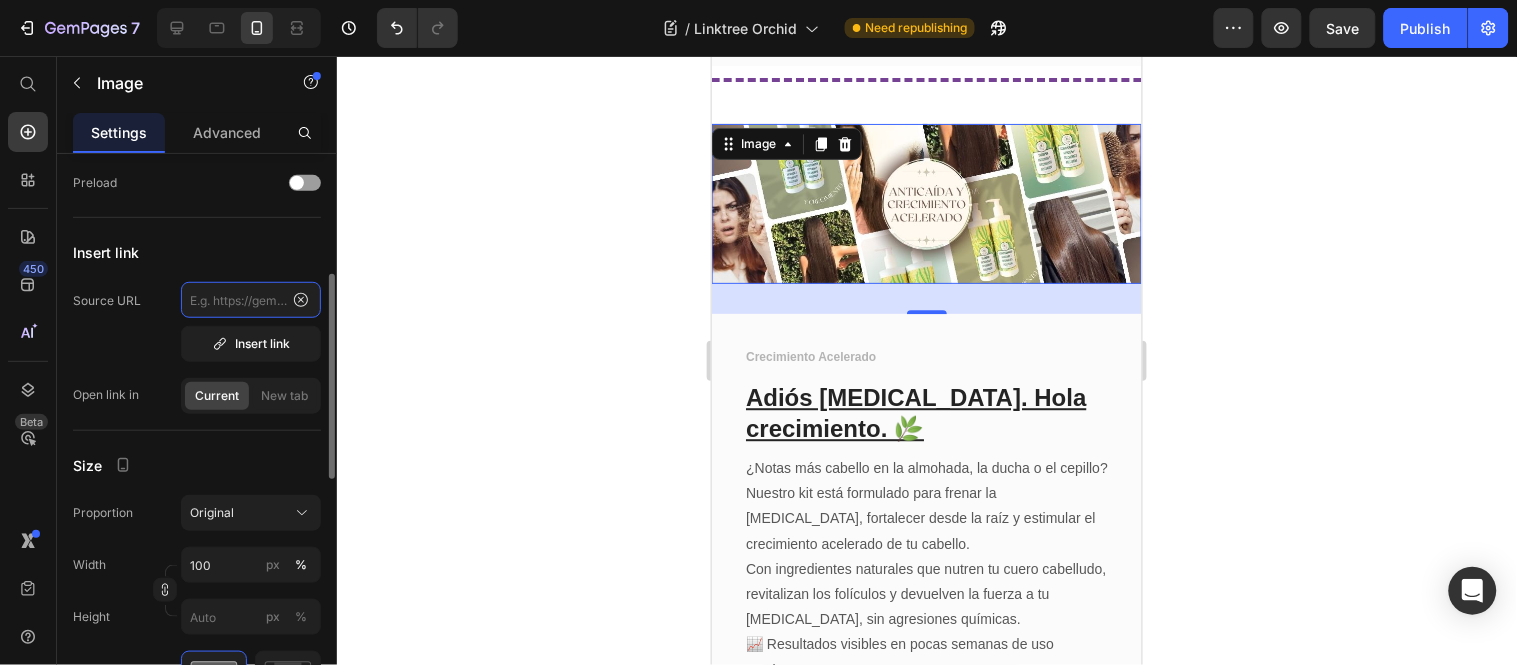 scroll, scrollTop: 0, scrollLeft: 0, axis: both 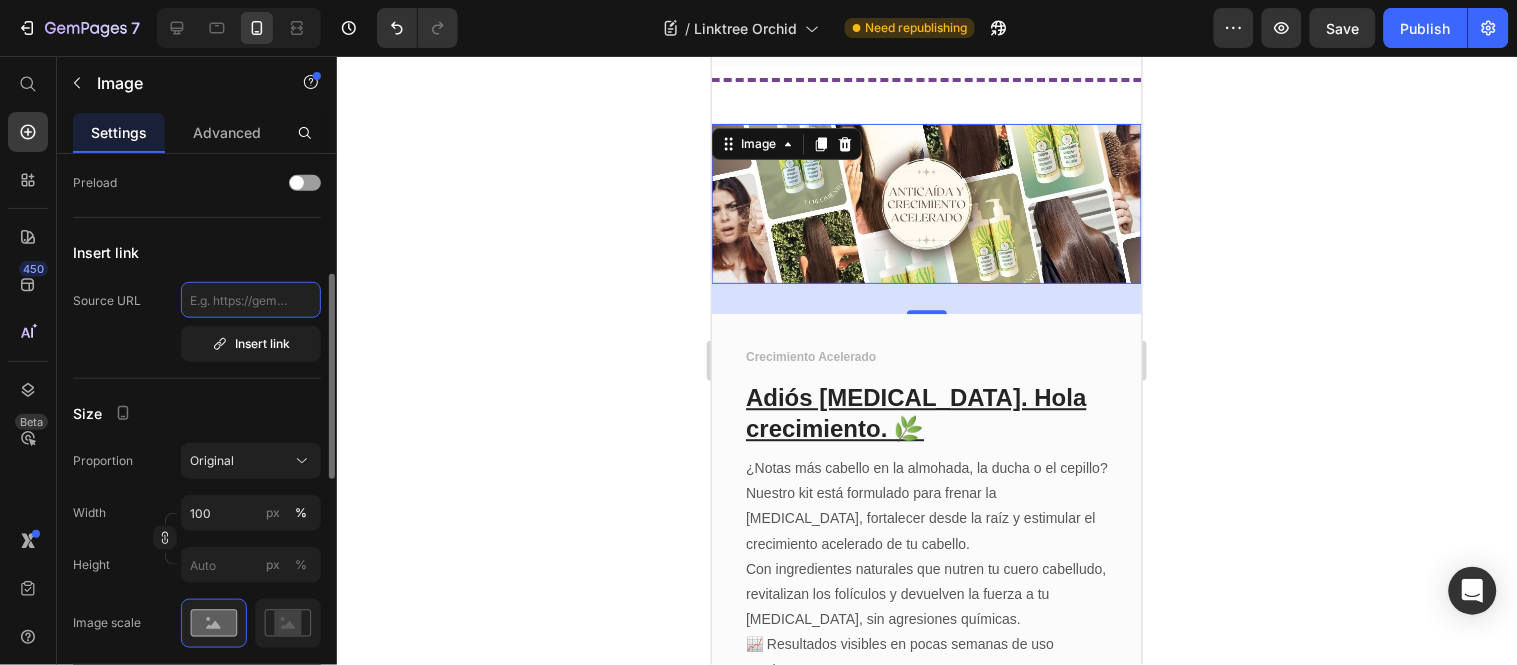 click 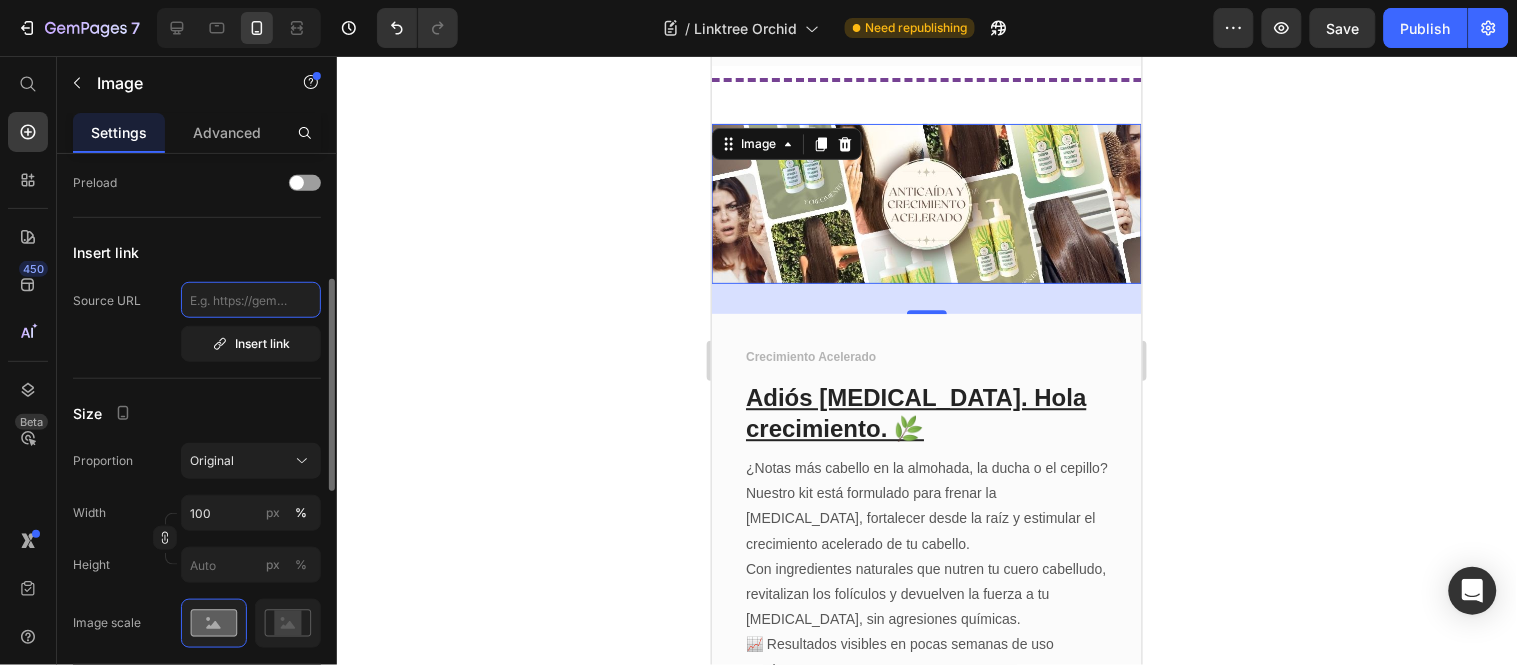 paste on "[URL][DOMAIN_NAME]" 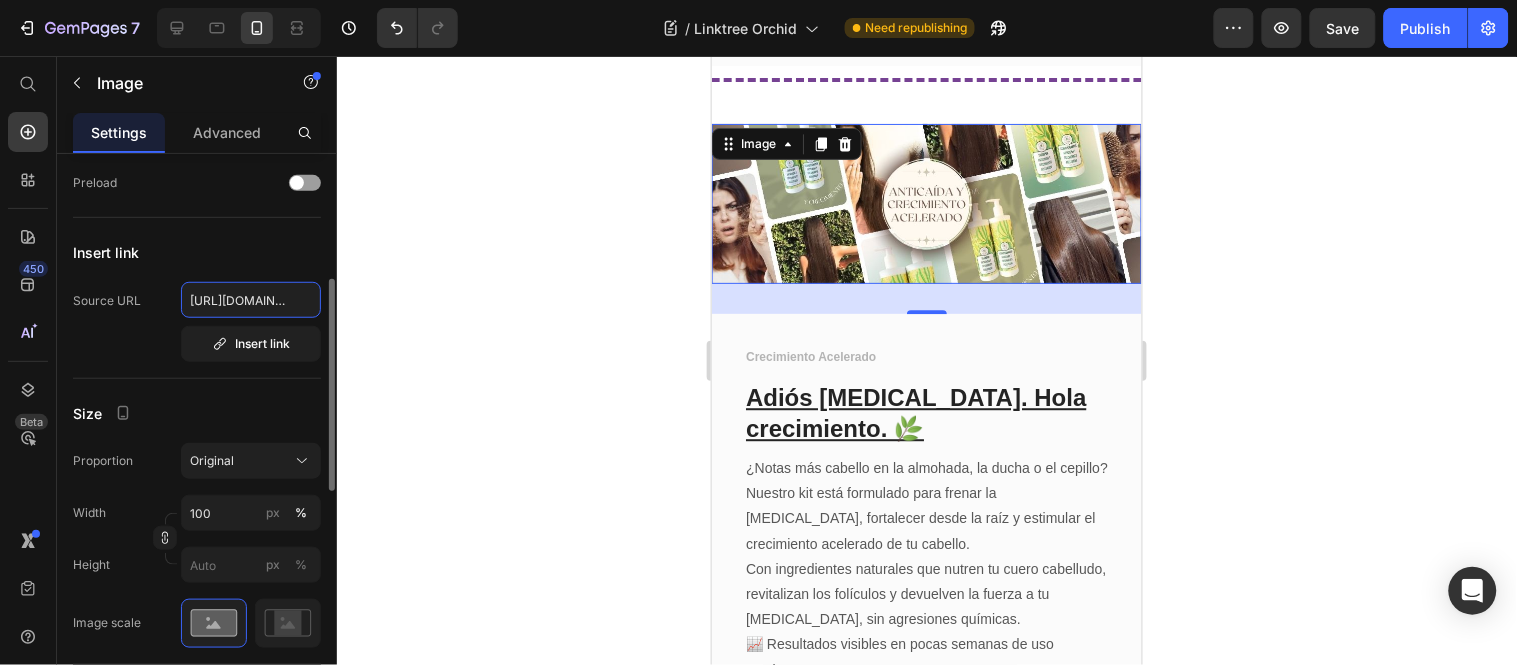 scroll, scrollTop: 0, scrollLeft: 404, axis: horizontal 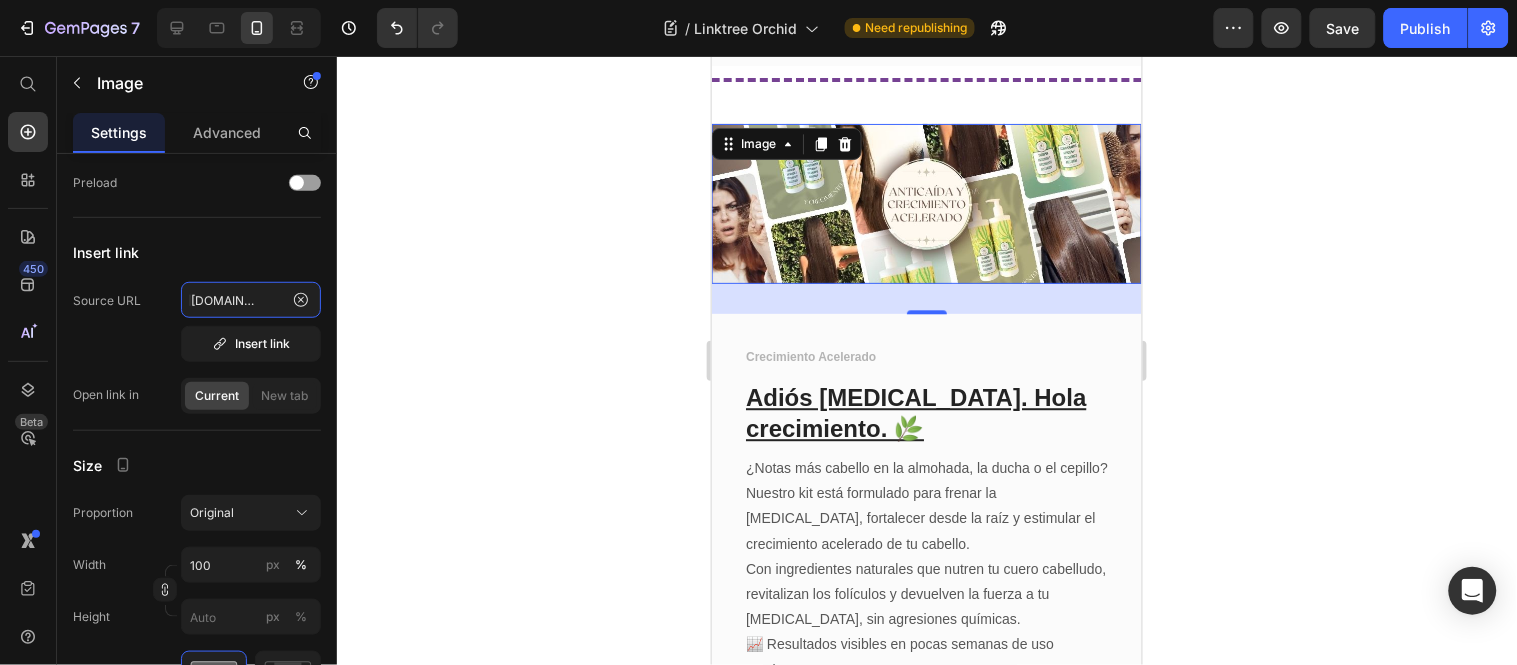 type on "[URL][DOMAIN_NAME]" 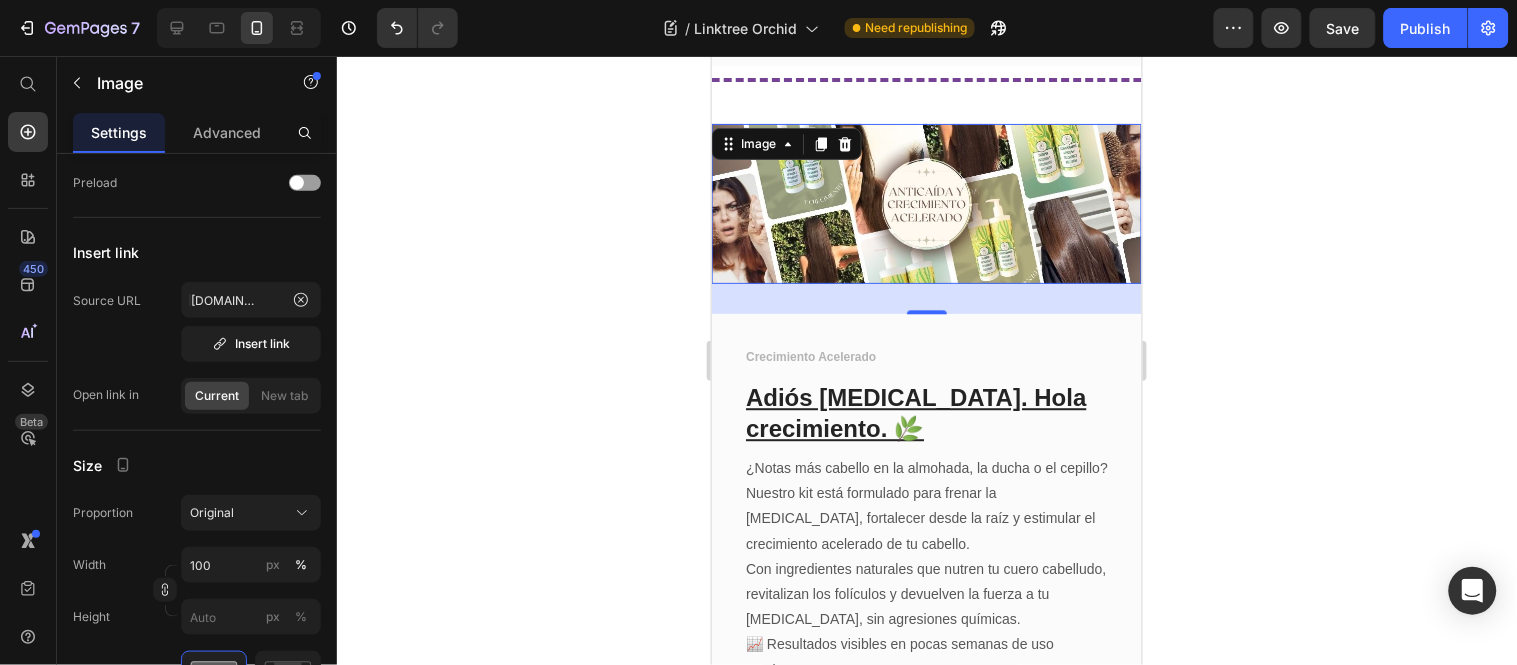 scroll, scrollTop: 0, scrollLeft: 0, axis: both 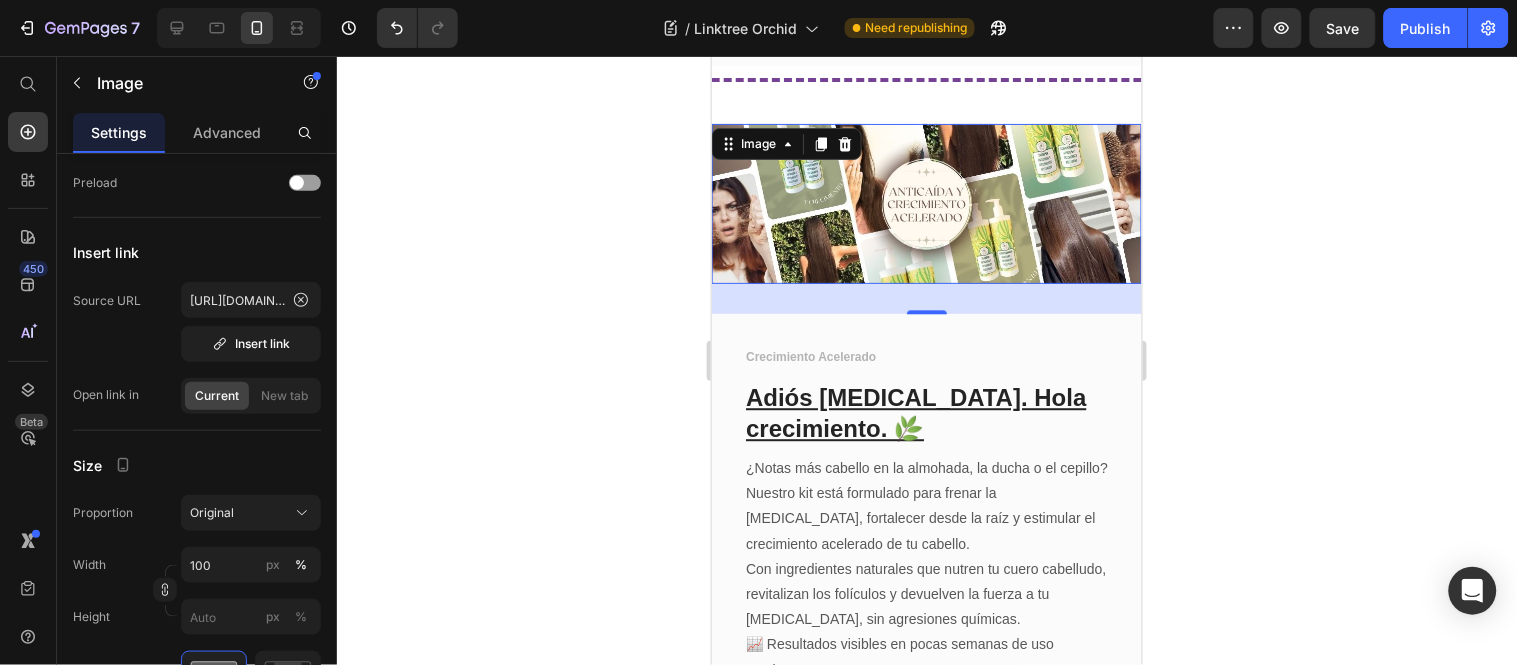 click 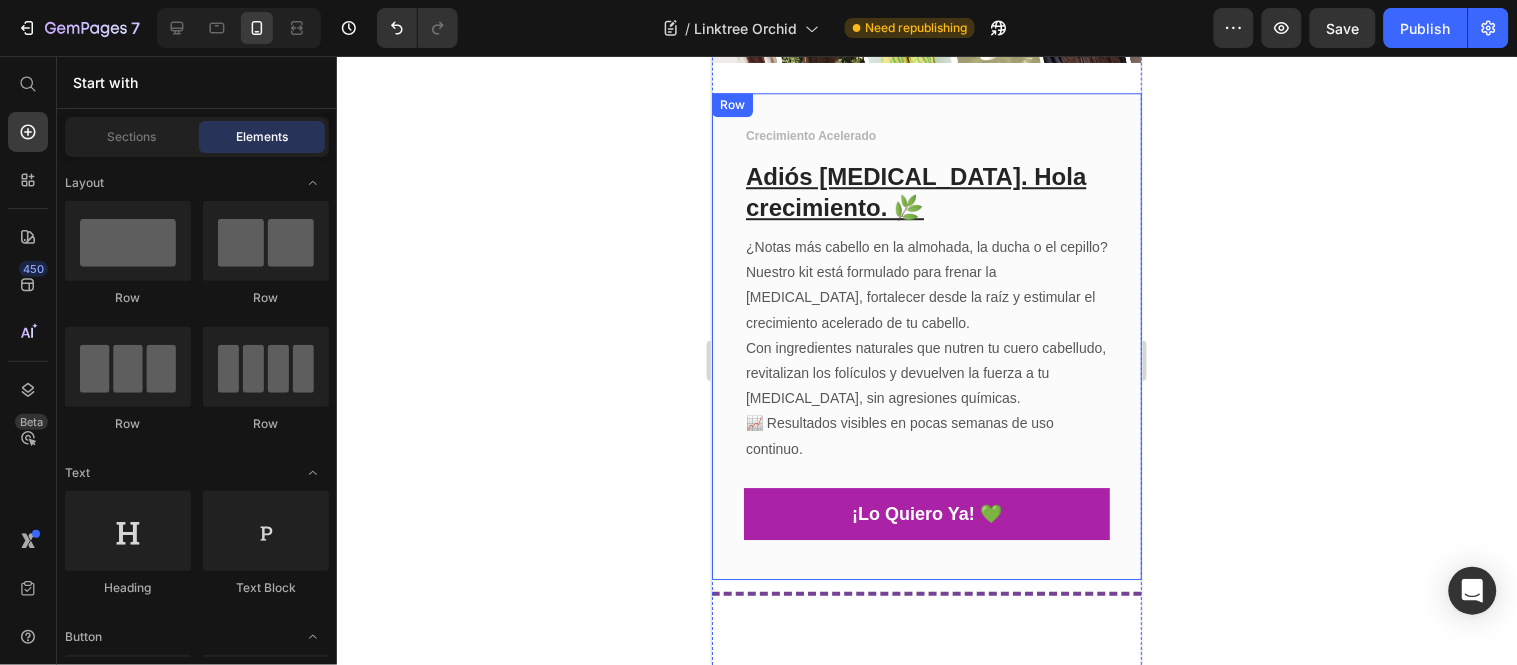 scroll, scrollTop: 5272, scrollLeft: 0, axis: vertical 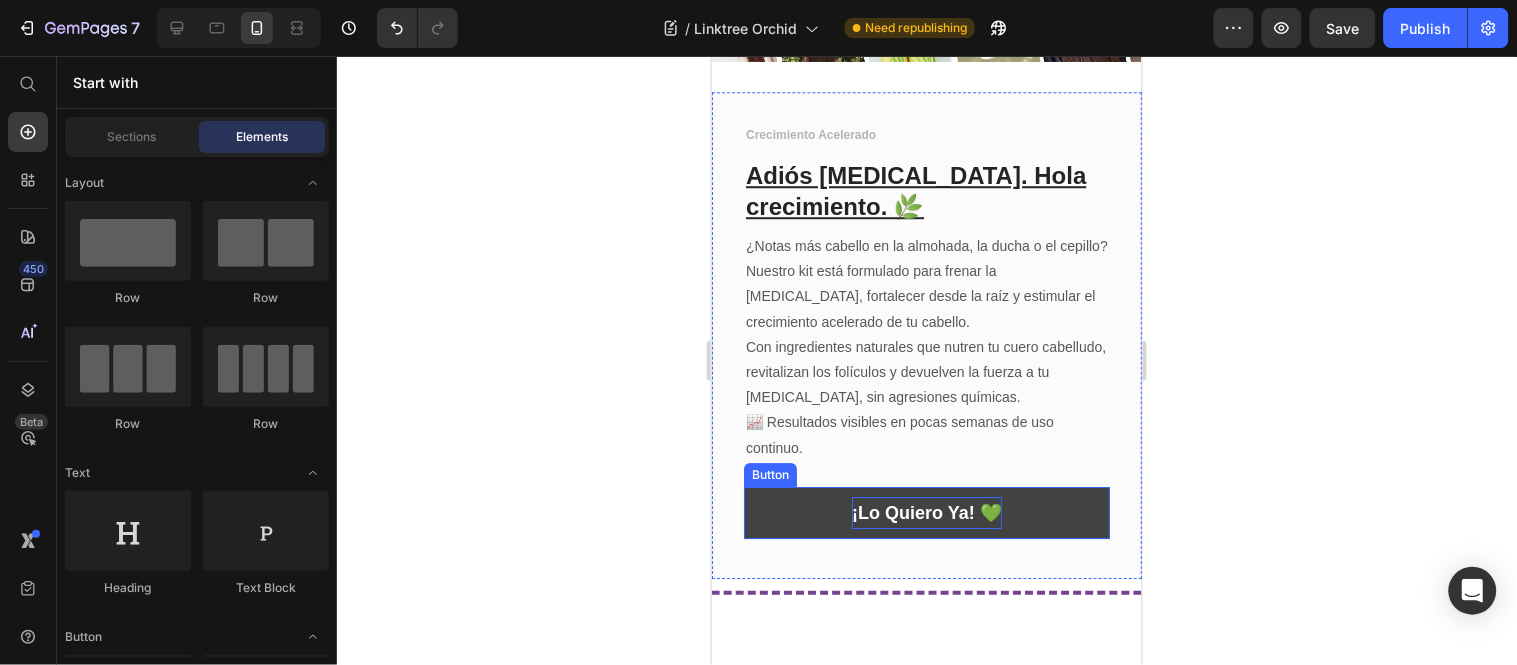 click on "¡Lo Quiero Ya! 💚" at bounding box center [926, 512] 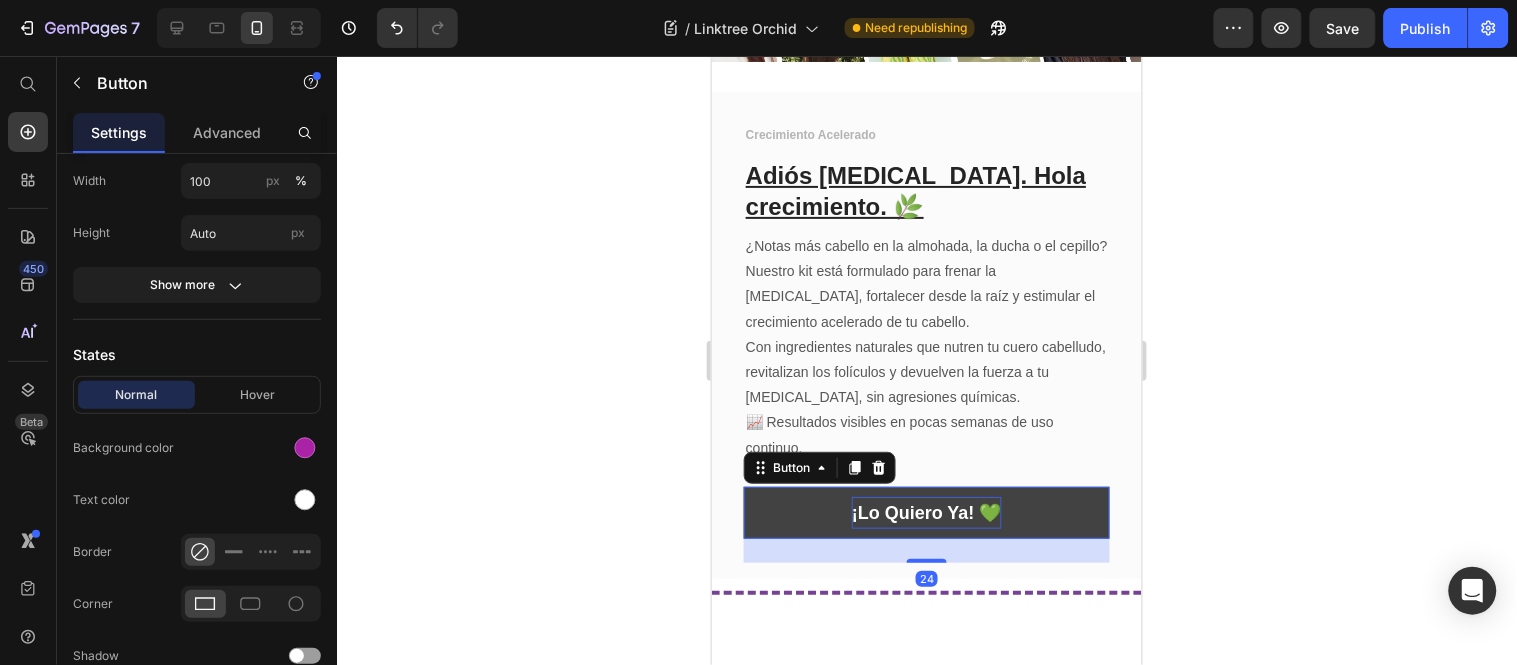scroll, scrollTop: 0, scrollLeft: 0, axis: both 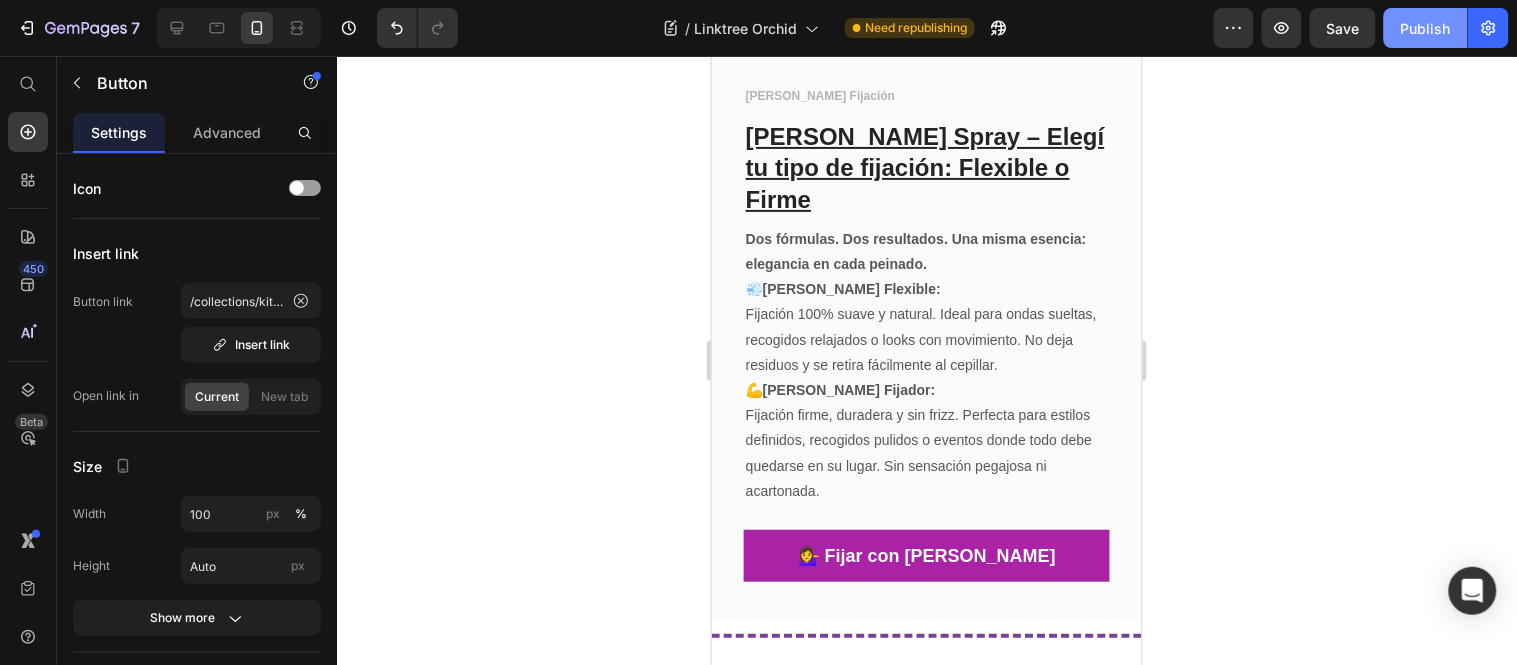 click on "Publish" at bounding box center [1426, 28] 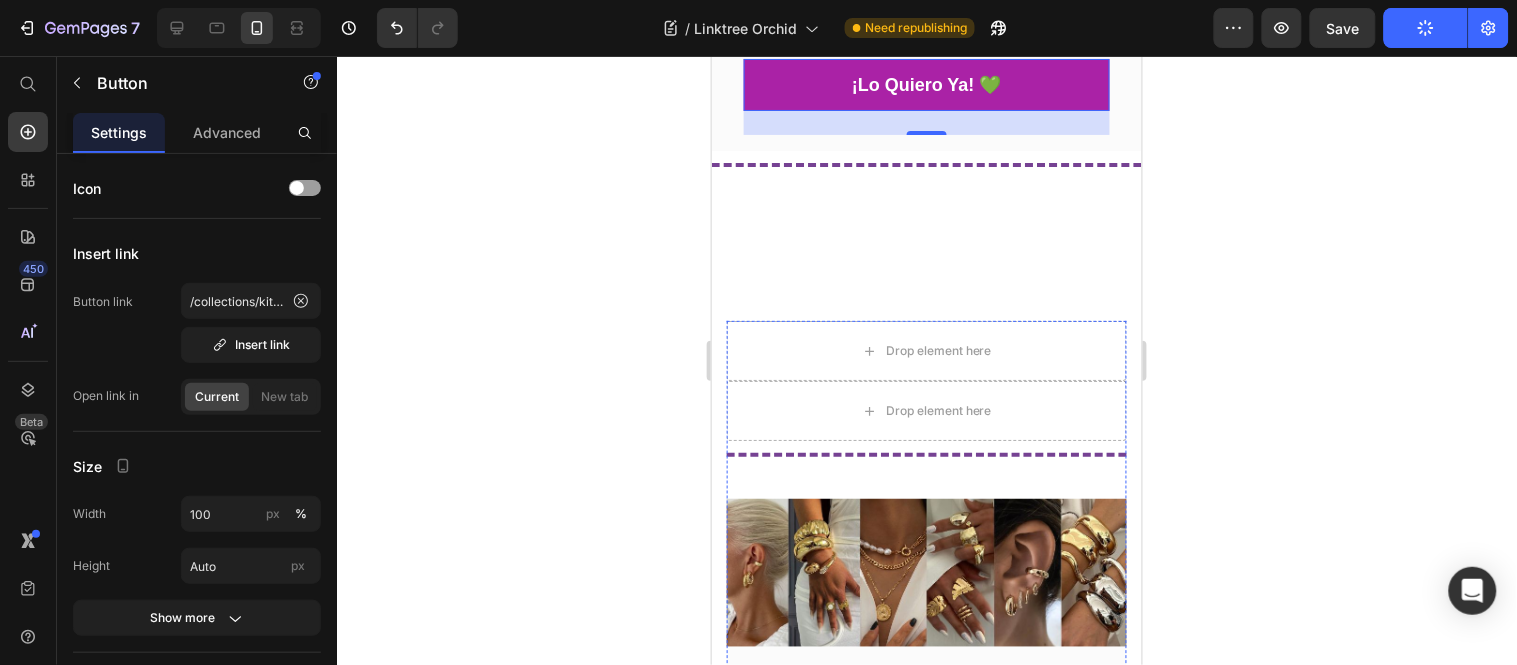 scroll, scrollTop: 5716, scrollLeft: 0, axis: vertical 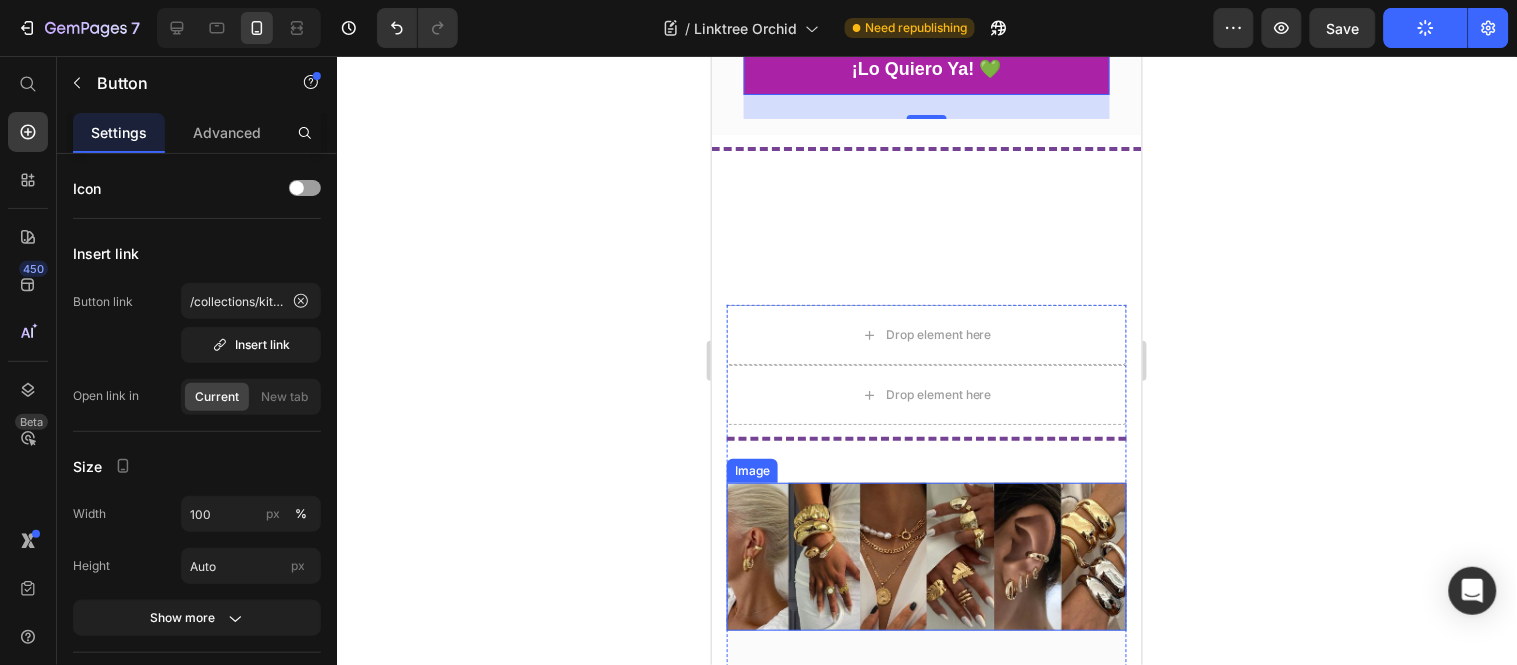 click at bounding box center (926, 556) 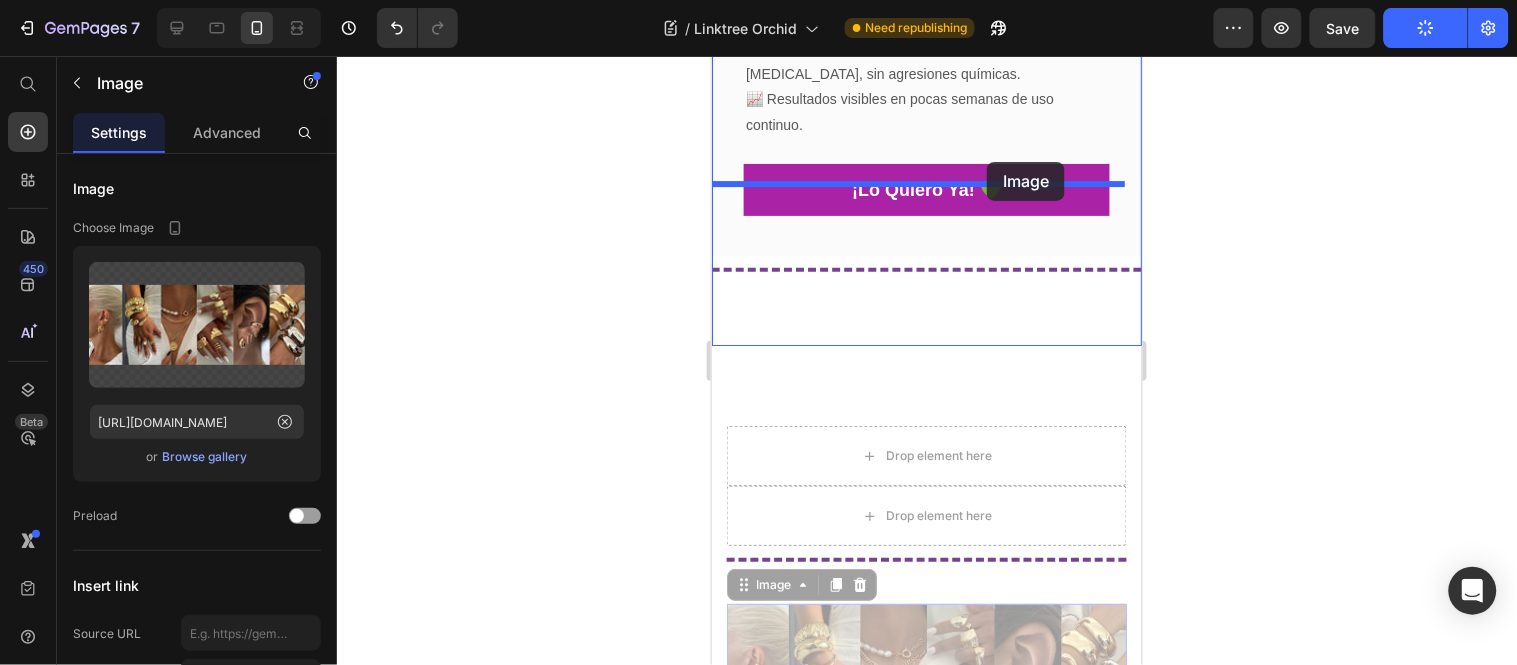 scroll, scrollTop: 5591, scrollLeft: 0, axis: vertical 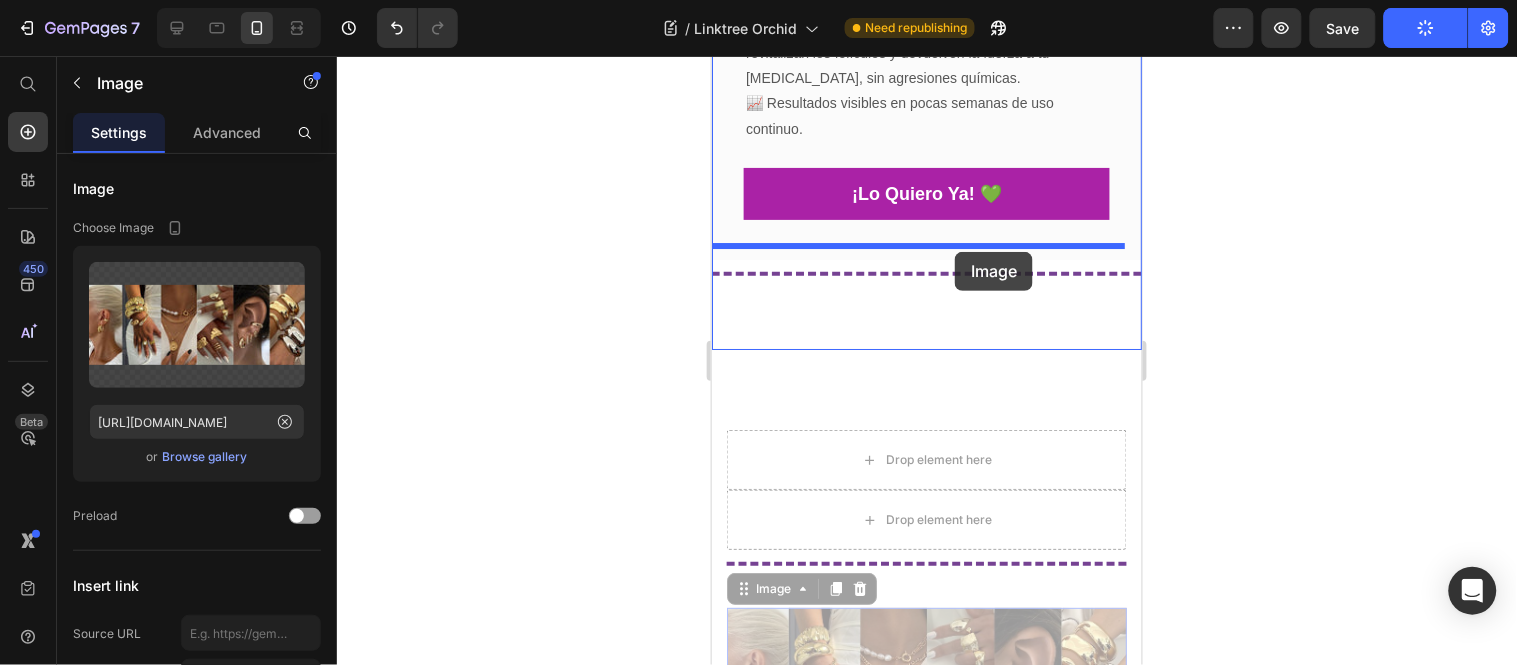 drag, startPoint x: 1029, startPoint y: 452, endPoint x: 954, endPoint y: 251, distance: 214.53671 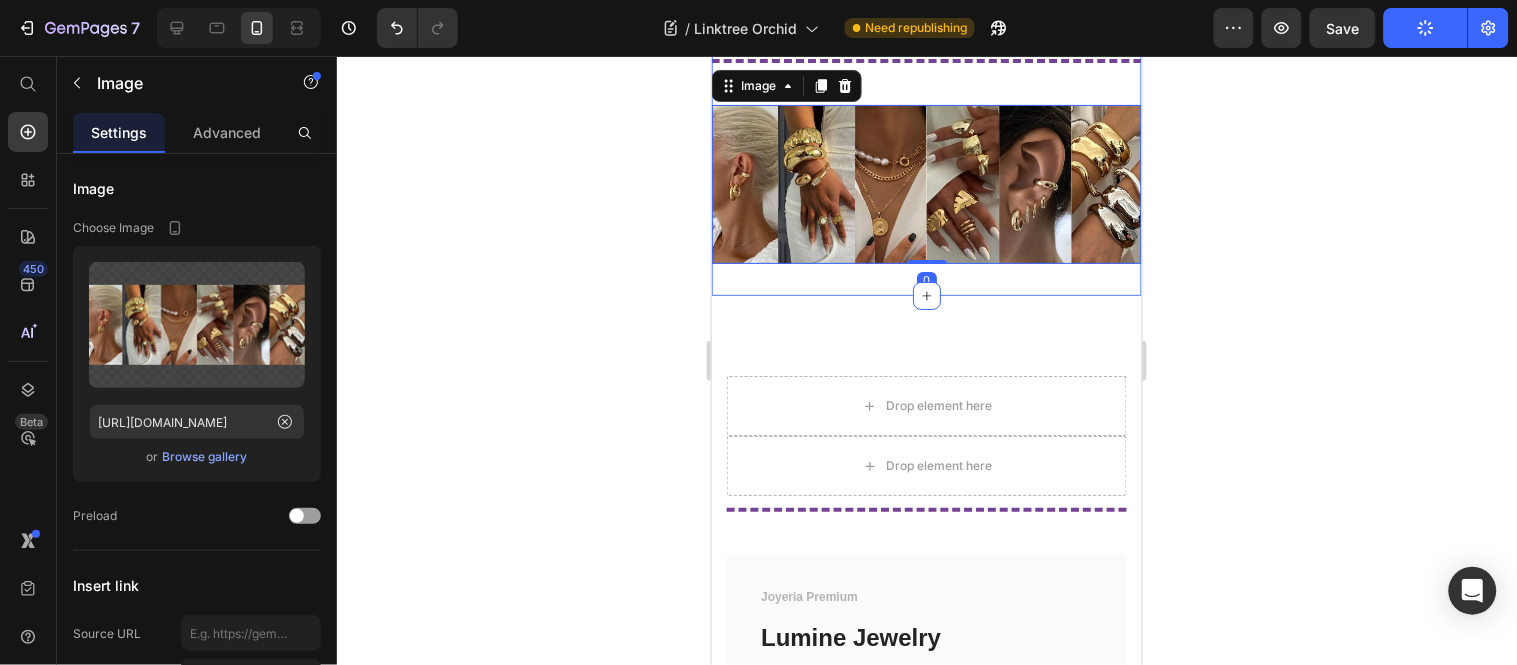 scroll, scrollTop: 5813, scrollLeft: 0, axis: vertical 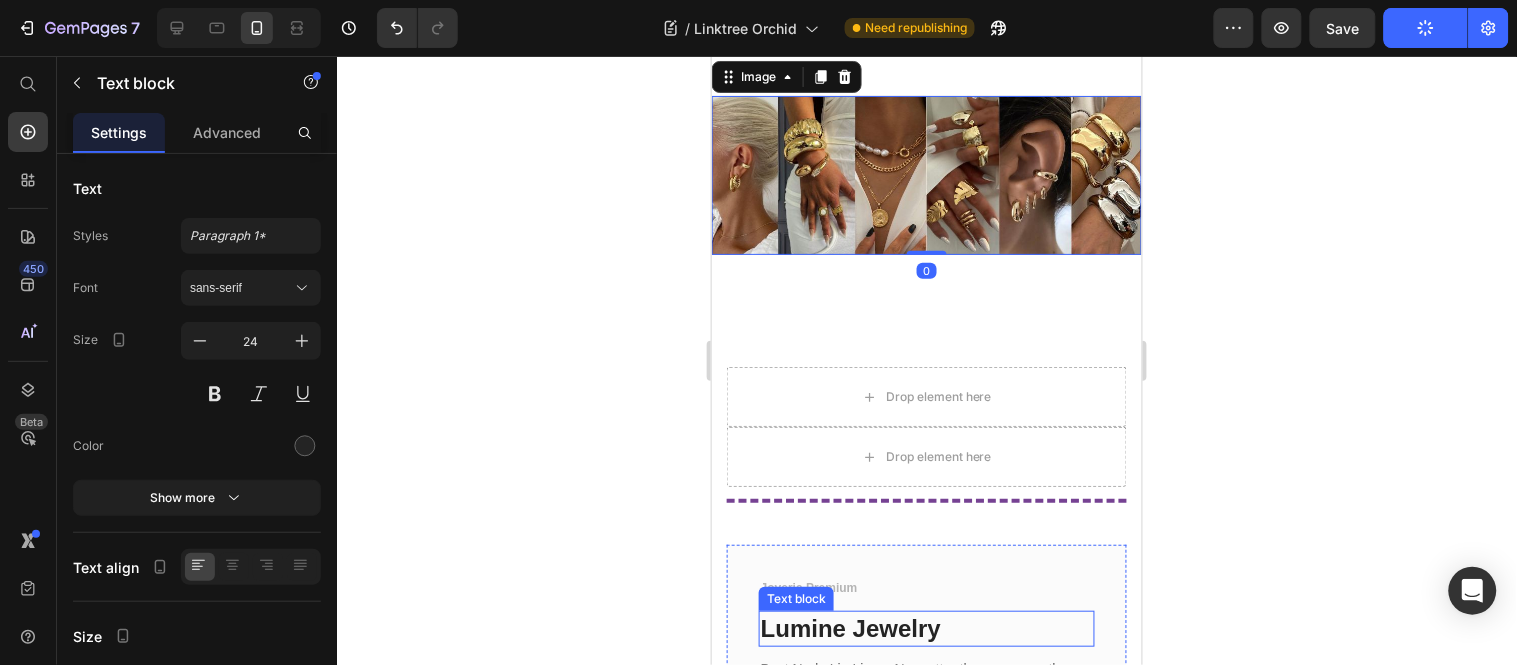 click on "Lumine Jewelry" at bounding box center [926, 627] 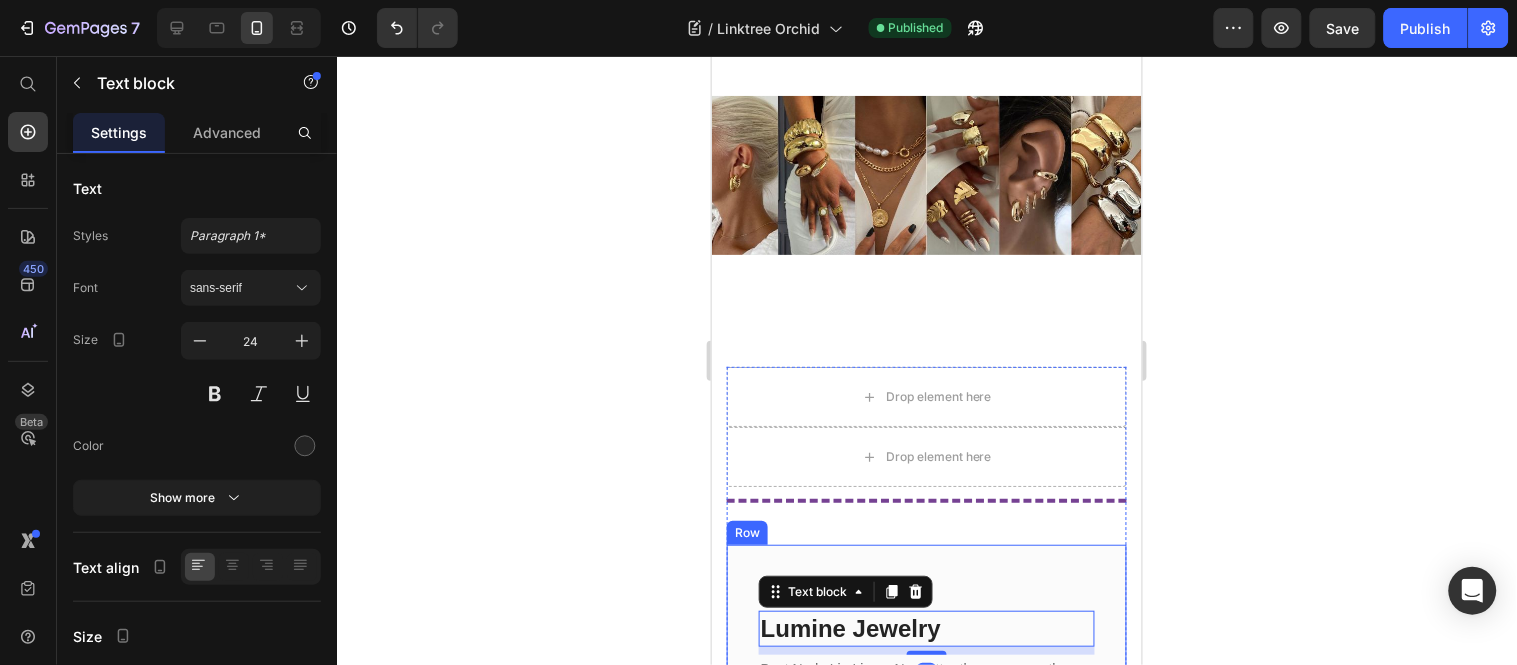 click on "Joyeria Premium Text block Lumine Jewelry Text block   8 Best Nude Lip Liners No matter the season or the occasion, you can reach for a nude lip liner to pair with pinky... Text block Row" at bounding box center (926, 658) 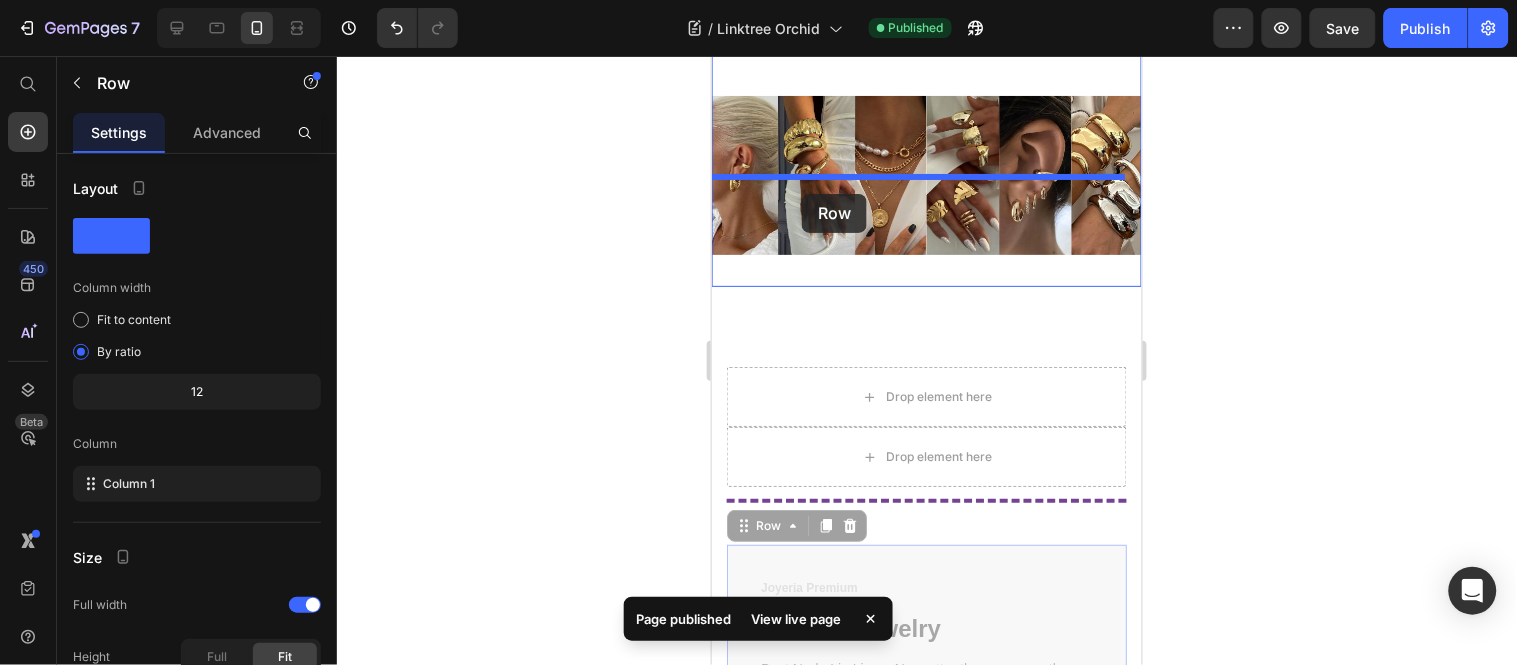 drag, startPoint x: 764, startPoint y: 450, endPoint x: 801, endPoint y: 193, distance: 259.64975 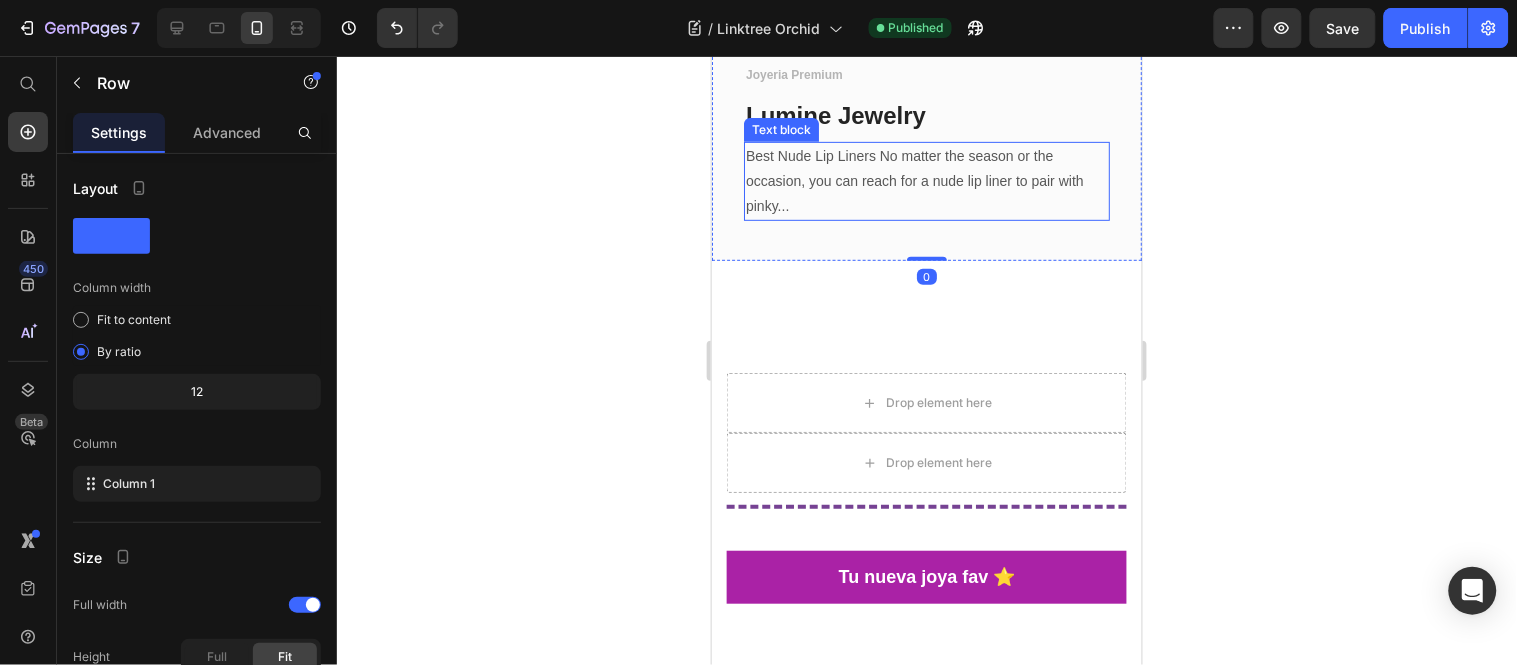 scroll, scrollTop: 6035, scrollLeft: 0, axis: vertical 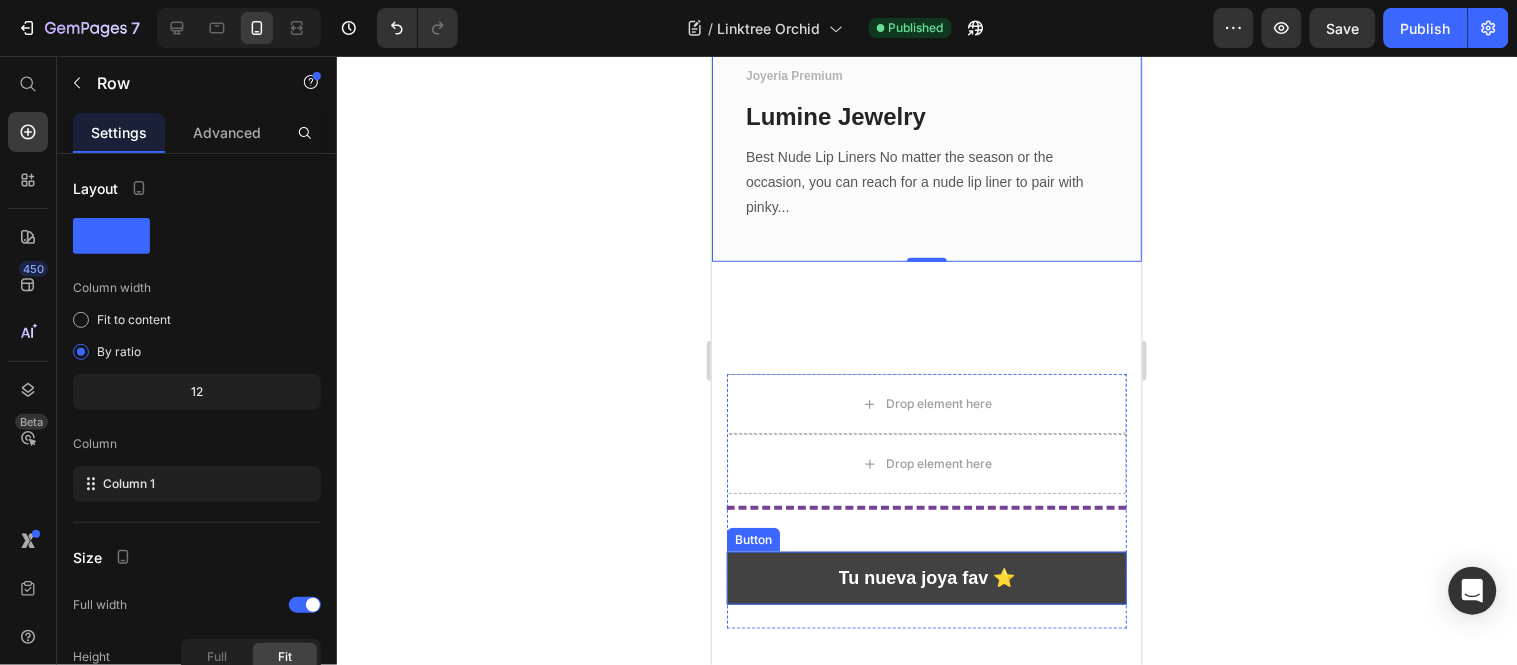 click on "Tu nueva joya fav ⭐" at bounding box center [926, 577] 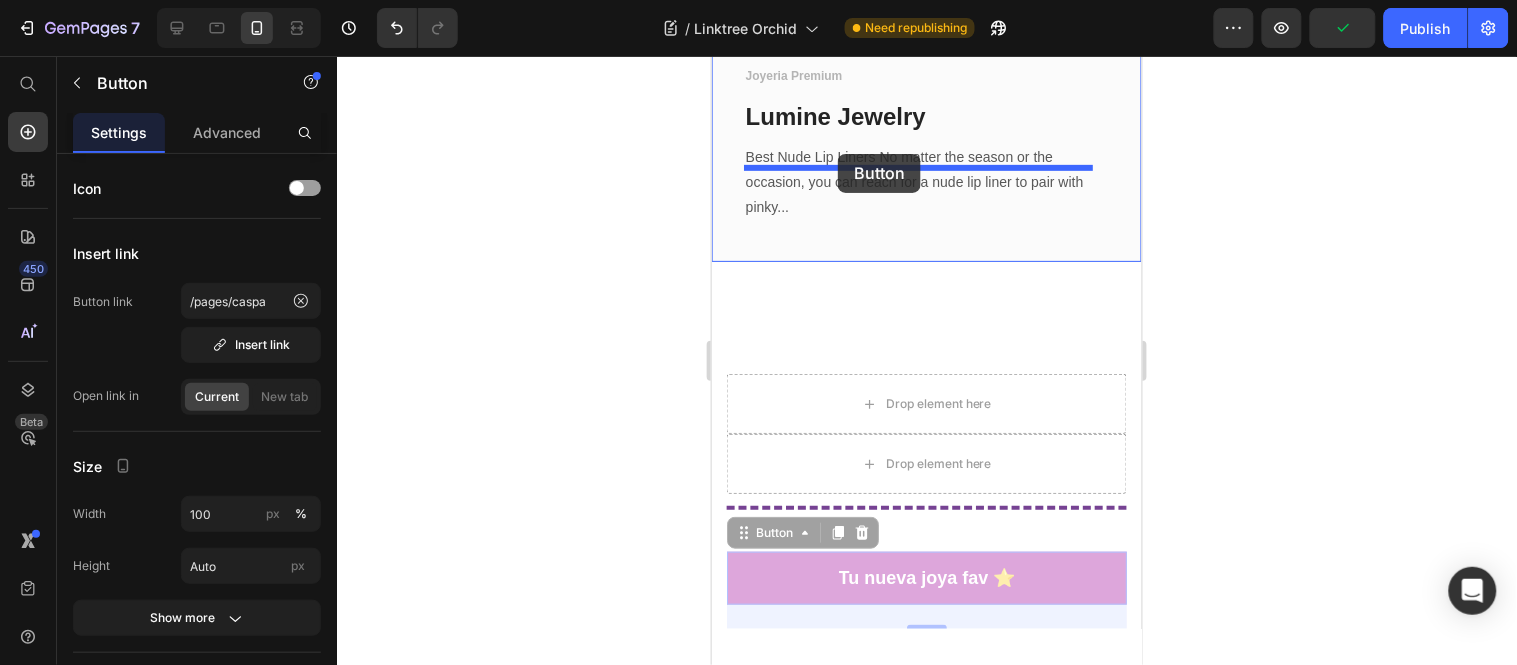 drag, startPoint x: 761, startPoint y: 457, endPoint x: 837, endPoint y: 153, distance: 313.35602 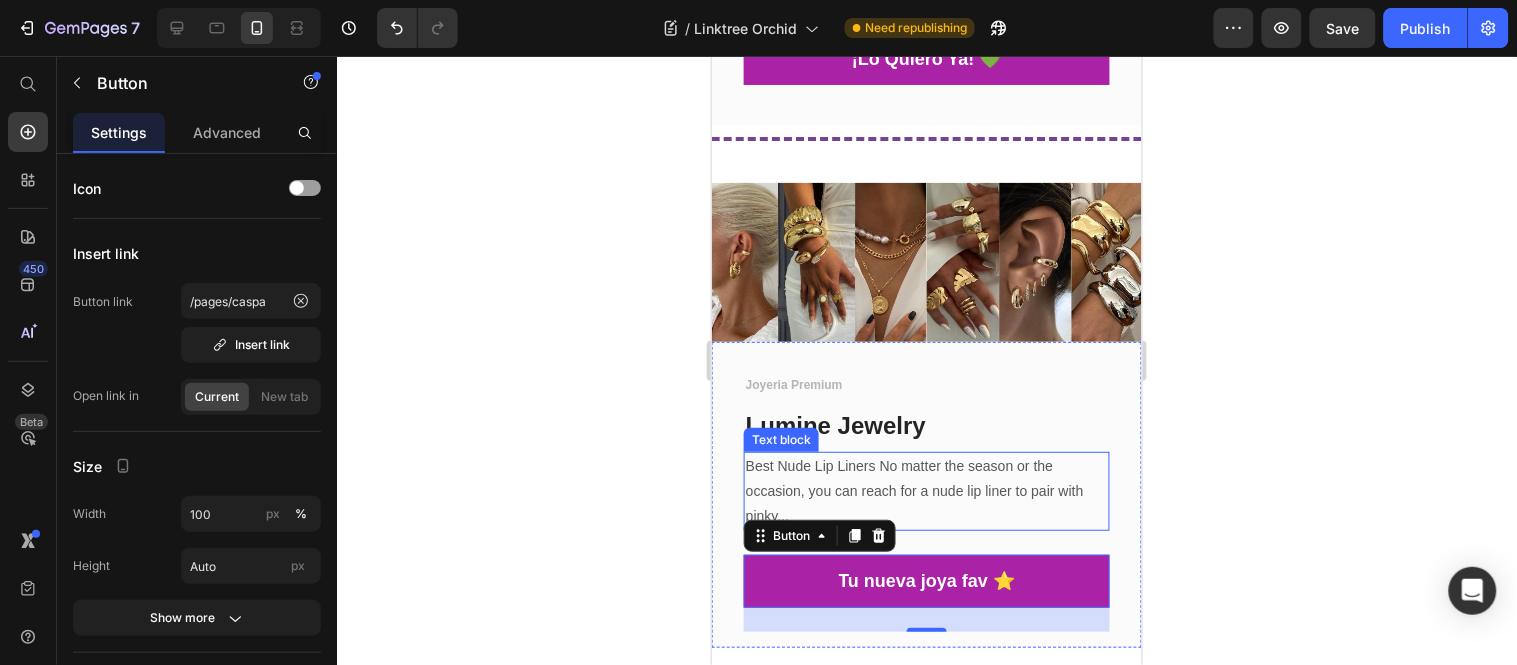 scroll, scrollTop: 5702, scrollLeft: 0, axis: vertical 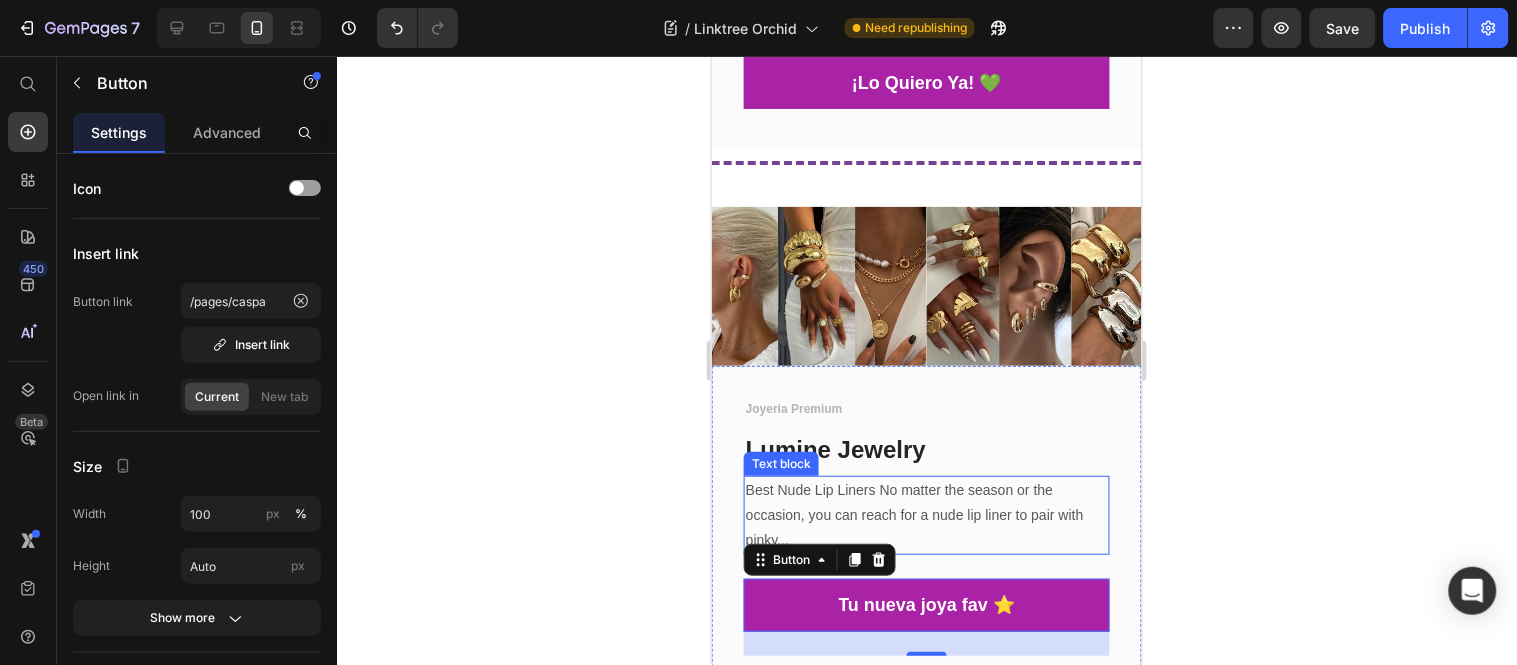 click on "Best Nude Lip Liners No matter the season or the occasion, you can reach for a nude lip liner to pair with pinky..." at bounding box center [926, 515] 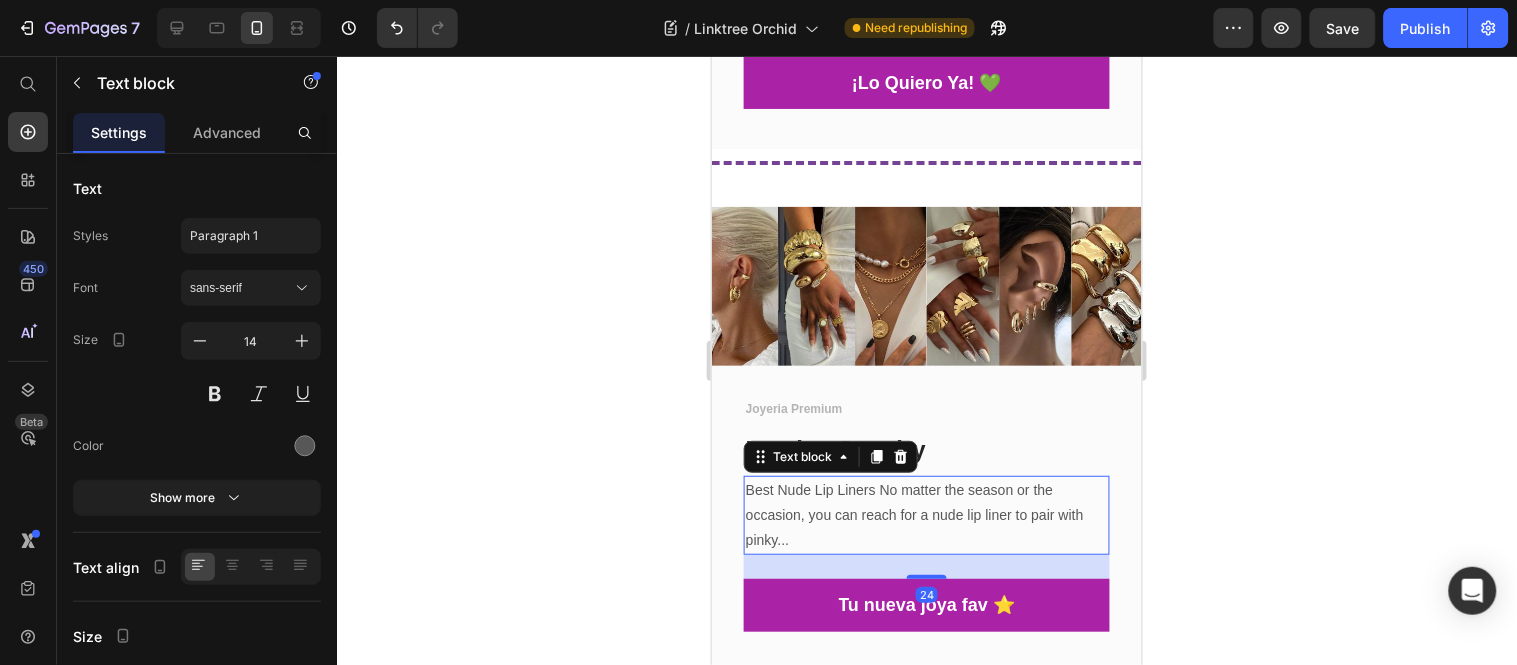 click on "Best Nude Lip Liners No matter the season or the occasion, you can reach for a nude lip liner to pair with pinky..." at bounding box center (926, 515) 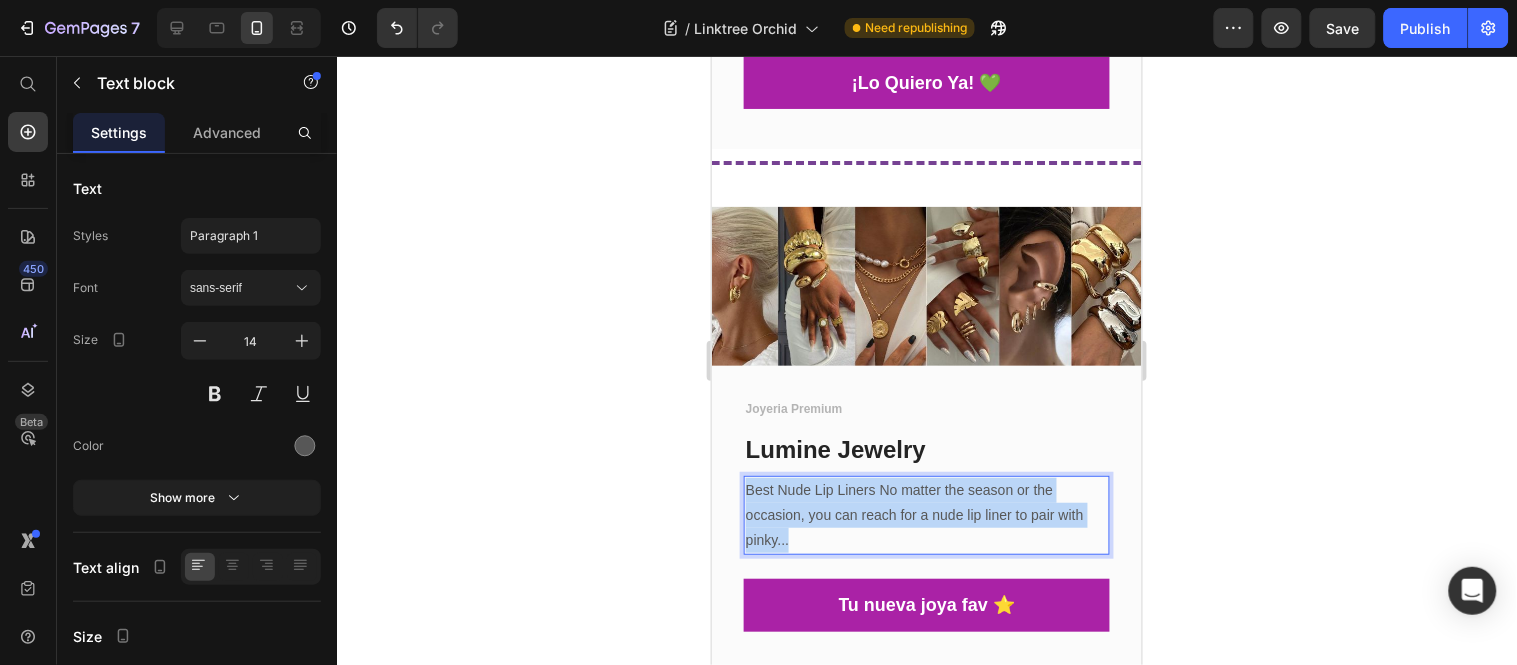 drag, startPoint x: 800, startPoint y: 463, endPoint x: 745, endPoint y: 397, distance: 85.91275 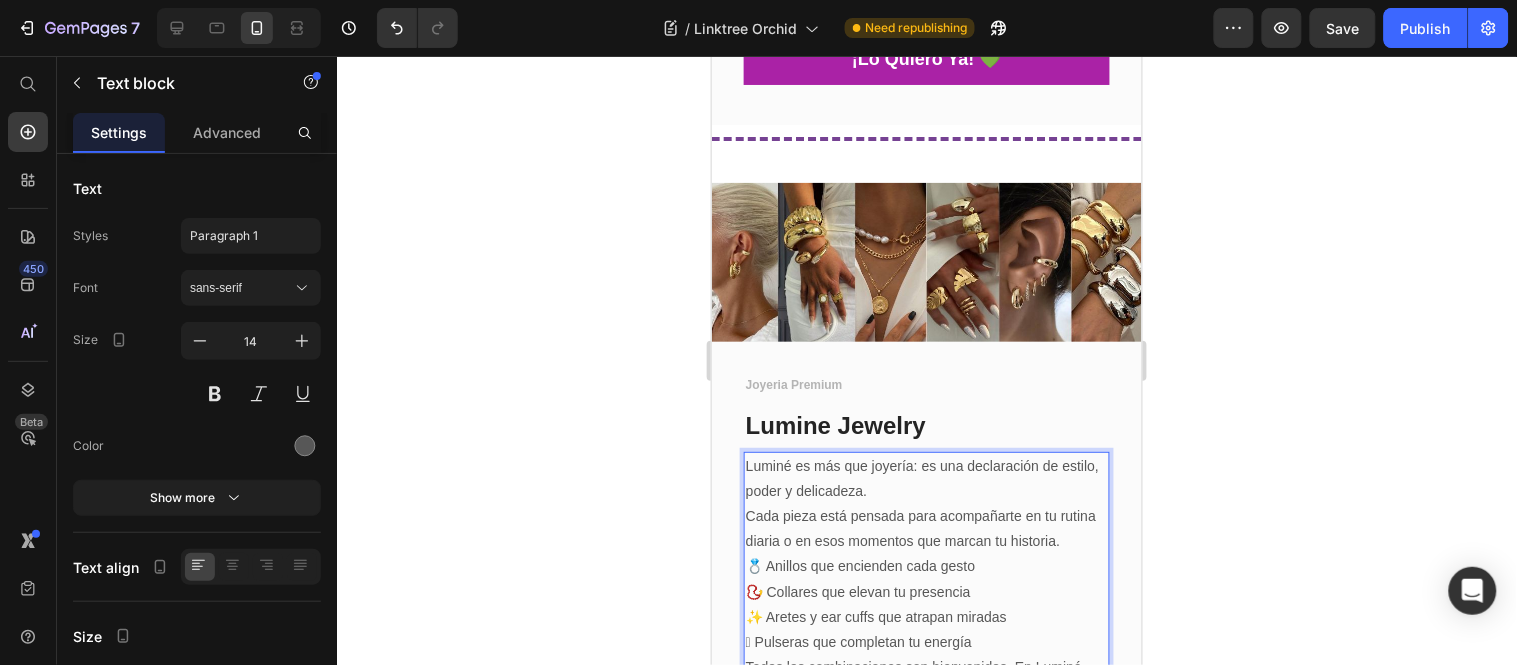 scroll, scrollTop: 25, scrollLeft: 0, axis: vertical 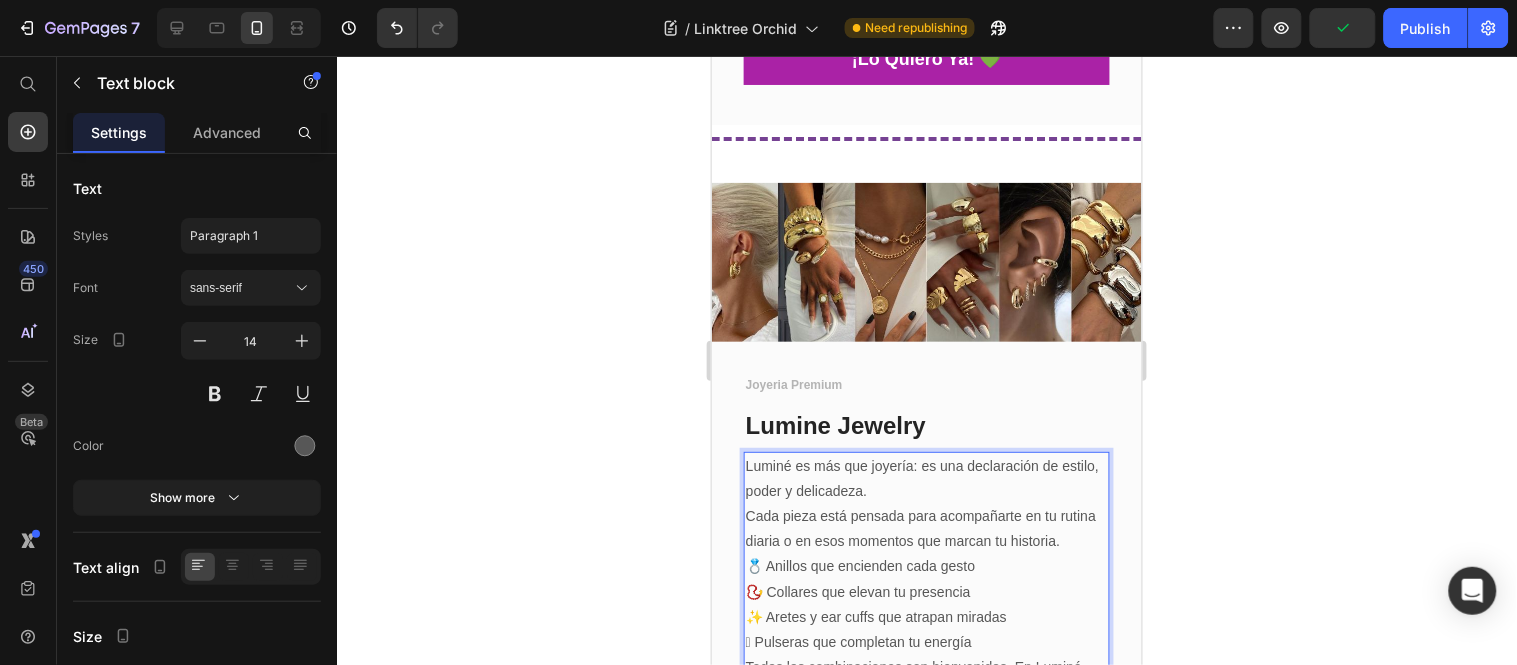 click on "Todas las combinaciones son bienvenidas. En Luminé, vos sos la diseñadora de tu propio brillo." at bounding box center [926, 679] 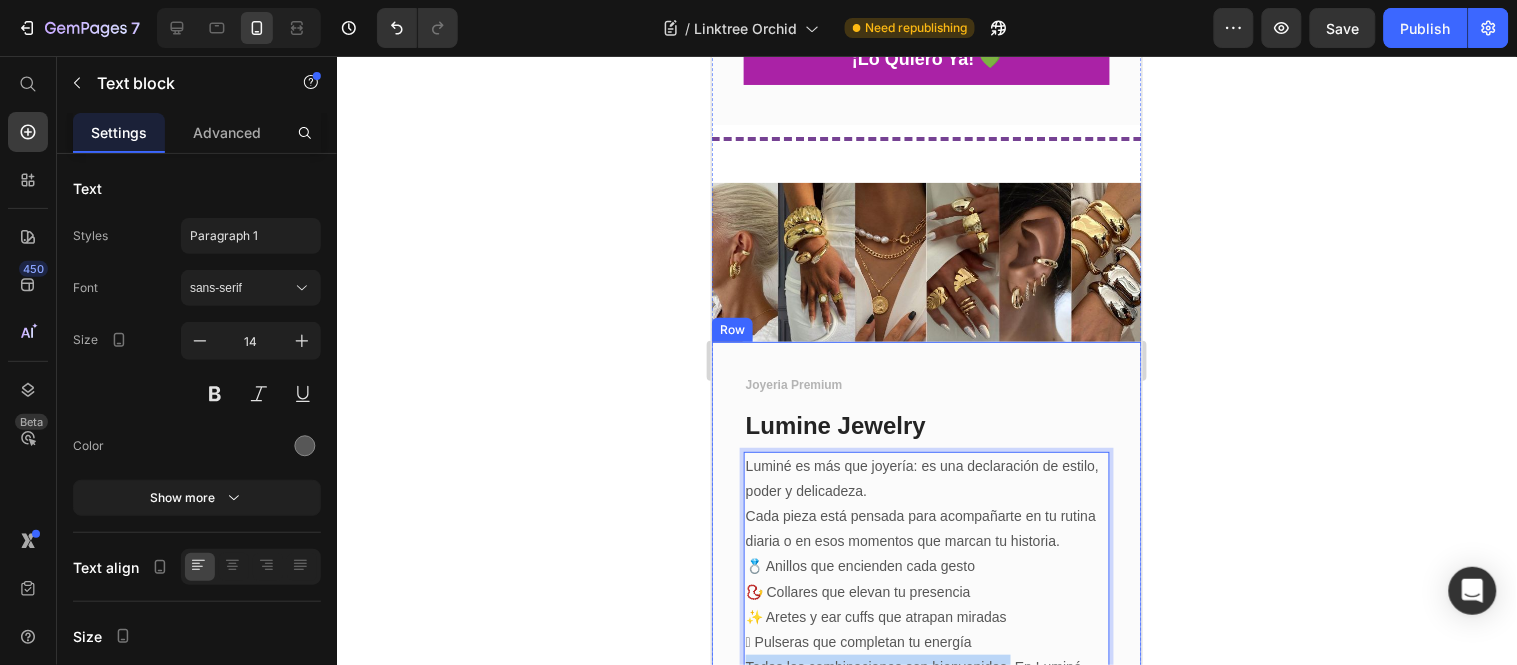 drag, startPoint x: 1011, startPoint y: 615, endPoint x: 726, endPoint y: 606, distance: 285.14206 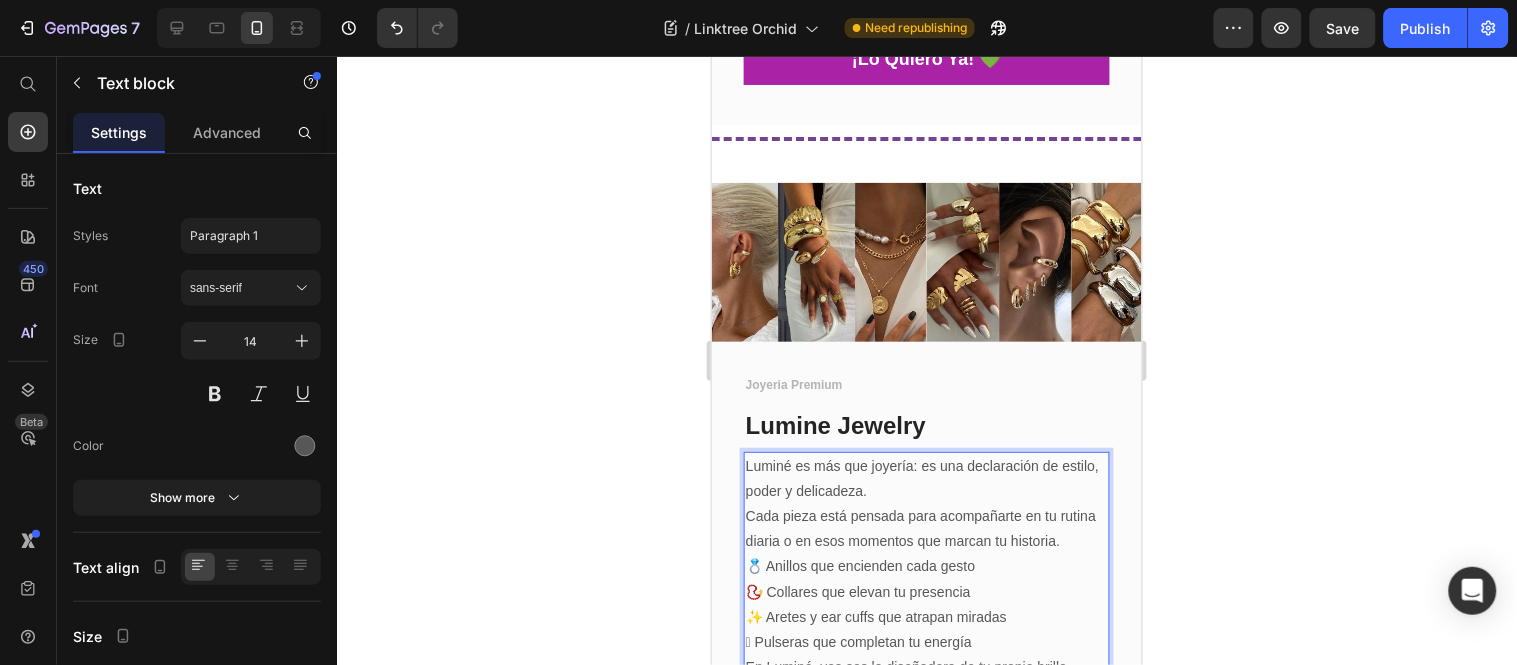 click on "💍 Anillos que encienden cada gesto 📿 Collares que elevan tu presencia ✨ Aretes y ear cuffs que atrapan miradas 🫶 Pulseras que completan tu energía" at bounding box center (926, 603) 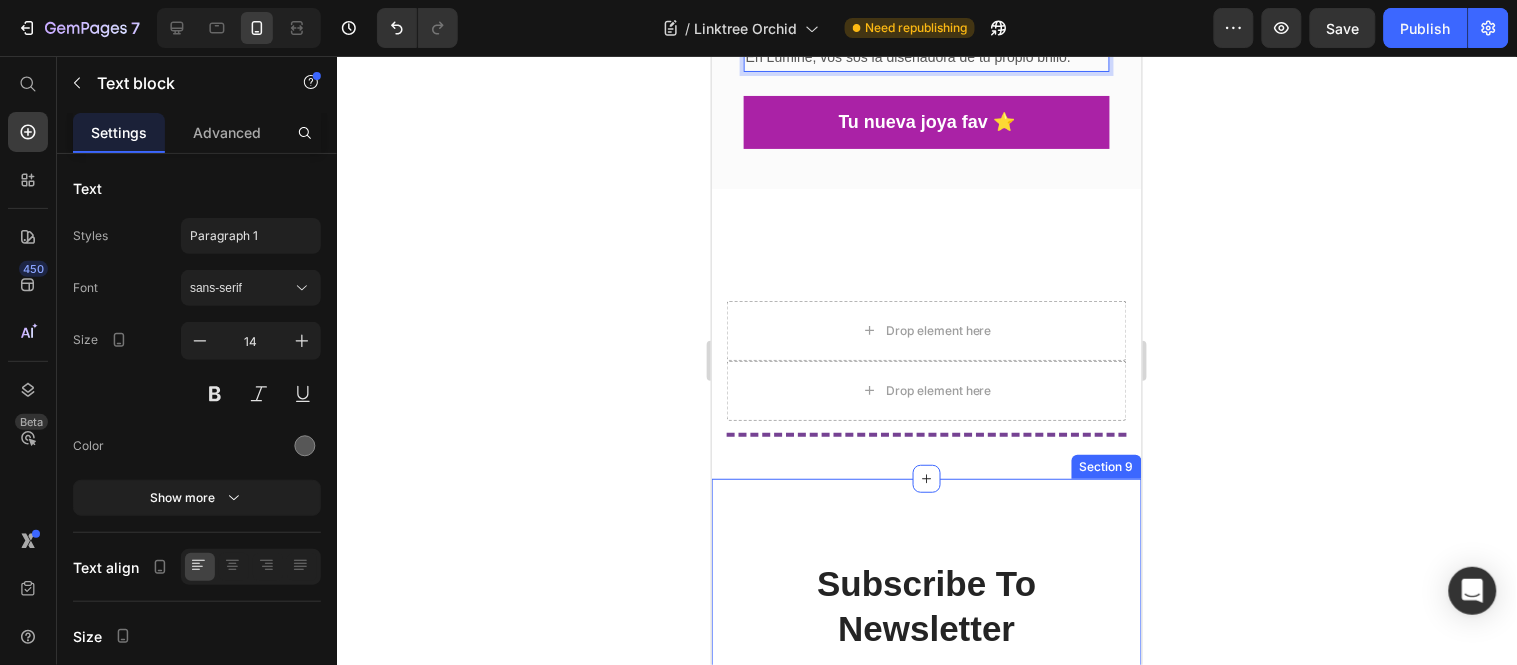 scroll, scrollTop: 6282, scrollLeft: 0, axis: vertical 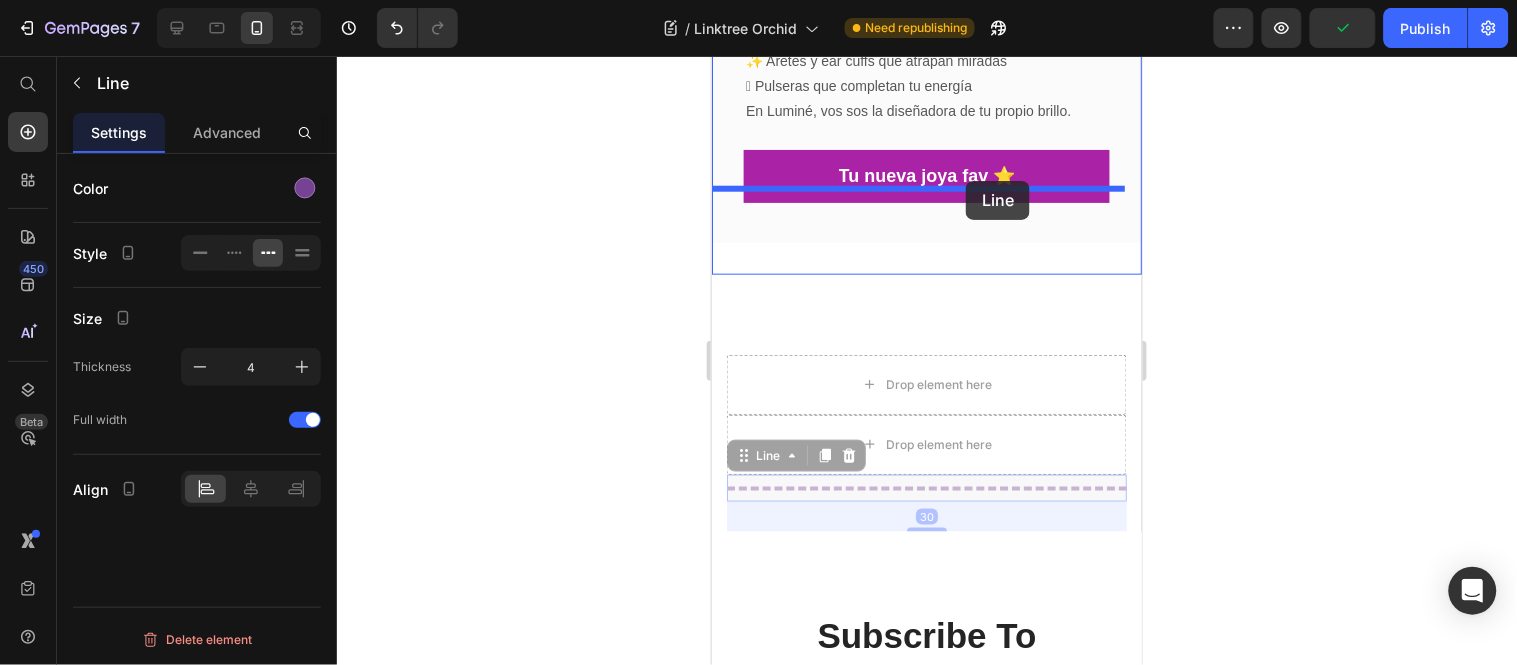 drag, startPoint x: 1014, startPoint y: 434, endPoint x: 965, endPoint y: 180, distance: 258.6832 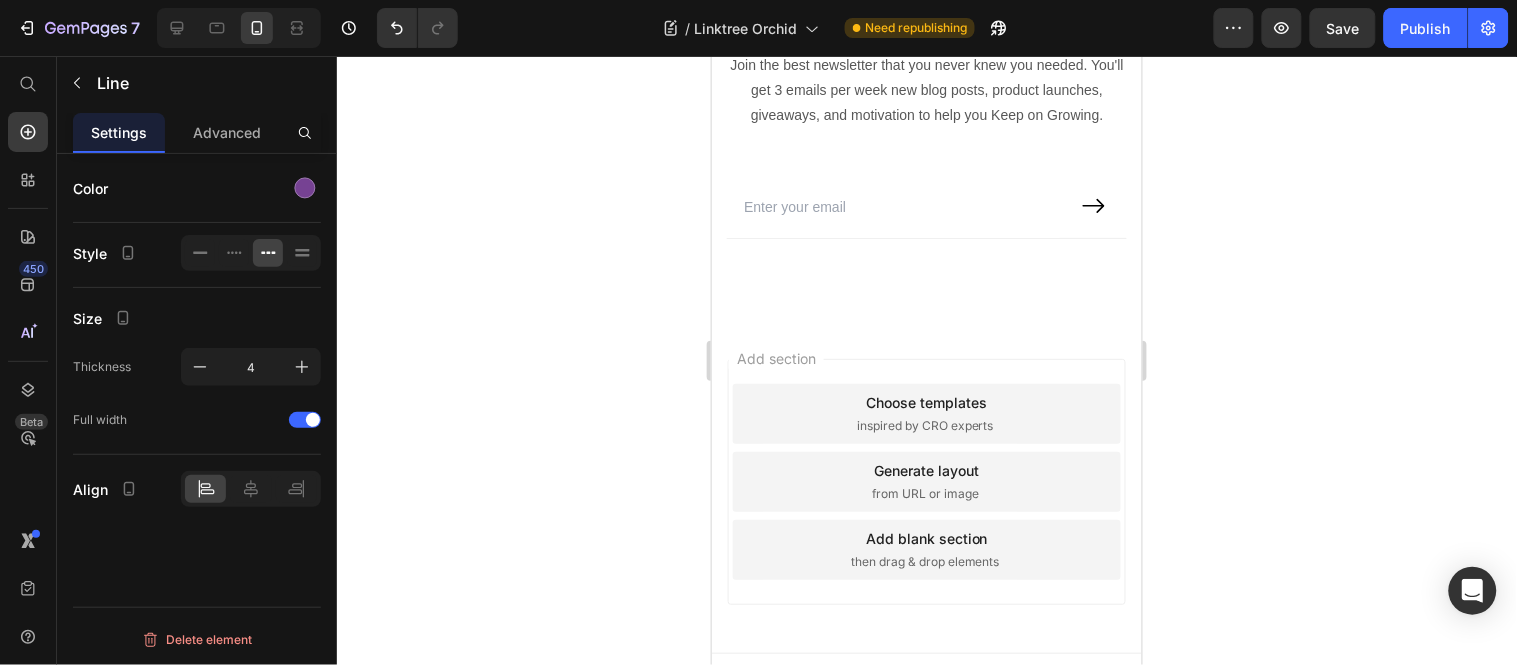 scroll, scrollTop: 6571, scrollLeft: 0, axis: vertical 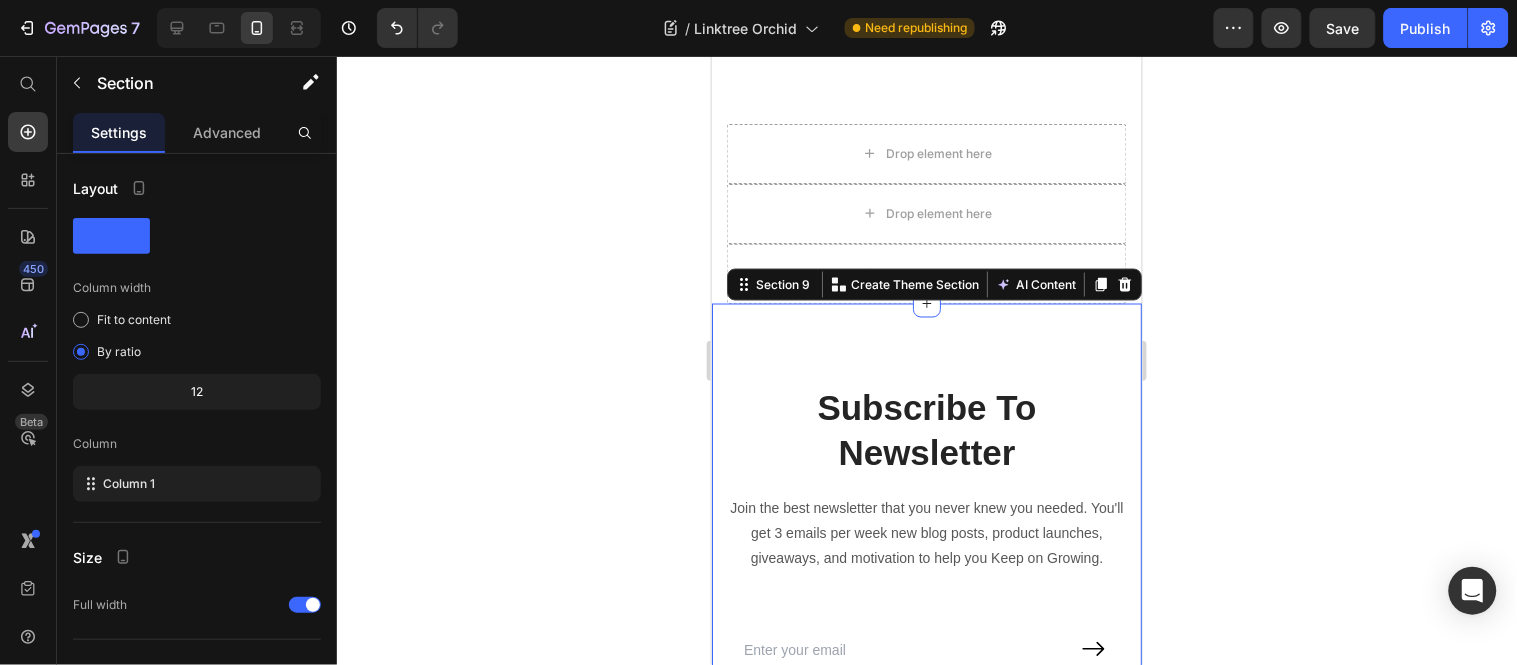 click on "Subscribe To Newsletter Heading Join the best newsletter that you never knew you needed. You'll get 3 emails per week new blog posts, product launches, giveaways, and motivation to help you Keep on Growing. Text block Email Field
Submit Button Row Newsletter Row Section 9   You can create reusable sections Create Theme Section AI Content Write with [PERSON_NAME] What would you like to describe here? Tone and Voice Persuasive Product Prensa Hoja Dorada Show more Generate" at bounding box center (926, 532) 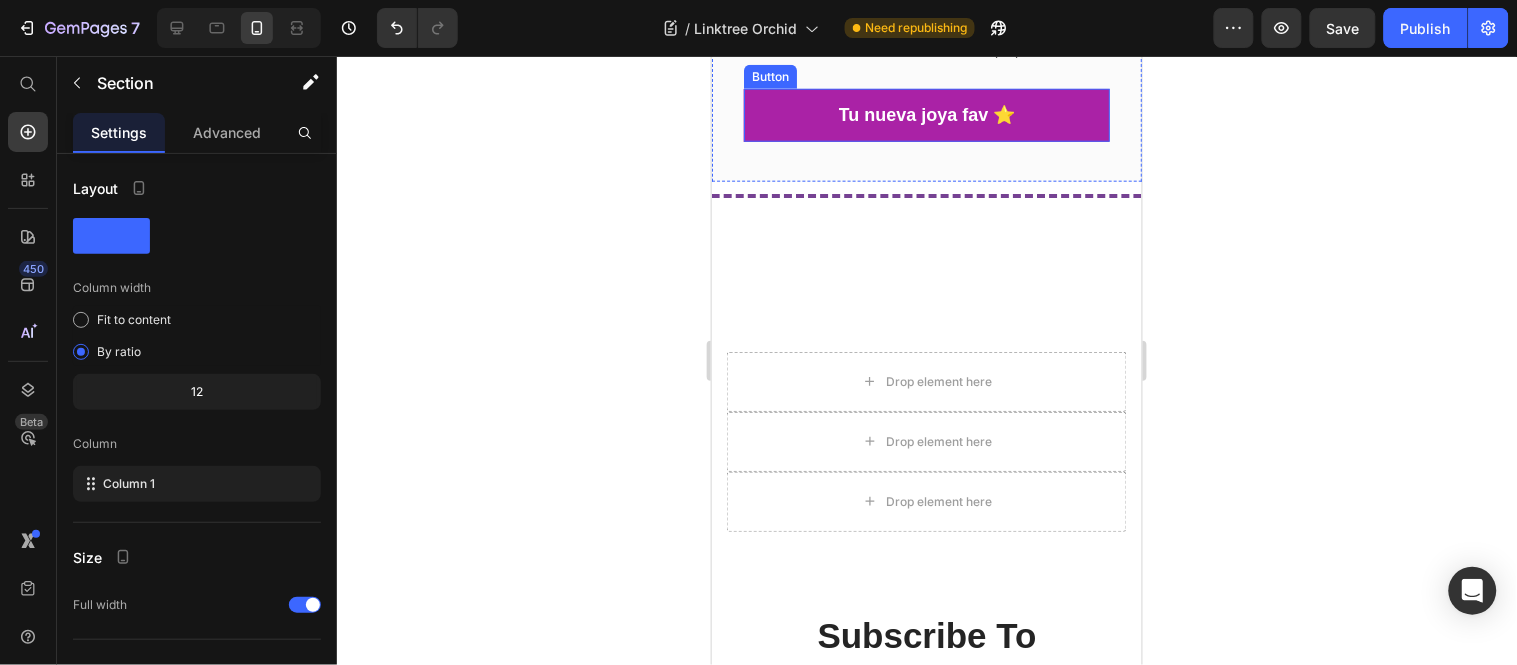 scroll, scrollTop: 6237, scrollLeft: 0, axis: vertical 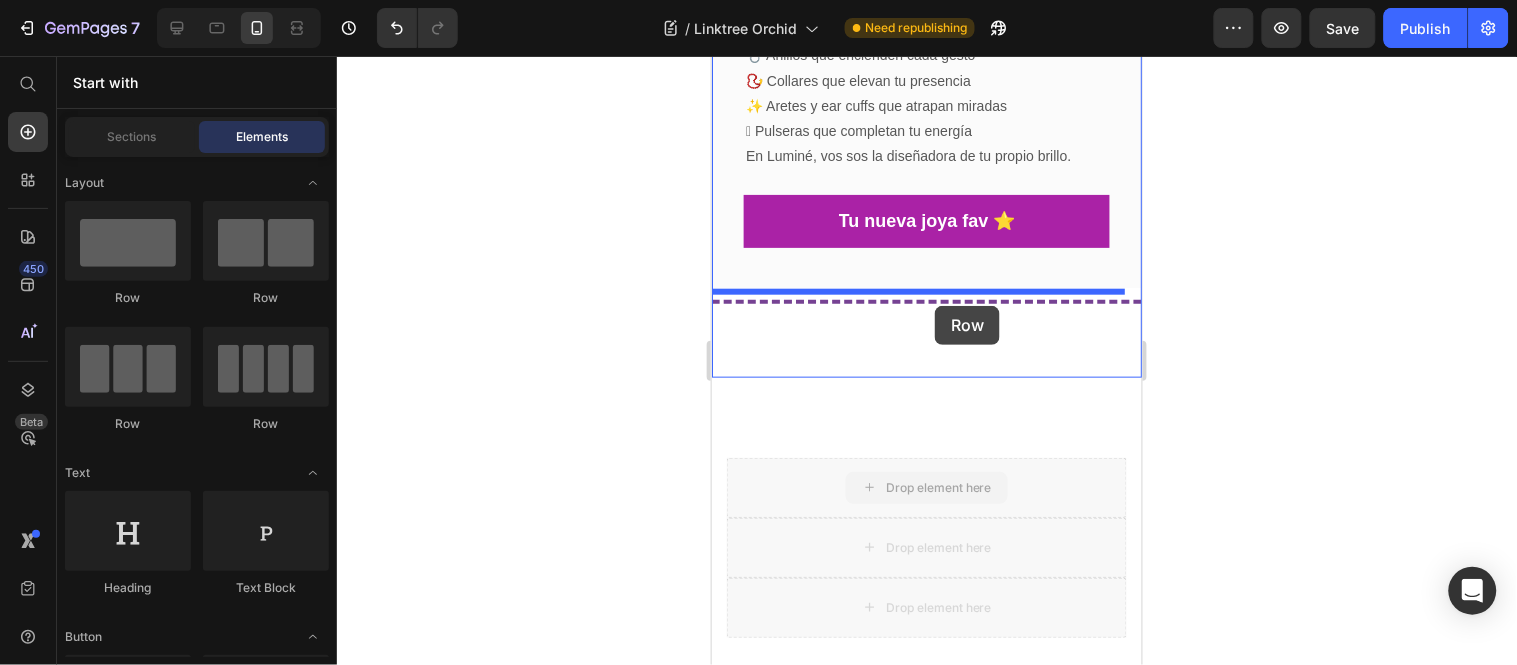 drag, startPoint x: 926, startPoint y: 421, endPoint x: 934, endPoint y: 305, distance: 116.275536 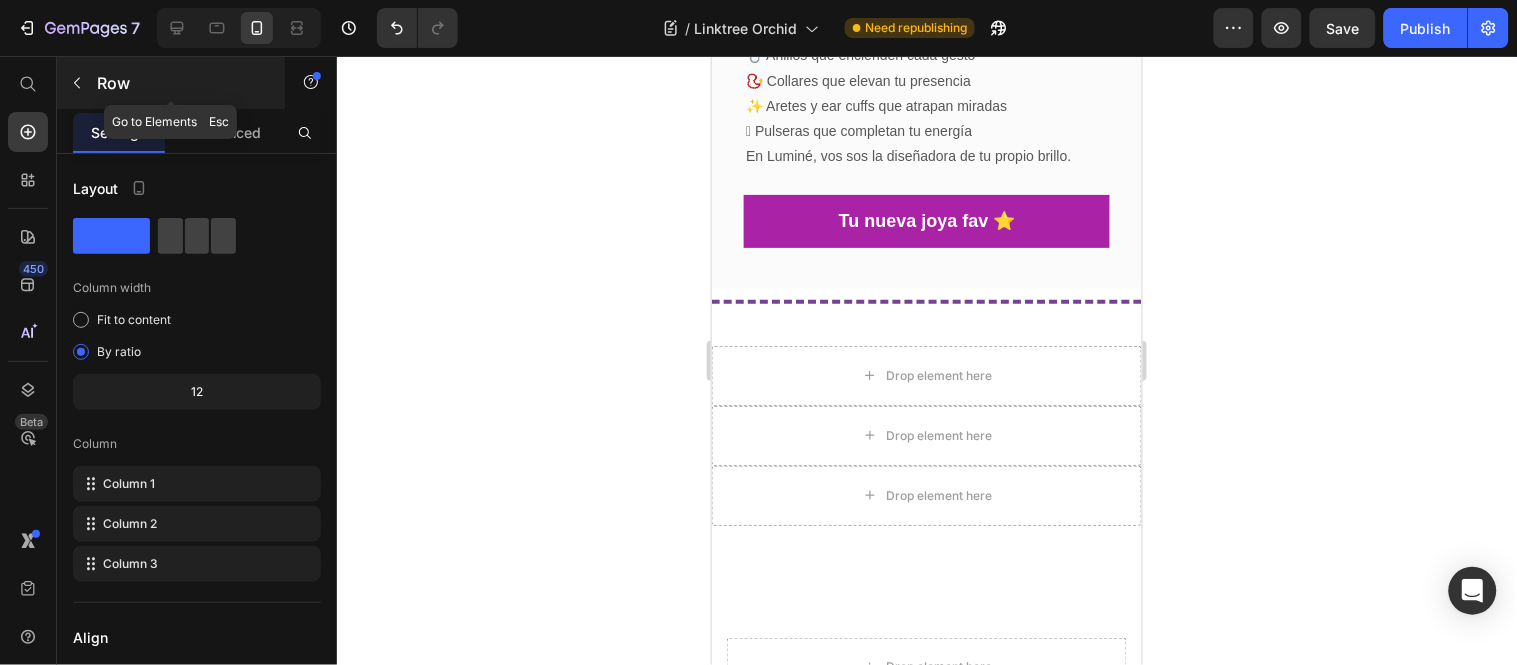 click 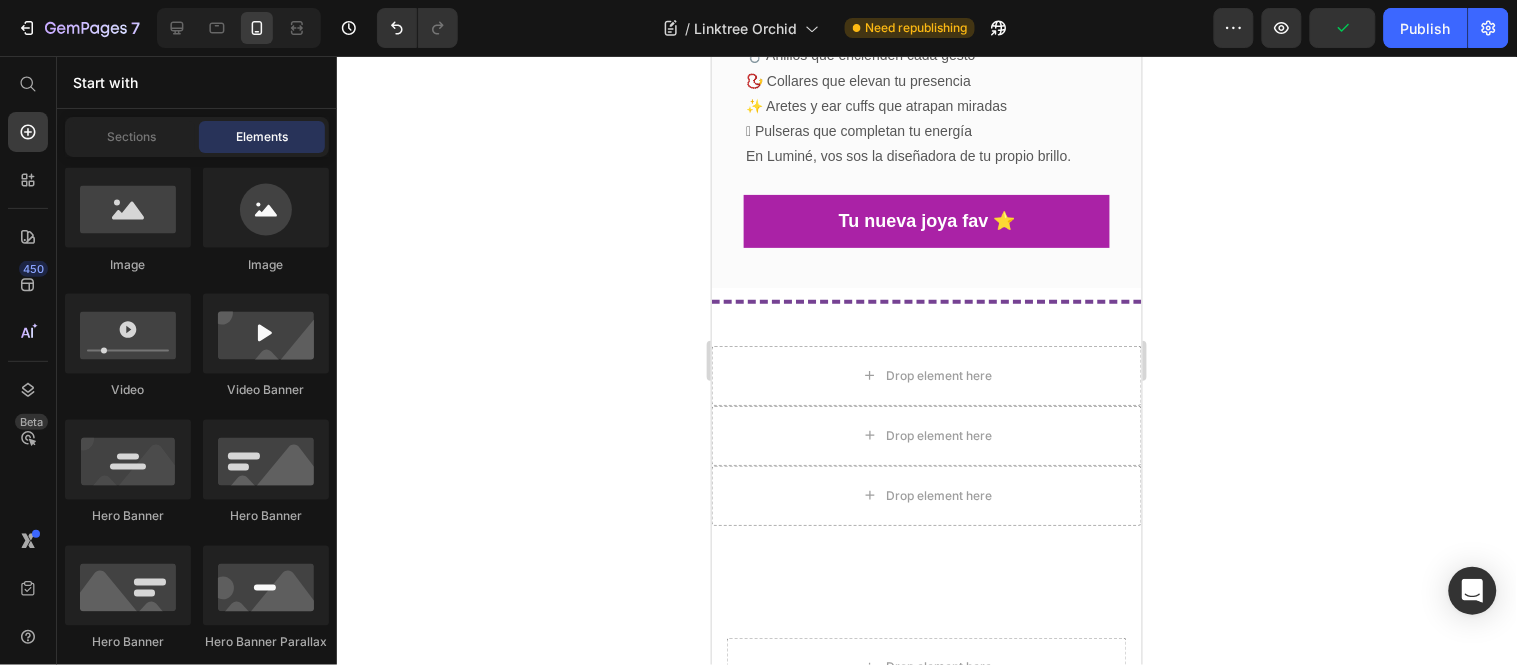 scroll, scrollTop: 666, scrollLeft: 0, axis: vertical 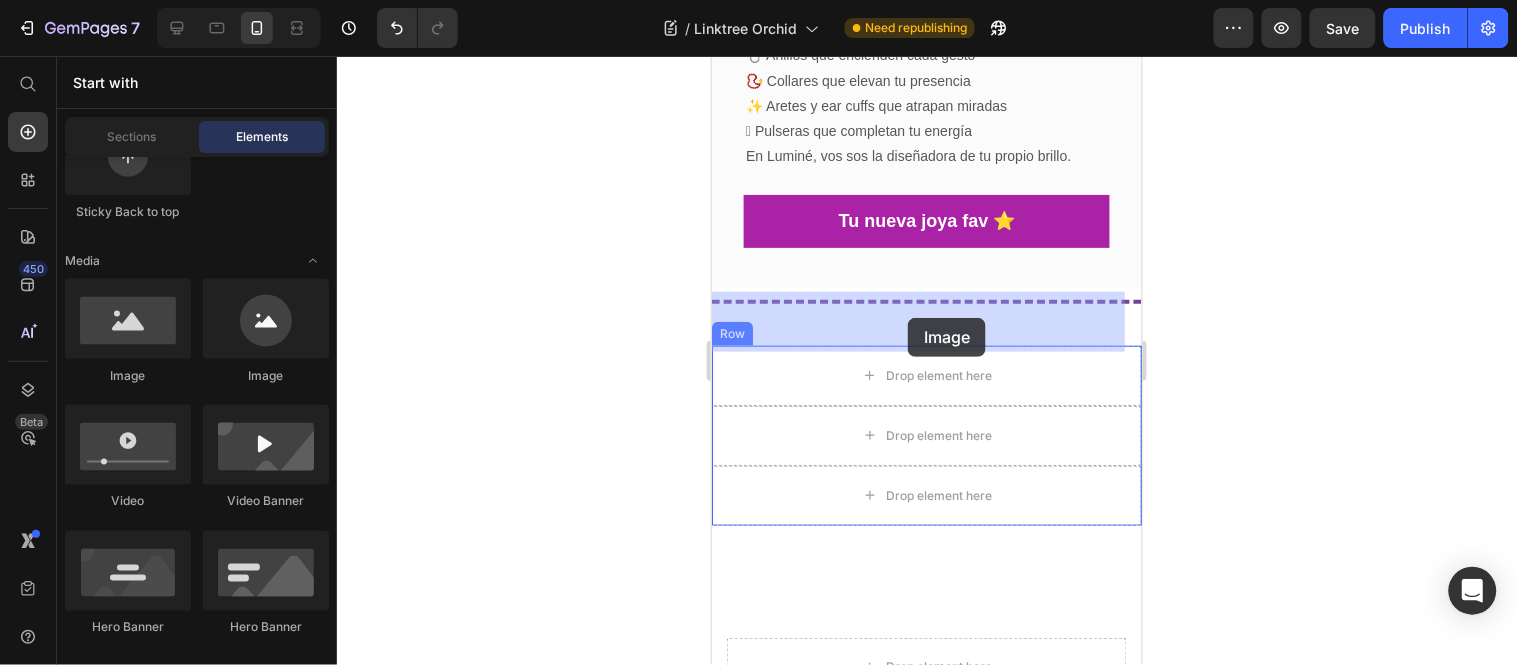 drag, startPoint x: 951, startPoint y: 373, endPoint x: 907, endPoint y: 317, distance: 71.21797 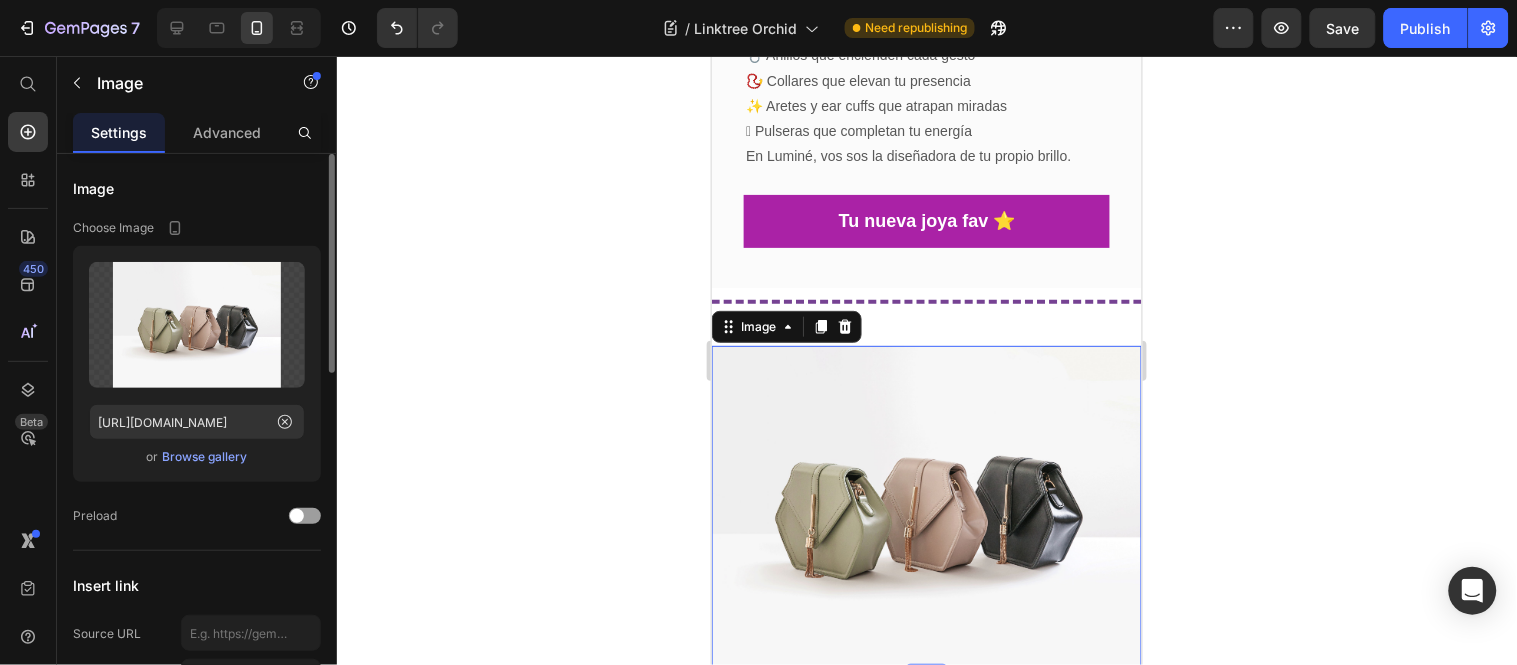 click on "Browse gallery" at bounding box center (205, 457) 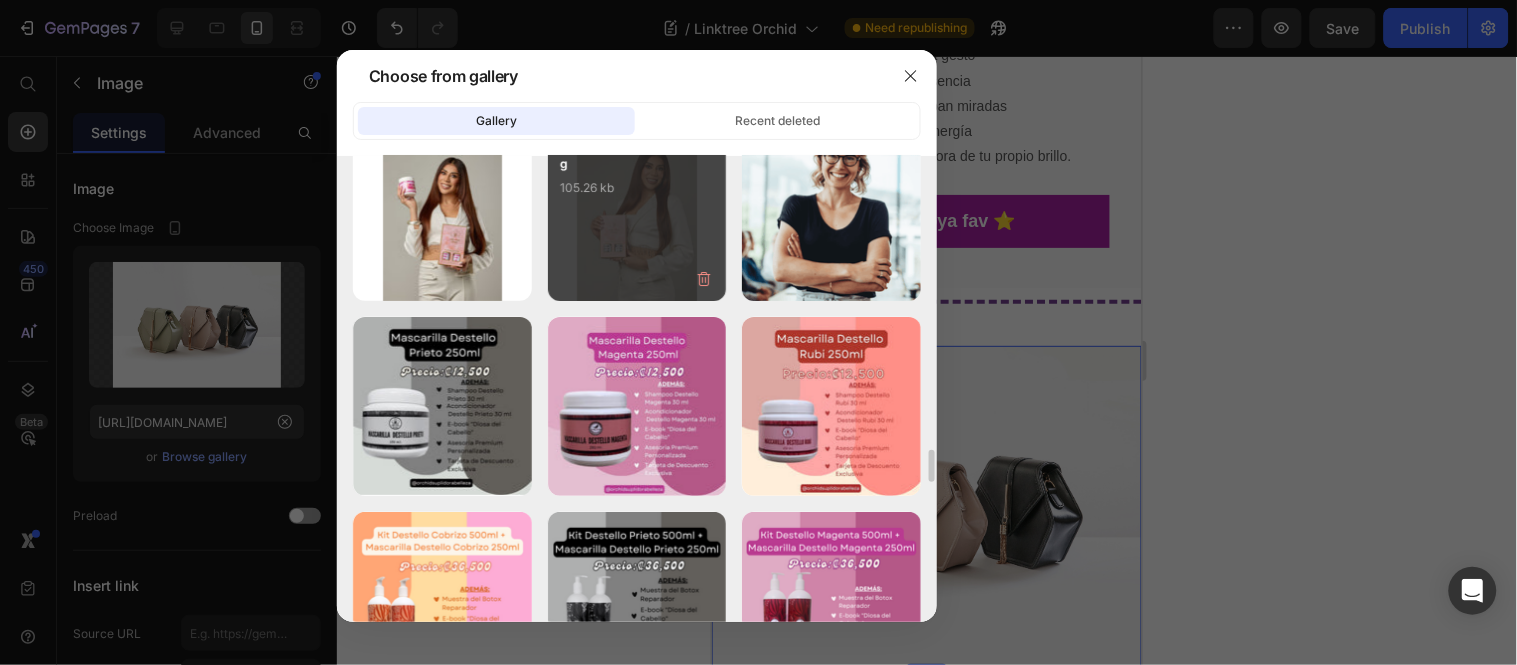 scroll, scrollTop: 5667, scrollLeft: 0, axis: vertical 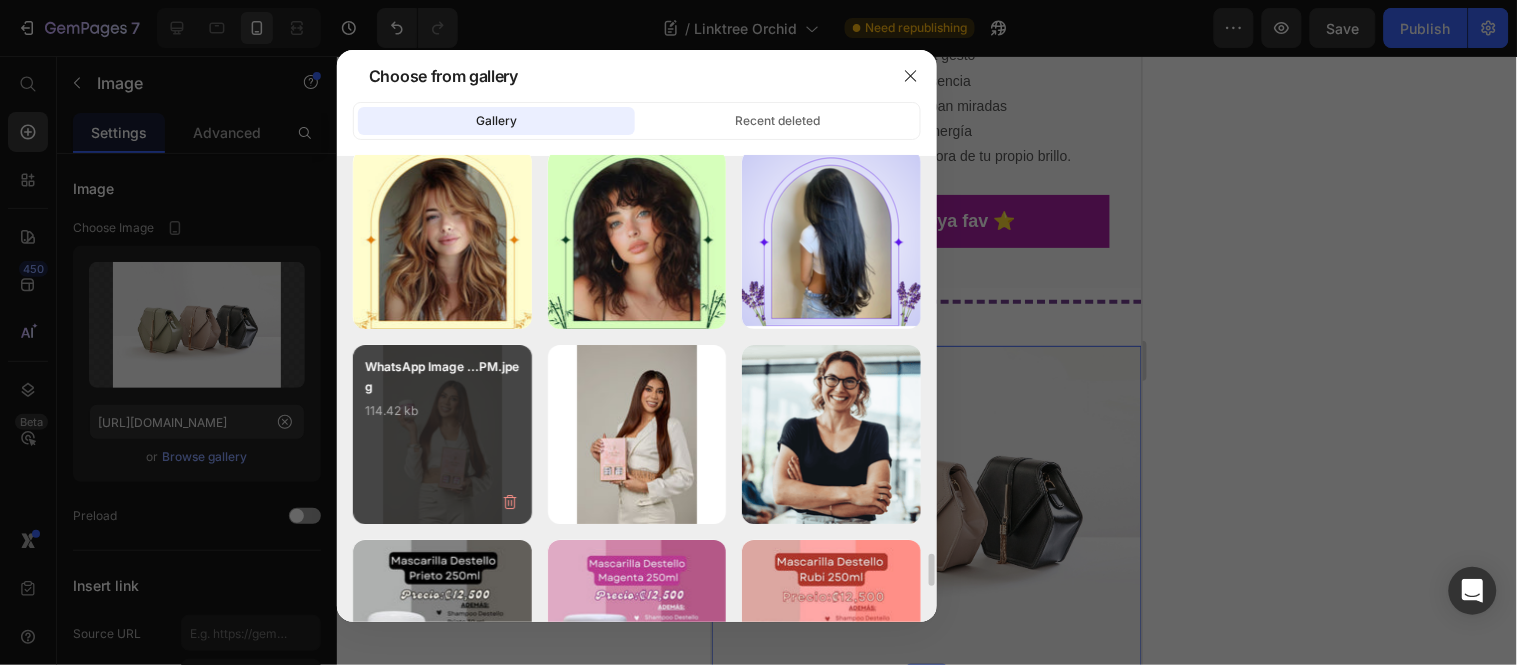 click on "WhatsApp Image ...PM.jpeg 114.42 kb" at bounding box center (442, 397) 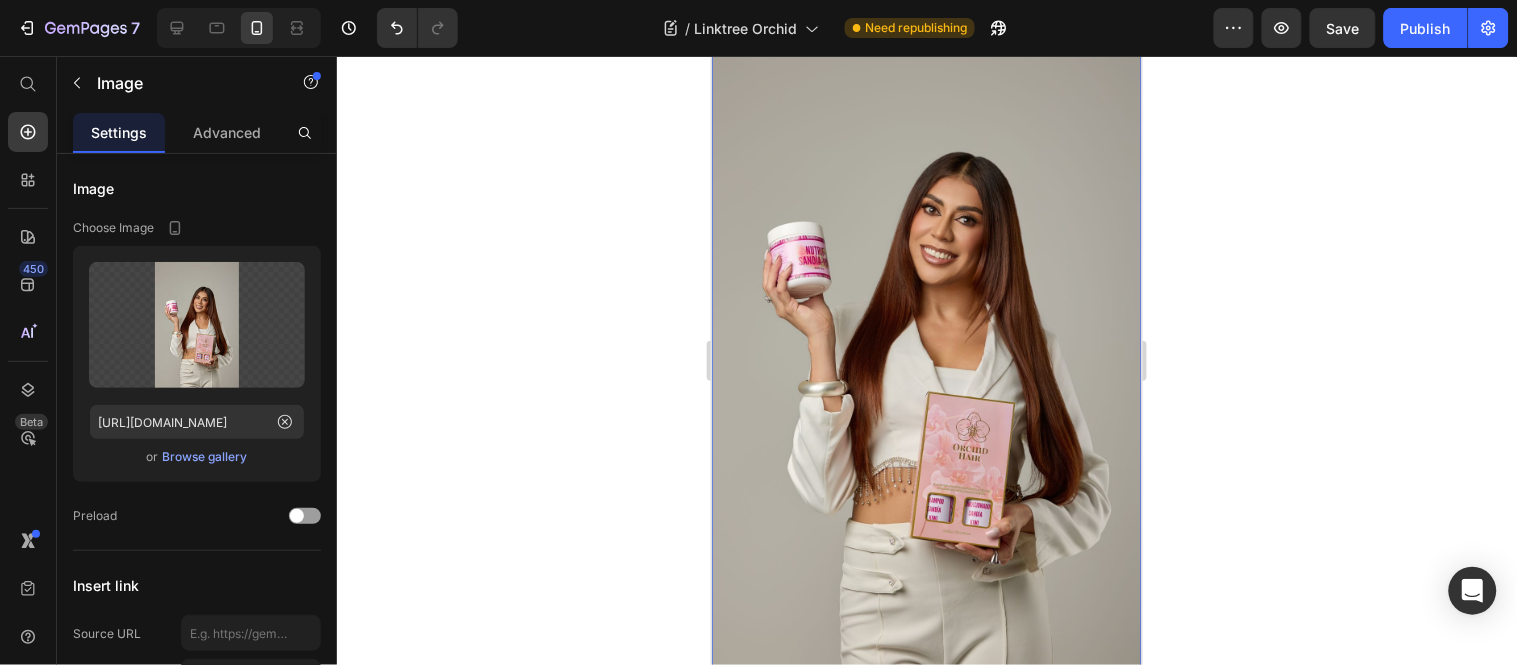 scroll, scrollTop: 6571, scrollLeft: 0, axis: vertical 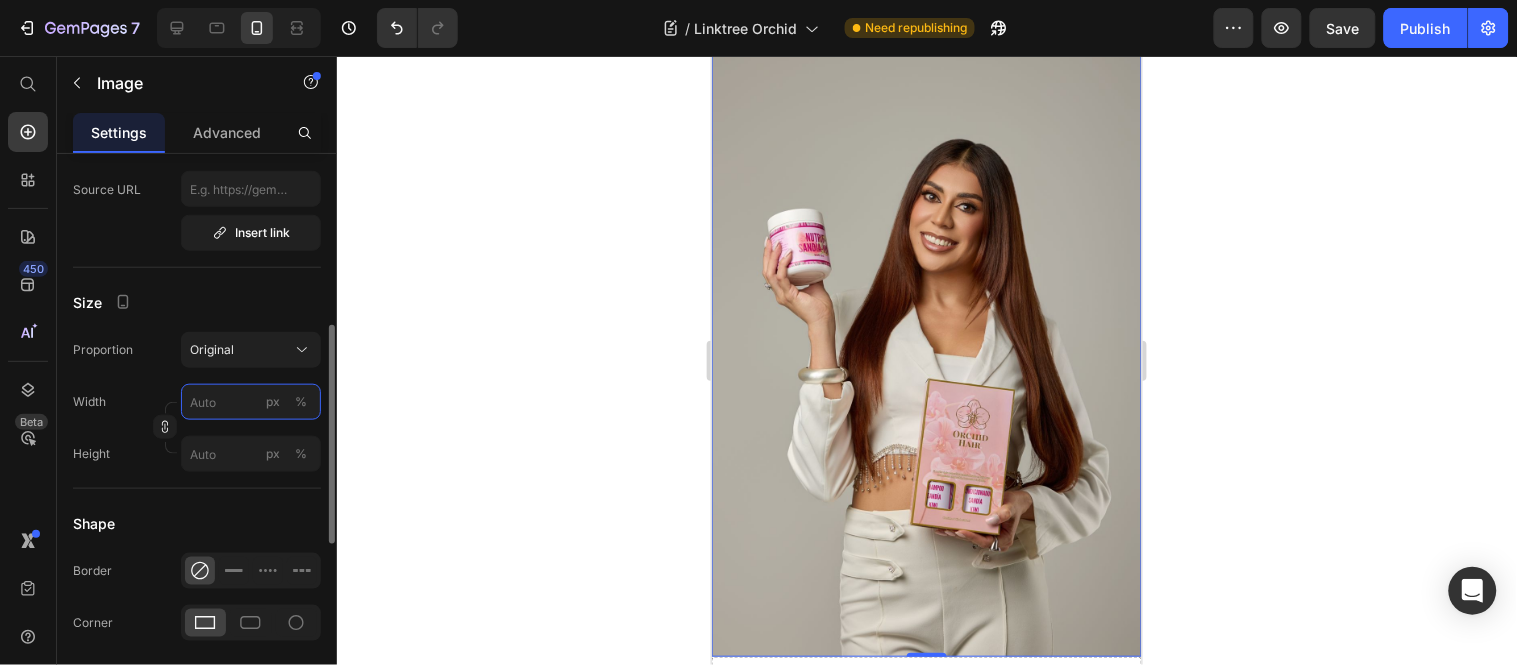 click on "px %" at bounding box center [251, 402] 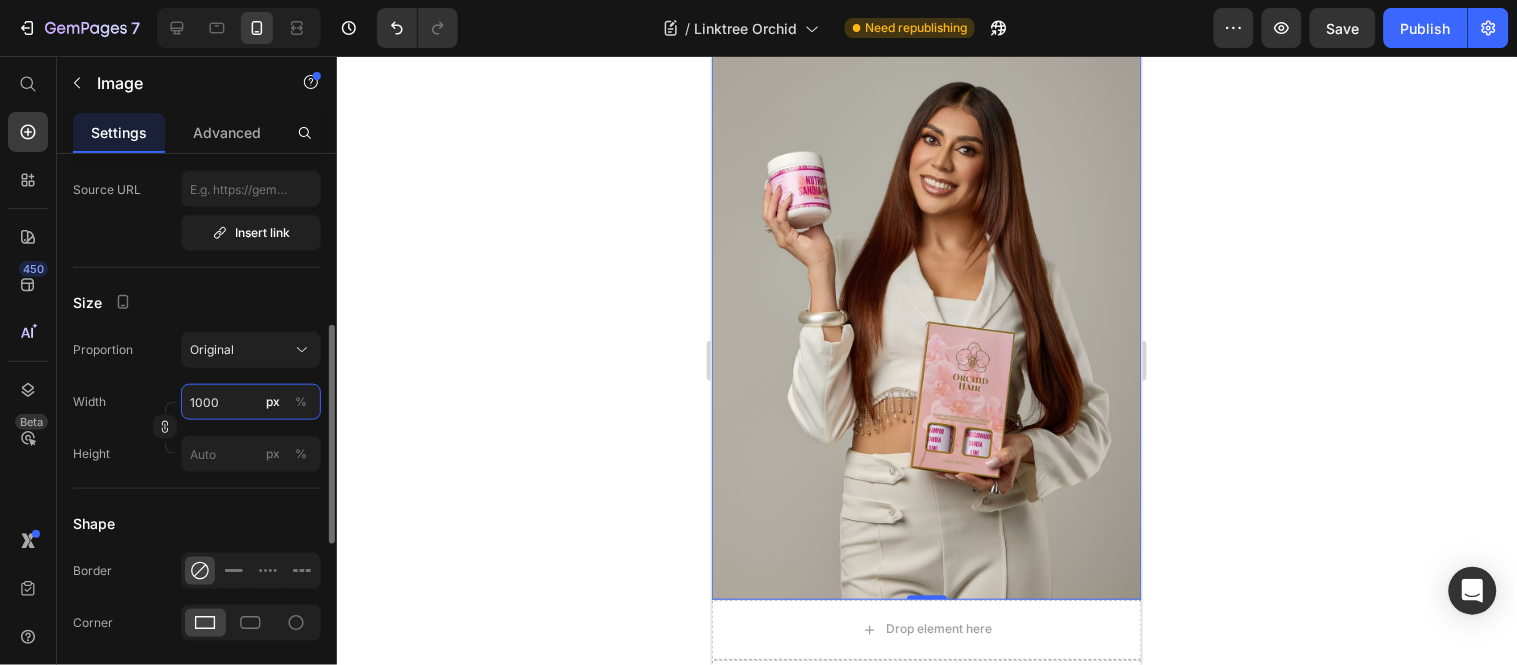 scroll, scrollTop: 6682, scrollLeft: 0, axis: vertical 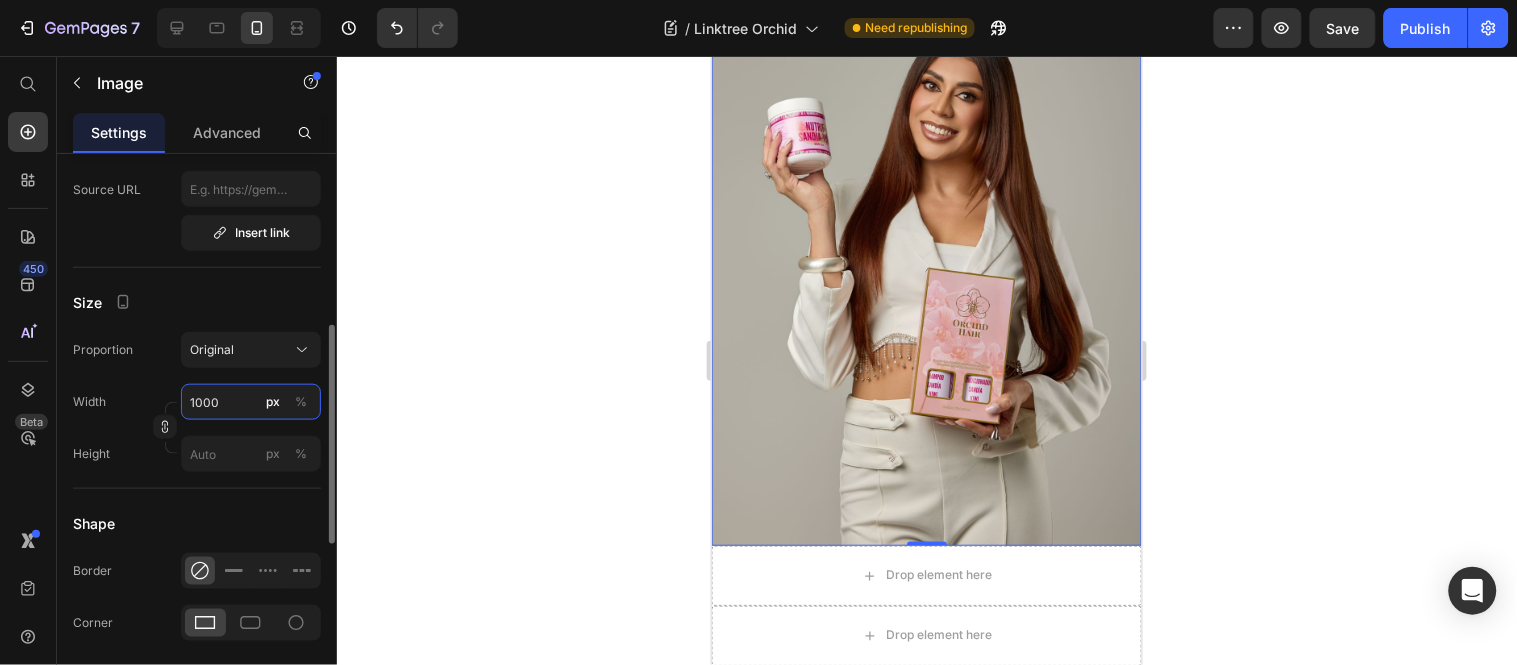 click on "1000" at bounding box center [251, 402] 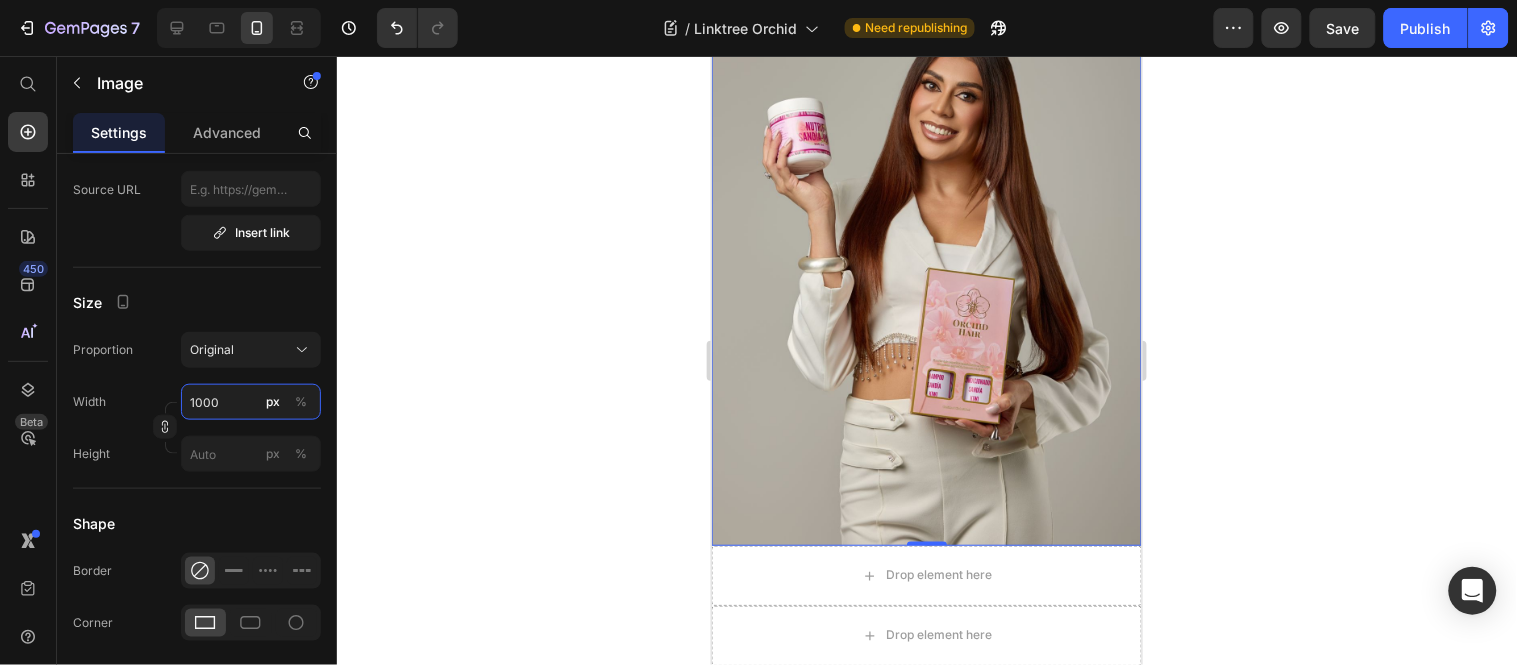 drag, startPoint x: 234, startPoint y: 401, endPoint x: 0, endPoint y: 338, distance: 242.33241 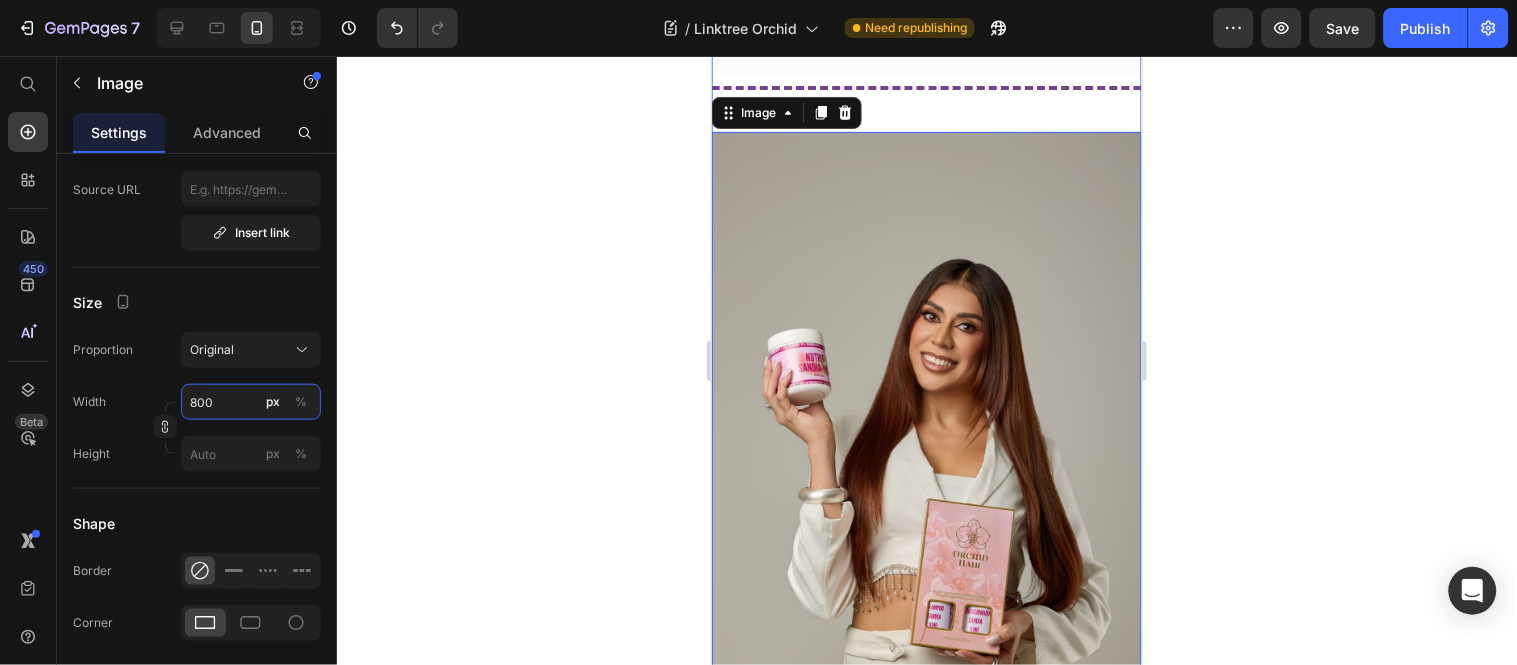scroll, scrollTop: 6460, scrollLeft: 0, axis: vertical 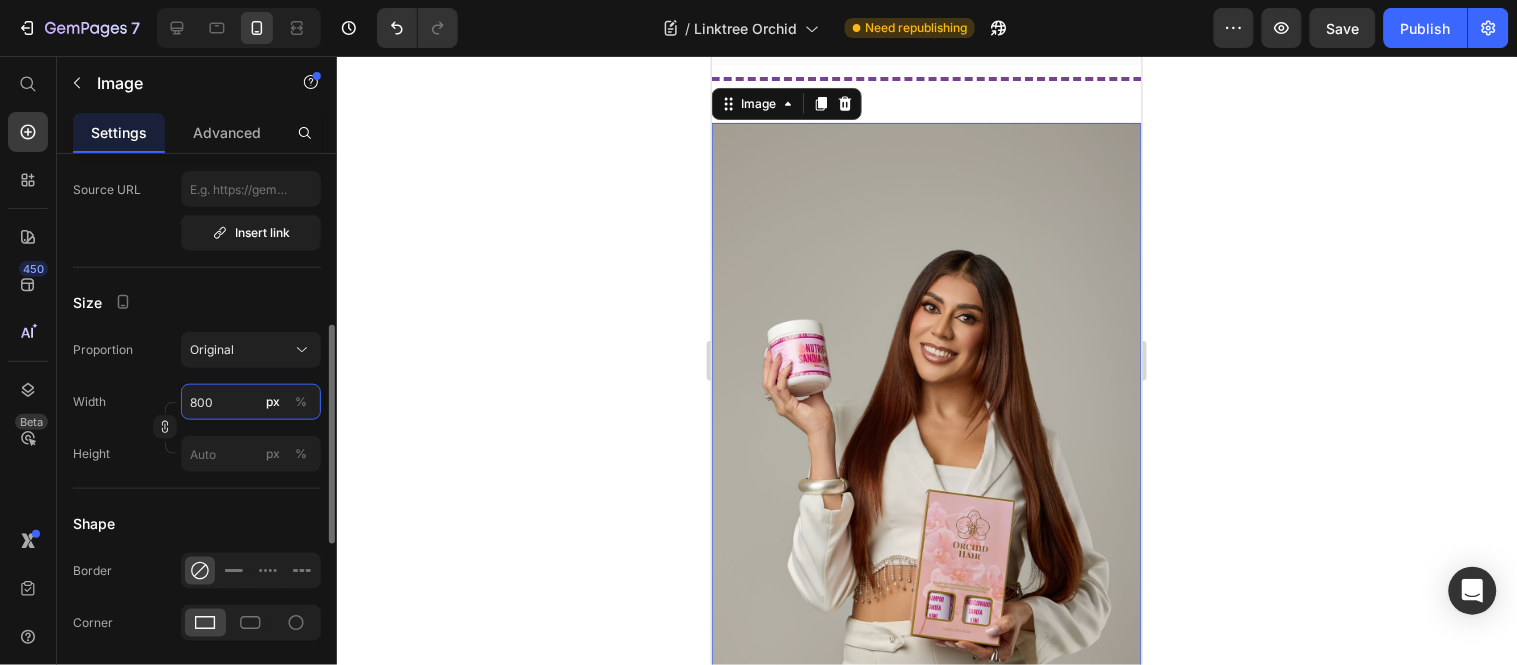 click on "800" at bounding box center [251, 402] 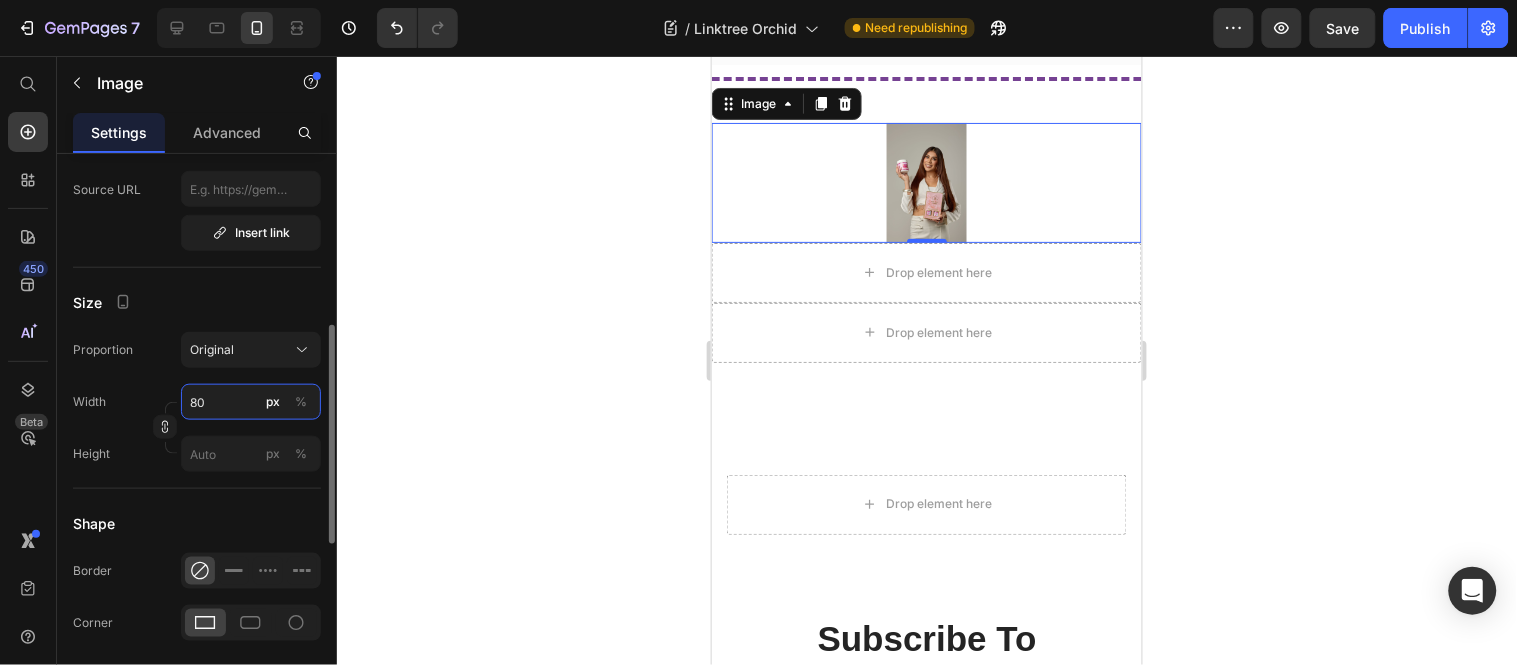 type on "8" 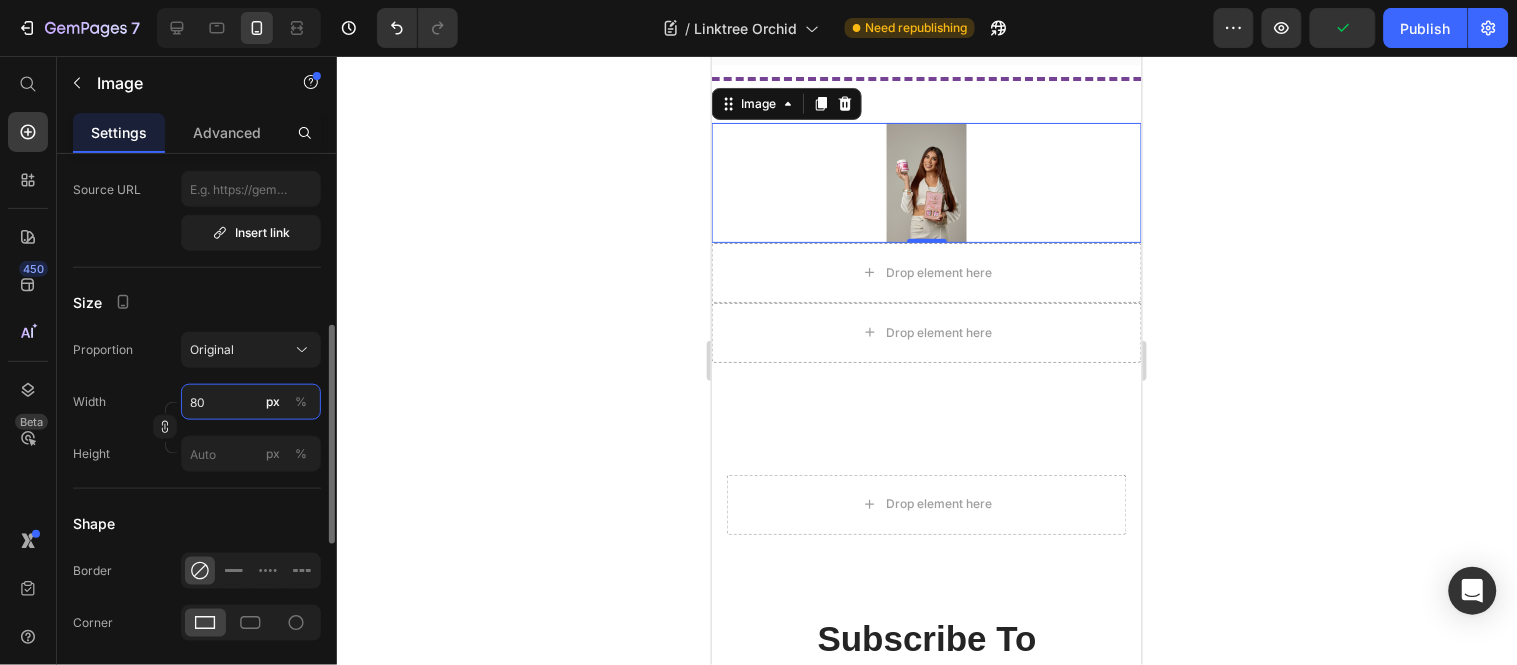 click on "80" at bounding box center [251, 402] 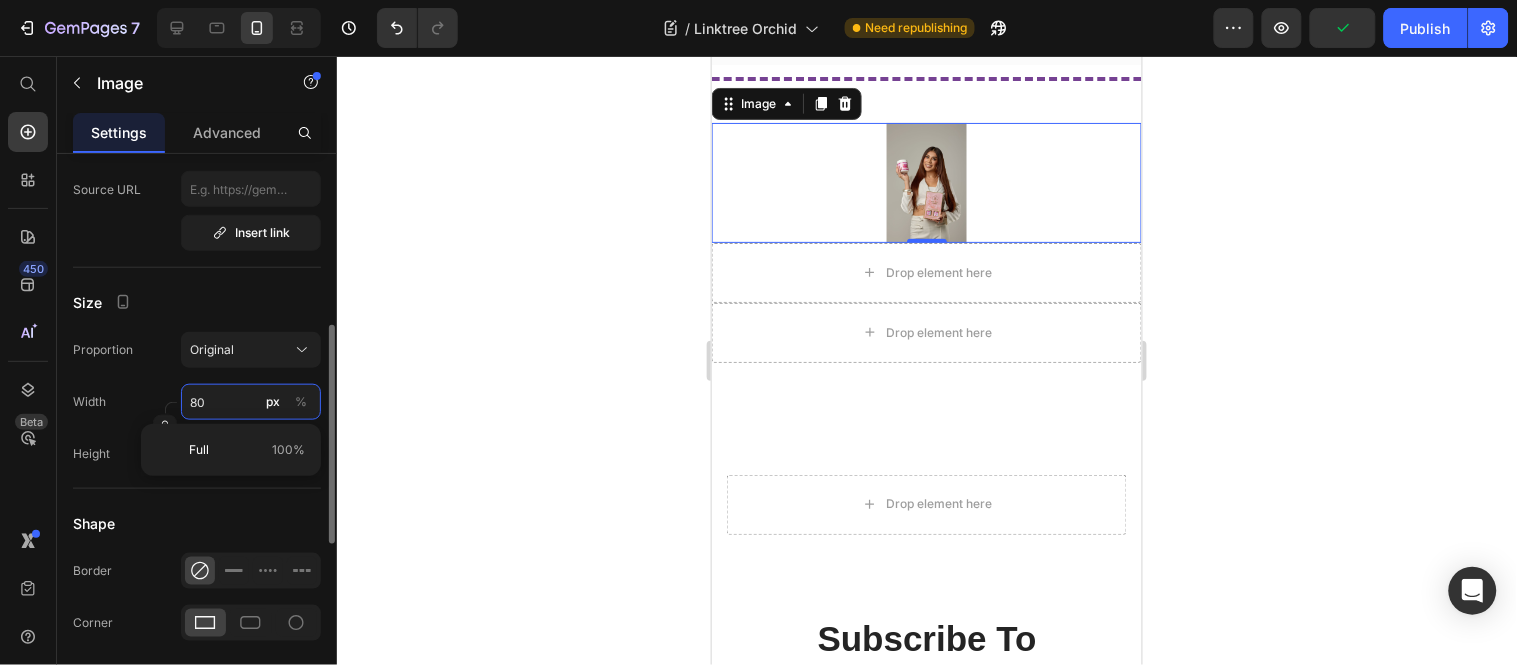 type on "8" 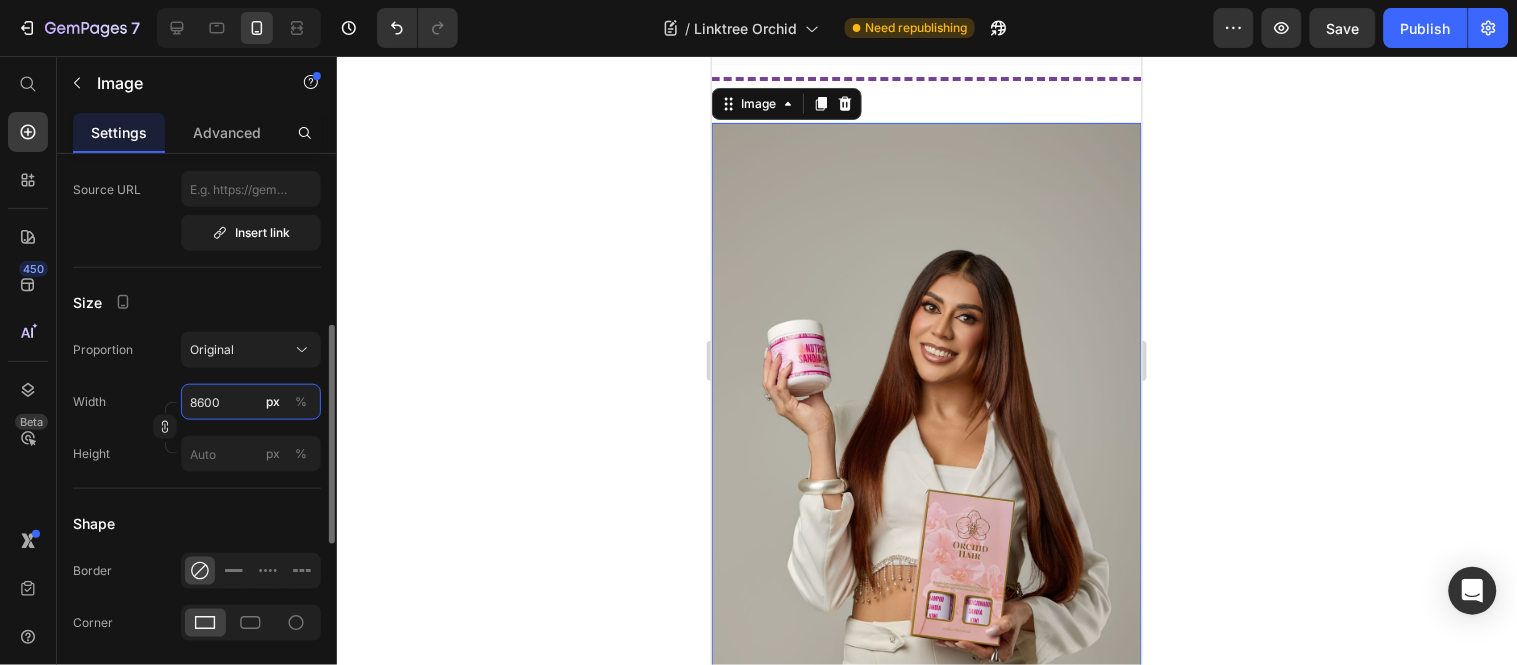 click on "8600" at bounding box center (251, 402) 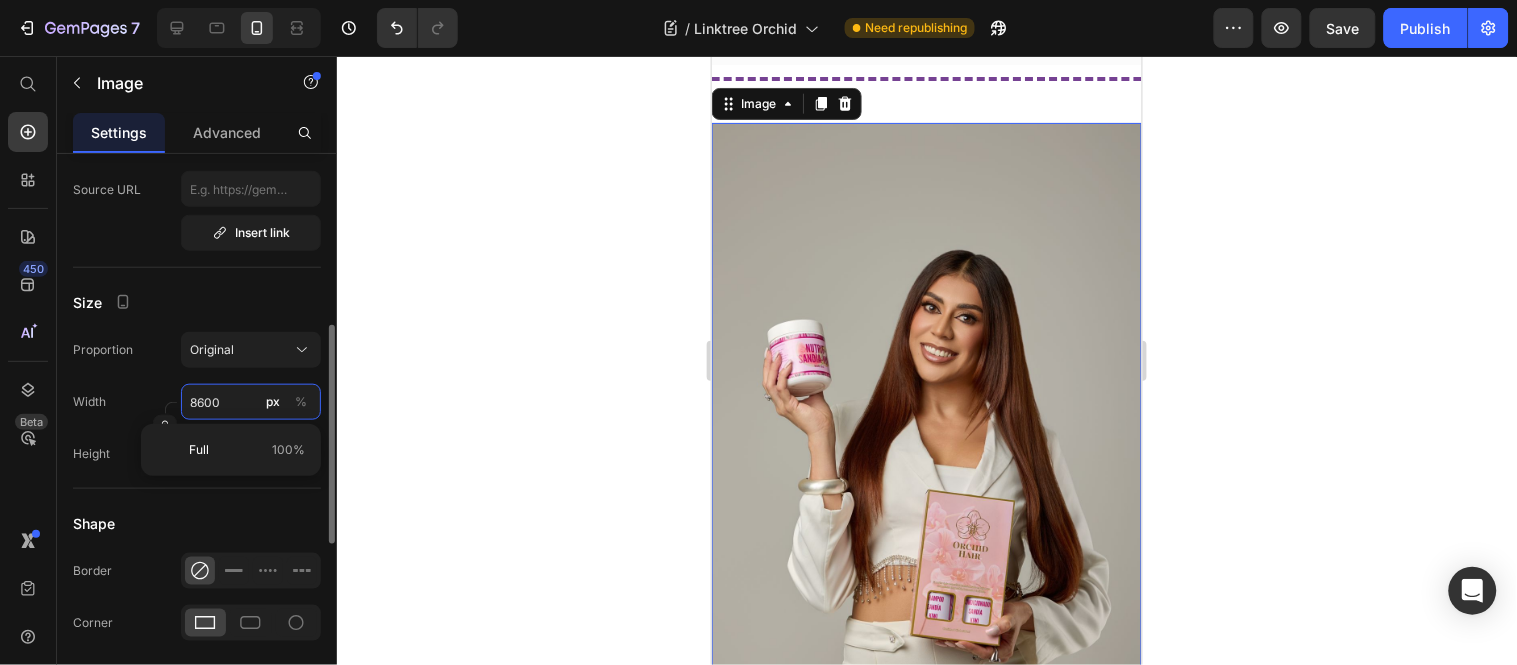 type on "600" 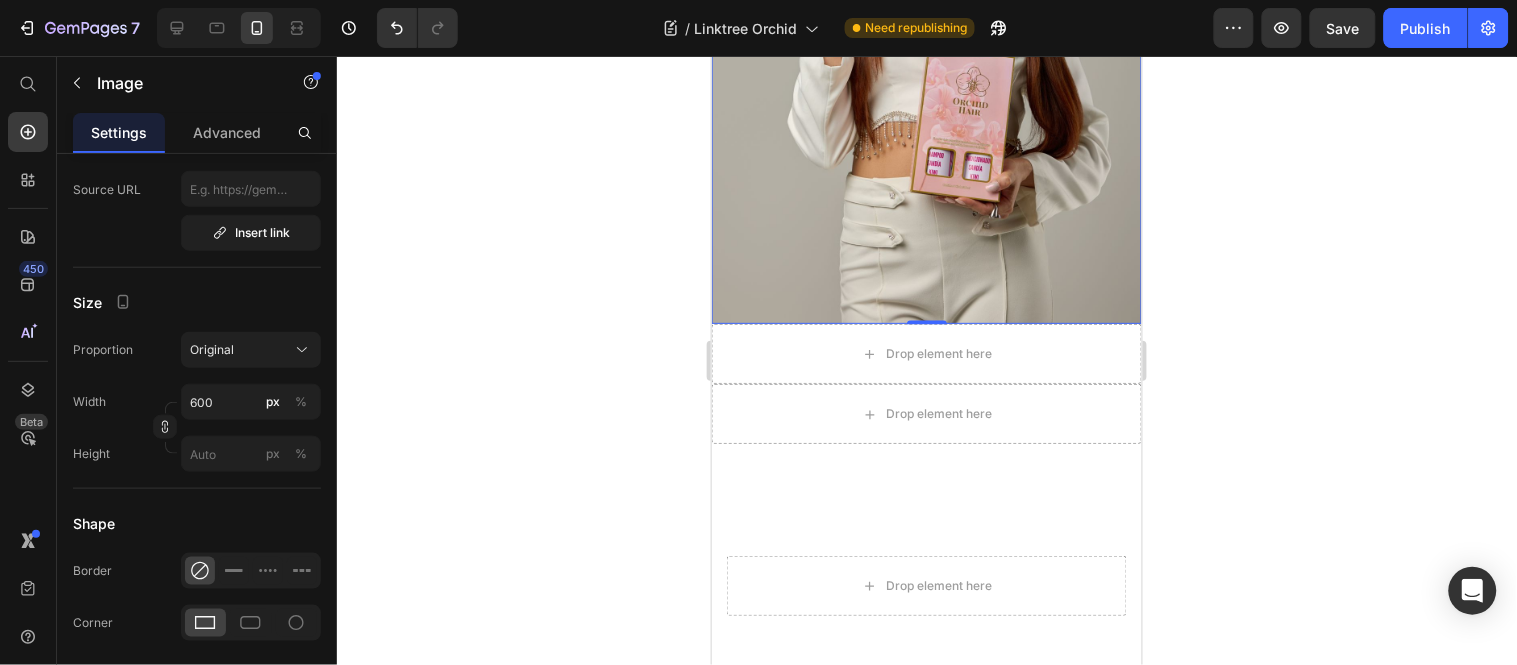 click 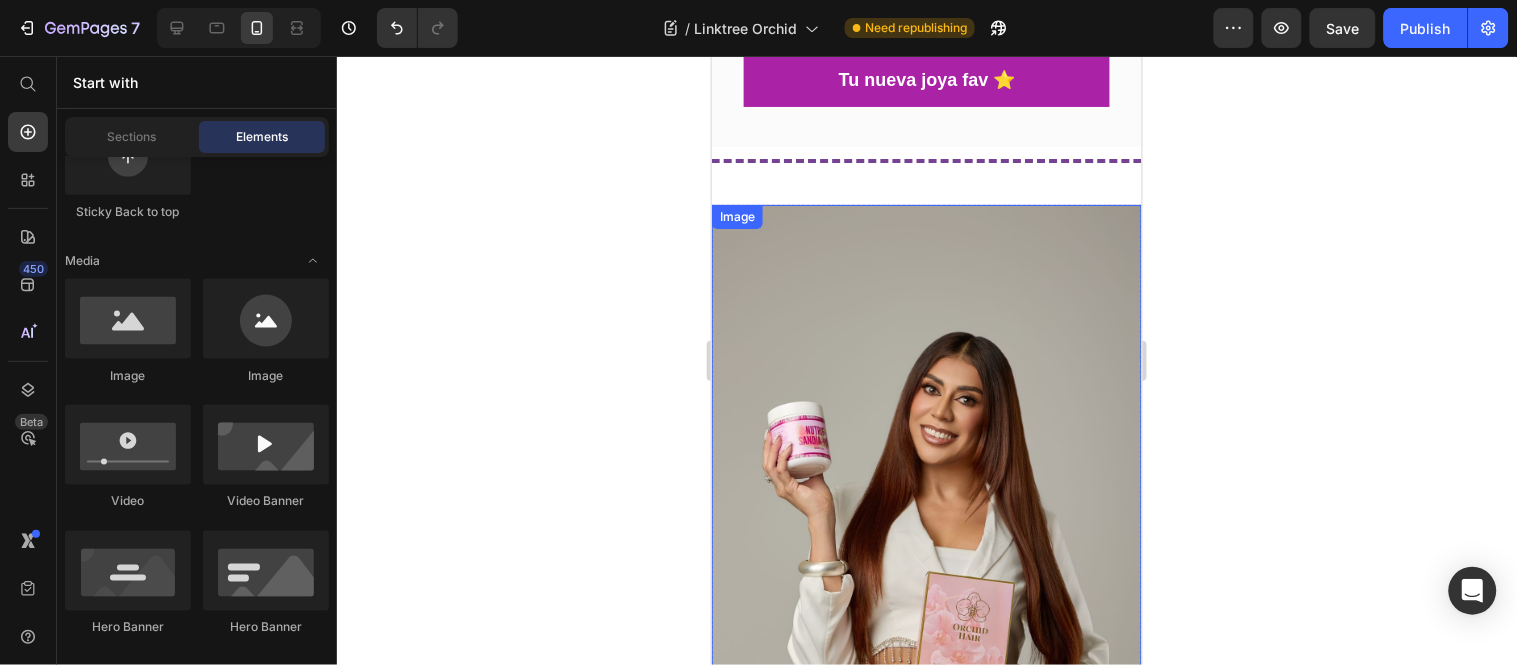 scroll, scrollTop: 6348, scrollLeft: 0, axis: vertical 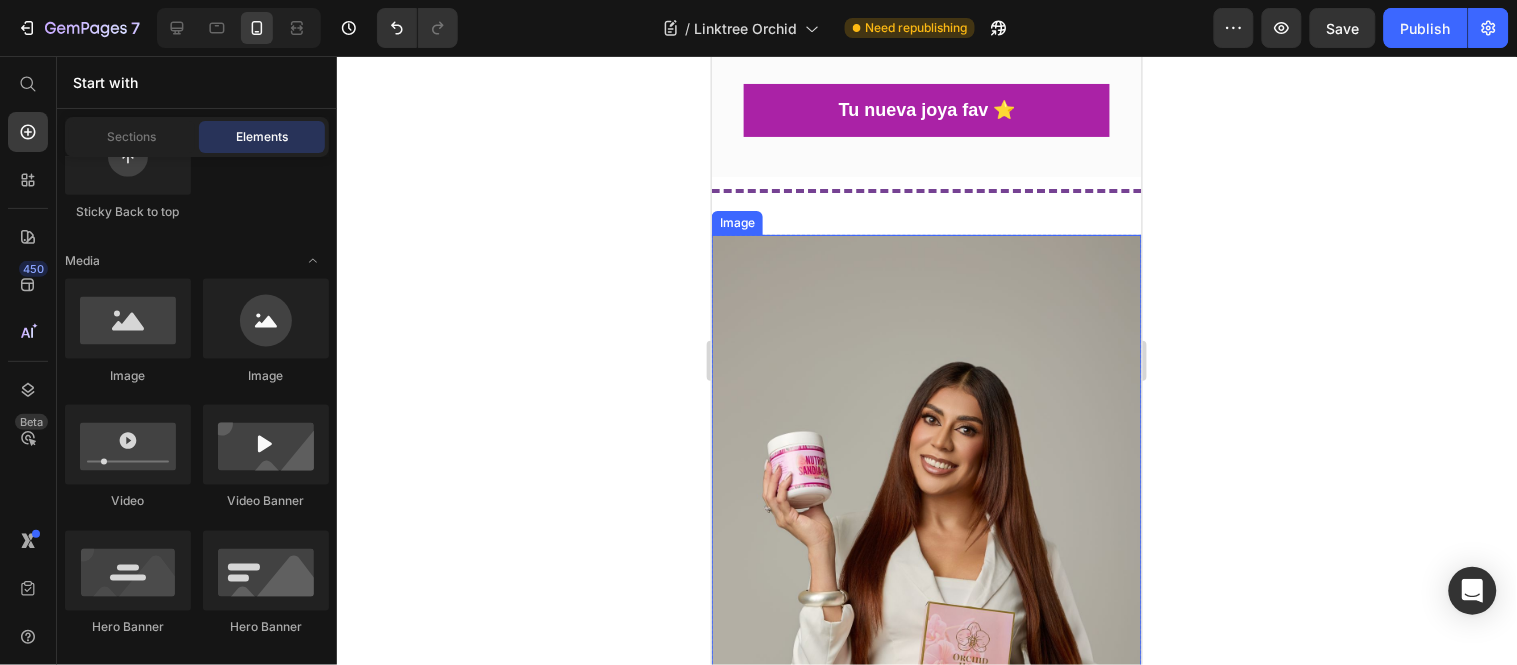 click at bounding box center [926, 556] 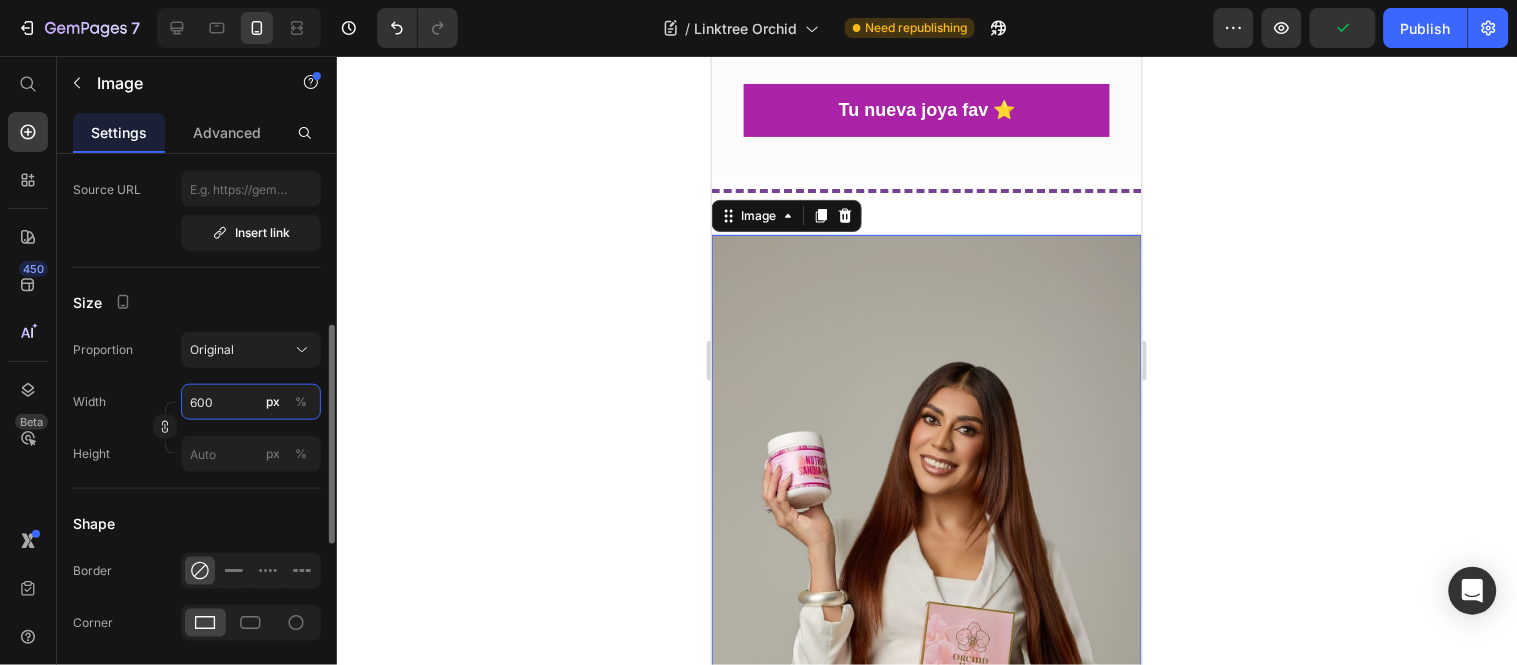 click on "600" at bounding box center [251, 402] 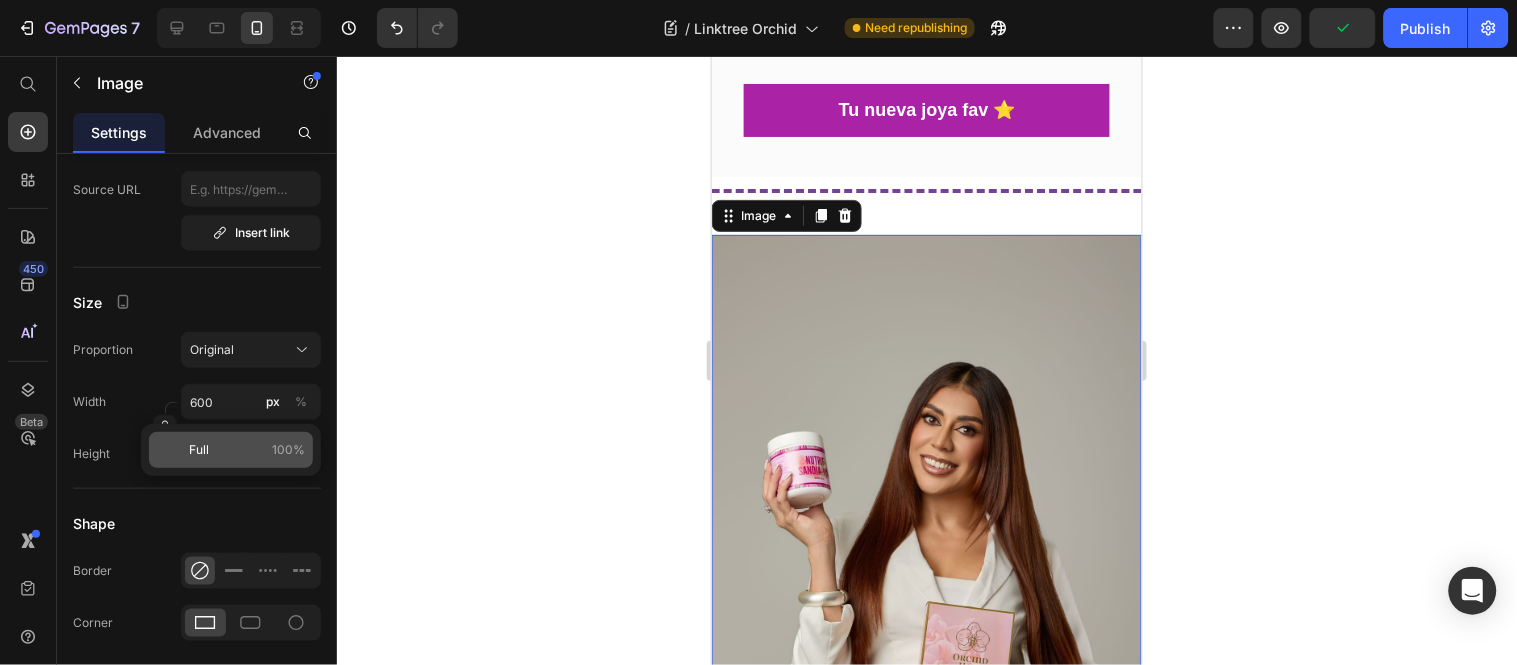 click on "100%" at bounding box center [288, 450] 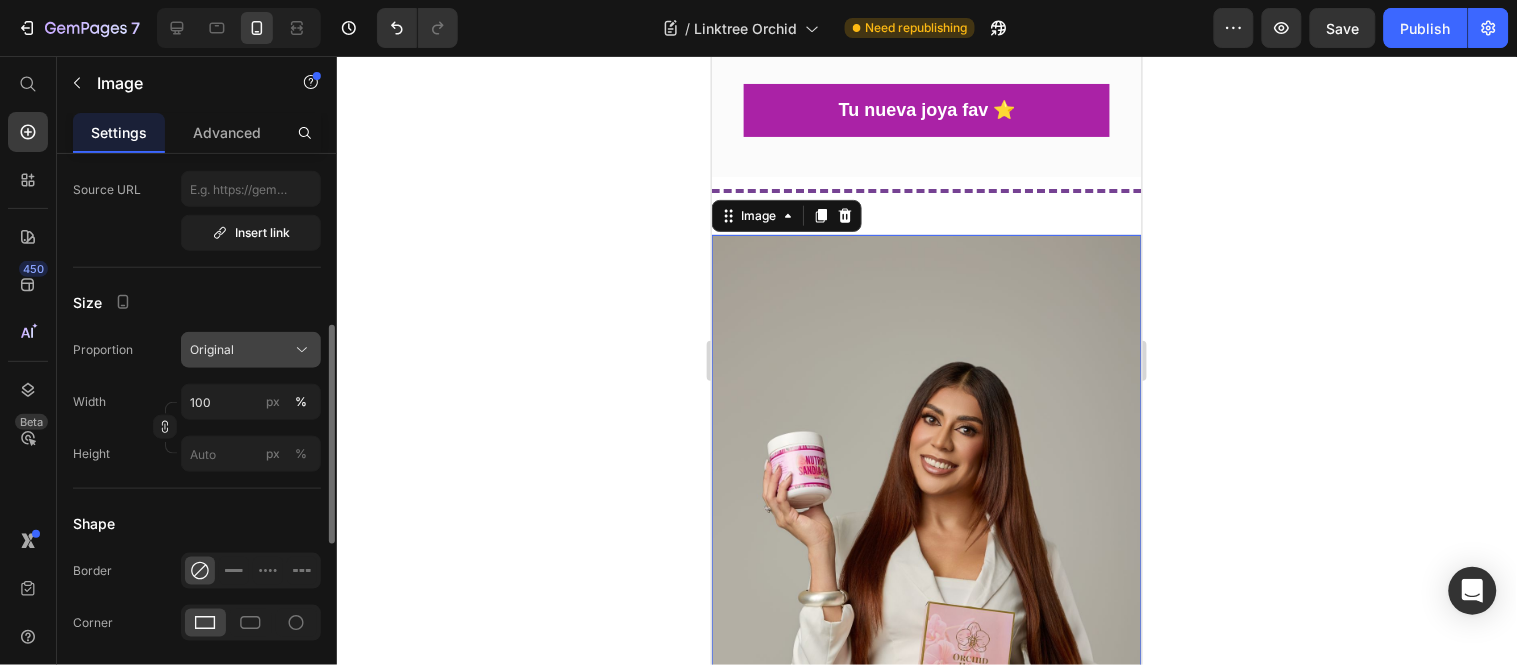 click on "Original" 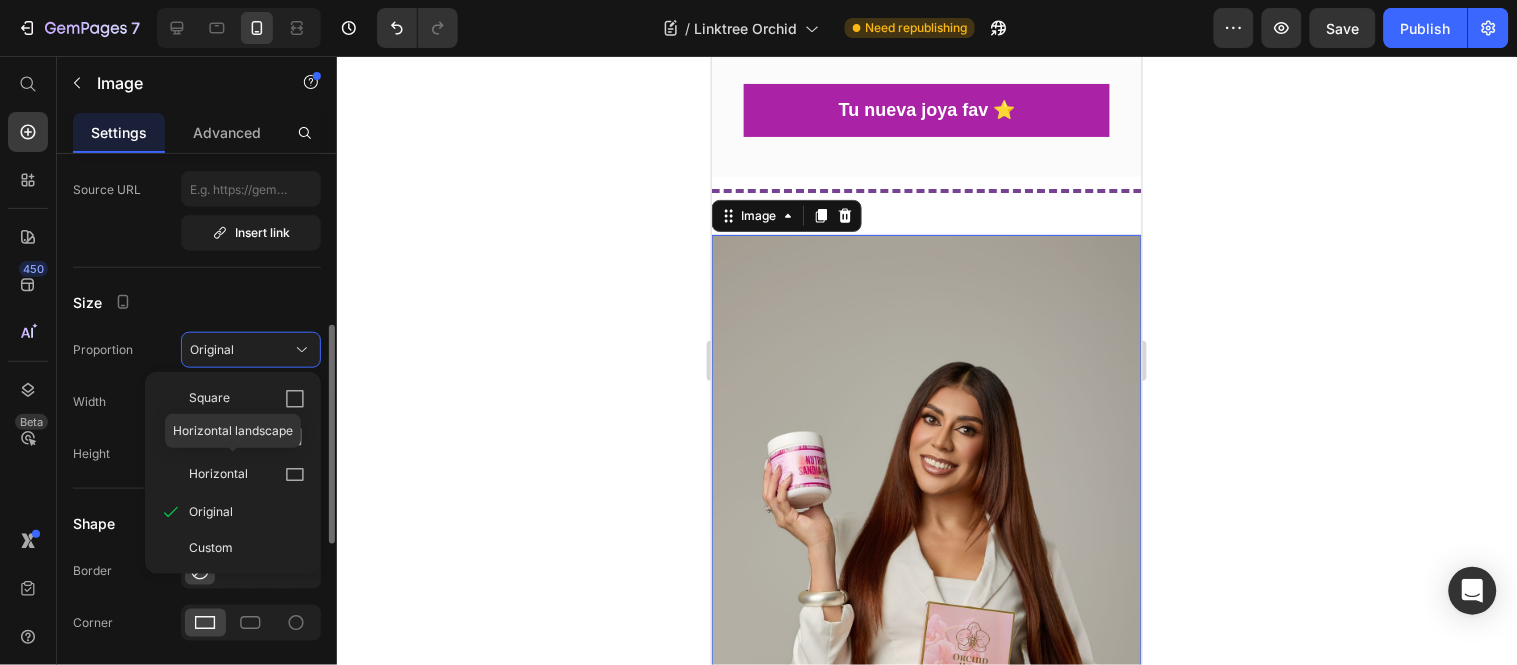 click 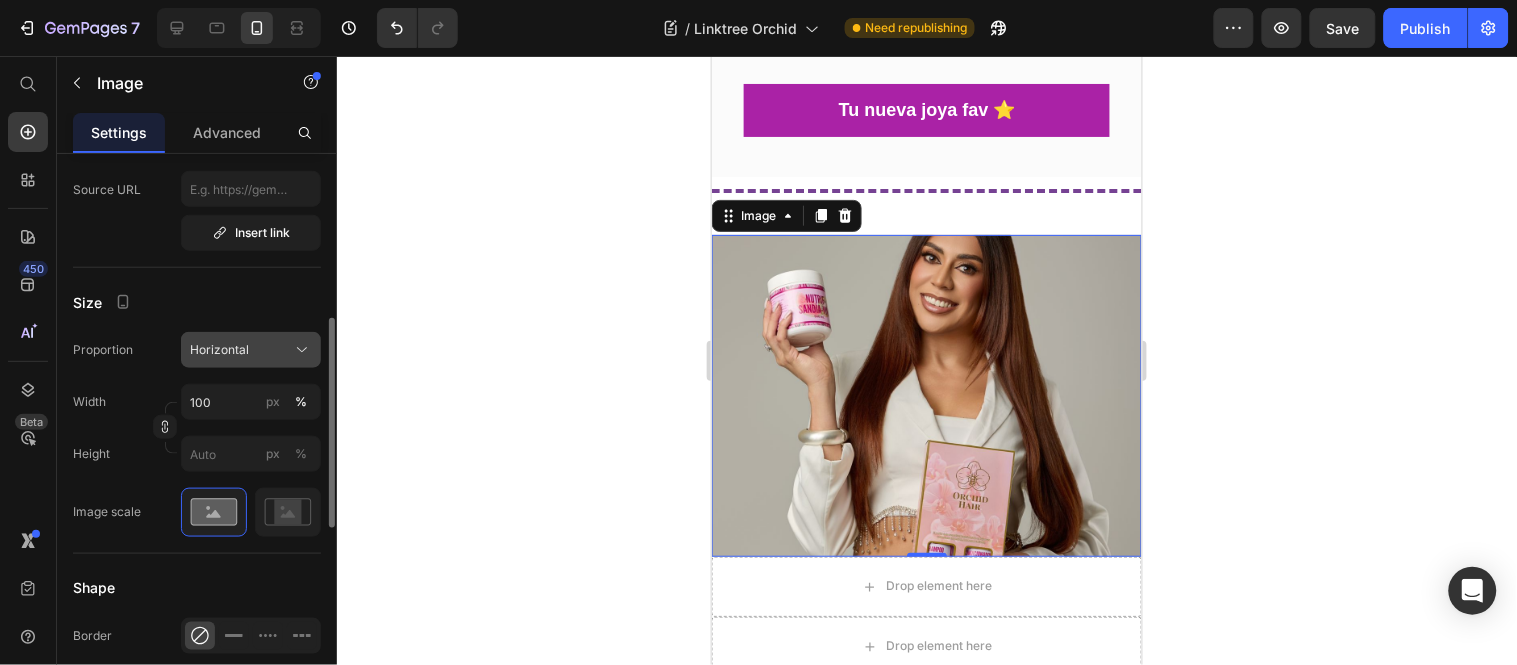 click 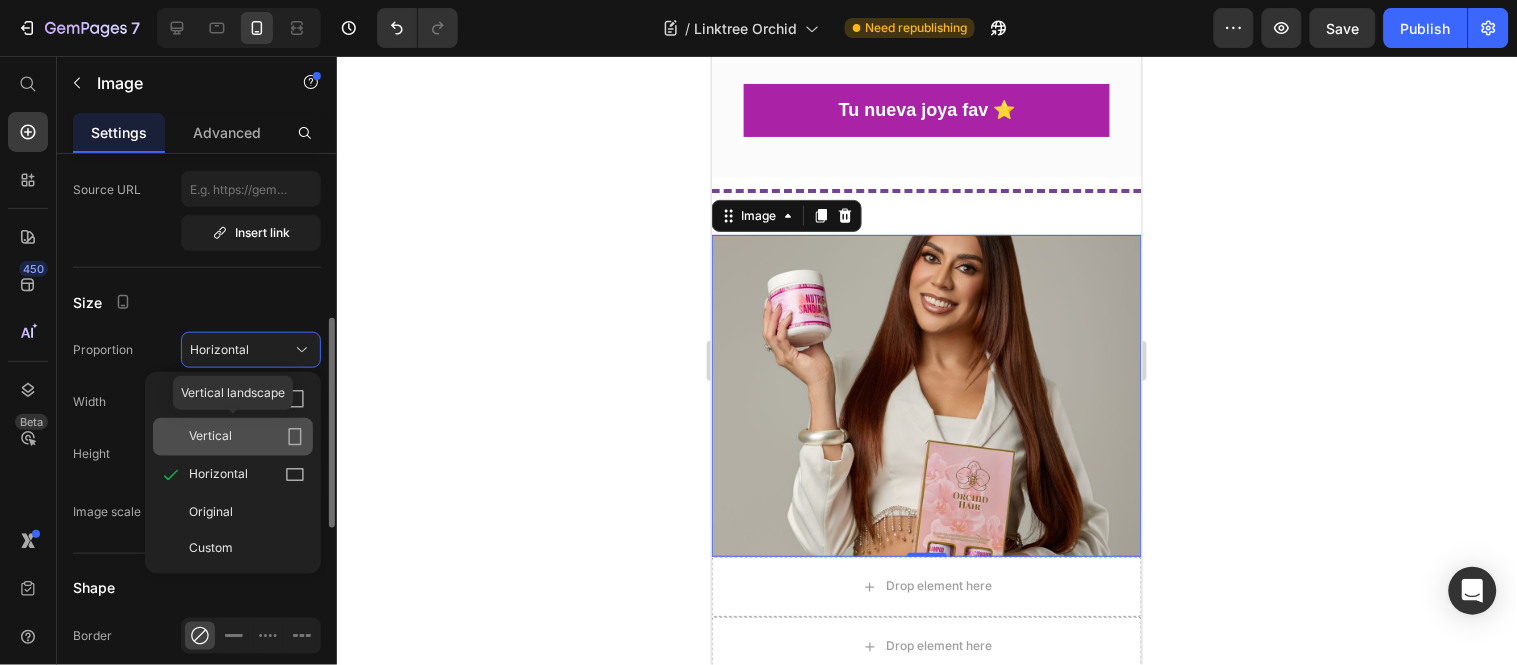 click on "Vertical" at bounding box center [247, 437] 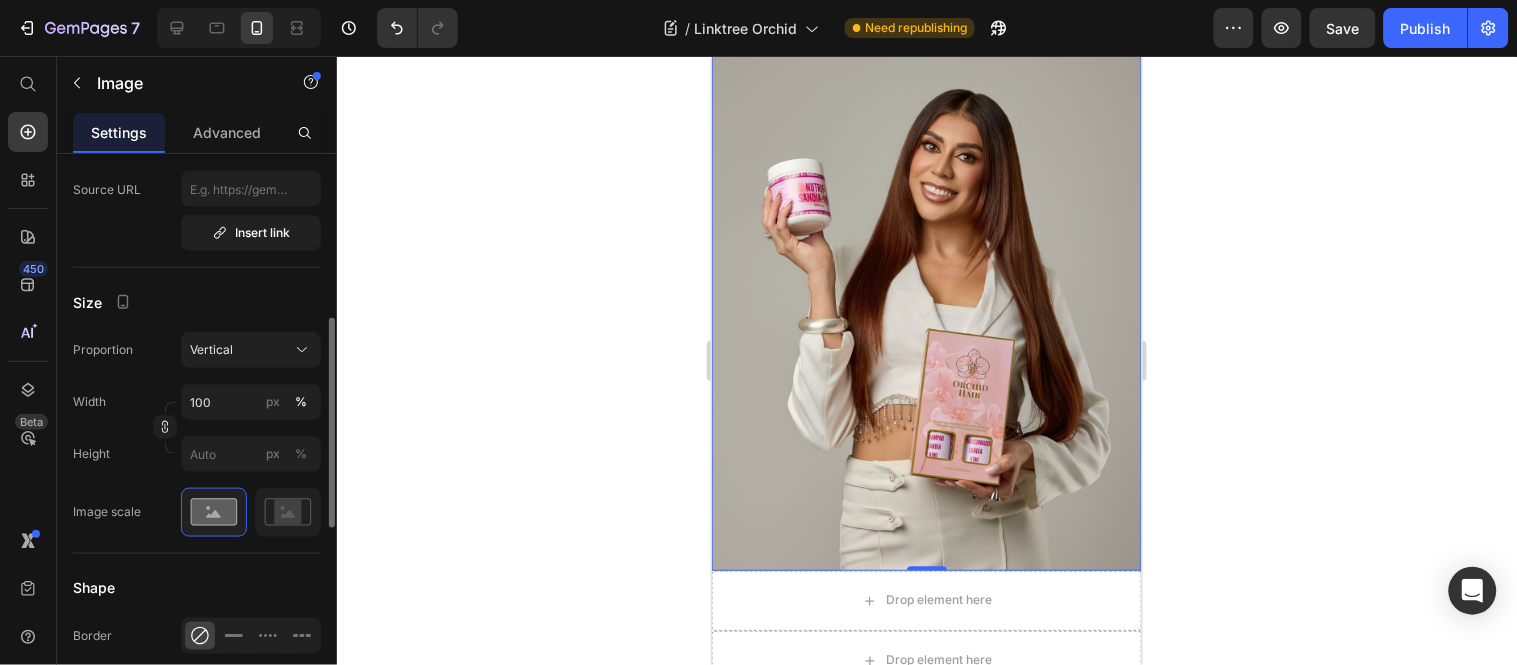 scroll, scrollTop: 6682, scrollLeft: 0, axis: vertical 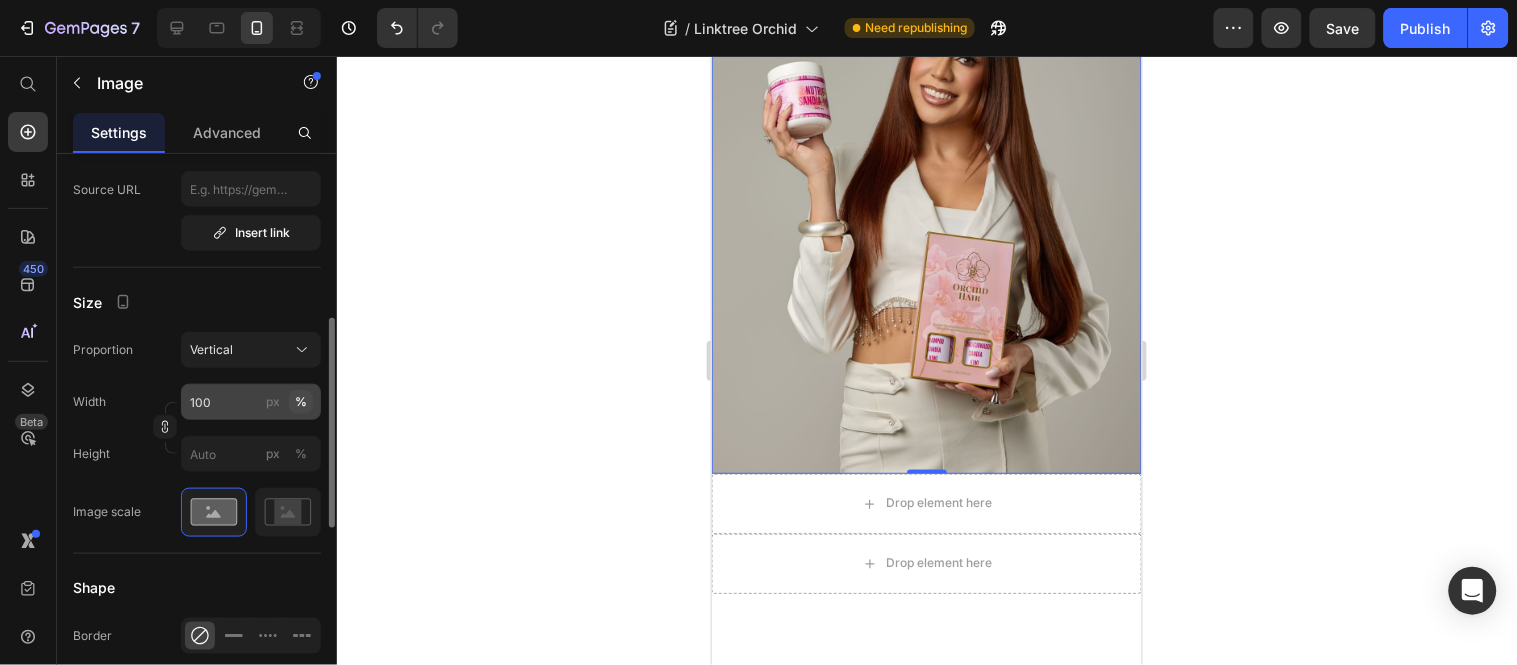 click on "%" at bounding box center [301, 402] 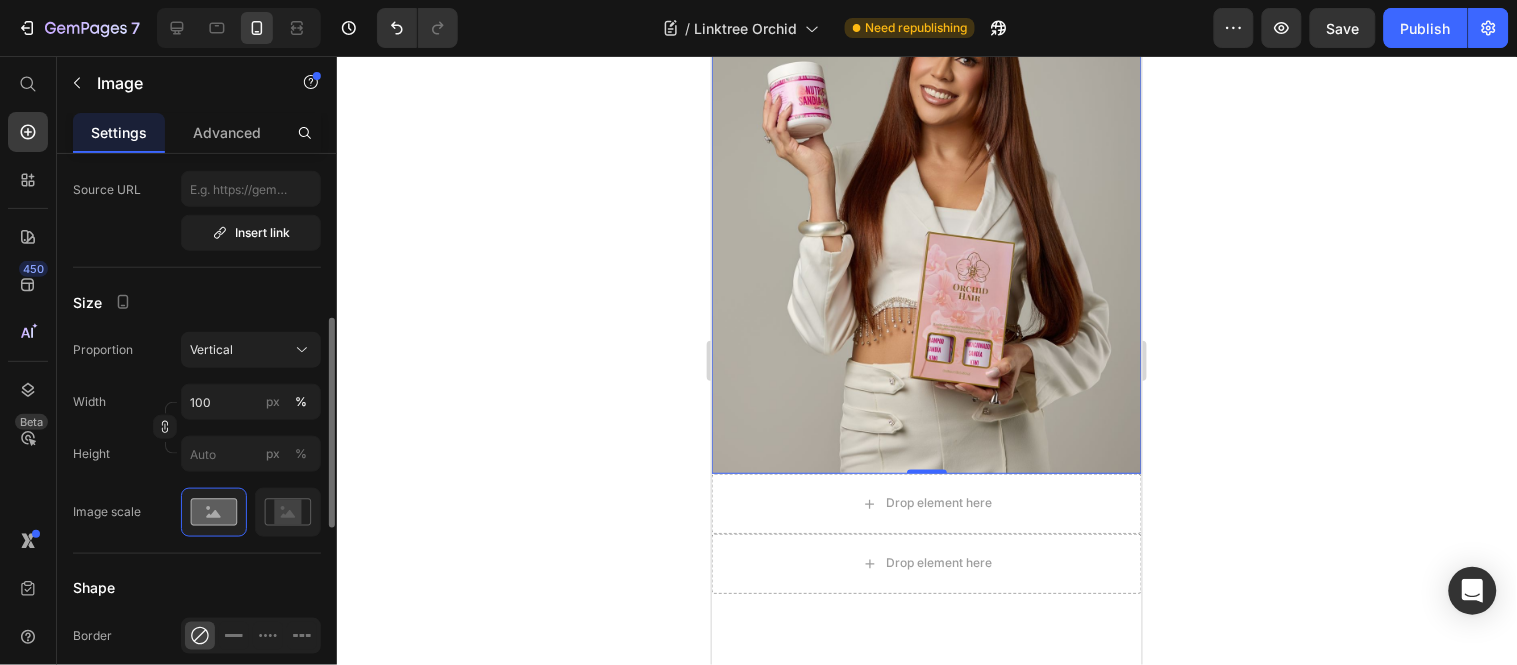 click on "Proportion Vertical Width 100 px % Height px %" at bounding box center [197, 402] 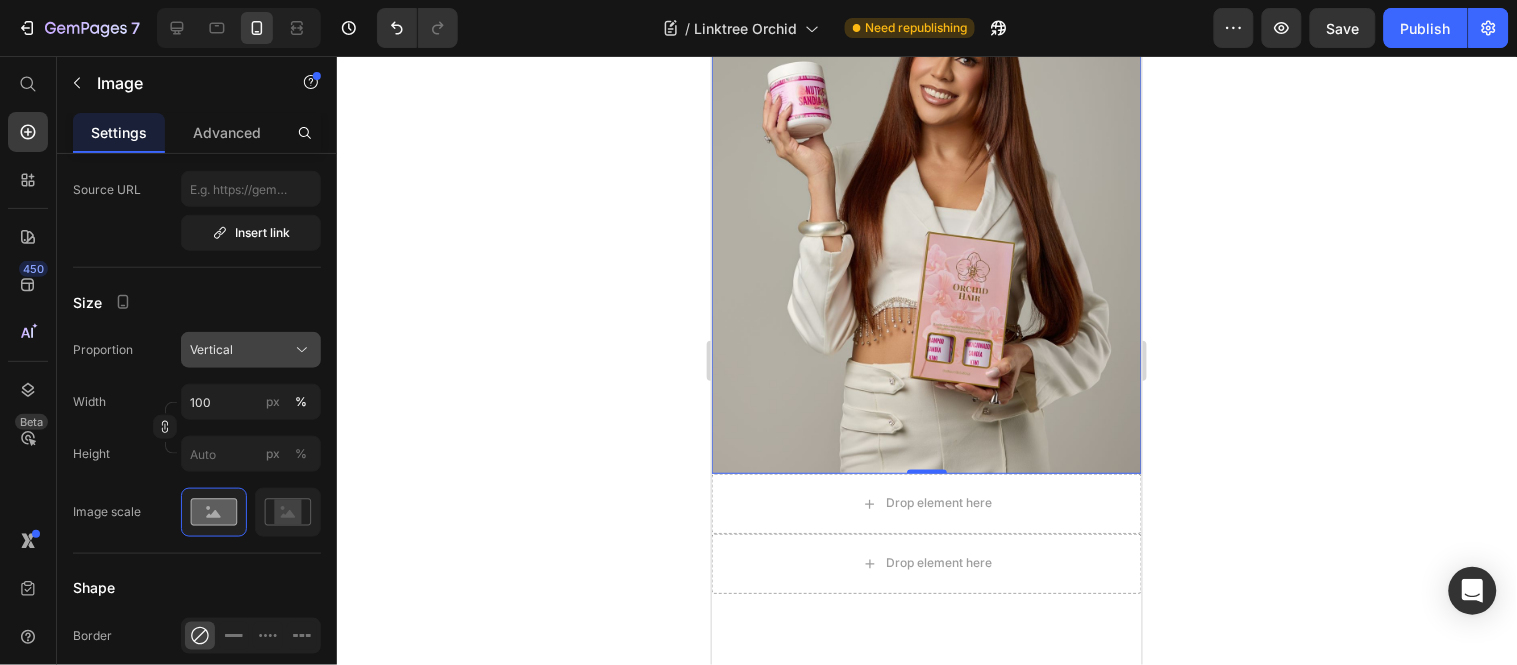 click on "Vertical" 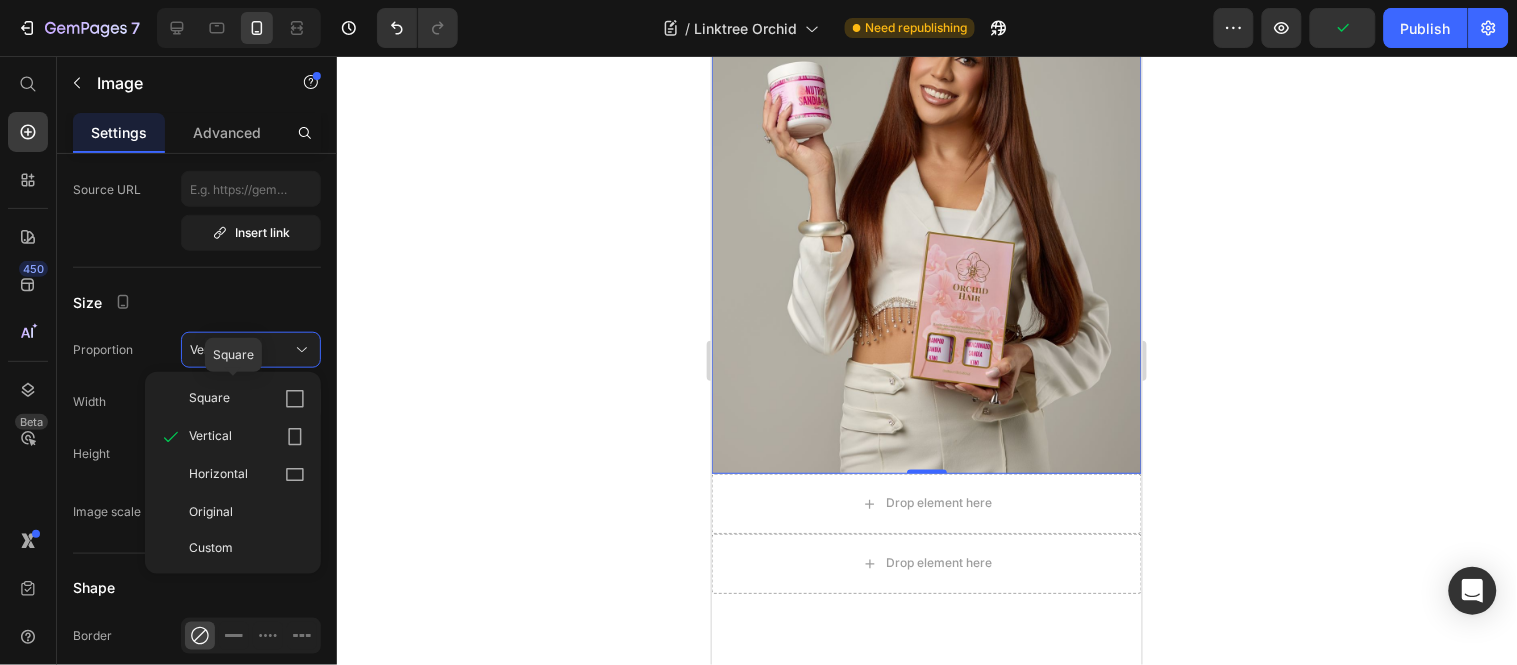 click on "Square" at bounding box center [247, 399] 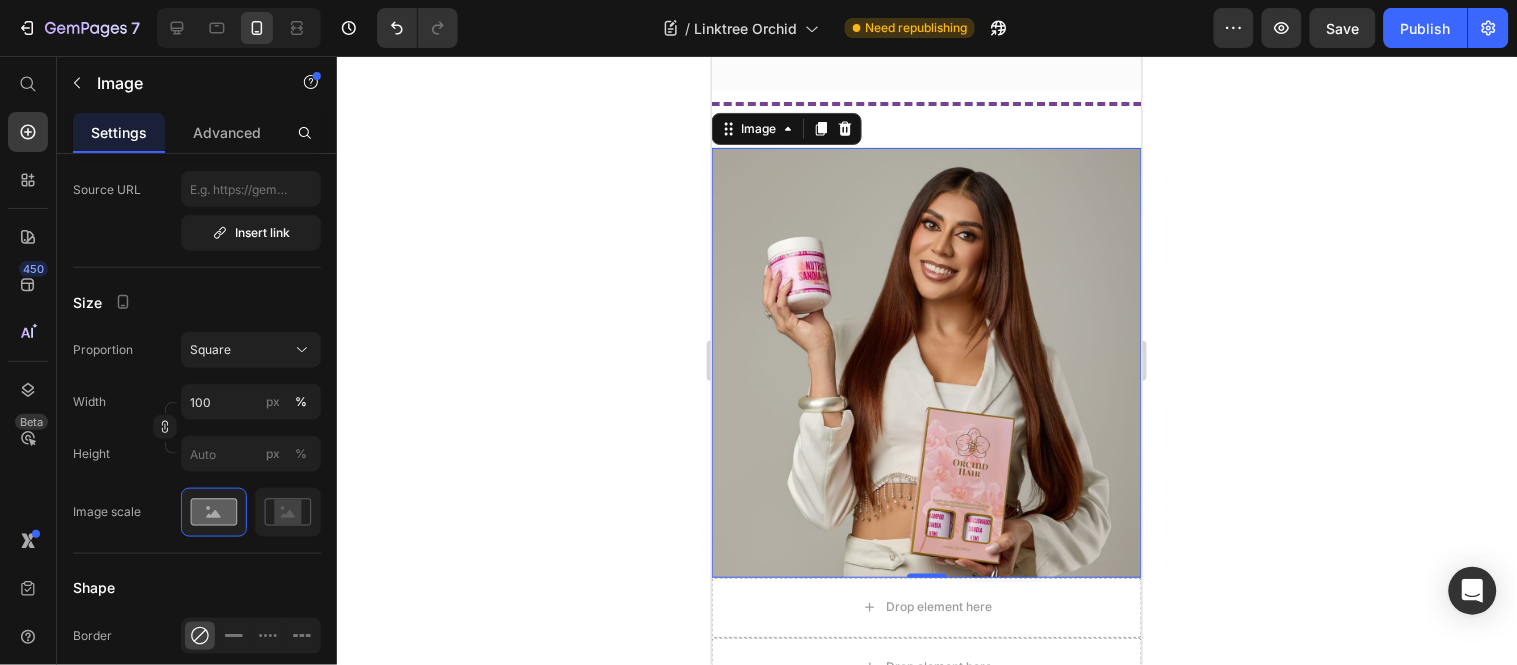 scroll, scrollTop: 6460, scrollLeft: 0, axis: vertical 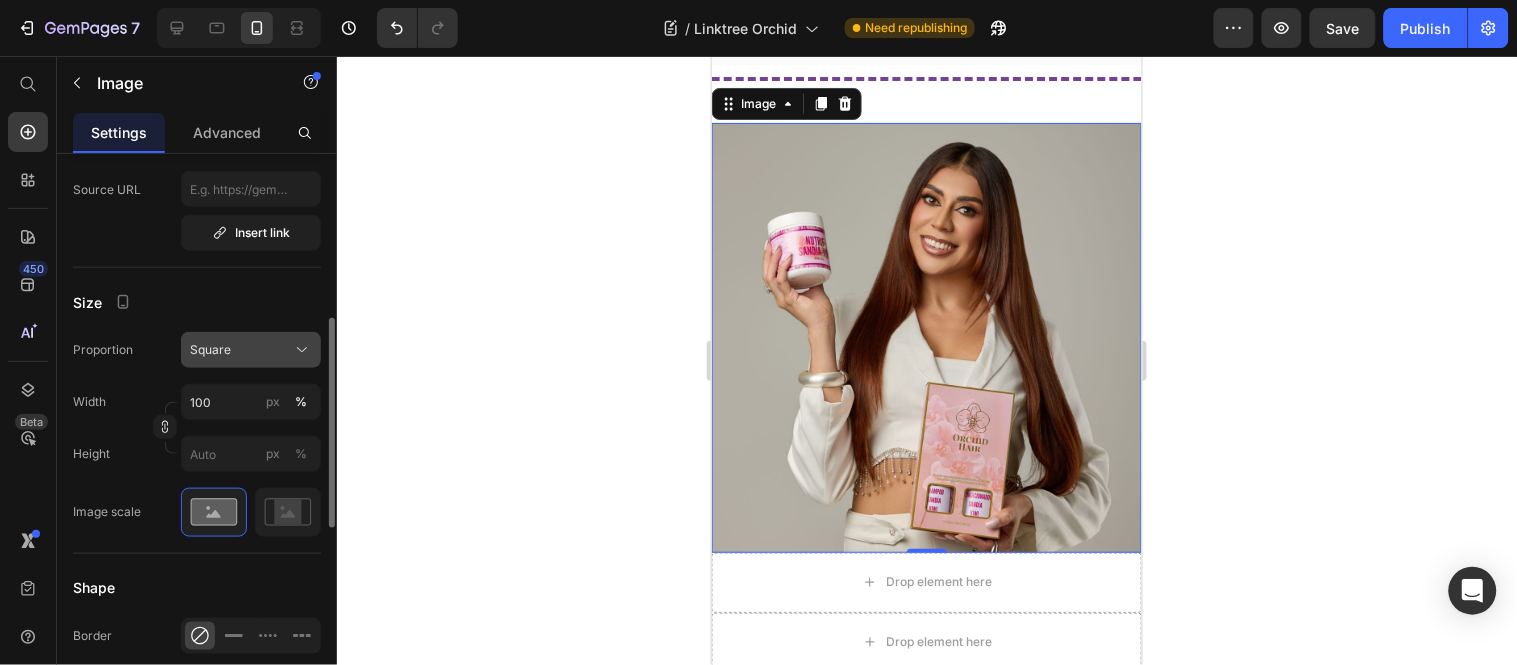 click on "Square" at bounding box center [251, 350] 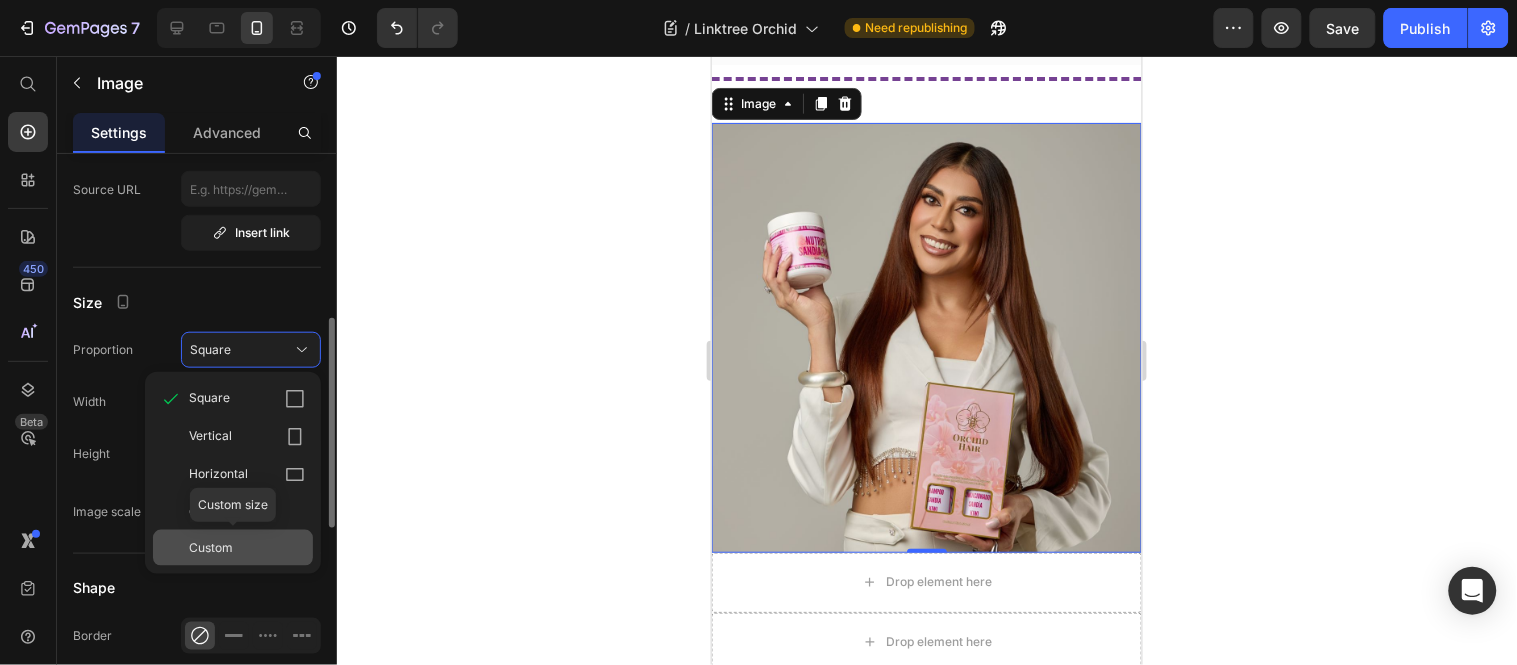 click on "Custom" at bounding box center [247, 548] 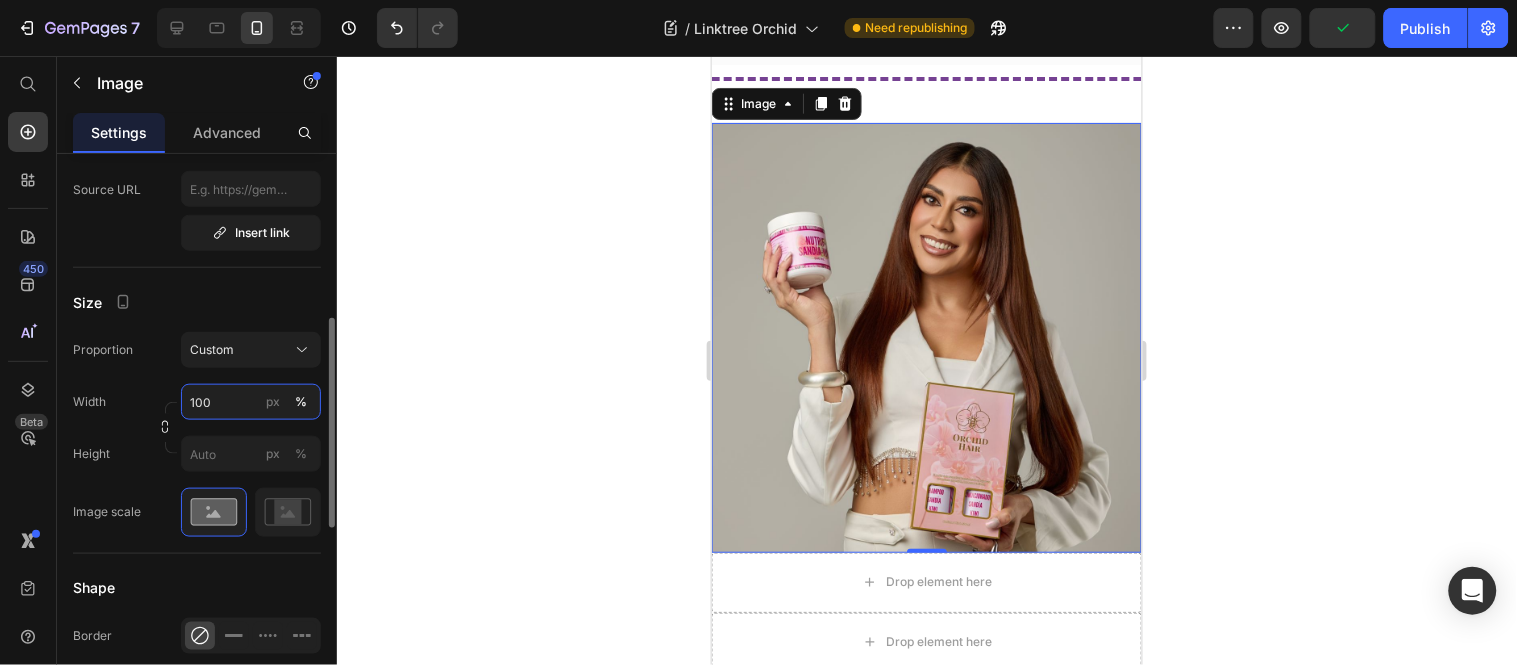 click on "100" at bounding box center (251, 402) 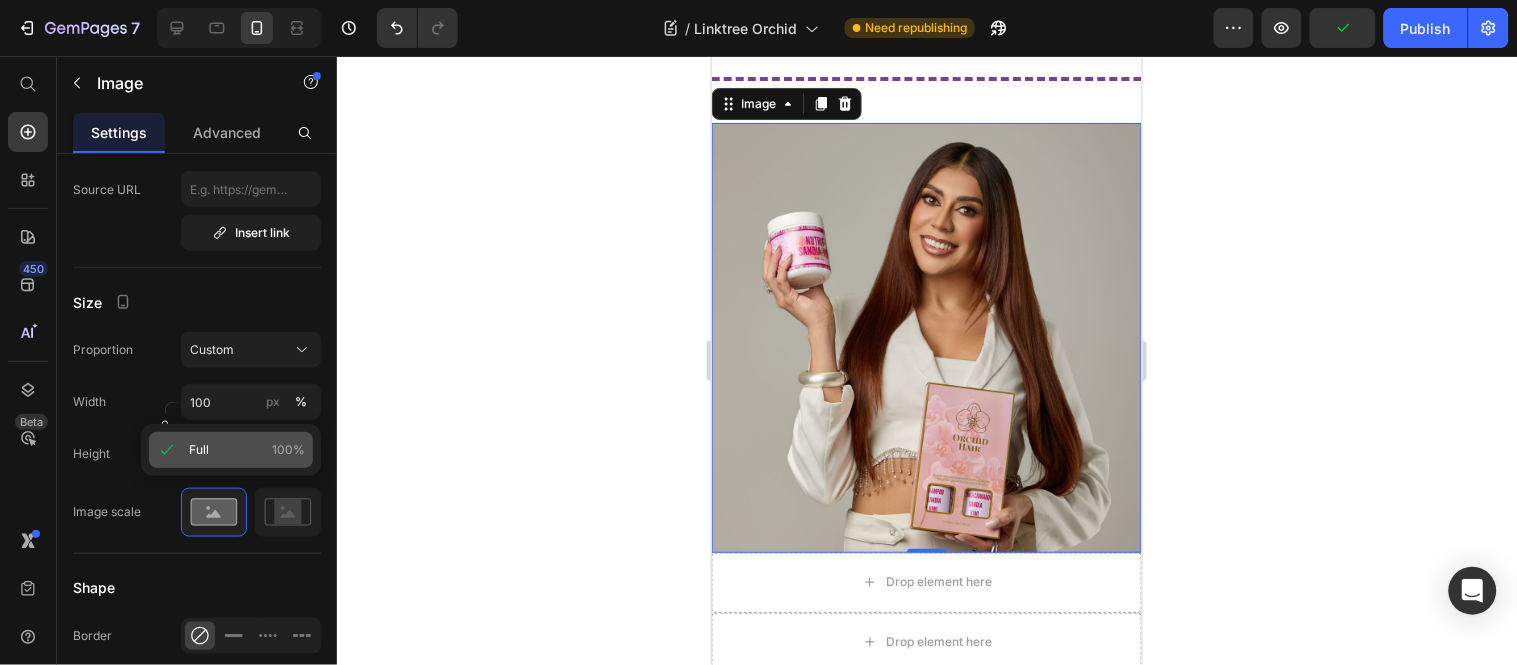 click on "Full 100%" at bounding box center [247, 450] 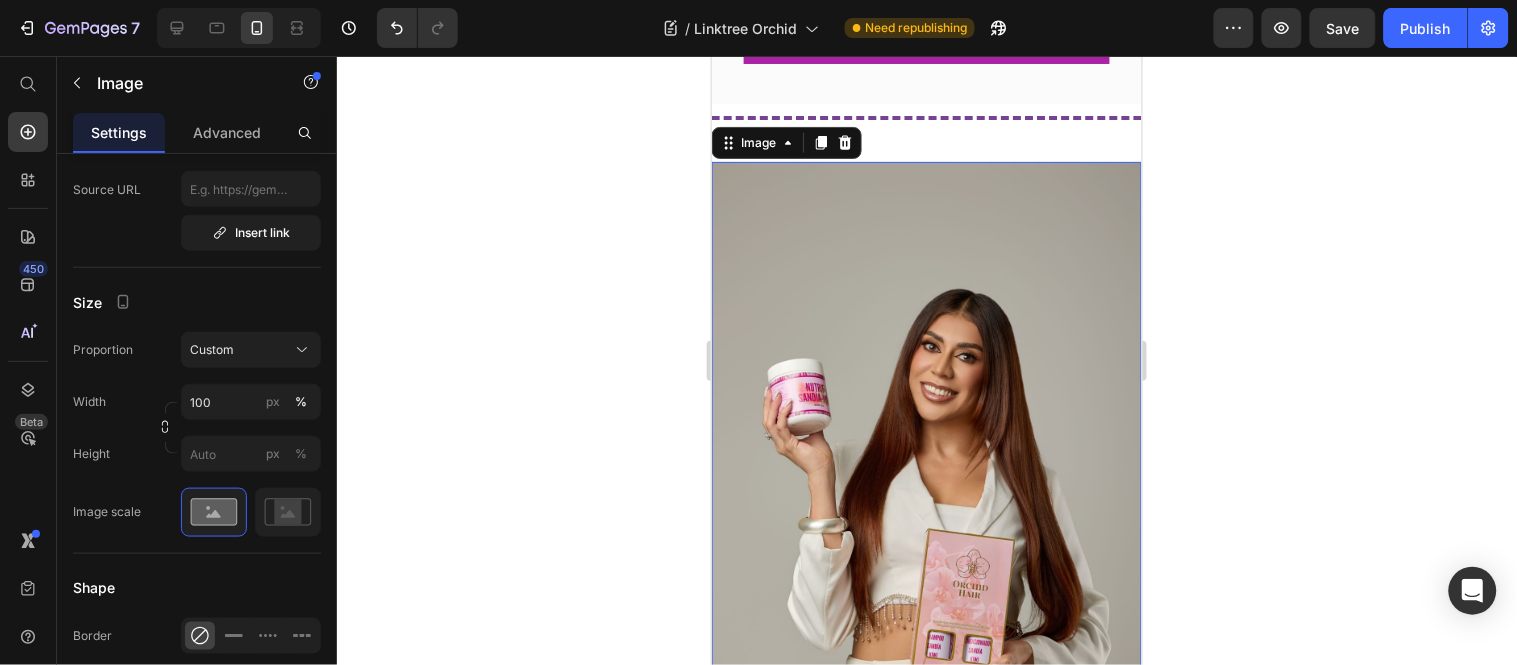 scroll, scrollTop: 6460, scrollLeft: 0, axis: vertical 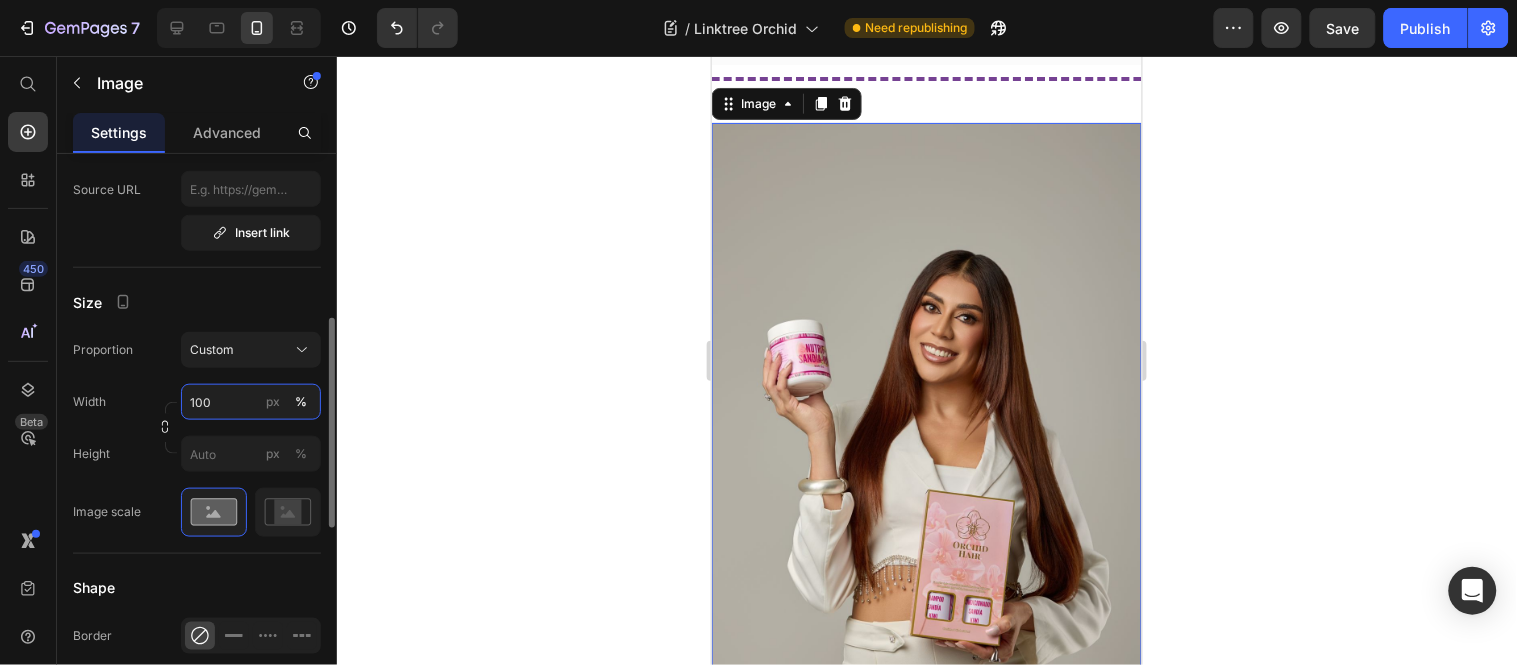 click on "100" at bounding box center (251, 402) 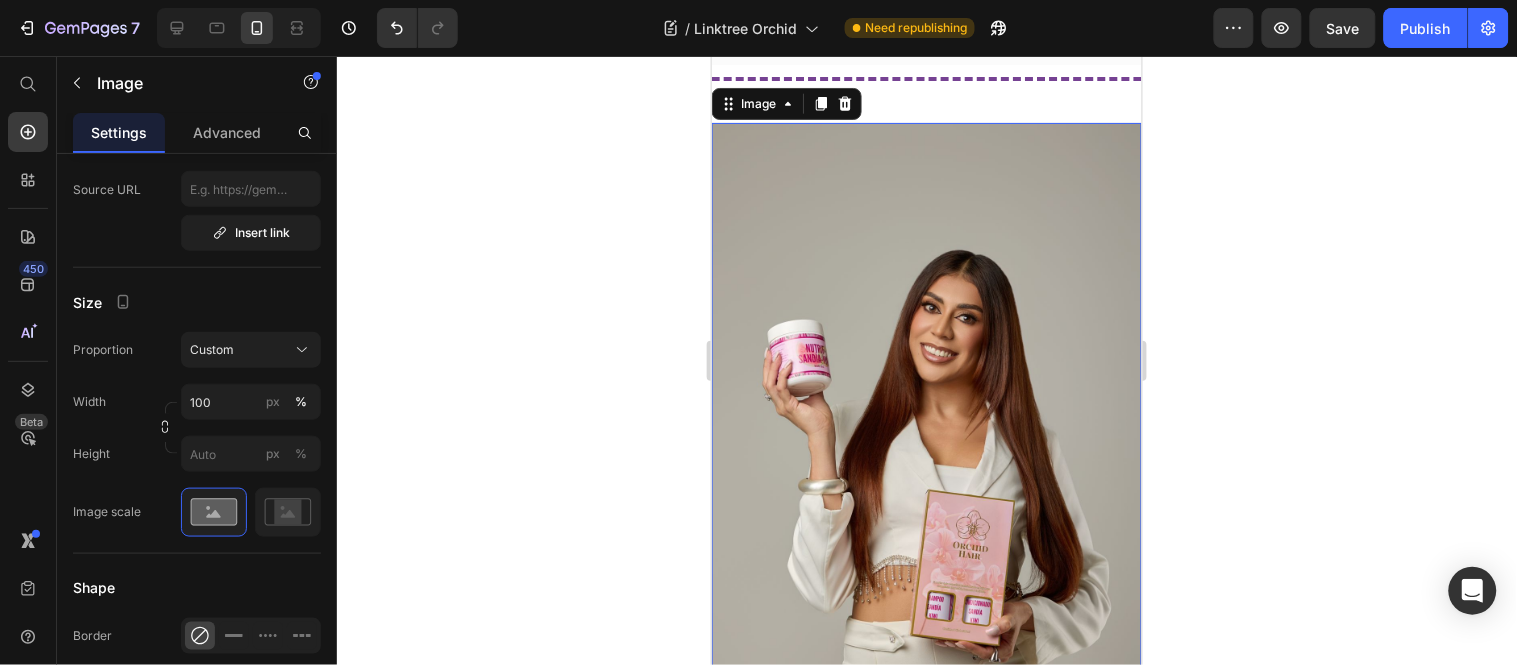 click 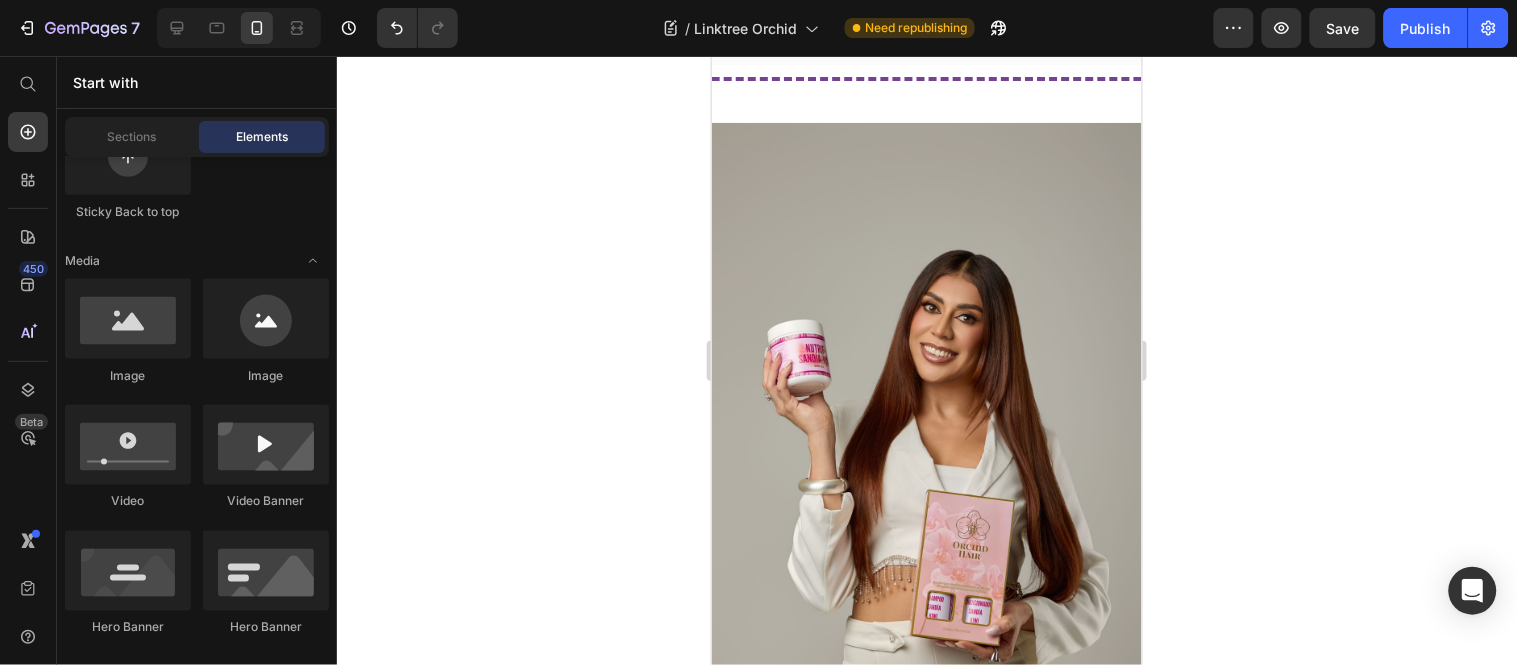 click at bounding box center [926, 444] 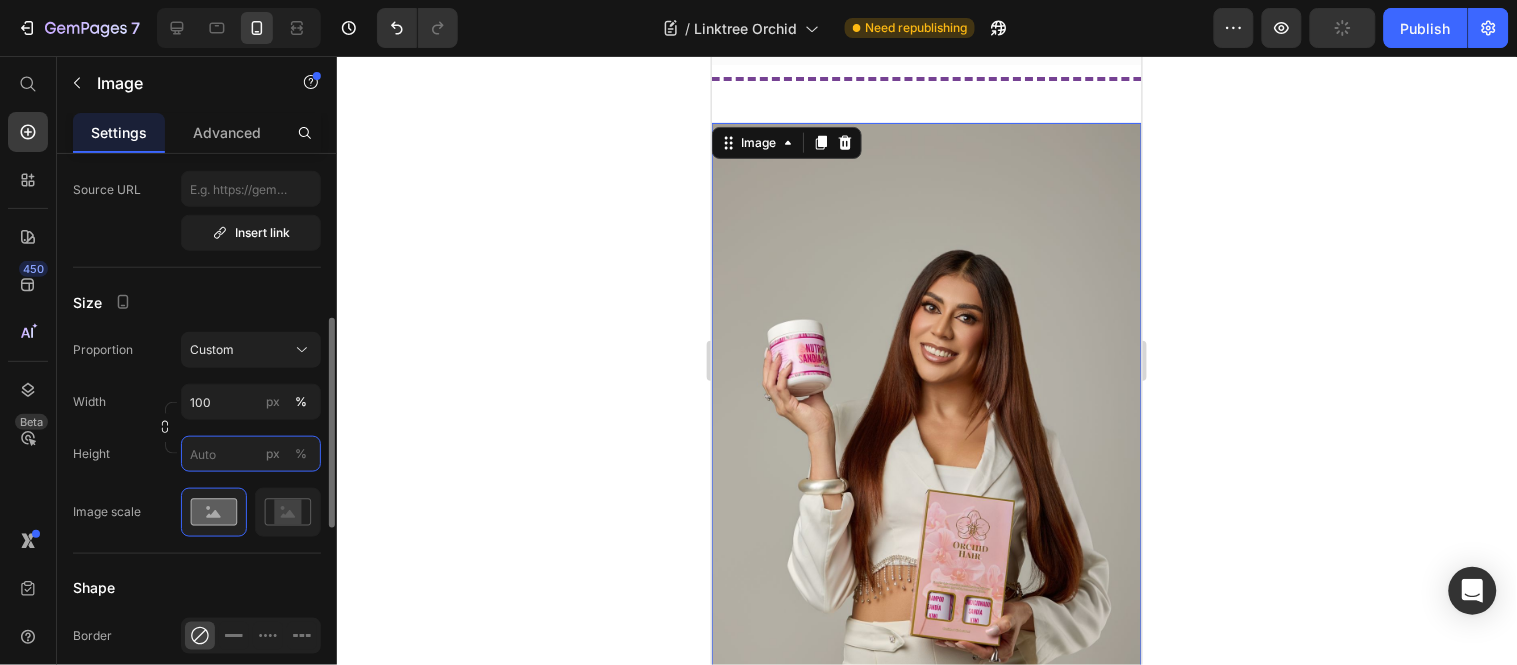 click on "px %" at bounding box center (251, 454) 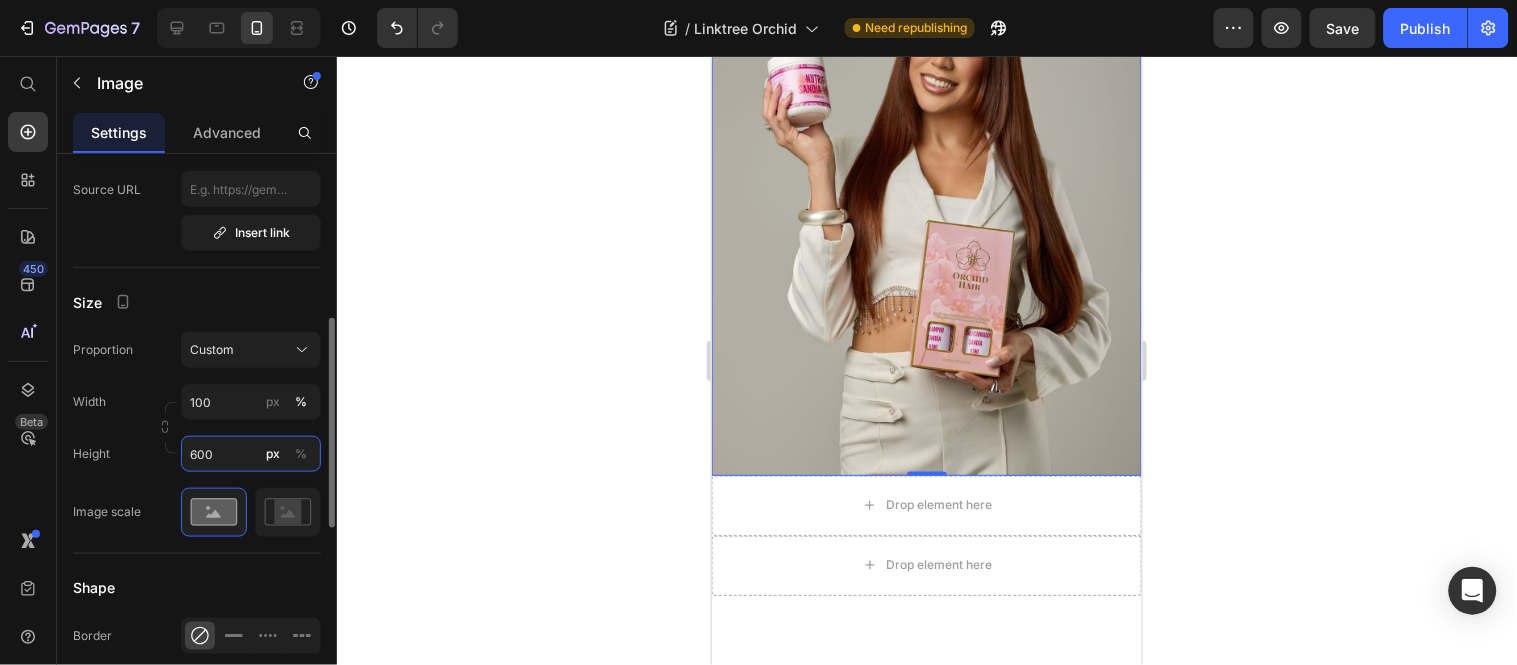 scroll, scrollTop: 6571, scrollLeft: 0, axis: vertical 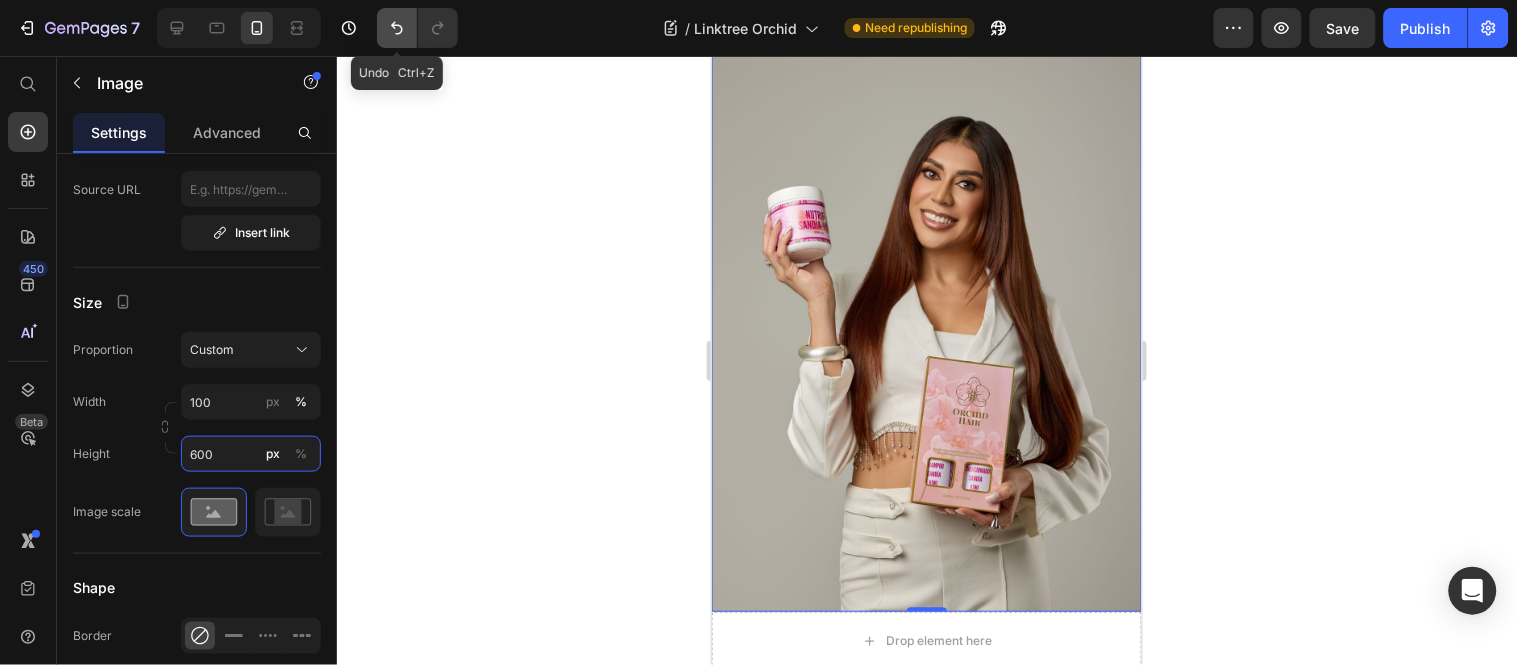 type on "600" 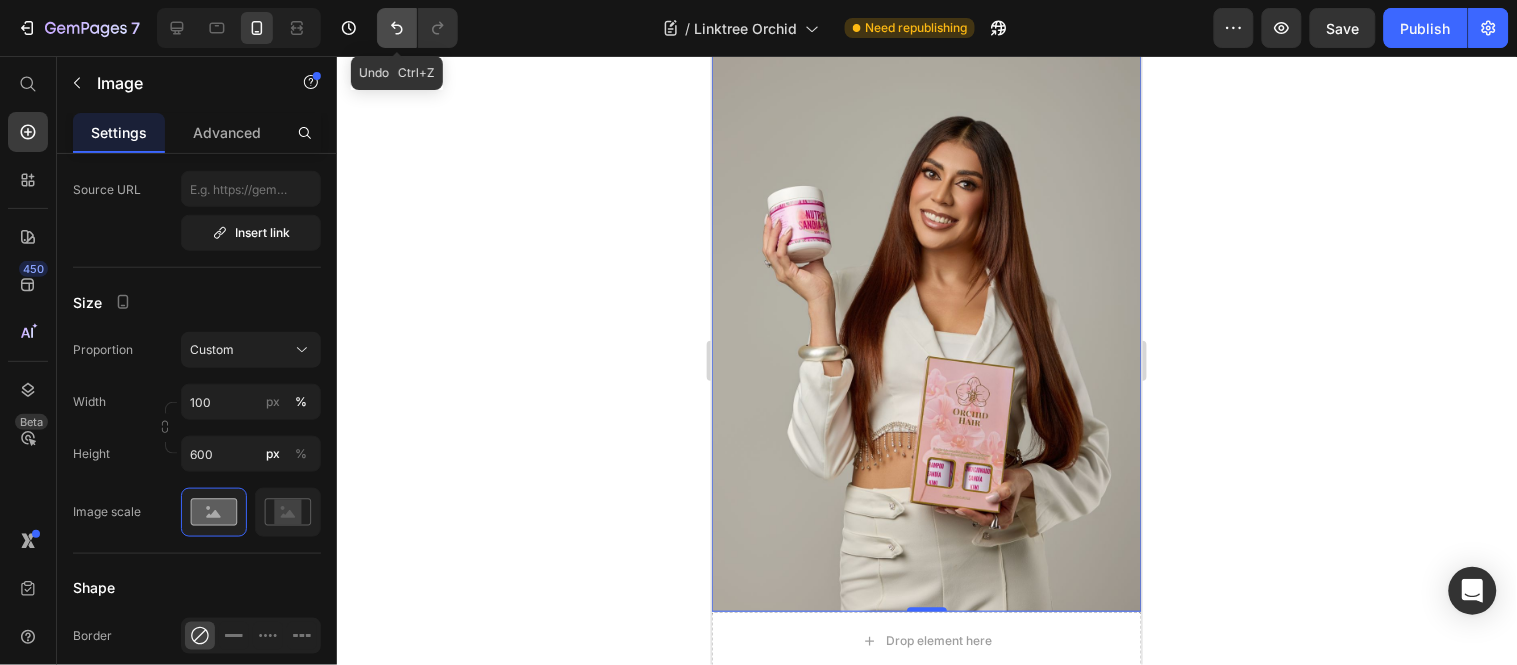 click 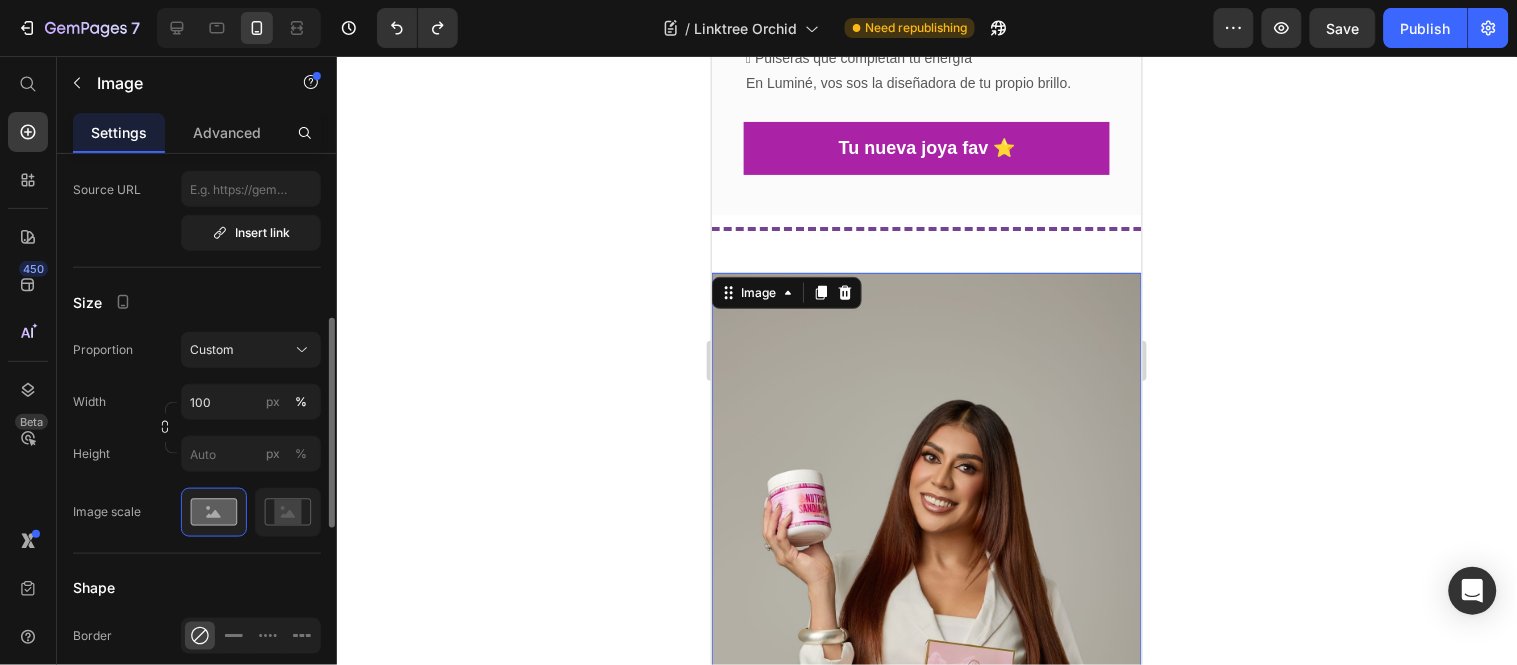 scroll, scrollTop: 6348, scrollLeft: 0, axis: vertical 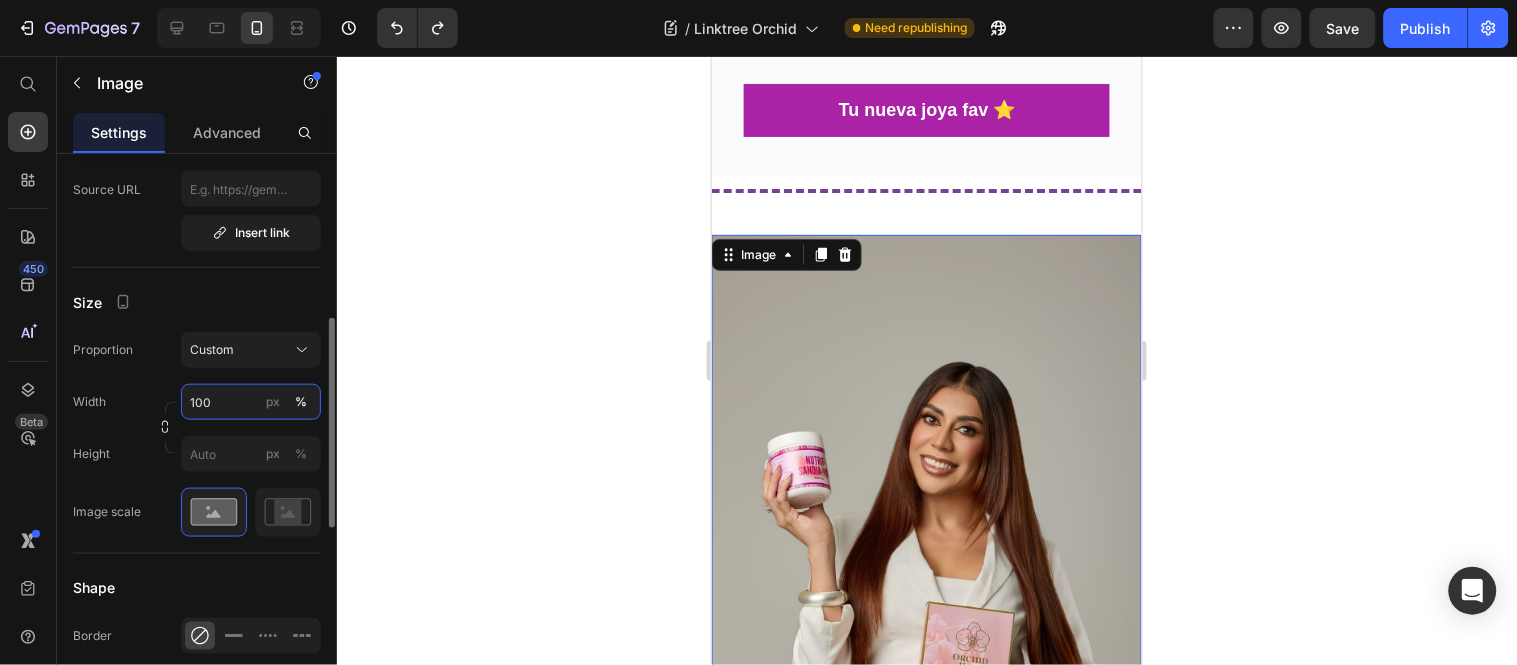 click on "100" at bounding box center [251, 402] 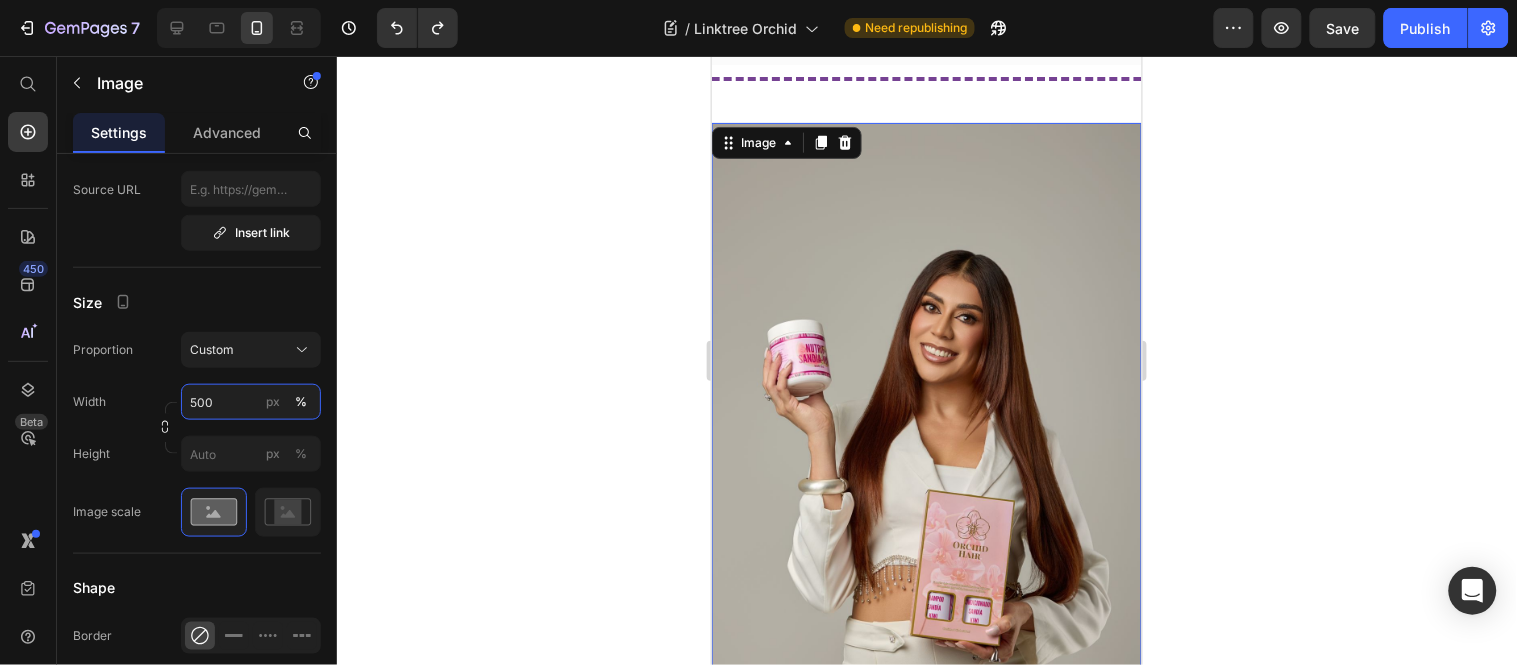 scroll, scrollTop: 6348, scrollLeft: 0, axis: vertical 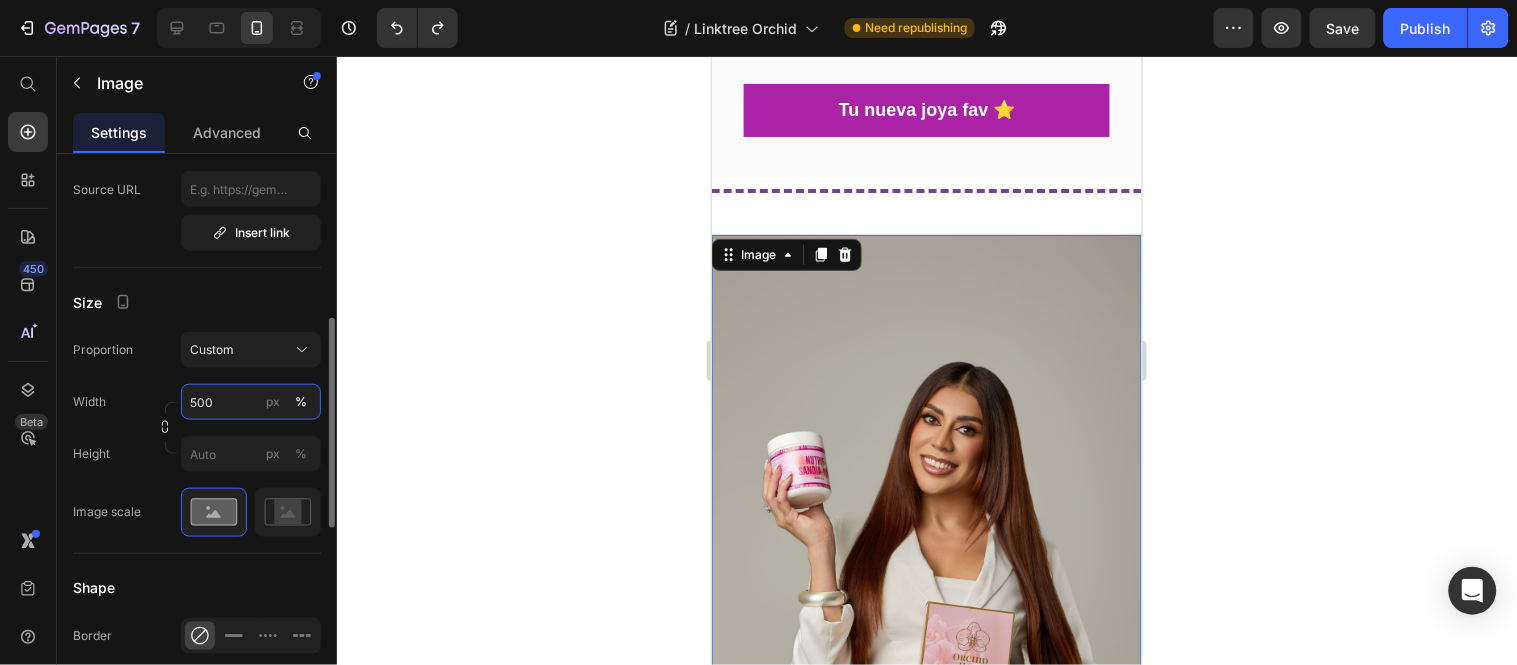 drag, startPoint x: 216, startPoint y: 403, endPoint x: 77, endPoint y: 386, distance: 140.0357 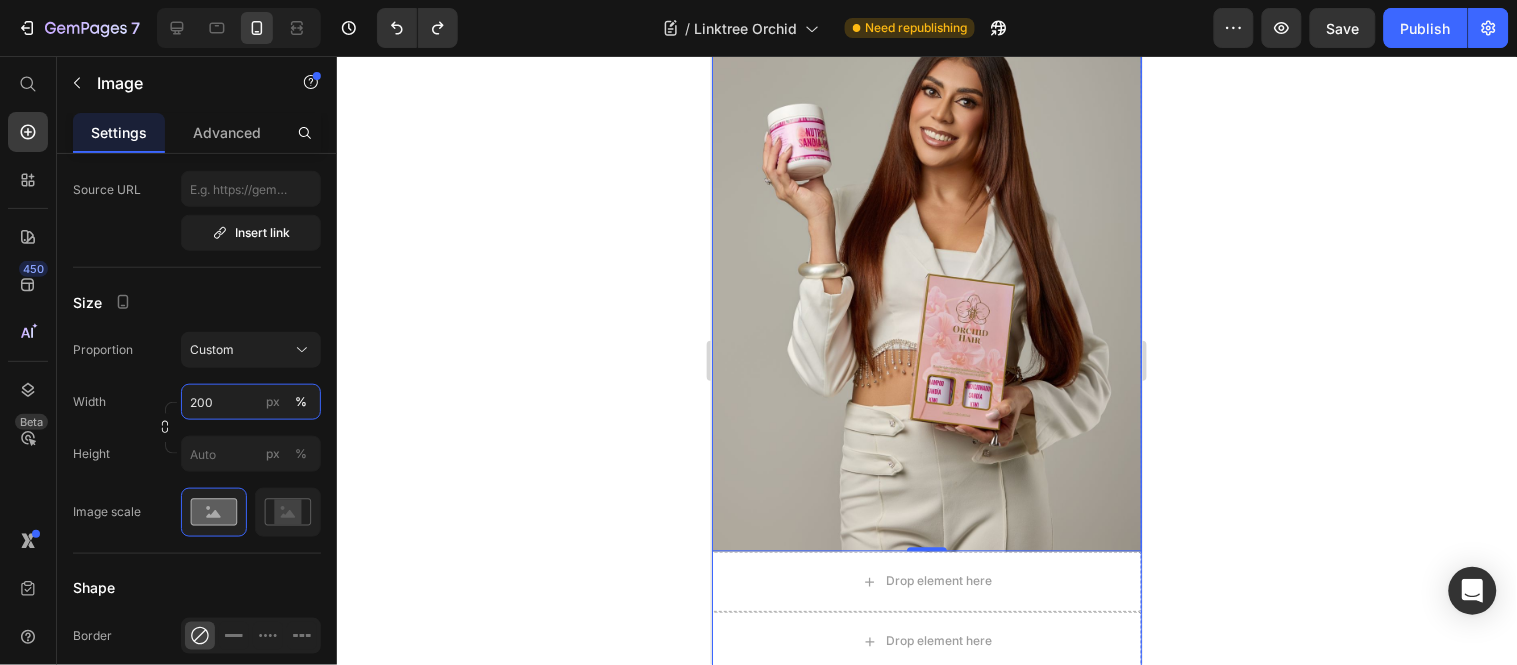 scroll, scrollTop: 6682, scrollLeft: 0, axis: vertical 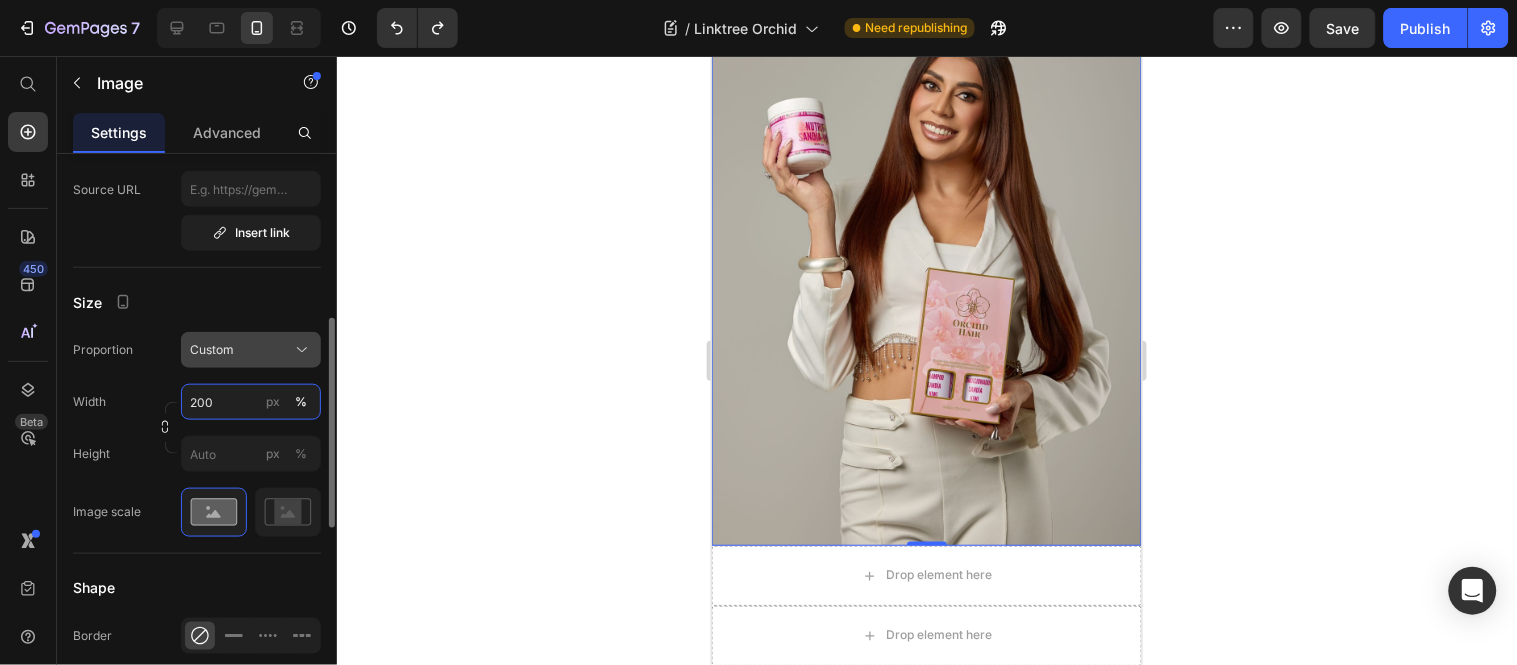 type on "200" 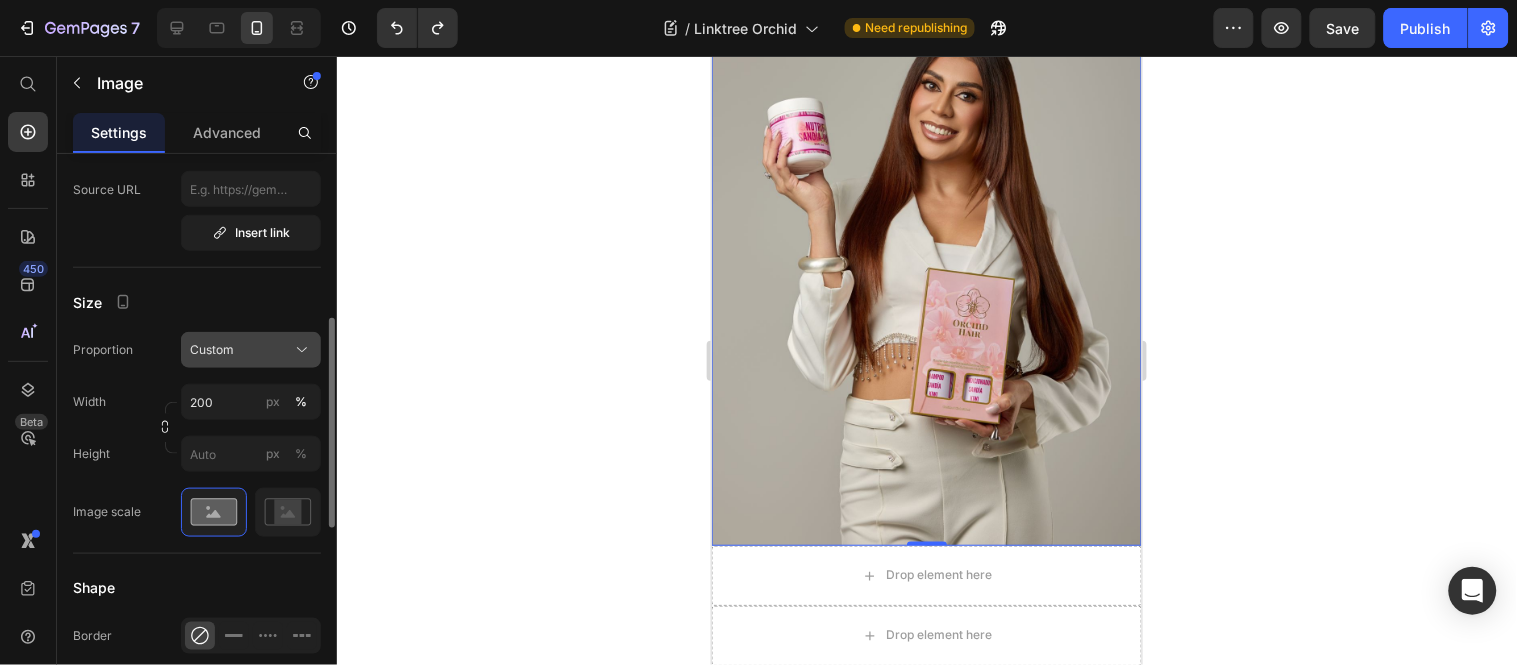 click on "Custom" at bounding box center (212, 350) 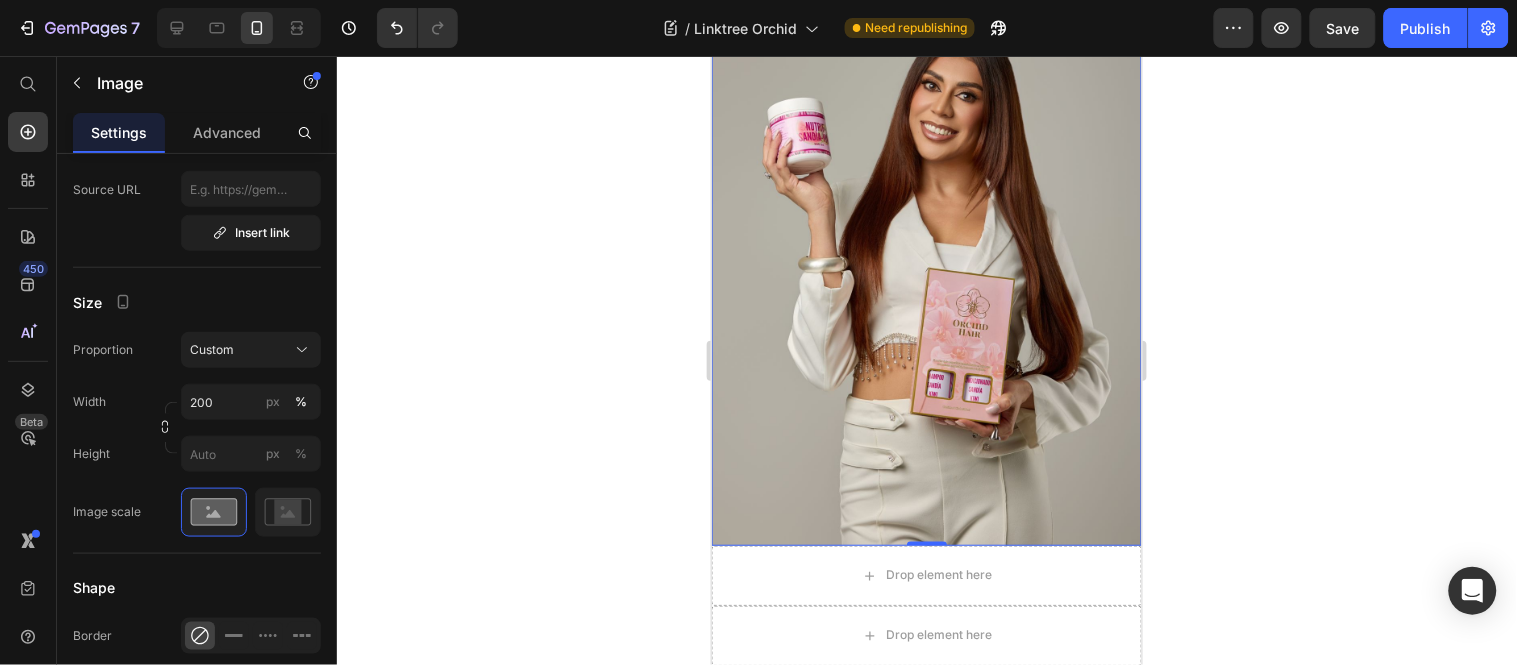 click 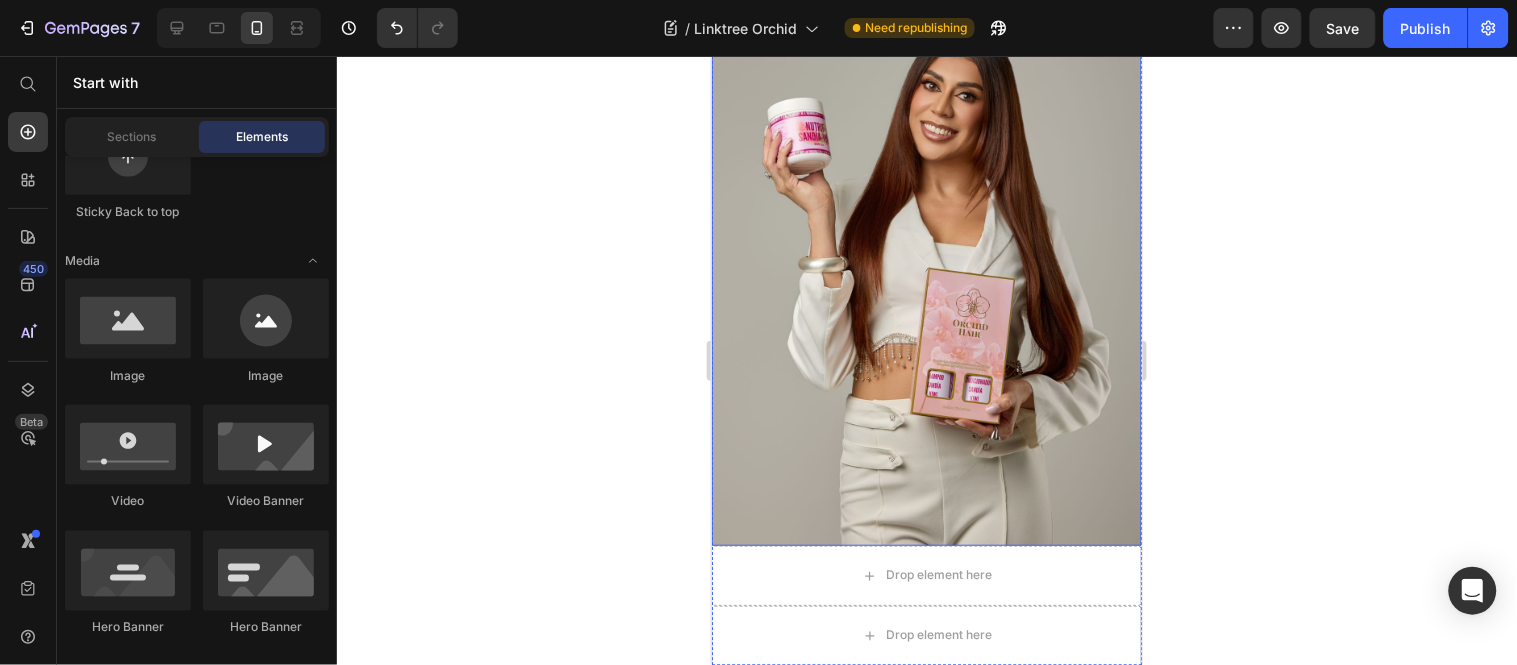 click at bounding box center (926, 222) 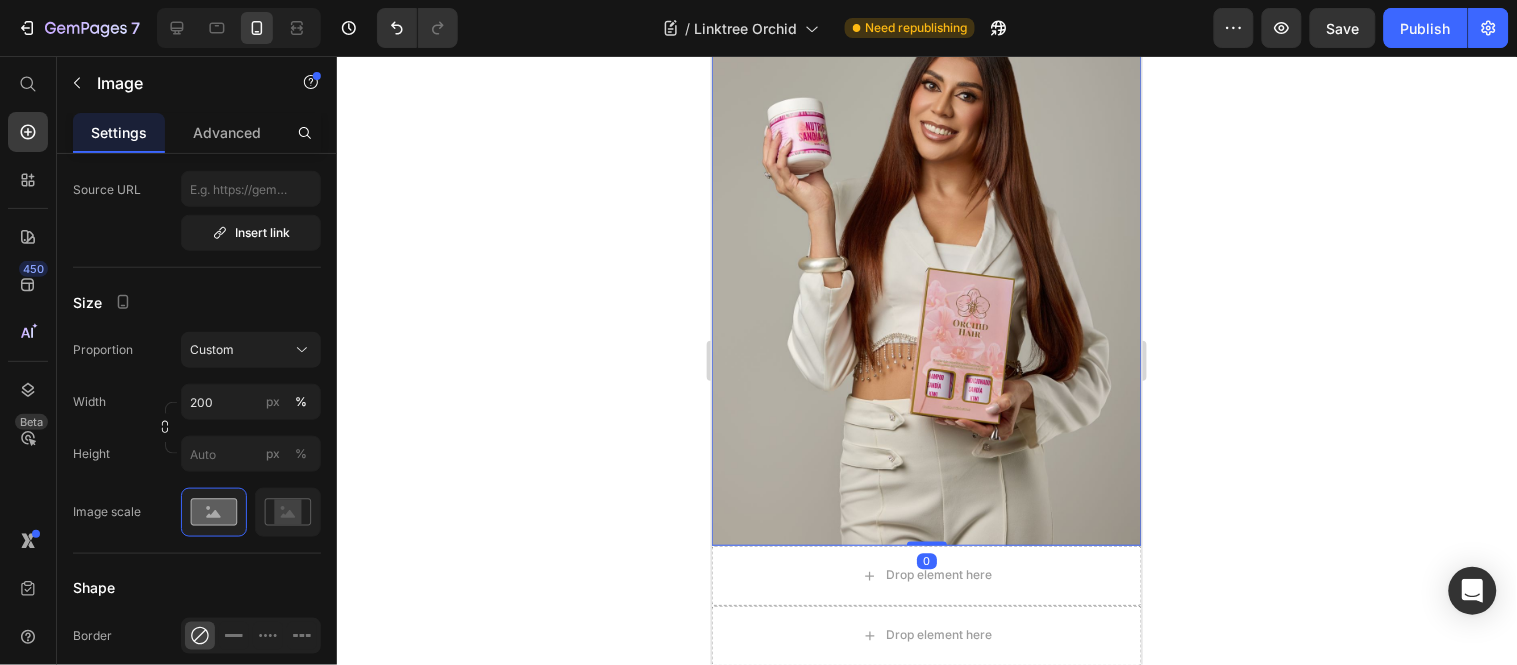 click at bounding box center [926, 222] 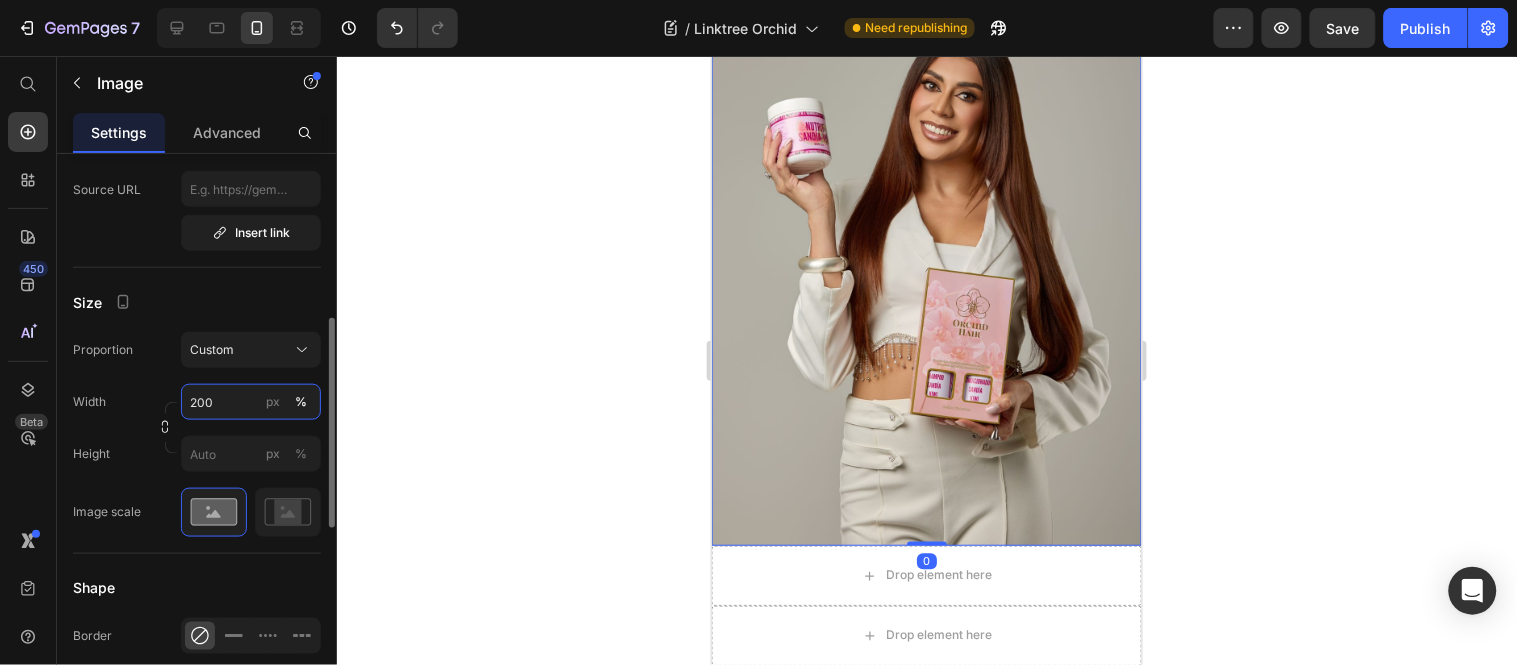click on "200" at bounding box center (251, 402) 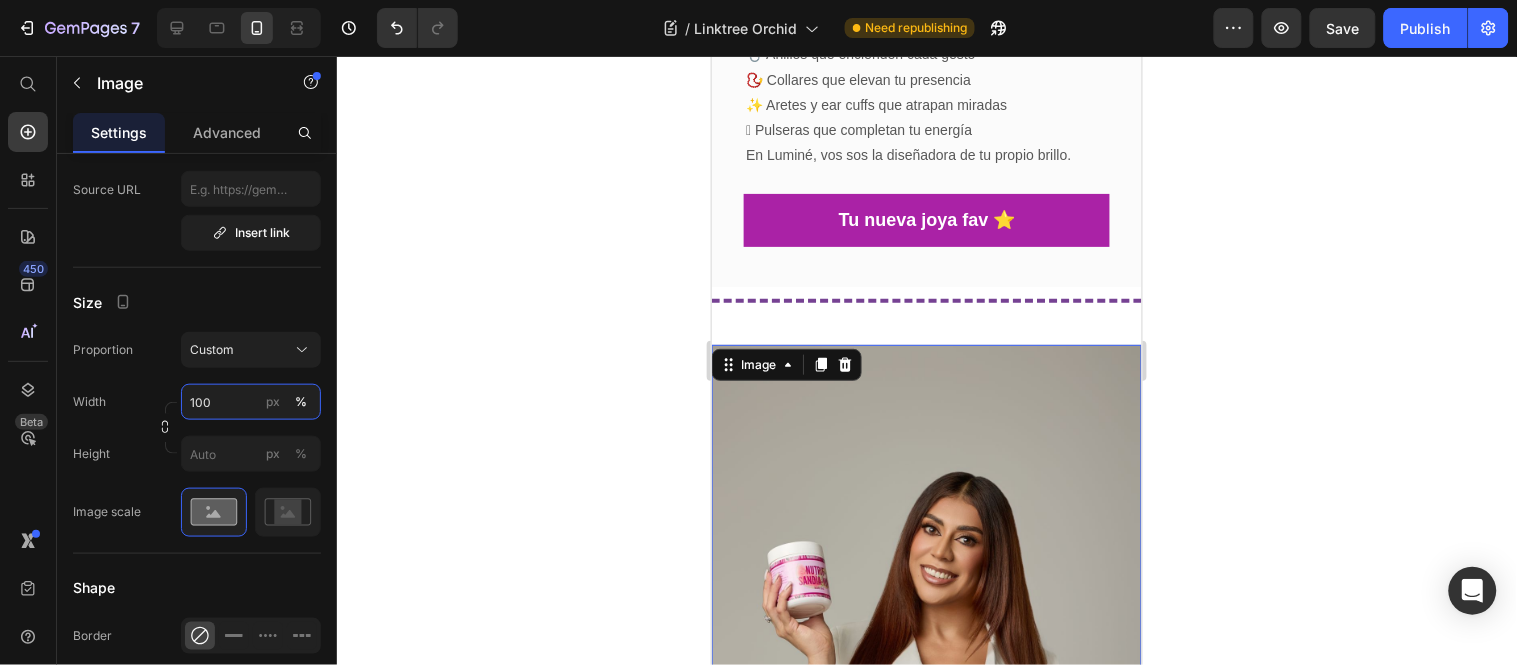 scroll, scrollTop: 6237, scrollLeft: 0, axis: vertical 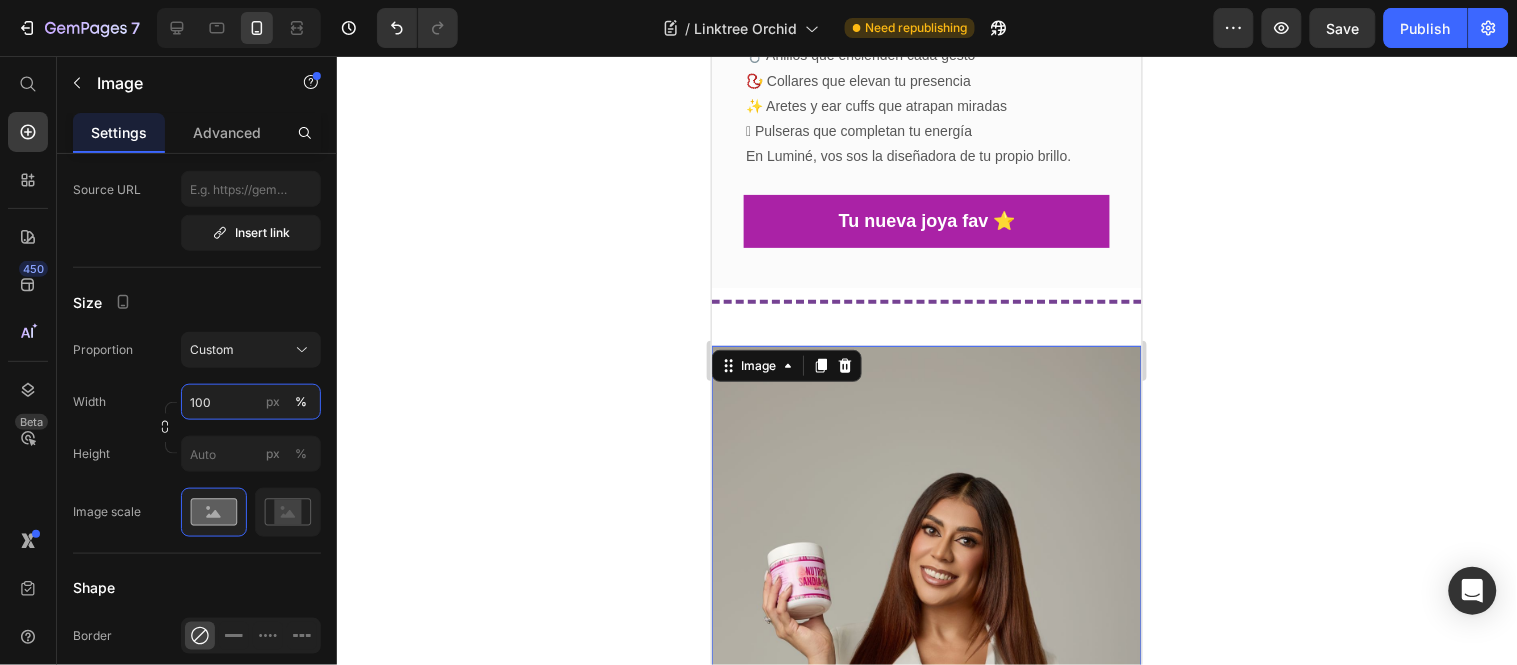 drag, startPoint x: 223, startPoint y: 411, endPoint x: 0, endPoint y: 375, distance: 225.88715 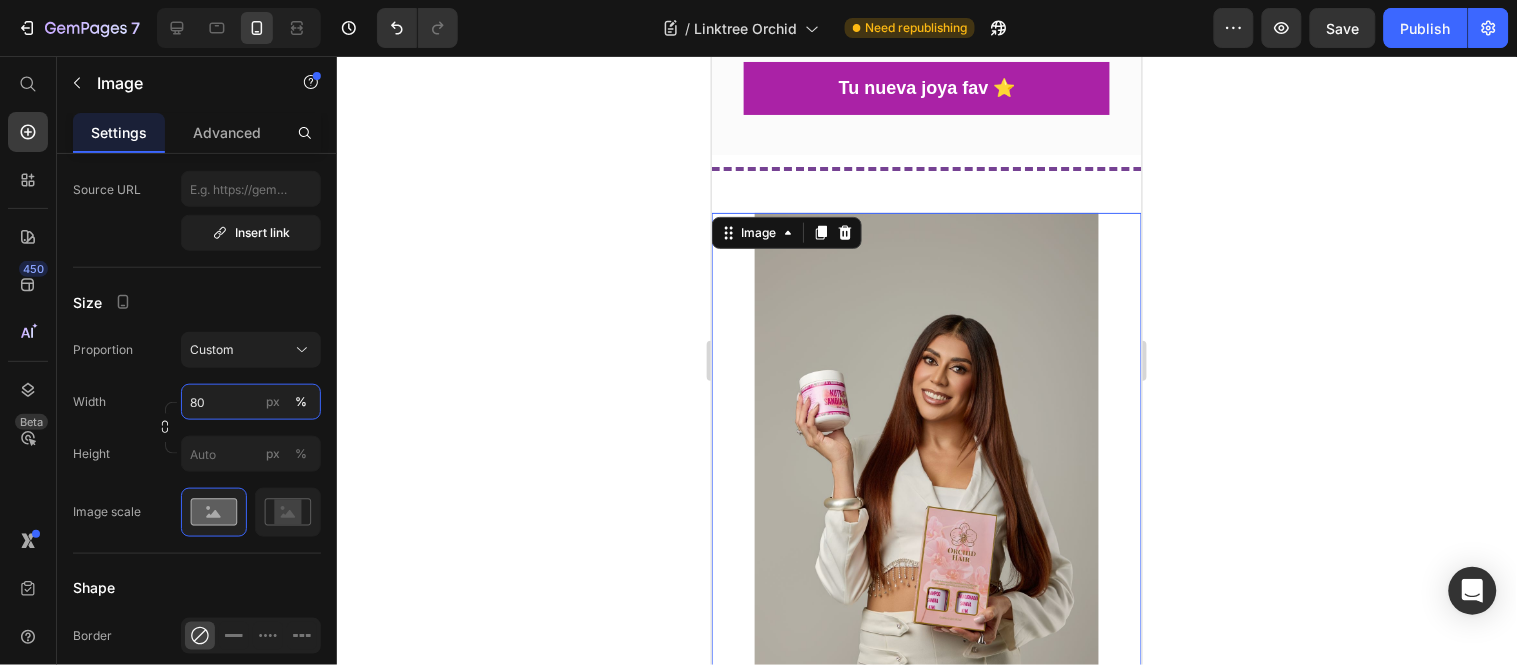 scroll, scrollTop: 6348, scrollLeft: 0, axis: vertical 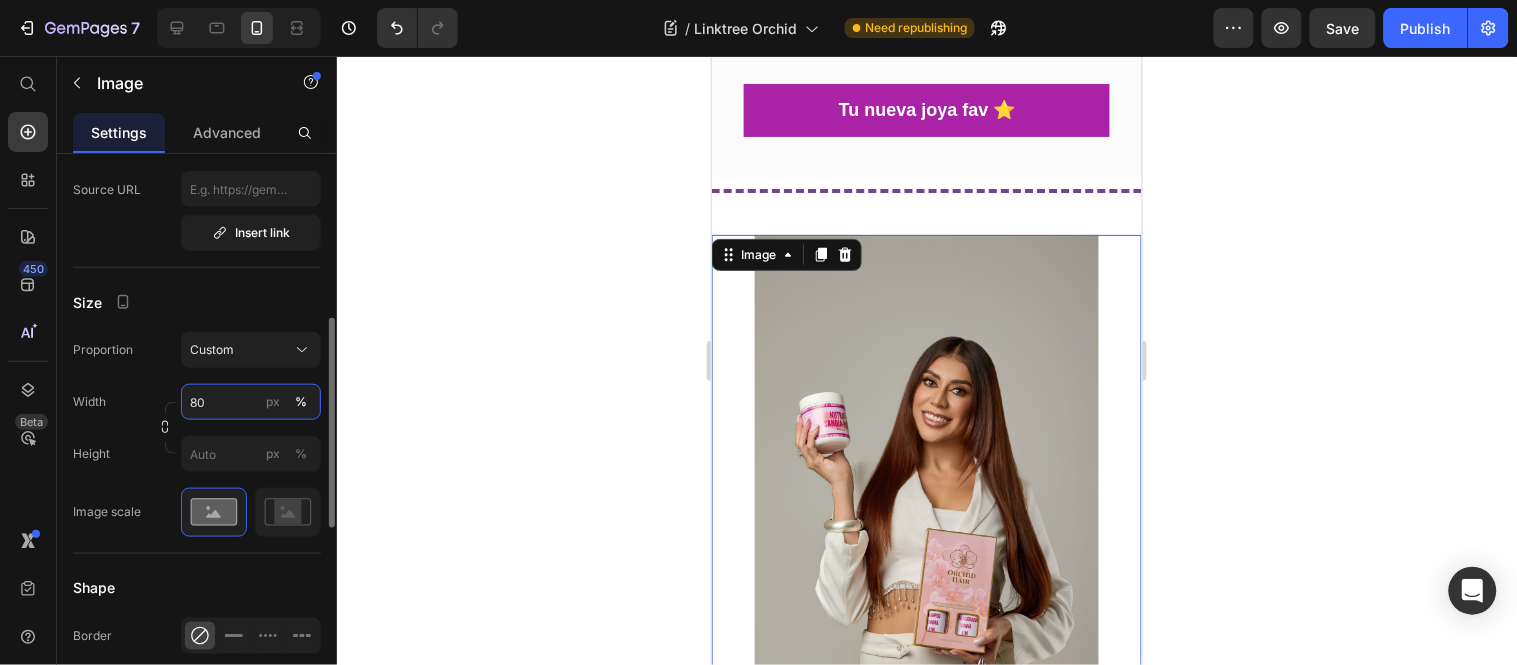 click on "80" at bounding box center (251, 402) 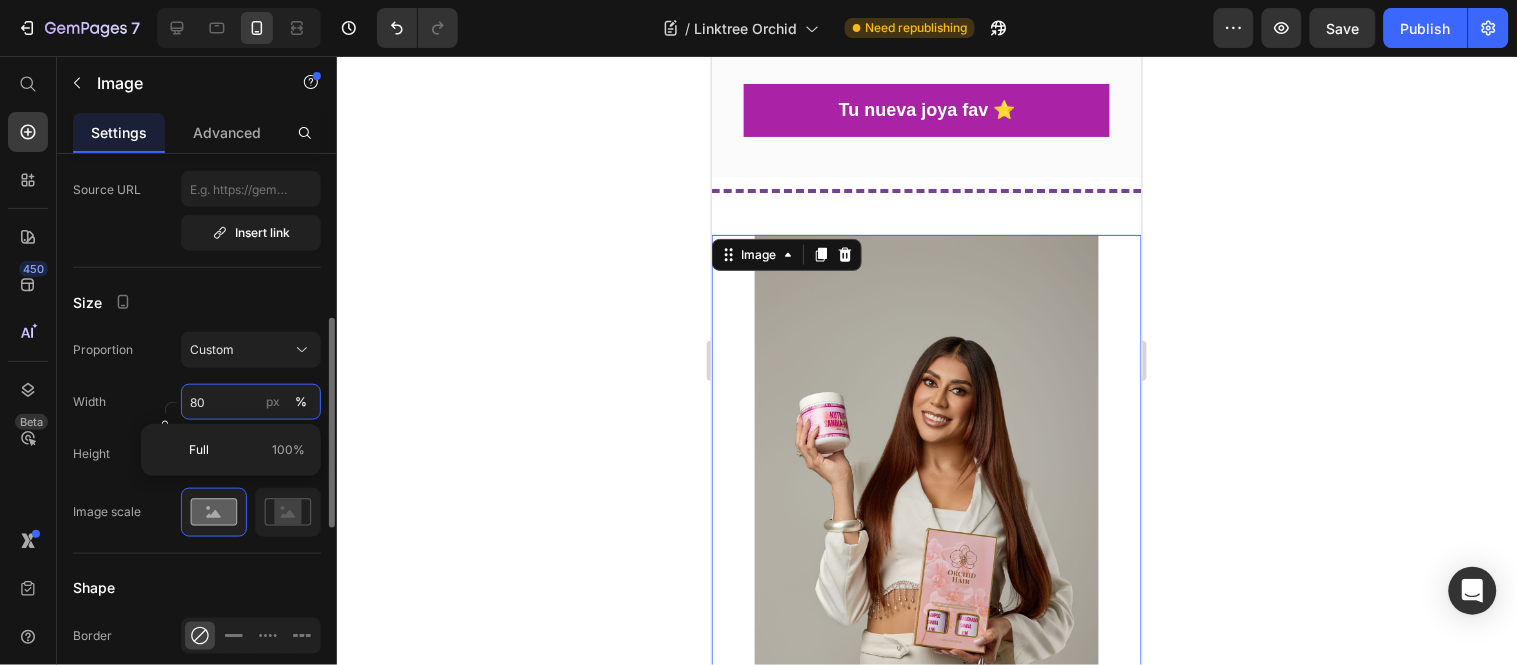 drag, startPoint x: 165, startPoint y: 402, endPoint x: 62, endPoint y: 394, distance: 103.31021 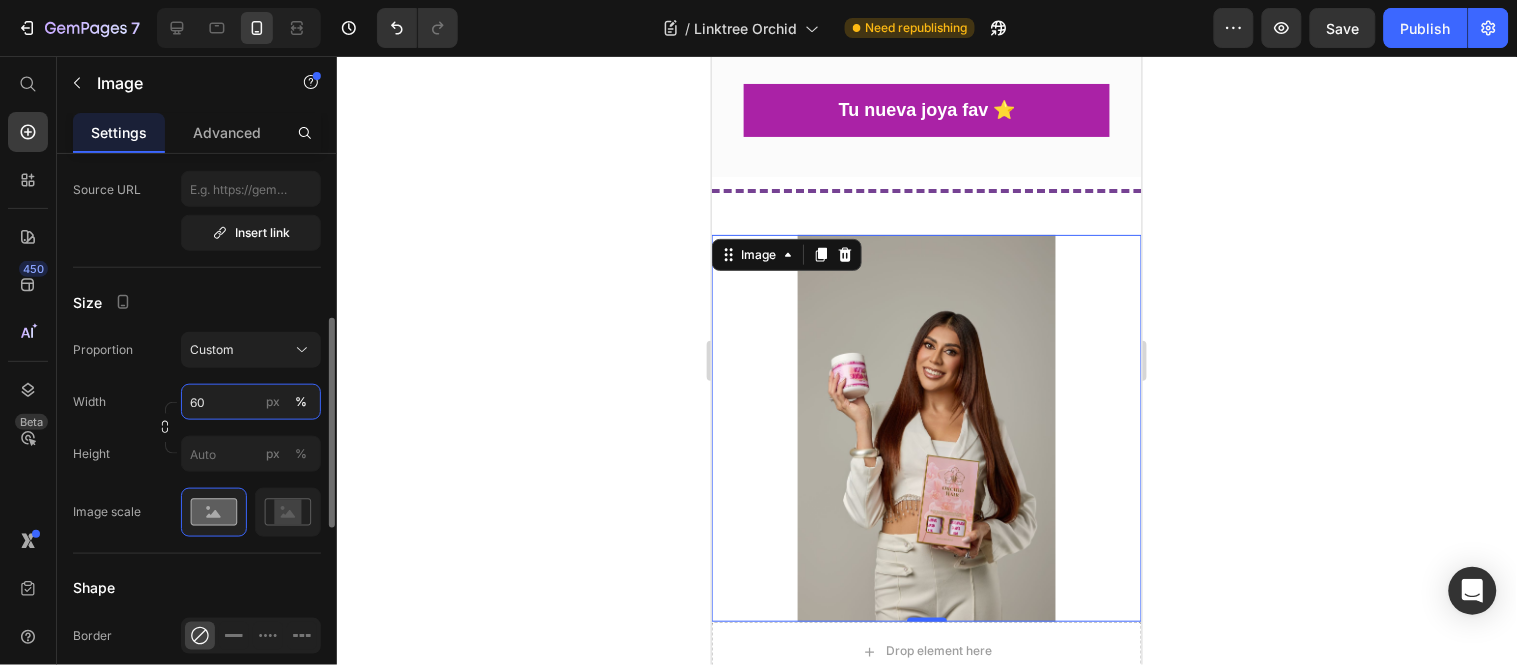 click on "60" at bounding box center (251, 402) 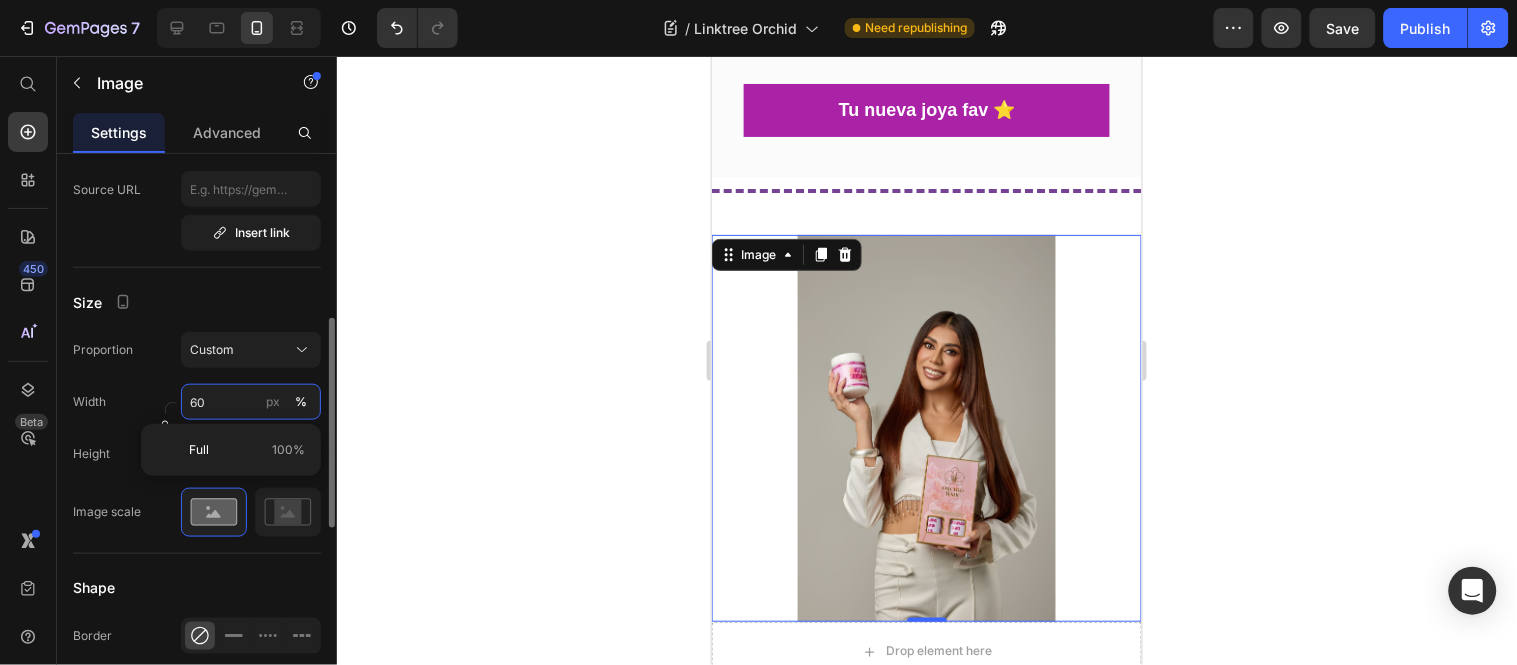 type on "6" 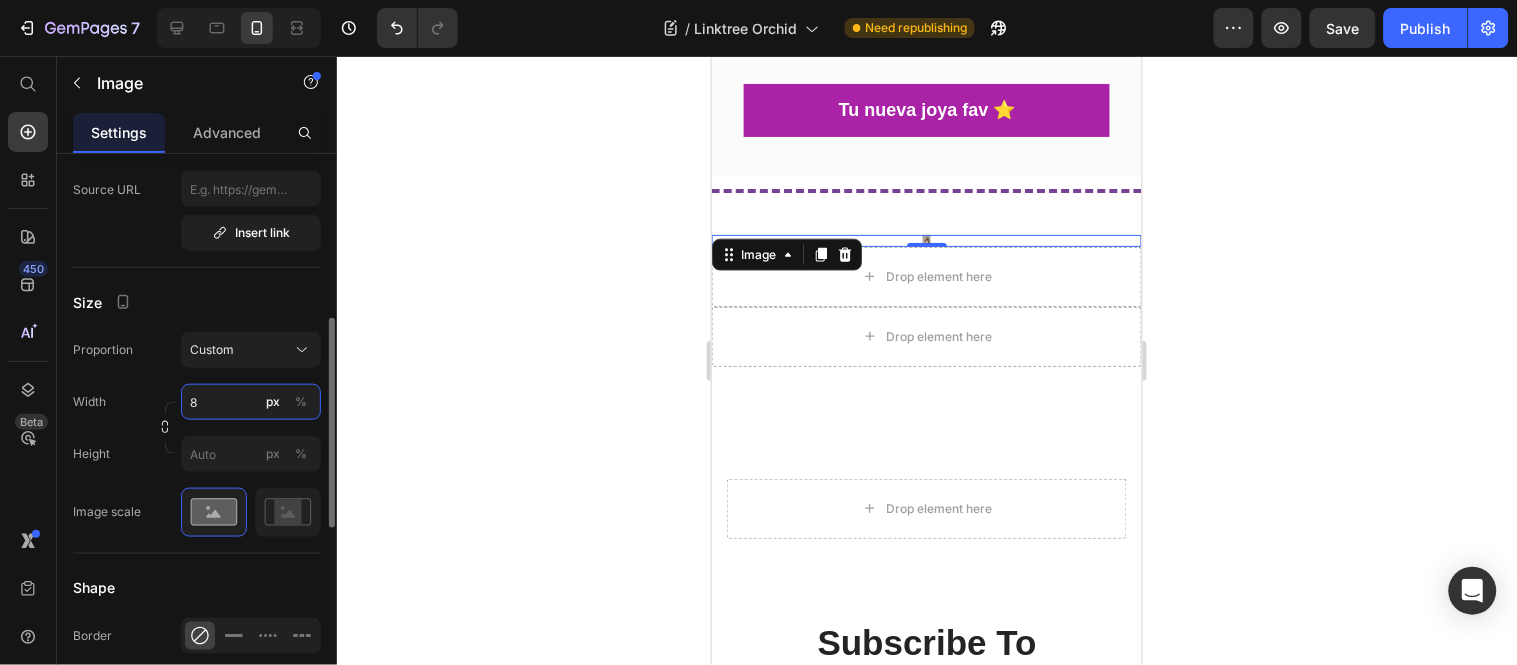 type on "80" 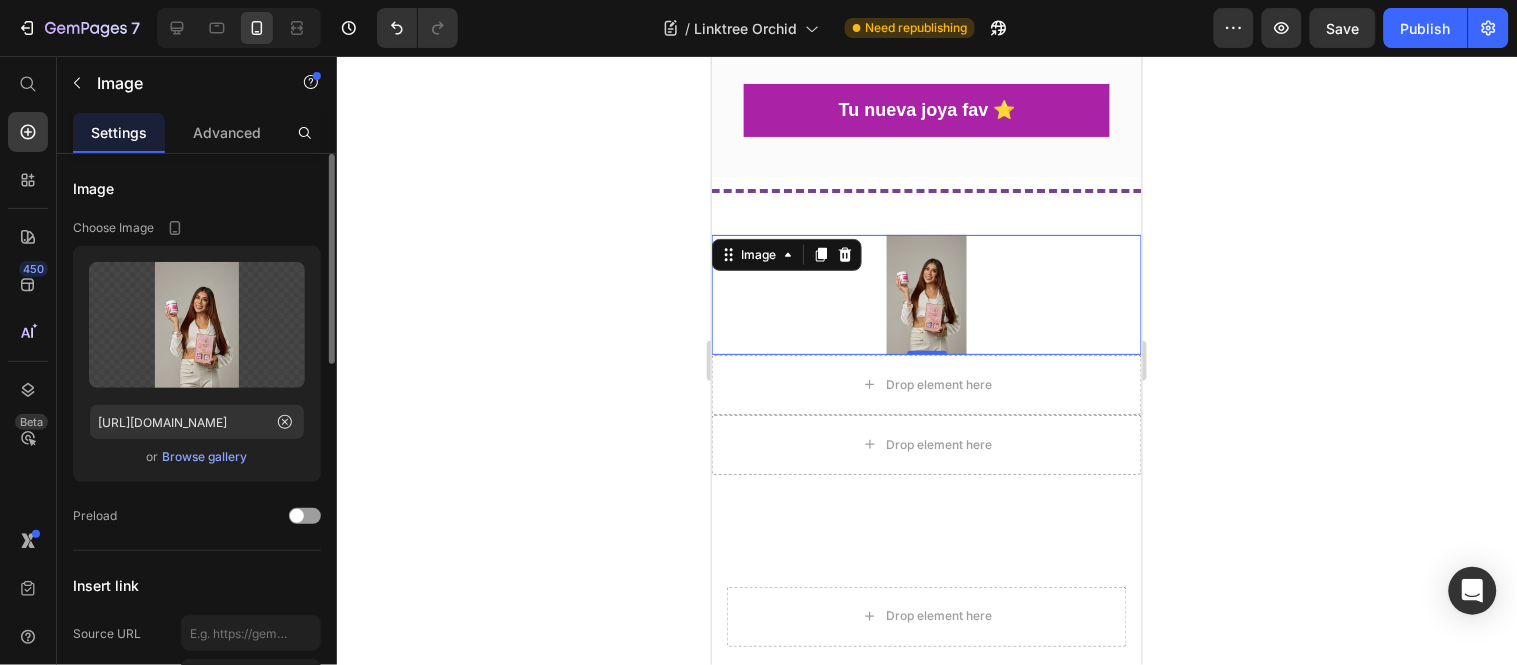 scroll, scrollTop: 333, scrollLeft: 0, axis: vertical 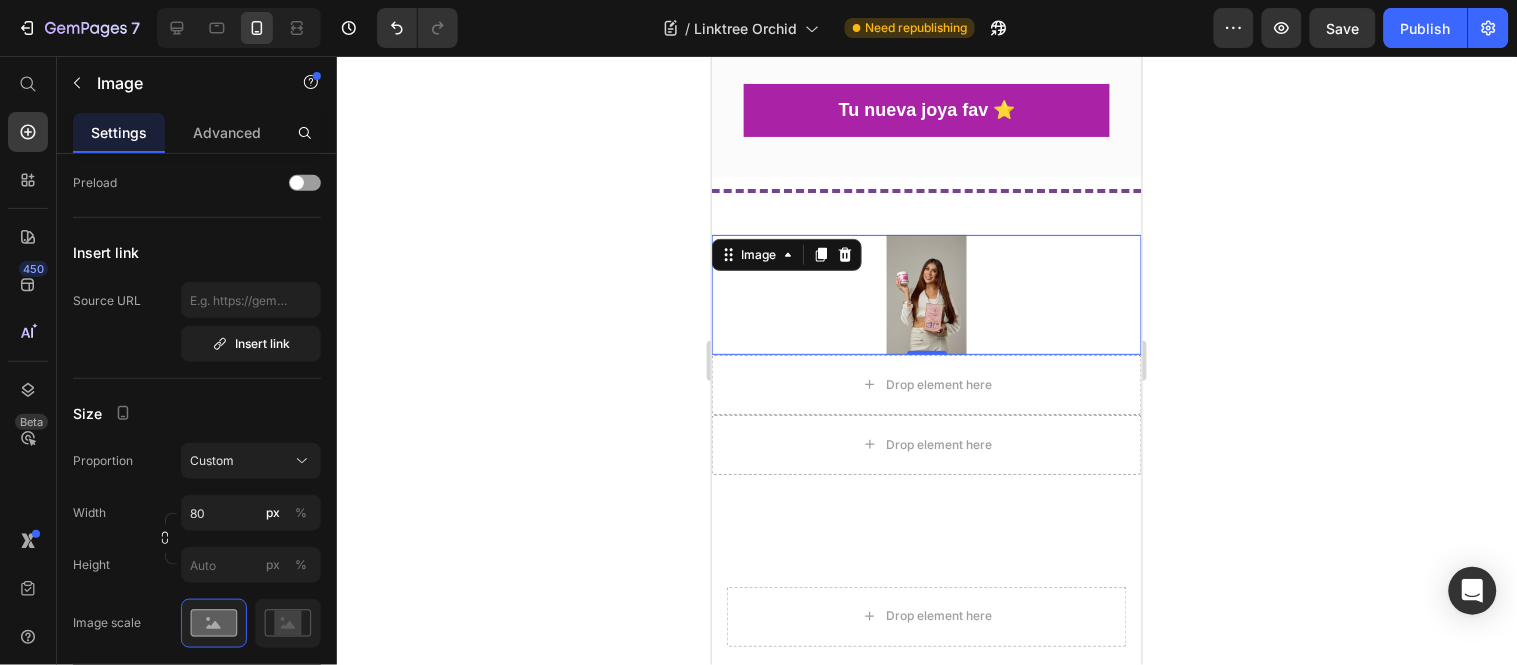 click 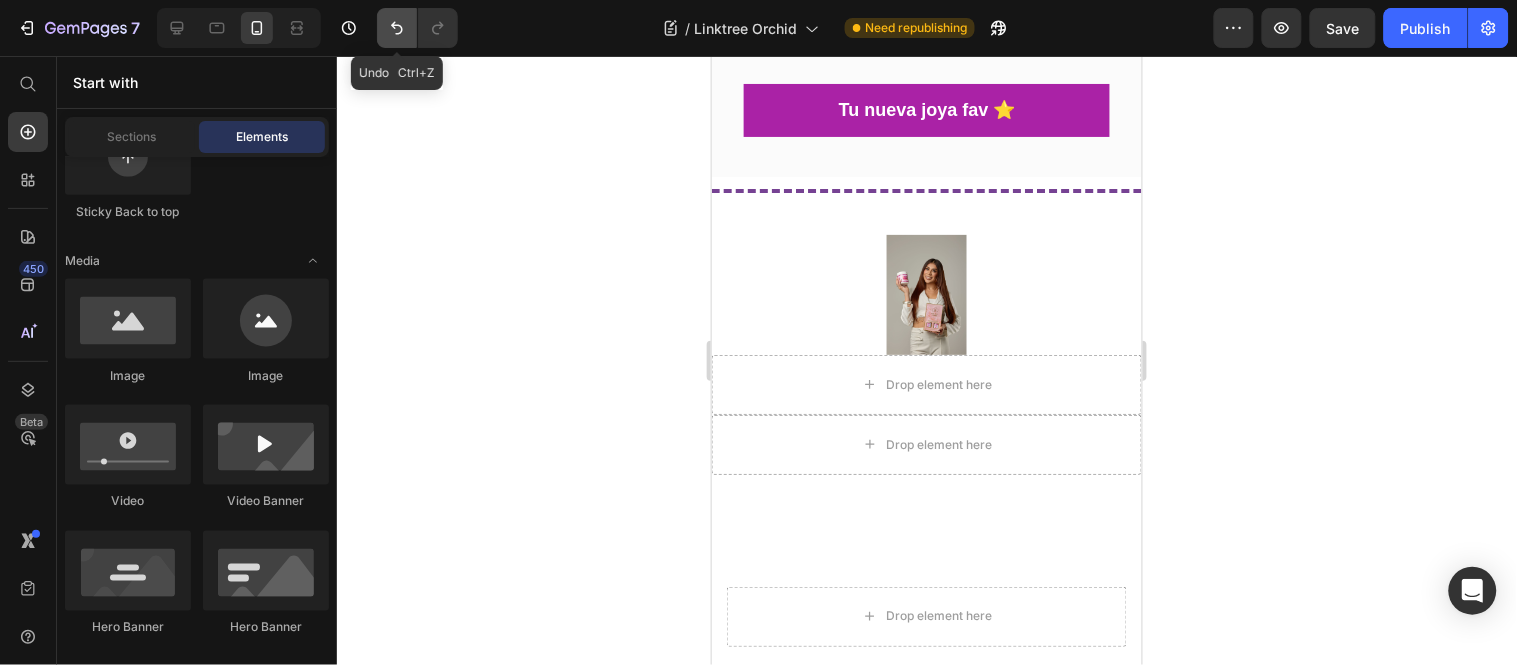 click 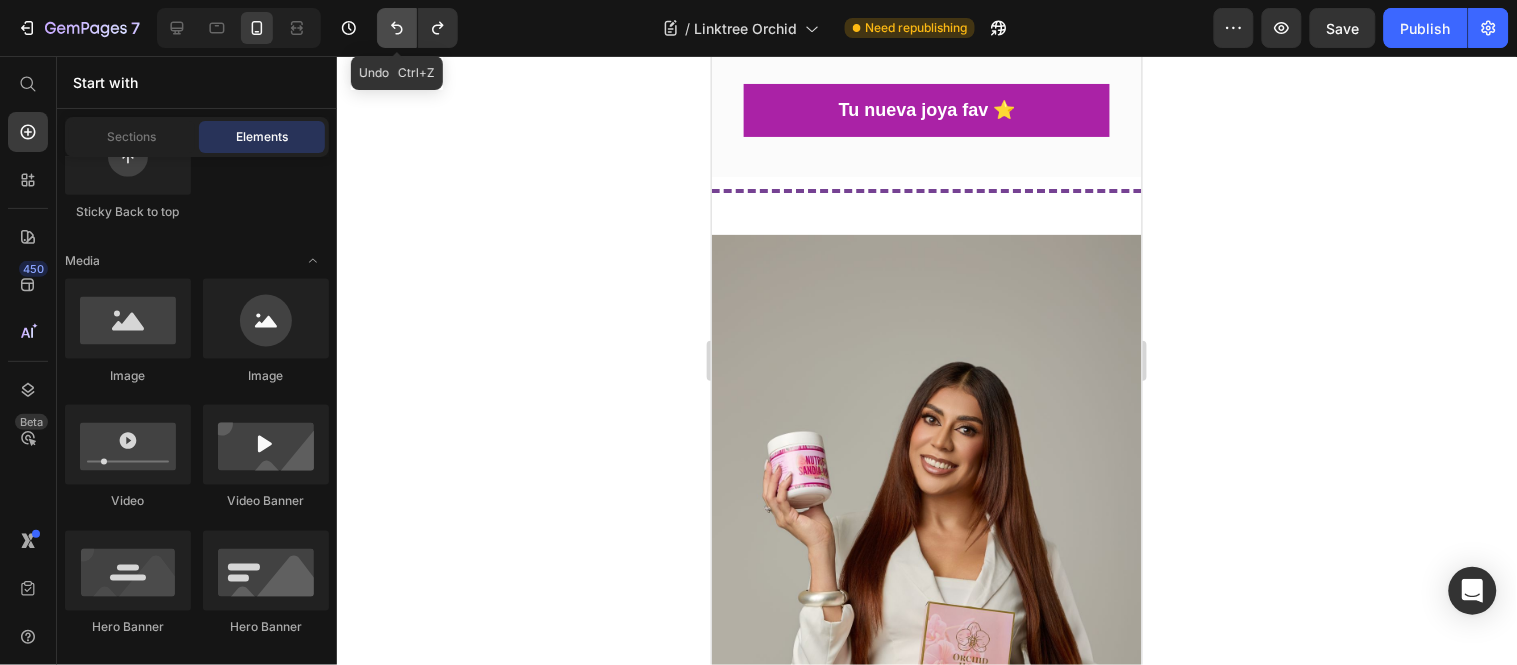 click 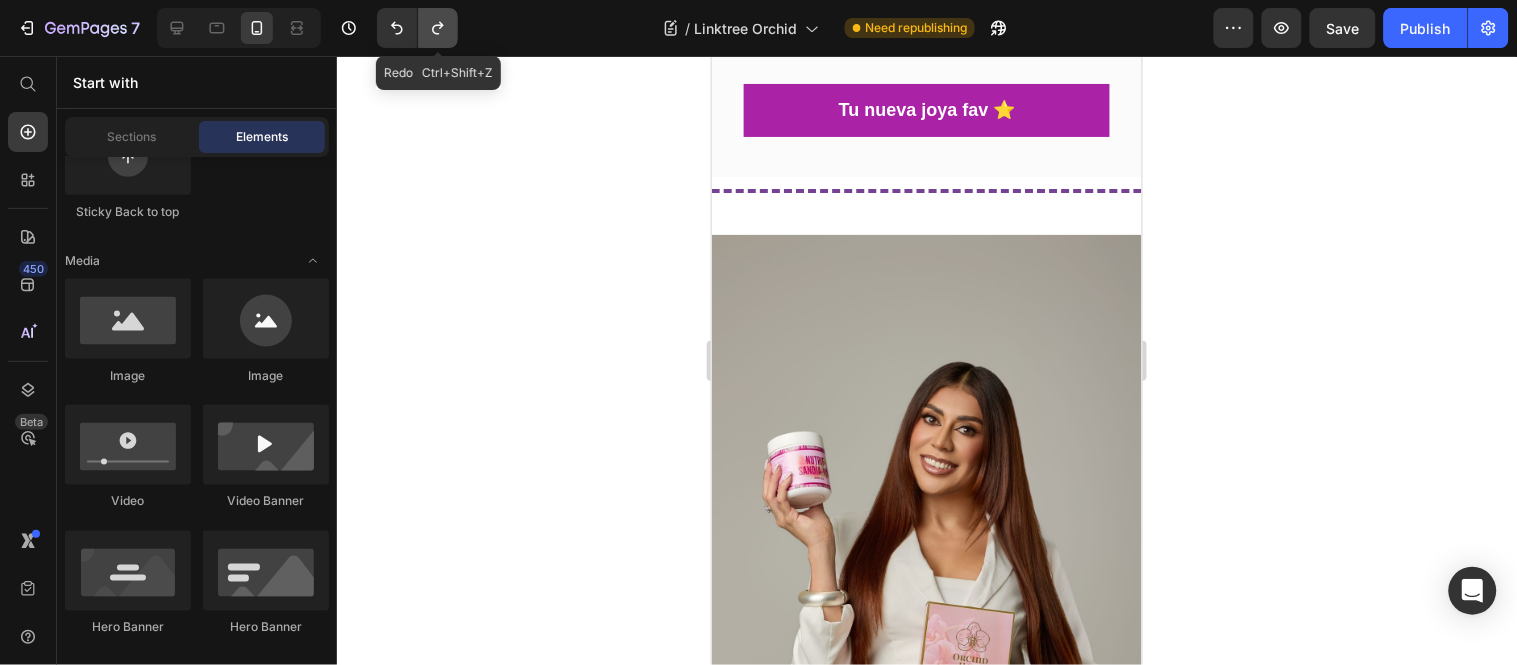 click 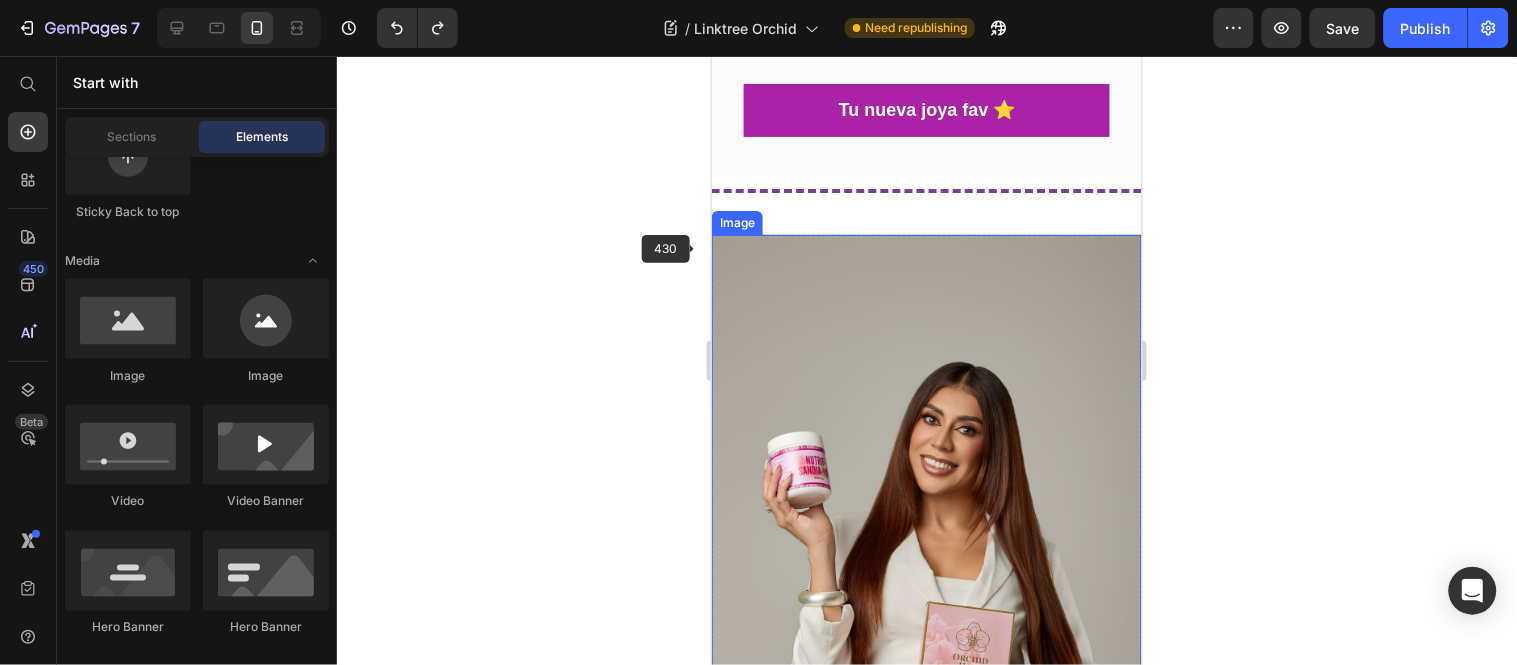 click at bounding box center [926, 556] 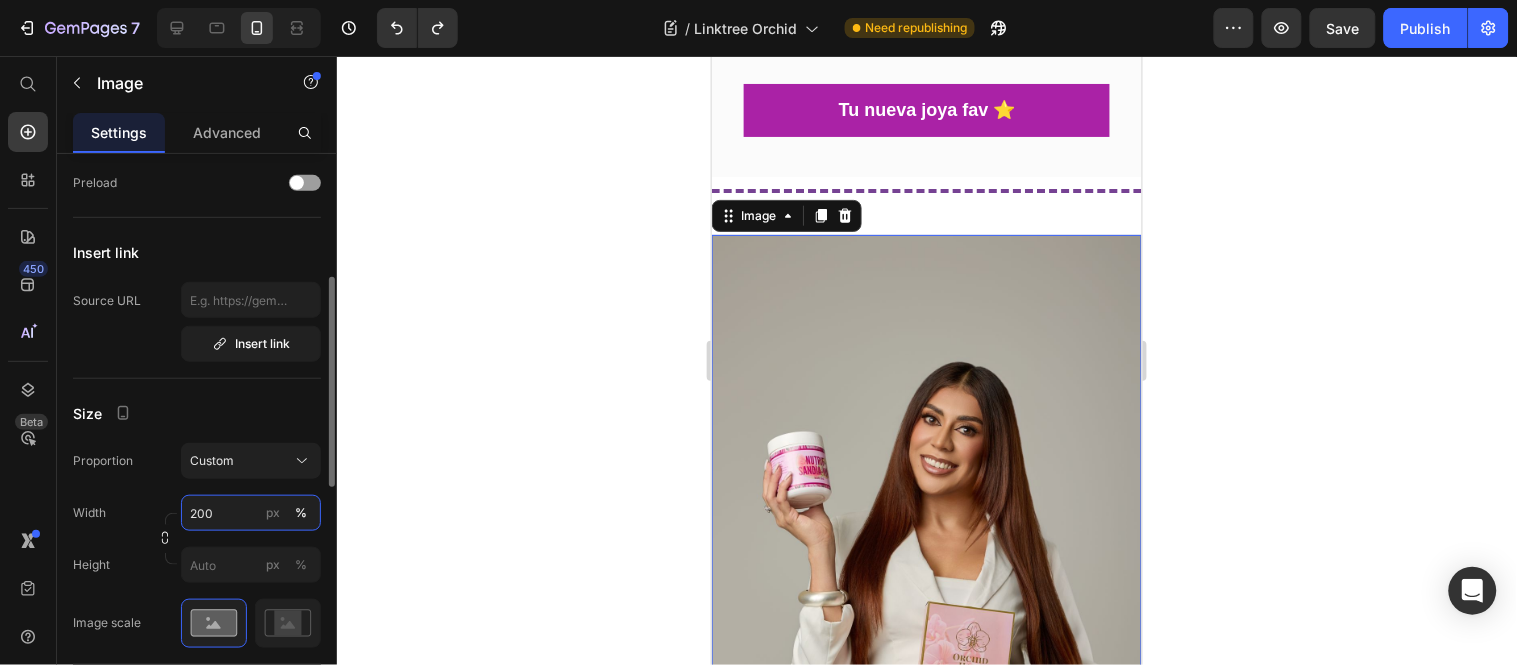 click on "200" at bounding box center (251, 513) 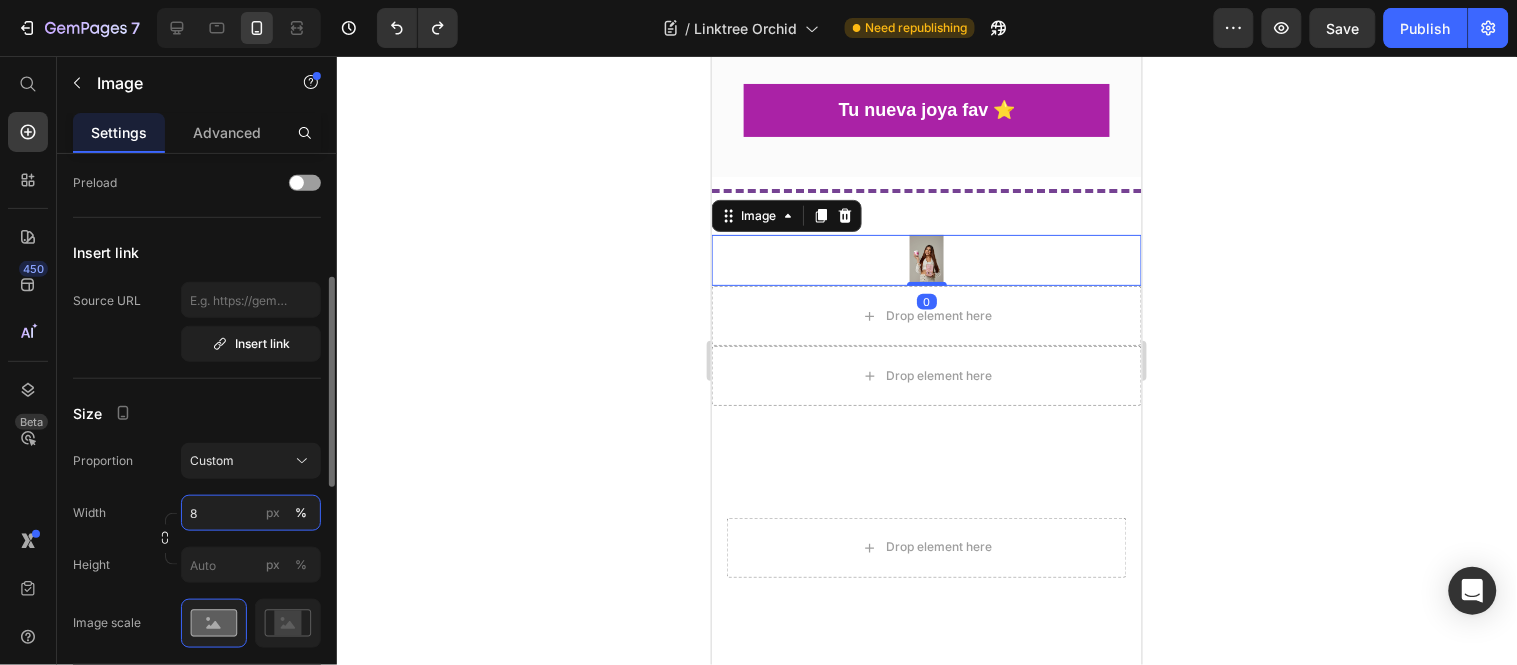type on "80" 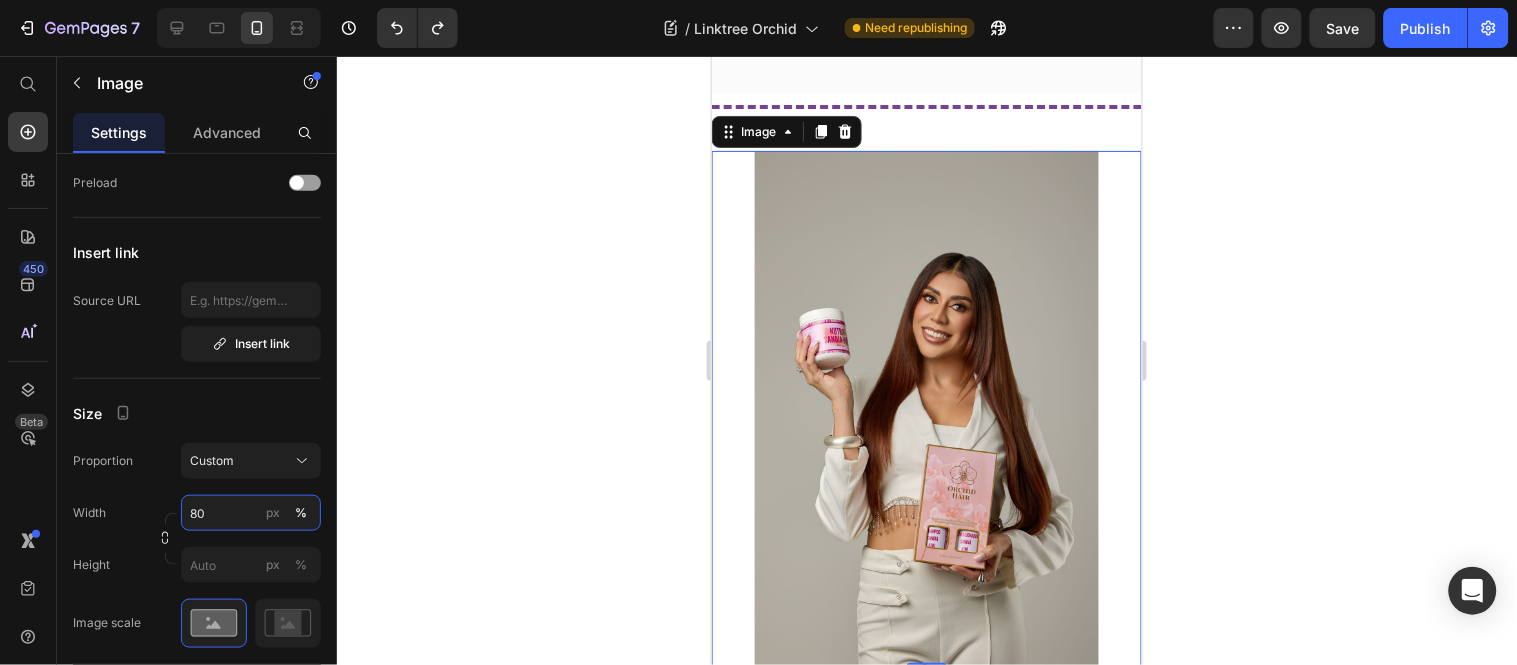 scroll, scrollTop: 6682, scrollLeft: 0, axis: vertical 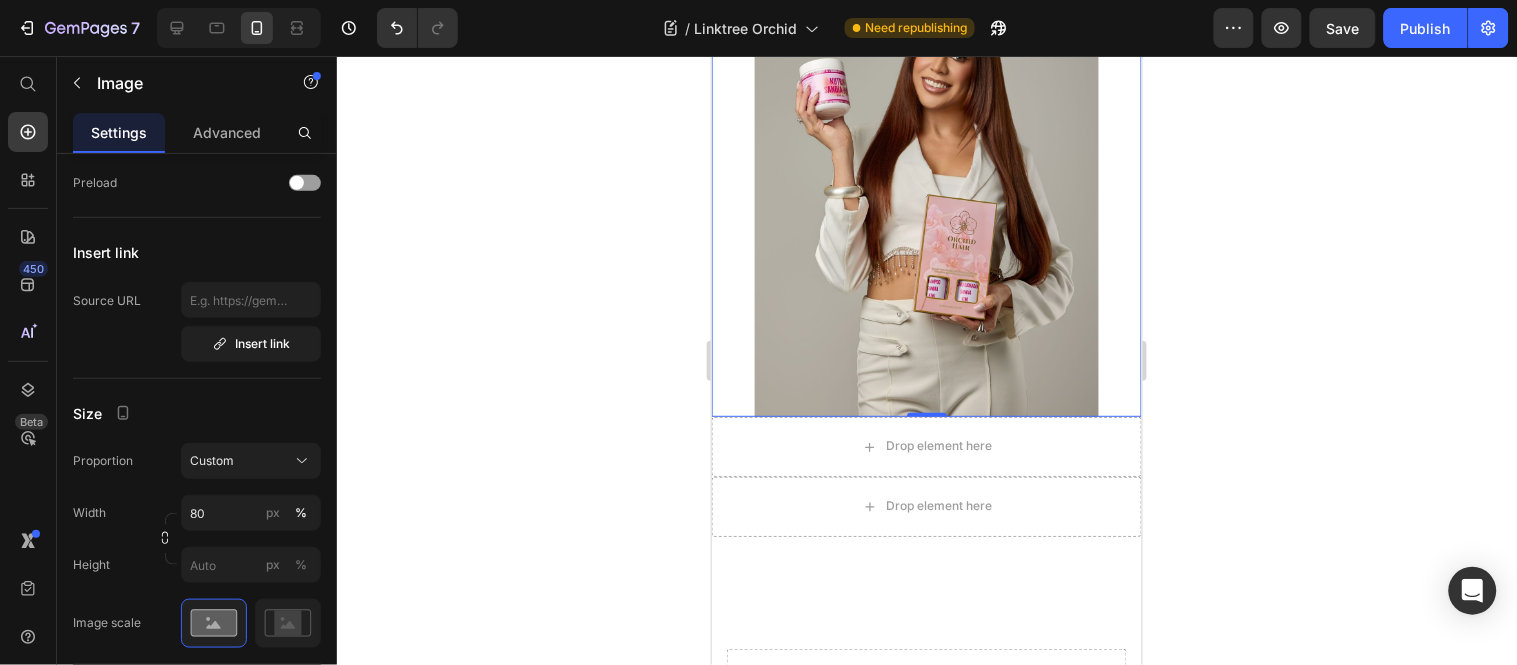 click 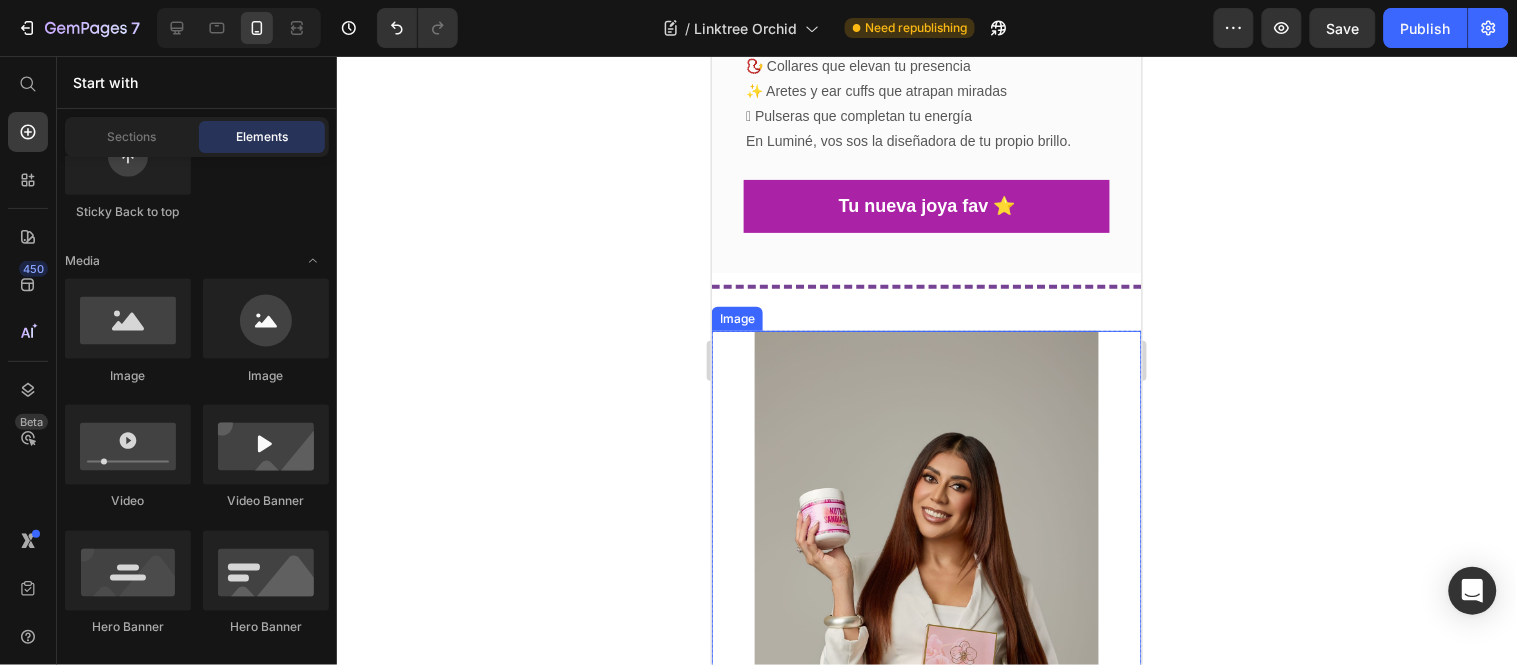 scroll, scrollTop: 6126, scrollLeft: 0, axis: vertical 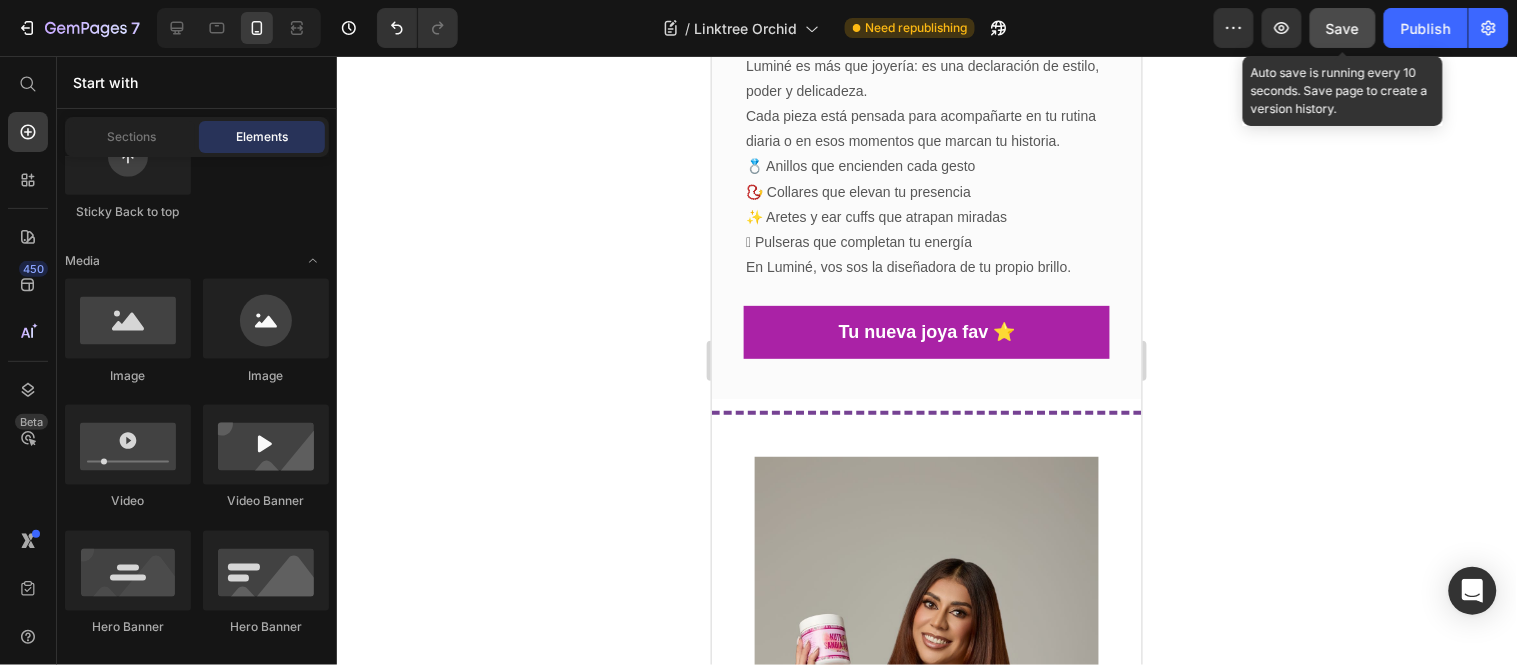 click on "Save" 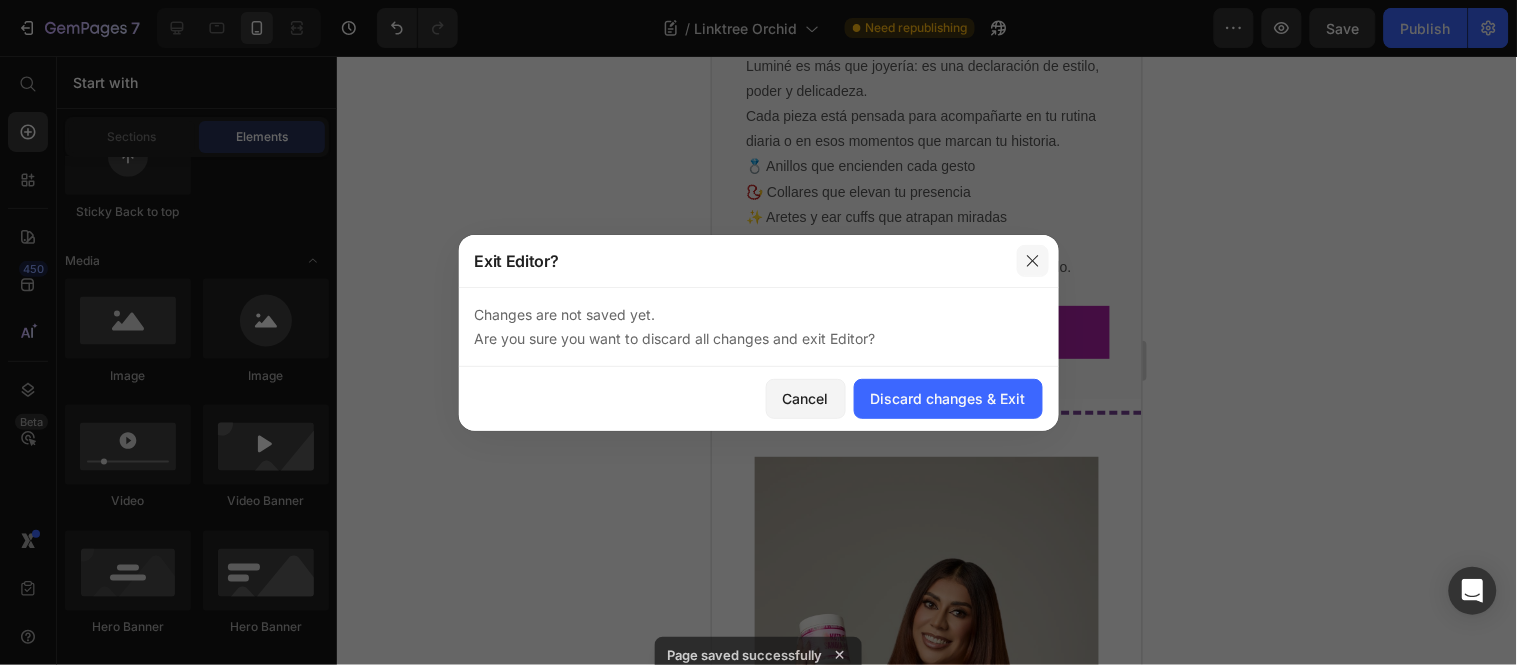 click at bounding box center [1033, 261] 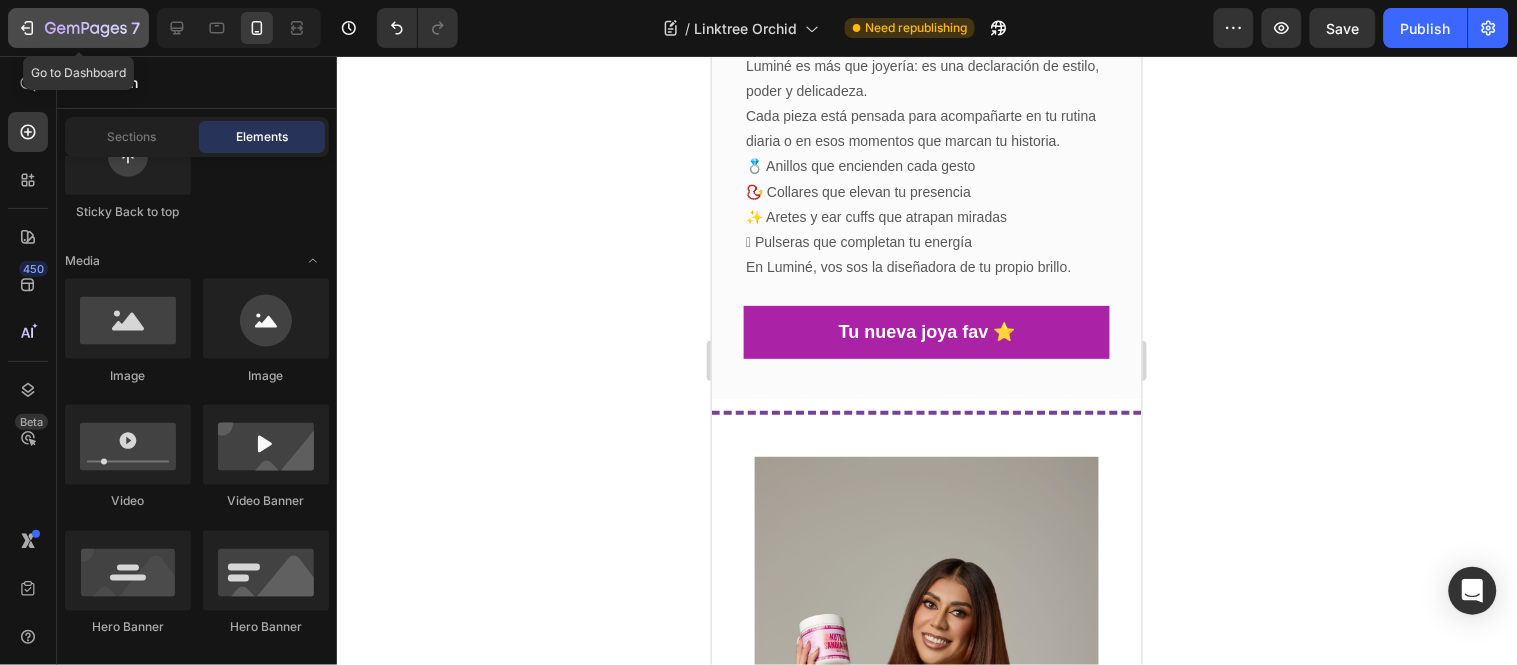 click on "7" 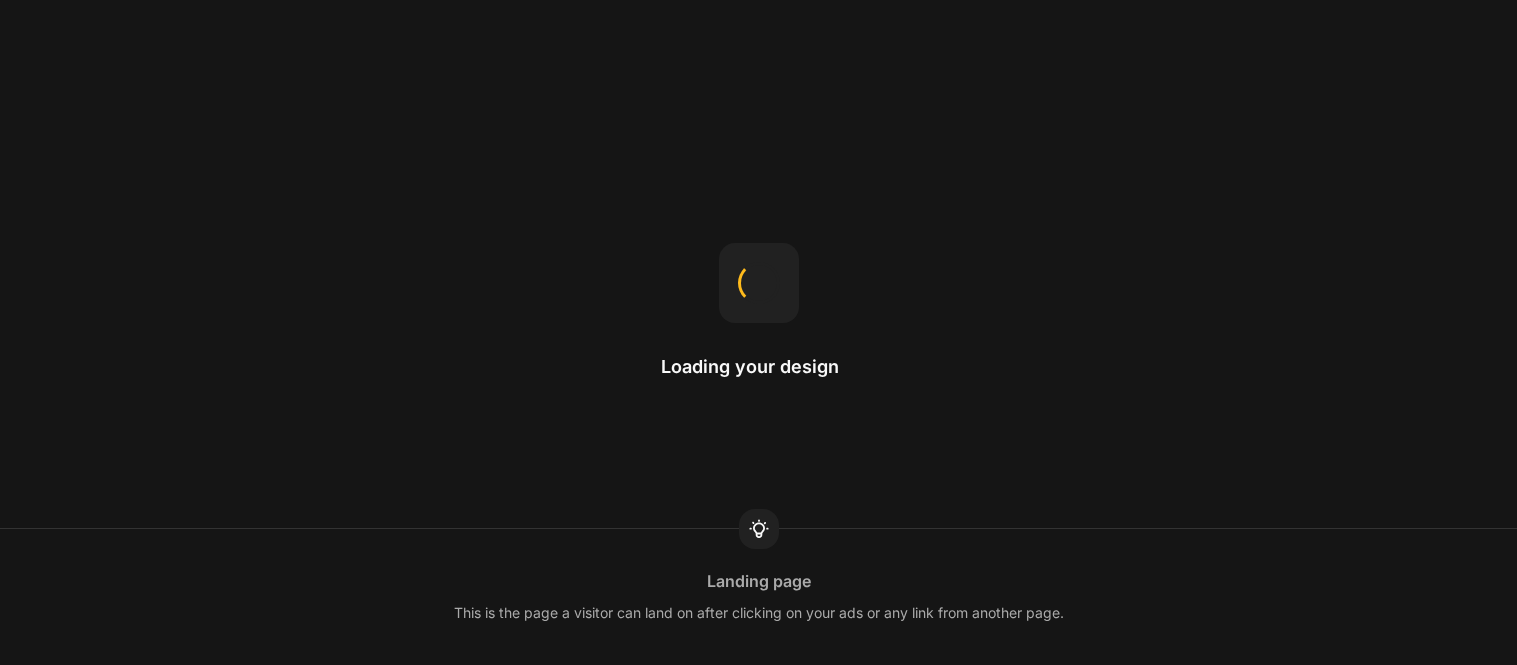 scroll, scrollTop: 0, scrollLeft: 0, axis: both 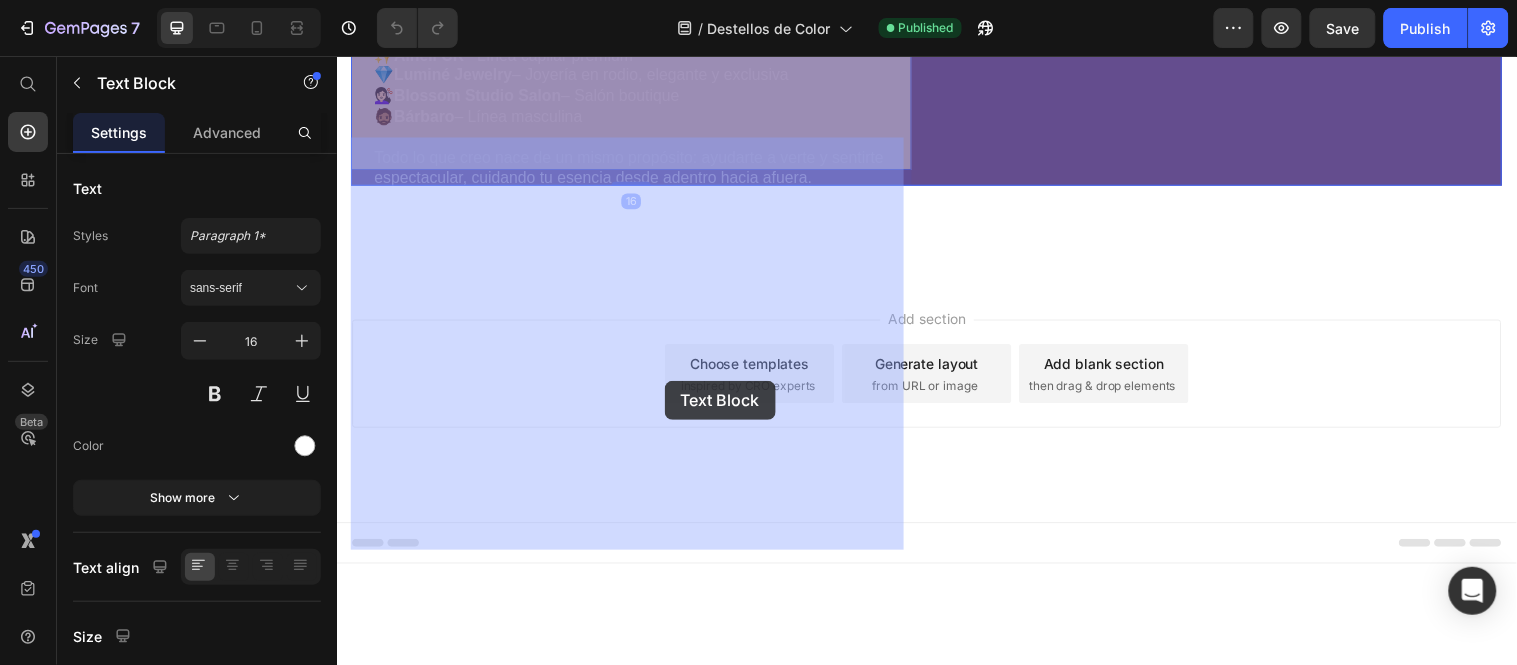 drag, startPoint x: 829, startPoint y: 424, endPoint x: 718, endPoint y: 390, distance: 116.090485 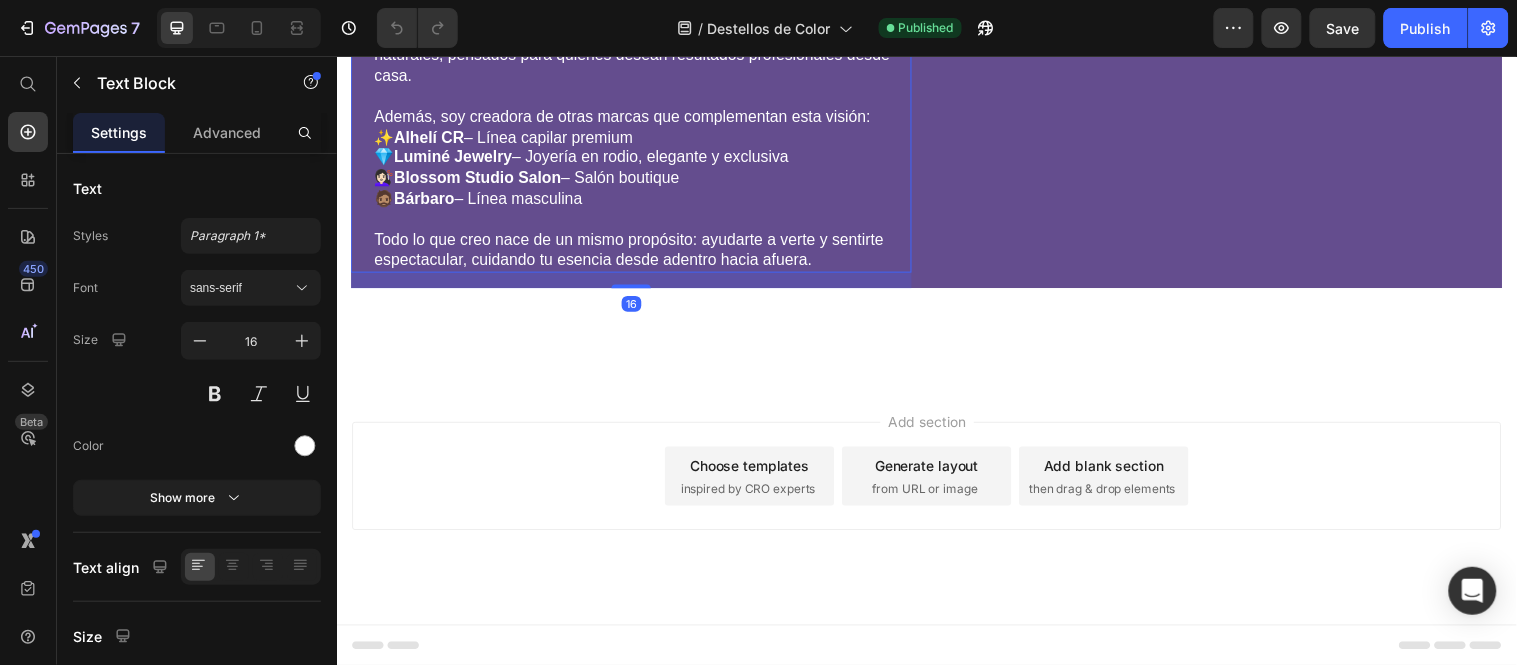 click on "Fundé  Orchid Suplidora de Belleza  con un solo objetivo: elevar la belleza real de las mujeres a través de productos capilares de altísima calidad, accesibles, responsables y creados con amor." at bounding box center [647, -81] 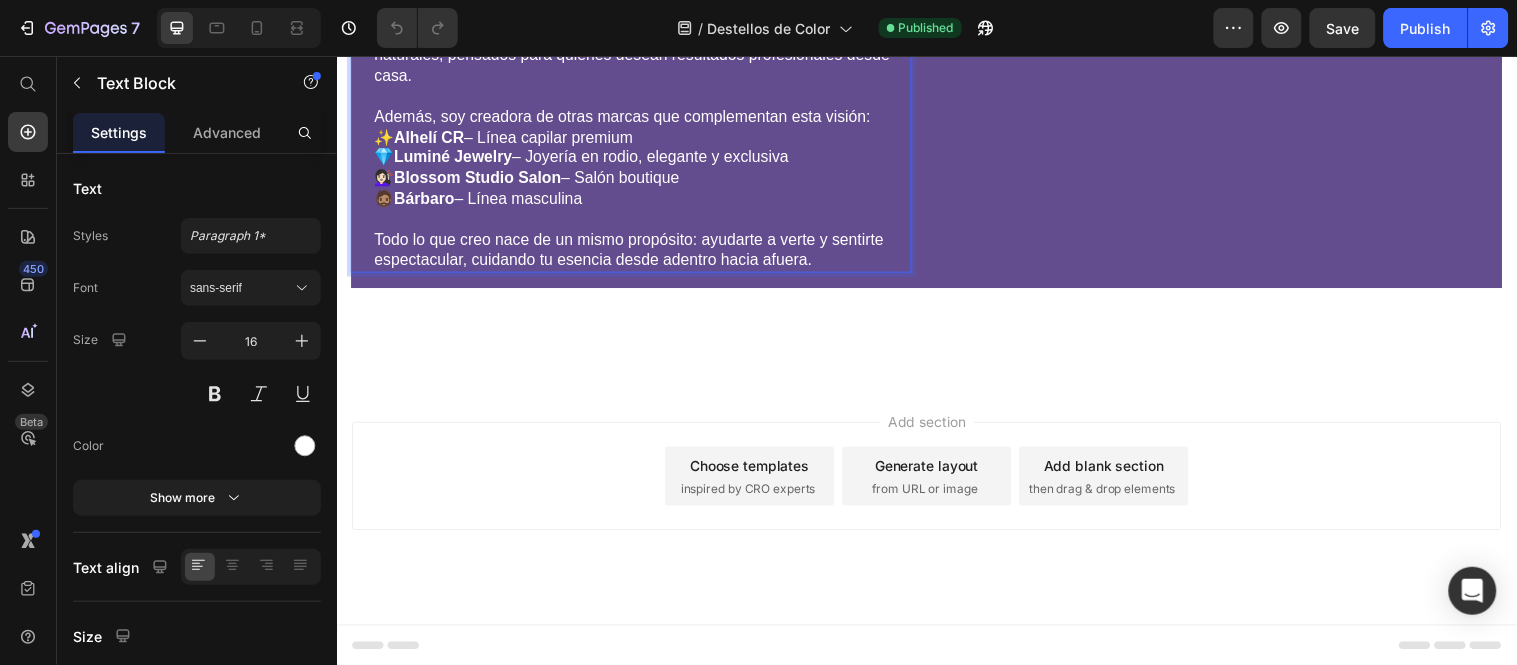 click on "Soy  Catalina Villalta , empresaria costarricense, apasionada por el emprendimiento, el diseño, la belleza y el bienestar integral." at bounding box center (647, -143) 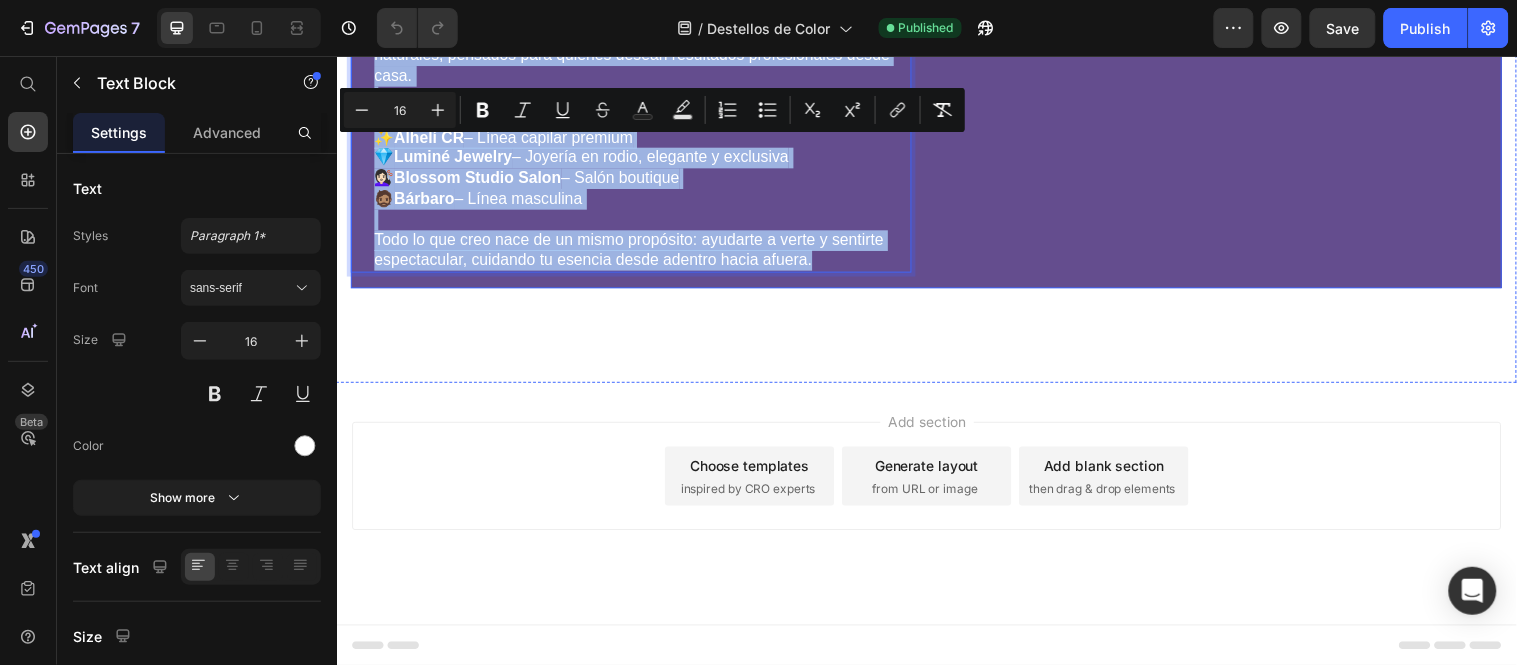 drag, startPoint x: 377, startPoint y: 151, endPoint x: 901, endPoint y: 582, distance: 678.4814 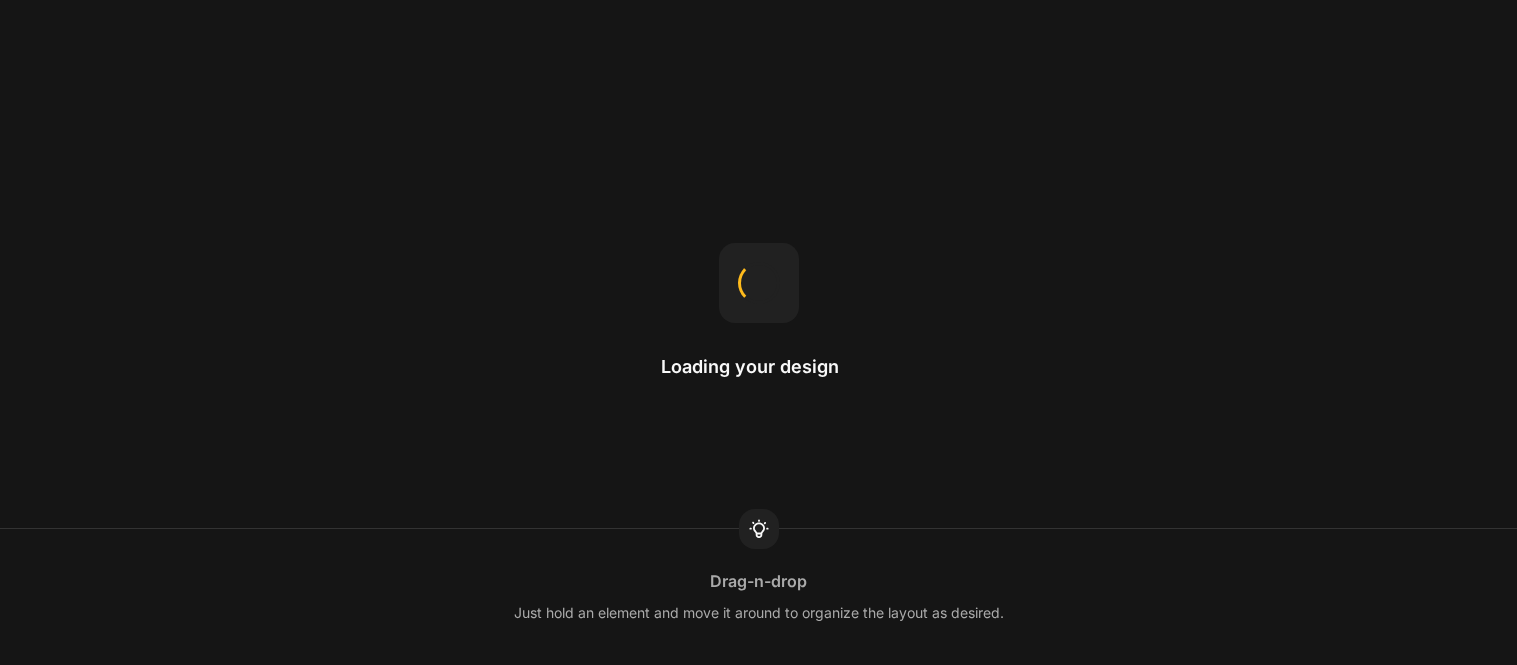 scroll, scrollTop: 0, scrollLeft: 0, axis: both 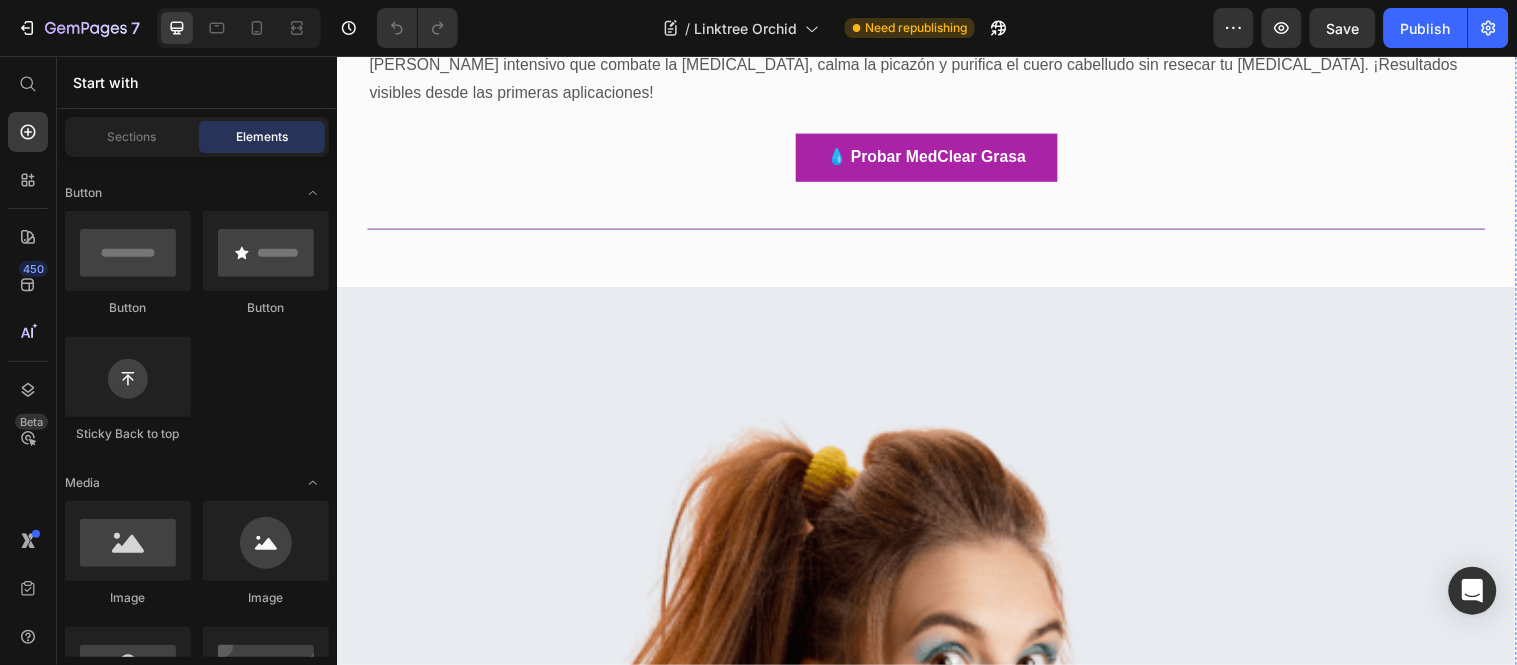 click on "Title Line" at bounding box center (936, -456) 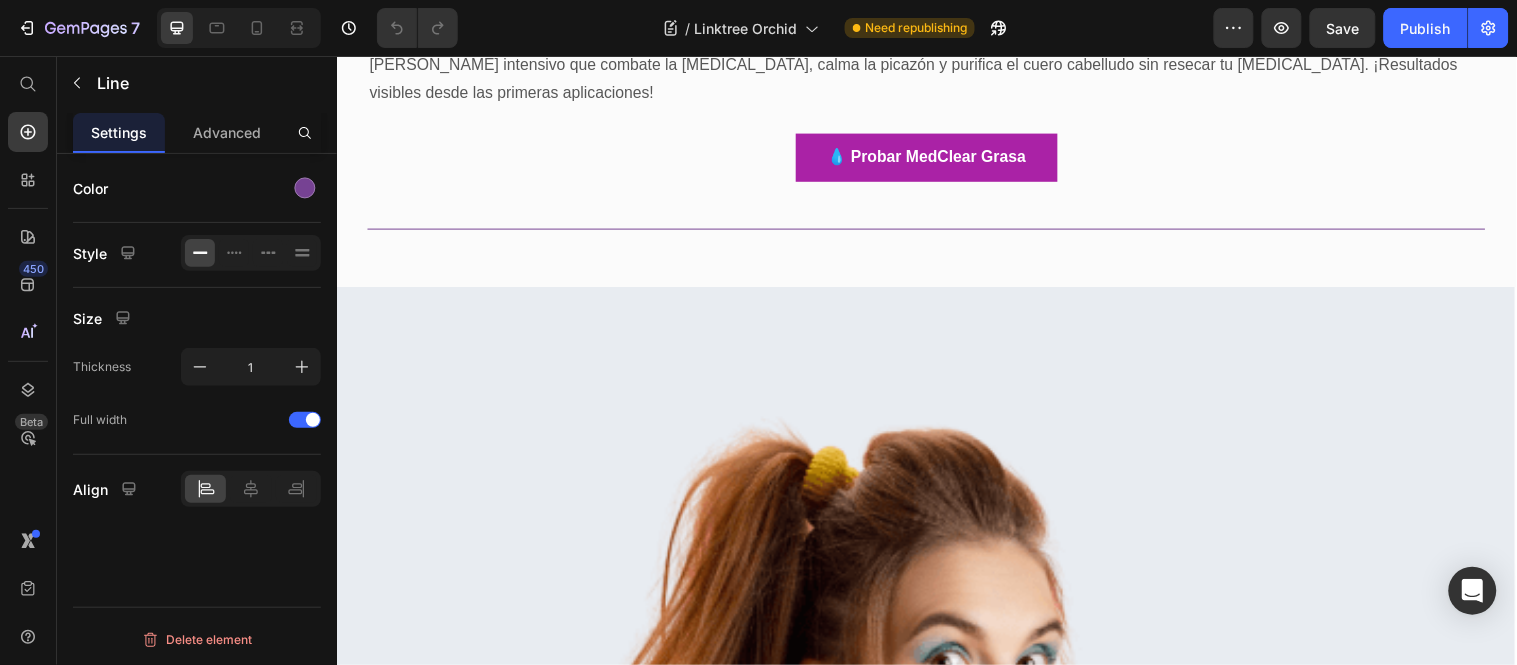 click 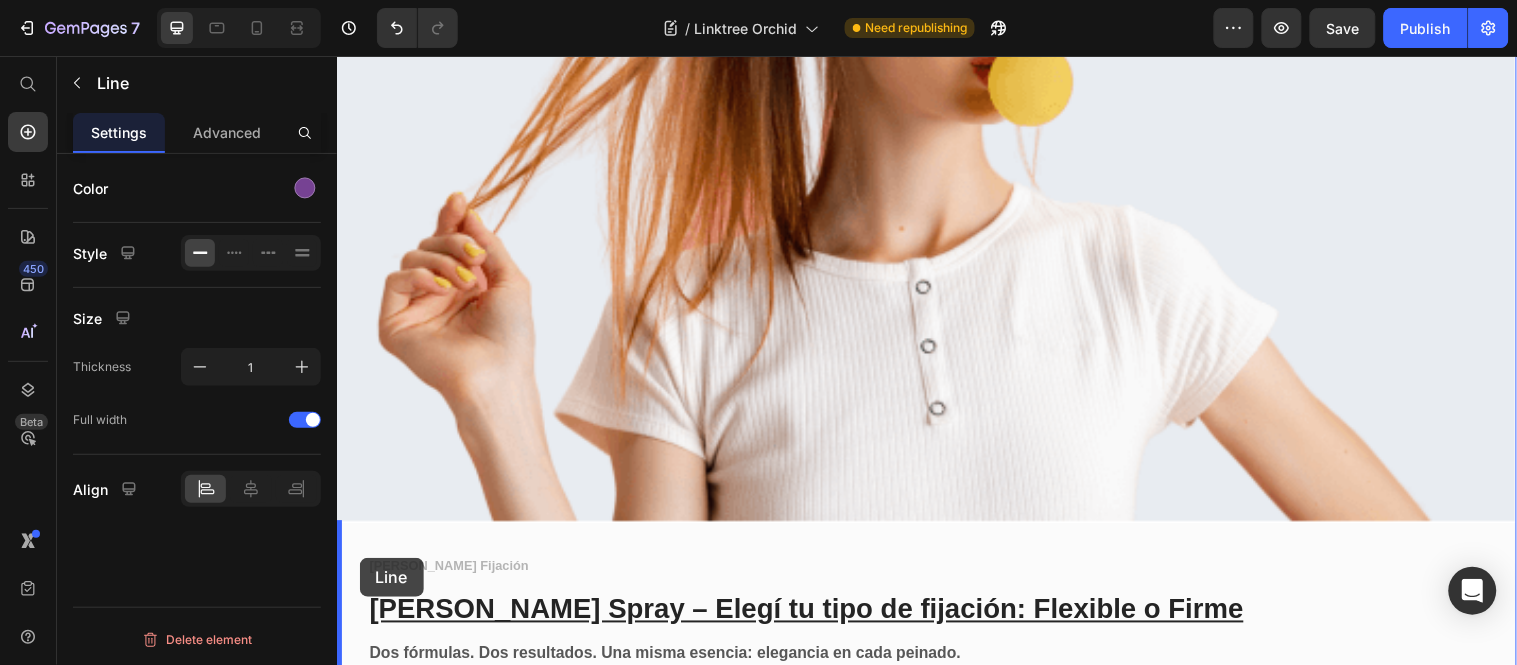 scroll, scrollTop: 4673, scrollLeft: 0, axis: vertical 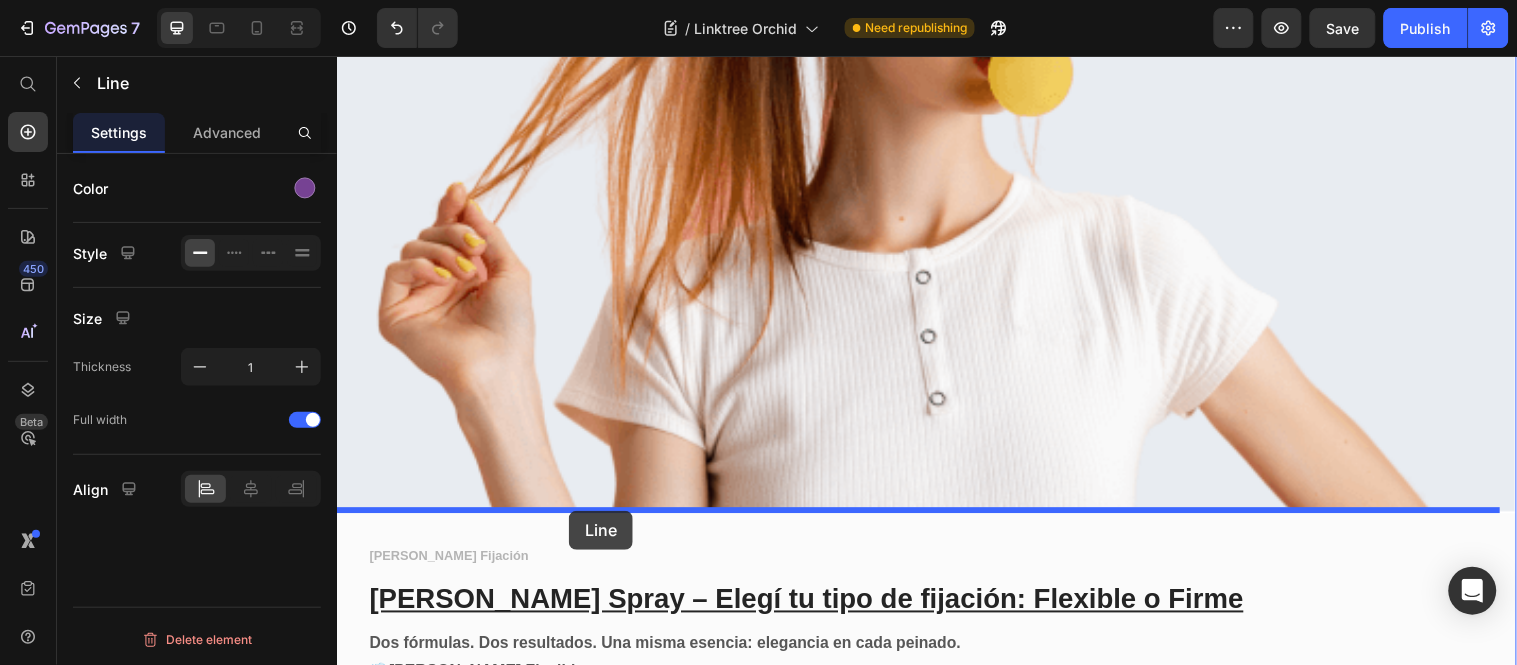 drag, startPoint x: 379, startPoint y: 446, endPoint x: 572, endPoint y: 517, distance: 205.64532 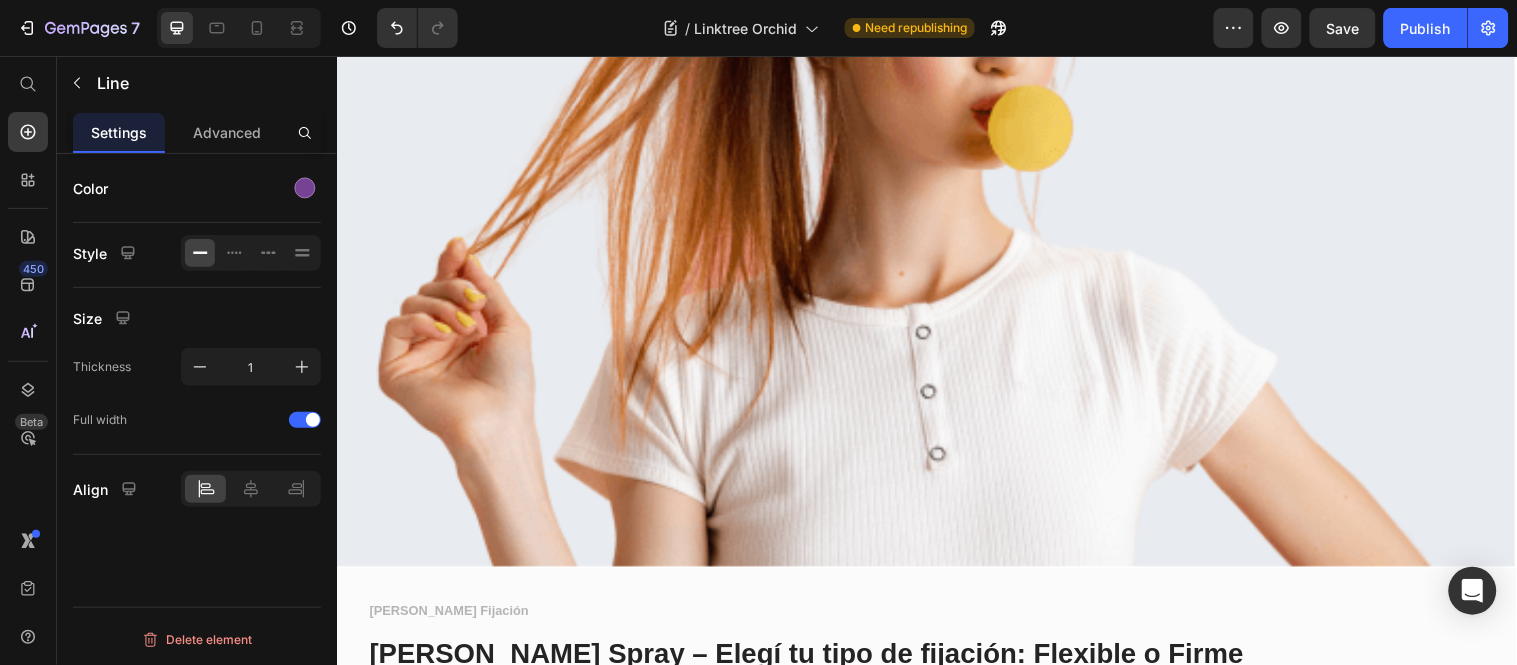 click at bounding box center [936, -855] 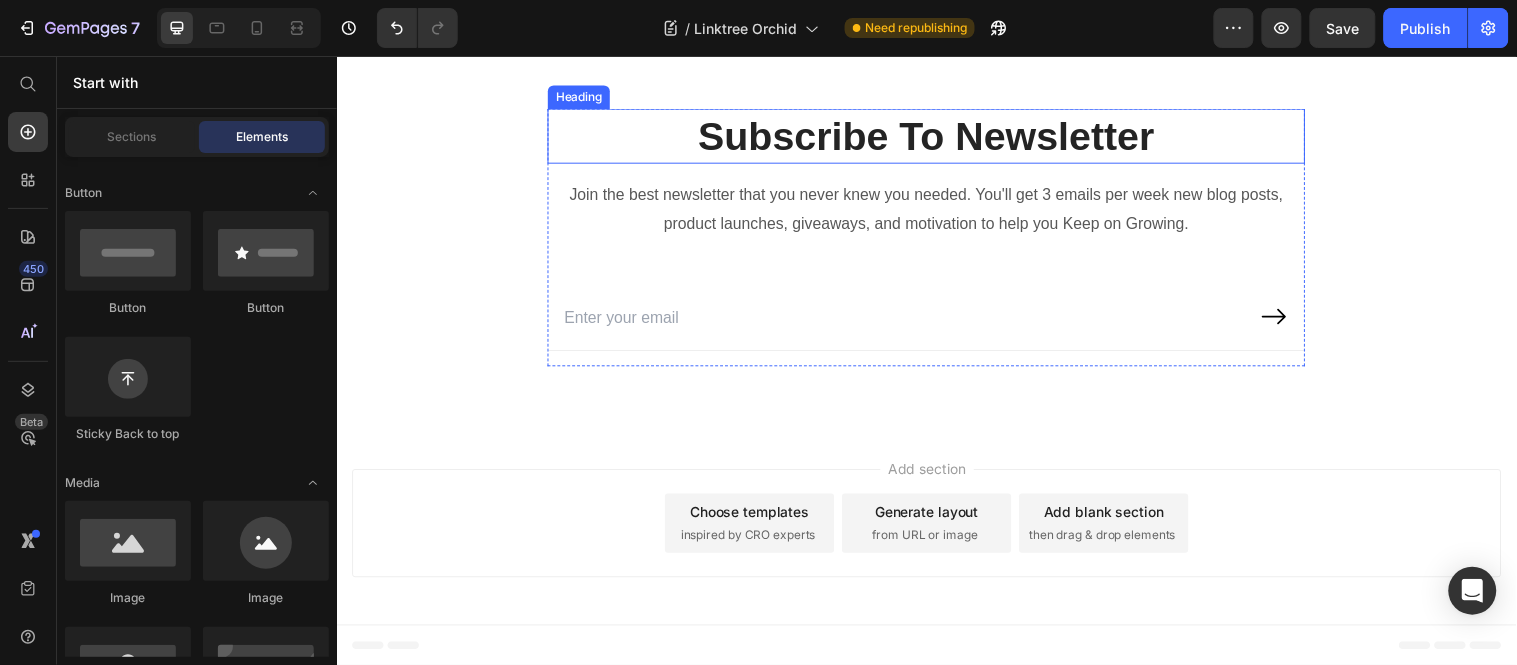 scroll, scrollTop: 10067, scrollLeft: 0, axis: vertical 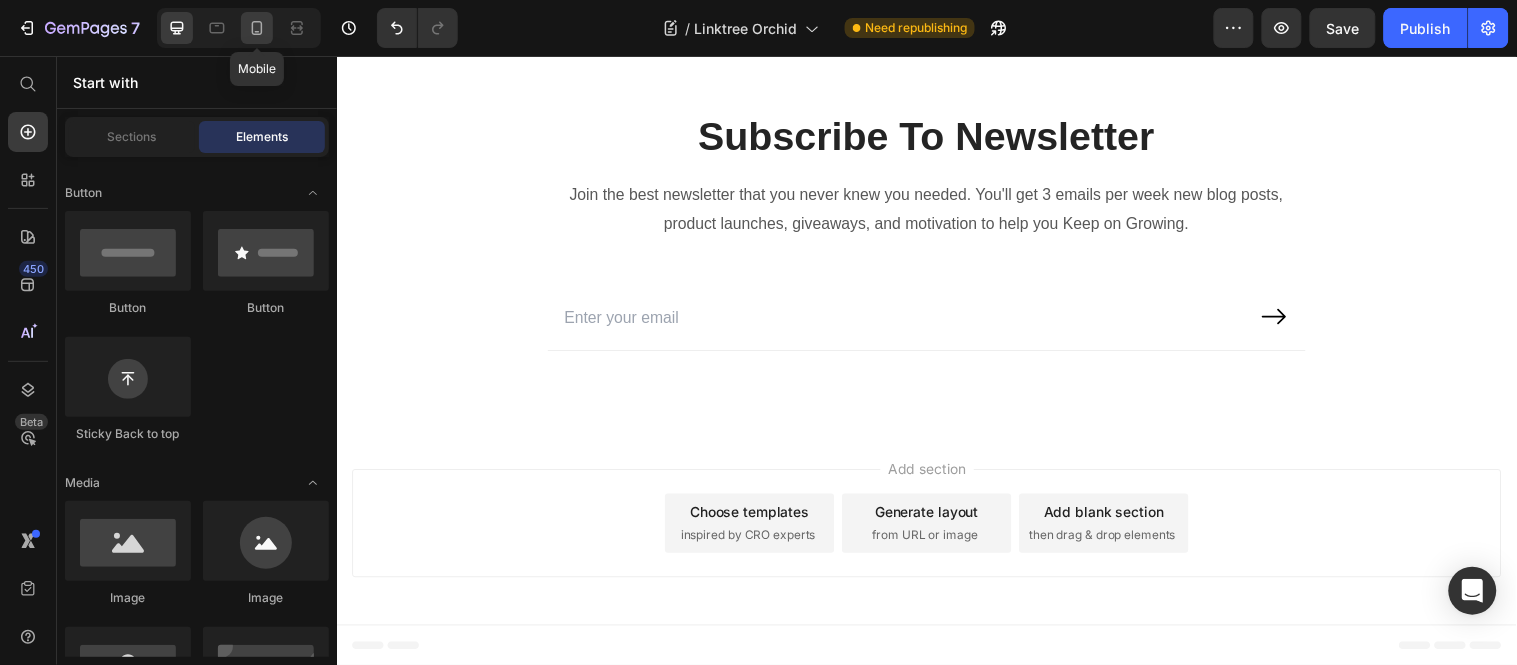 click 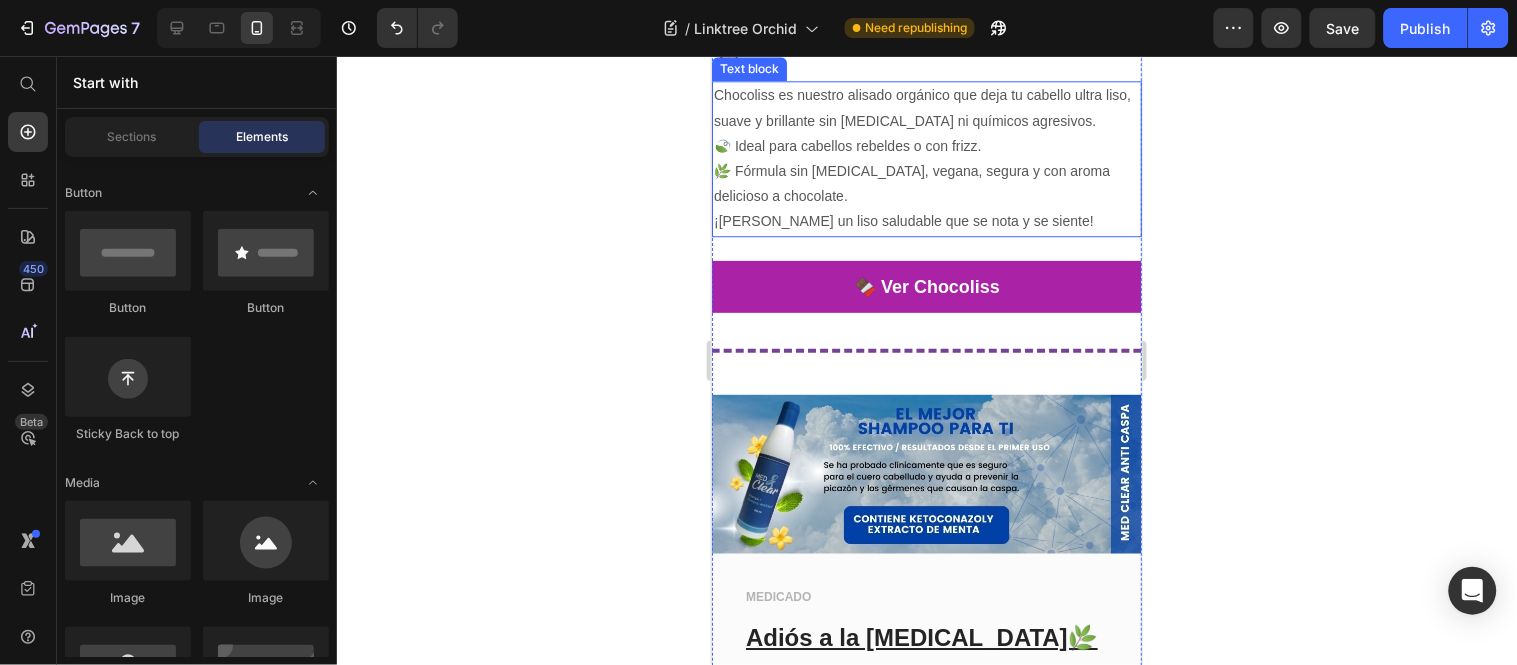 scroll, scrollTop: 2564, scrollLeft: 0, axis: vertical 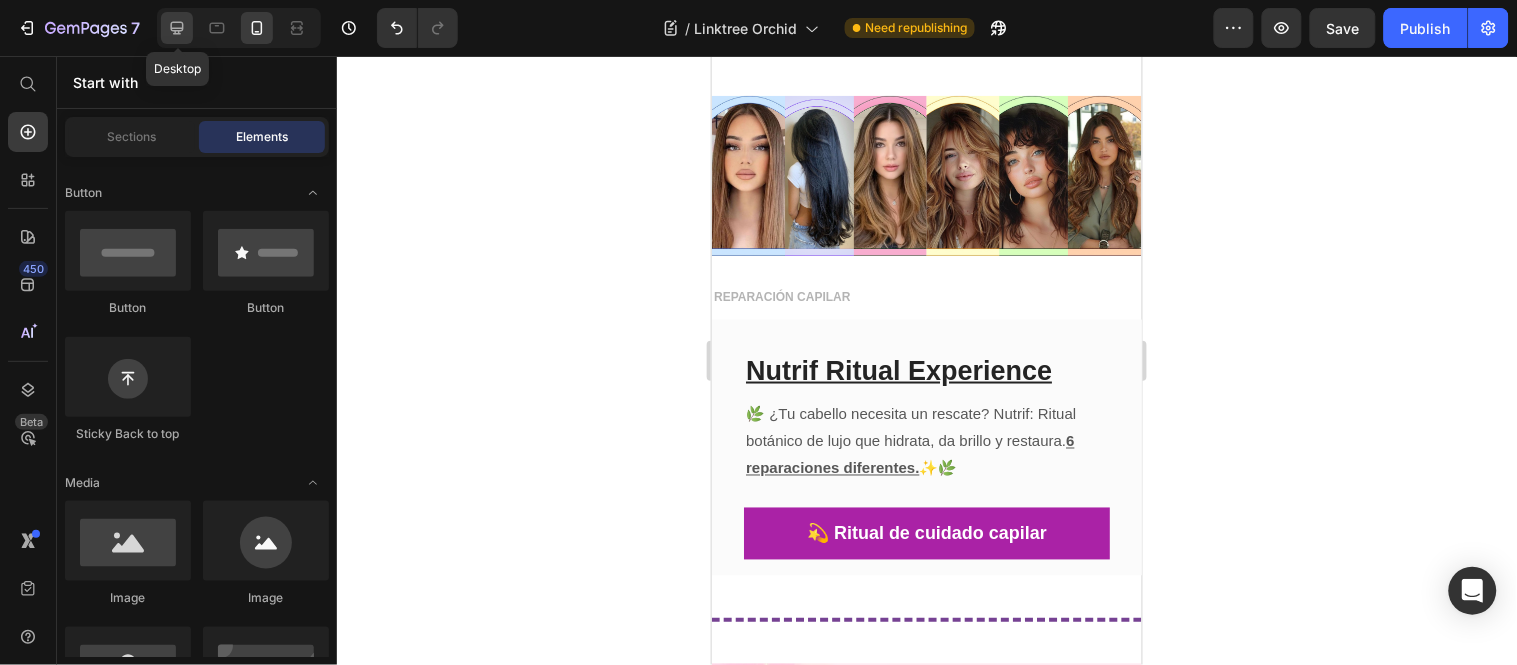 click 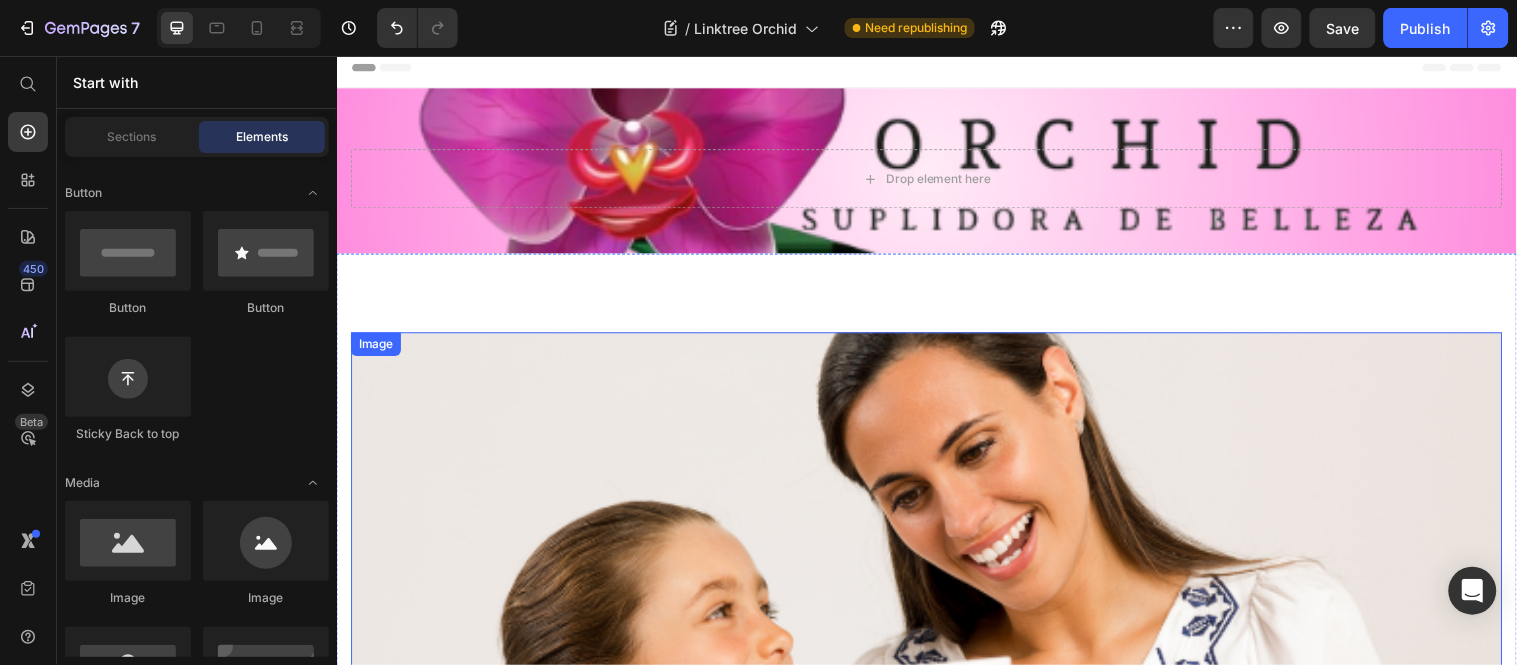 scroll, scrollTop: 0, scrollLeft: 0, axis: both 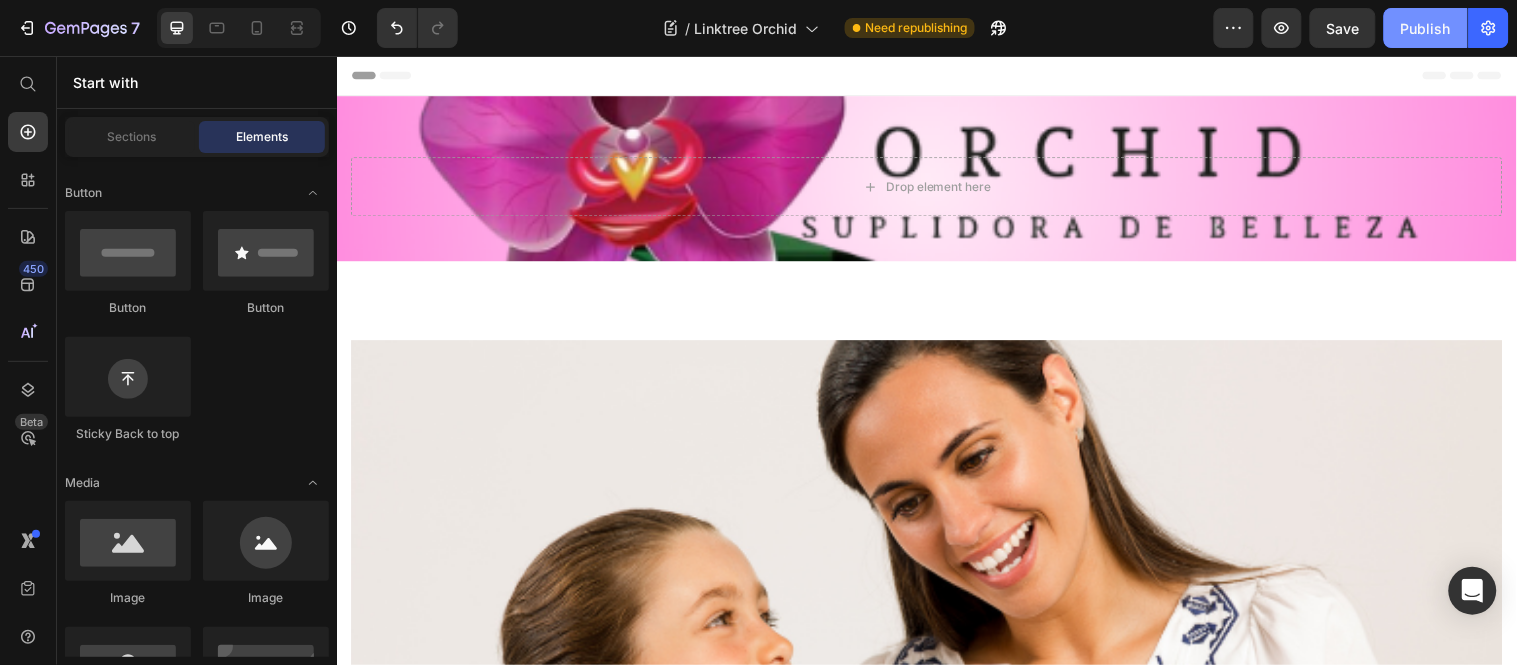 click on "Publish" 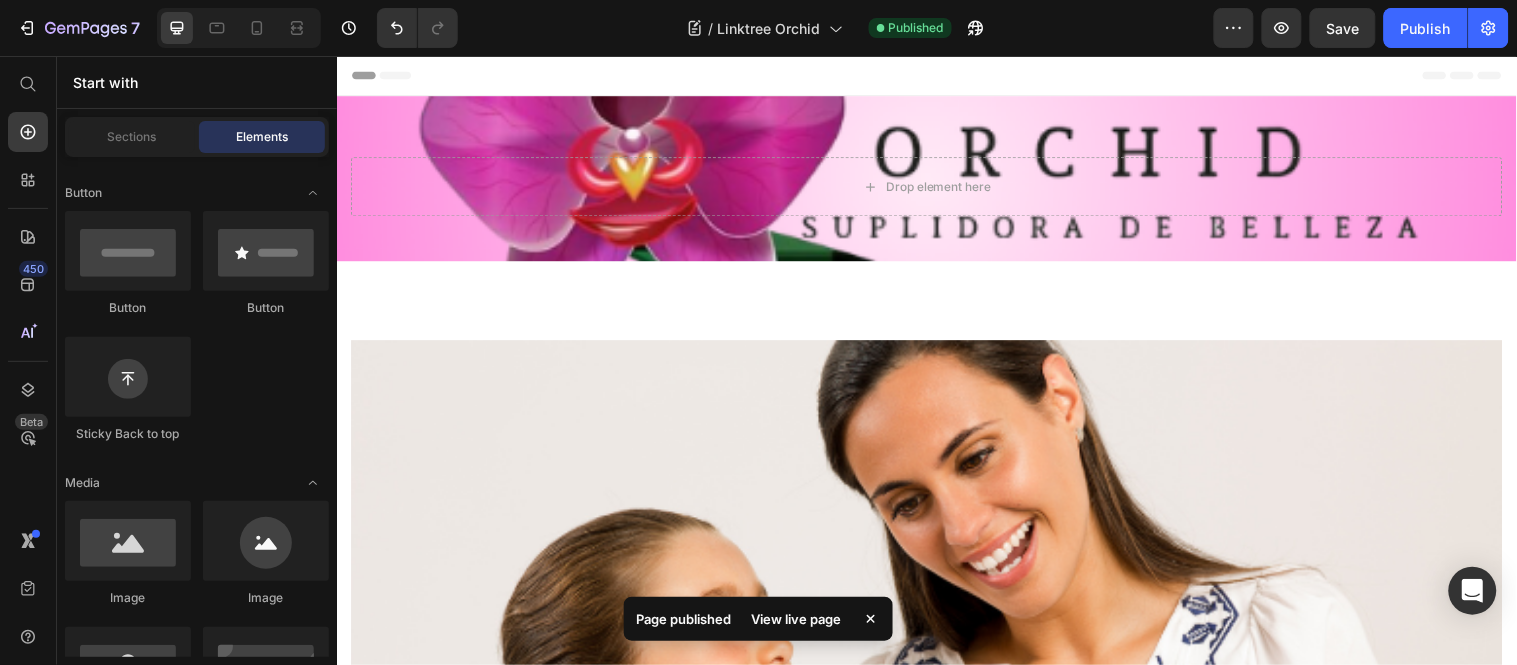 click at bounding box center (239, 28) 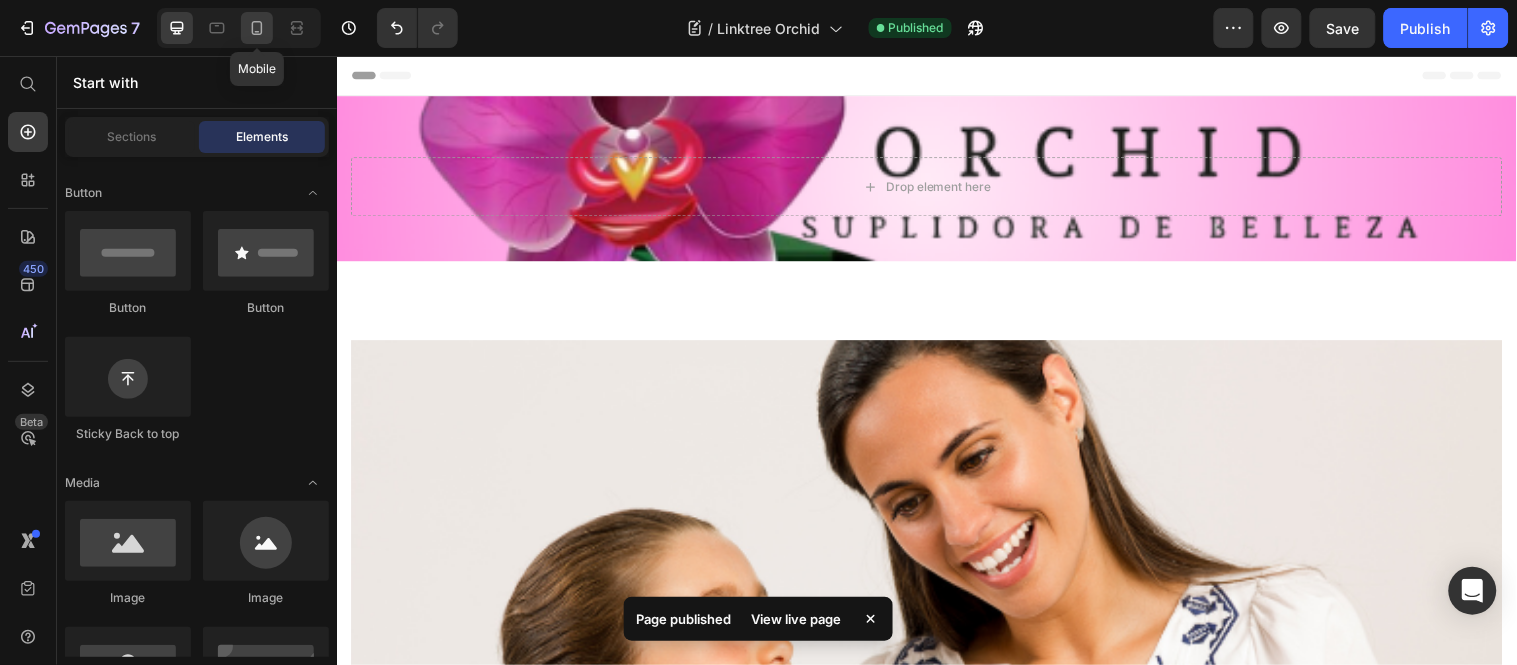 click 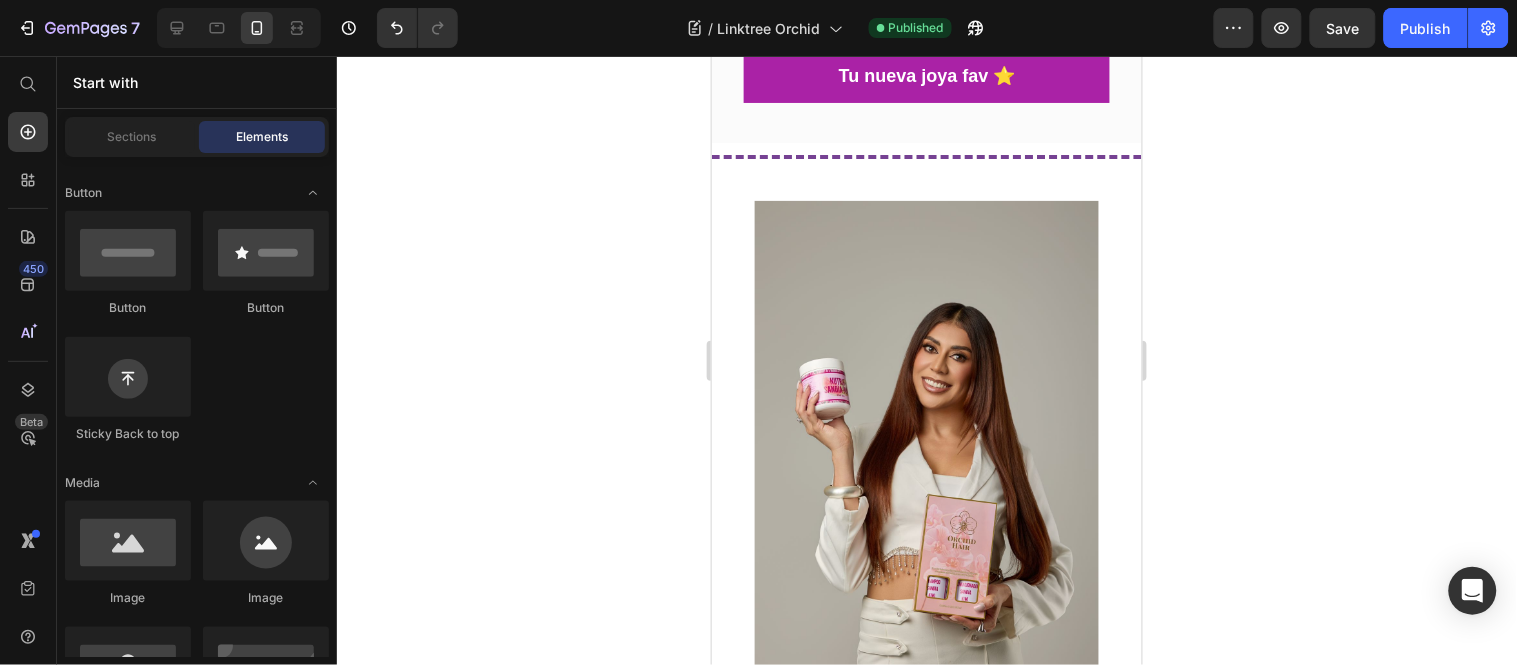 scroll, scrollTop: 6555, scrollLeft: 0, axis: vertical 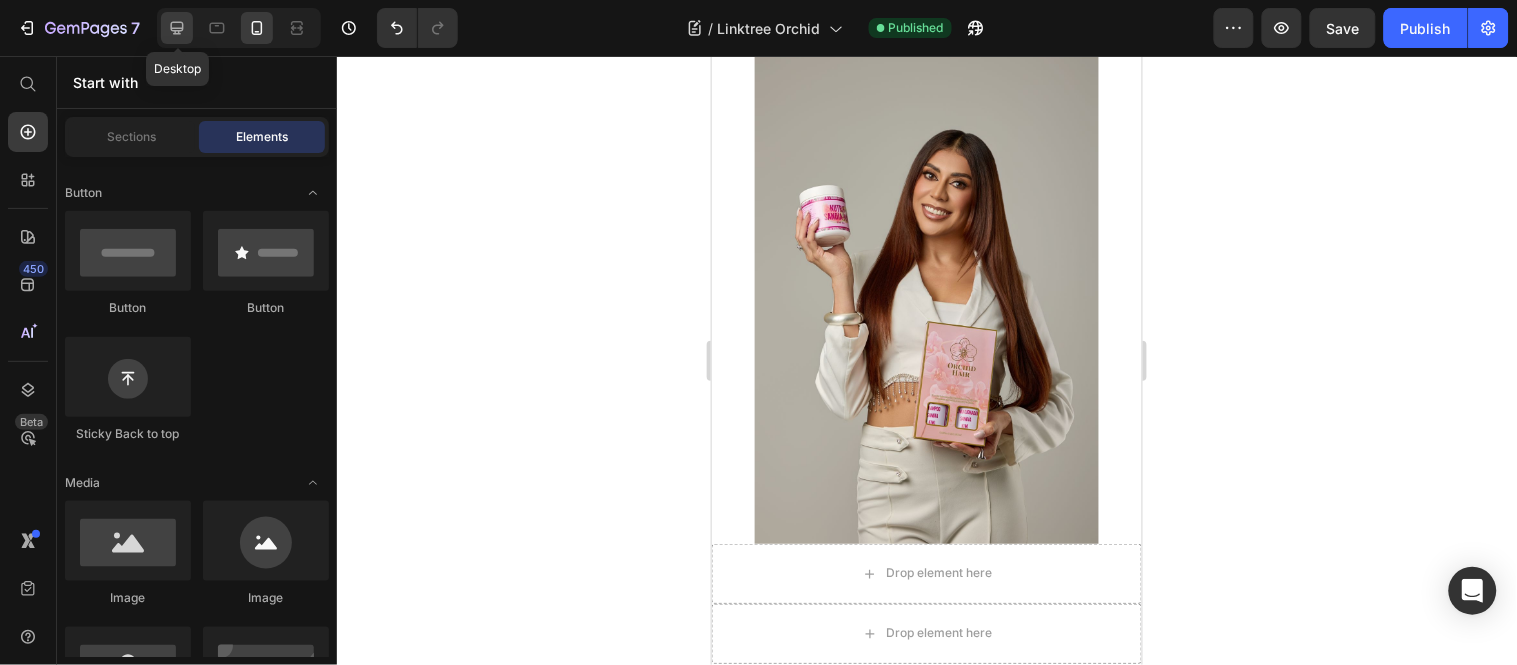 click 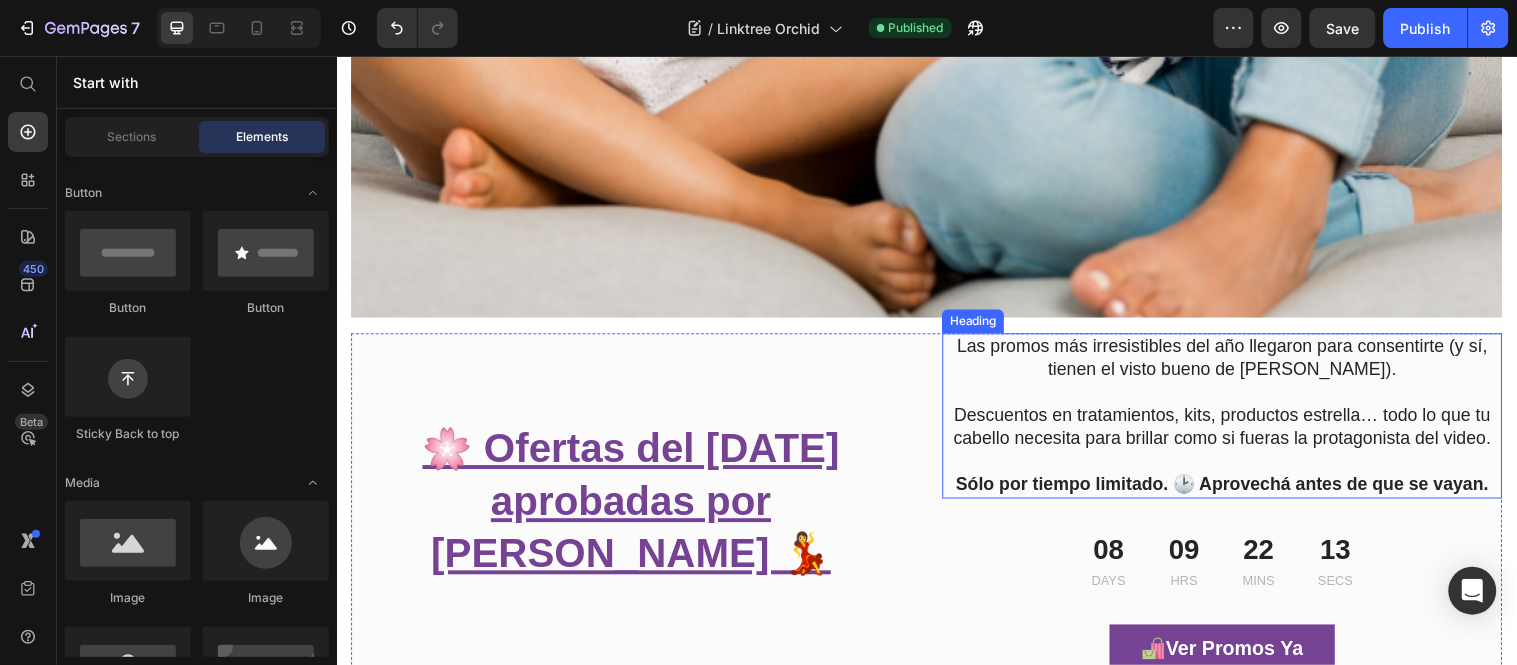 scroll, scrollTop: 1180, scrollLeft: 0, axis: vertical 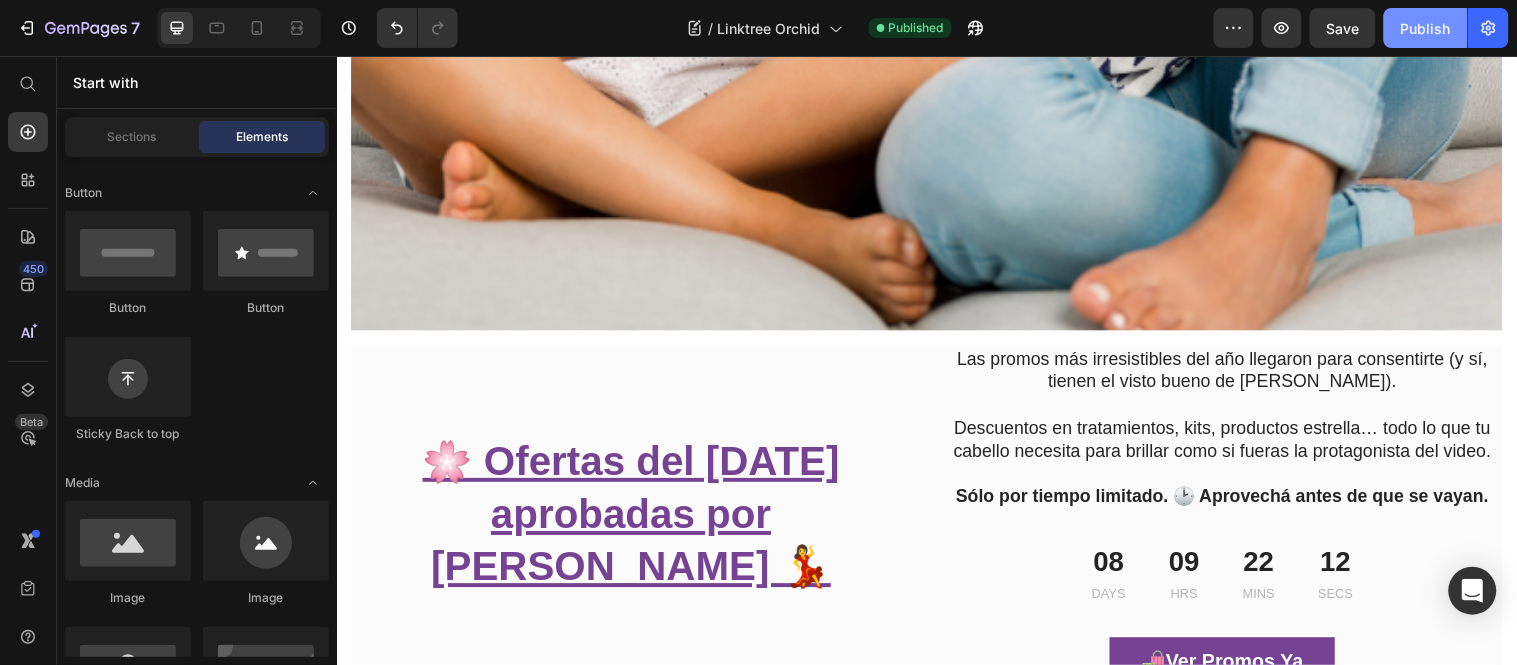 click on "Publish" 